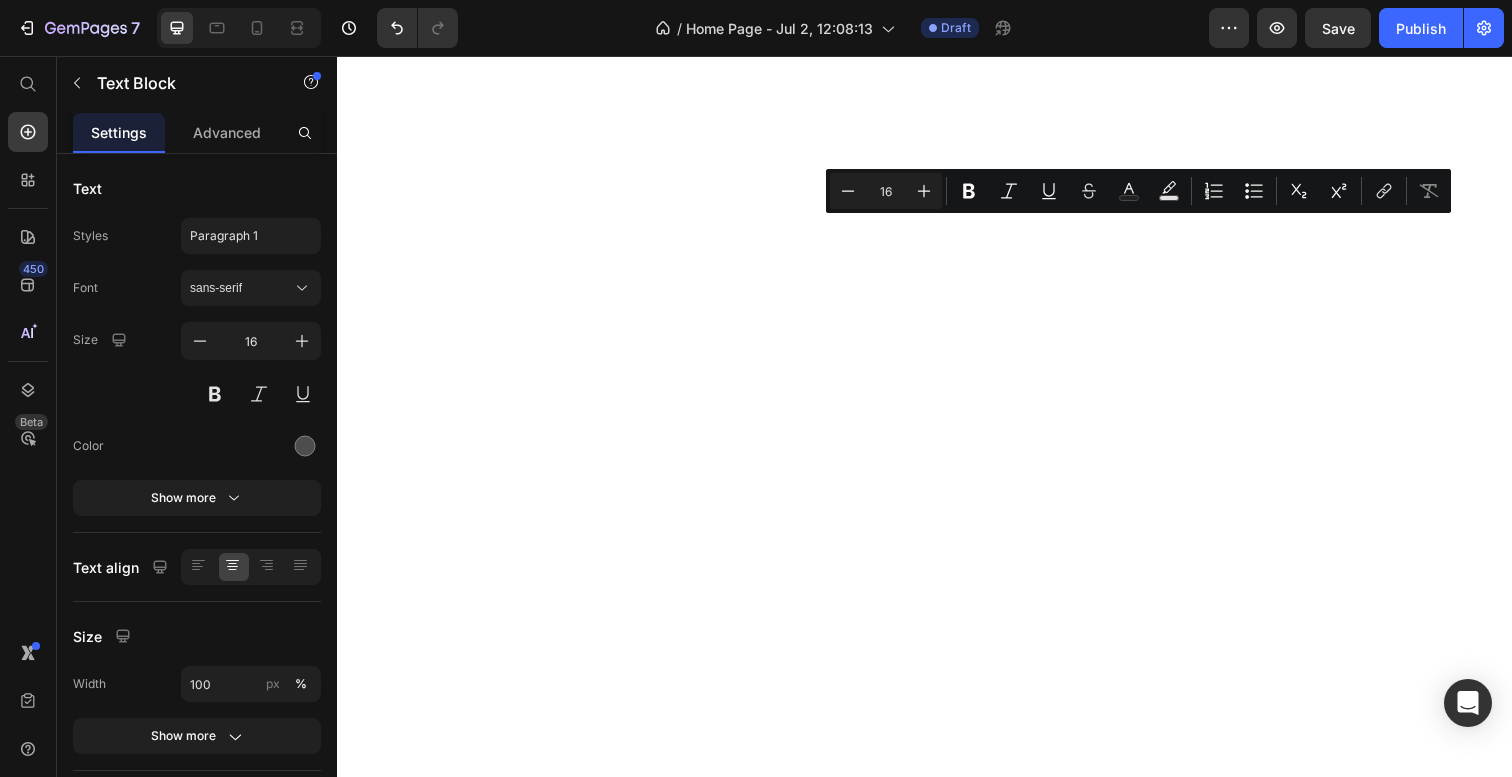 scroll, scrollTop: 0, scrollLeft: 0, axis: both 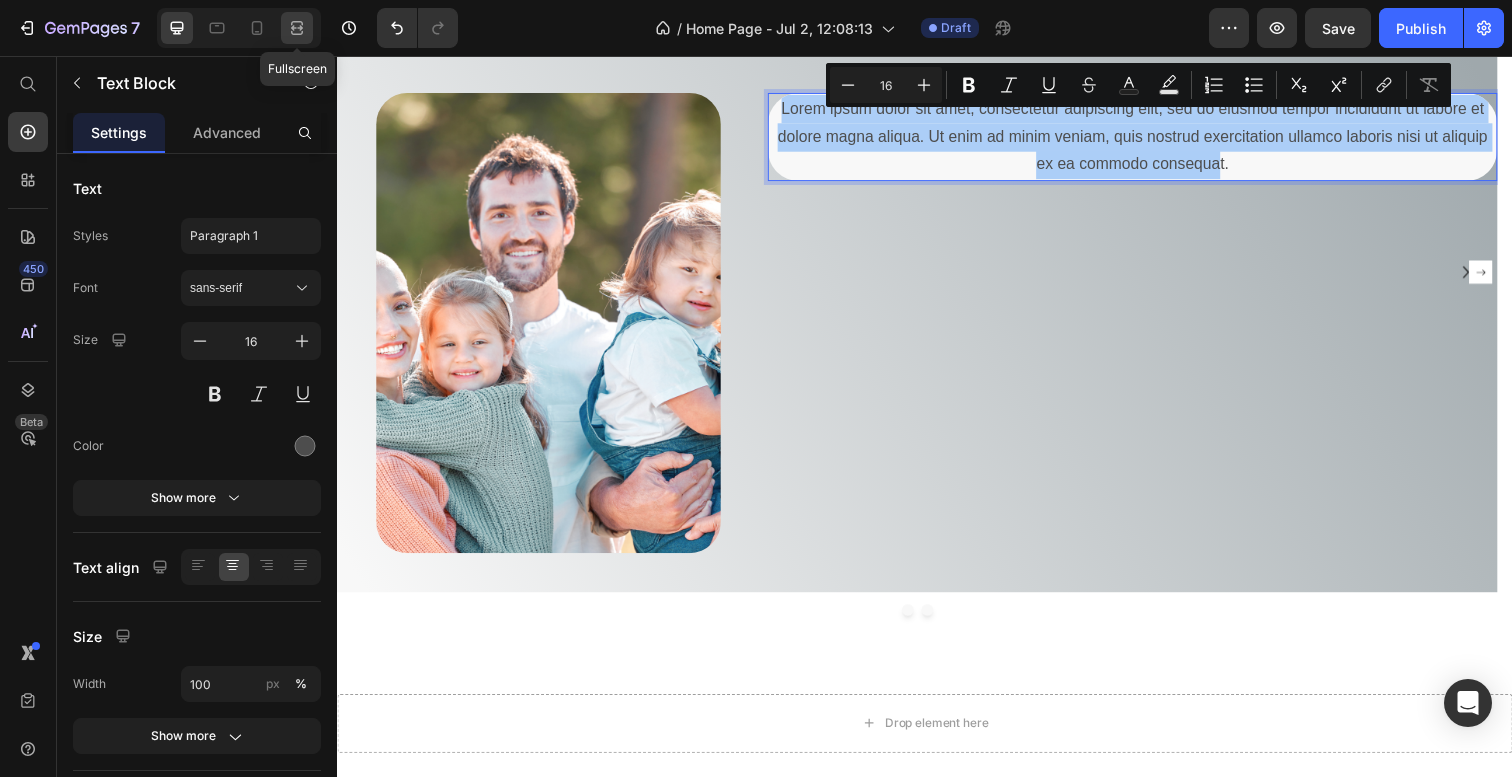 click 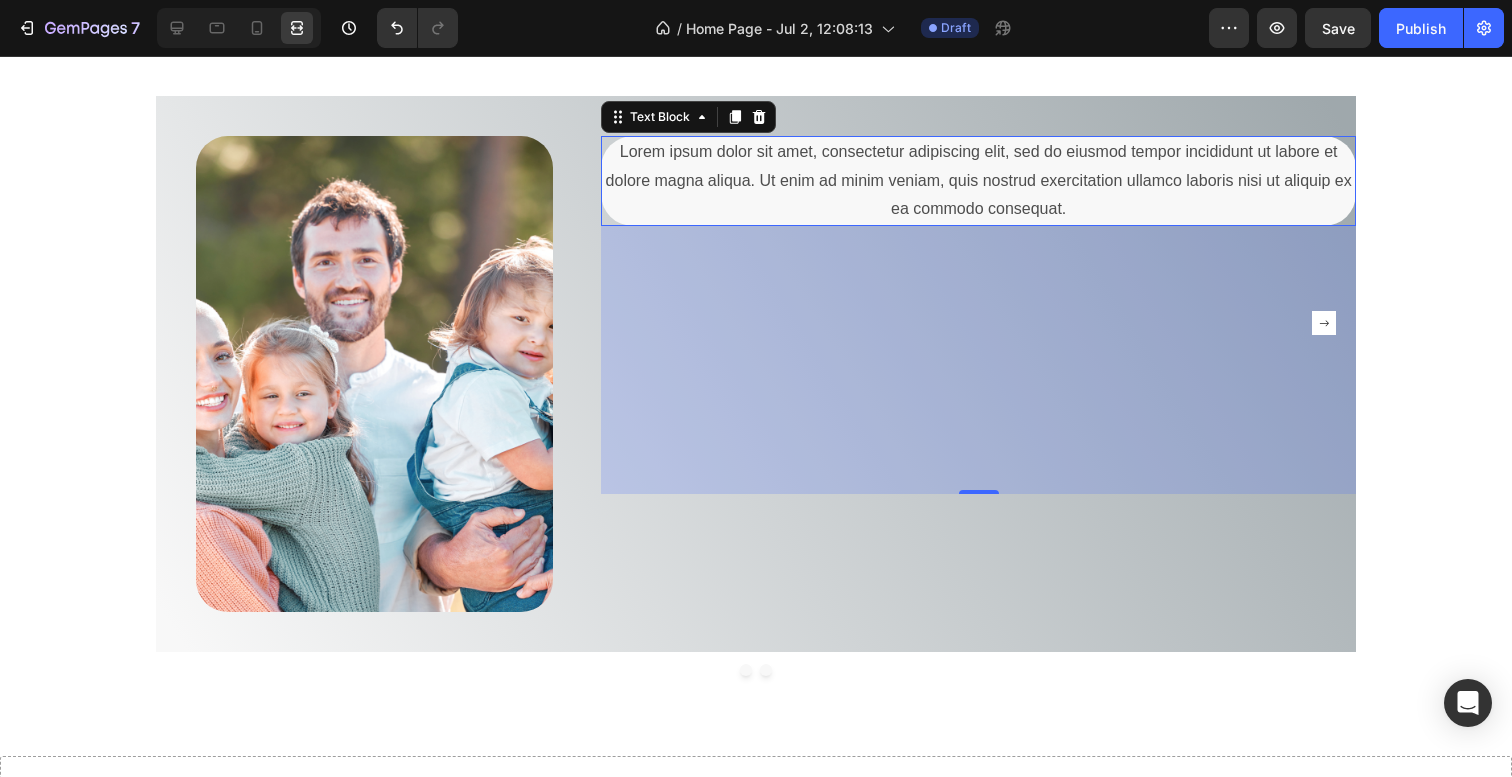 scroll, scrollTop: 2936, scrollLeft: 0, axis: vertical 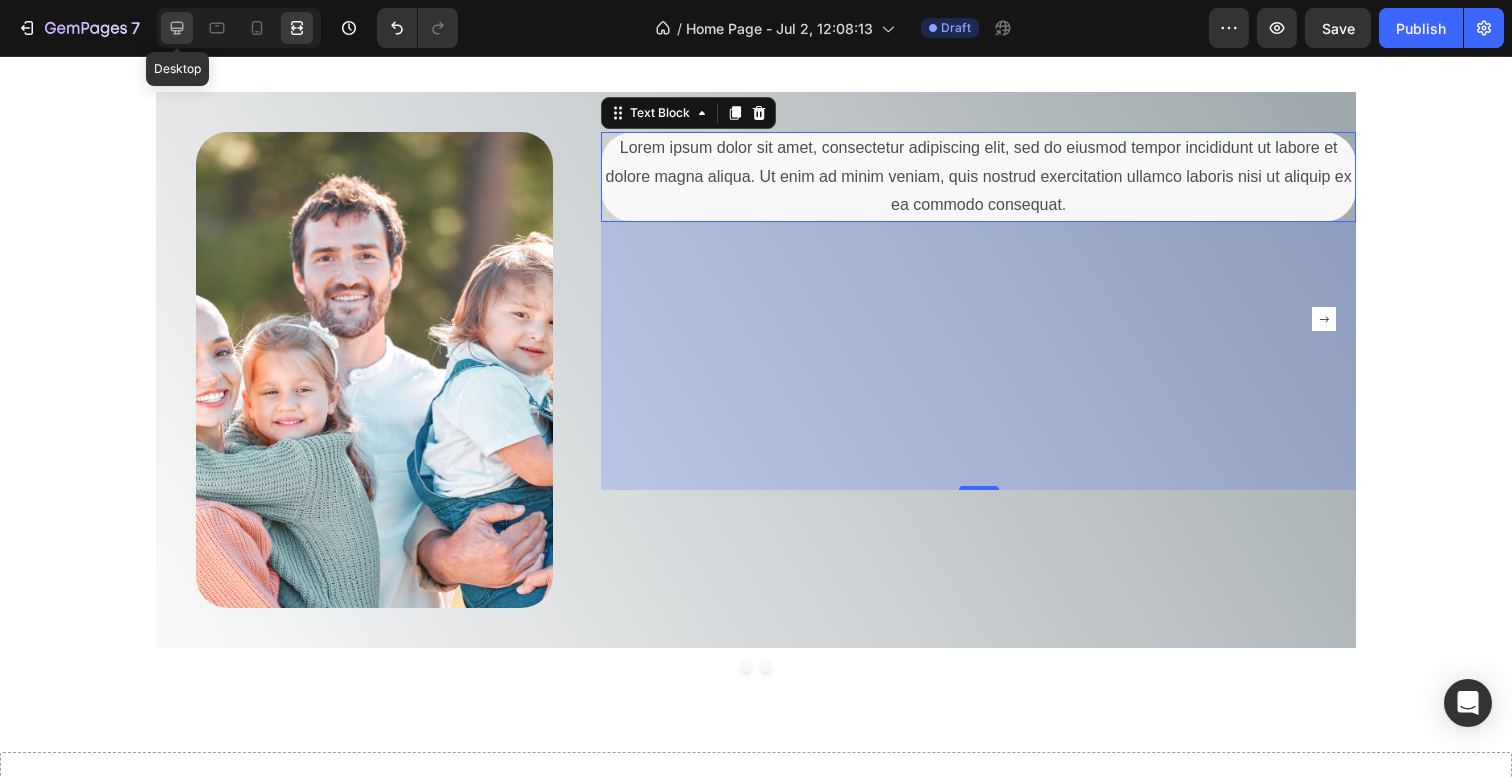 click 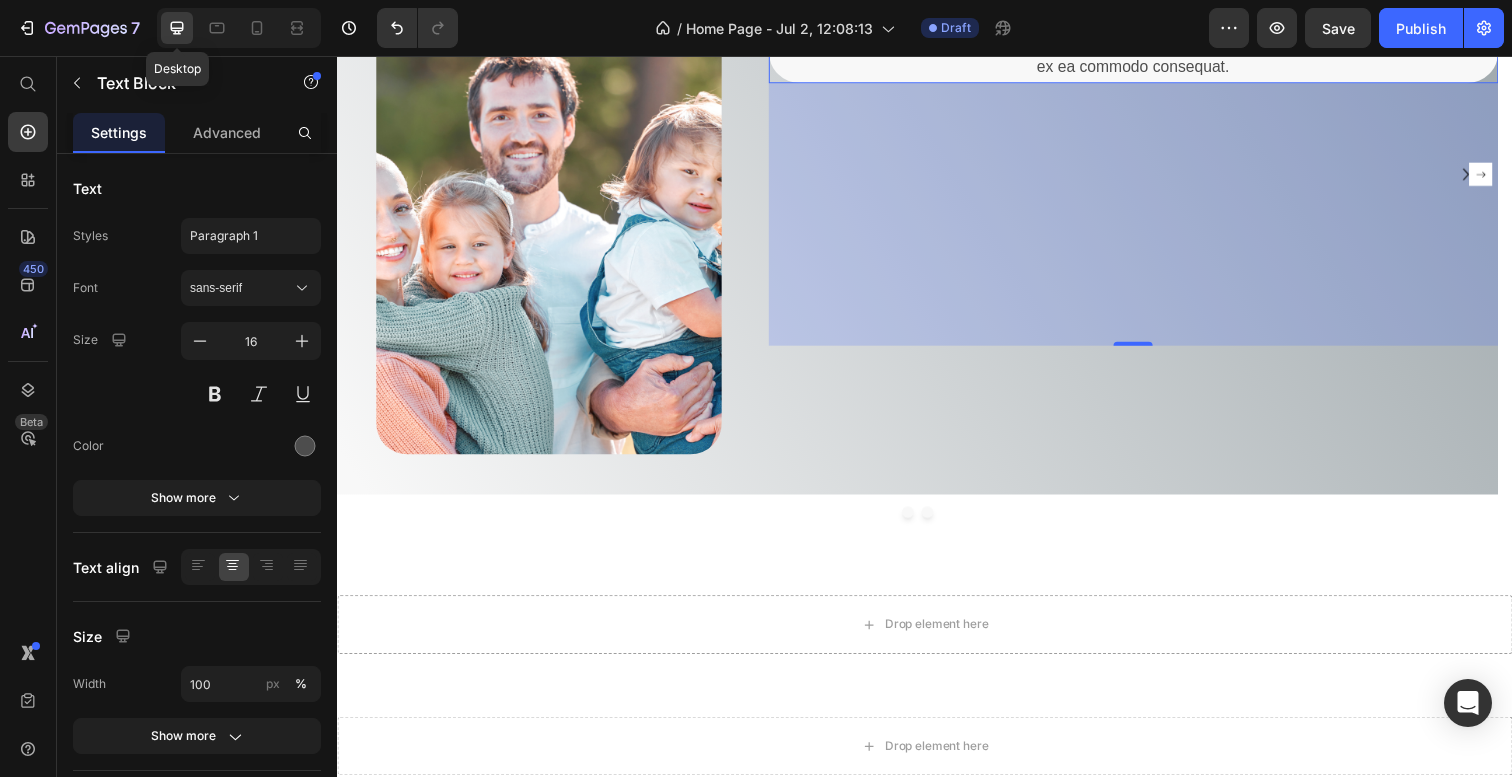 scroll, scrollTop: 2798, scrollLeft: 0, axis: vertical 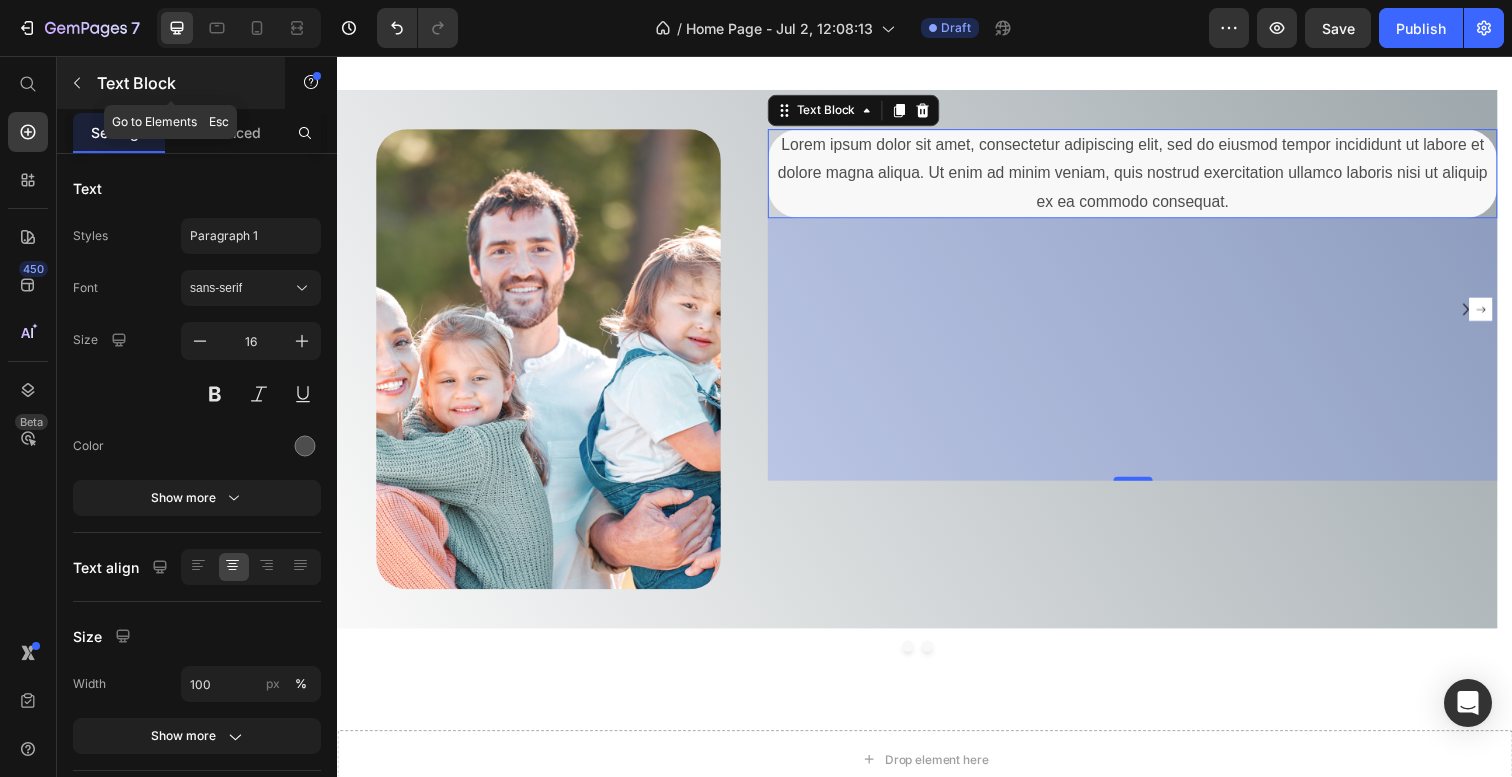 click at bounding box center [77, 83] 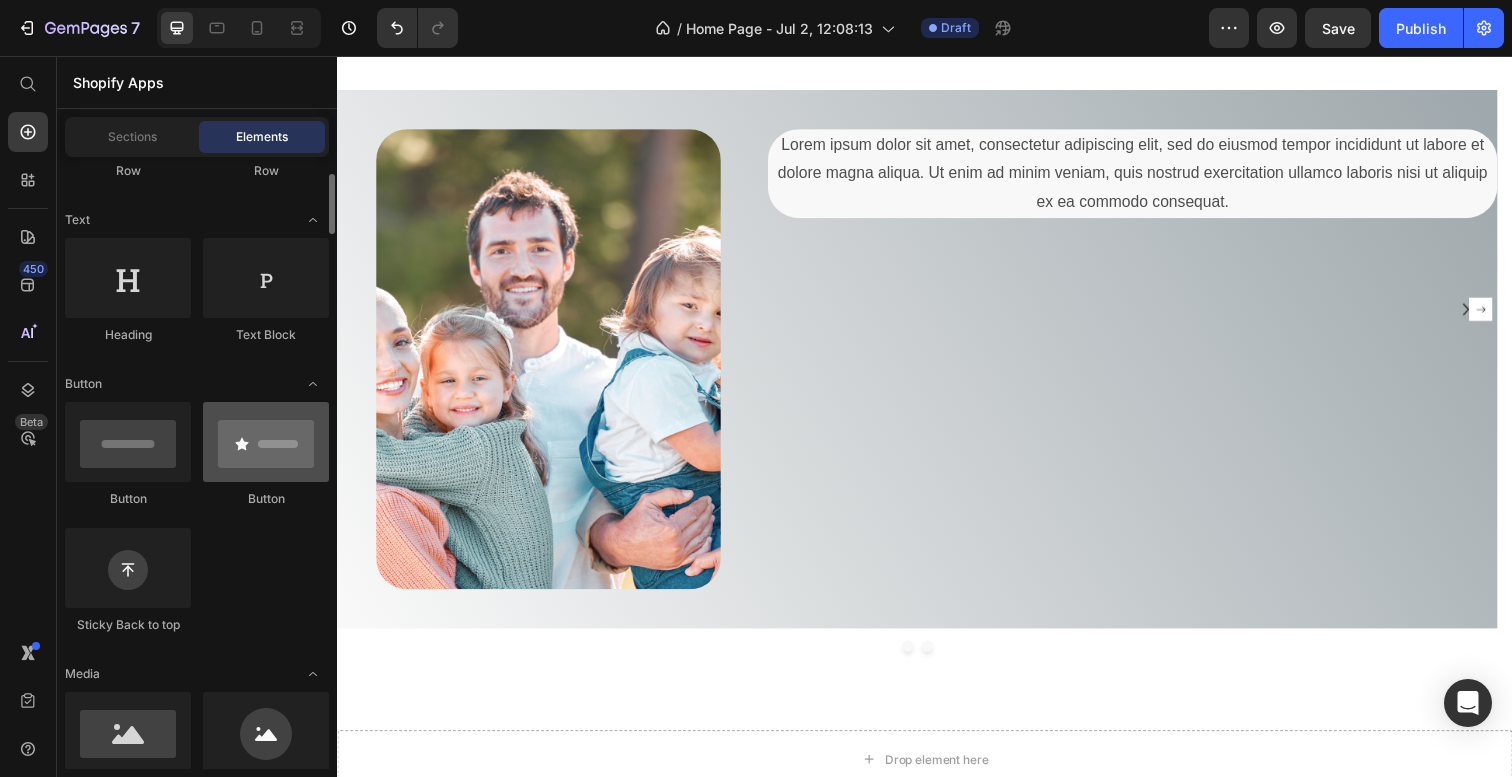 scroll, scrollTop: 258, scrollLeft: 0, axis: vertical 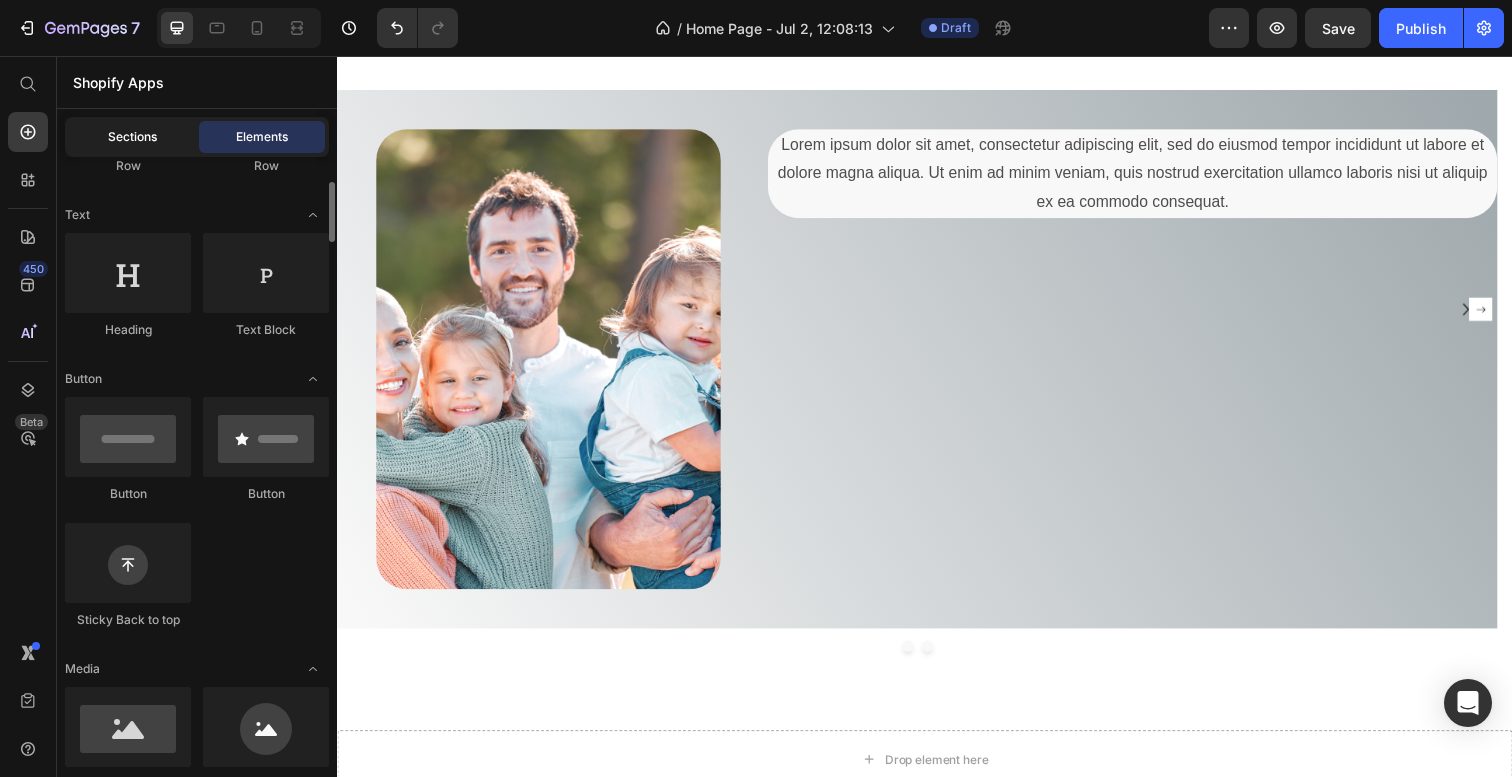 click on "Sections" 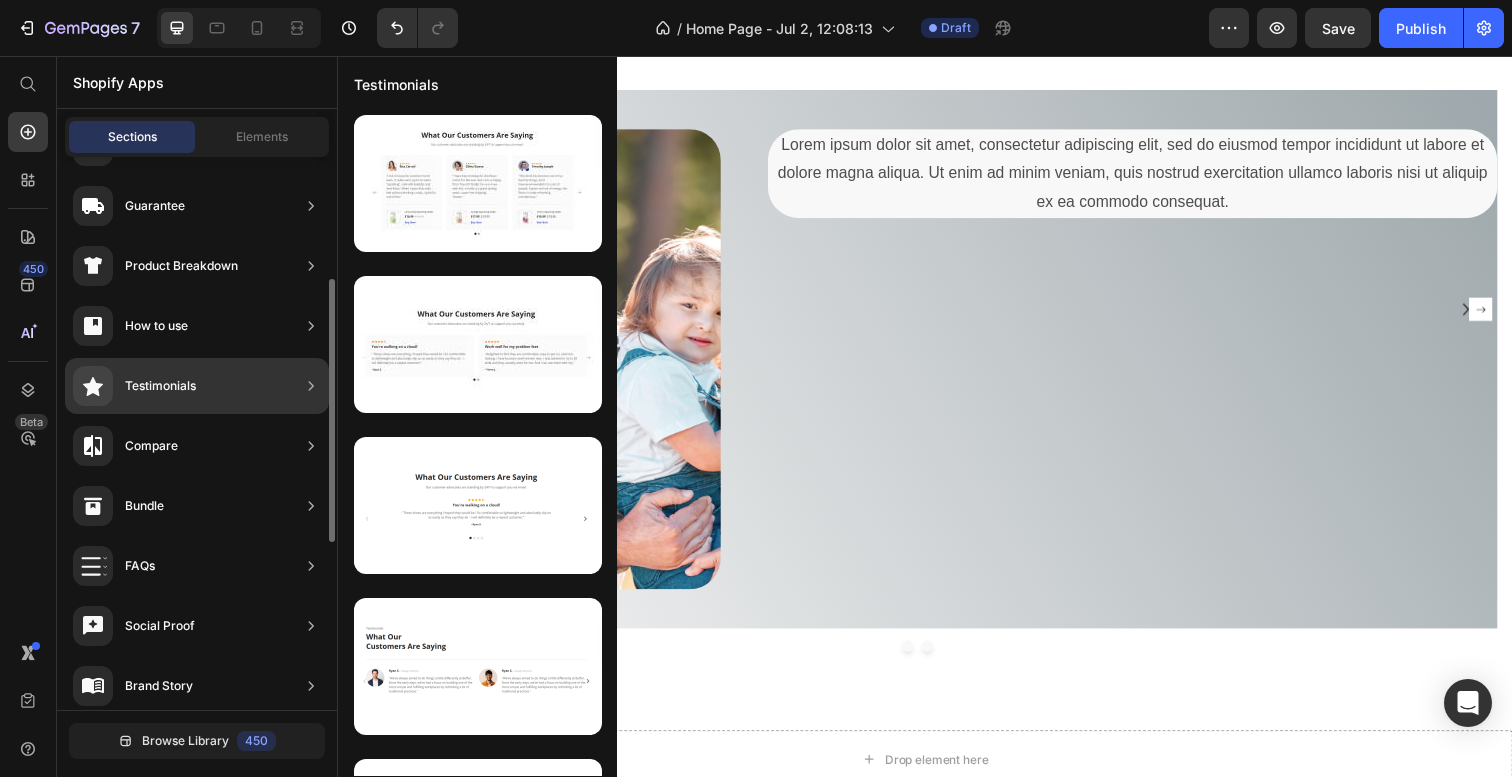 scroll, scrollTop: 260, scrollLeft: 0, axis: vertical 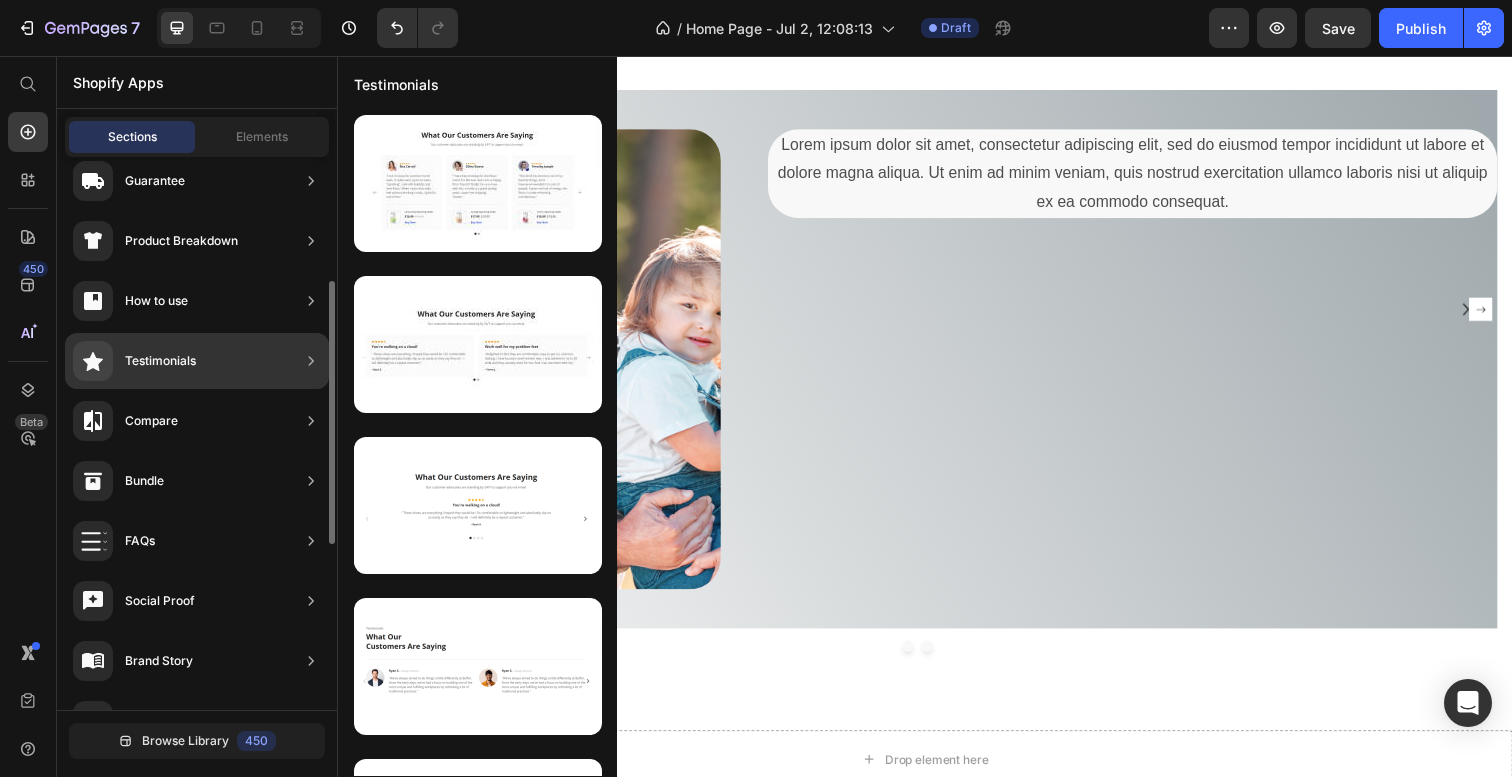click on "Testimonials" 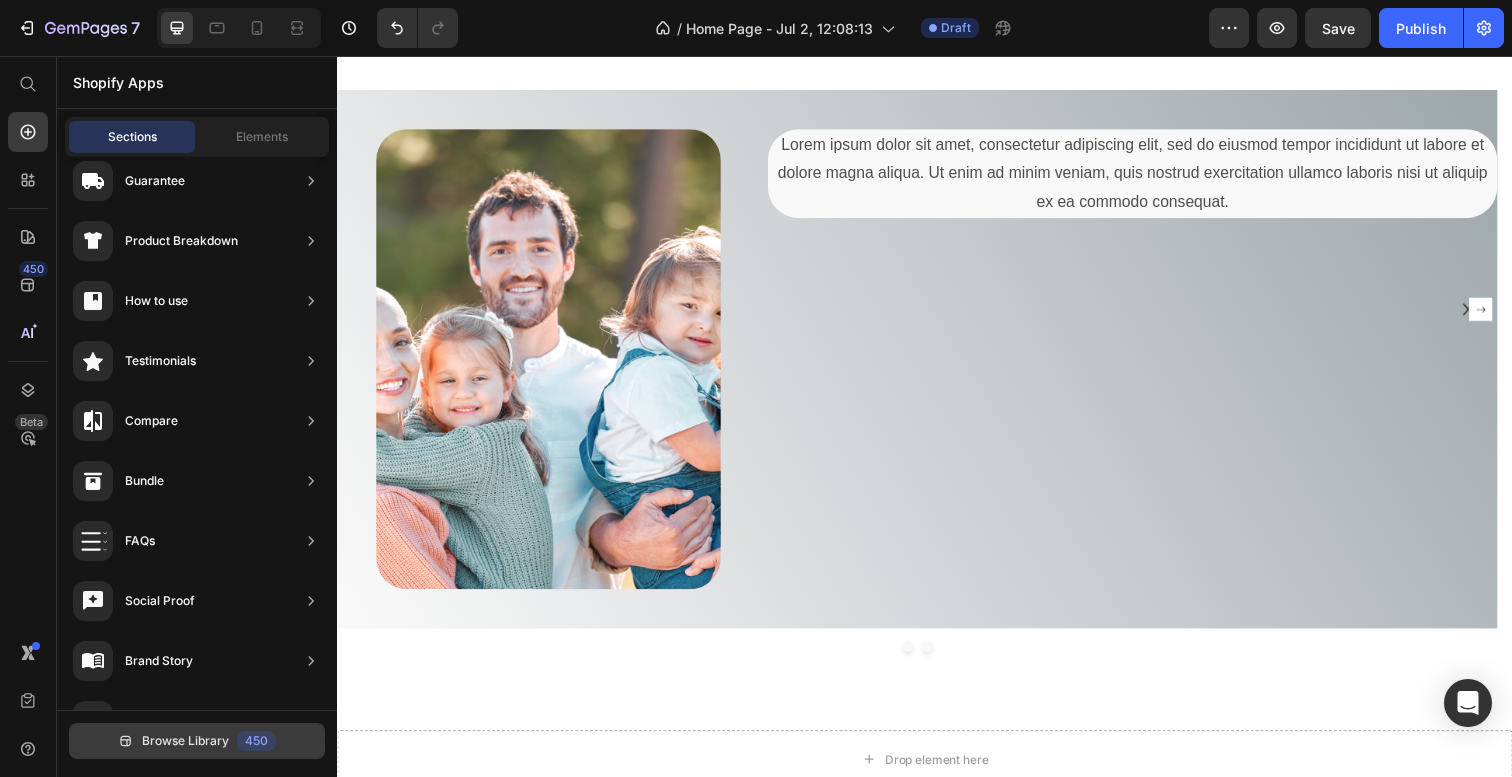 click on "Browse Library" at bounding box center [185, 741] 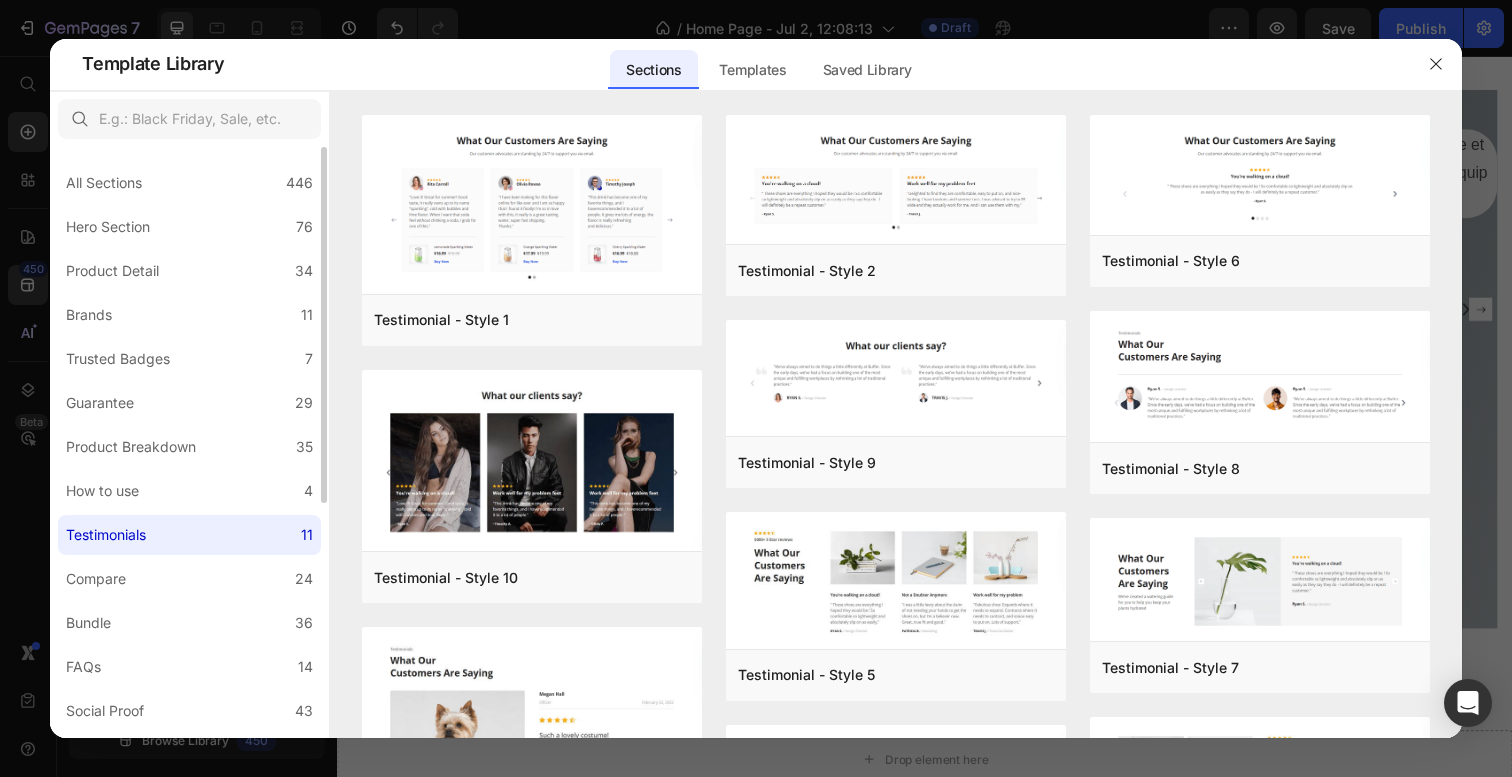 click on "Testimonials 11" 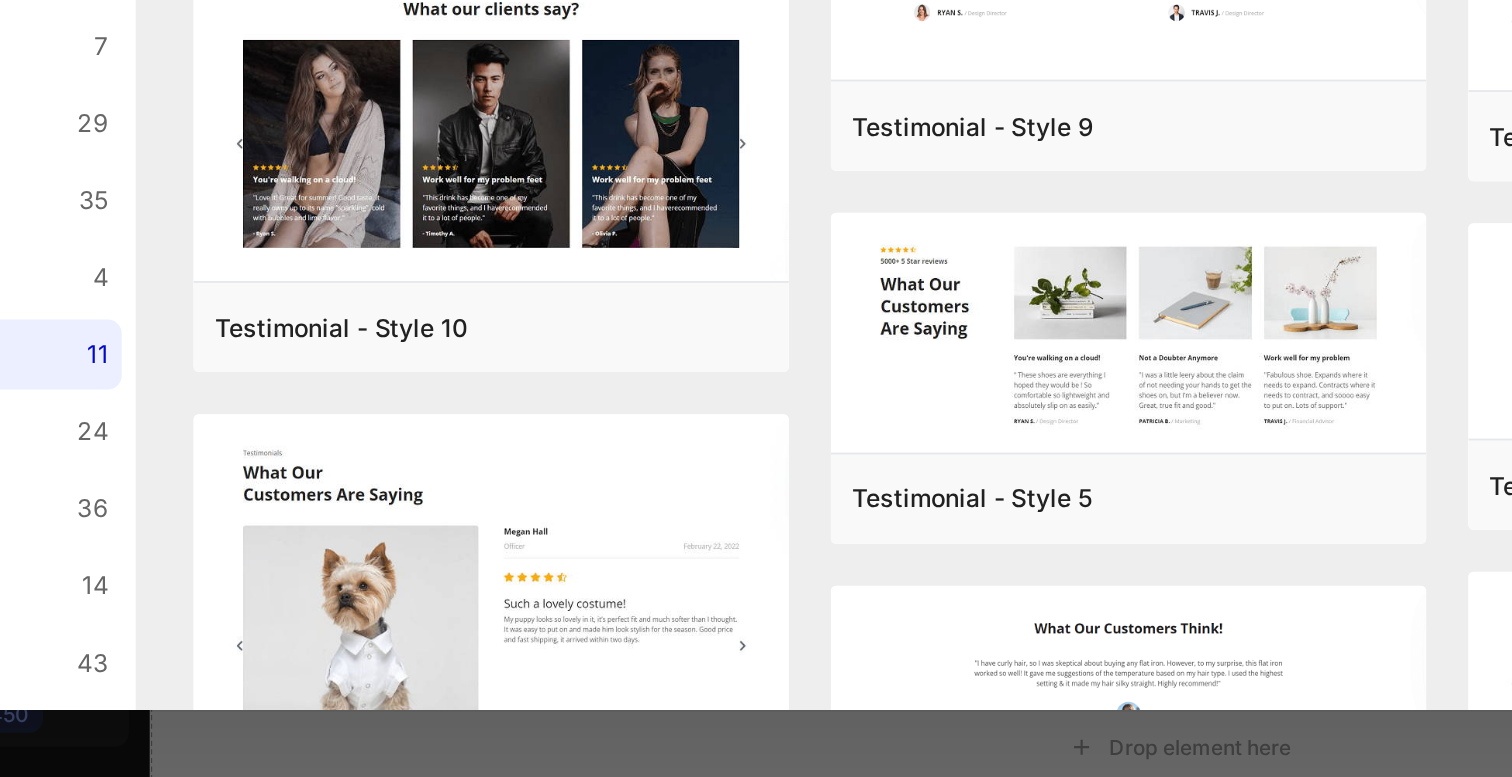scroll, scrollTop: 0, scrollLeft: 0, axis: both 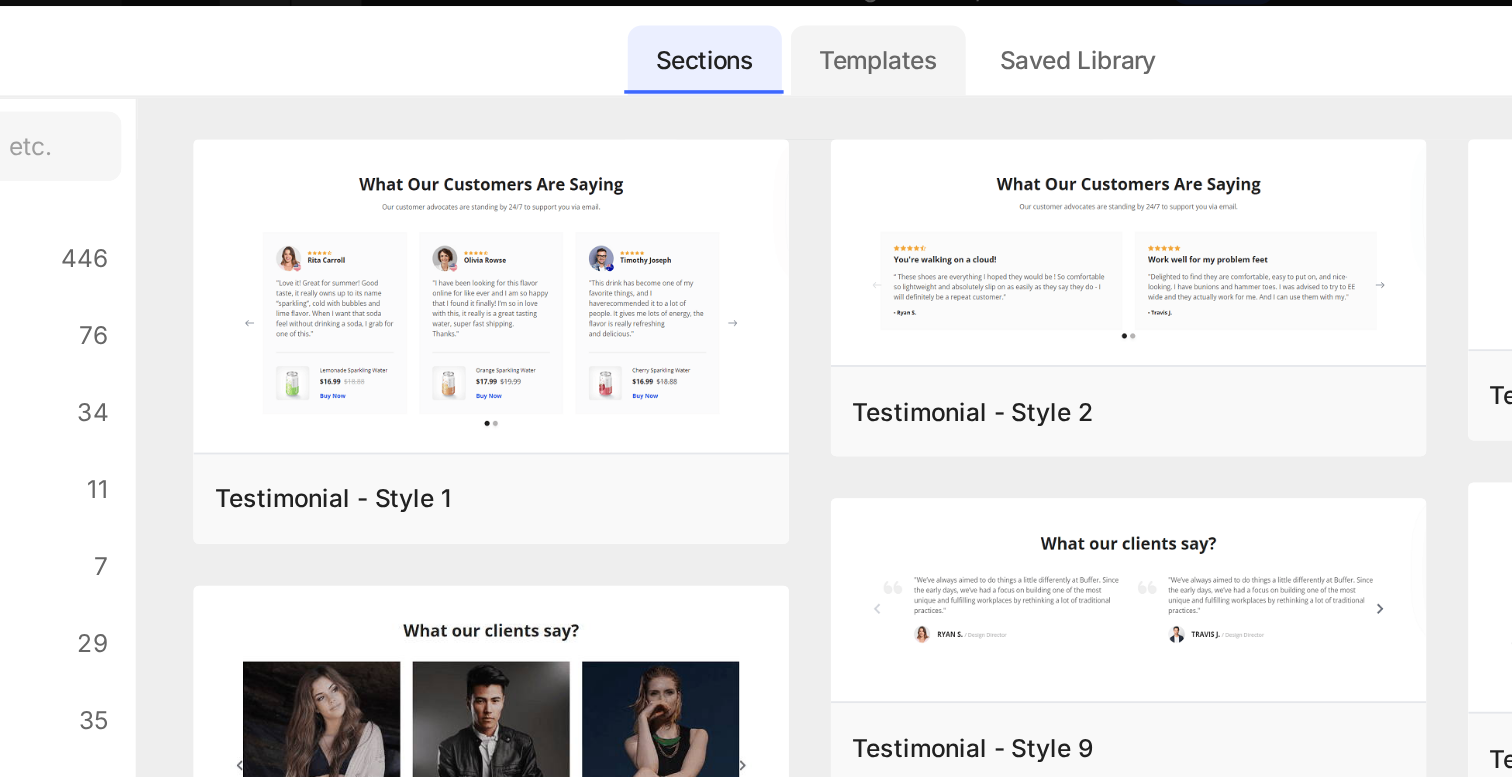 click on "Templates" 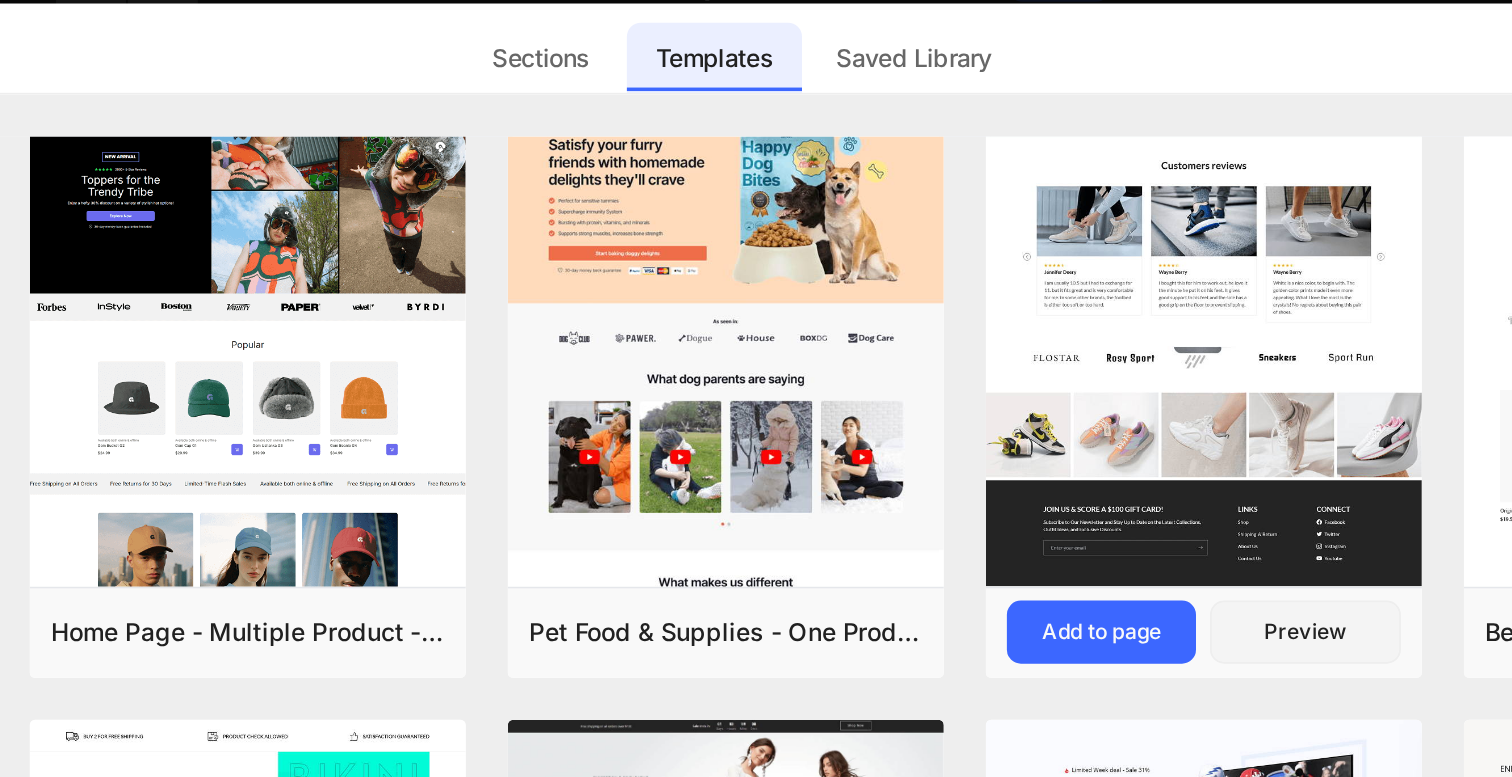 scroll, scrollTop: 39, scrollLeft: 0, axis: vertical 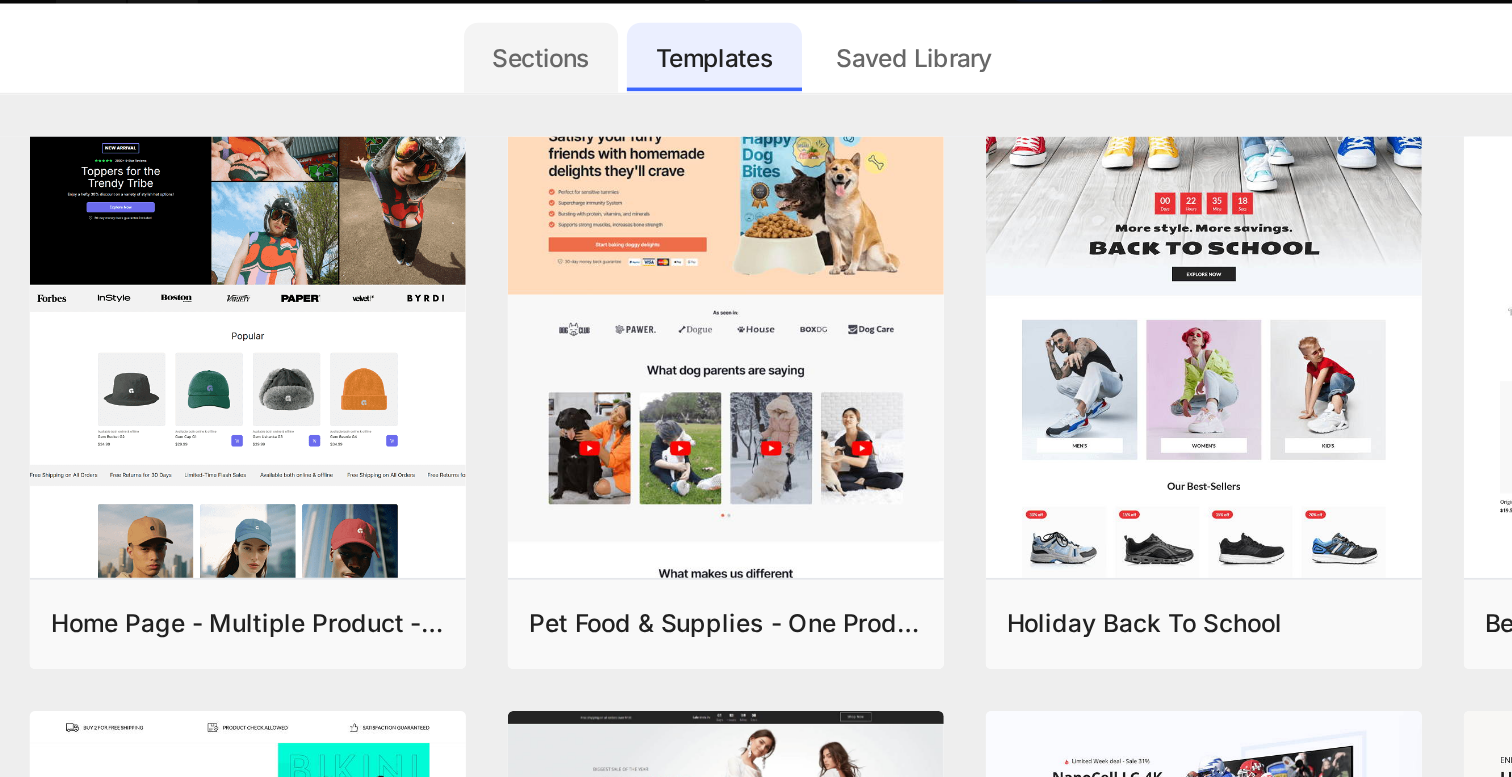 click on "Sections" 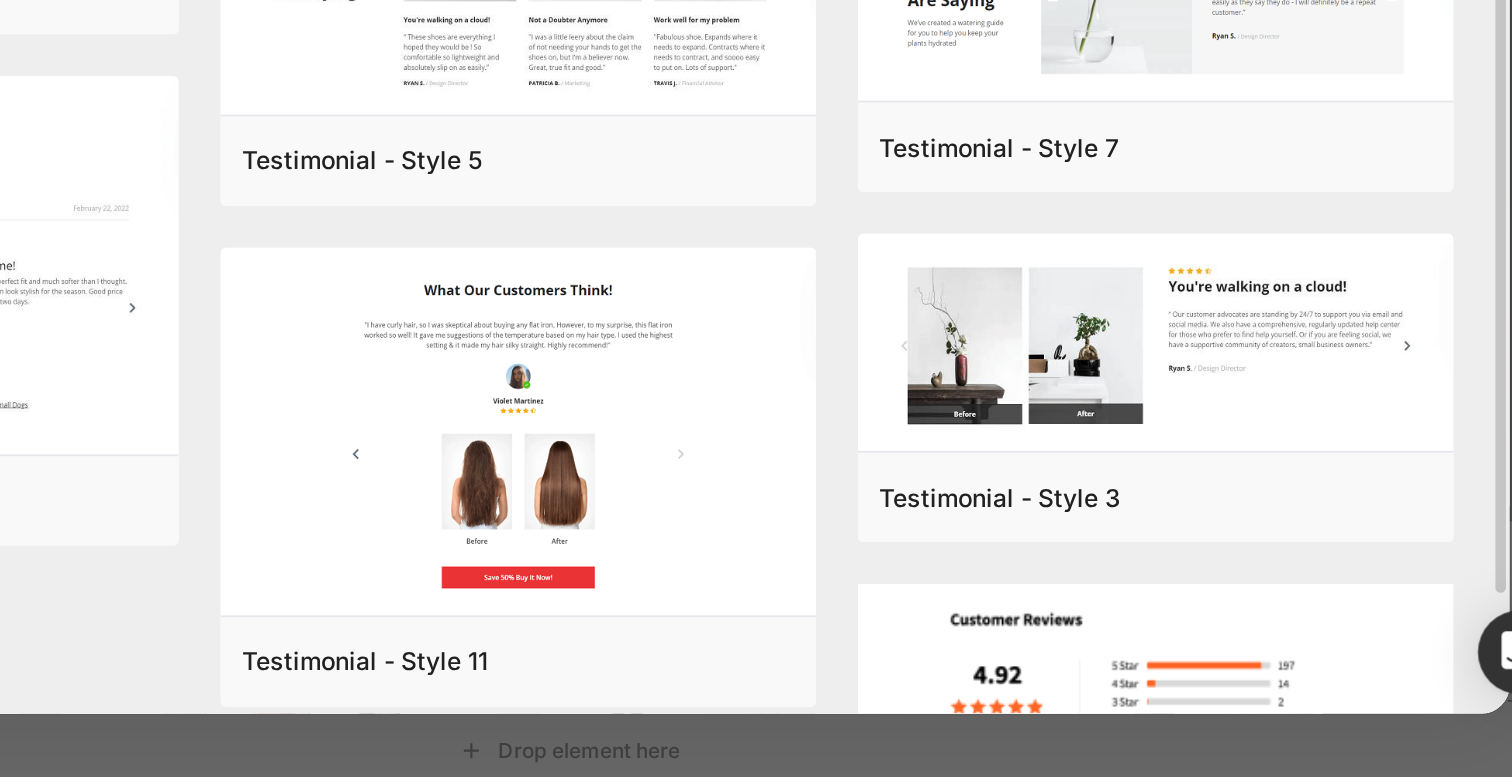 scroll, scrollTop: 236, scrollLeft: 0, axis: vertical 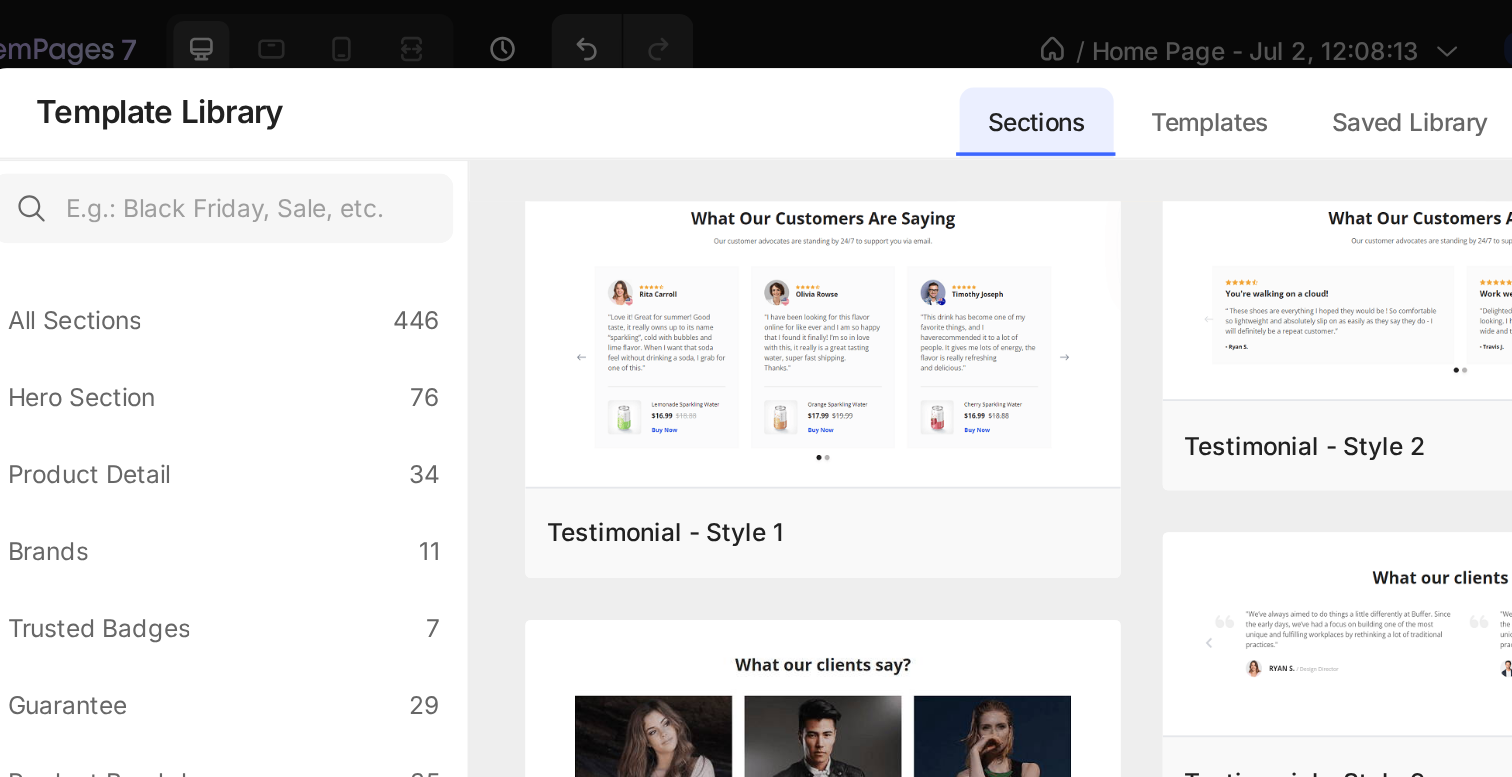 click at bounding box center (756, 388) 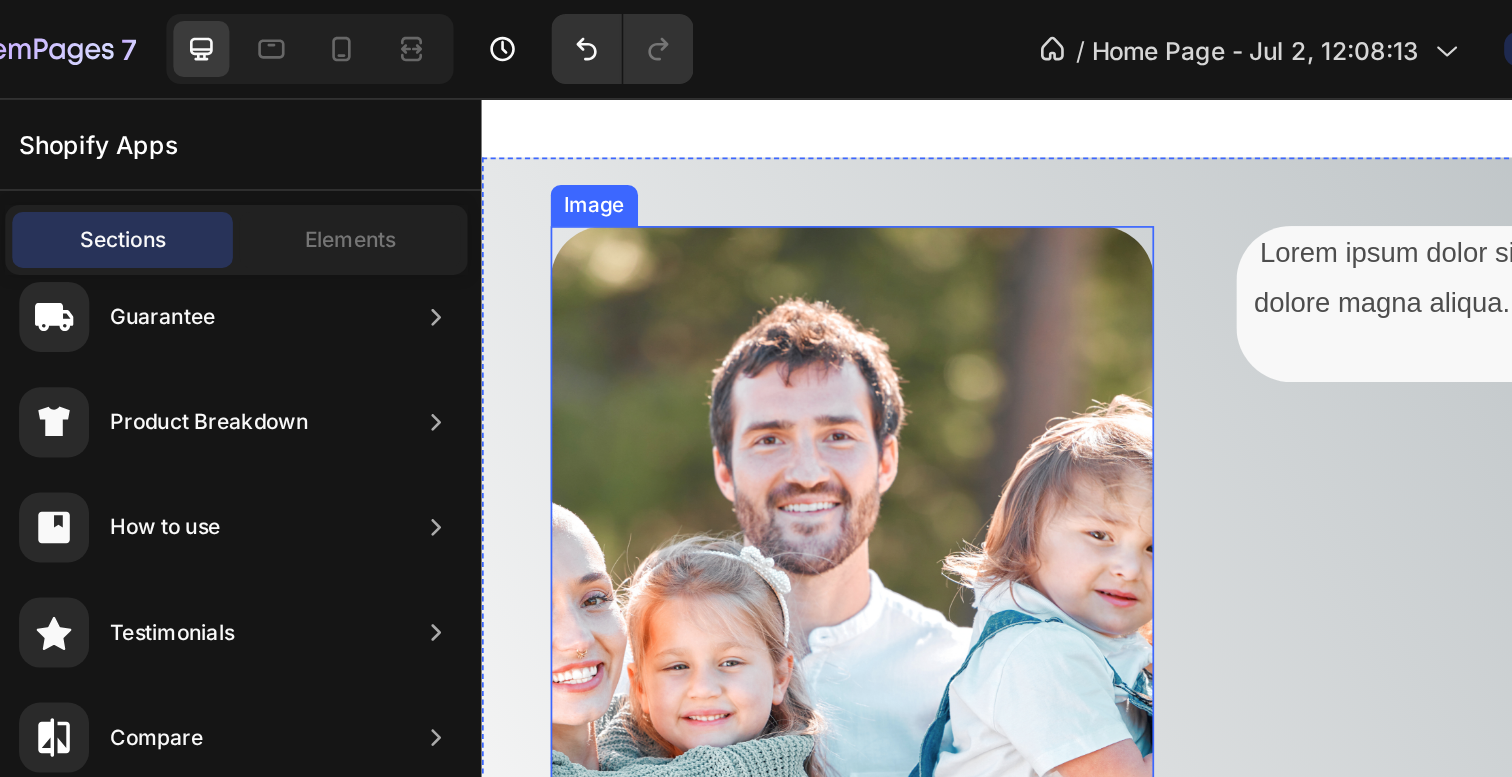 scroll, scrollTop: 2842, scrollLeft: 0, axis: vertical 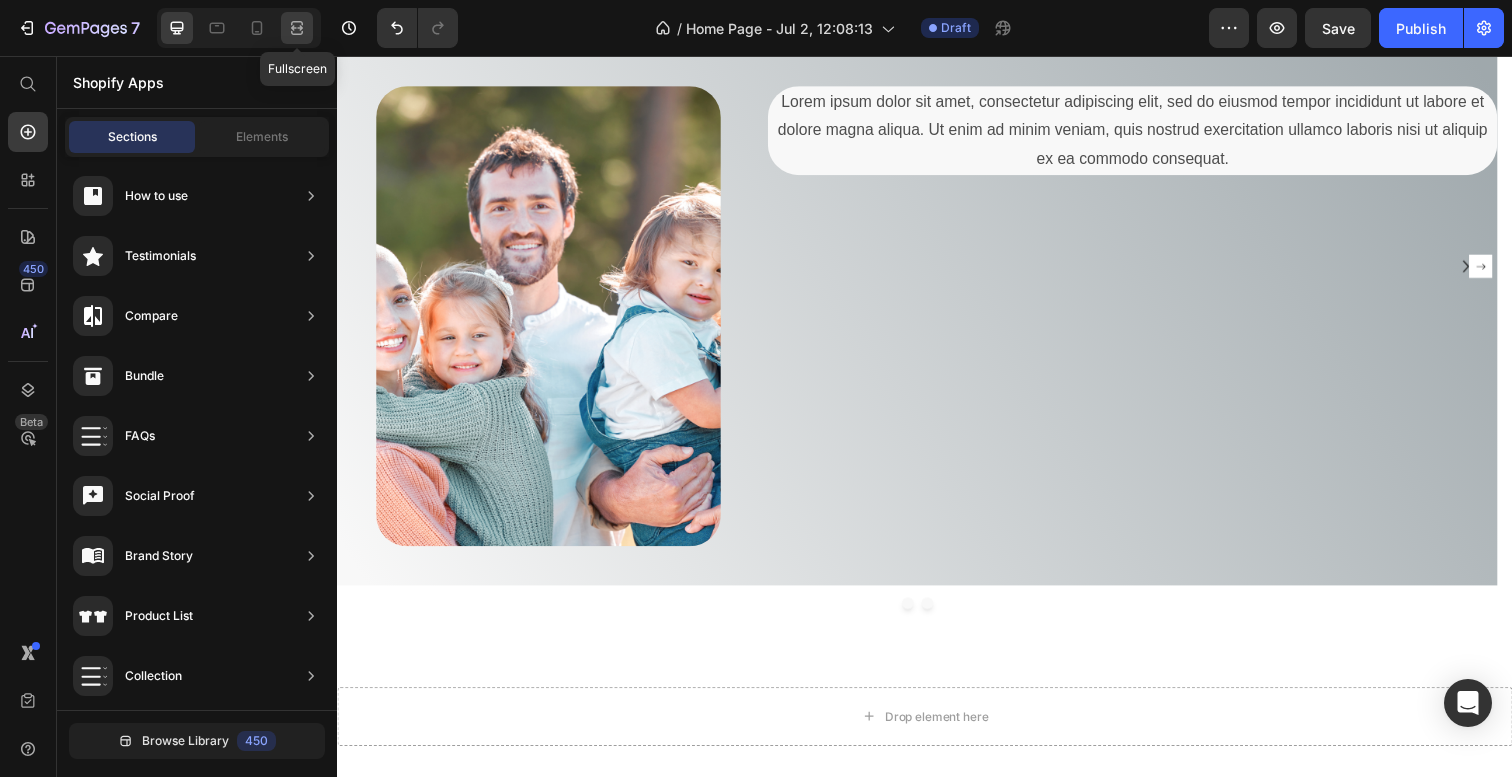click 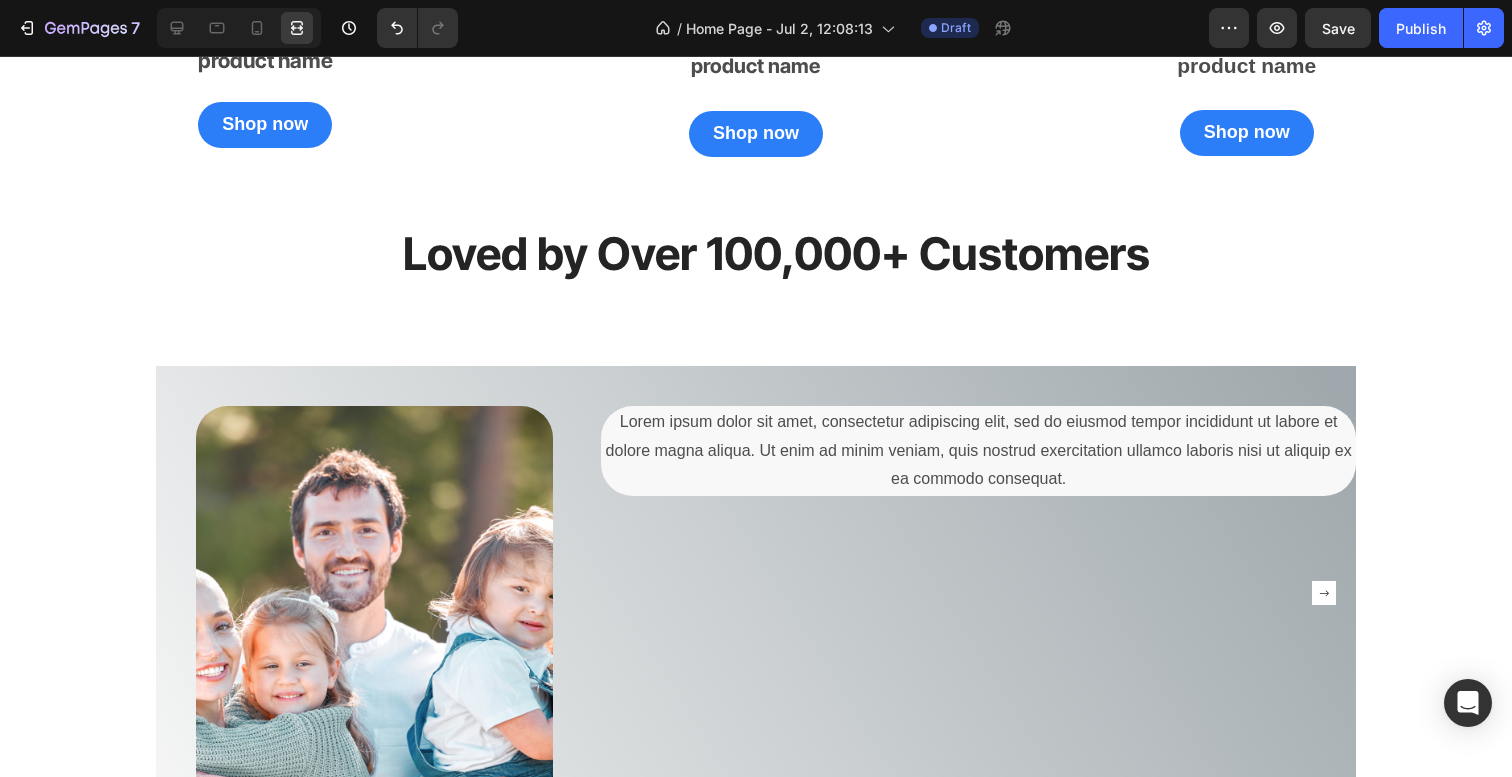 scroll, scrollTop: 2864, scrollLeft: 0, axis: vertical 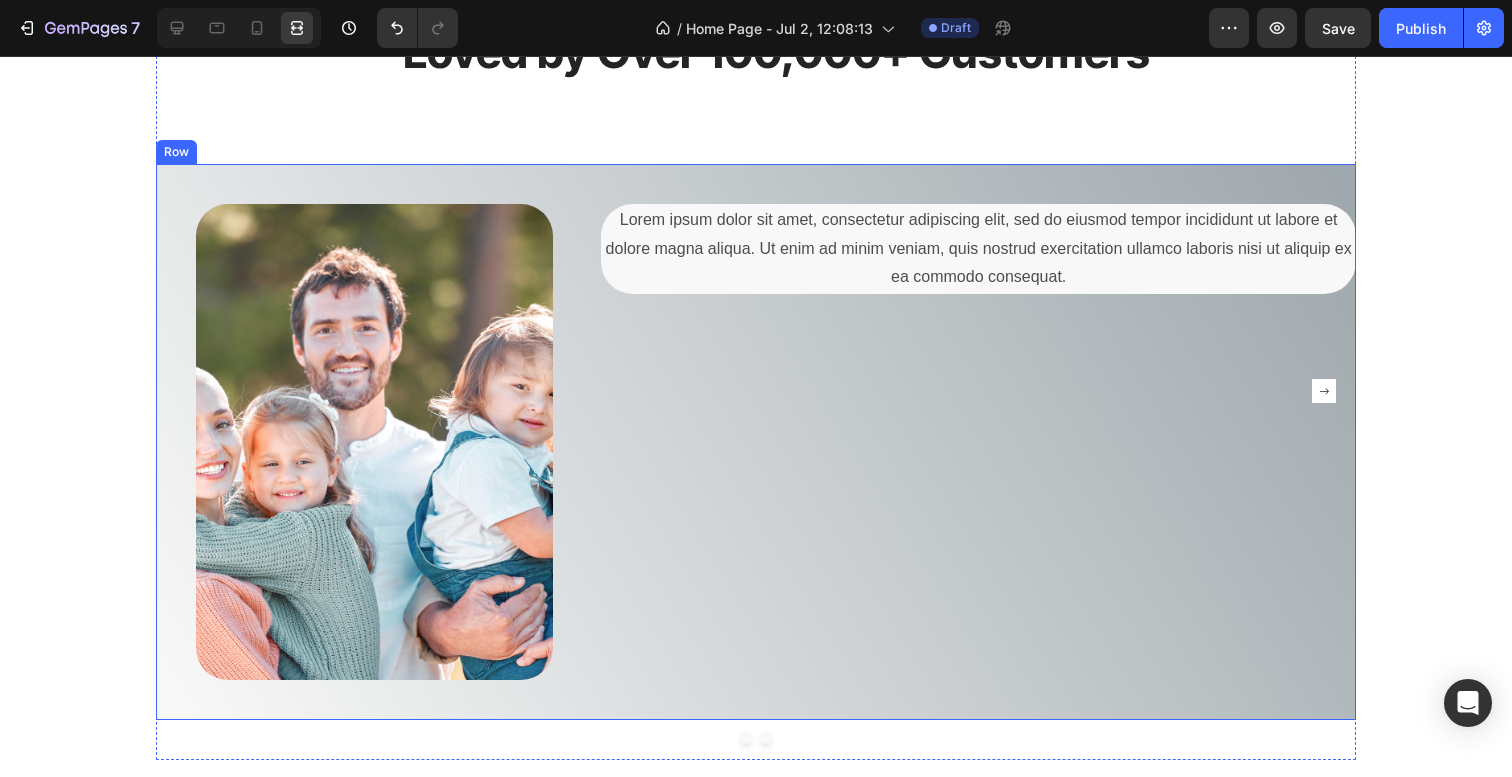 click on "Lorem ipsum dolor sit amet, consectetur adipiscing elit, sed do eiusmod tempor incididunt ut labore et dolore magna aliqua. Ut enim ad minim veniam, quis nostrud exercitation ullamco laboris nisi ut aliquip ex ea commodo consequat. Text Block" at bounding box center (958, 442) 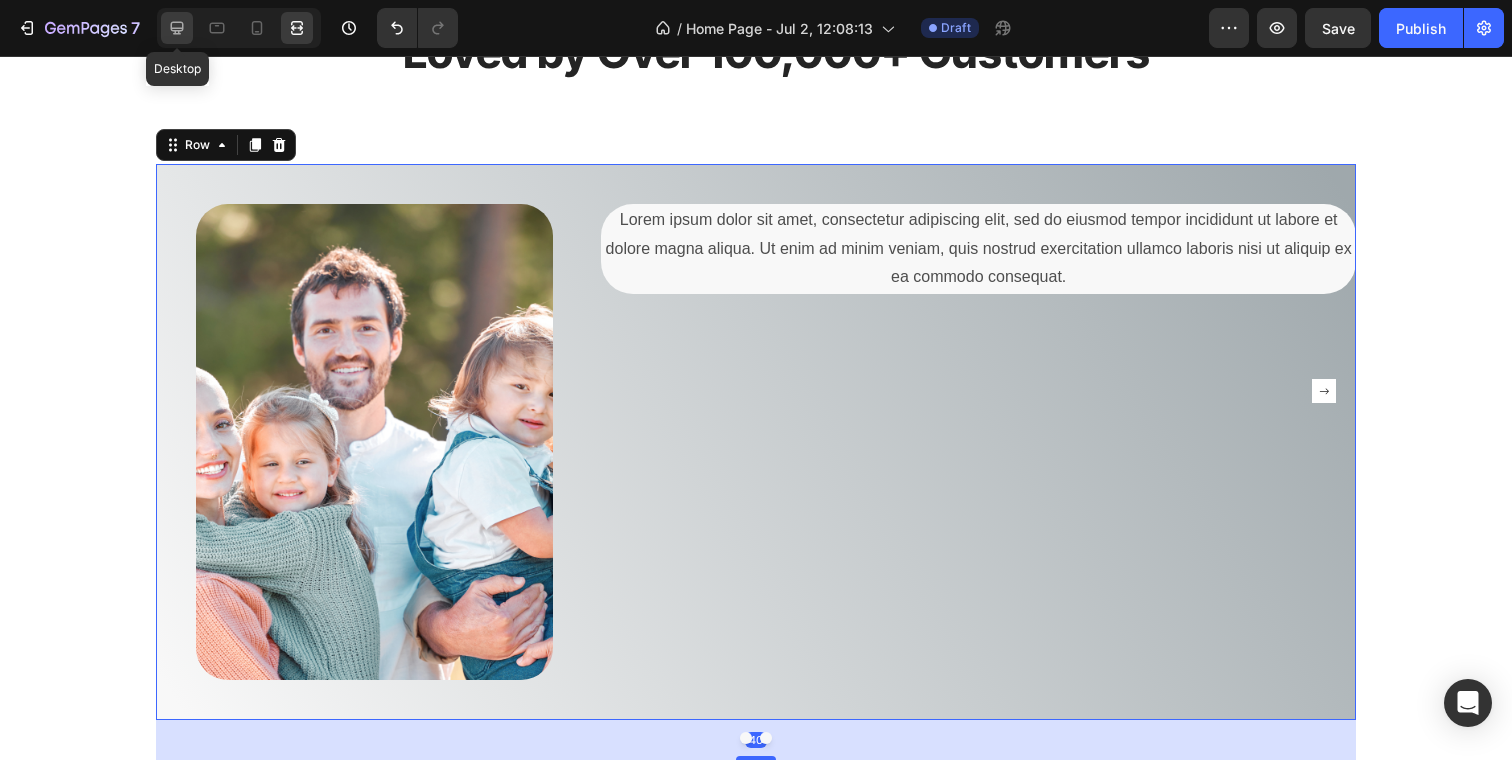 click 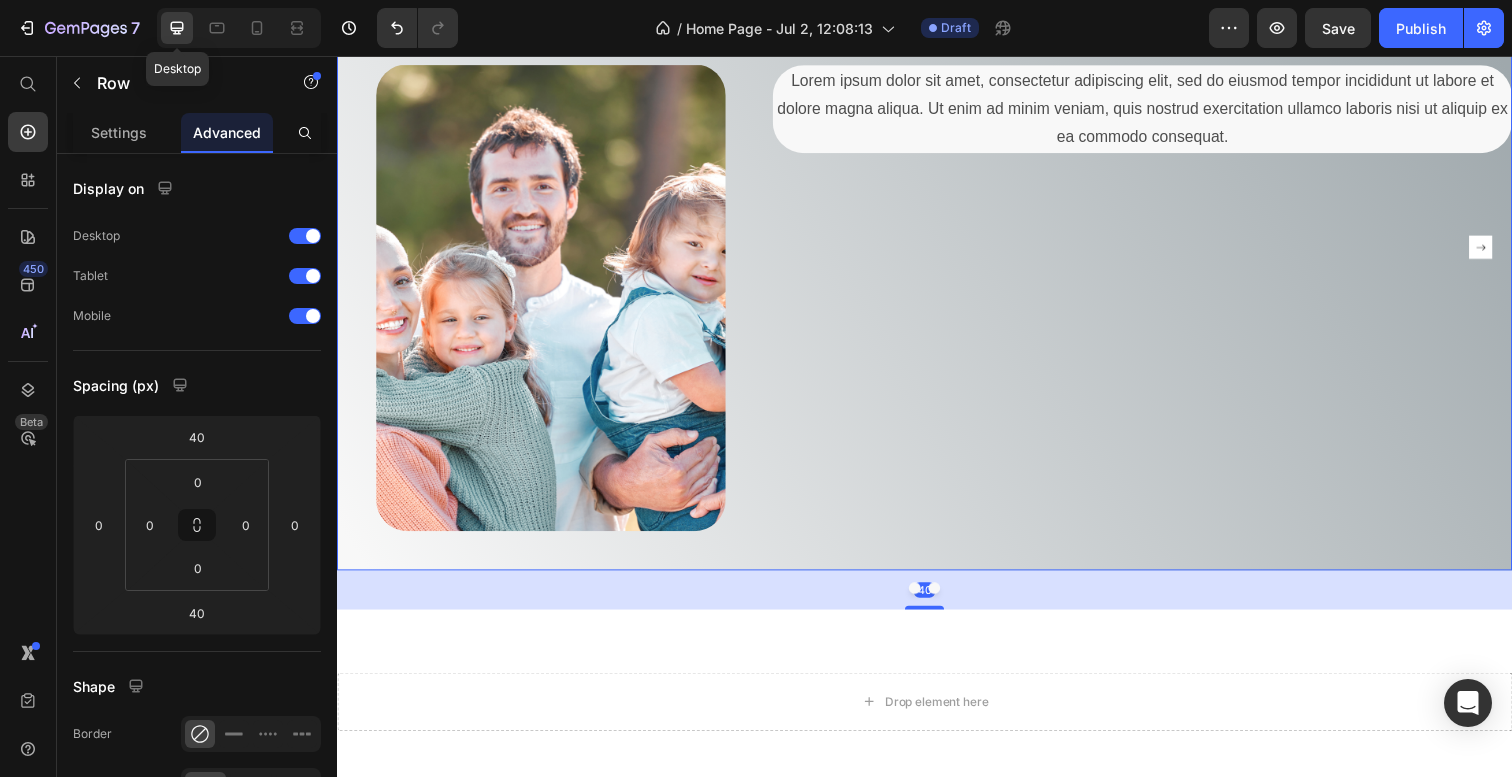 scroll, scrollTop: 2725, scrollLeft: 0, axis: vertical 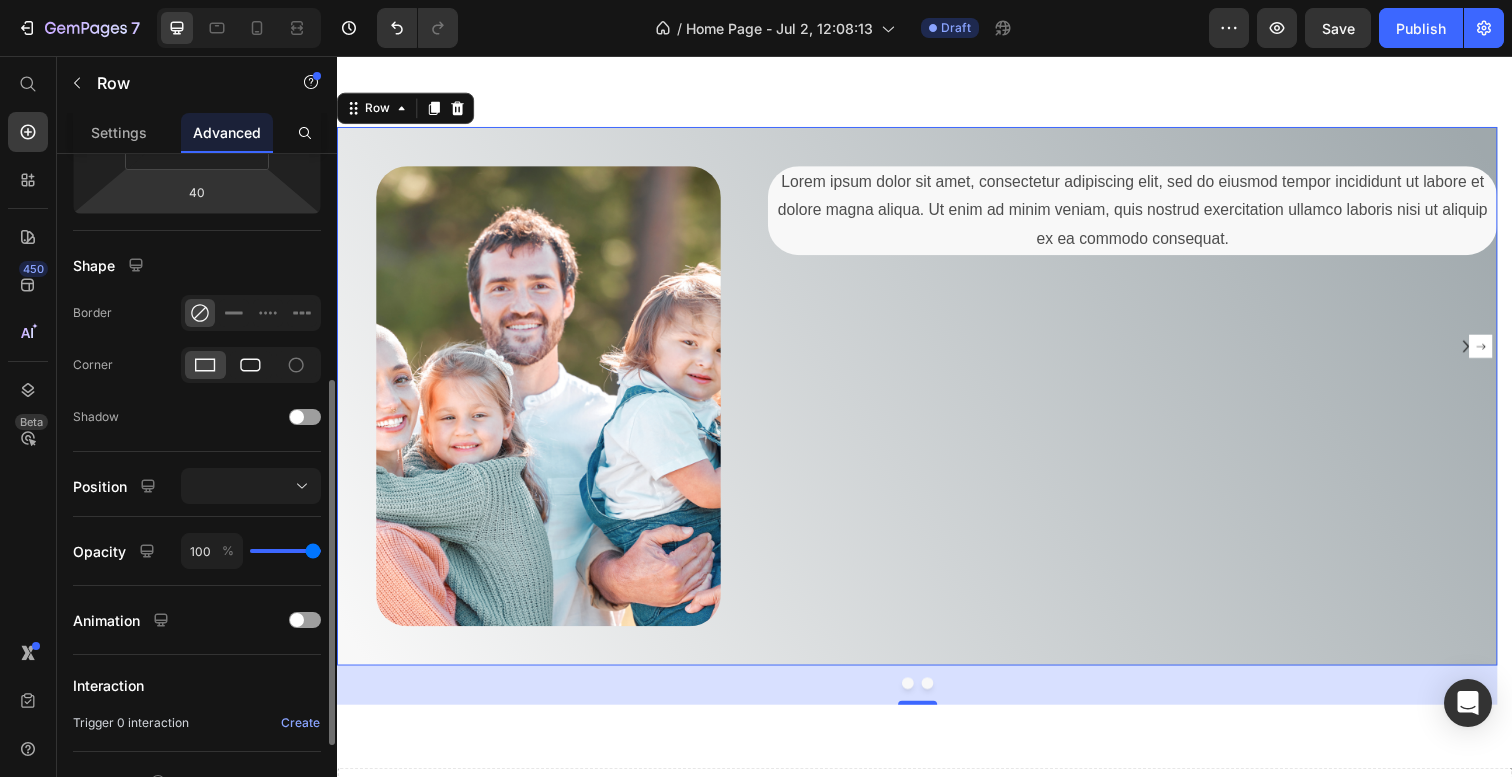 click 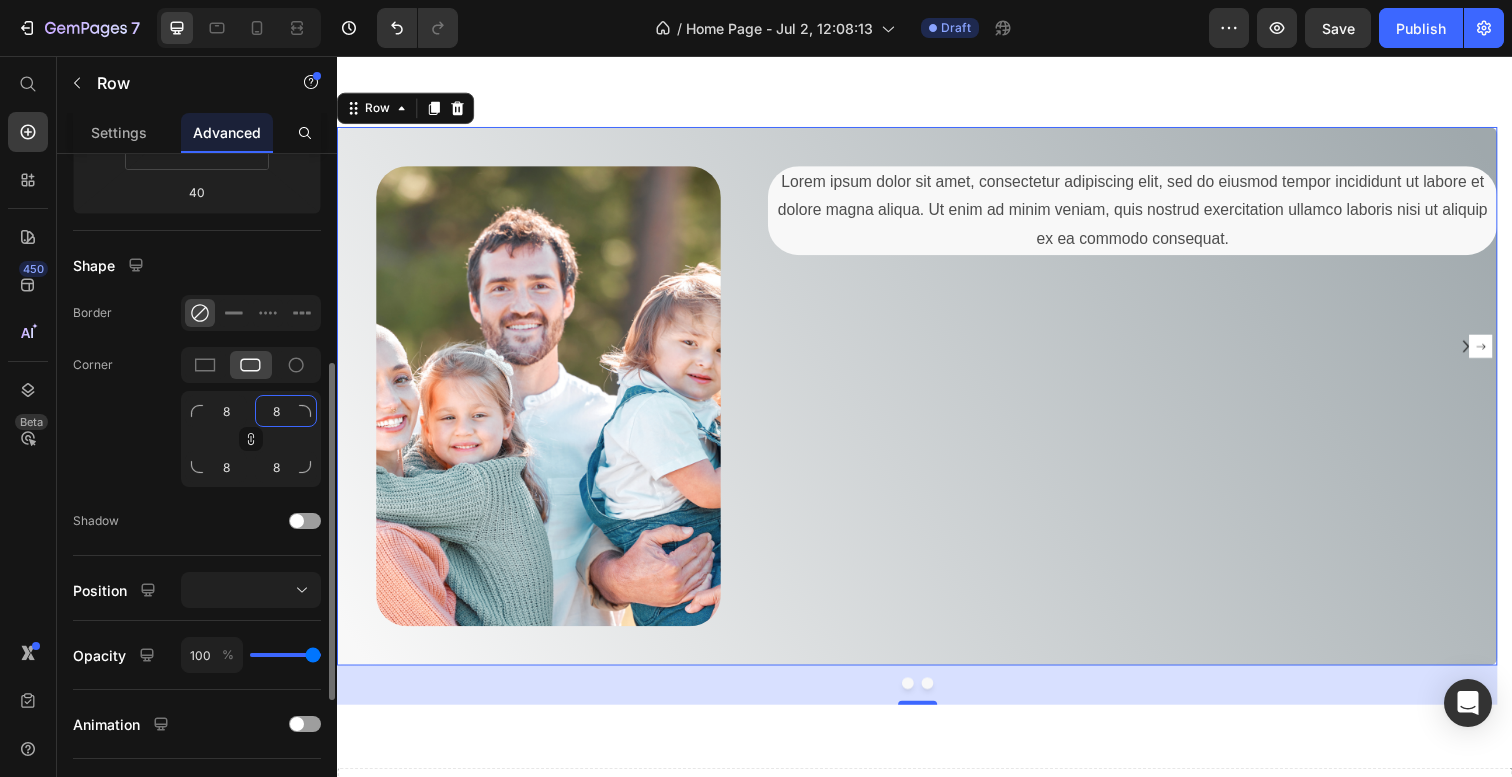 click on "8" 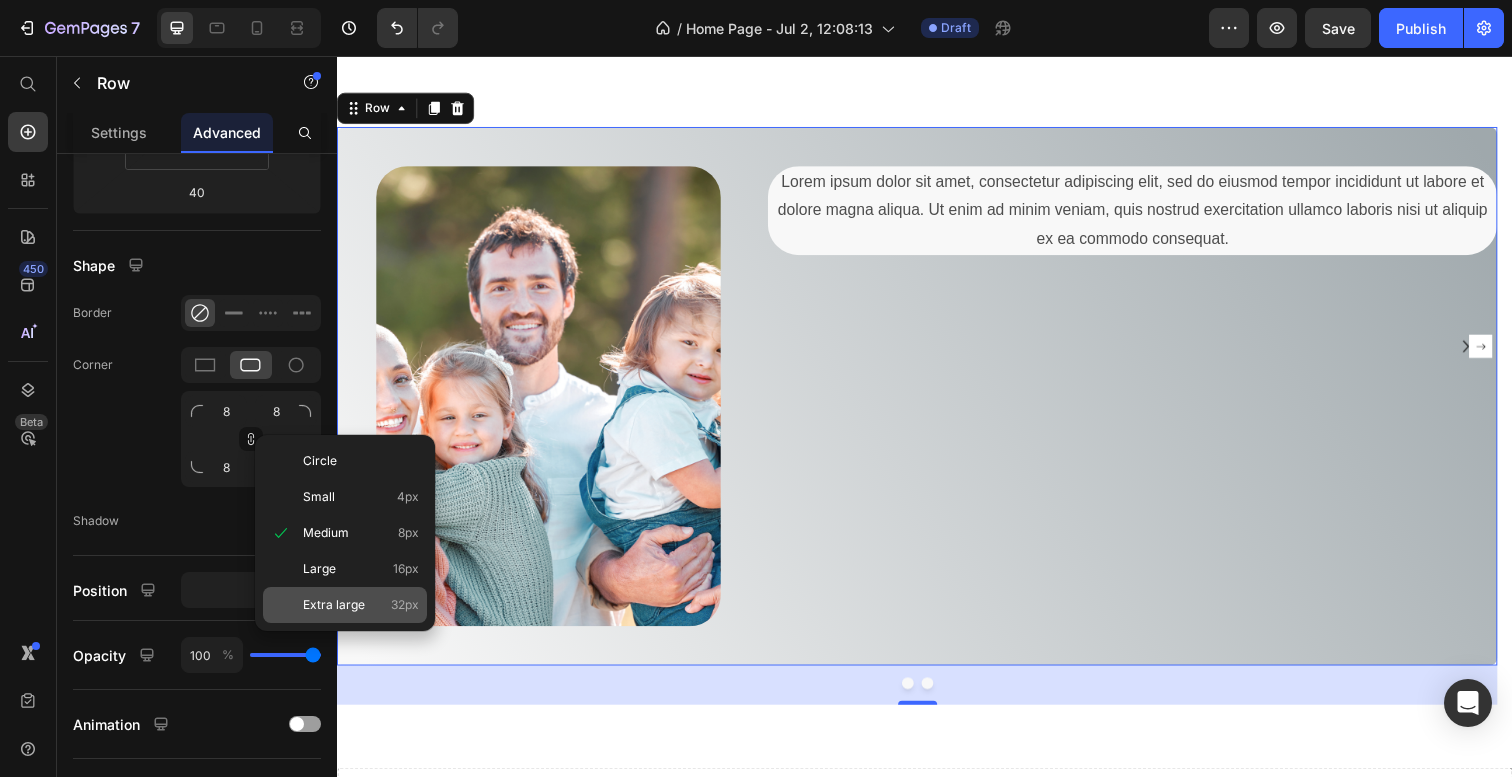 click on "Extra large" at bounding box center (334, 605) 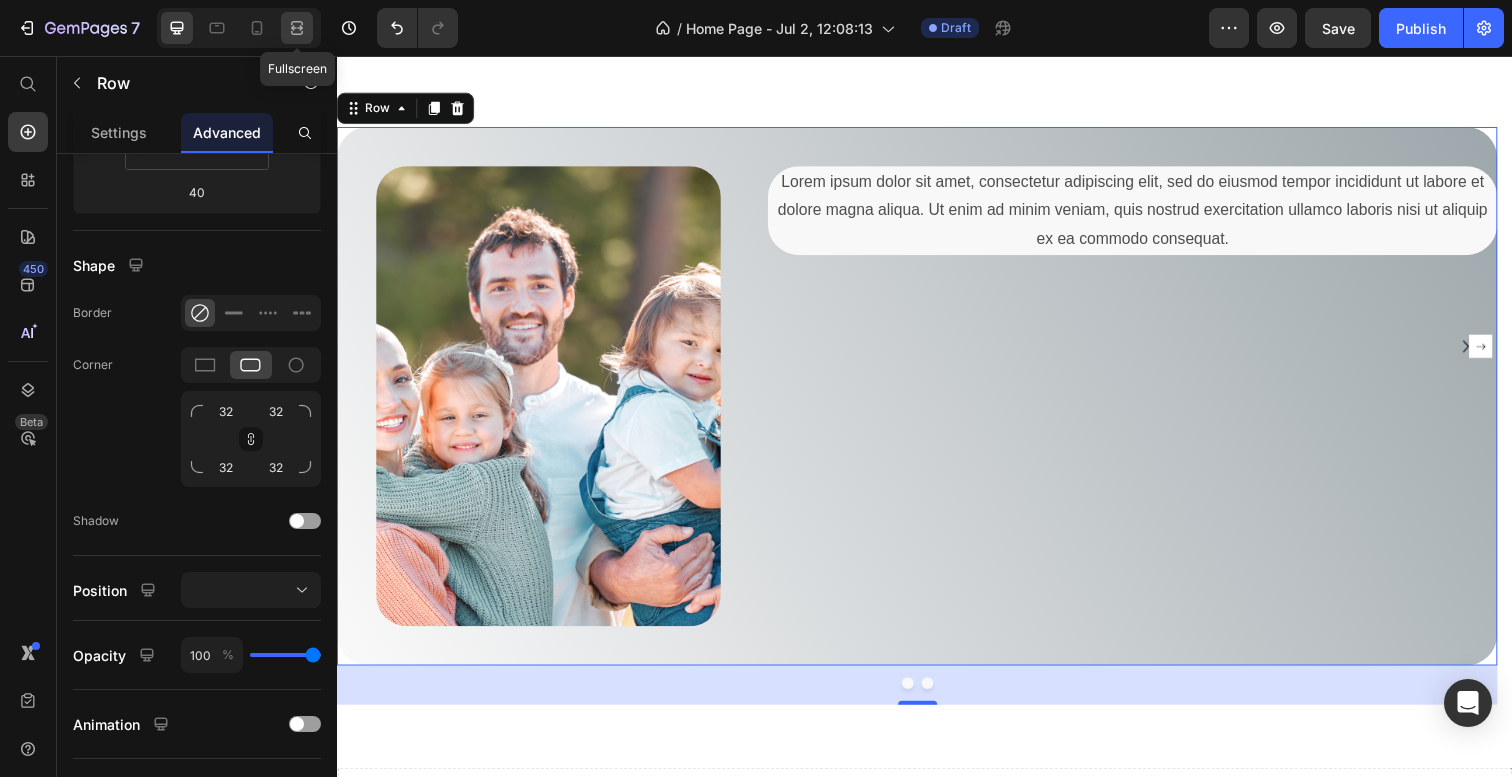 click 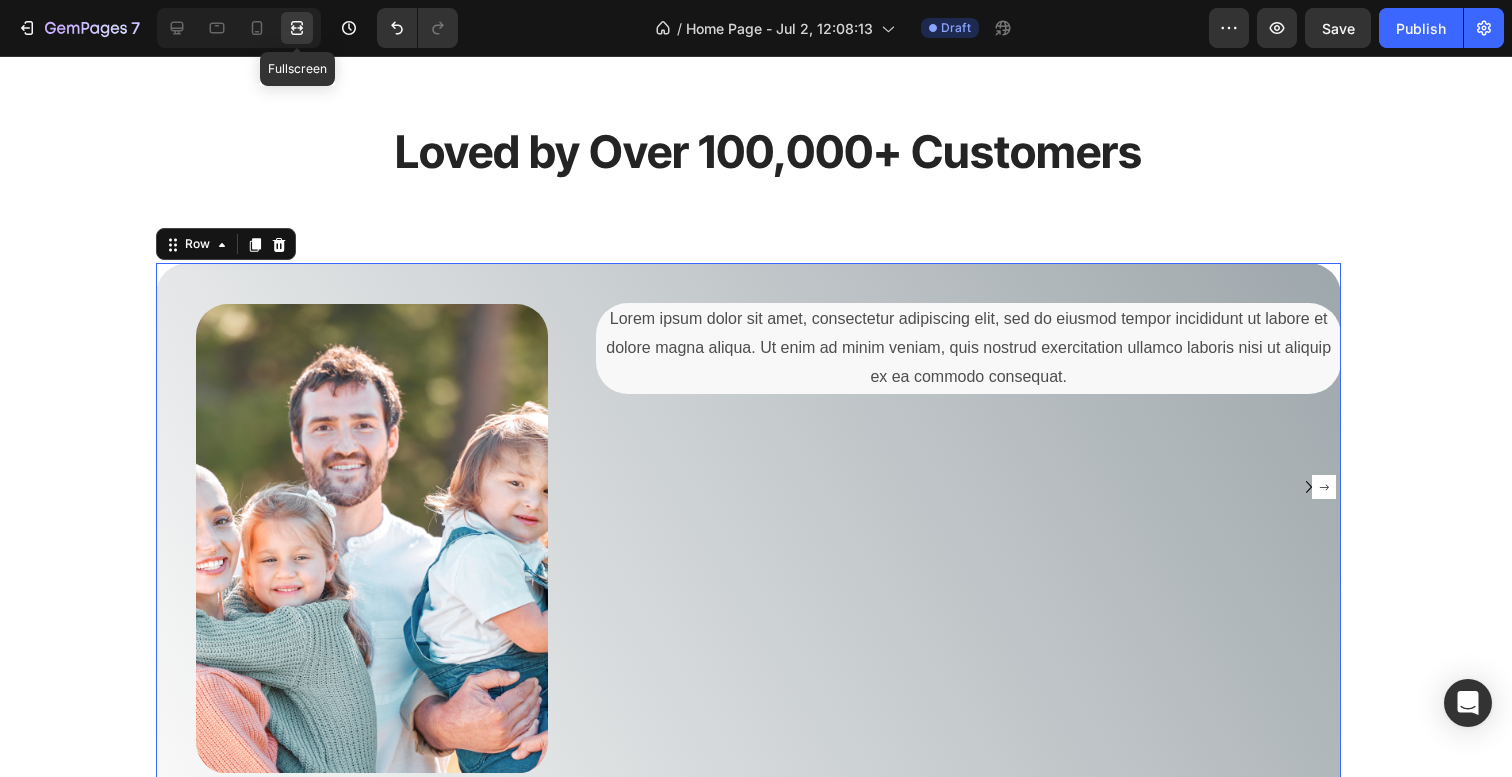 scroll, scrollTop: 2899, scrollLeft: 0, axis: vertical 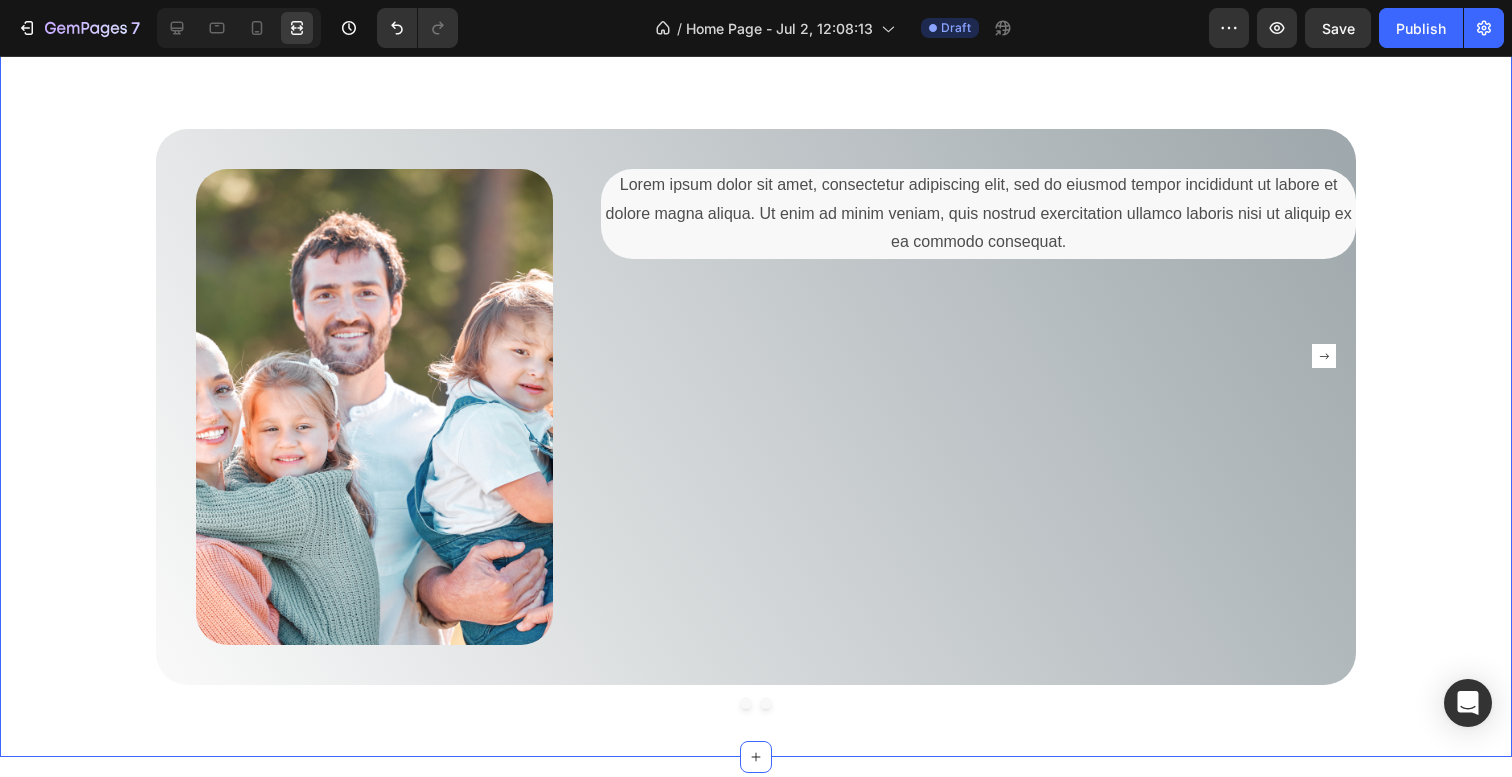 click on "Loved by Over 100,000+ Customers Heading Image Lorem ipsum dolor sit amet, consectetur adipiscing elit, sed do eiusmod tempor incididunt ut labore et dolore magna aliqua. Ut enim ad minim veniam, quis nostrud exercitation ullamco laboris nisi ut aliquip ex ea commodo consequat. Text Block Row
Drop element here
Carousel Image                Icon                Icon                Icon                Icon
Icon Icon List Hoz You're walking on a cloud! Text block “ These shoes are everything I hoped they would be ! So comfortable so lightweight and absolutely slip on as easily as they say they do - I will definitely be a repeat customer.” Text block Ryan S.   / Design Director Text block Row Row       Carousel Row" at bounding box center [756, 355] 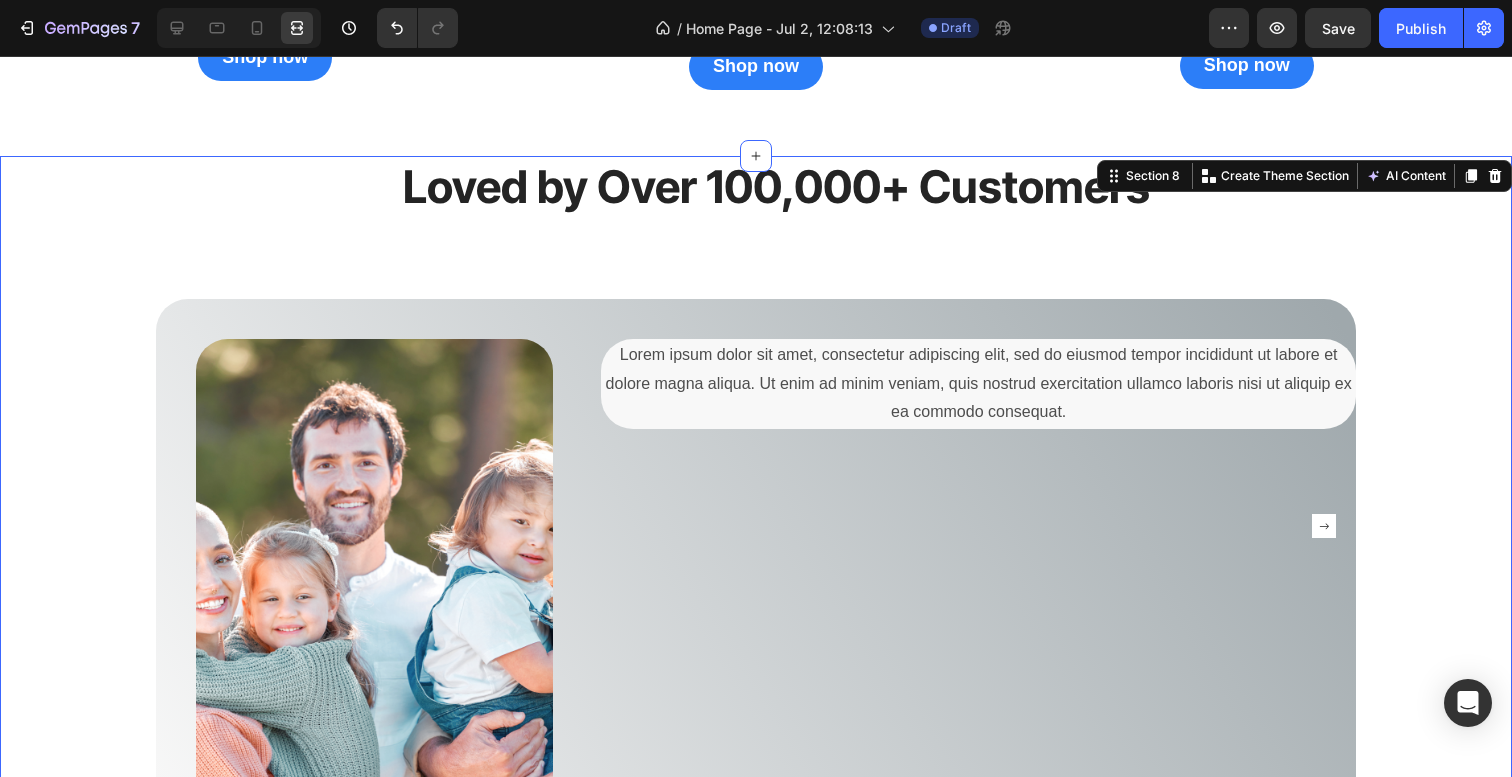 scroll, scrollTop: 2823, scrollLeft: 0, axis: vertical 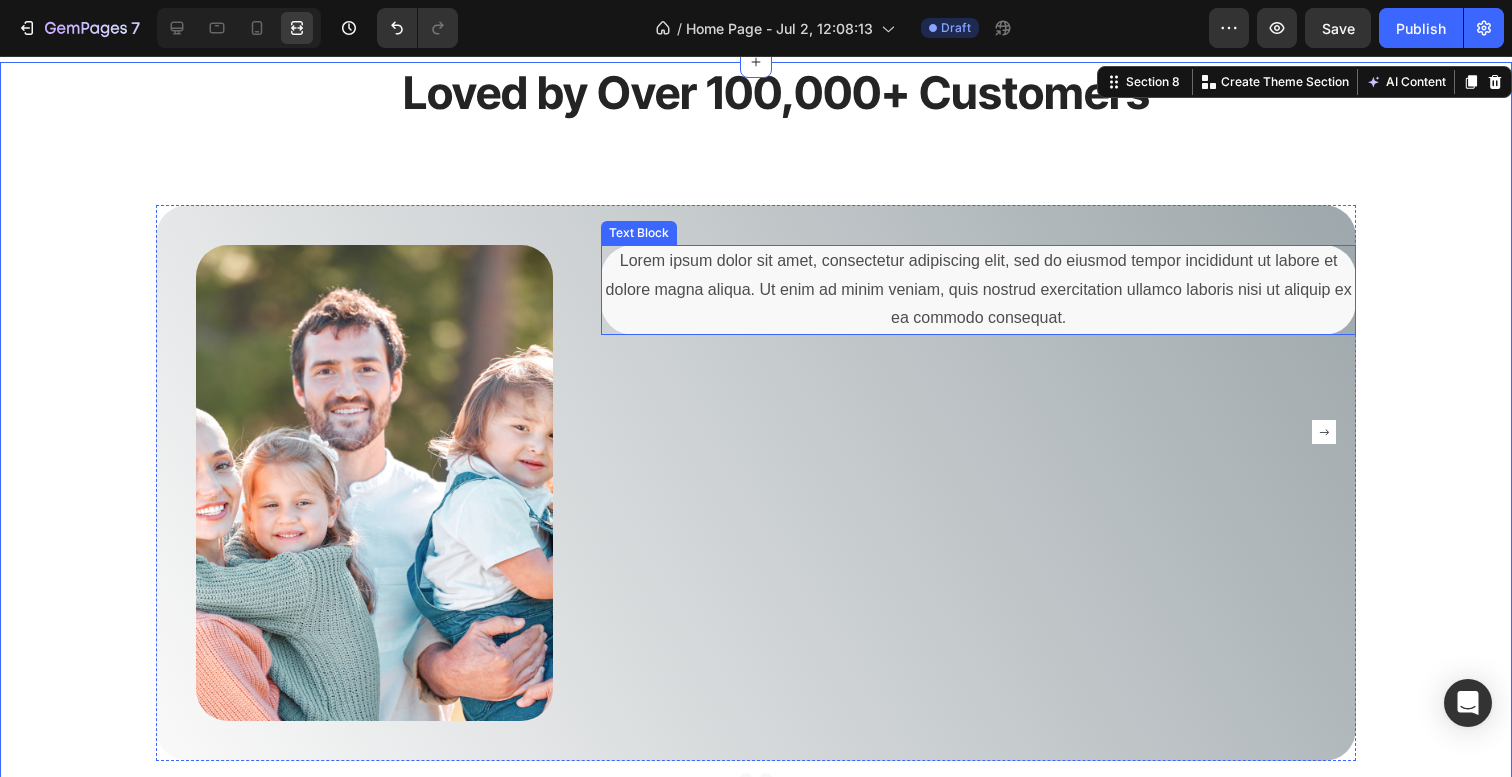 click on "Lorem ipsum dolor sit amet, consectetur adipiscing elit, sed do eiusmod tempor incididunt ut labore et dolore magna aliqua. Ut enim ad minim veniam, quis nostrud exercitation ullamco laboris nisi ut aliquip ex ea commodo consequat." at bounding box center (978, 290) 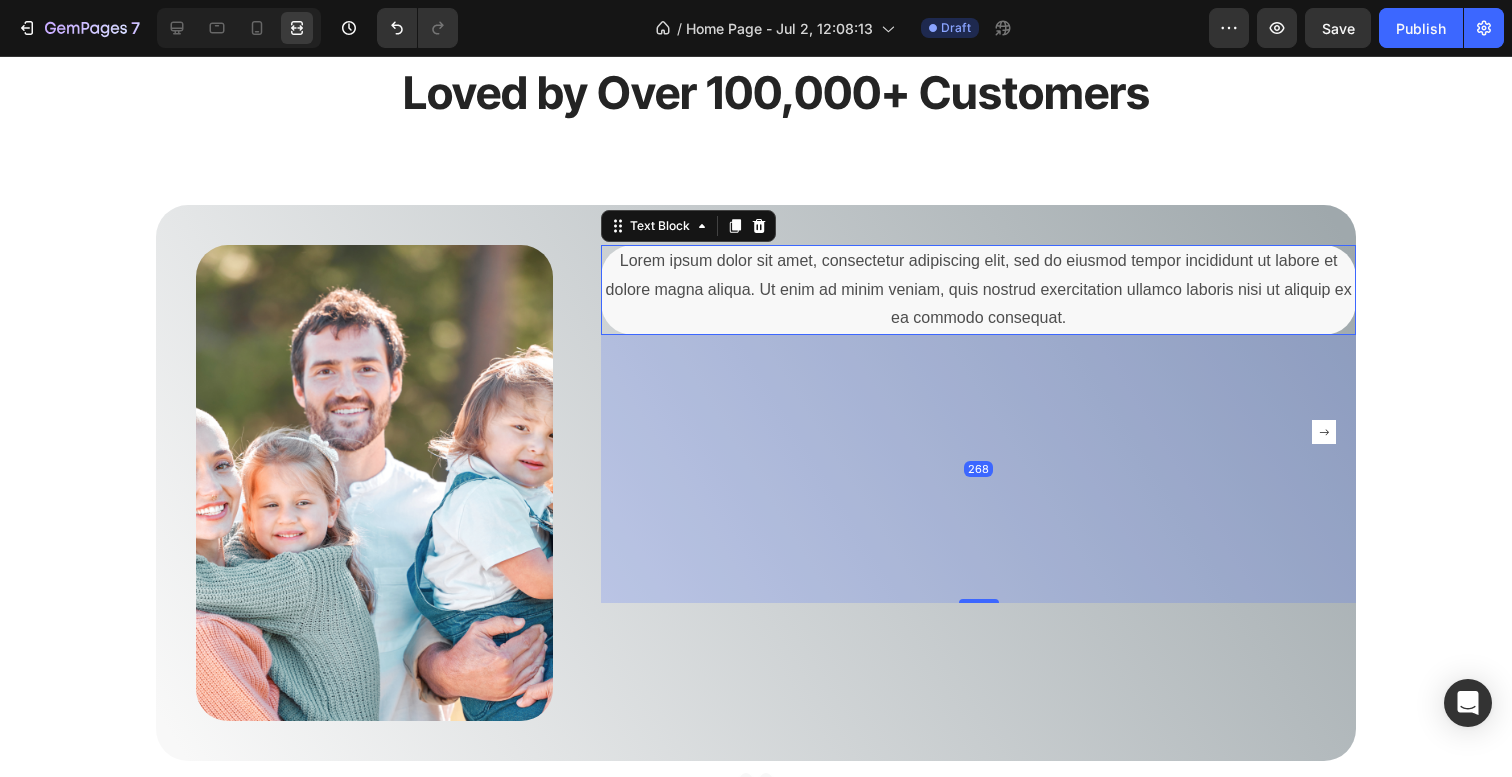click on "Lorem ipsum dolor sit amet, consectetur adipiscing elit, sed do eiusmod tempor incididunt ut labore et dolore magna aliqua. Ut enim ad minim veniam, quis nostrud exercitation ullamco laboris nisi ut aliquip ex ea commodo consequat." at bounding box center [978, 290] 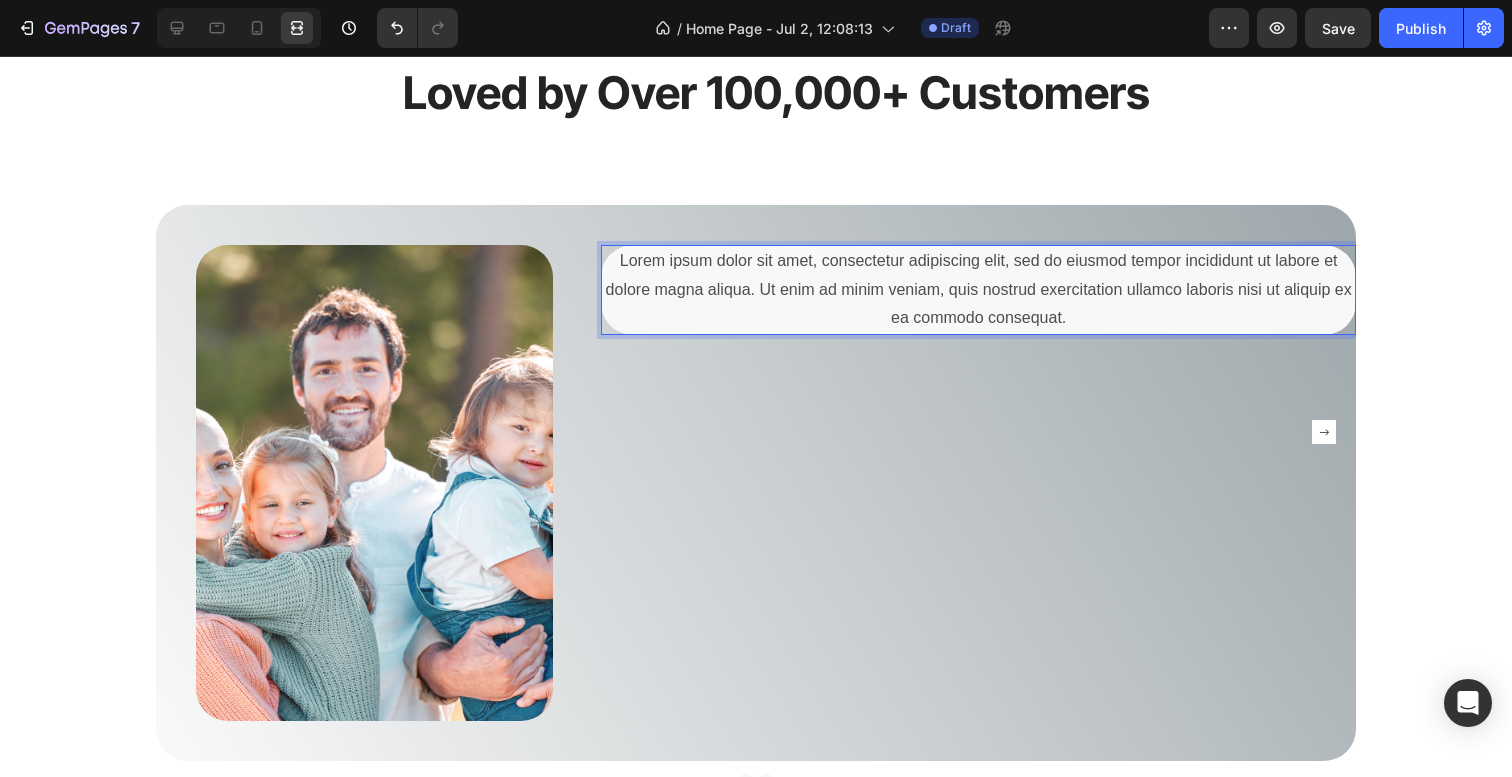 click on "Lorem ipsum dolor sit amet, consectetur adipiscing elit, sed do eiusmod tempor incididunt ut labore et dolore magna aliqua. Ut enim ad minim veniam, quis nostrud exercitation ullamco laboris nisi ut aliquip ex ea commodo consequat." at bounding box center [978, 290] 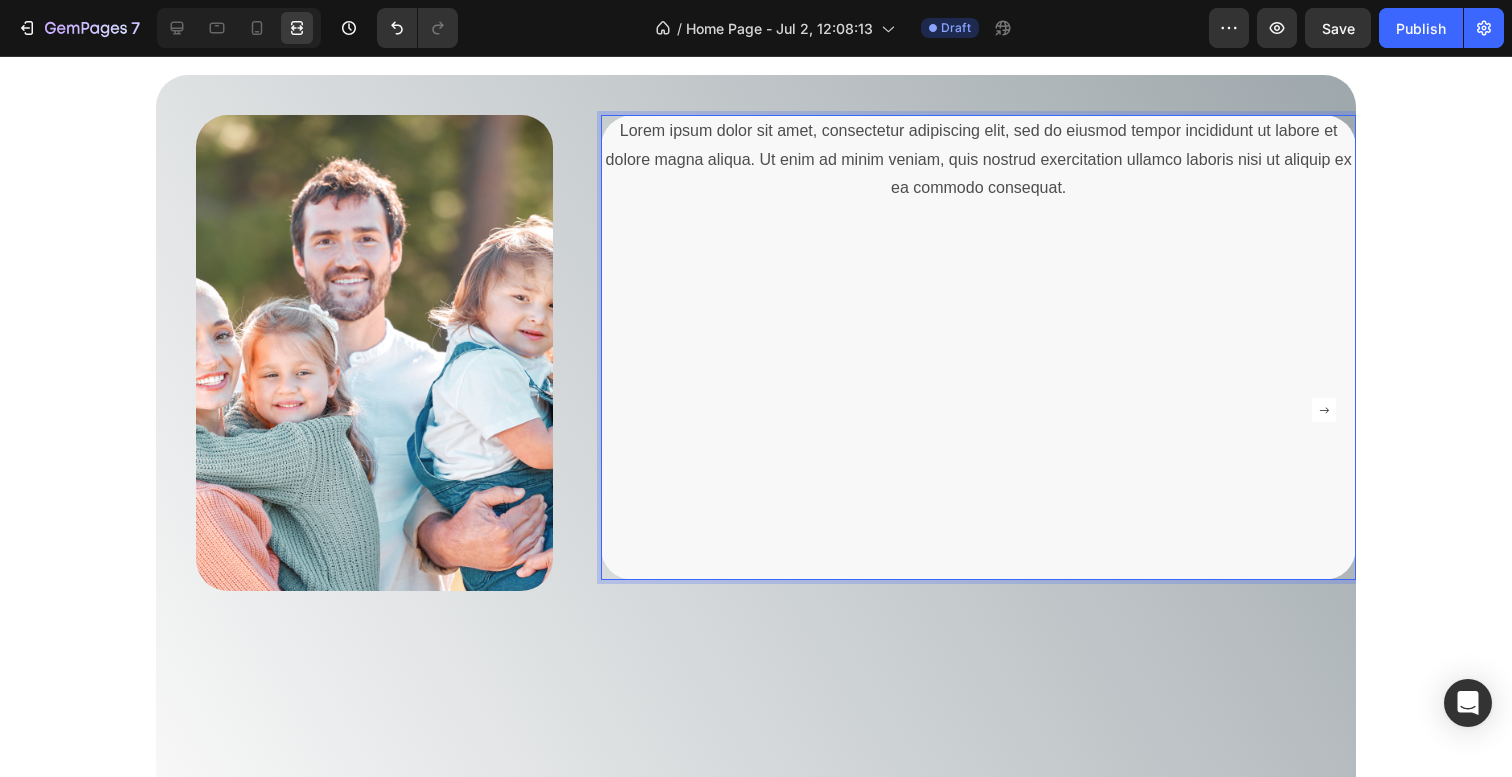 scroll, scrollTop: 3276, scrollLeft: 0, axis: vertical 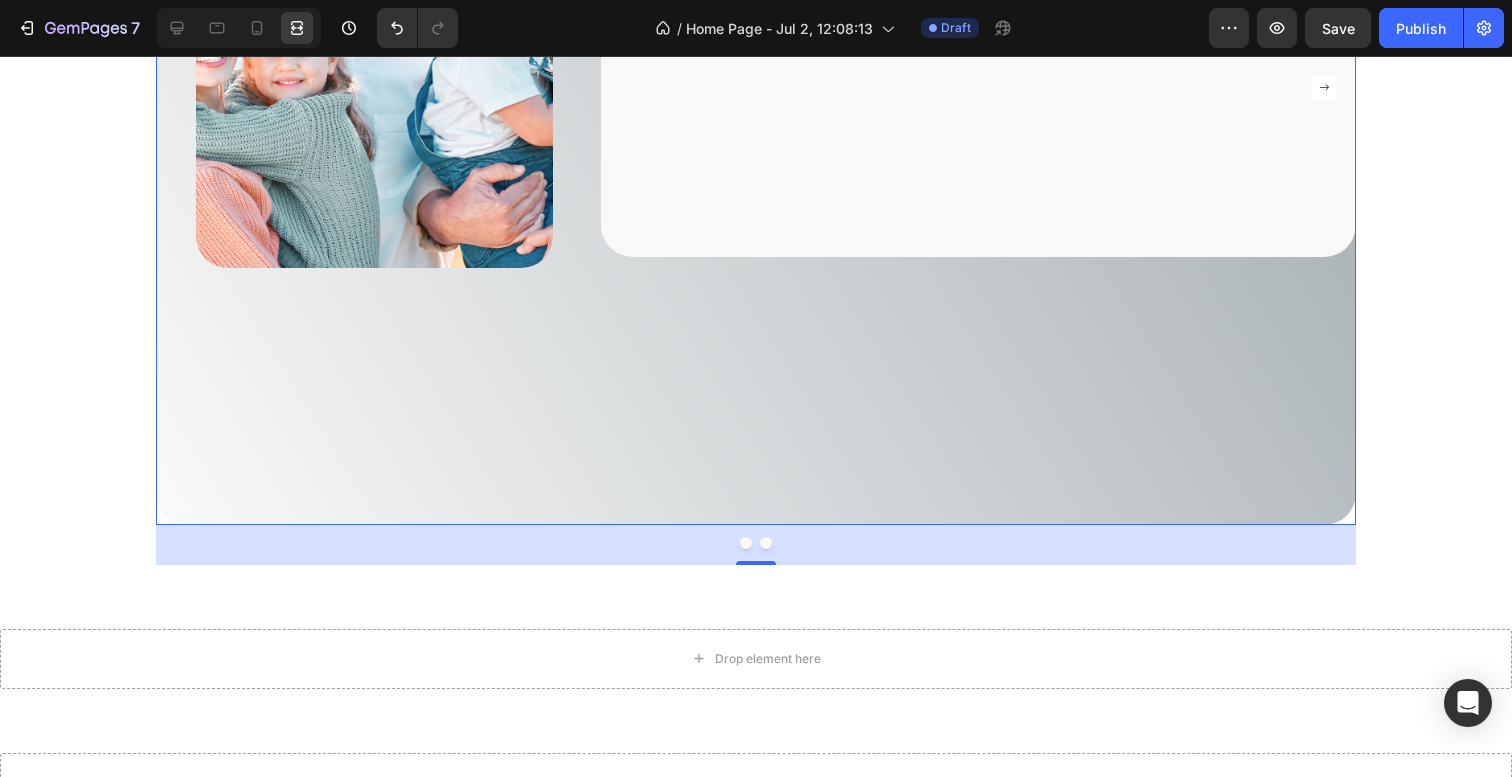 click on "Lorem ipsum dolor sit amet, consectetur adipiscing elit, sed do eiusmod tempor incididunt ut labore et dolore magna aliqua. Ut enim ad minim veniam, quis nostrud exercitation ullamco laboris nisi ut aliquip ex ea commodo consequat. Text Block" at bounding box center [958, 138] 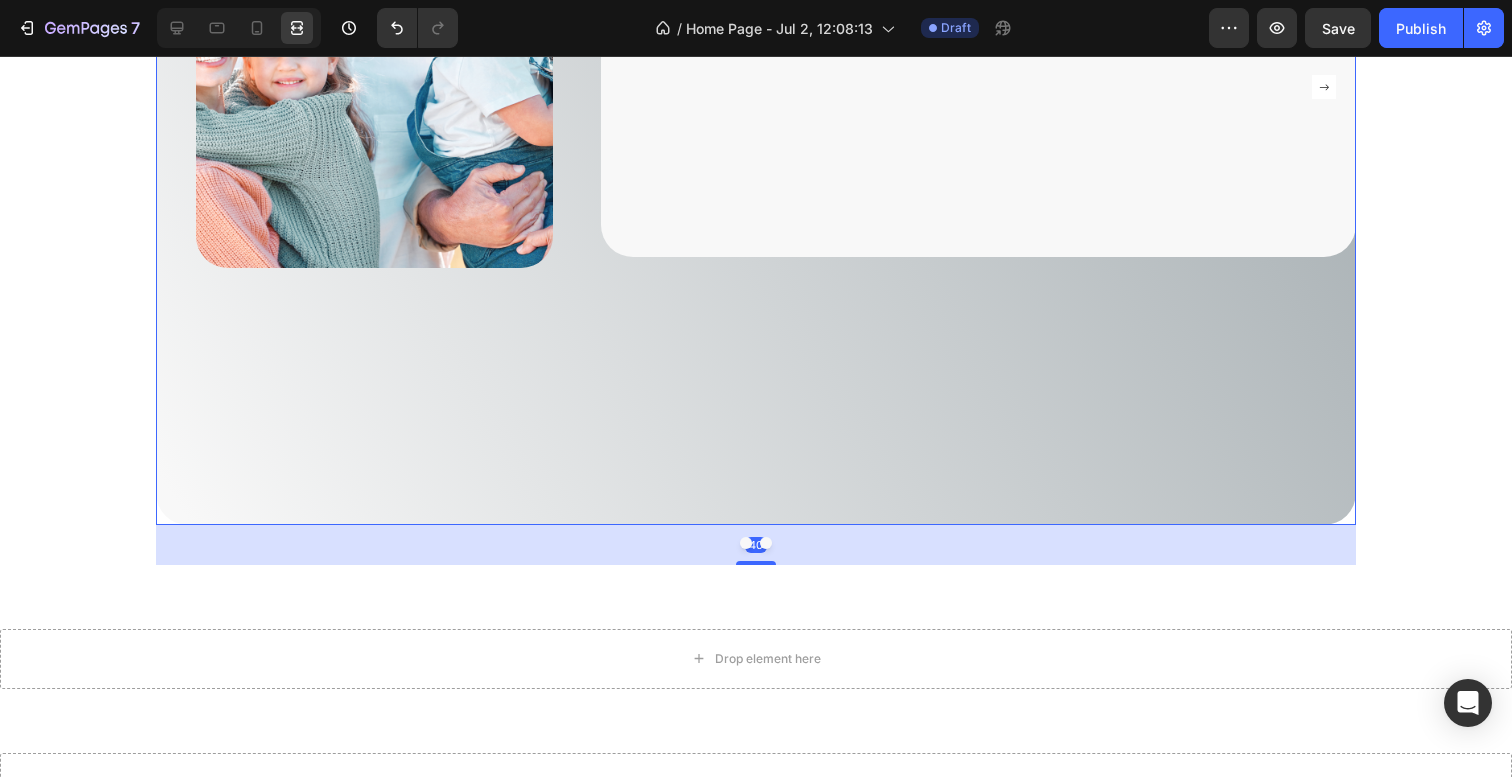 click on "Lorem ipsum dolor sit amet, consectetur adipiscing elit, sed do eiusmod tempor incididunt ut labore et dolore magna aliqua. Ut enim ad minim veniam, quis nostrud exercitation ullamco laboris nisi ut aliquip ex ea commodo consequat. Text Block" at bounding box center (958, 138) 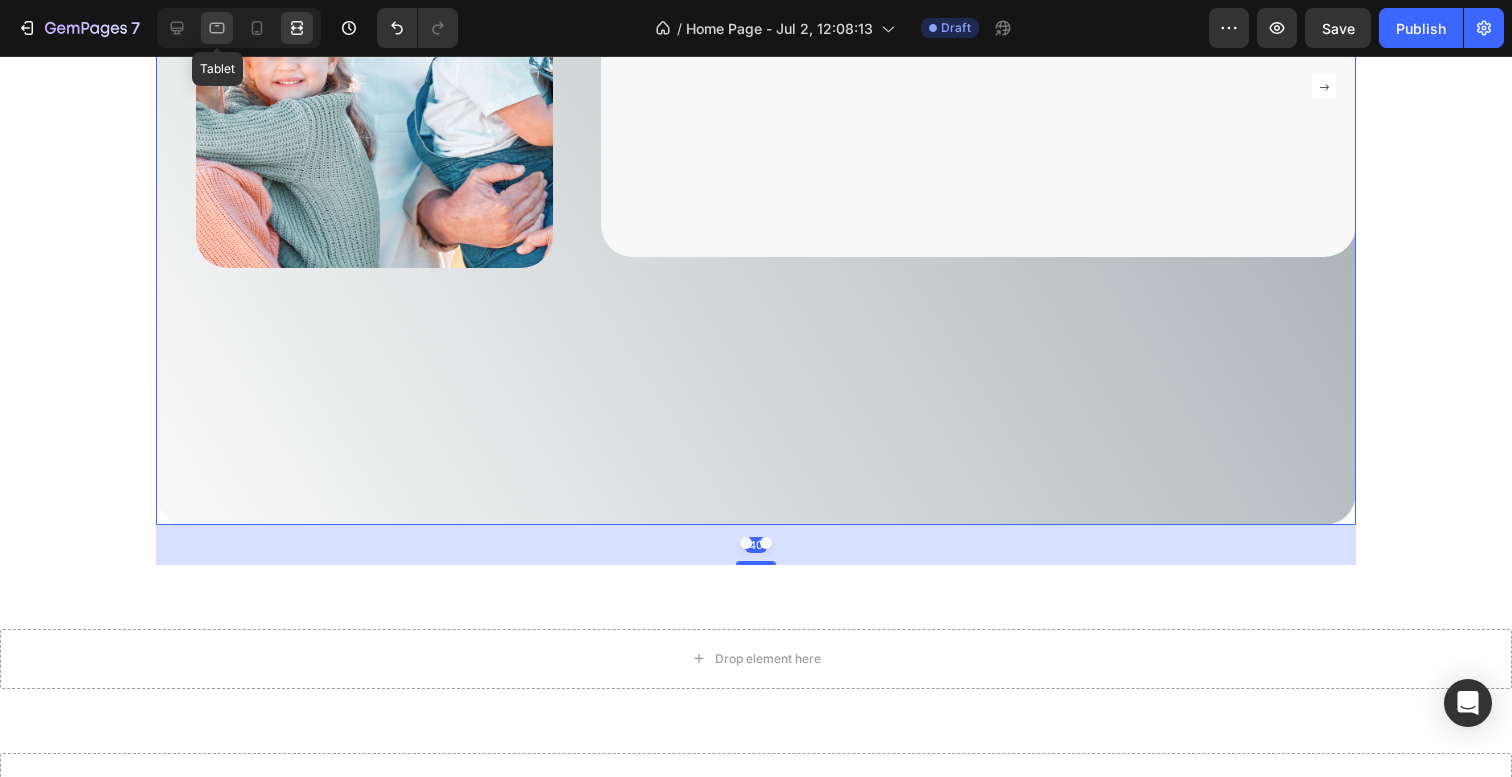 click 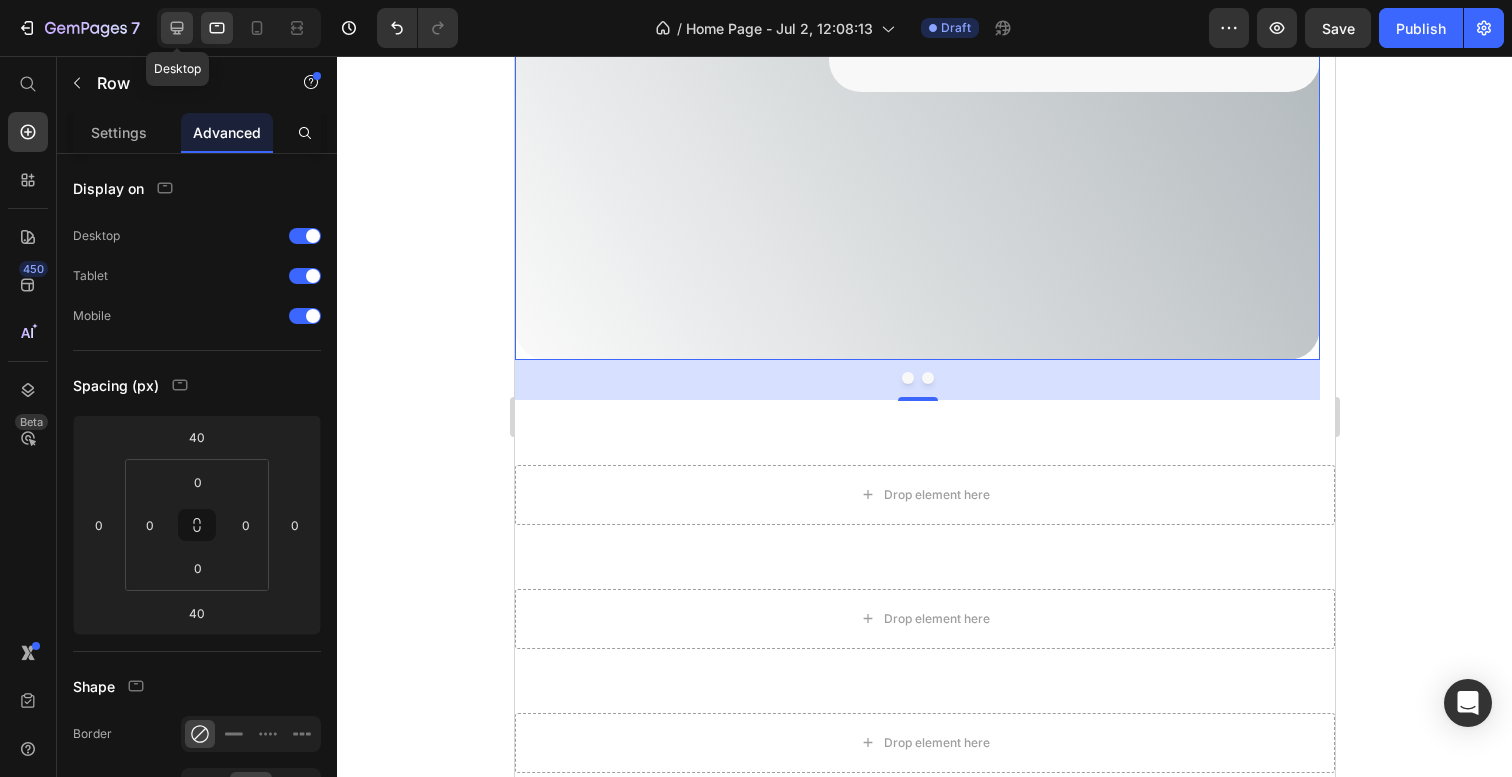 click 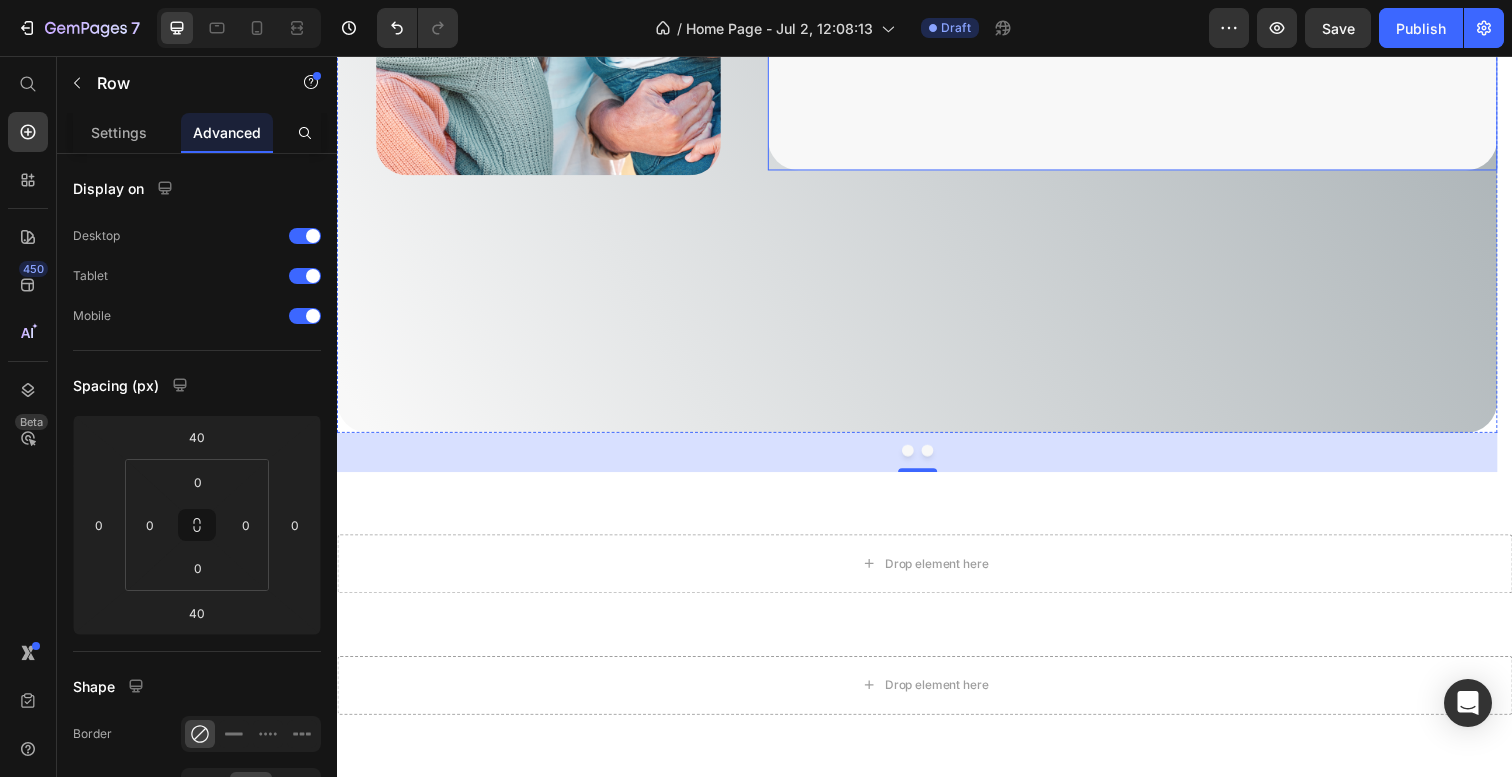 scroll, scrollTop: 3234, scrollLeft: 0, axis: vertical 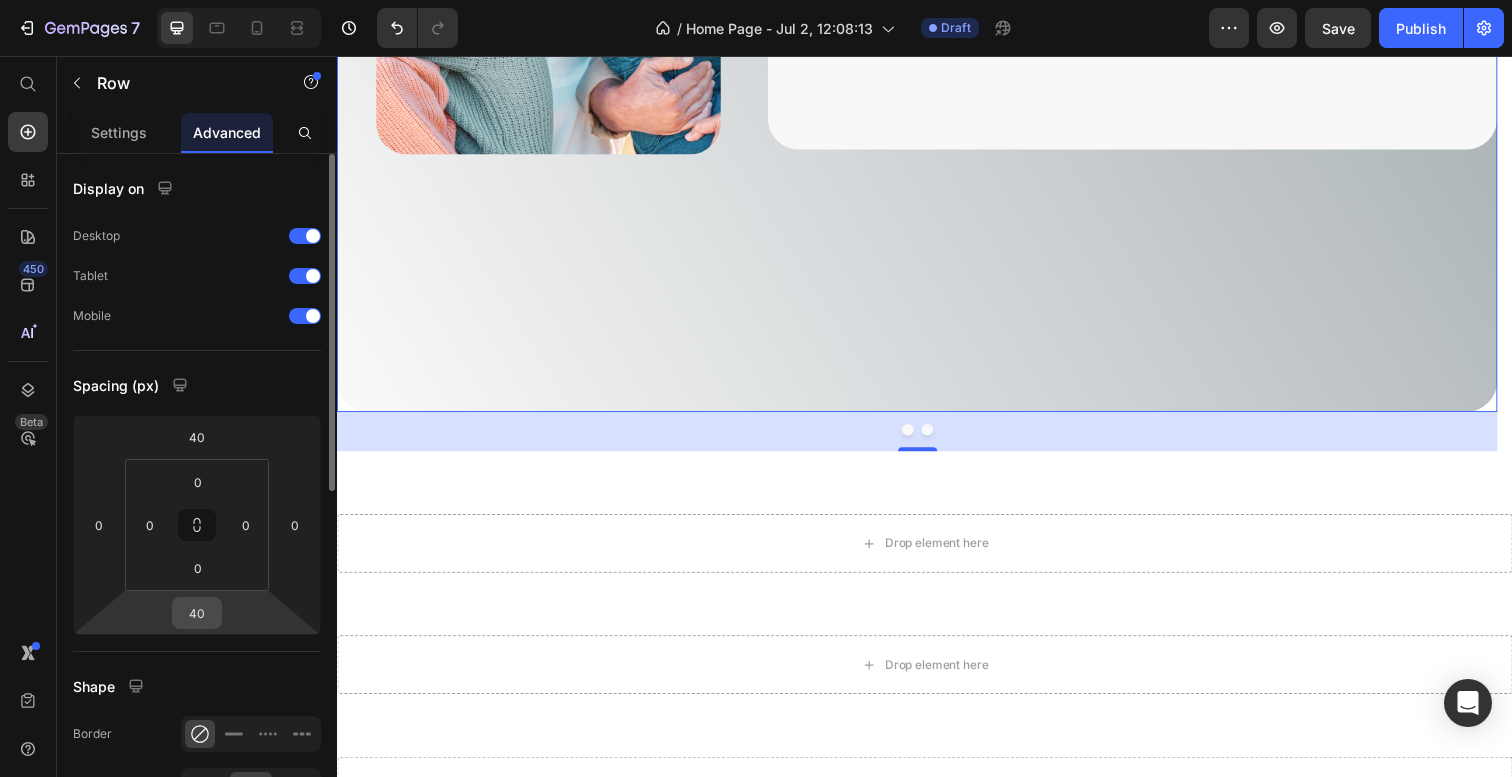 click on "40" at bounding box center [197, 613] 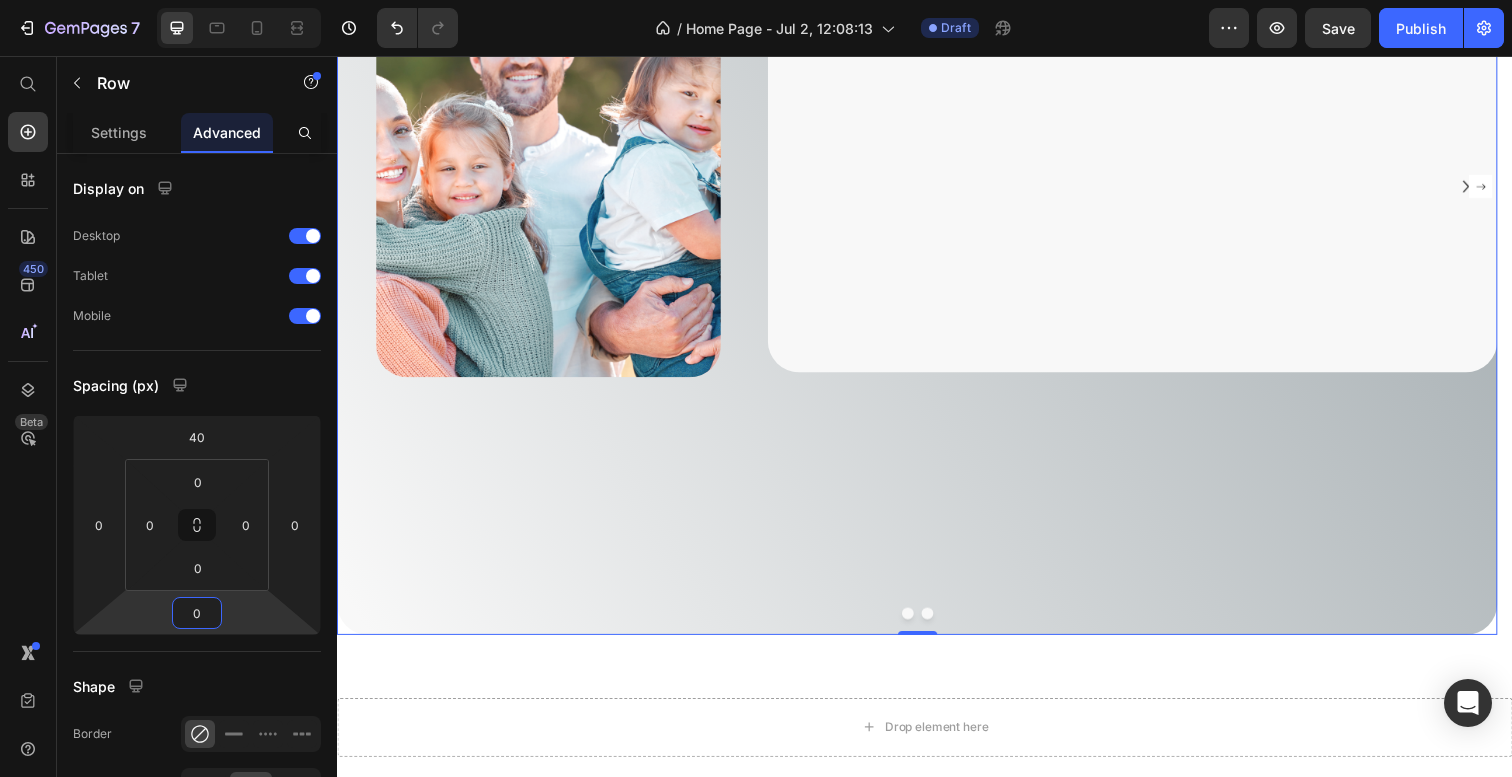 scroll, scrollTop: 2981, scrollLeft: 0, axis: vertical 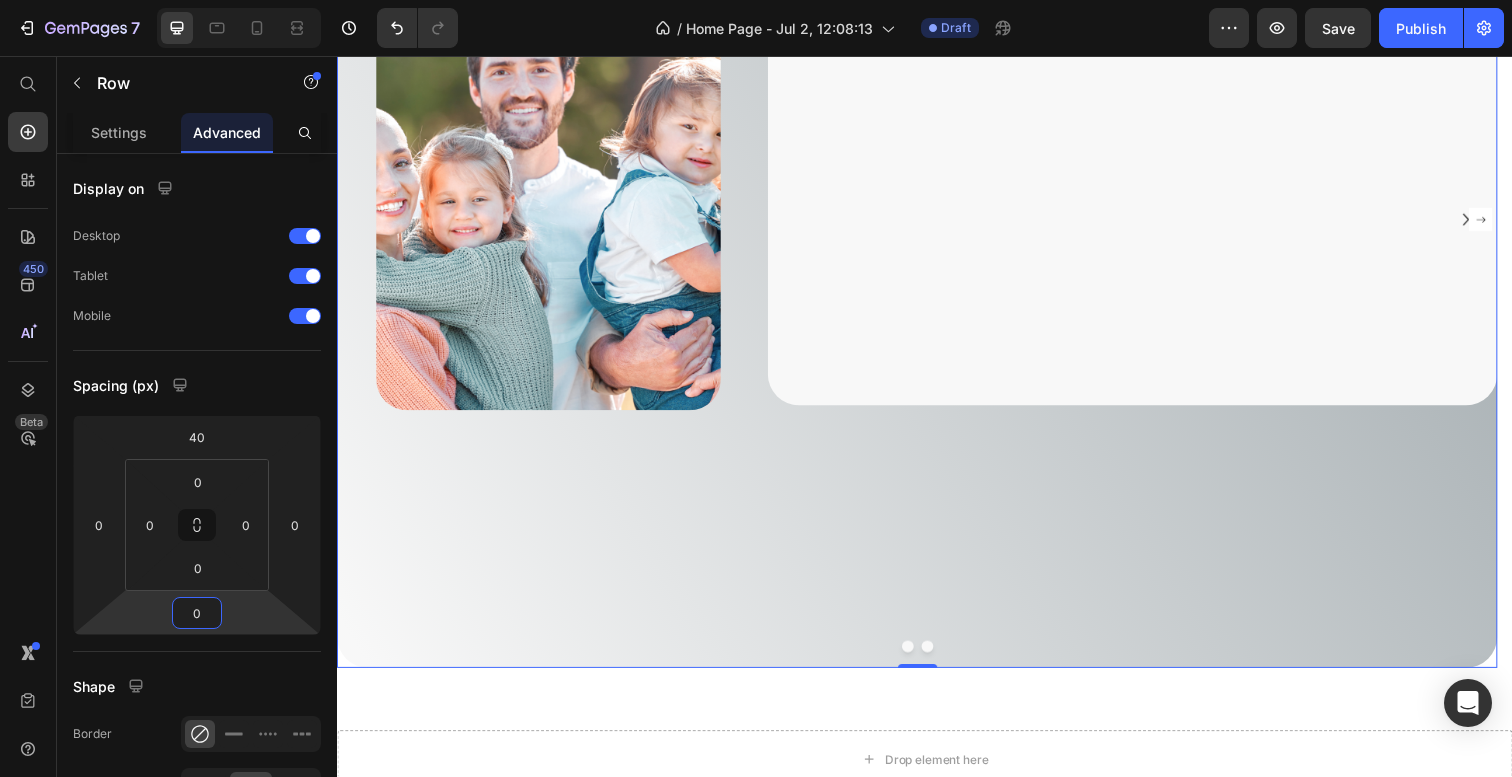 type on "0" 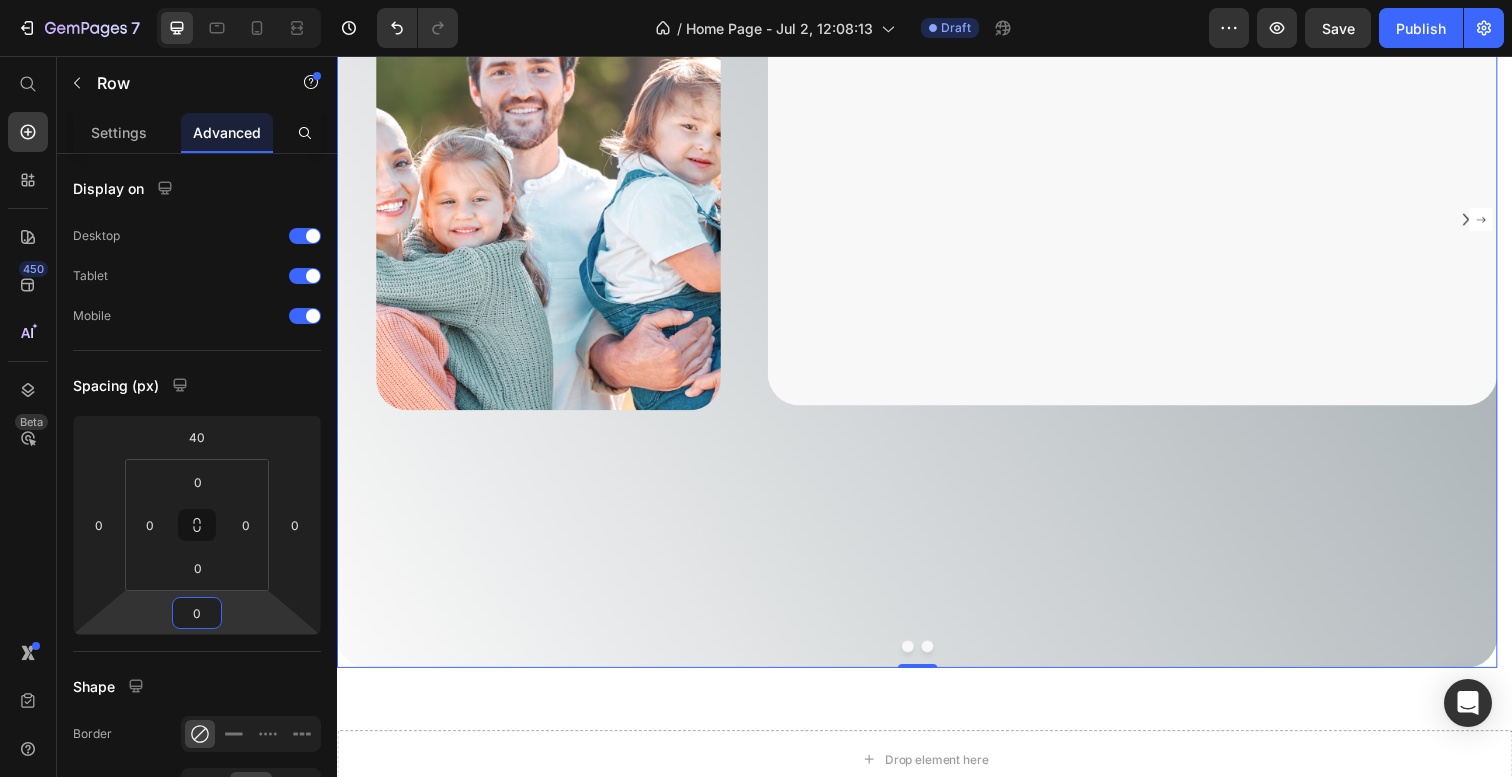 click on "Lorem ipsum dolor sit amet, consectetur adipiscing elit, sed do eiusmod tempor incididunt ut labore et dolore magna aliqua. Ut enim ad minim veniam, quis nostrud exercitation ullamco laboris nisi ut aliquip ex ea commodo consequat. Text Block" at bounding box center [1129, 294] 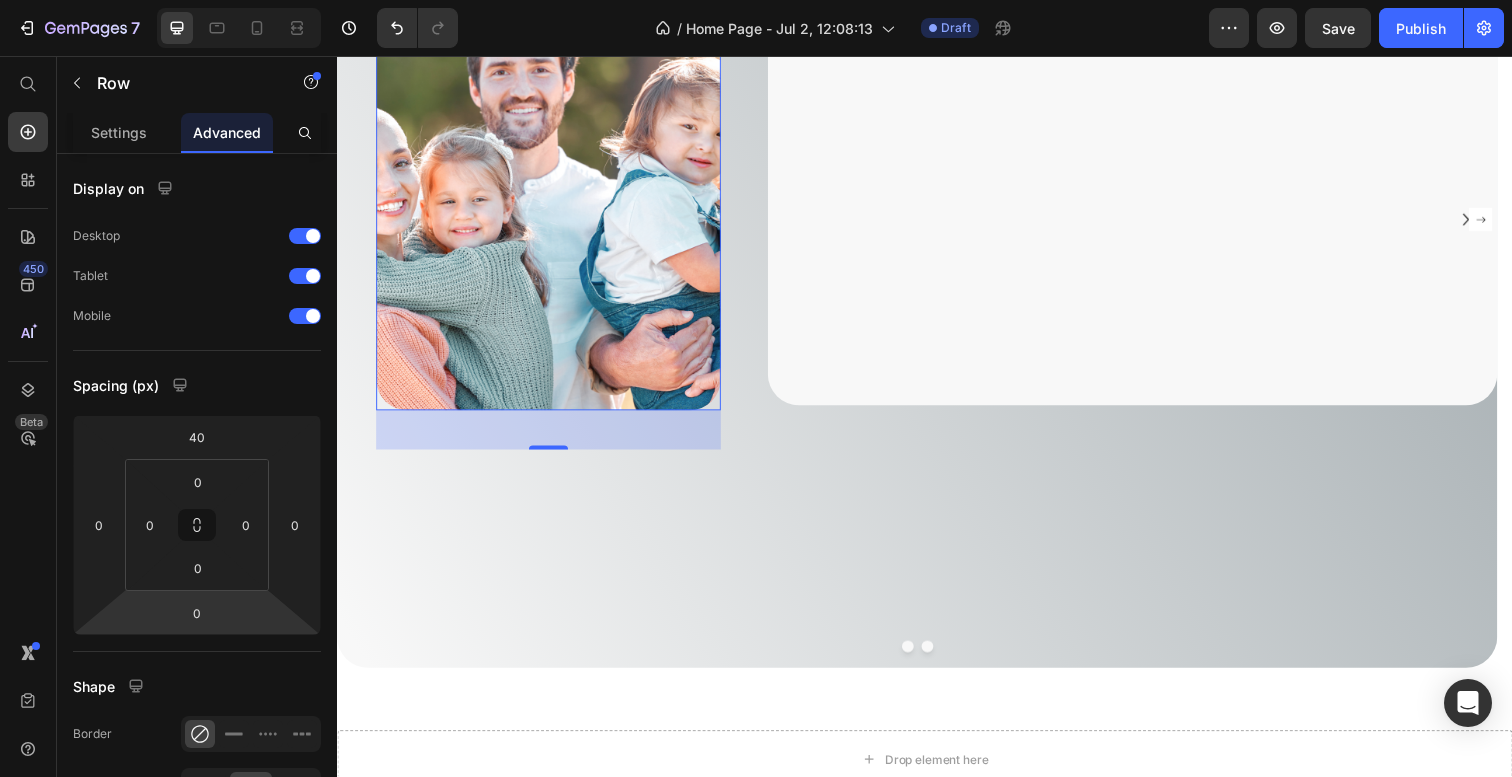 click at bounding box center (553, 183) 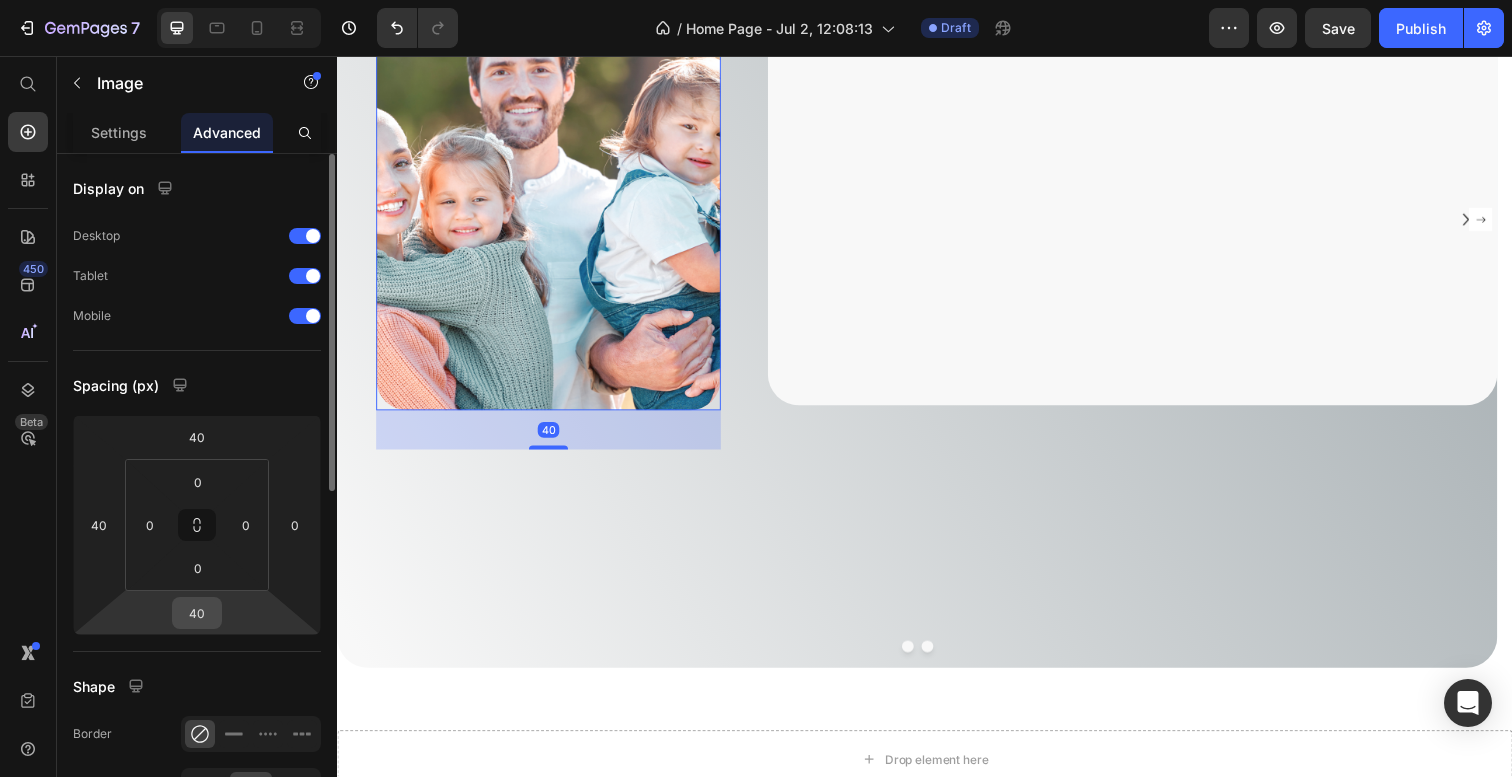 click on "40" at bounding box center [197, 613] 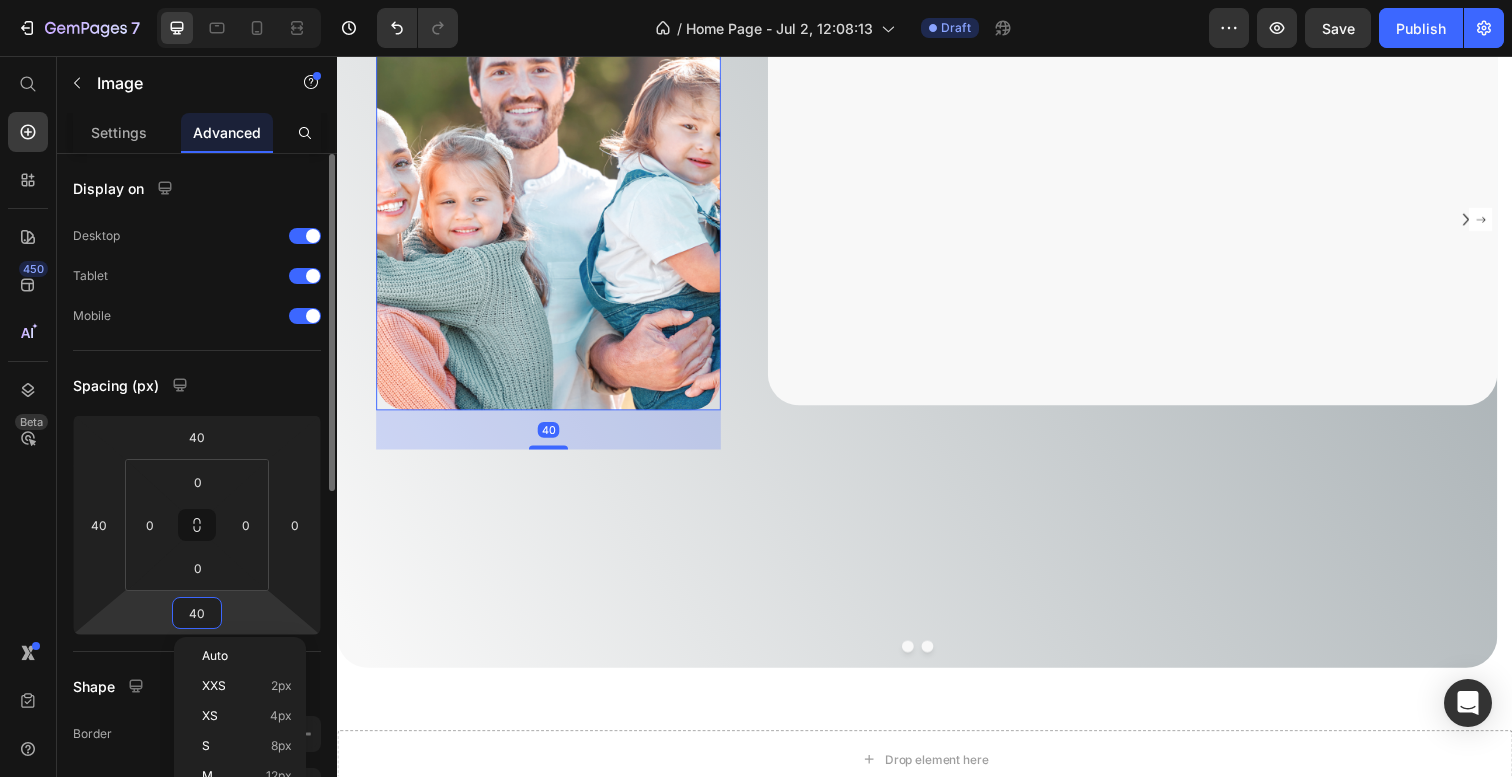 type on "0" 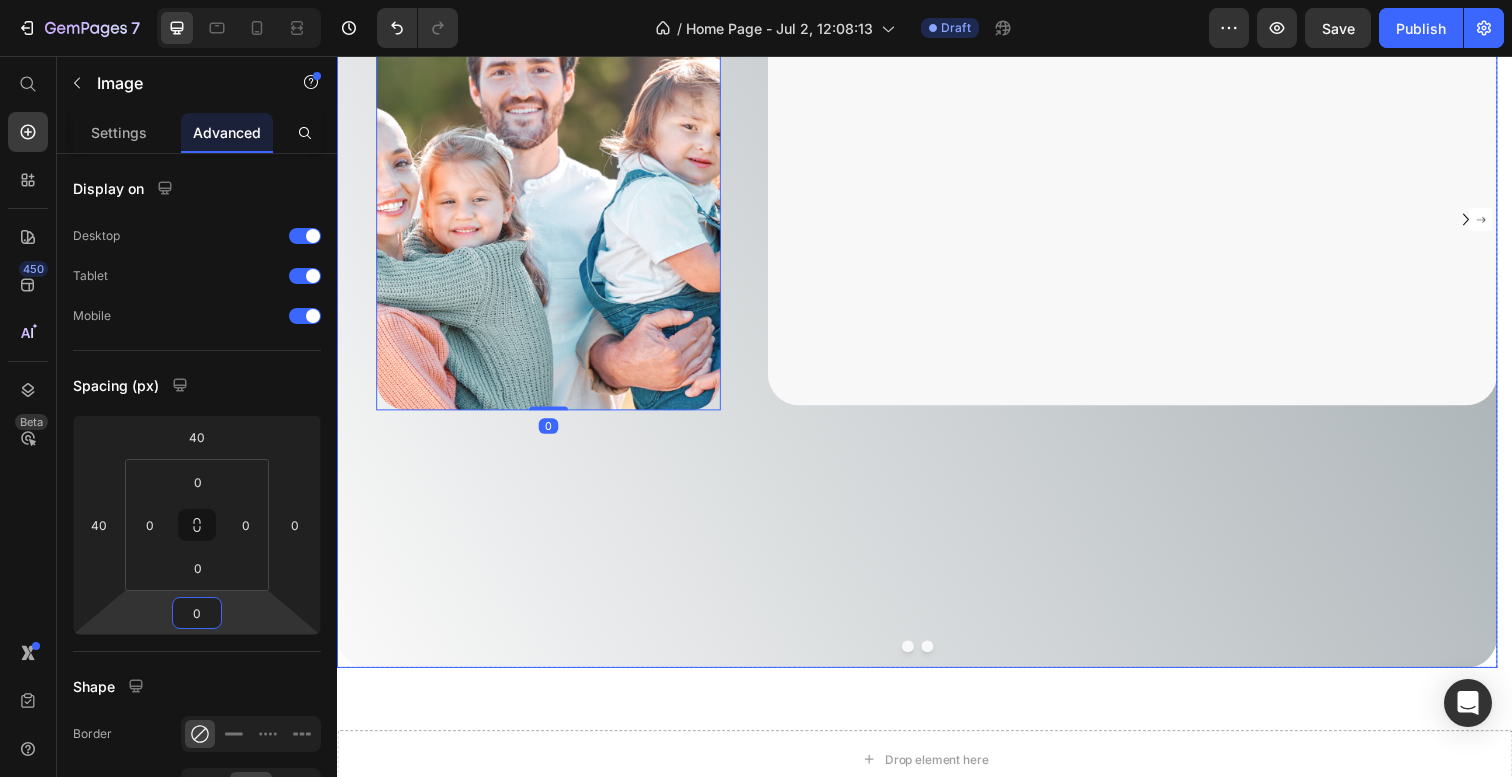 click on "Lorem ipsum dolor sit amet, consectetur adipiscing elit, sed do eiusmod tempor incididunt ut labore et dolore magna aliqua. Ut enim ad minim veniam, quis nostrud exercitation ullamco laboris nisi ut aliquip ex ea commodo consequat. Text Block" at bounding box center (1129, 294) 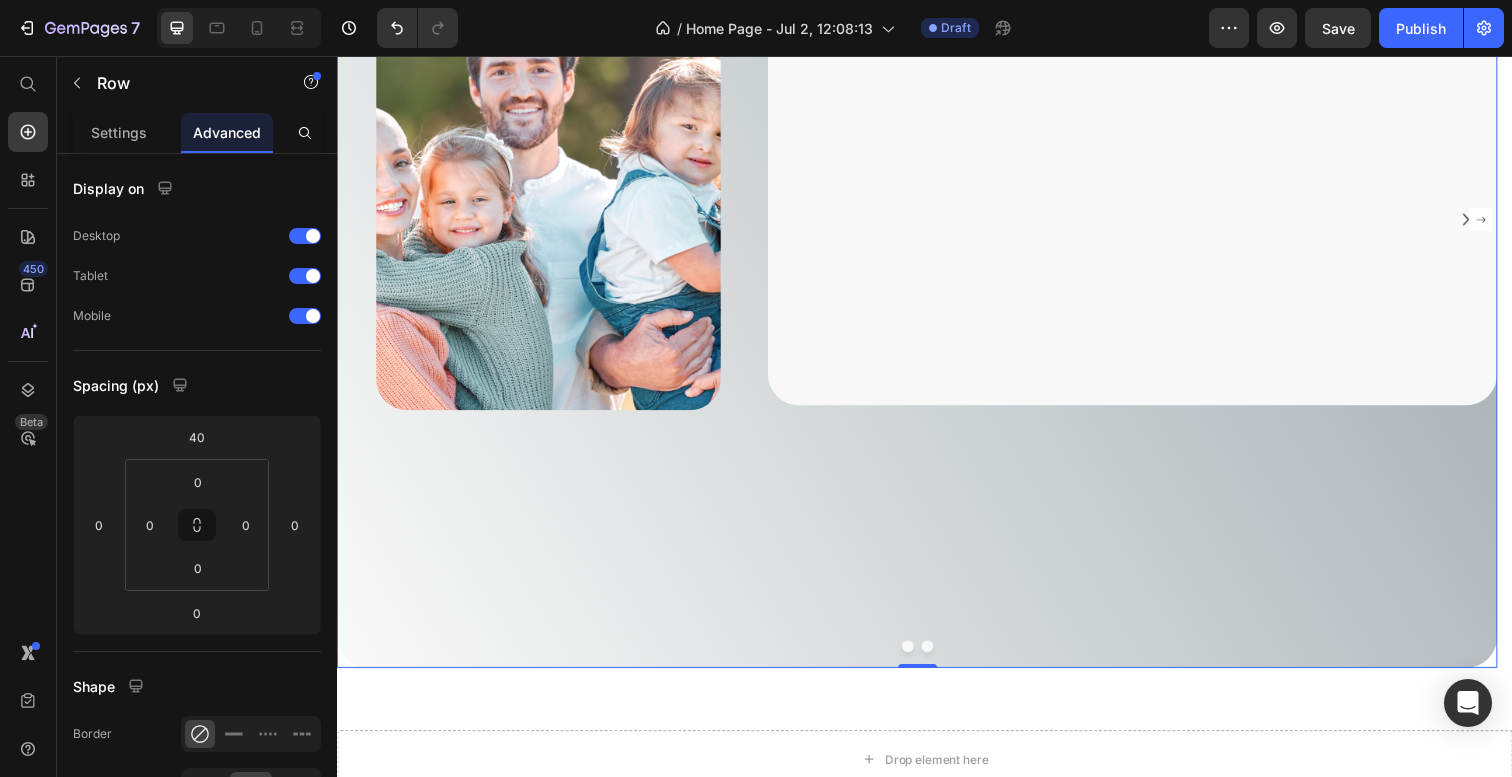 drag, startPoint x: 938, startPoint y: 668, endPoint x: 938, endPoint y: 287, distance: 381 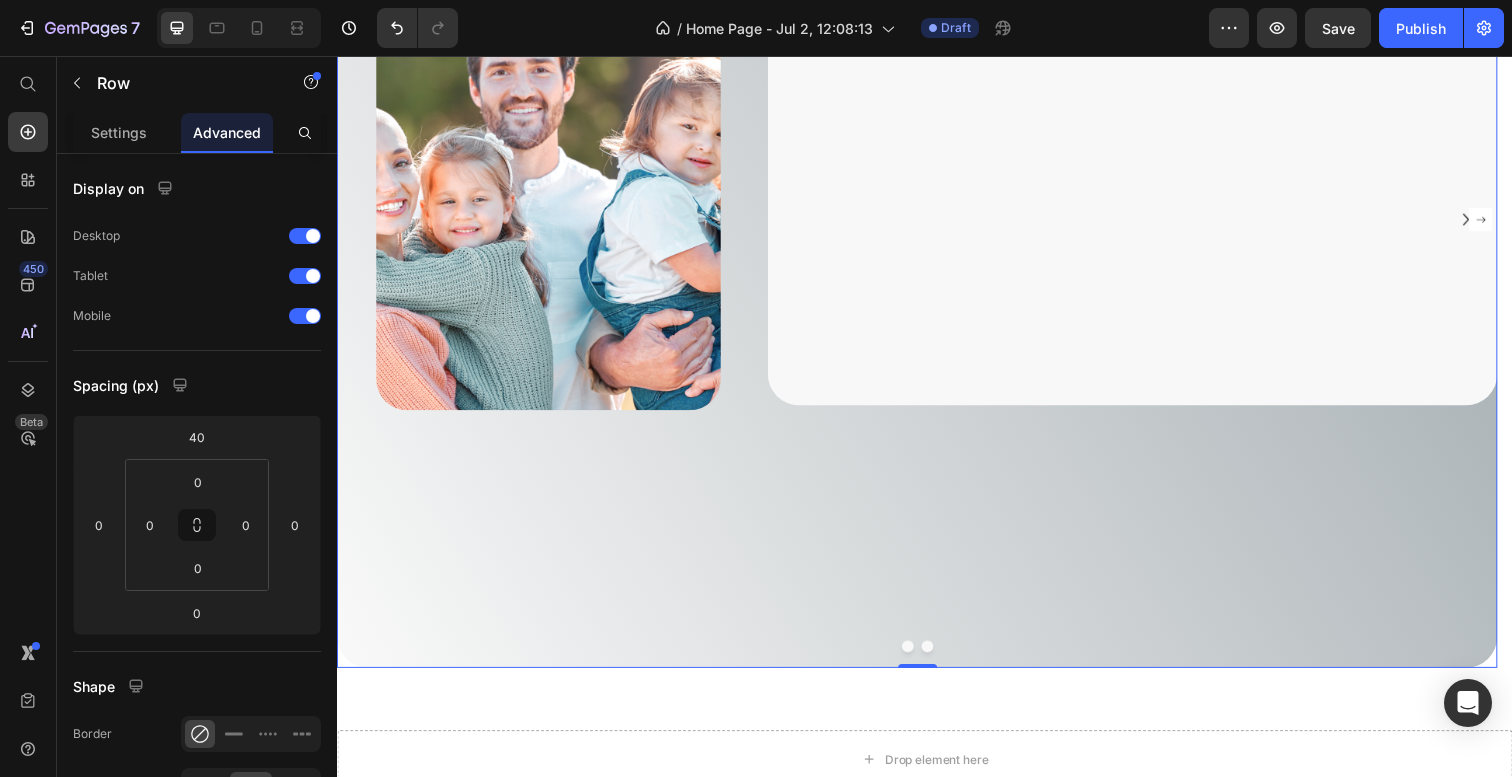 click on "Image Lorem ipsum dolor sit amet, consectetur adipiscing elit, sed do eiusmod tempor incididunt ut labore et dolore magna aliqua. Ut enim ad minim veniam, quis nostrud exercitation ullamco laboris nisi ut aliquip ex ea commodo consequat. Text Block Row   0" at bounding box center (929, 294) 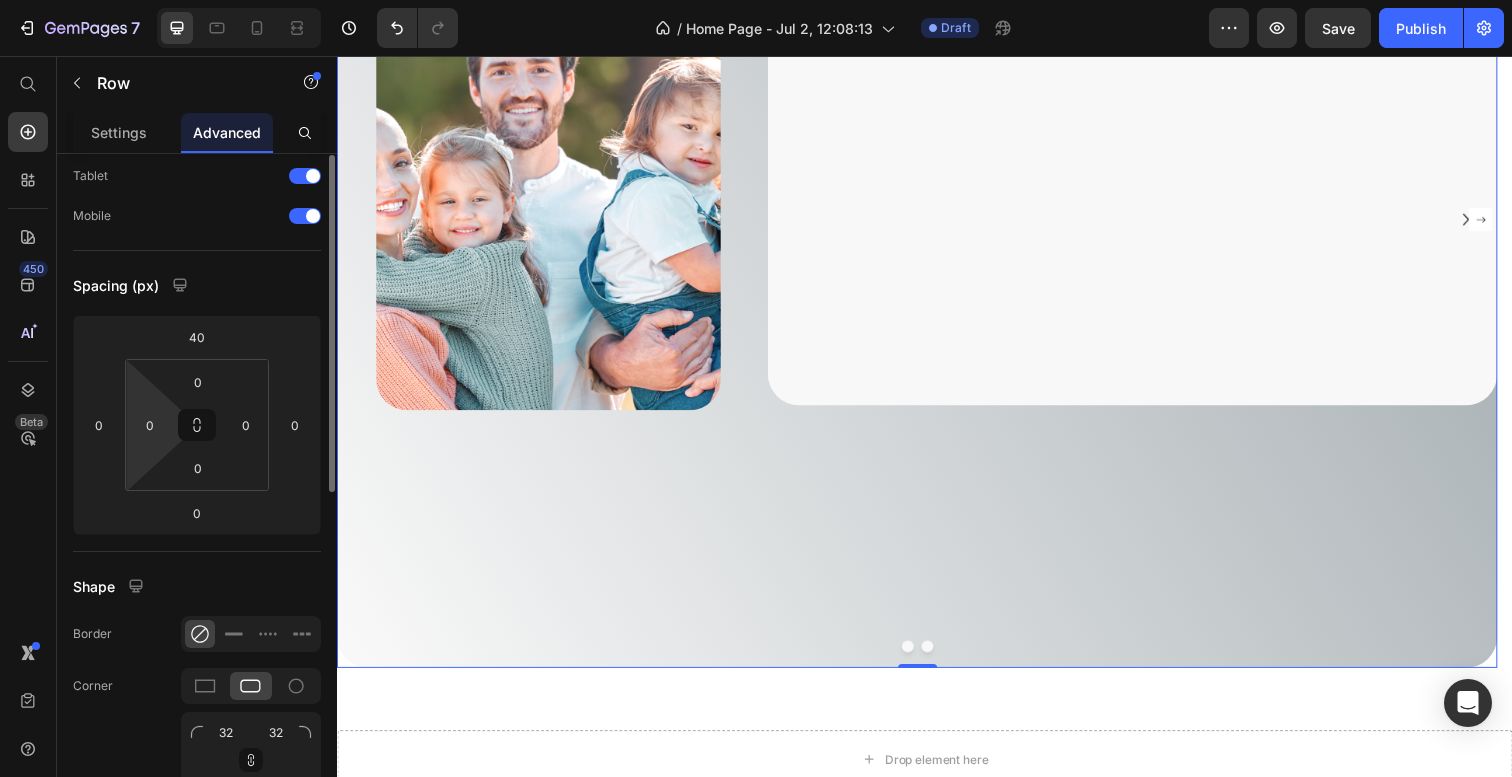 scroll, scrollTop: 155, scrollLeft: 0, axis: vertical 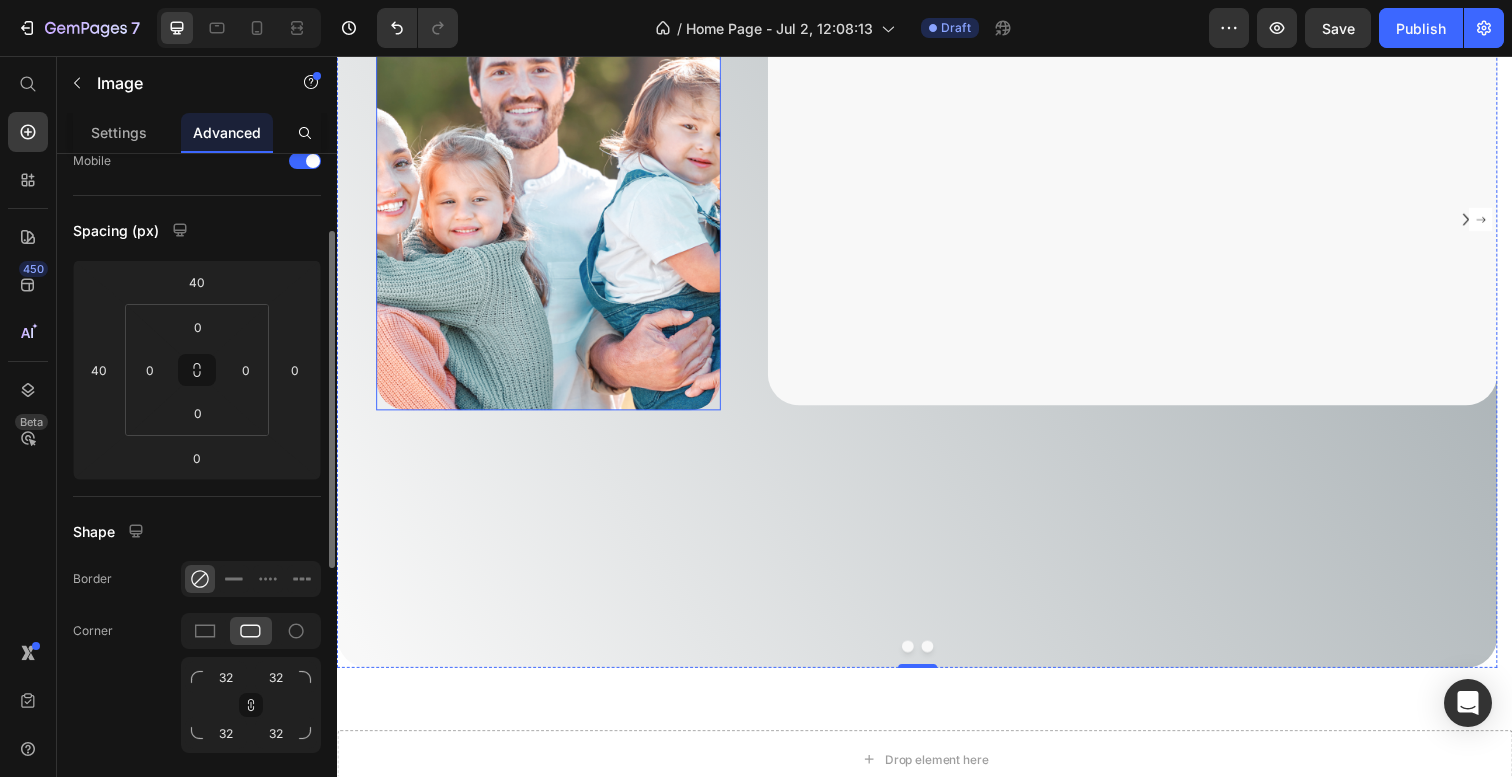 click at bounding box center [553, 183] 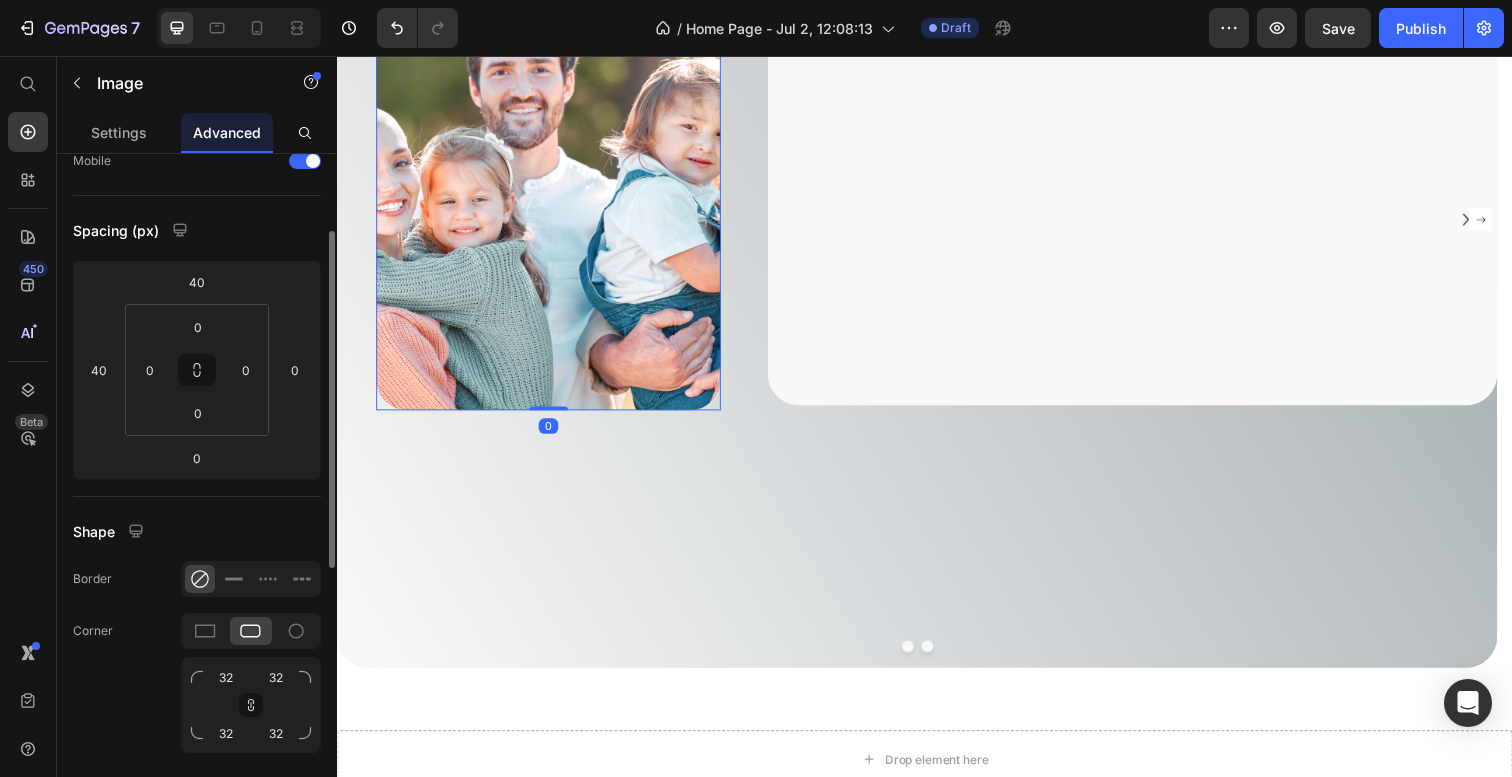 scroll, scrollTop: 0, scrollLeft: 0, axis: both 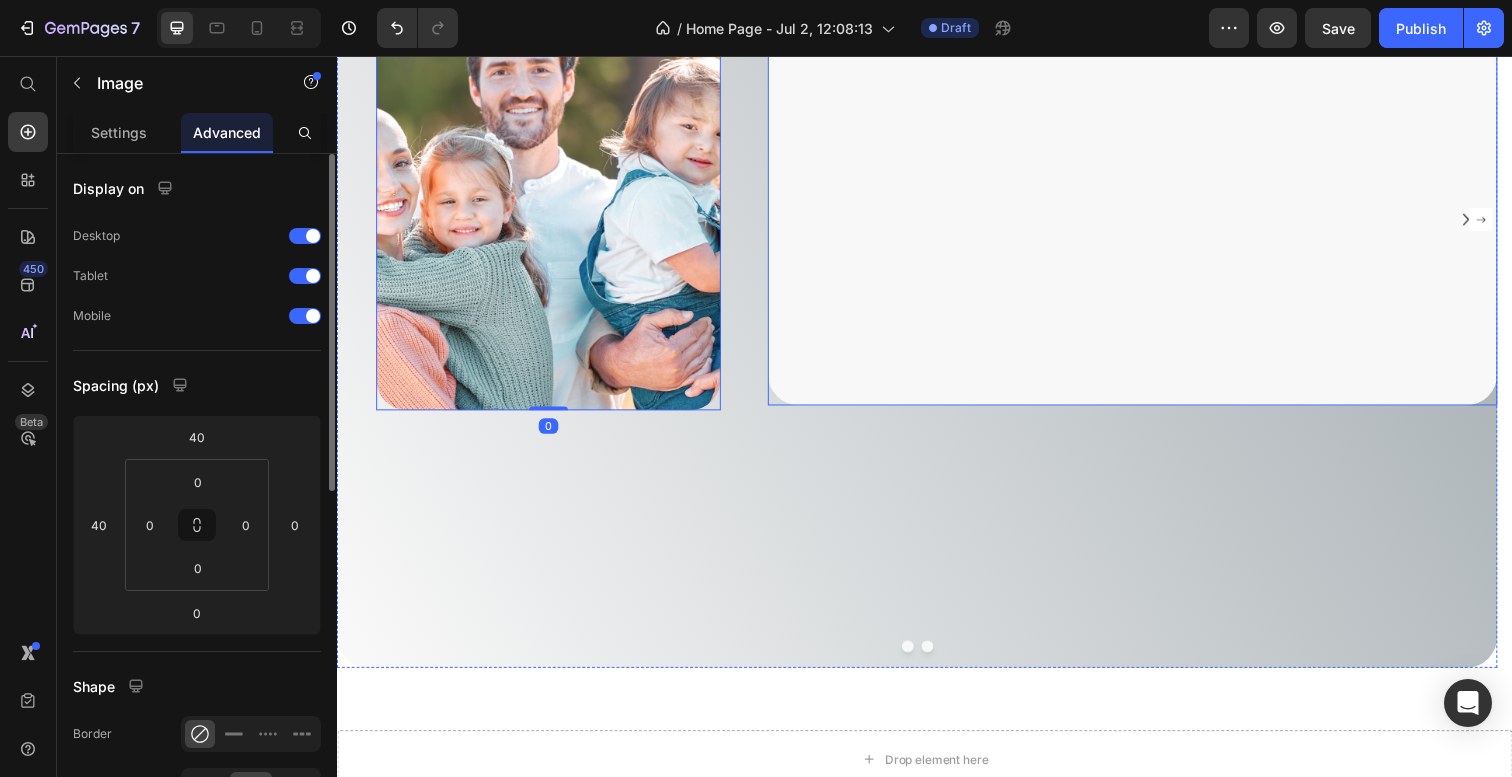 click at bounding box center (1149, 281) 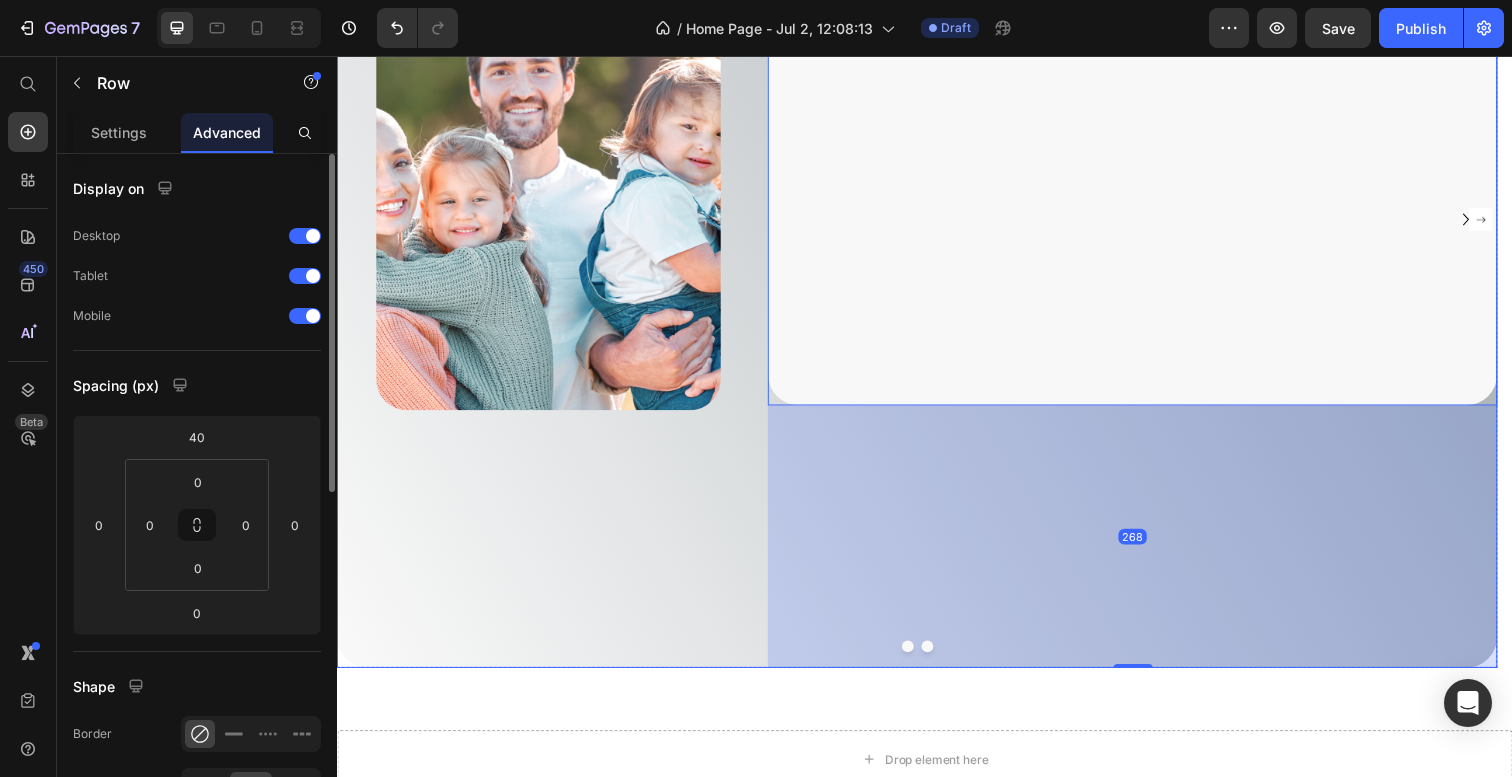 click on "Image" at bounding box center [533, 294] 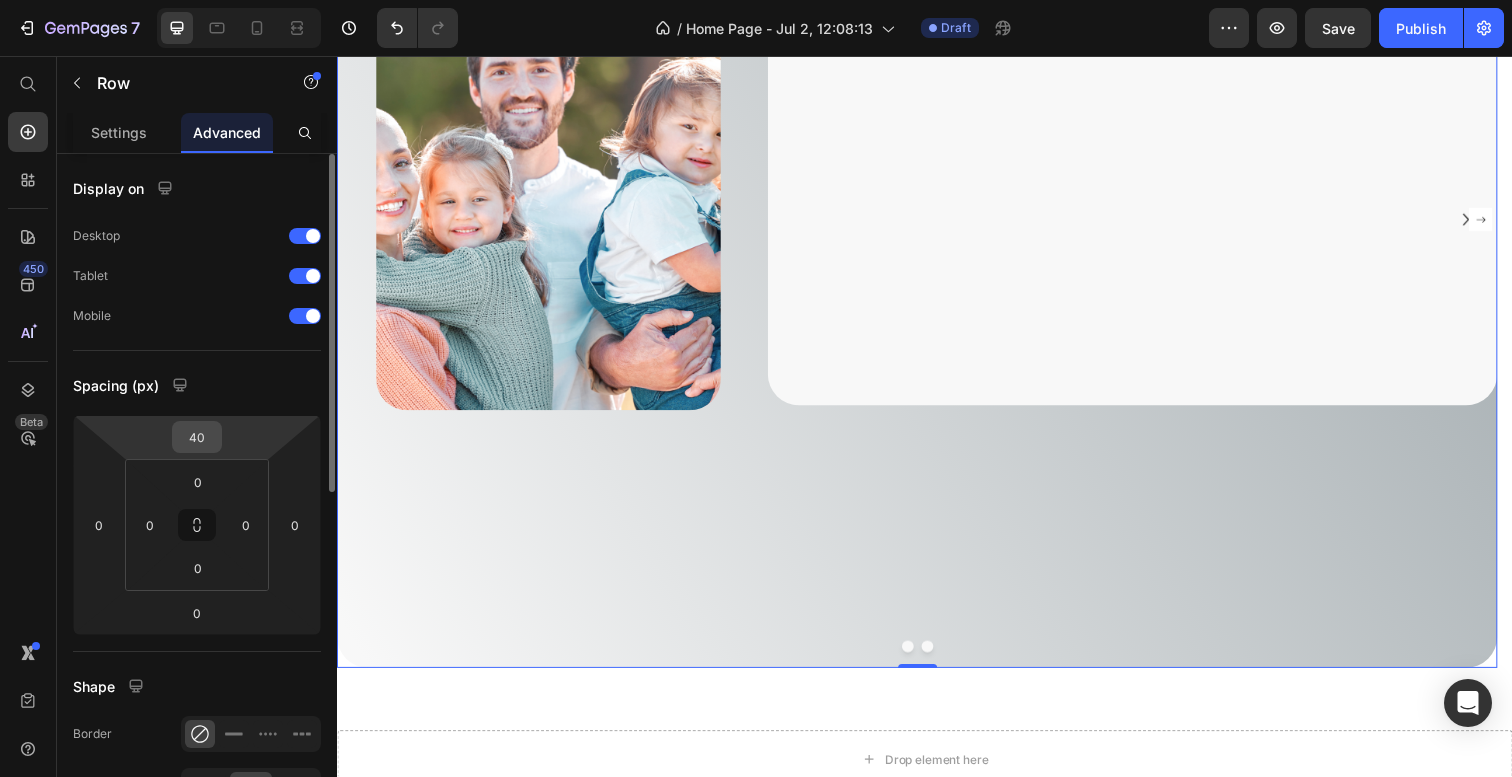 click on "40" at bounding box center (197, 437) 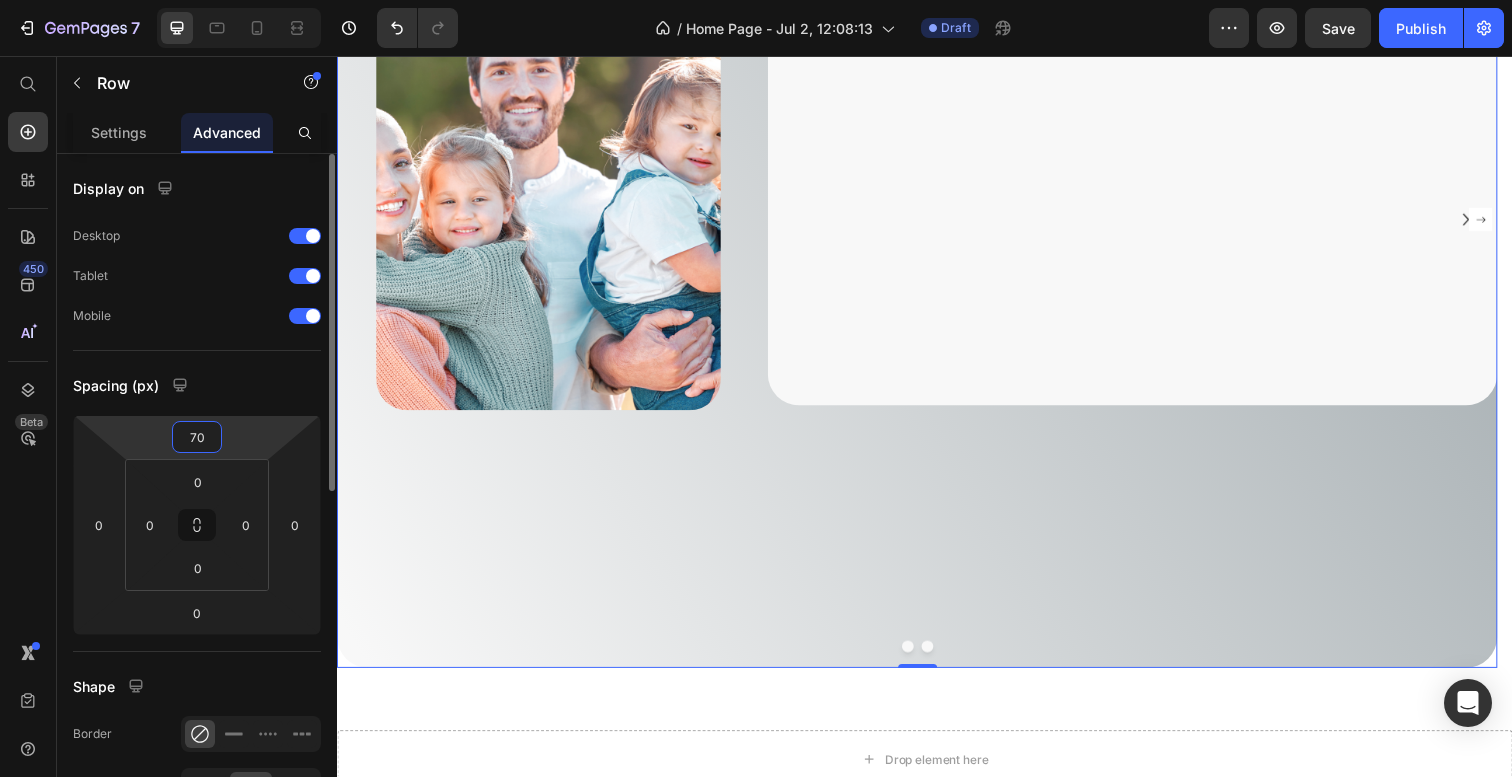 type on "71" 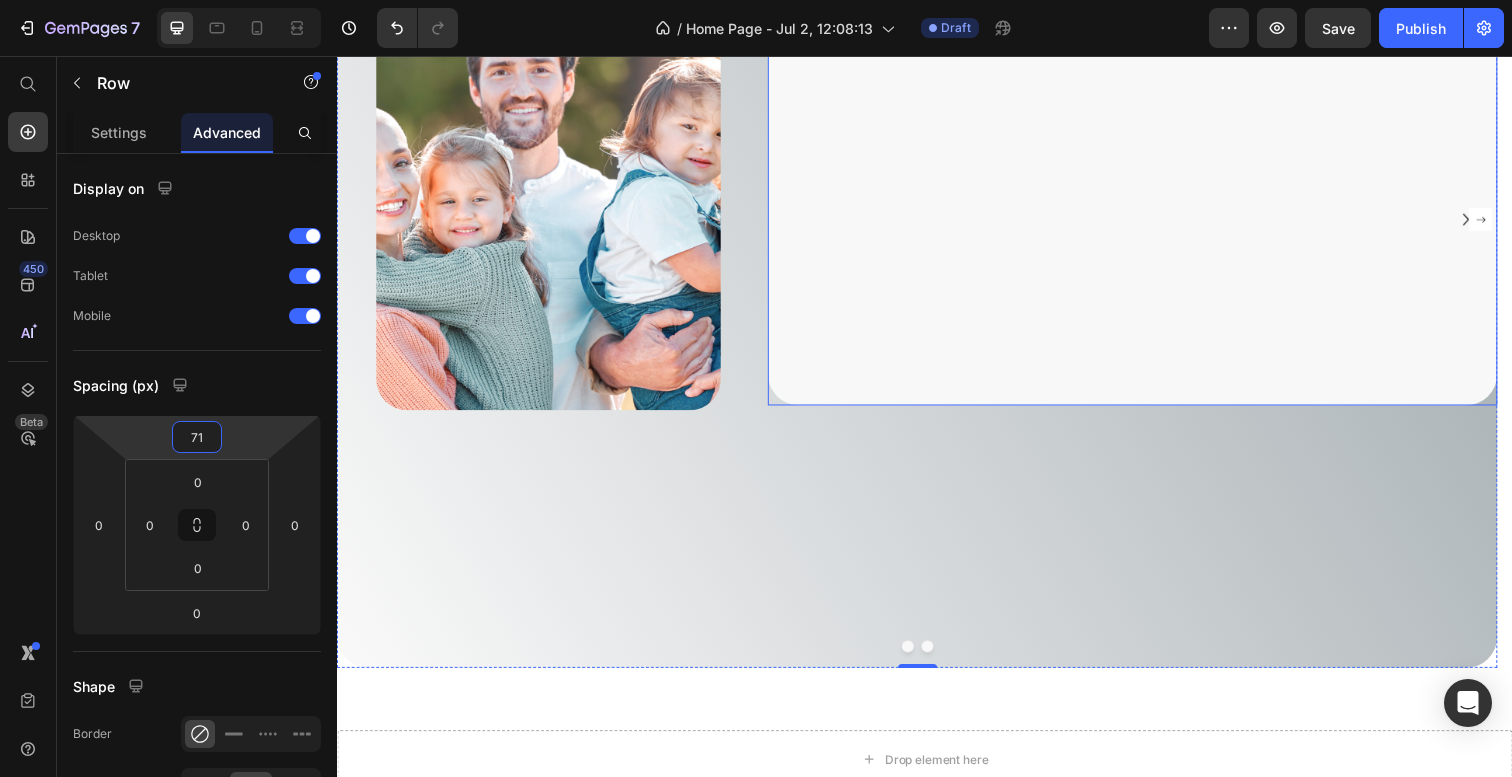 click at bounding box center [1149, 338] 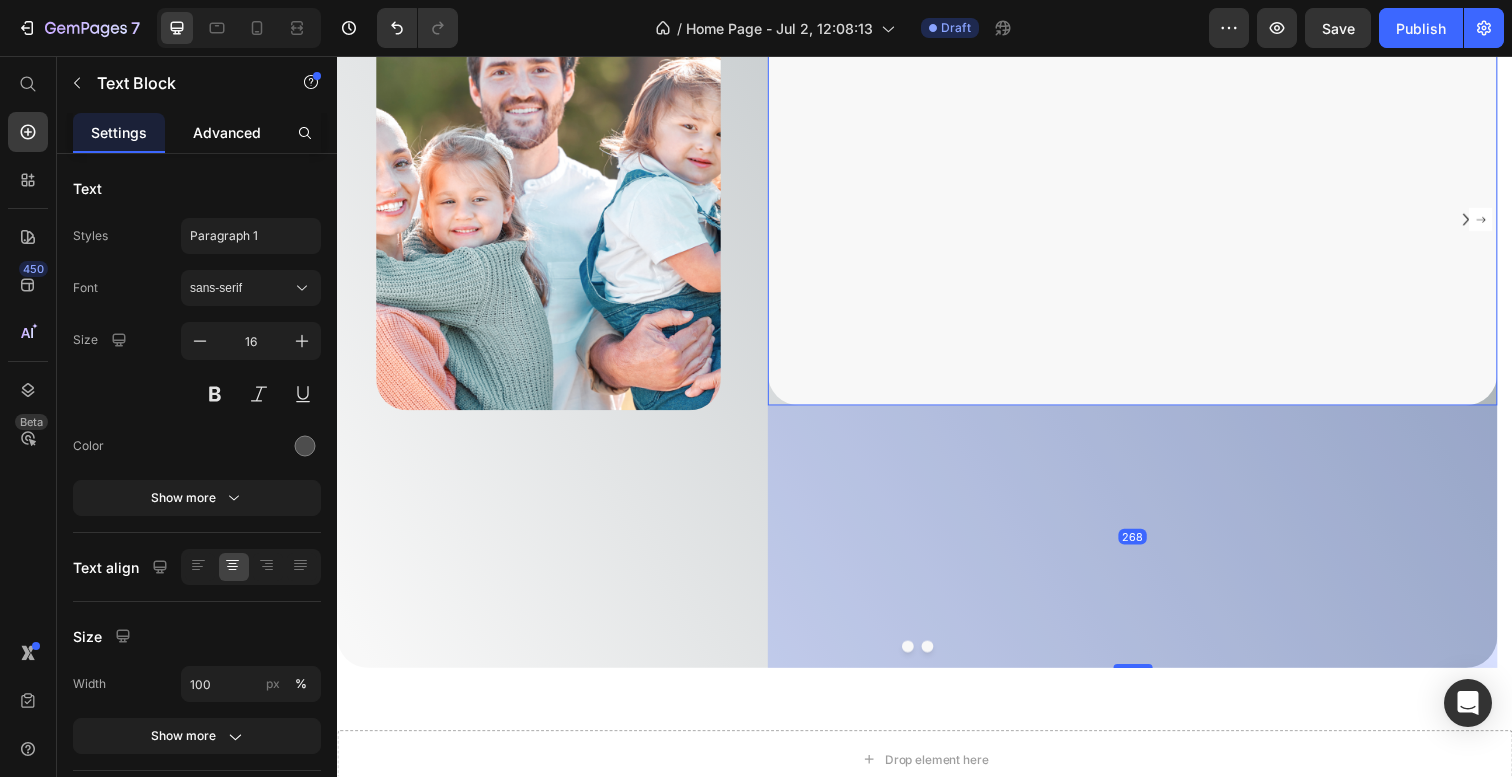 click on "Advanced" 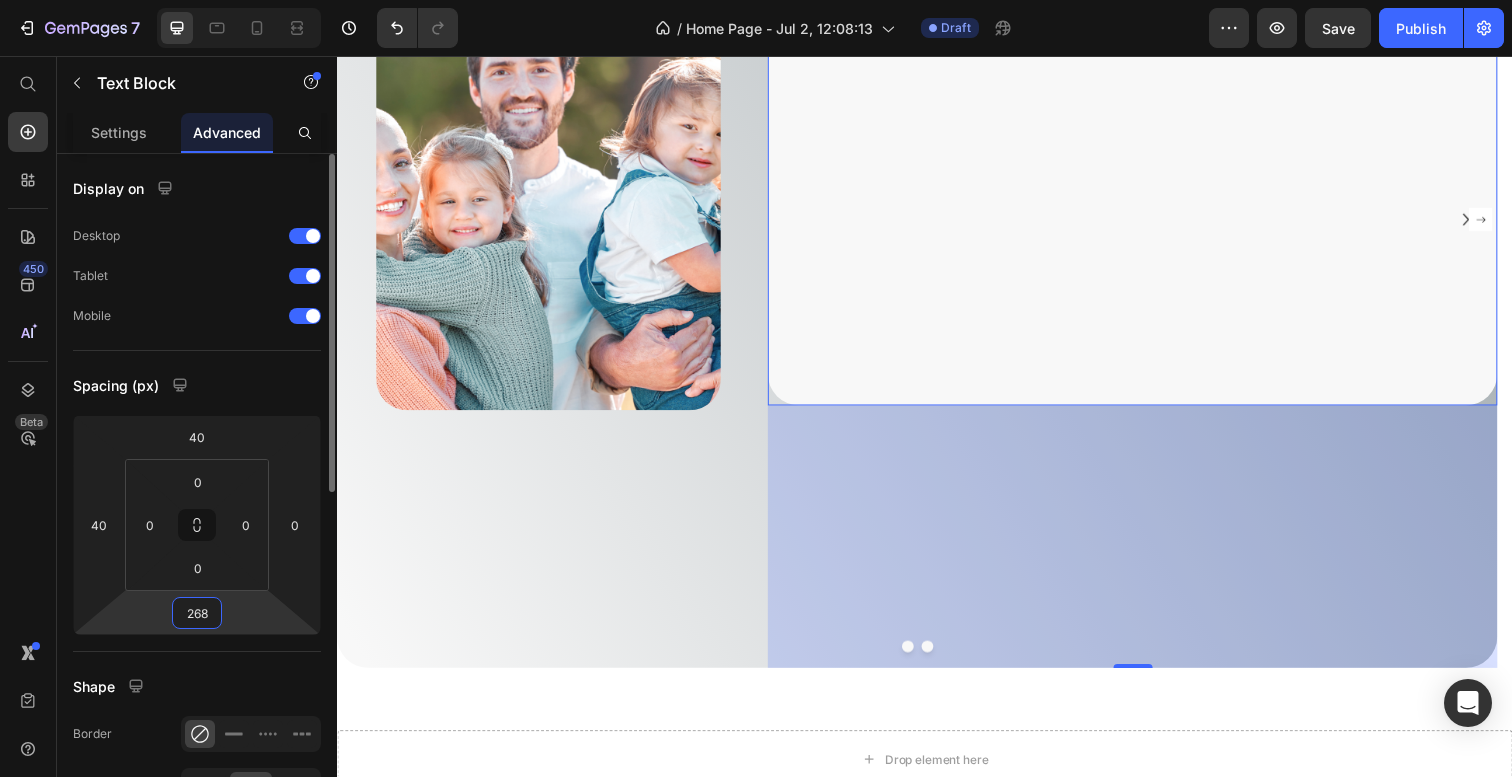 click on "268" at bounding box center [197, 613] 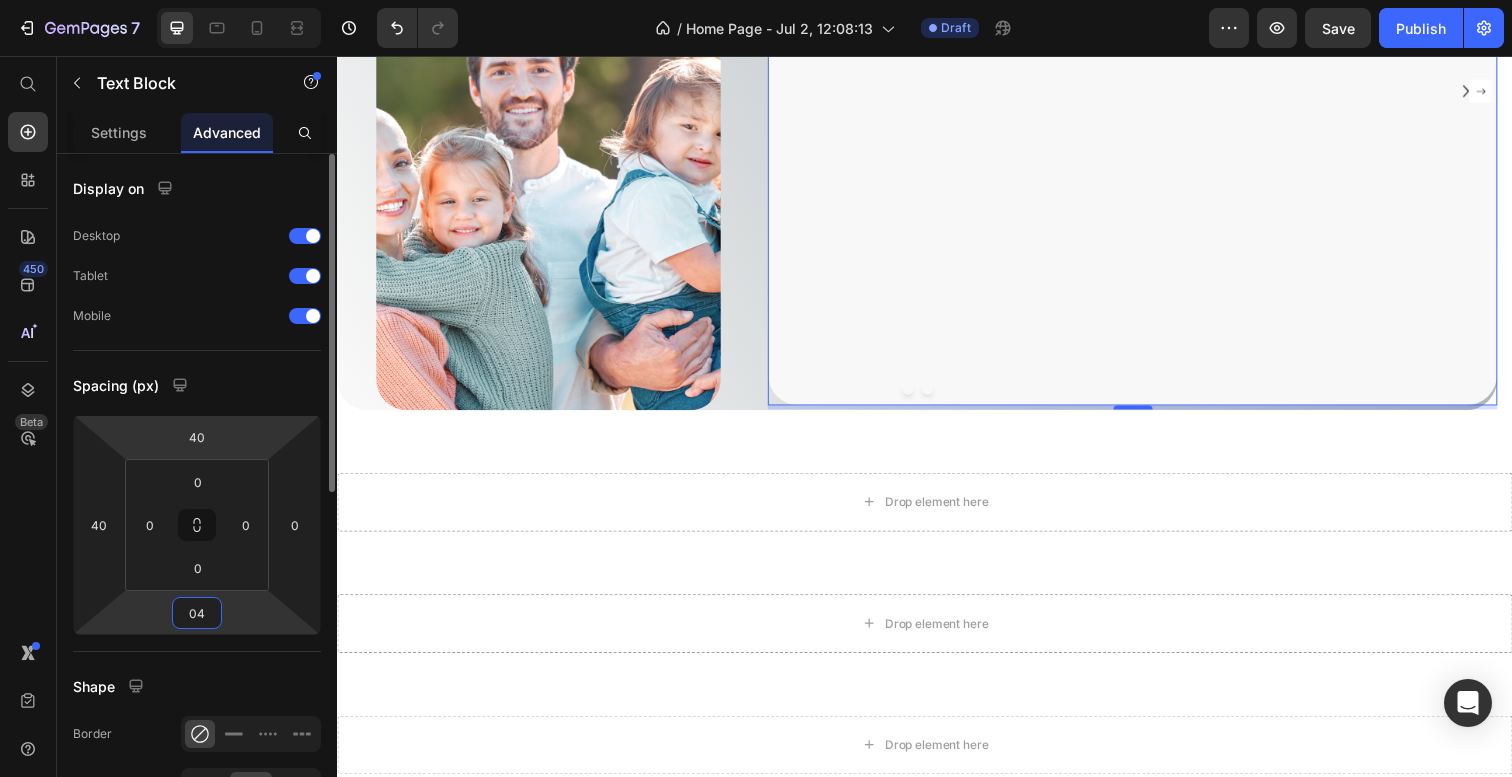 type on "040" 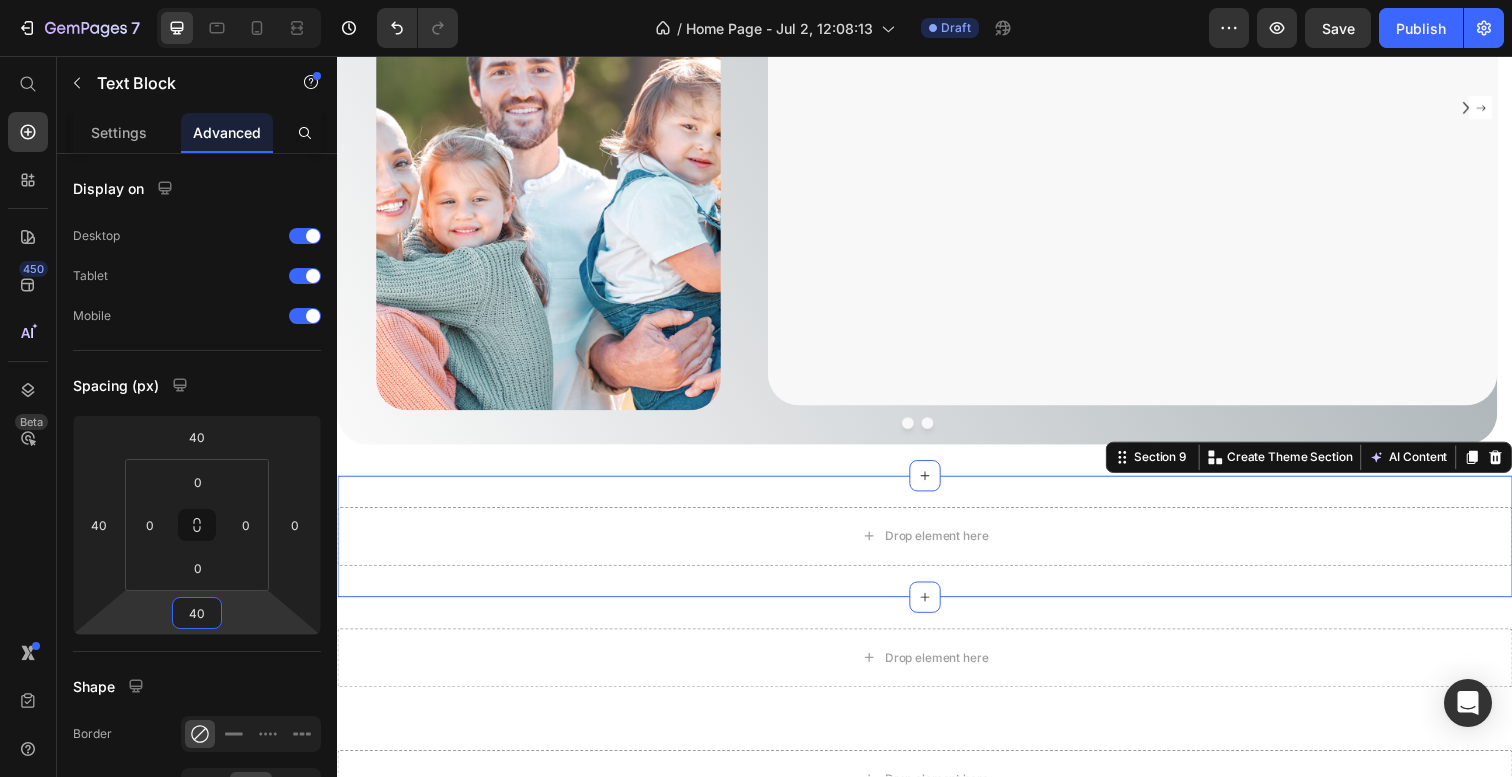 click on "Drop element here Section 9   You can create reusable sections Create Theme Section AI Content Write with GemAI What would you like to describe here? Tone and Voice Persuasive Product Show more Generate" at bounding box center (937, 547) 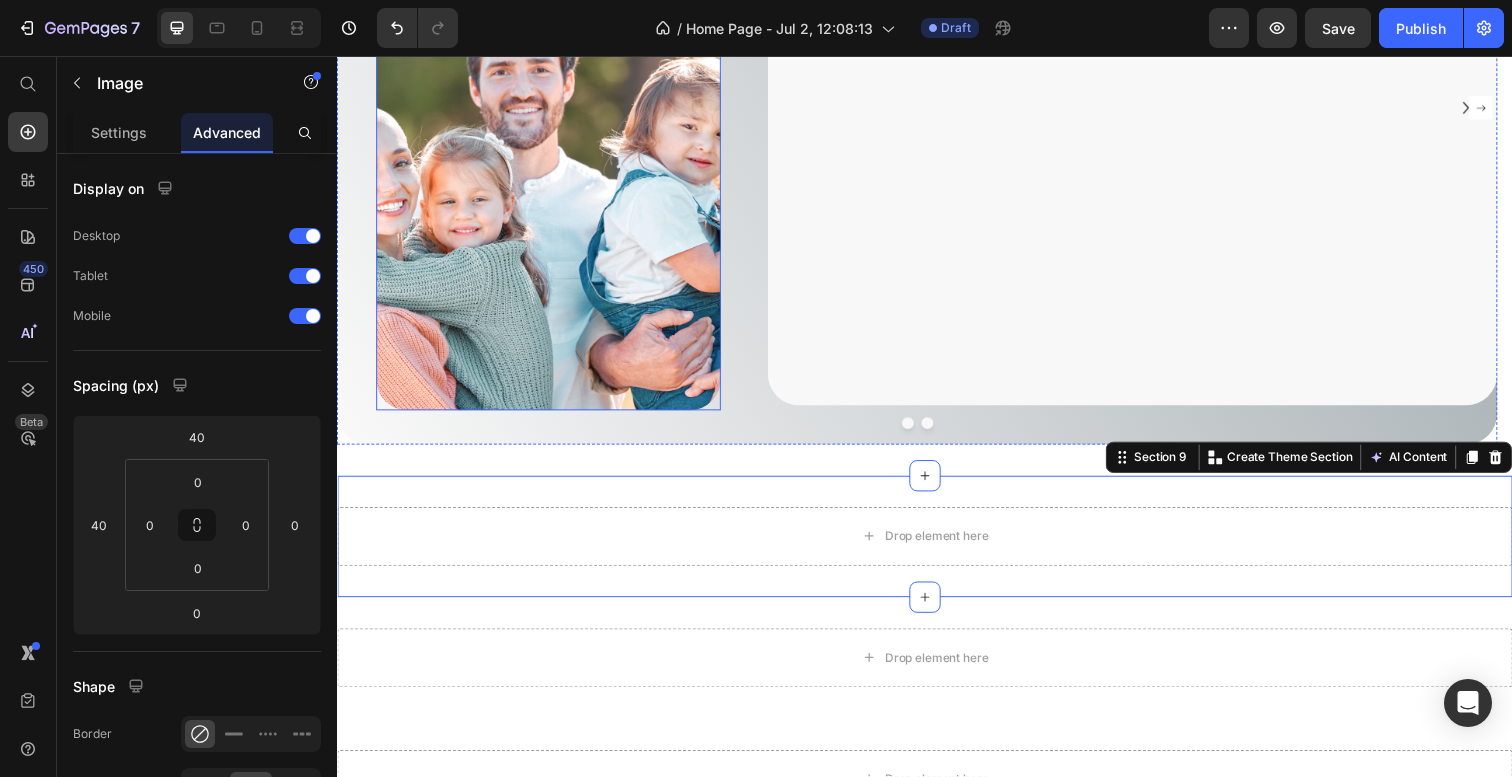 click at bounding box center [553, 183] 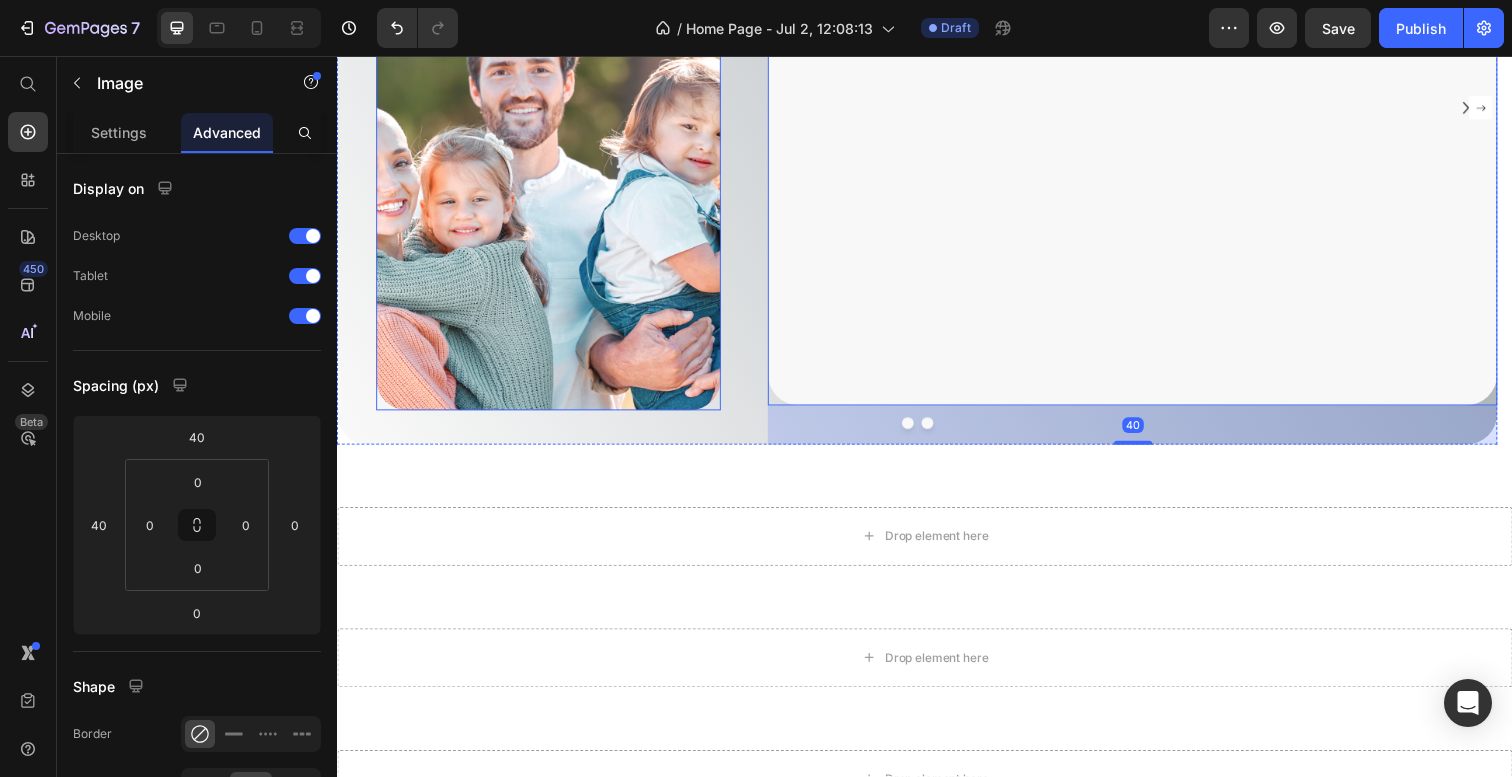 click at bounding box center [553, 183] 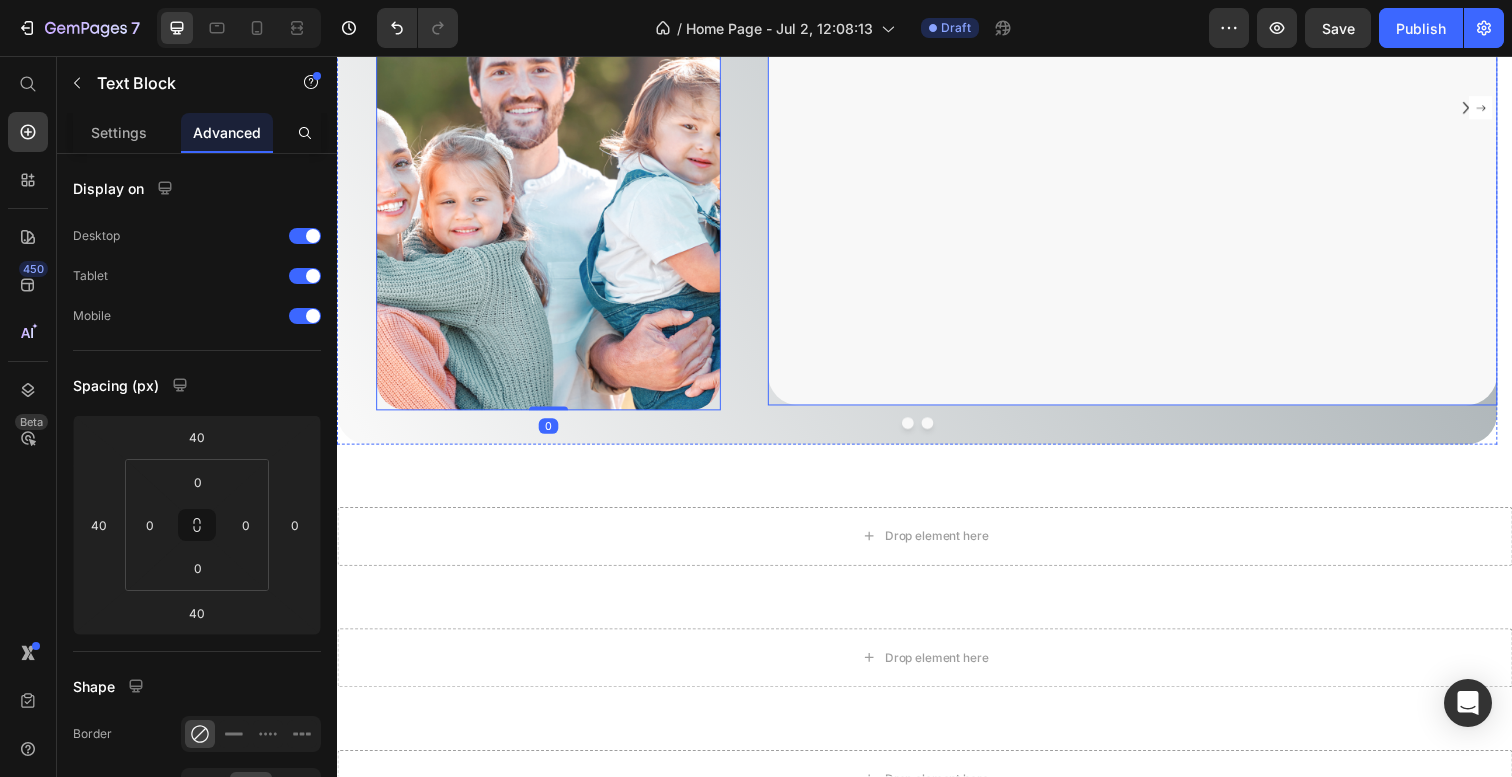 click at bounding box center (1149, 367) 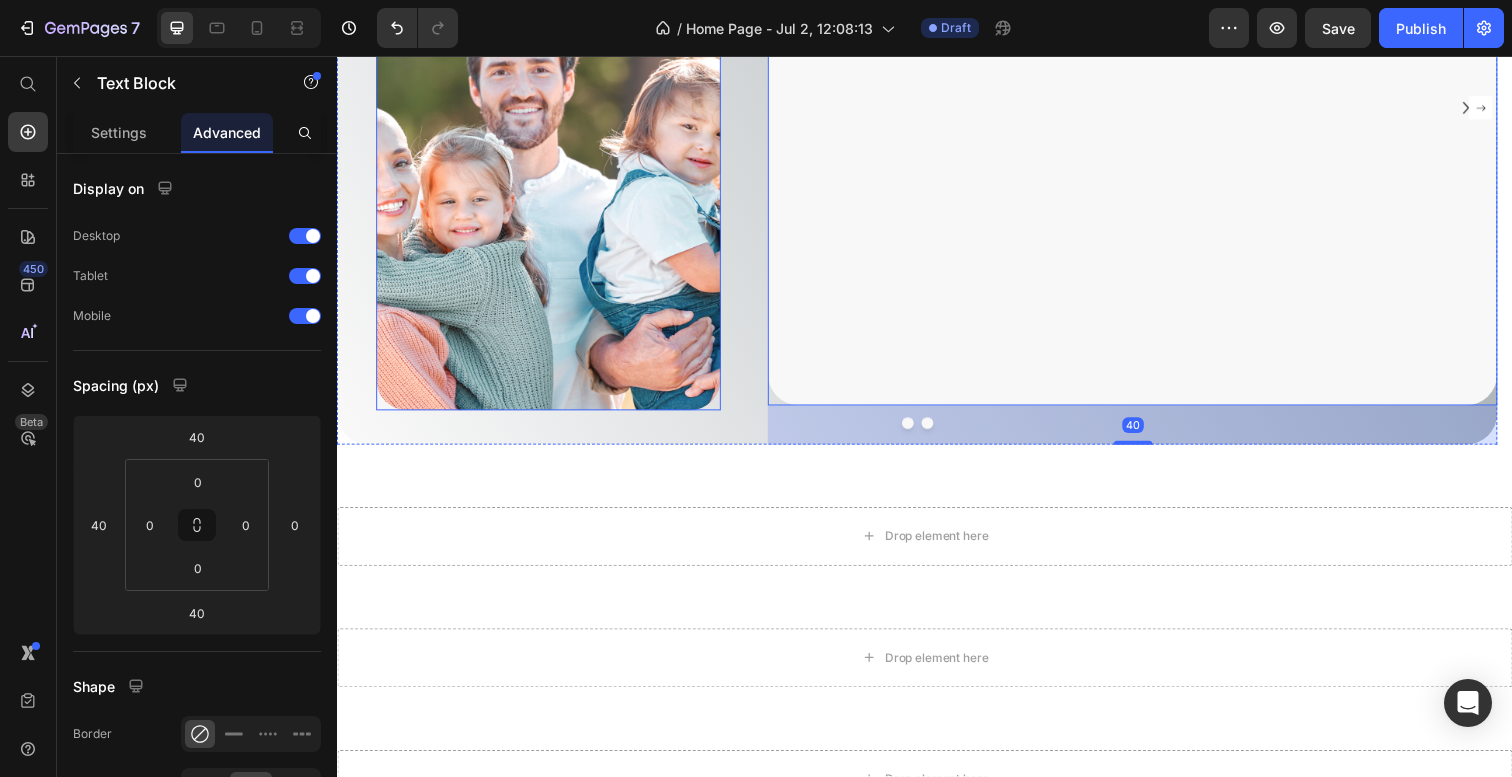 click at bounding box center [553, 183] 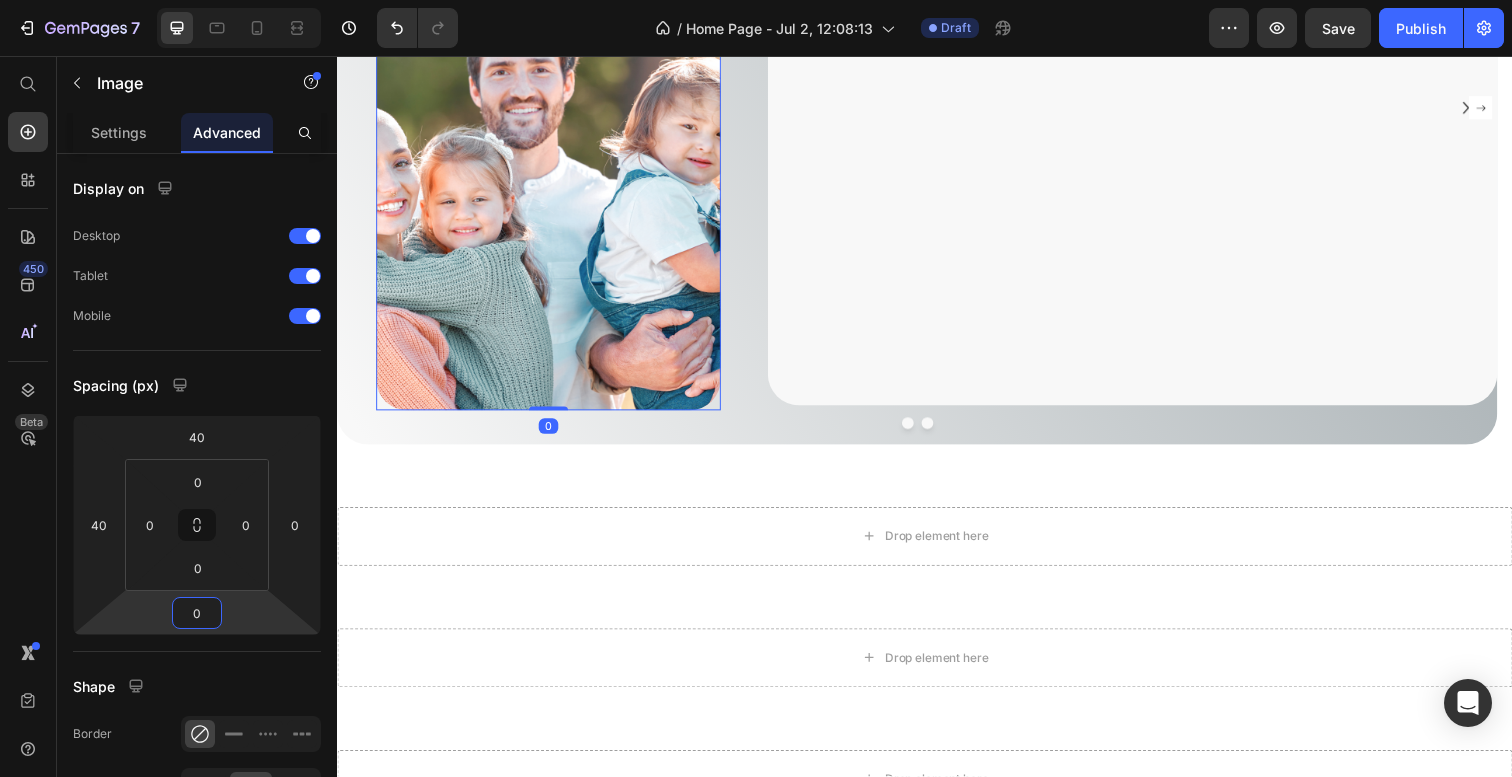 click on "7  Version history  /  Home Page - Jul 2, 12:08:13 Draft Preview  Save   Publish  450 Beta Shopify Apps Sections Elements Hero Section Product Detail Brands Trusted Badges Guarantee Product Breakdown How to use Testimonials Compare Bundle FAQs Social Proof Brand Story Product List Collection Blog List Contact Sticky Add to Cart Custom Footer Browse Library 450 Layout
Row
Row
Row
Row Text
Heading
Text Block Button
Button
Button
Sticky Back to top Media
Image Image" at bounding box center [756, 0] 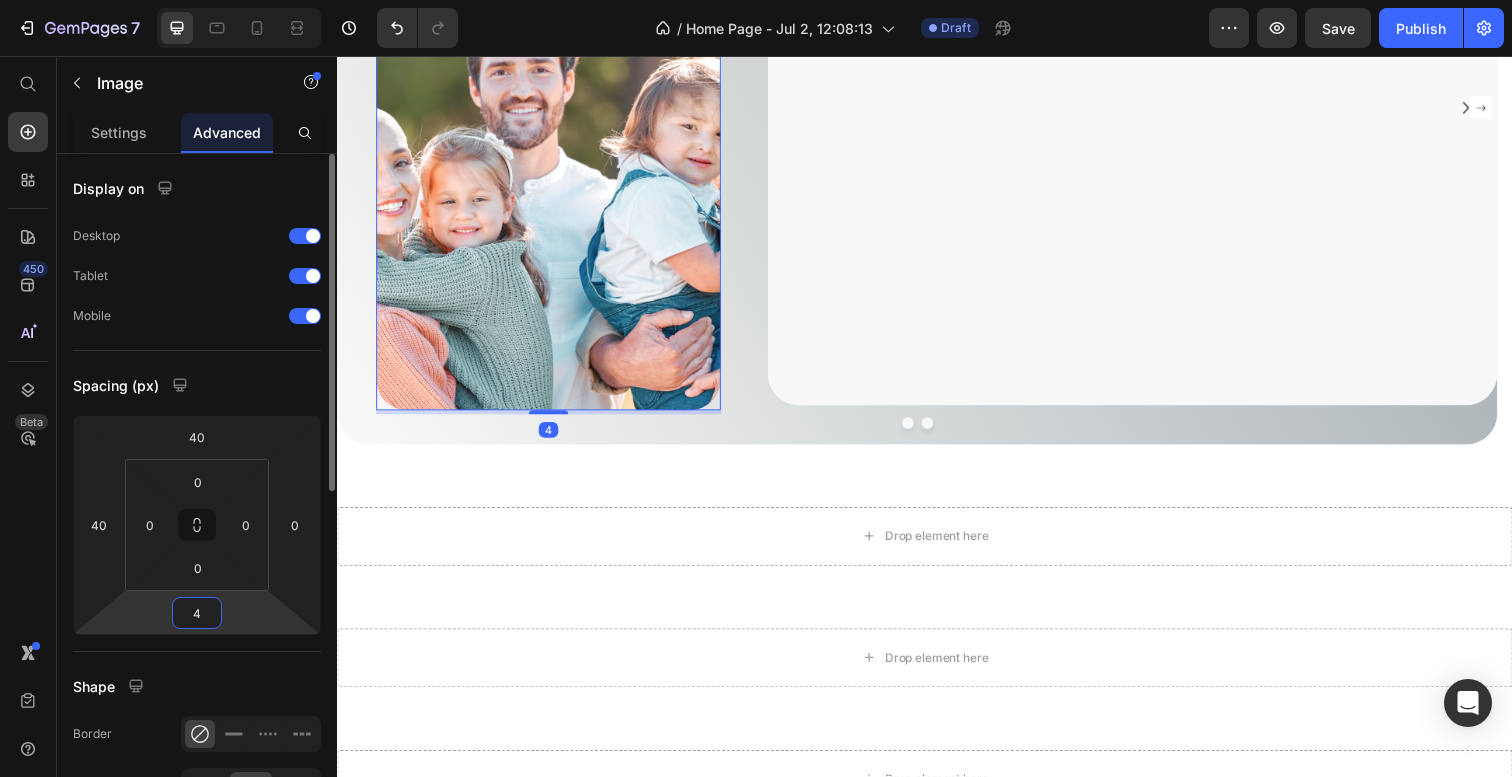 type on "40" 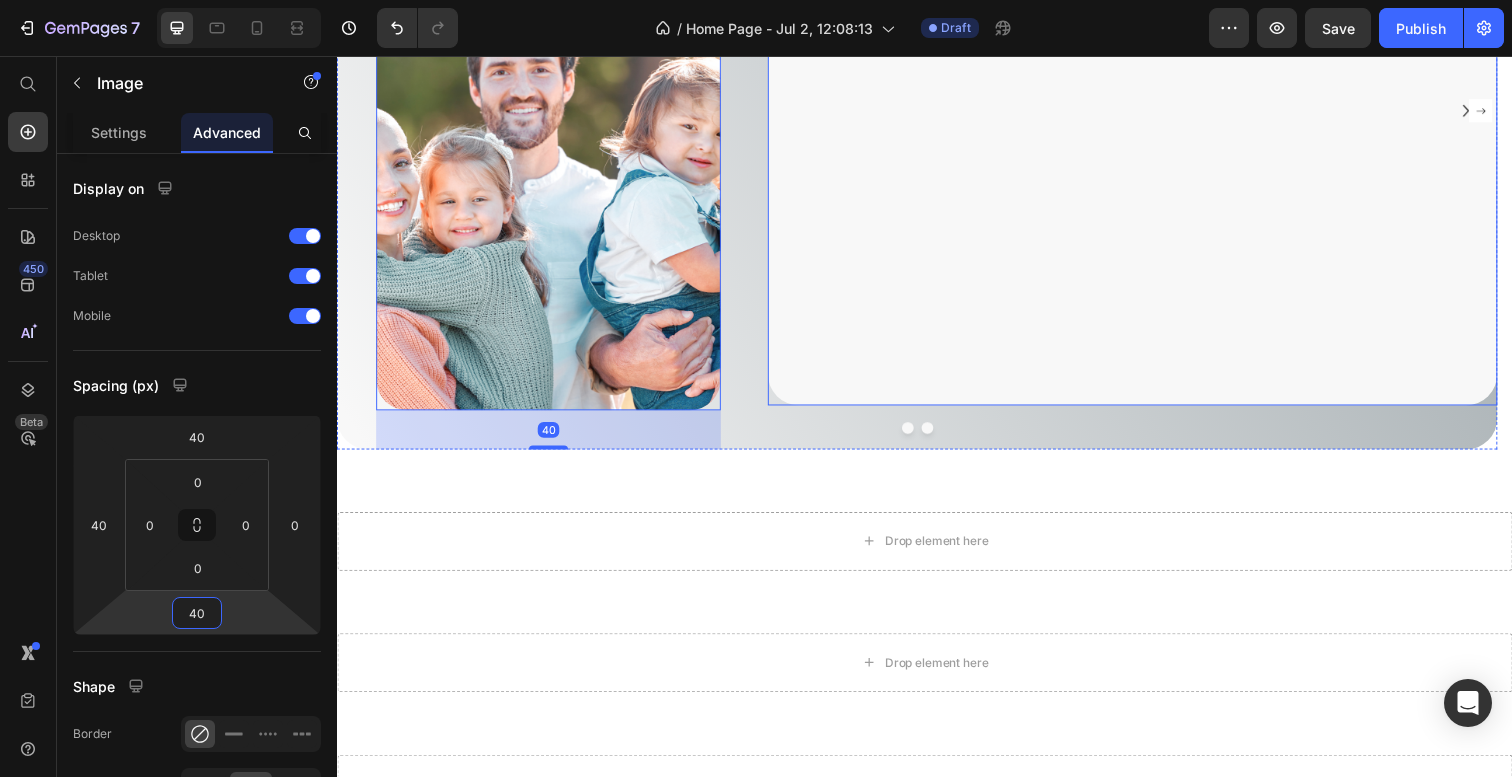 click at bounding box center [1149, 223] 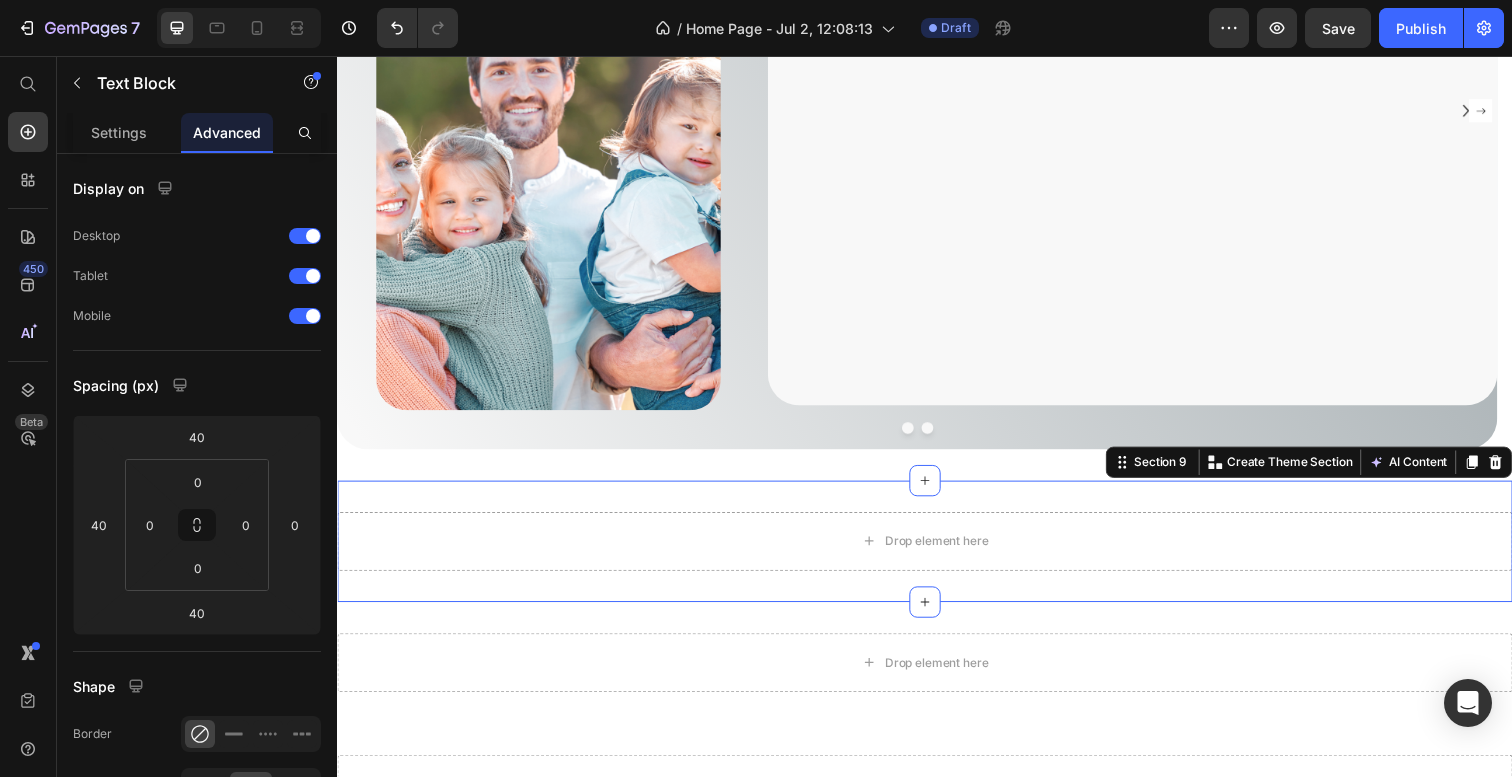 click on "Drop element here Section 9   You can create reusable sections Create Theme Section AI Content Write with GemAI What would you like to describe here? Tone and Voice Persuasive Product Show more Generate" at bounding box center [937, 552] 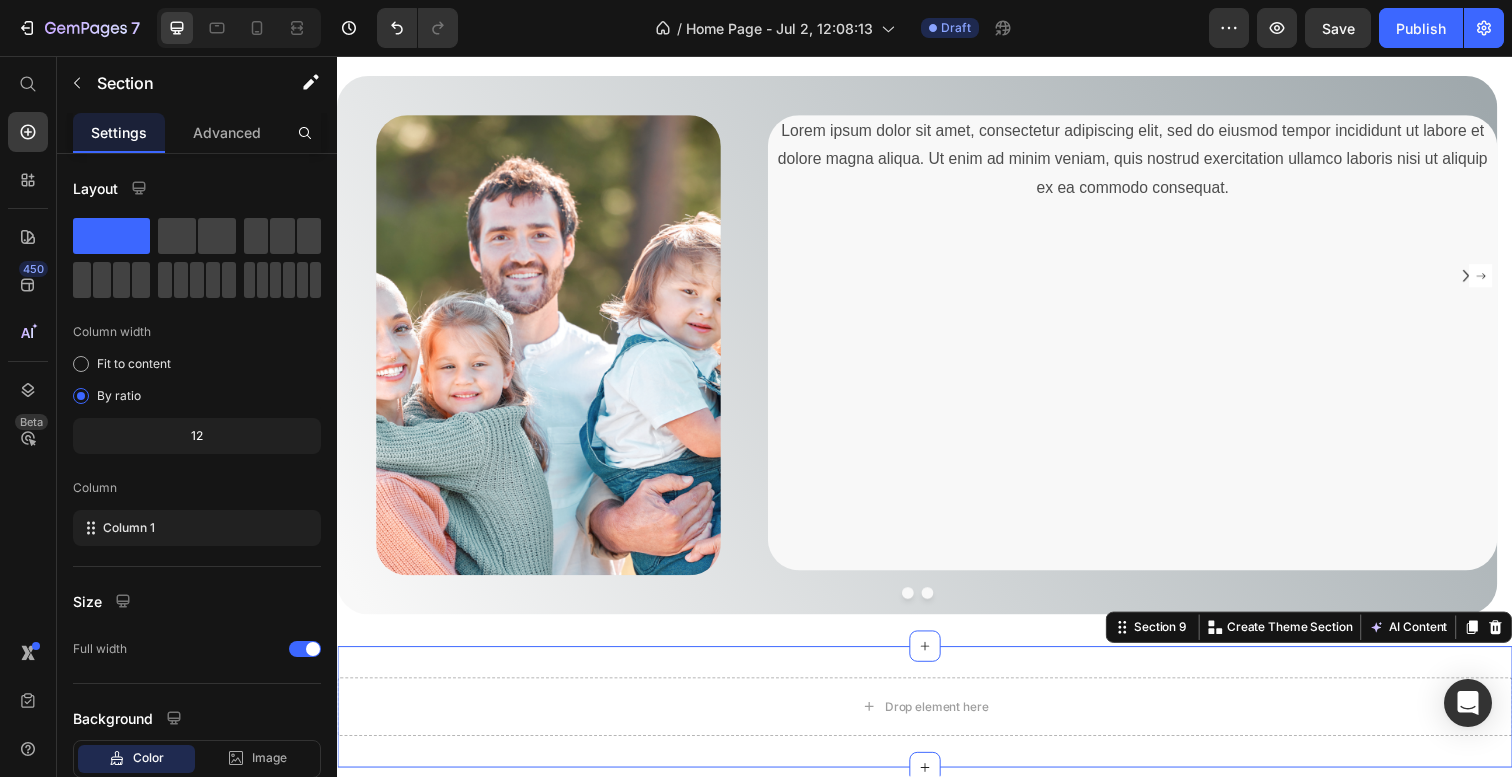 scroll, scrollTop: 2826, scrollLeft: 0, axis: vertical 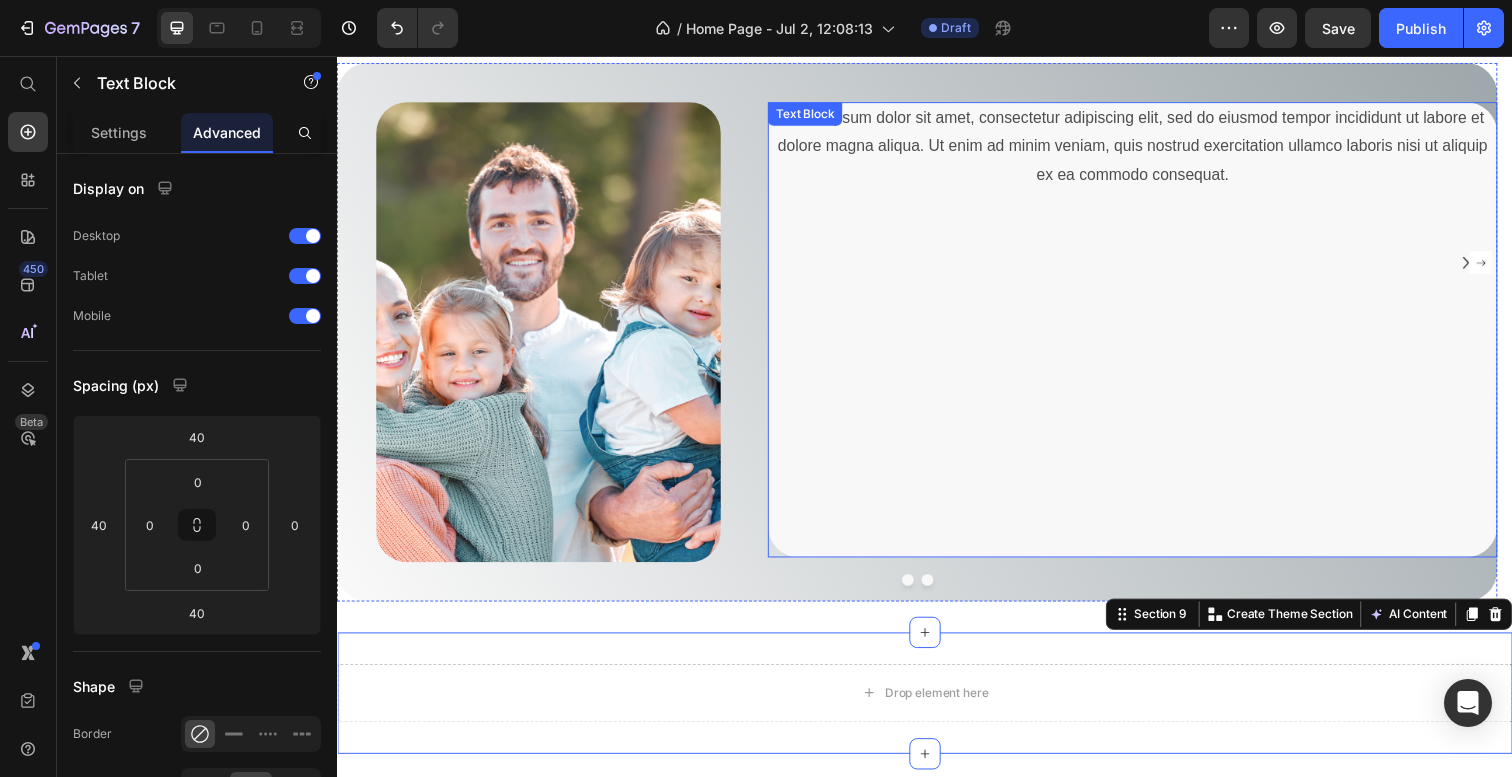 click at bounding box center [1149, 551] 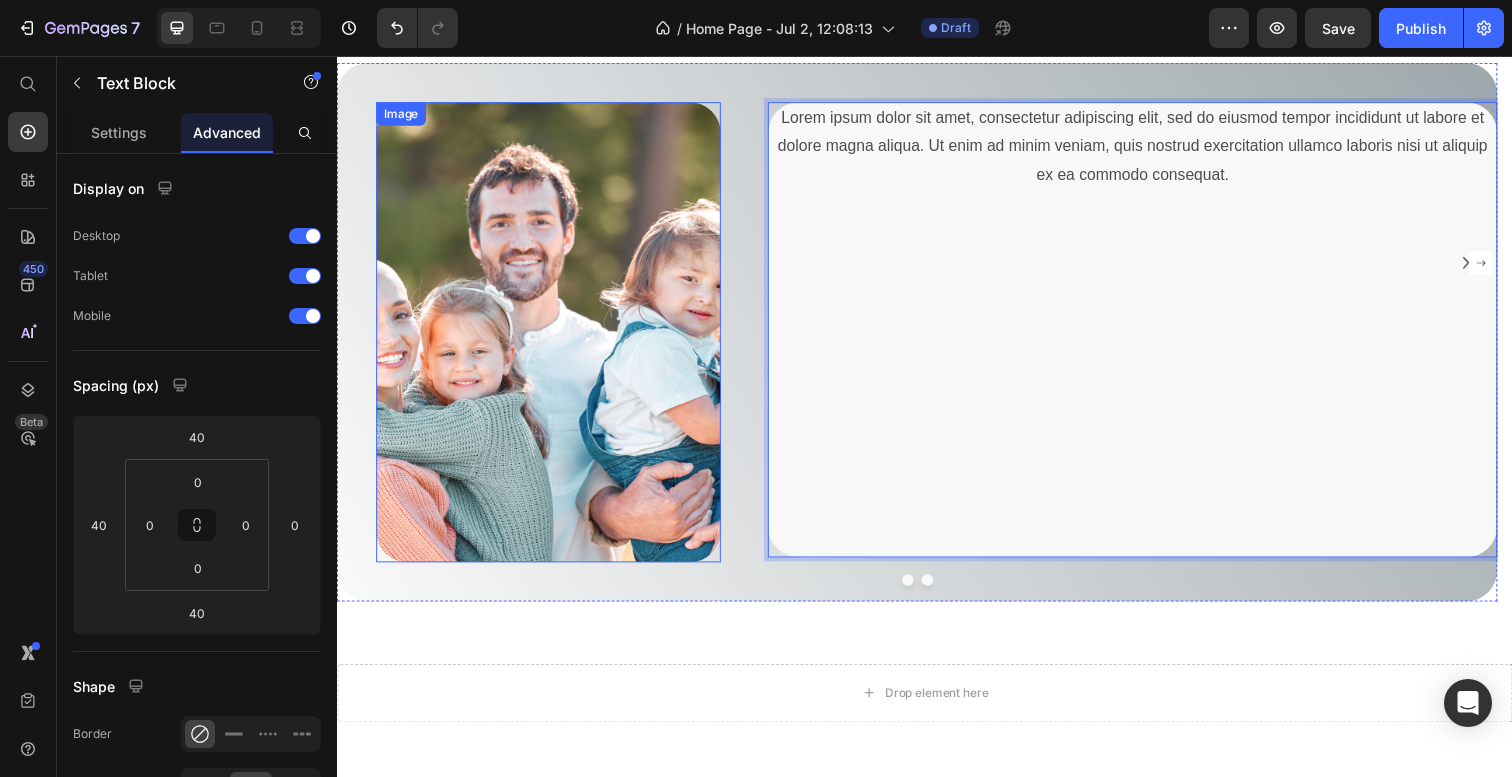 click at bounding box center (553, 338) 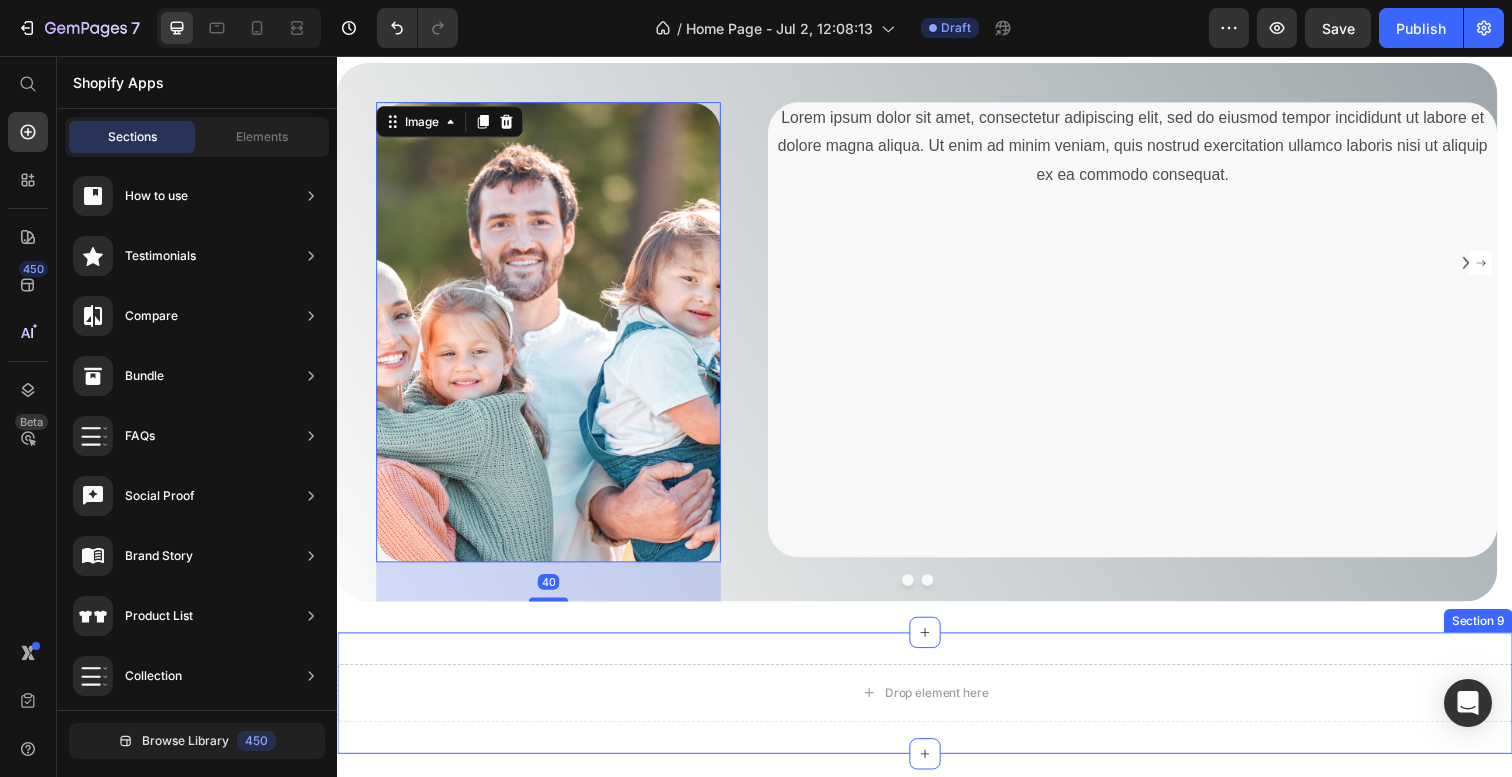 click on "Drop element here" at bounding box center (949, 707) 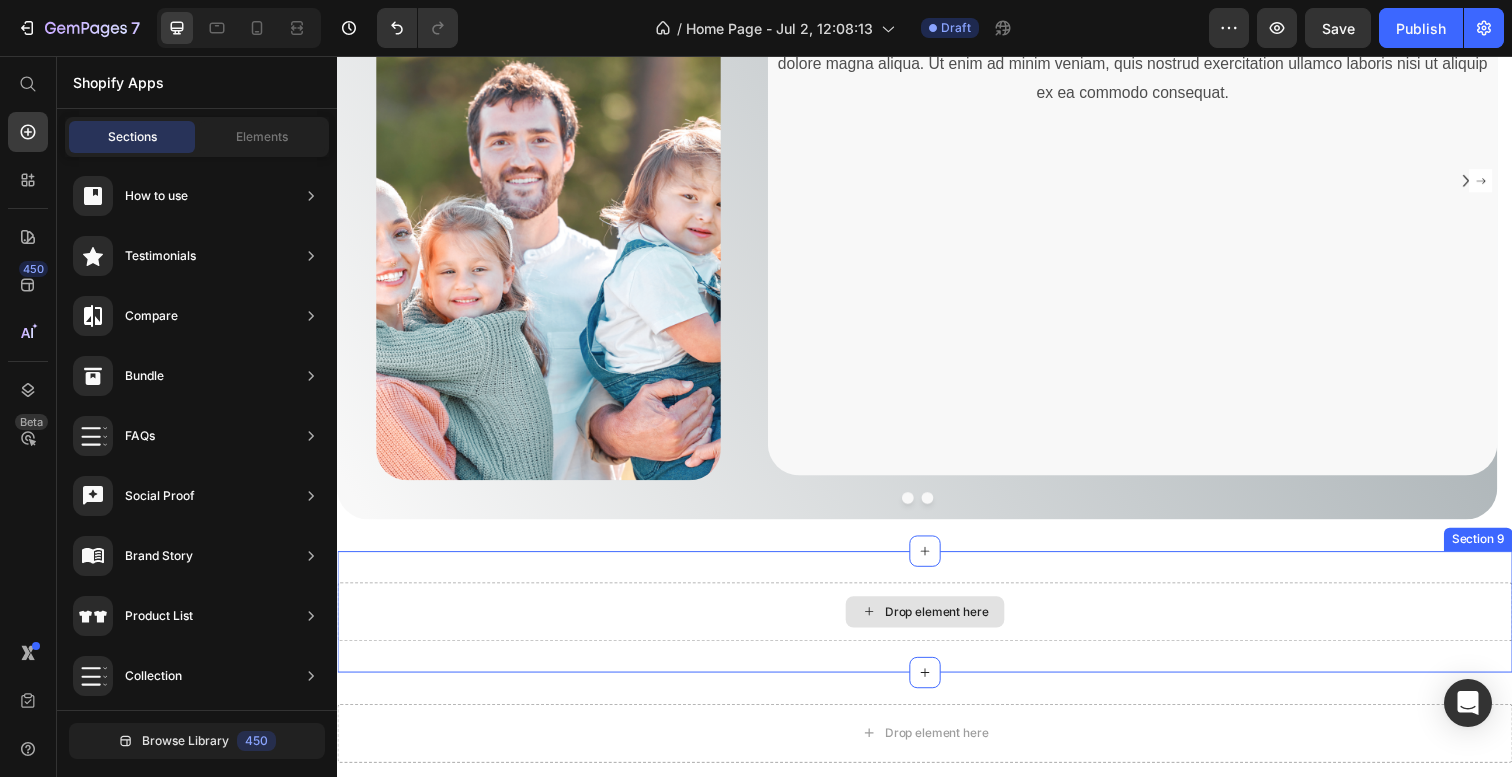 scroll, scrollTop: 2912, scrollLeft: 0, axis: vertical 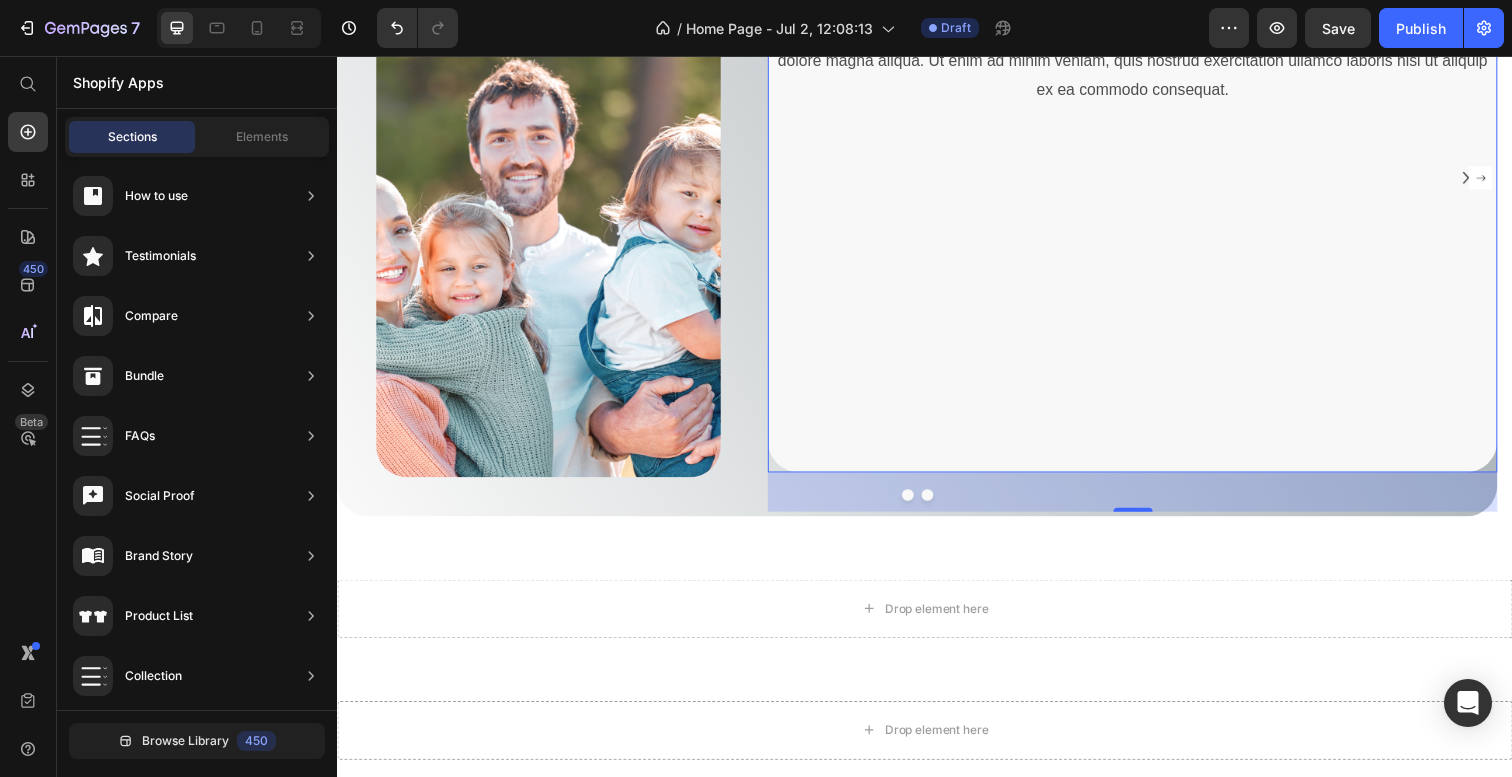 click at bounding box center (1149, 465) 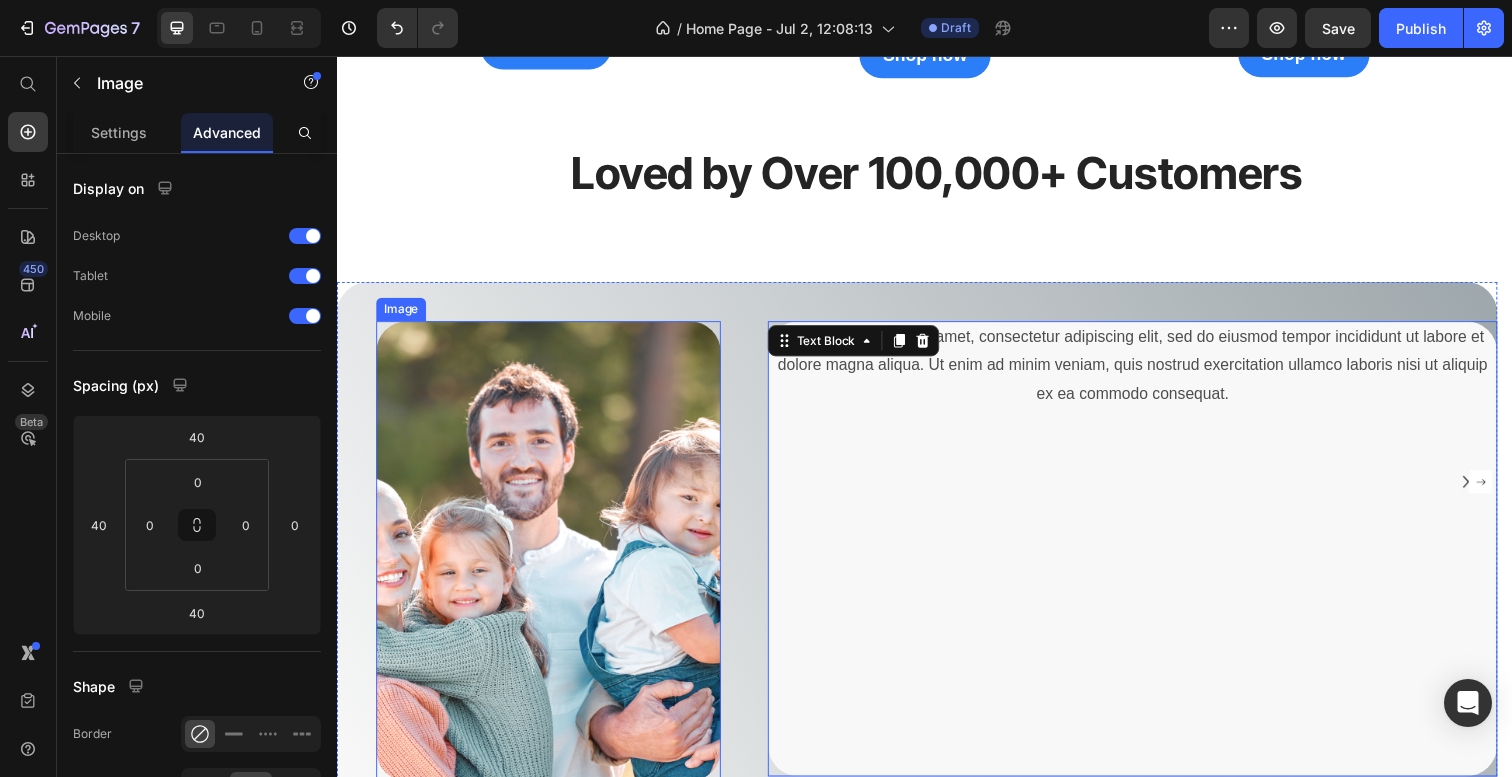 click at bounding box center (553, 562) 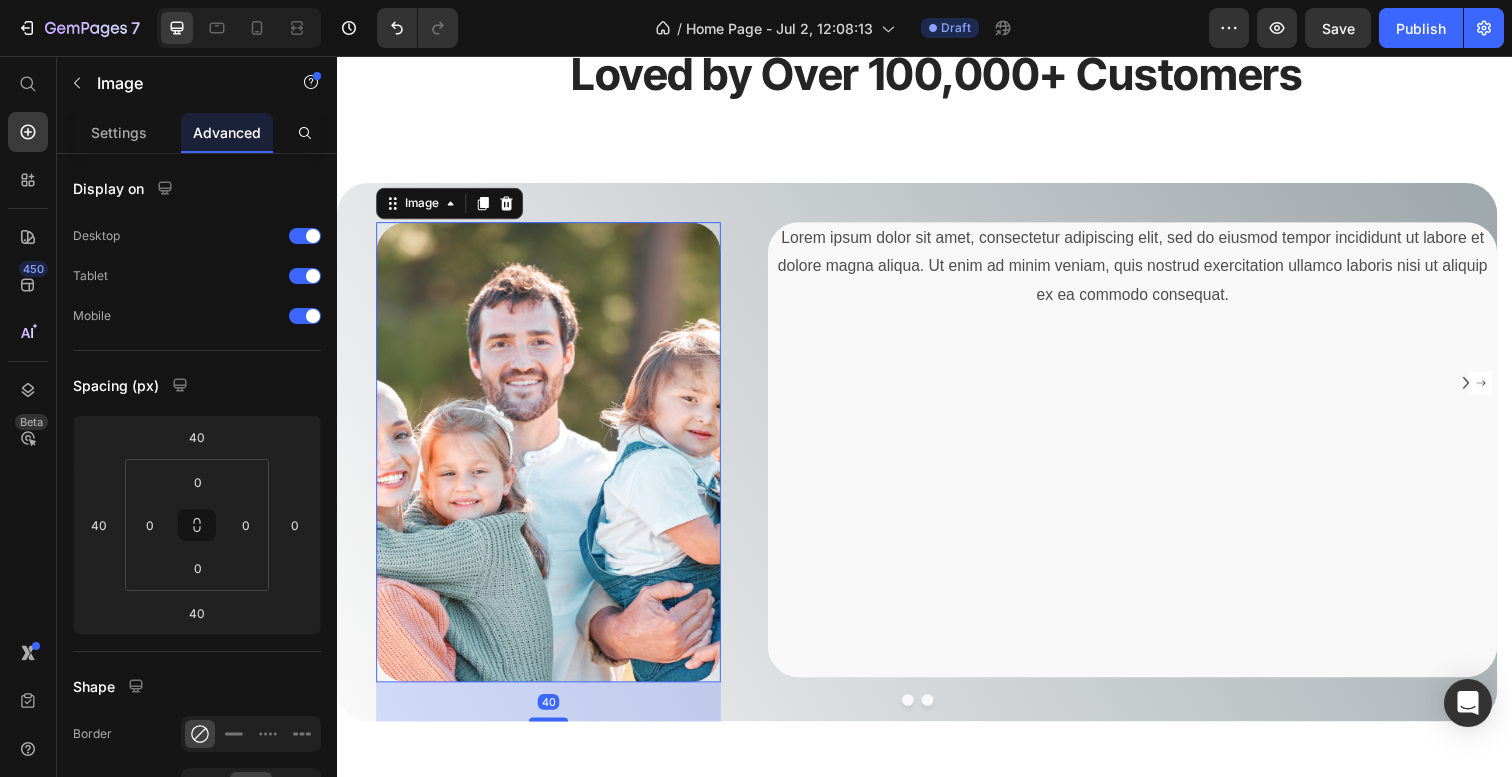 scroll, scrollTop: 2704, scrollLeft: 0, axis: vertical 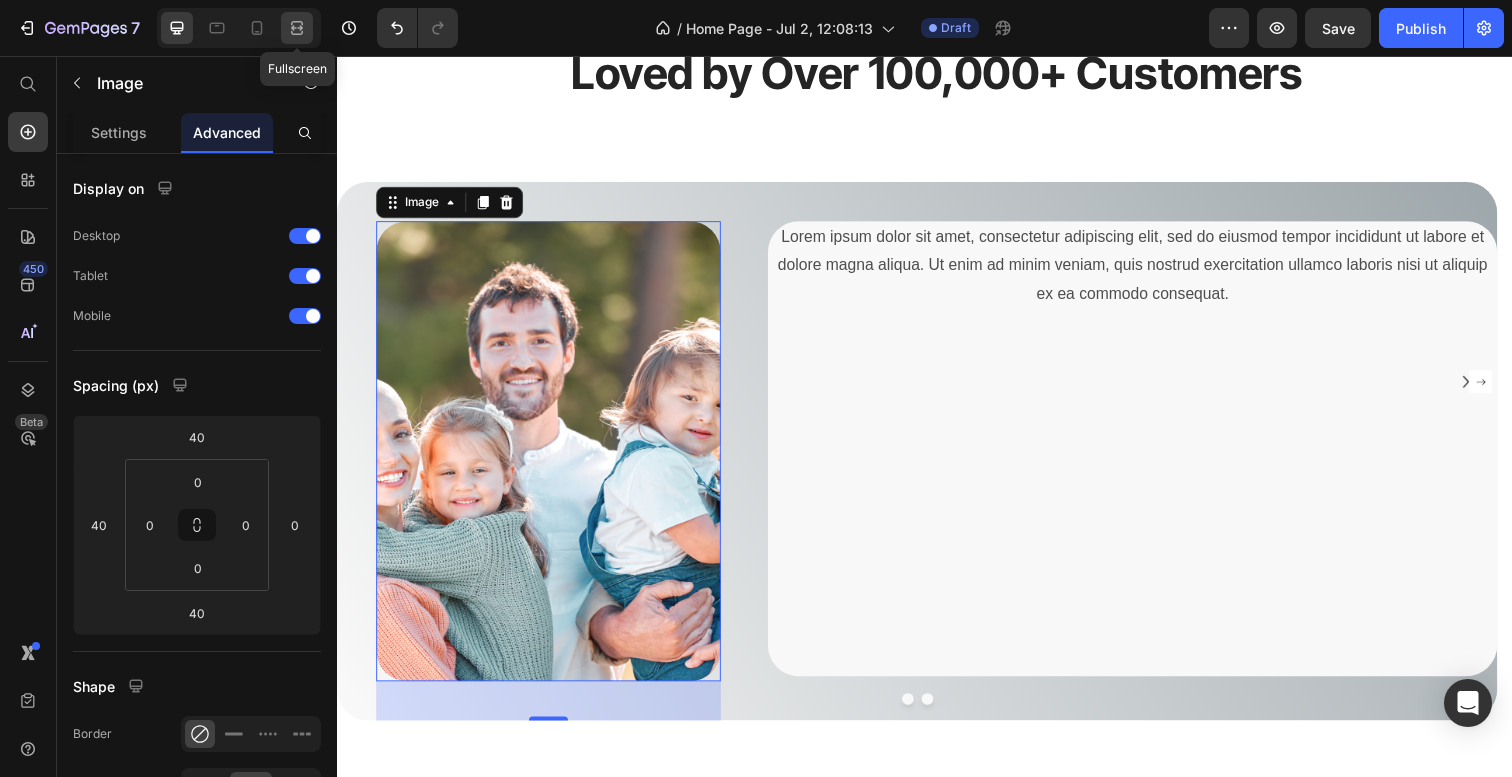 click 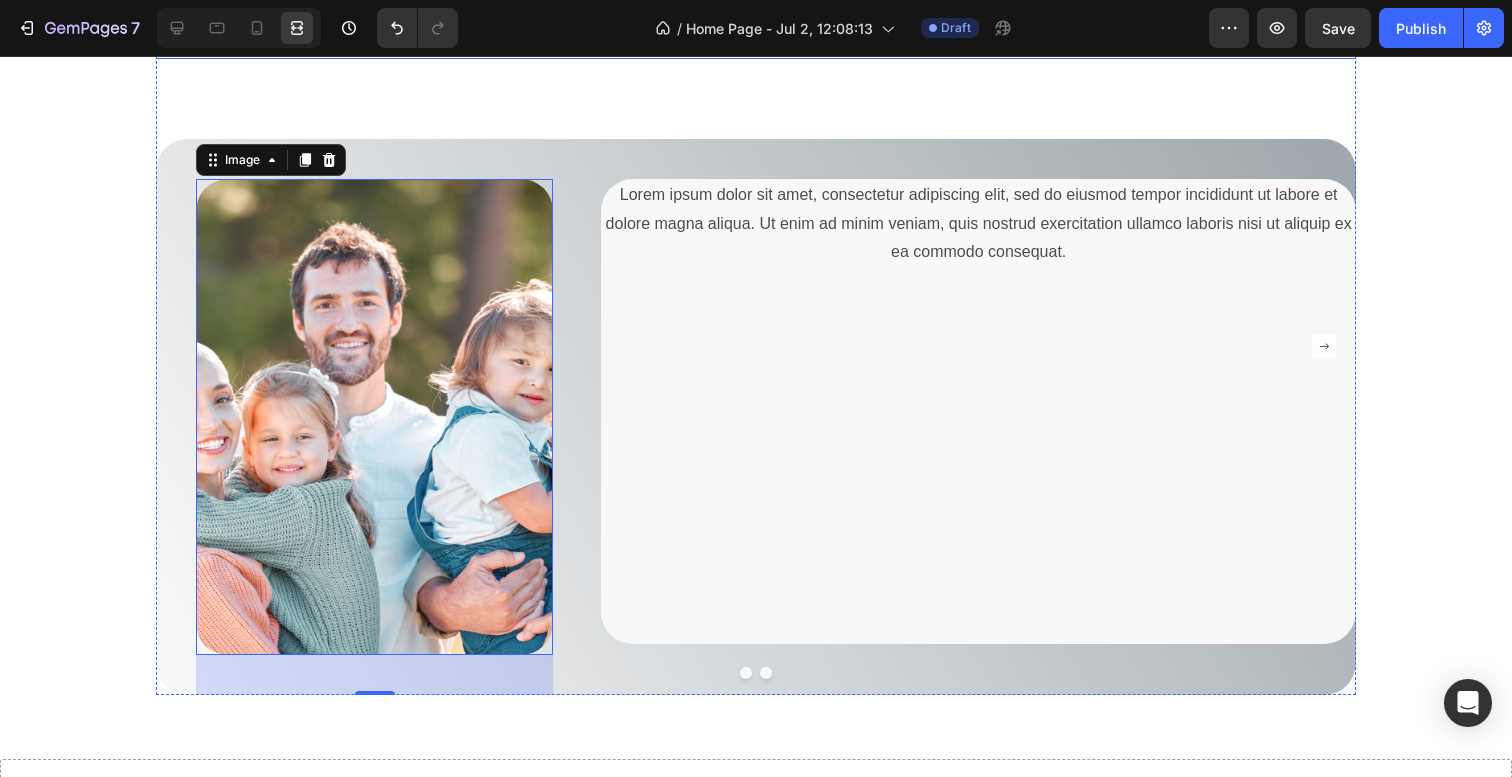 scroll, scrollTop: 2891, scrollLeft: 0, axis: vertical 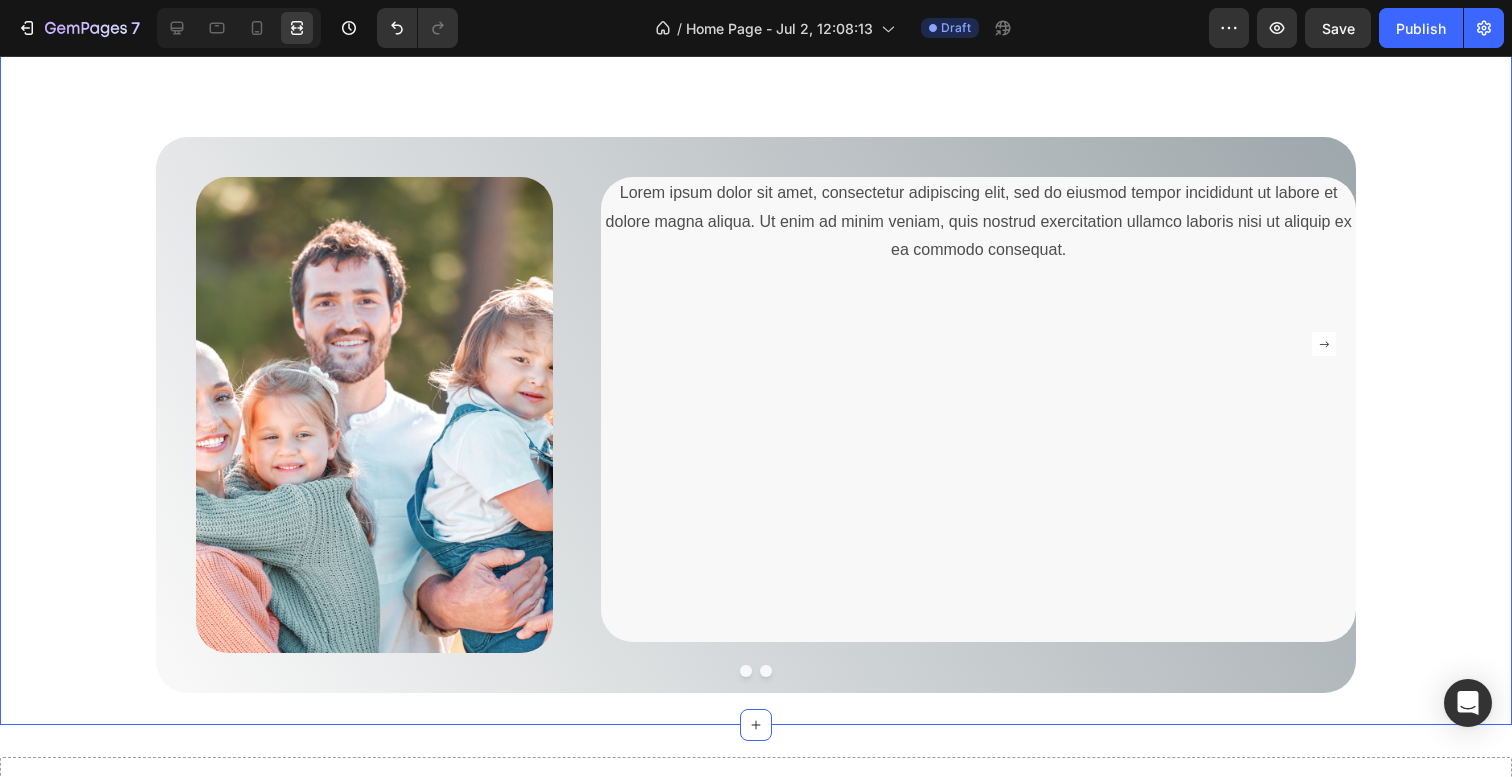 click on "Loved by Over 100,000+ Customers Heading Image Lorem ipsum dolor sit amet, consectetur adipiscing elit, sed do eiusmod tempor incididunt ut labore et dolore magna aliqua. Ut enim ad minim veniam, quis nostrud exercitation ullamco laboris nisi ut aliquip ex ea commodo consequat. Text Block Row
Drop element here
Carousel Image                Icon                Icon                Icon                Icon
Icon Icon List Hoz You're walking on a cloud! Text block “ These shoes are everything I hoped they would be ! So comfortable so lightweight and absolutely slip on as easily as they say they do - I will definitely be a repeat customer.” Text block Ryan S.   / Design Director Text block Row Row       Carousel Row" at bounding box center [756, 343] 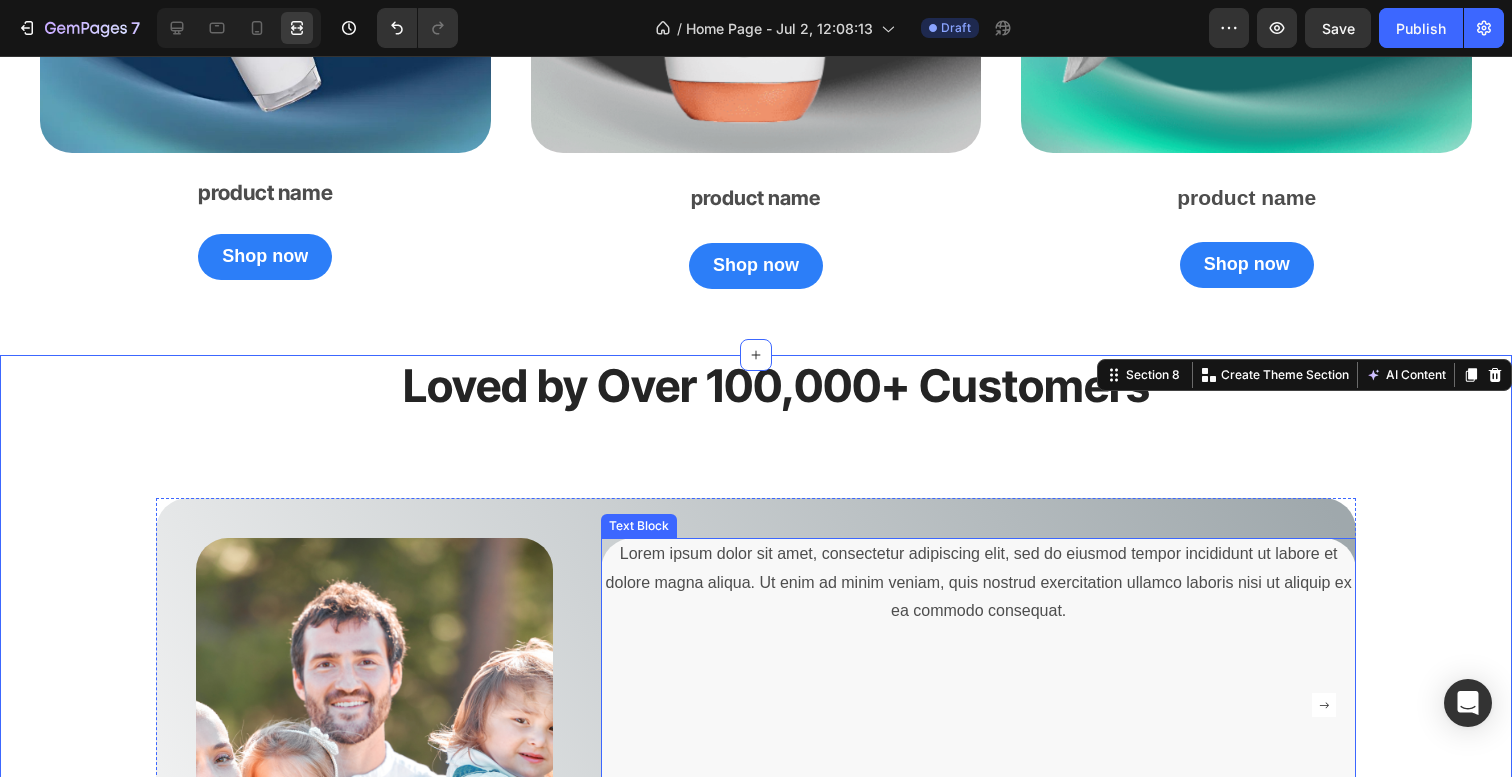 scroll, scrollTop: 2840, scrollLeft: 0, axis: vertical 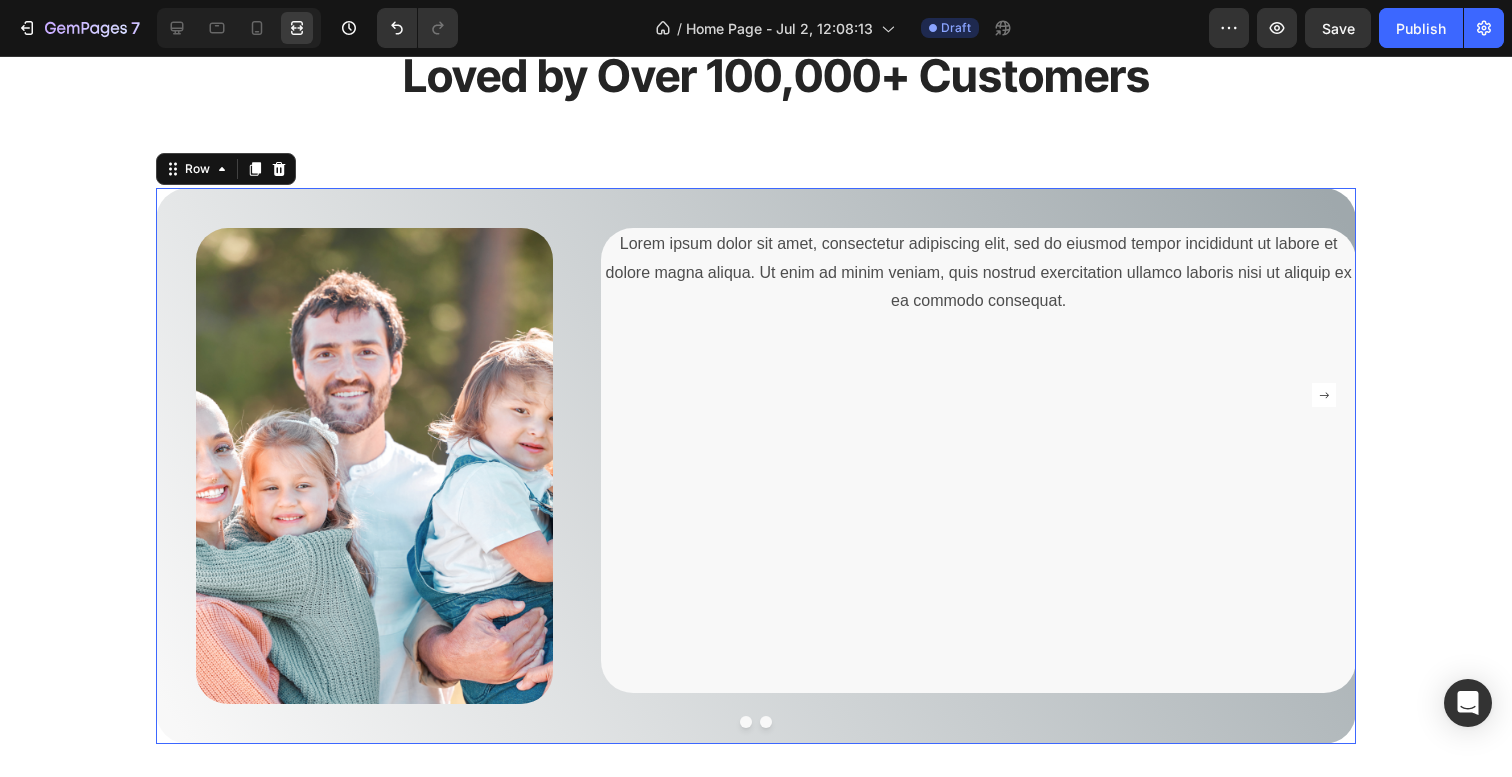 click on "Lorem ipsum dolor sit amet, consectetur adipiscing elit, sed do eiusmod tempor incididunt ut labore et dolore magna aliqua. Ut enim ad minim veniam, quis nostrud exercitation ullamco laboris nisi ut aliquip ex ea commodo consequat. Text Block" at bounding box center (958, 466) 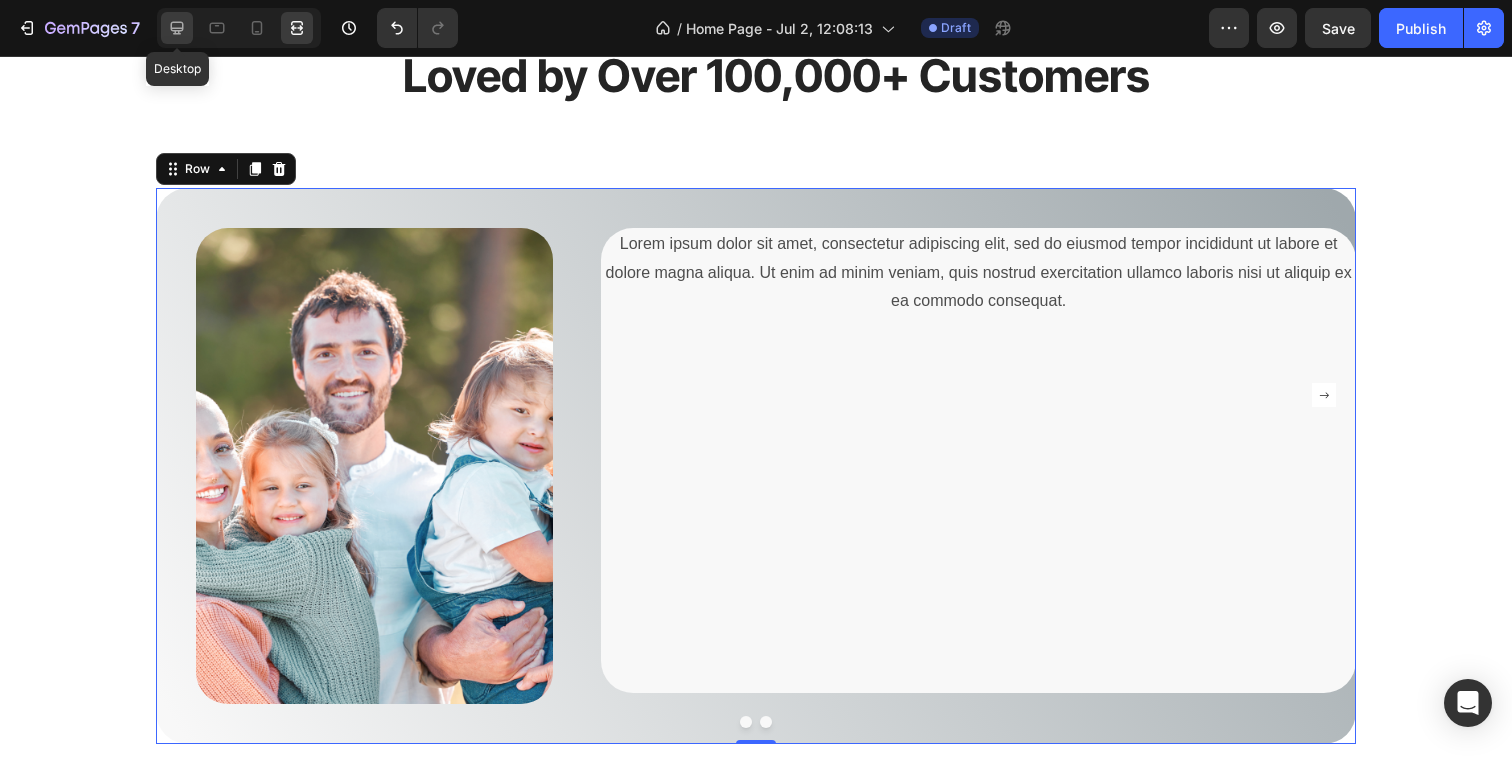 click 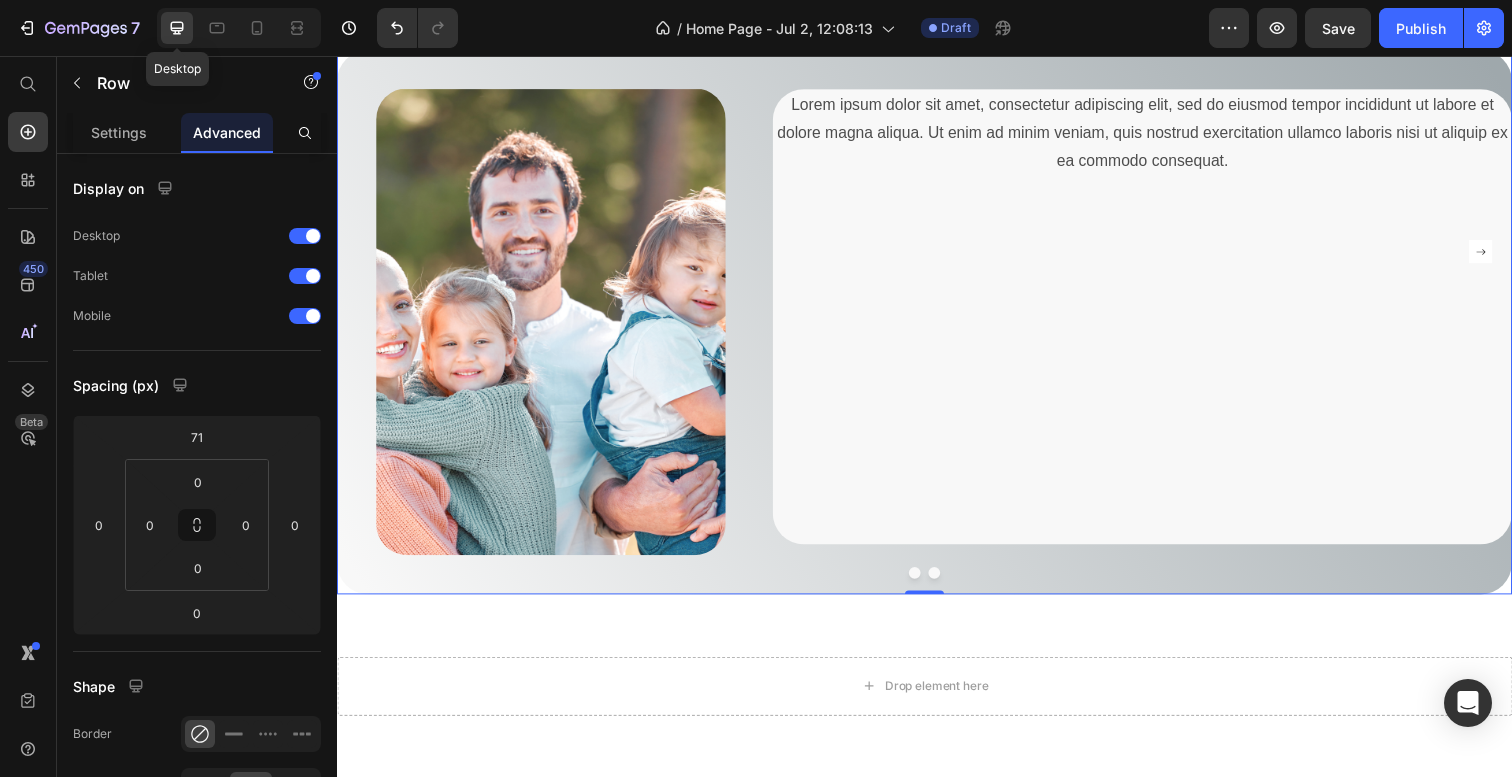 scroll, scrollTop: 2701, scrollLeft: 0, axis: vertical 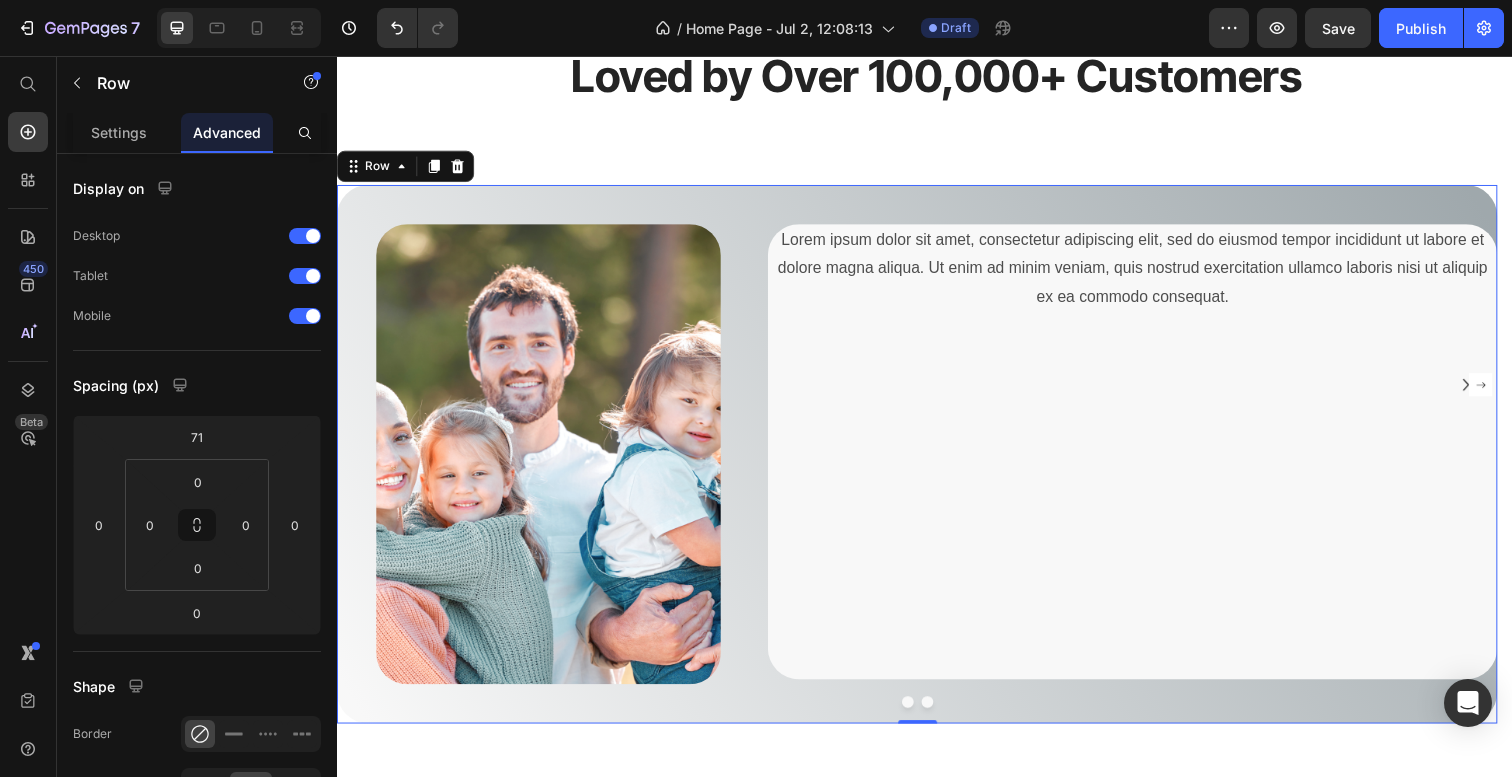 click on "Lorem ipsum dolor sit amet, consectetur adipiscing elit, sed do eiusmod tempor incididunt ut labore et dolore magna aliqua. Ut enim ad minim veniam, quis nostrud exercitation ullamco laboris nisi ut aliquip ex ea commodo consequat. Text Block" at bounding box center (1129, 463) 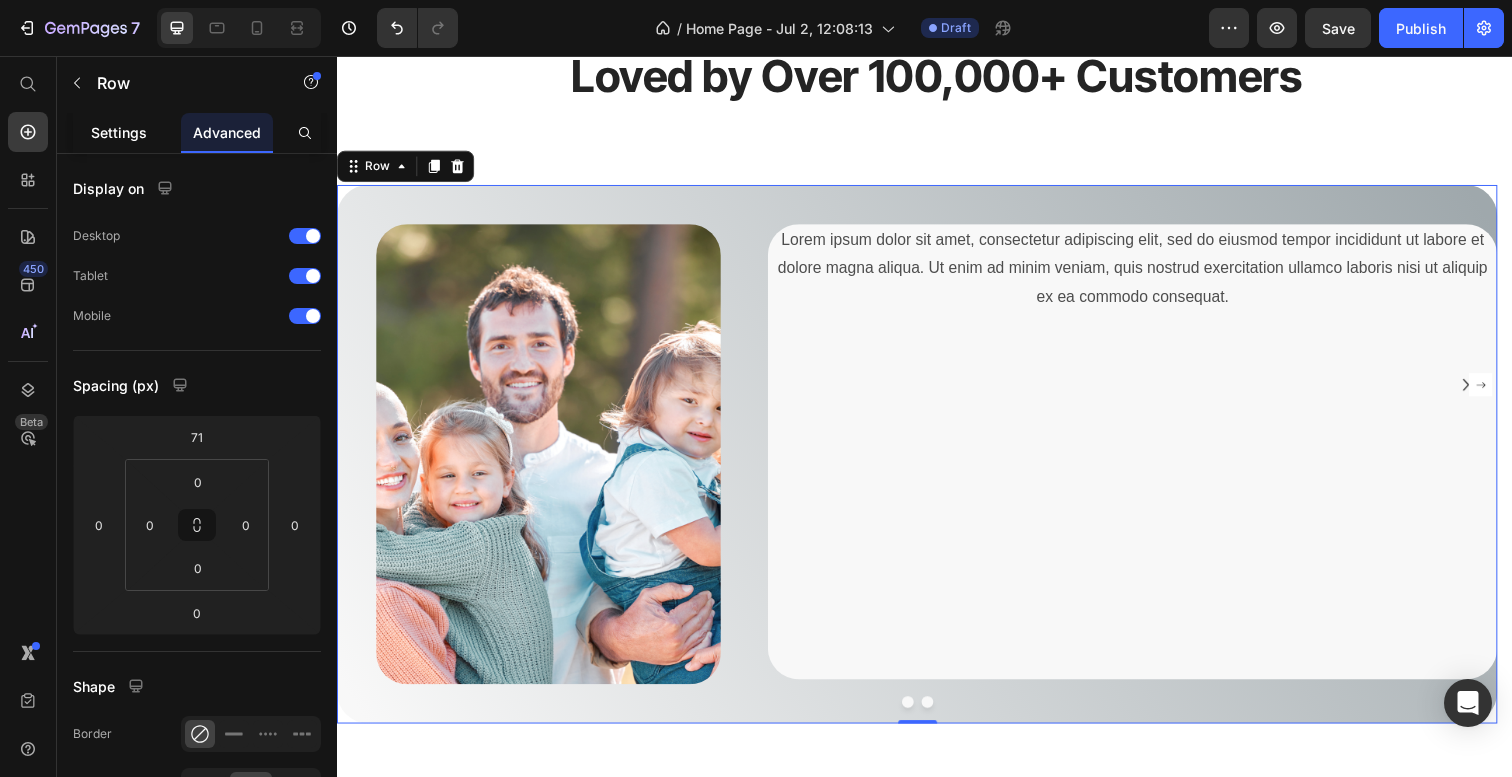 click on "Settings" at bounding box center [119, 132] 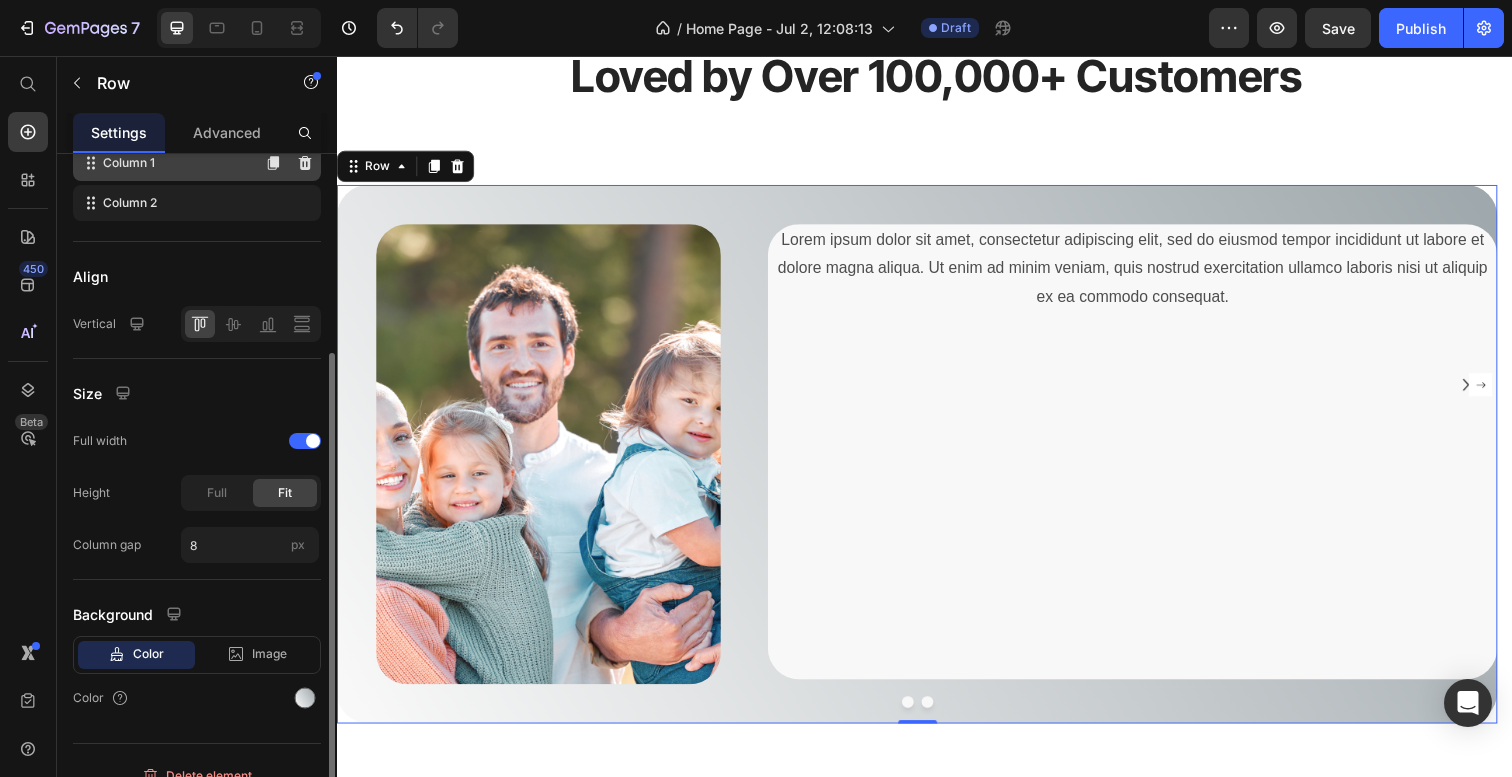 scroll, scrollTop: 389, scrollLeft: 0, axis: vertical 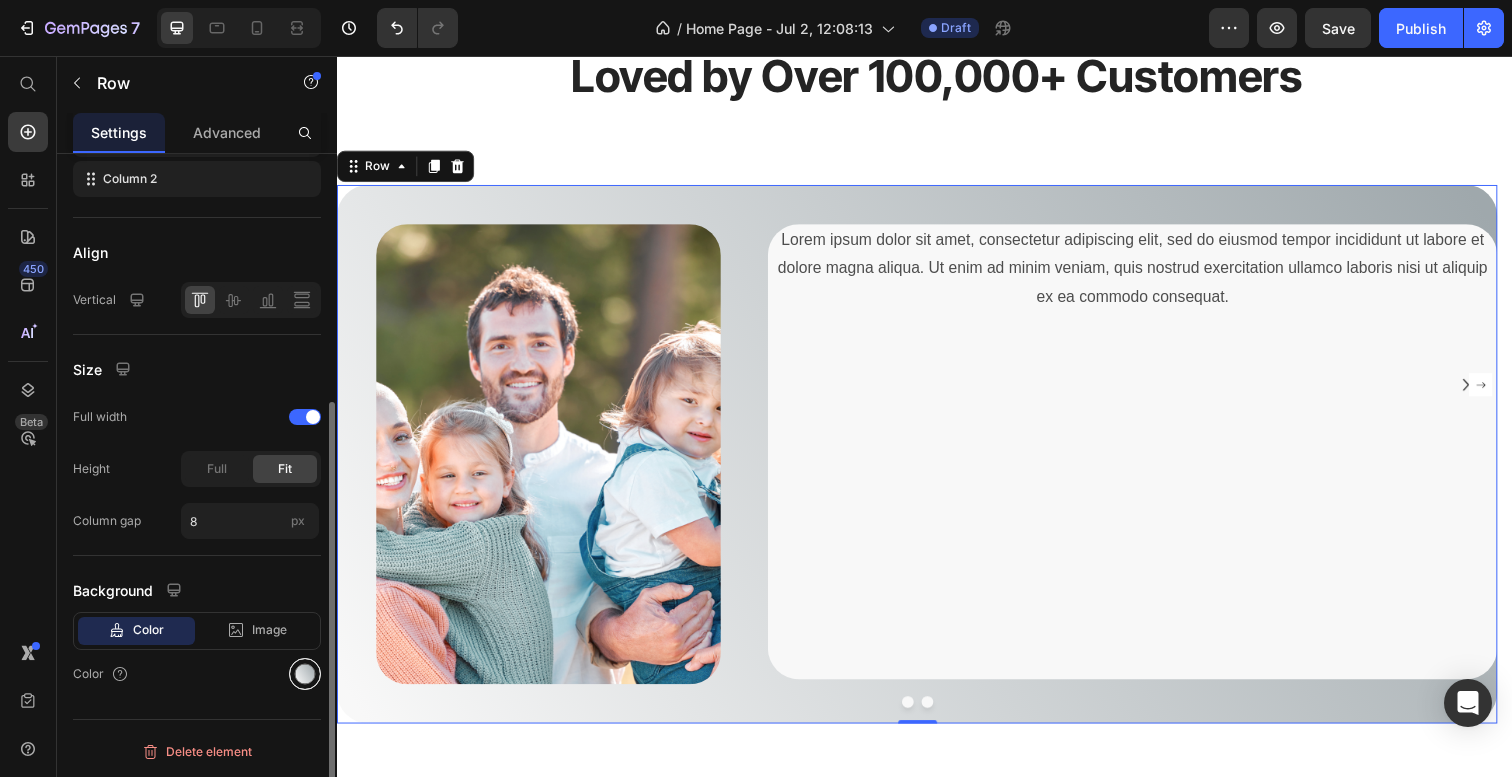 click at bounding box center [305, 674] 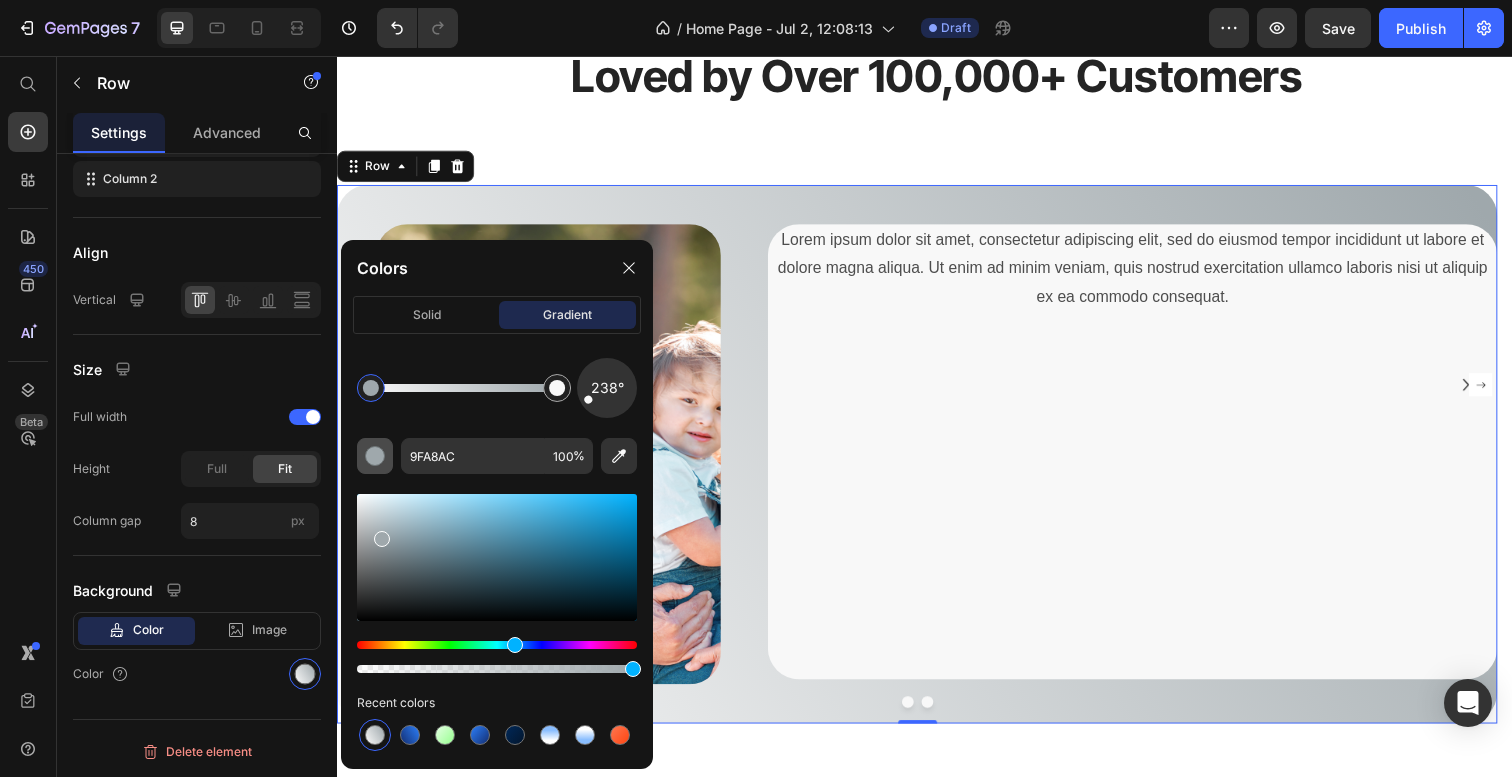 click at bounding box center [375, 456] 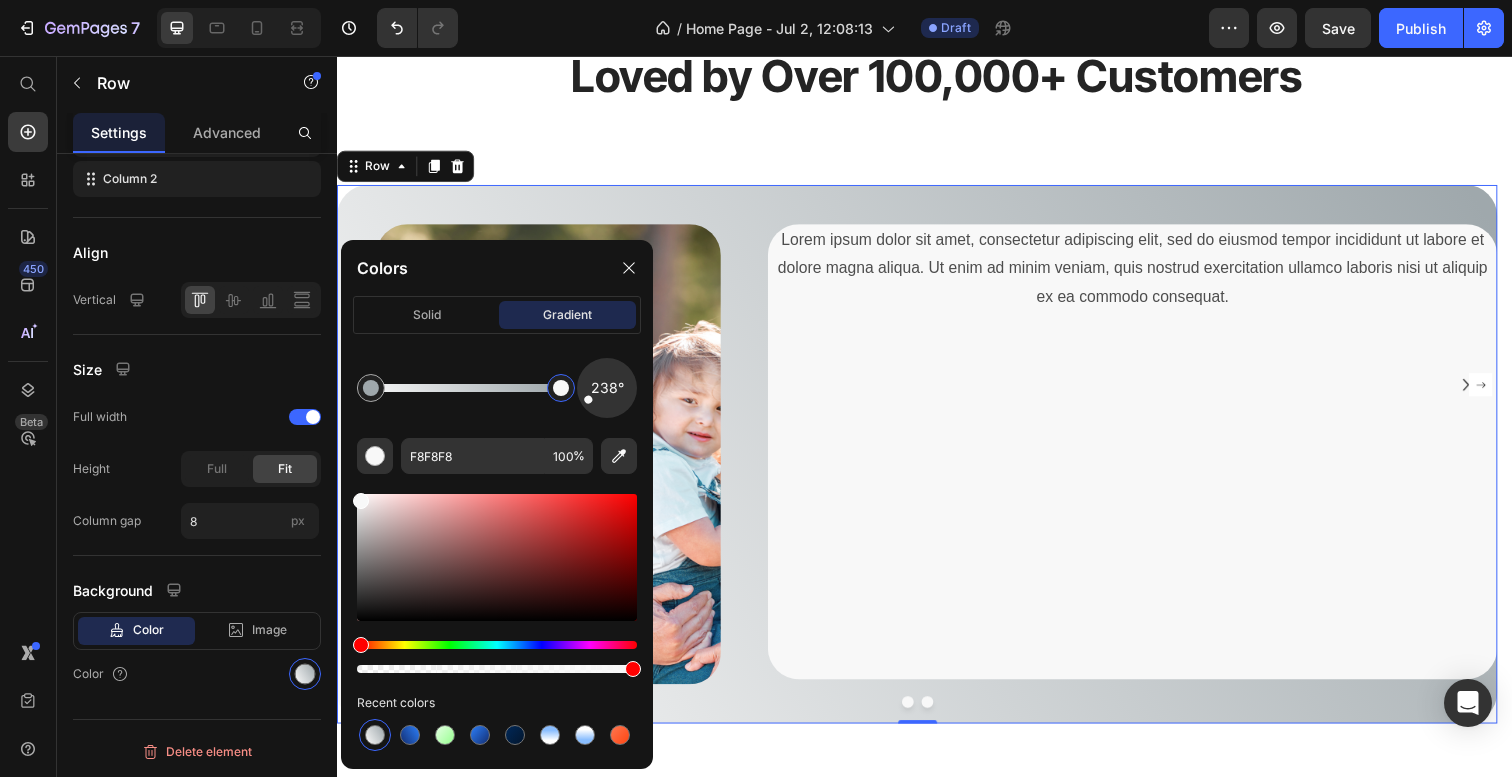 click at bounding box center (561, 388) 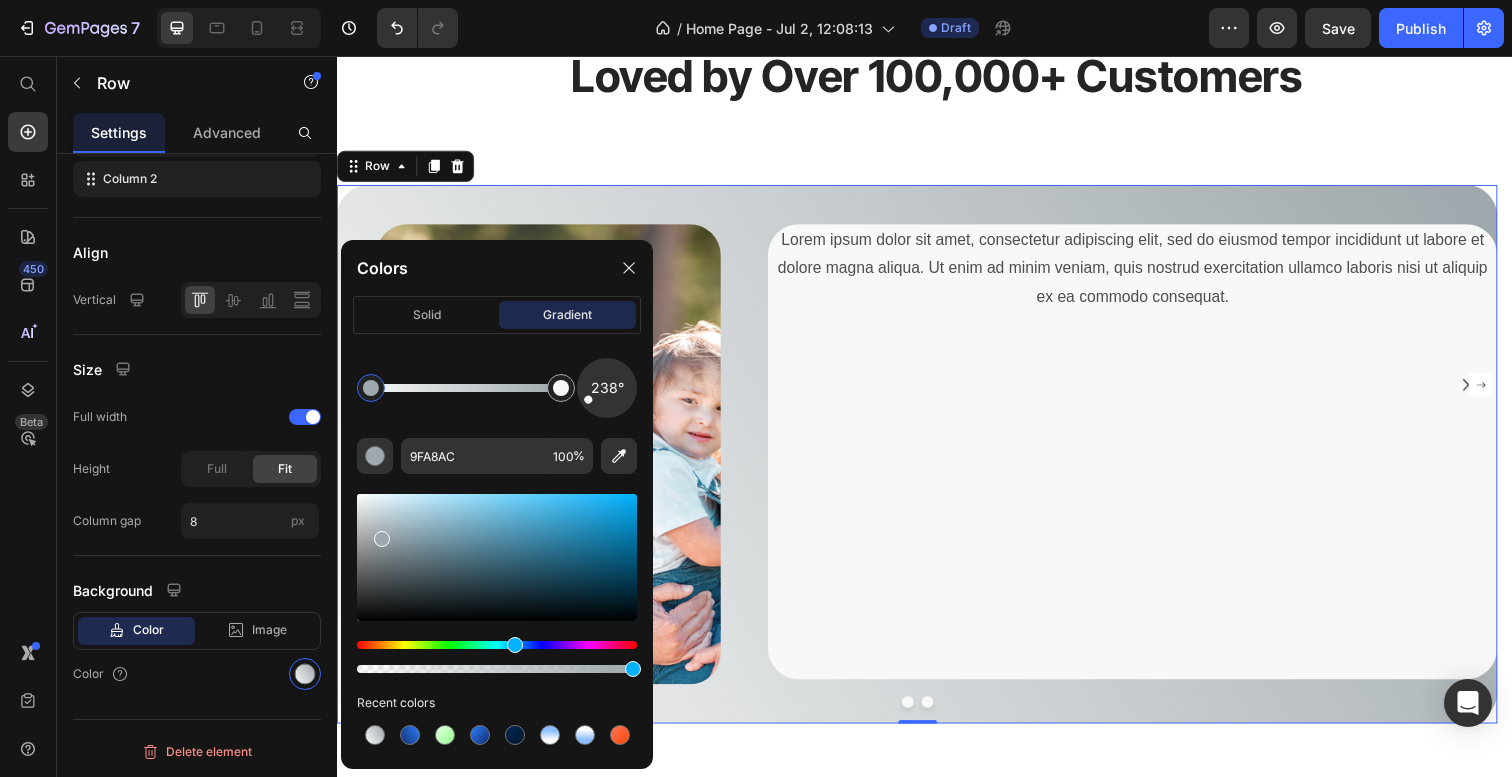 click at bounding box center [371, 388] 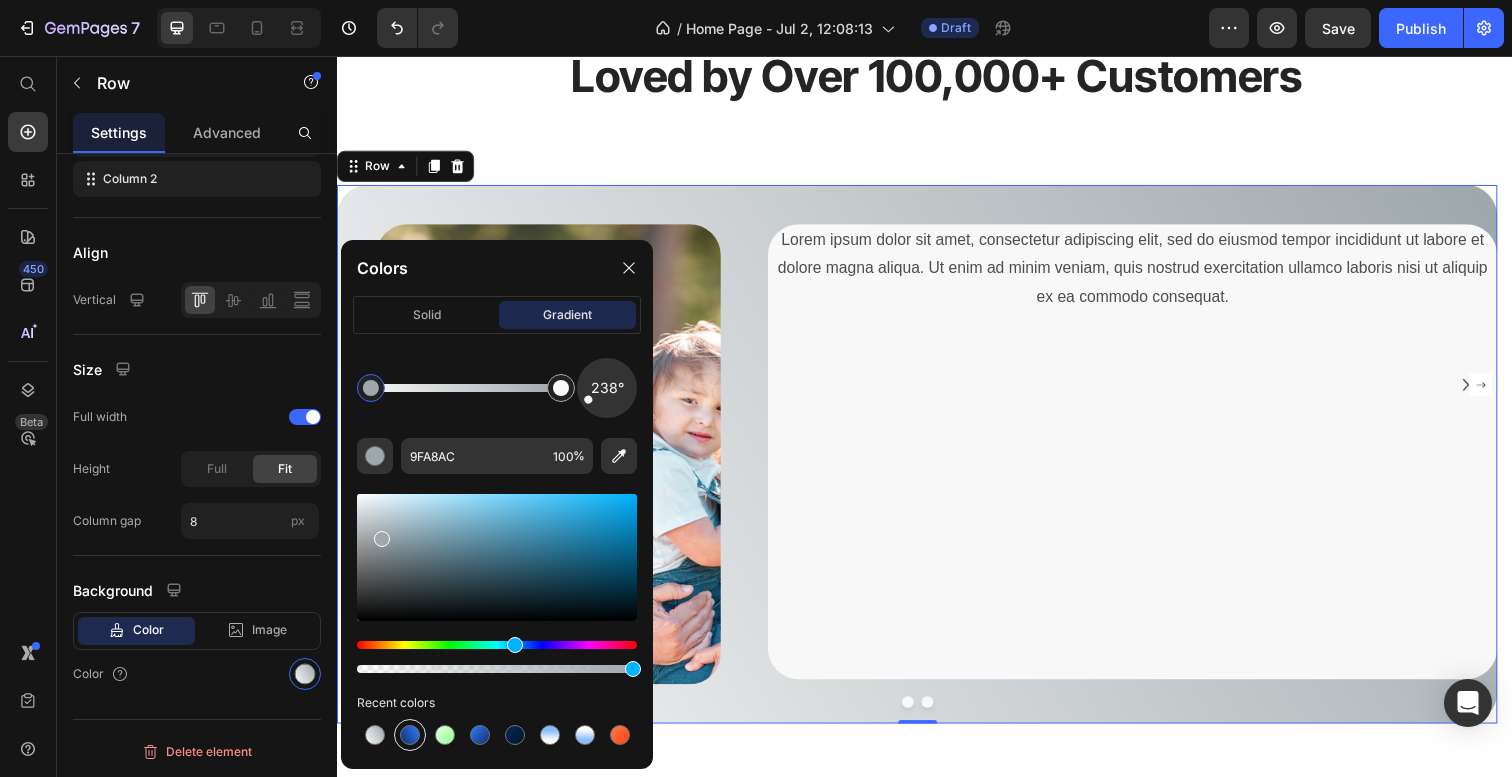 click at bounding box center (410, 735) 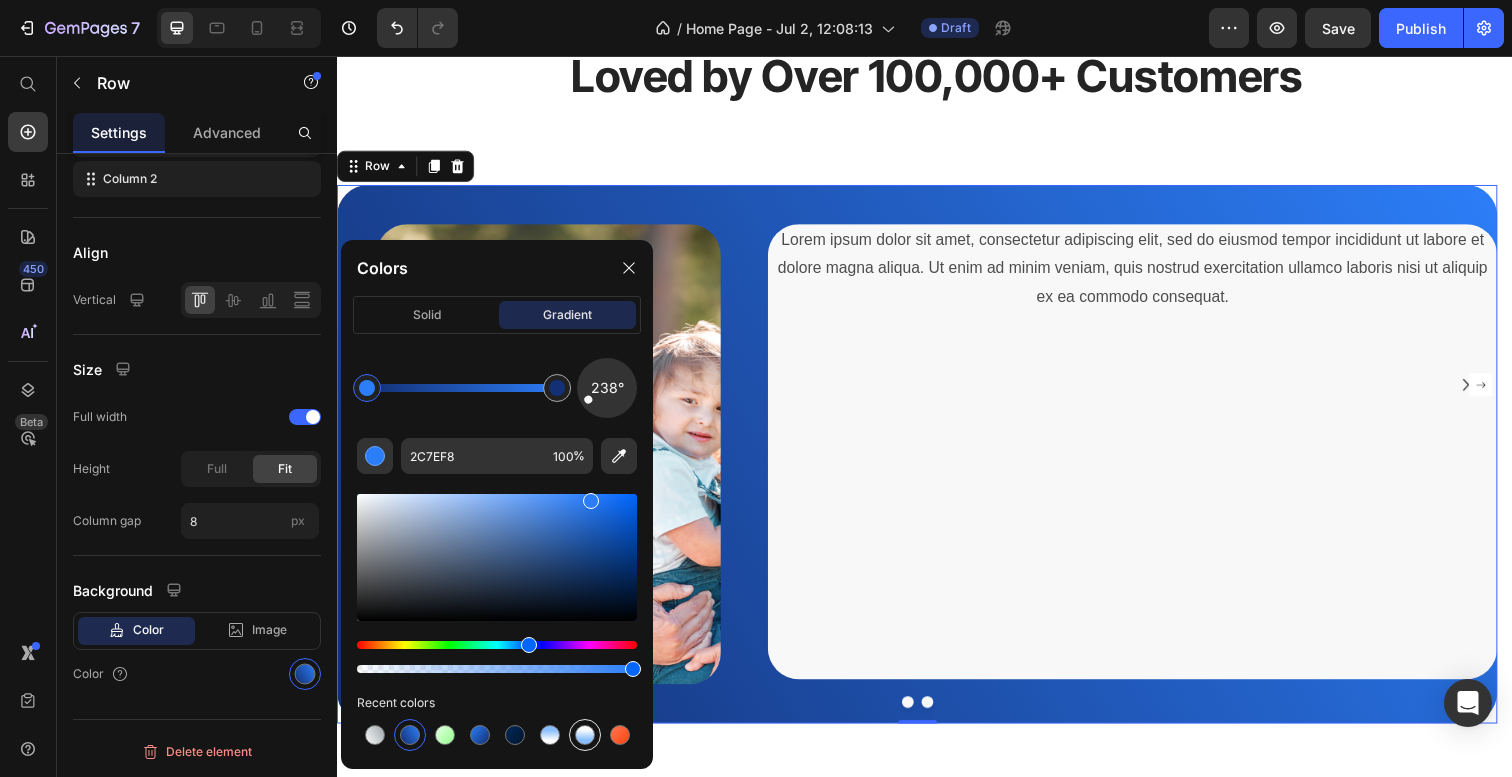 click at bounding box center (585, 735) 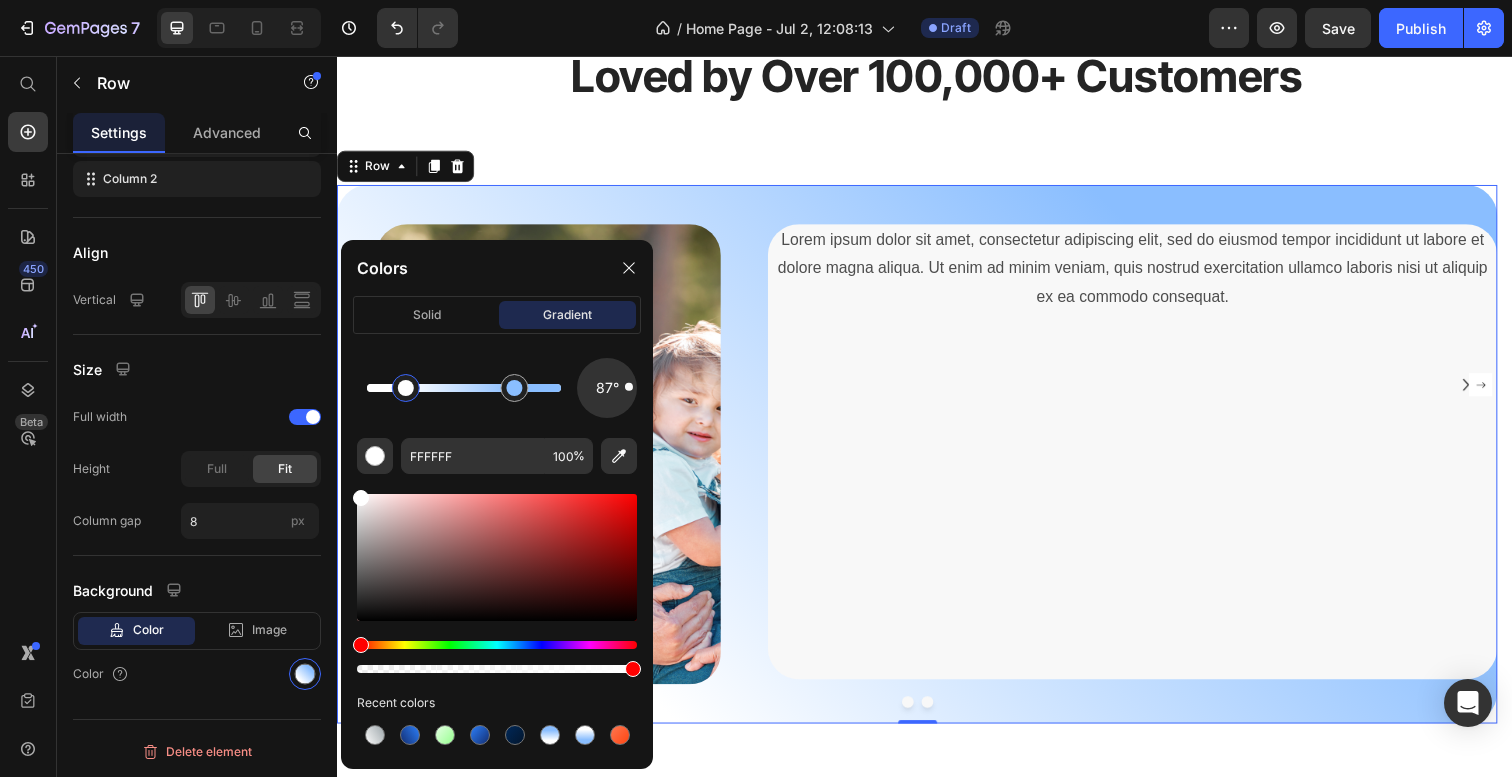 drag, startPoint x: 599, startPoint y: 409, endPoint x: 629, endPoint y: 391, distance: 34.98571 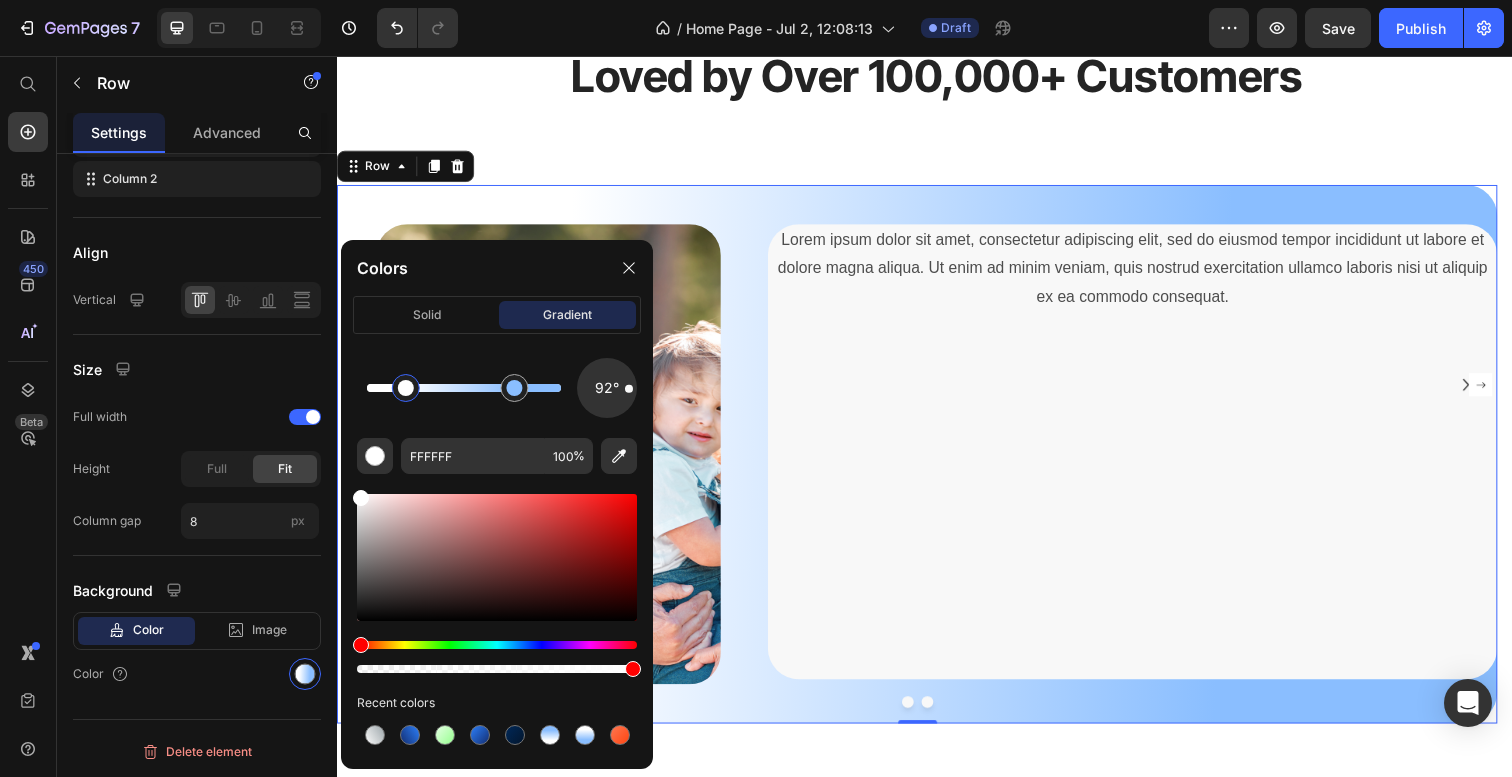 click at bounding box center (607, 388) 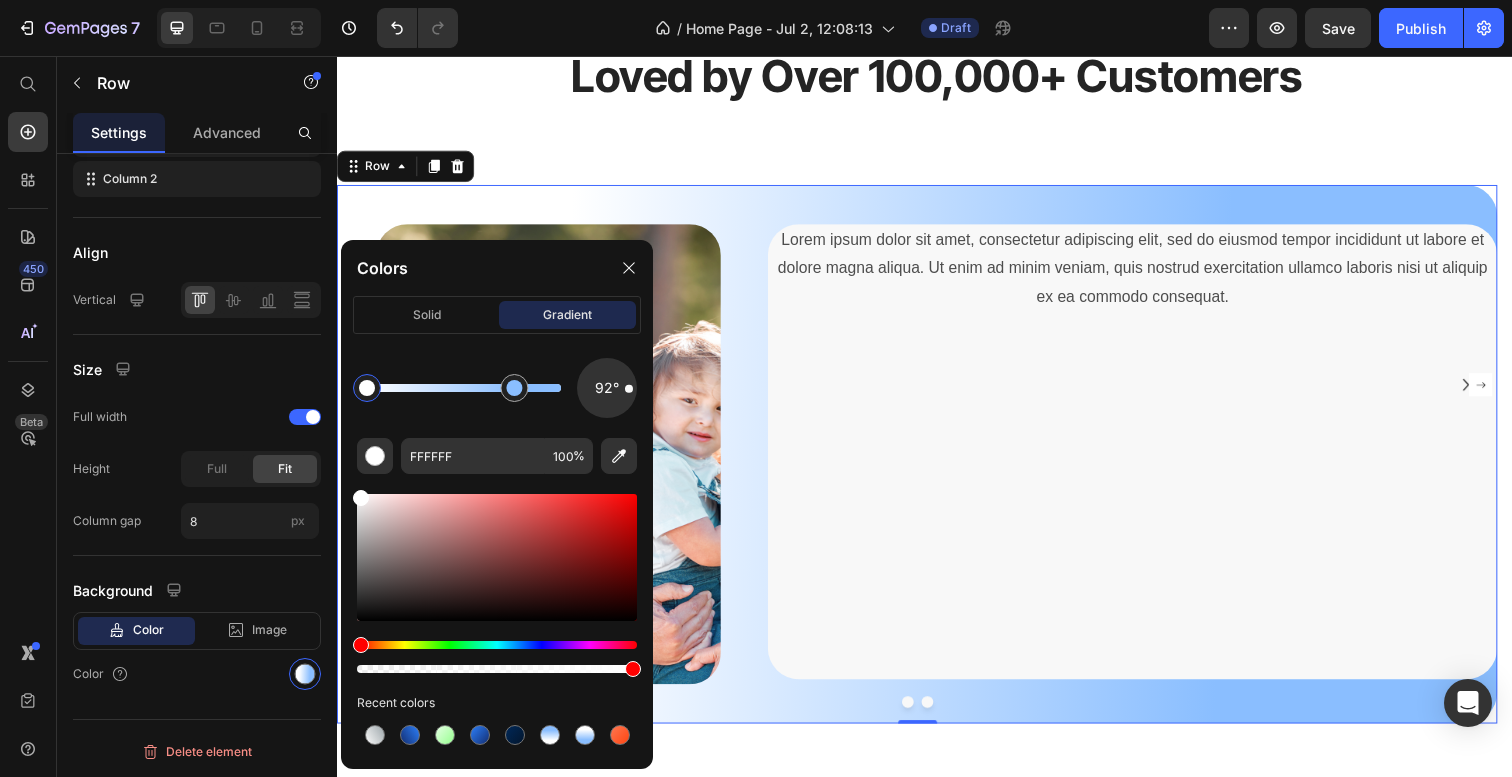 drag, startPoint x: 406, startPoint y: 391, endPoint x: 360, endPoint y: 390, distance: 46.010868 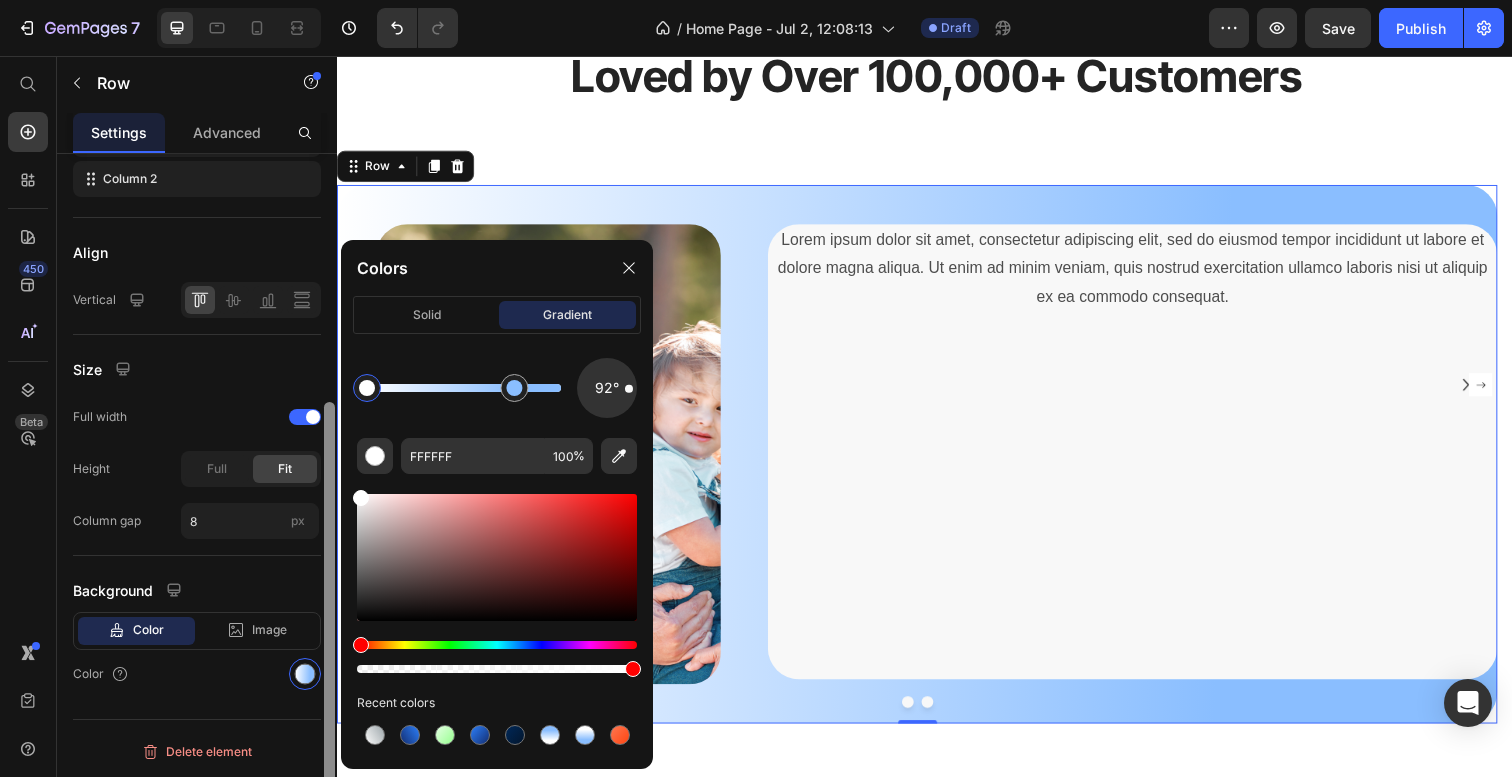 drag, startPoint x: 358, startPoint y: 389, endPoint x: 326, endPoint y: 389, distance: 32 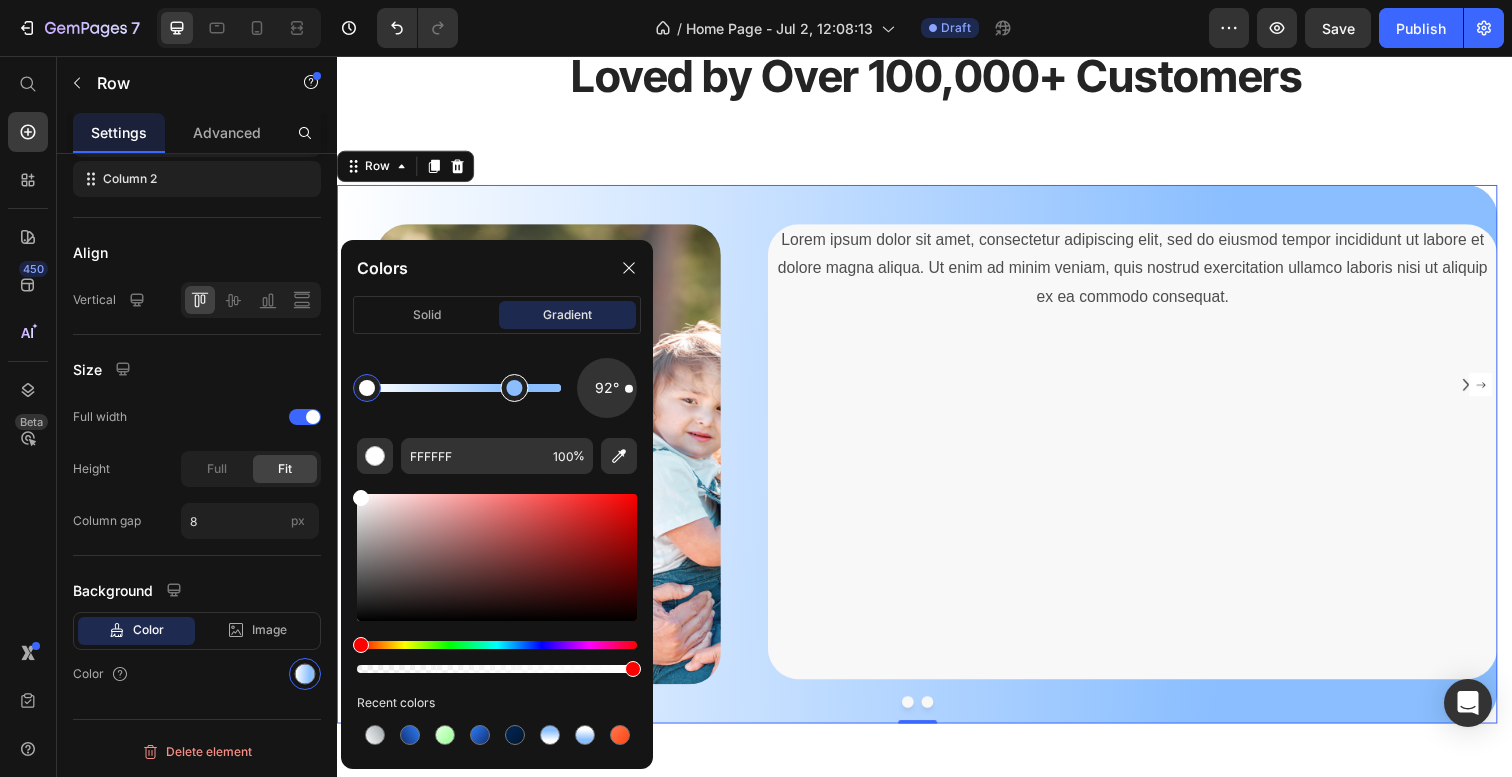 type on "8ABEFF" 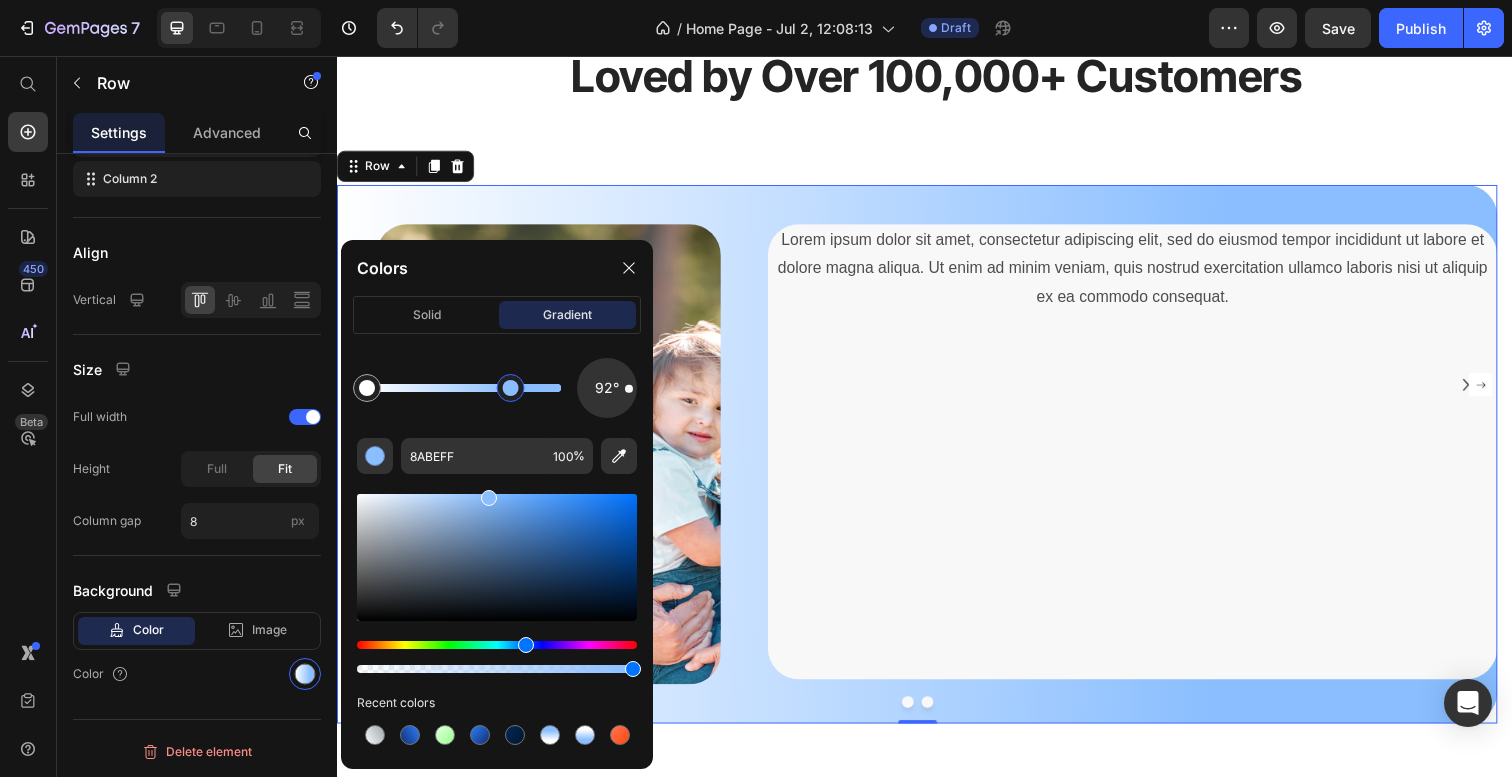 drag, startPoint x: 512, startPoint y: 392, endPoint x: 592, endPoint y: 394, distance: 80.024994 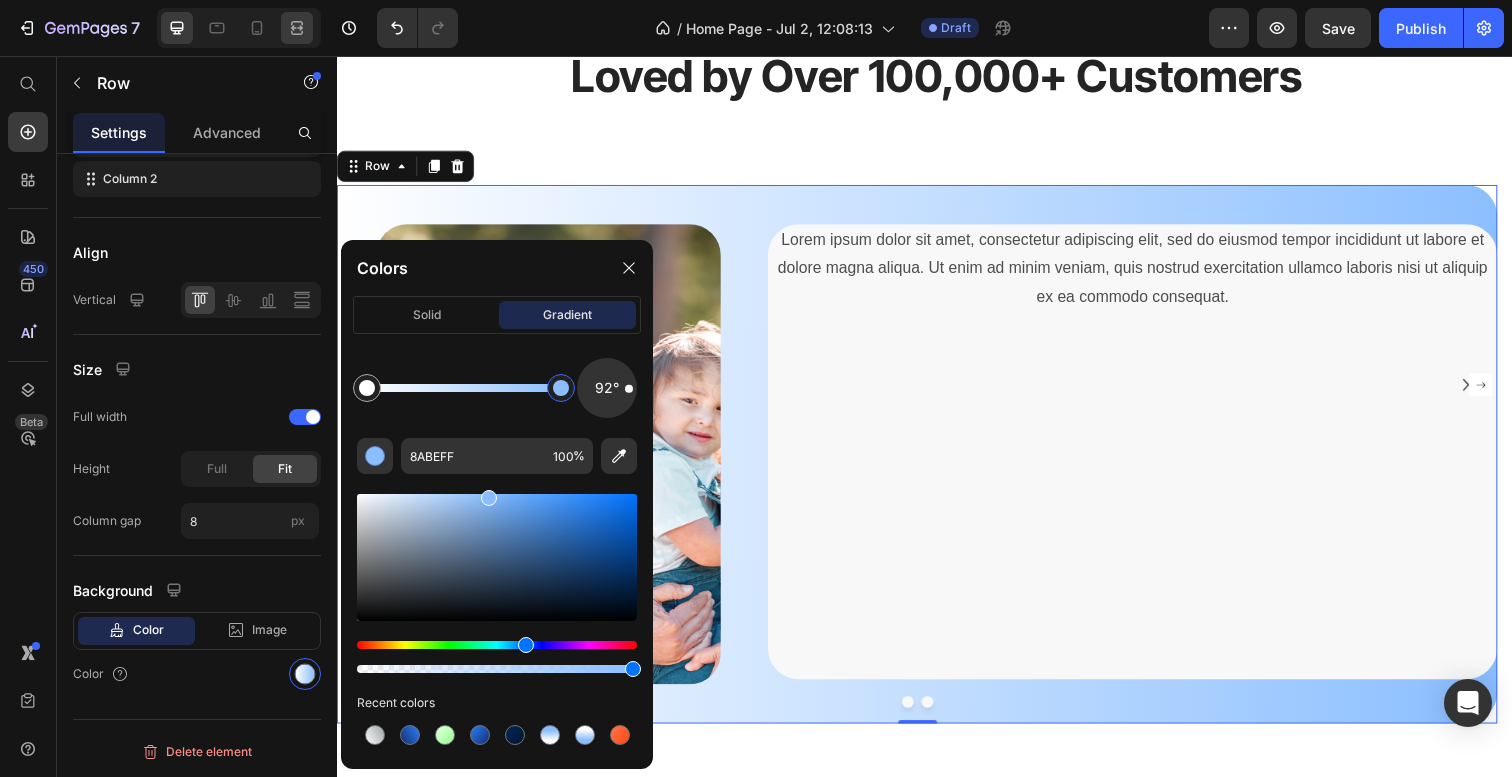 click 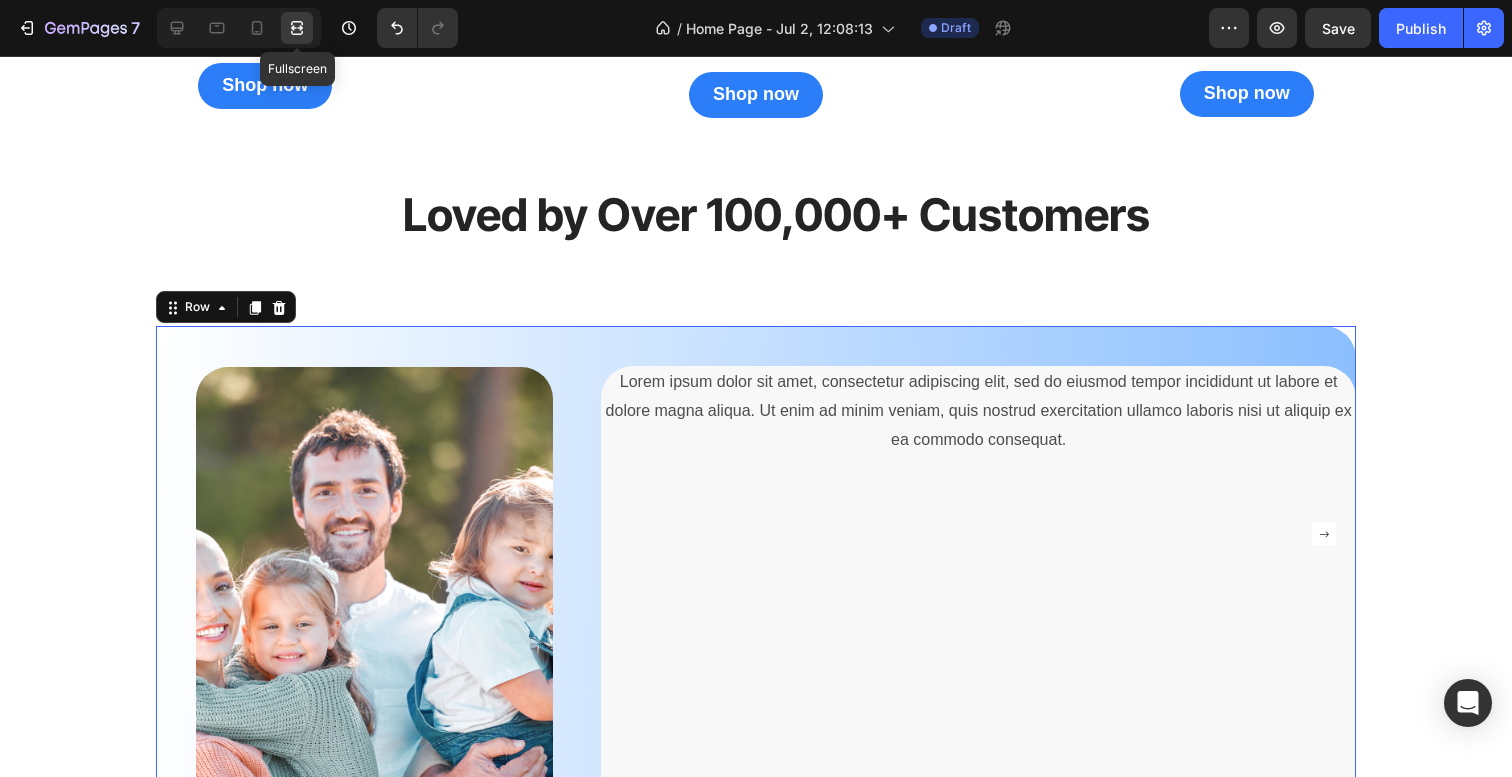scroll, scrollTop: 2840, scrollLeft: 0, axis: vertical 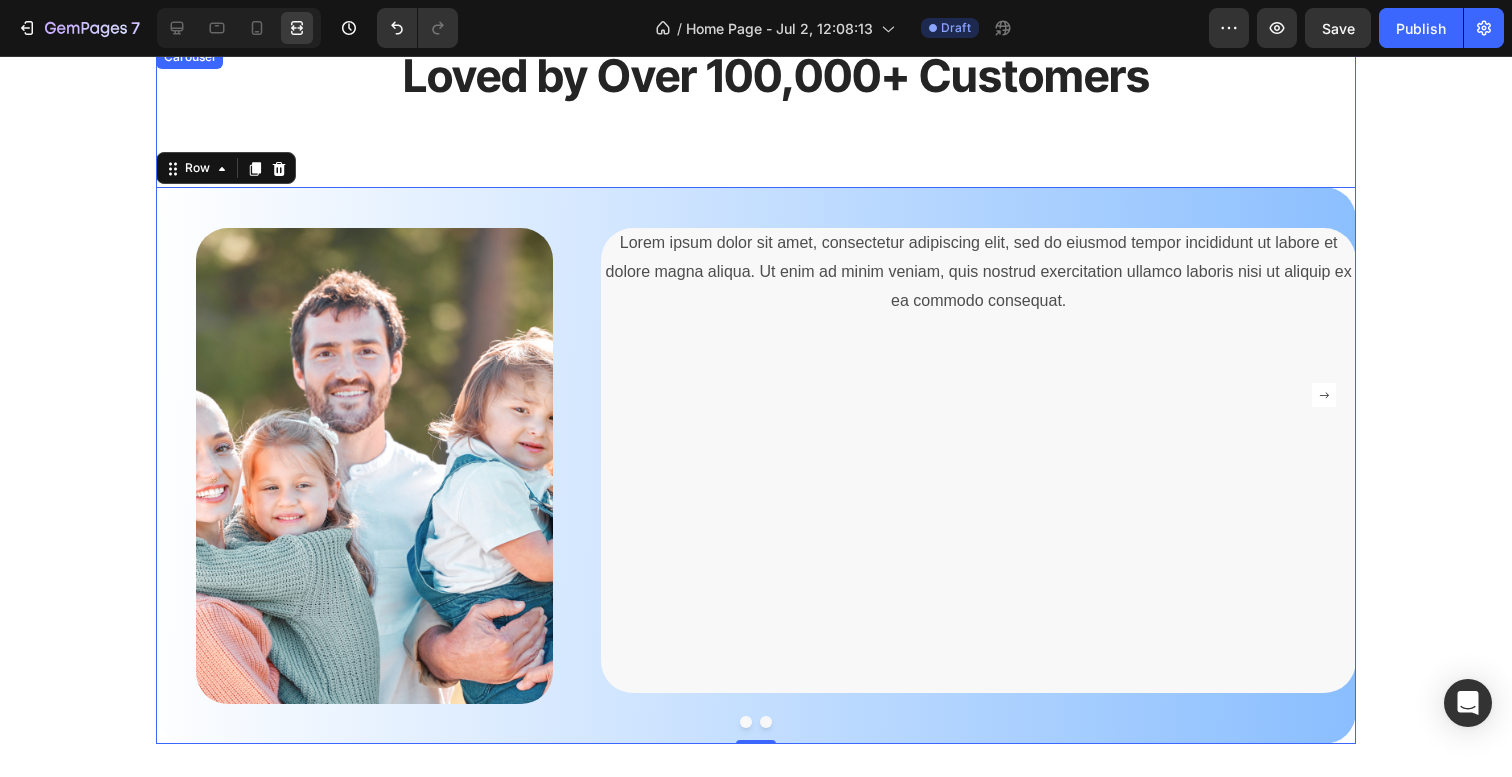 click on "Loved by Over 100,000+ Customers Heading Image Lorem ipsum dolor sit amet, consectetur adipiscing elit, sed do eiusmod tempor incididunt ut labore et dolore magna aliqua. Ut enim ad minim veniam, quis nostrud exercitation ullamco laboris nisi ut aliquip ex ea commodo consequat. Text Block Row   0" at bounding box center (756, 394) 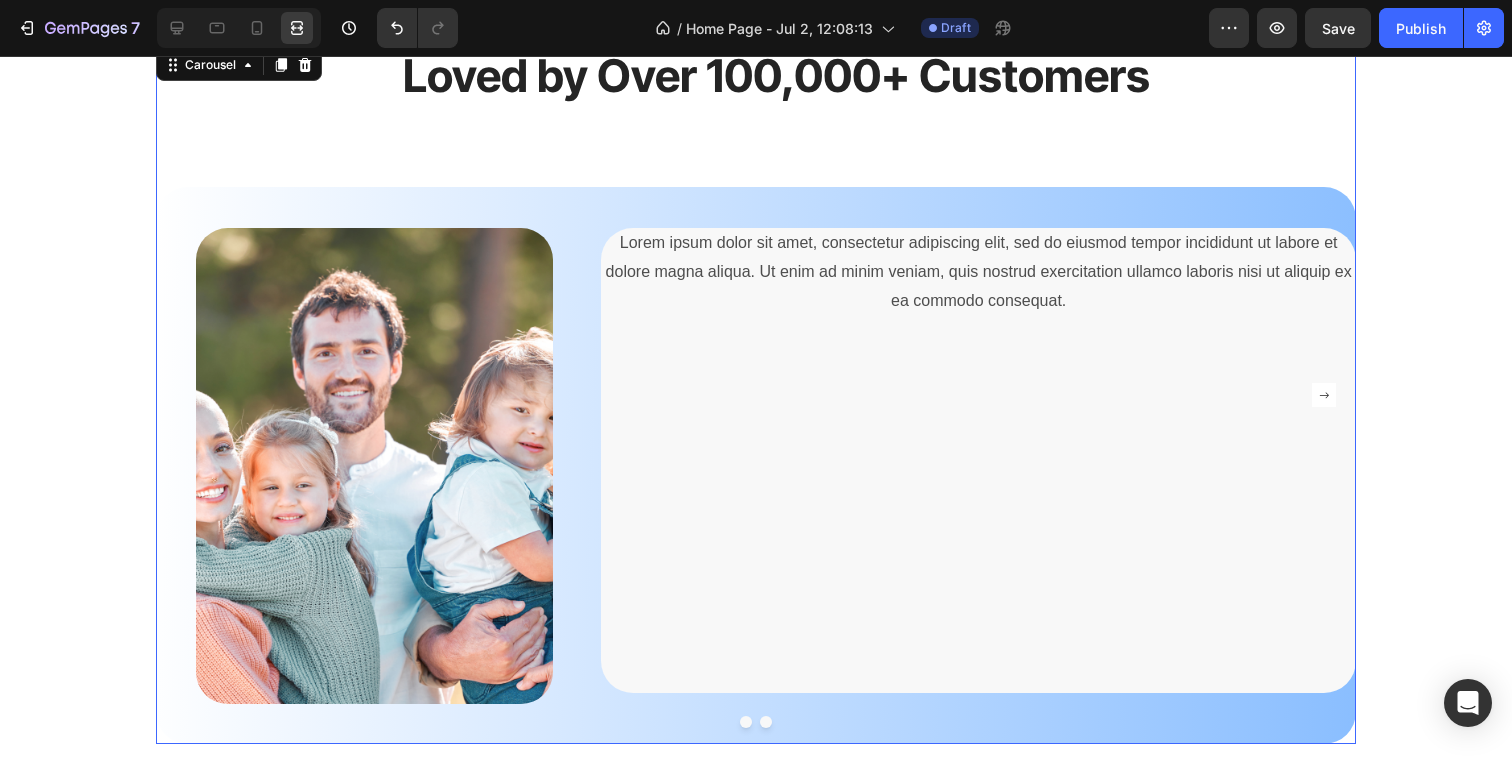 scroll, scrollTop: 0, scrollLeft: 0, axis: both 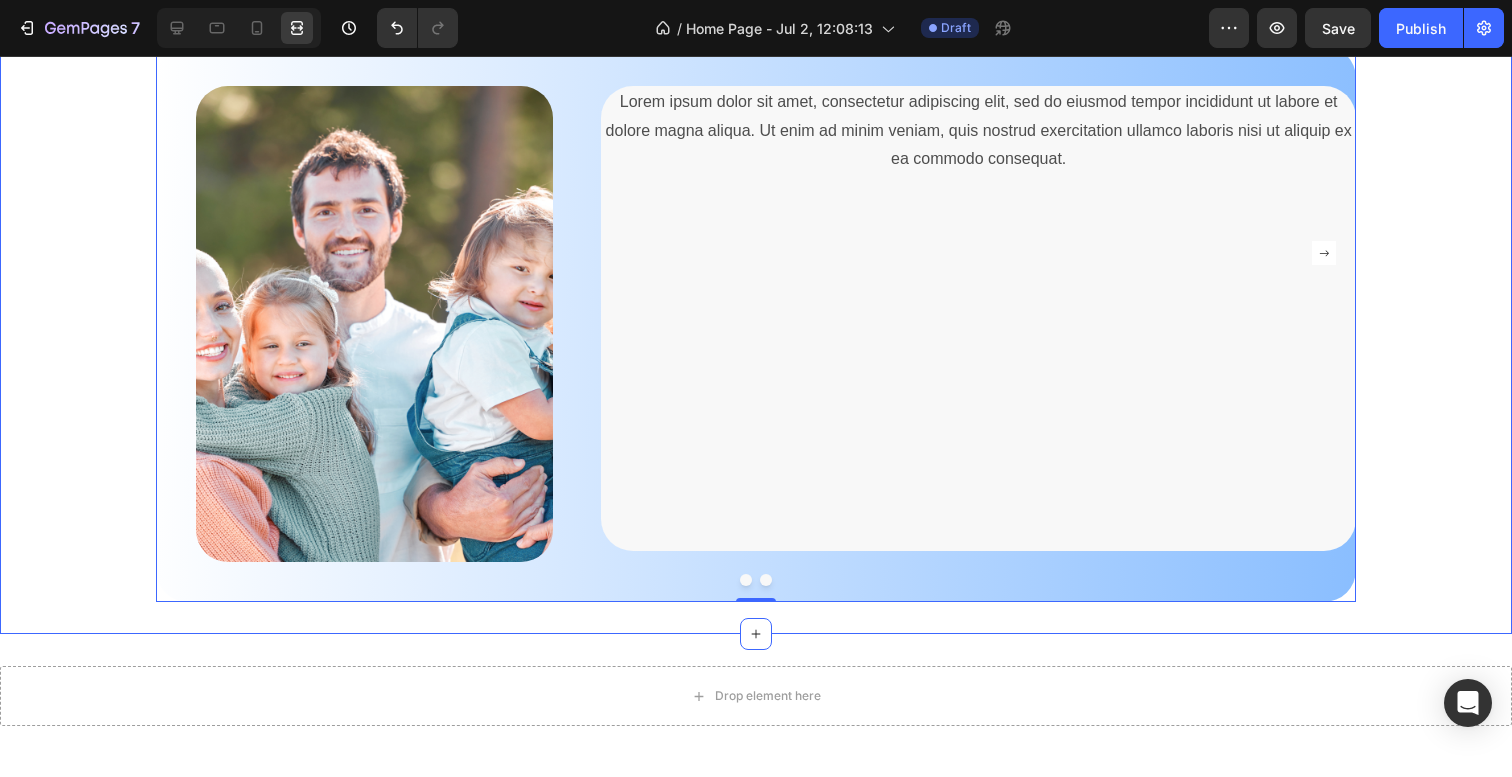 click on "Loved by Over 100,000+ Customers Heading Image Lorem ipsum dolor sit amet, consectetur adipiscing elit, sed do eiusmod tempor incididunt ut labore et dolore magna aliqua. Ut enim ad minim veniam, quis nostrud exercitation ullamco laboris nisi ut aliquip ex ea commodo consequat. Text Block Row
Drop element here
Carousel   0 Image                Icon                Icon                Icon                Icon
Icon Icon List Hoz You're walking on a cloud! Text block “ These shoes are everything I hoped they would be ! So comfortable so lightweight and absolutely slip on as easily as they say they do - I will definitely be a repeat customer.” Text block Ryan S.   / Design Director Text block Row Row       Carousel Row Section 8" at bounding box center (756, 268) 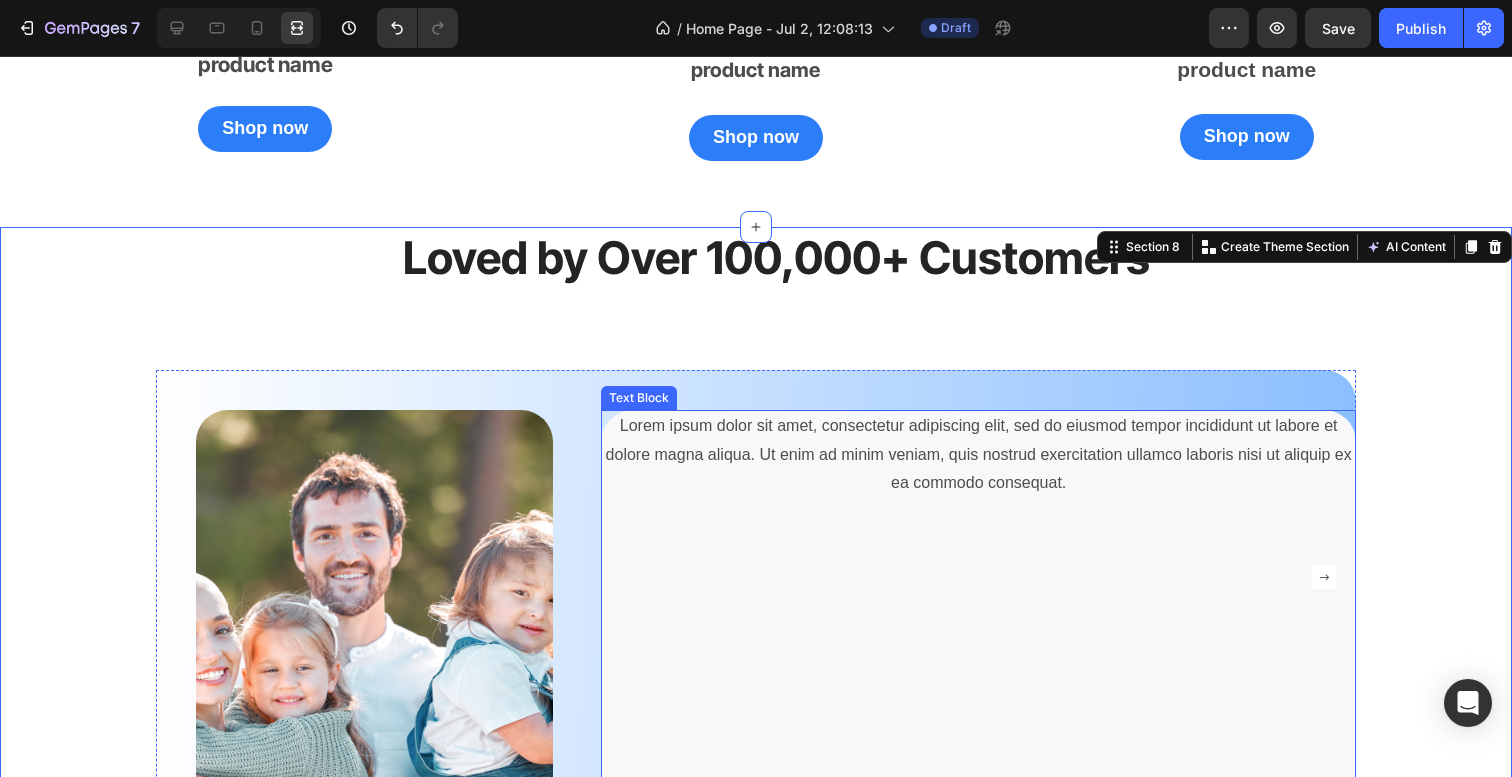 scroll, scrollTop: 2657, scrollLeft: 0, axis: vertical 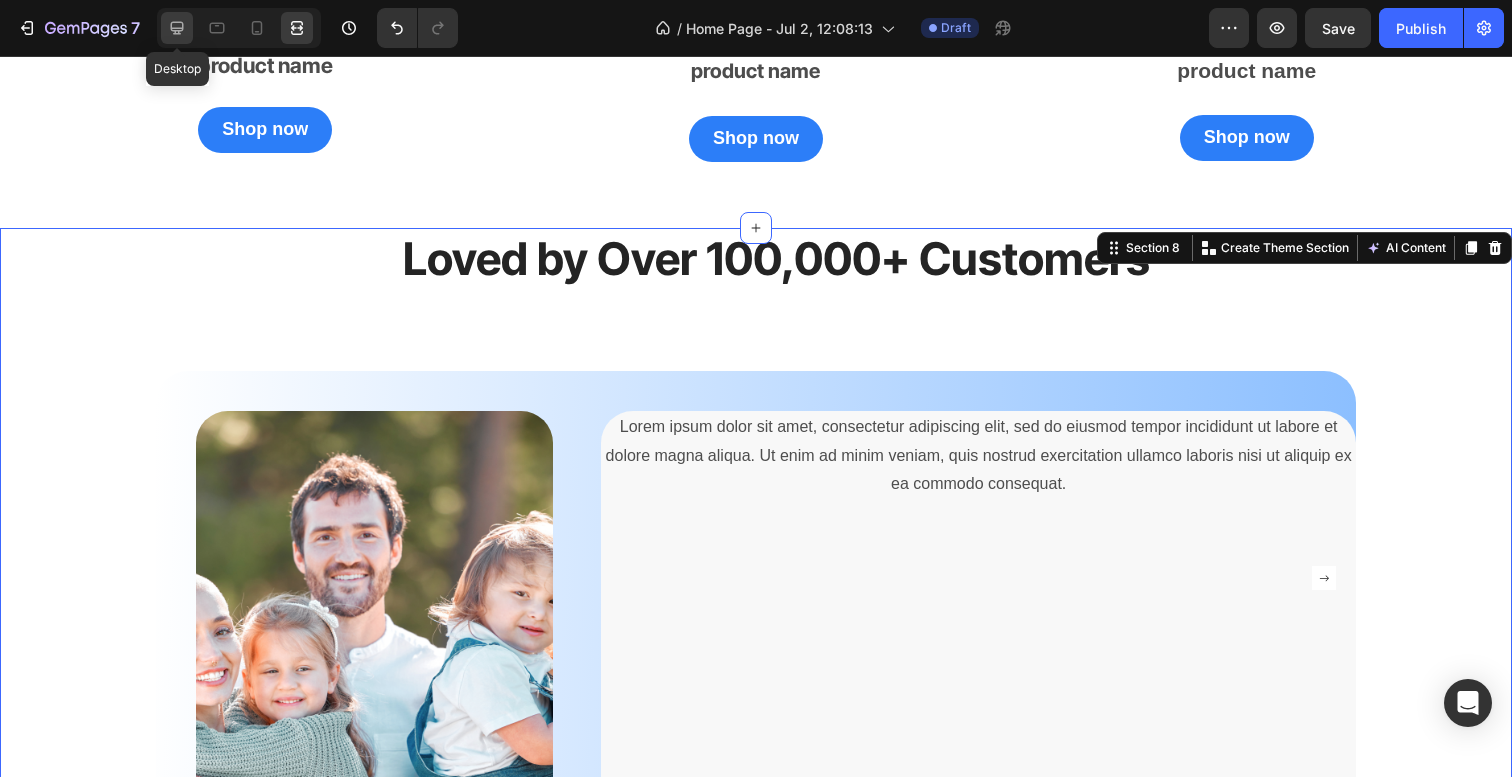 click 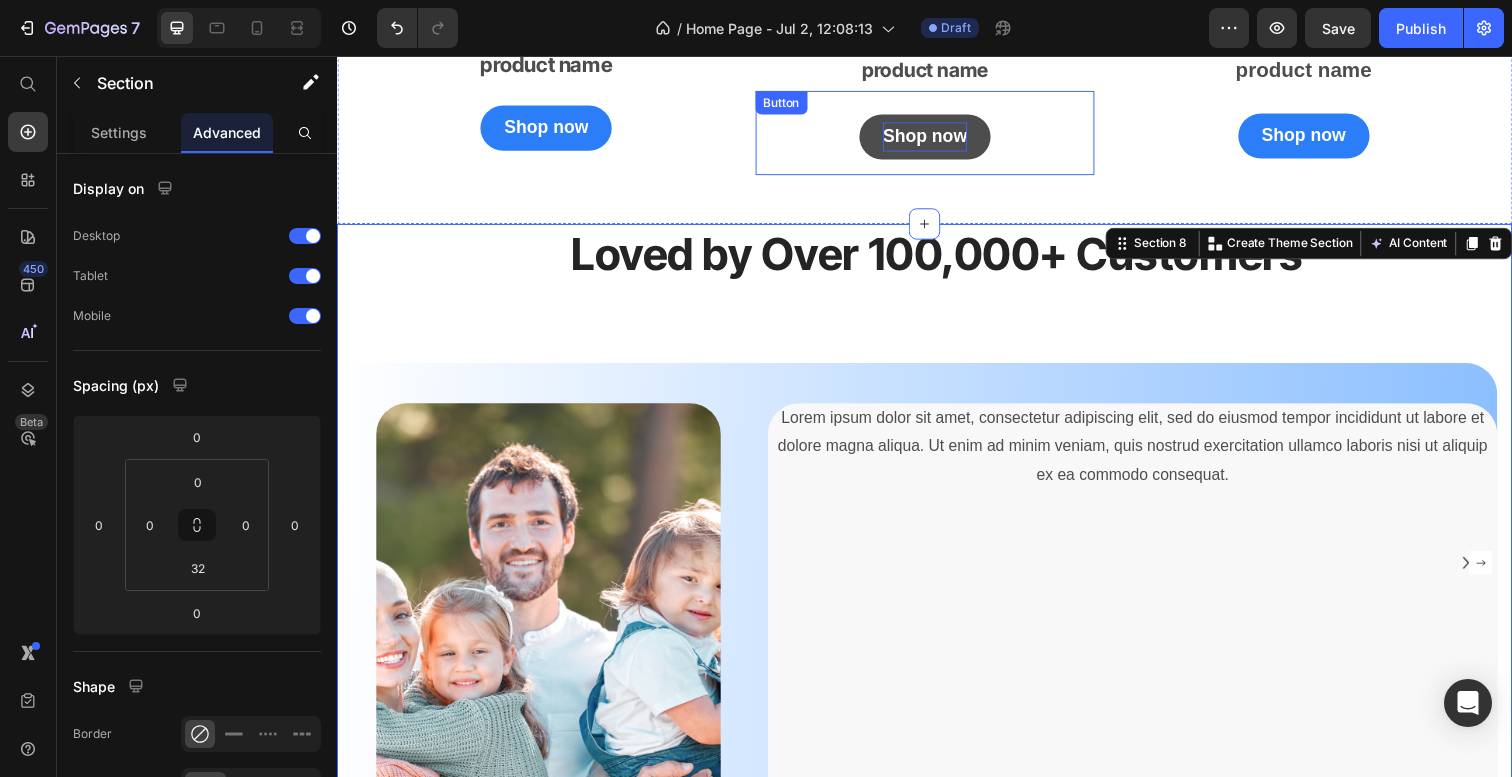 click on "Shop now" at bounding box center (937, 139) 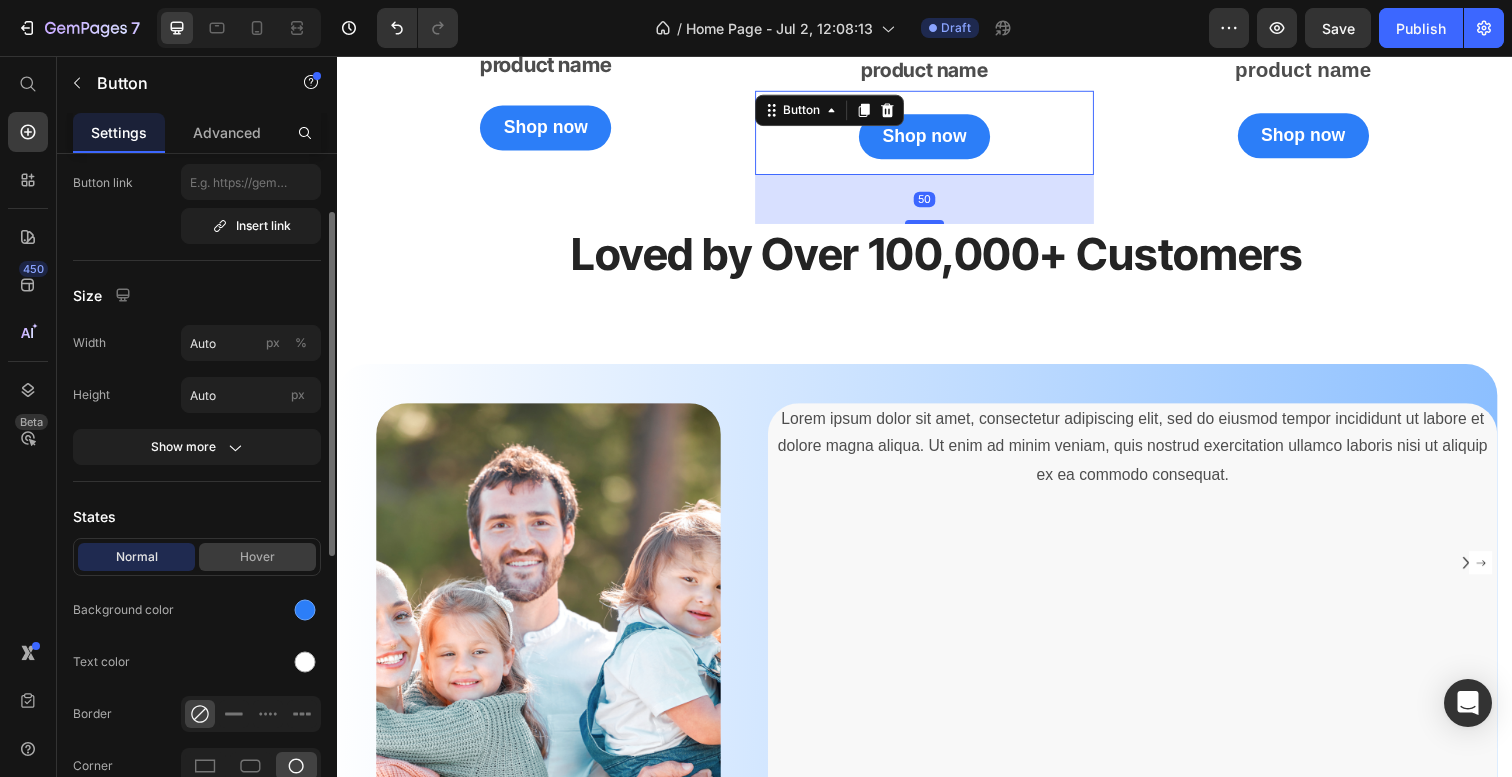 scroll, scrollTop: 122, scrollLeft: 0, axis: vertical 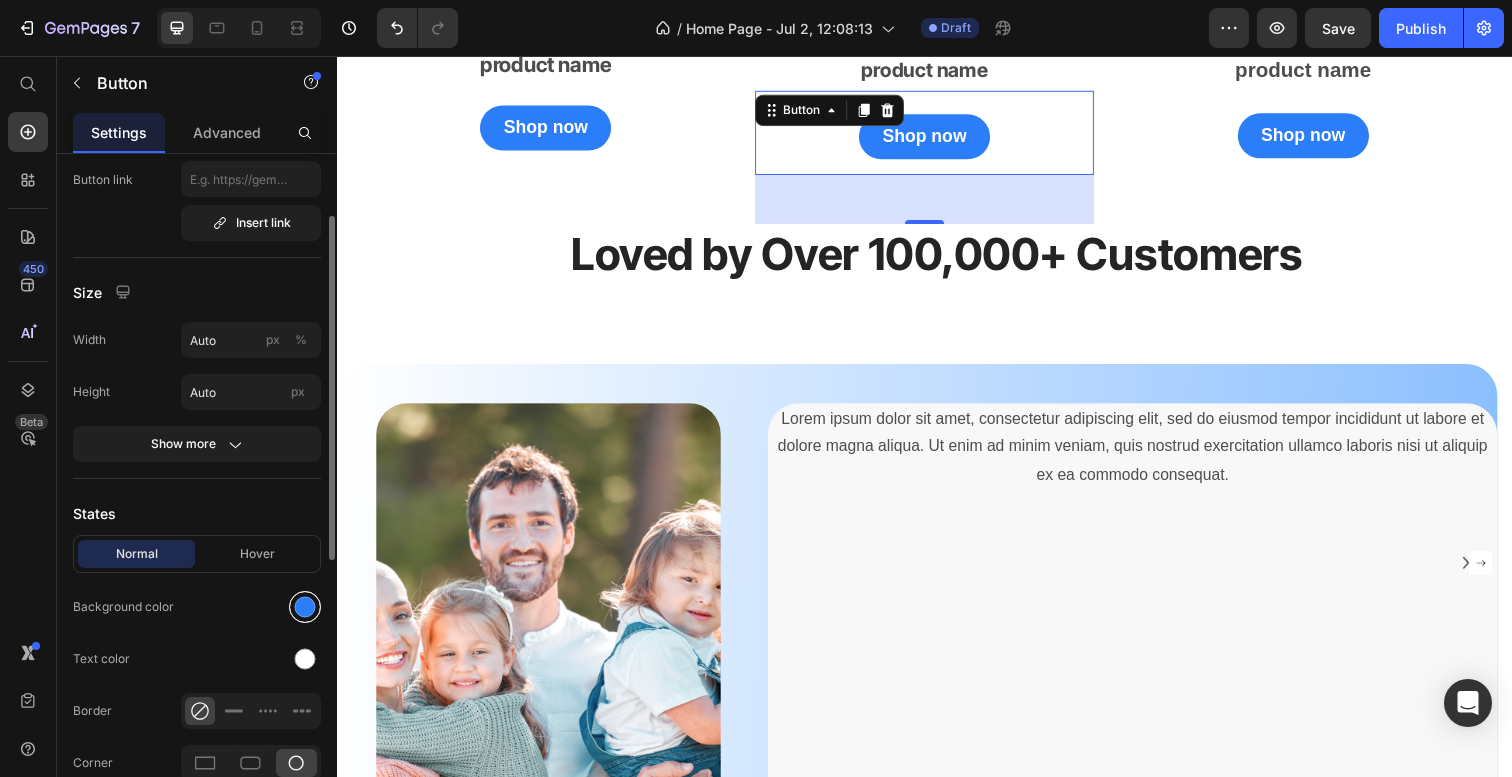 click at bounding box center [305, 607] 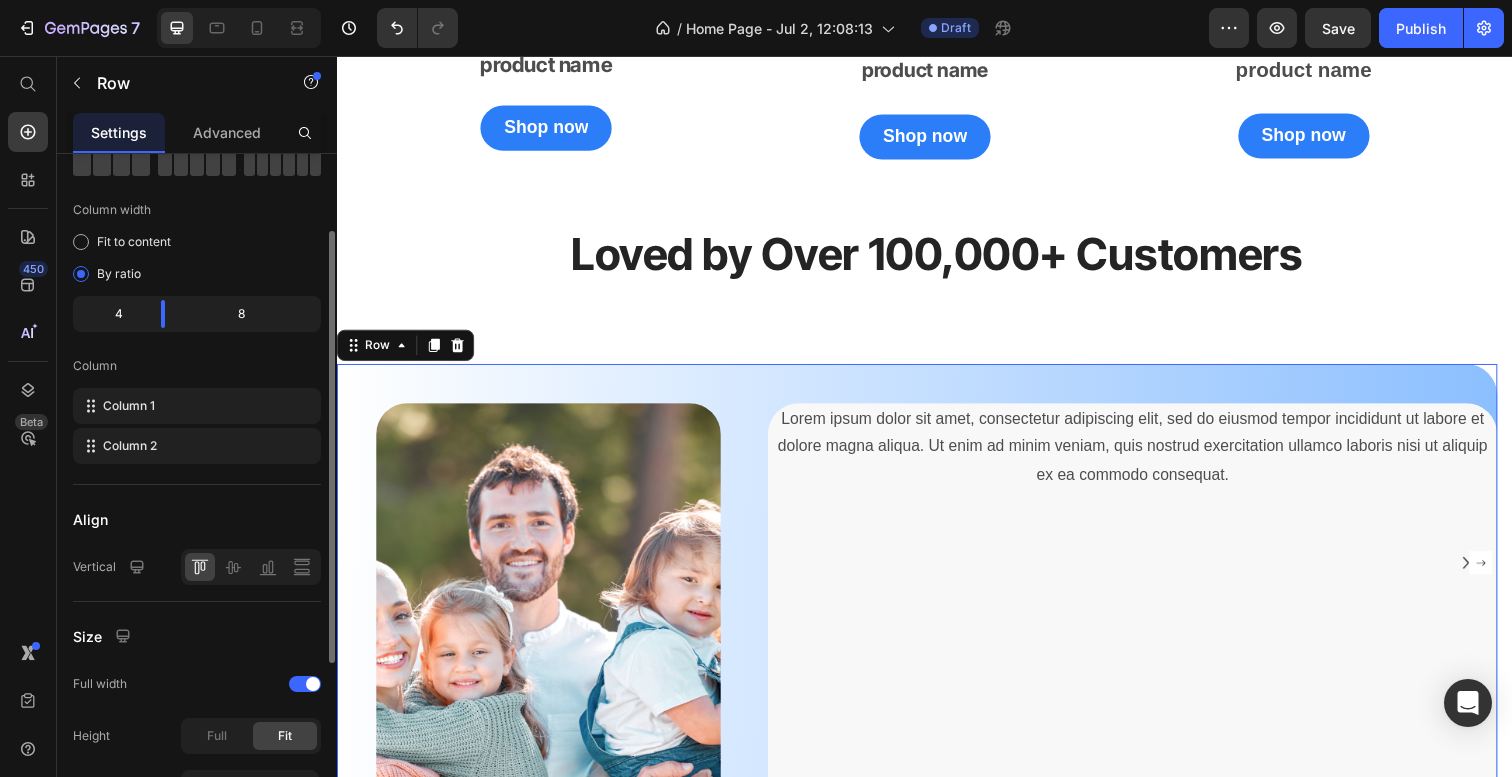 click on "Lorem ipsum dolor sit amet, consectetur adipiscing elit, sed do eiusmod tempor incididunt ut labore et dolore magna aliqua. Ut enim ad minim veniam, quis nostrud exercitation ullamco laboris nisi ut aliquip ex ea commodo consequat. Text Block" at bounding box center [1129, 646] 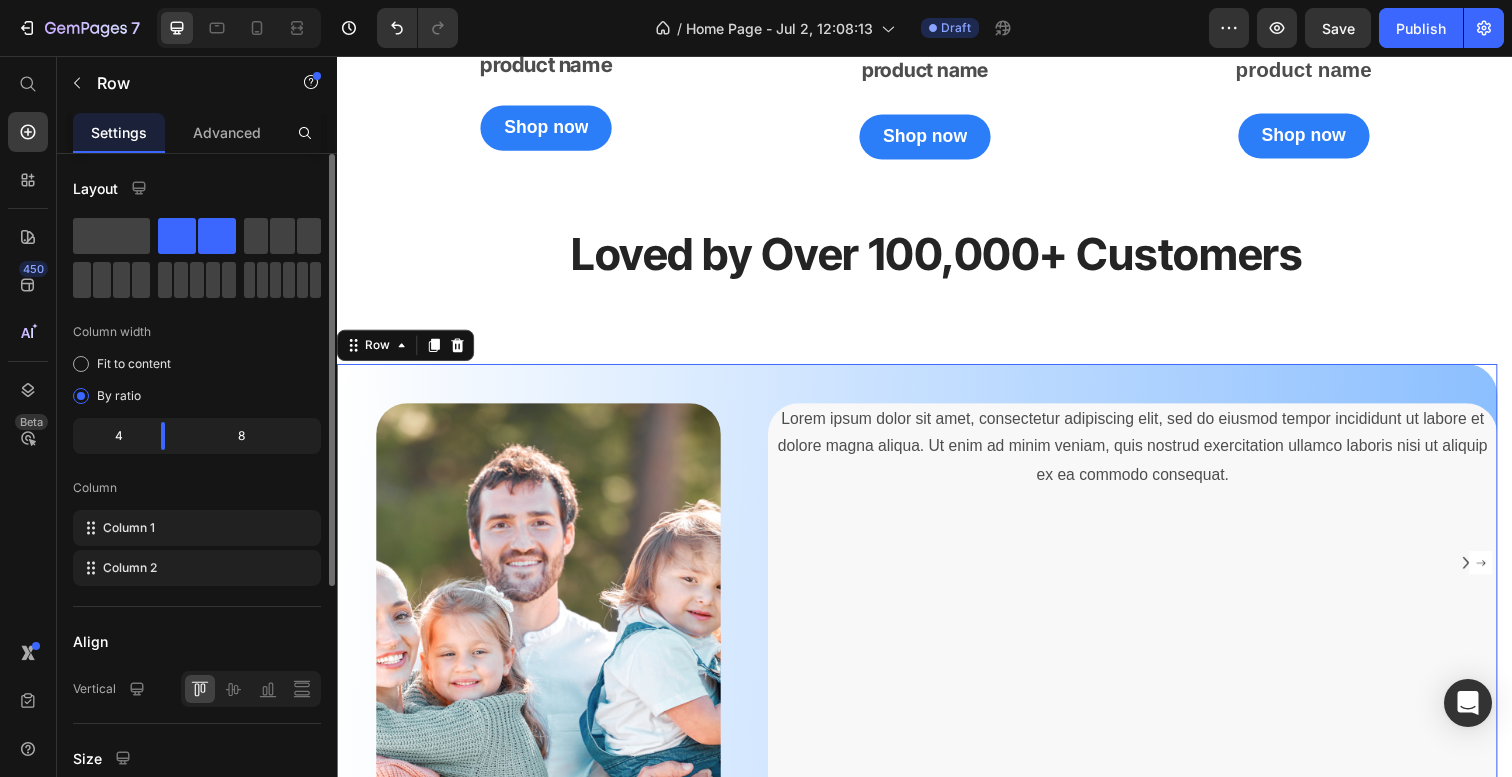 click on "Lorem ipsum dolor sit amet, consectetur adipiscing elit, sed do eiusmod tempor incididunt ut labore et dolore magna aliqua. Ut enim ad minim veniam, quis nostrud exercitation ullamco laboris nisi ut aliquip ex ea commodo consequat. Text Block" at bounding box center (1129, 646) 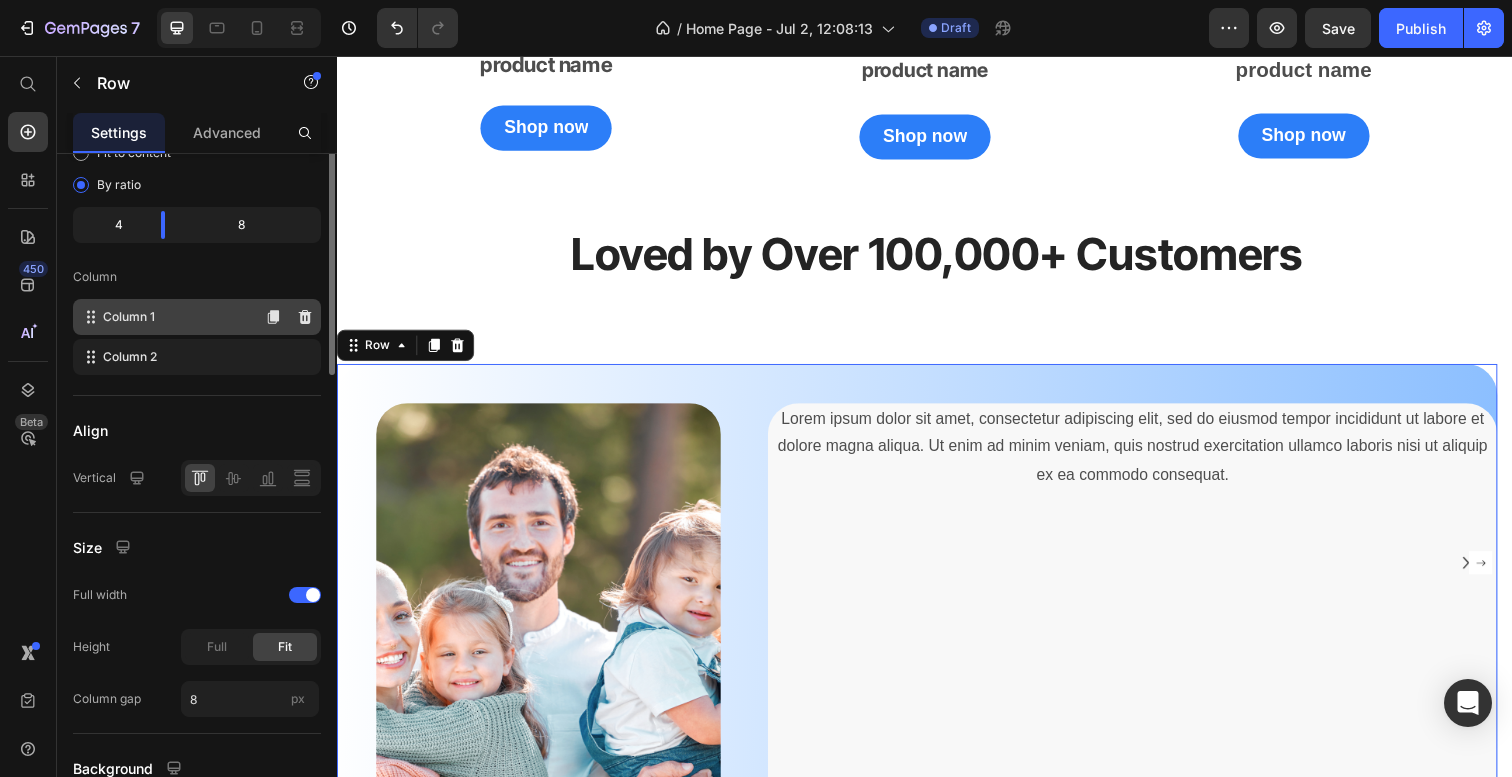 scroll, scrollTop: 389, scrollLeft: 0, axis: vertical 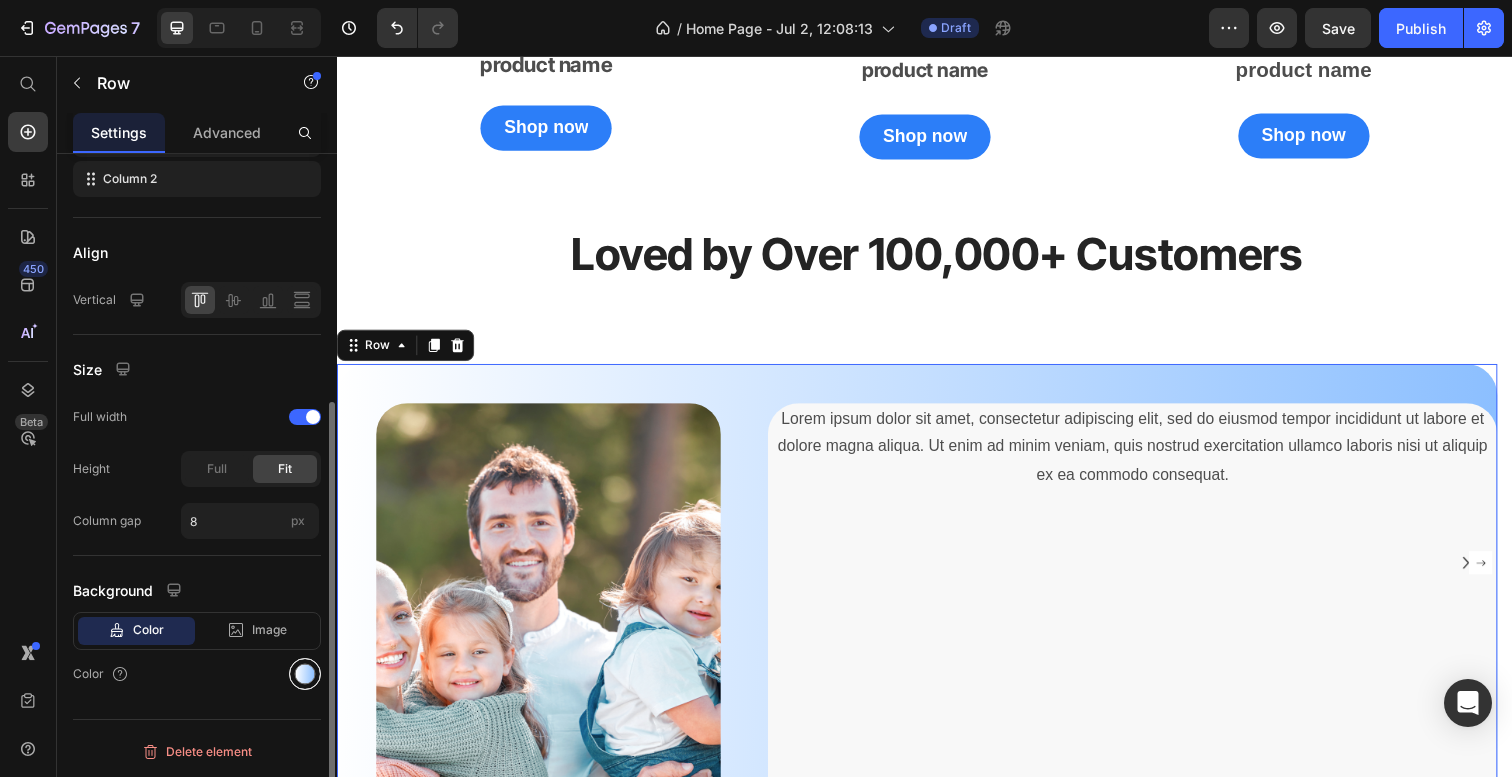click at bounding box center [305, 674] 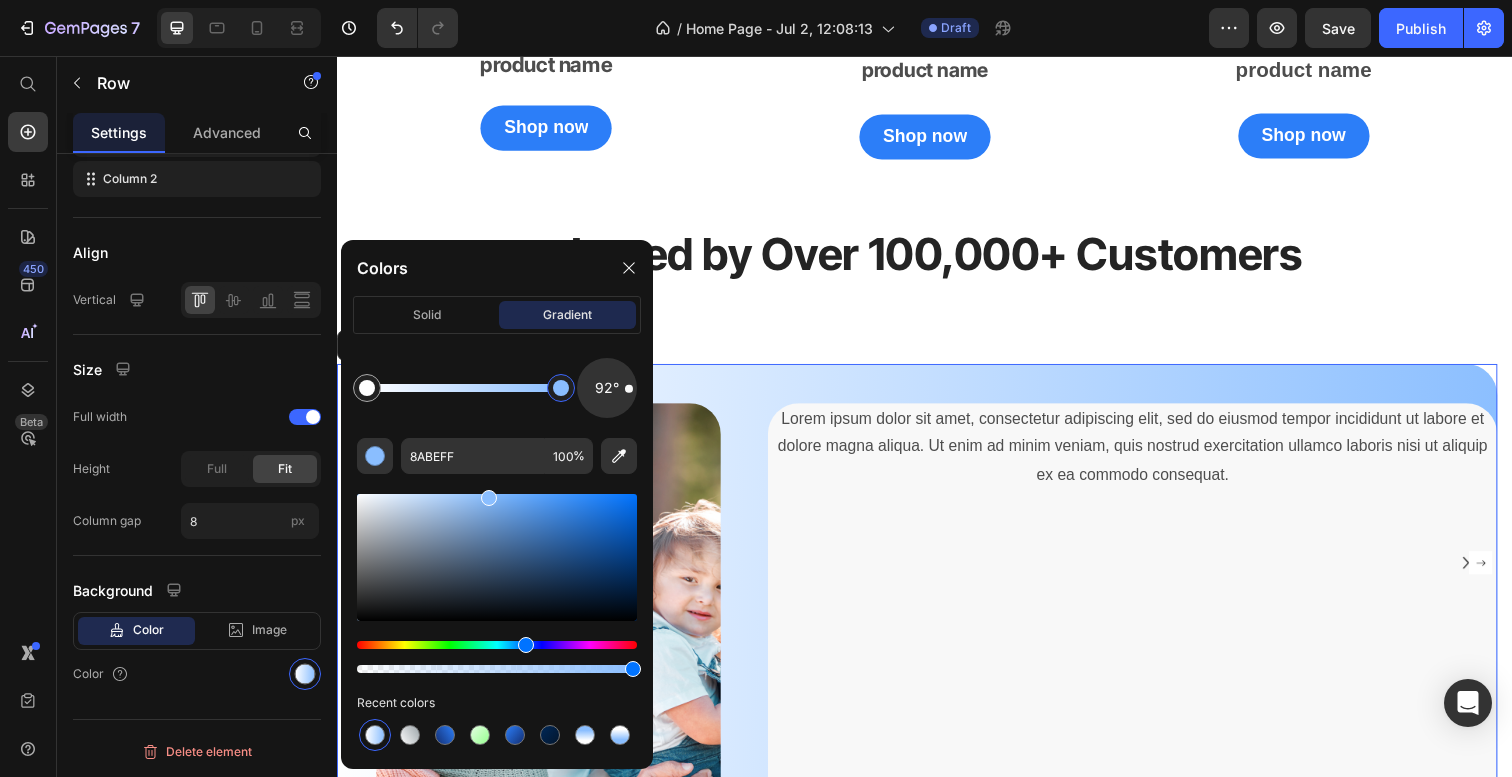click at bounding box center [561, 388] 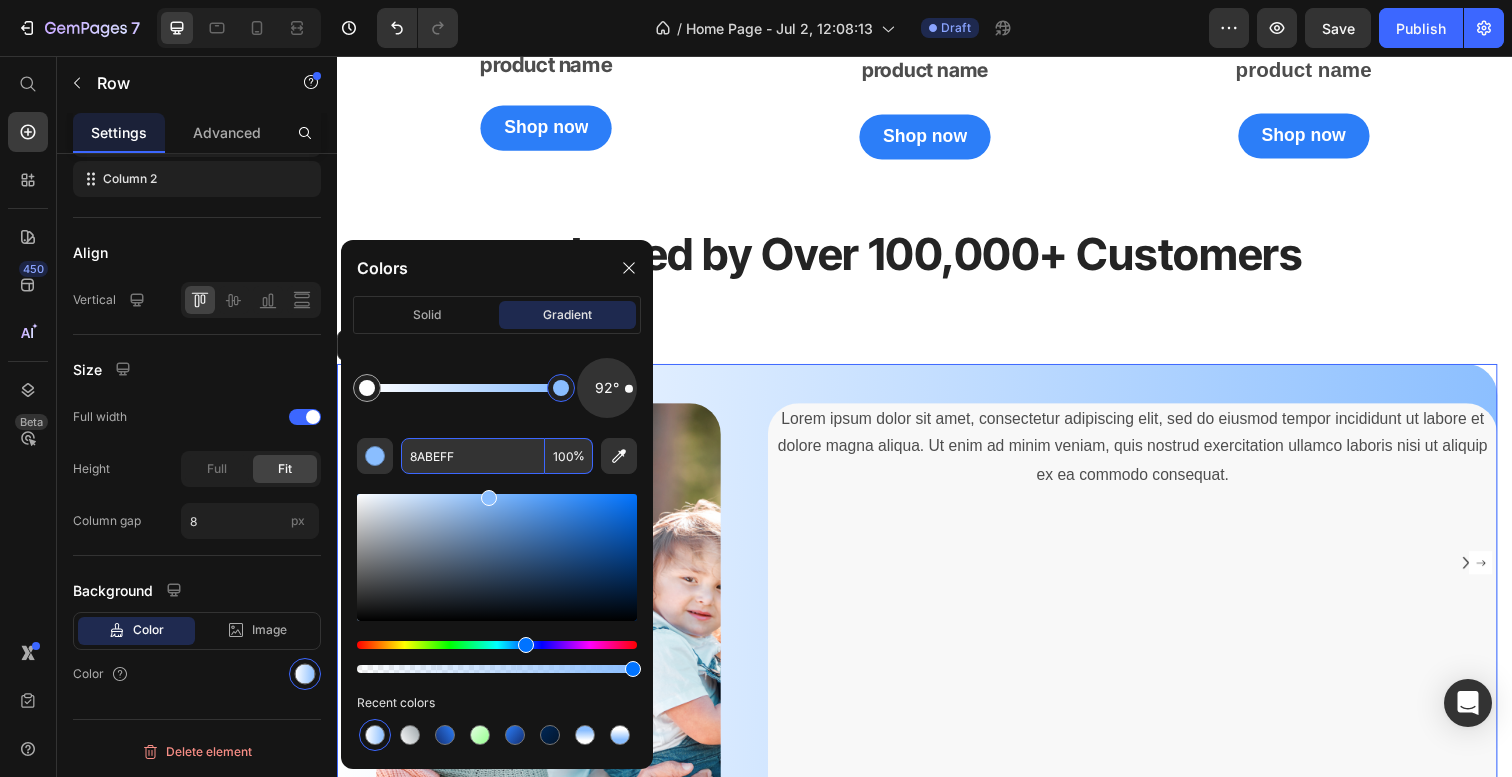 click on "8ABEFF" at bounding box center (473, 456) 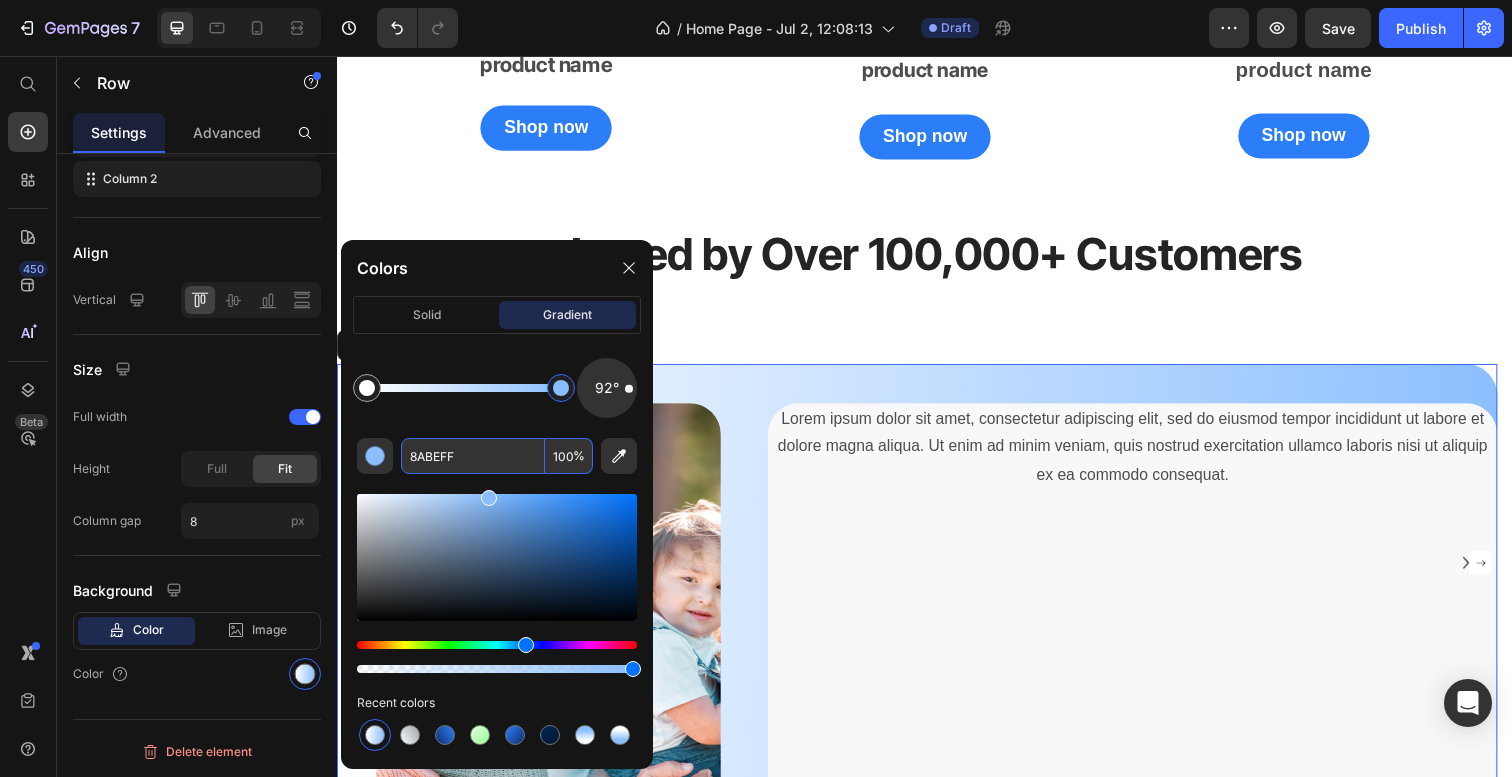 paste on "2c7EF8" 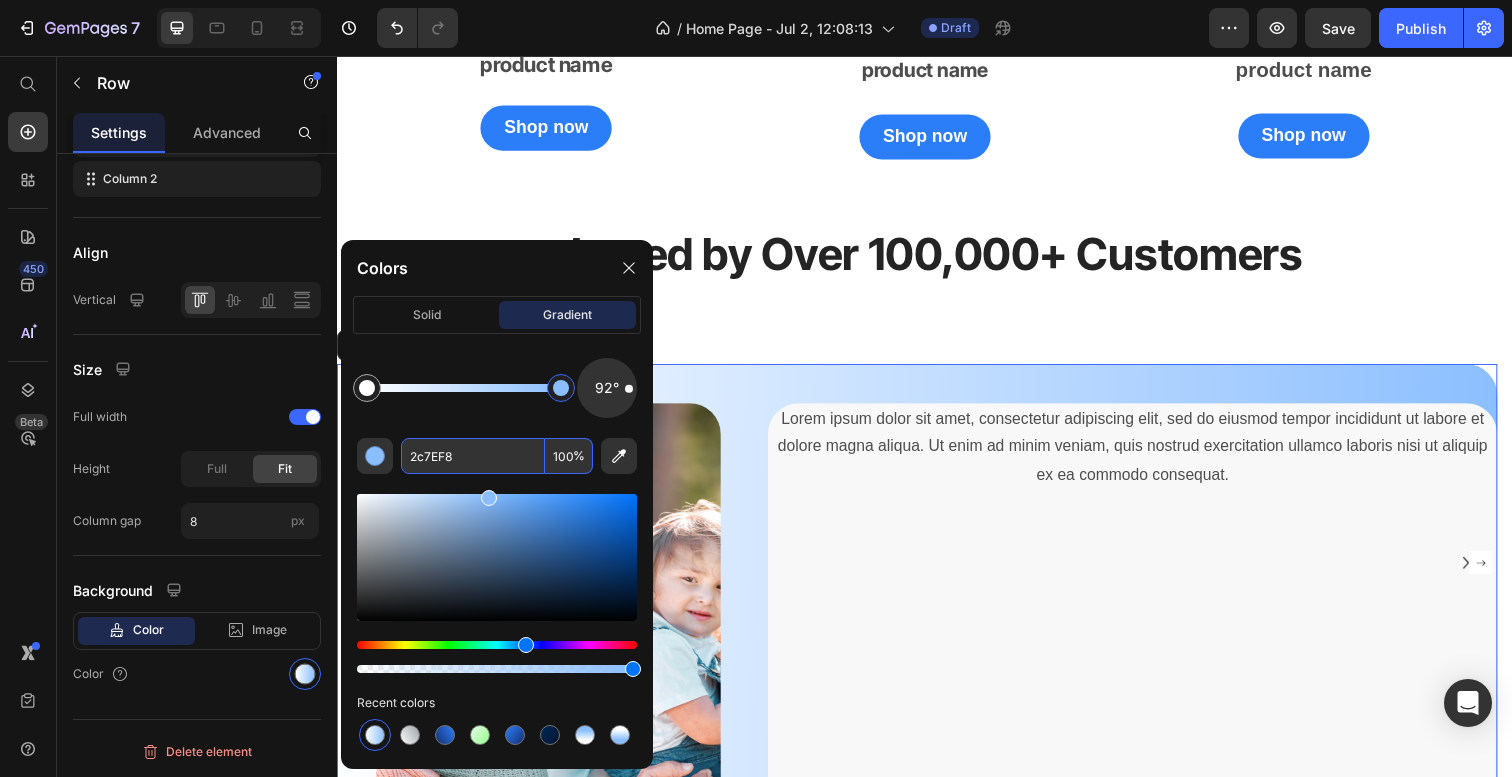 type on "2C7EF8" 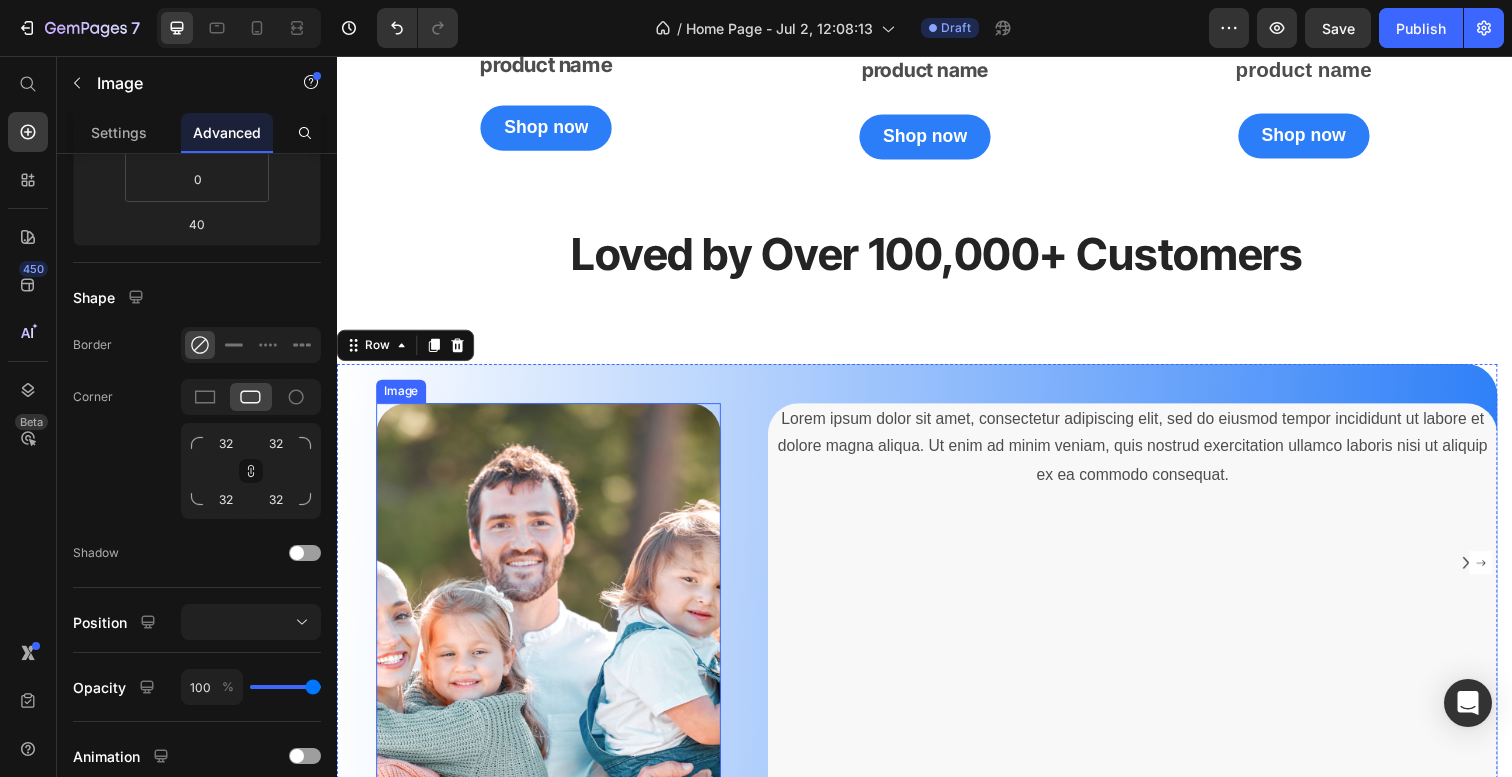click at bounding box center (553, 646) 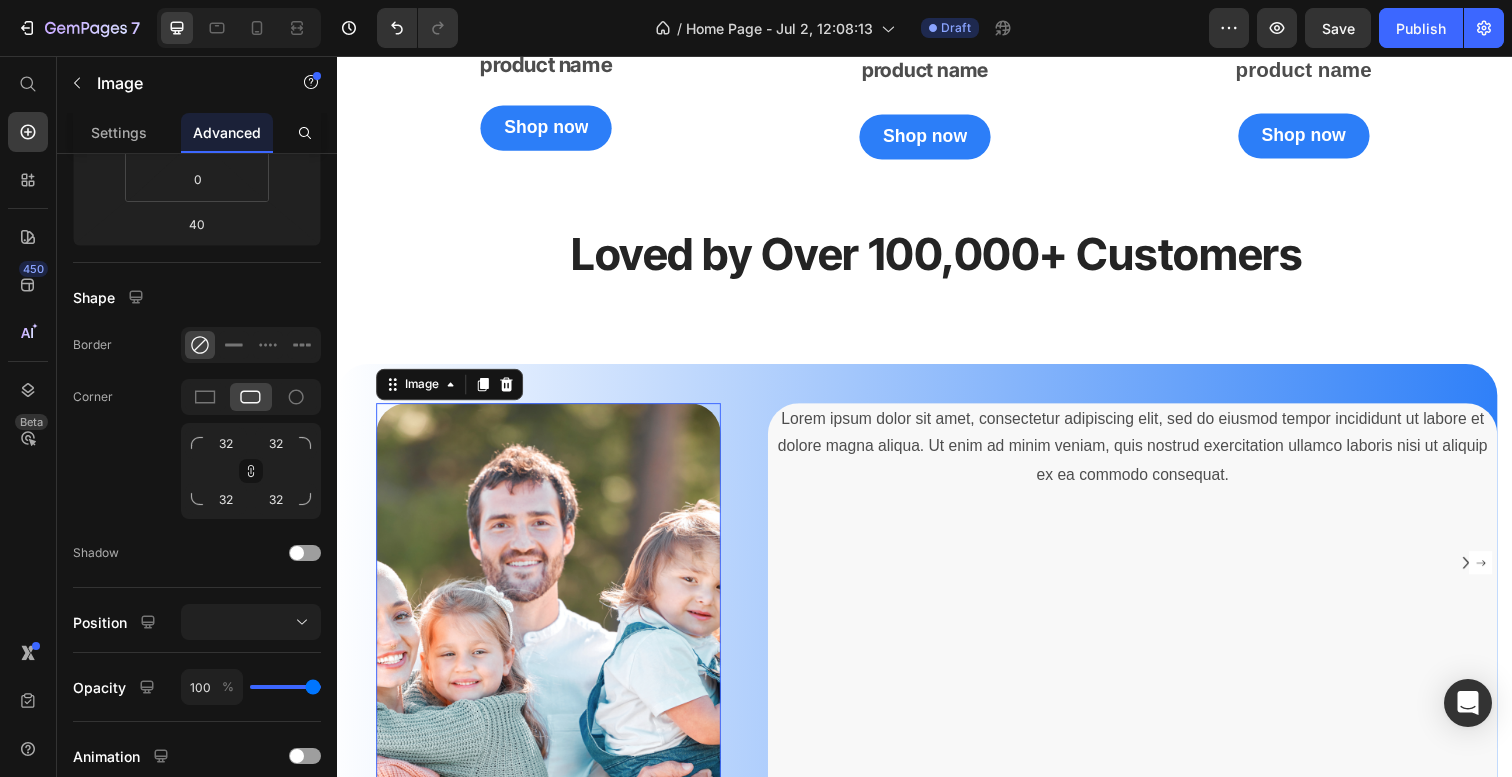 scroll, scrollTop: 0, scrollLeft: 0, axis: both 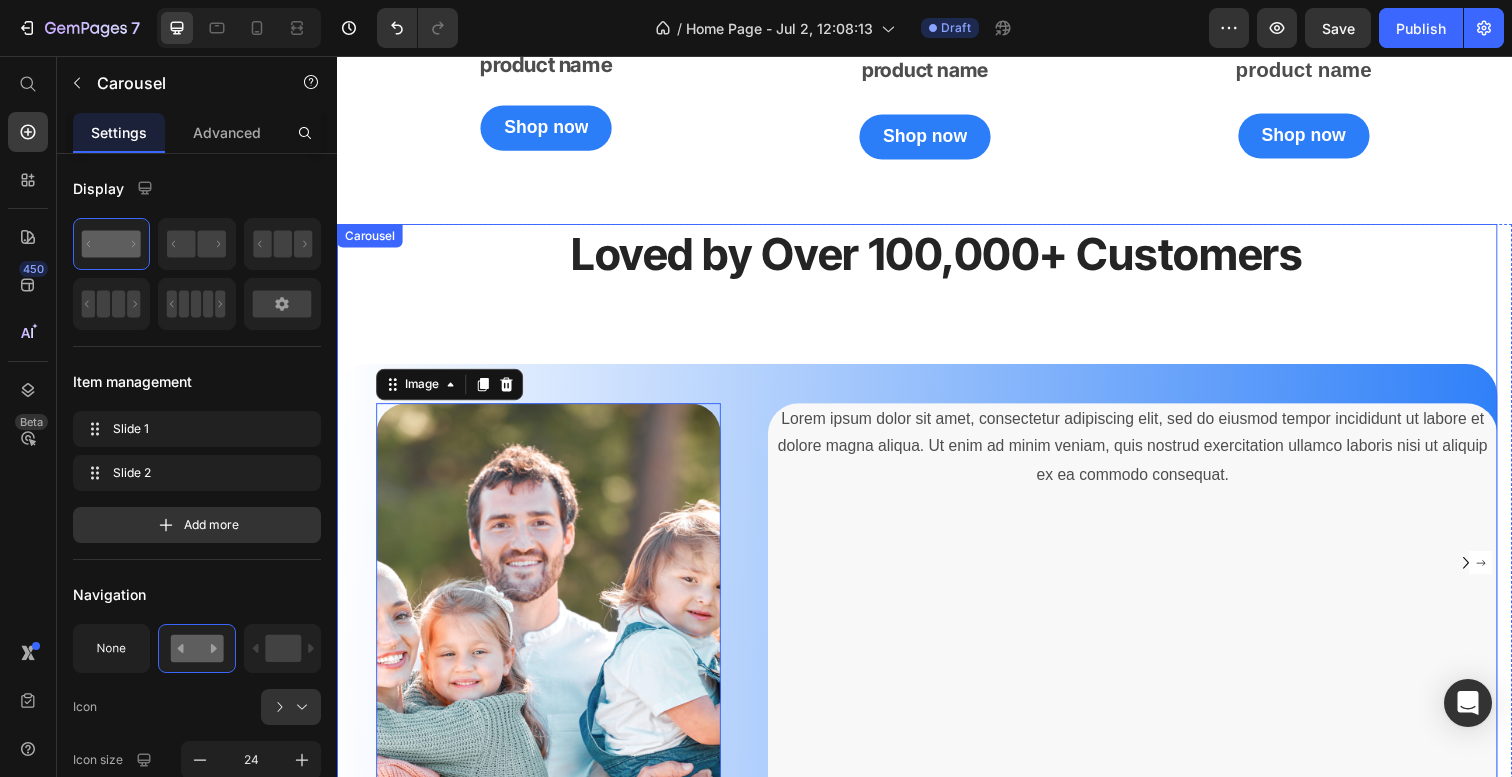 click on "Loved by Over 100,000+ Customers Heading Image   40 Lorem ipsum dolor sit amet, consectetur adipiscing elit, sed do eiusmod tempor incididunt ut labore et dolore magna aliqua. Ut enim ad minim veniam, quis nostrud exercitation ullamco laboris nisi ut aliquip ex ea commodo consequat. Text Block Row" at bounding box center [929, 574] 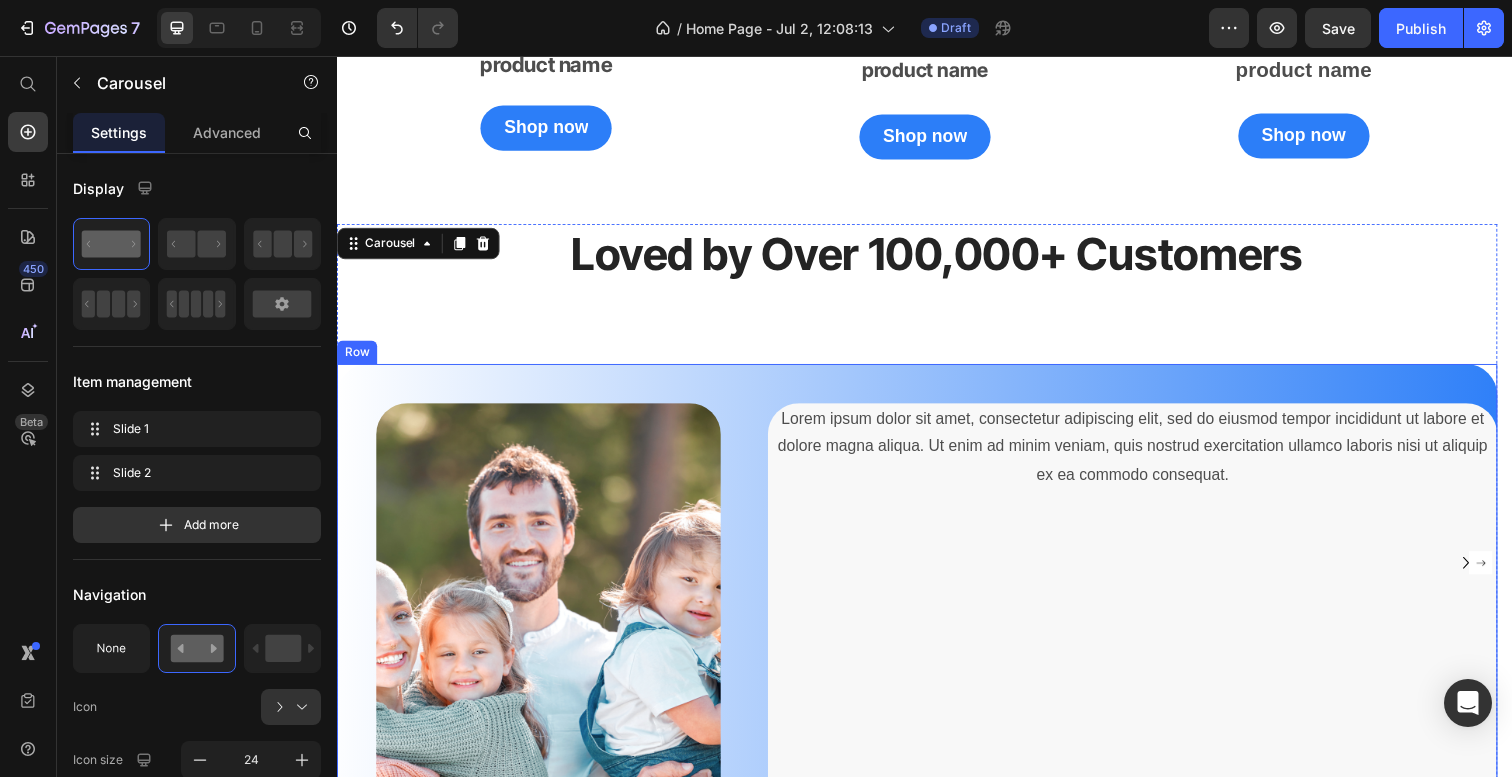 click on "Lorem ipsum dolor sit amet, consectetur adipiscing elit, sed do eiusmod tempor incididunt ut labore et dolore magna aliqua. Ut enim ad minim veniam, quis nostrud exercitation ullamco laboris nisi ut aliquip ex ea commodo consequat. Text Block" at bounding box center [1129, 646] 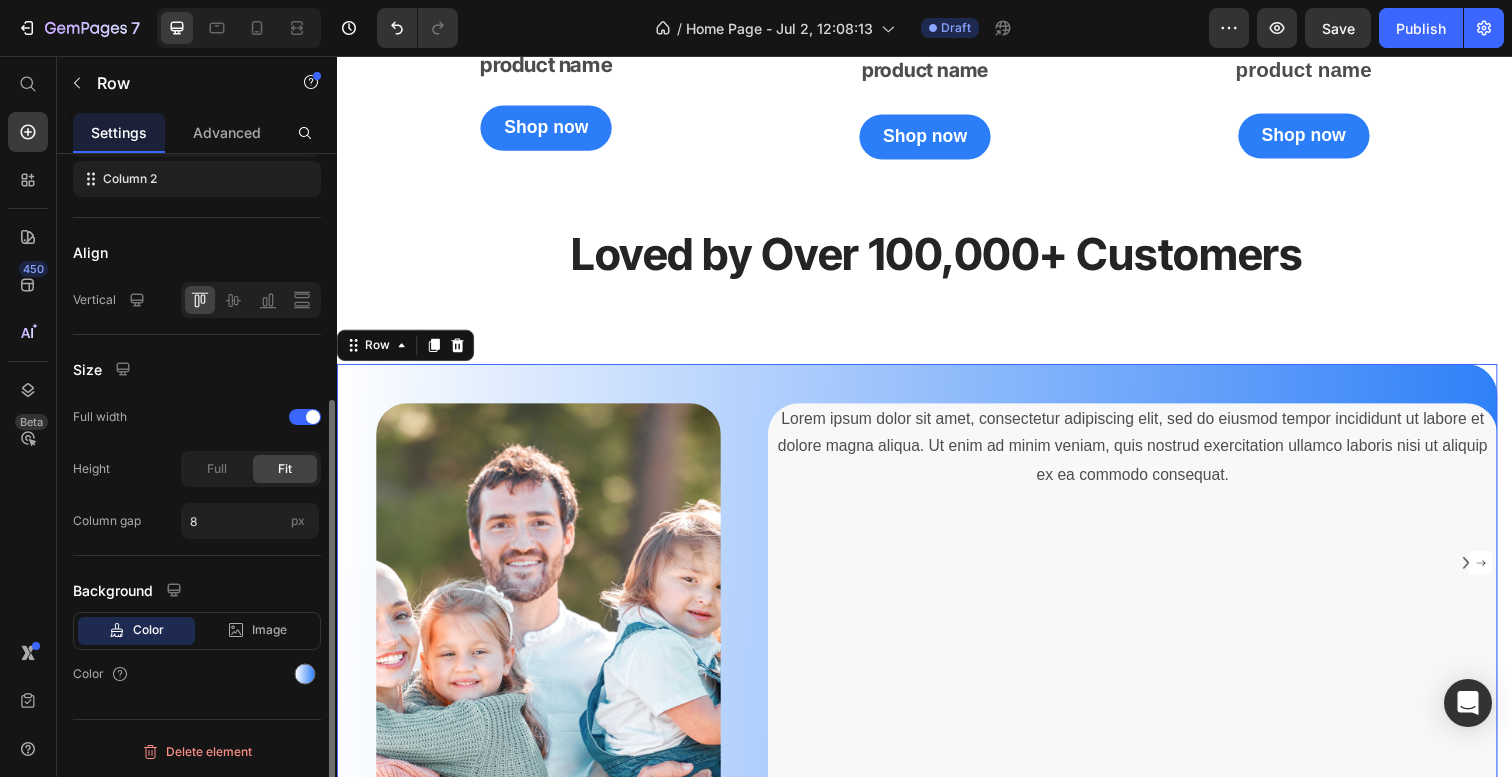 scroll, scrollTop: 382, scrollLeft: 0, axis: vertical 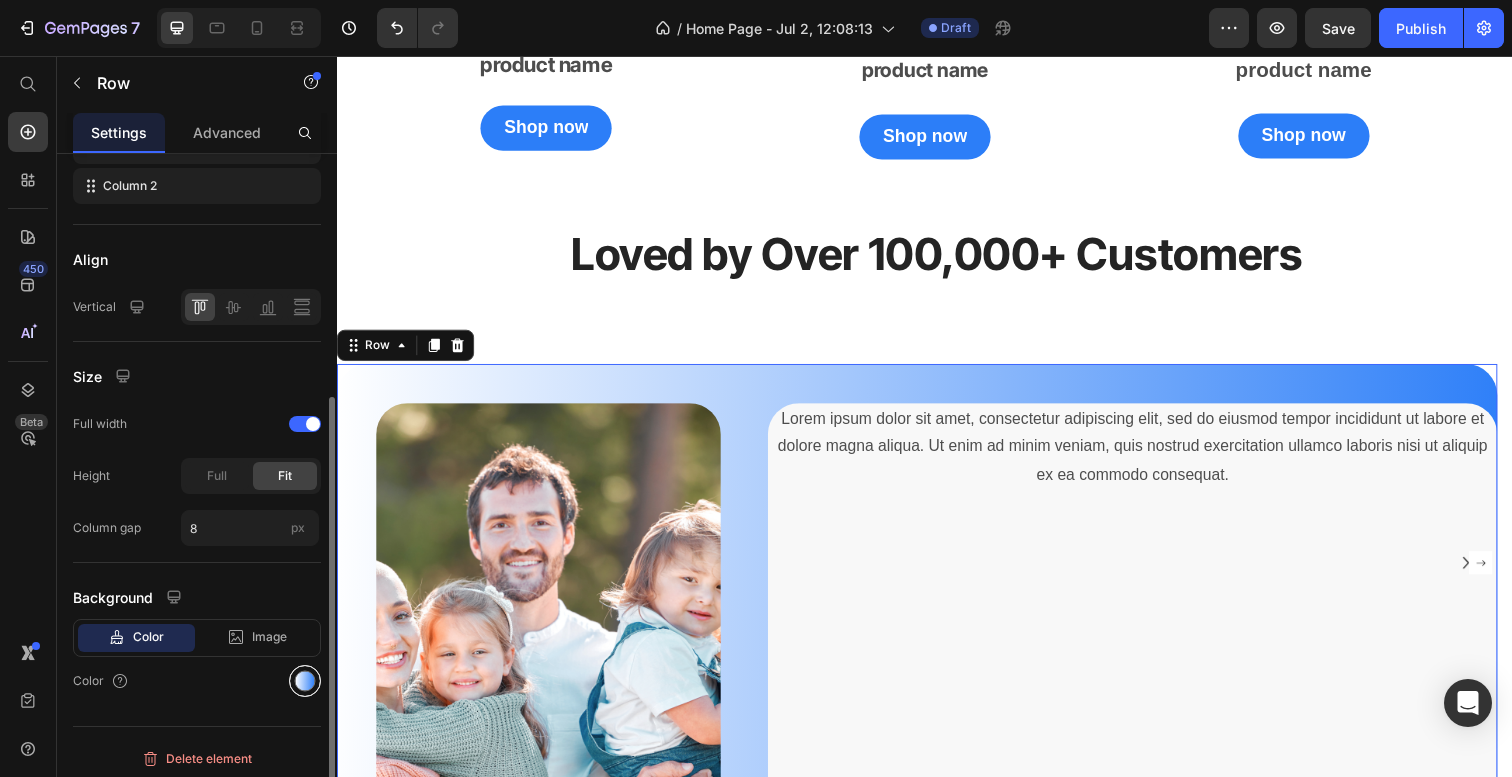 click at bounding box center (305, 681) 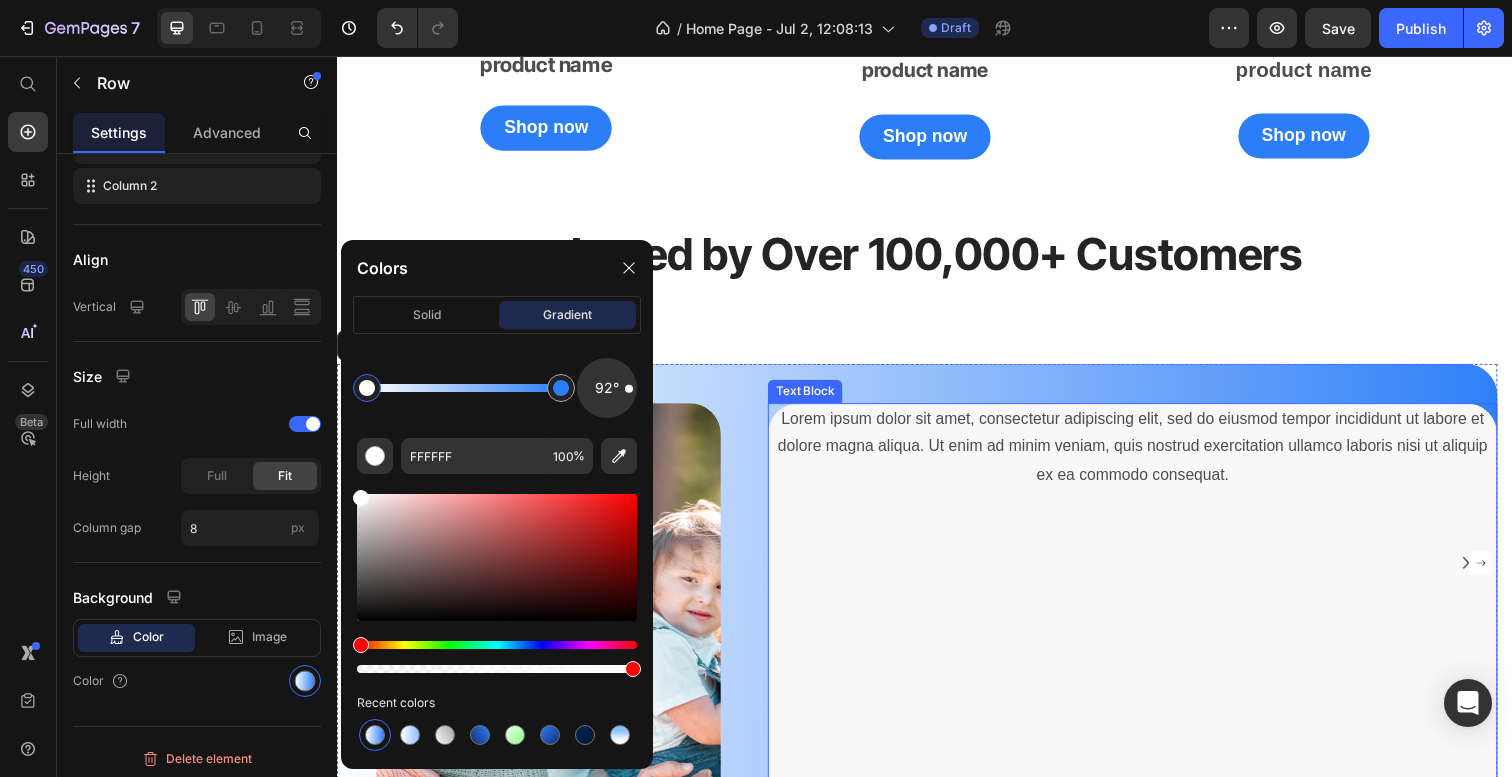 click at bounding box center [1149, 571] 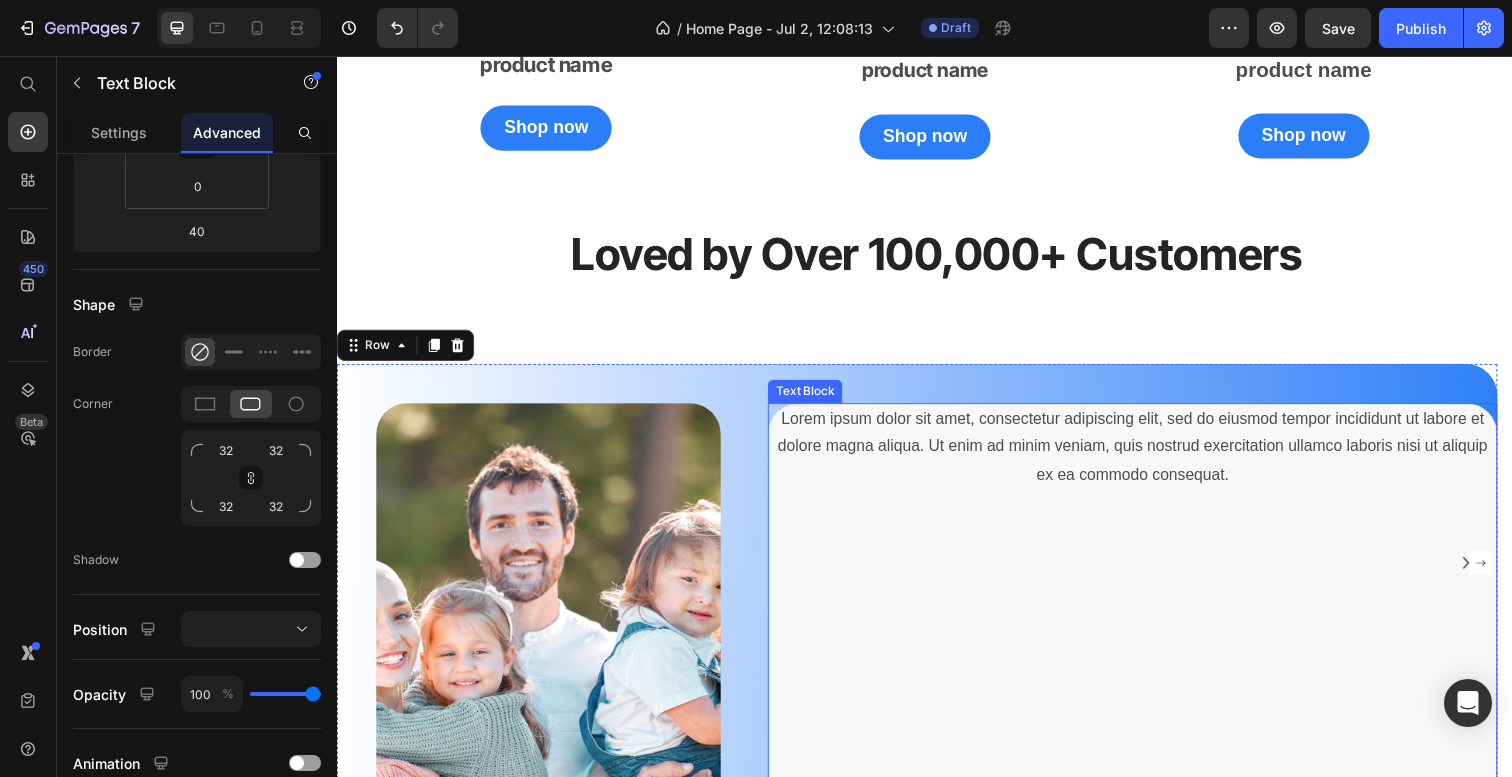 scroll, scrollTop: 0, scrollLeft: 0, axis: both 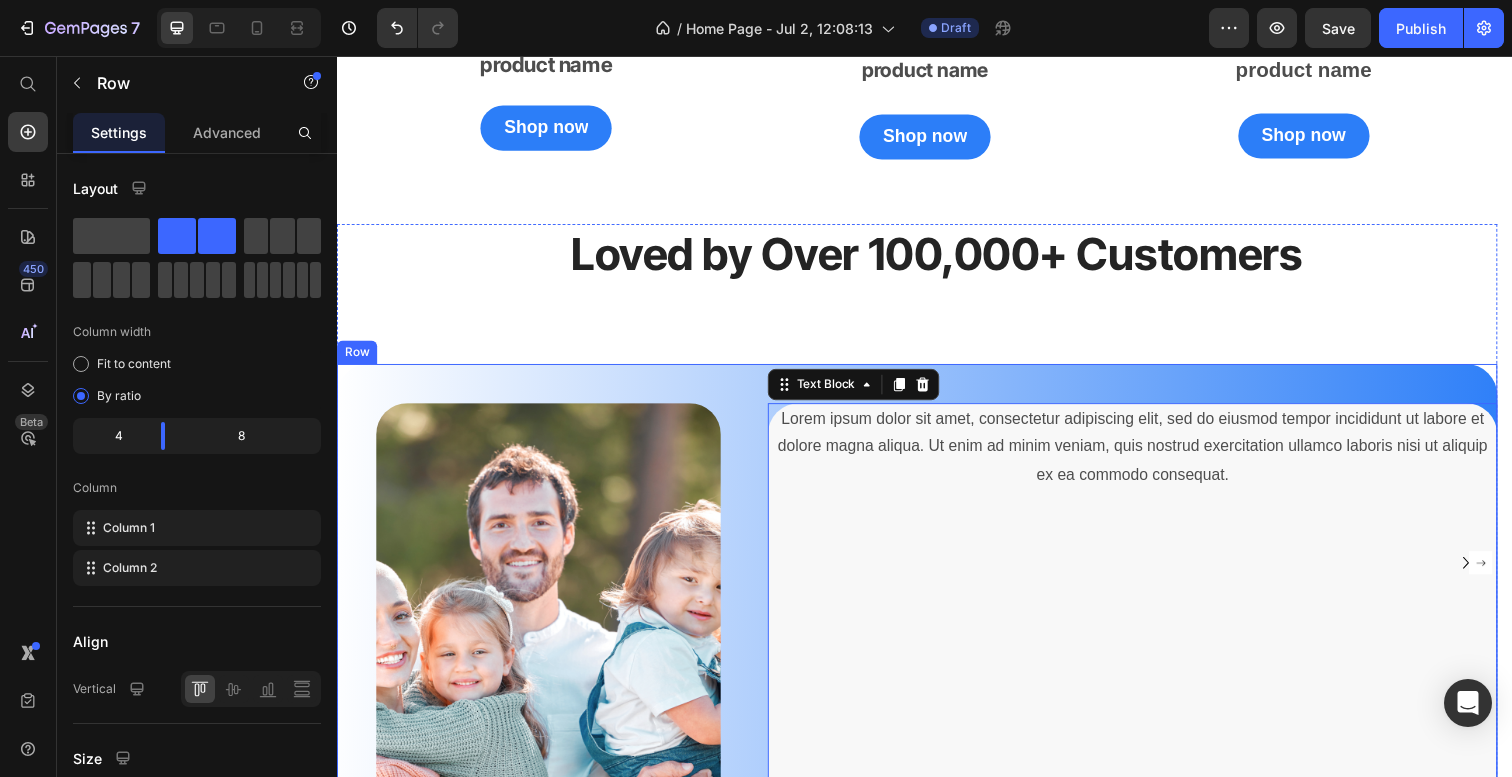 click on "Image" at bounding box center [533, 646] 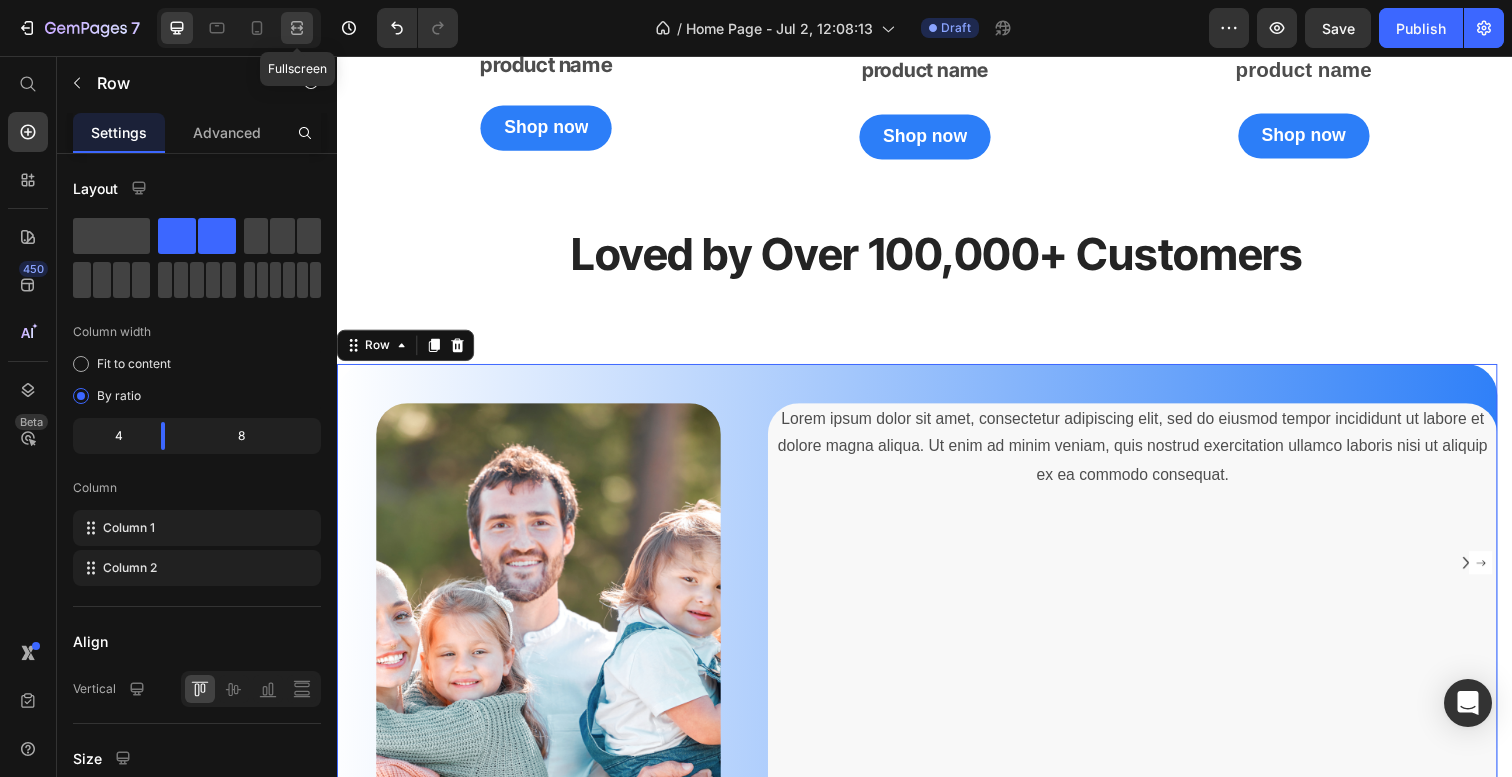 click 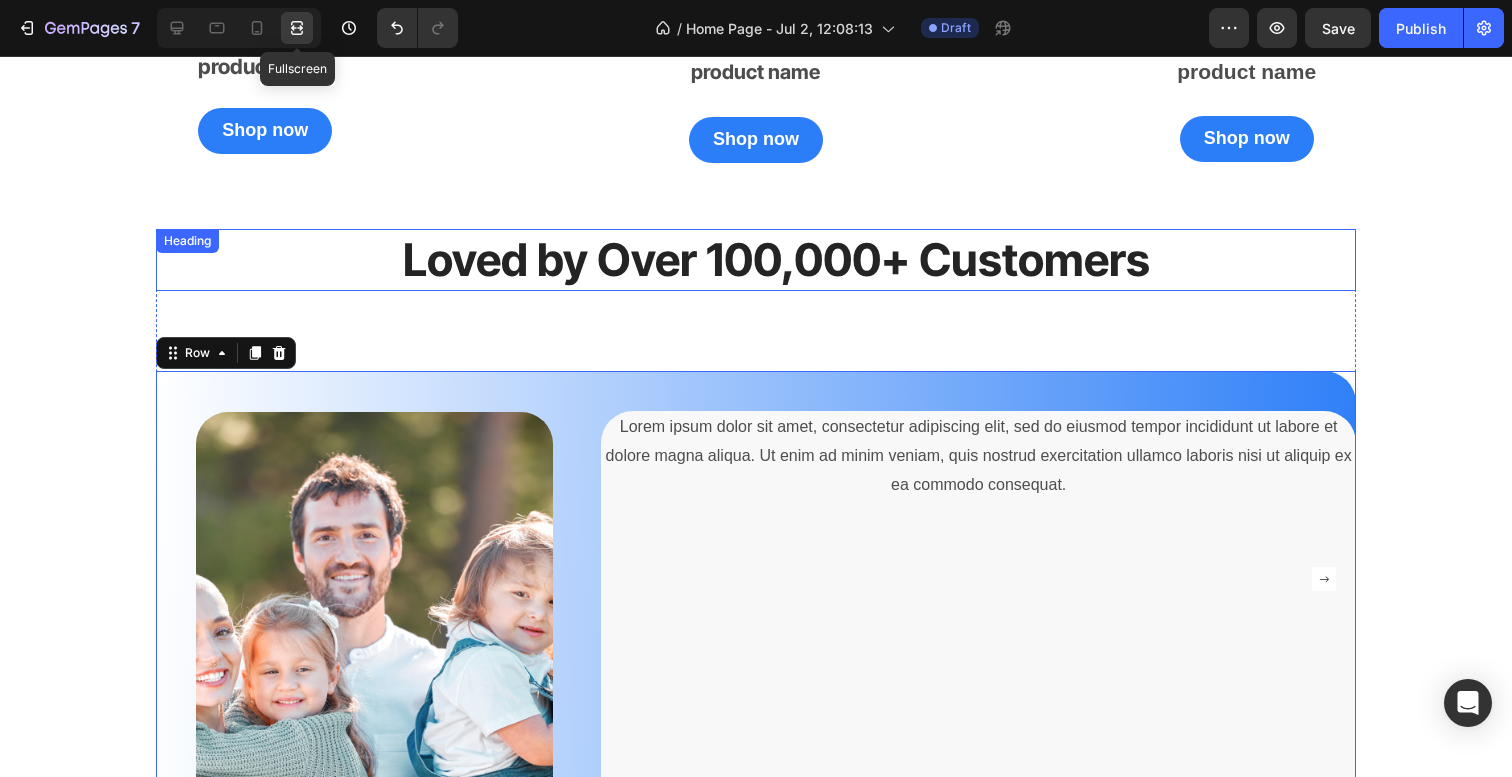 scroll, scrollTop: 2657, scrollLeft: 0, axis: vertical 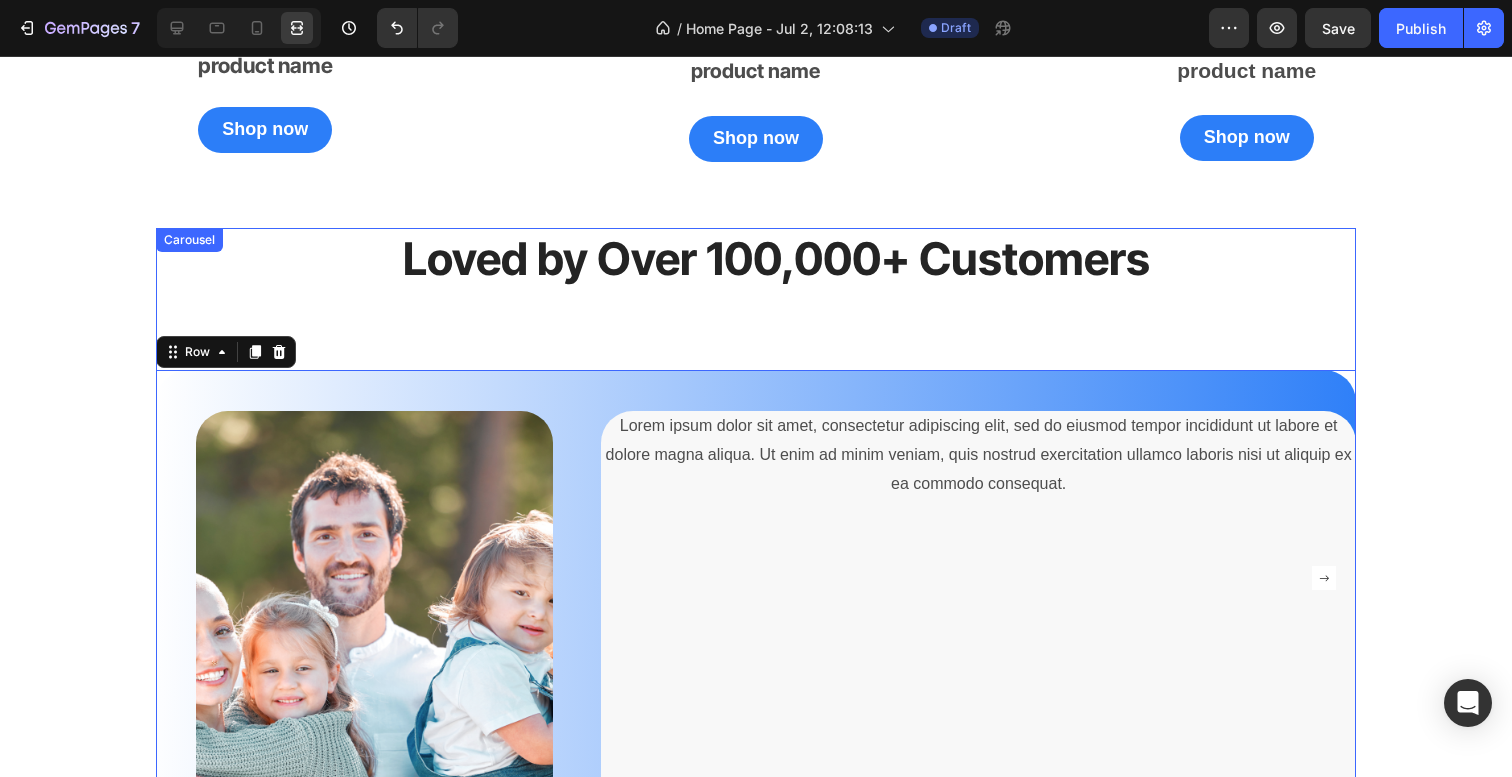 click on "Loved by Over 100,000+ Customers Heading Image Lorem ipsum dolor sit amet, consectetur adipiscing elit, sed do eiusmod tempor incididunt ut labore et dolore magna aliqua. Ut enim ad minim veniam, quis nostrud exercitation ullamco laboris nisi ut aliquip ex ea commodo consequat. Text Block Row   0" at bounding box center [756, 577] 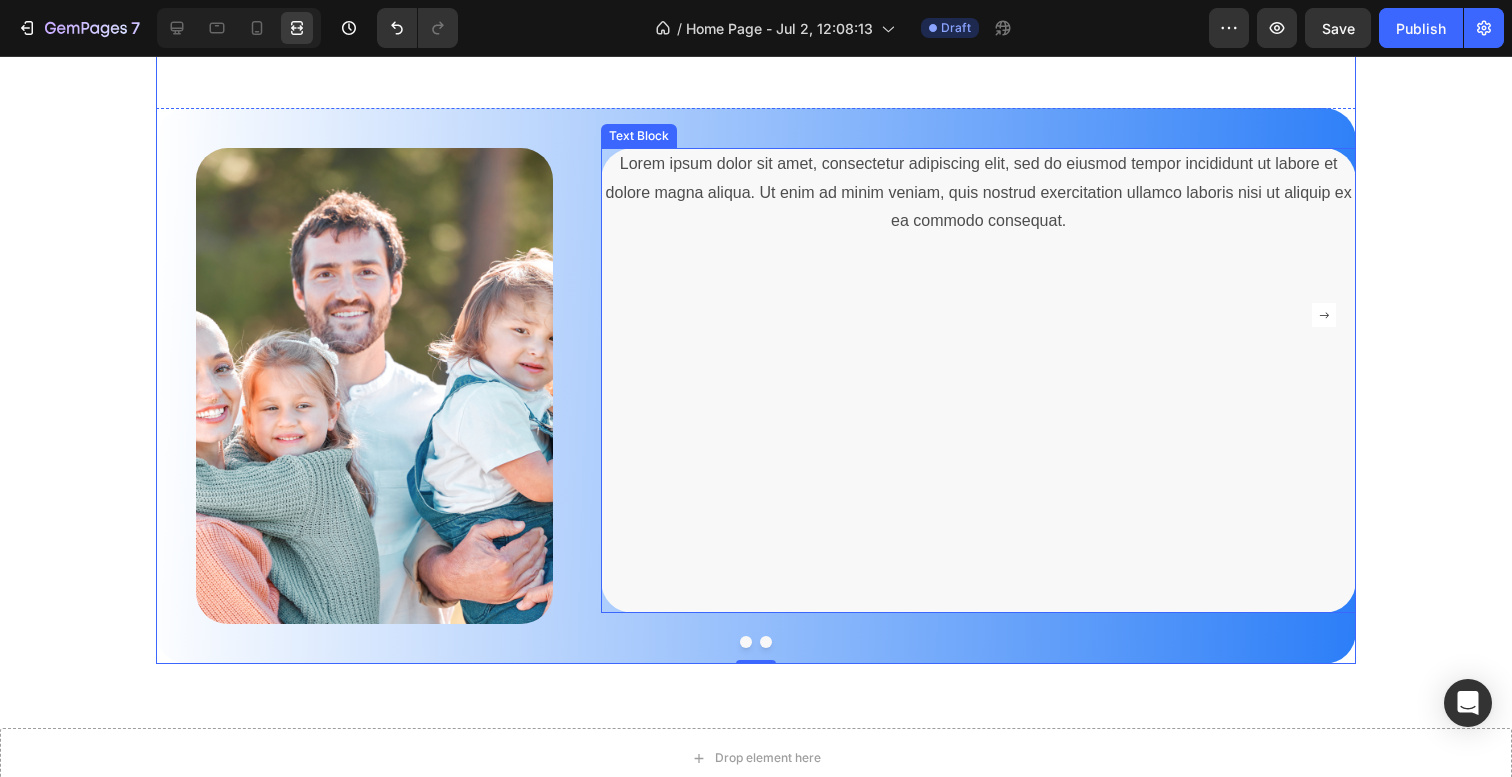 scroll, scrollTop: 2930, scrollLeft: 0, axis: vertical 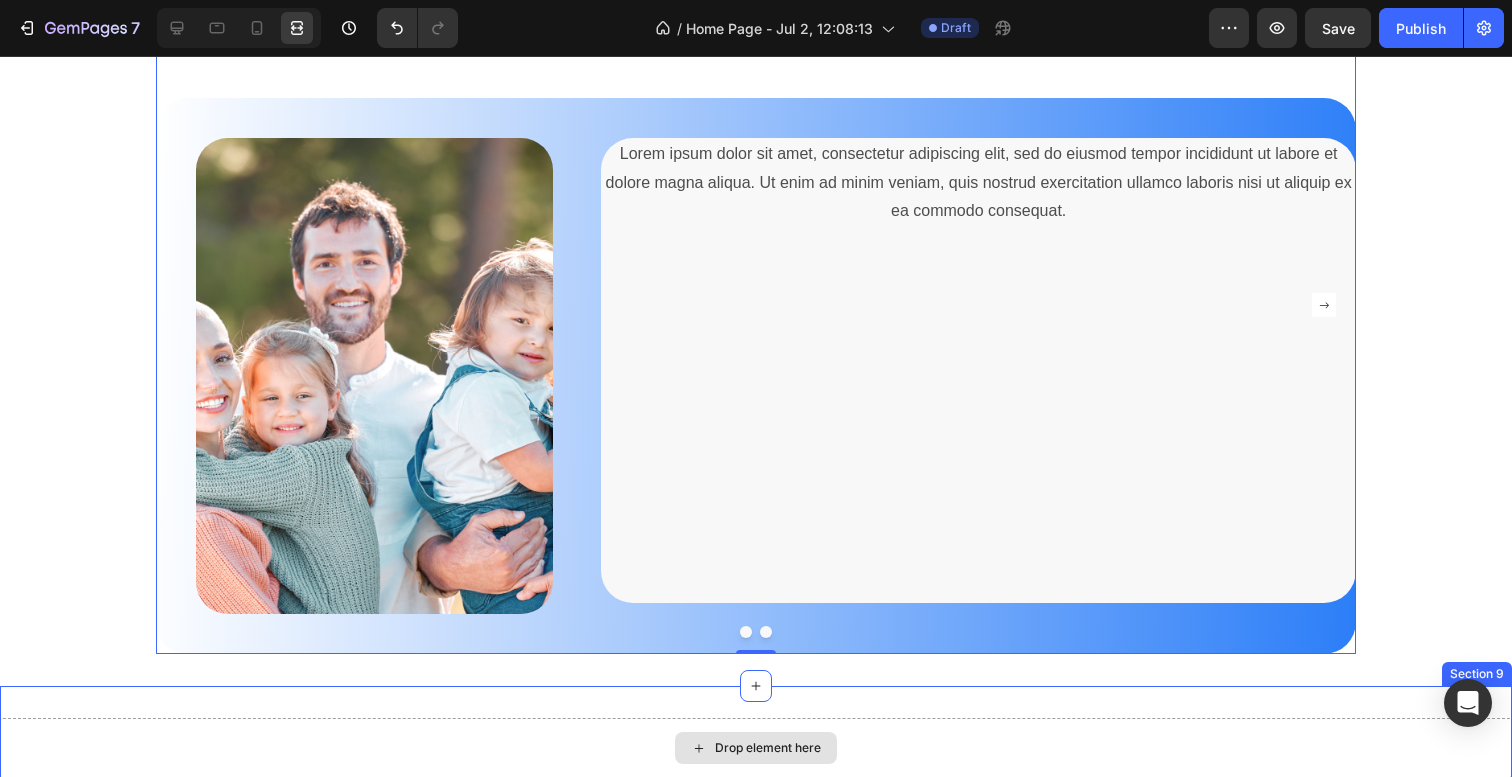 click on "Drop element here" at bounding box center (756, 748) 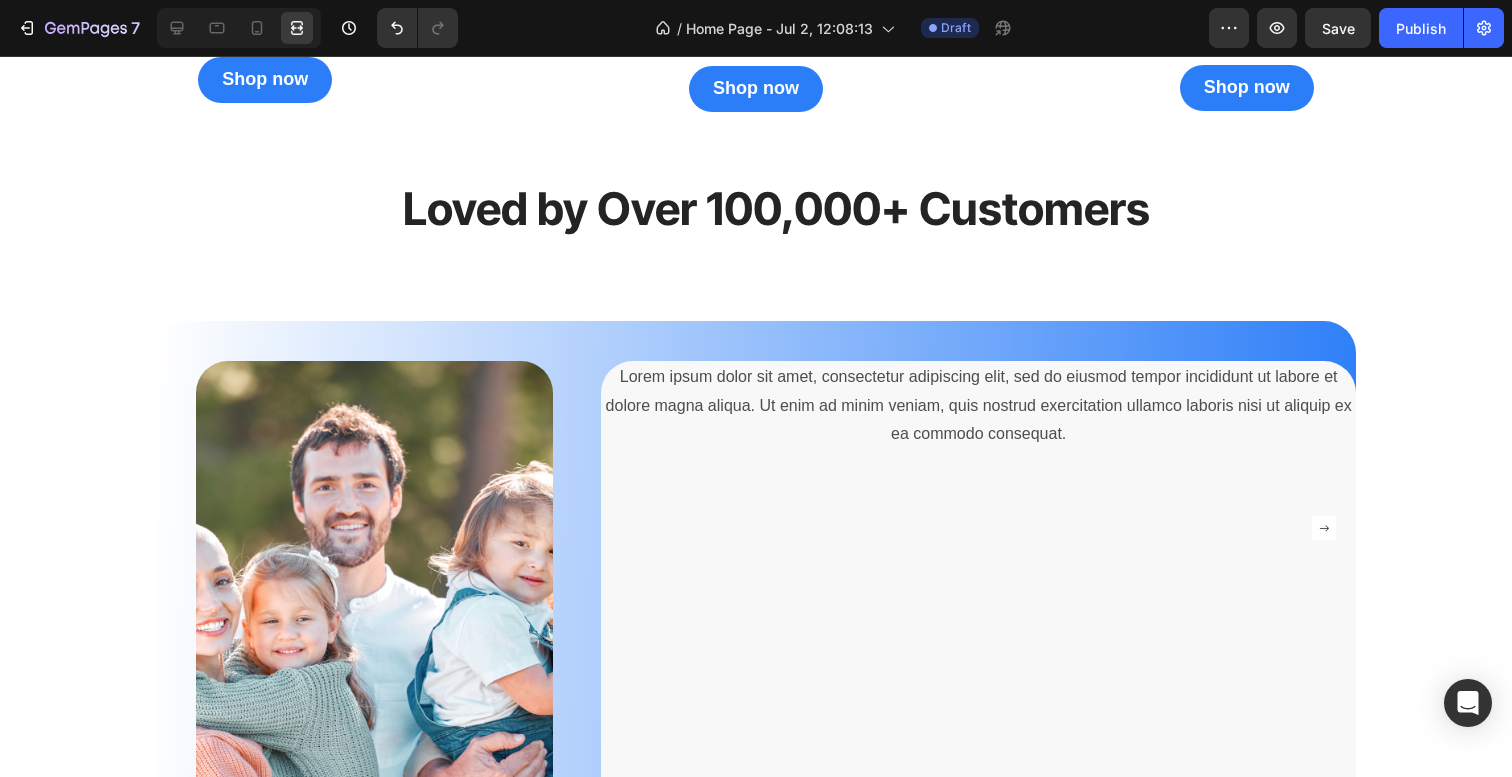 scroll, scrollTop: 2776, scrollLeft: 0, axis: vertical 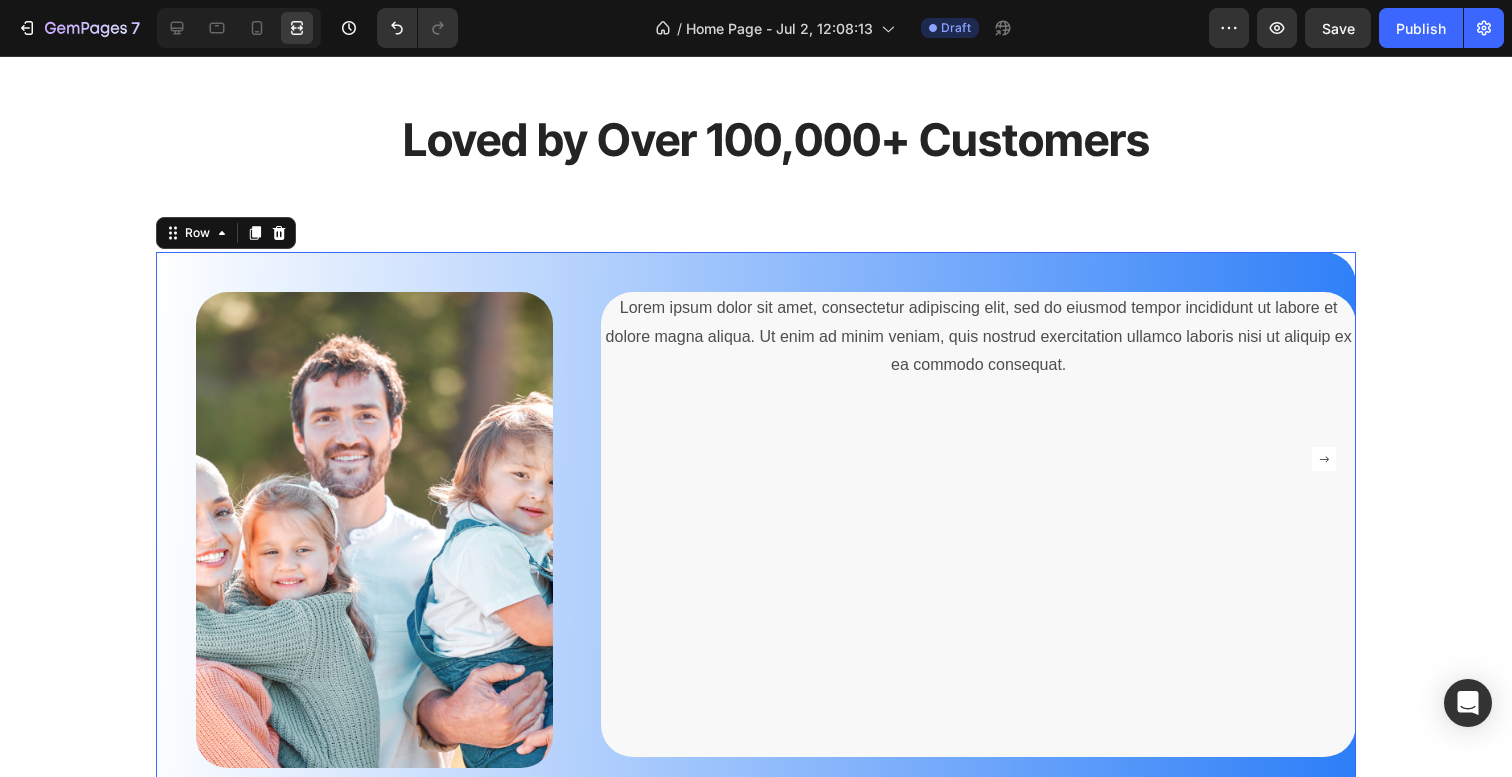 click on "Image" at bounding box center (354, 530) 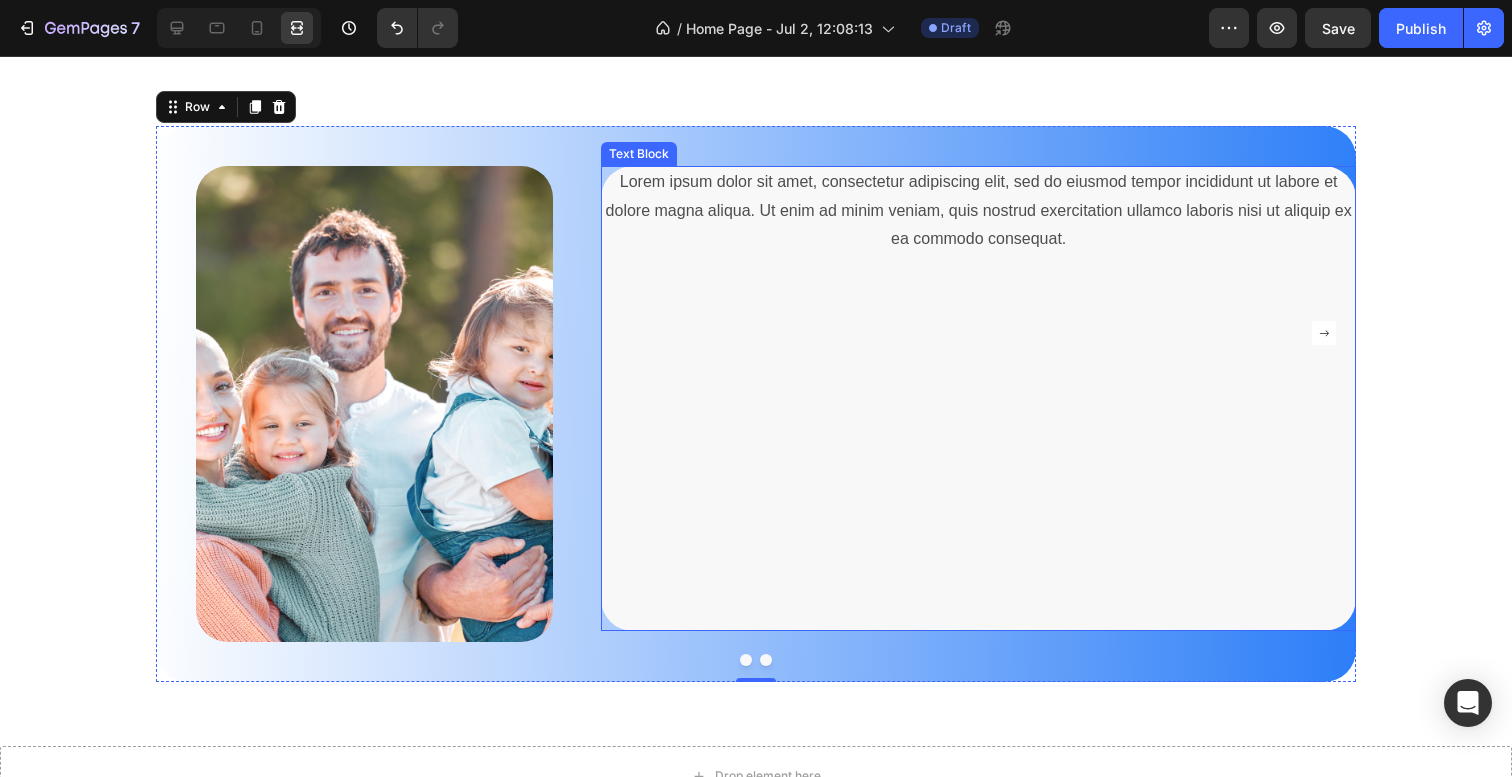 scroll, scrollTop: 2899, scrollLeft: 0, axis: vertical 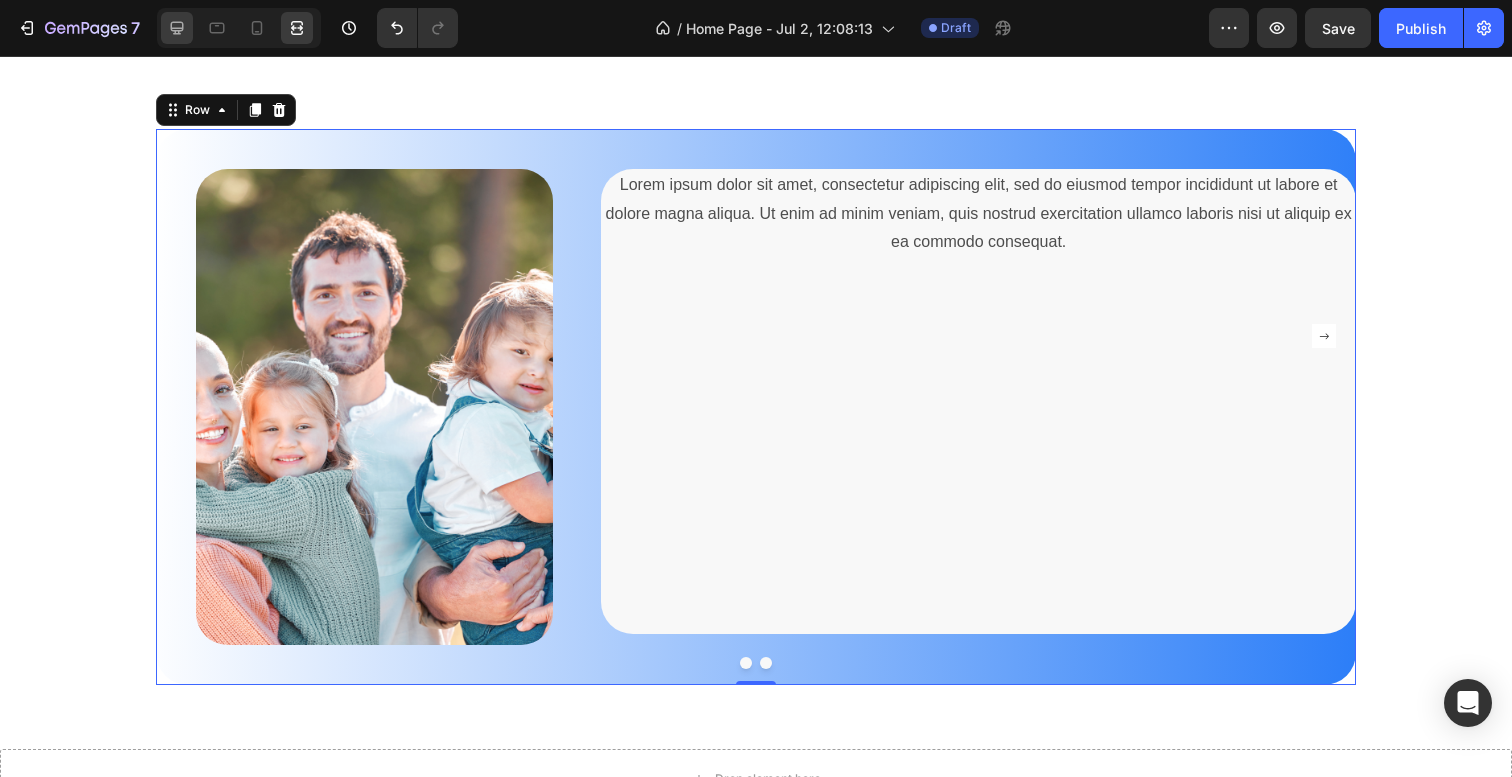 click 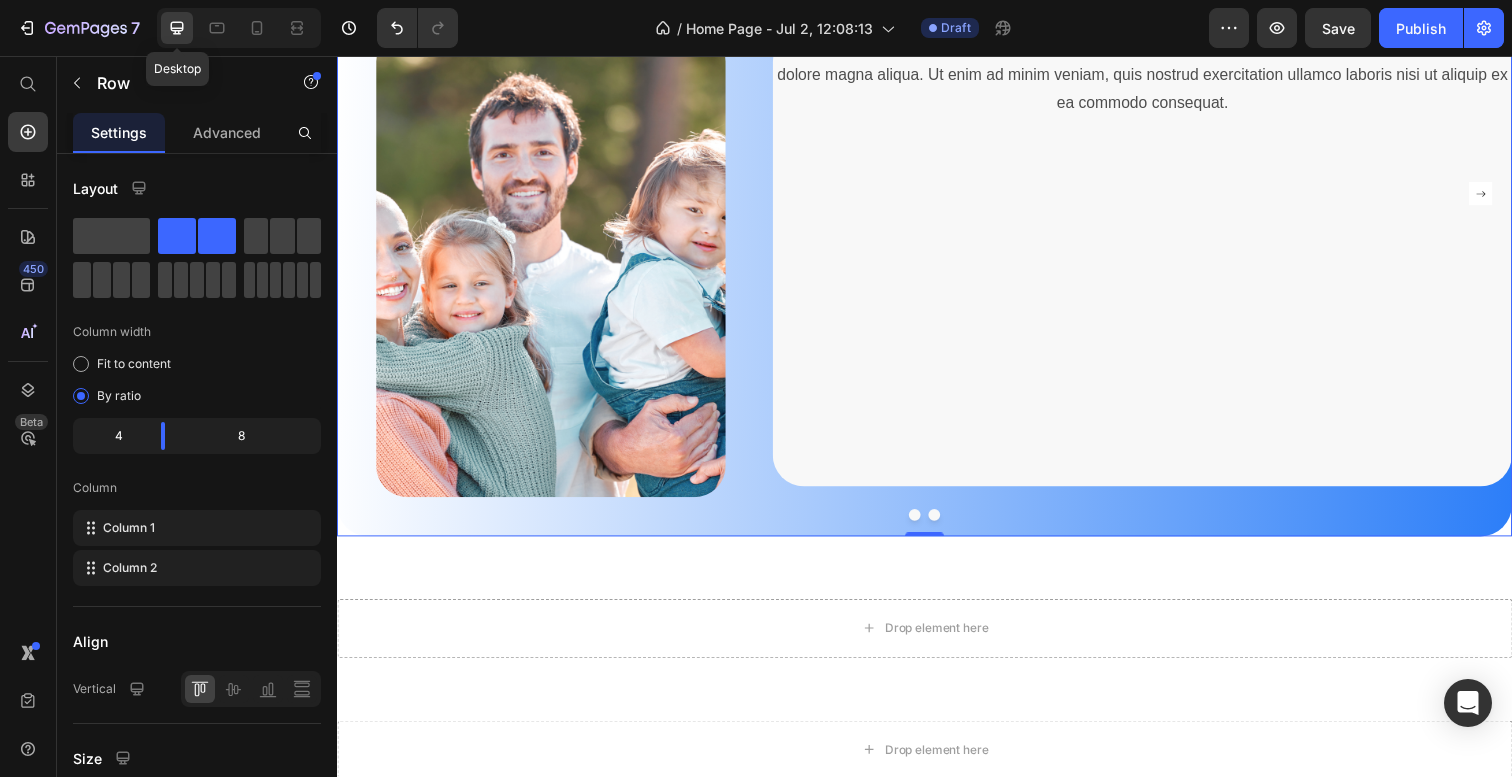 scroll, scrollTop: 2760, scrollLeft: 0, axis: vertical 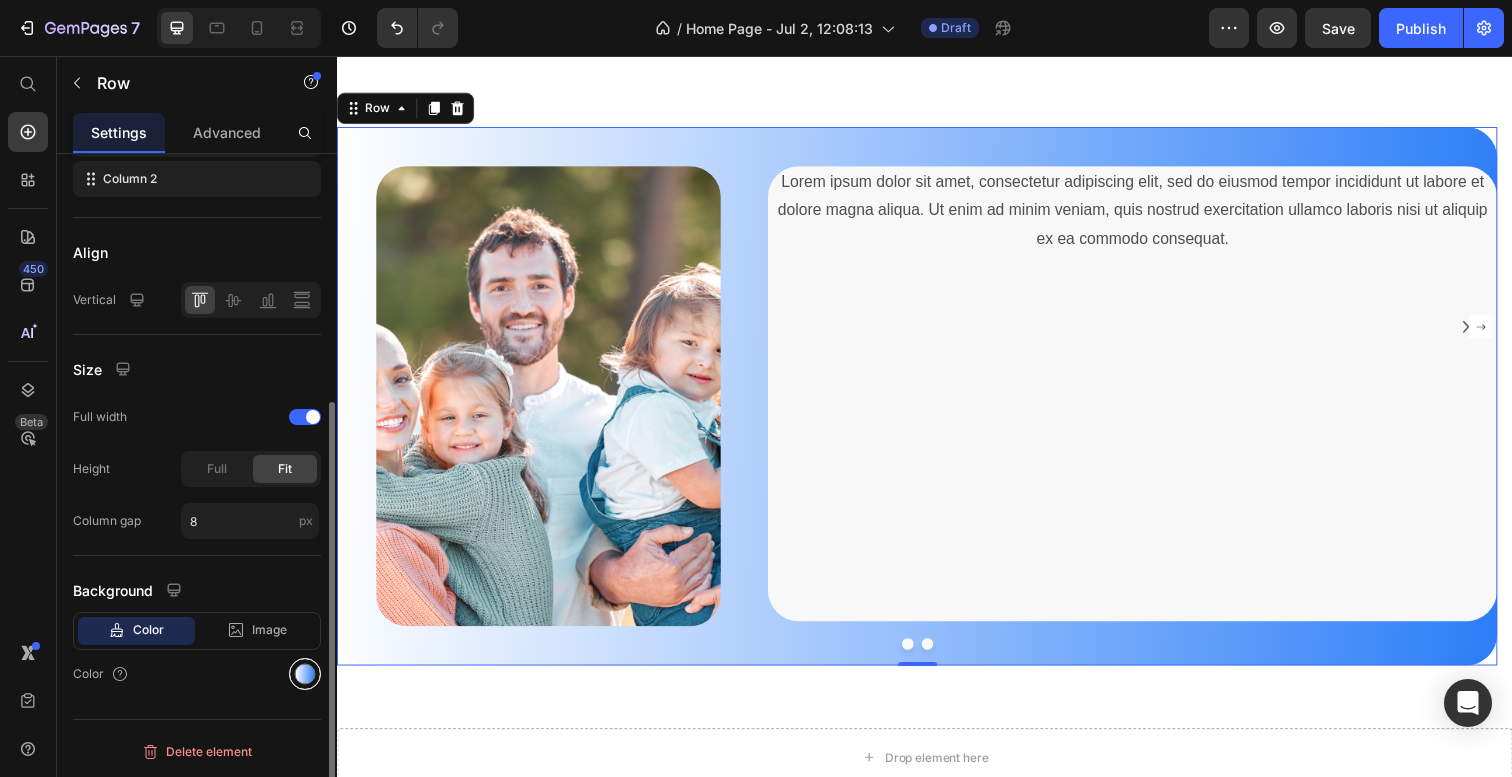 click at bounding box center [305, 674] 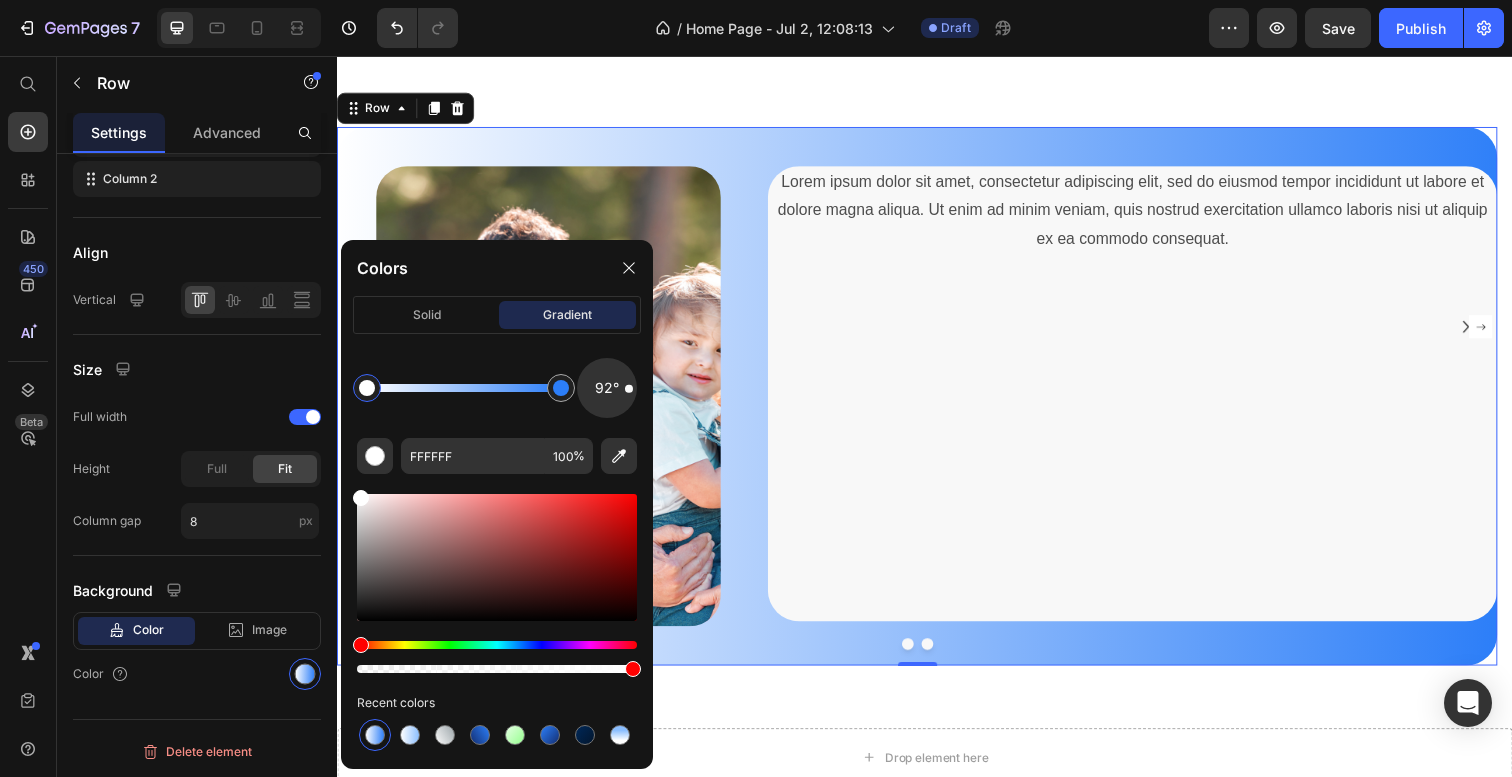 click at bounding box center [497, 583] 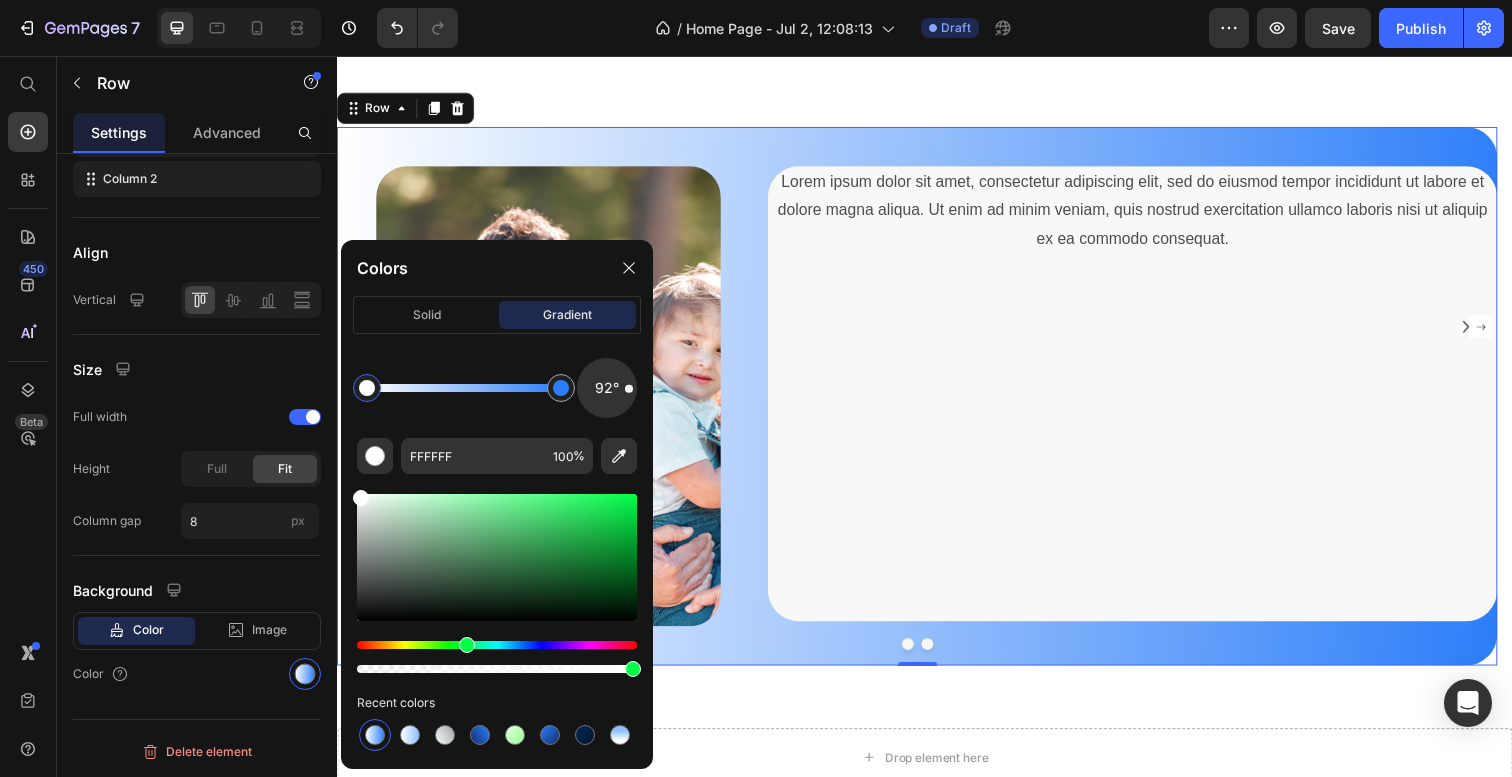 click at bounding box center (467, 645) 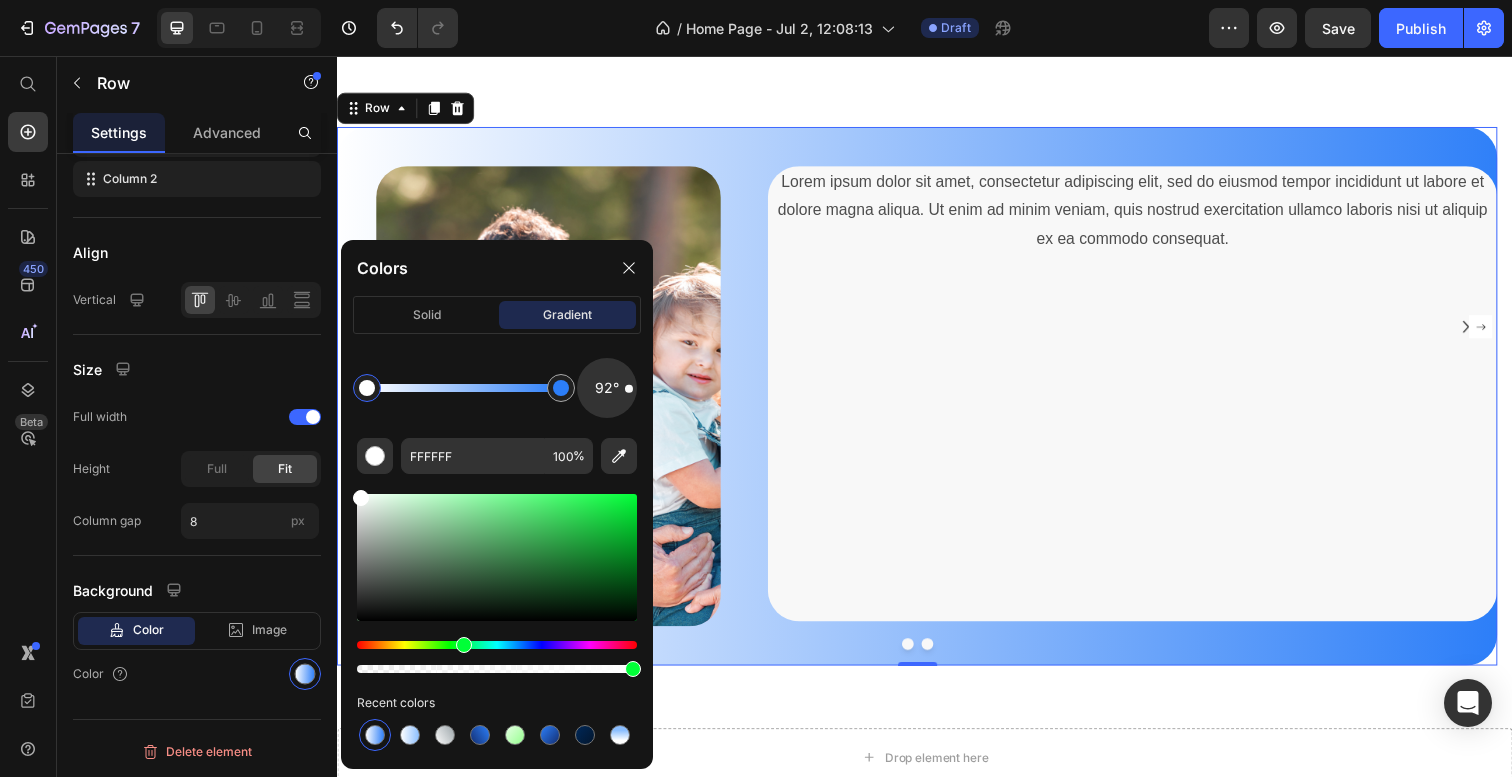 click at bounding box center [497, 645] 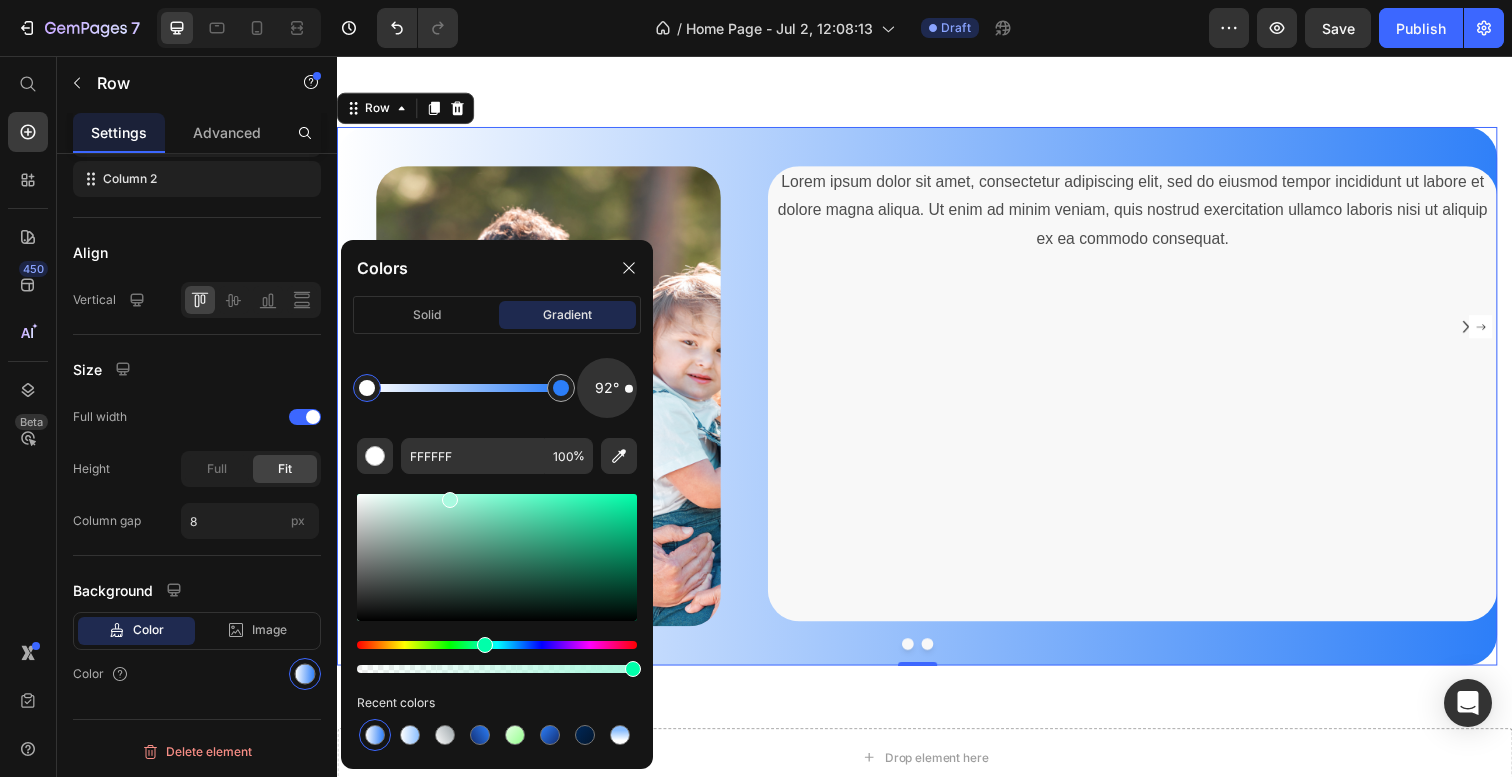 drag, startPoint x: 360, startPoint y: 498, endPoint x: 452, endPoint y: 495, distance: 92.0489 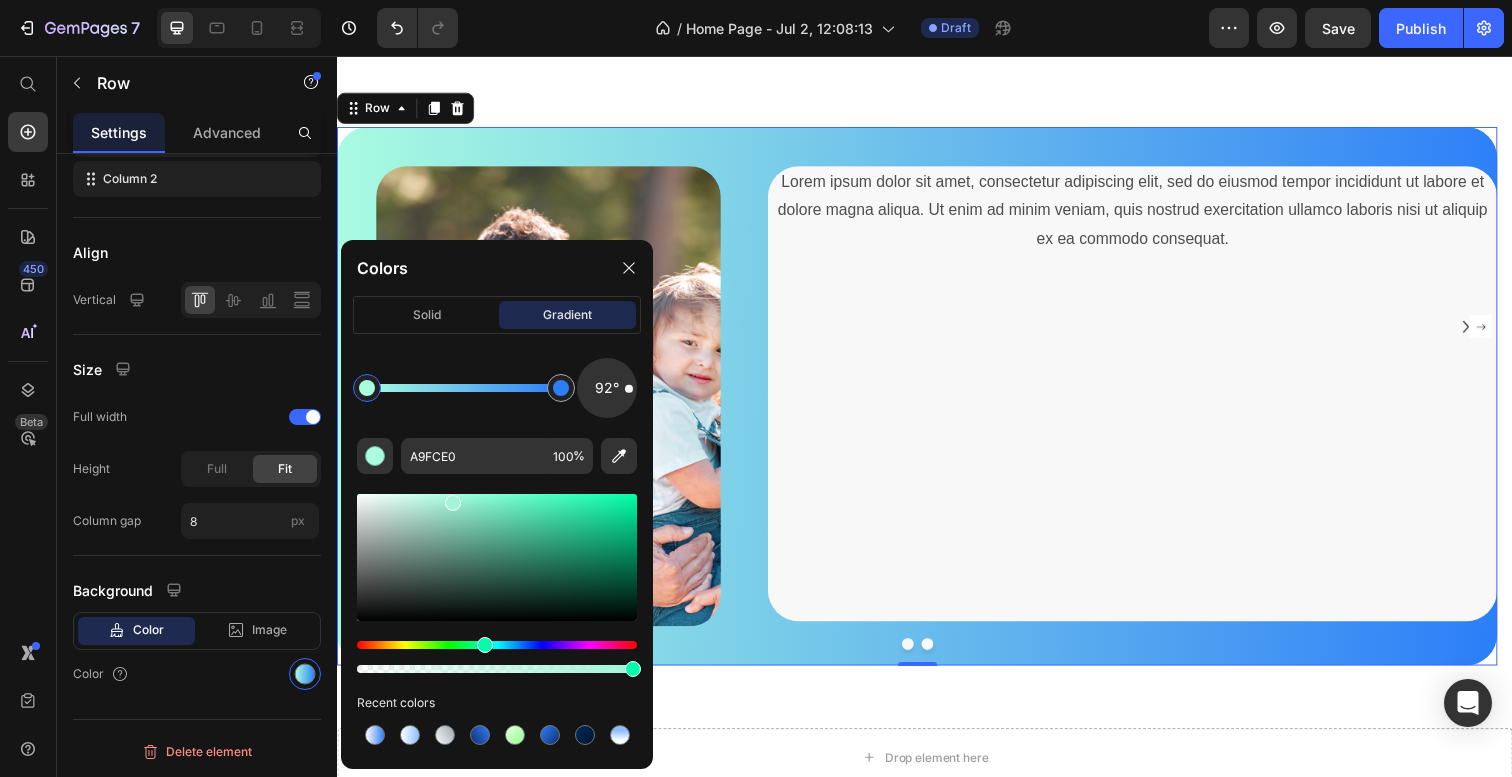 click at bounding box center [453, 503] 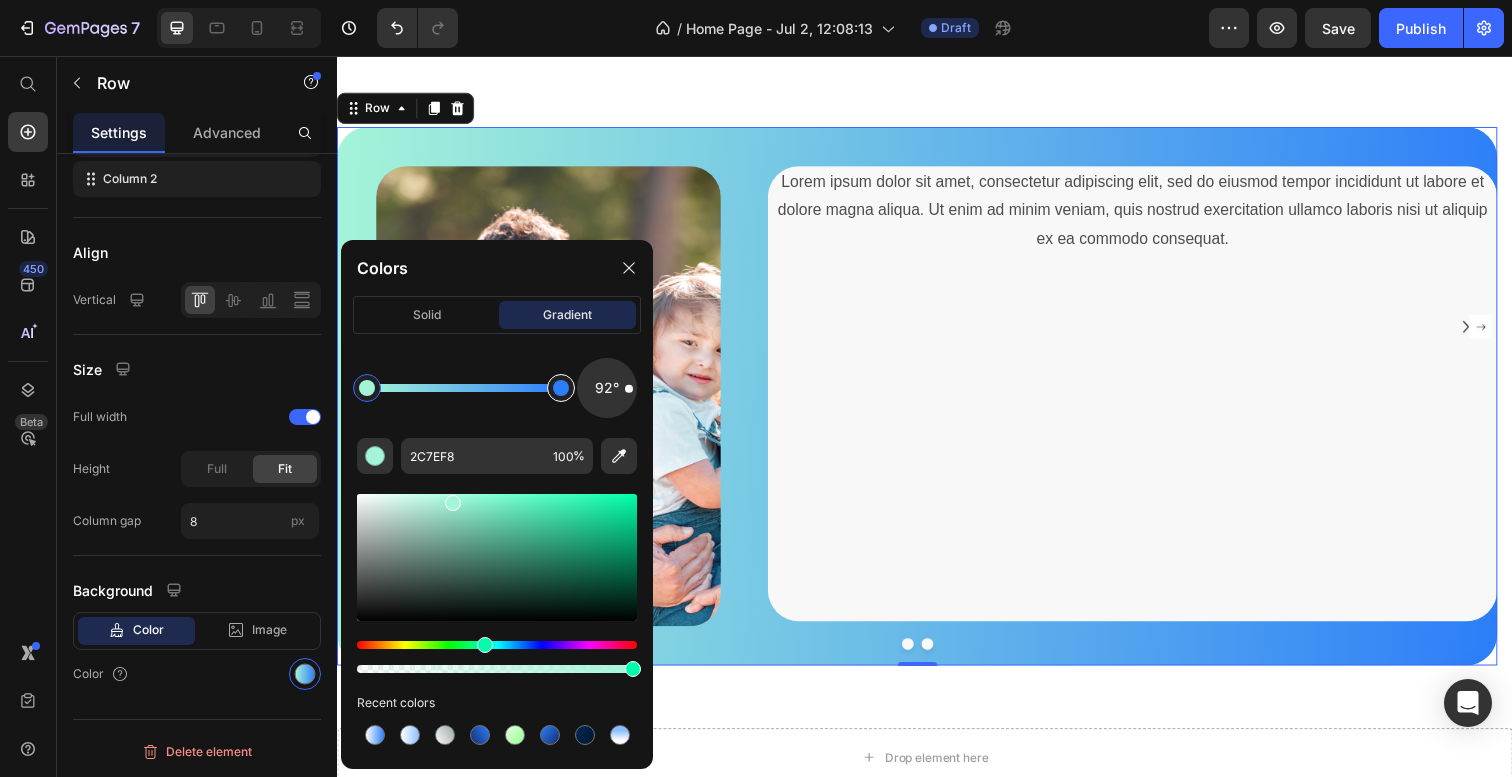 click at bounding box center [561, 388] 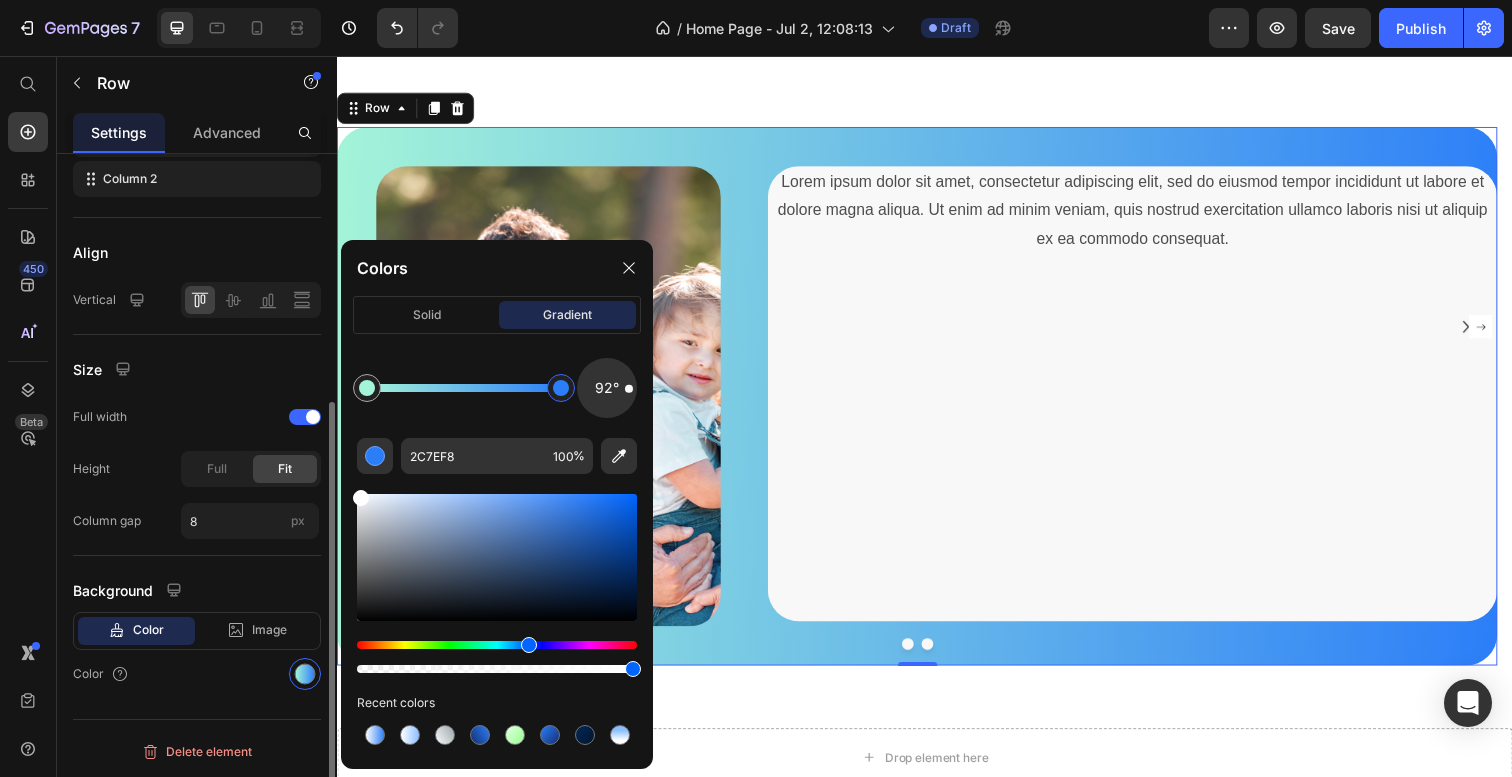 drag, startPoint x: 596, startPoint y: 505, endPoint x: 234, endPoint y: 435, distance: 368.70584 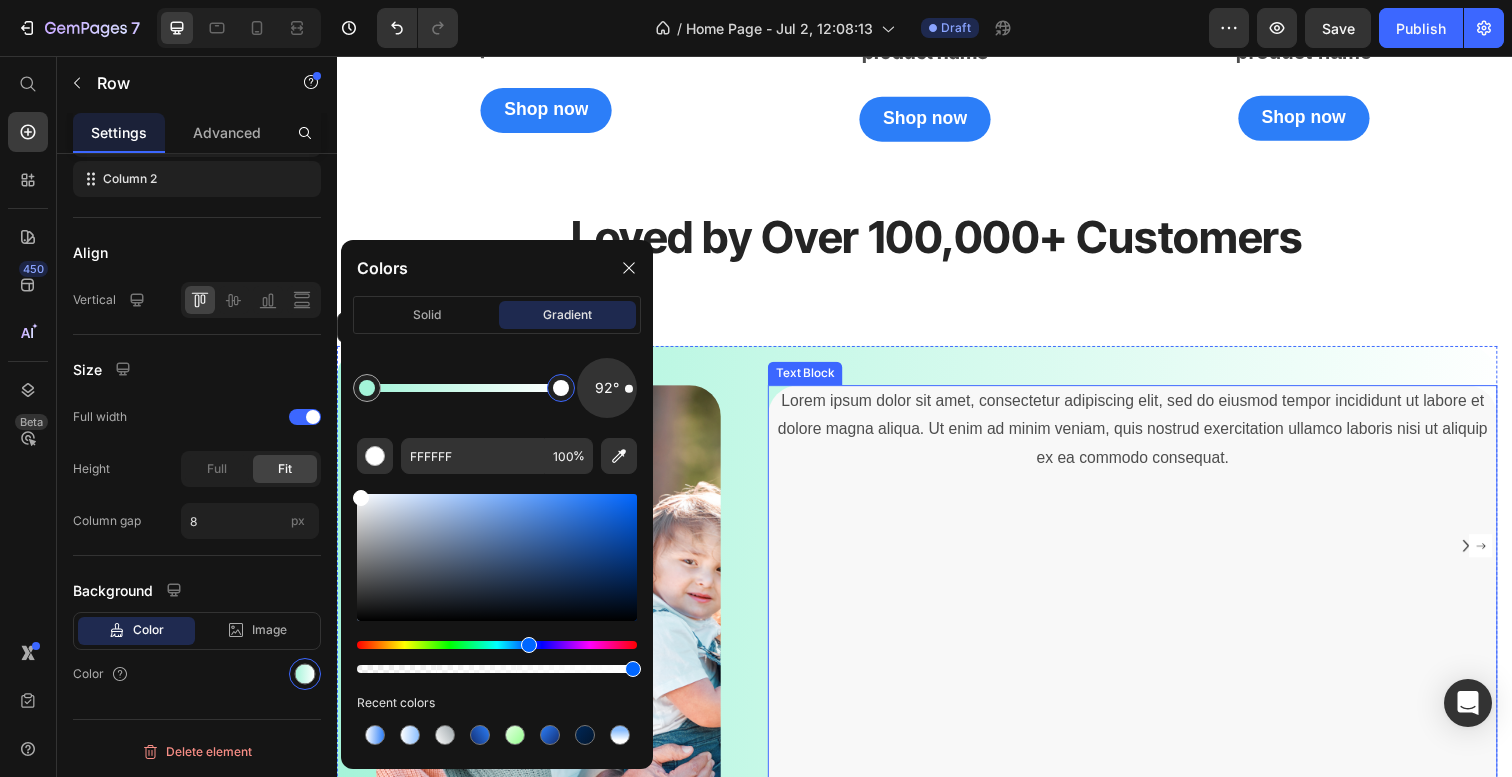 scroll, scrollTop: 2650, scrollLeft: 0, axis: vertical 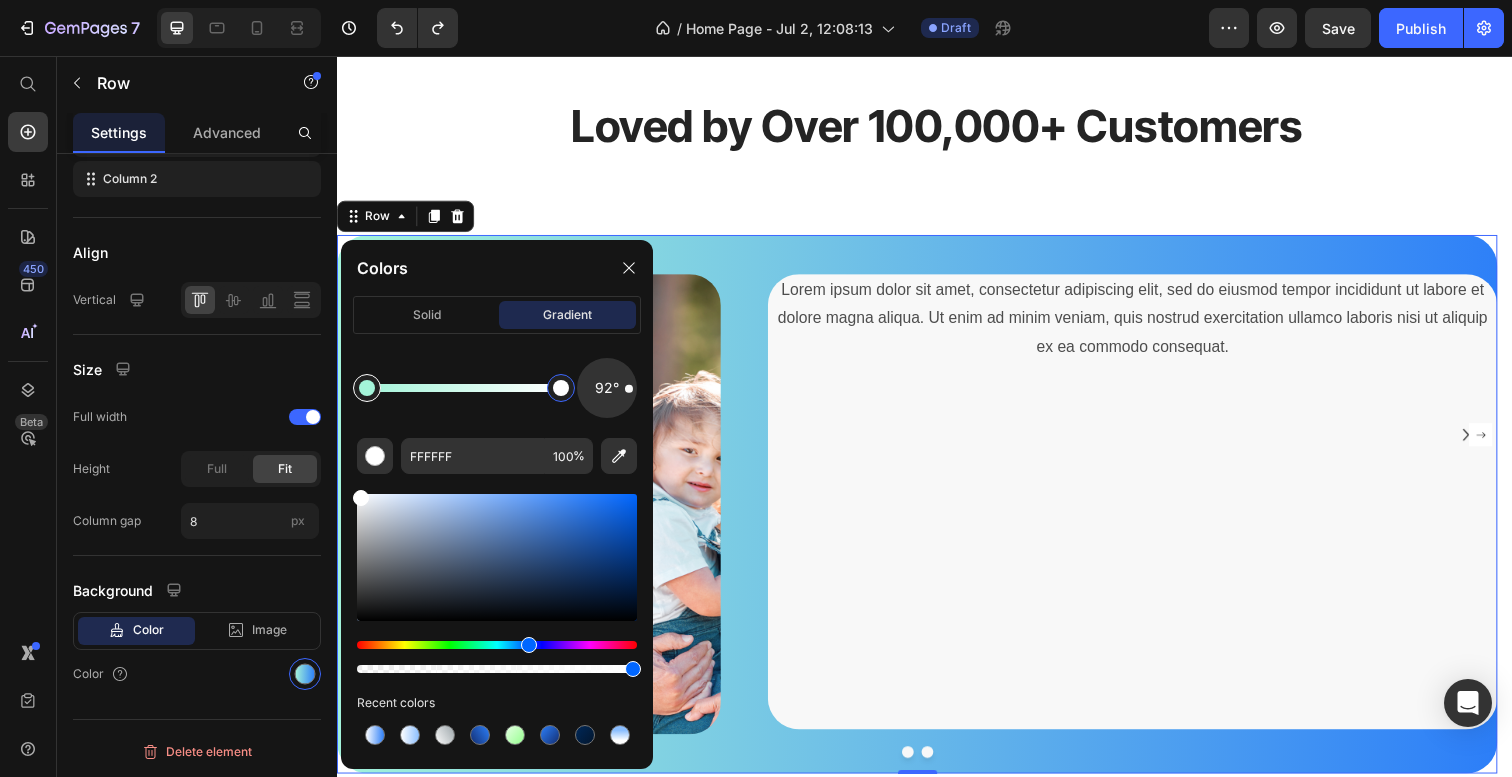 type on "A4F4D9" 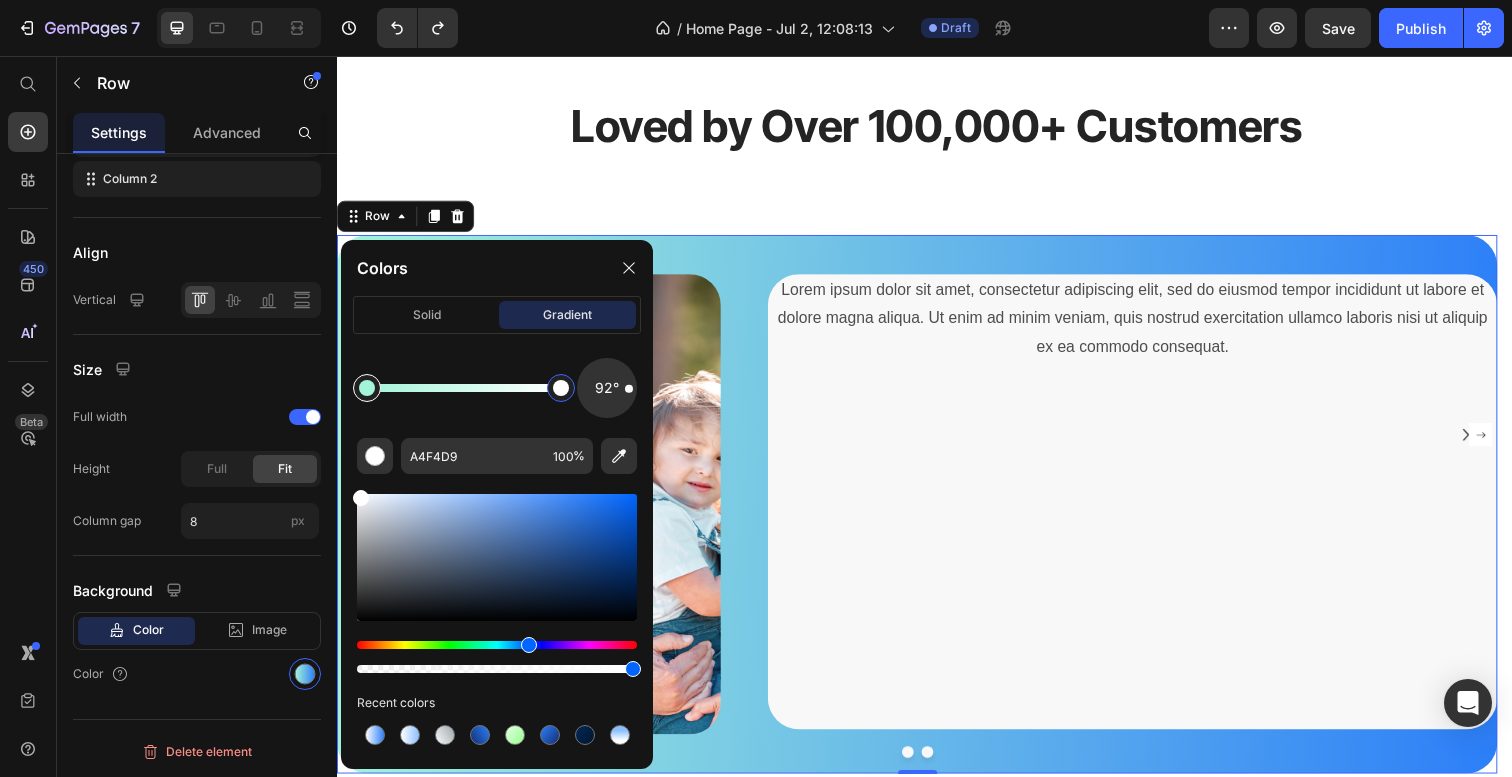 click at bounding box center [367, 388] 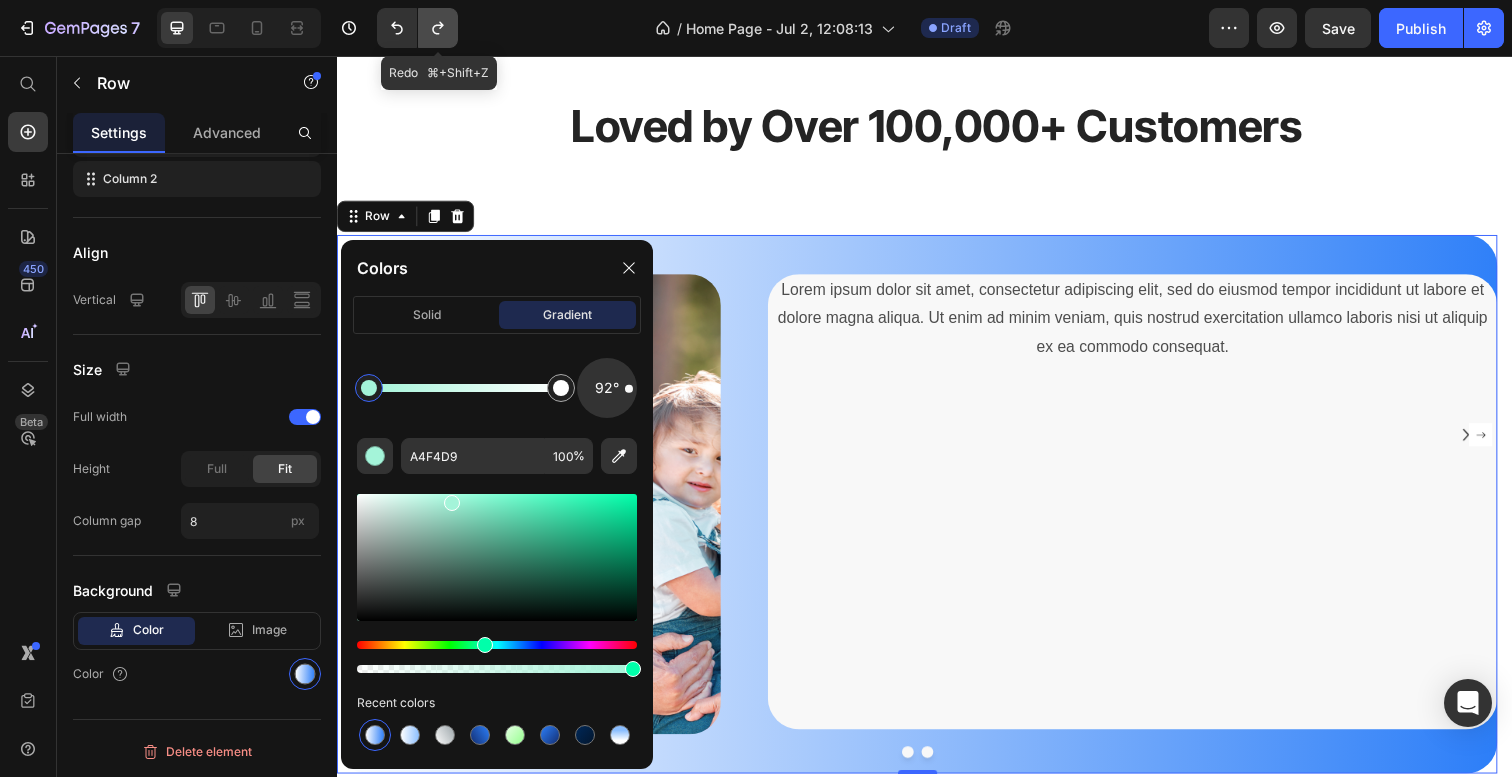 click 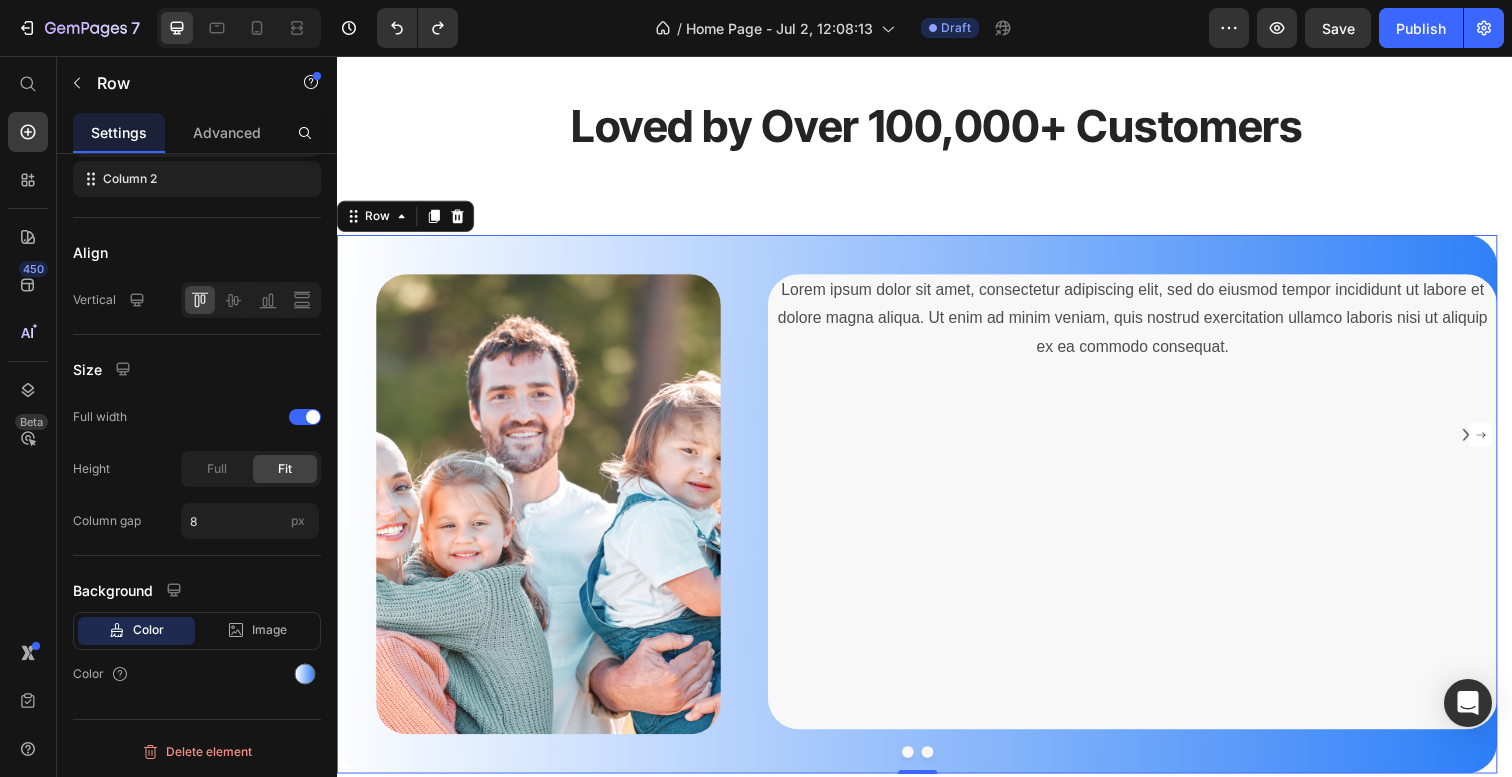 click on "Lorem ipsum dolor sit amet, consectetur adipiscing elit, sed do eiusmod tempor incididunt ut labore et dolore magna aliqua. Ut enim ad minim veniam, quis nostrud exercitation ullamco laboris nisi ut aliquip ex ea commodo consequat. Text Block" at bounding box center [1129, 514] 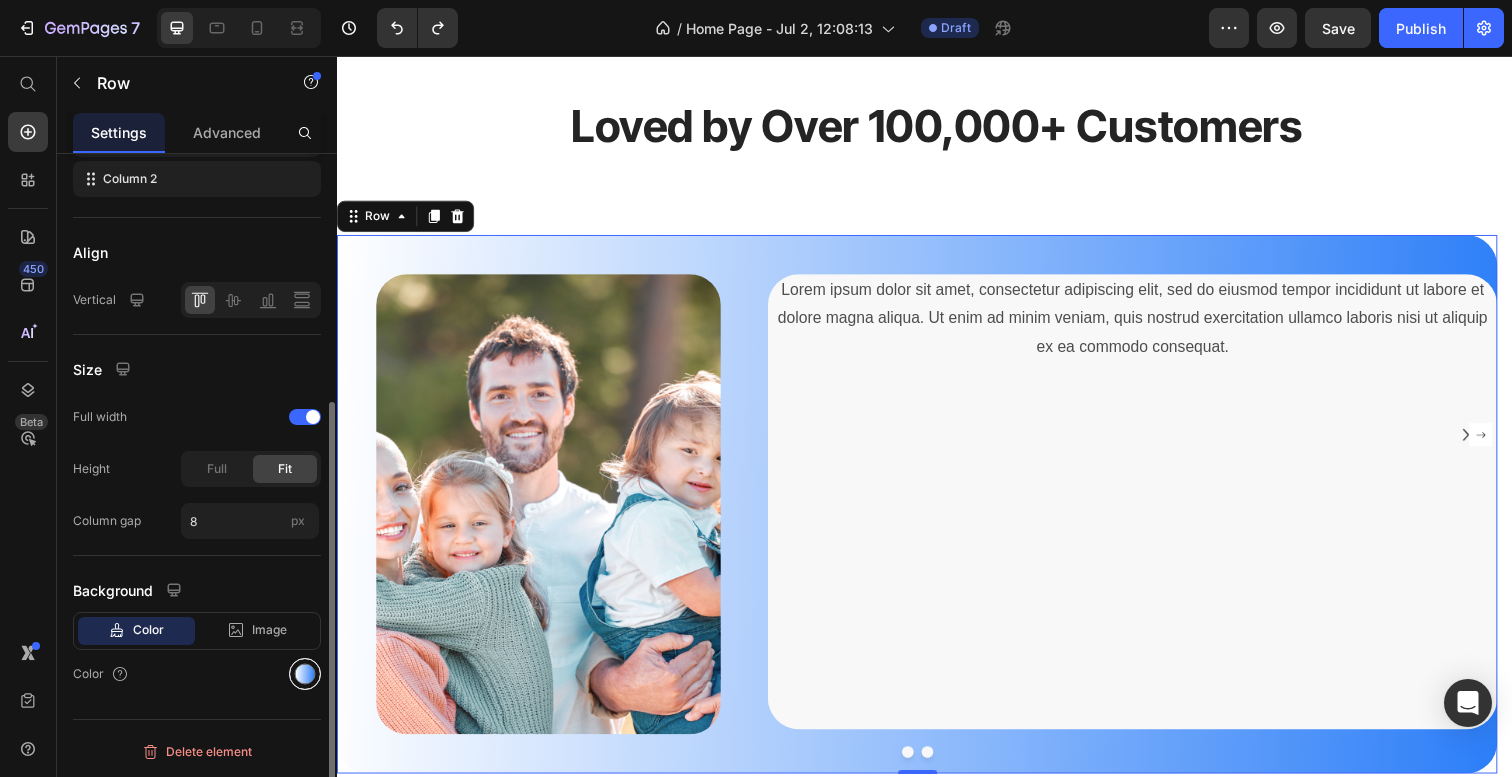 click at bounding box center [305, 674] 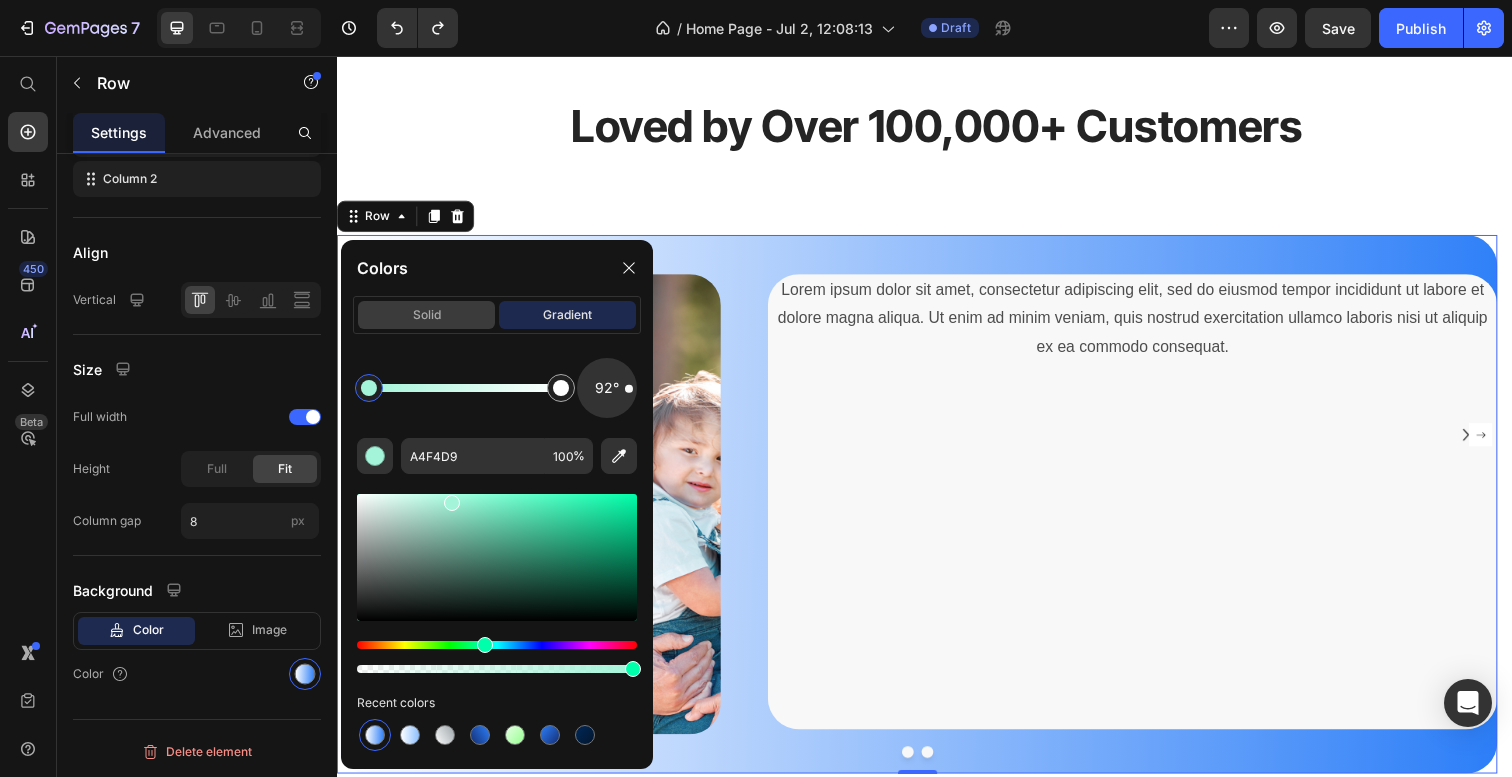 click on "solid" 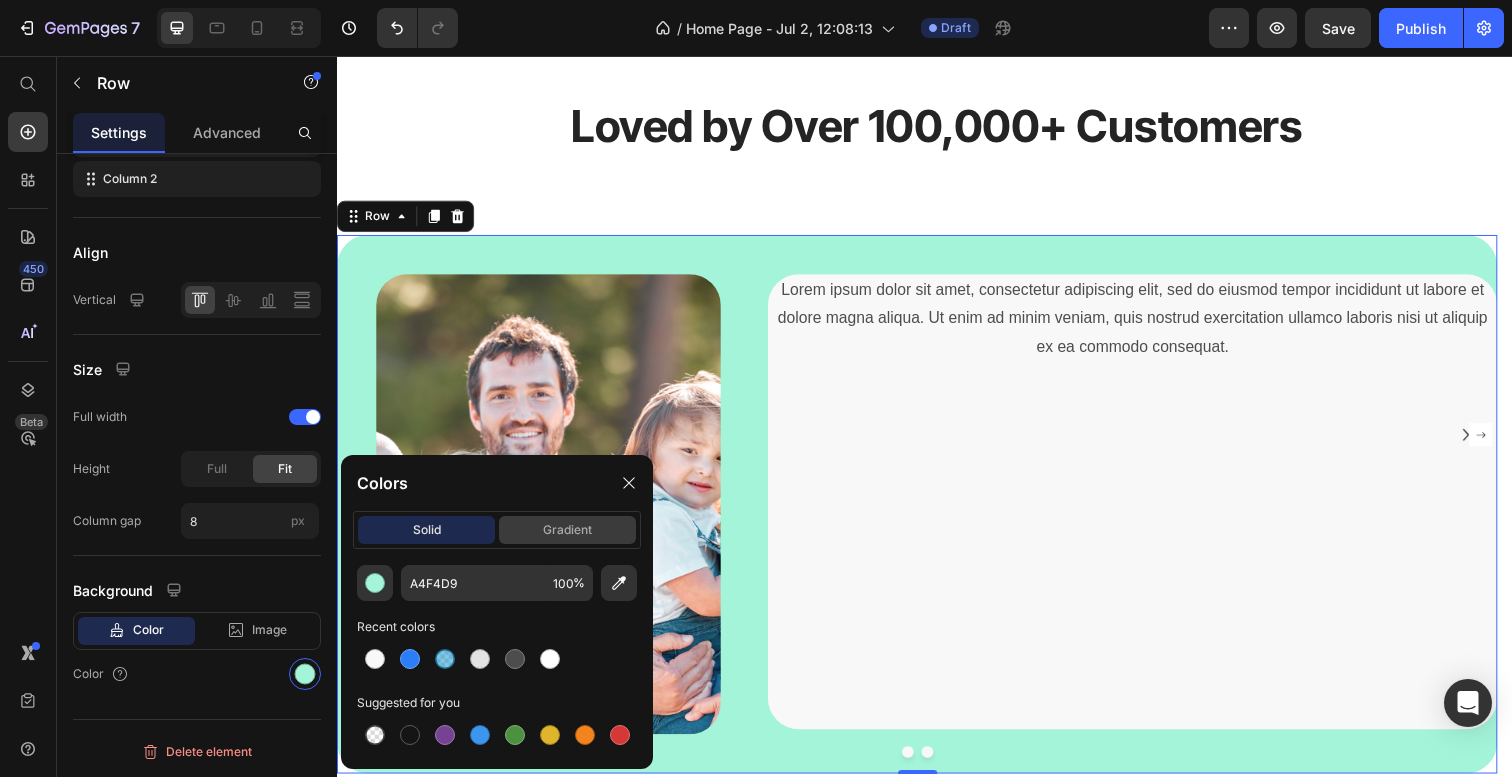 click on "gradient" 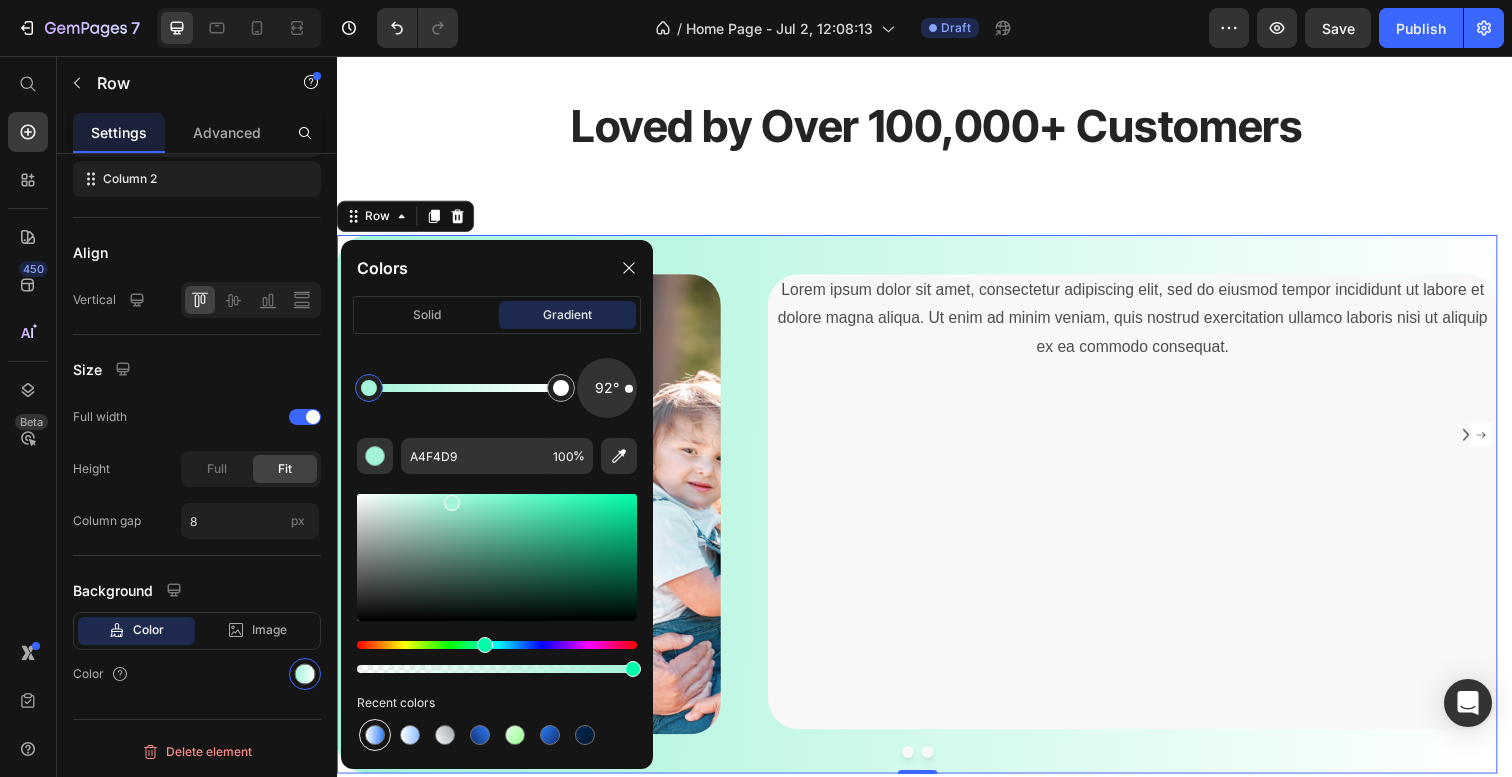 click at bounding box center [375, 735] 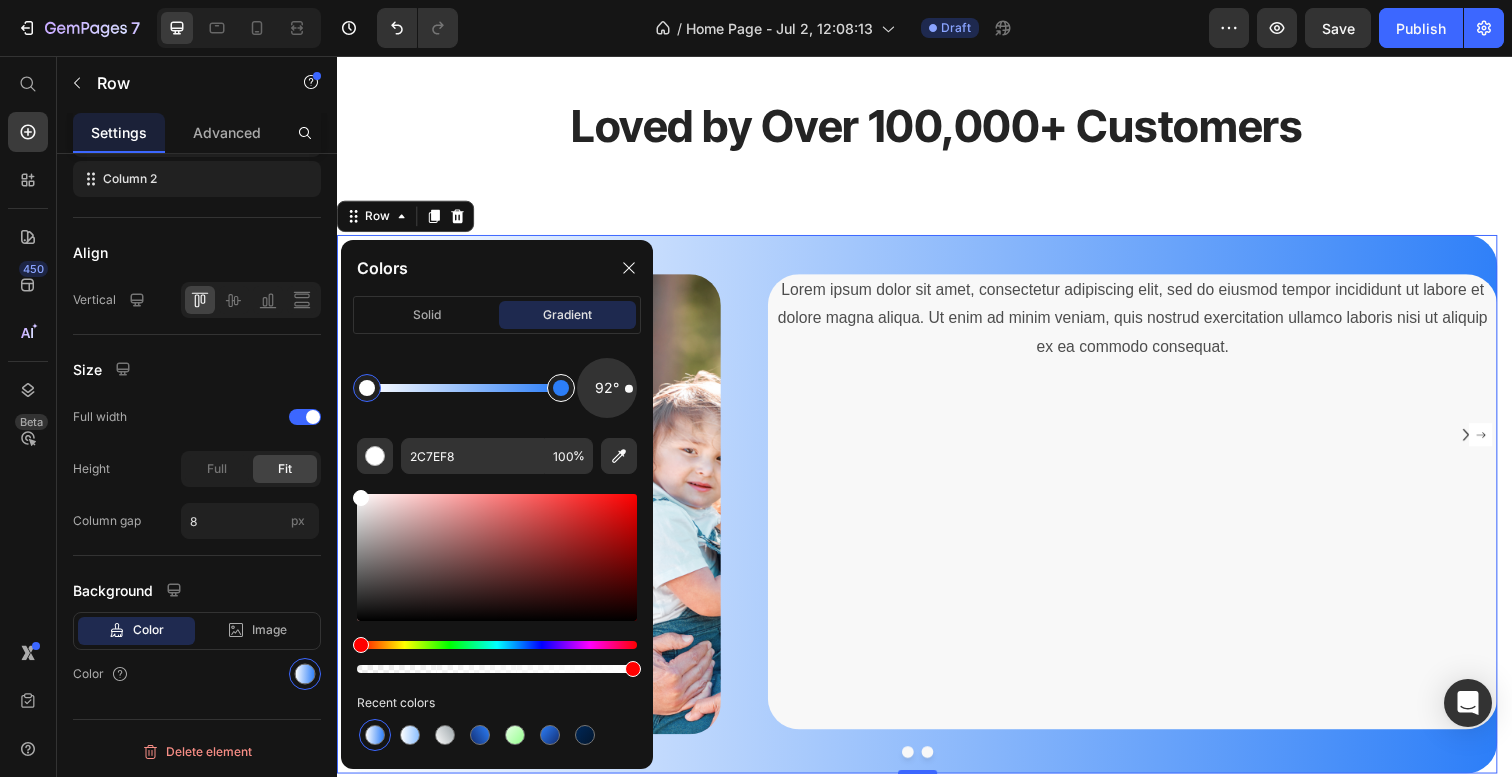 click at bounding box center [561, 388] 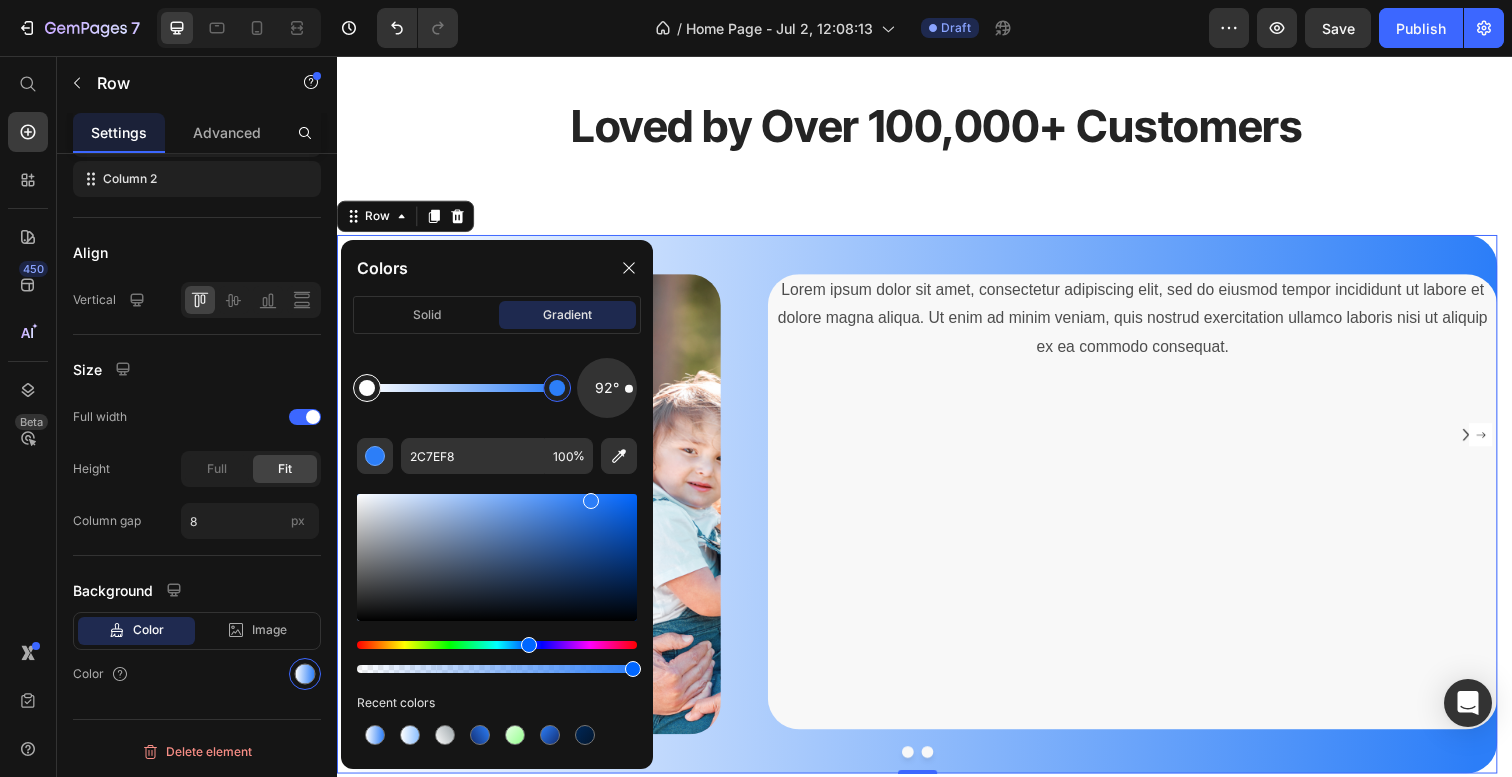 type on "FFFFFF" 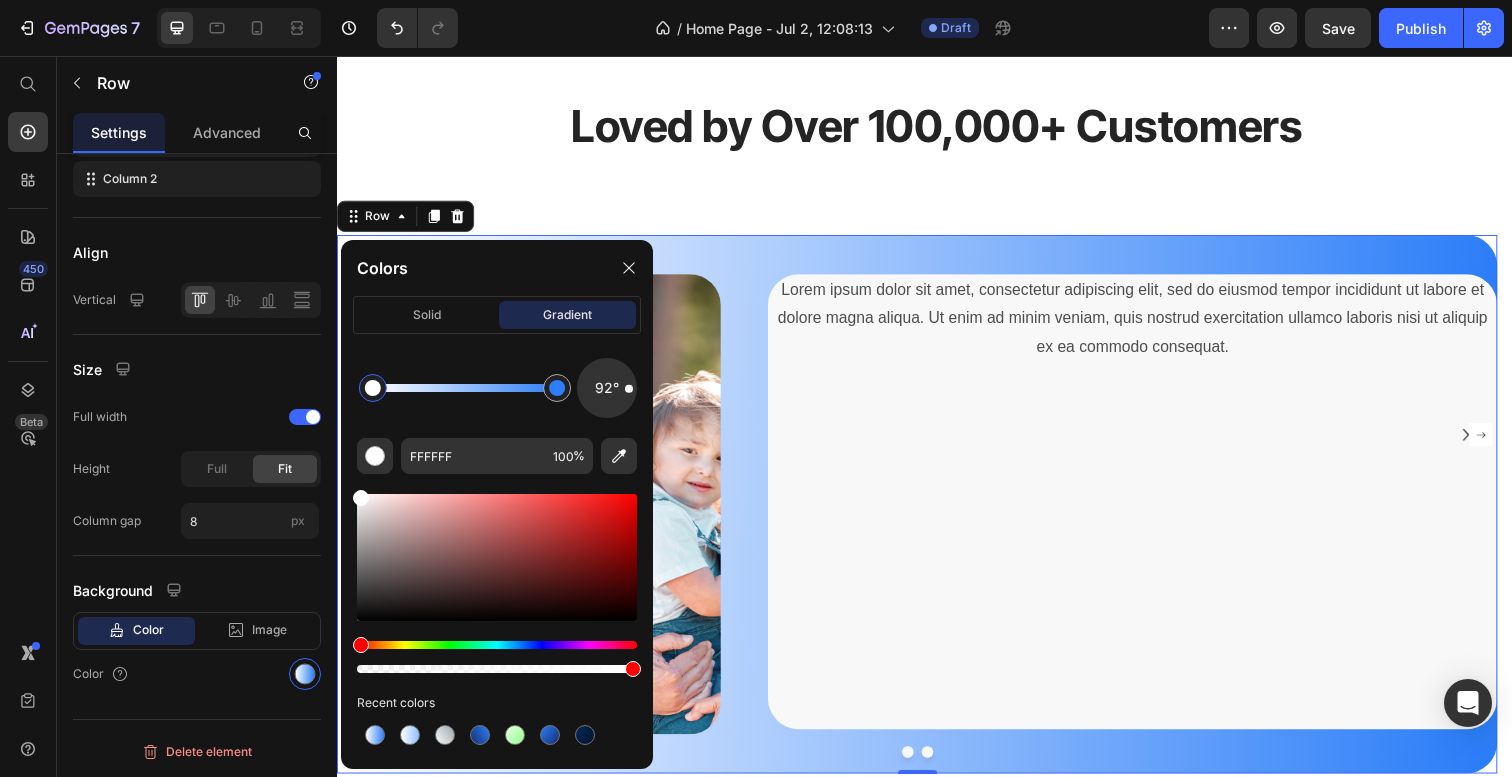 click at bounding box center (373, 388) 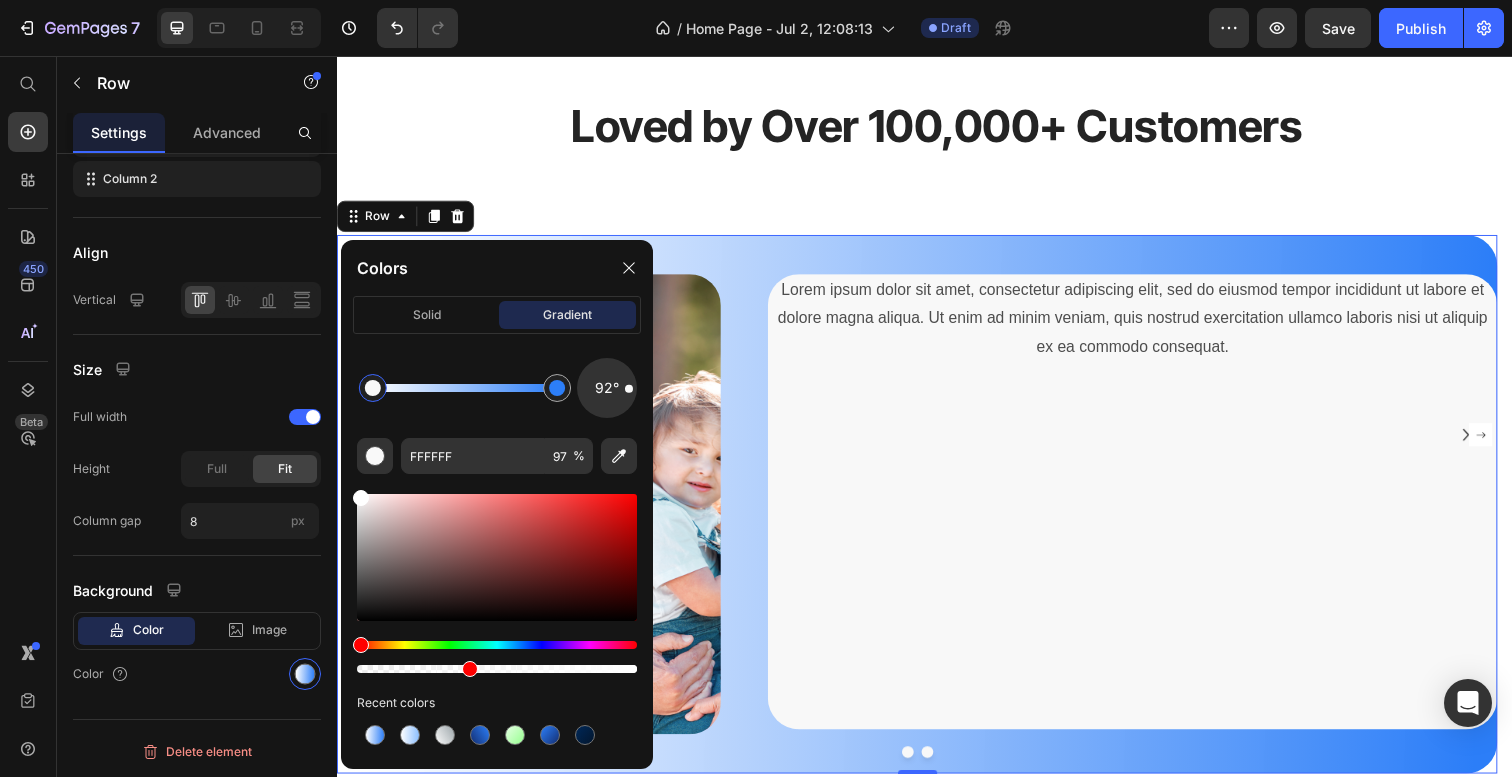 drag, startPoint x: 630, startPoint y: 675, endPoint x: 455, endPoint y: 676, distance: 175.00285 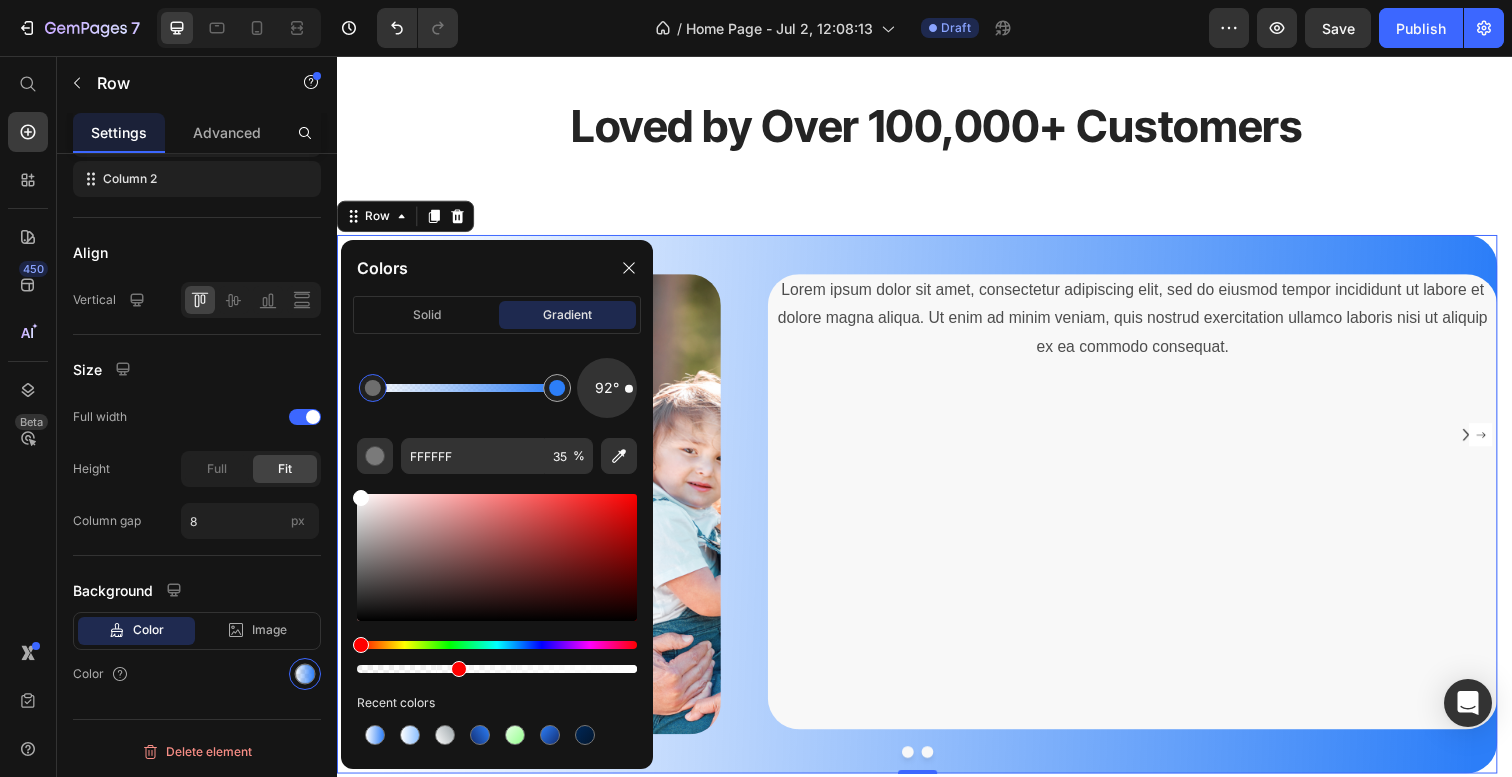 drag, startPoint x: 455, startPoint y: 676, endPoint x: 491, endPoint y: 676, distance: 36 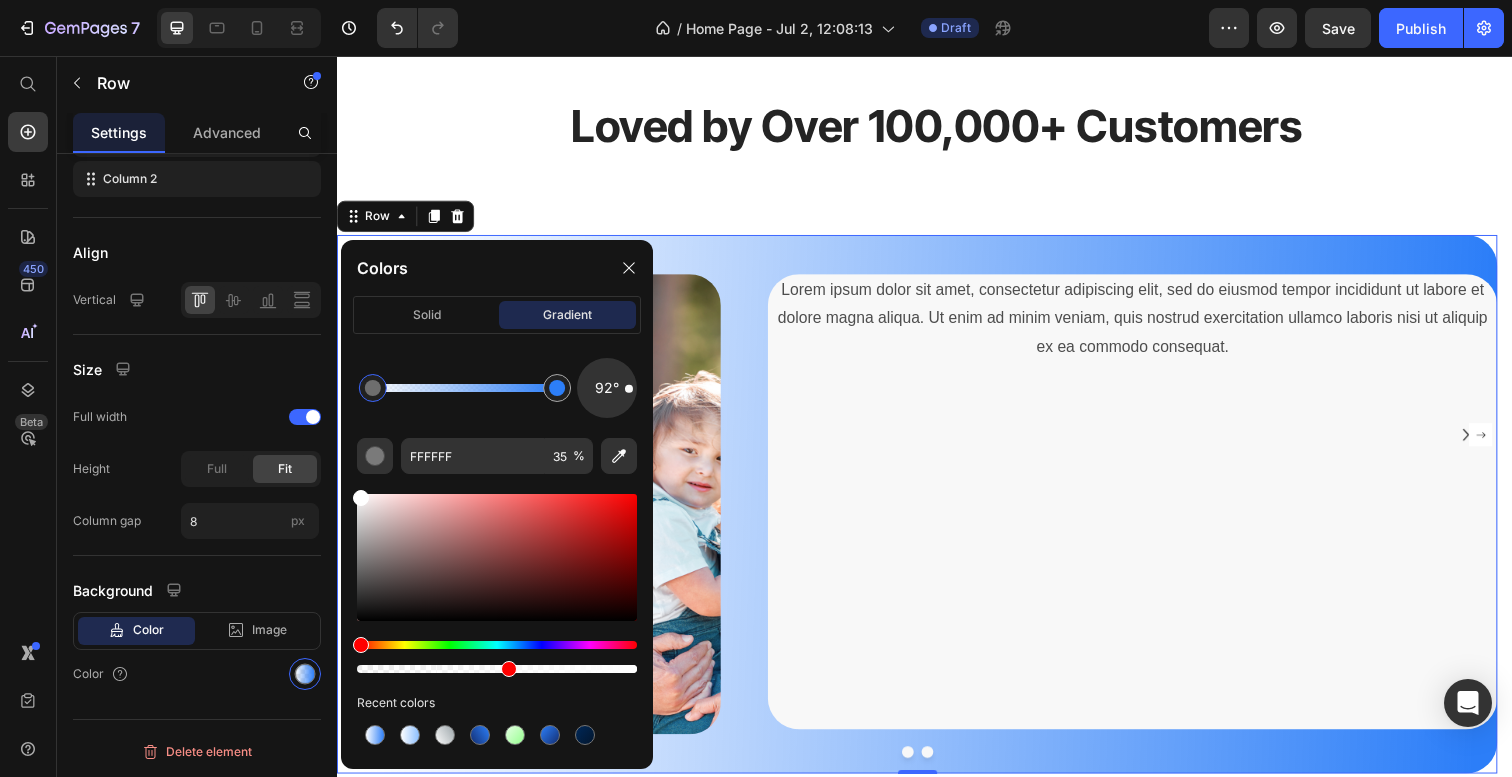 drag, startPoint x: 466, startPoint y: 669, endPoint x: 510, endPoint y: 669, distance: 44 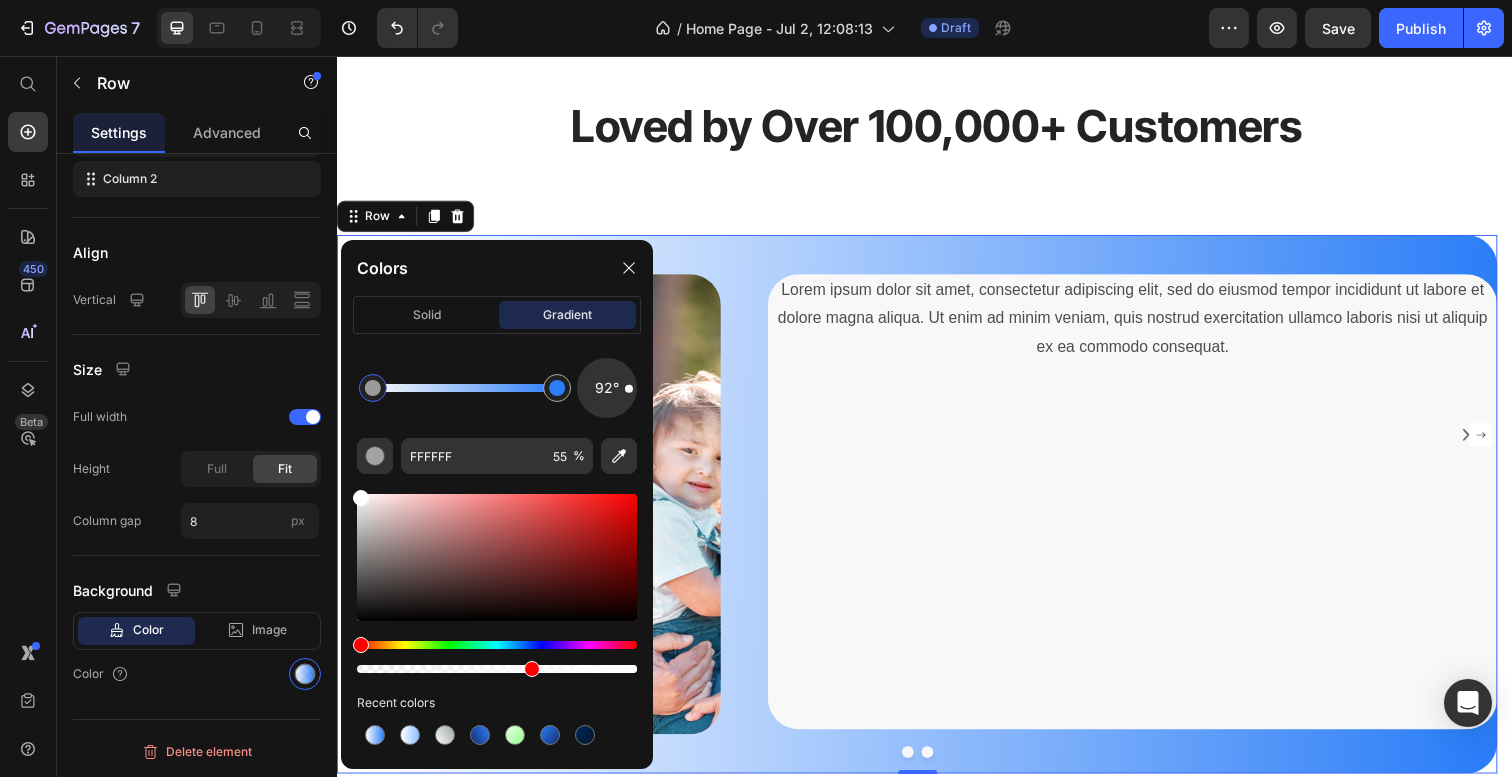 drag, startPoint x: 519, startPoint y: 669, endPoint x: 613, endPoint y: 685, distance: 95.35198 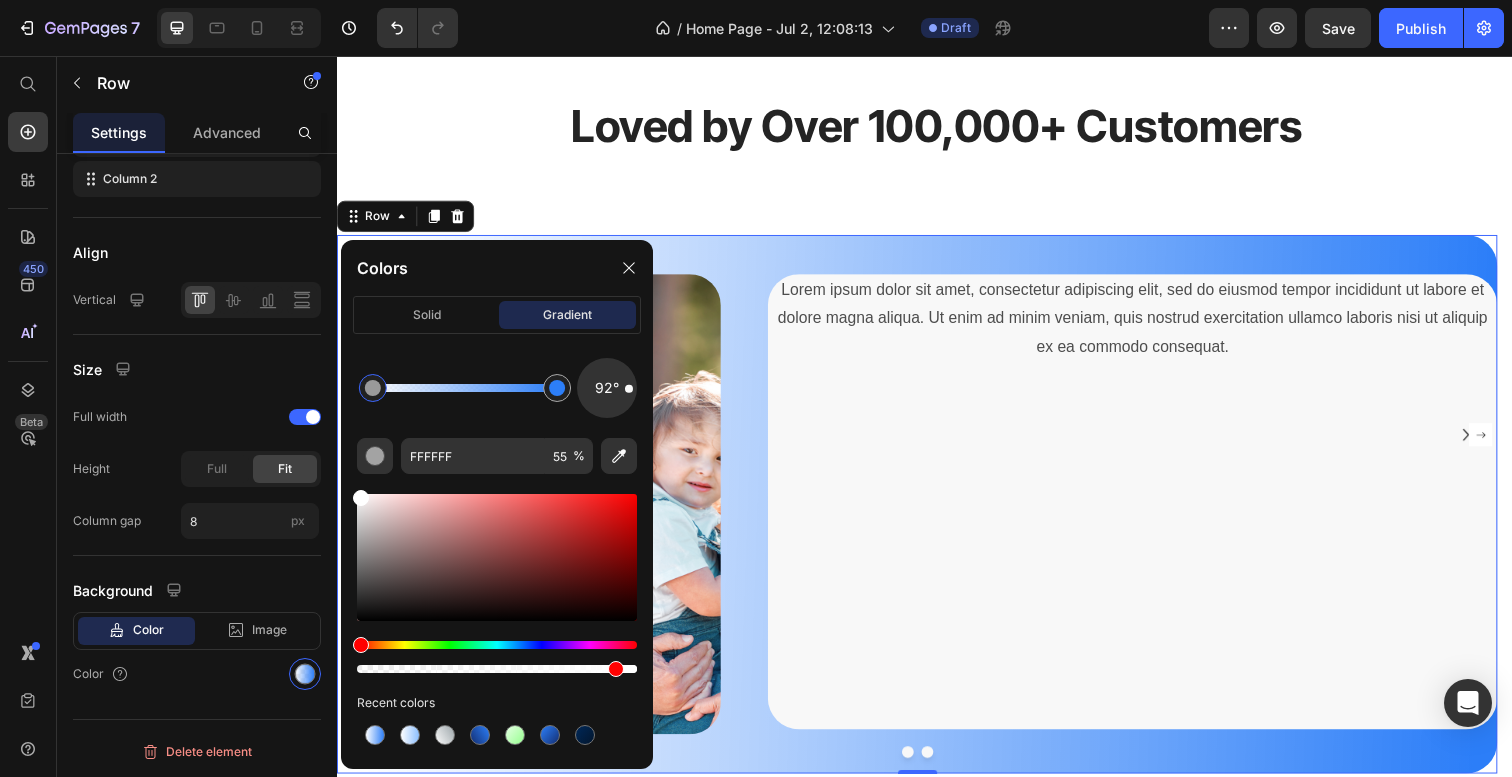 type on "91" 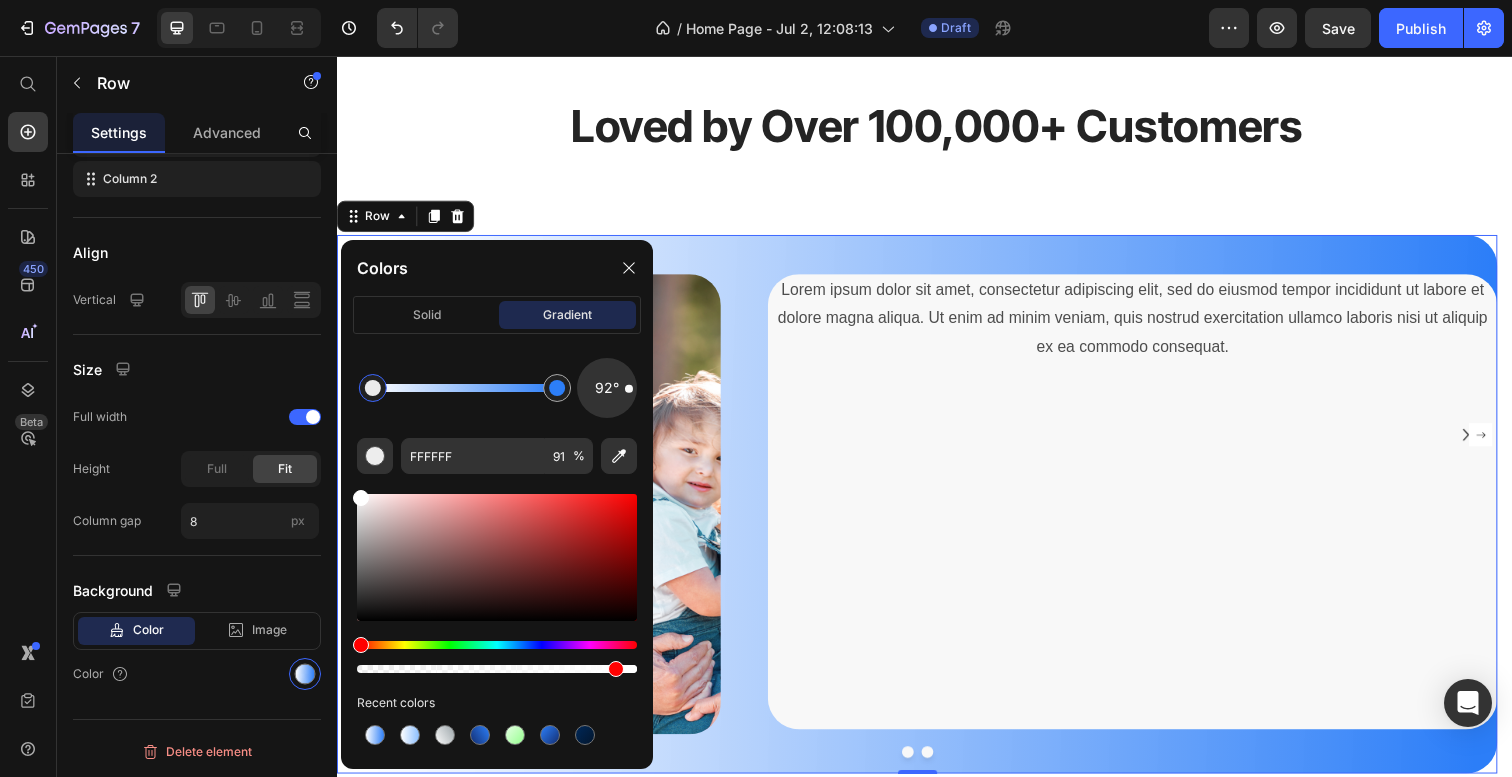 drag, startPoint x: 951, startPoint y: 733, endPoint x: 685, endPoint y: 696, distance: 268.56097 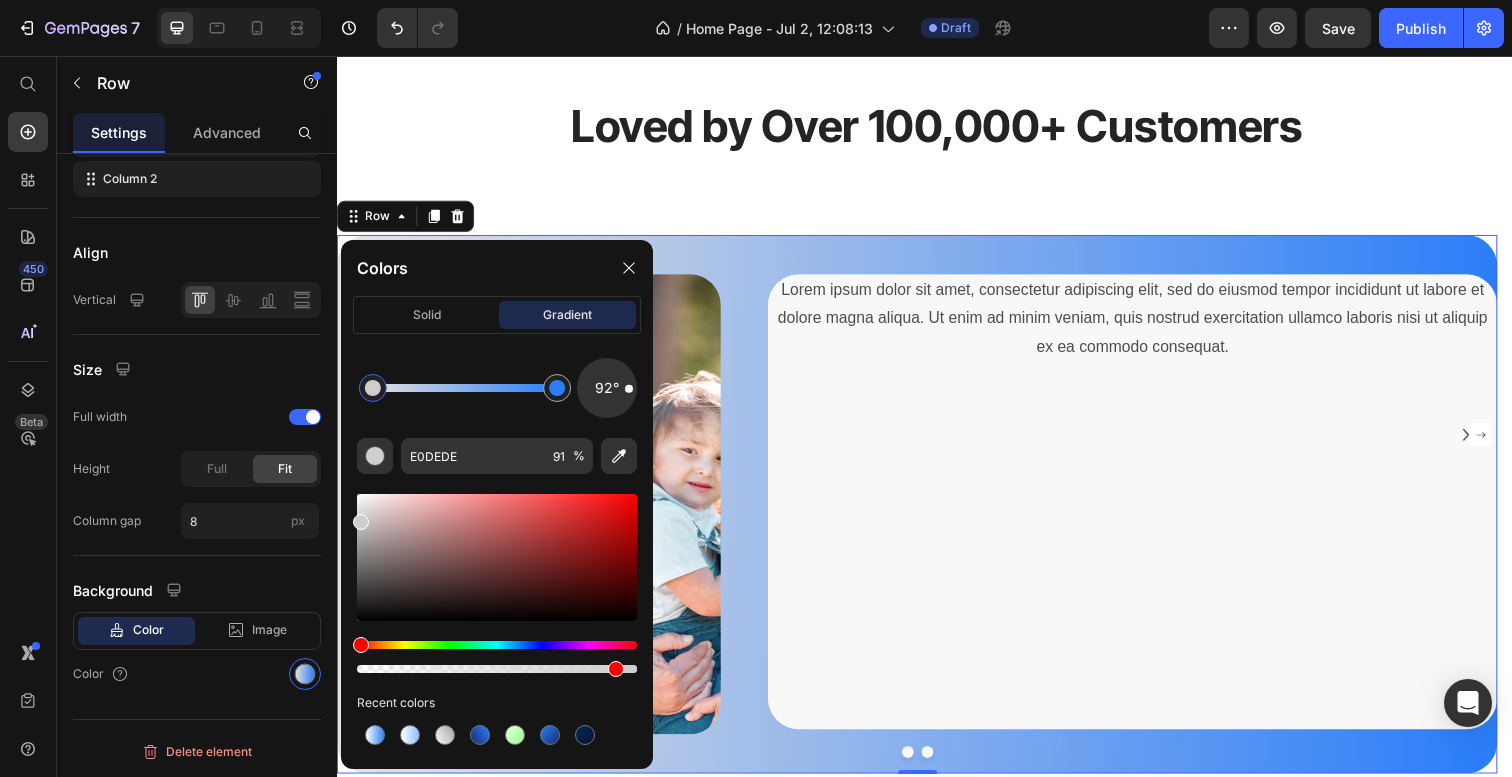 drag, startPoint x: 362, startPoint y: 508, endPoint x: 355, endPoint y: 518, distance: 12.206555 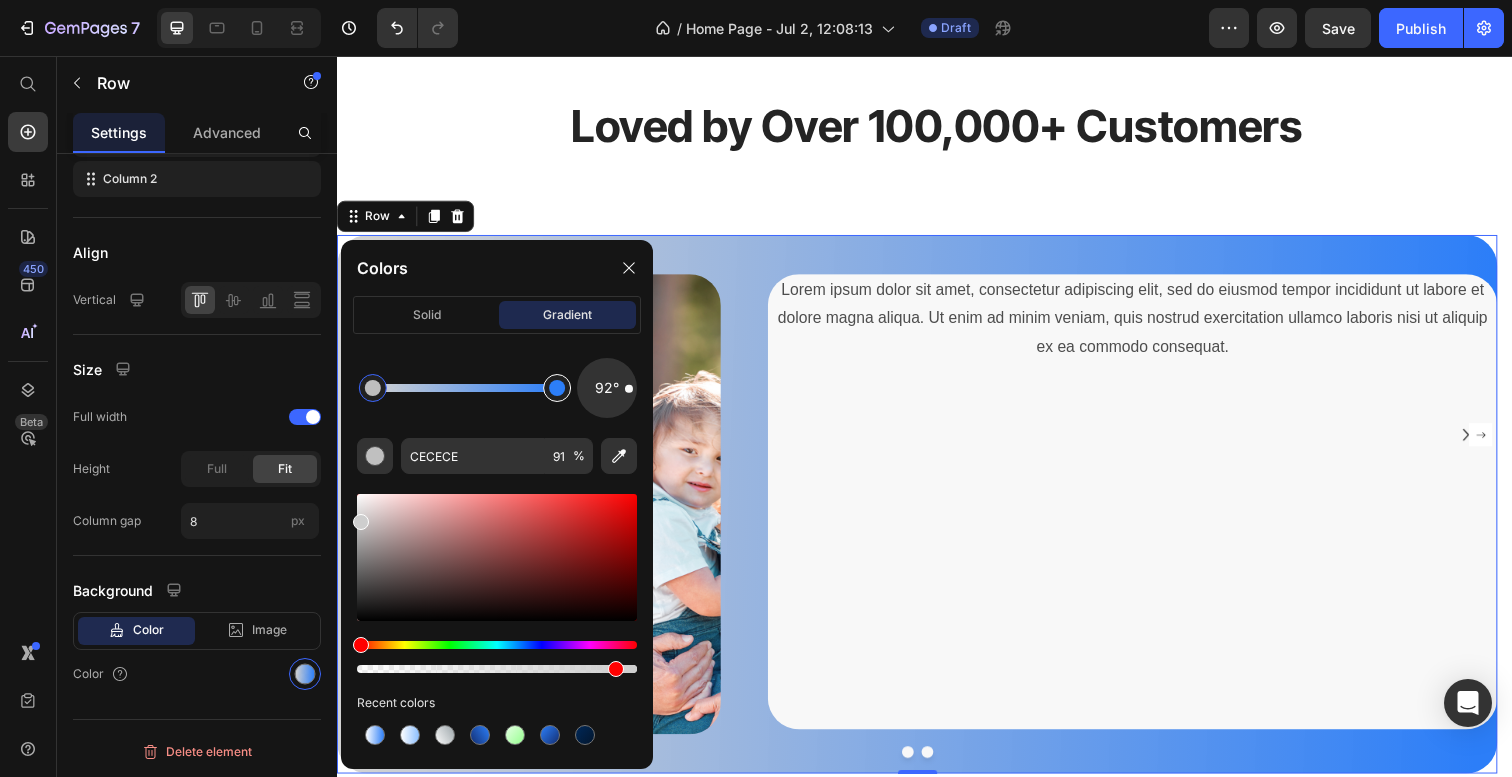 type on "2C7EF8" 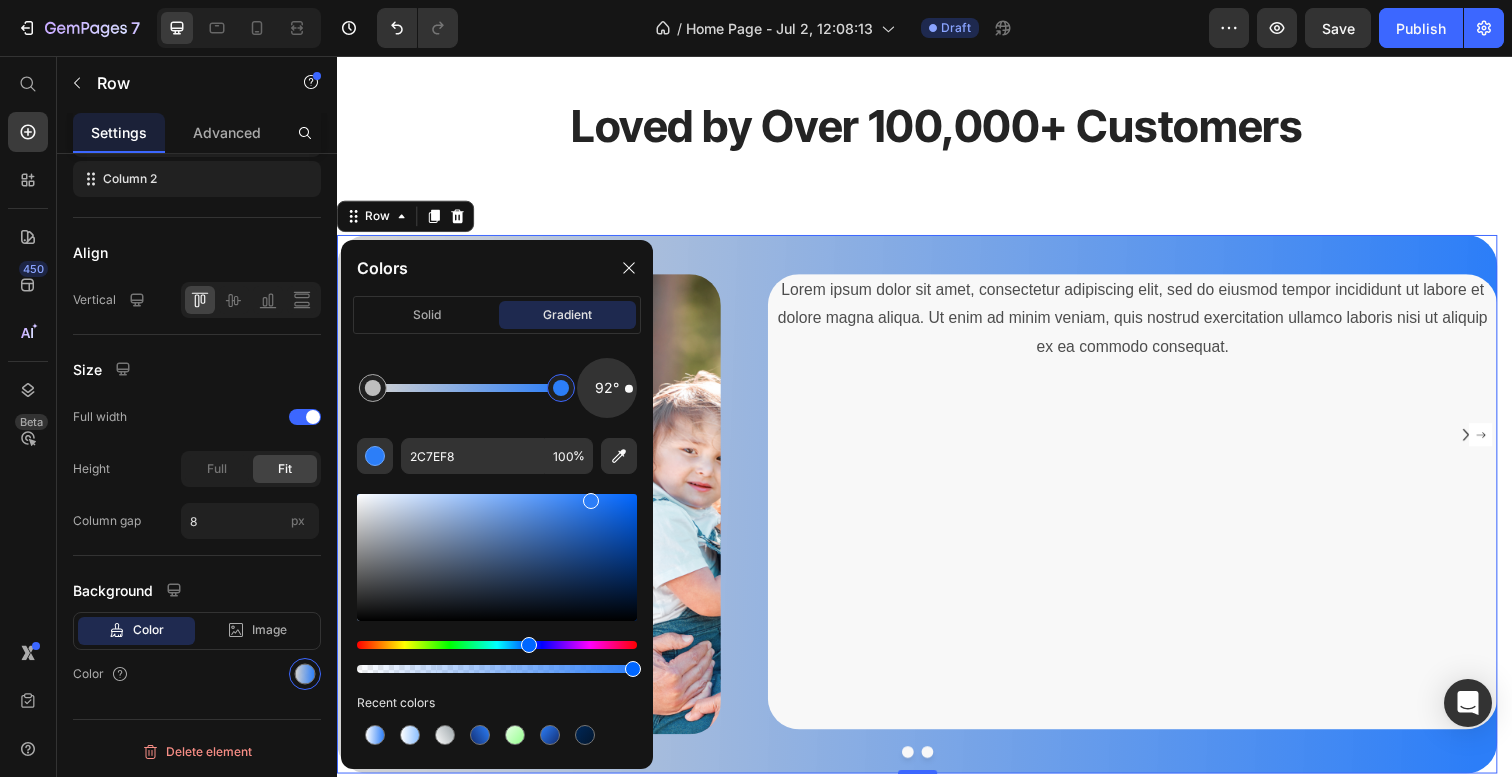 click at bounding box center (561, 388) 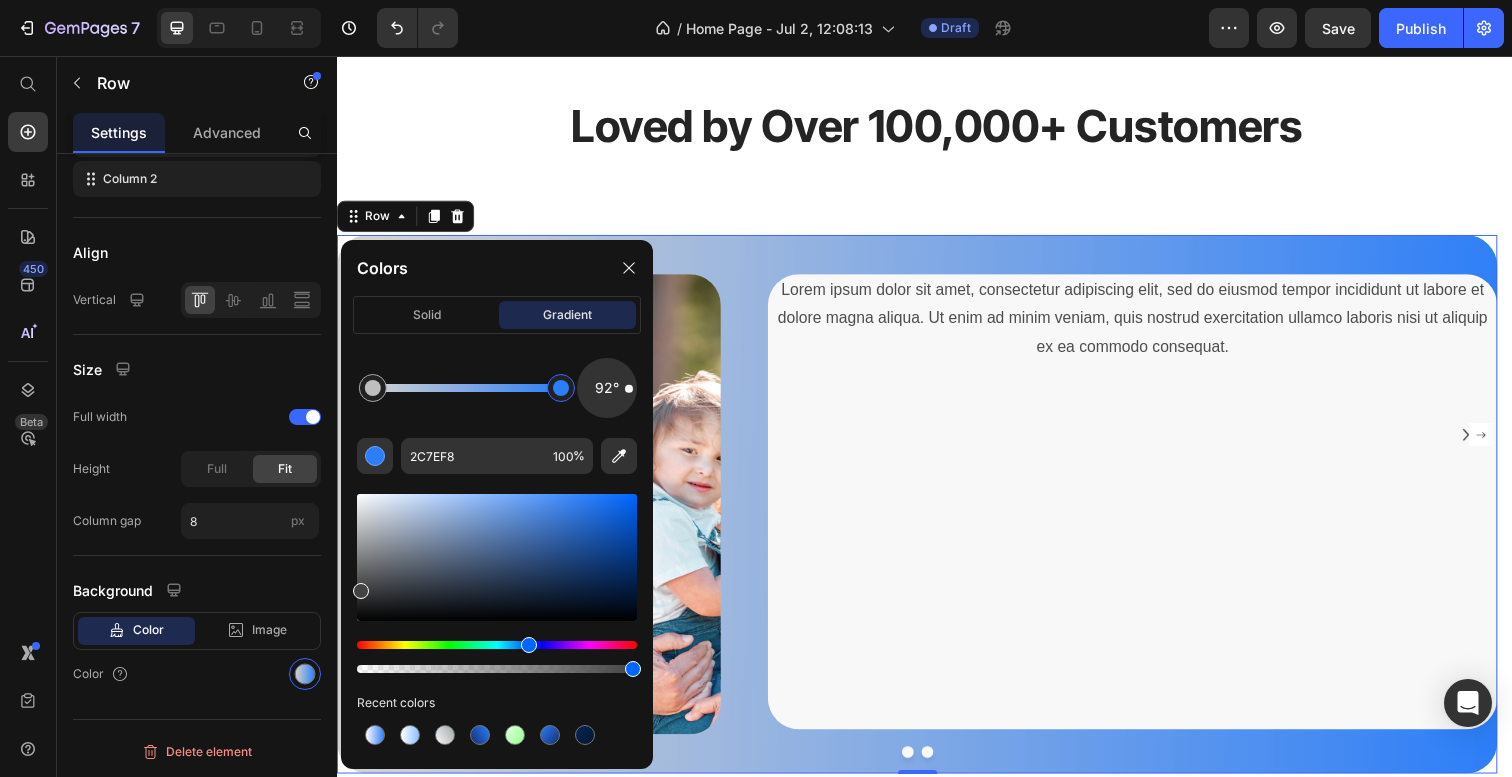 click at bounding box center [497, 557] 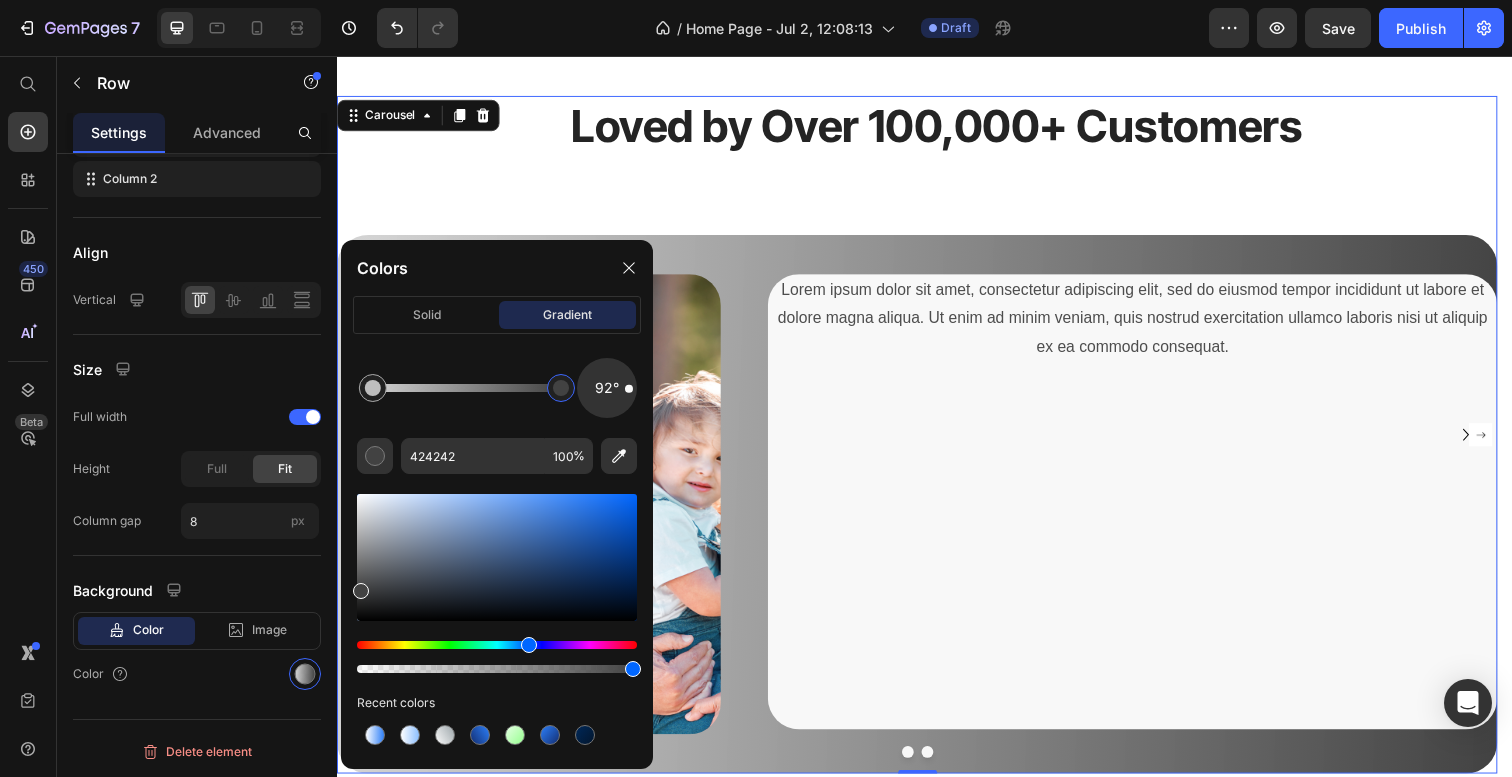 click on "Loved by Over 100,000+ Customers Heading Image Lorem ipsum dolor sit amet, consectetur adipiscing elit, sed do eiusmod tempor incididunt ut labore et dolore magna aliqua. Ut enim ad minim veniam, quis nostrud exercitation ullamco laboris nisi ut aliquip ex ea commodo consequat. Text Block Row" at bounding box center [929, 443] 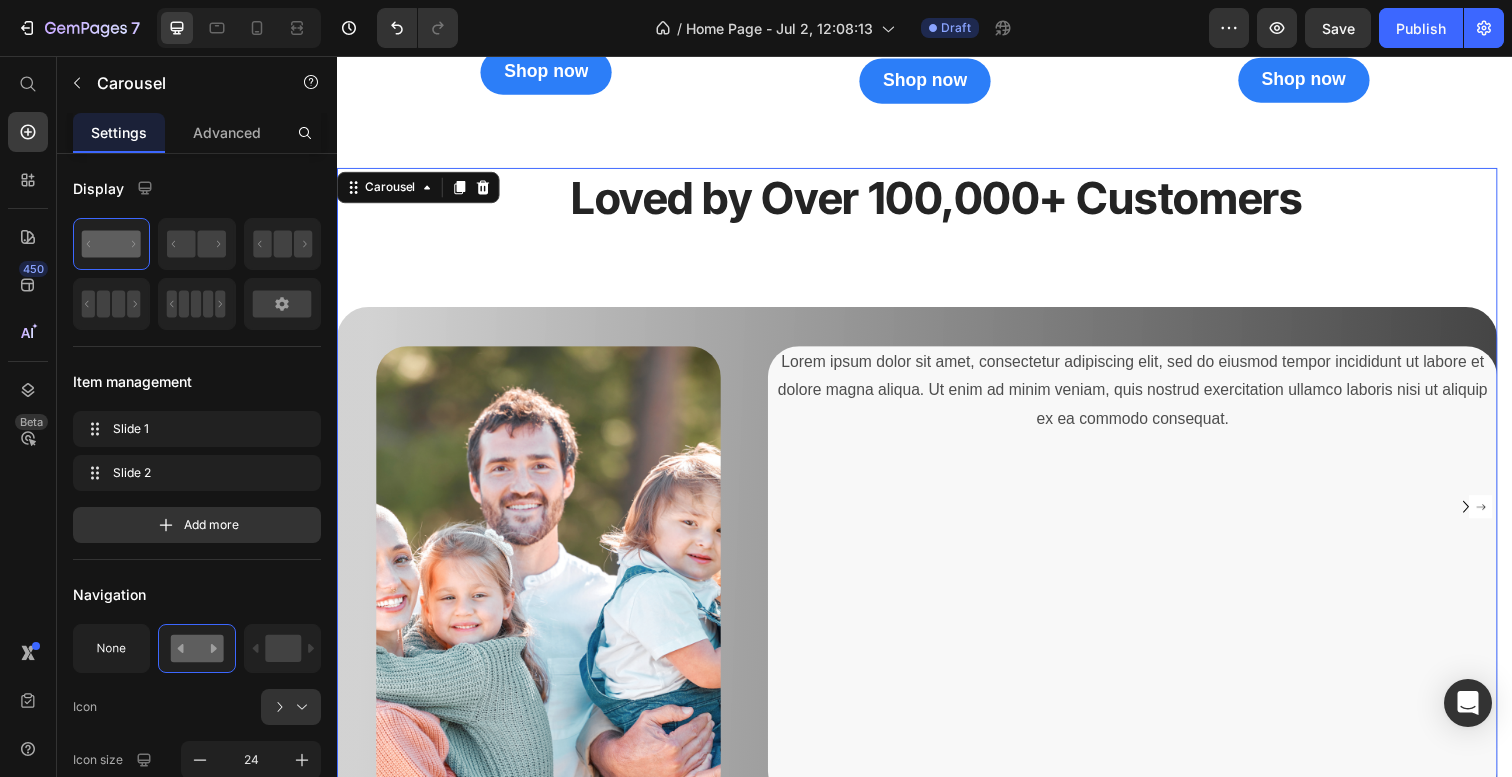 scroll, scrollTop: 2574, scrollLeft: 0, axis: vertical 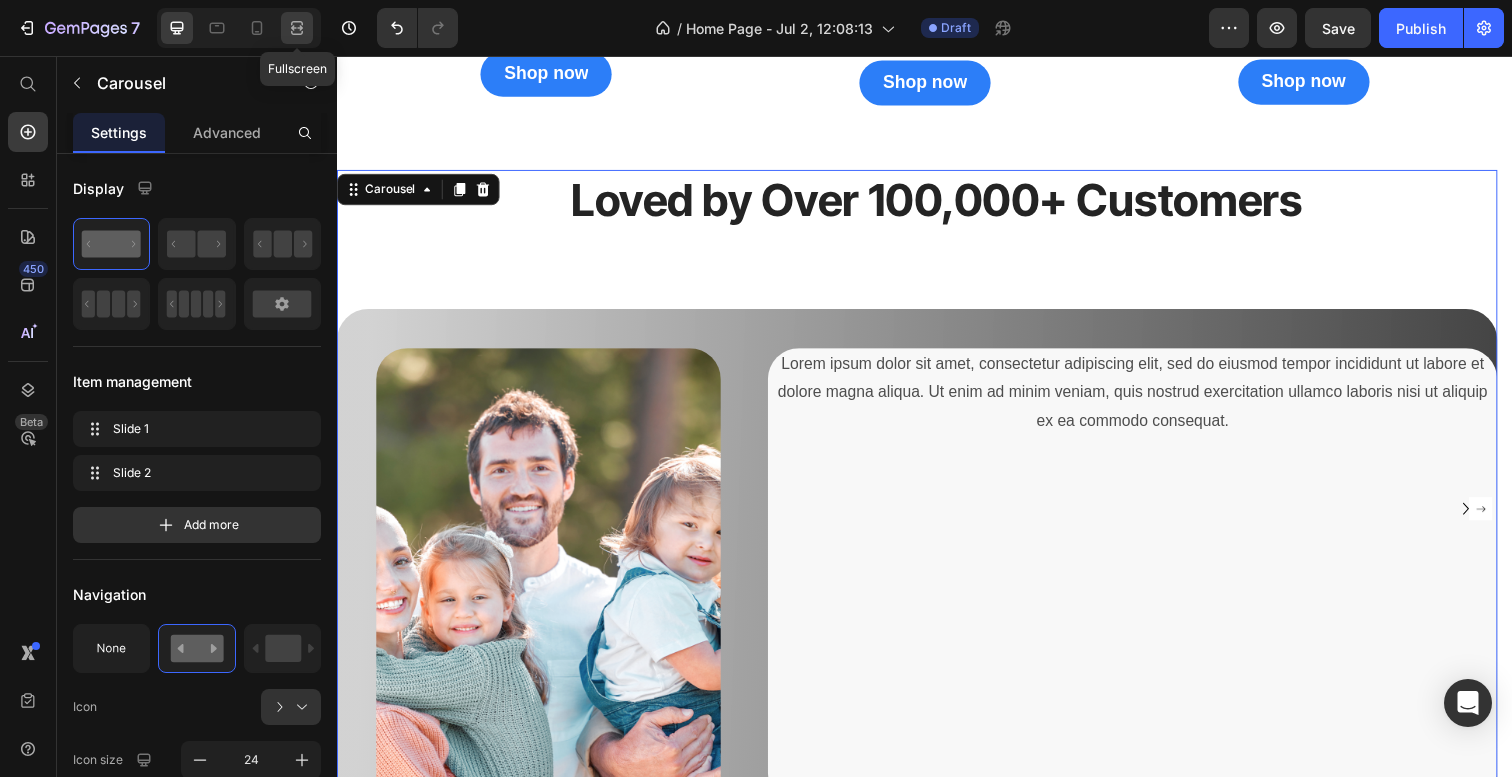 click 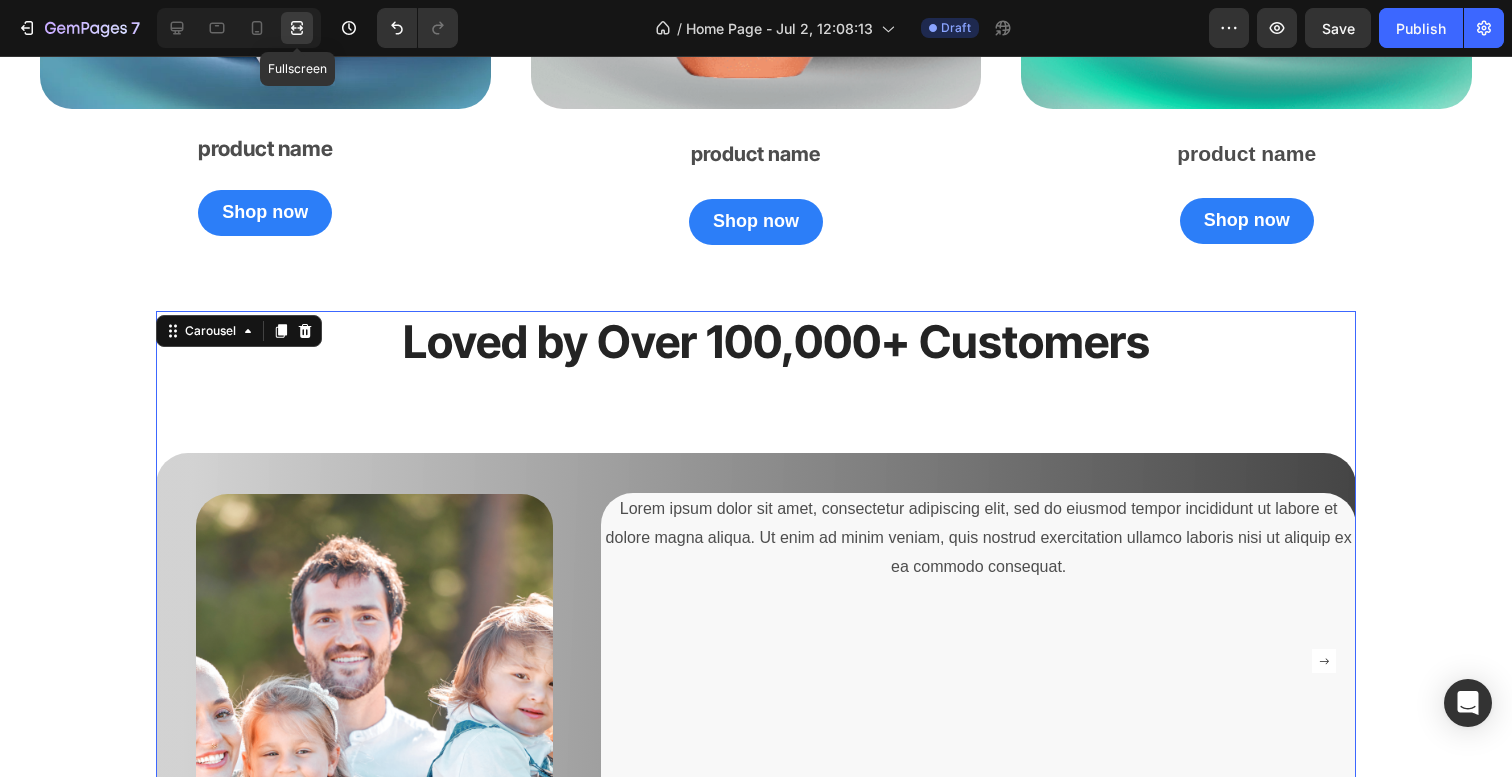scroll, scrollTop: 2713, scrollLeft: 0, axis: vertical 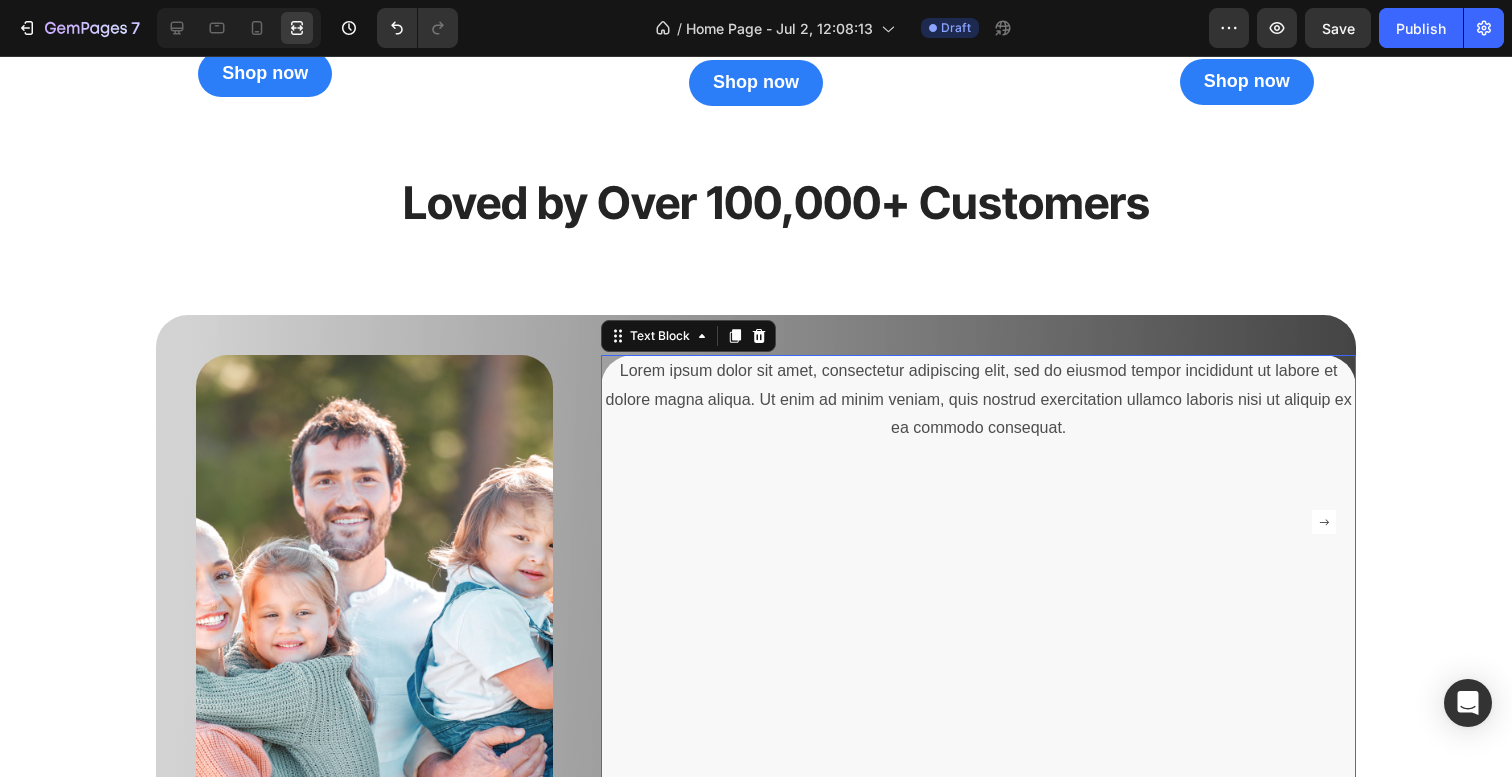 click at bounding box center (978, 601) 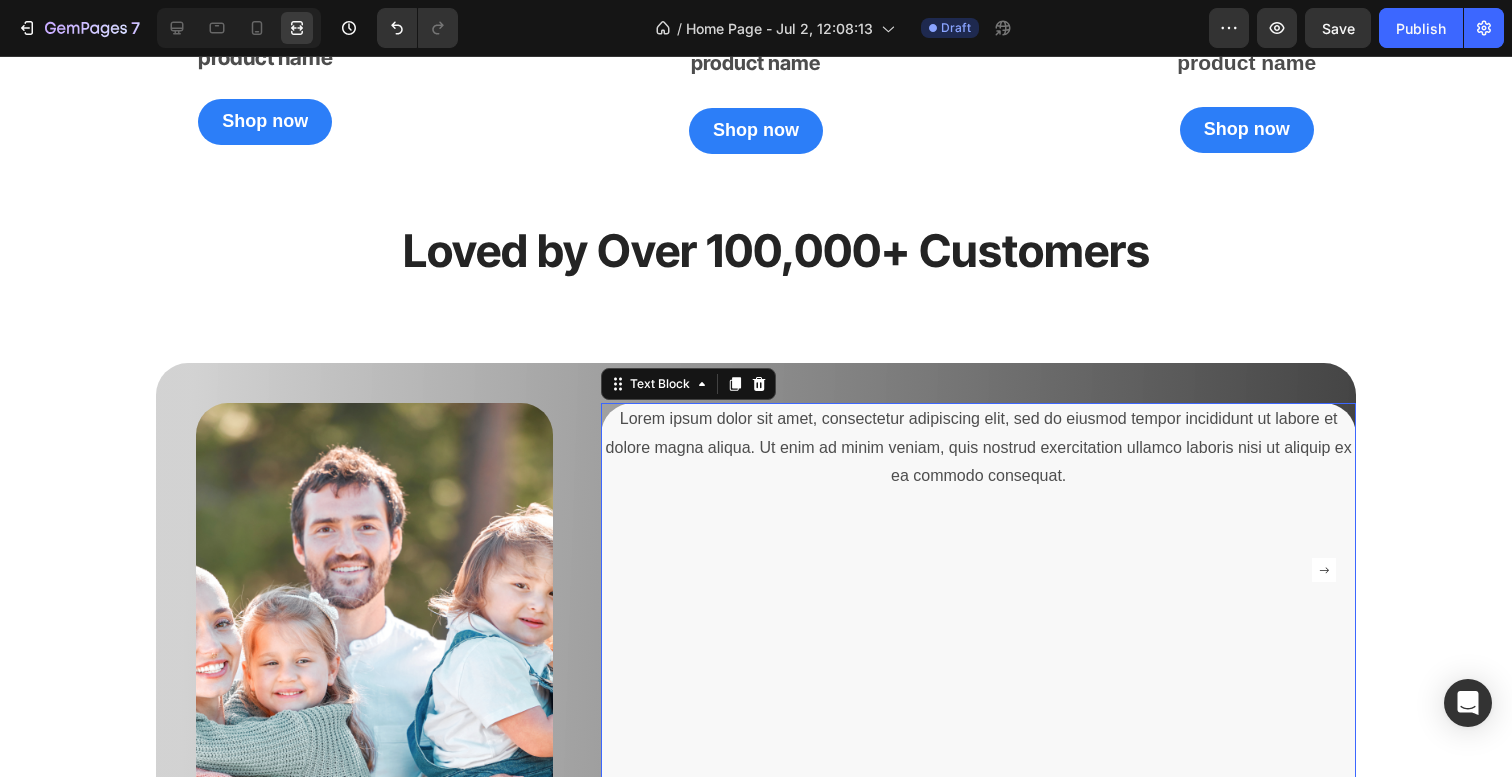 scroll, scrollTop: 2833, scrollLeft: 0, axis: vertical 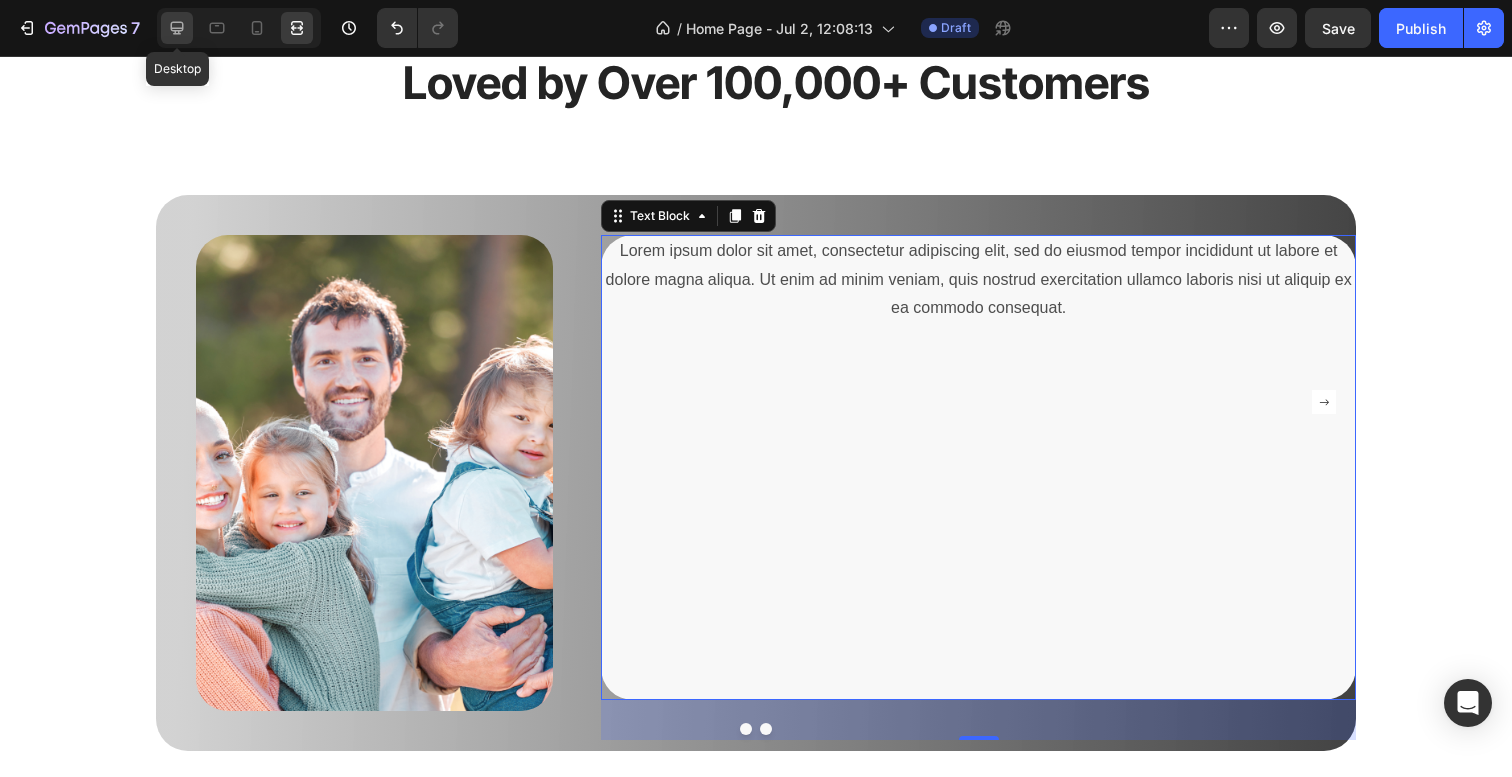 click 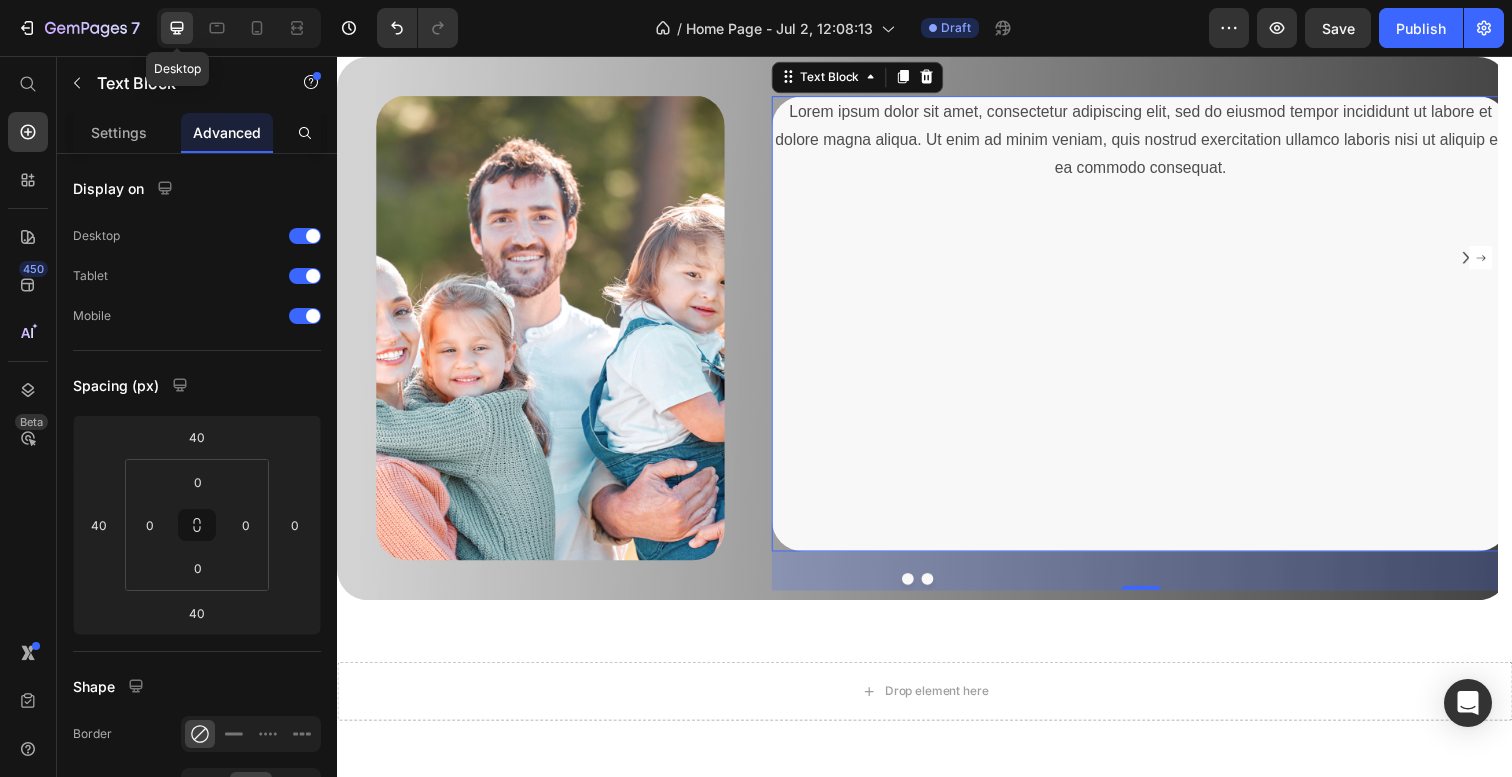 scroll, scrollTop: 2695, scrollLeft: 0, axis: vertical 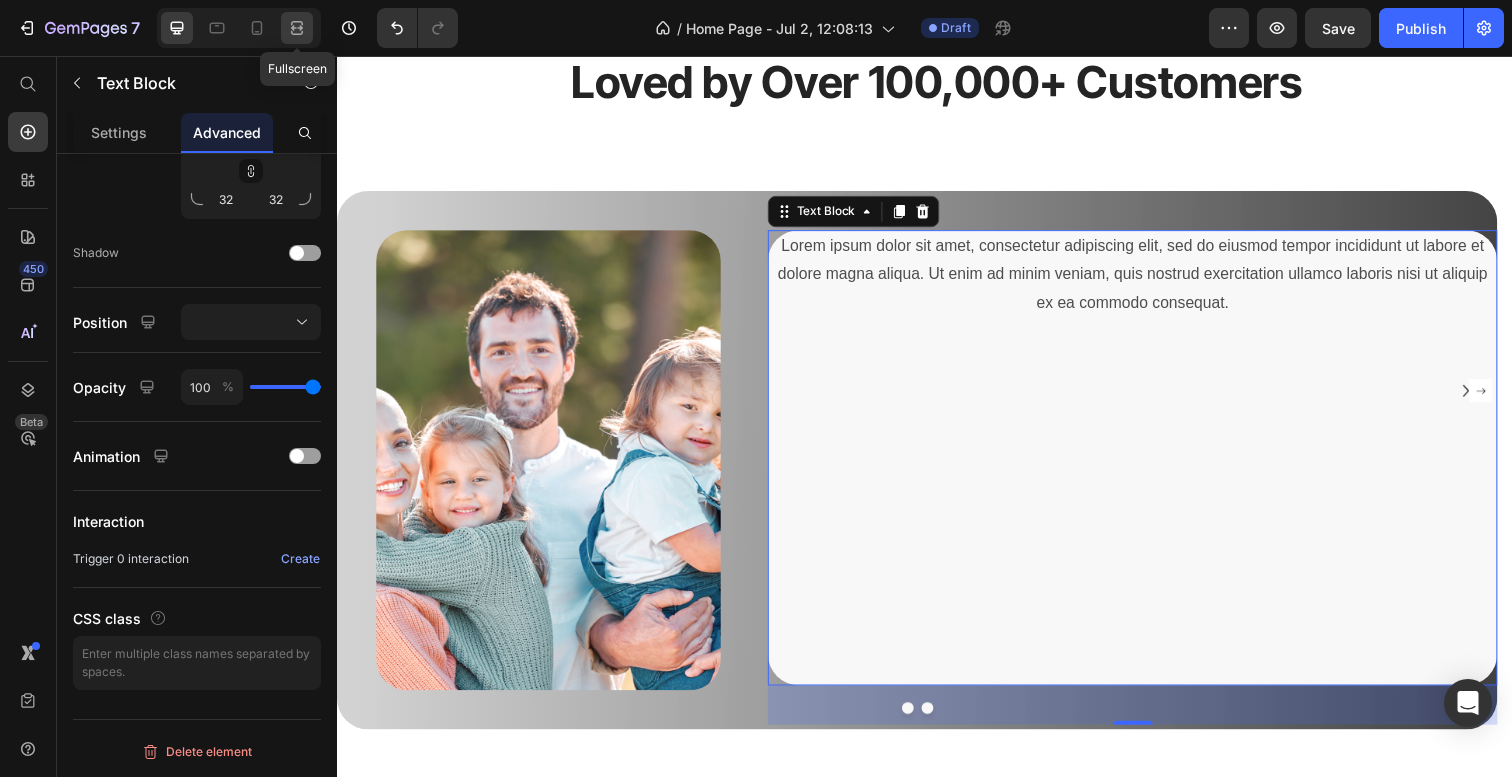 click 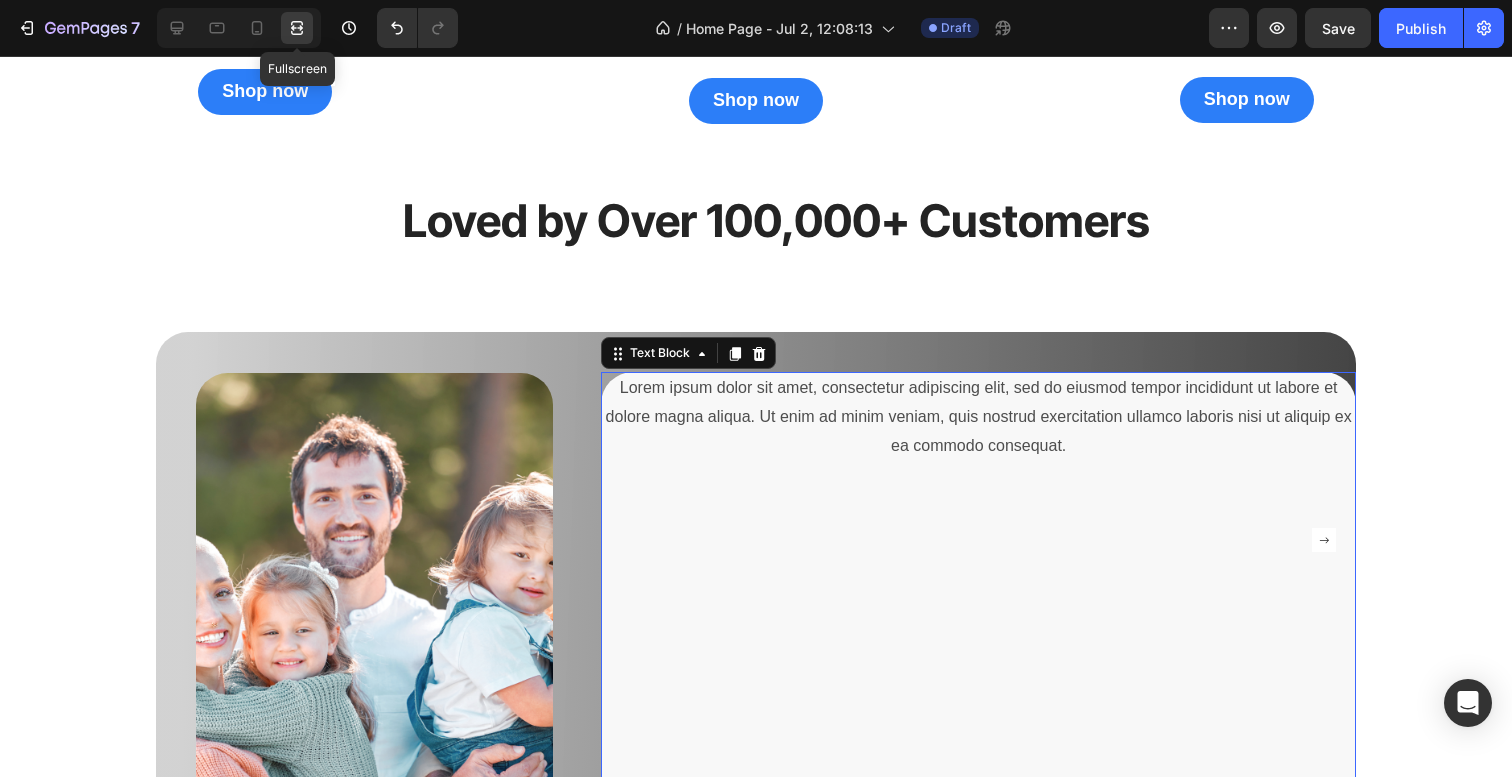 scroll, scrollTop: 2833, scrollLeft: 0, axis: vertical 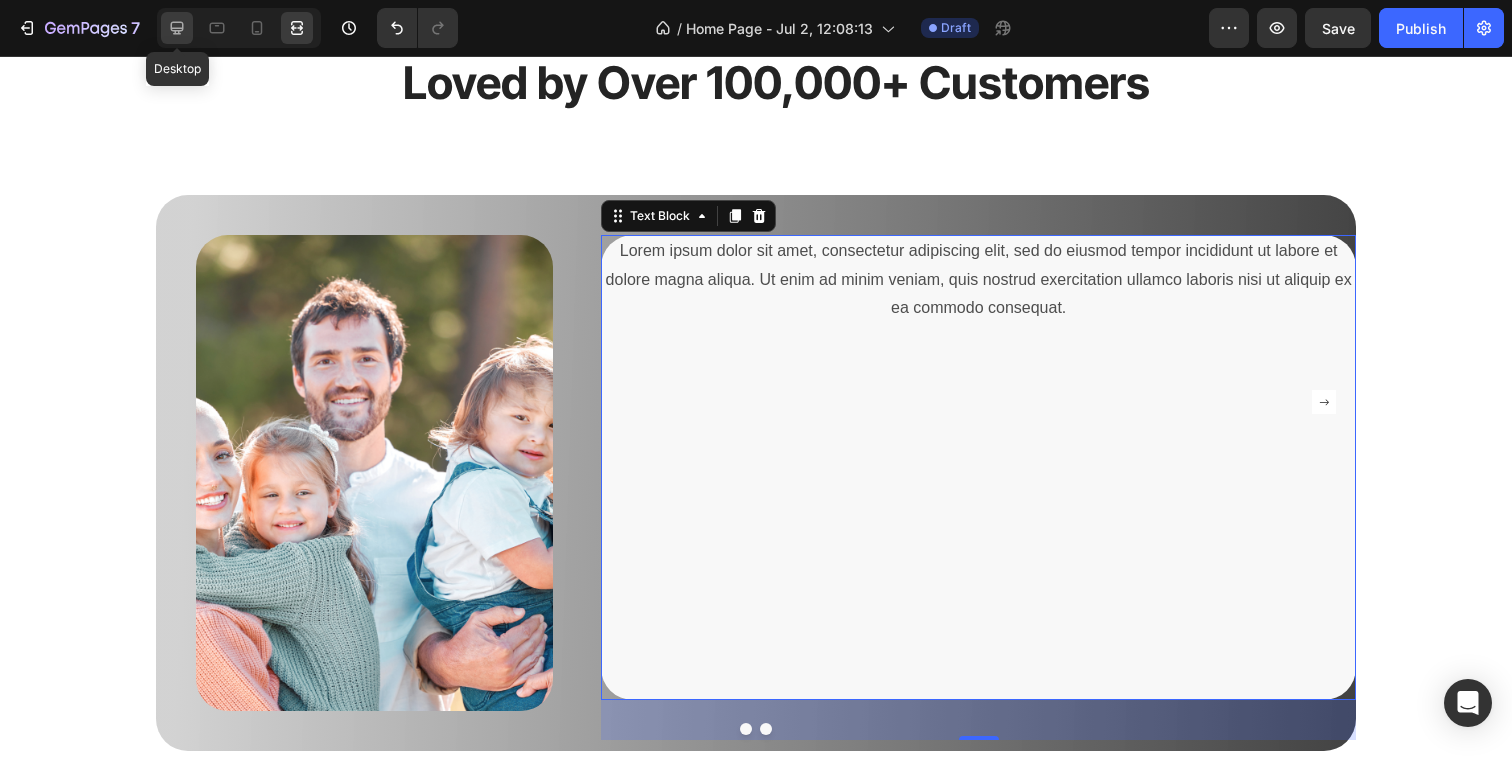 click 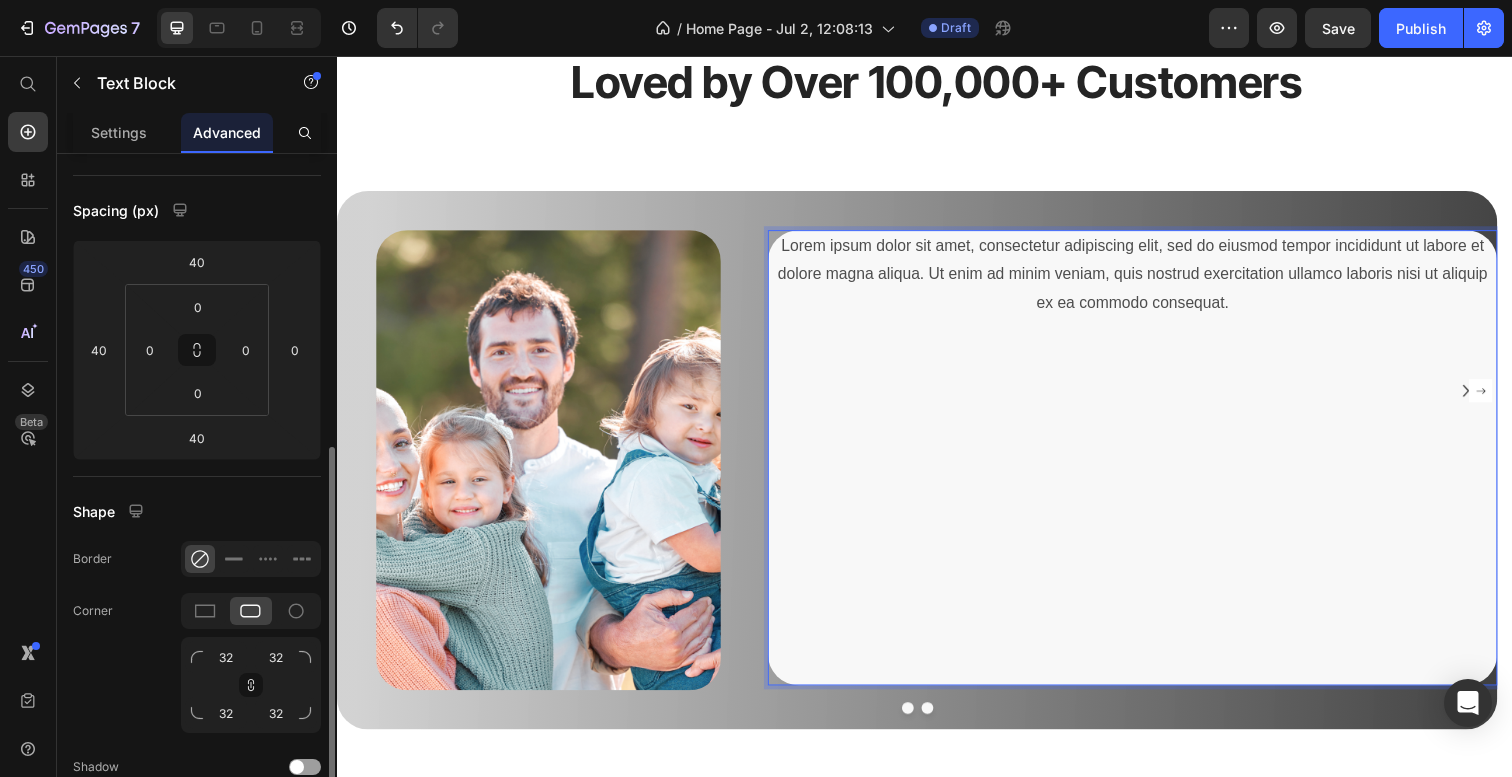 scroll, scrollTop: 0, scrollLeft: 0, axis: both 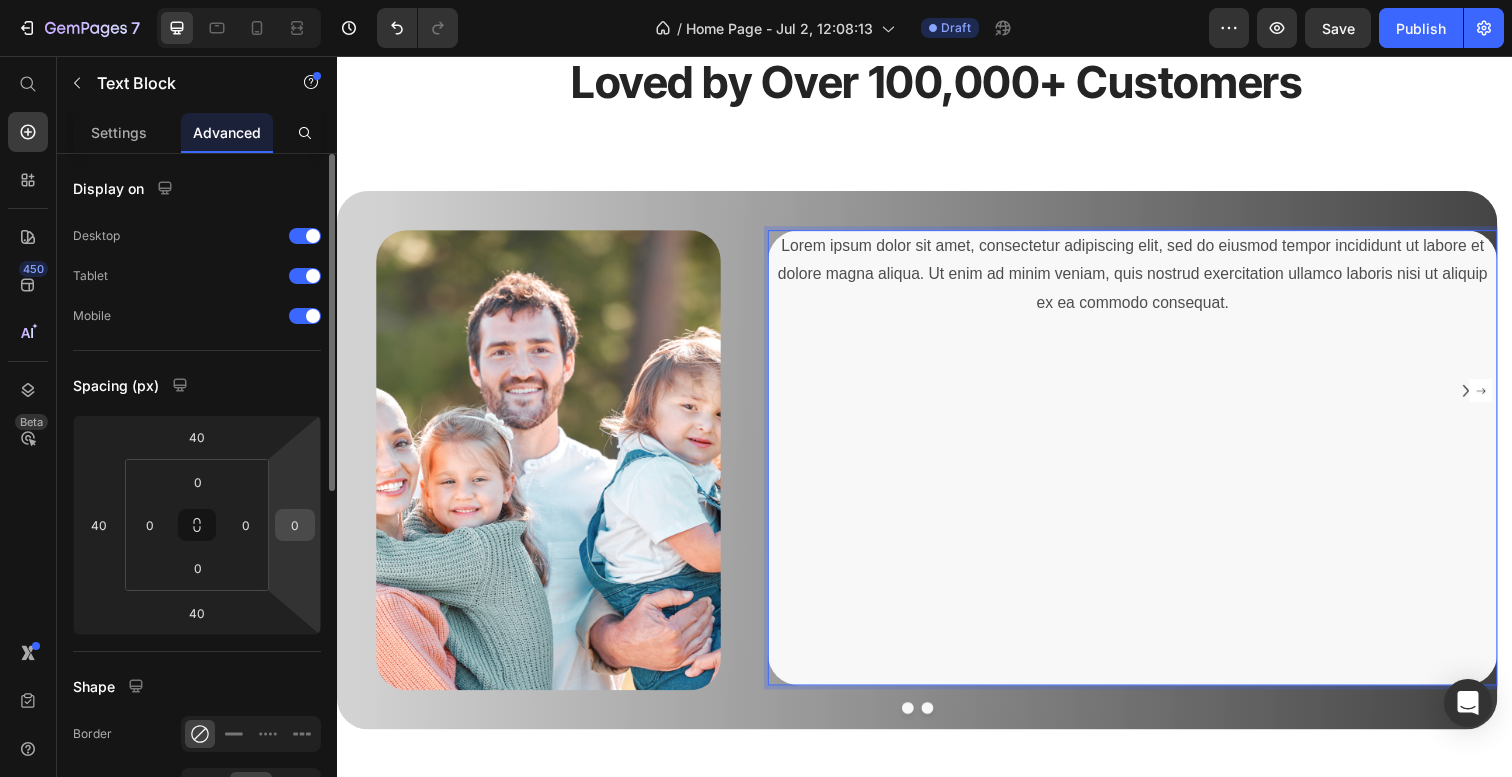 click on "0" at bounding box center [295, 525] 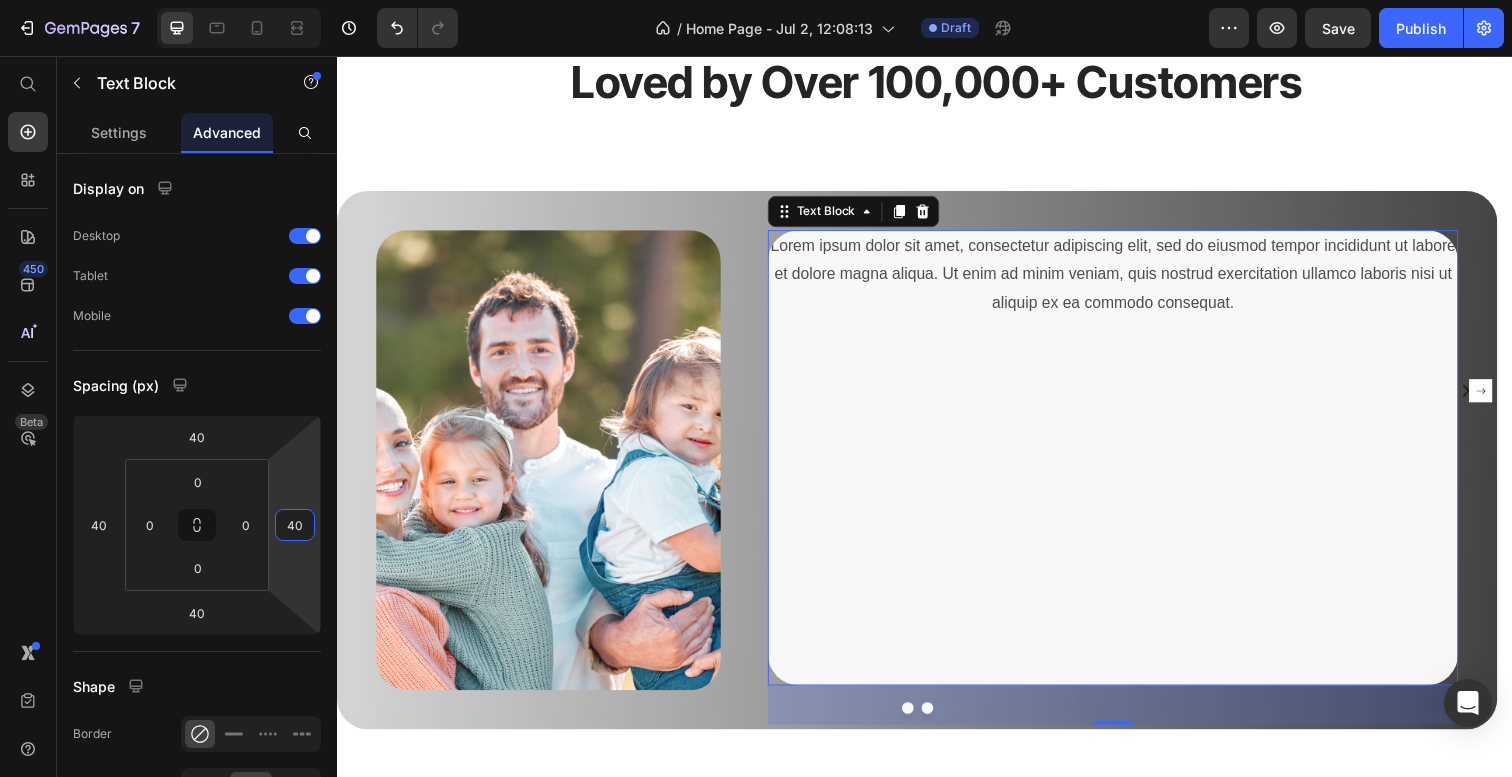 type on "40" 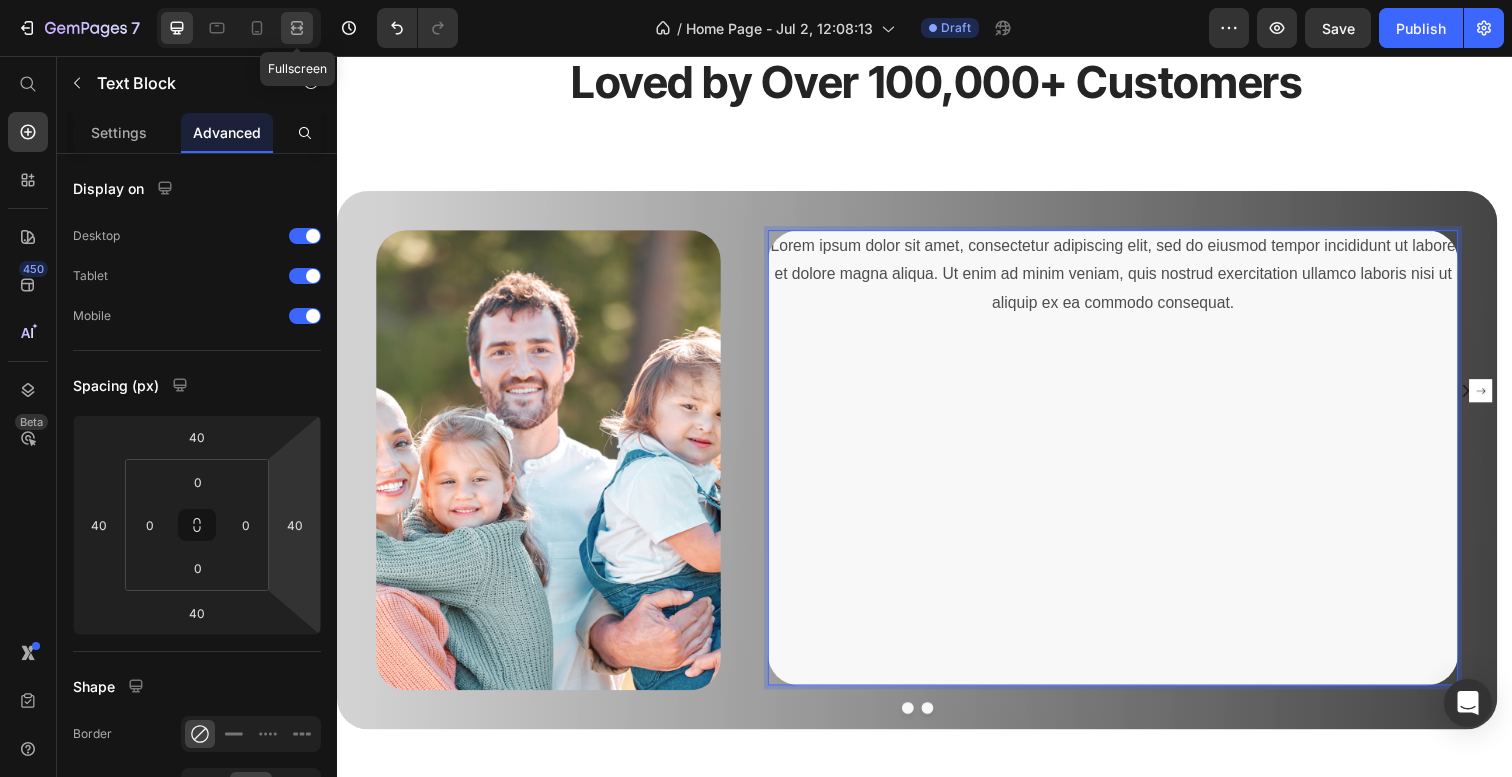 click 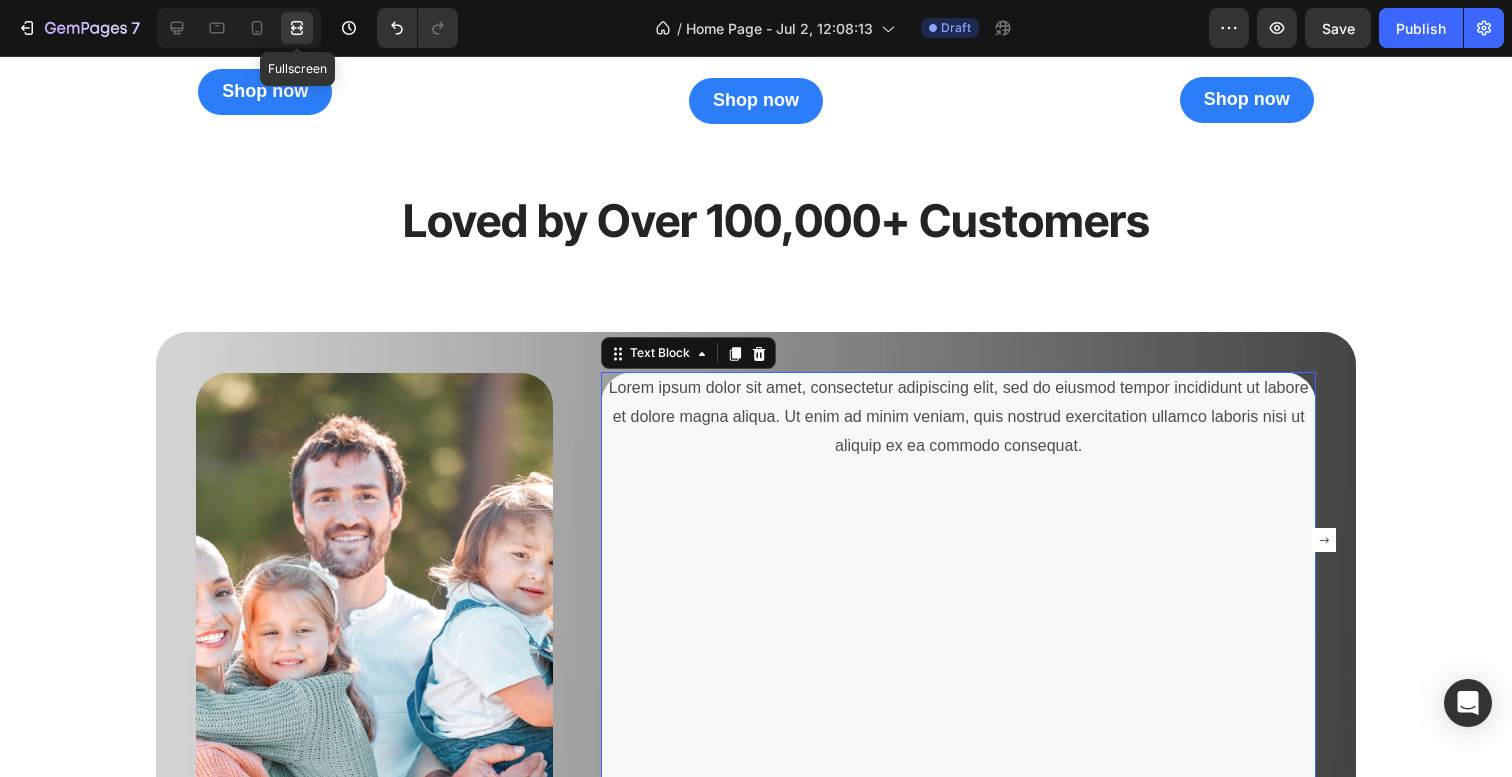 scroll, scrollTop: 2833, scrollLeft: 0, axis: vertical 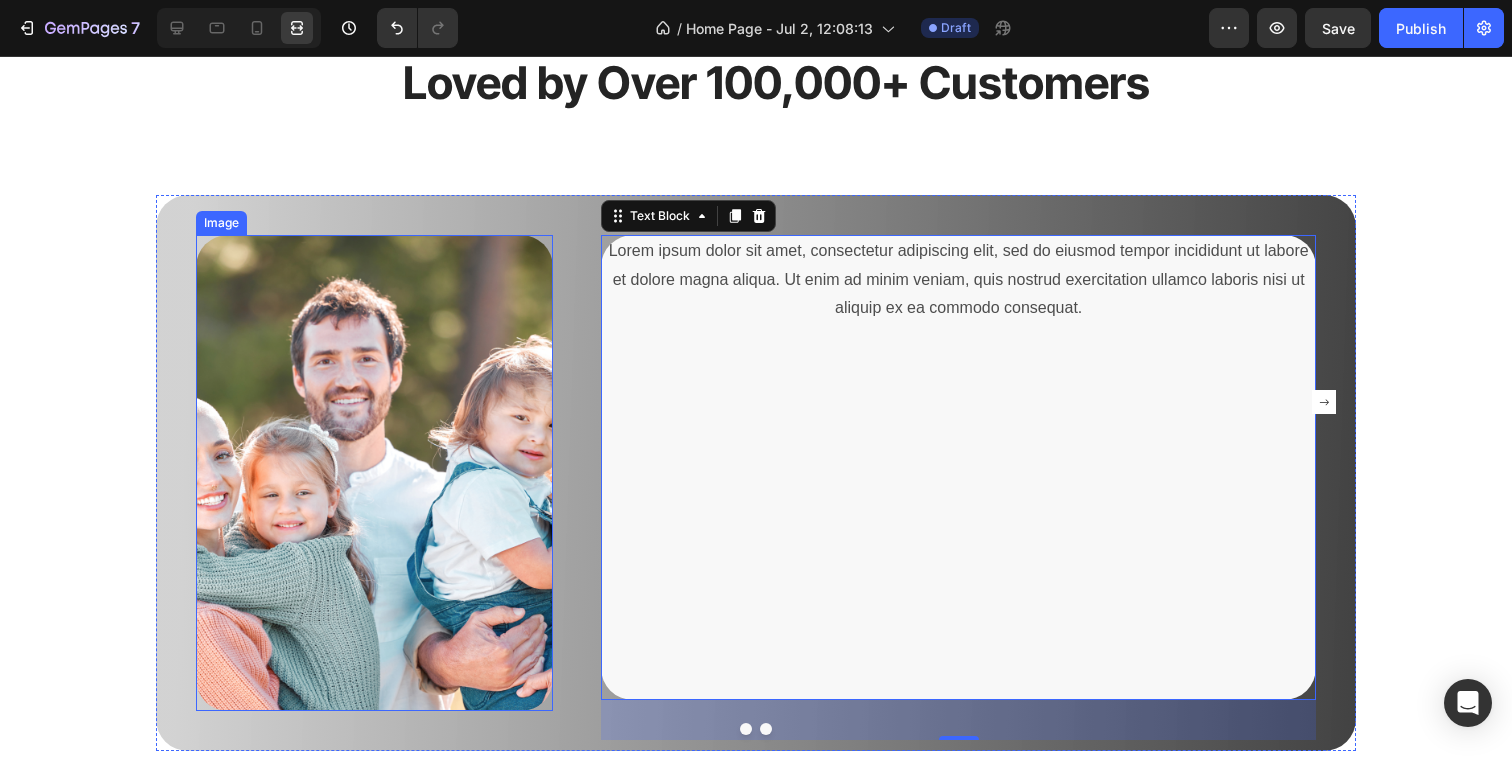 click at bounding box center (374, 473) 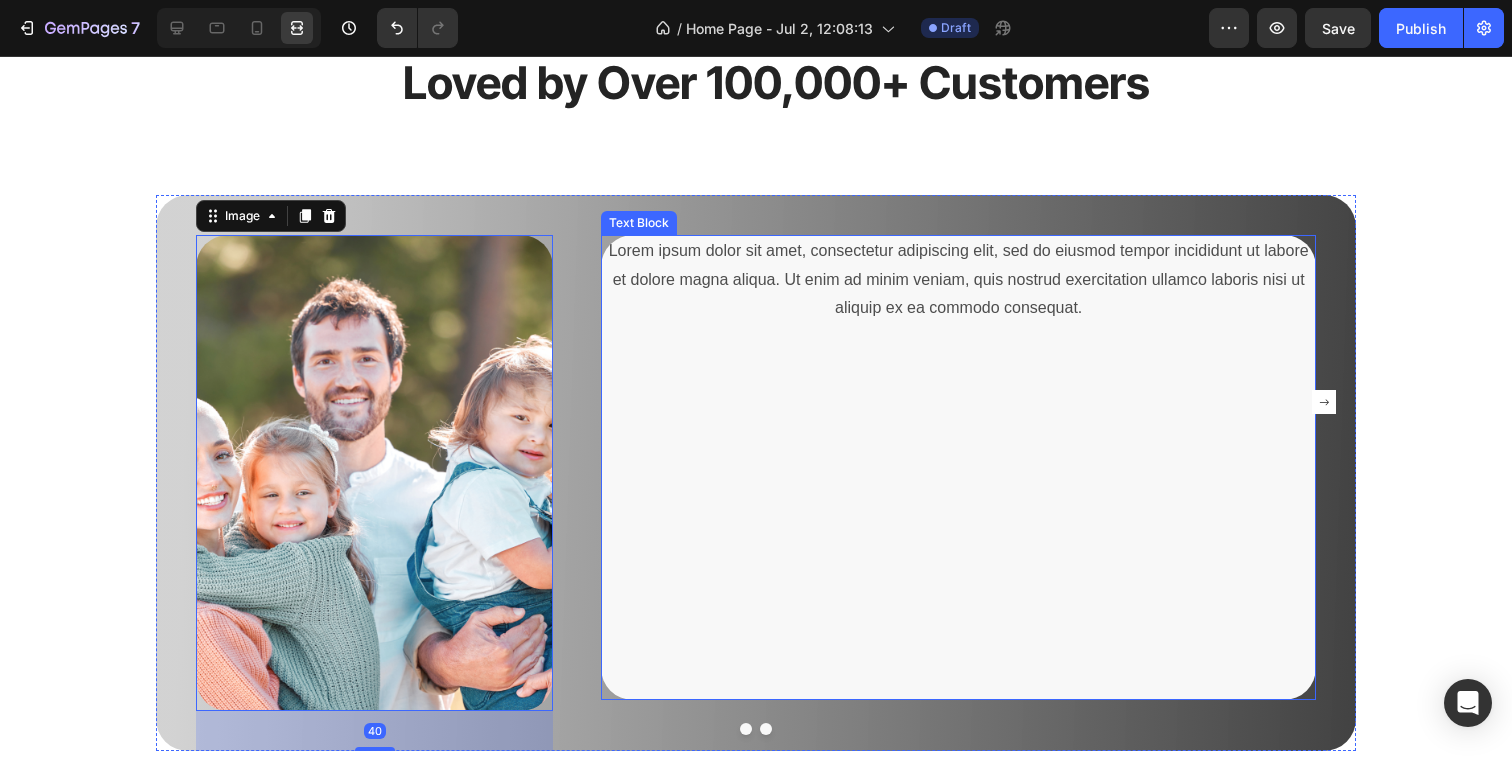 click on "Lorem ipsum dolor sit amet, consectetur adipiscing elit, sed do eiusmod tempor incididunt ut labore et dolore magna aliqua. Ut enim ad minim veniam, quis nostrud exercitation ullamco laboris nisi ut aliquip ex ea commodo consequat." at bounding box center [958, 280] 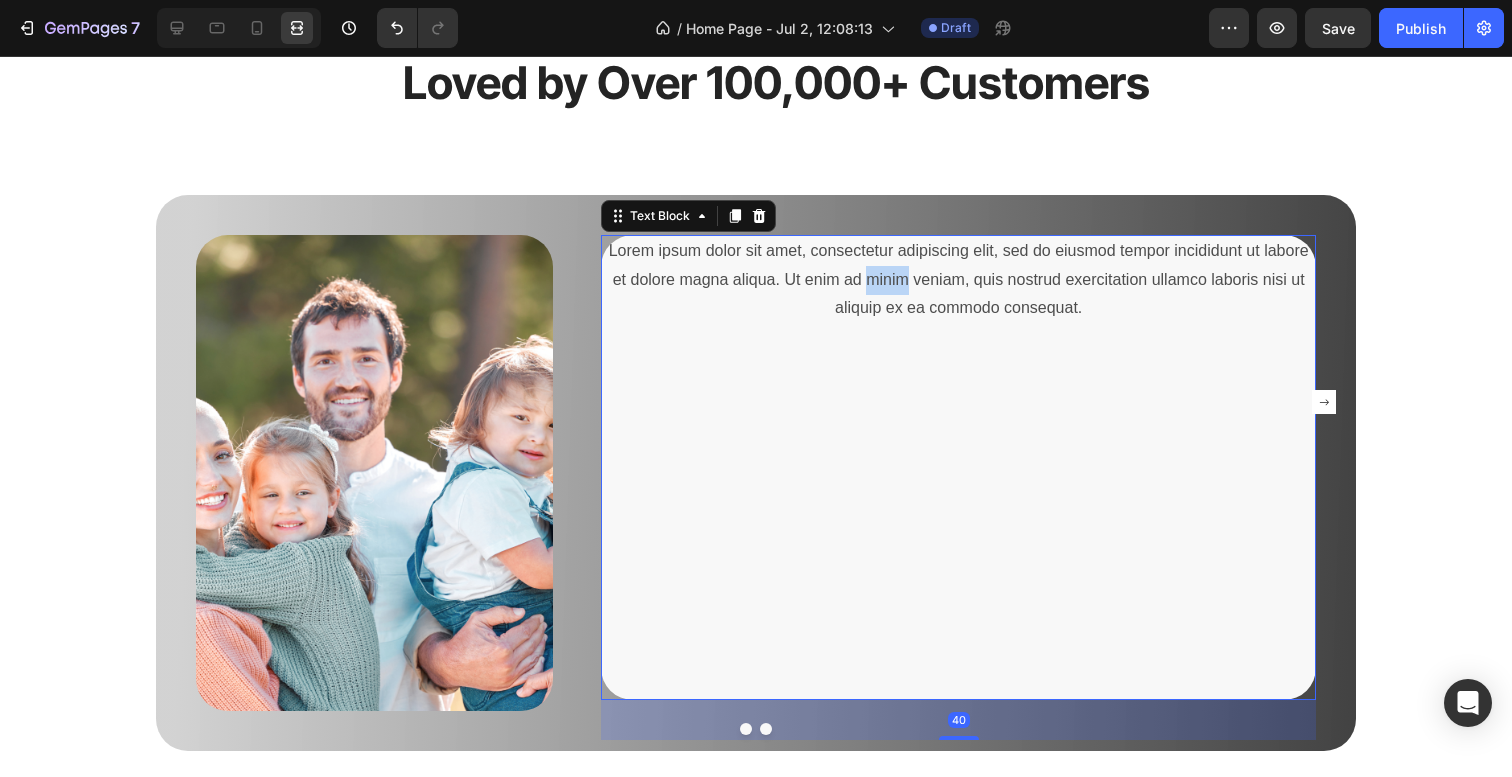 click on "Lorem ipsum dolor sit amet, consectetur adipiscing elit, sed do eiusmod tempor incididunt ut labore et dolore magna aliqua. Ut enim ad minim veniam, quis nostrud exercitation ullamco laboris nisi ut aliquip ex ea commodo consequat." at bounding box center (958, 280) 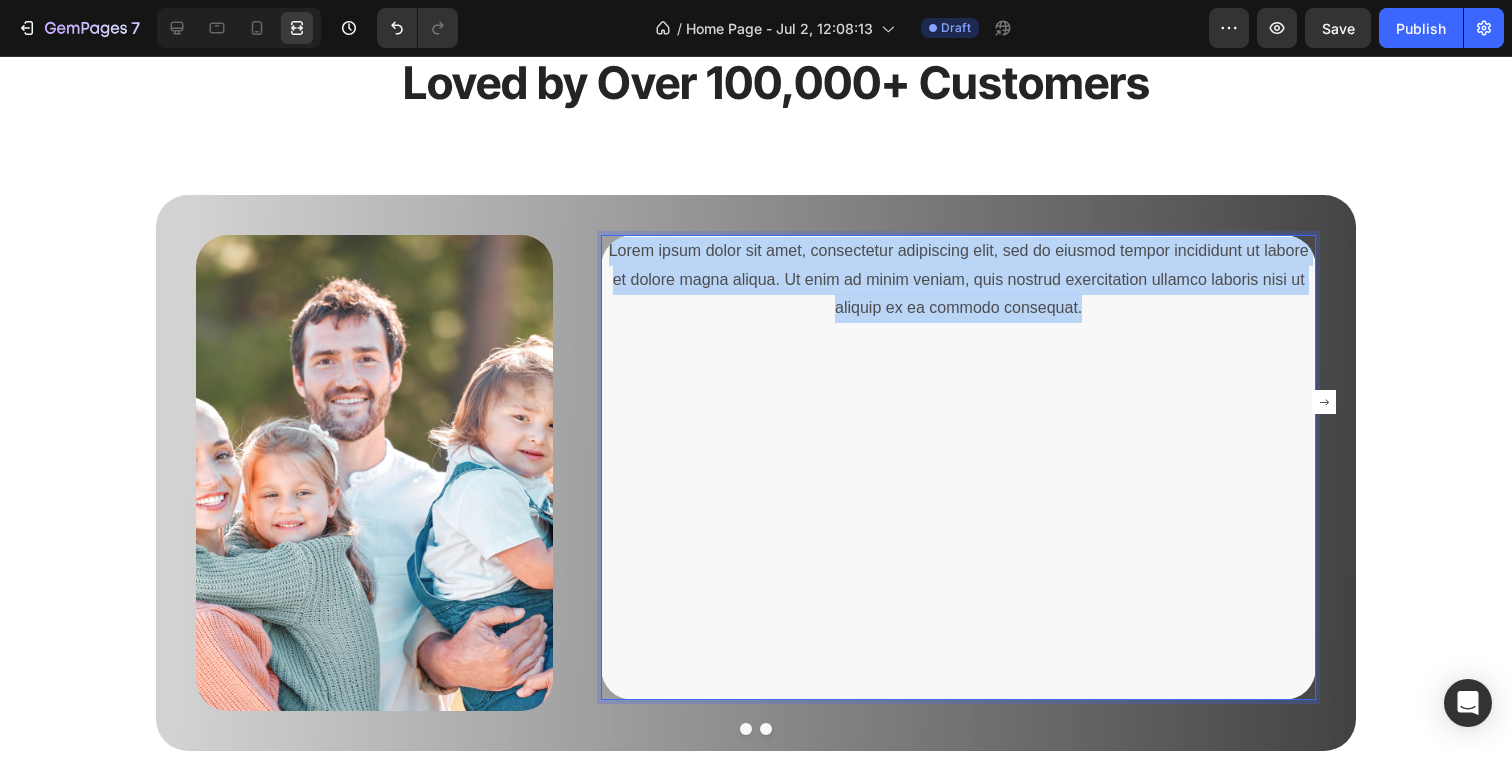 drag, startPoint x: 1074, startPoint y: 301, endPoint x: 518, endPoint y: 113, distance: 586.9242 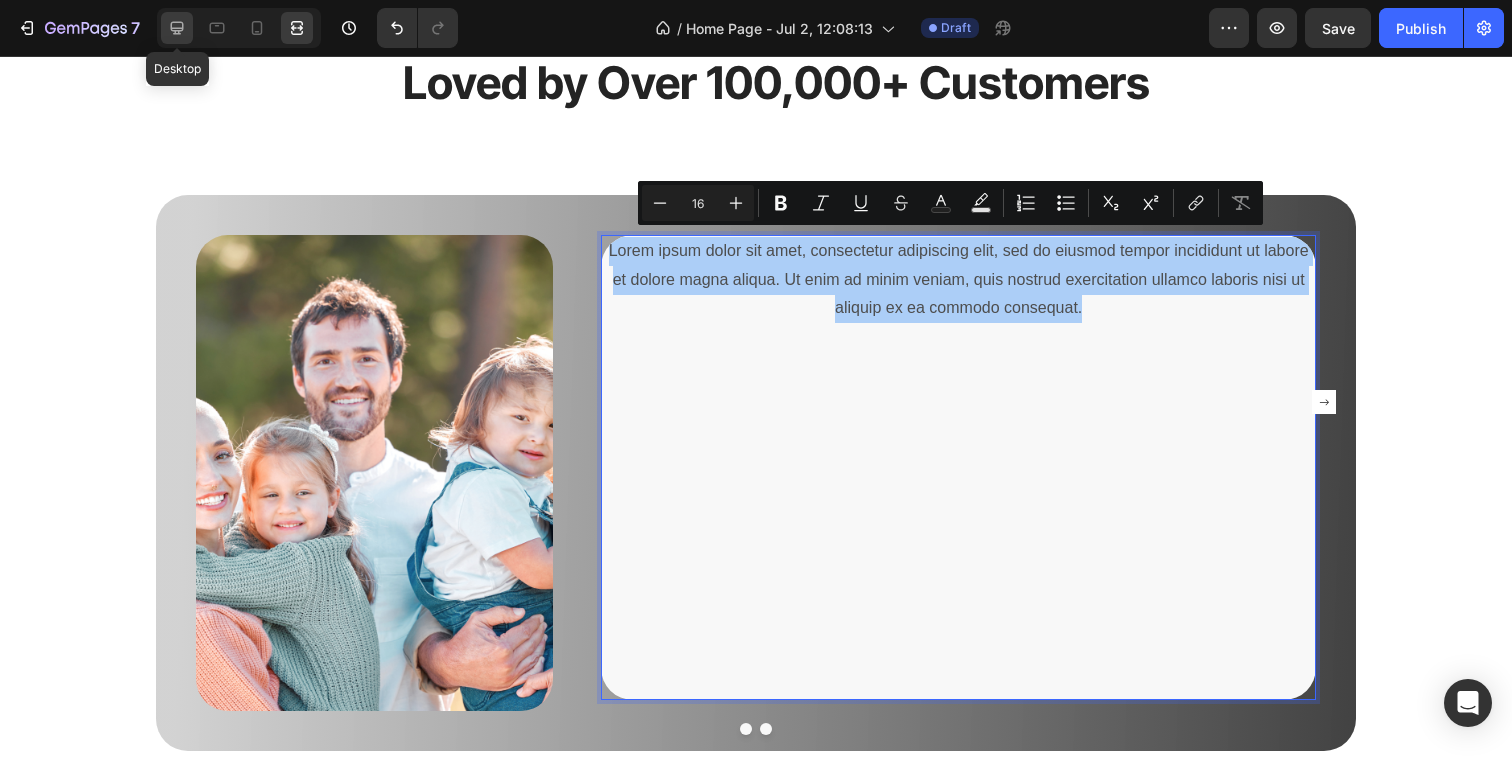 click 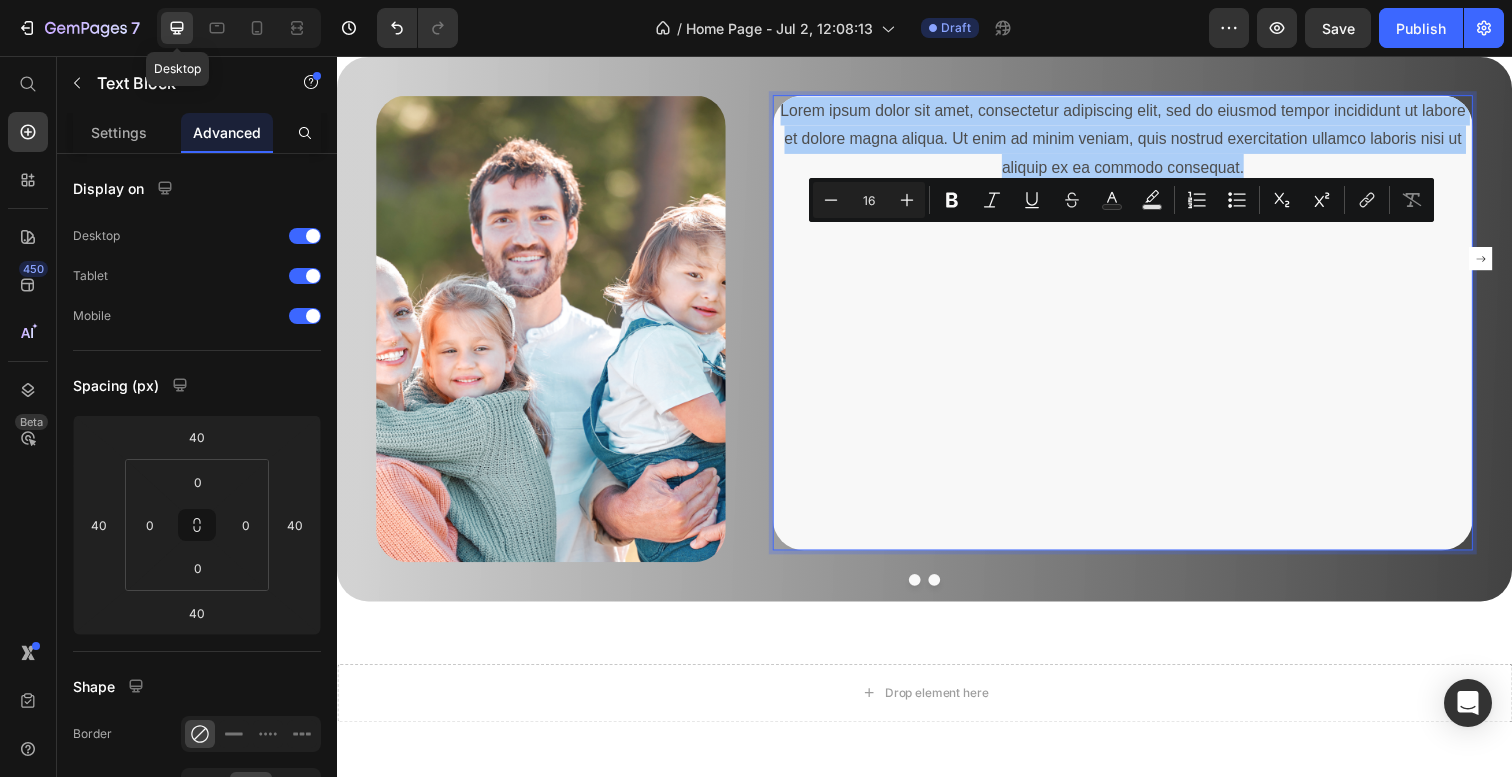 scroll, scrollTop: 2695, scrollLeft: 0, axis: vertical 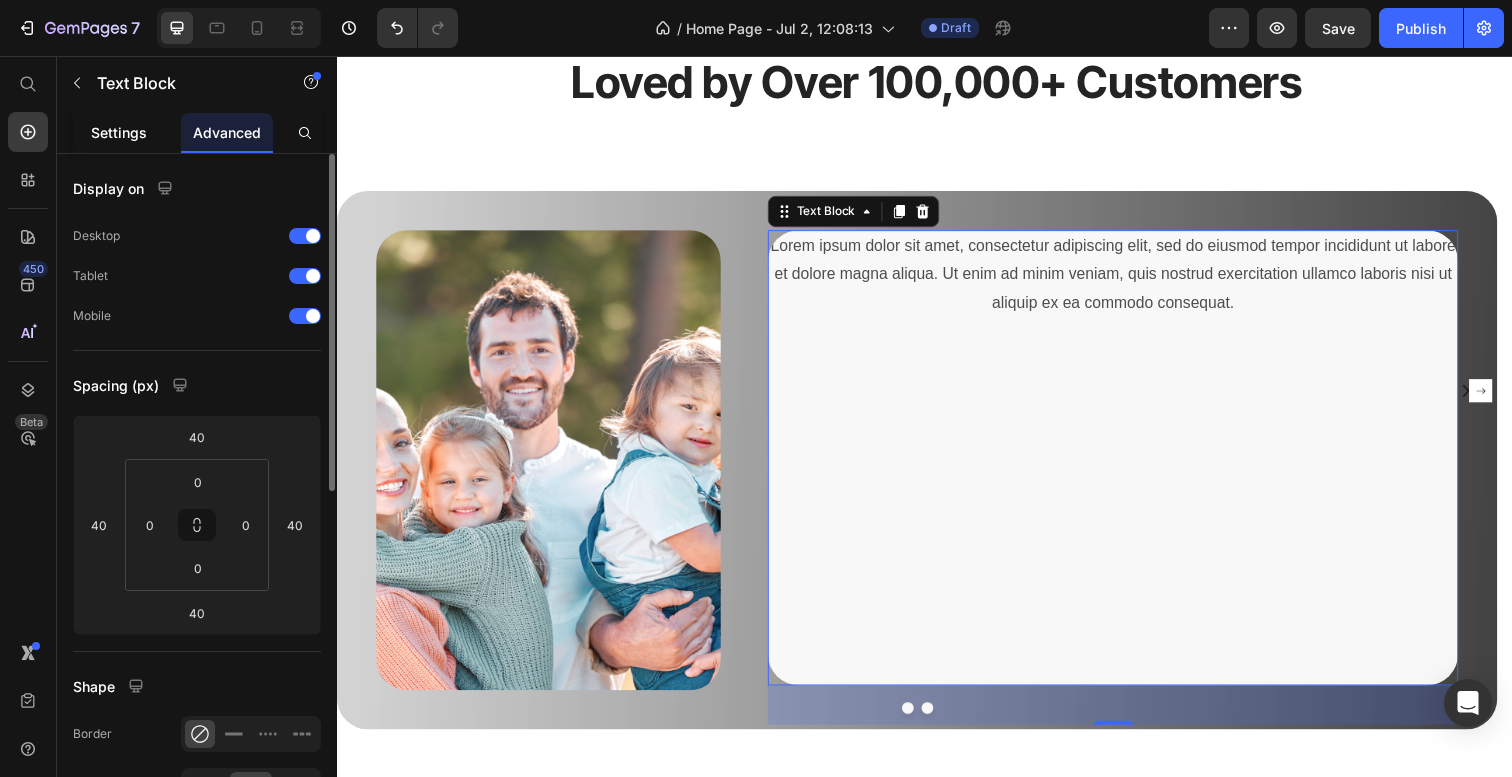 click on "Settings" at bounding box center [119, 132] 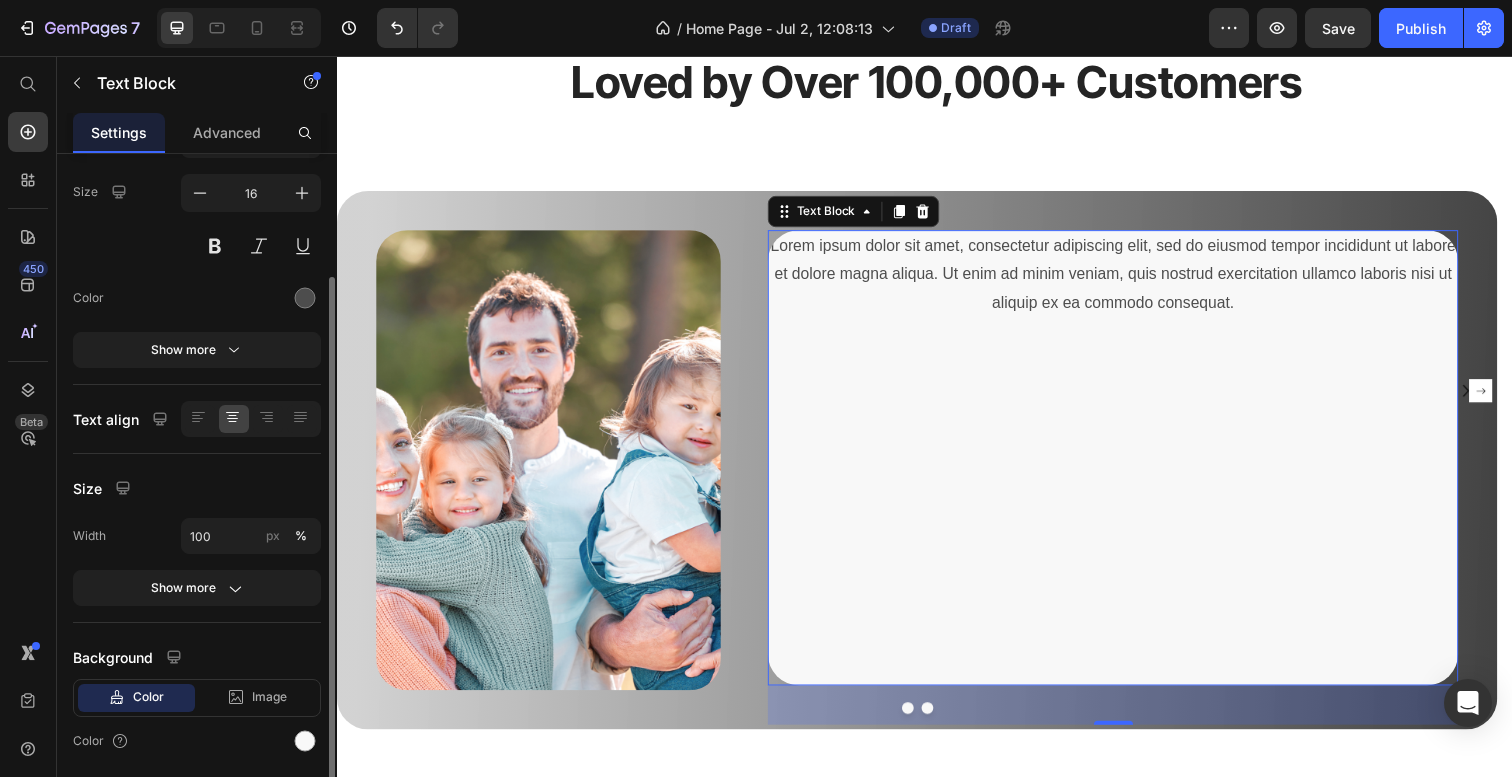 scroll, scrollTop: 154, scrollLeft: 0, axis: vertical 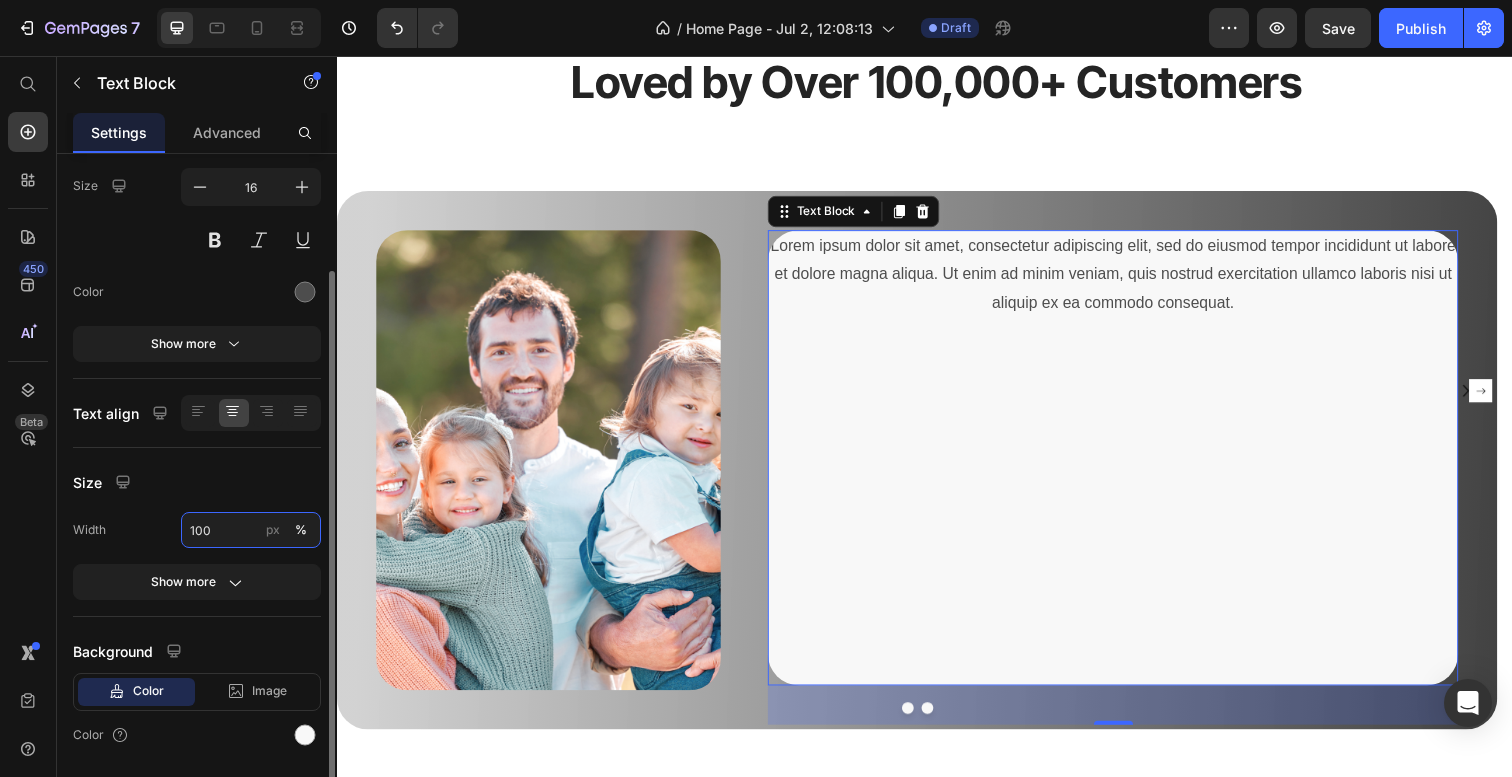 click on "100" at bounding box center [251, 530] 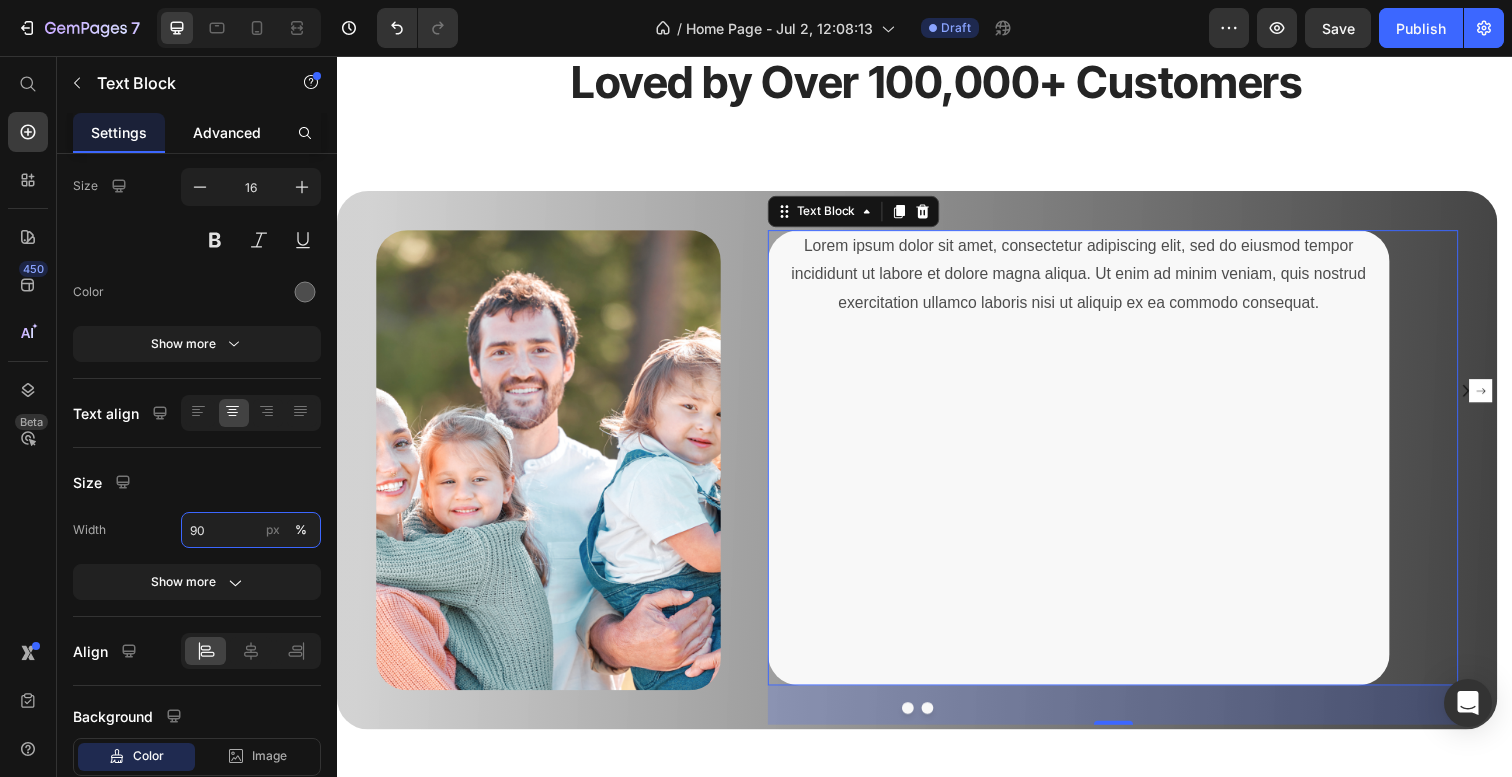 type on "90" 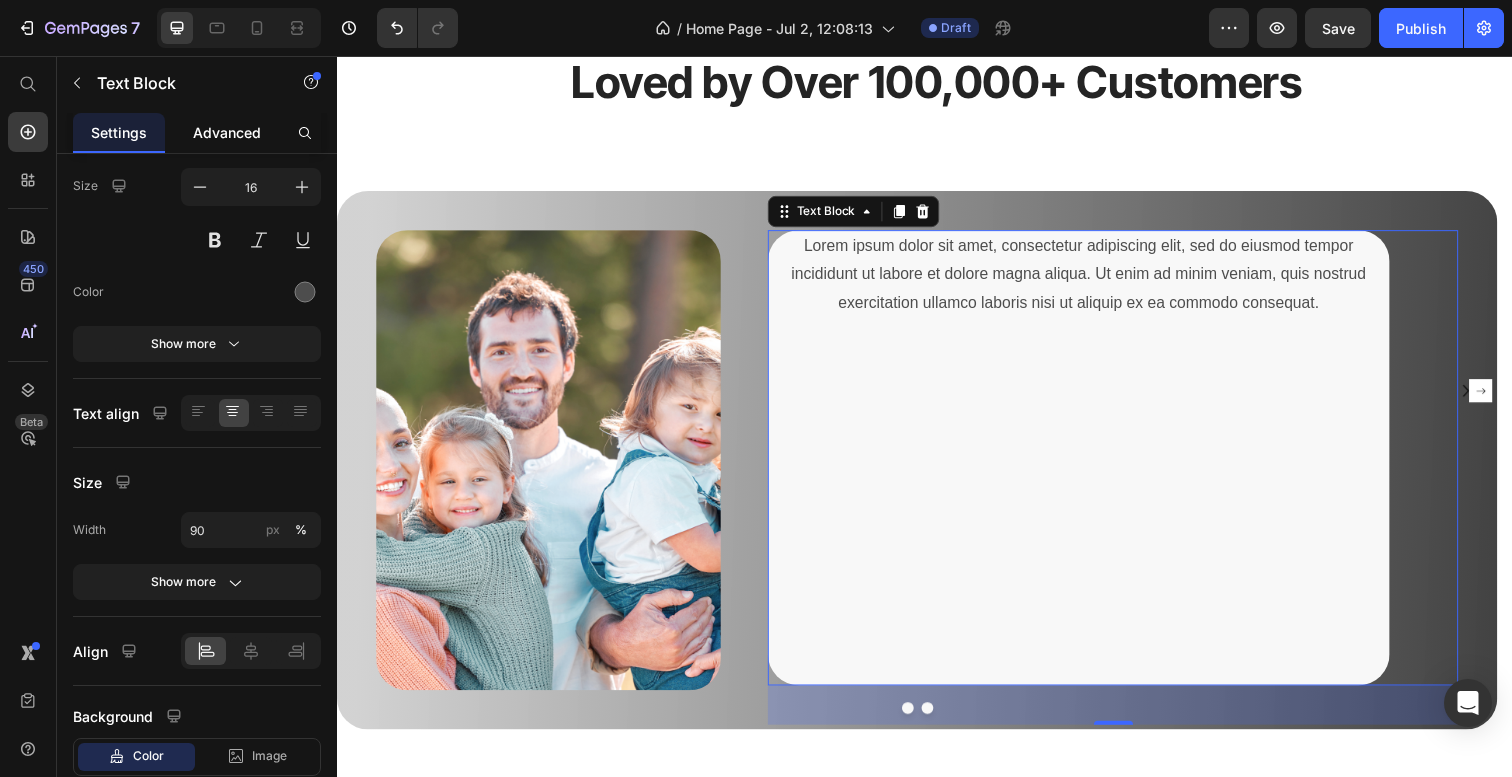 click on "Advanced" 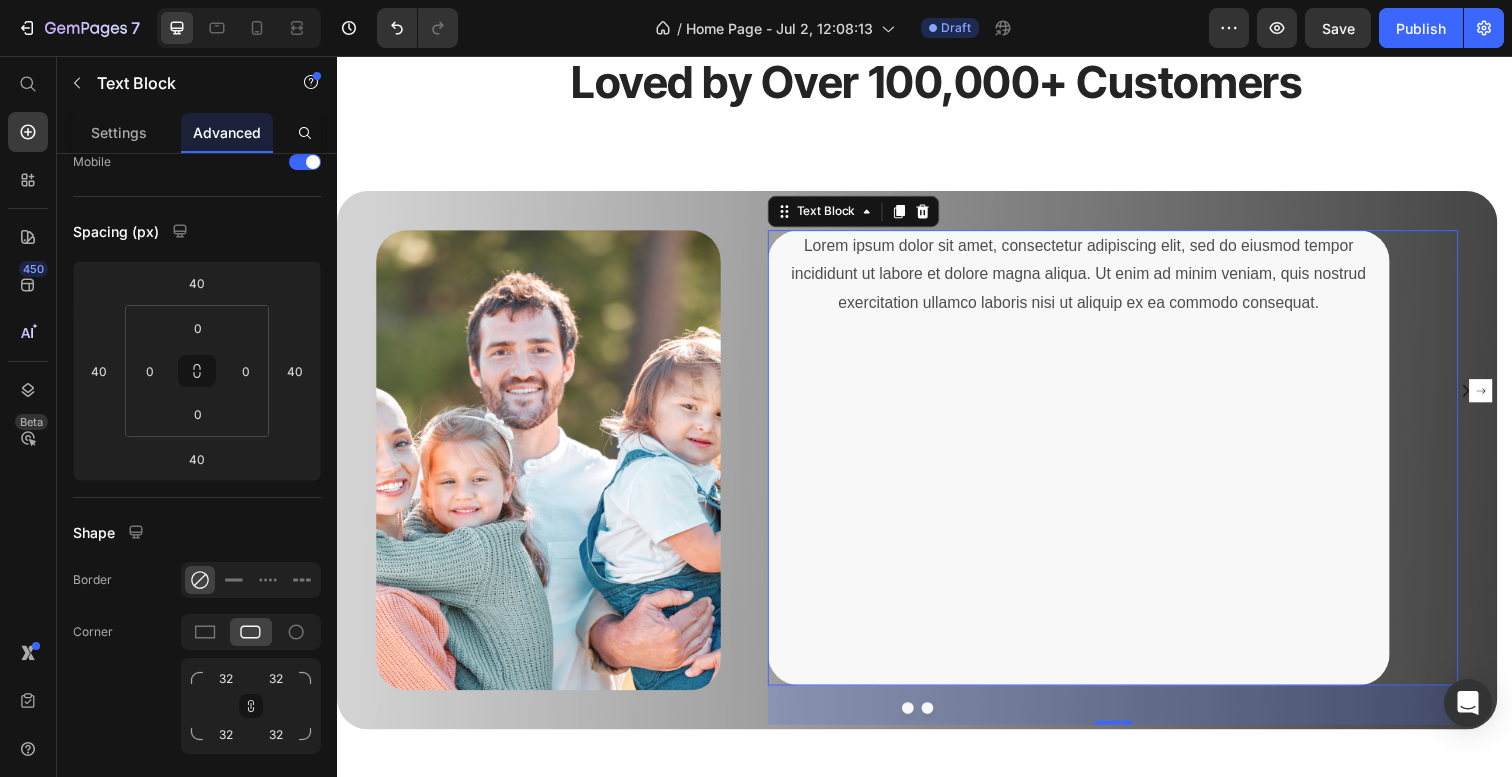 scroll, scrollTop: 0, scrollLeft: 0, axis: both 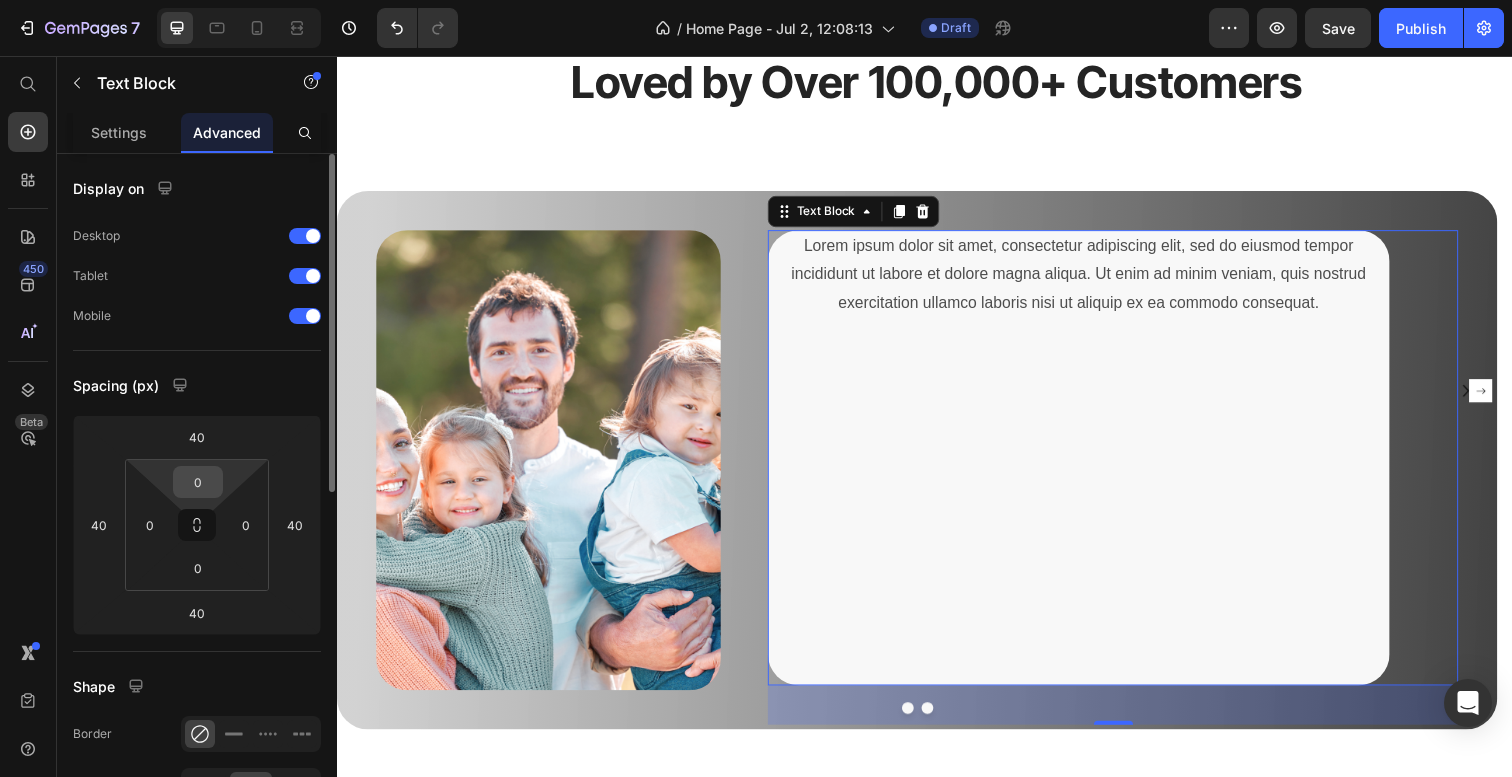 click on "0" at bounding box center (198, 482) 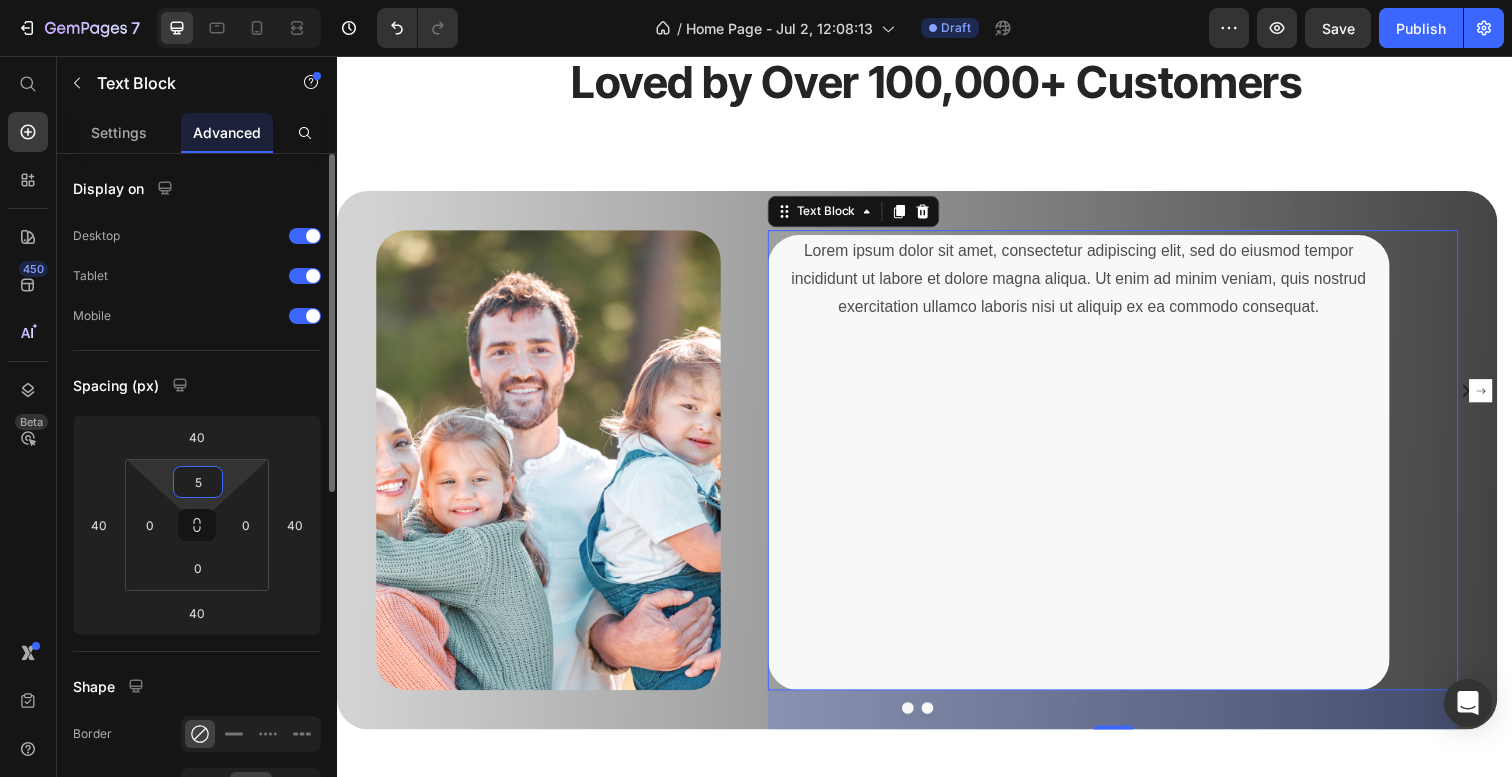 type on "0" 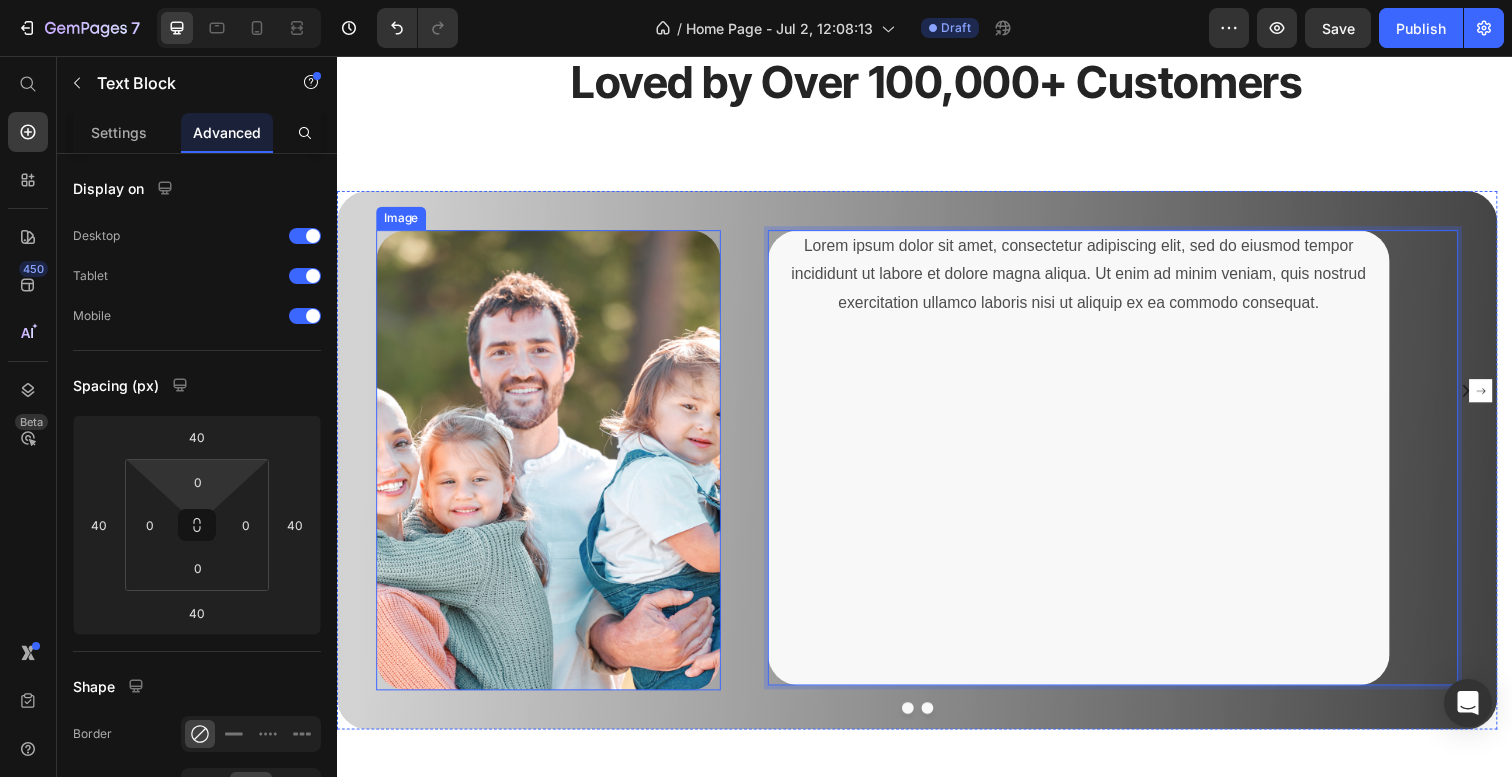 click at bounding box center [553, 469] 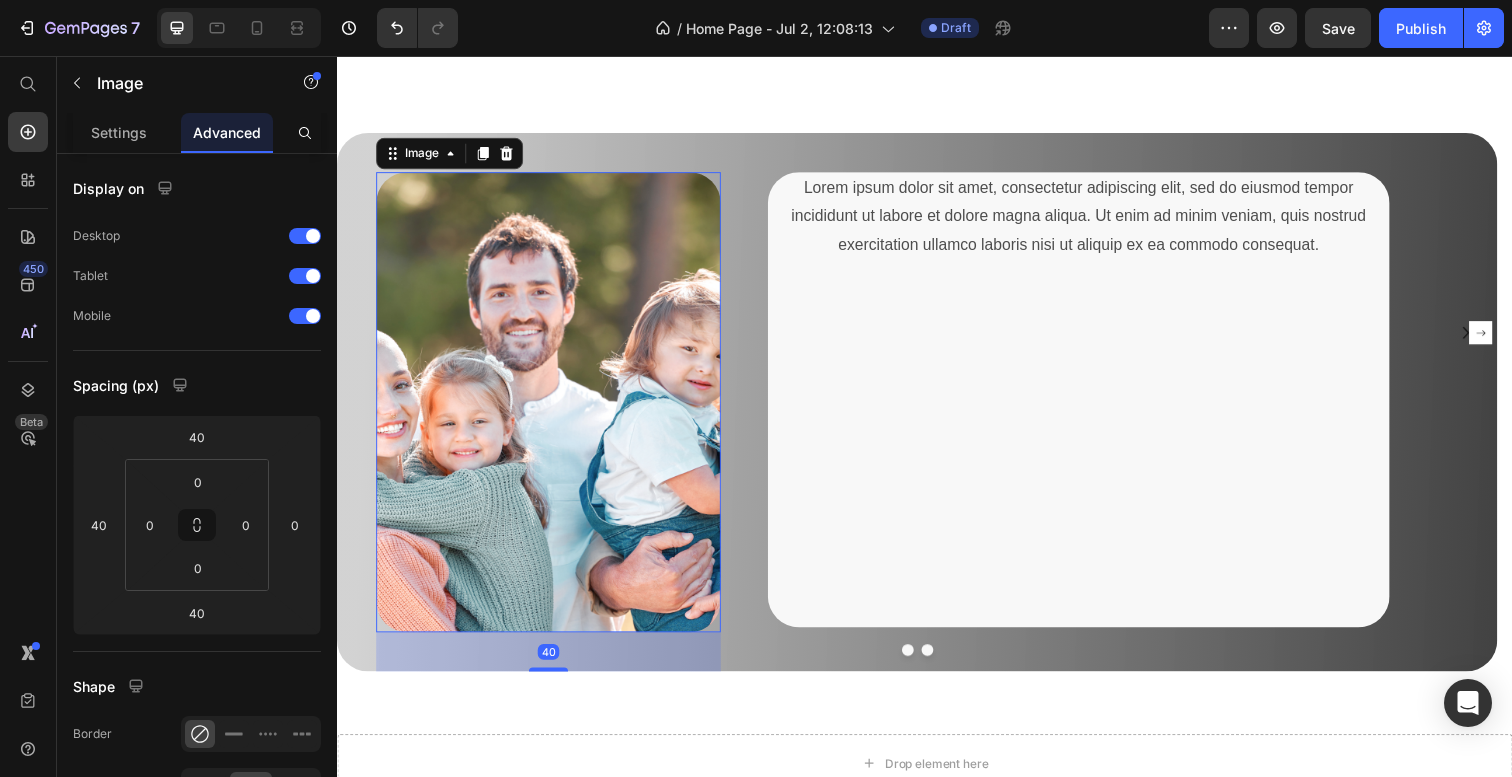 scroll, scrollTop: 2771, scrollLeft: 0, axis: vertical 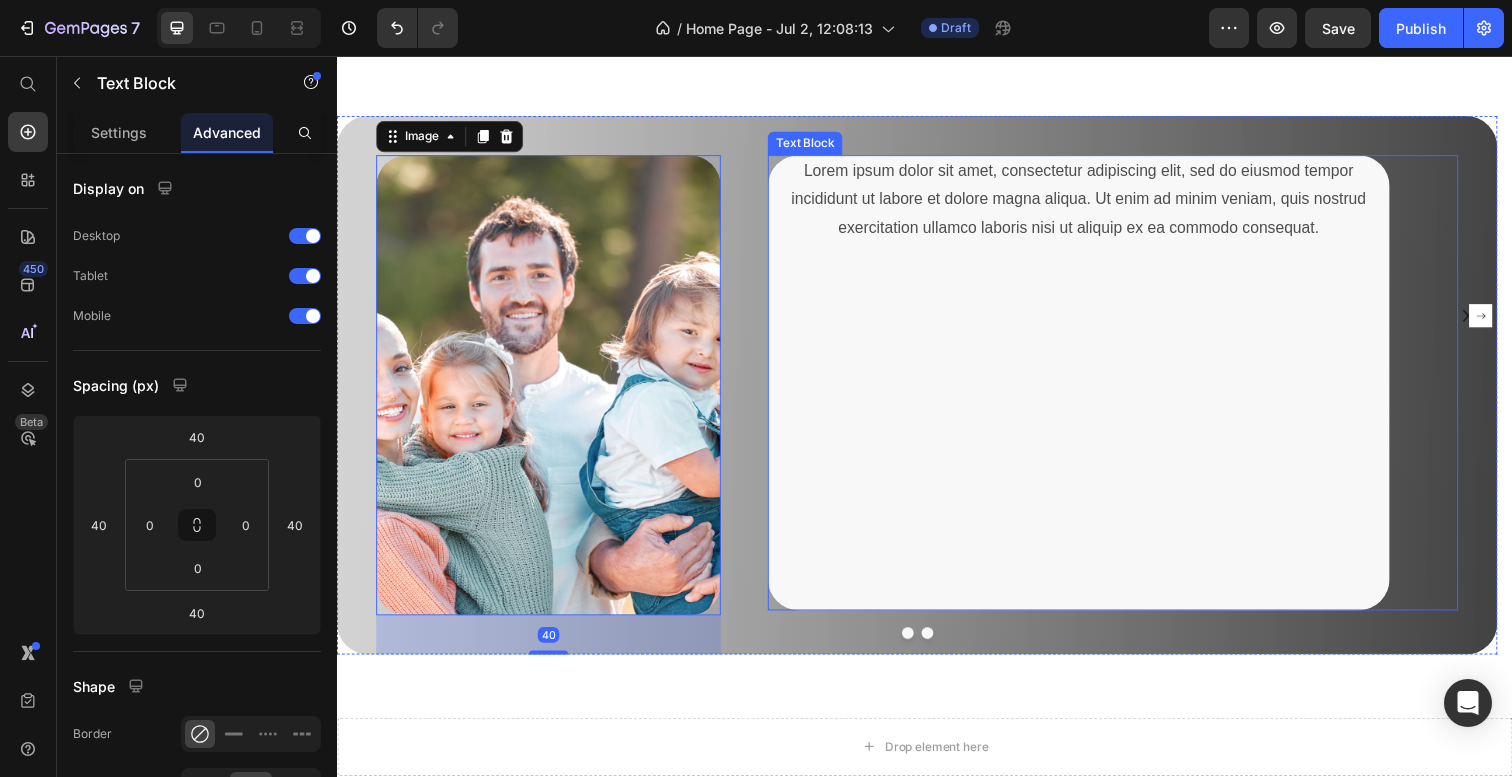 click on "Lorem ipsum dolor sit amet, consectetur adipiscing elit, sed do eiusmod tempor incididunt ut labore et dolore magna aliqua. Ut enim ad minim veniam, quis nostrud exercitation ullamco laboris nisi ut aliquip ex ea commodo consequat." at bounding box center (1094, 203) 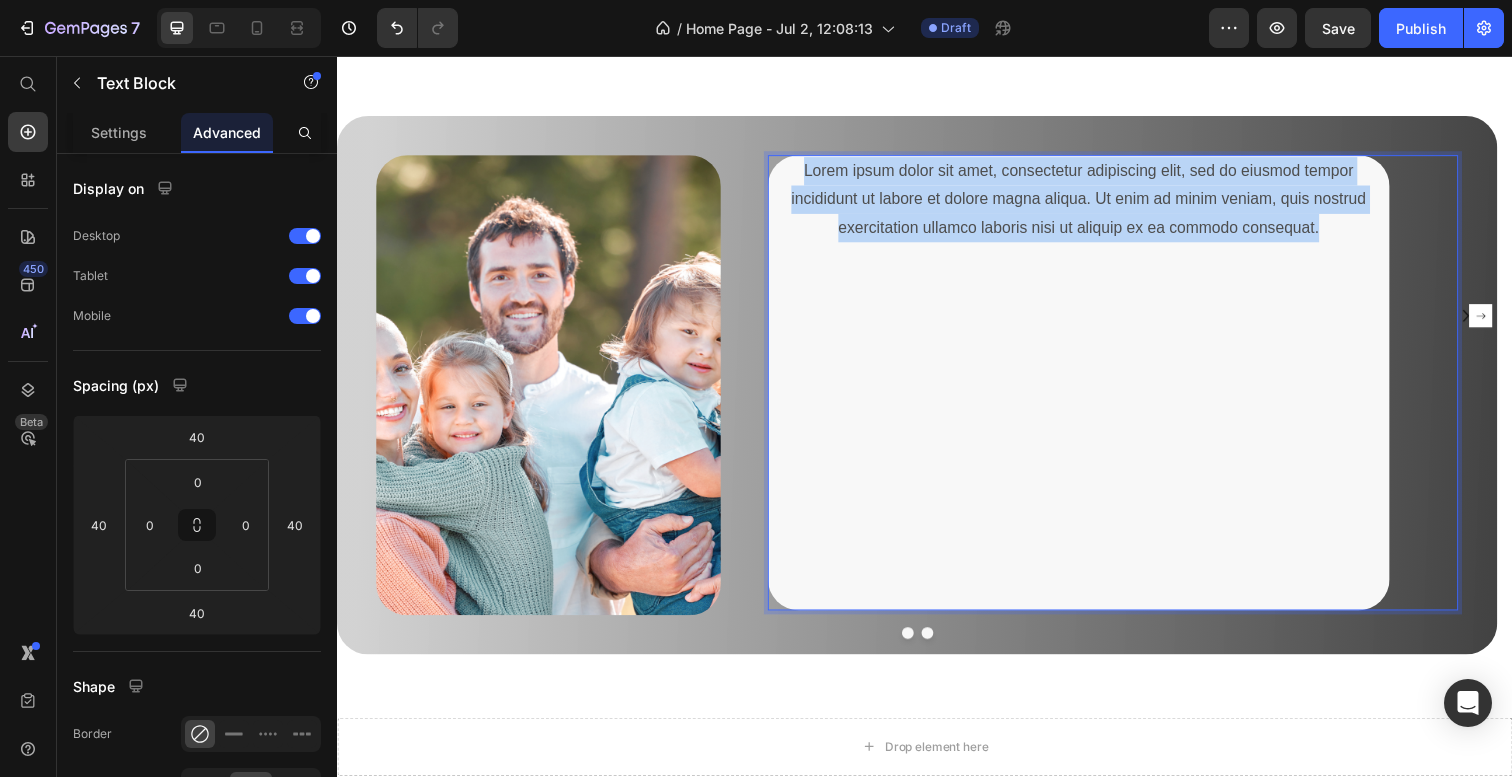 drag, startPoint x: 1343, startPoint y: 235, endPoint x: 790, endPoint y: 179, distance: 555.8282 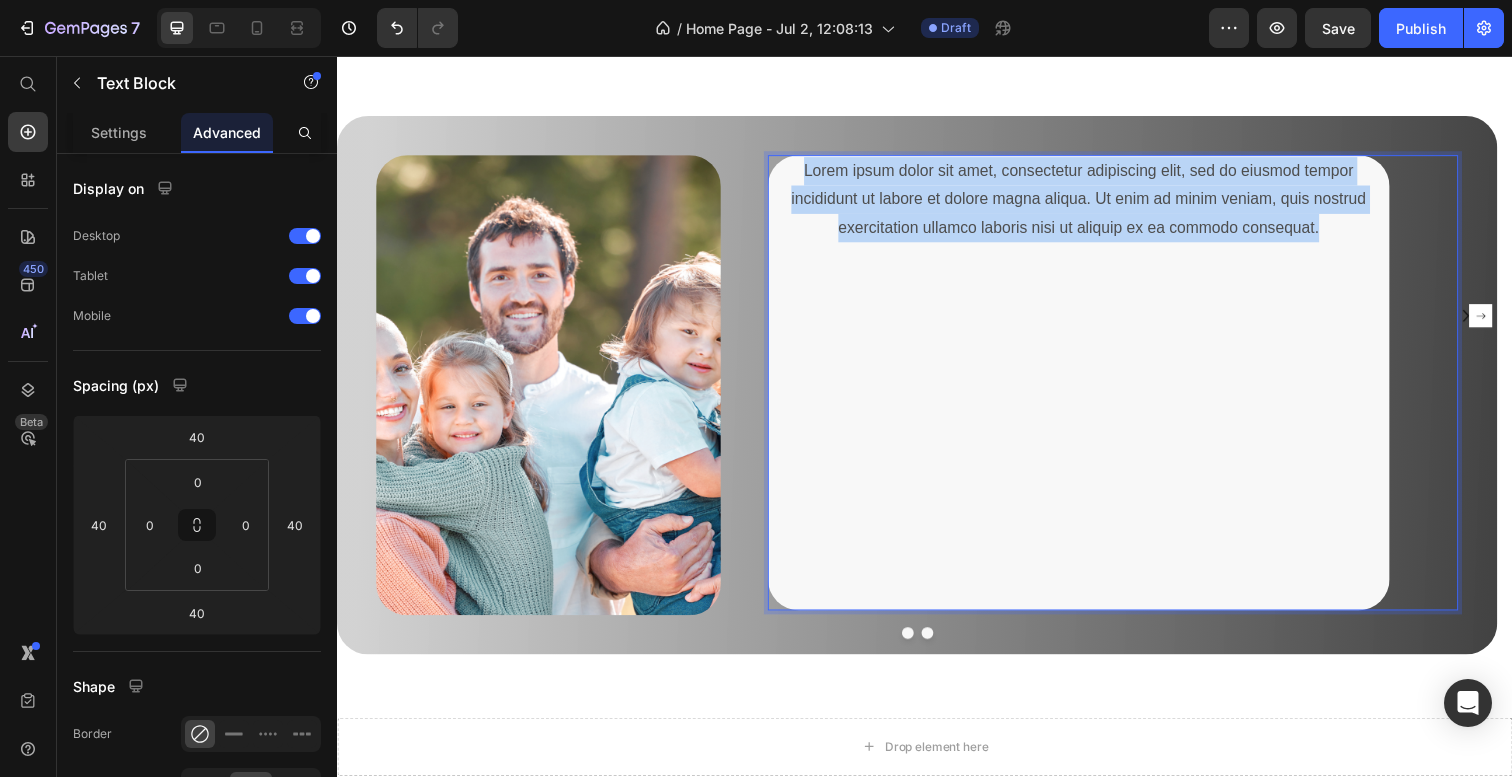 click on "Lorem ipsum dolor sit amet, consectetur adipiscing elit, sed do eiusmod tempor incididunt ut labore et dolore magna aliqua. Ut enim ad minim veniam, quis nostrud exercitation ullamco laboris nisi ut aliquip ex ea commodo consequat." at bounding box center (1094, 203) 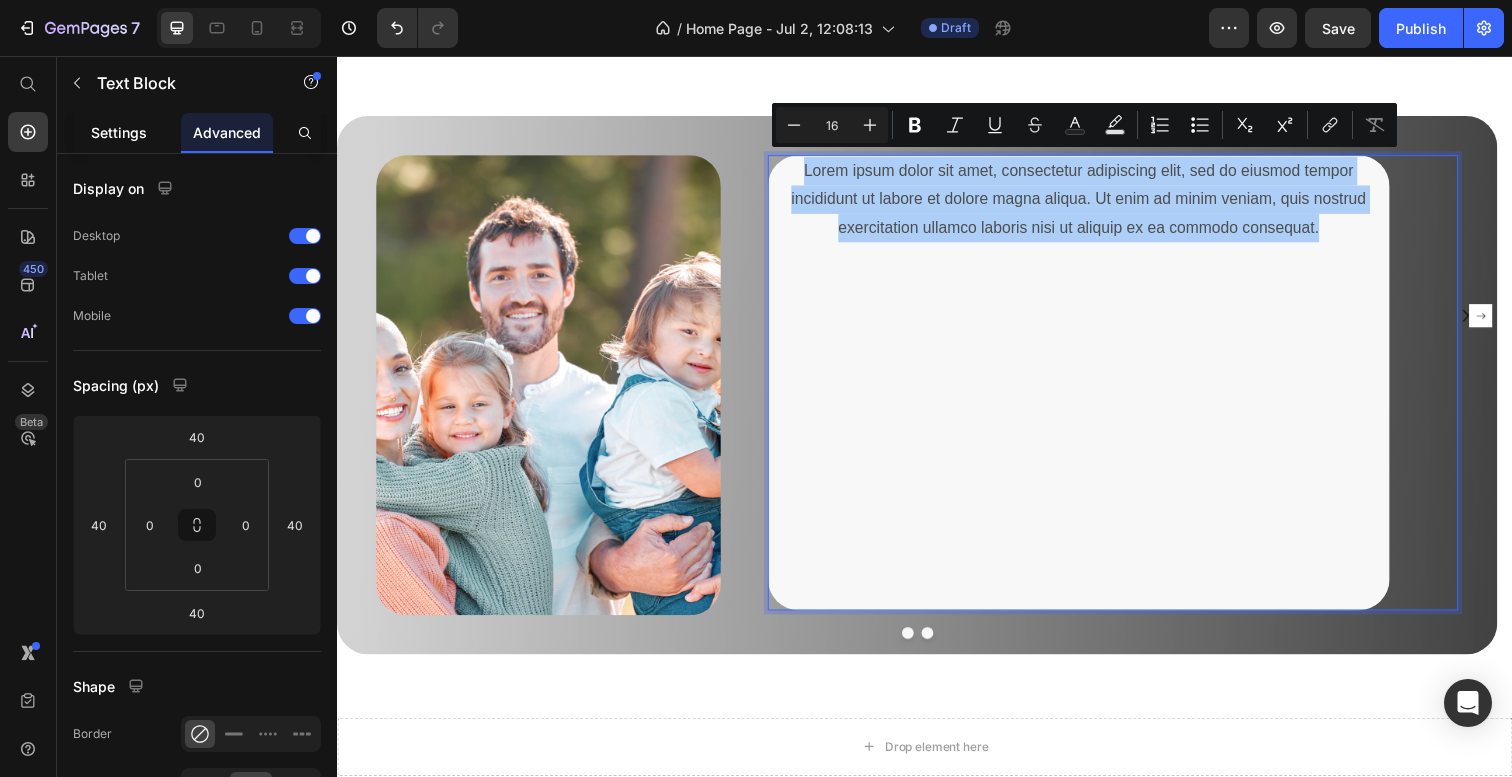 click on "Settings" 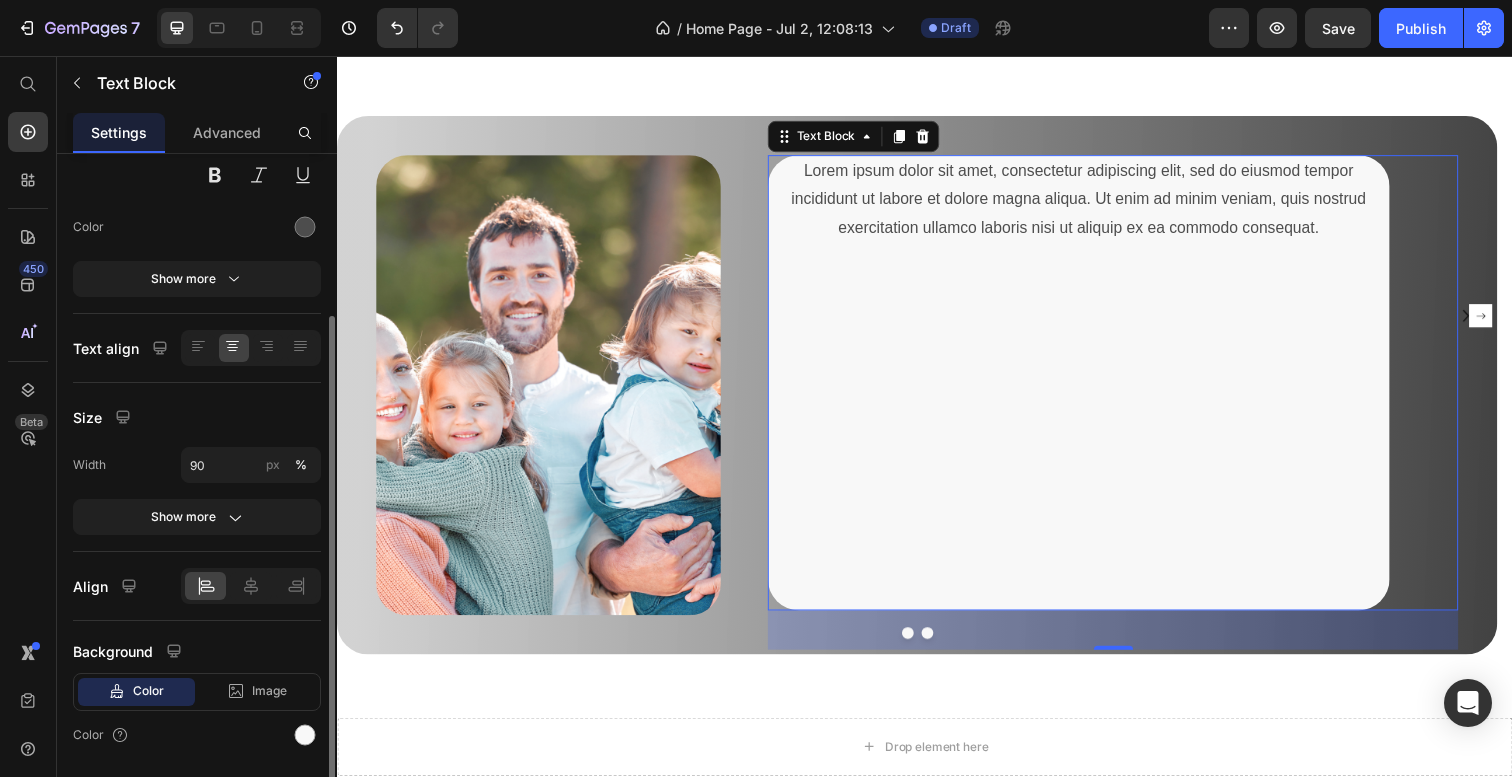 scroll, scrollTop: 223, scrollLeft: 0, axis: vertical 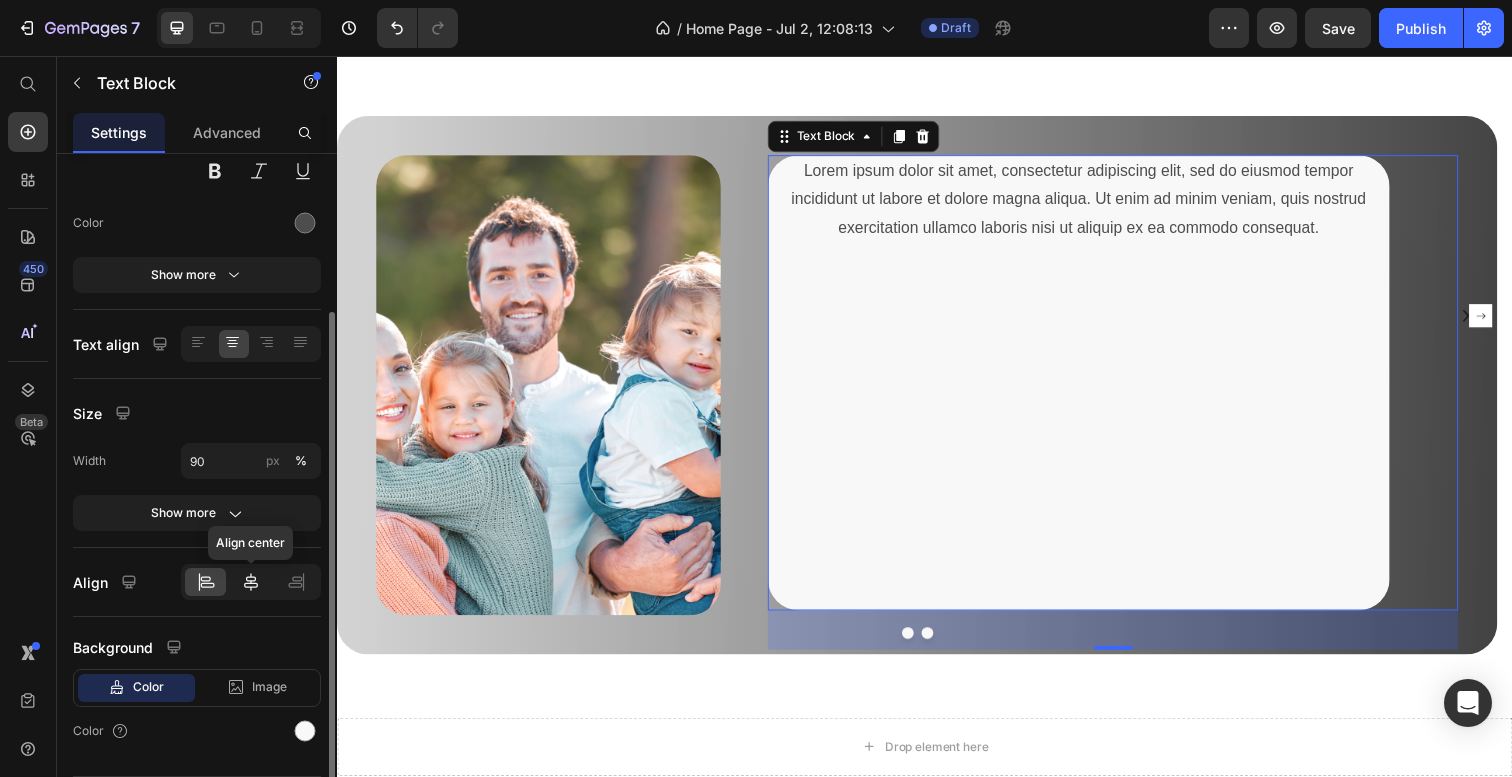 click 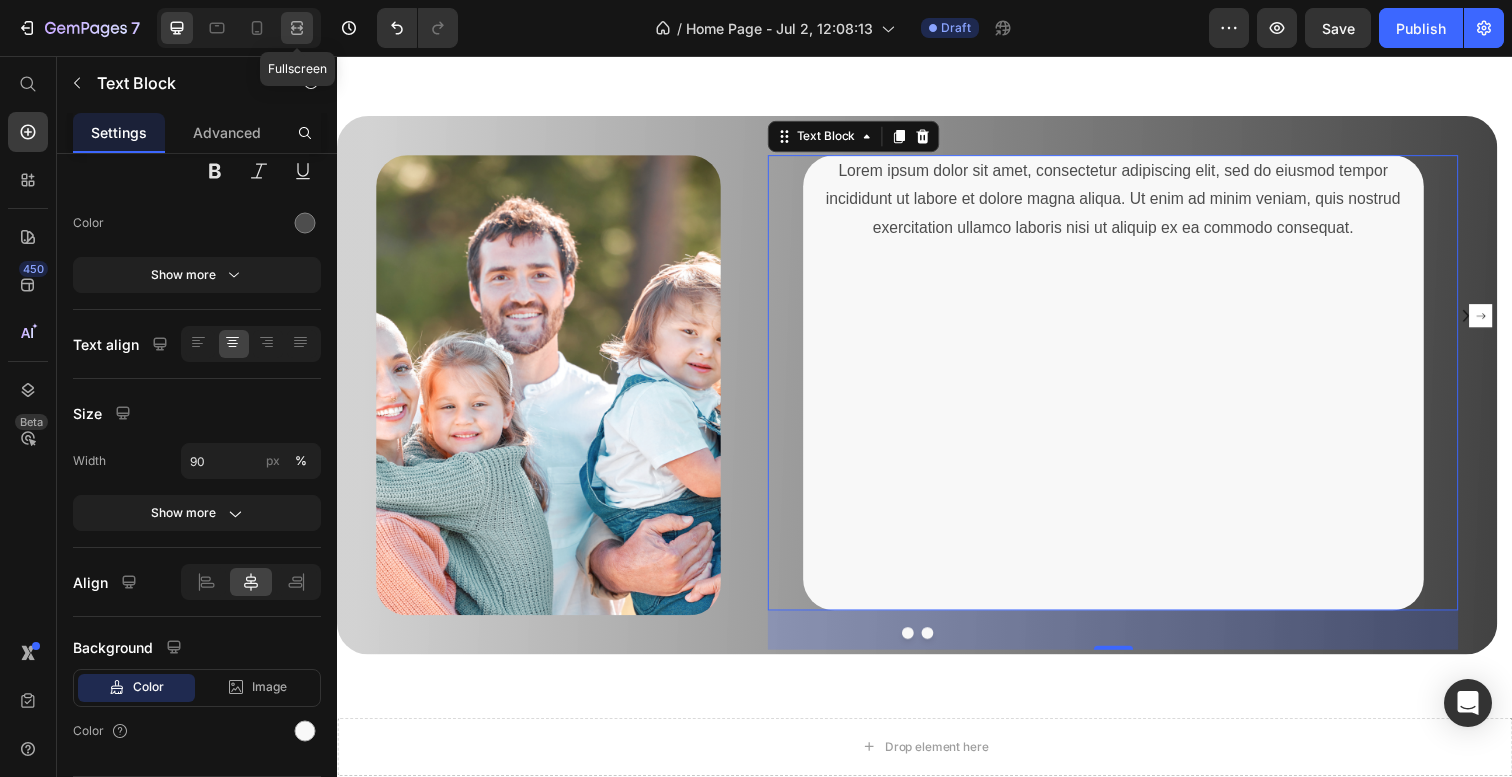 click 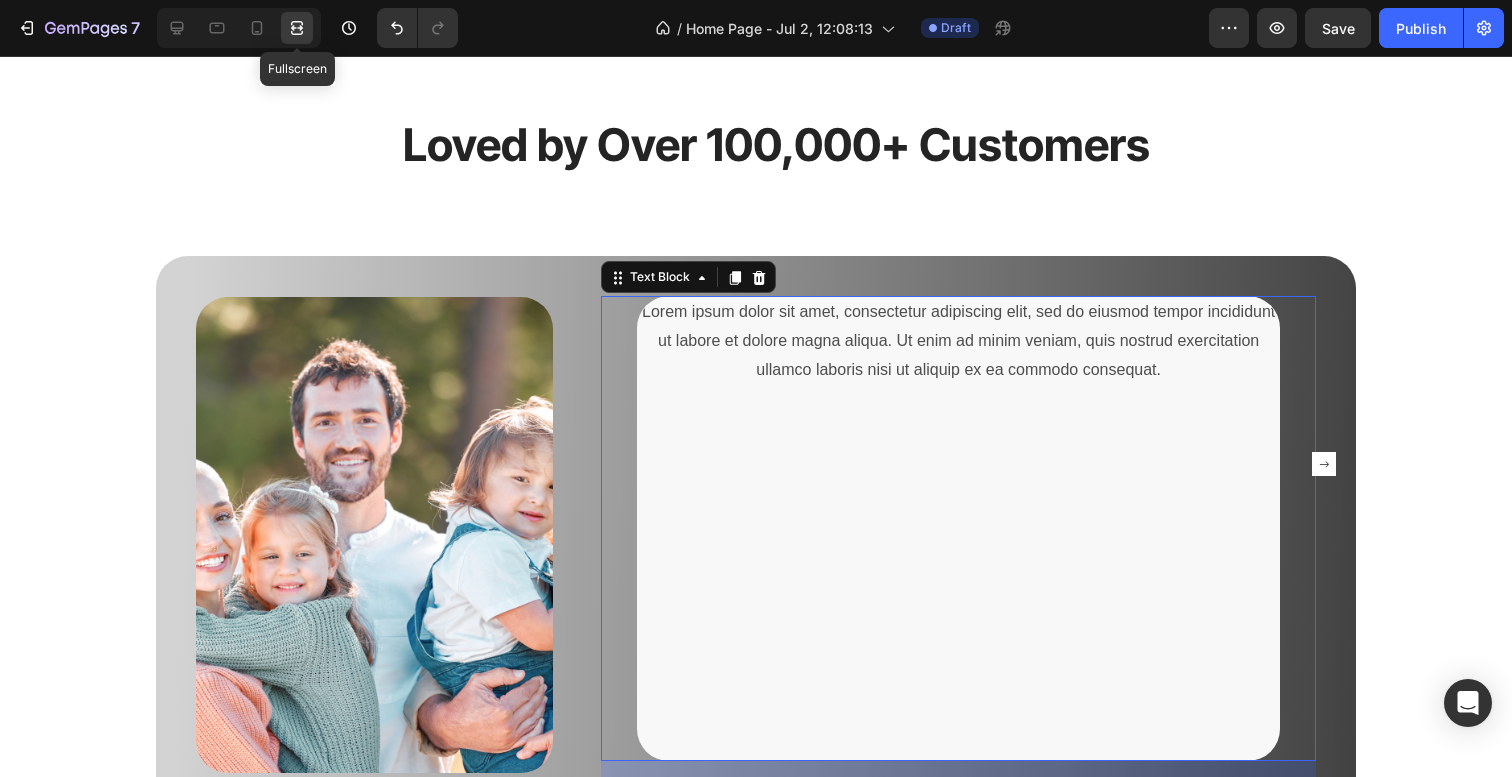 scroll, scrollTop: 2909, scrollLeft: 0, axis: vertical 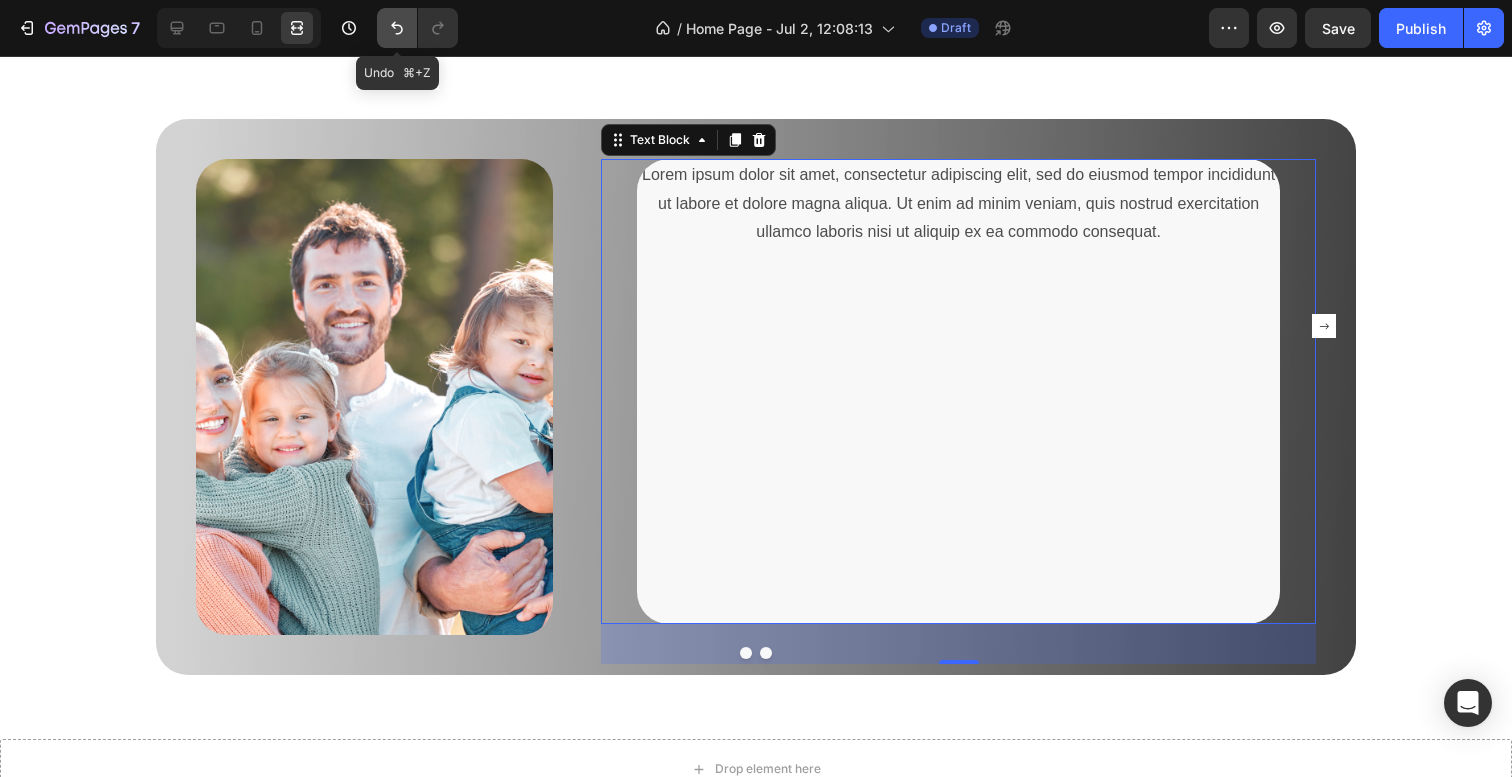 click 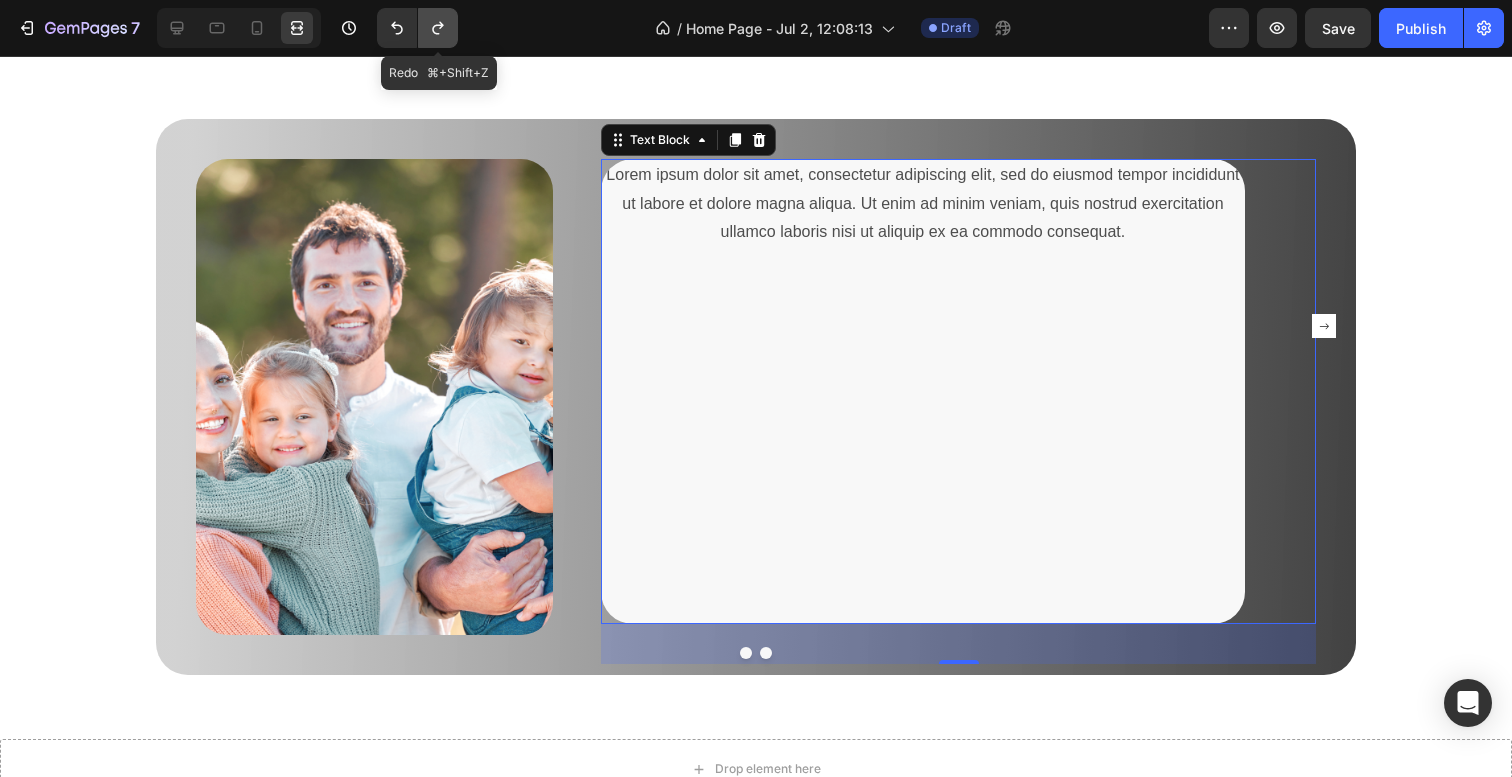click 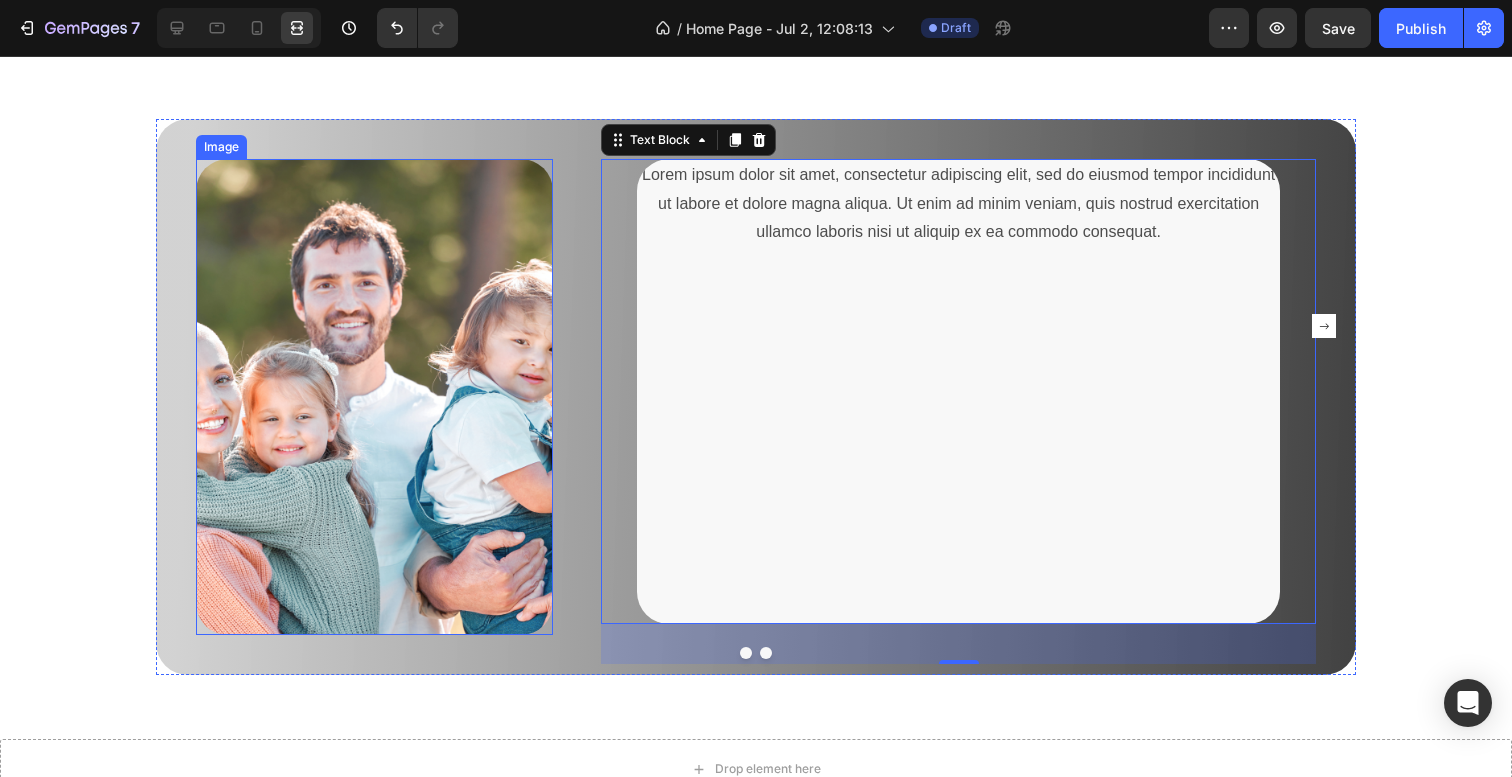 click at bounding box center (374, 397) 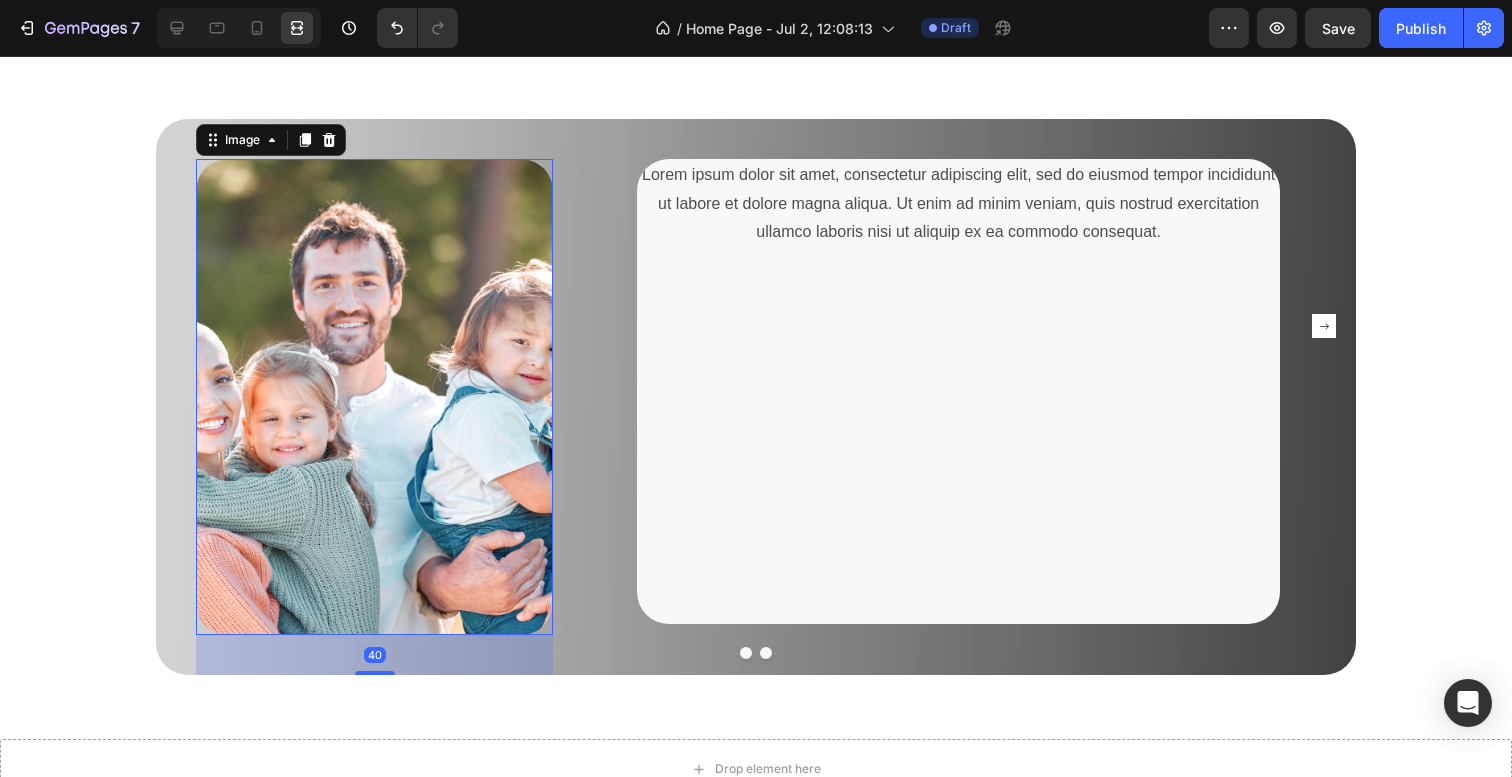 scroll, scrollTop: 0, scrollLeft: 0, axis: both 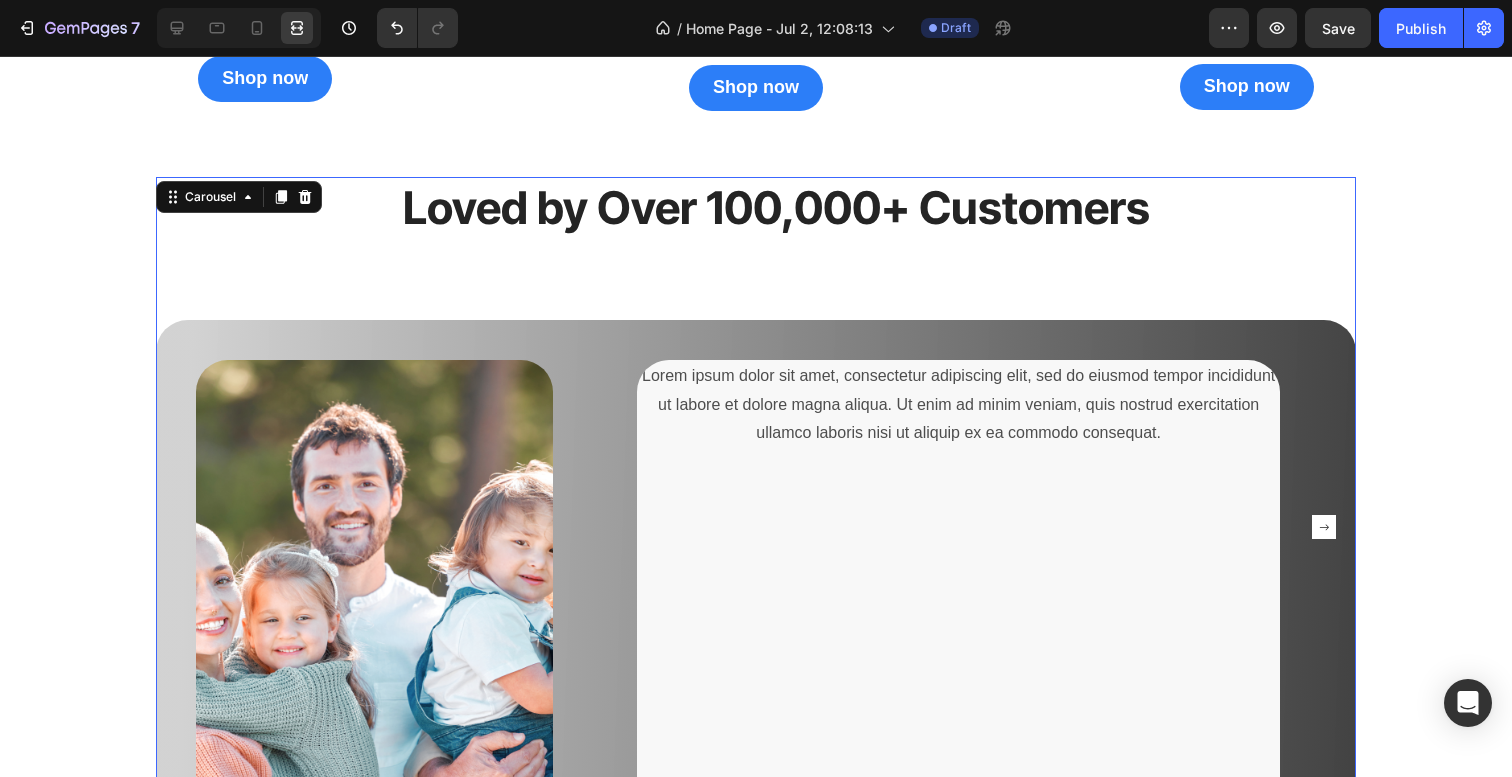 click on "Loved by Over 100,000+ Customers Heading Image Lorem ipsum dolor sit amet, consectetur adipiscing elit, sed do eiusmod tempor incididunt ut labore et dolore magna aliqua. Ut enim ad minim veniam, quis nostrud exercitation ullamco laboris nisi ut aliquip ex ea commodo consequat. Text Block Row" at bounding box center [756, 526] 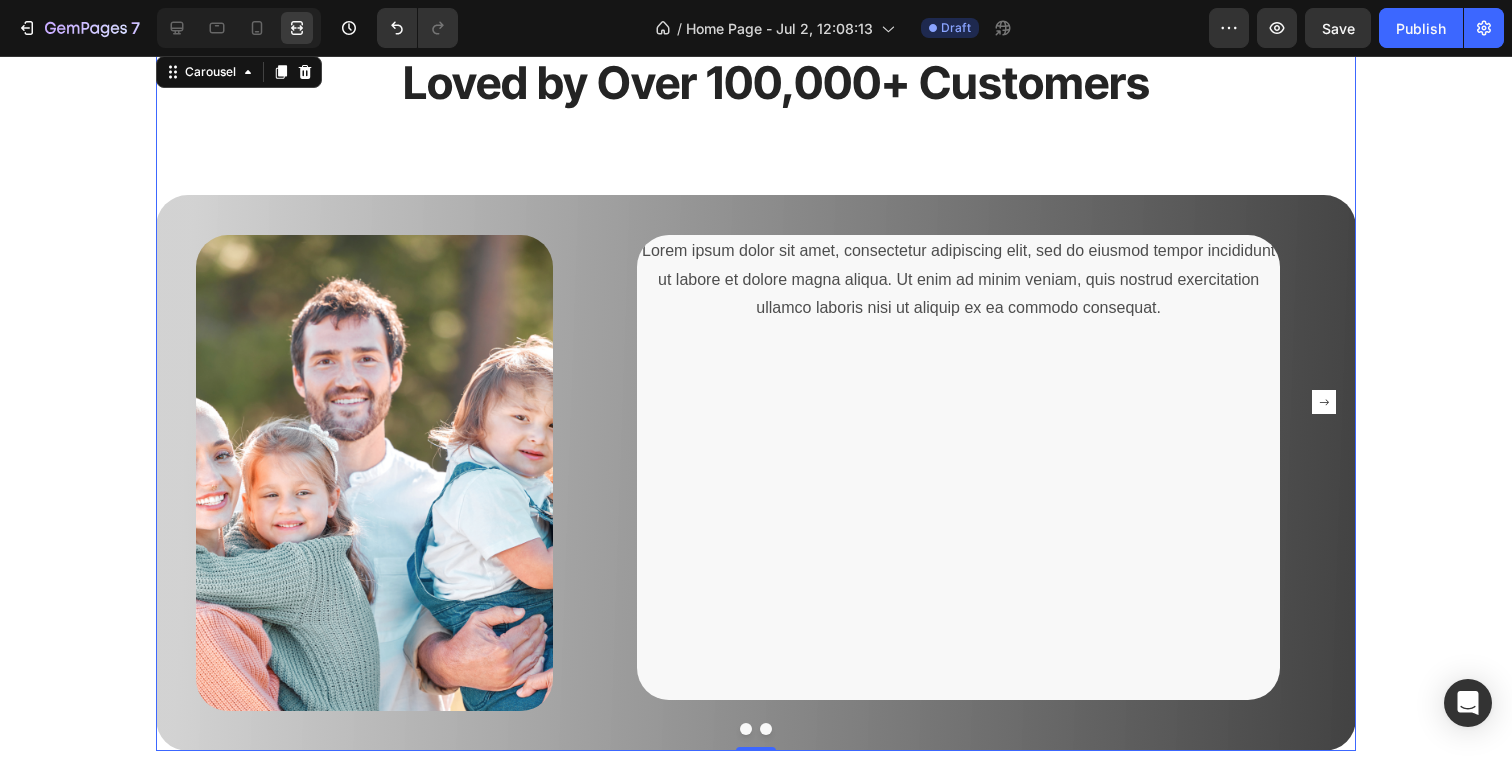 scroll, scrollTop: 2806, scrollLeft: 0, axis: vertical 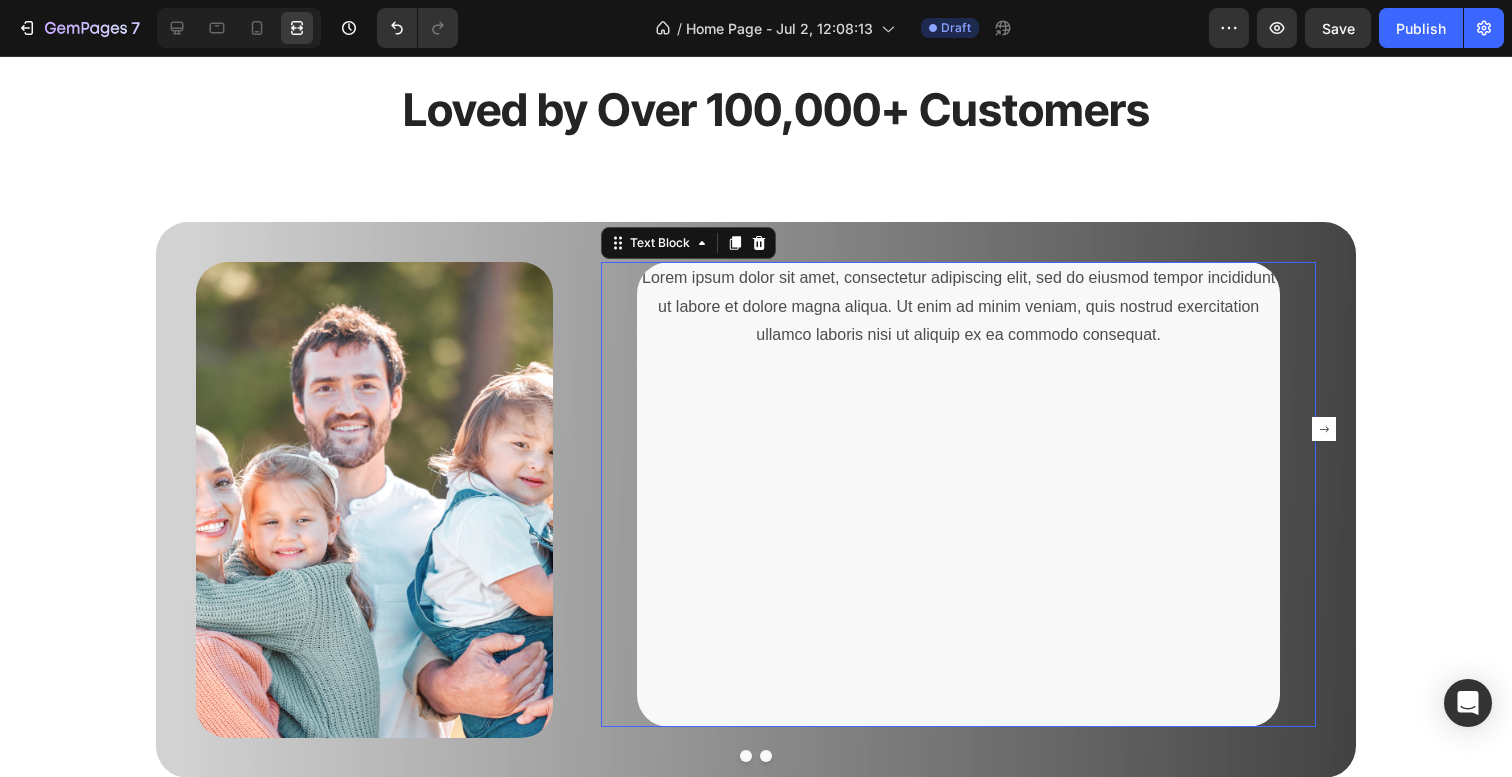 click on "Lorem ipsum dolor sit amet, consectetur adipiscing elit, sed do eiusmod tempor incididunt ut labore et dolore magna aliqua. Ut enim ad minim veniam, quis nostrud exercitation ullamco laboris nisi ut aliquip ex ea commodo consequat." at bounding box center (958, 307) 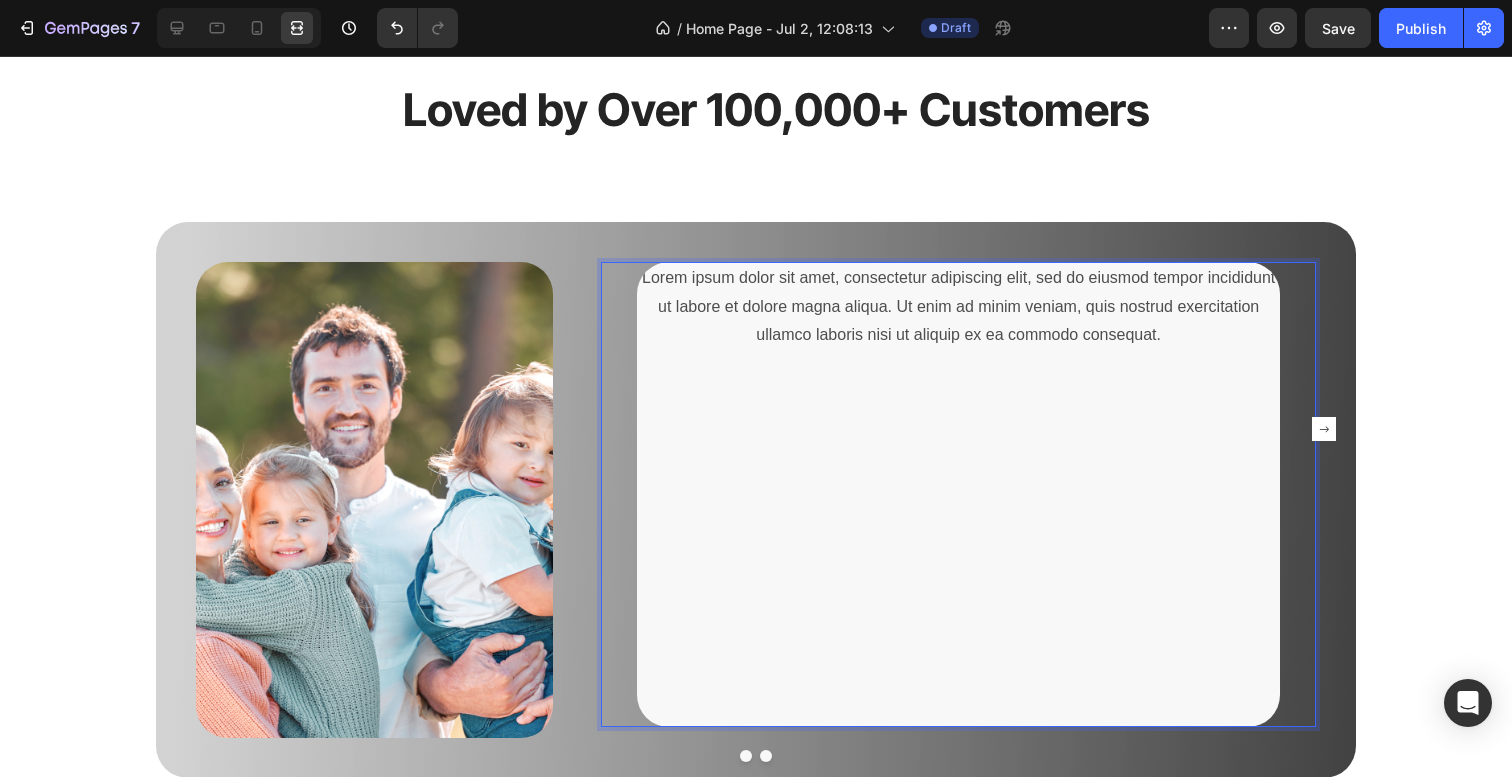 click on "Lorem ipsum dolor sit amet, consectetur adipiscing elit, sed do eiusmod tempor incididunt ut labore et dolore magna aliqua. Ut enim ad minim veniam, quis nostrud exercitation ullamco laboris nisi ut aliquip ex ea commodo consequat." at bounding box center (958, 307) 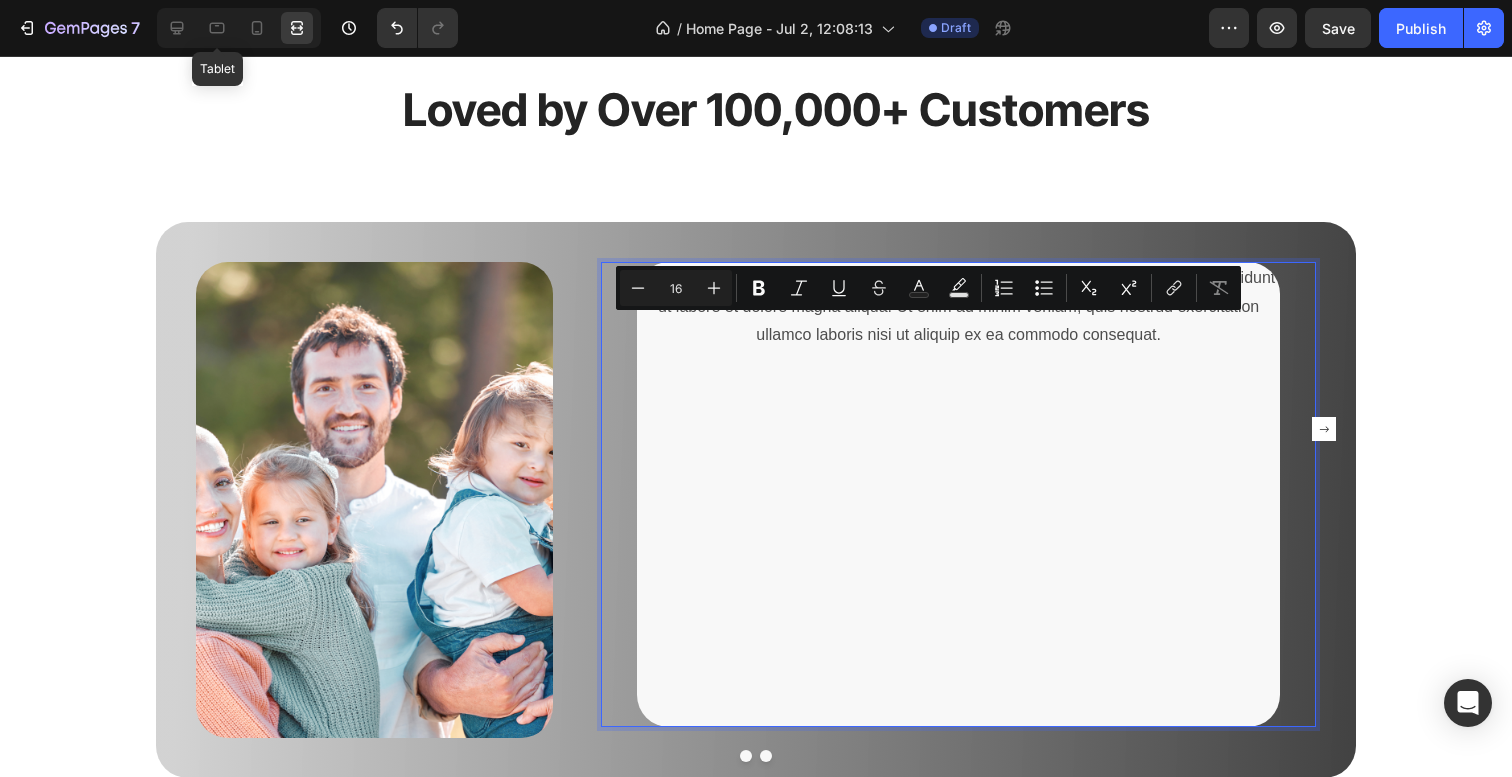 click on "Tablet" at bounding box center [239, 28] 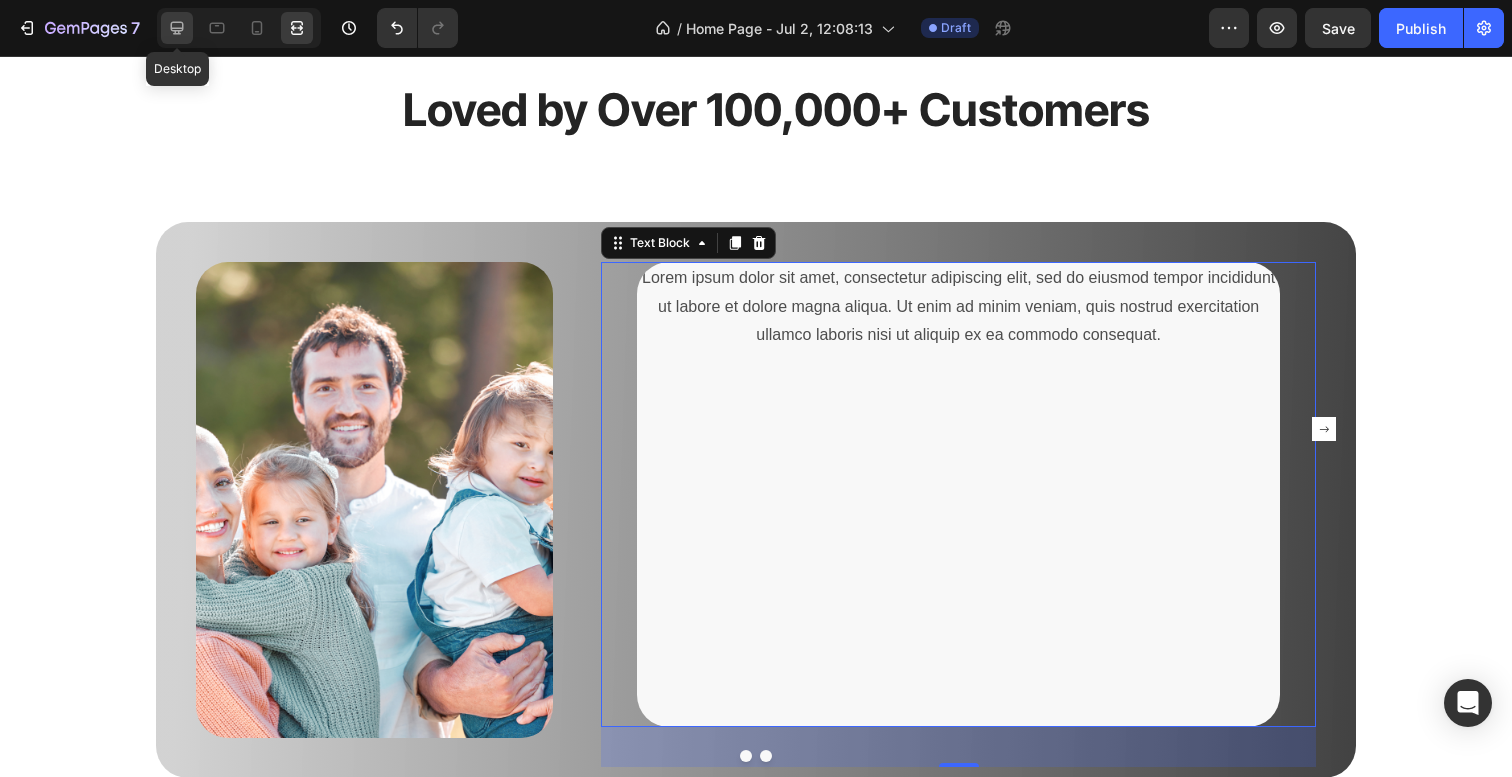 click 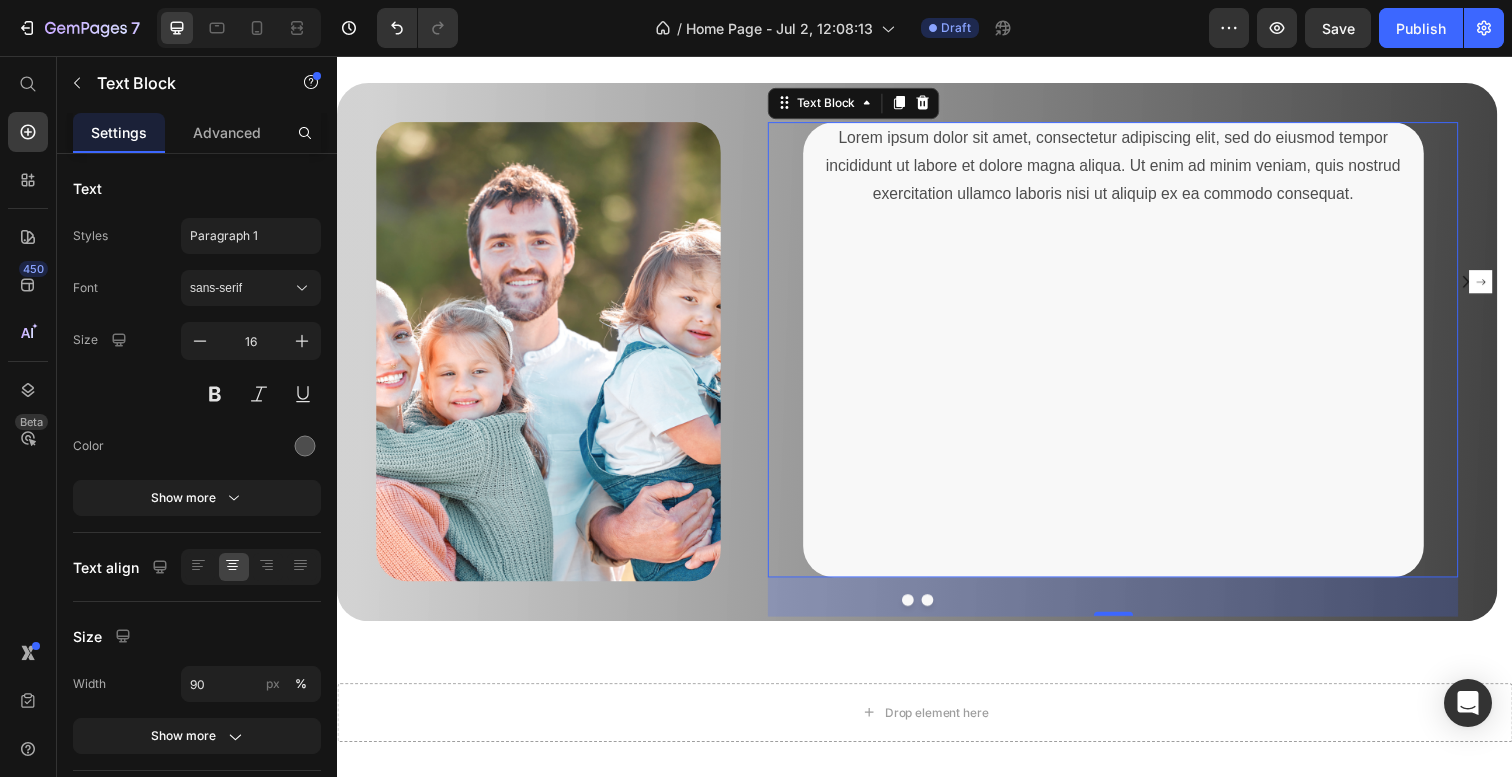 click at bounding box center (239, 28) 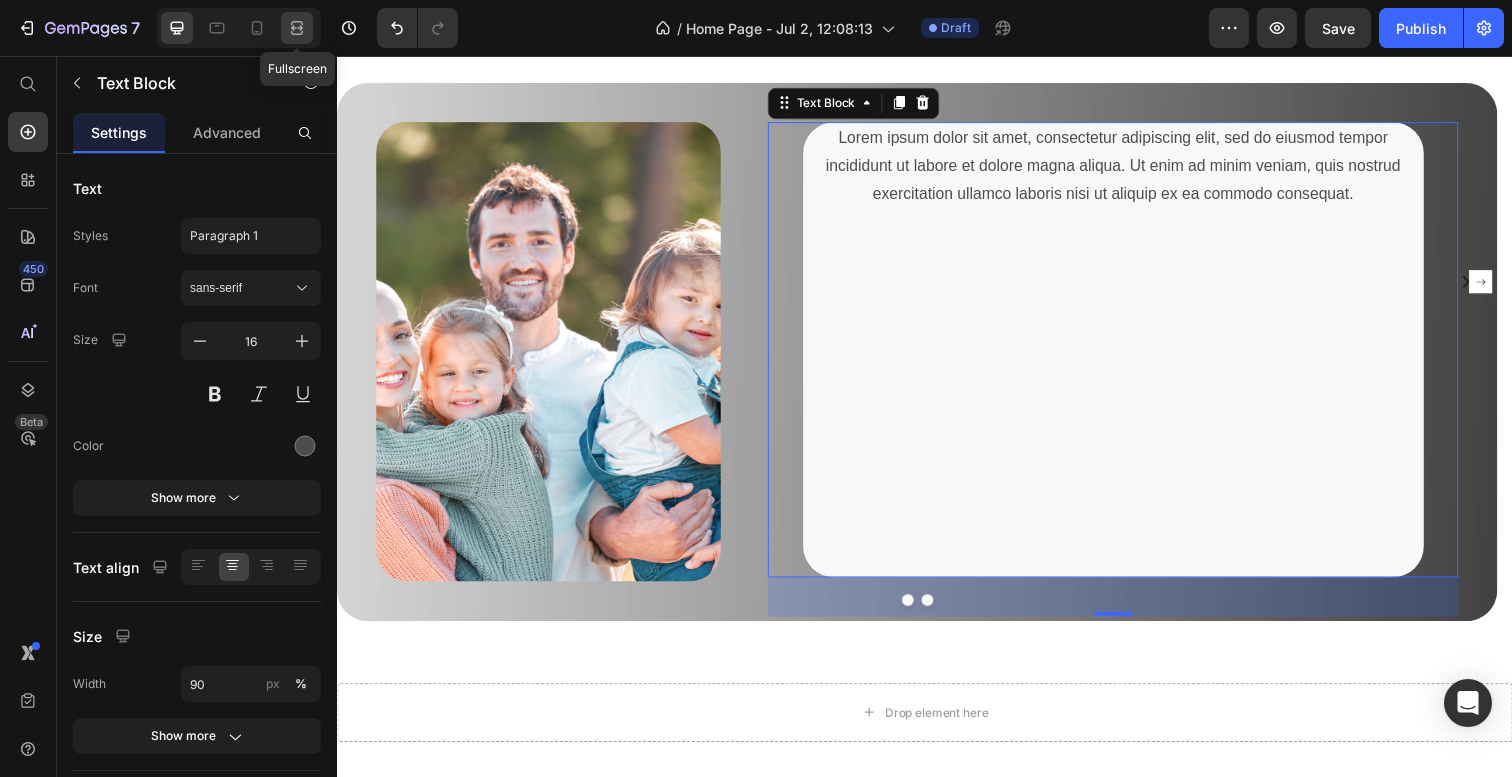 click 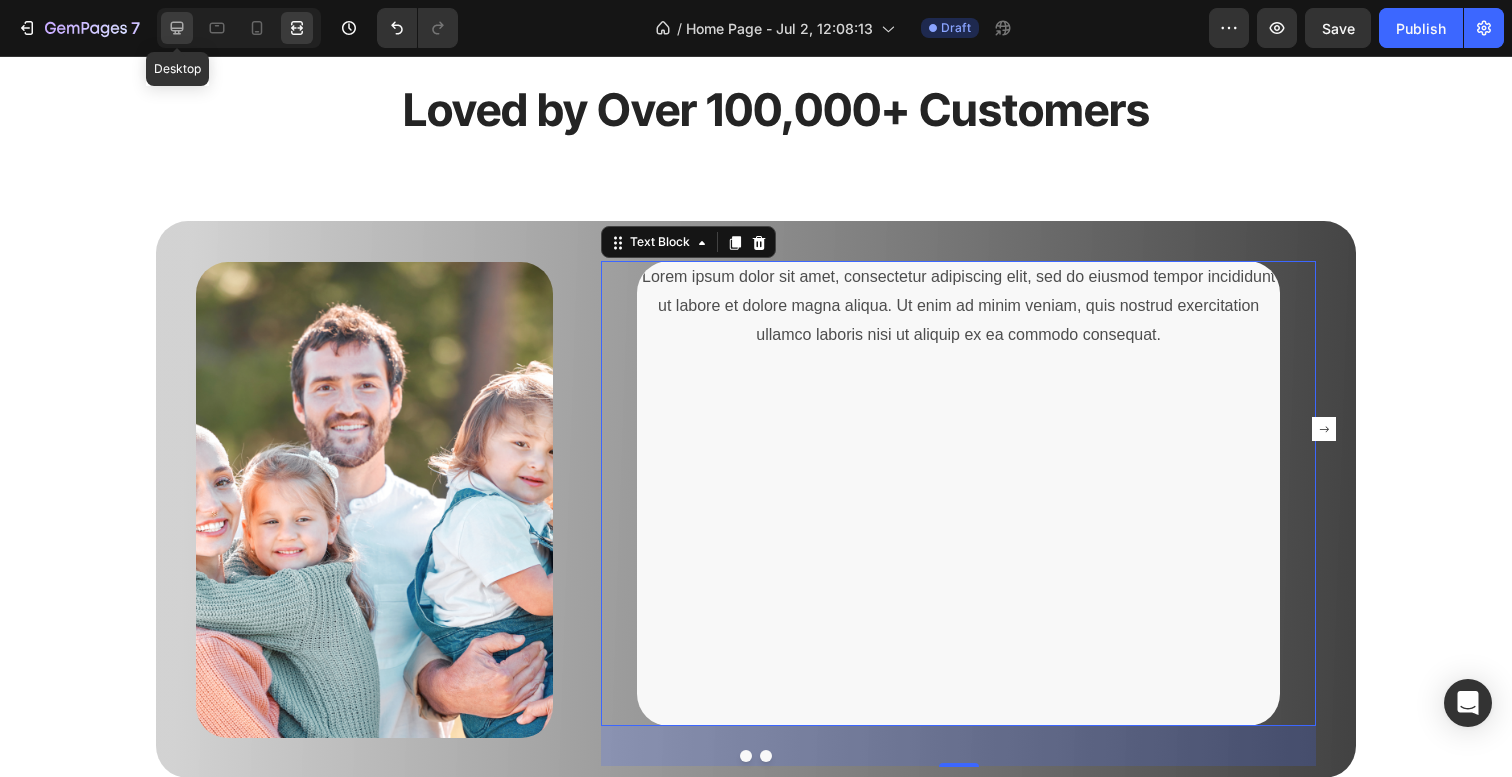 click 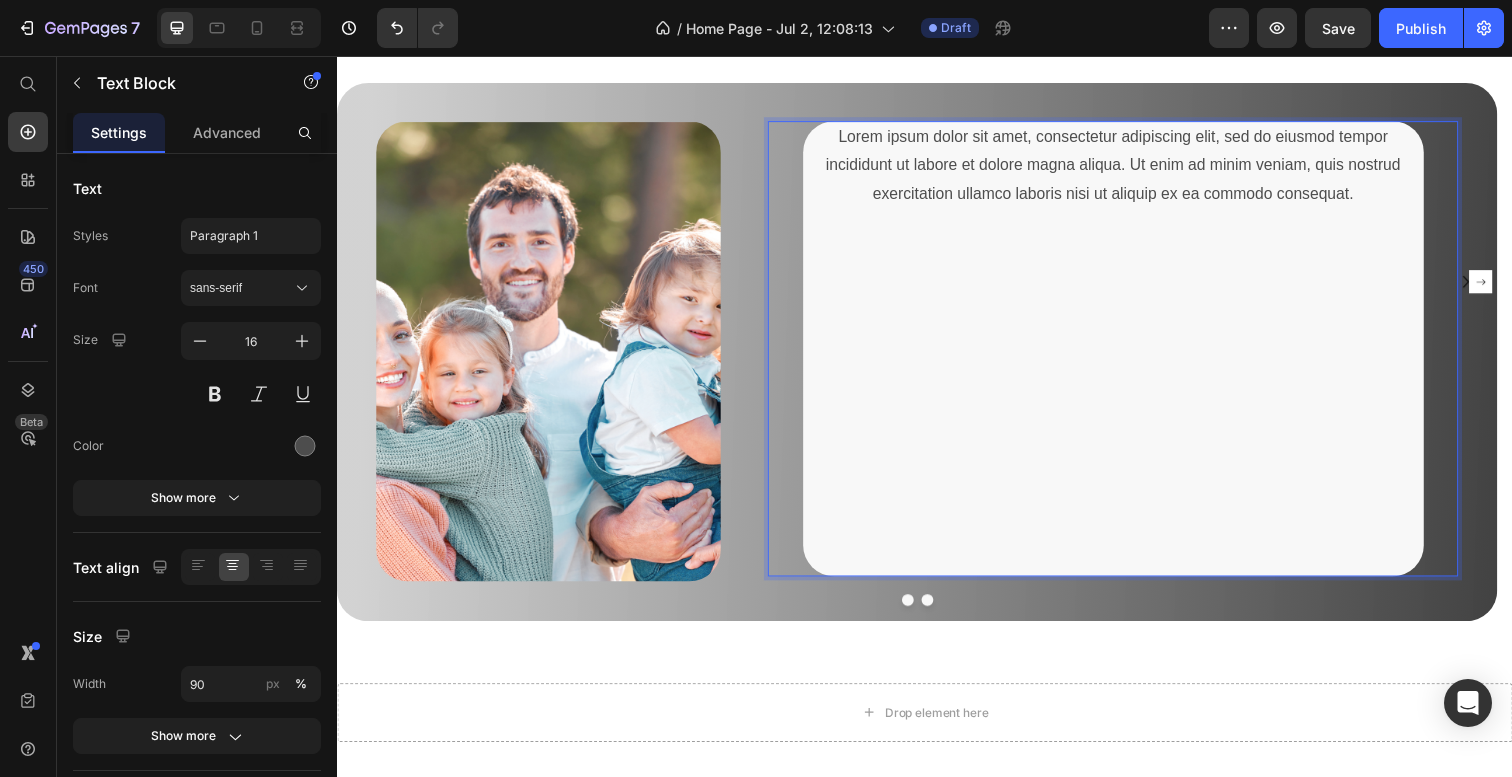 click on "Lorem ipsum dolor sit amet, consectetur adipiscing elit, sed do eiusmod tempor incididunt ut labore et dolore magna aliqua. Ut enim ad minim veniam, quis nostrud exercitation ullamco laboris nisi ut aliquip ex ea commodo consequat." at bounding box center (1130, 168) 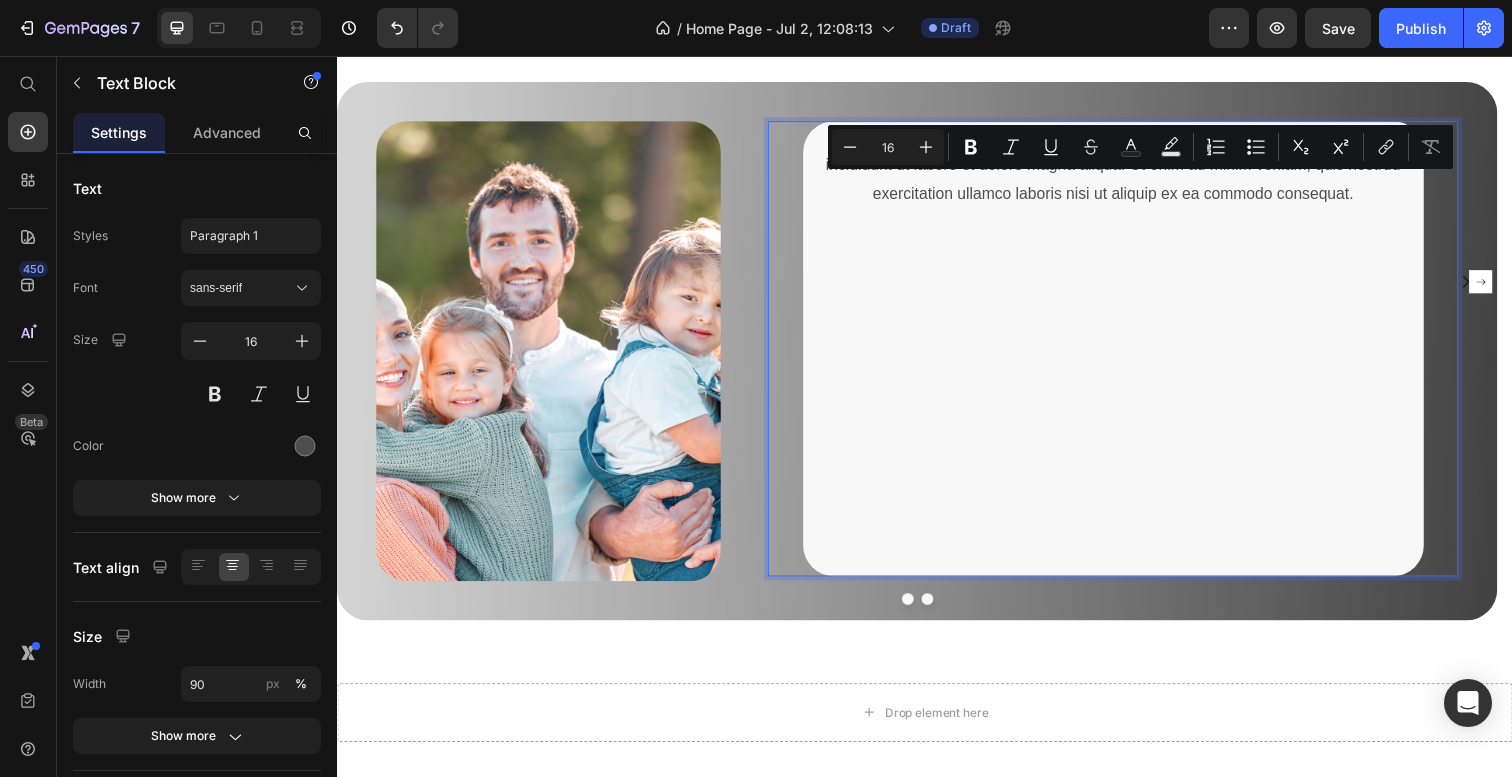 click on "Lorem ipsum dolor sit amet, consectetur adipiscing elit, sed do eiusmod tempor incididunt ut labore et dolore magna aliqua. Ut enim ad minim veniam, quis nostrud exercitation ullamco laboris nisi ut aliquip ex ea commodo consequat." at bounding box center [1130, 168] 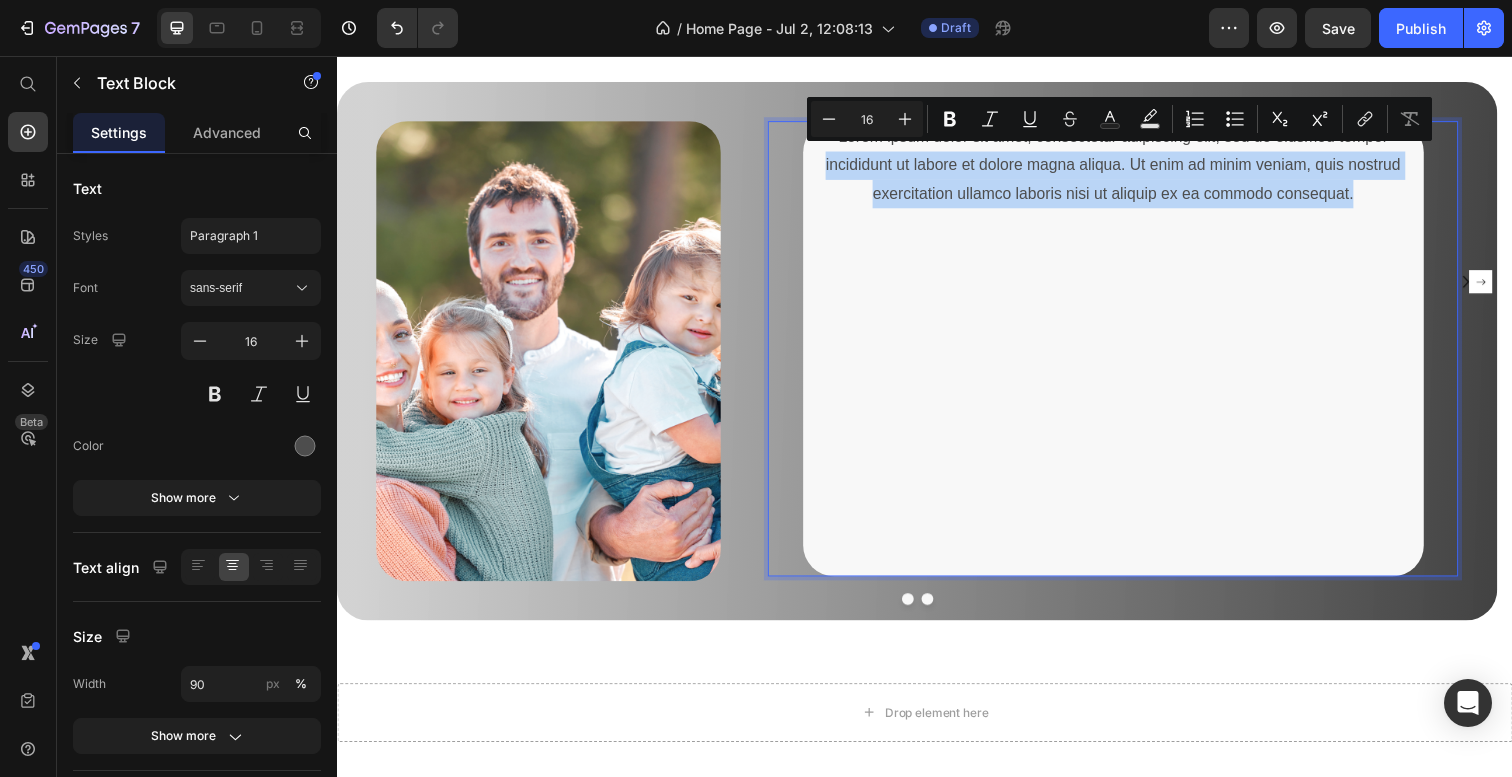 drag, startPoint x: 1375, startPoint y: 195, endPoint x: 830, endPoint y: 146, distance: 547.1983 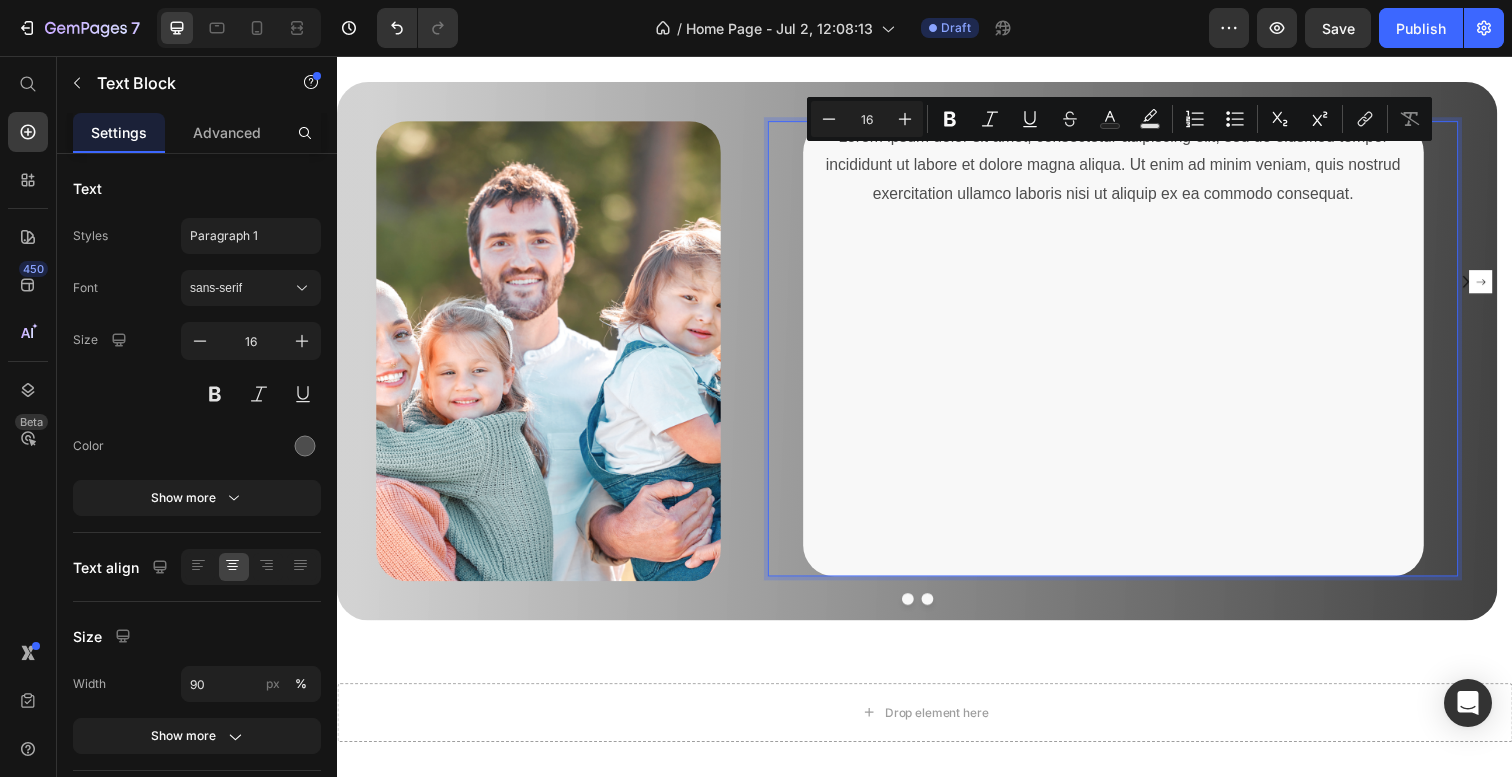 click at bounding box center [1130, 341] 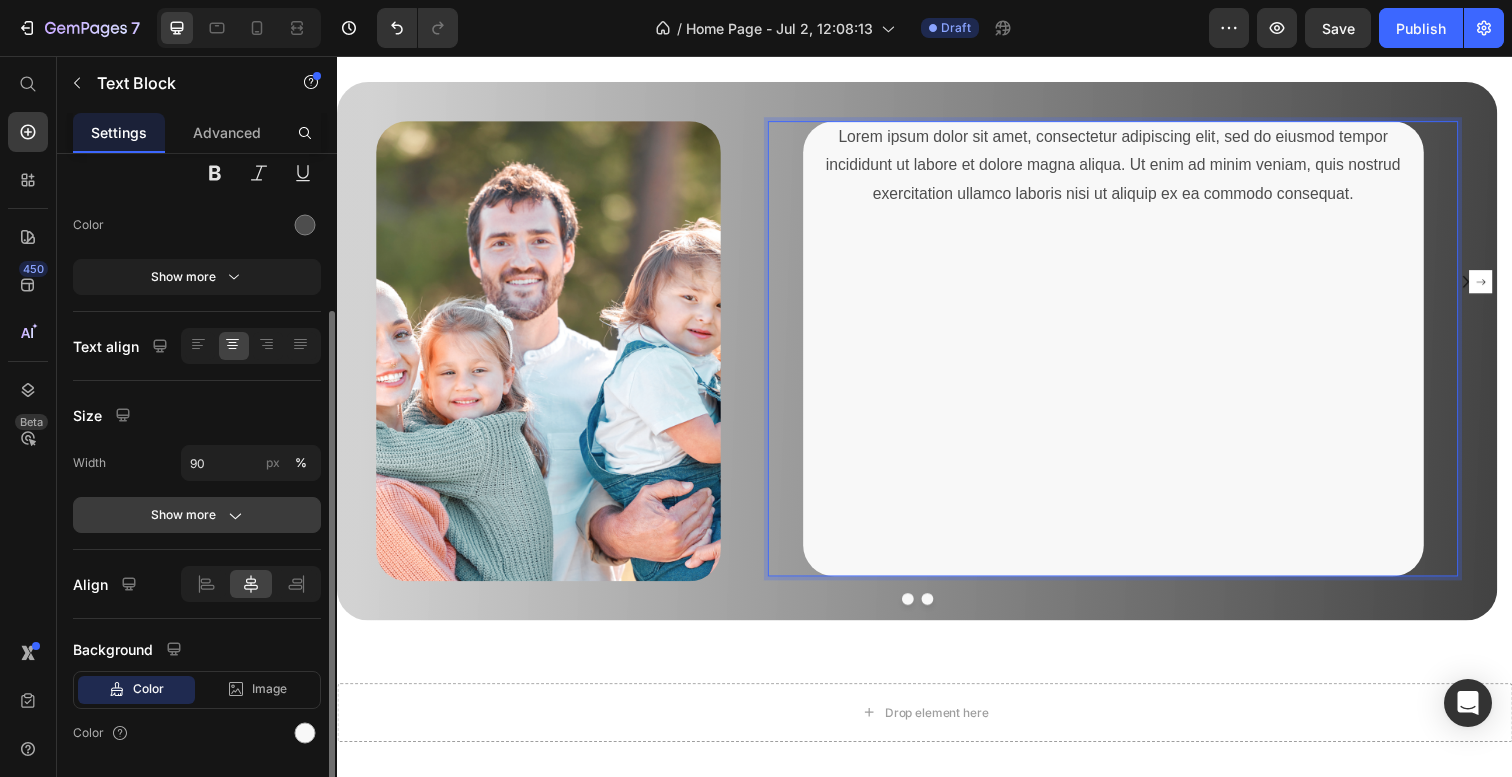 scroll, scrollTop: 244, scrollLeft: 0, axis: vertical 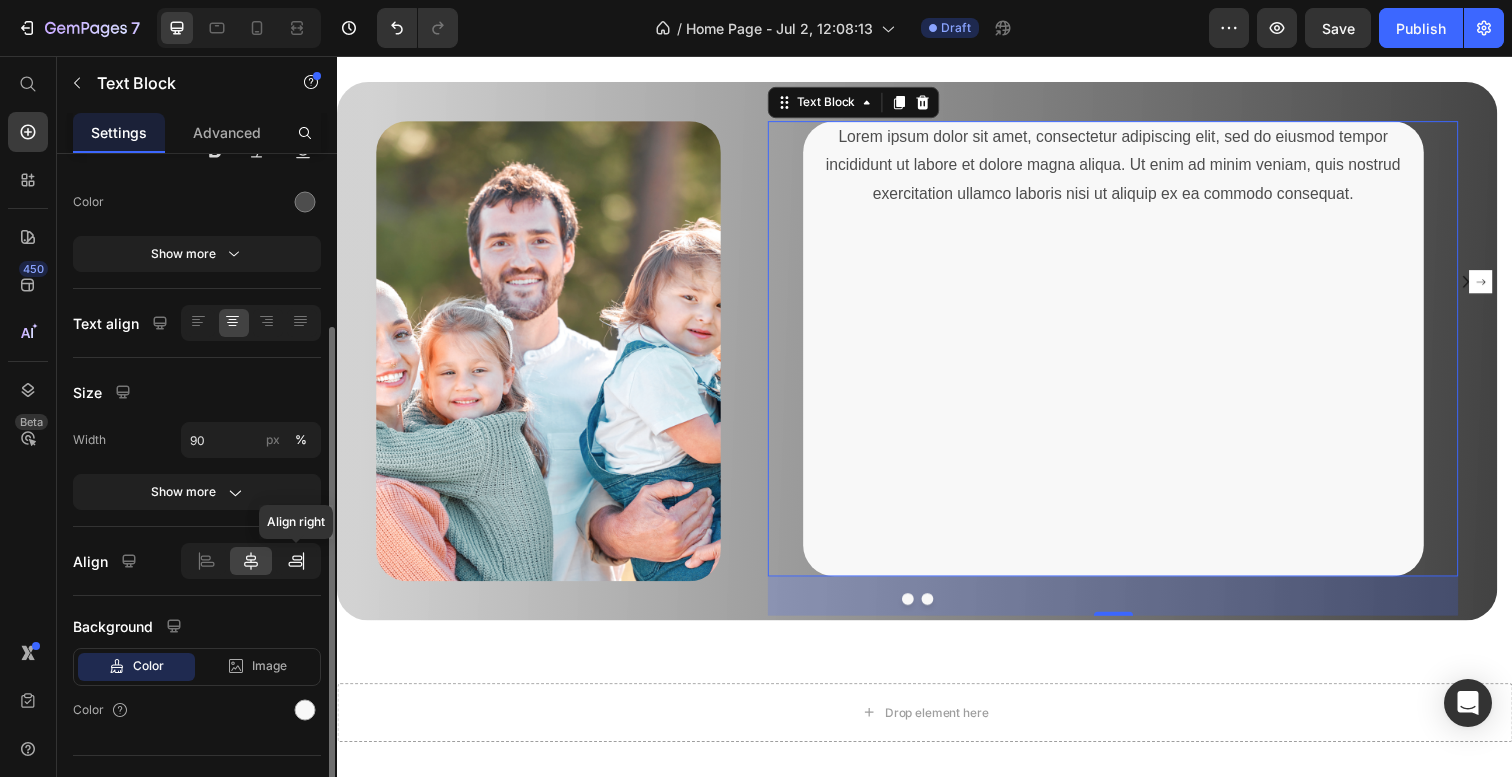 click 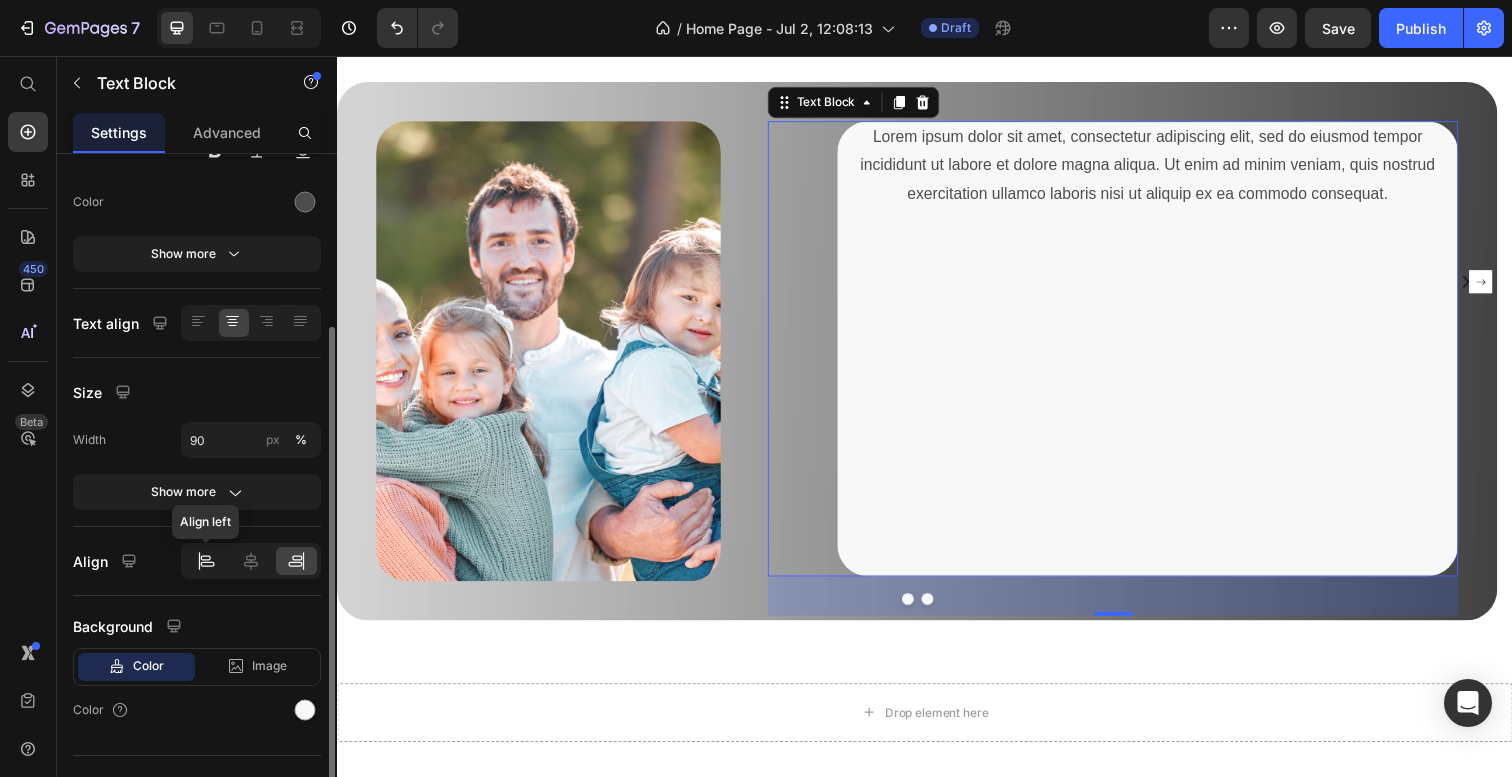 click 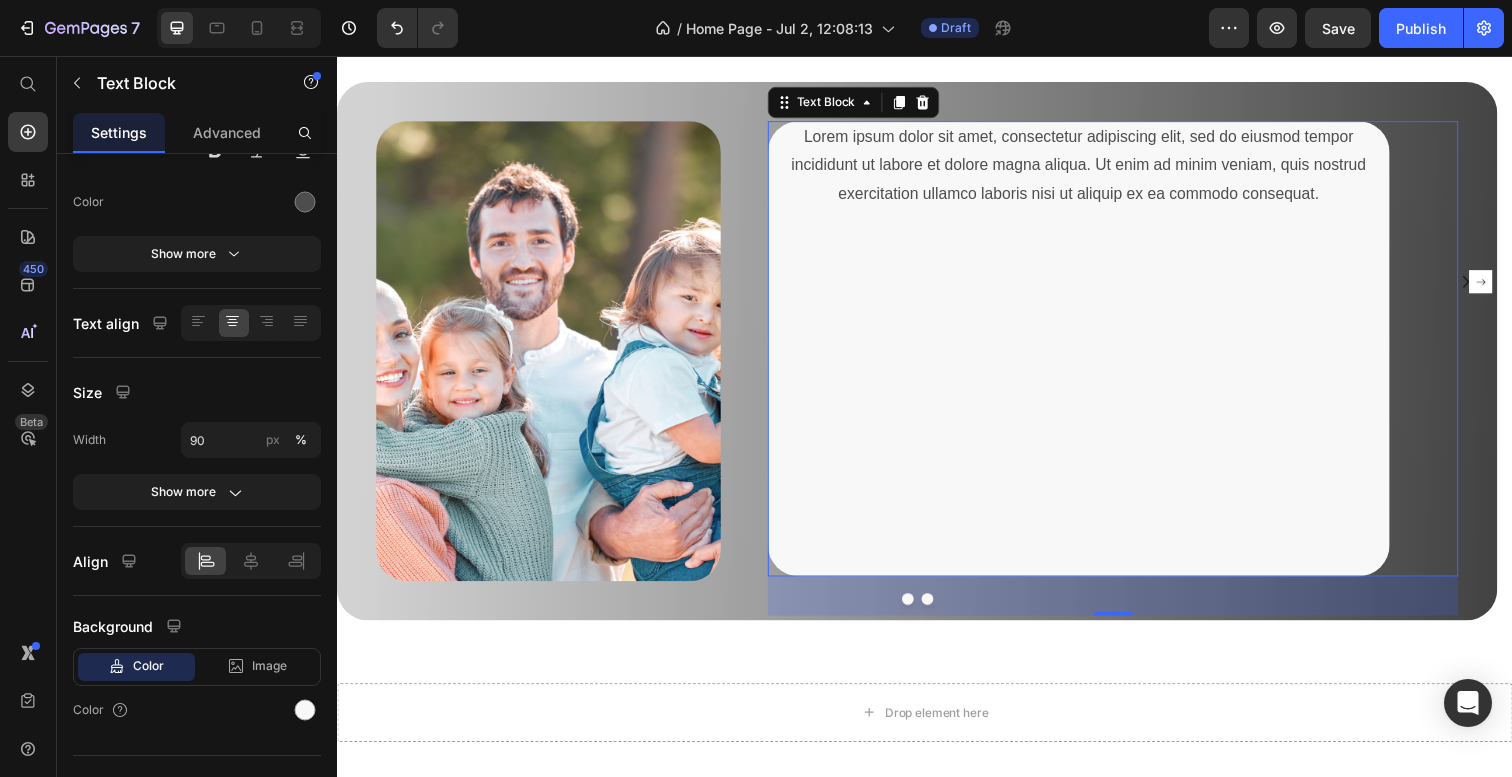 click at bounding box center (239, 28) 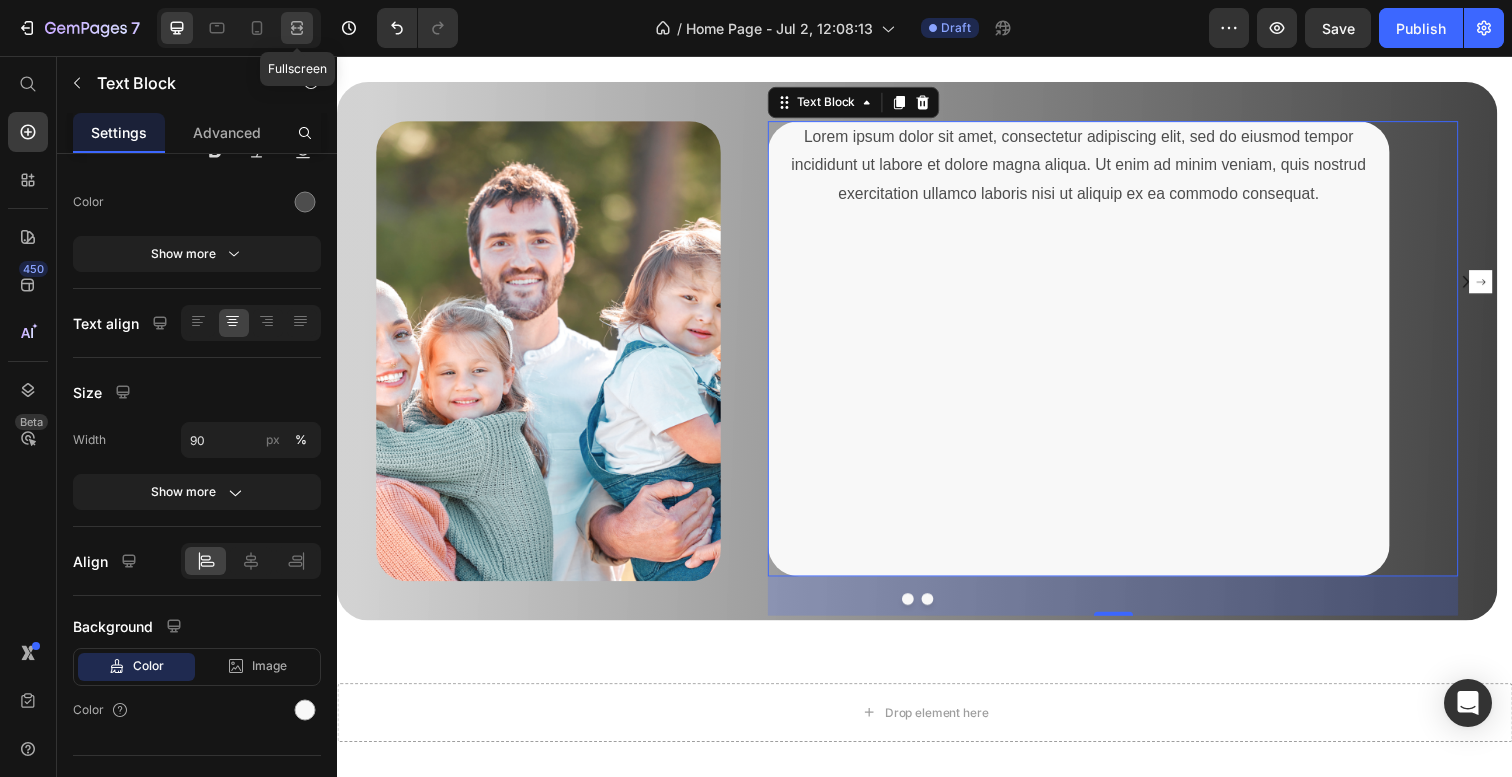 click 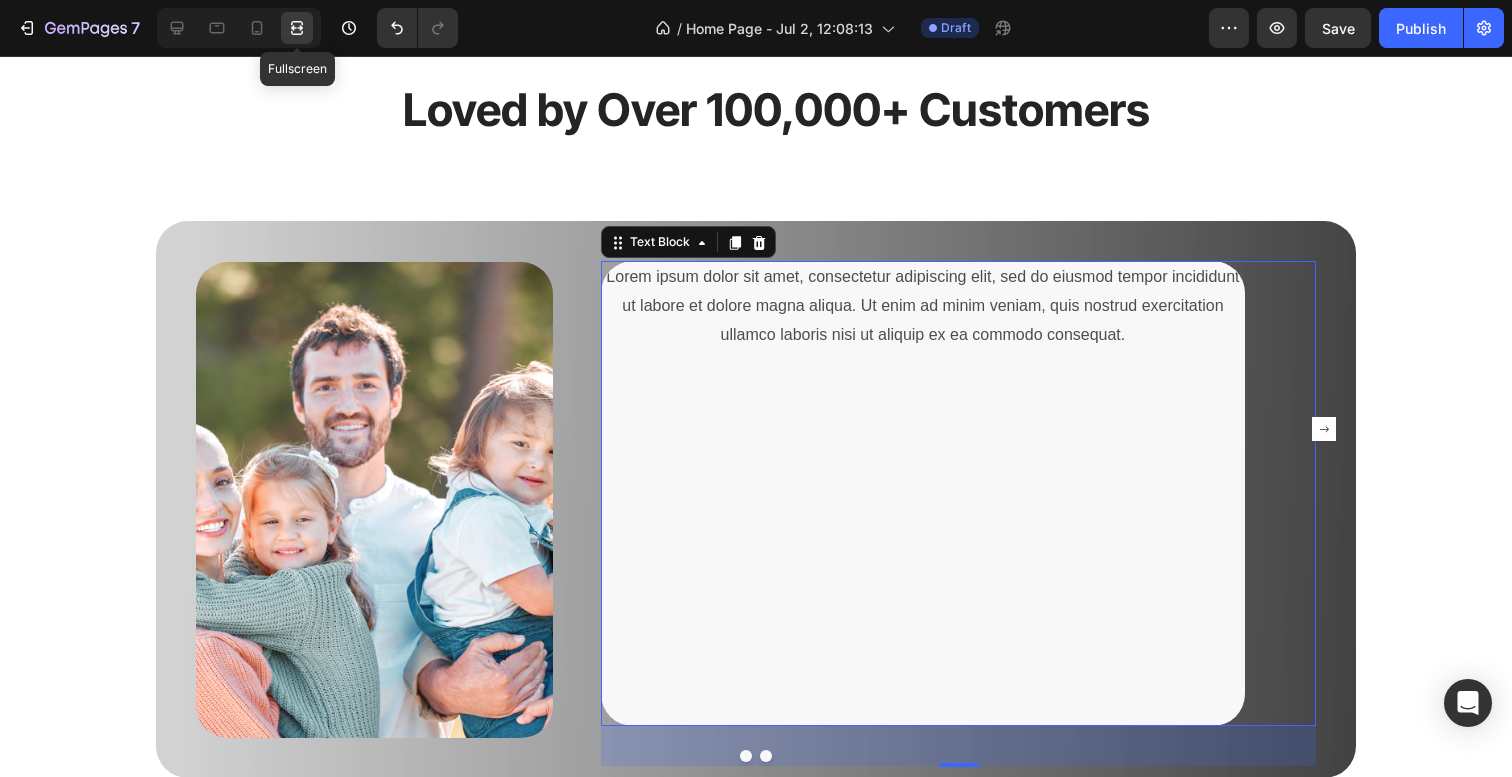 scroll, scrollTop: 2945, scrollLeft: 0, axis: vertical 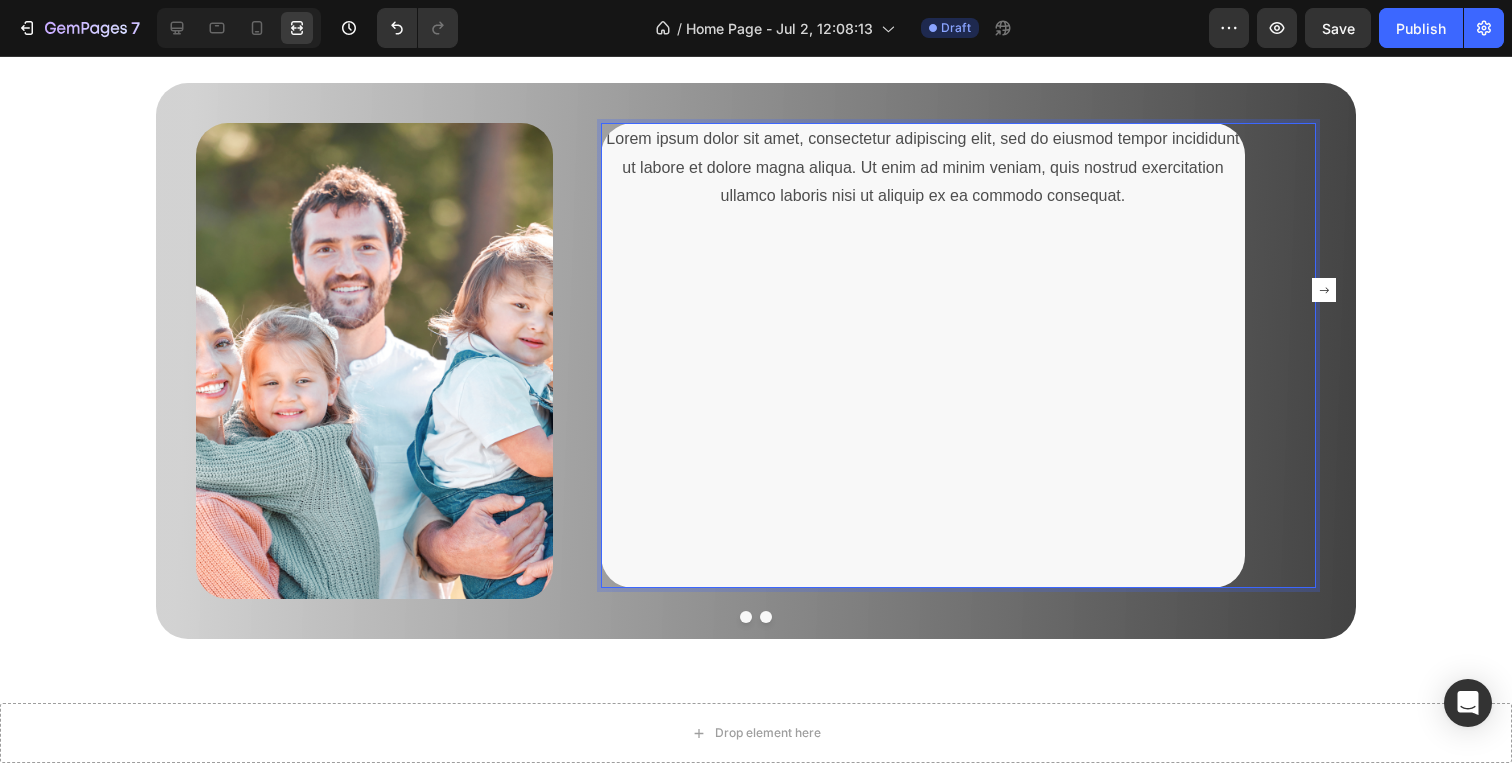 drag, startPoint x: 1212, startPoint y: 205, endPoint x: 1266, endPoint y: 206, distance: 54.00926 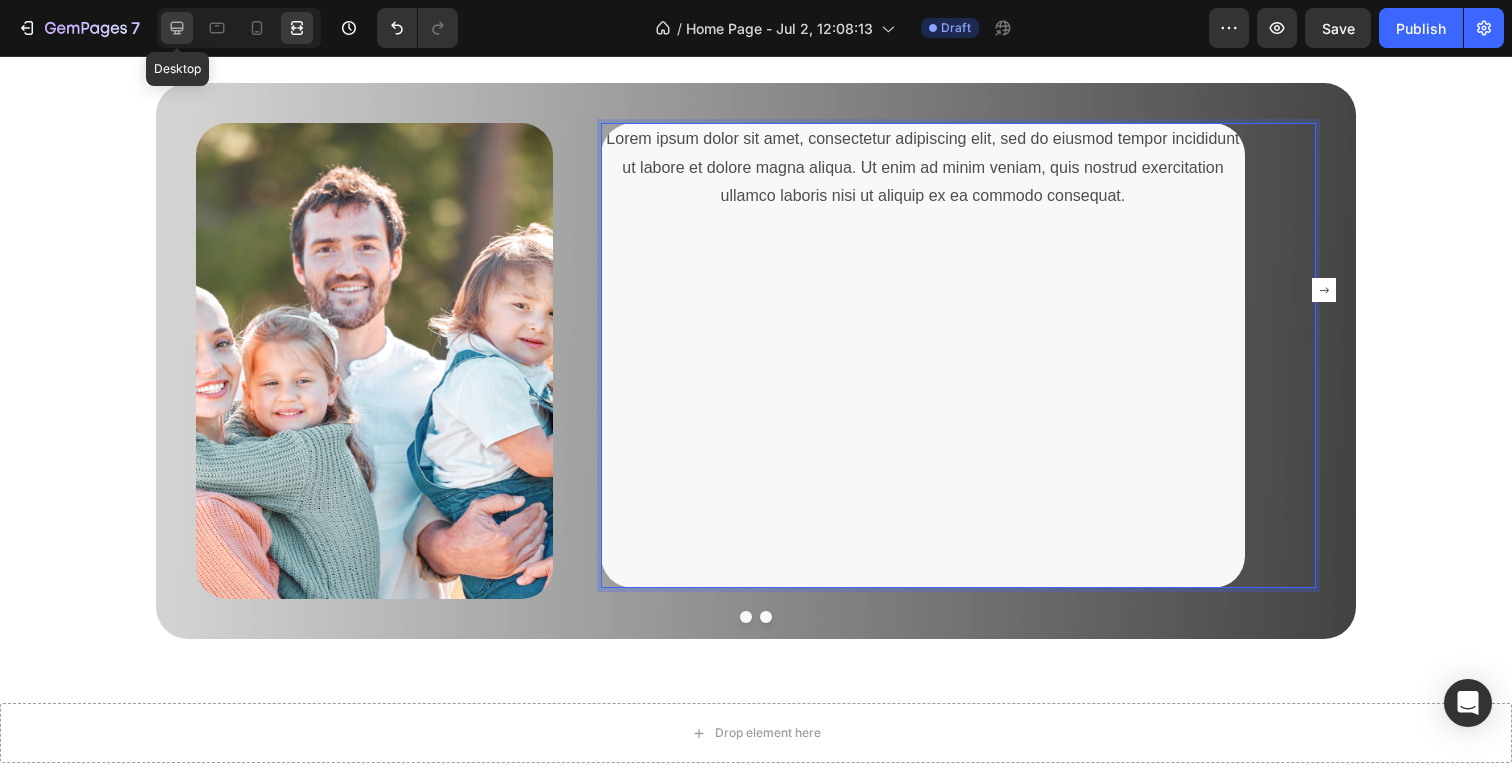 click 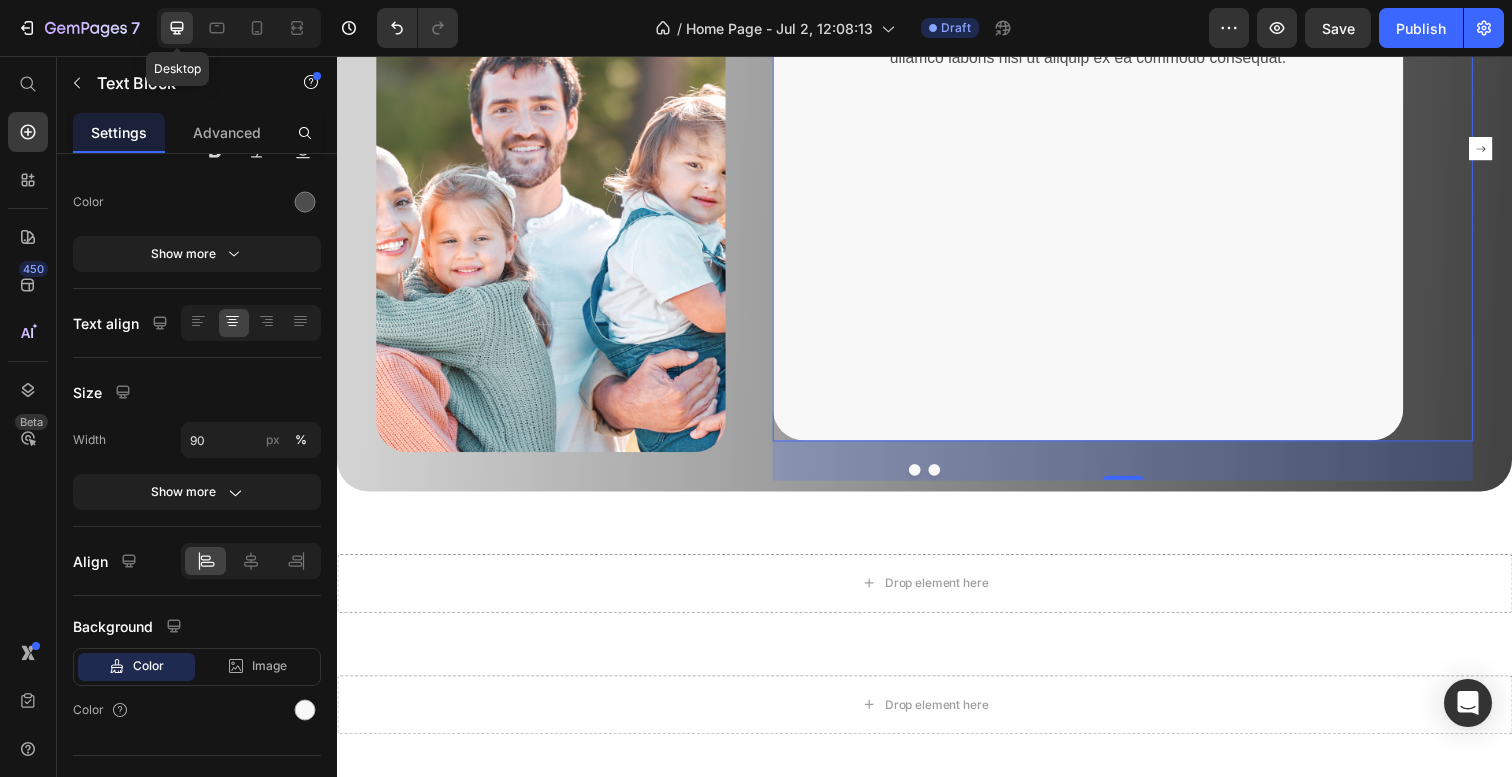 scroll, scrollTop: 2806, scrollLeft: 0, axis: vertical 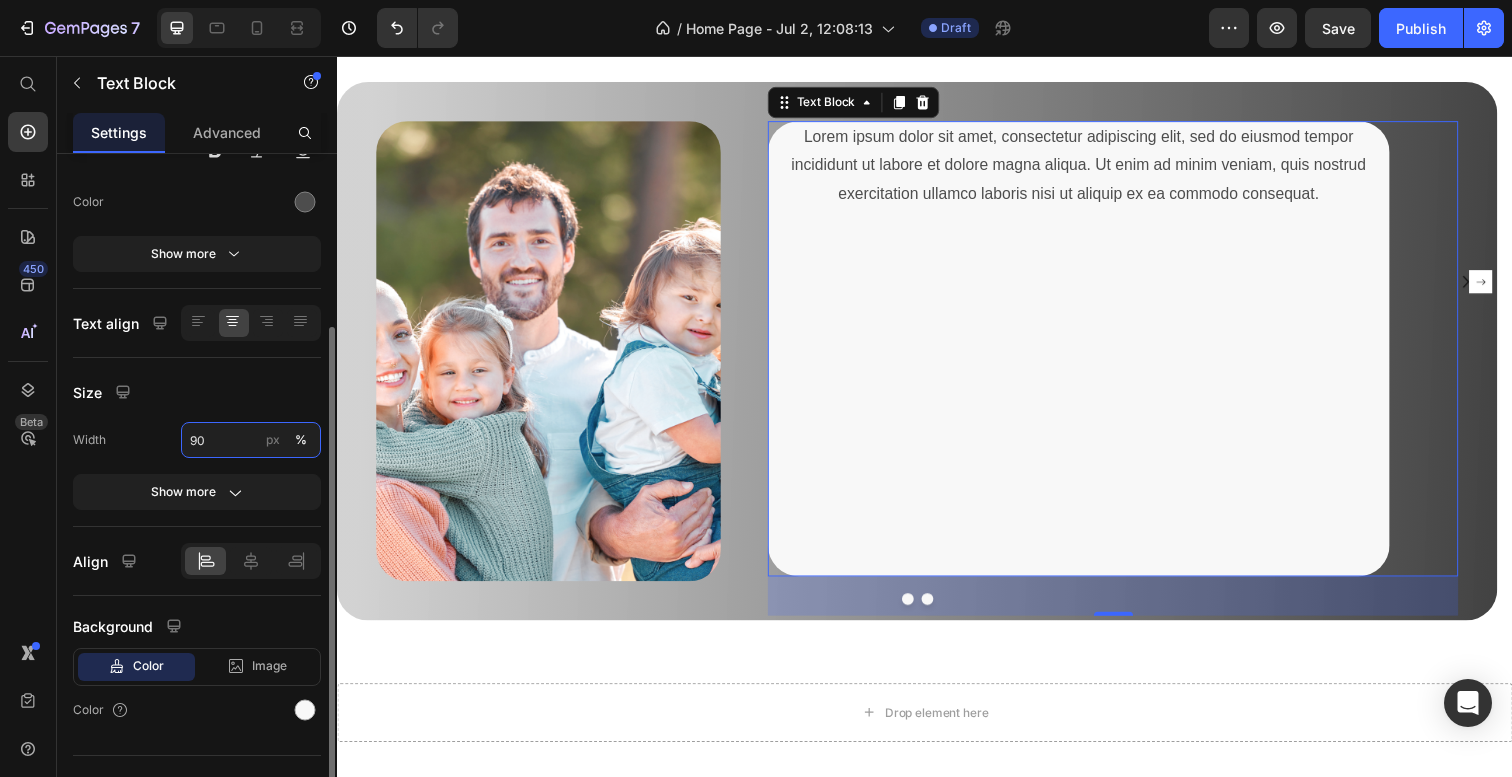 click on "90" at bounding box center (251, 440) 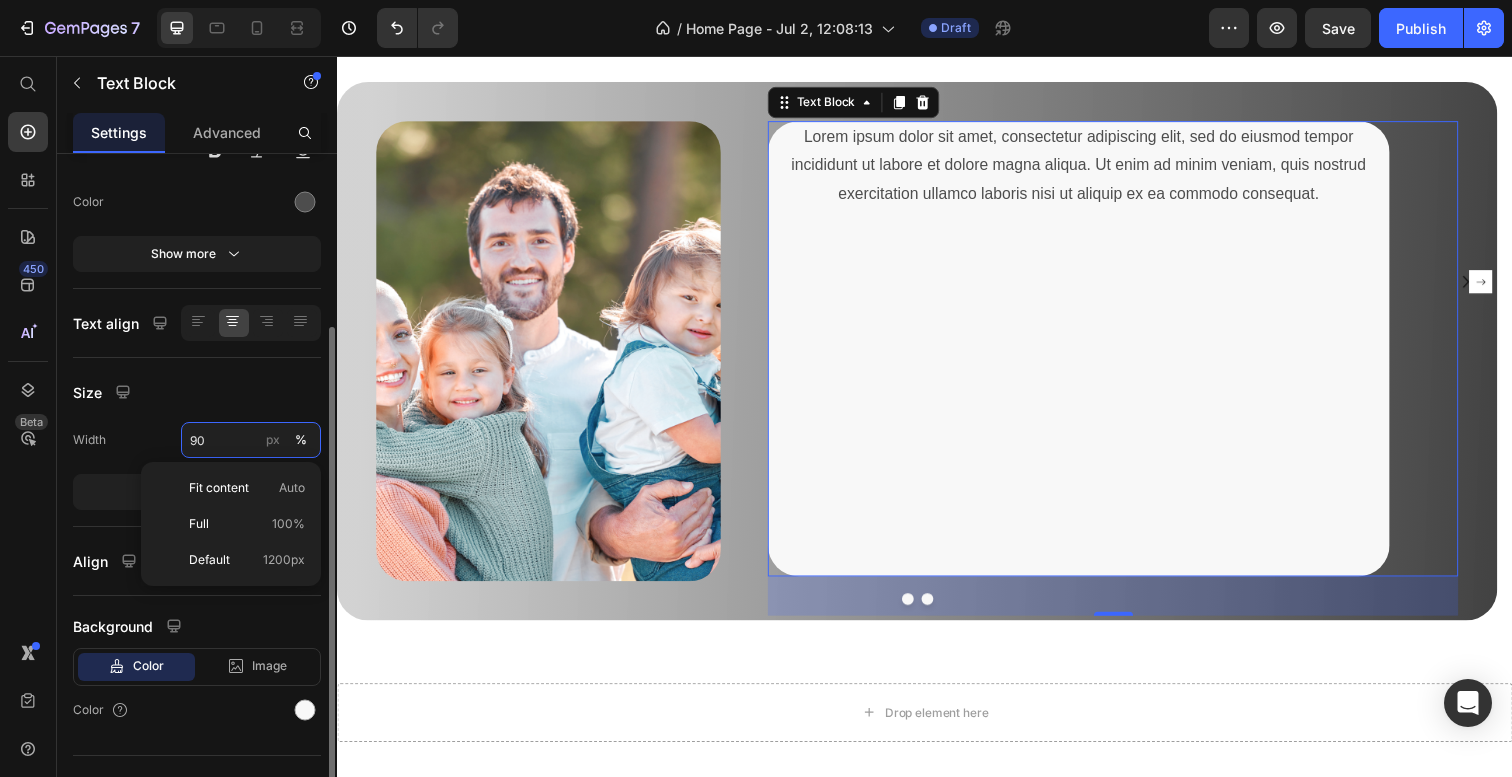click on "90" at bounding box center (251, 440) 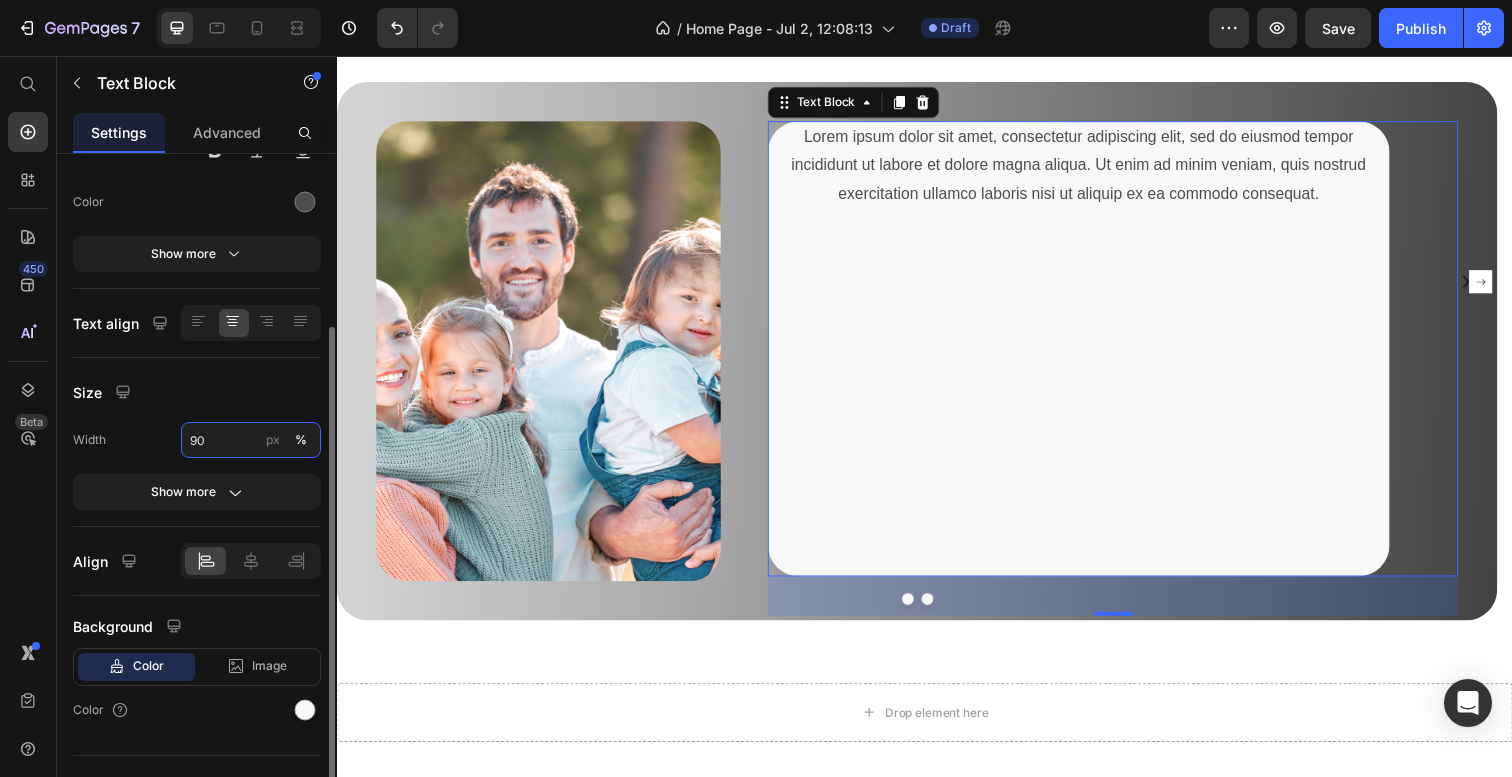 drag, startPoint x: 209, startPoint y: 438, endPoint x: 187, endPoint y: 438, distance: 22 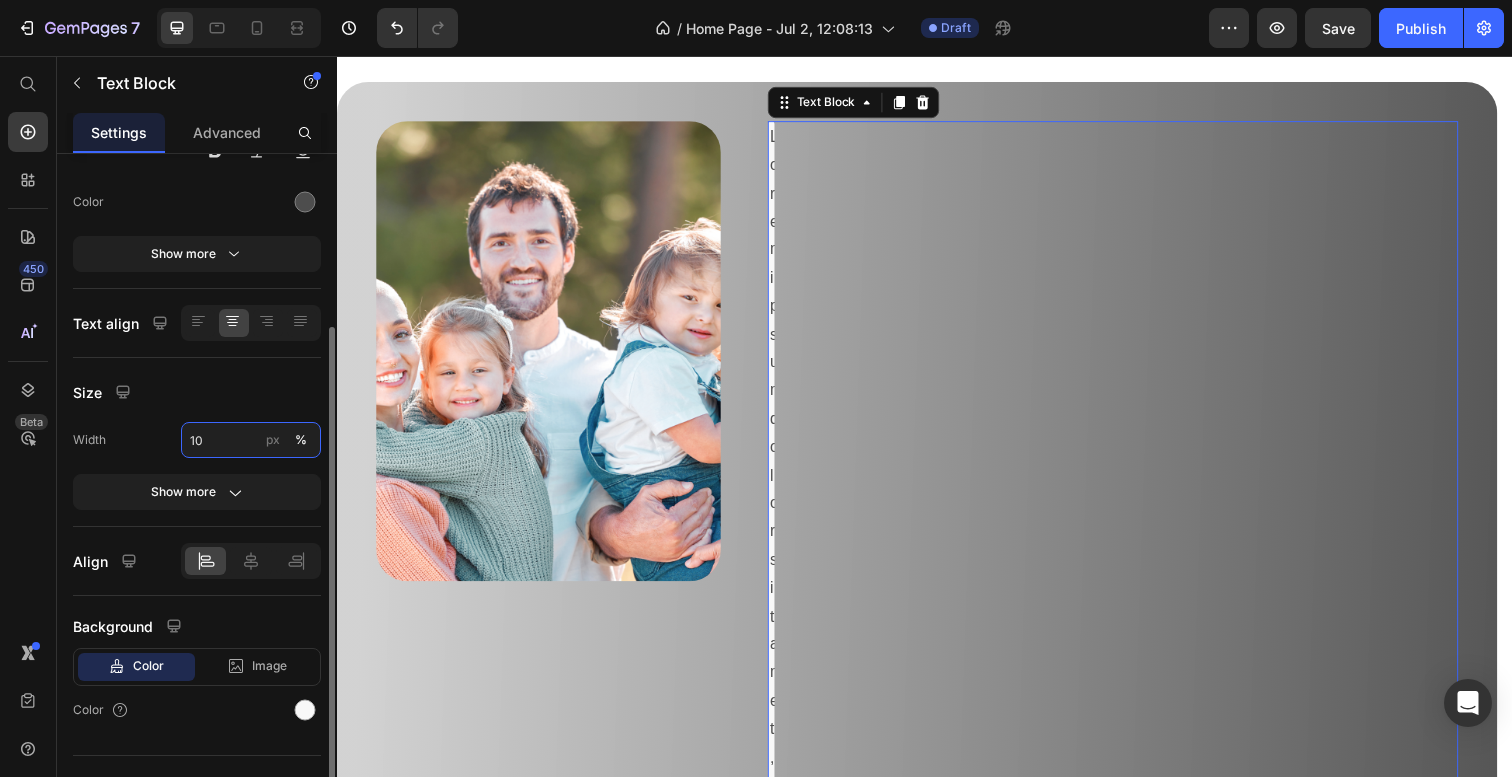 type on "100" 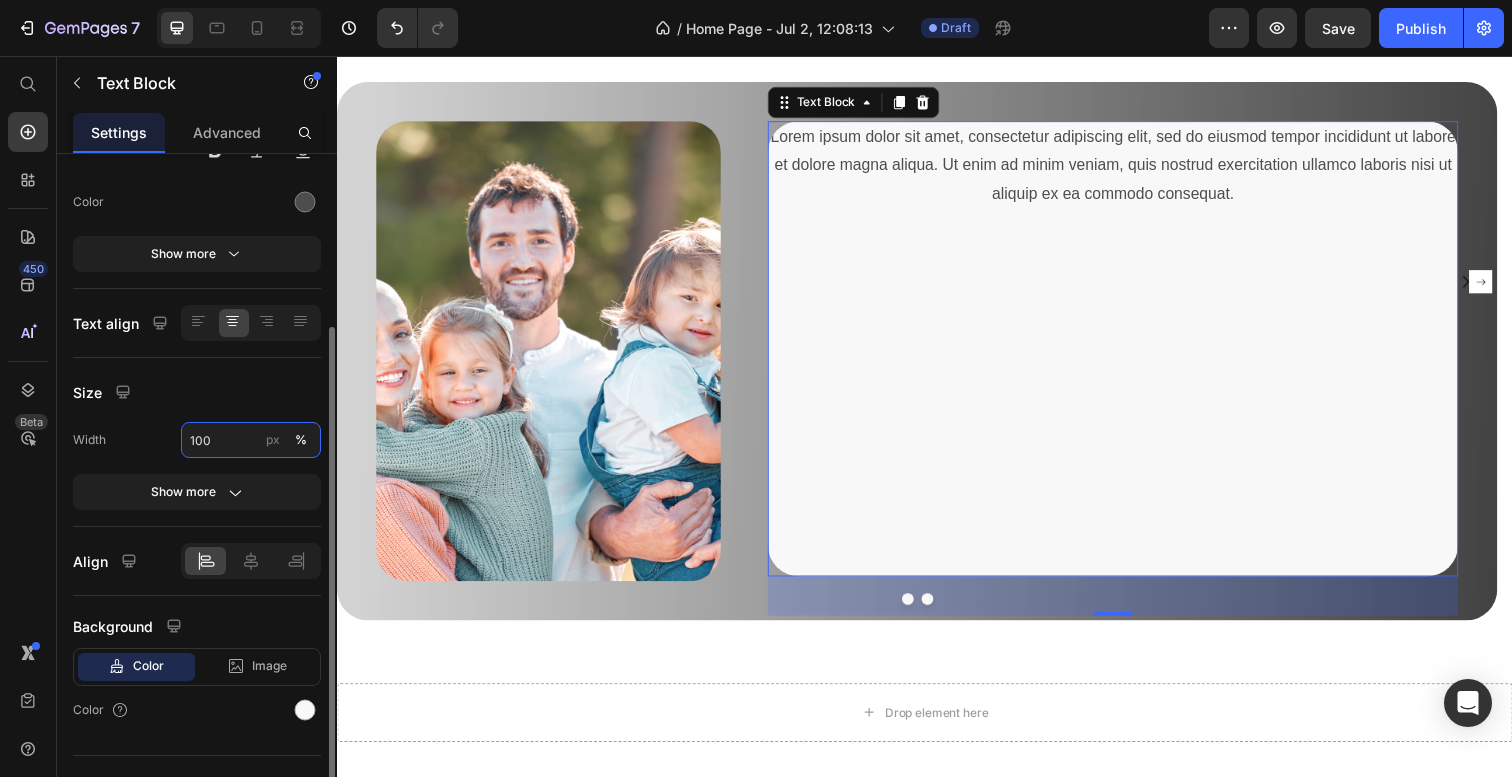 scroll, scrollTop: 215, scrollLeft: 0, axis: vertical 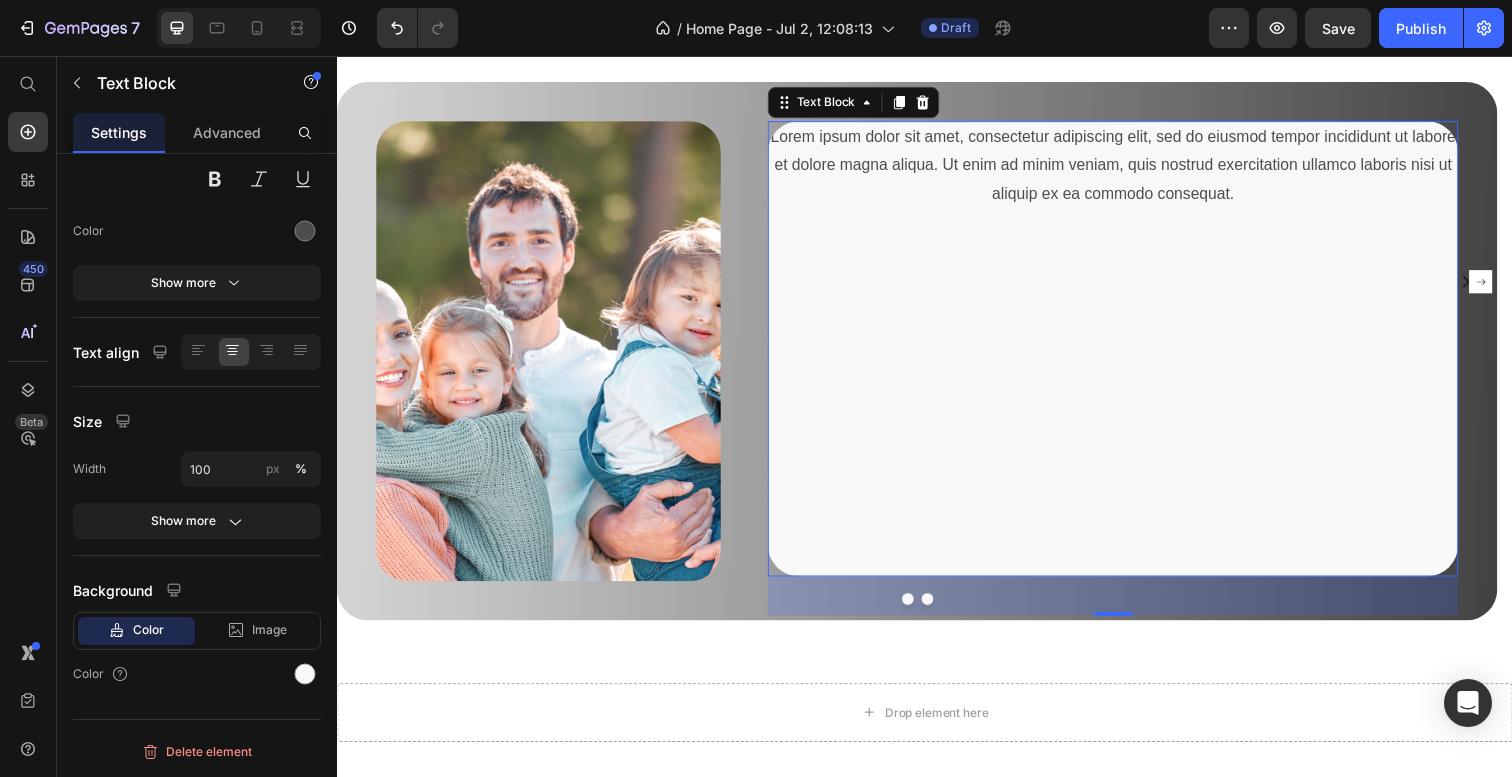 click at bounding box center (553, 358) 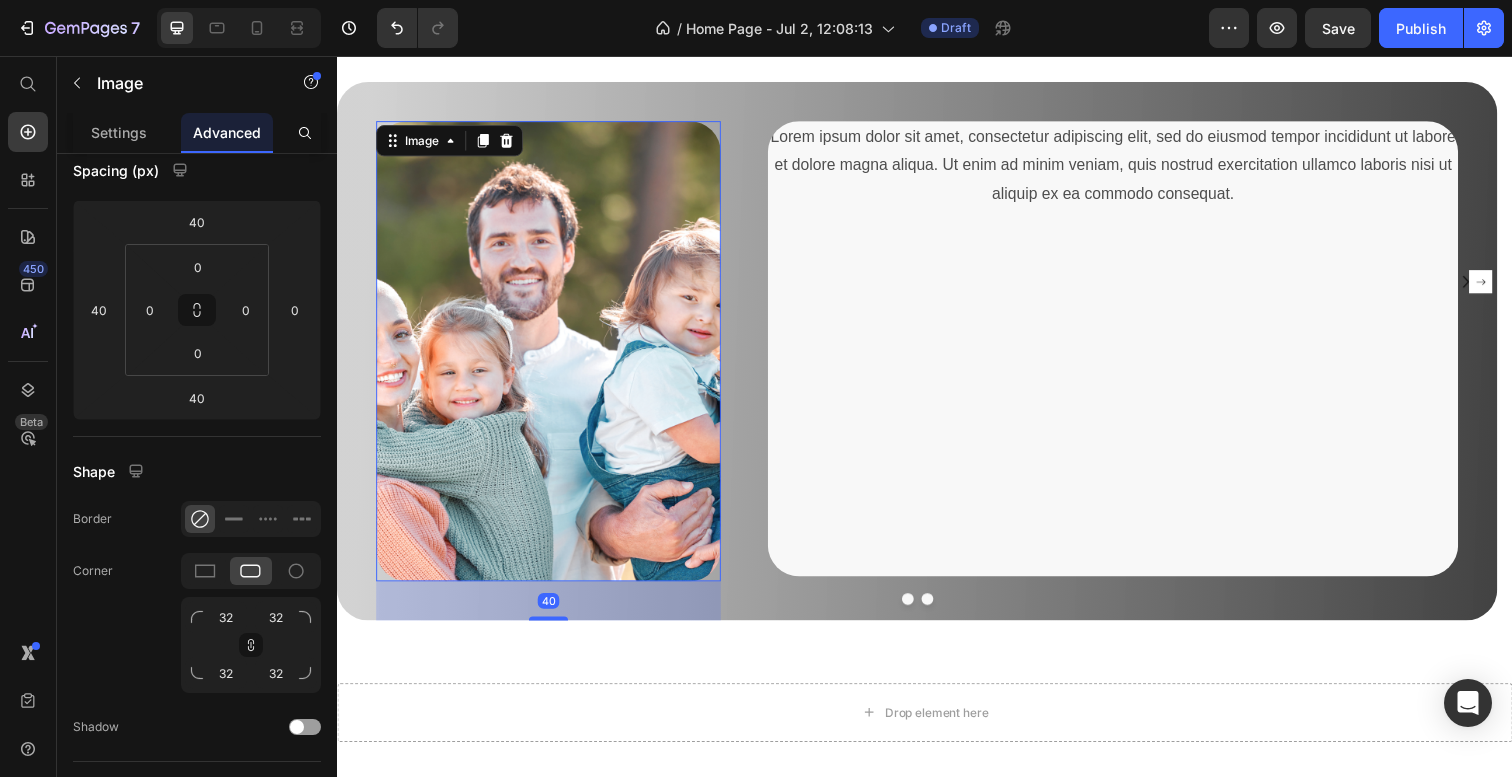 scroll, scrollTop: 0, scrollLeft: 0, axis: both 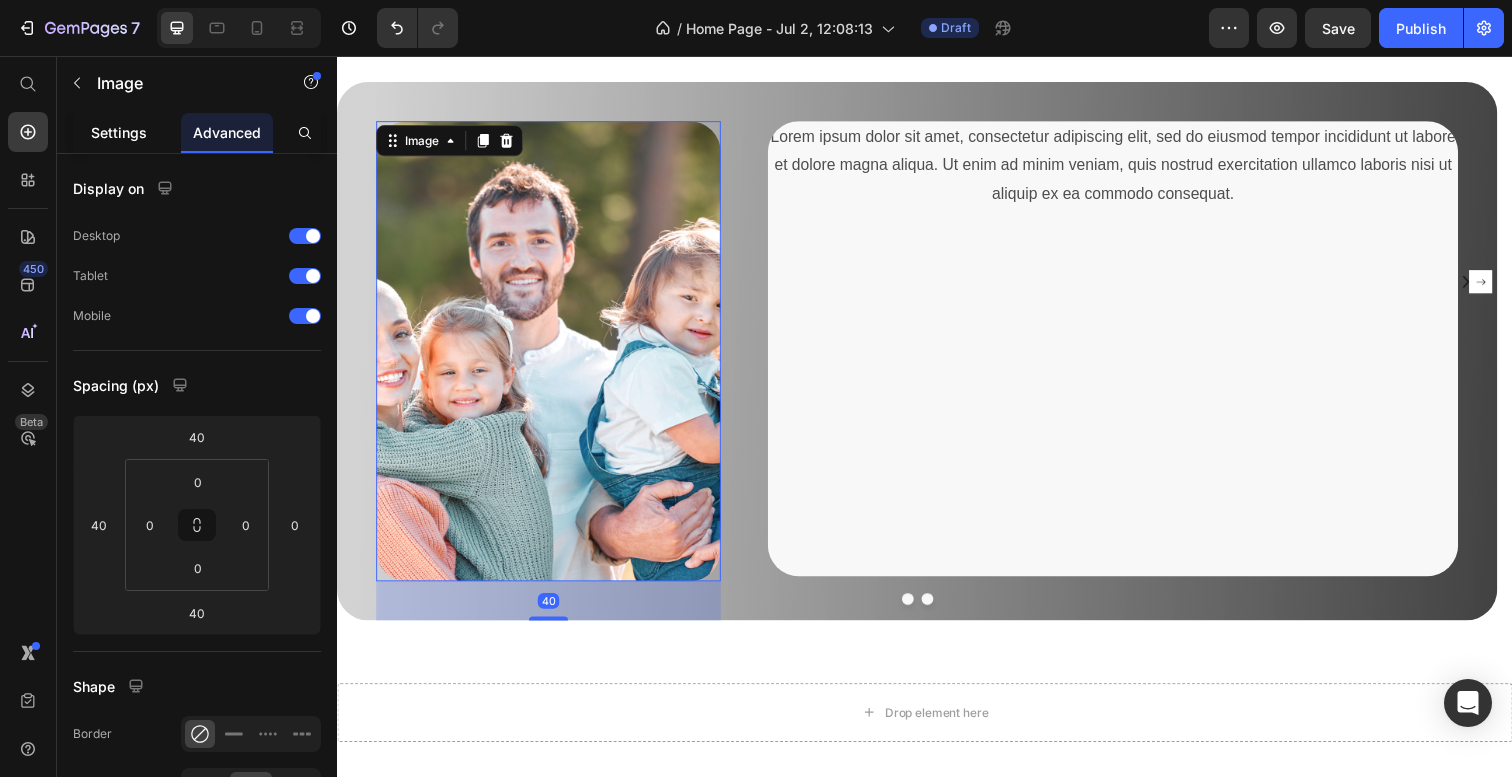 click on "Settings" at bounding box center (119, 132) 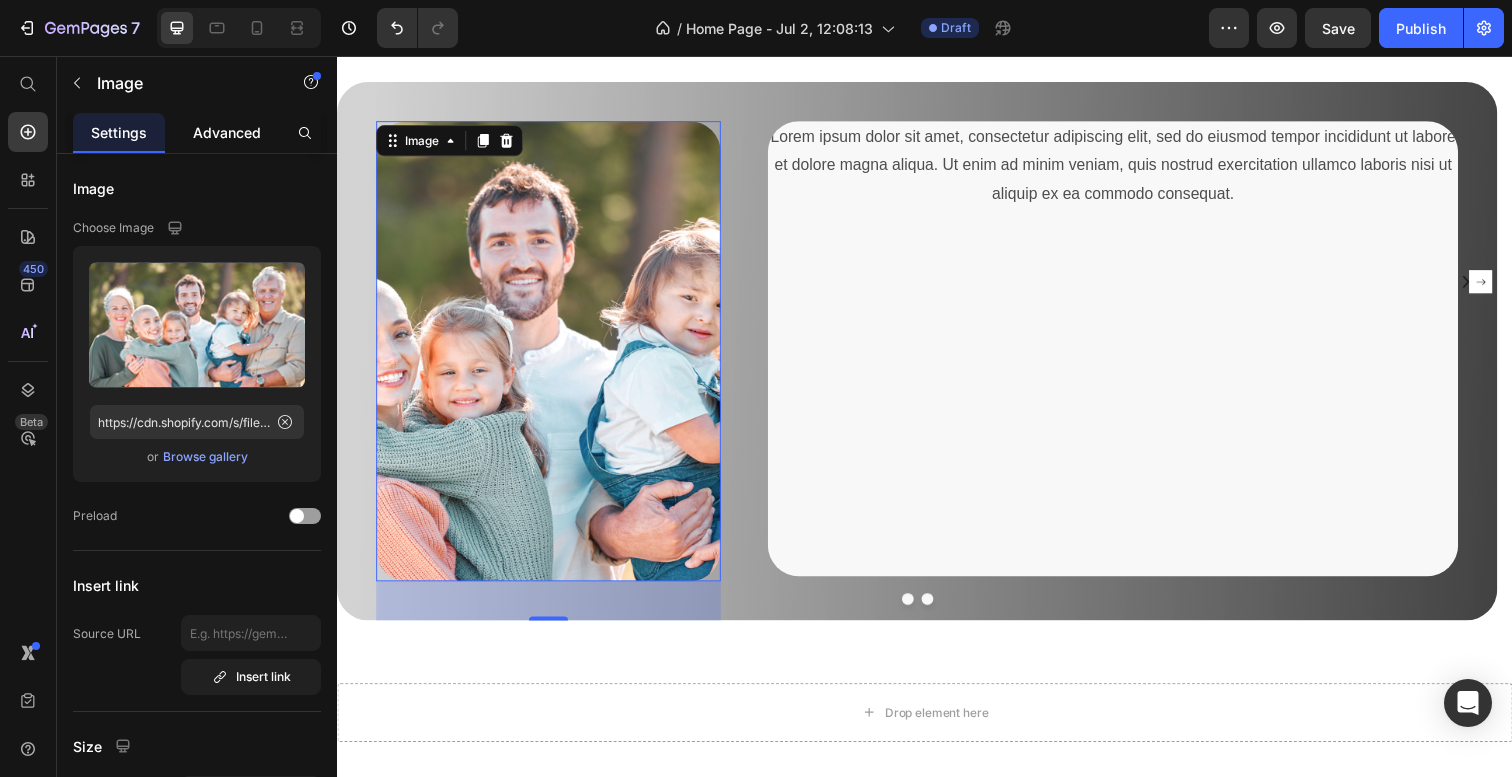 click on "Advanced" at bounding box center (227, 132) 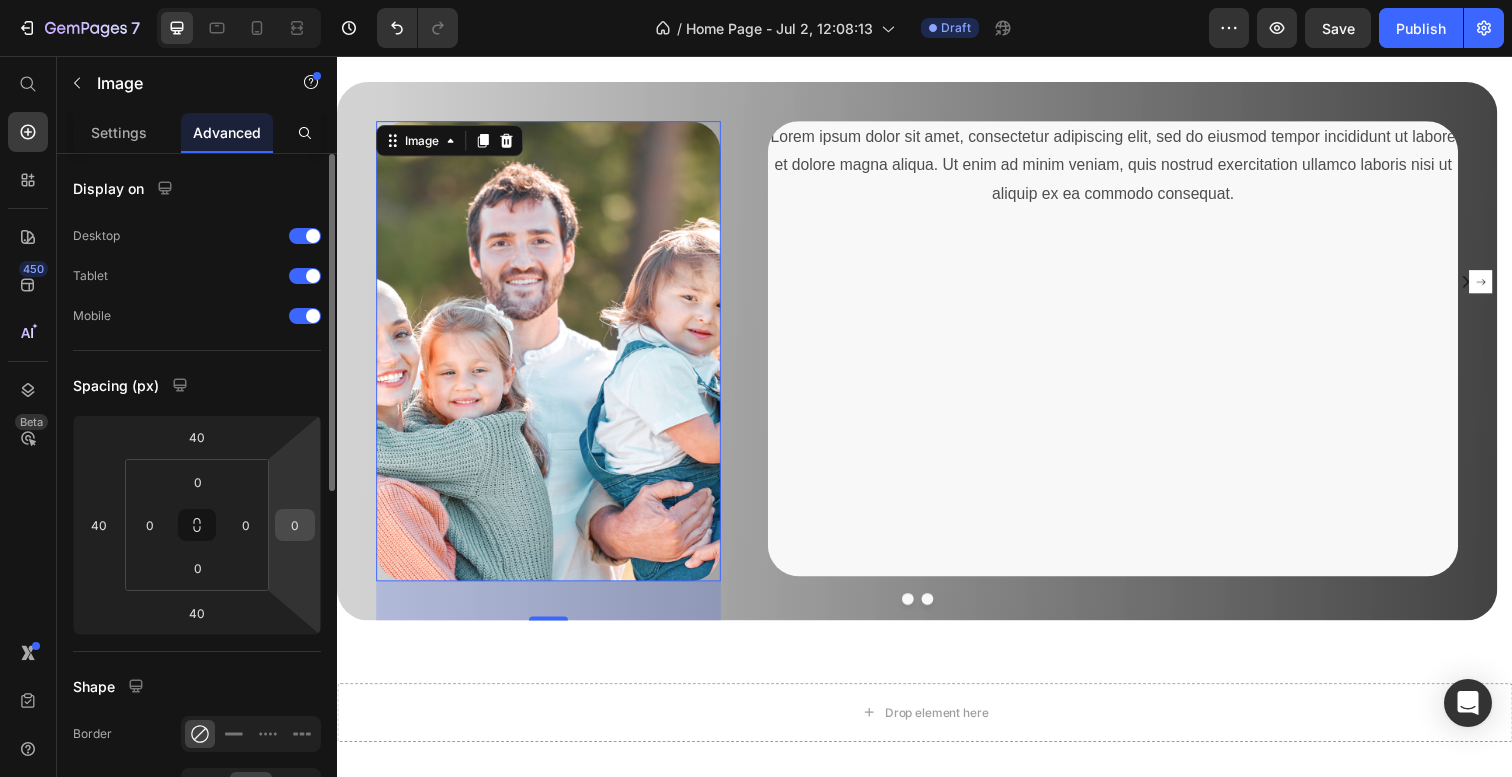 click on "0" at bounding box center (295, 525) 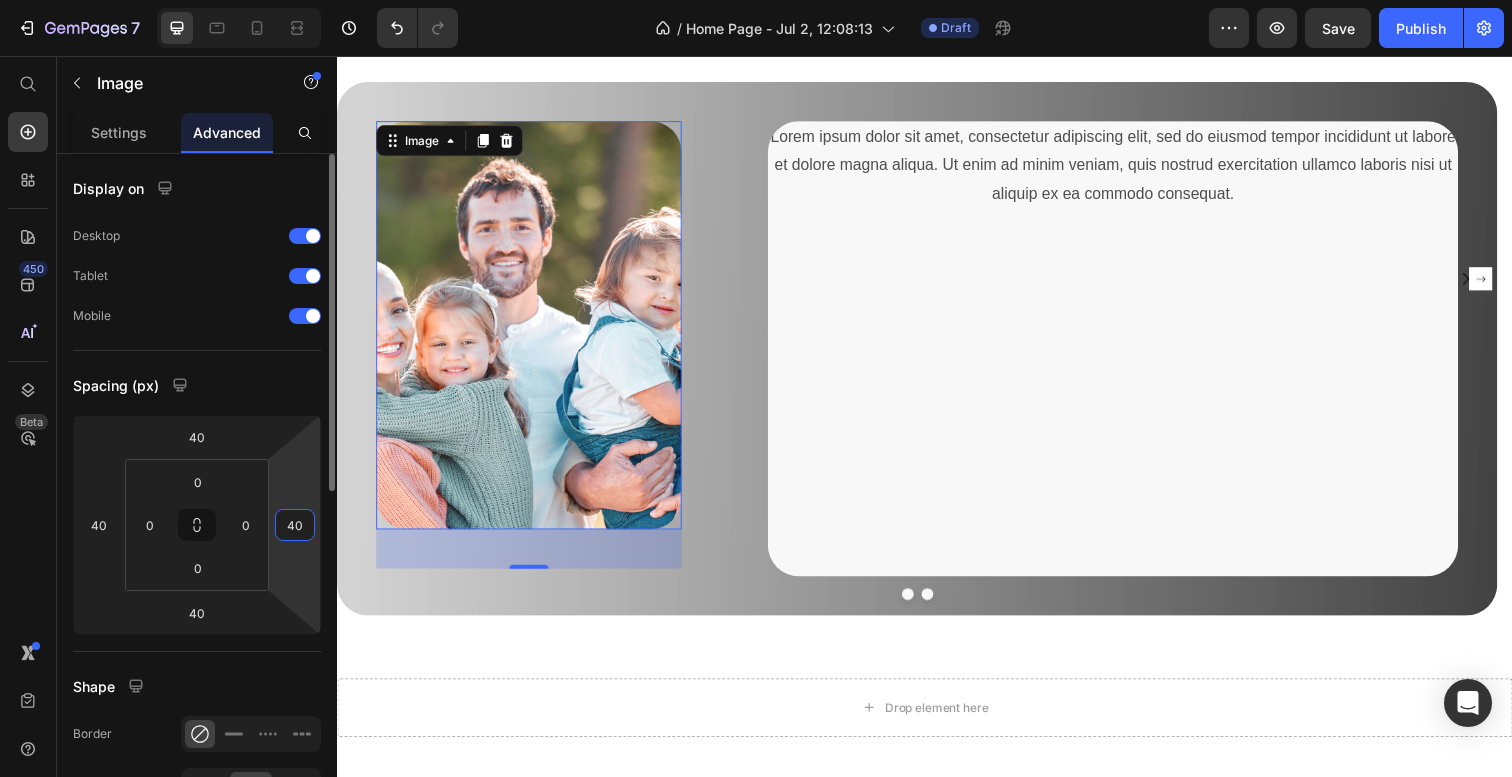 type on "0" 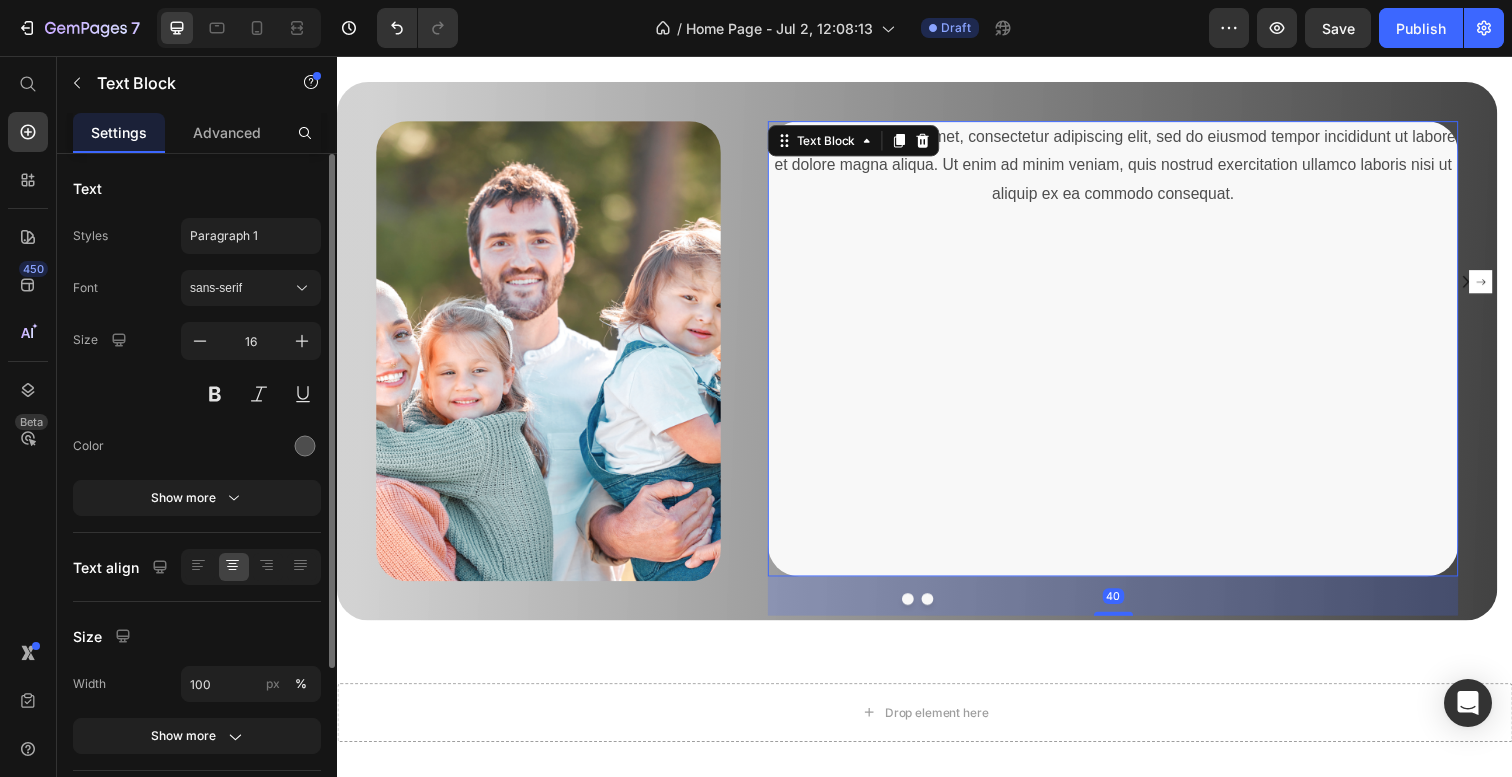 click at bounding box center [1129, 456] 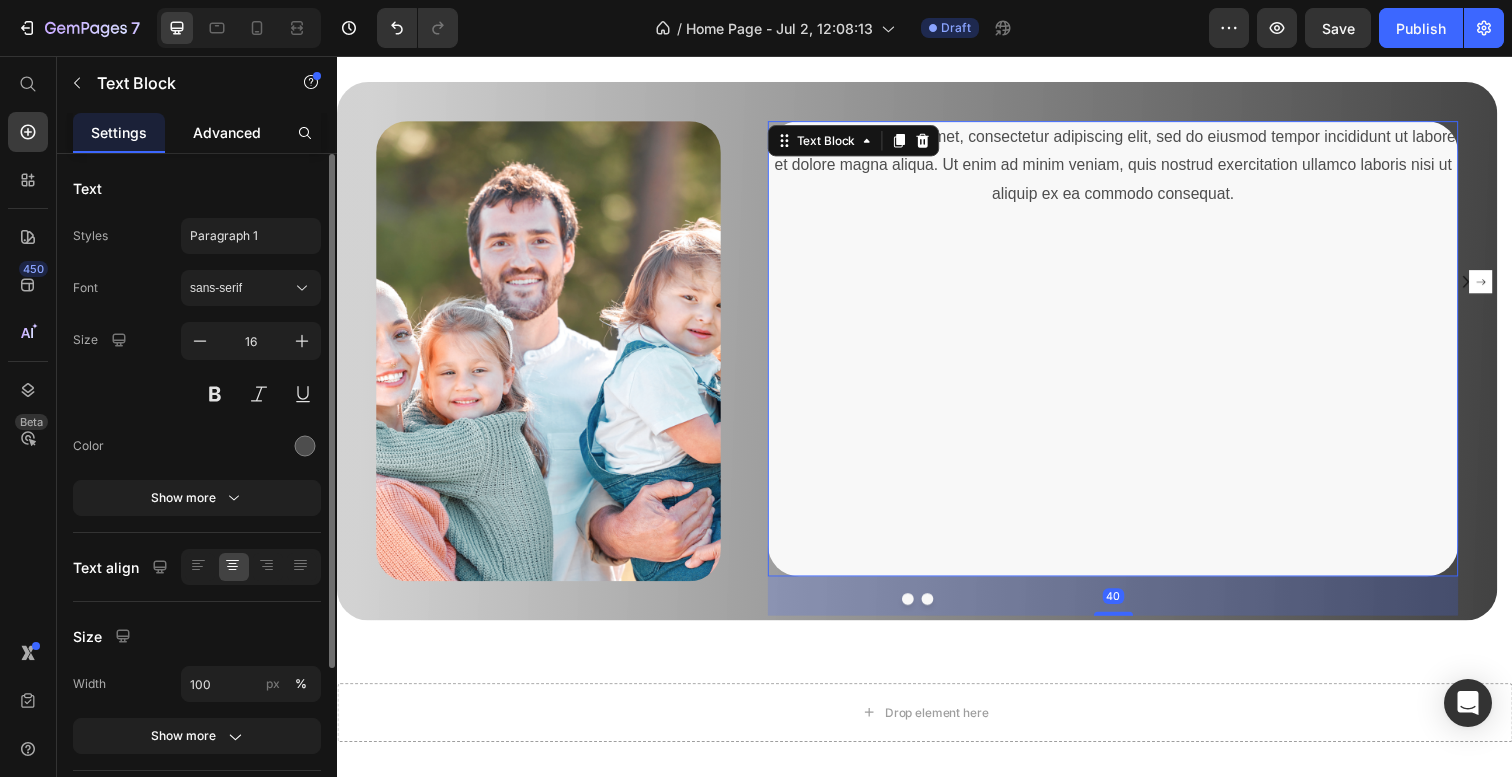 click on "Advanced" at bounding box center (227, 132) 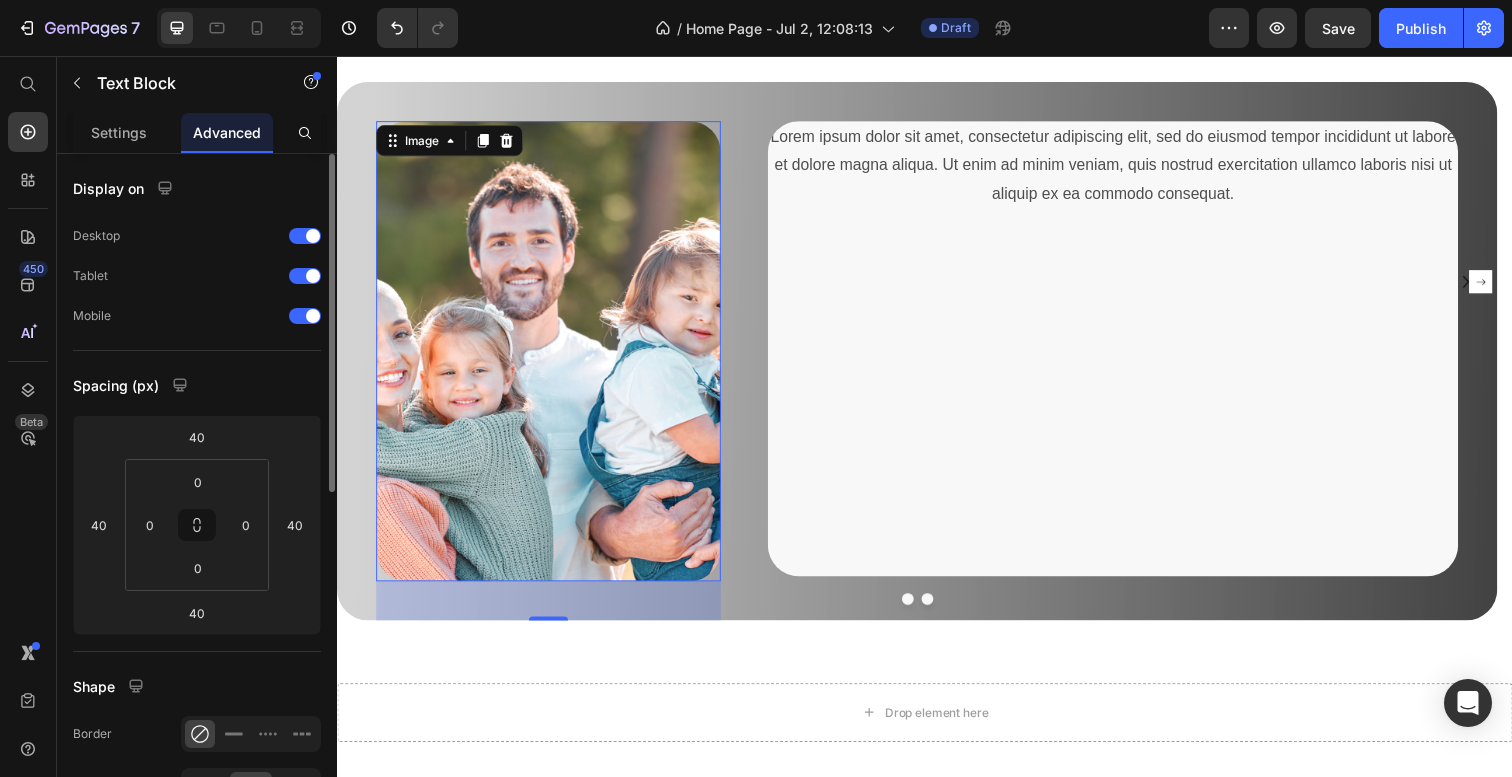 click at bounding box center [553, 358] 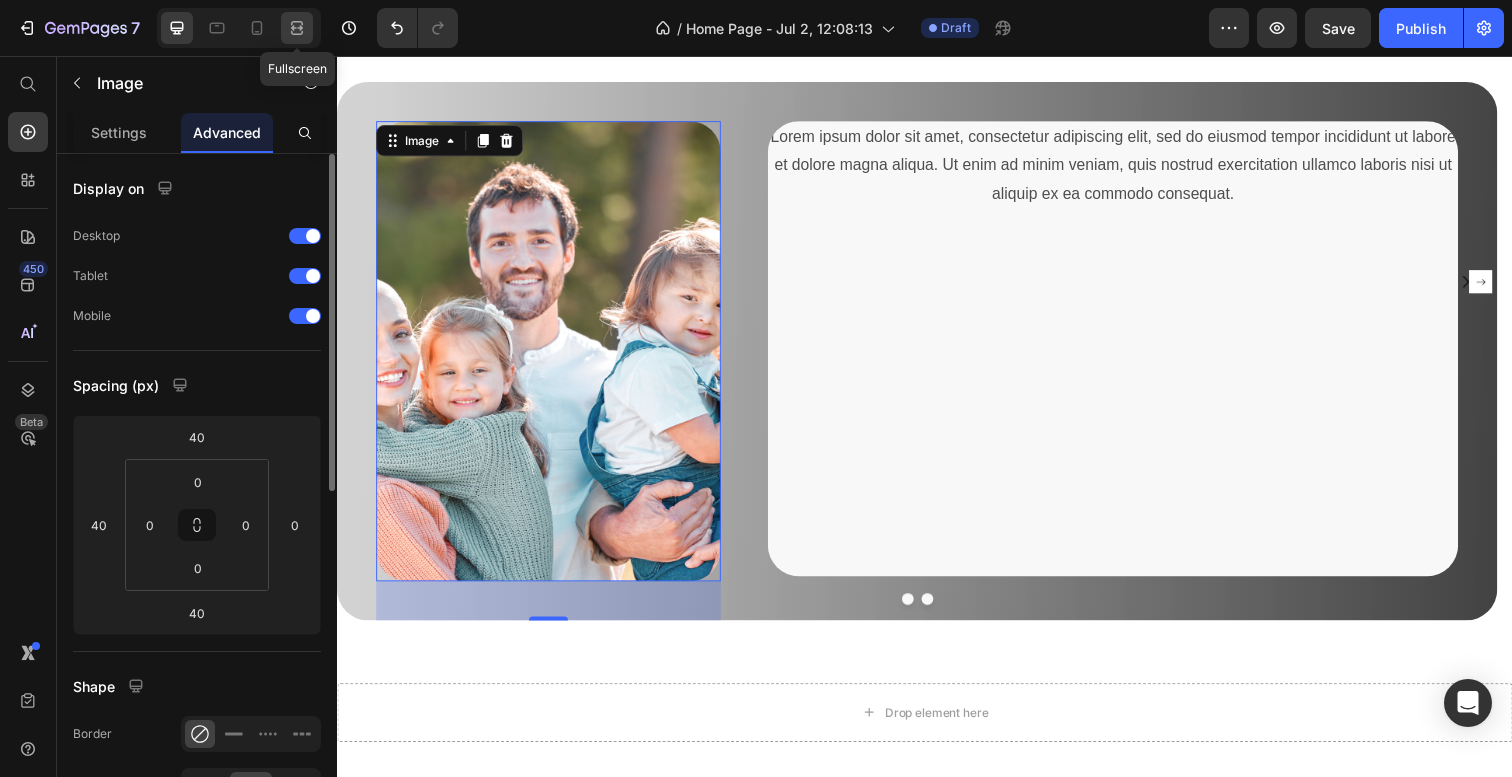 click 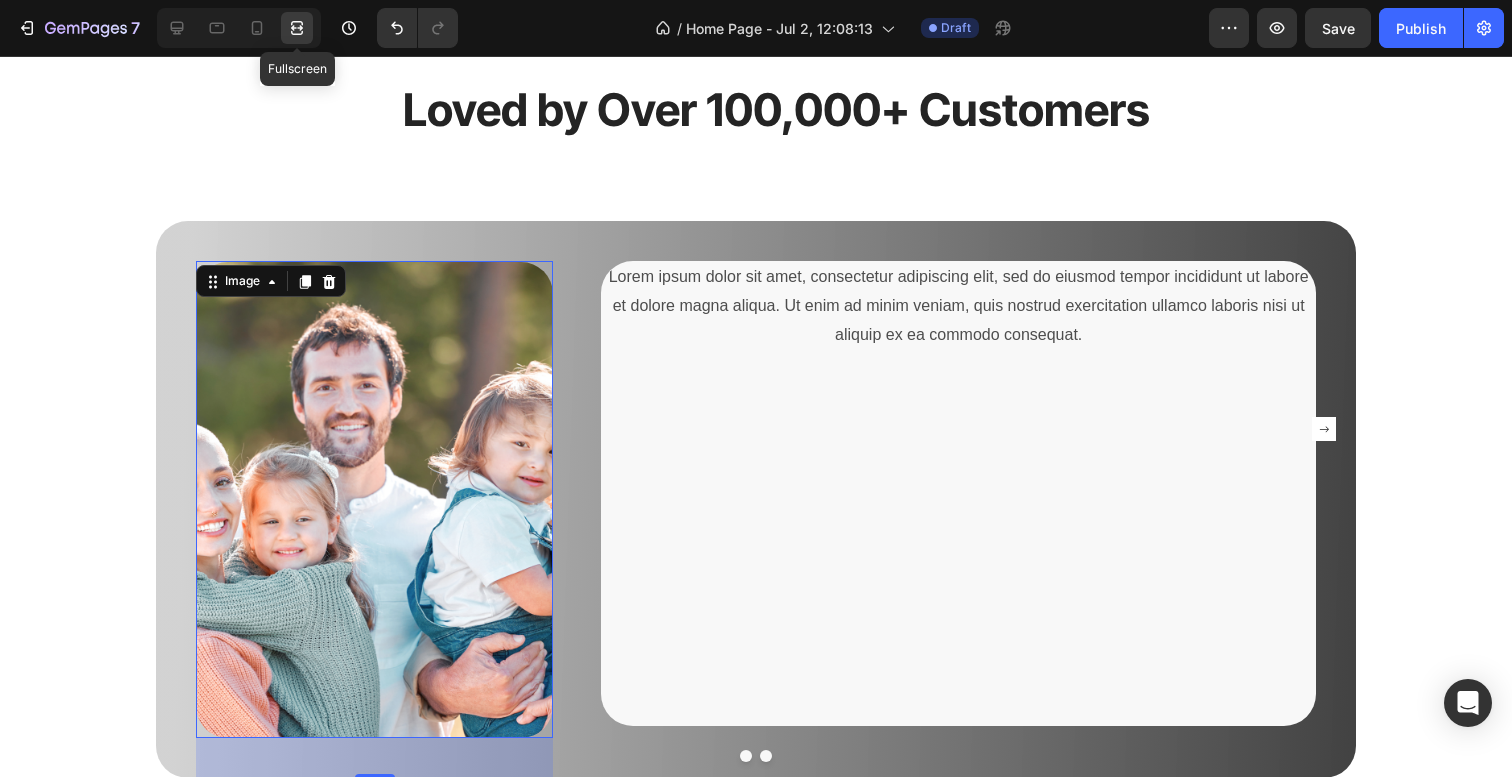 scroll, scrollTop: 2945, scrollLeft: 0, axis: vertical 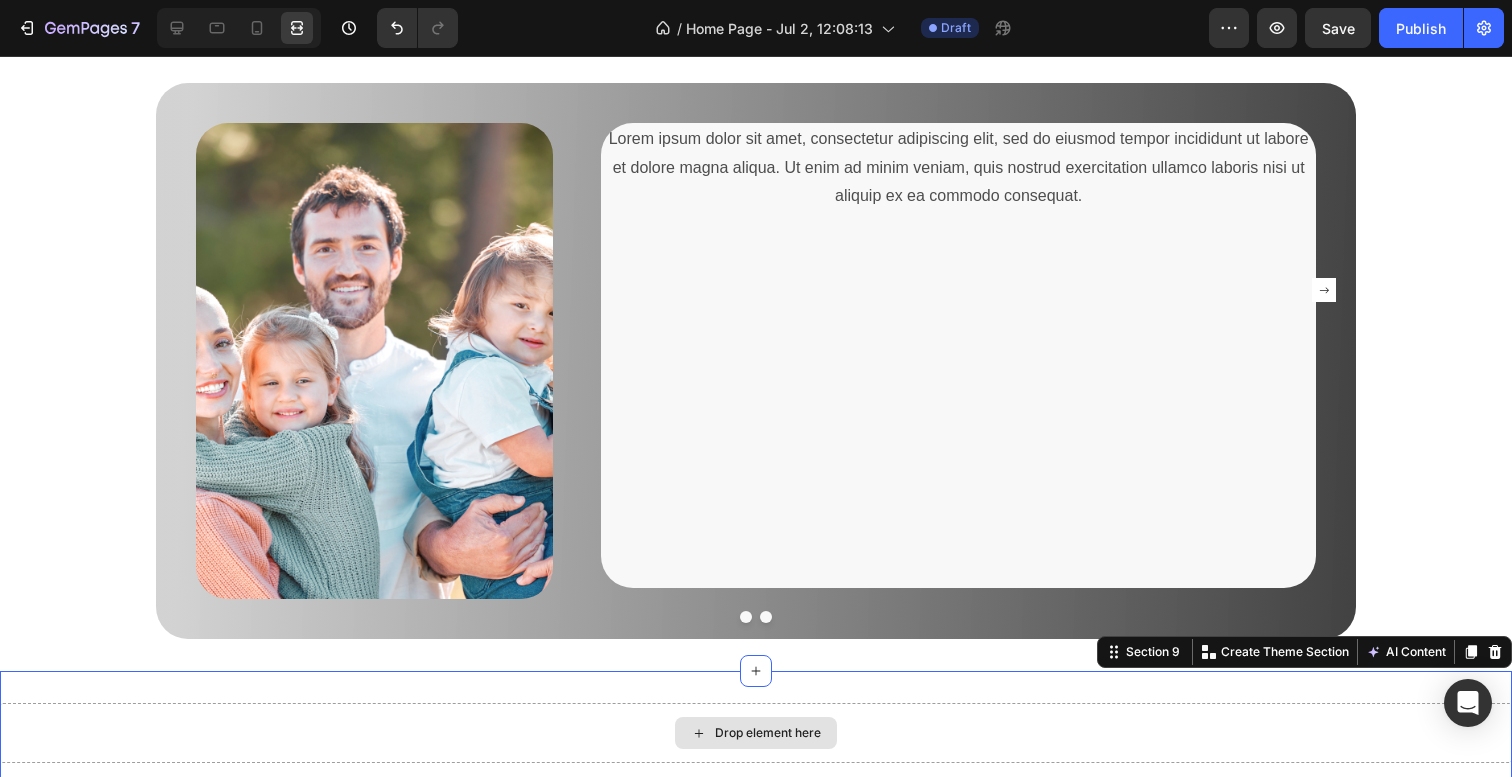 click on "Drop element here" at bounding box center (756, 733) 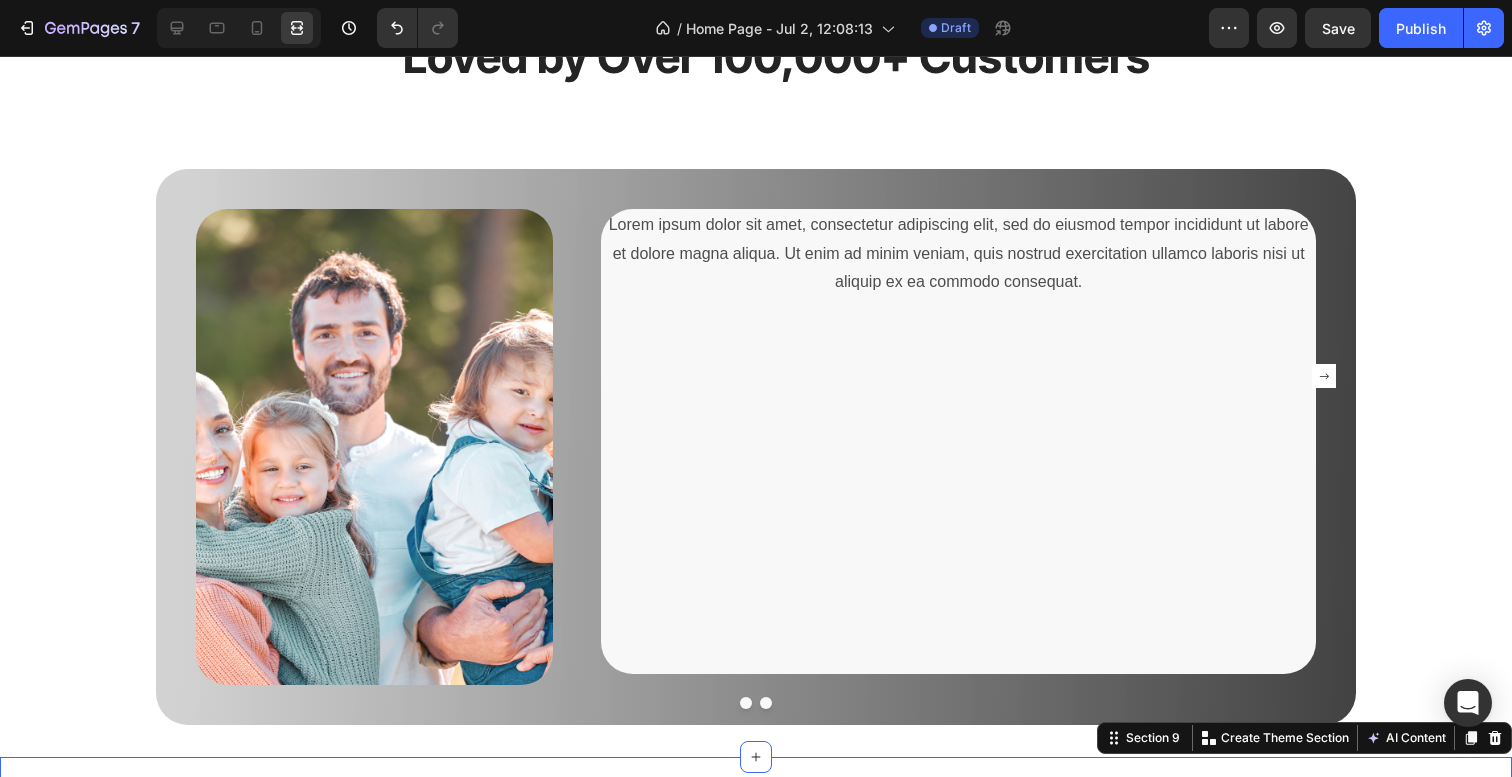 scroll, scrollTop: 2857, scrollLeft: 0, axis: vertical 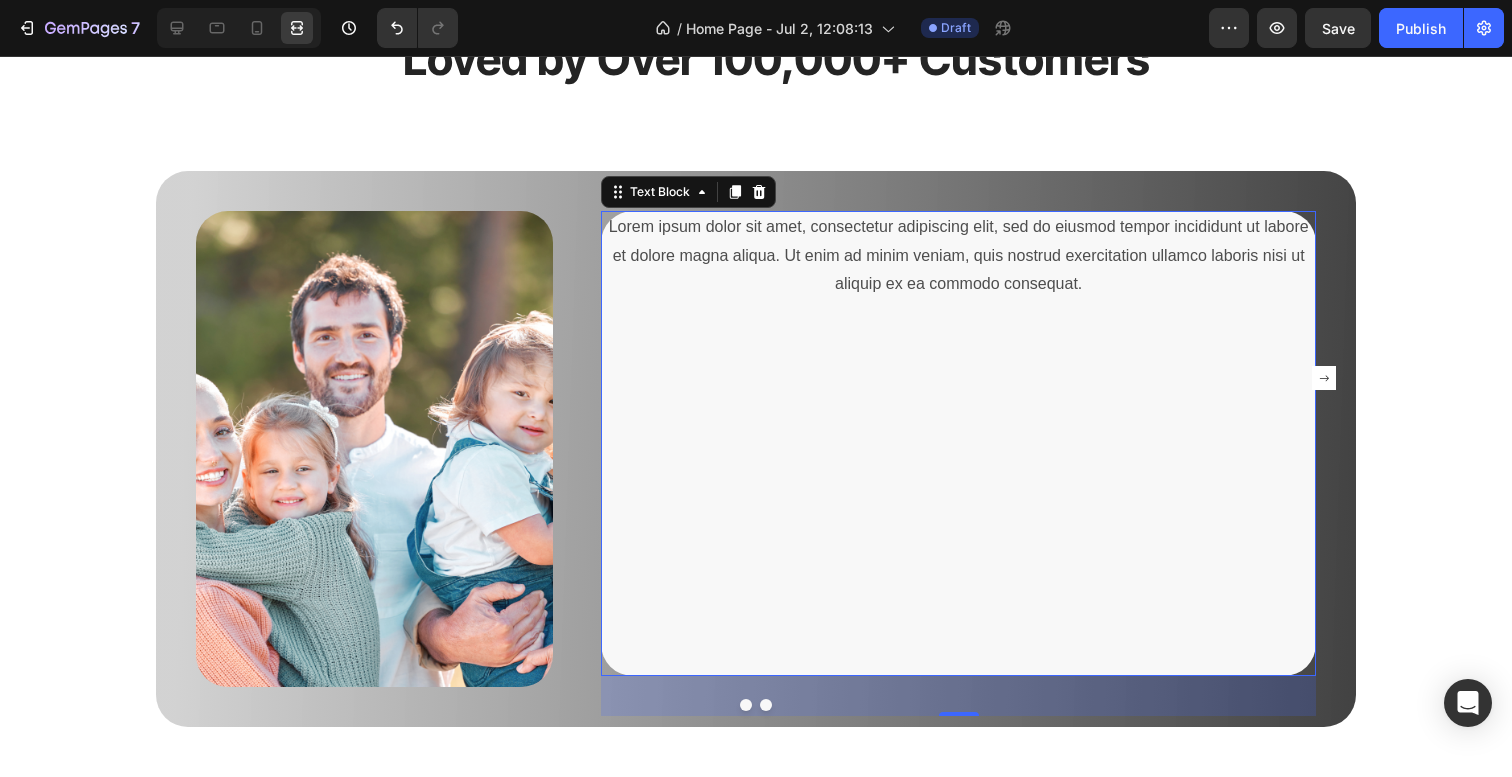 click on "Lorem ipsum dolor sit amet, consectetur adipiscing elit, sed do eiusmod tempor incididunt ut labore et dolore magna aliqua. Ut enim ad minim veniam, quis nostrud exercitation ullamco laboris nisi ut aliquip ex ea commodo consequat." at bounding box center (958, 256) 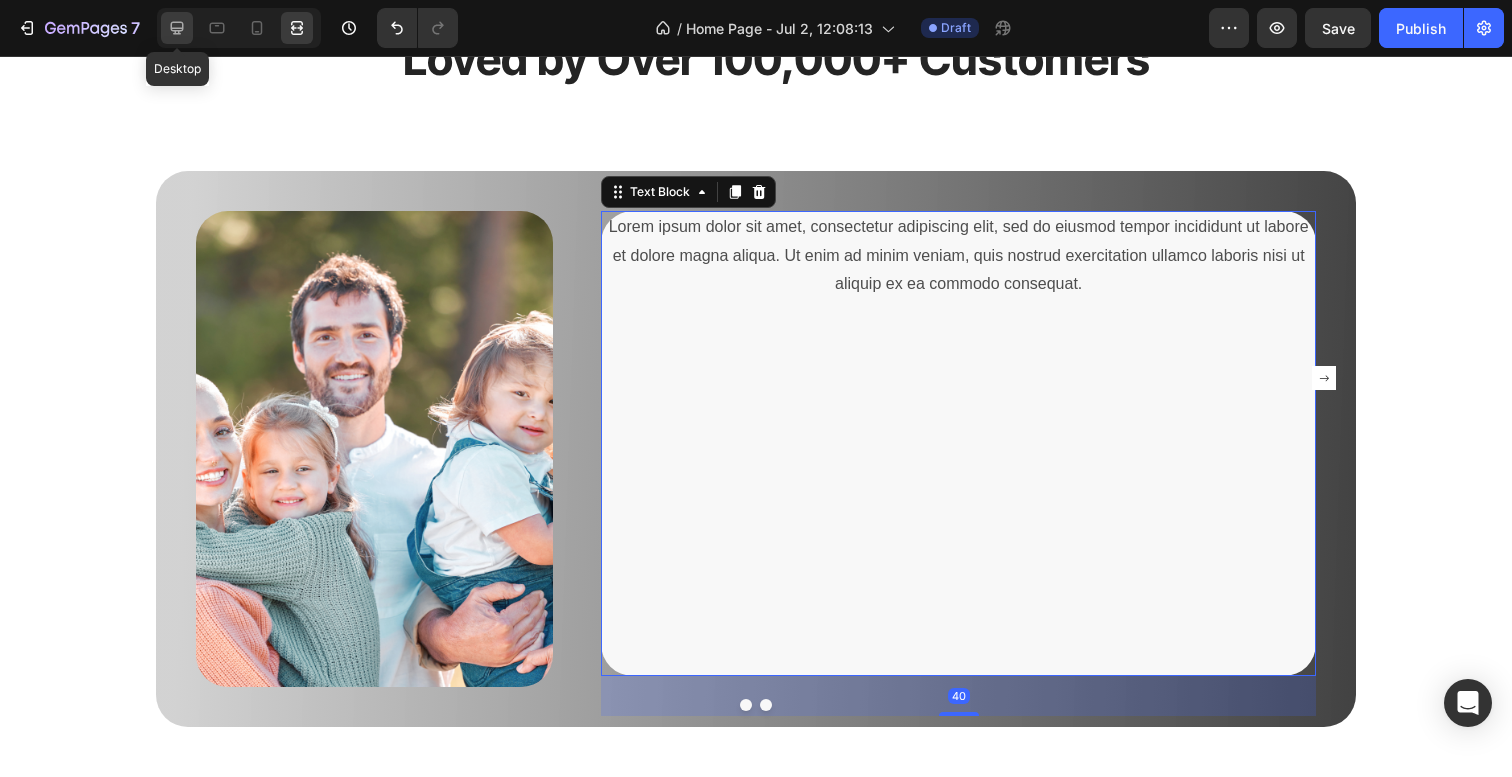 click 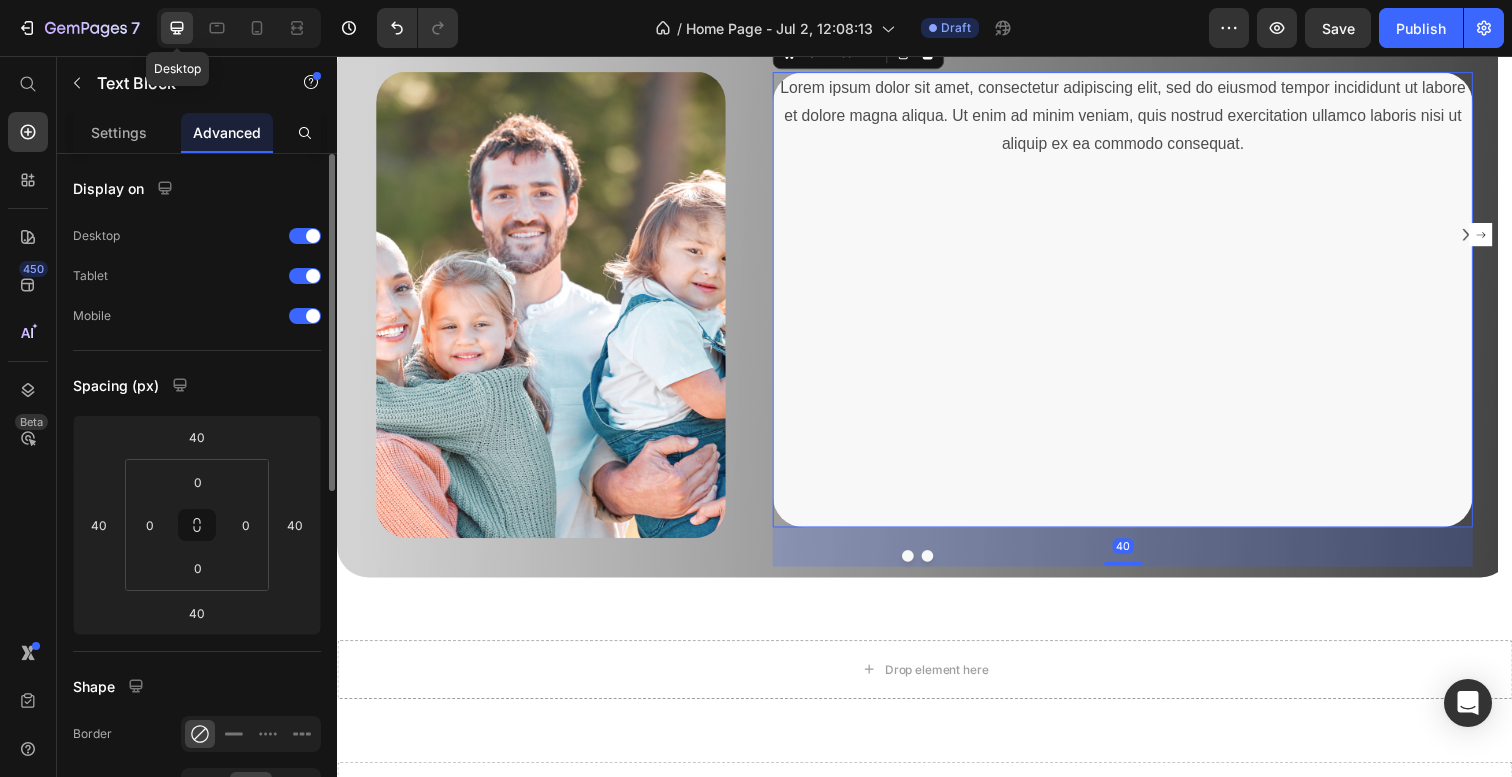 scroll, scrollTop: 2718, scrollLeft: 0, axis: vertical 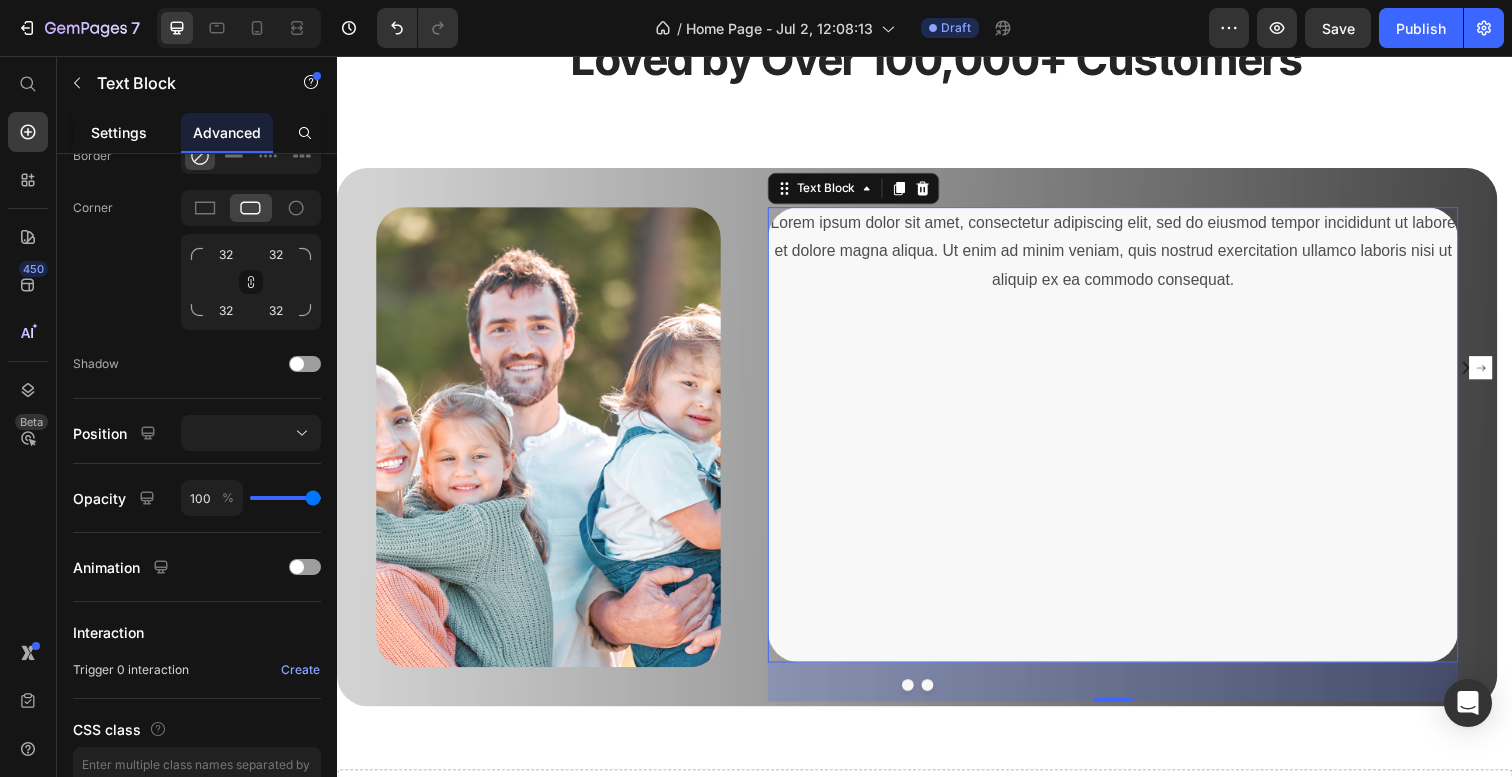 click on "Settings" at bounding box center (119, 132) 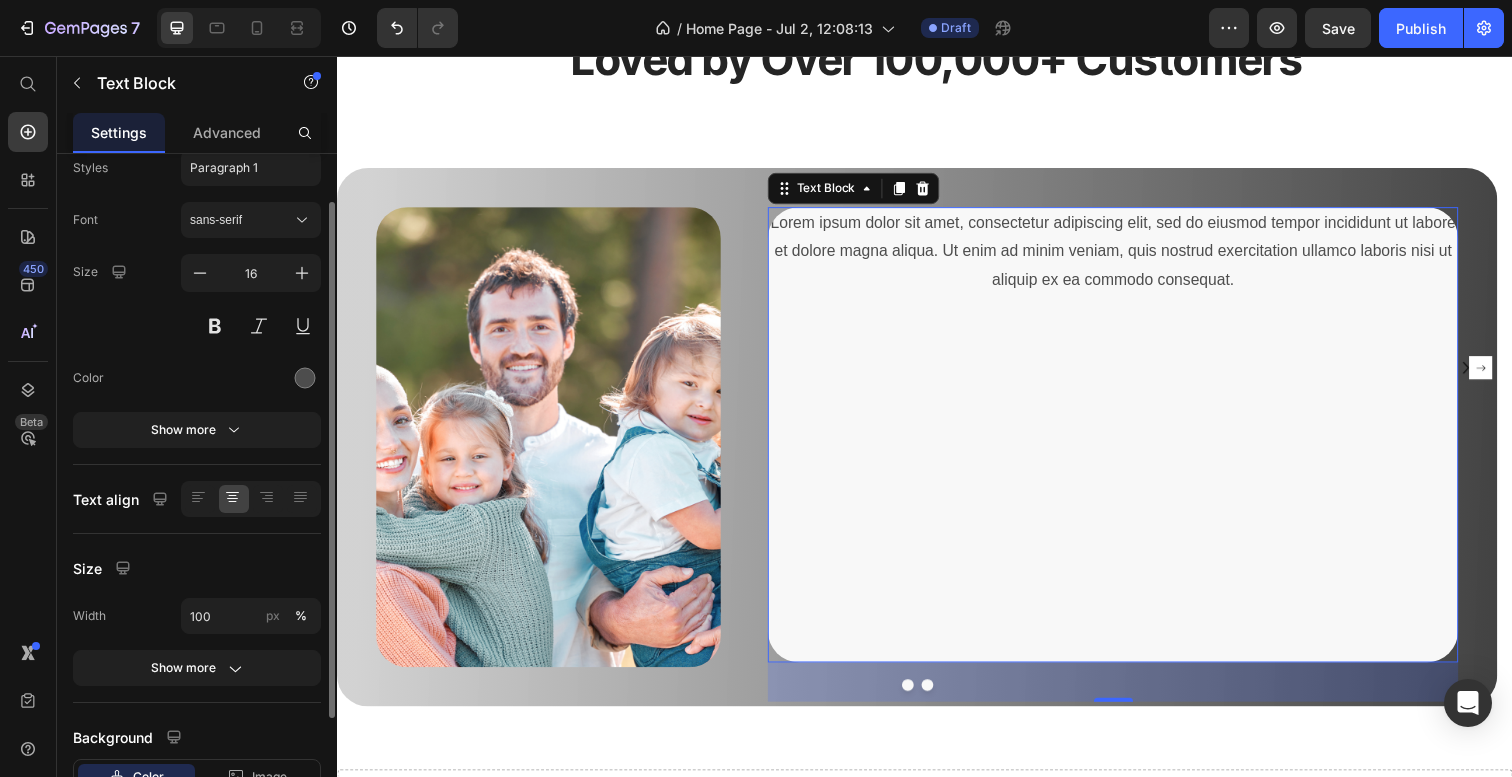 scroll, scrollTop: 70, scrollLeft: 0, axis: vertical 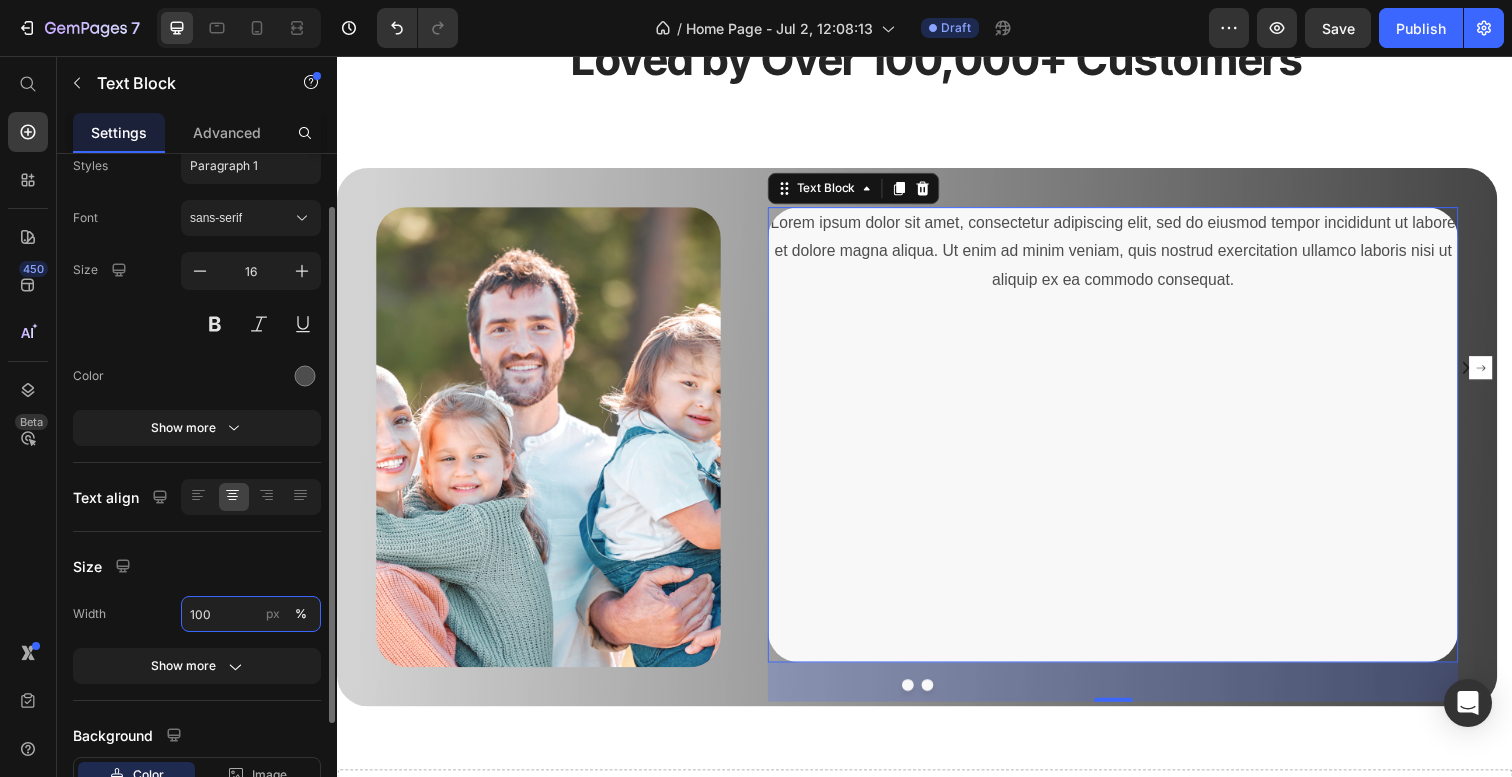 click on "100" at bounding box center [251, 614] 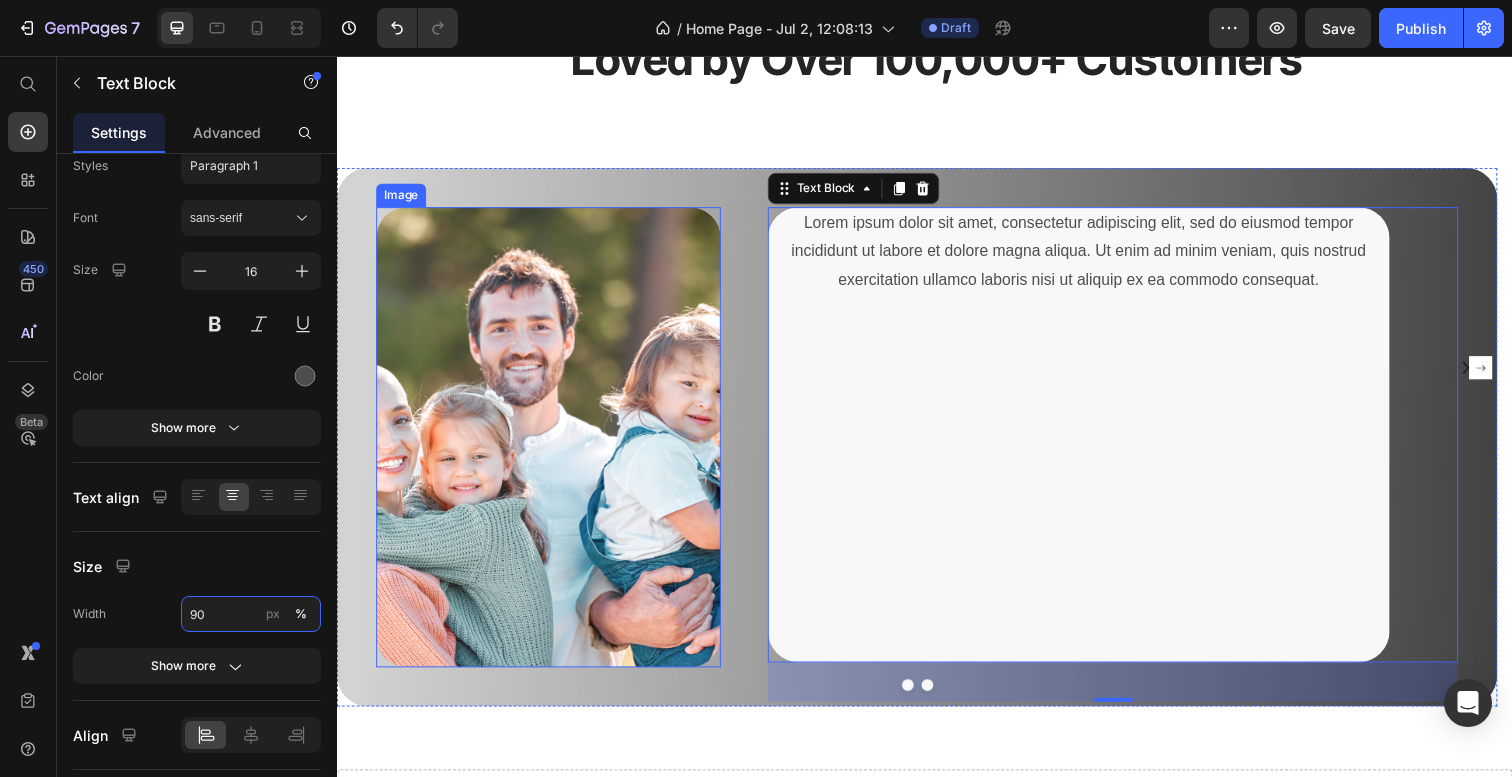 type on "9" 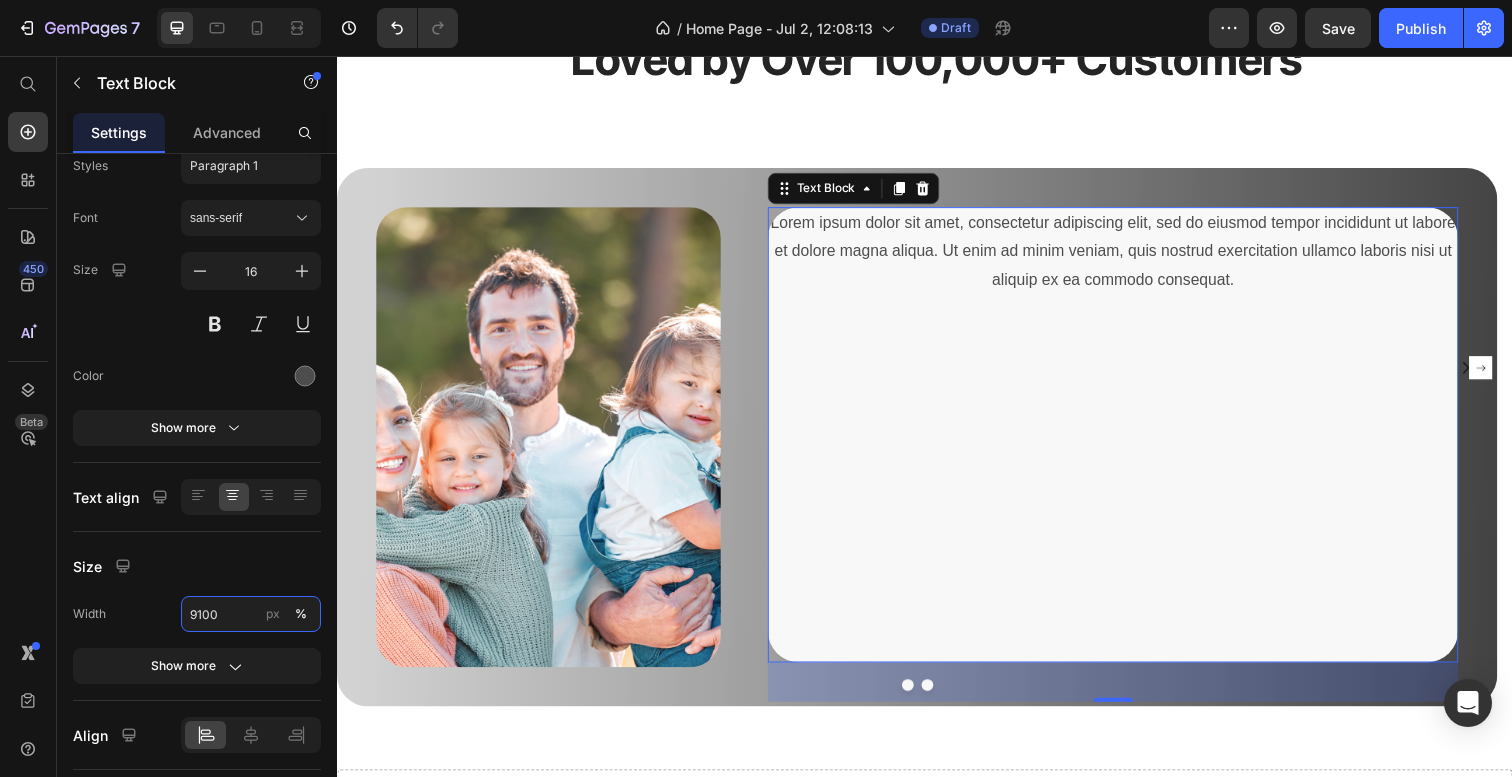 type on "9100" 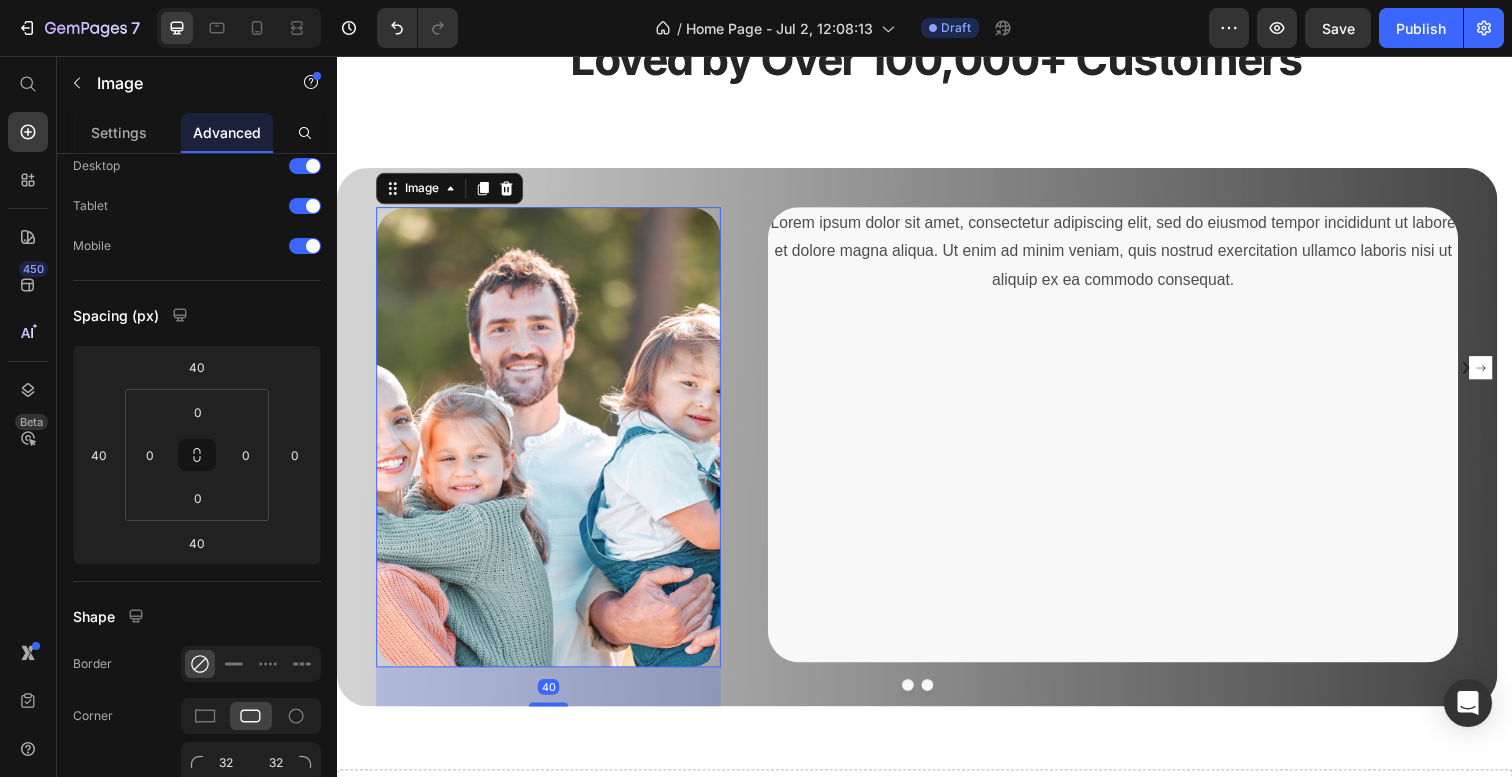 scroll, scrollTop: 0, scrollLeft: 0, axis: both 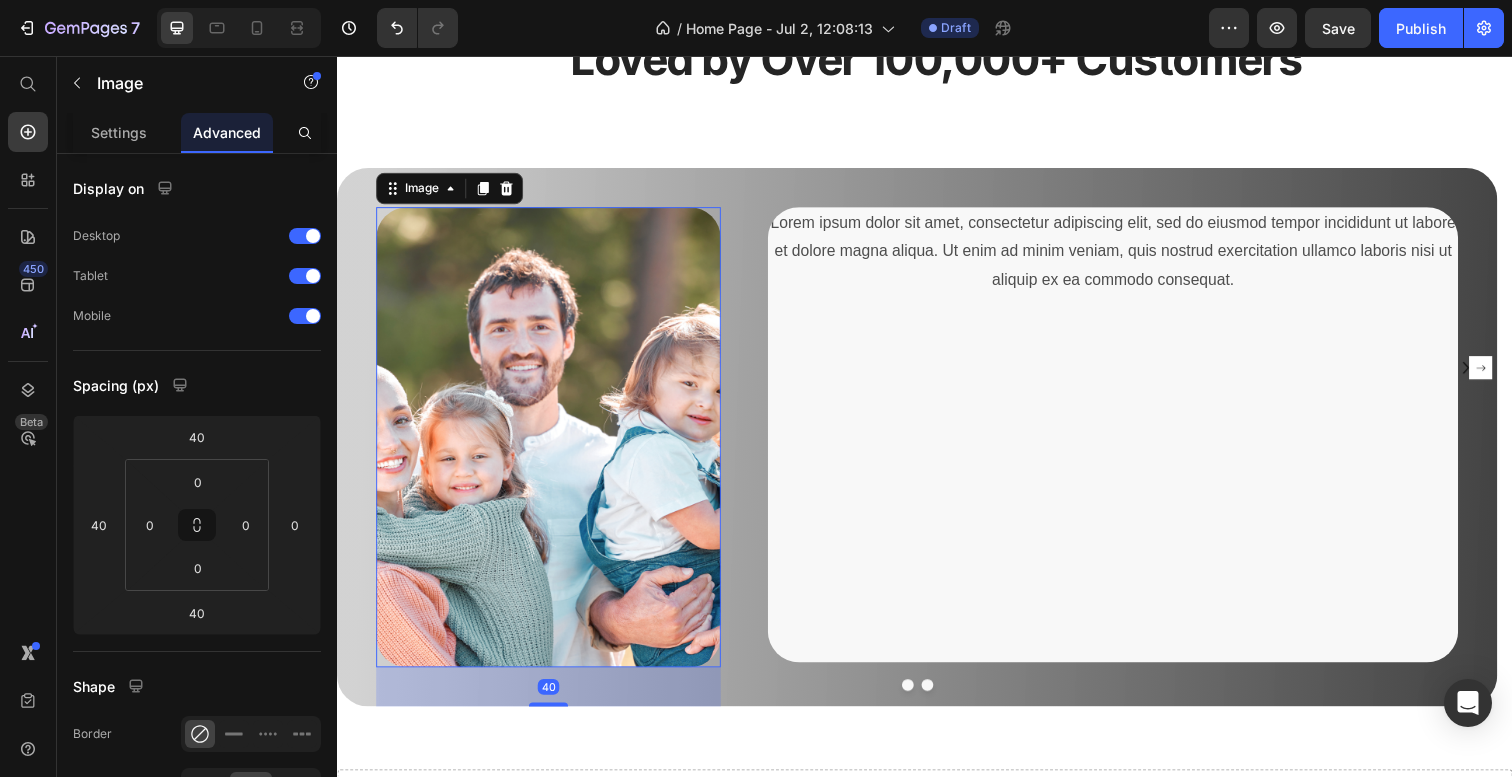 click at bounding box center (553, 446) 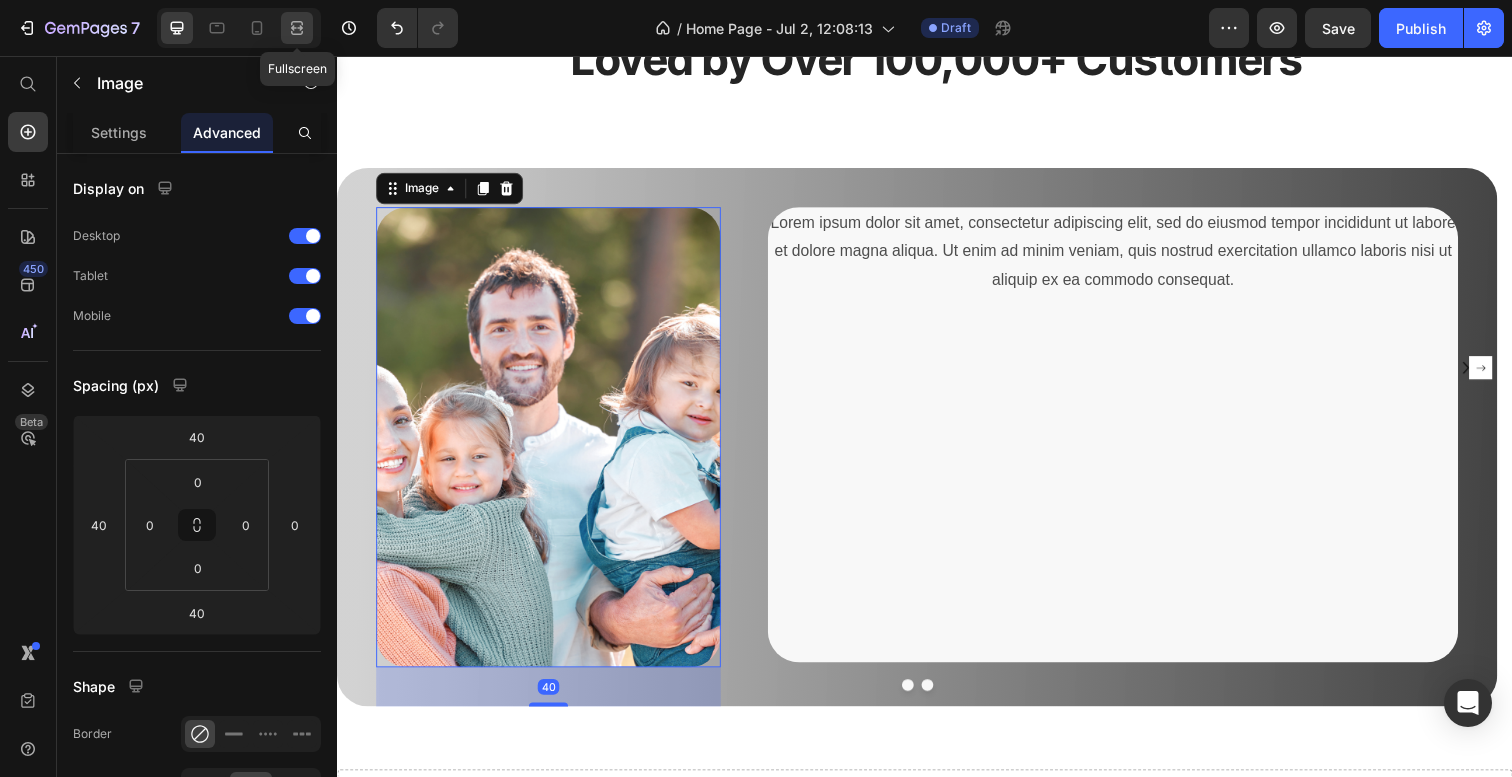 click 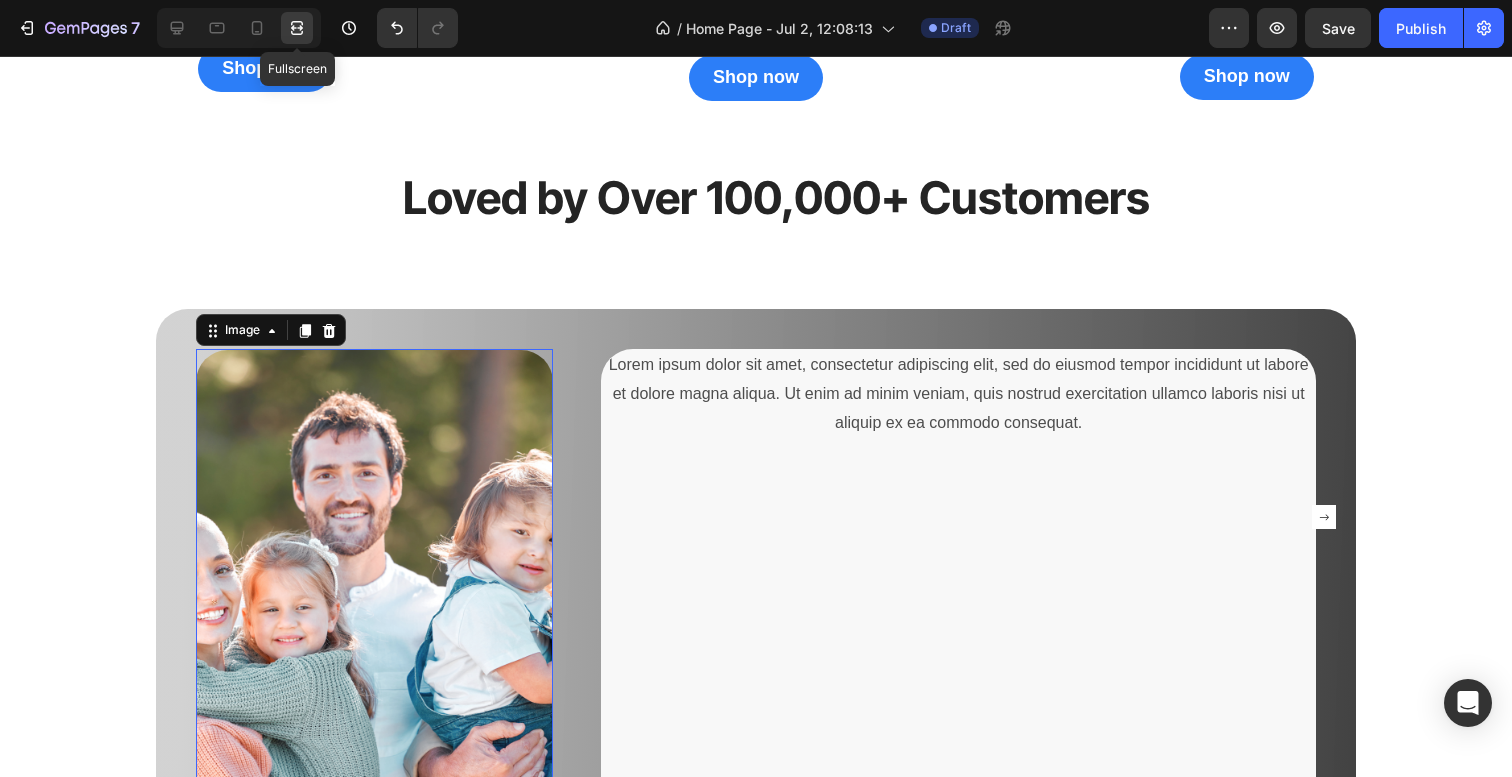 scroll, scrollTop: 2857, scrollLeft: 0, axis: vertical 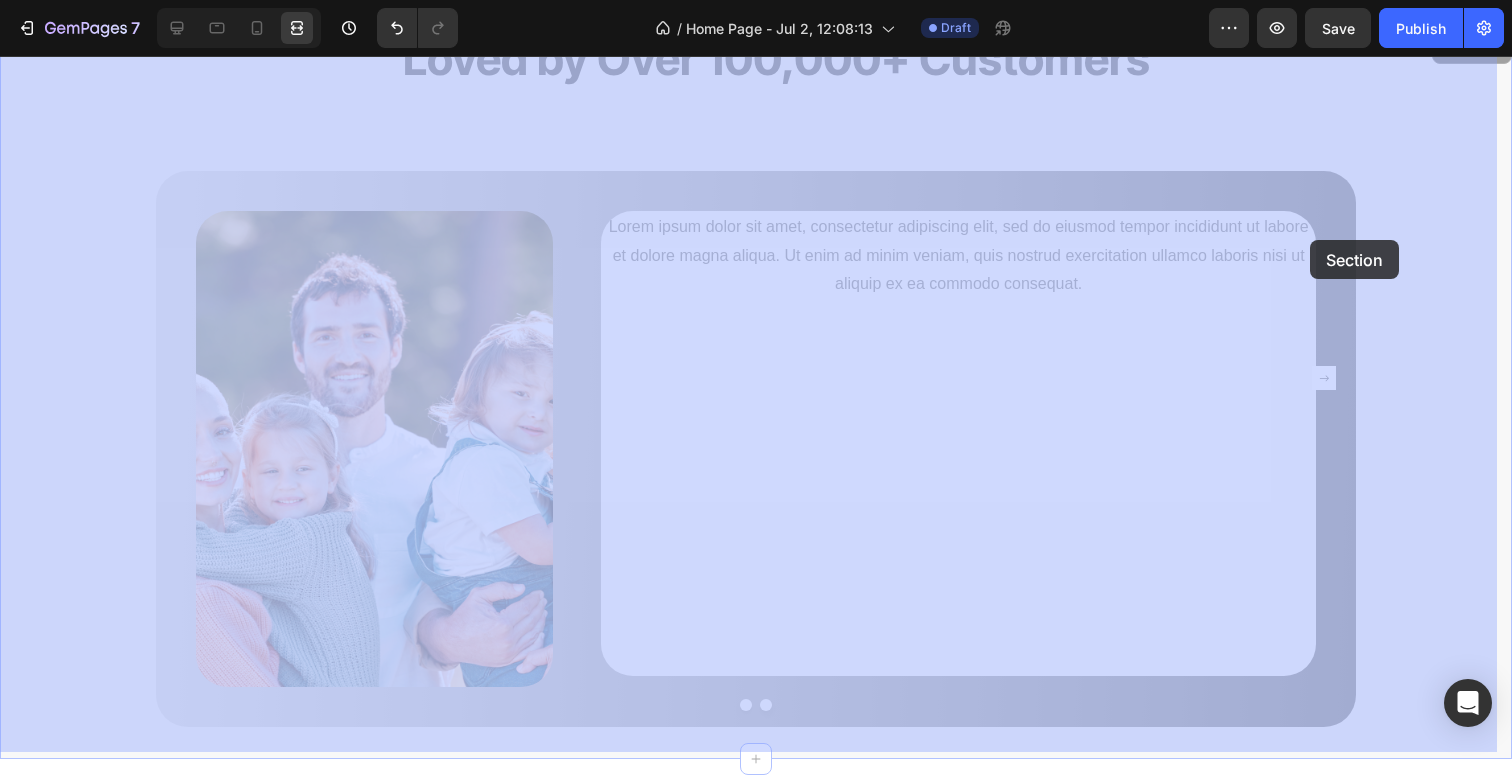 drag, startPoint x: 1466, startPoint y: 224, endPoint x: 1273, endPoint y: 245, distance: 194.13913 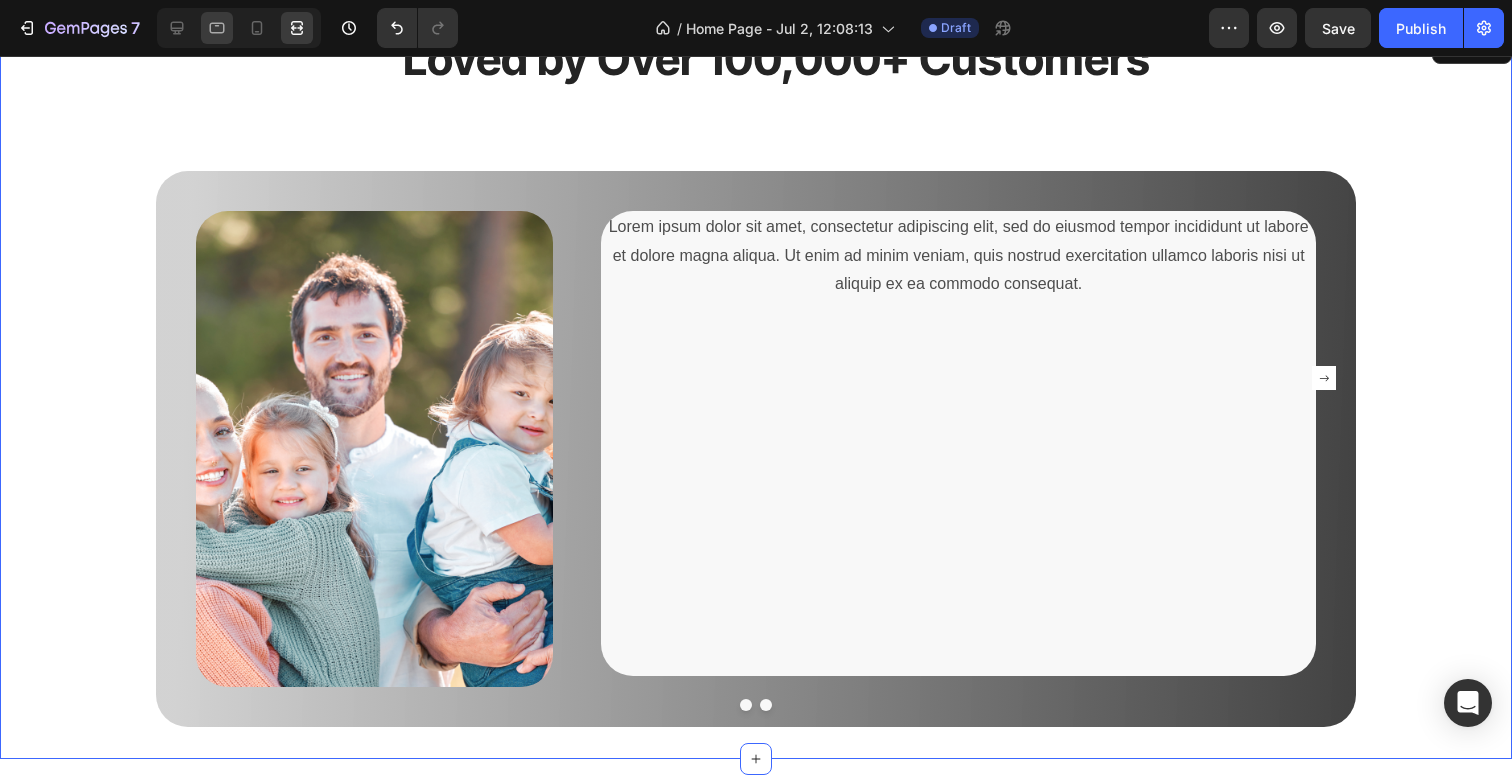 click 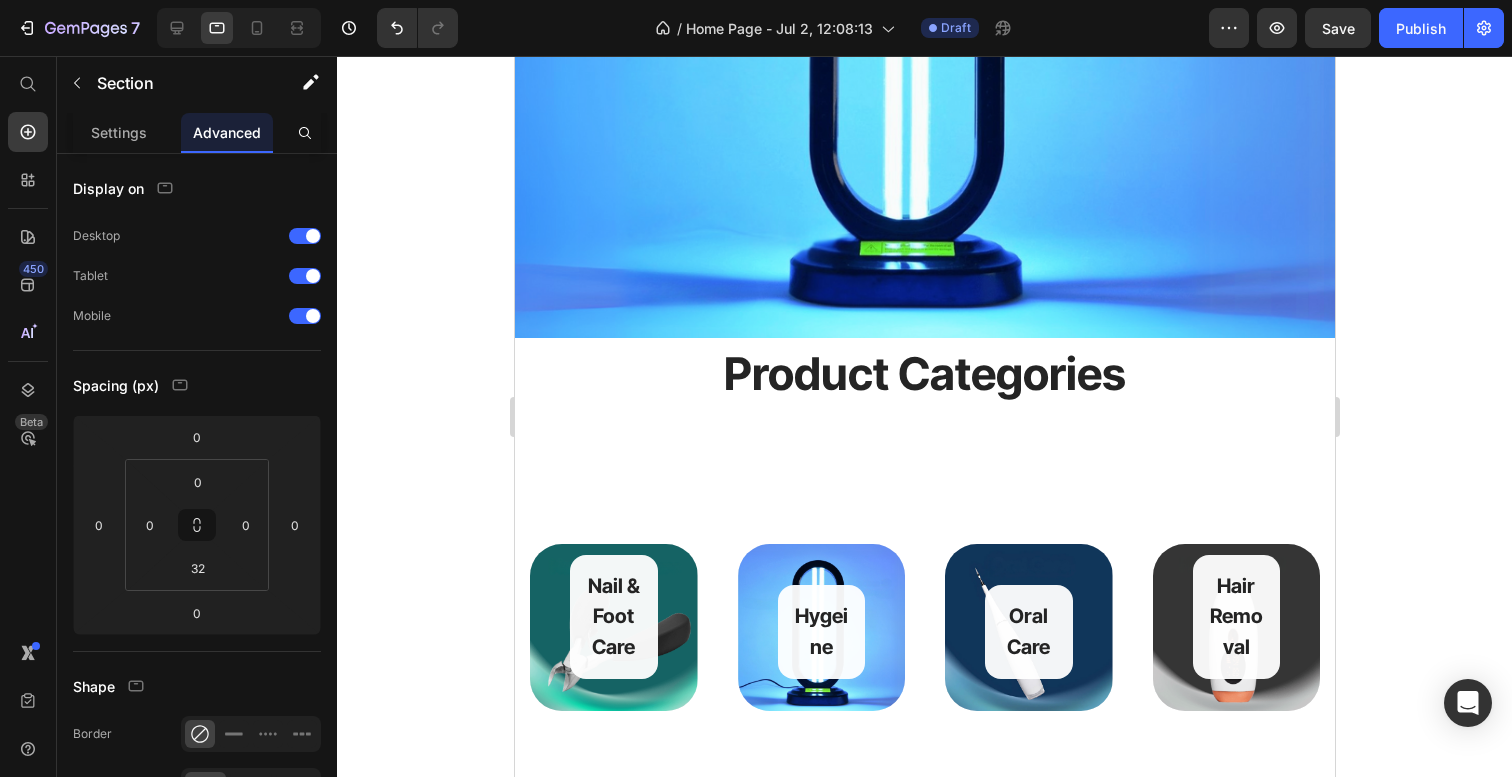 scroll, scrollTop: 440, scrollLeft: 0, axis: vertical 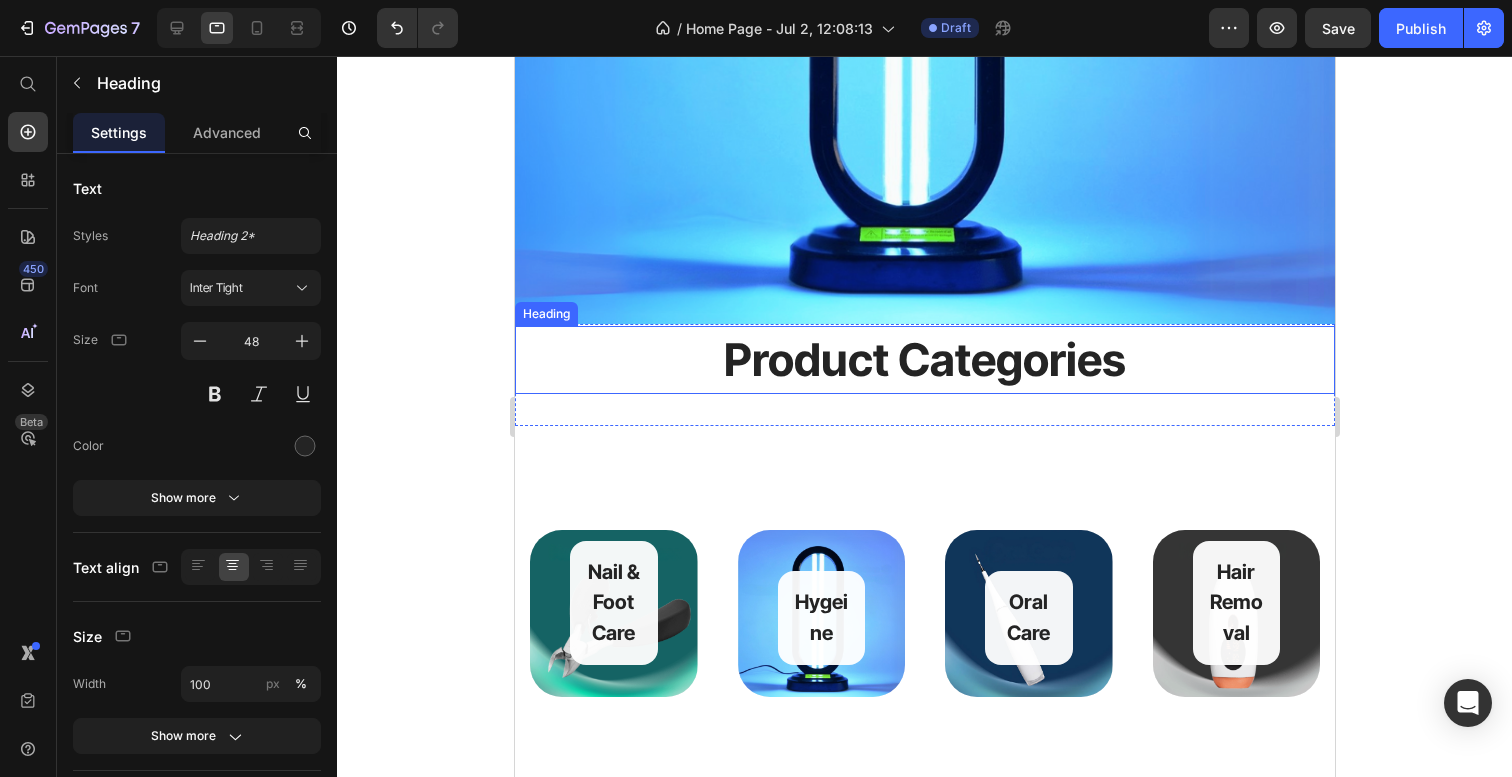 click on "Product Categories" at bounding box center [924, 359] 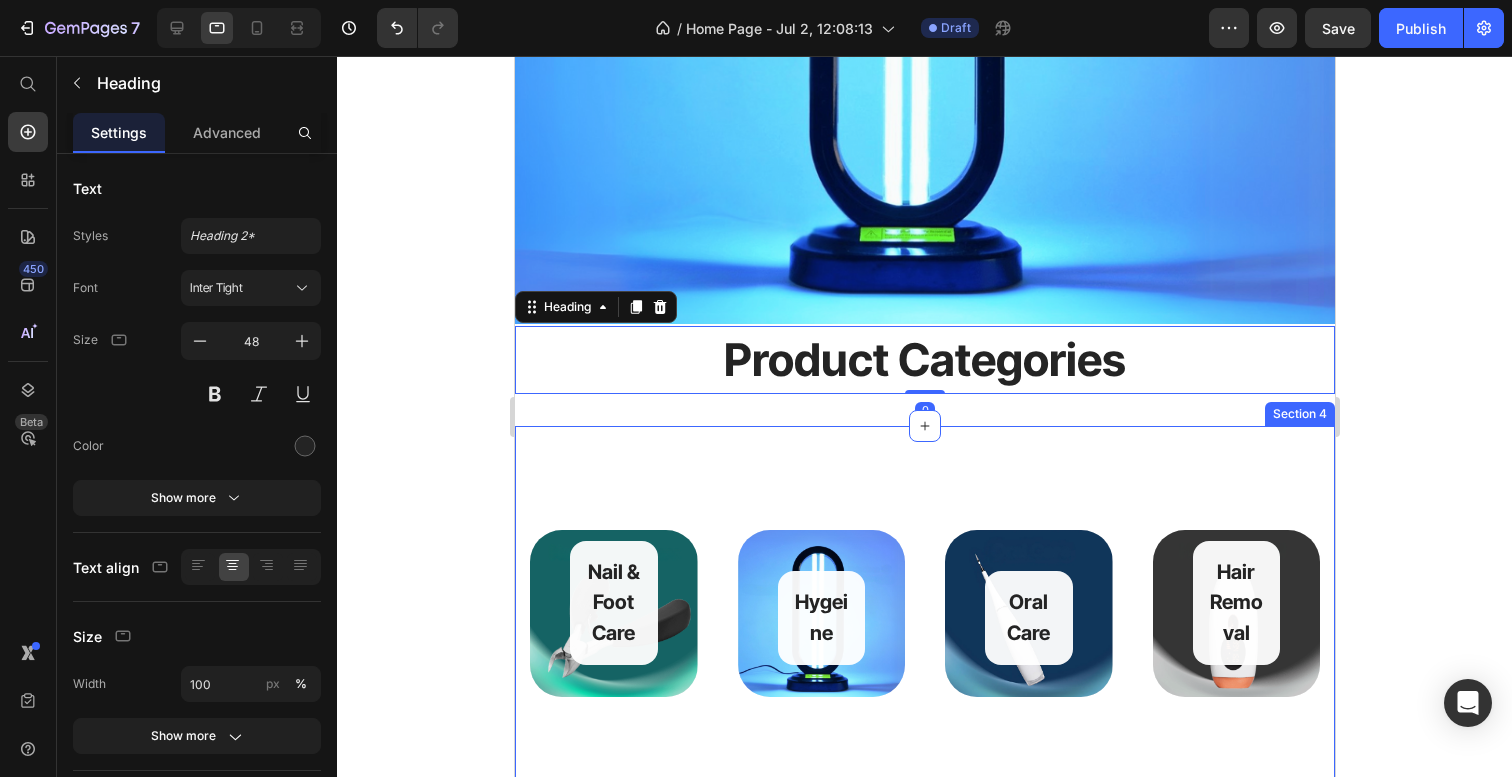 click on "Nail & Foot Care Button Row Hero Banner Hygeine Button Row Hero Banner Oral Care Button Row Hero Banner Hair Removal Button Row Hero Banner Row Section 4" at bounding box center [924, 642] 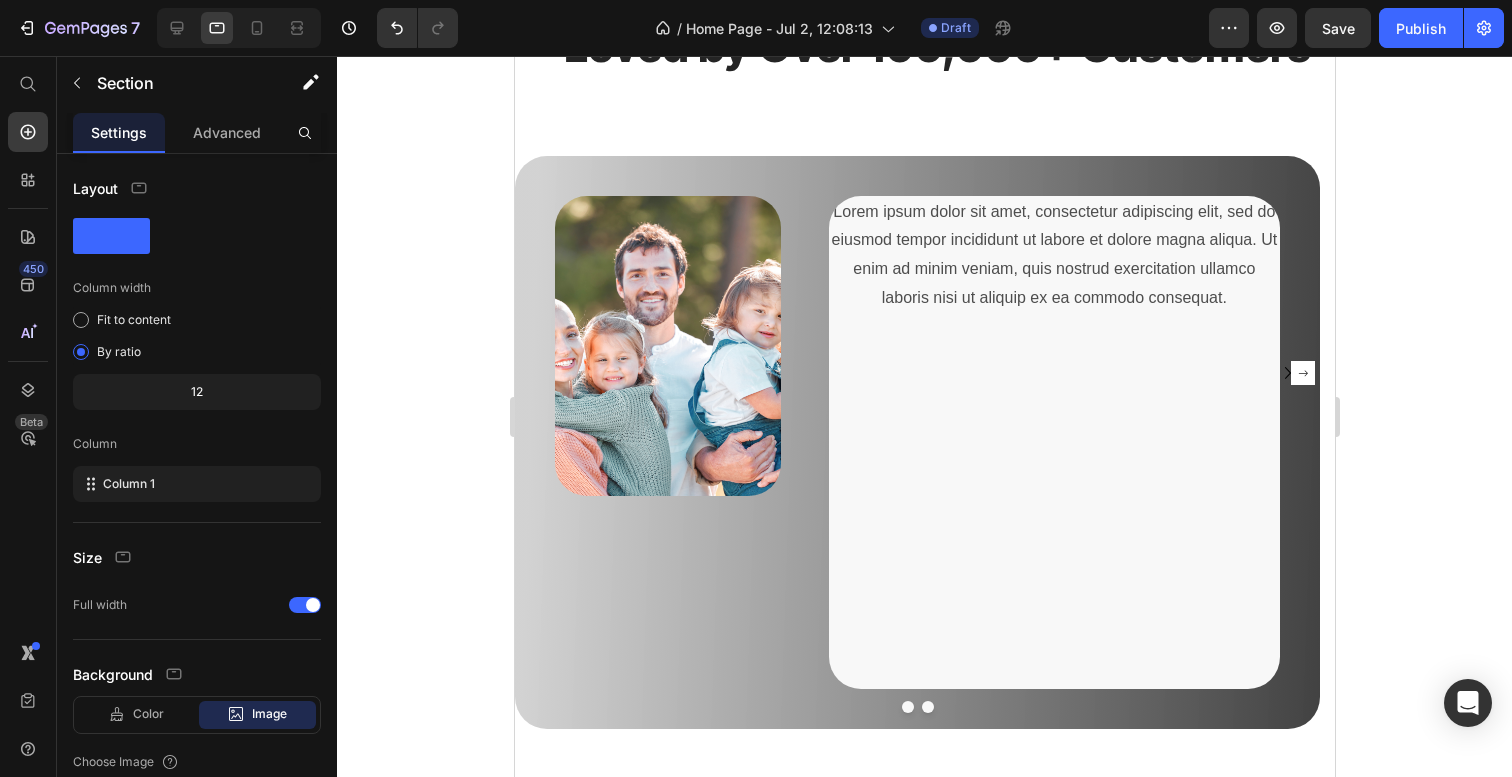 scroll, scrollTop: 2161, scrollLeft: 0, axis: vertical 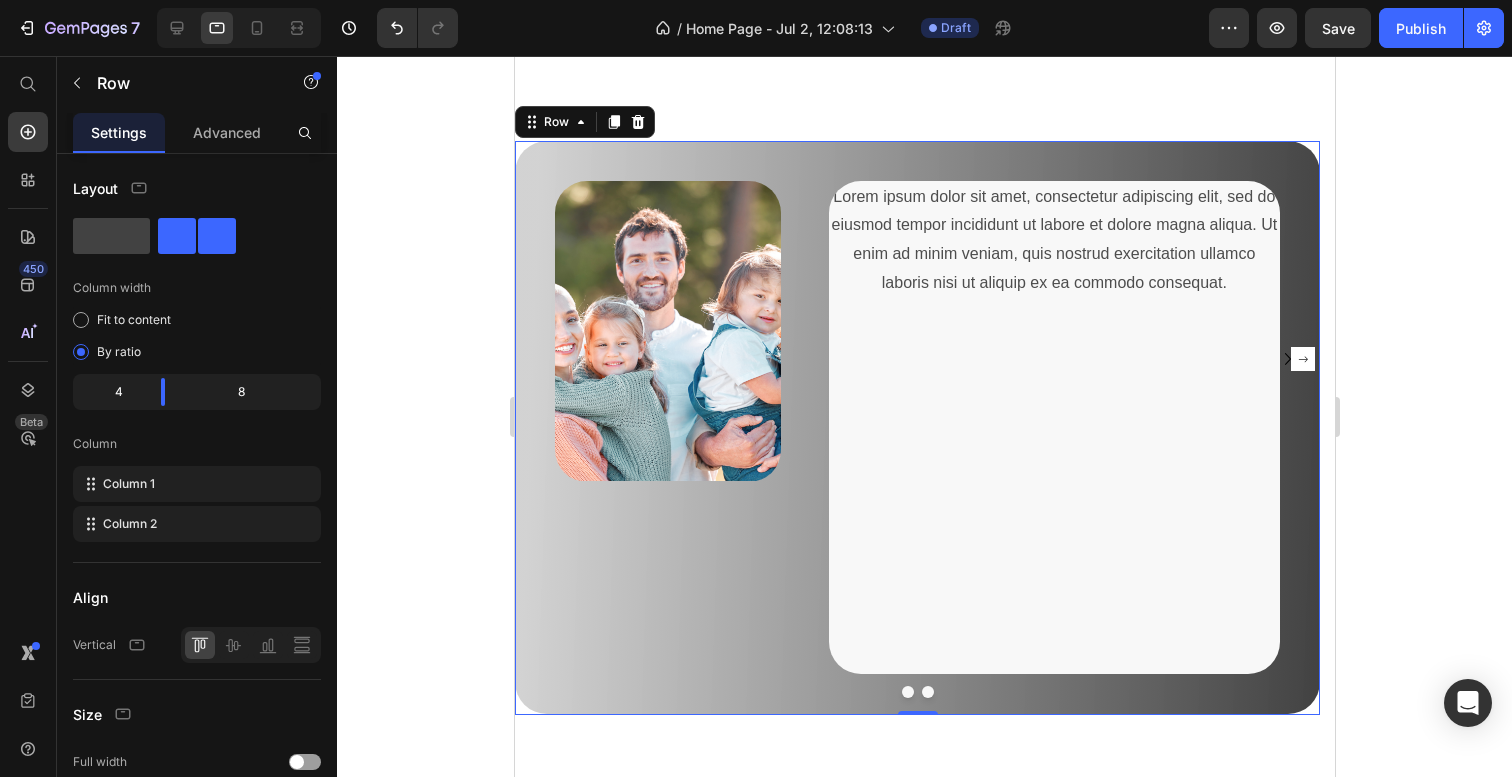 click on "Image" at bounding box center (647, 428) 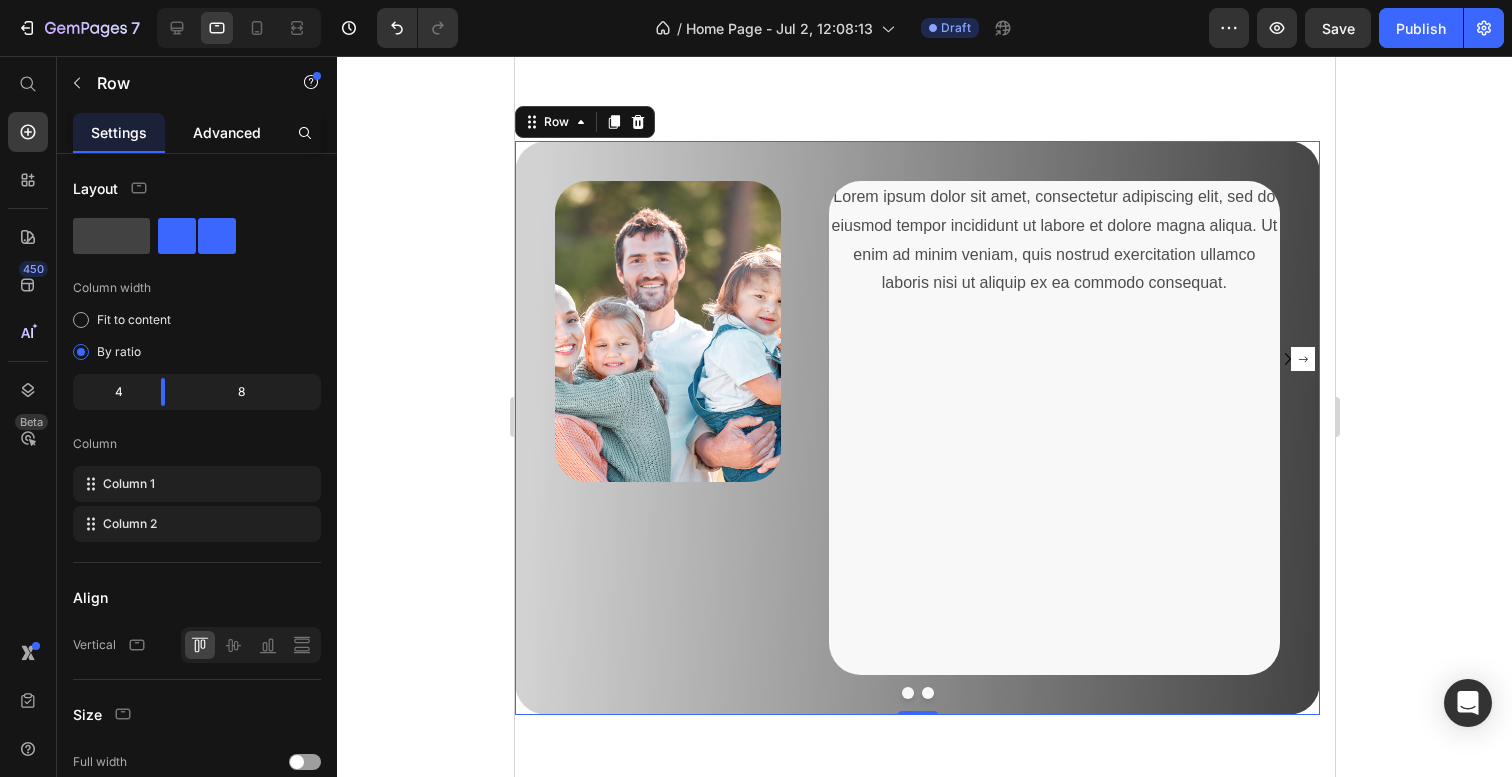 click on "Advanced" at bounding box center [227, 132] 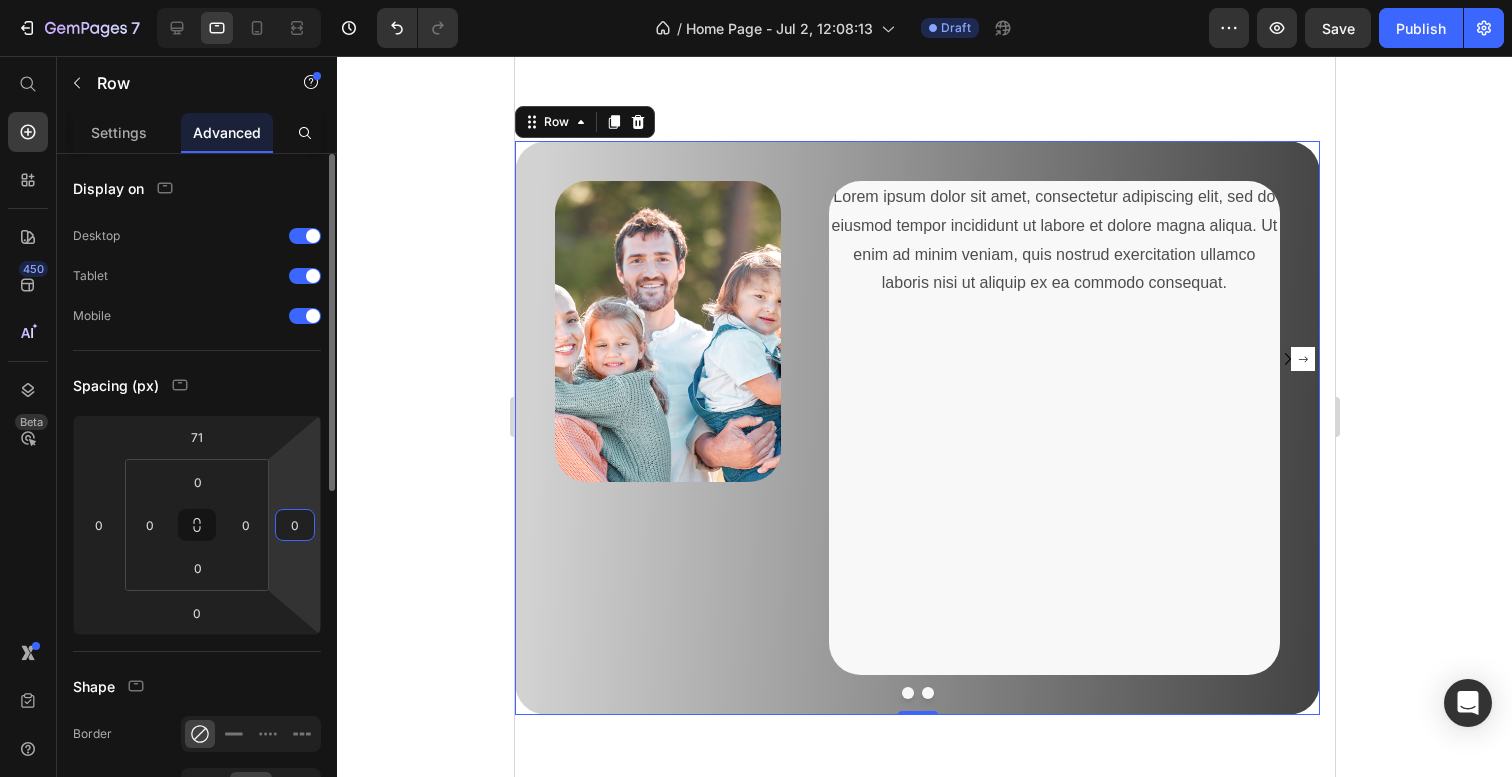 click on "0" at bounding box center [295, 525] 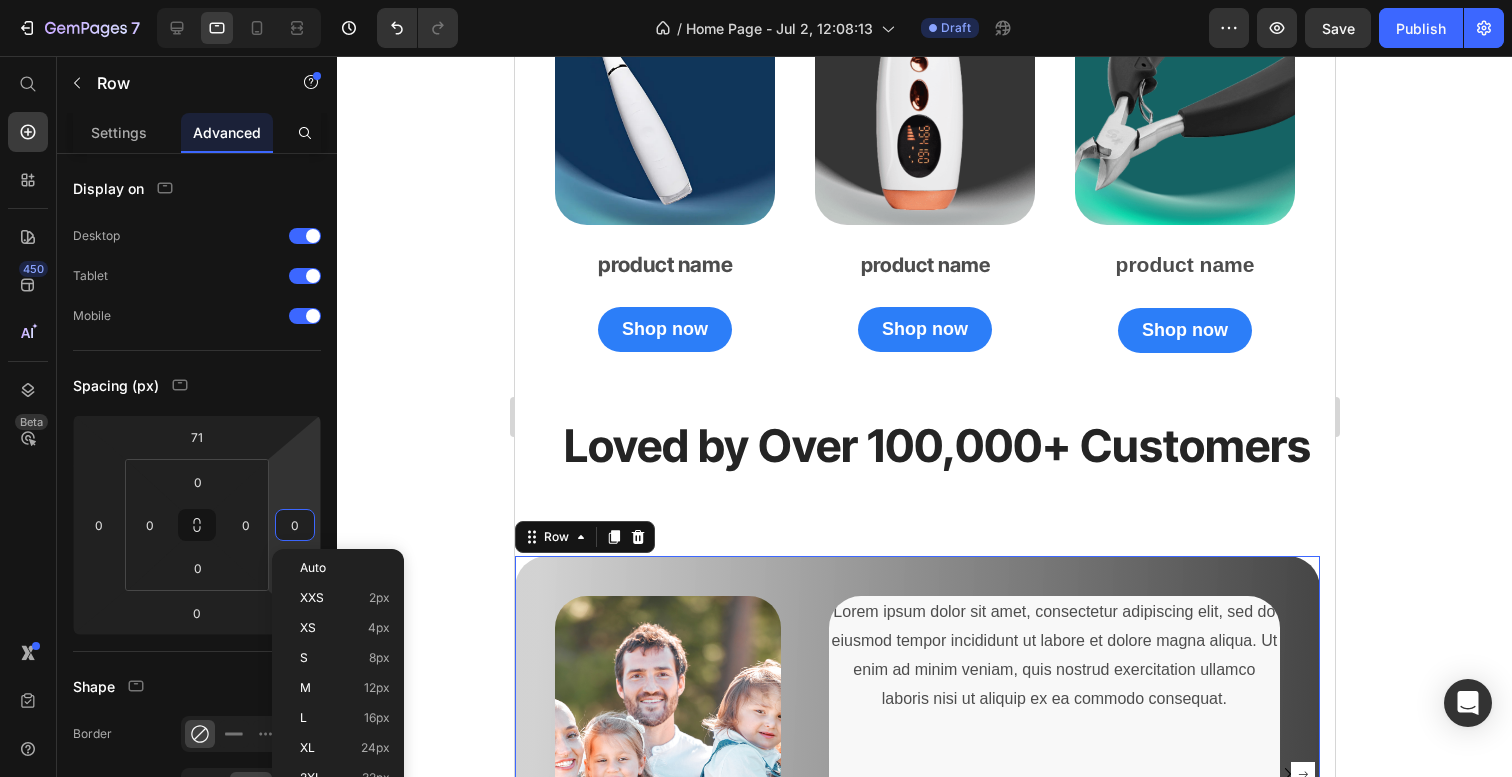 scroll, scrollTop: 1682, scrollLeft: 0, axis: vertical 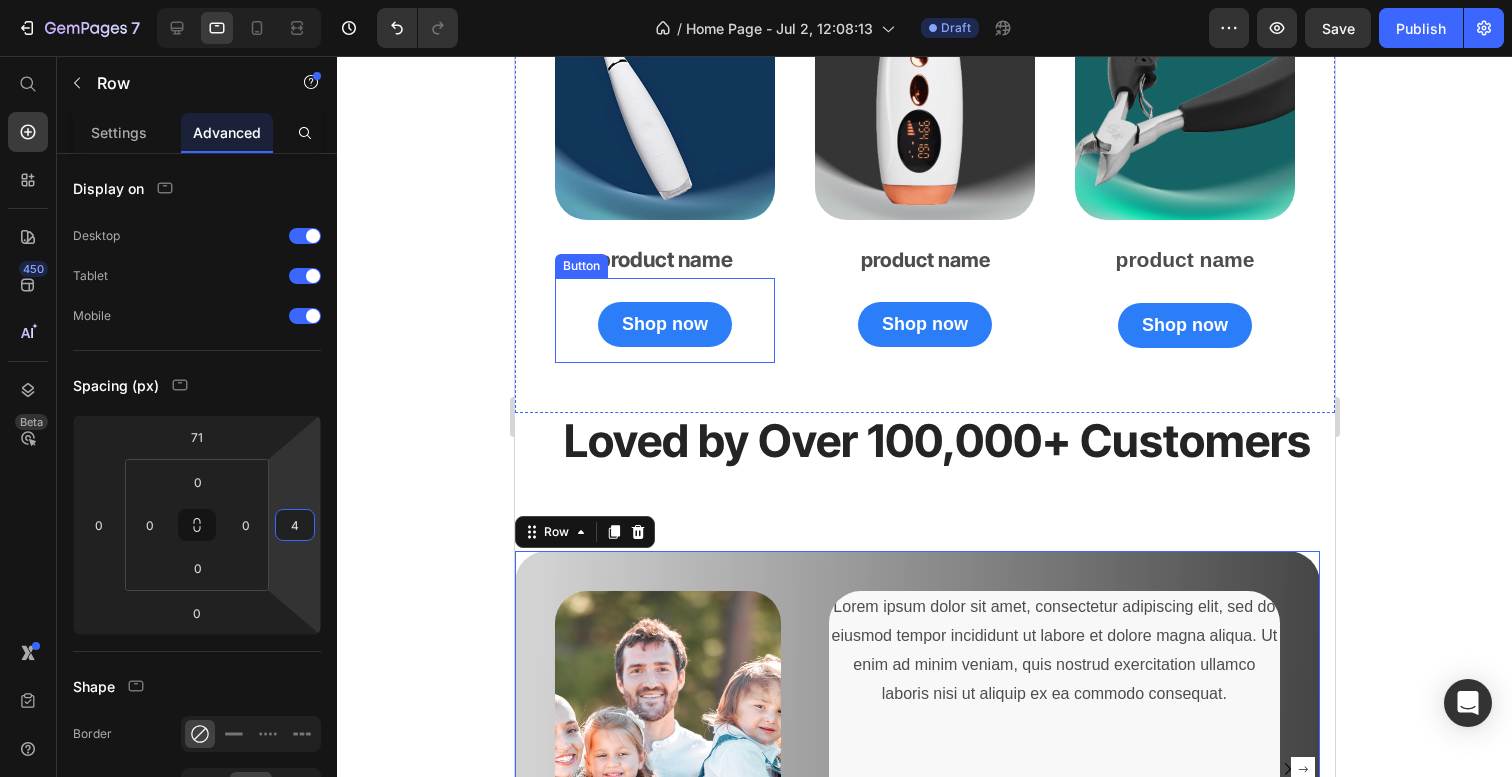 type on "40" 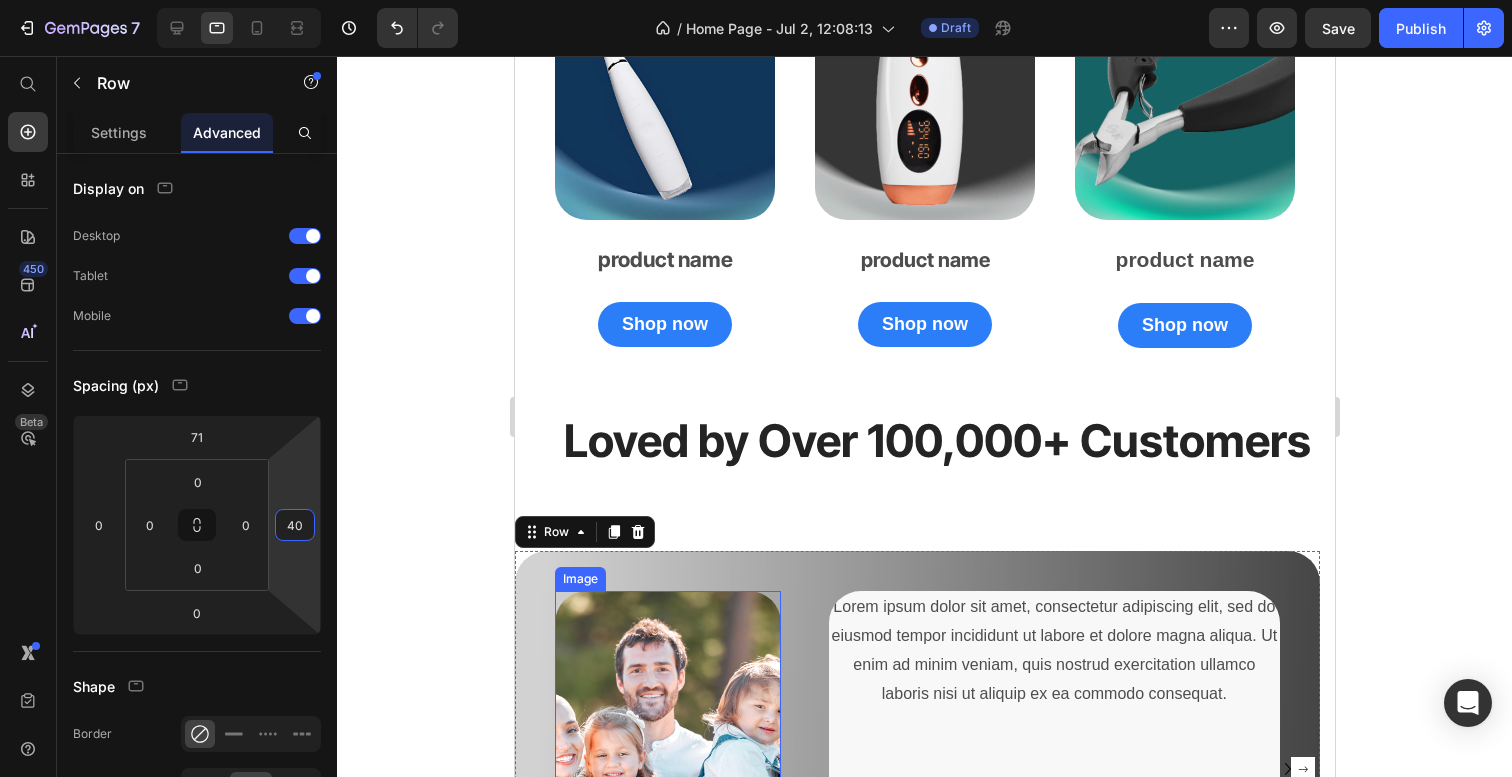 click at bounding box center [667, 741] 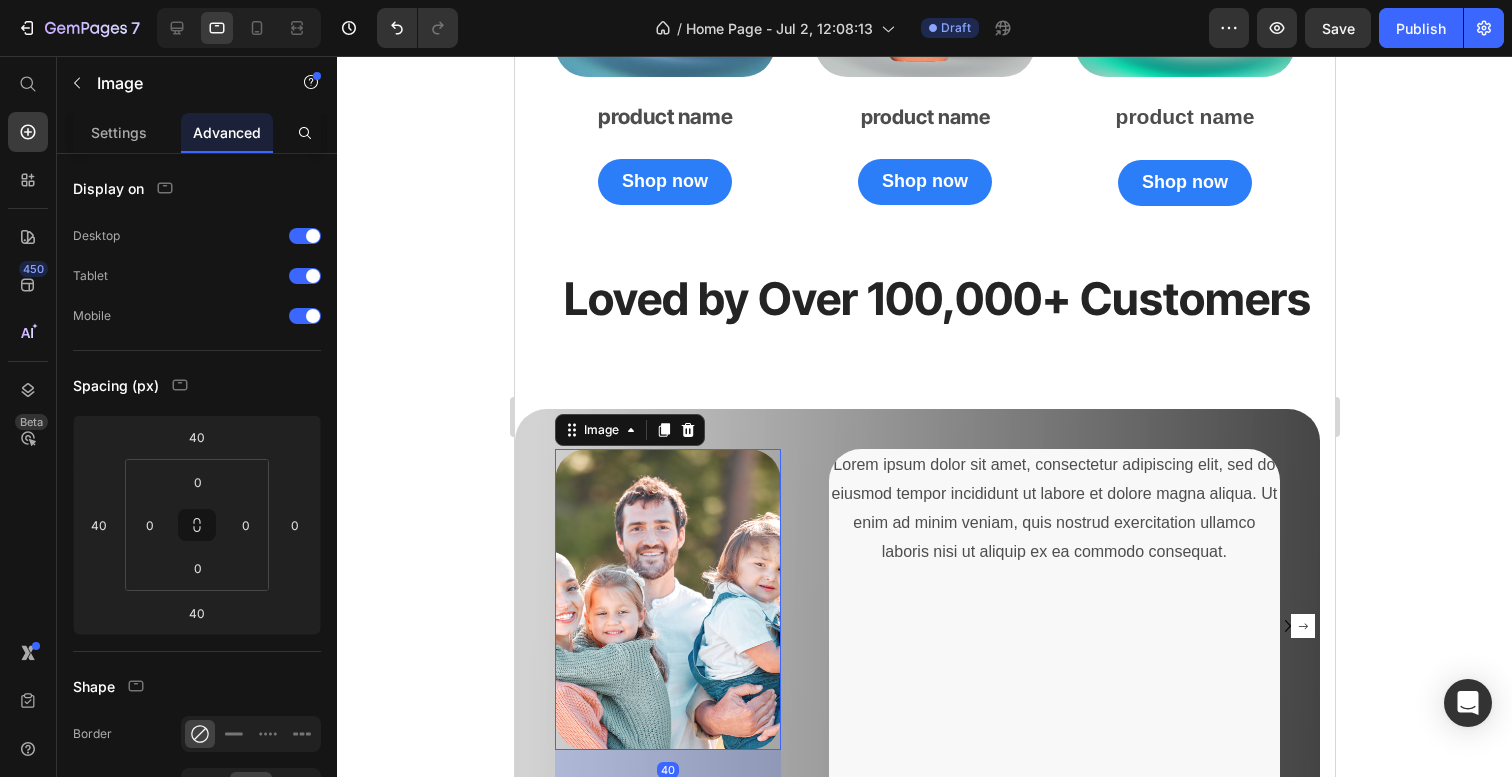 scroll, scrollTop: 1831, scrollLeft: 0, axis: vertical 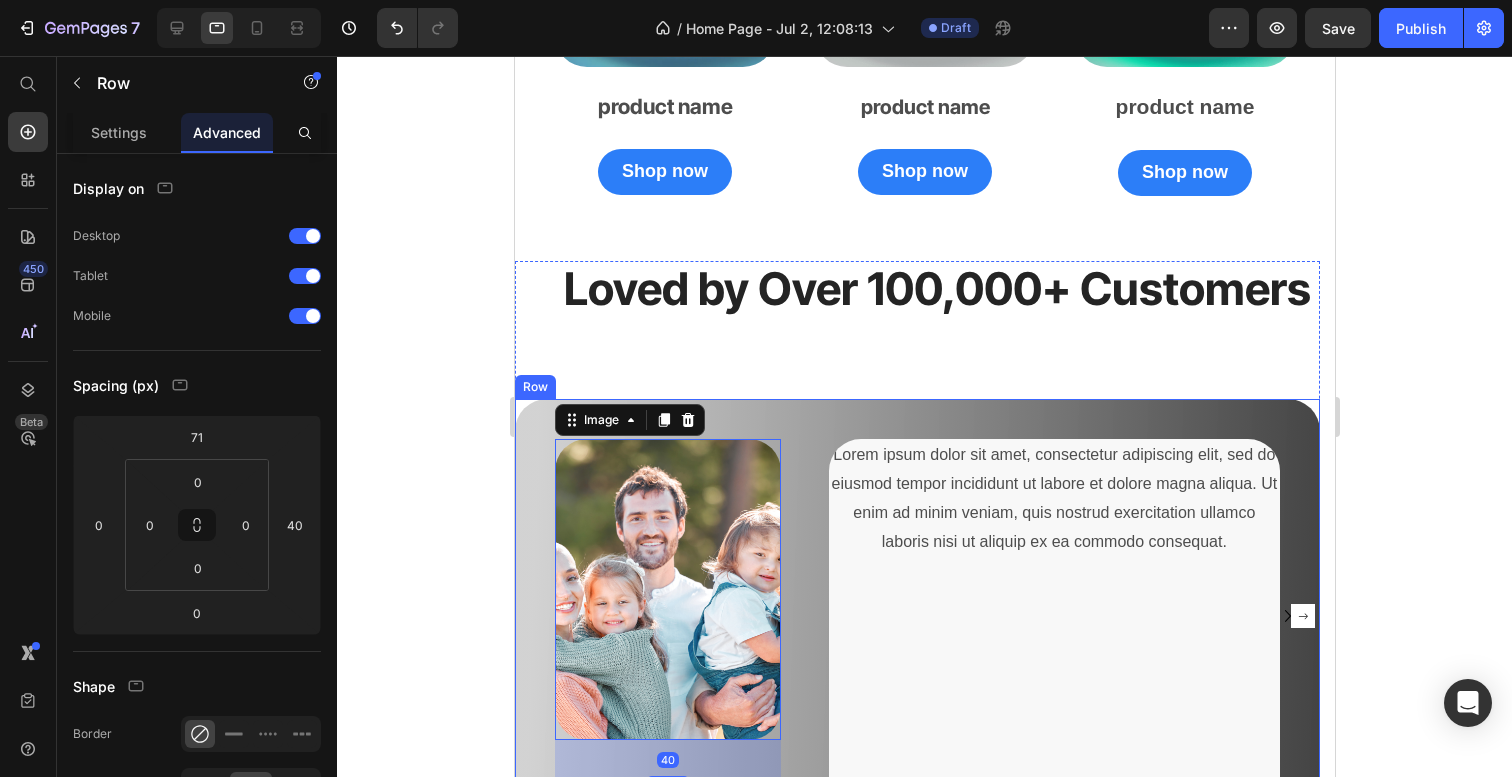 click on "Image   40" at bounding box center [647, 686] 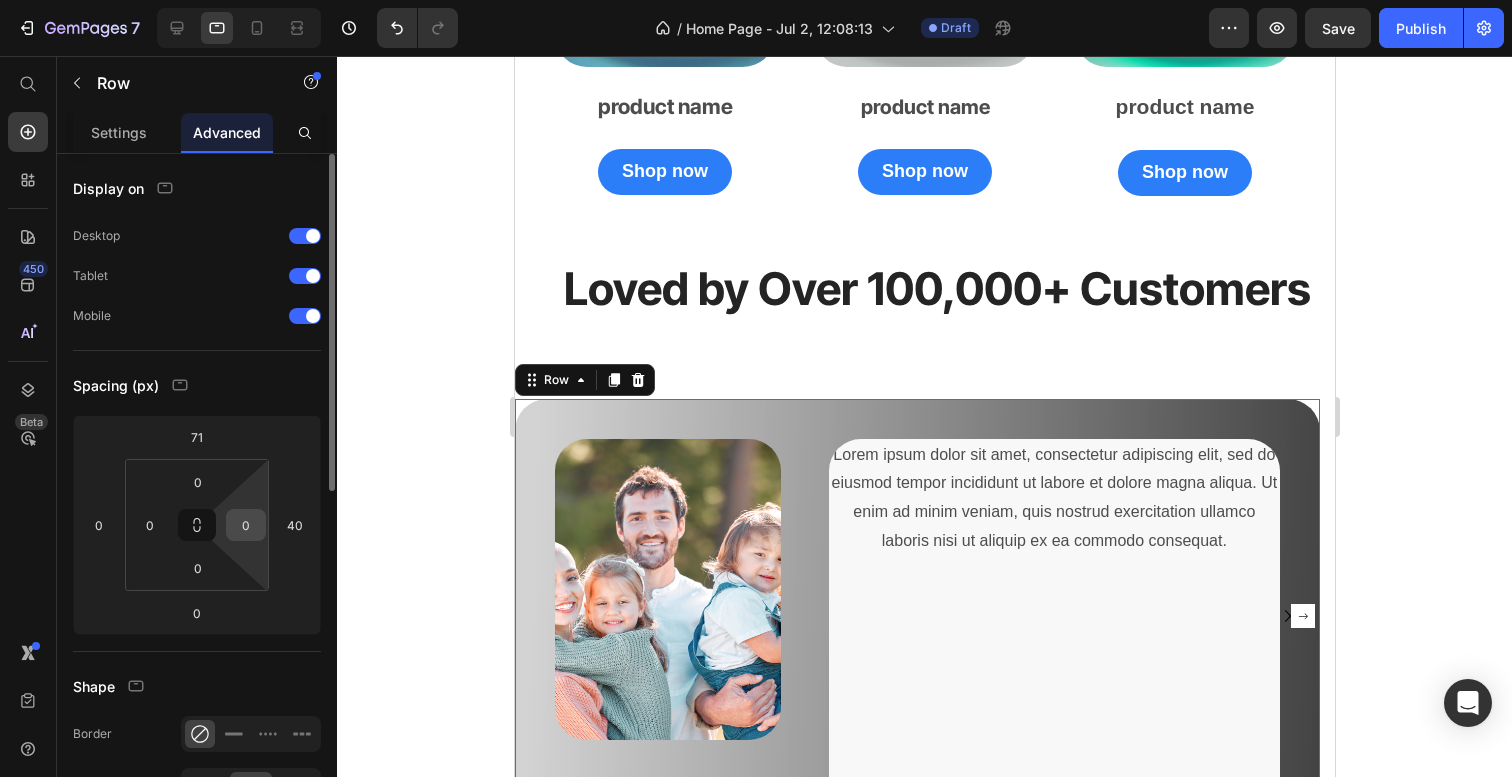 click on "0" at bounding box center (246, 525) 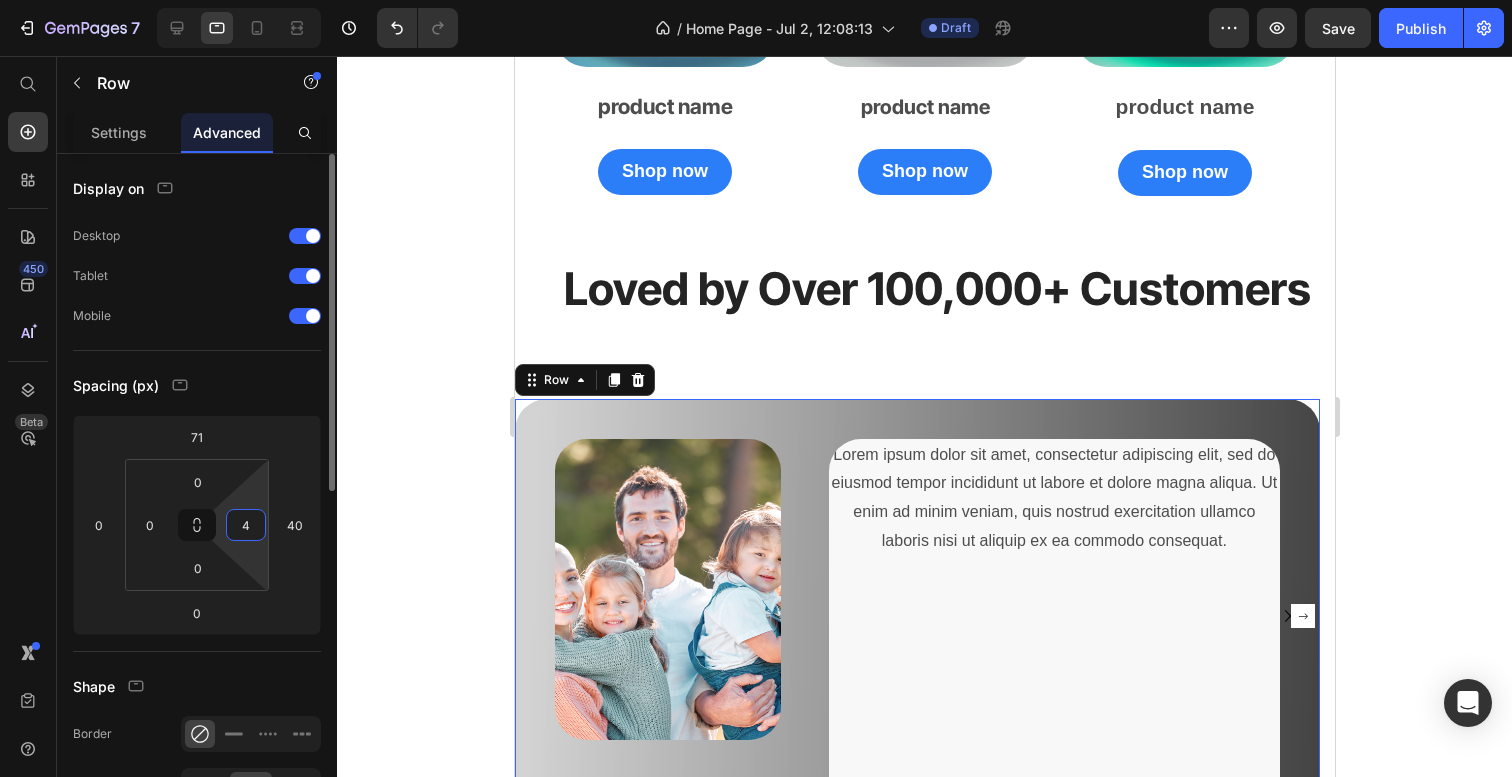 type on "40" 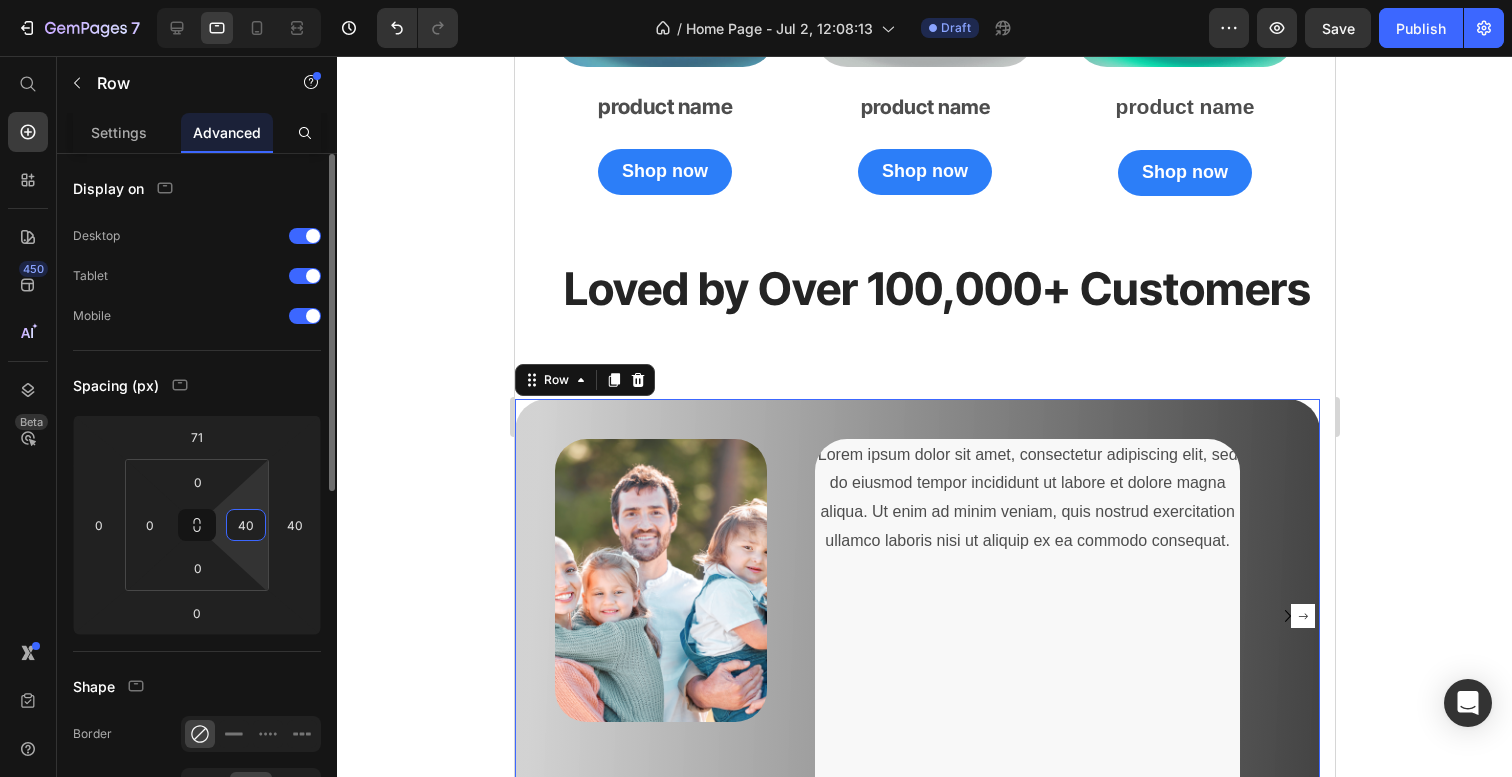 type on "0" 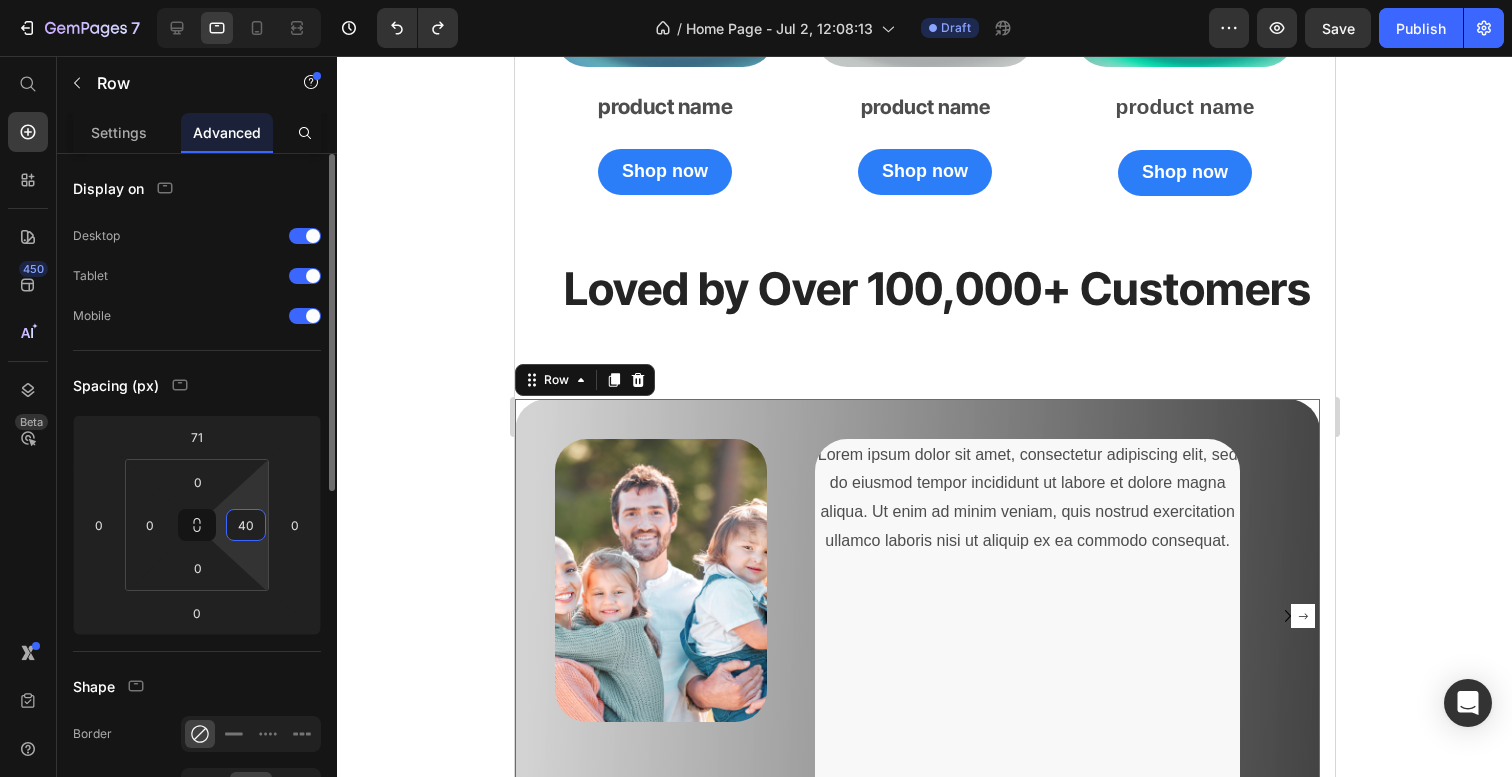 type on "0" 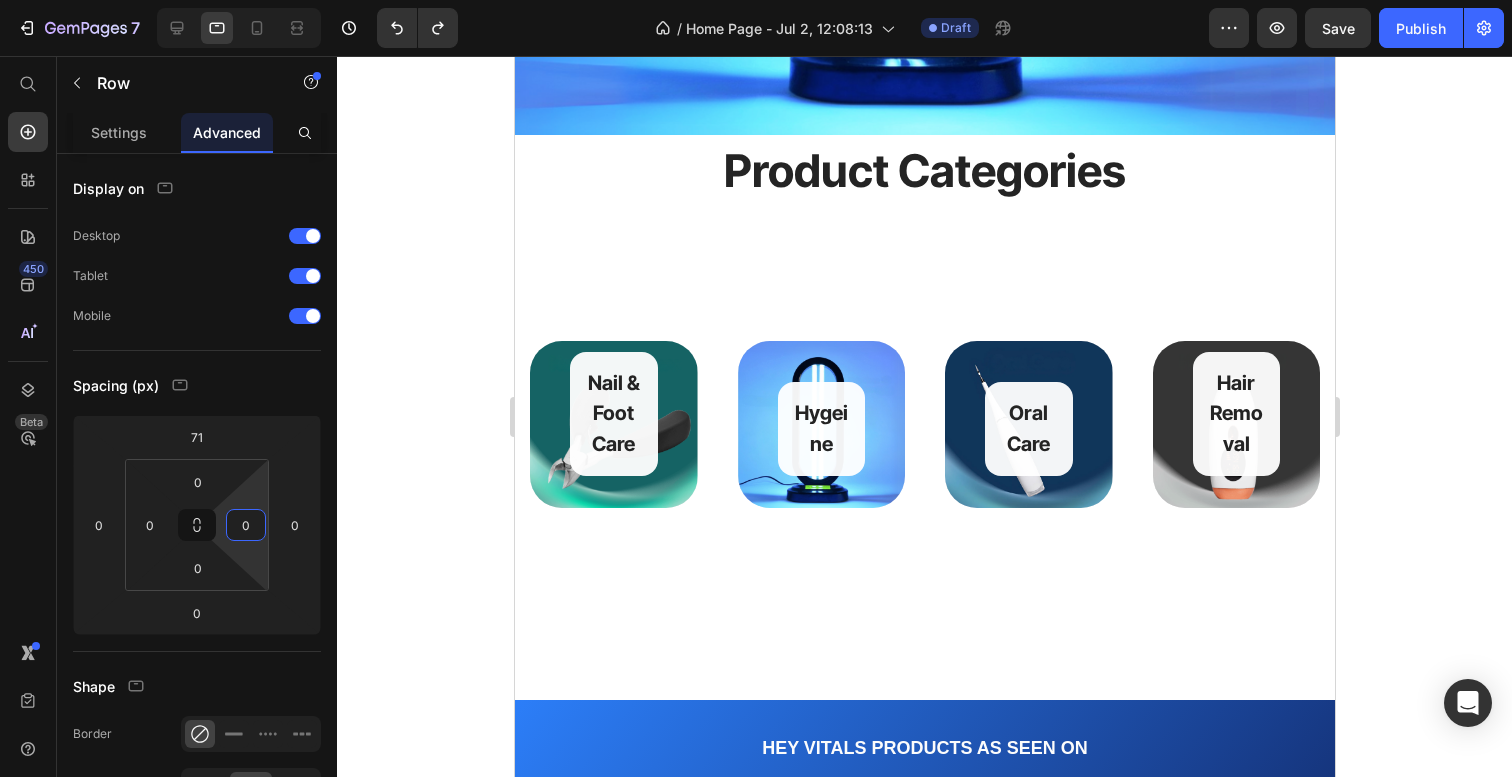 scroll, scrollTop: 608, scrollLeft: 0, axis: vertical 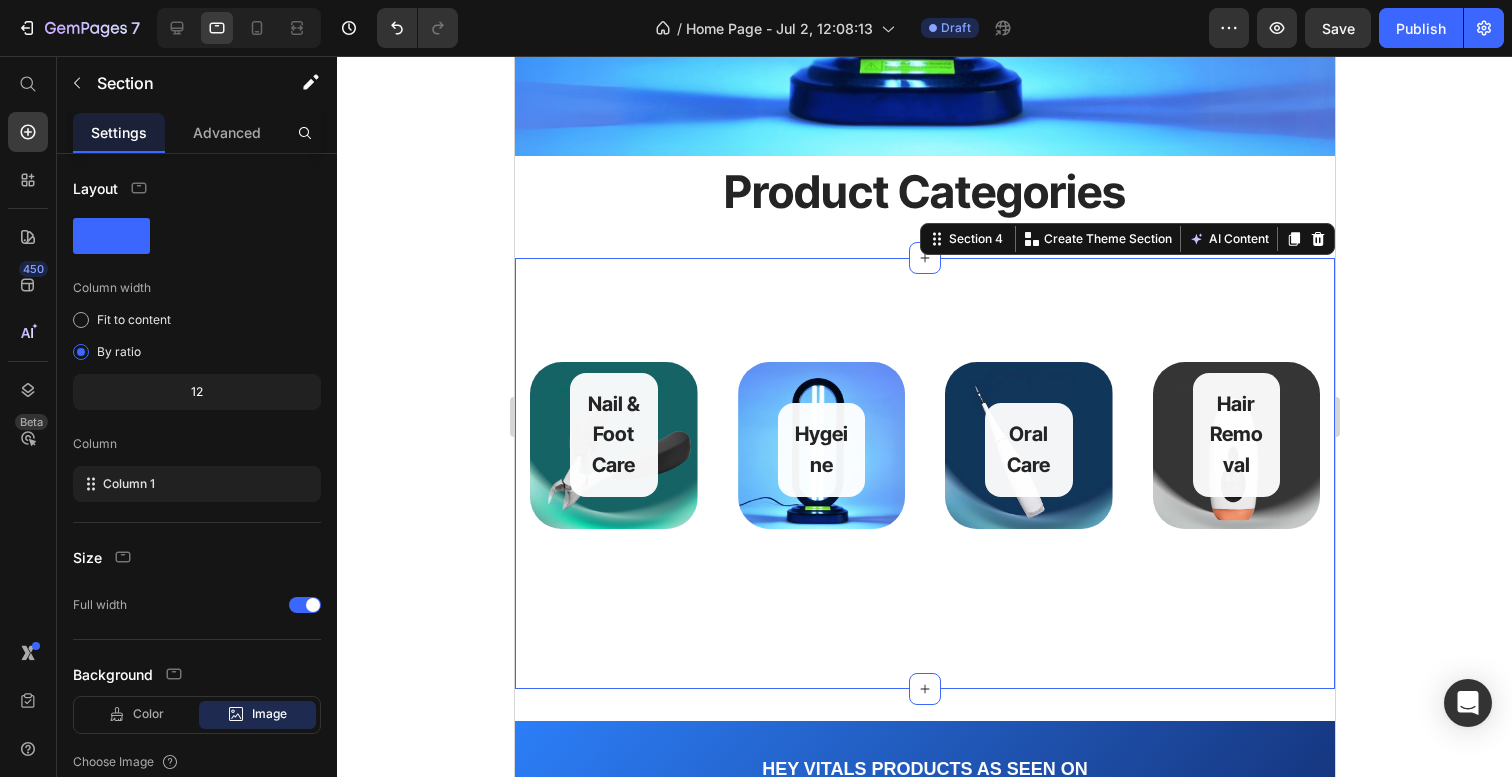 click on "Nail & Foot Care Button Row Hero Banner Hygeine Button Row Hero Banner Oral Care Button Row Hero Banner Hair Removal Button Row Hero Banner Row Section 4   You can create reusable sections Create Theme Section AI Content Write with GemAI What would you like to describe here? Tone and Voice Persuasive Product UVClean® (United Kingdom) Show more Generate" at bounding box center [924, 474] 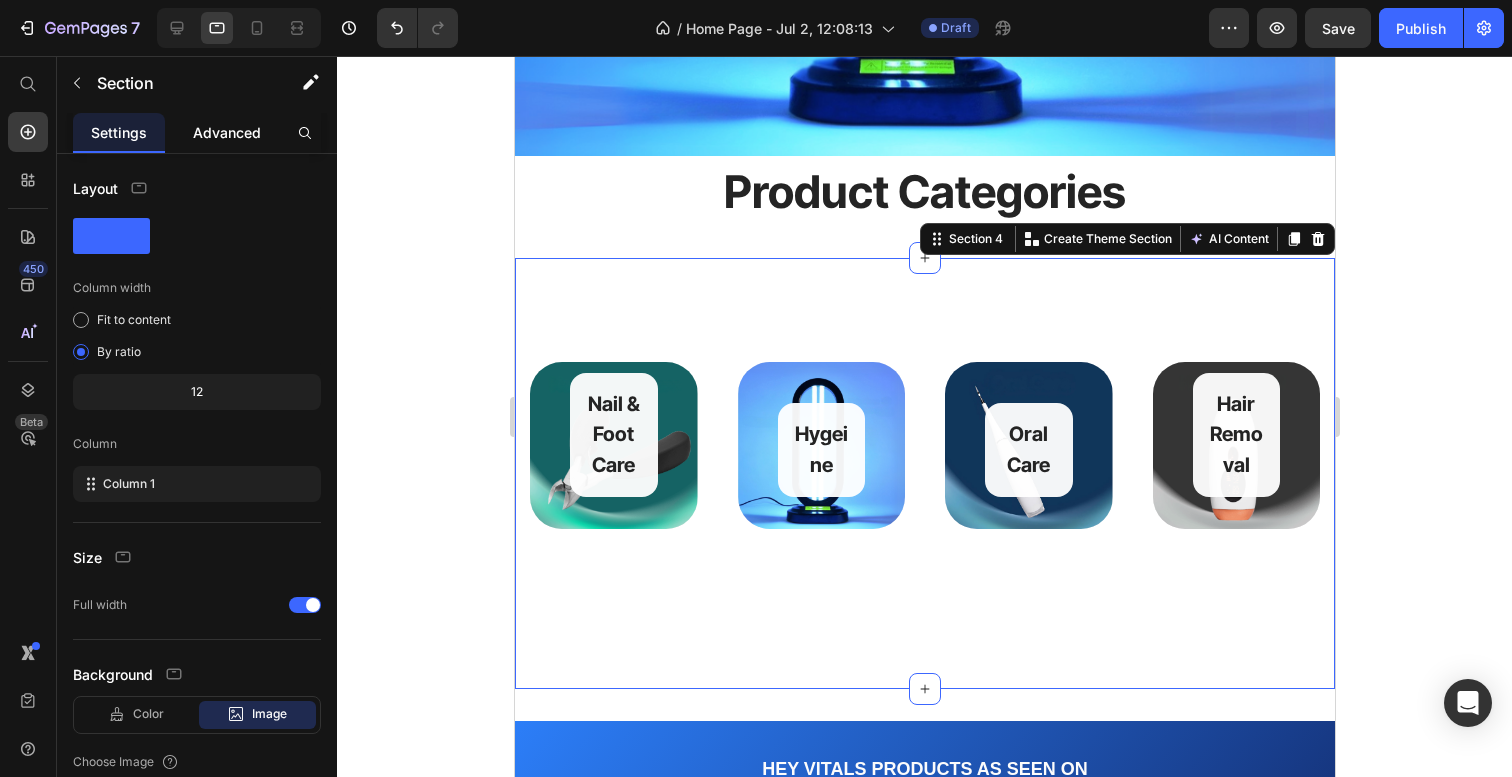 click on "Advanced" at bounding box center [227, 132] 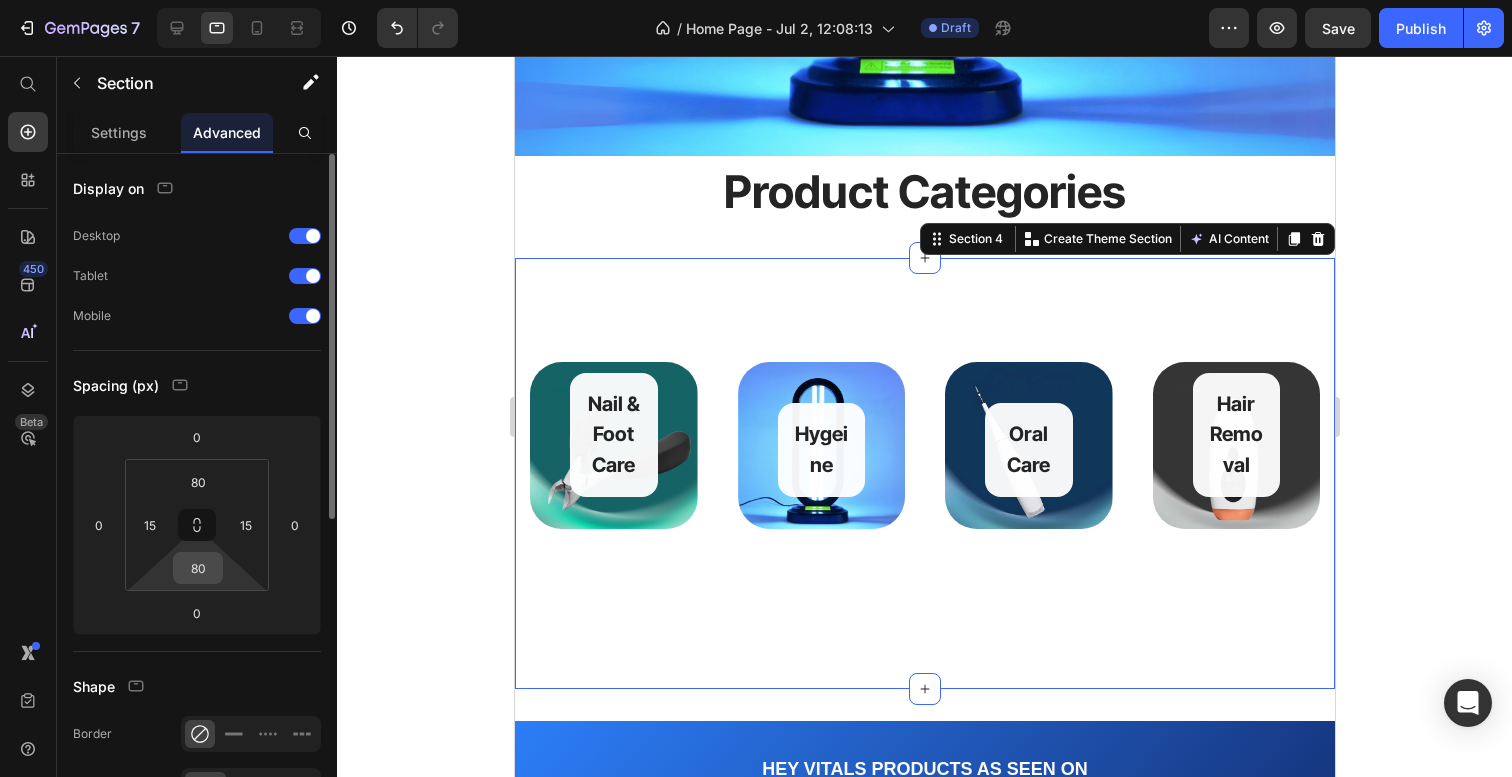 click on "80" at bounding box center [198, 568] 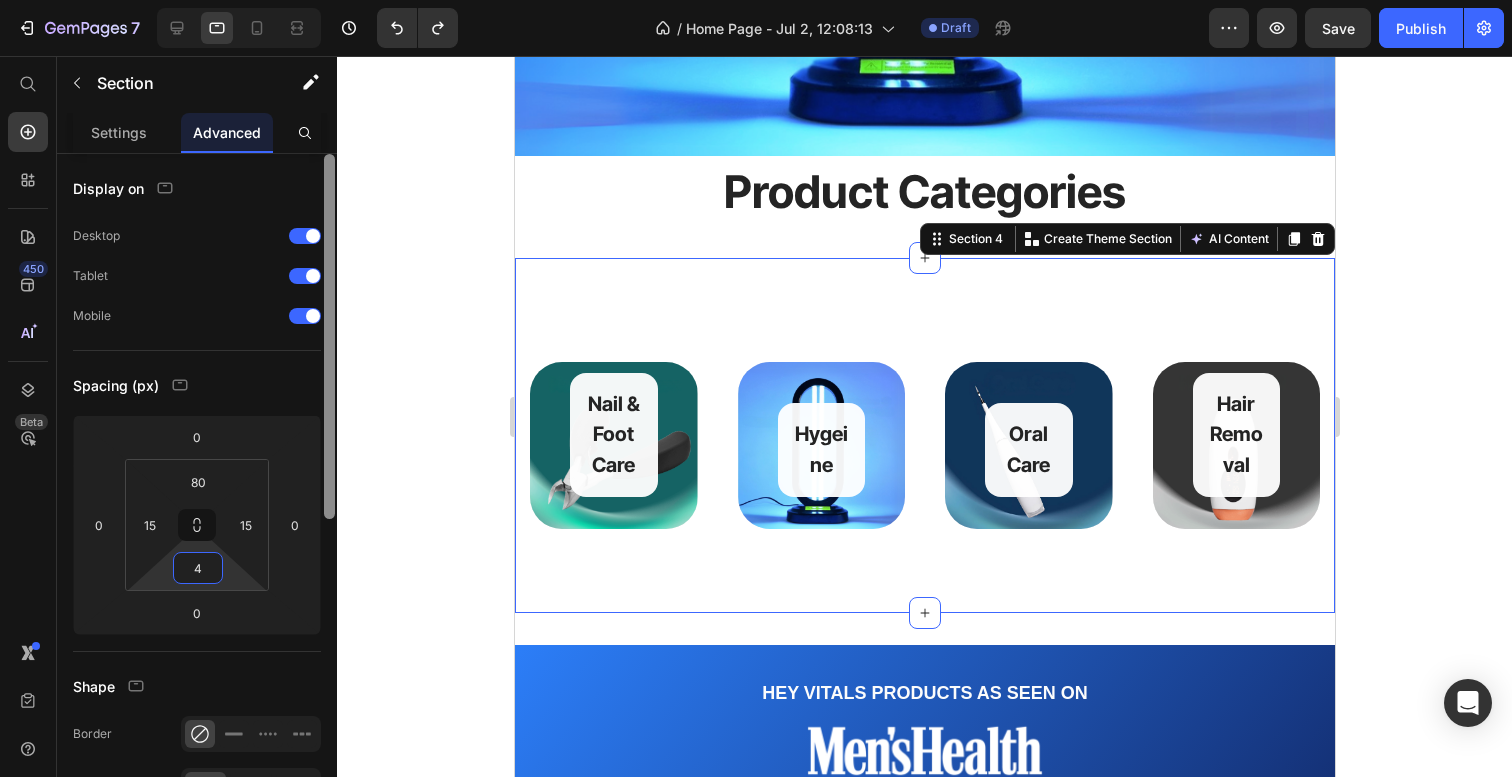 type on "80" 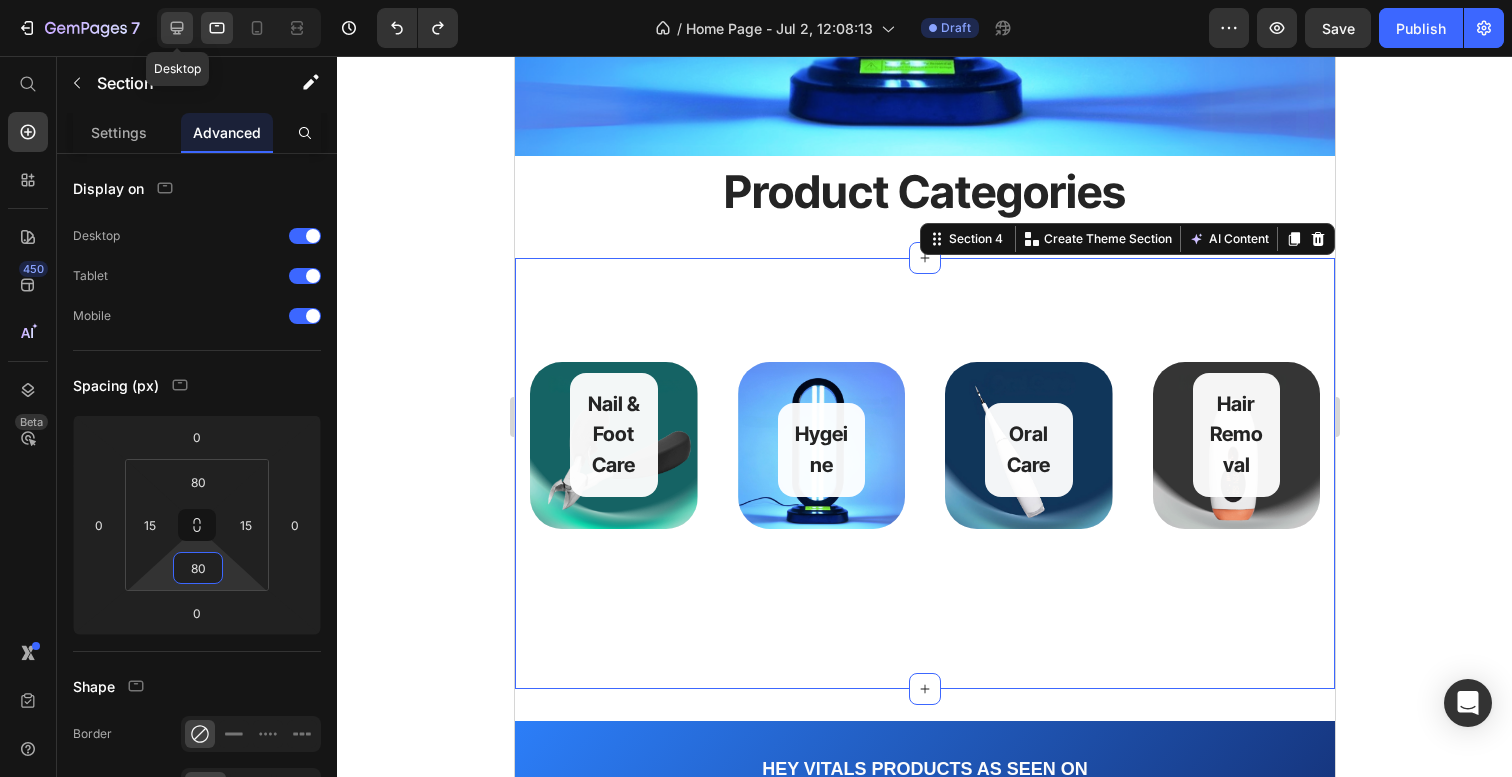 click 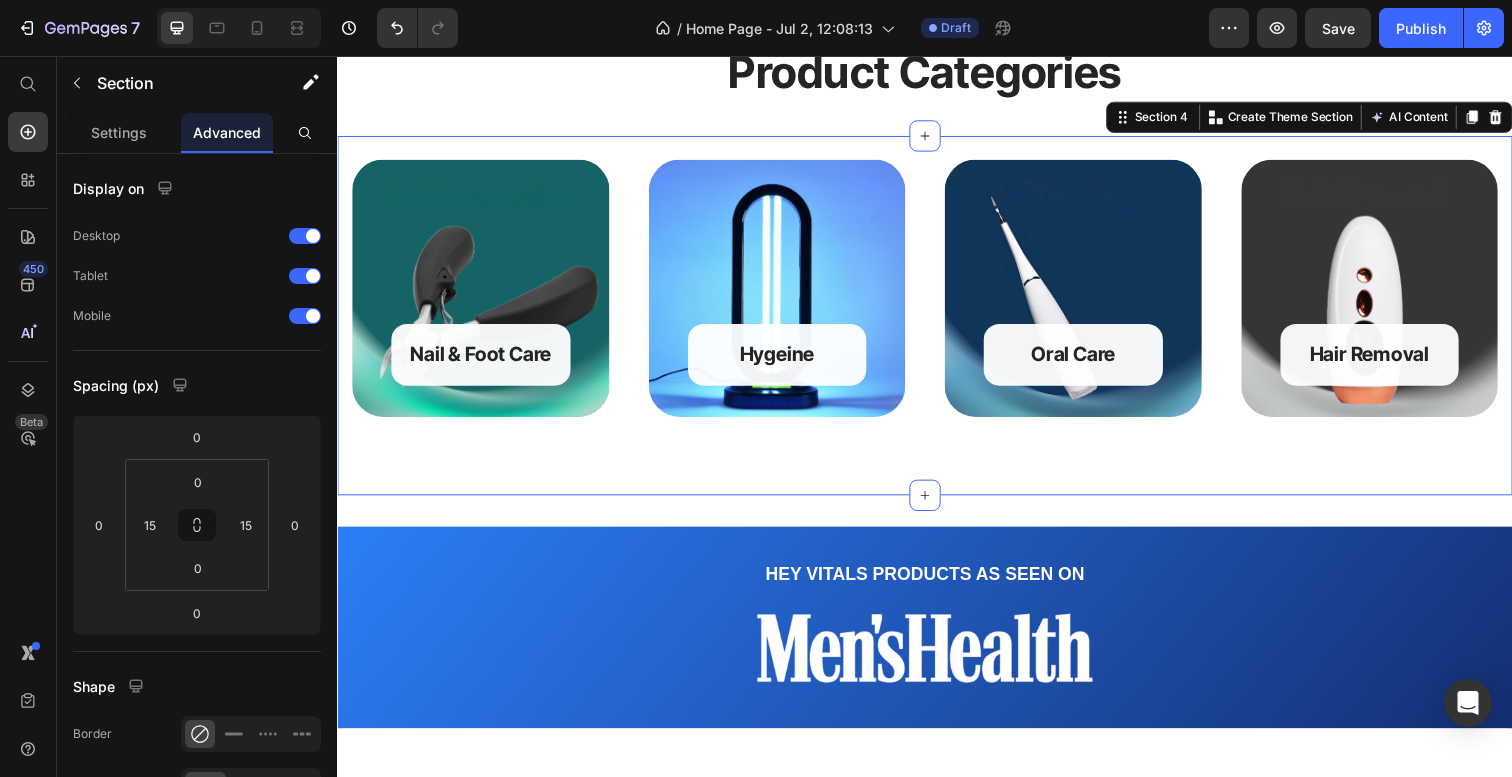 scroll, scrollTop: 1138, scrollLeft: 0, axis: vertical 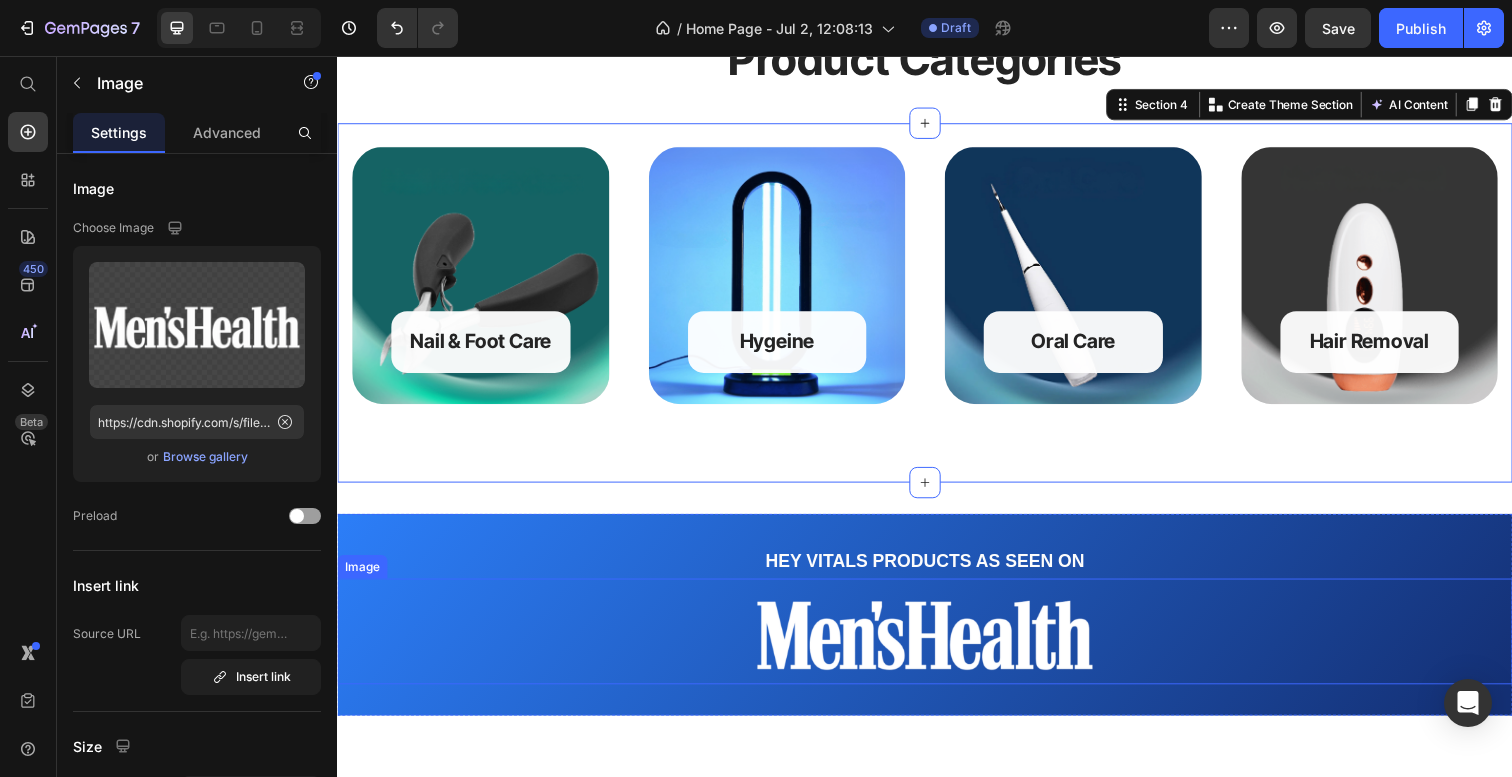 click at bounding box center [937, 644] 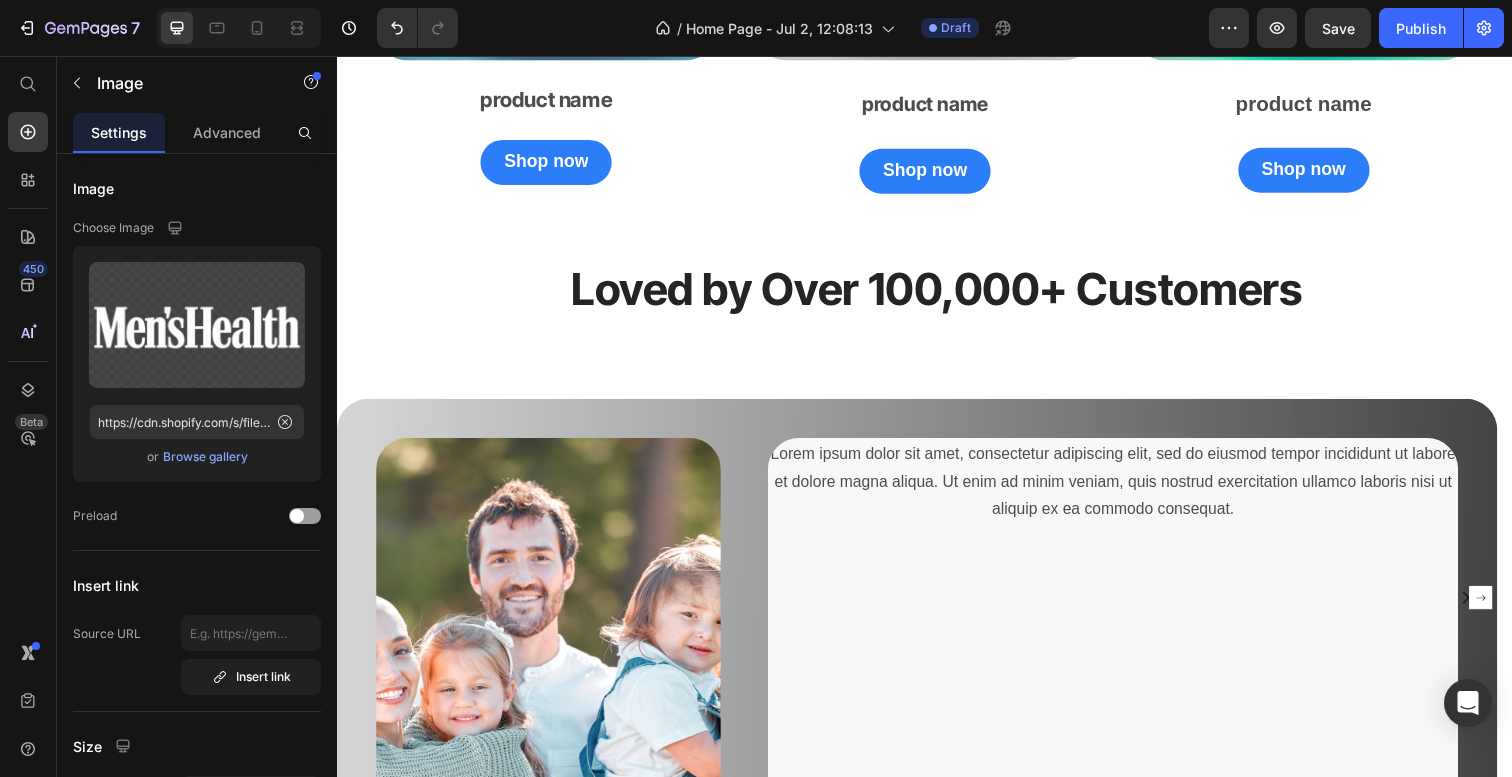 scroll, scrollTop: 2666, scrollLeft: 0, axis: vertical 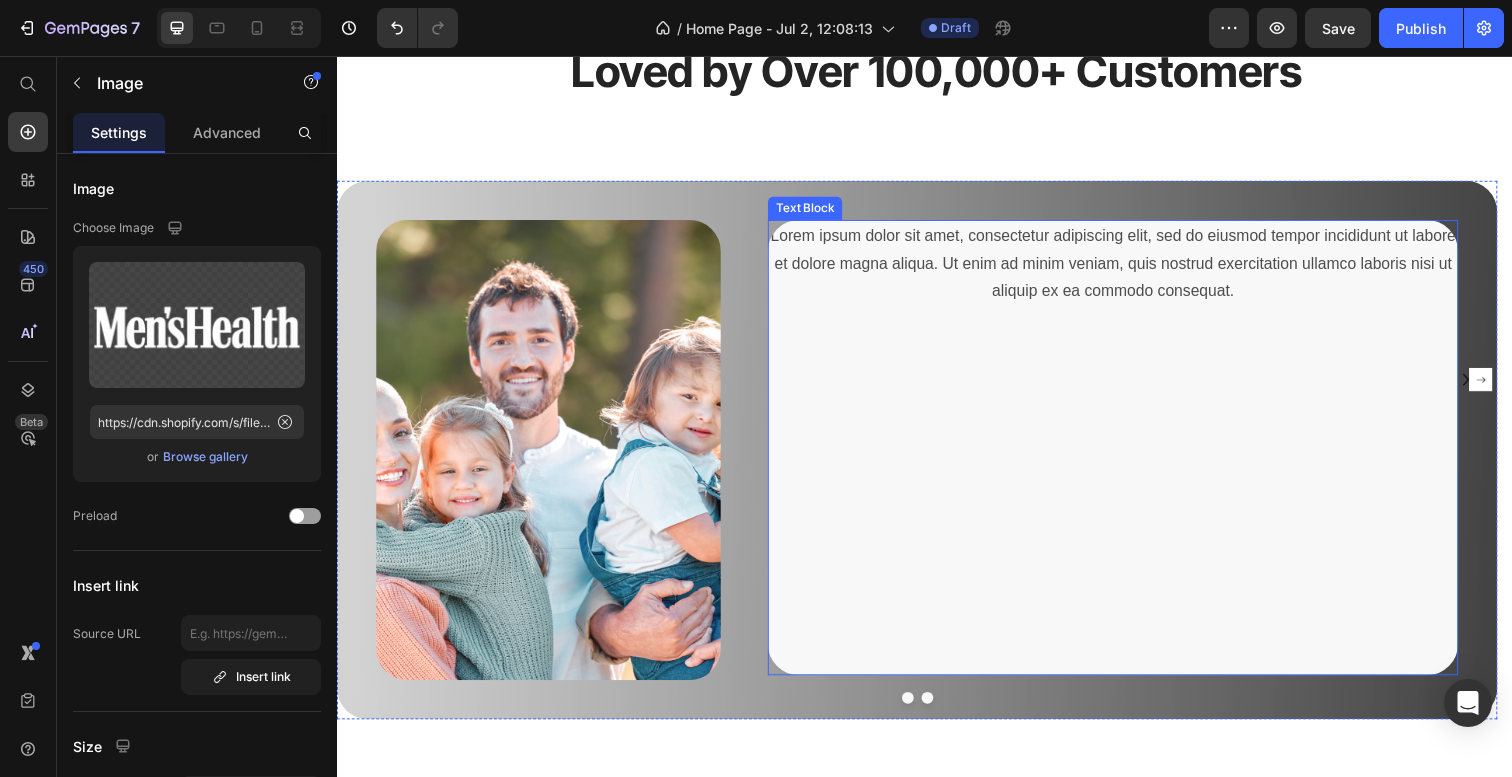 click on "Lorem ipsum dolor sit amet, consectetur adipiscing elit, sed do eiusmod tempor incididunt ut labore et dolore magna aliqua. Ut enim ad minim veniam, quis nostrud exercitation ullamco laboris nisi ut aliquip ex ea commodo consequat." at bounding box center [1129, 269] 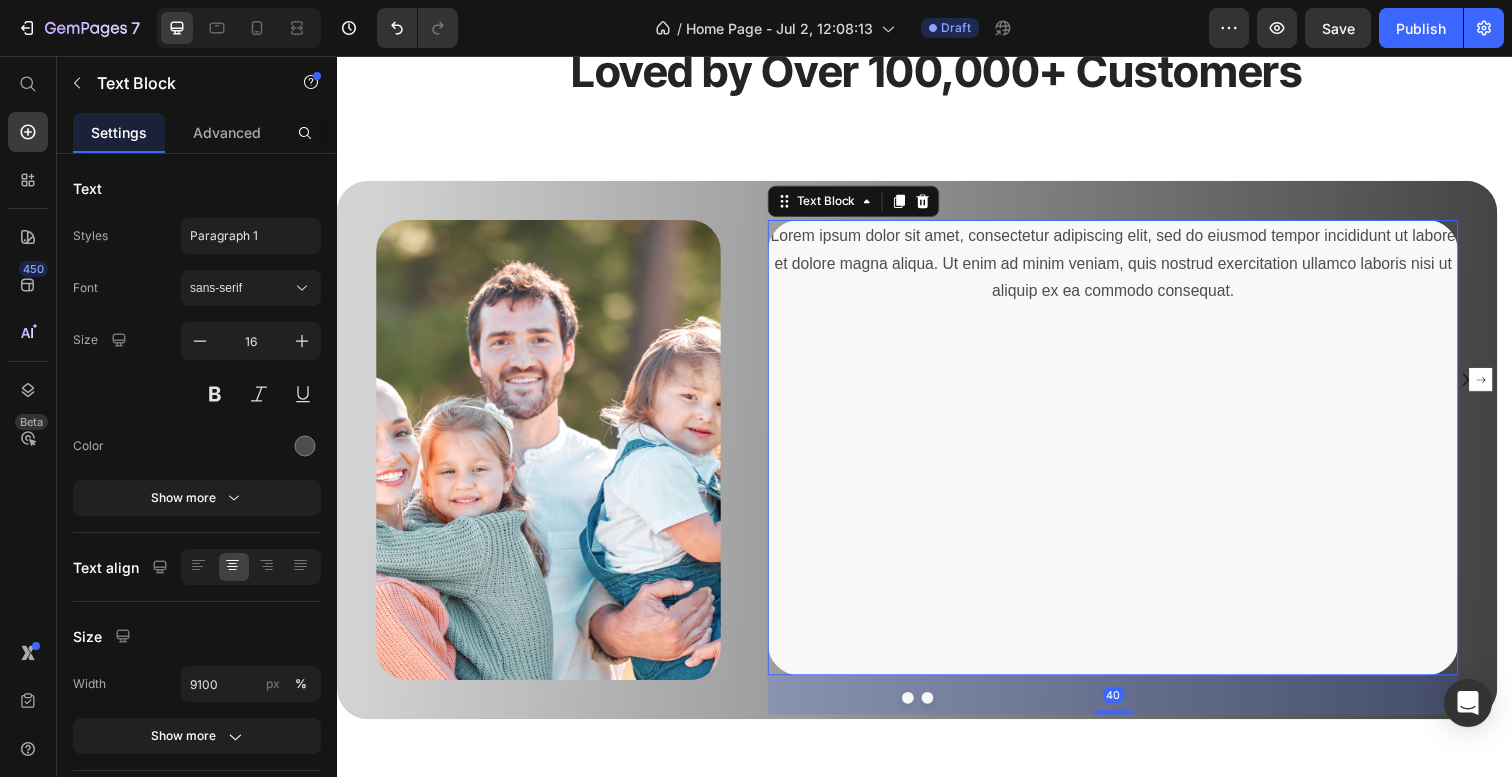 click on "Lorem ipsum dolor sit amet, consectetur adipiscing elit, sed do eiusmod tempor incididunt ut labore et dolore magna aliqua. Ut enim ad minim veniam, quis nostrud exercitation ullamco laboris nisi ut aliquip ex ea commodo consequat." at bounding box center [1129, 269] 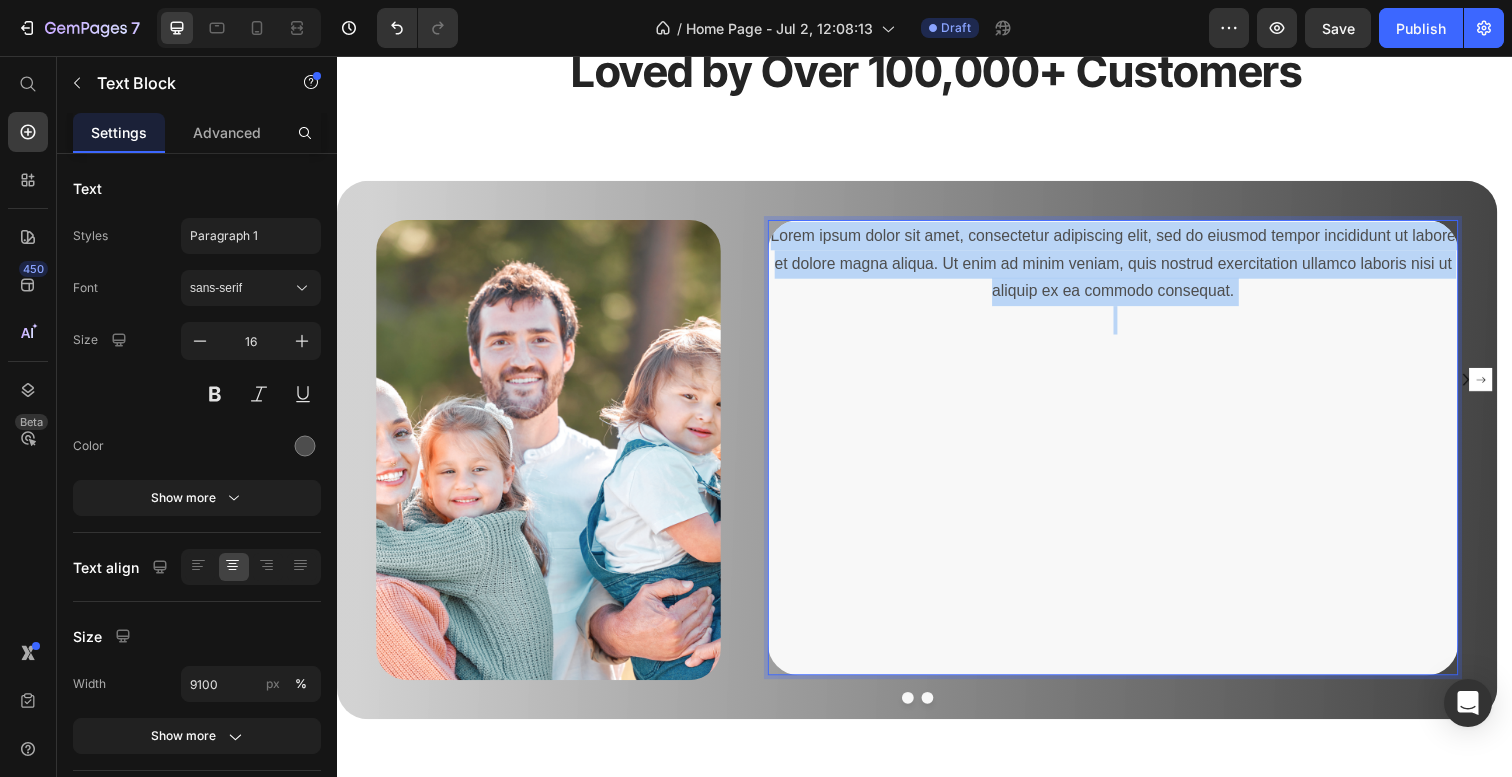 click on "Lorem ipsum dolor sit amet, consectetur adipiscing elit, sed do eiusmod tempor incididunt ut labore et dolore magna aliqua. Ut enim ad minim veniam, quis nostrud exercitation ullamco laboris nisi ut aliquip ex ea commodo consequat." at bounding box center [1129, 269] 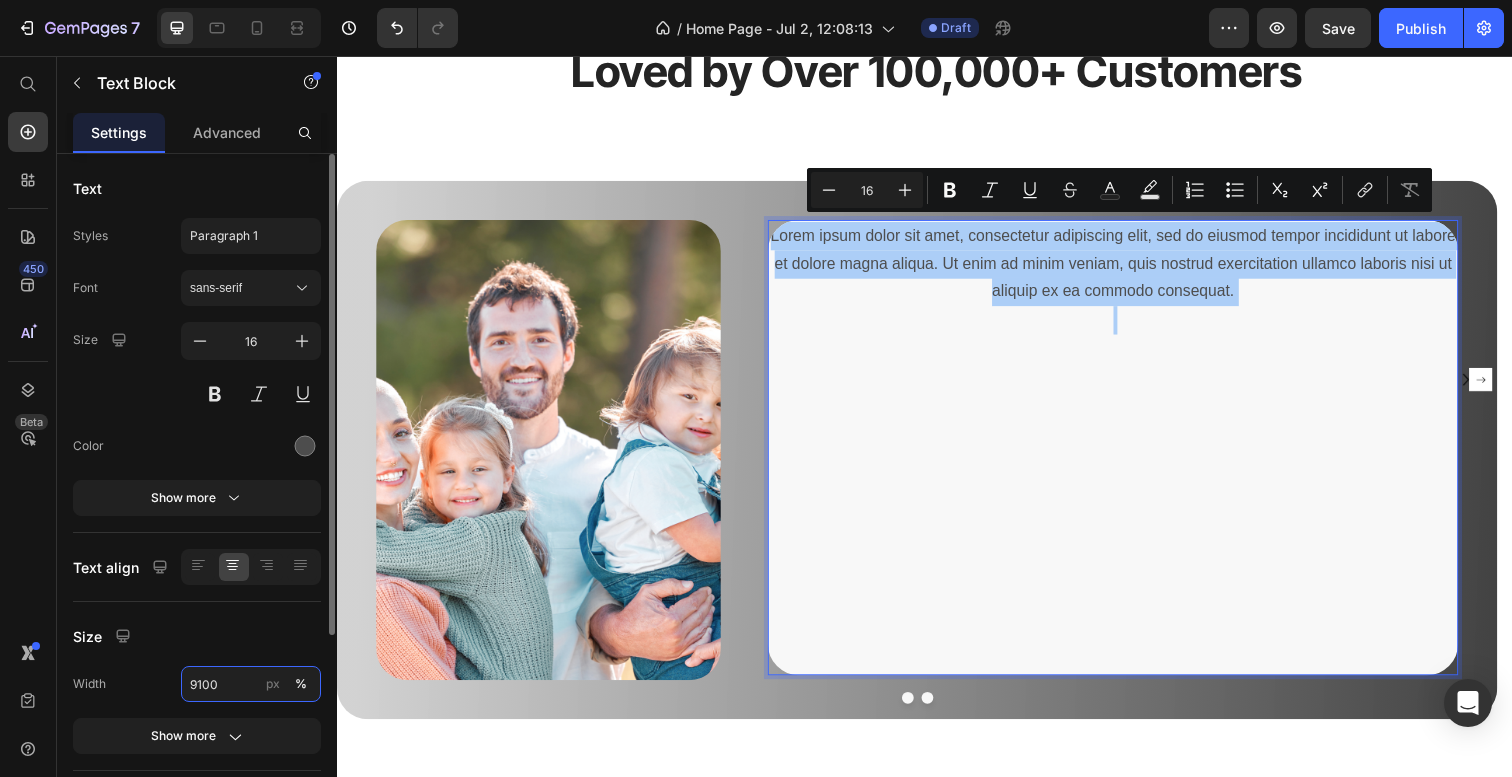click on "9100" at bounding box center (251, 684) 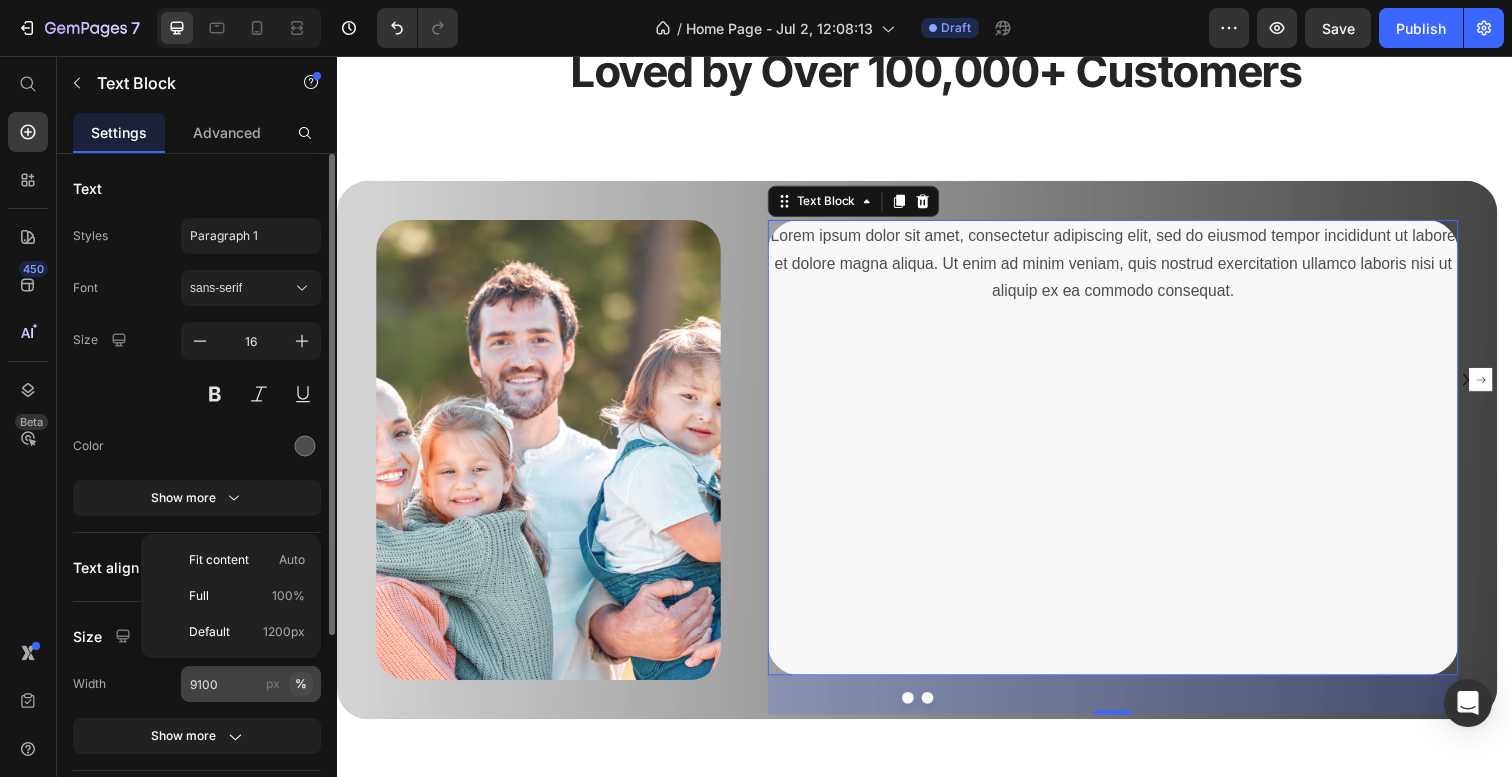 click on "%" 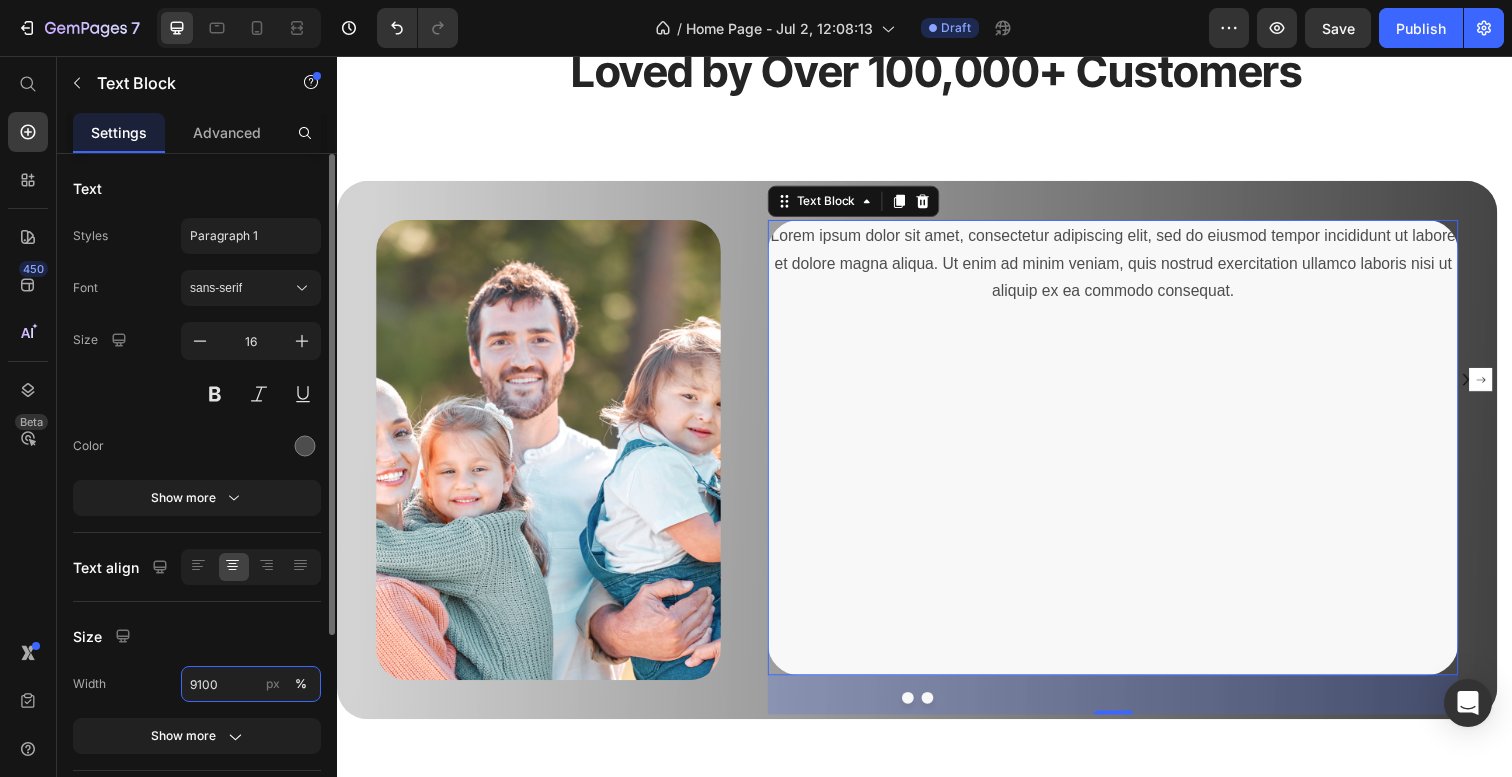 click on "9100" at bounding box center (251, 684) 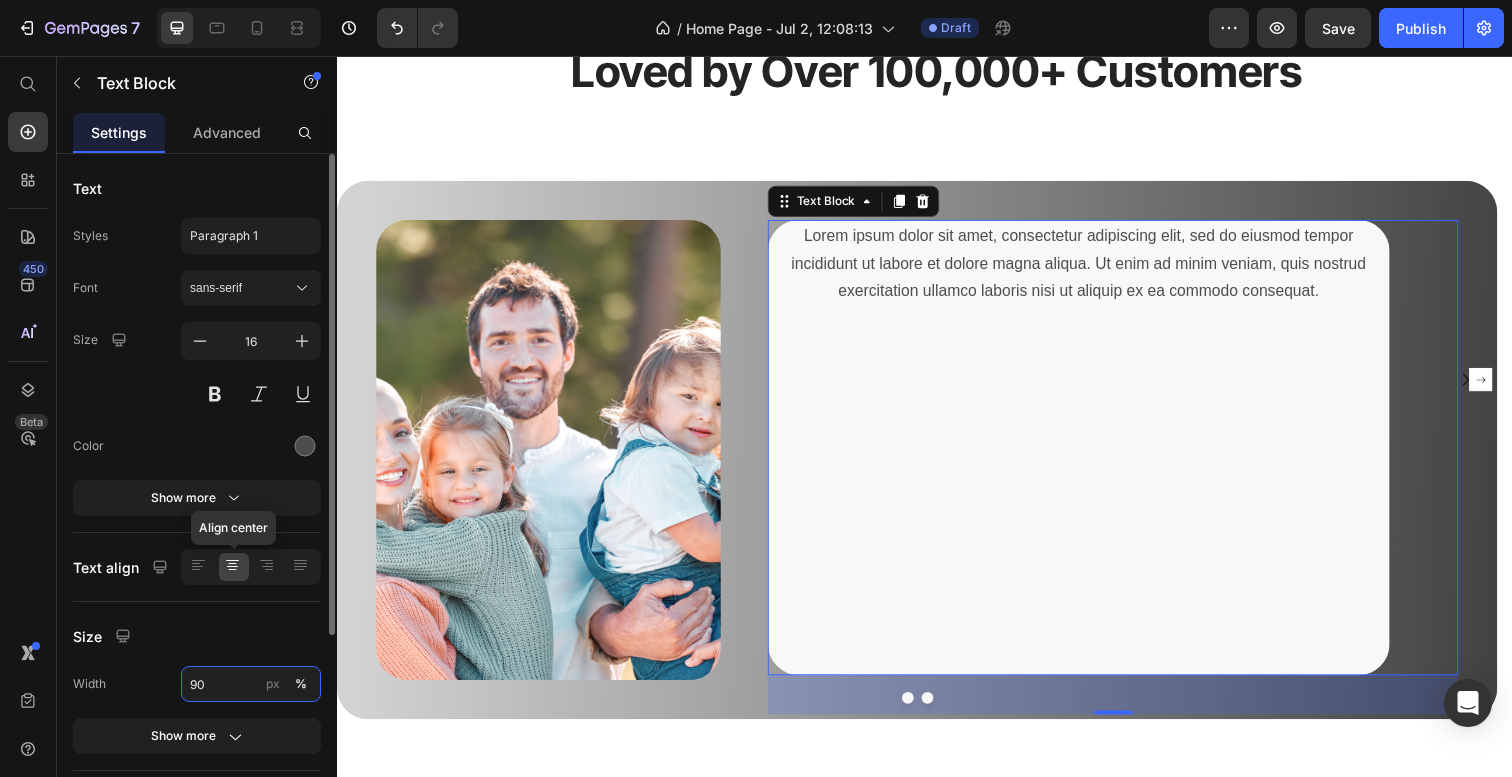 type on "90" 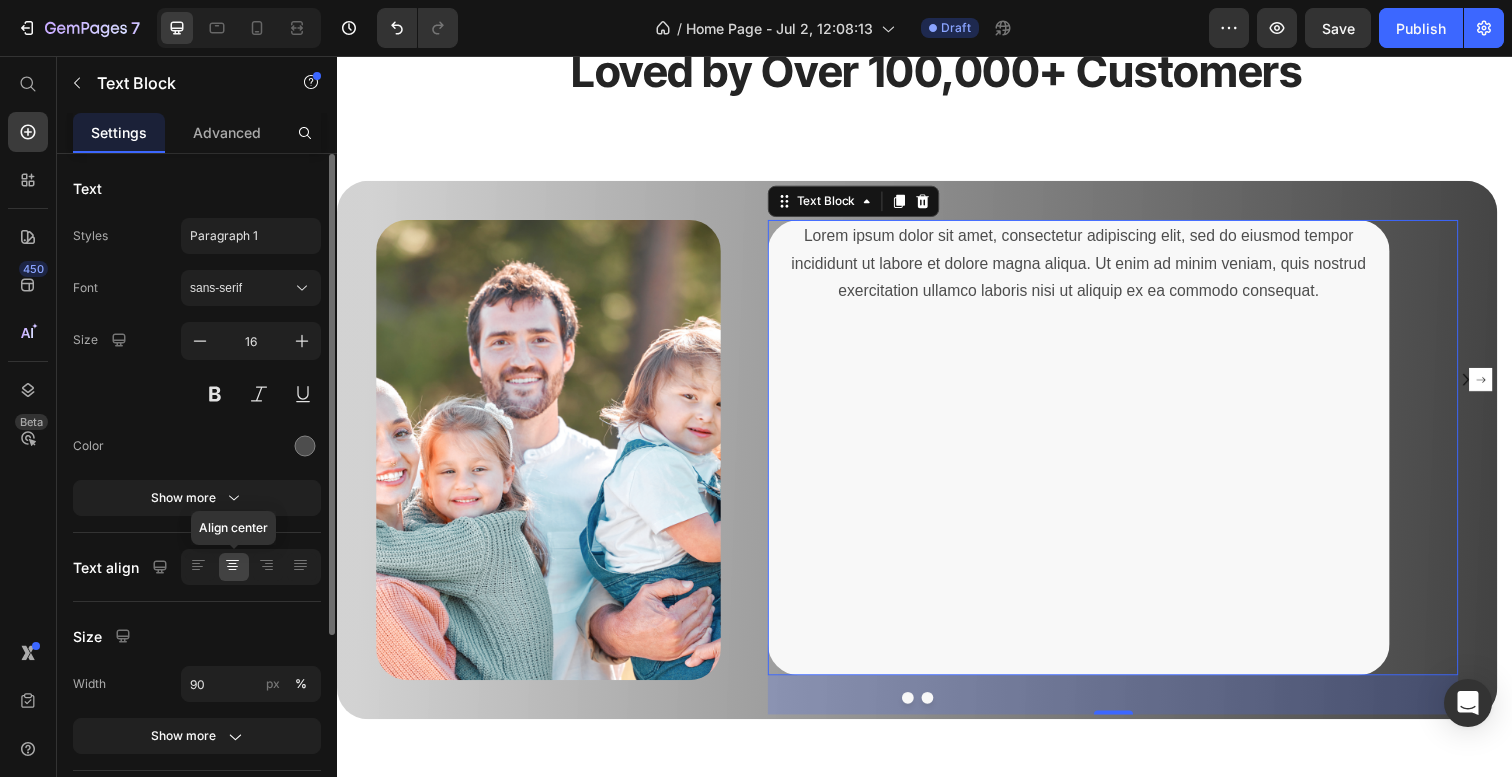 click 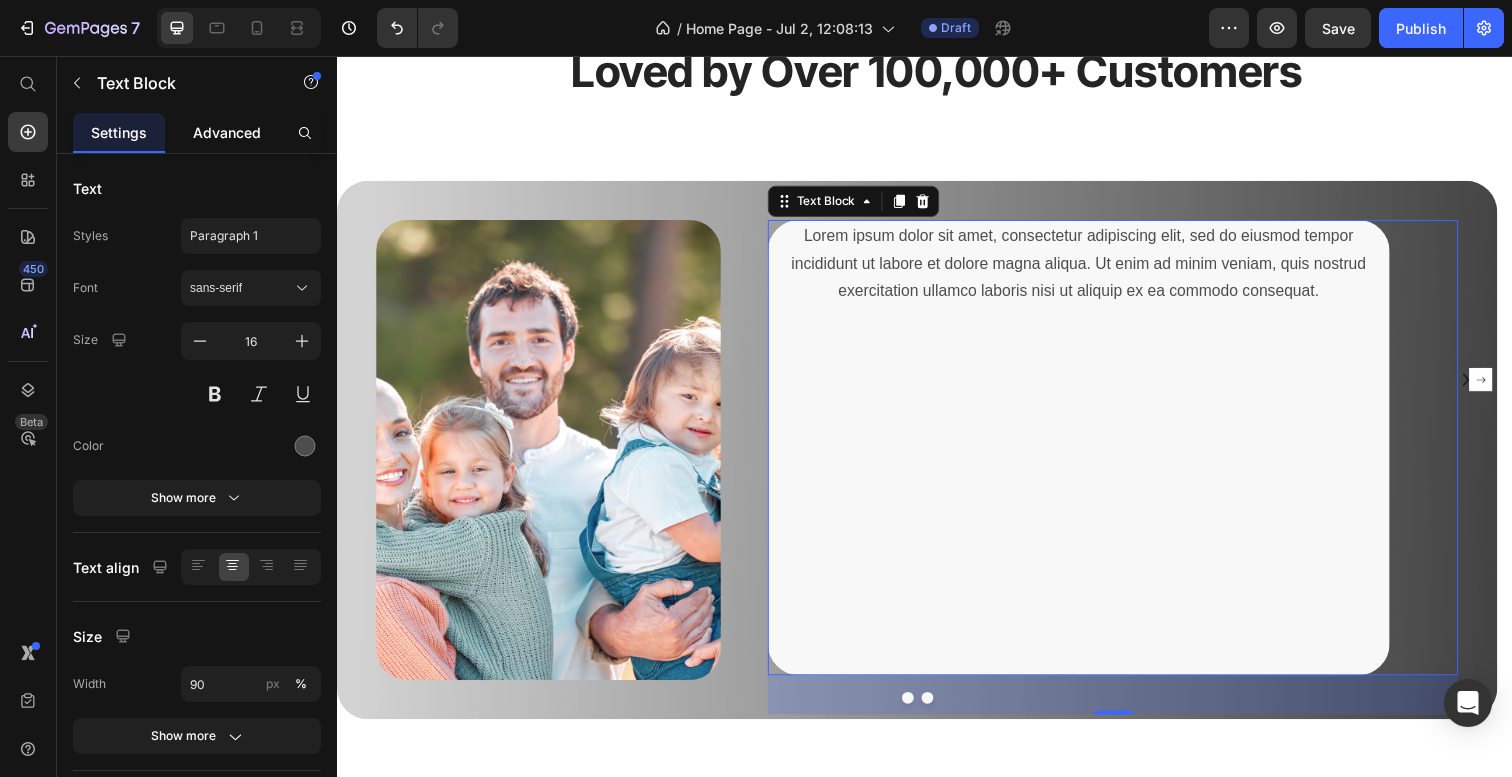 click on "Advanced" 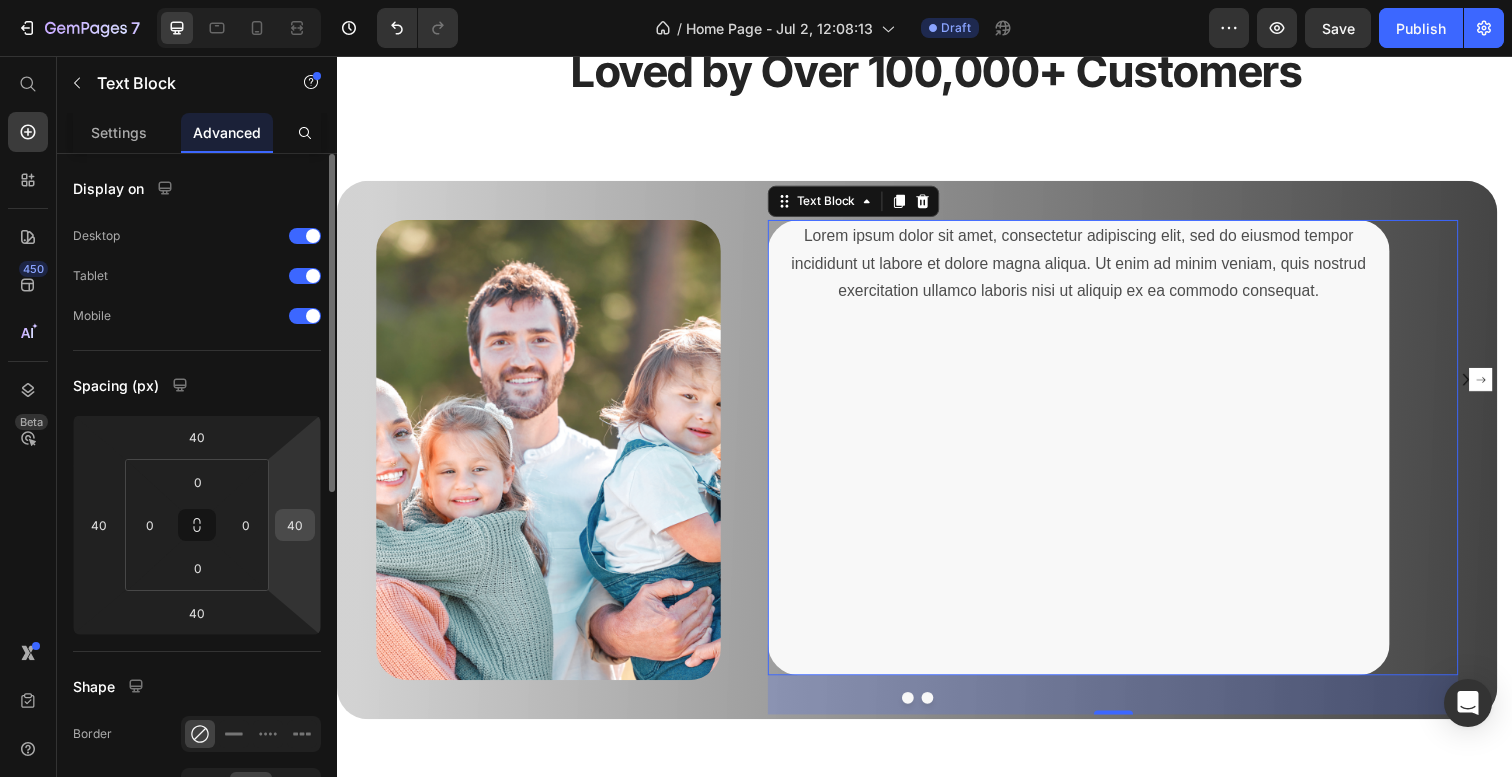 click on "40" at bounding box center (295, 525) 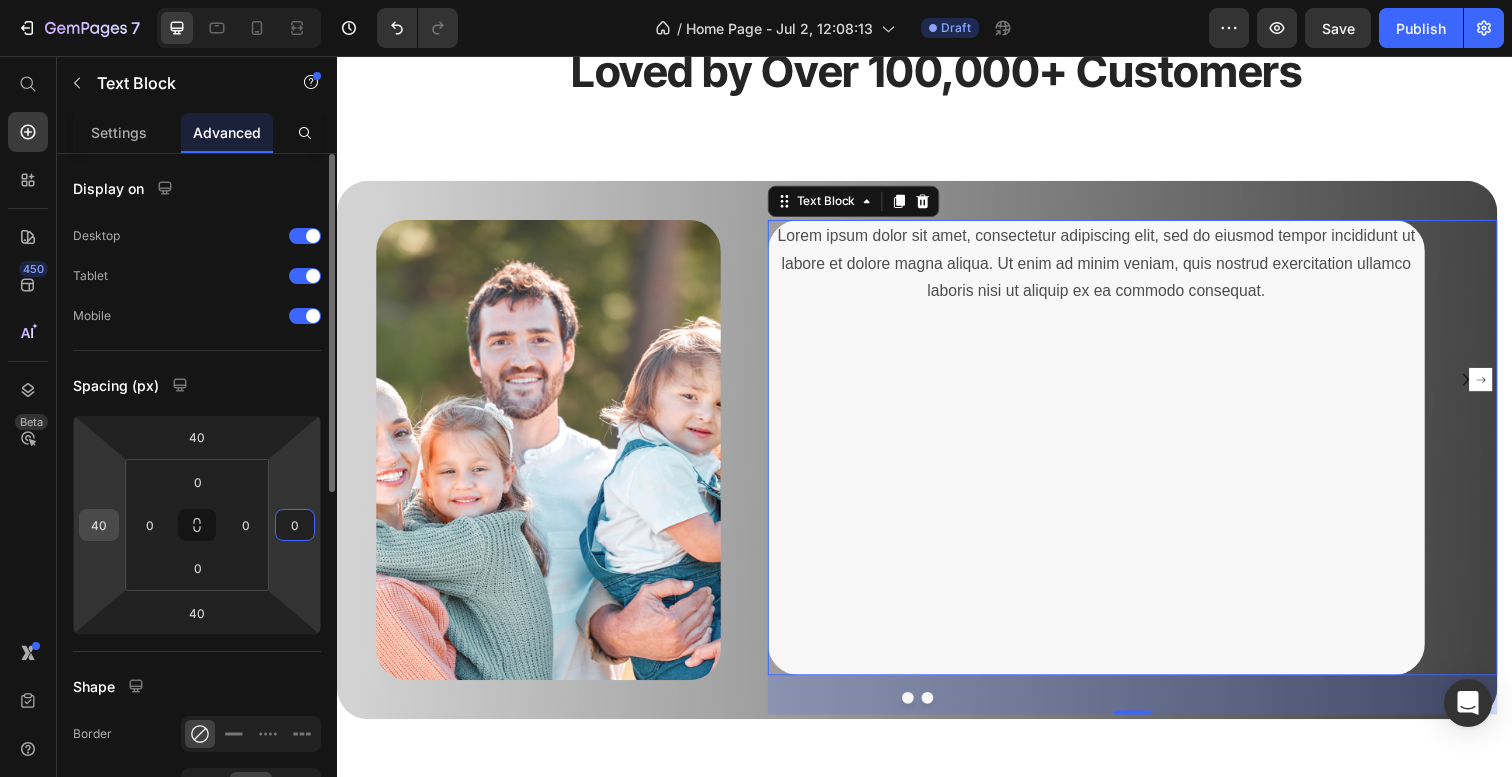 type on "0" 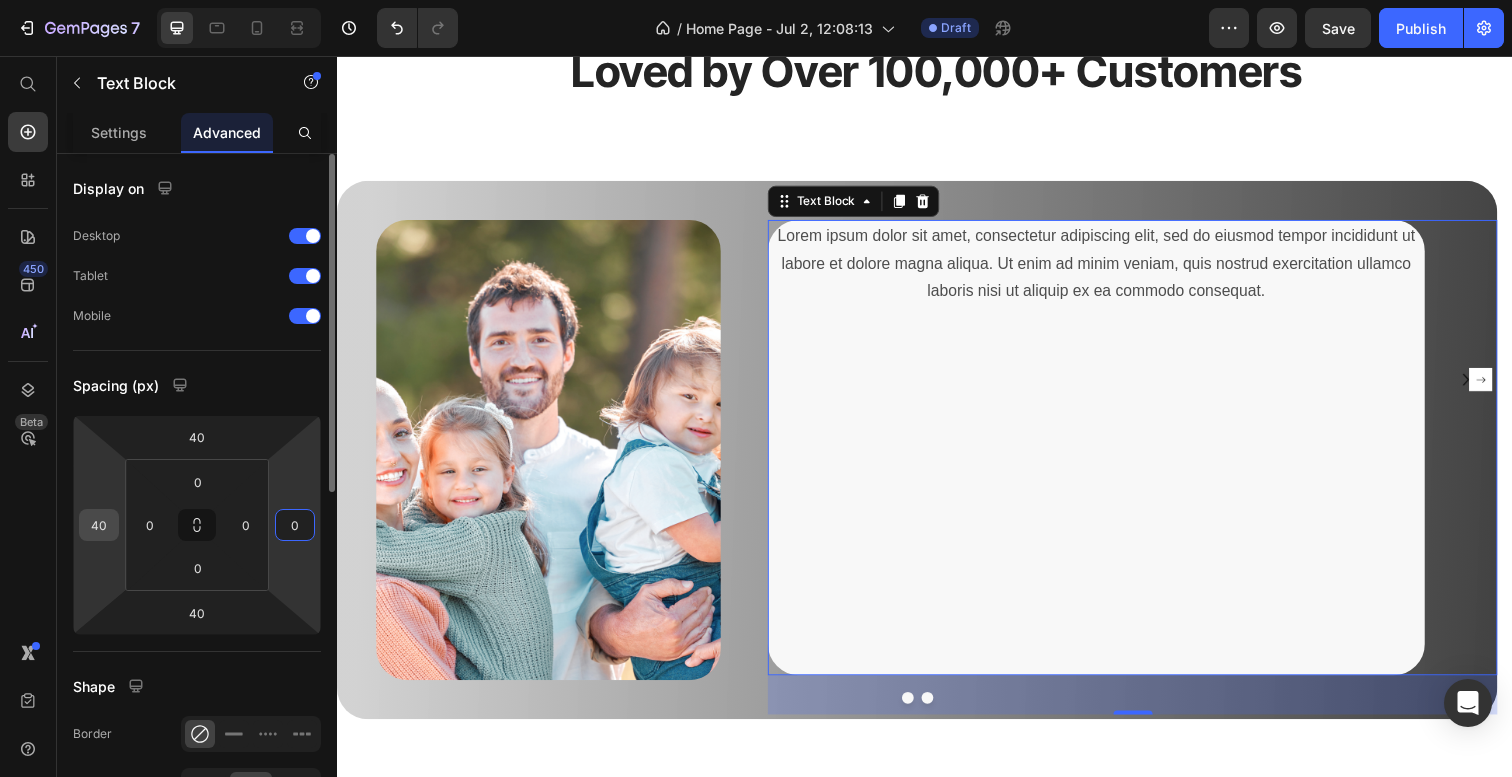 click on "40" at bounding box center (99, 525) 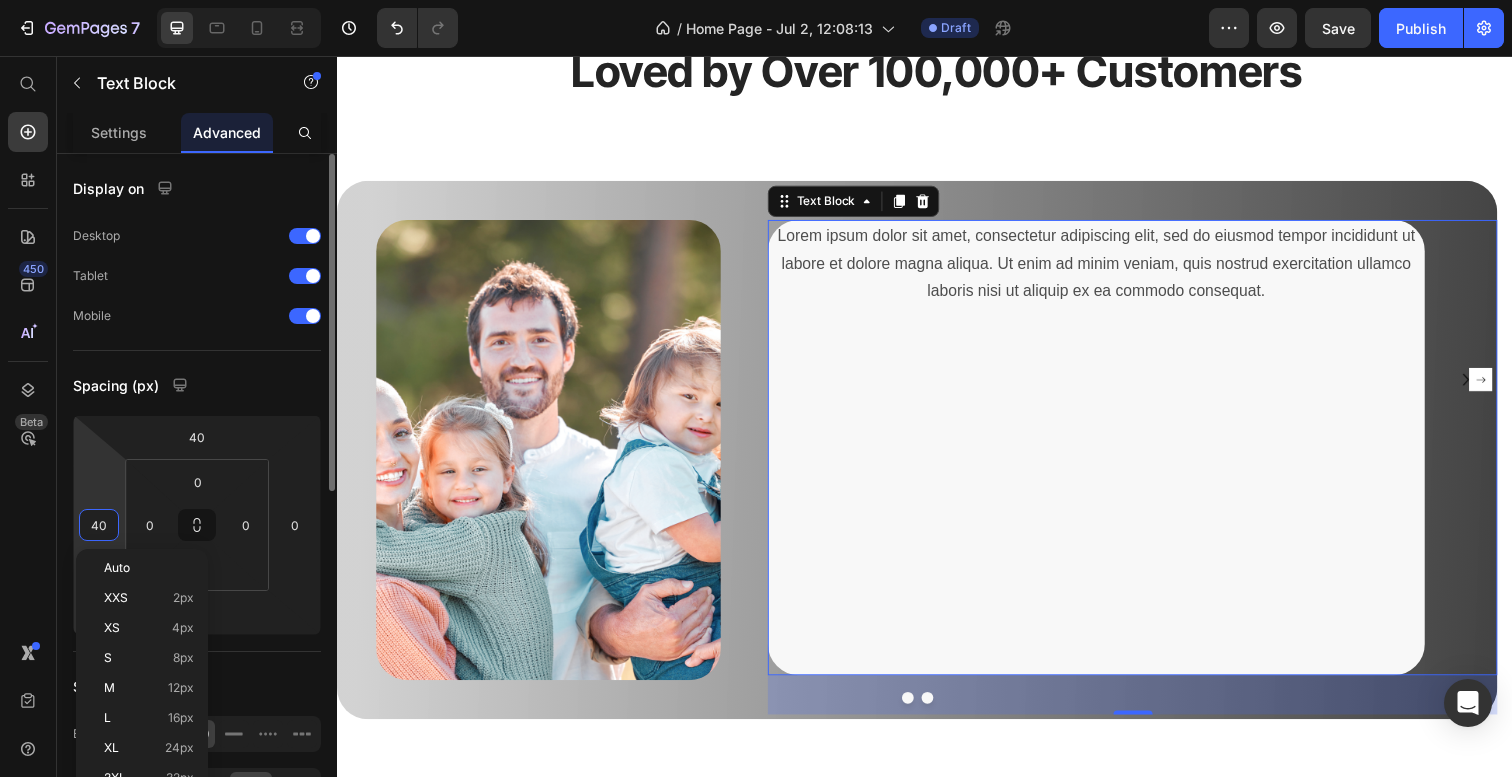 type on "0" 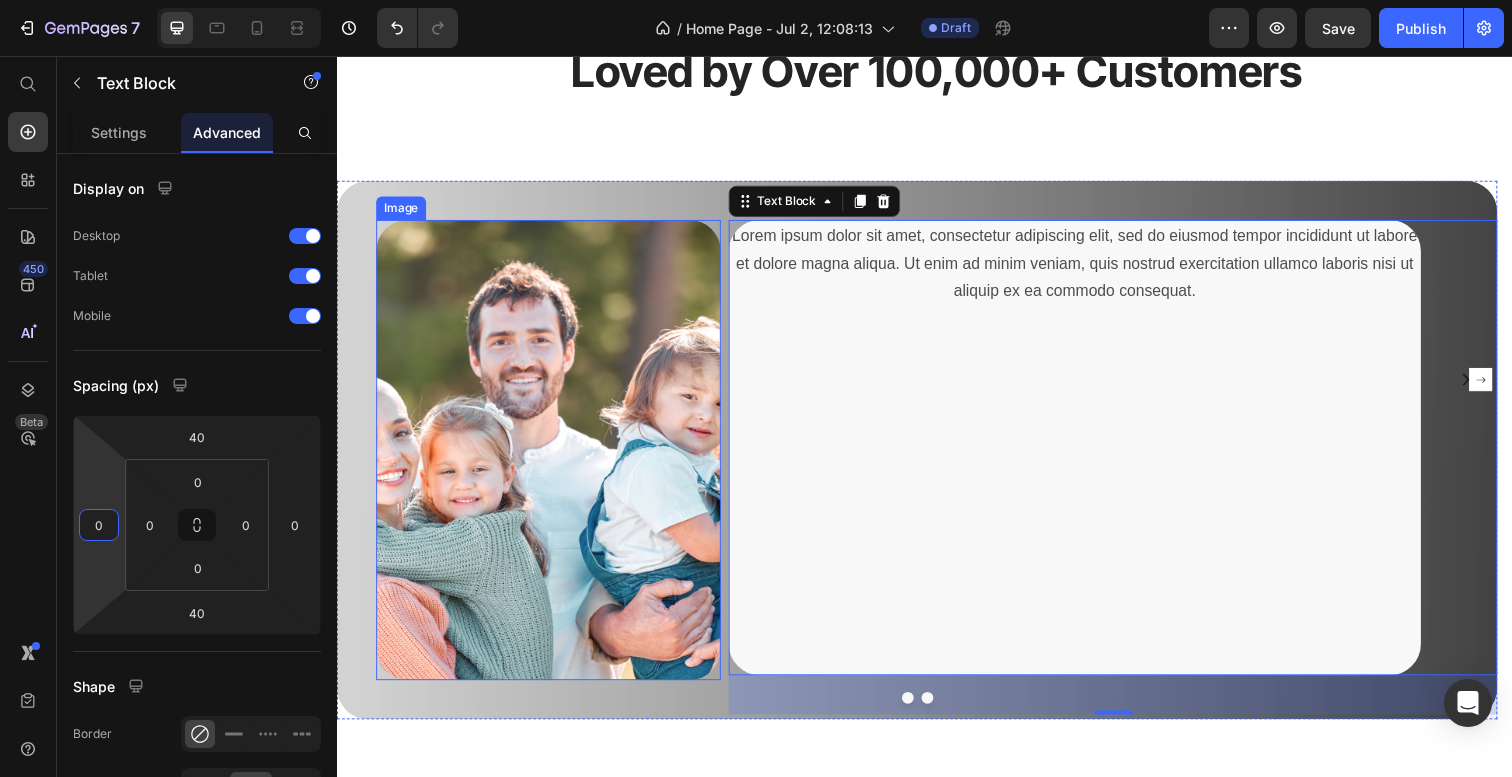 click at bounding box center (553, 459) 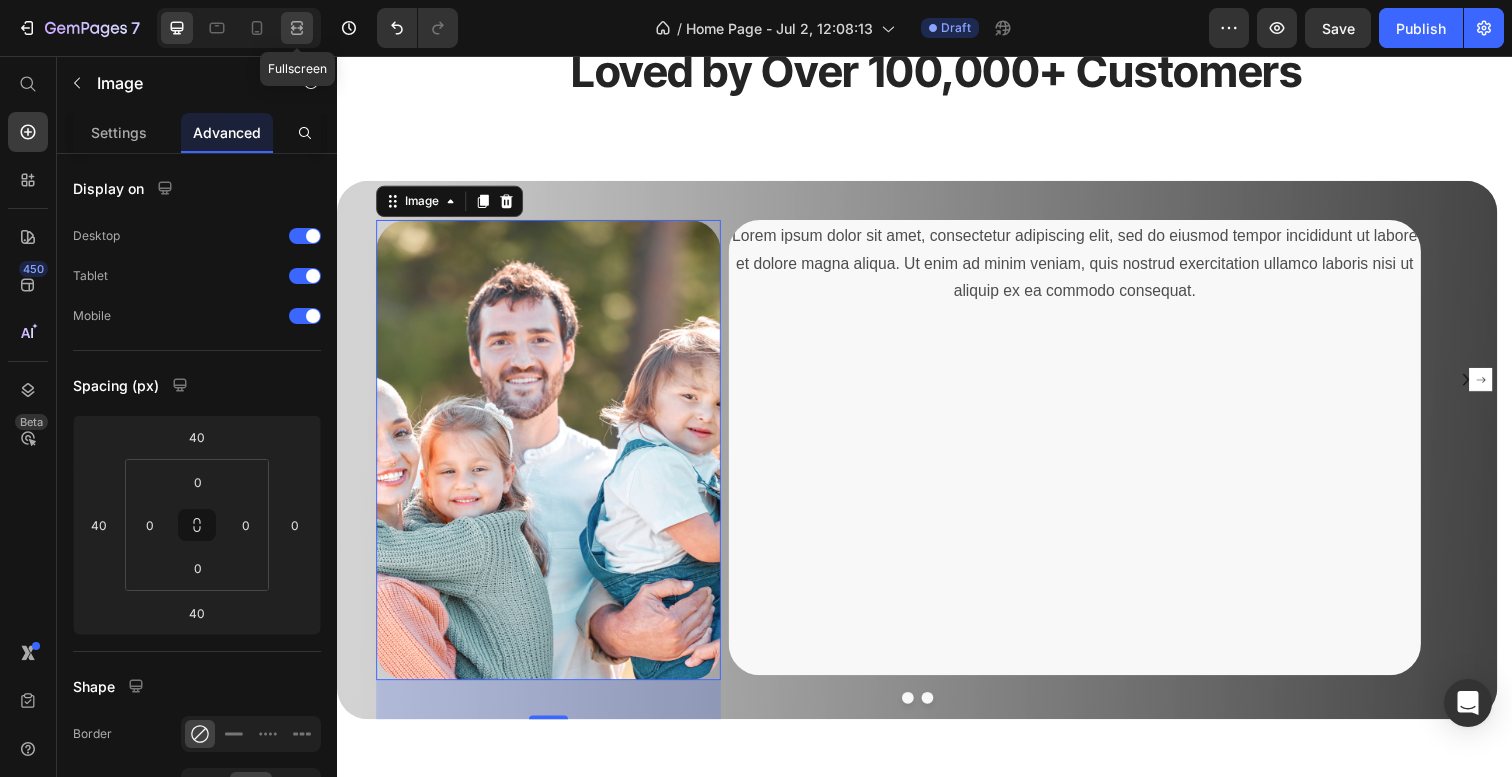 click 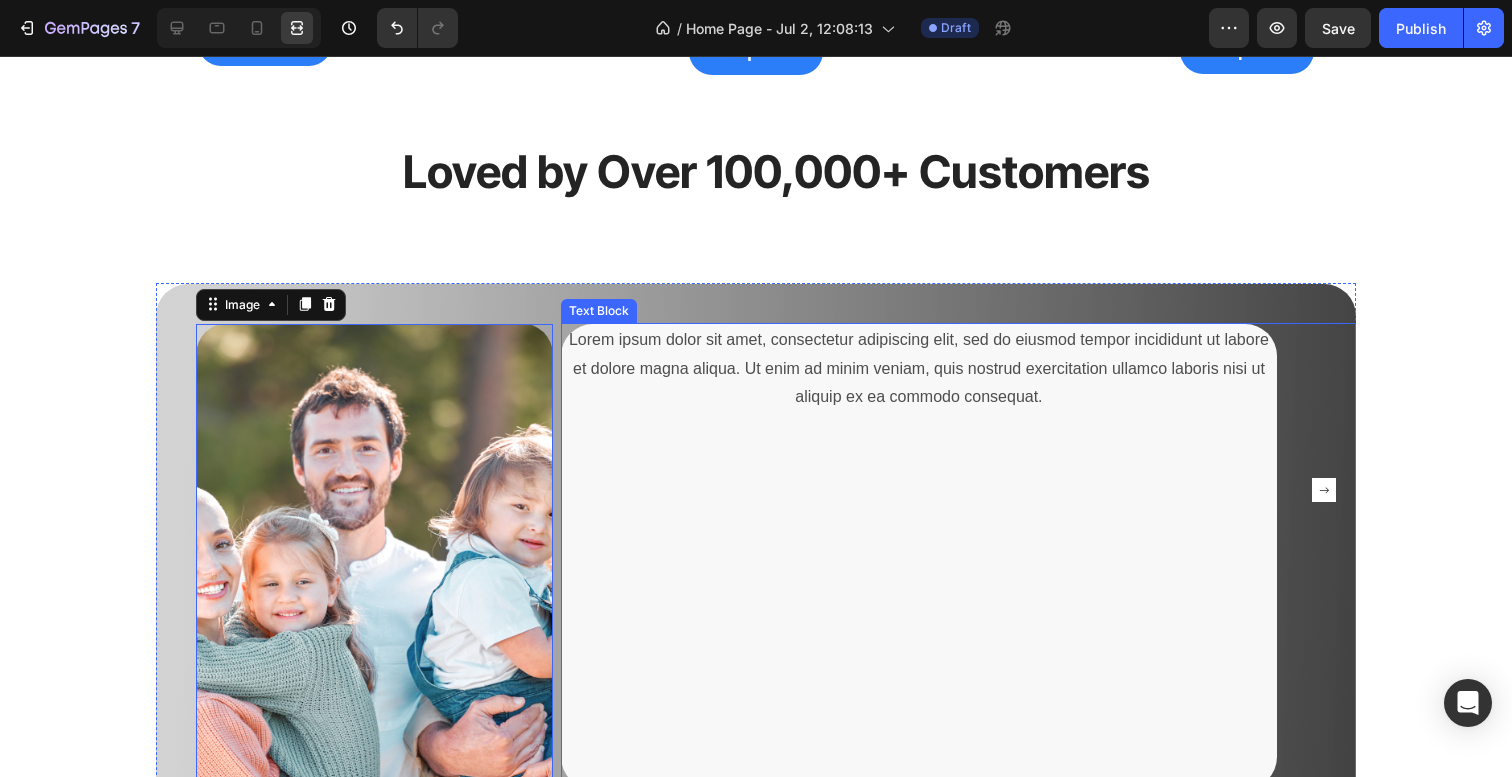 scroll, scrollTop: 2698, scrollLeft: 0, axis: vertical 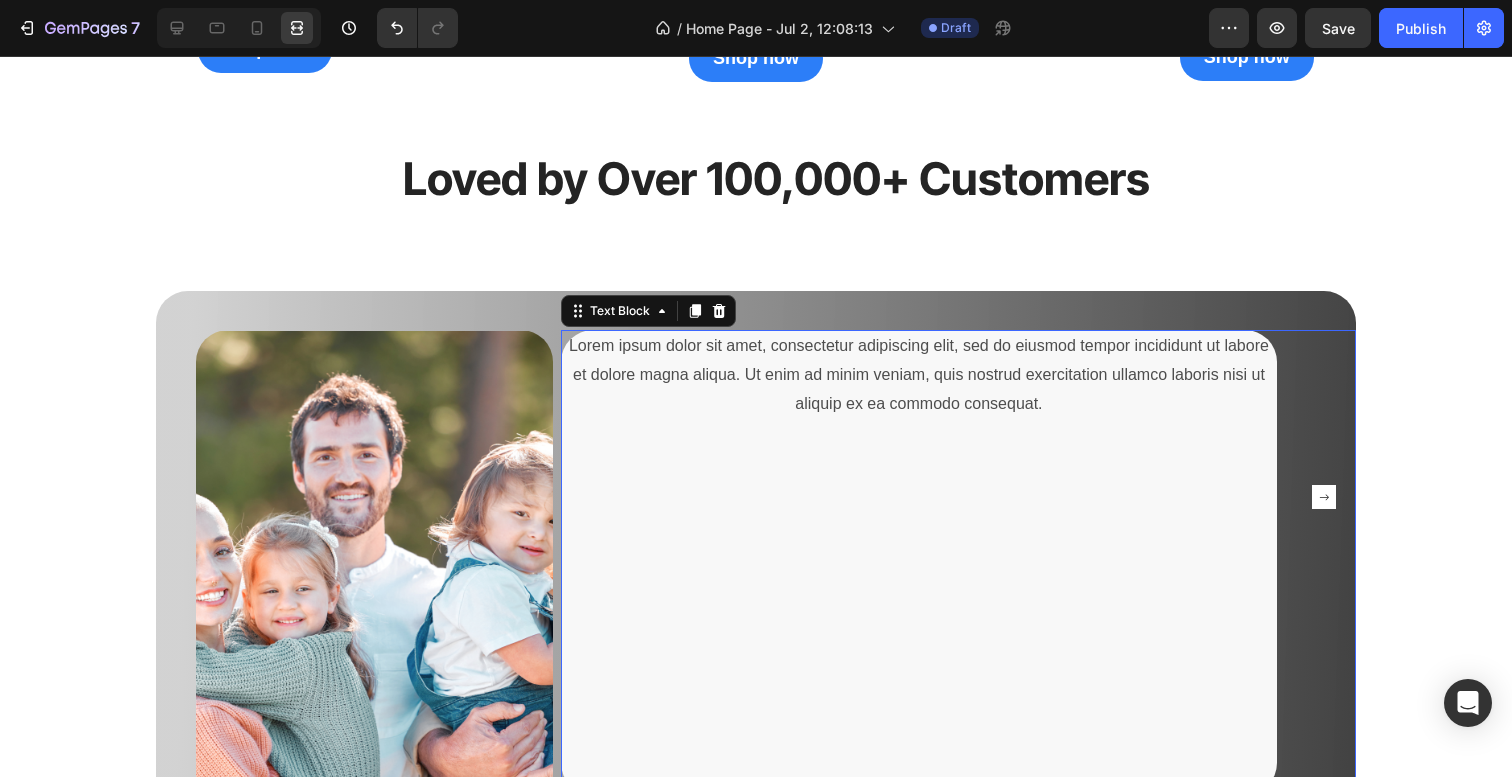 click at bounding box center (918, 548) 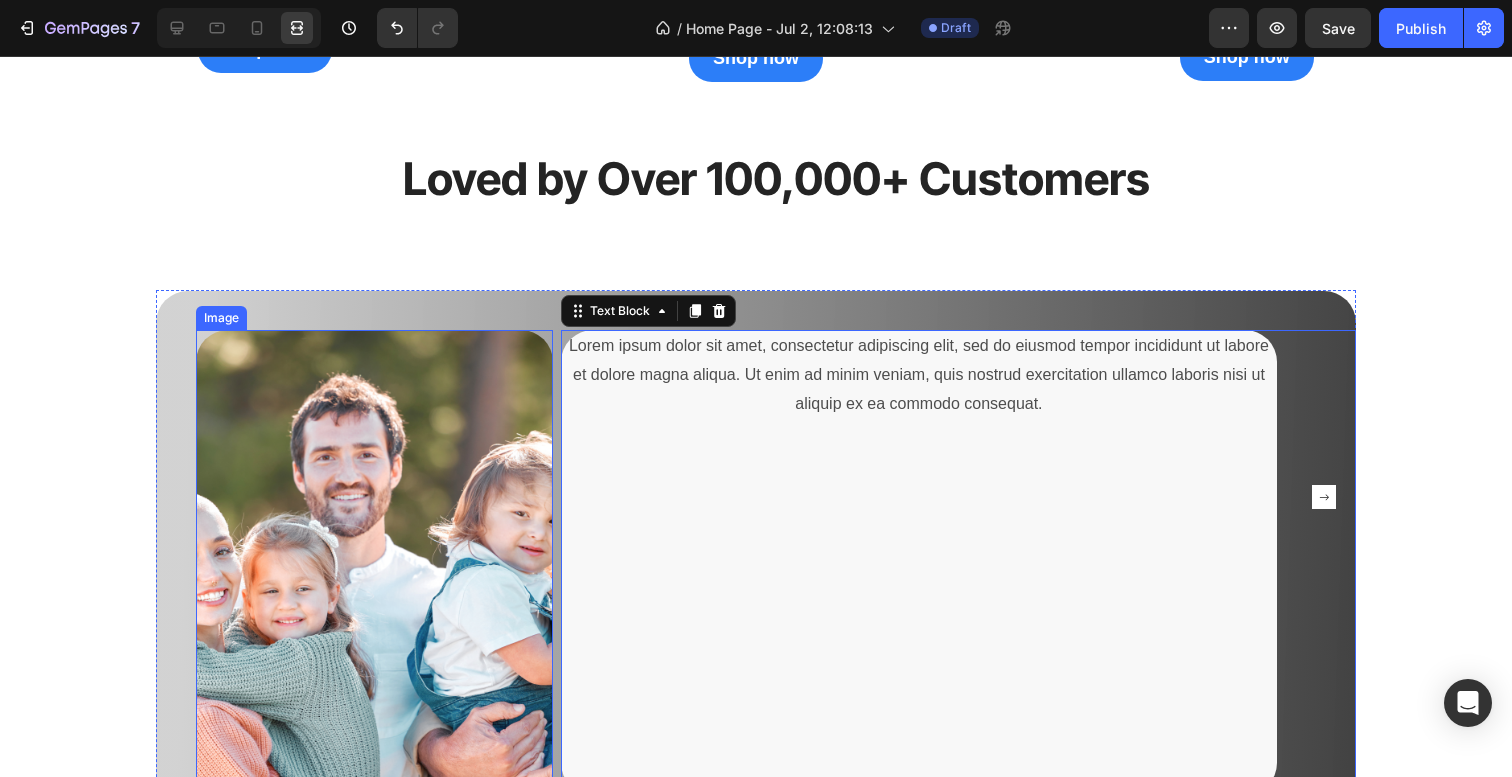 click at bounding box center (374, 568) 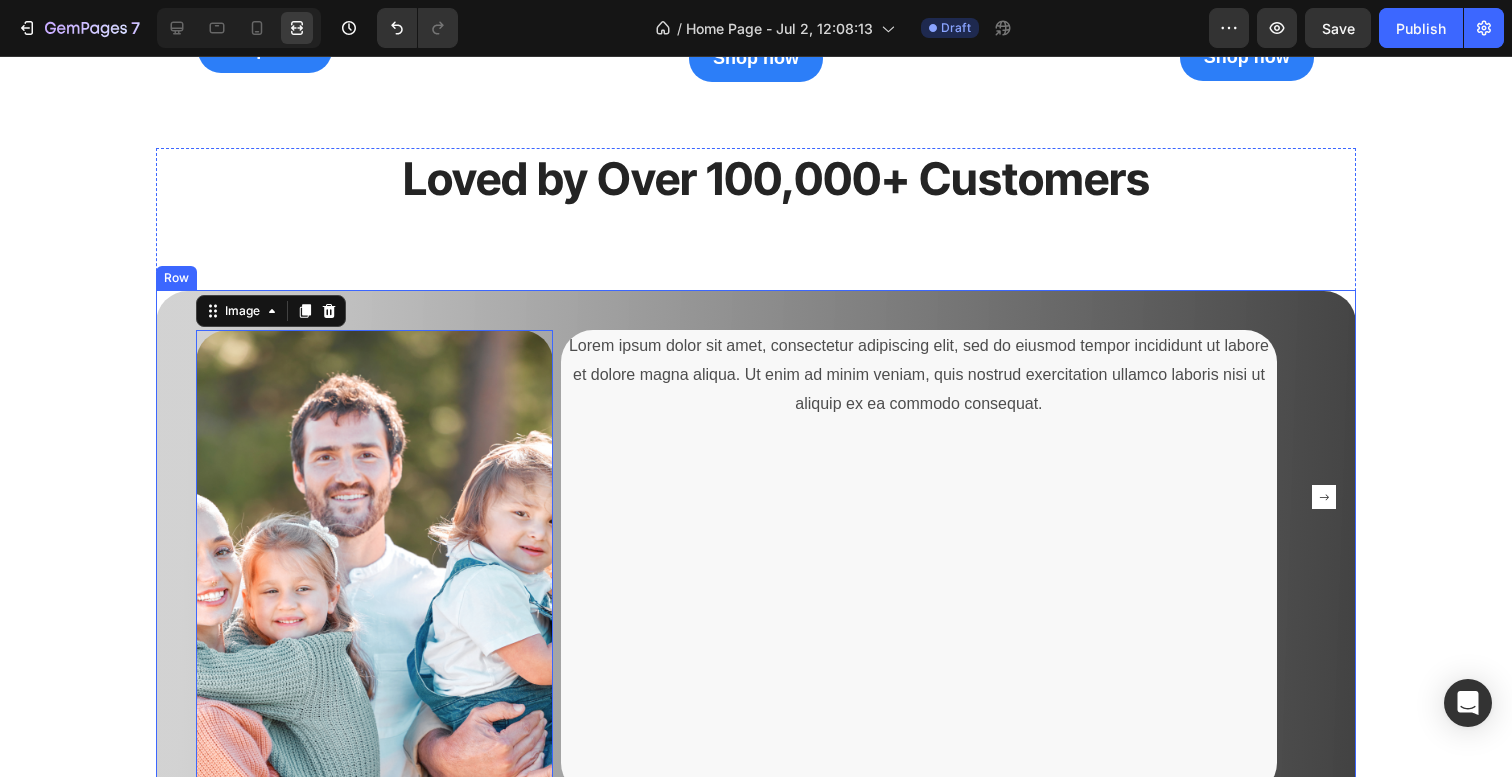 scroll, scrollTop: 2846, scrollLeft: 0, axis: vertical 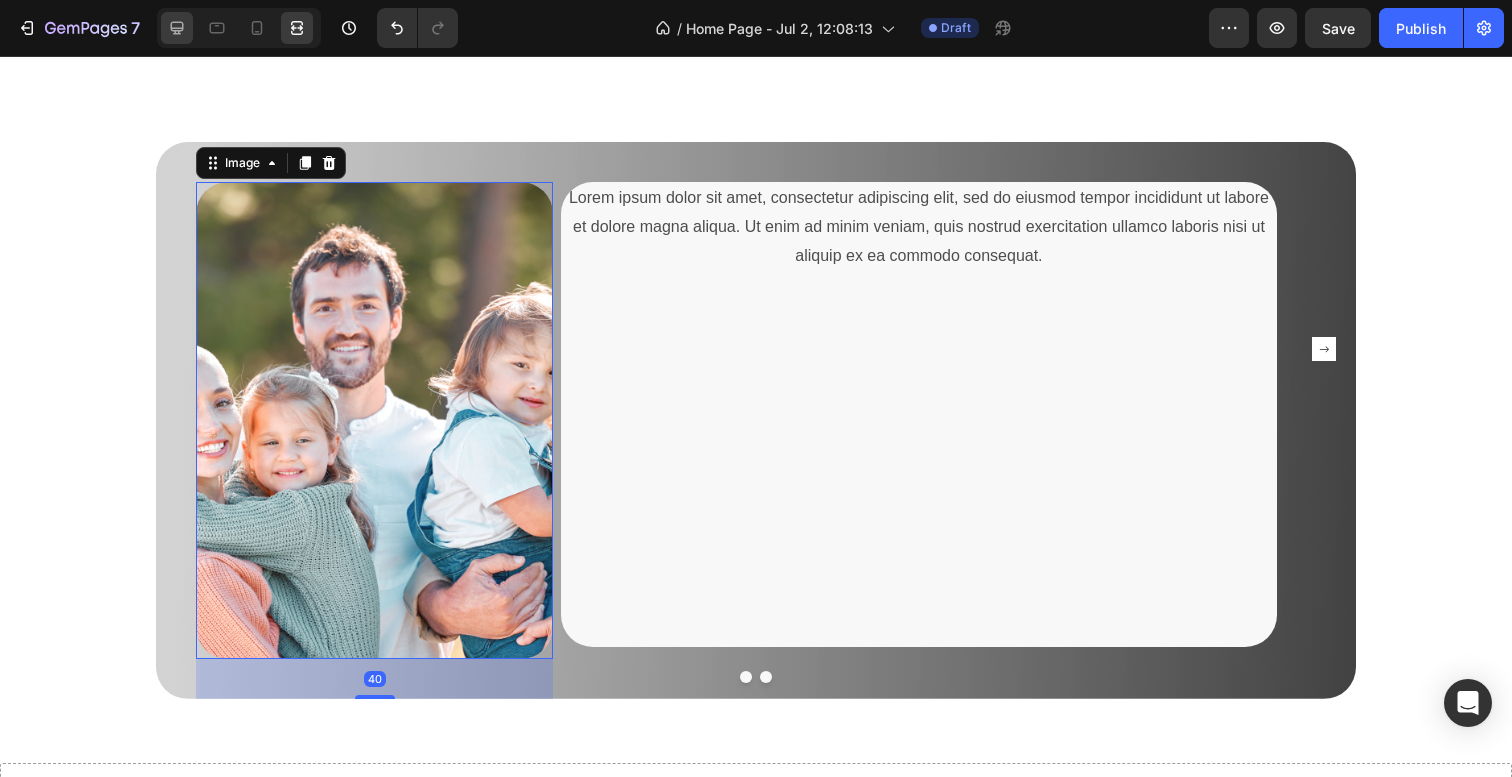 click 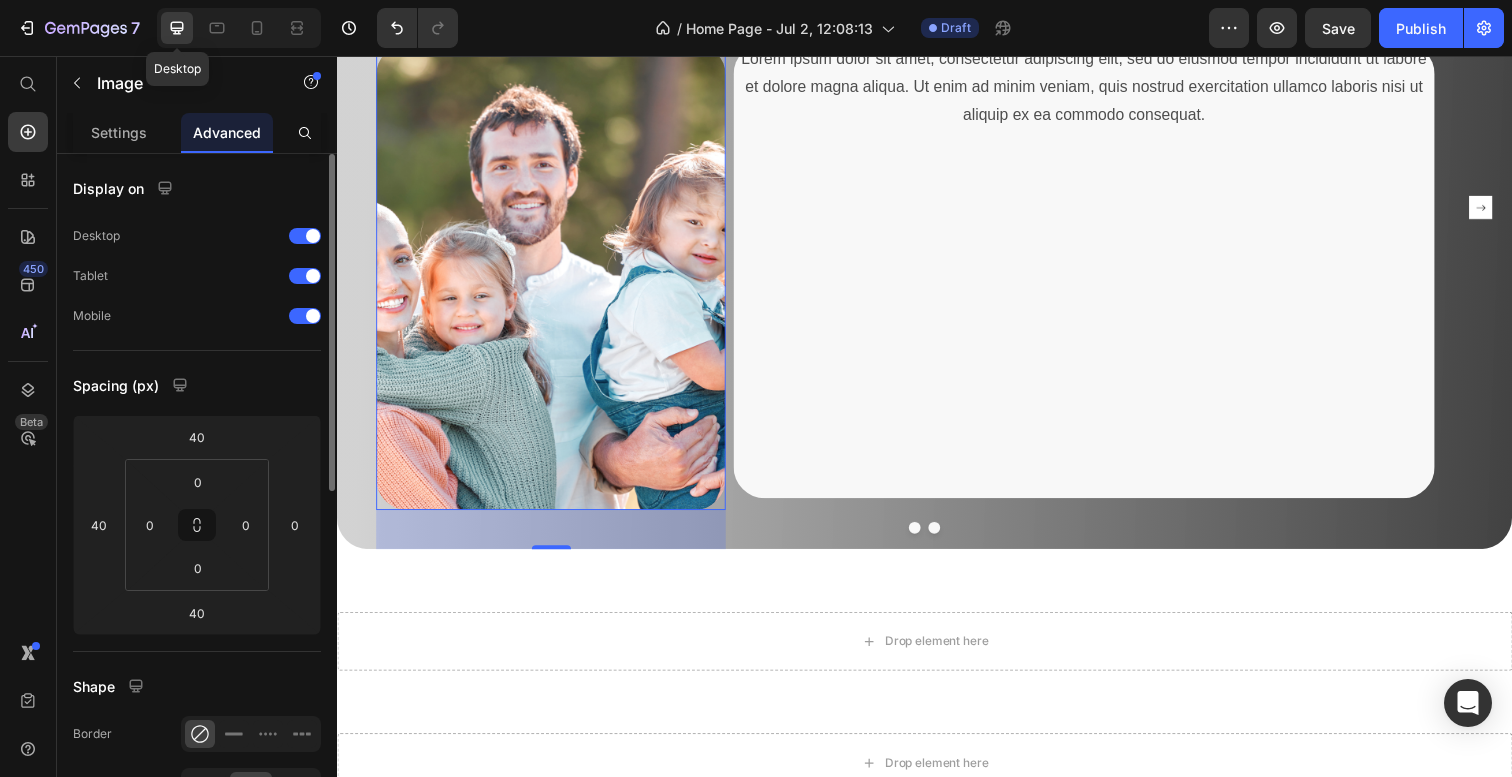 scroll, scrollTop: 2707, scrollLeft: 0, axis: vertical 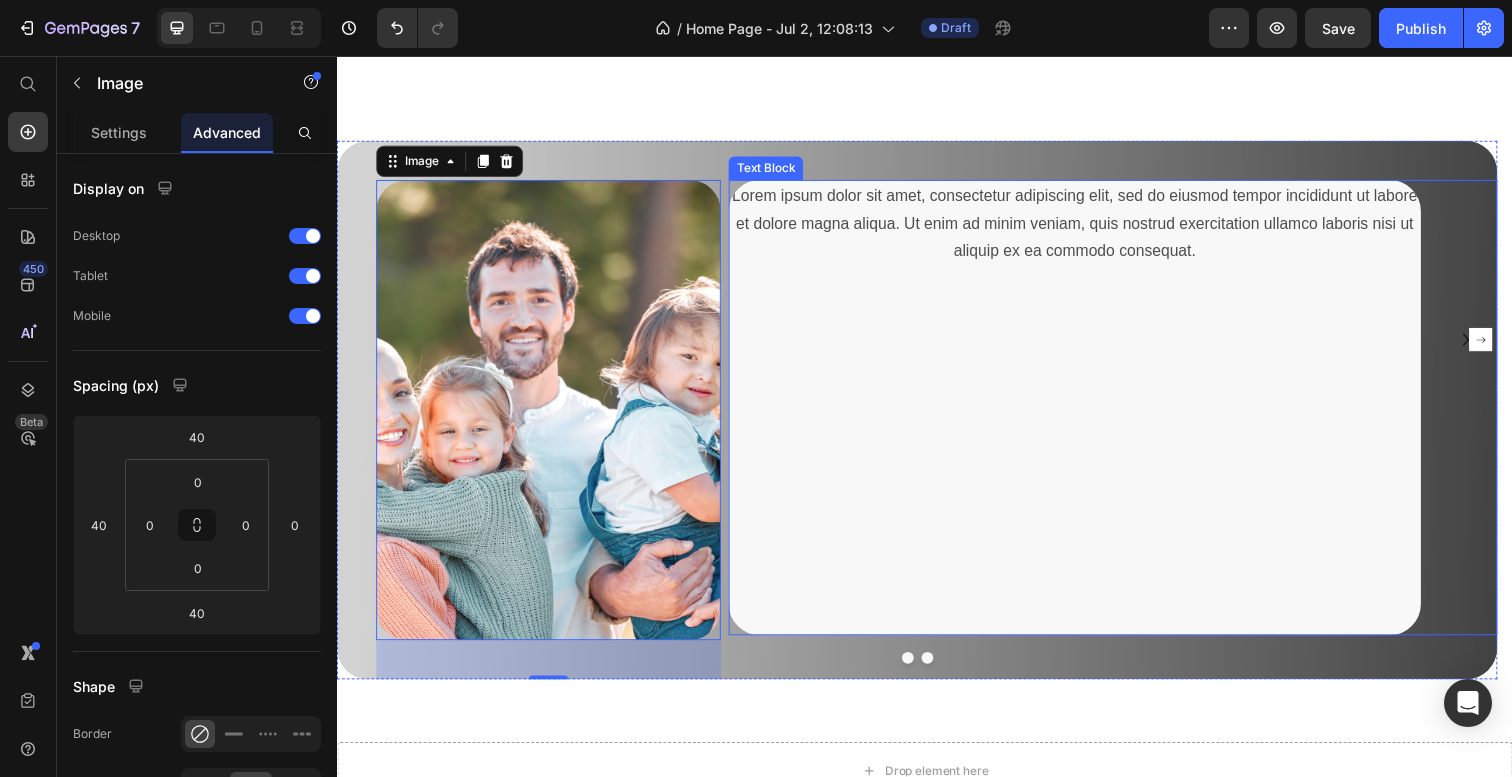 click at bounding box center [1090, 544] 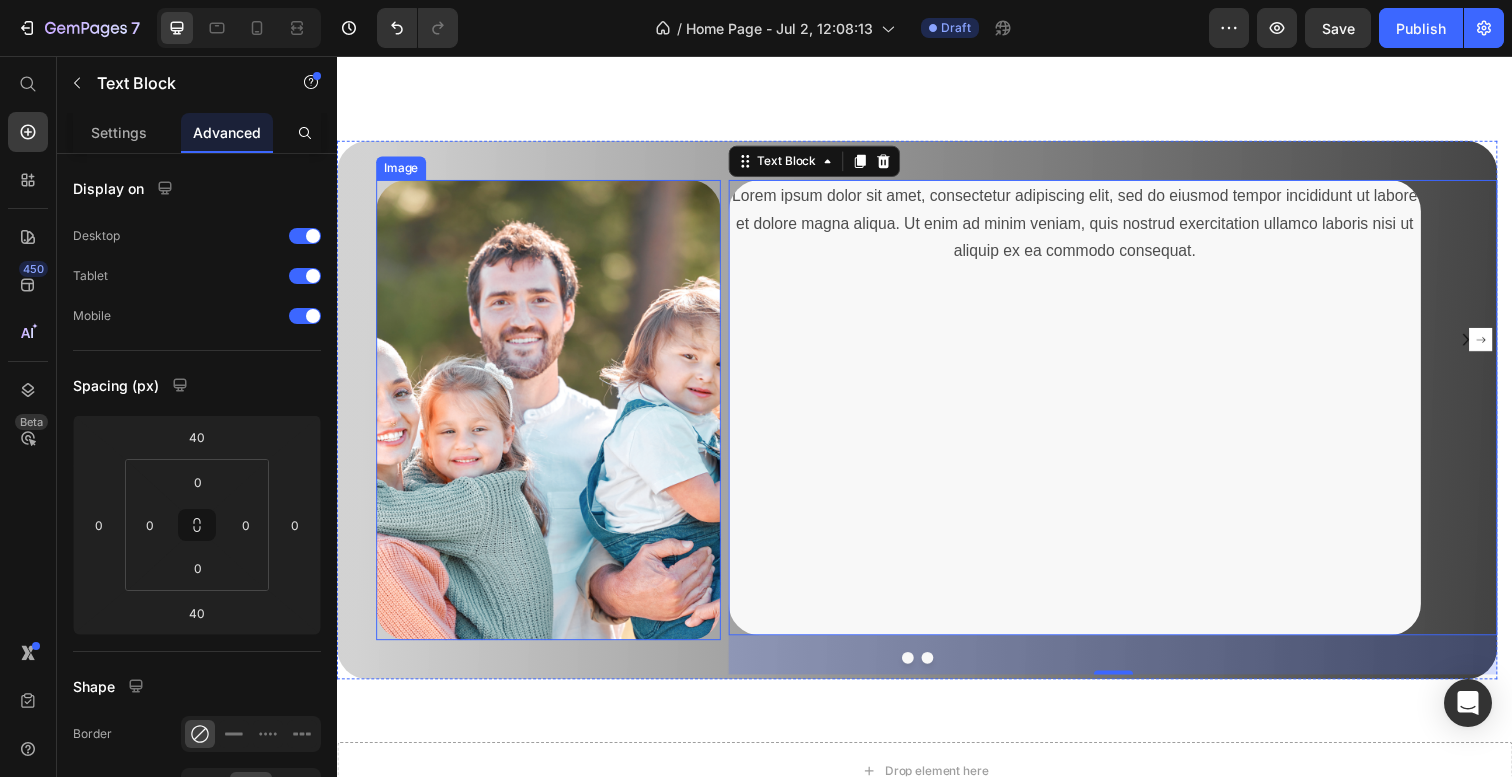 click at bounding box center [553, 418] 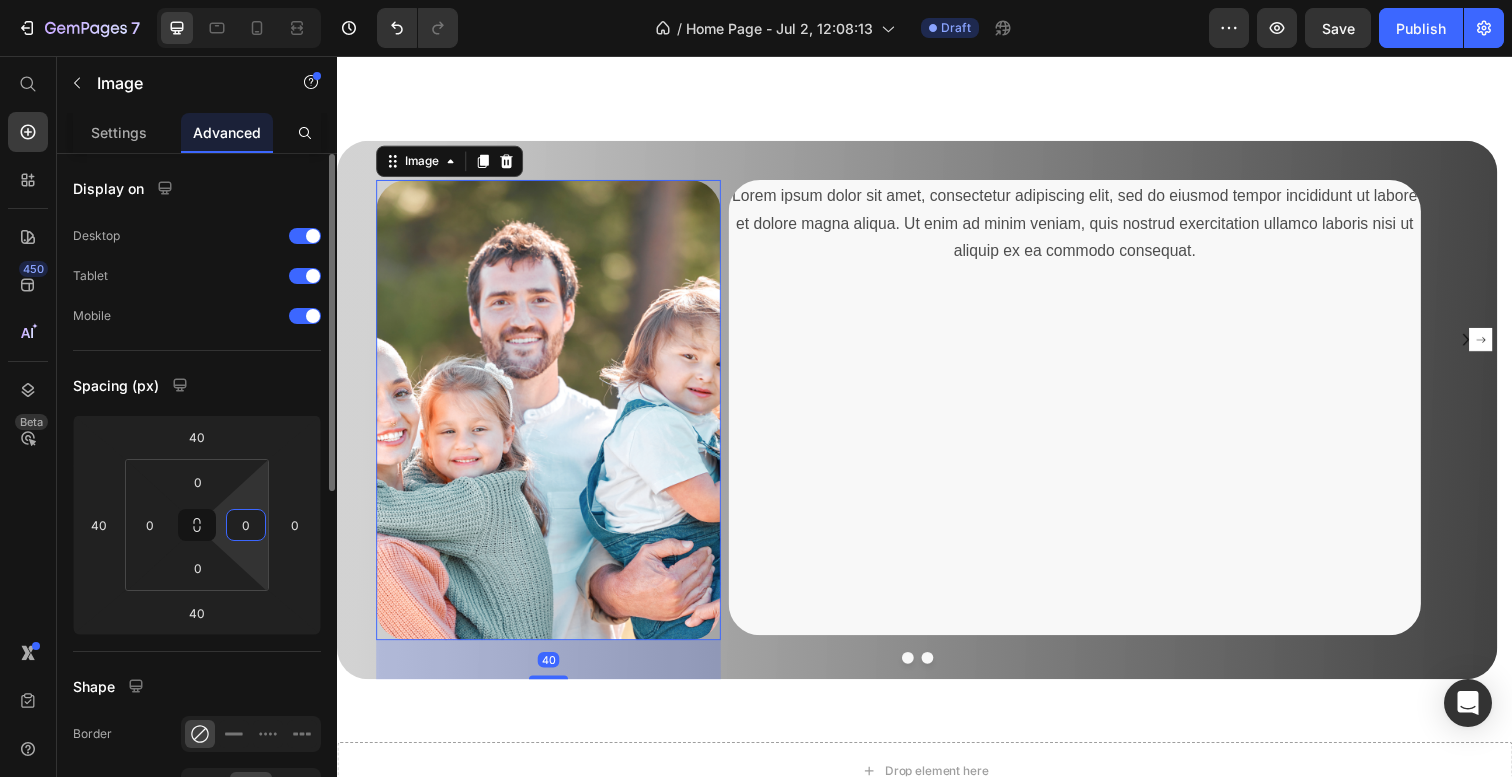 click on "0" at bounding box center [246, 525] 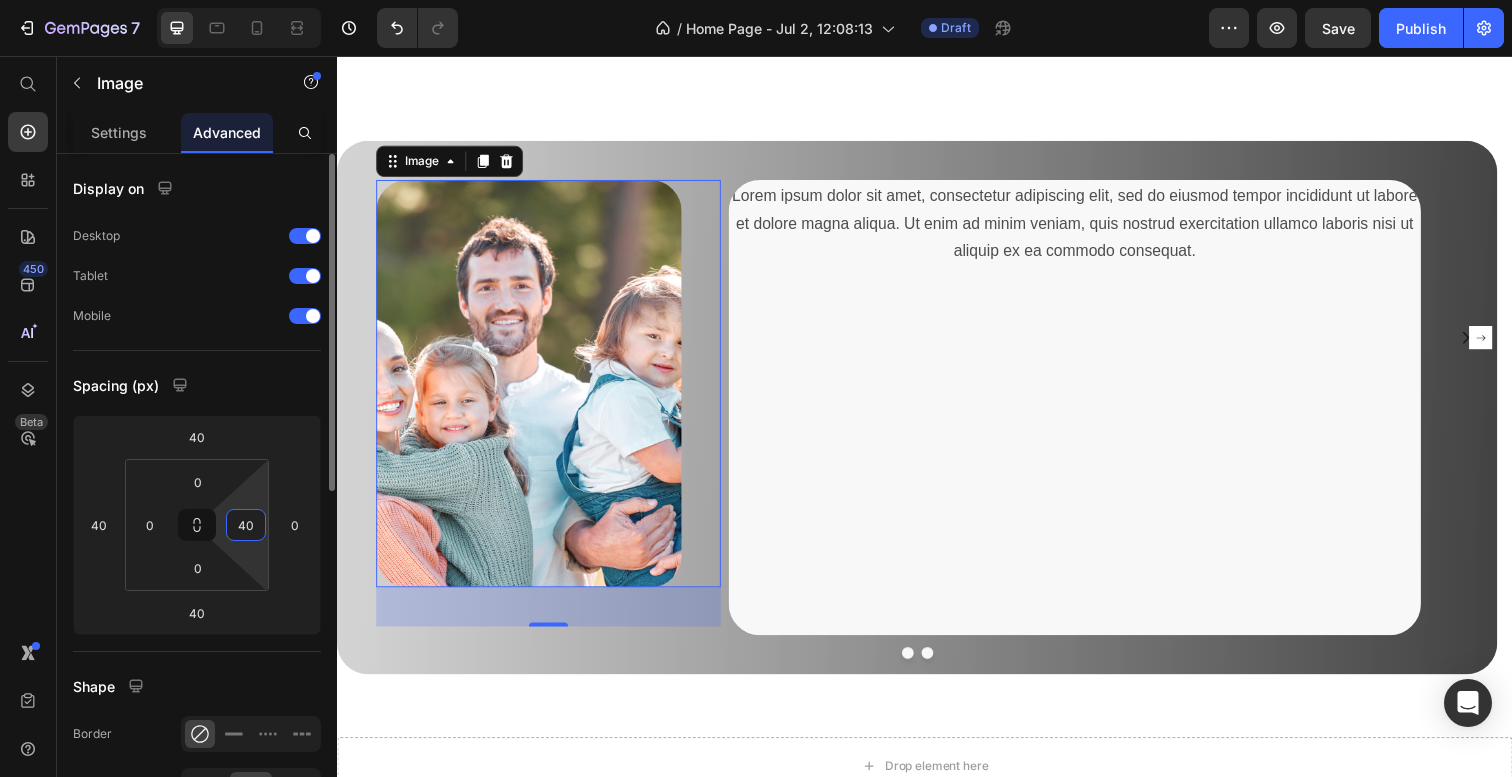 type on "0" 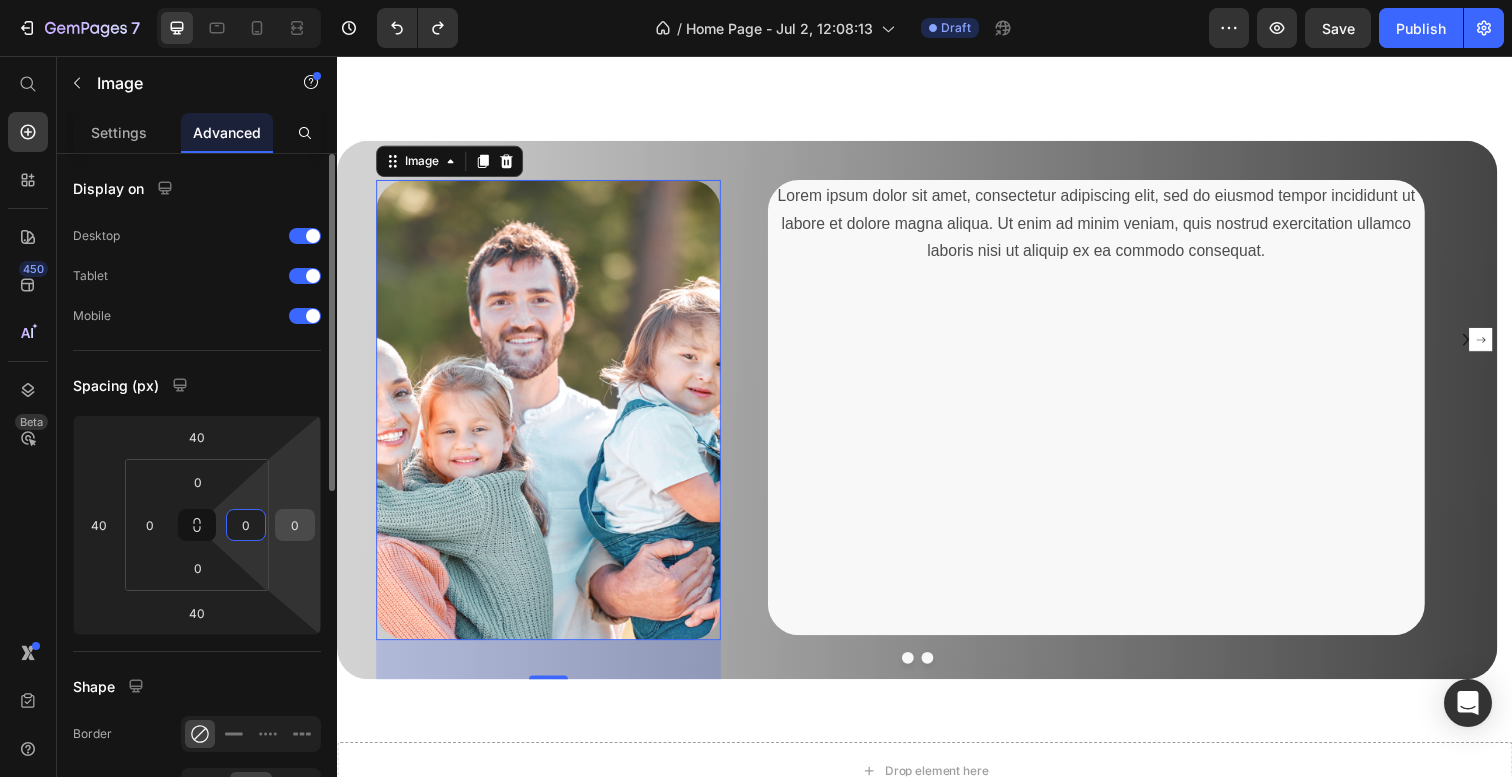 click on "0" at bounding box center [295, 525] 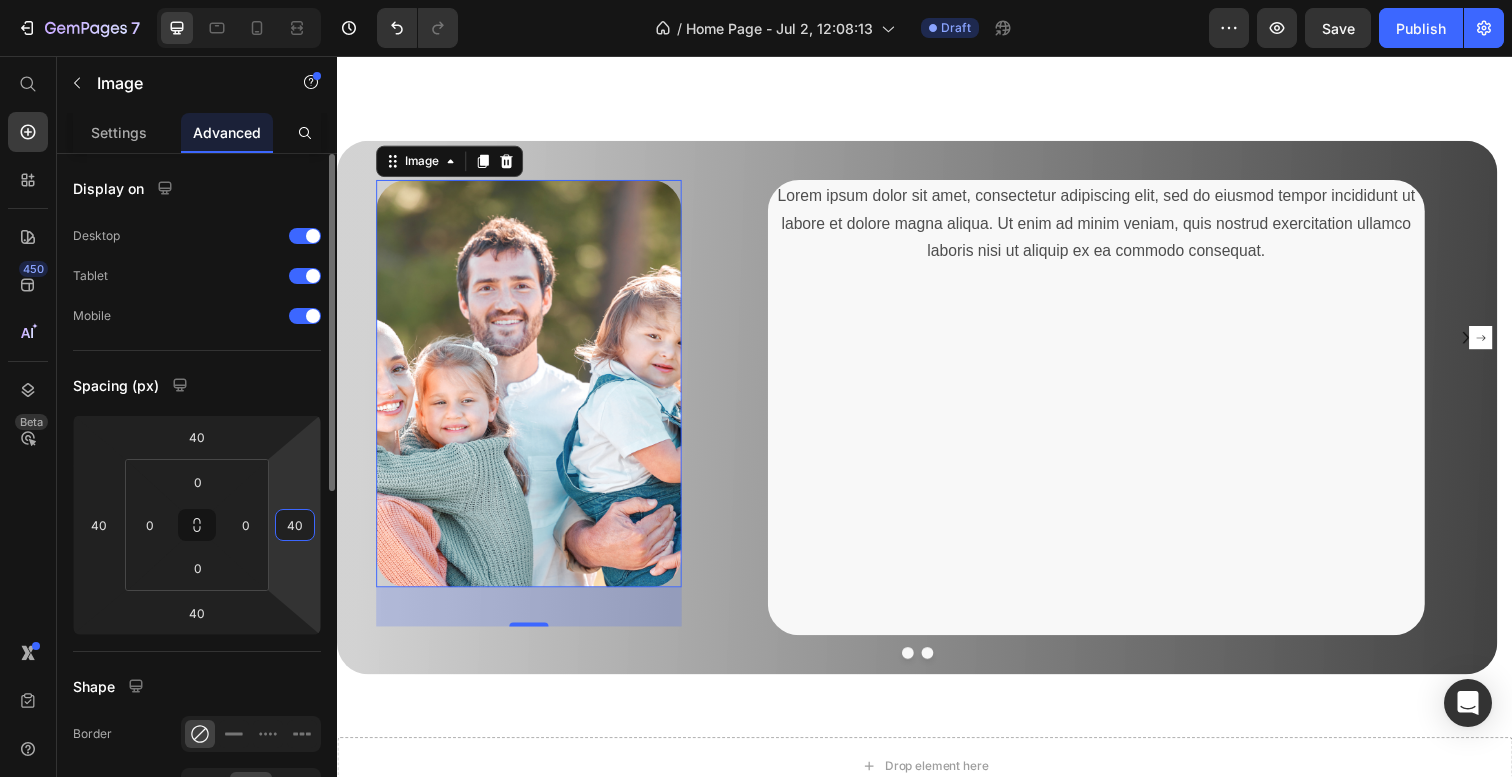 type on "0" 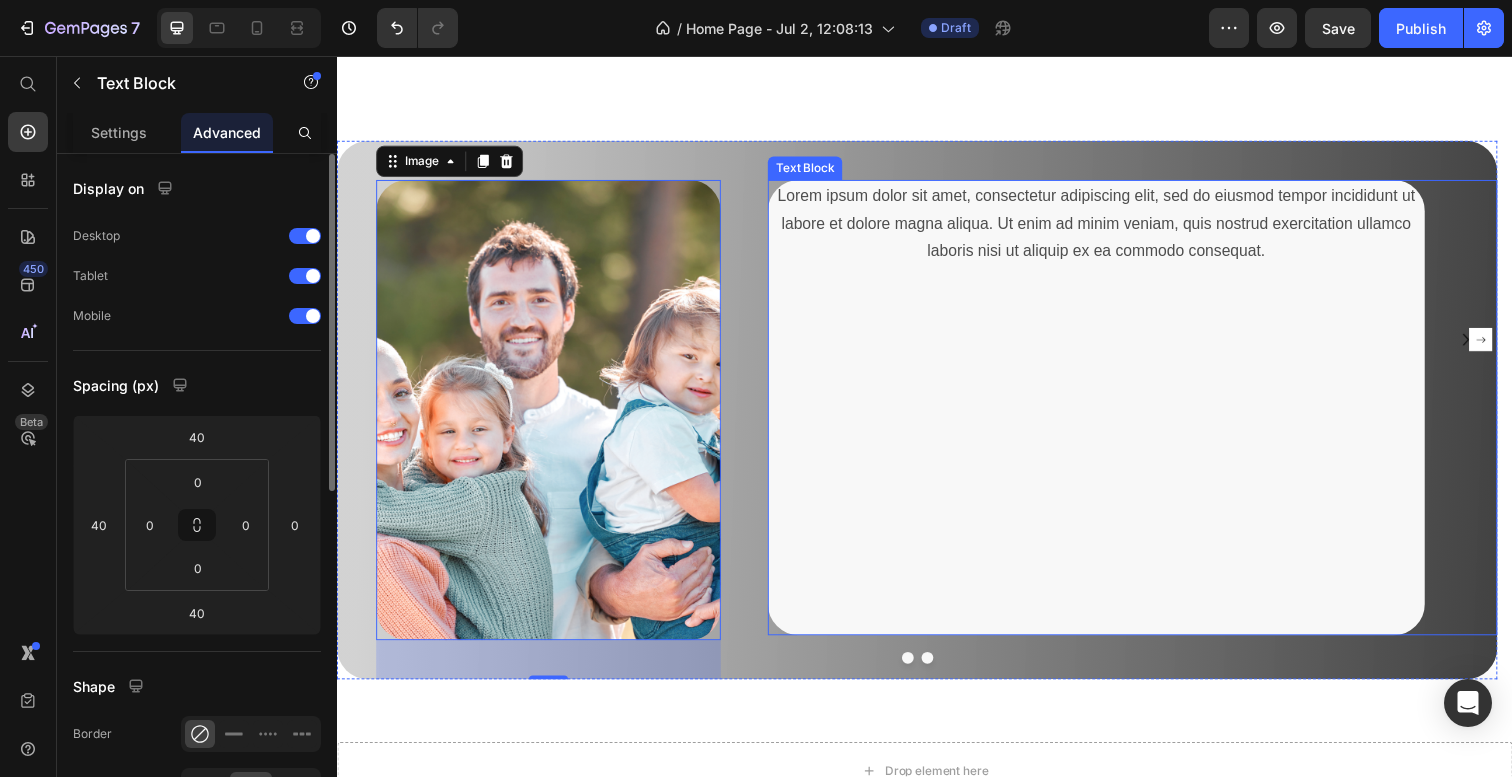 click at bounding box center [1112, 487] 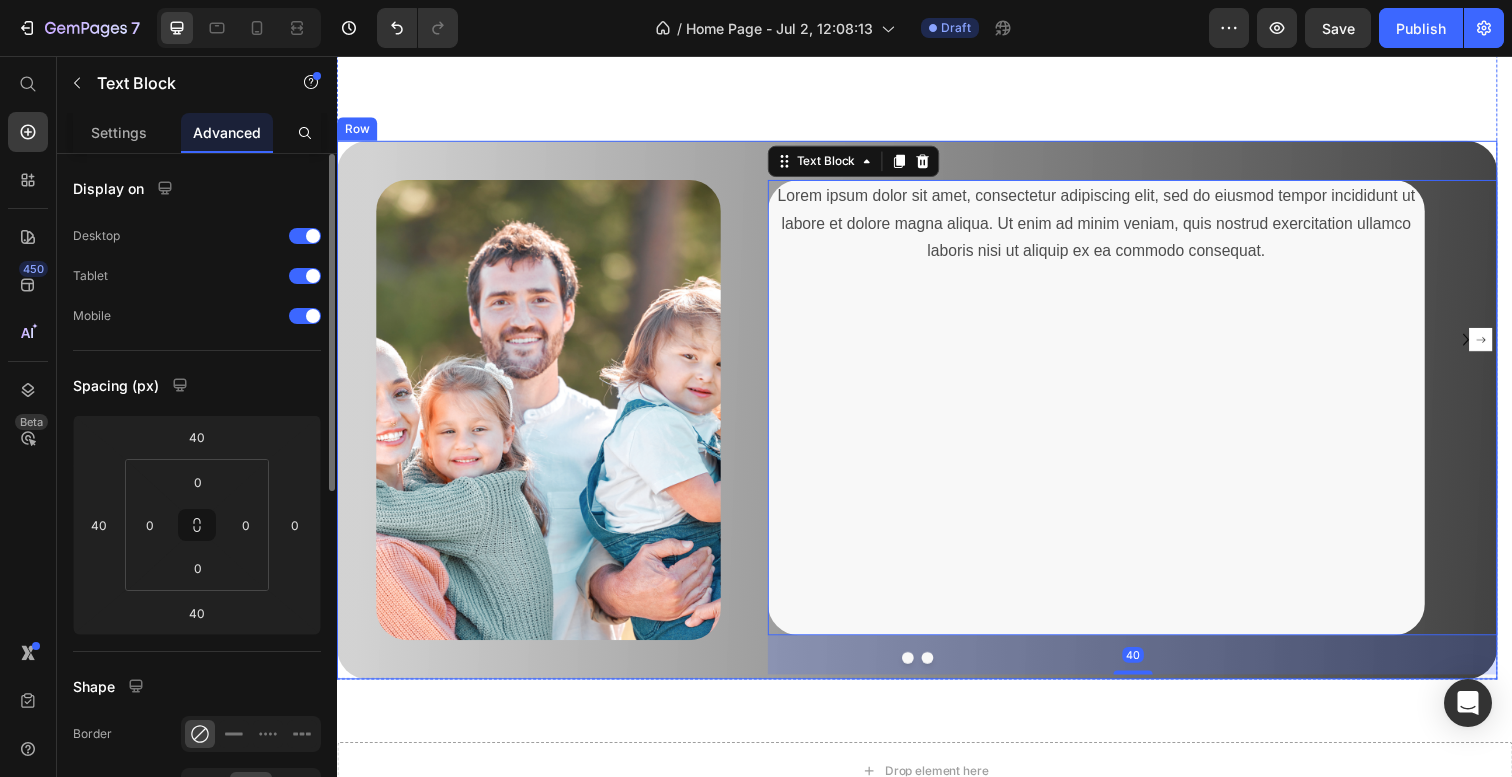 scroll, scrollTop: 2554, scrollLeft: 0, axis: vertical 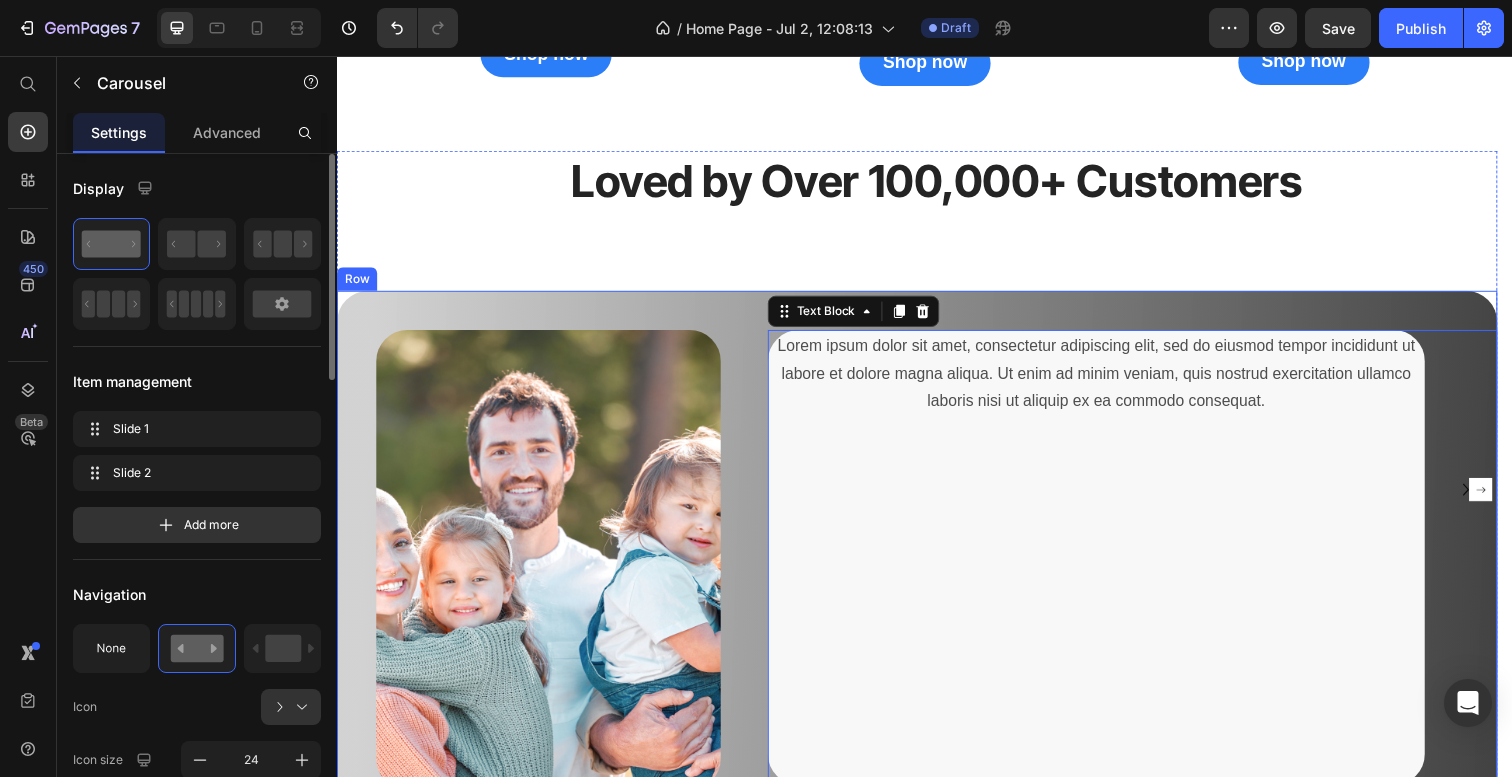 click on "Loved by Over 100,000+ Customers Heading Image Lorem ipsum dolor sit amet, consectetur adipiscing elit, sed do eiusmod tempor incididunt ut labore et dolore magna aliqua. Ut enim ad minim veniam, quis nostrud exercitation ullamco laboris nisi ut aliquip ex ea commodo consequat. Text Block   40 Row" at bounding box center [929, 499] 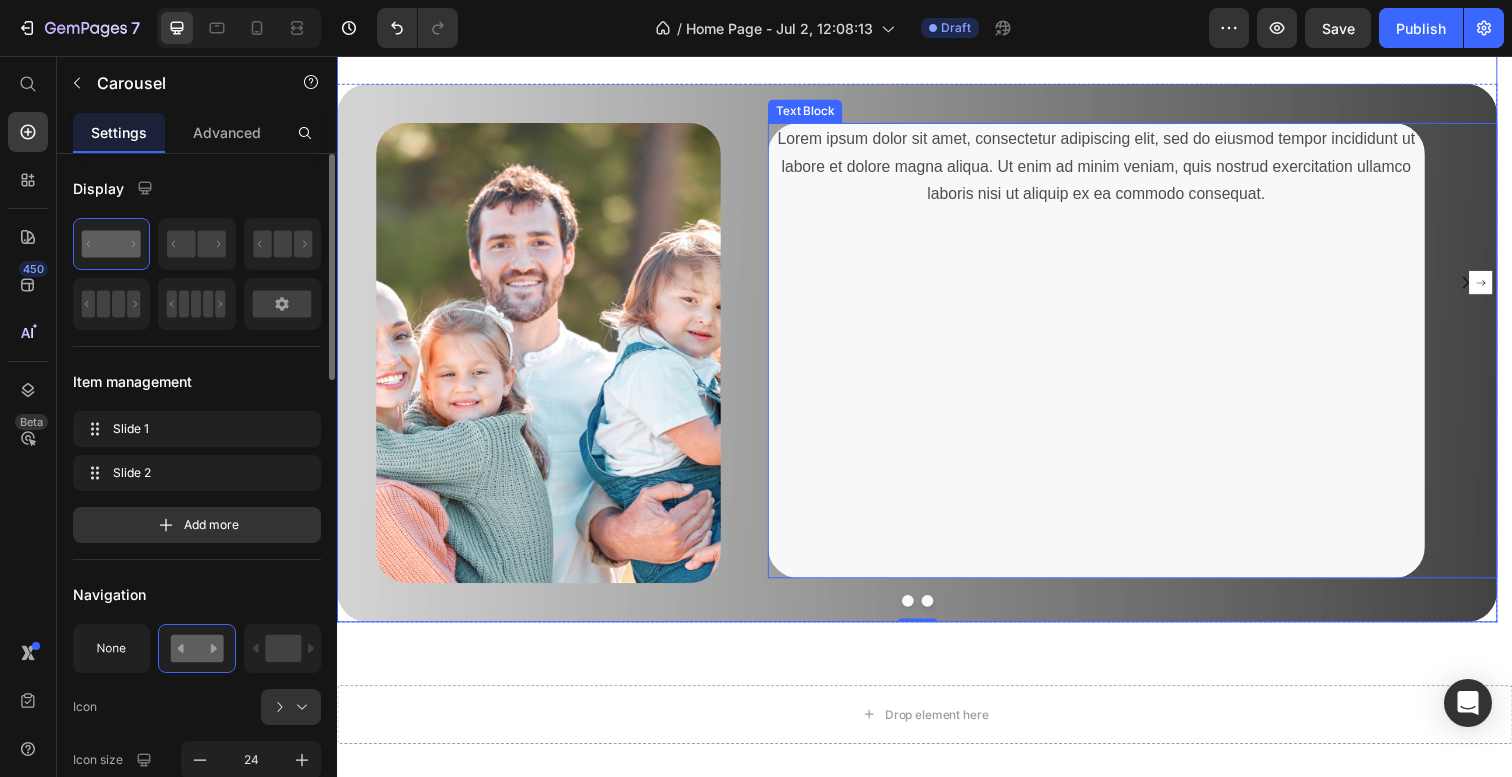 scroll, scrollTop: 2790, scrollLeft: 0, axis: vertical 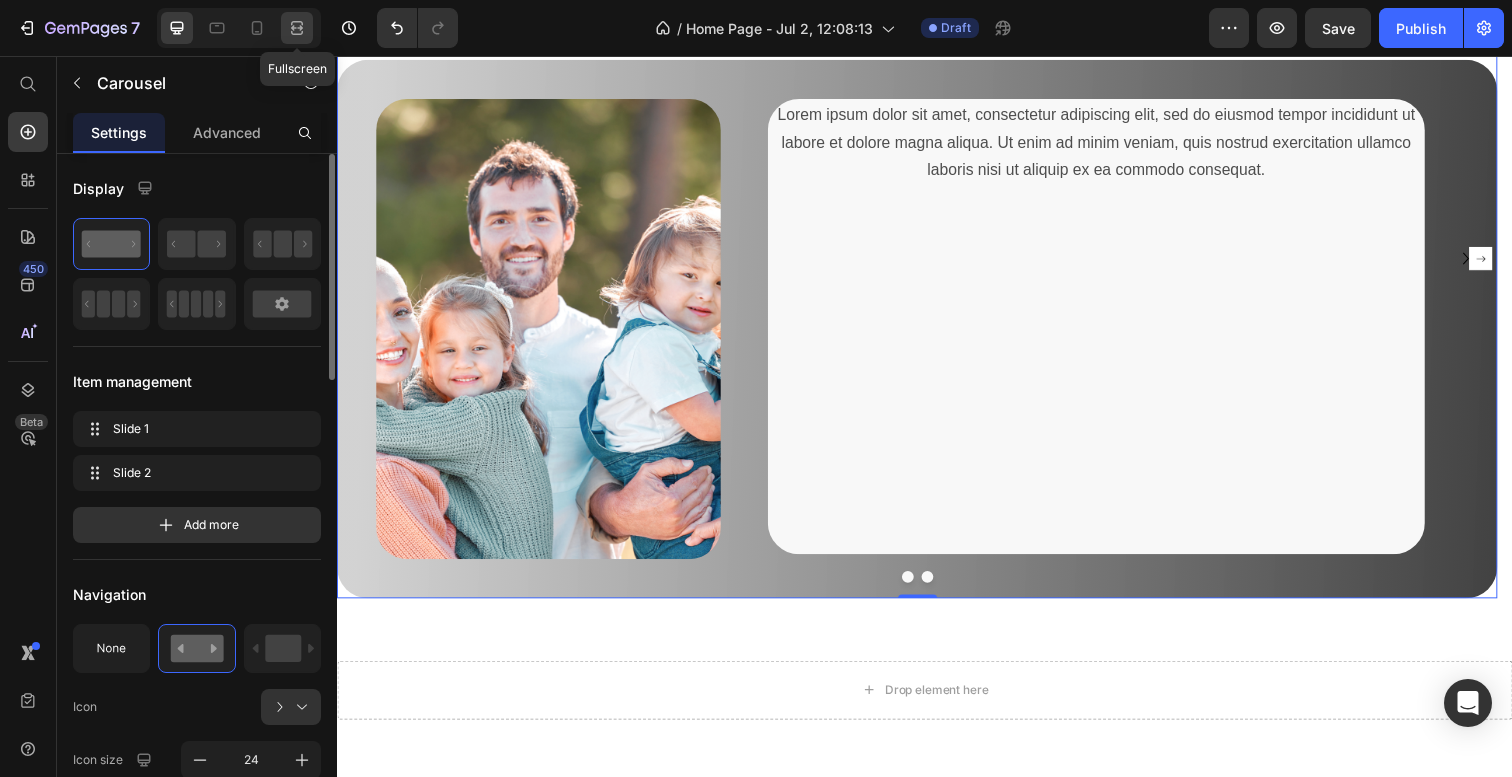 click 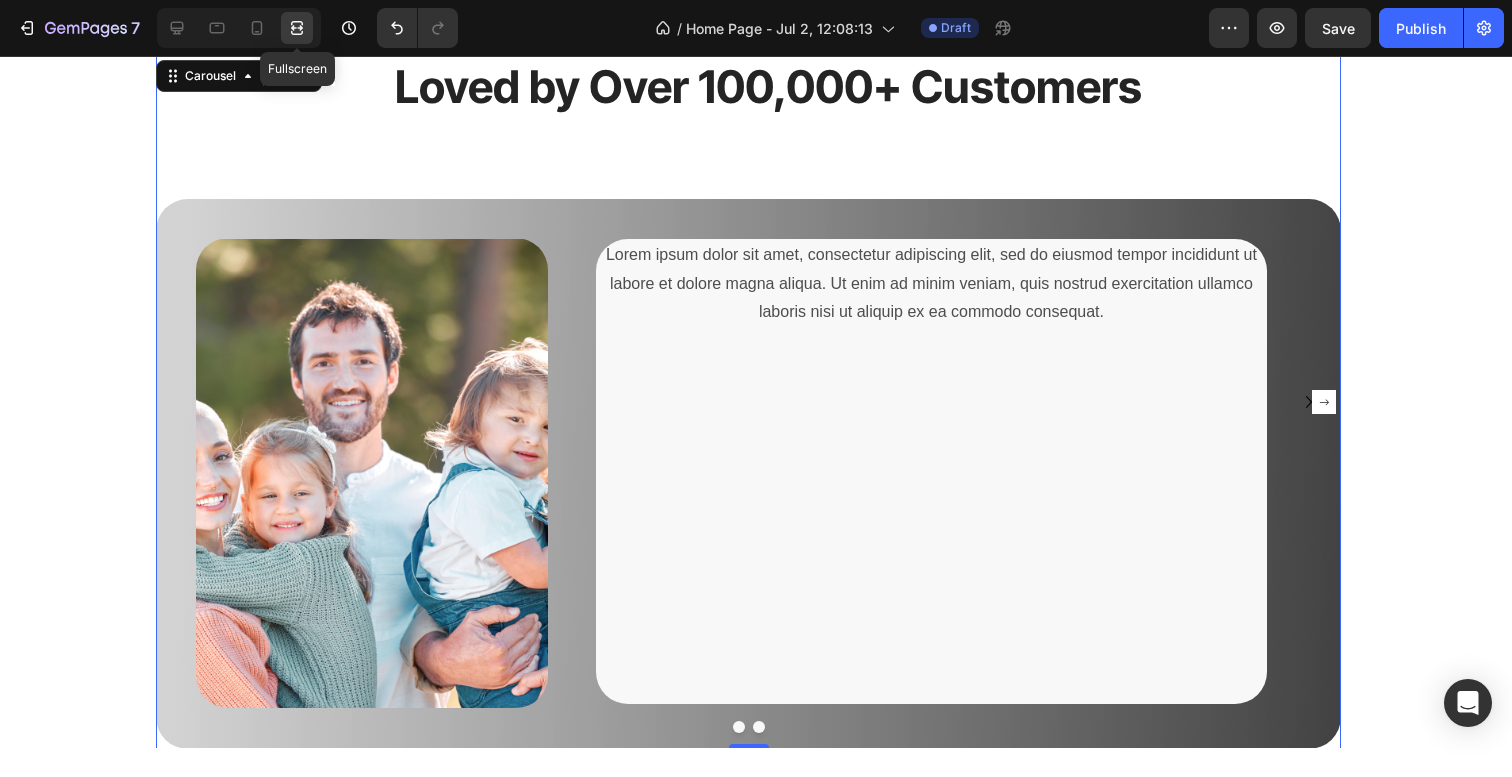 scroll, scrollTop: 2929, scrollLeft: 0, axis: vertical 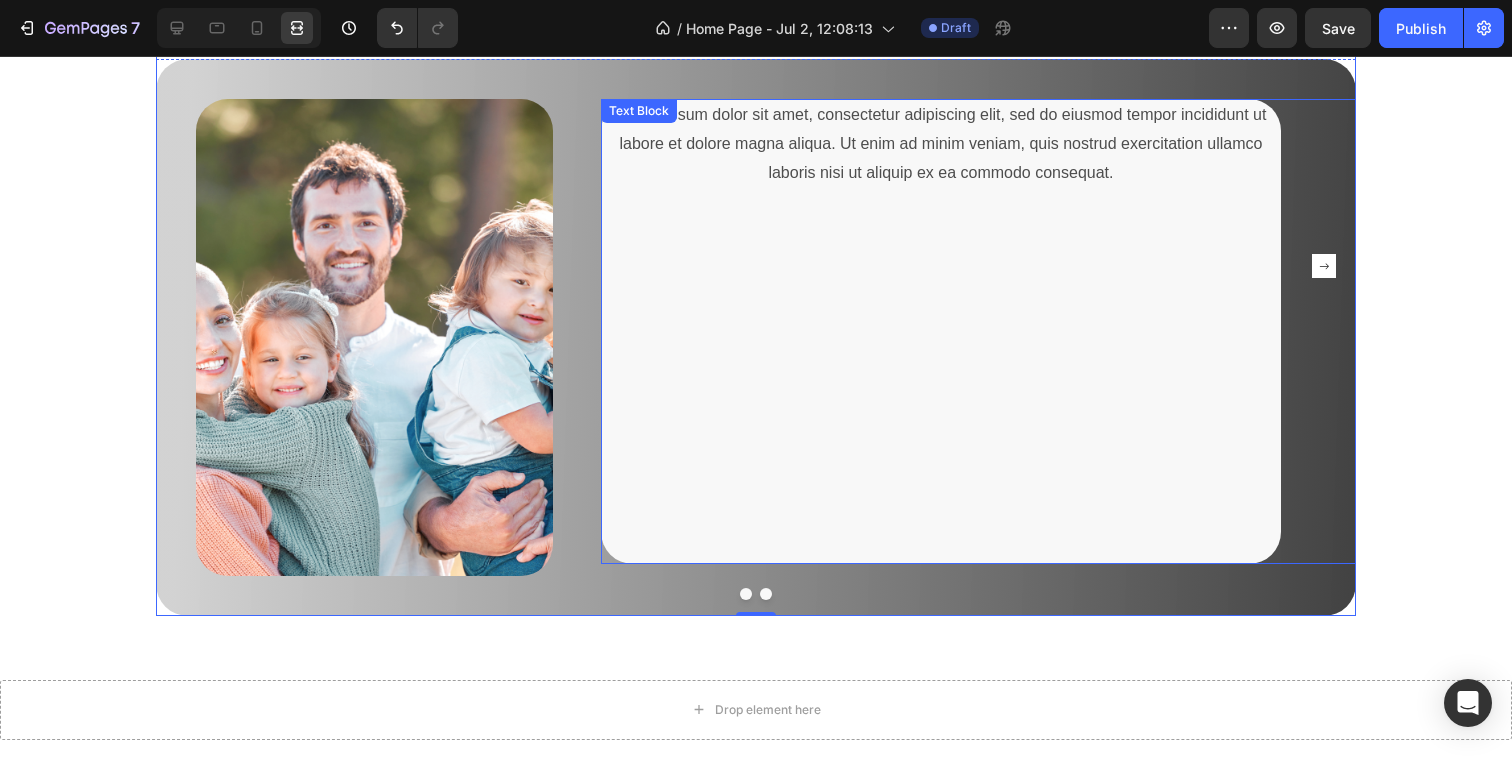 click at bounding box center [940, 461] 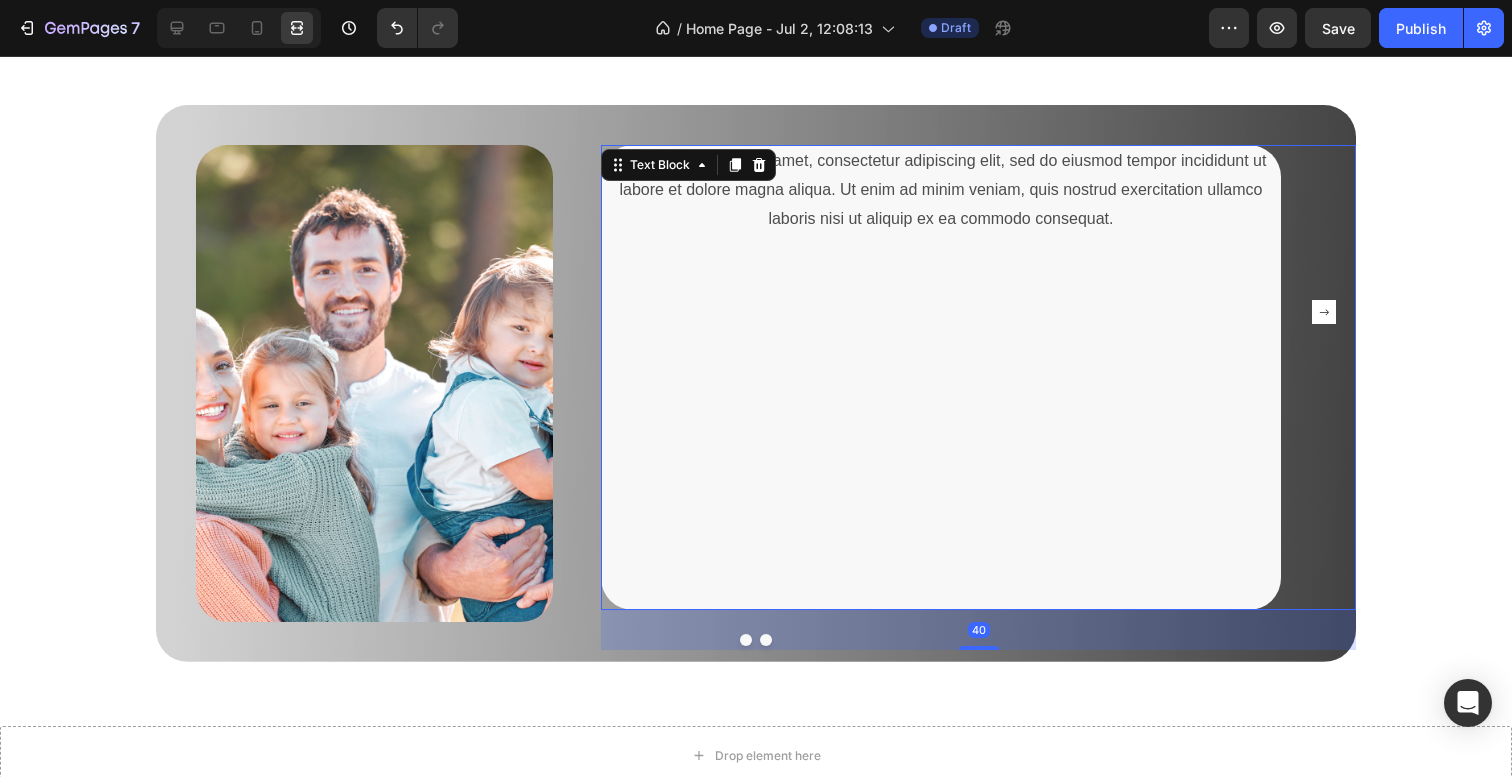 scroll, scrollTop: 2882, scrollLeft: 0, axis: vertical 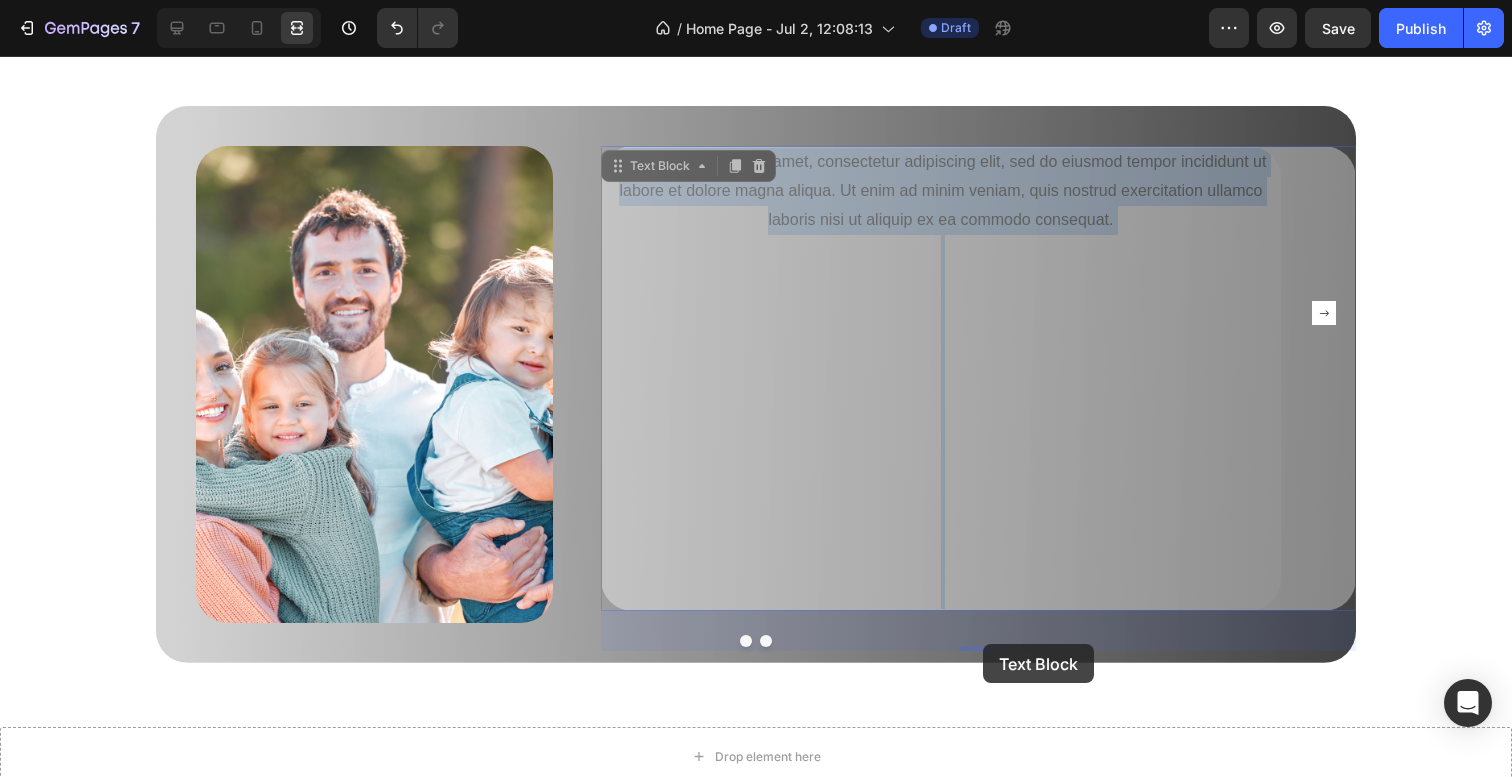 drag, startPoint x: 983, startPoint y: 602, endPoint x: 982, endPoint y: 646, distance: 44.011364 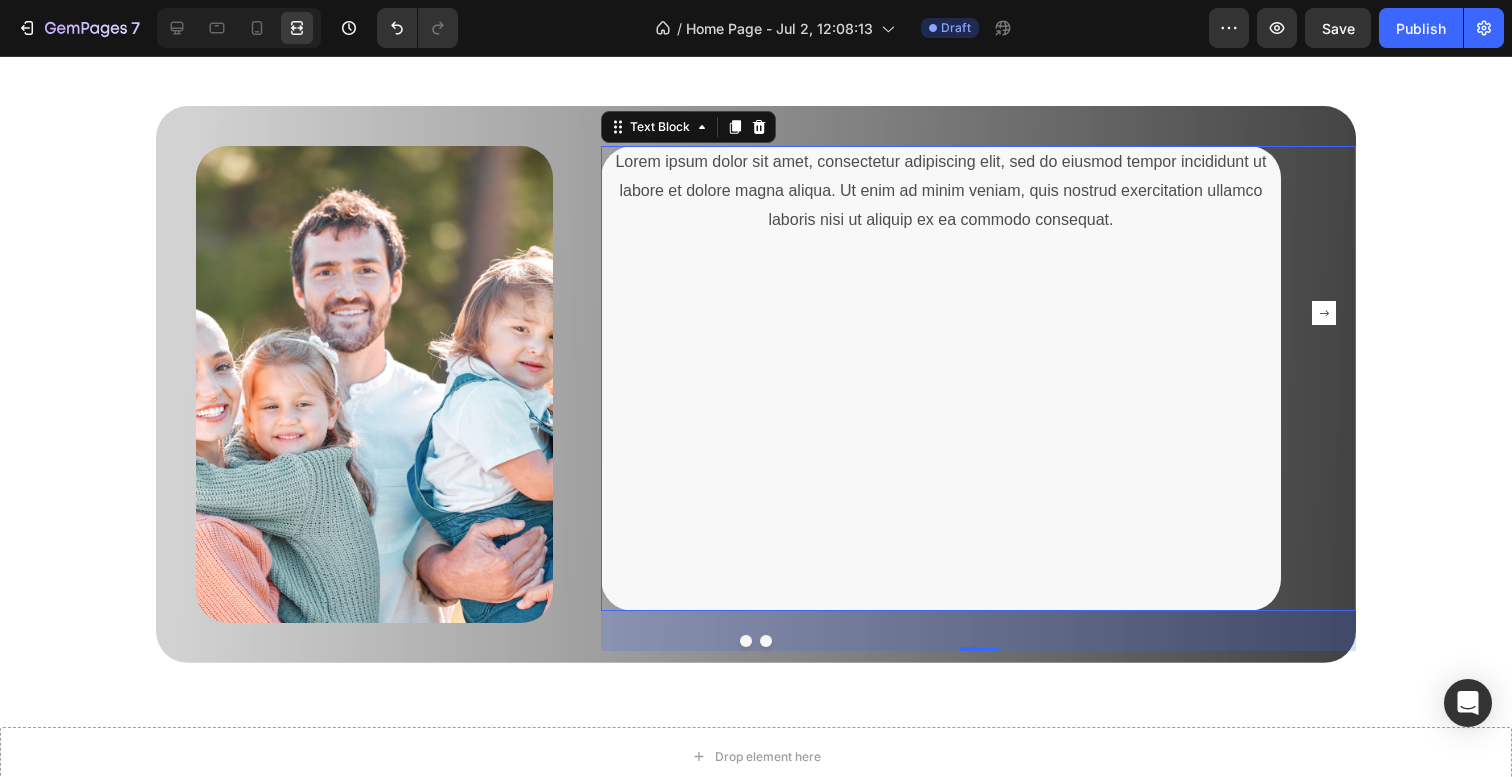 click on "Lorem ipsum dolor sit amet, consectetur adipiscing elit, sed do eiusmod tempor incididunt ut labore et dolore magna aliqua. Ut enim ad minim veniam, quis nostrud exercitation ullamco laboris nisi ut aliquip ex ea commodo consequat." at bounding box center [978, 378] 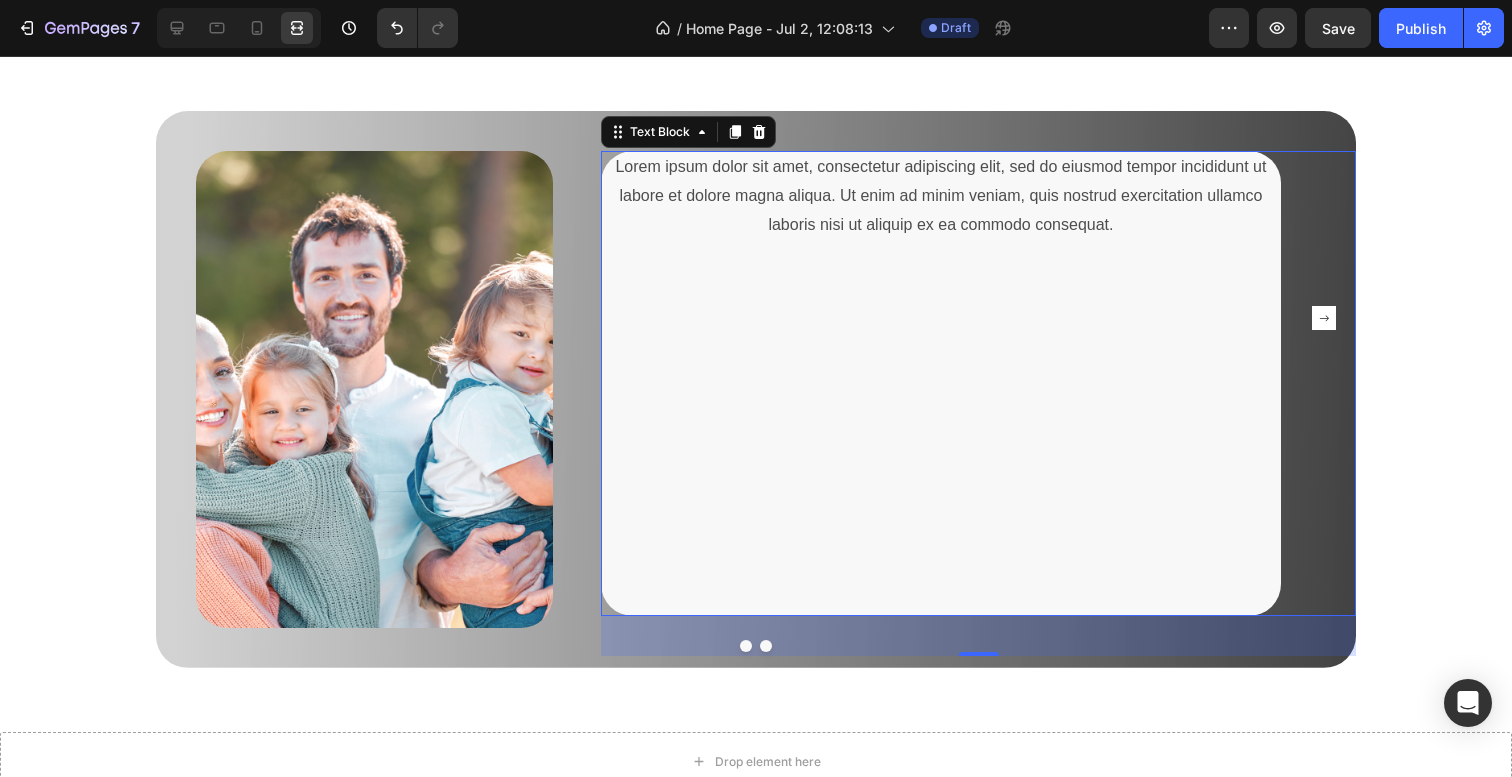 scroll, scrollTop: 2879, scrollLeft: 0, axis: vertical 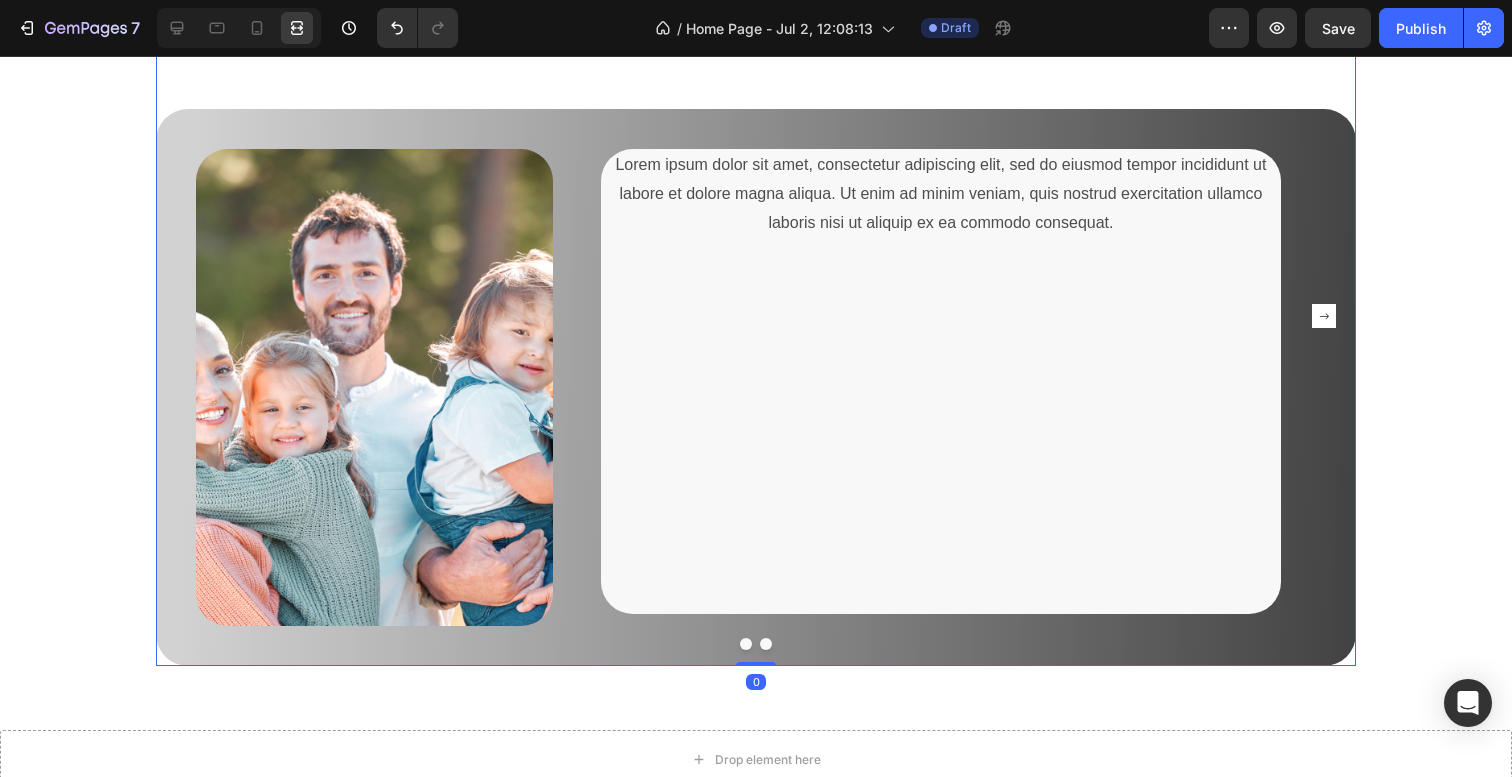 click 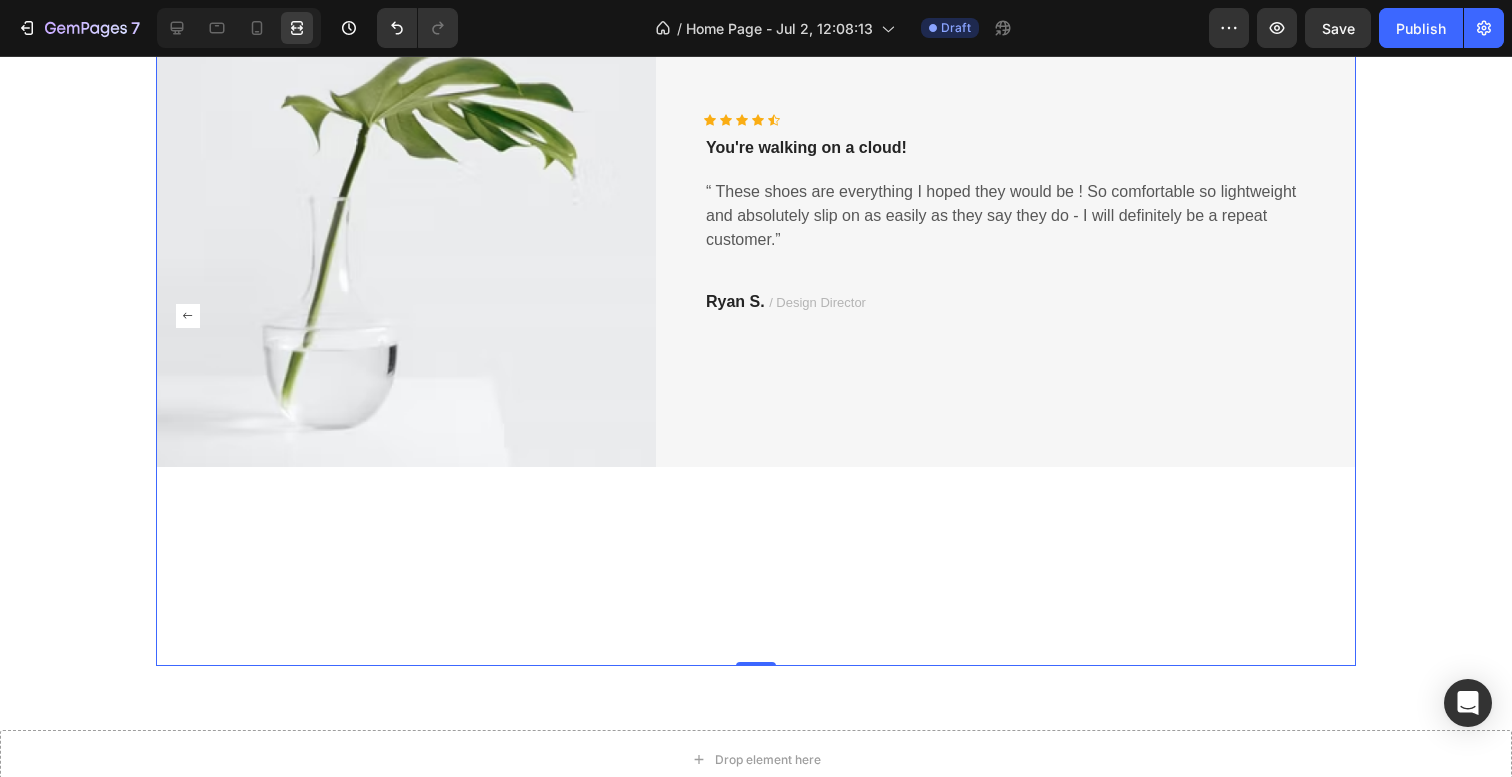 click 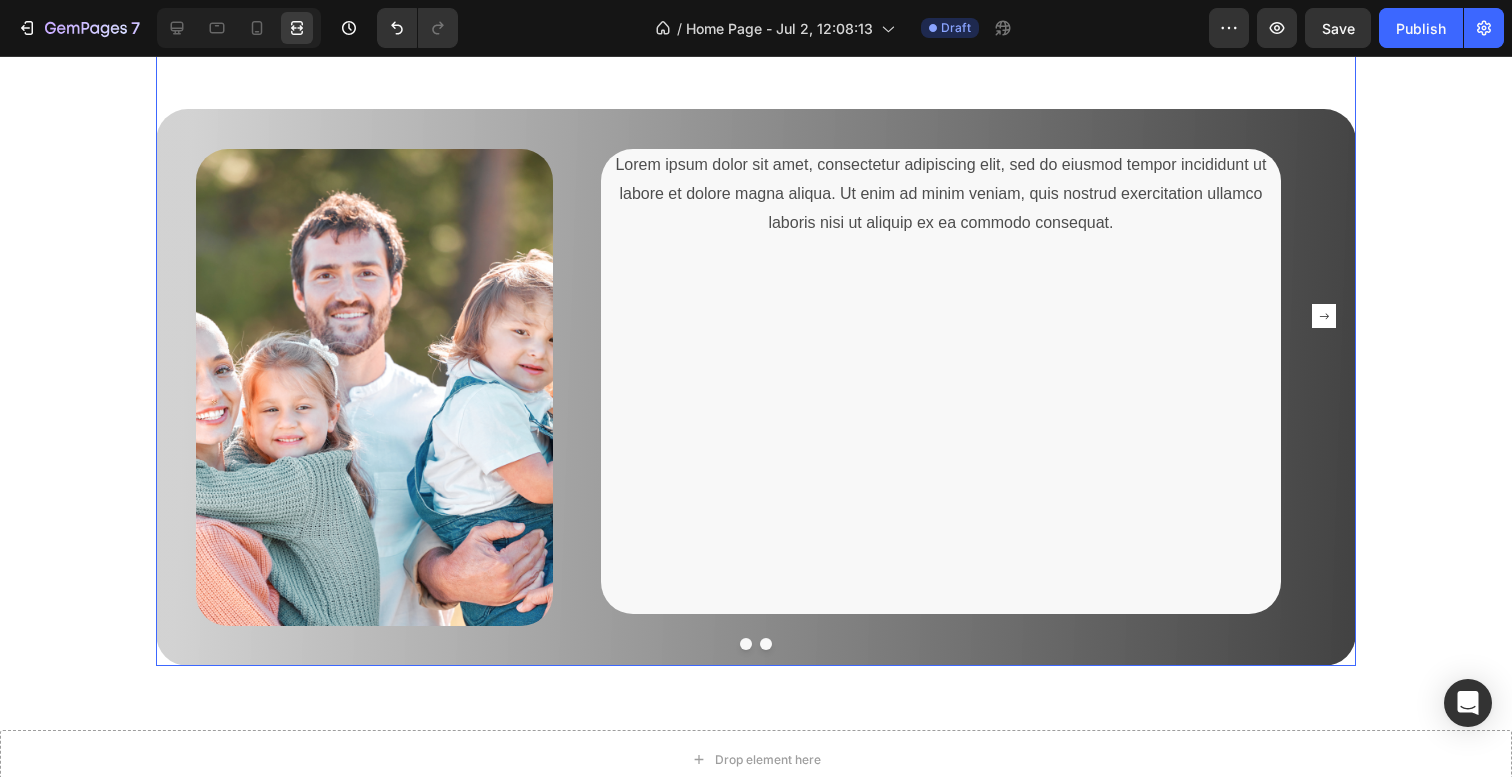click at bounding box center [766, 644] 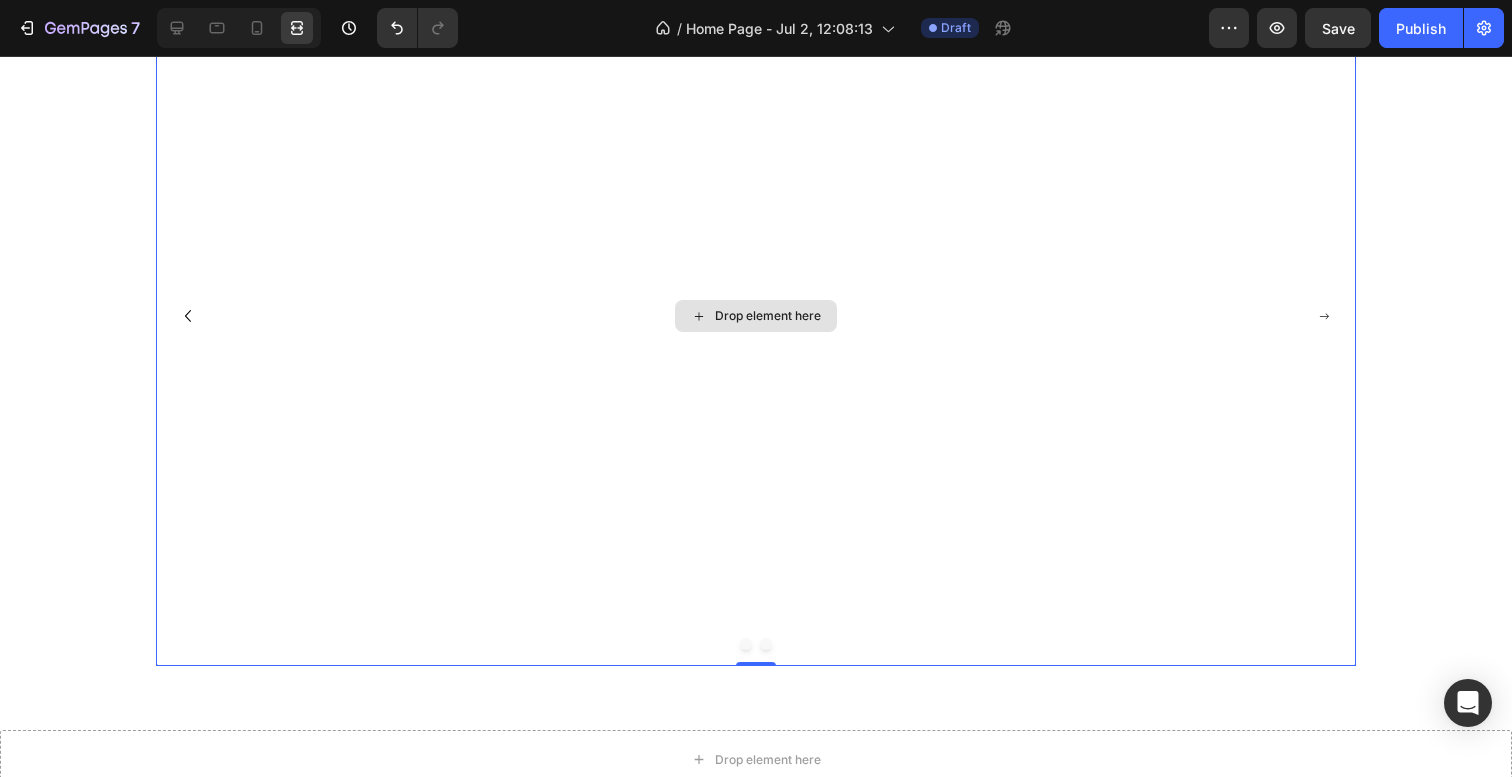 click on "Drop element here" at bounding box center [756, 316] 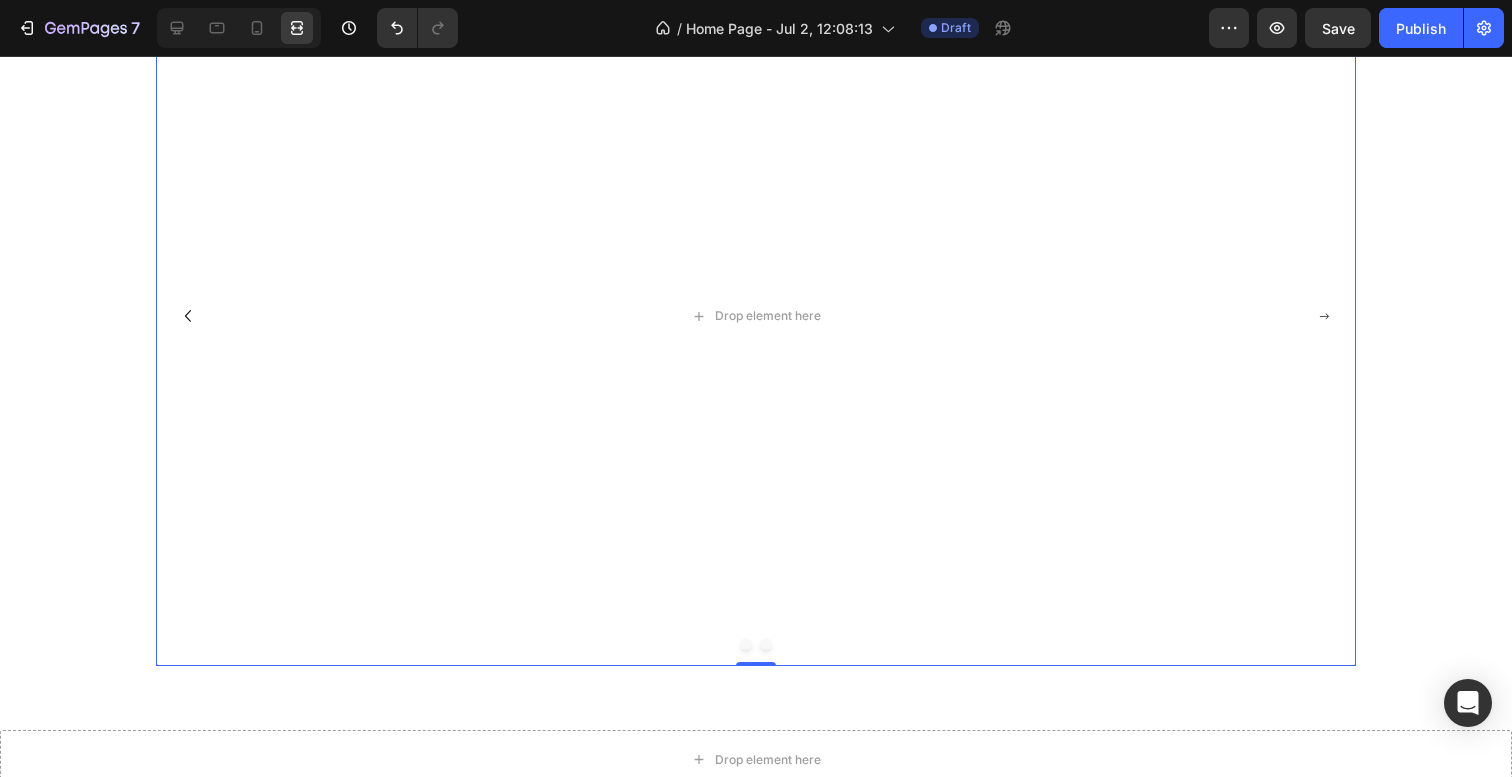 click at bounding box center (746, 644) 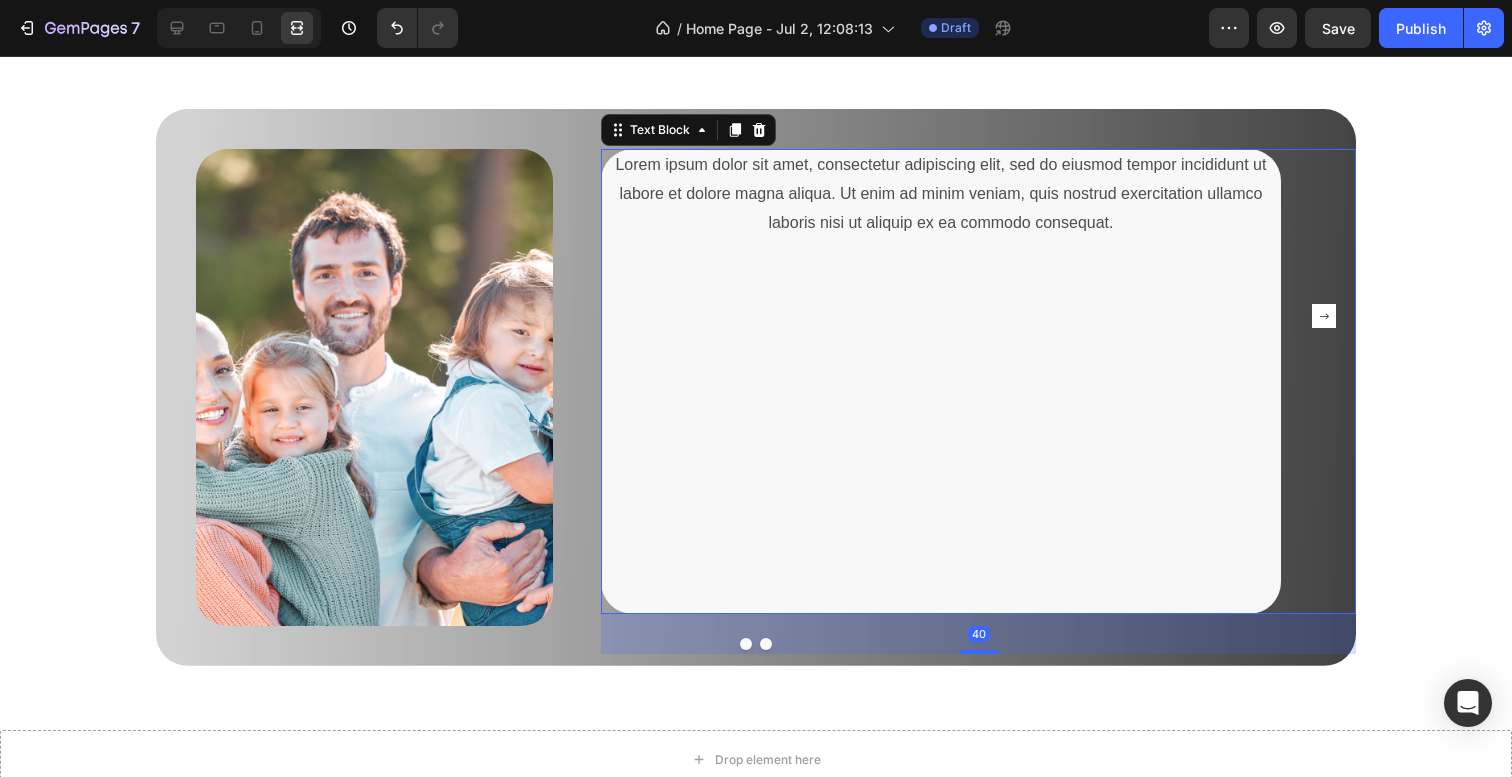 click on "Lorem ipsum dolor sit amet, consectetur adipiscing elit, sed do eiusmod tempor incididunt ut labore et dolore magna aliqua. Ut enim ad minim veniam, quis nostrud exercitation ullamco laboris nisi ut aliquip ex ea commodo consequat." at bounding box center [978, 381] 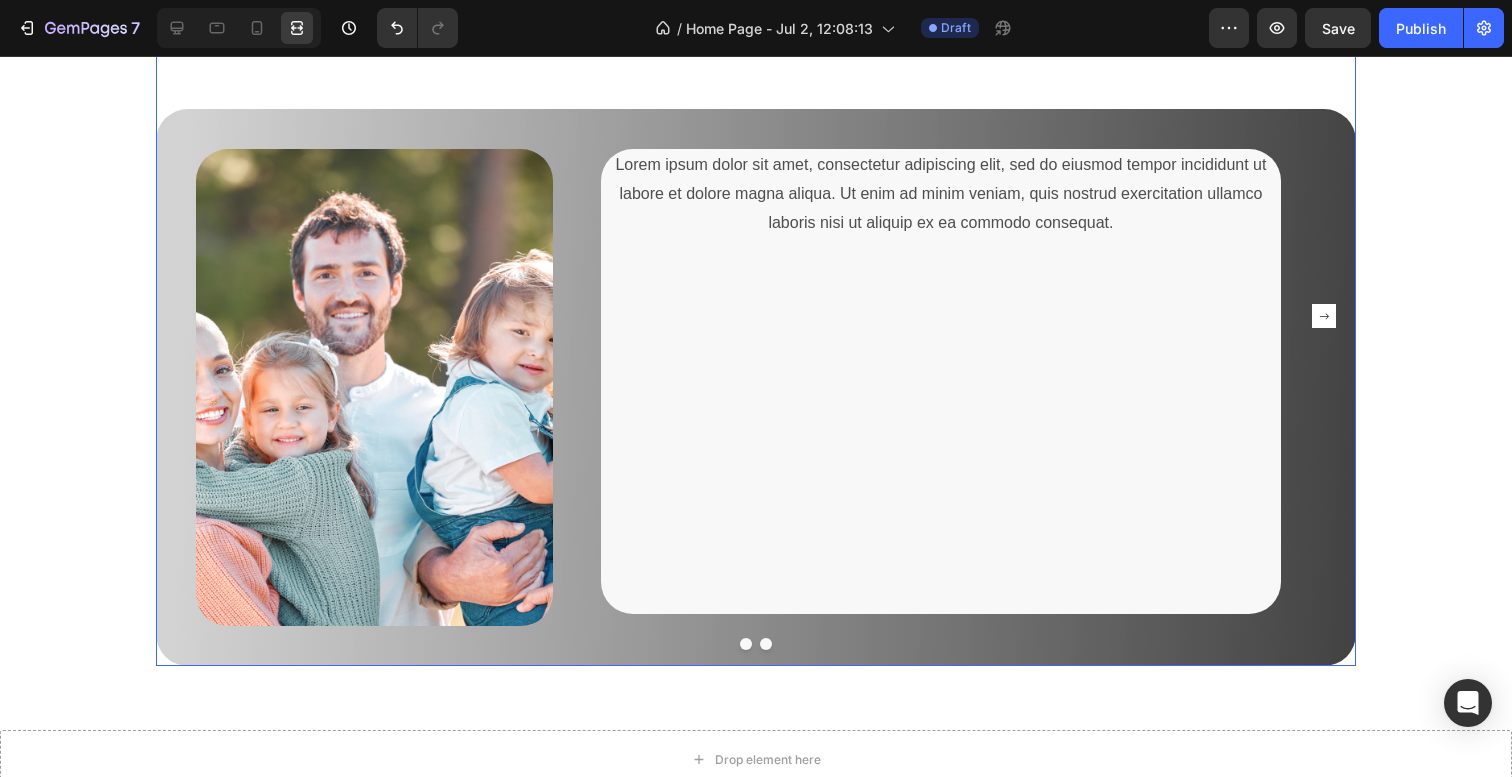 click 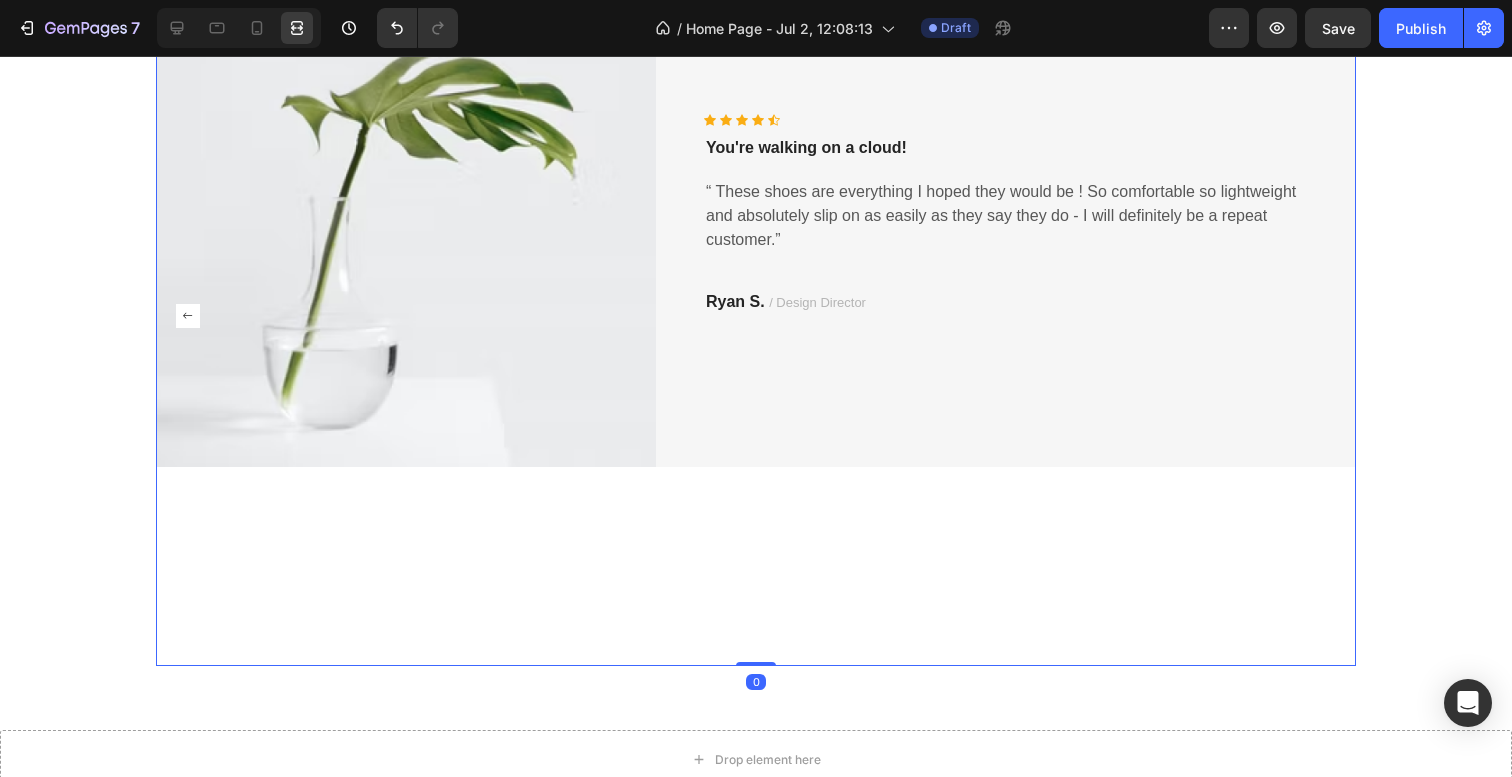 click 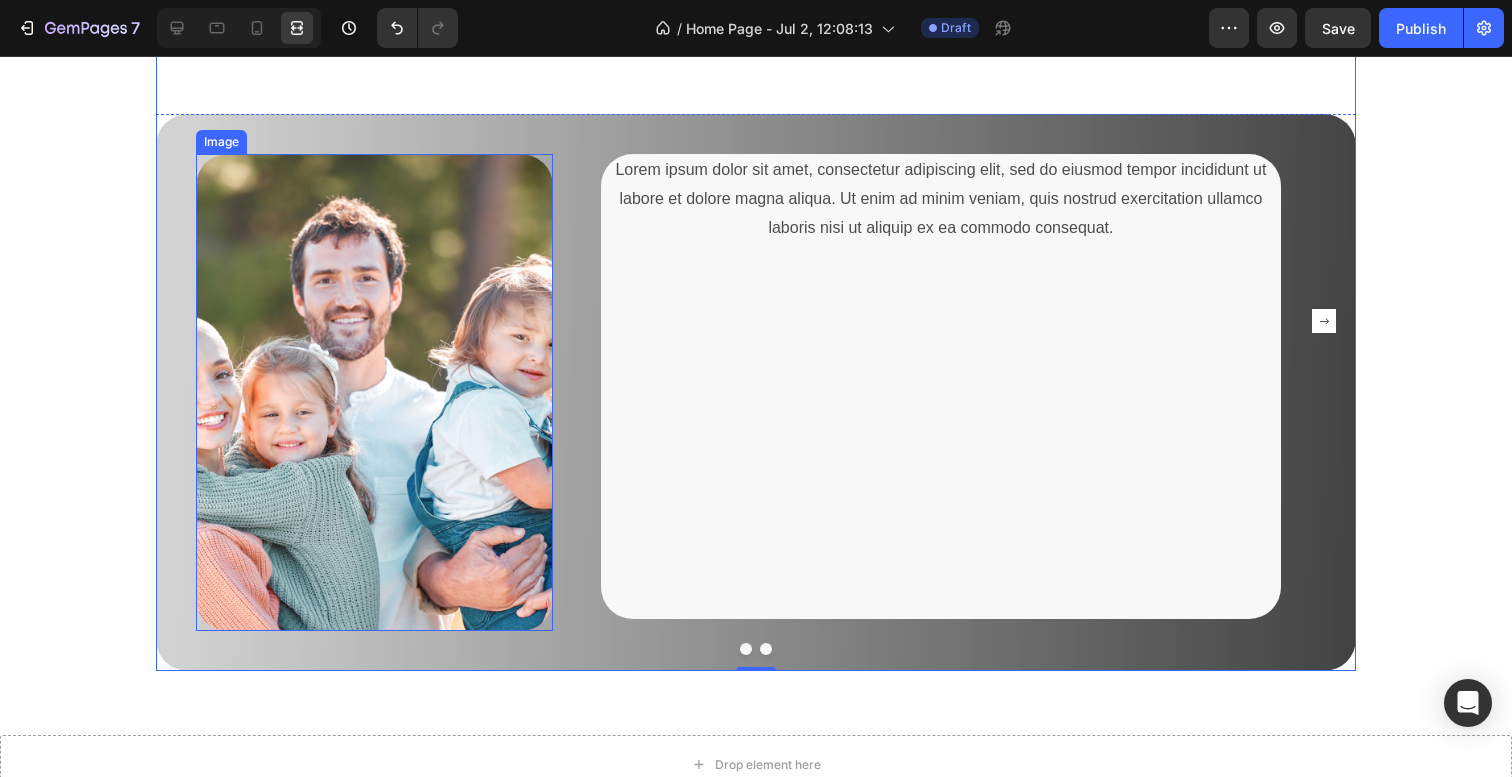 scroll, scrollTop: 2880, scrollLeft: 0, axis: vertical 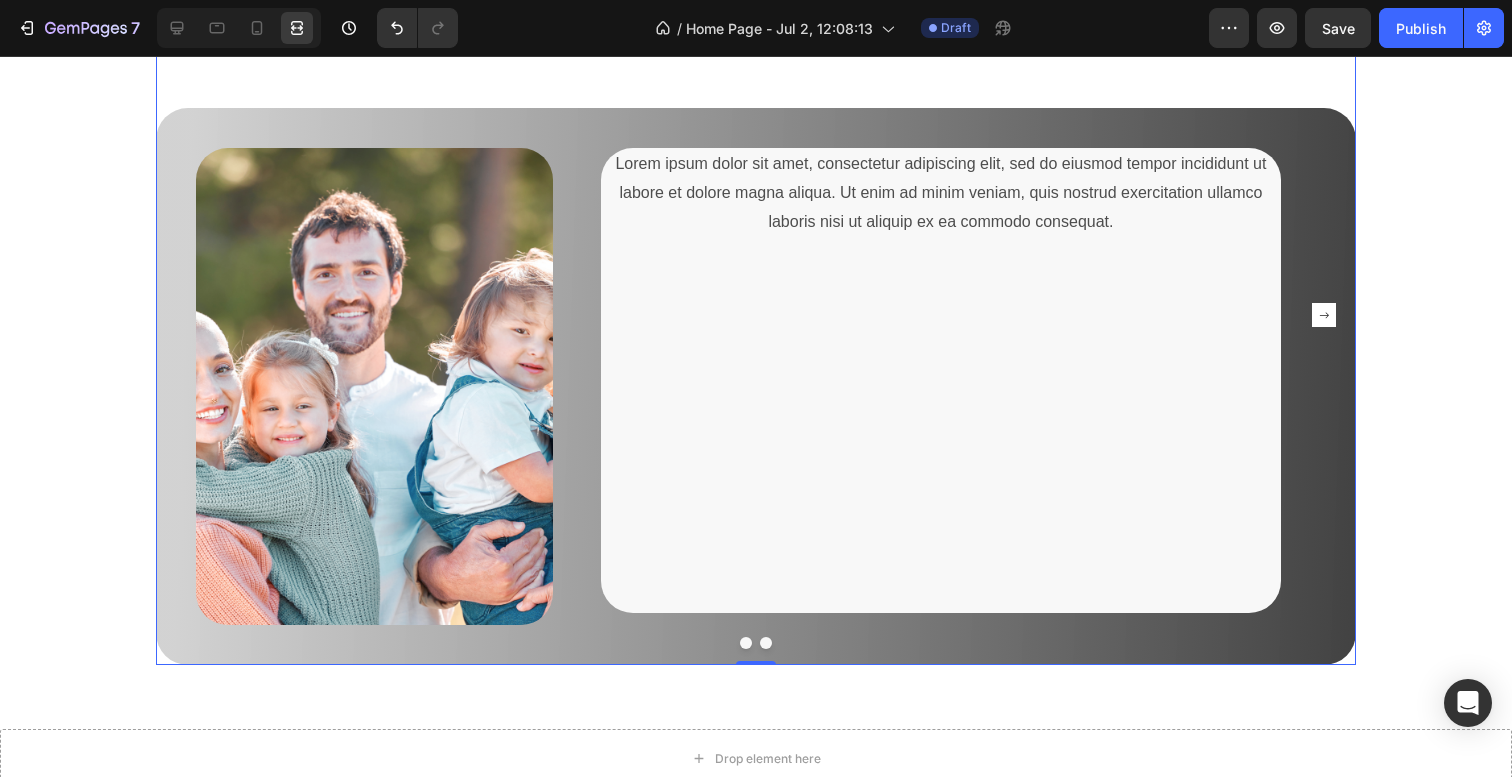 click 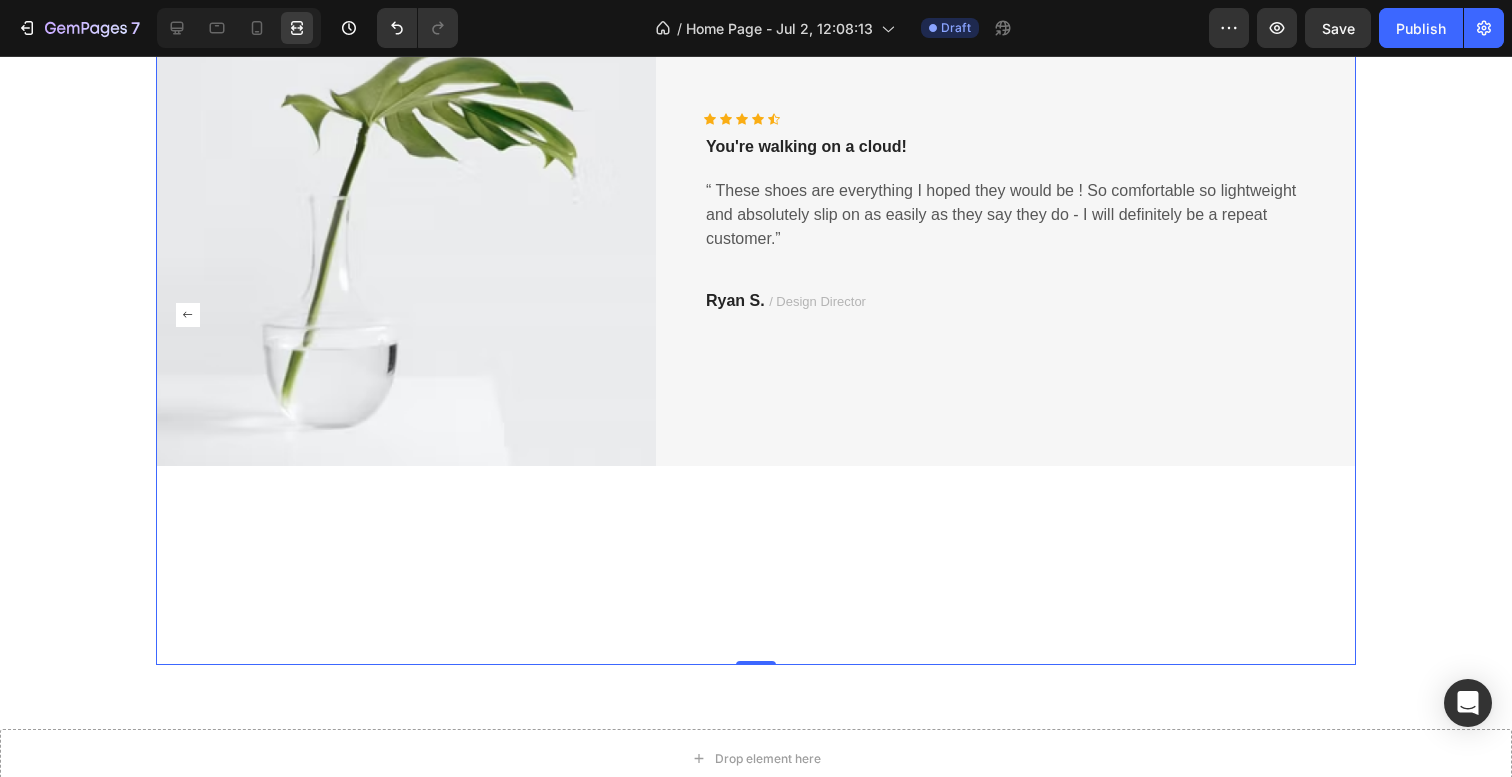 click 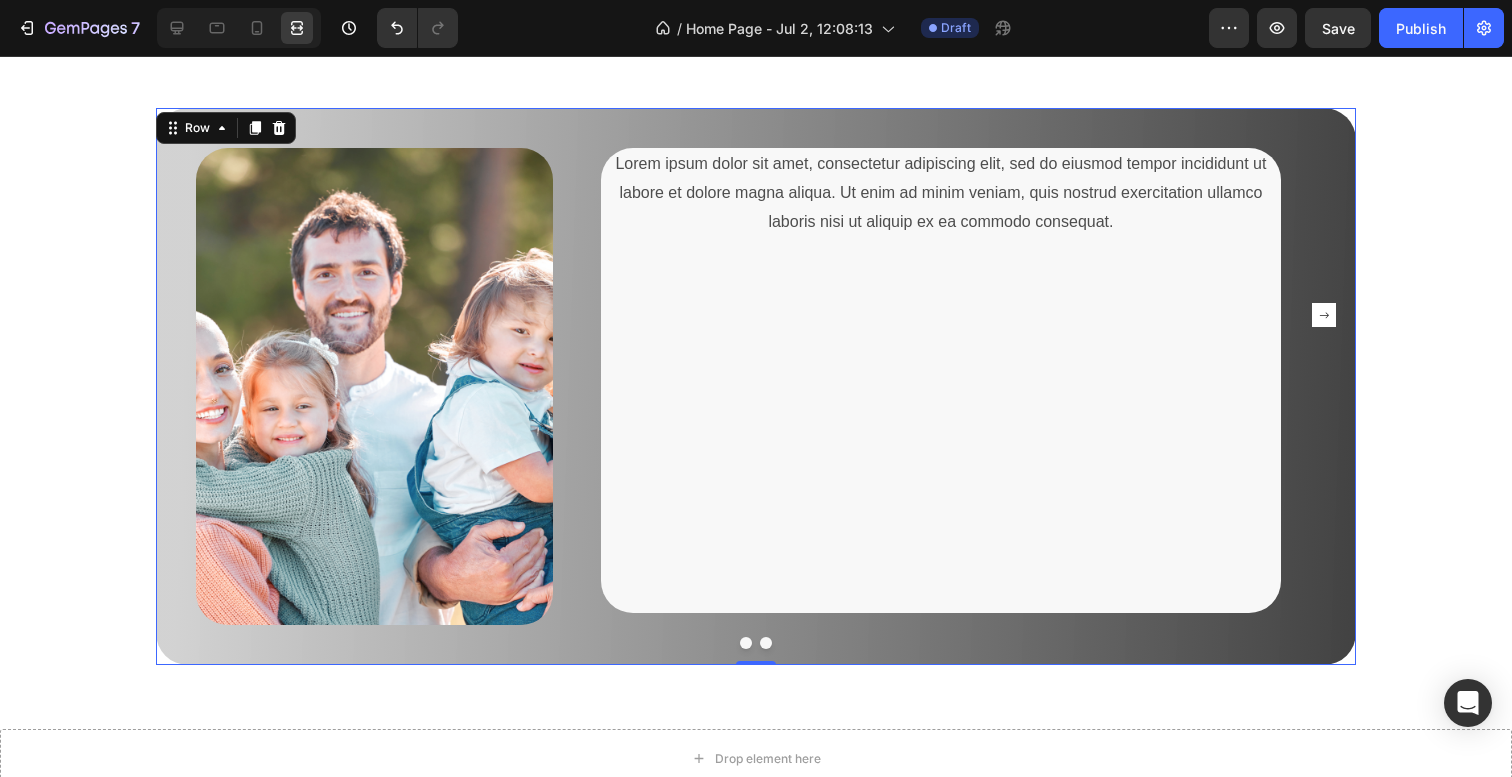 click on "Lorem ipsum dolor sit amet, consectetur adipiscing elit, sed do eiusmod tempor incididunt ut labore et dolore magna aliqua. Ut enim ad minim veniam, quis nostrud exercitation ullamco laboris nisi ut aliquip ex ea commodo consequat. Text Block" at bounding box center [958, 386] 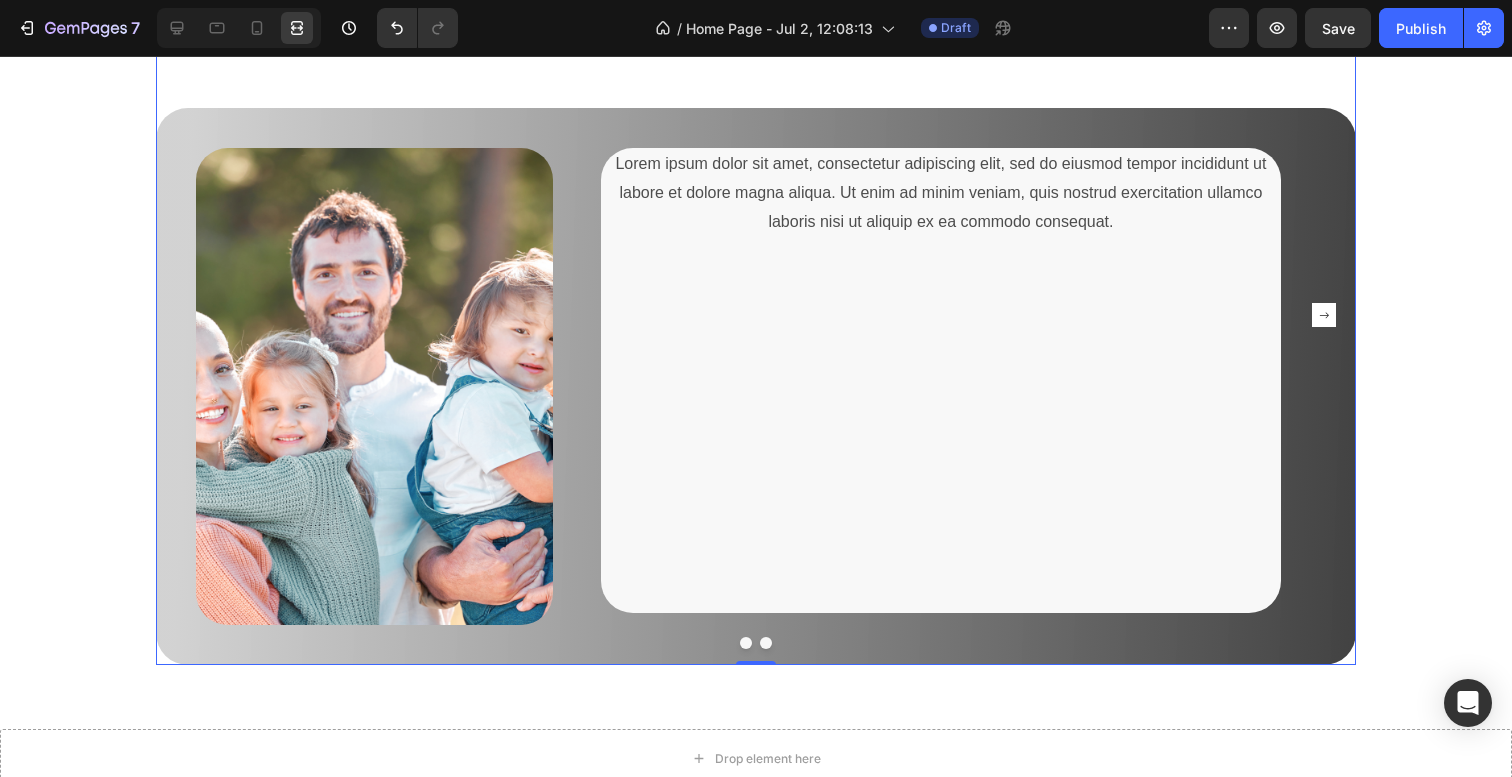 click at bounding box center [766, 643] 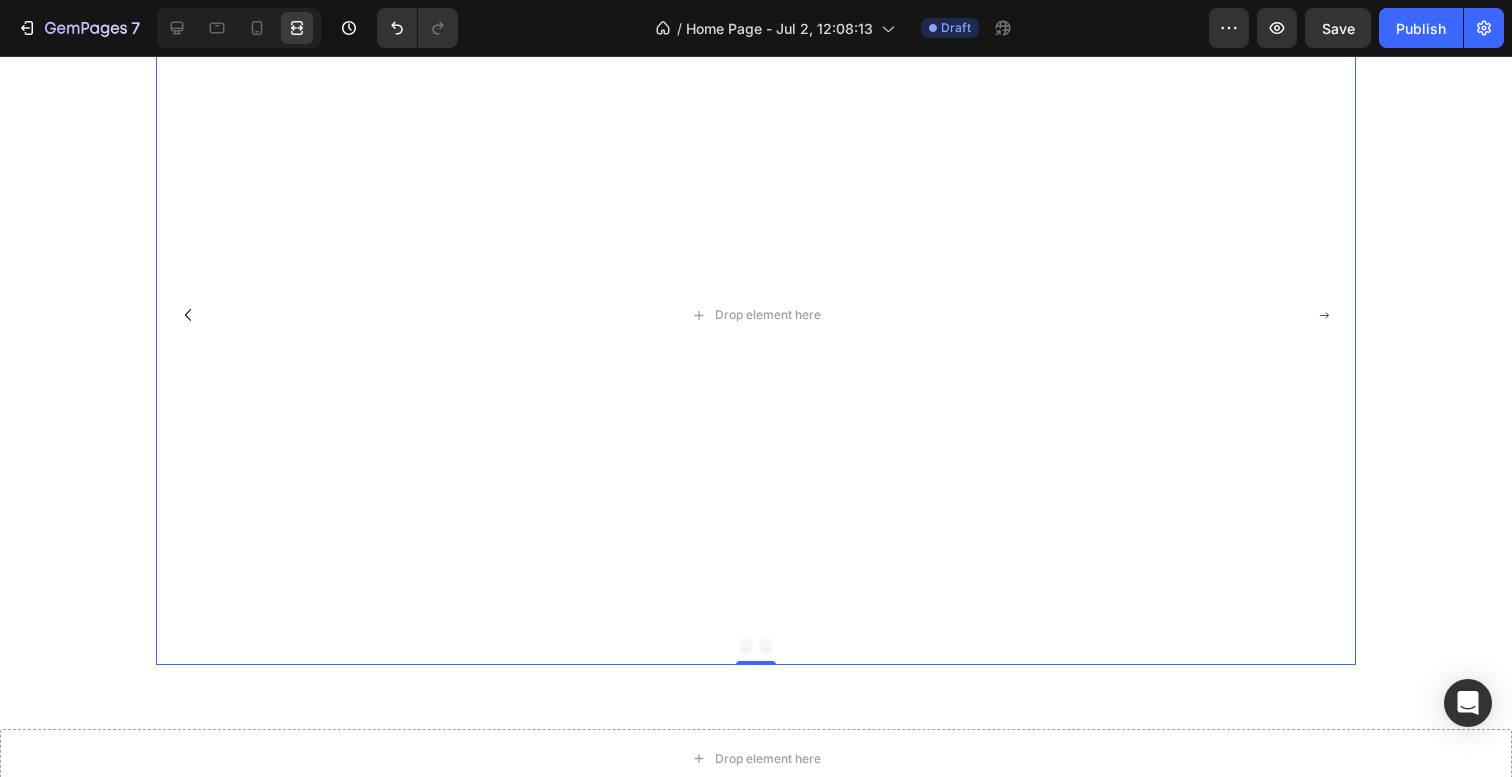 click at bounding box center [746, 643] 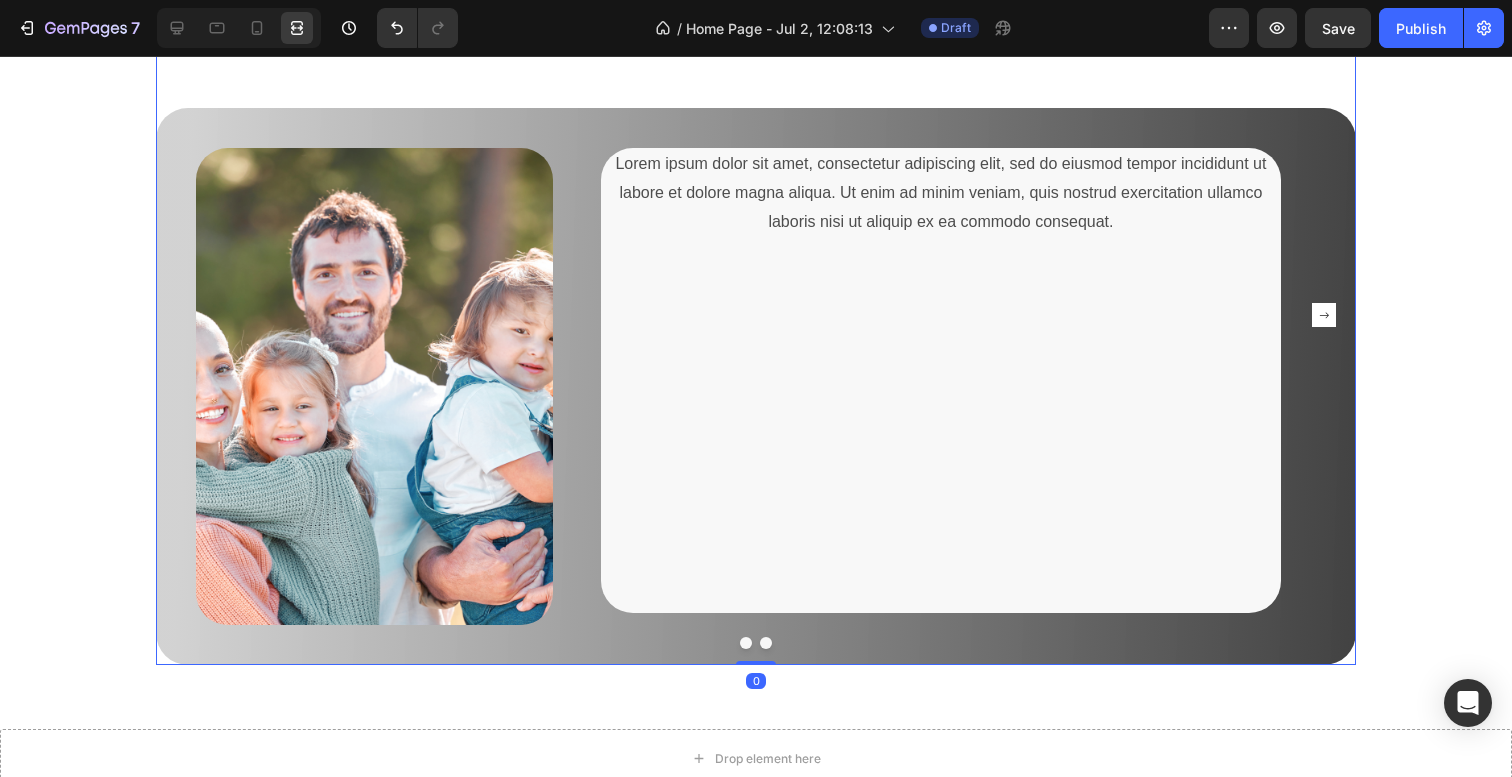 click 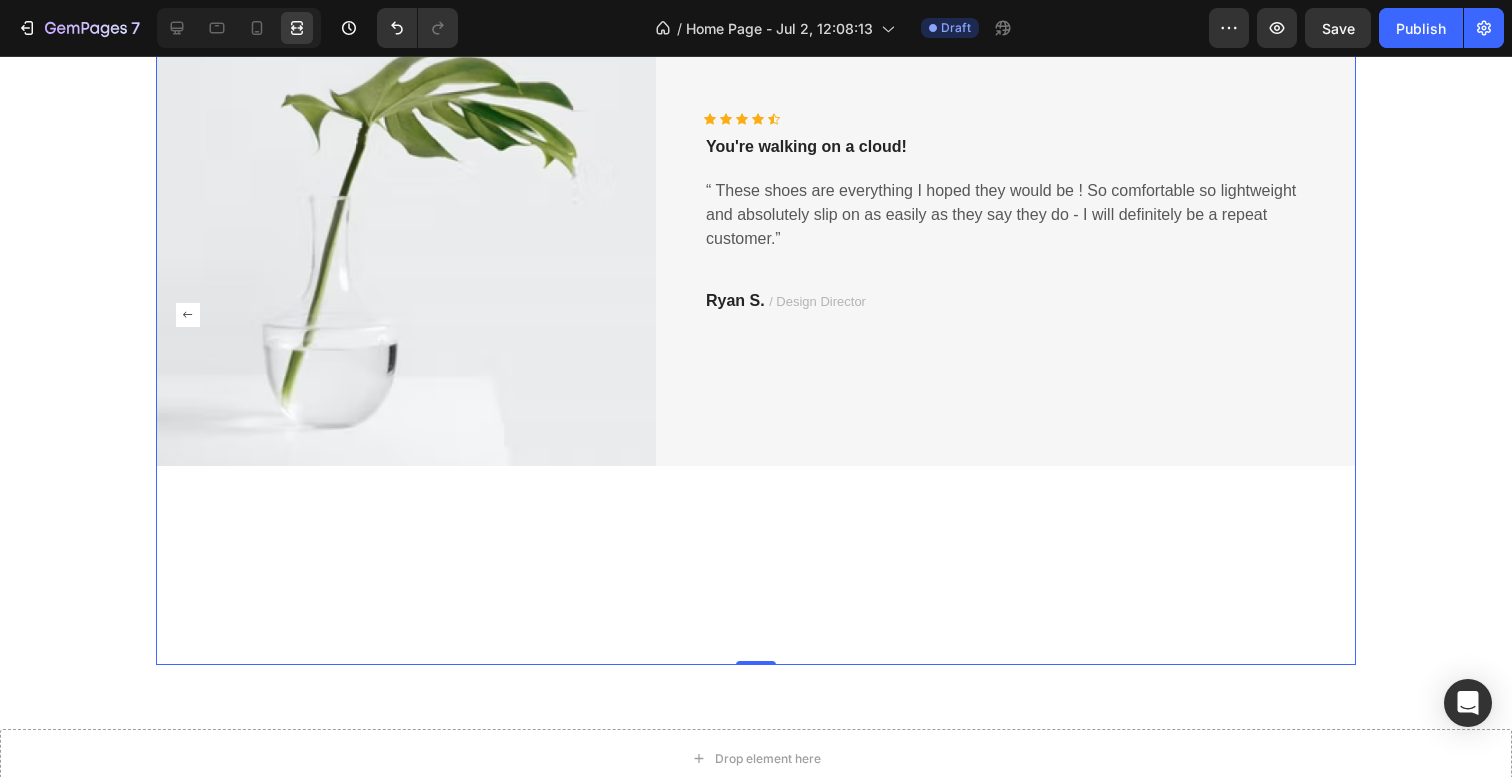 click on "Image                Icon                Icon                Icon                Icon
Icon Icon List Hoz You're walking on a cloud! Text block “ These shoes are everything I hoped they would be ! So comfortable so lightweight and absolutely slip on as easily as they say they do - I will definitely be a repeat customer.” Text block Ryan S.   / Design Director Text block Row Row" at bounding box center [756, 315] 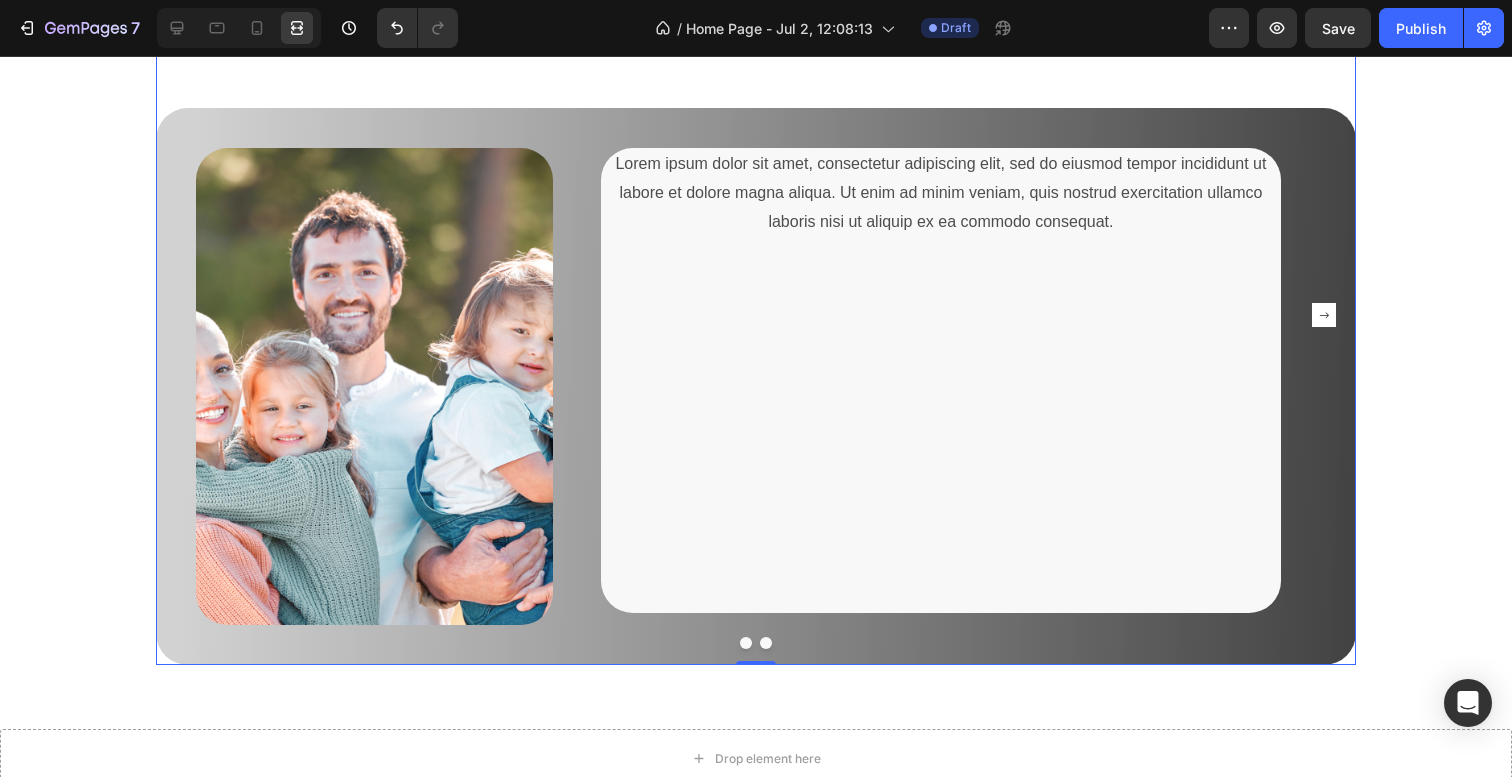 click at bounding box center (766, 643) 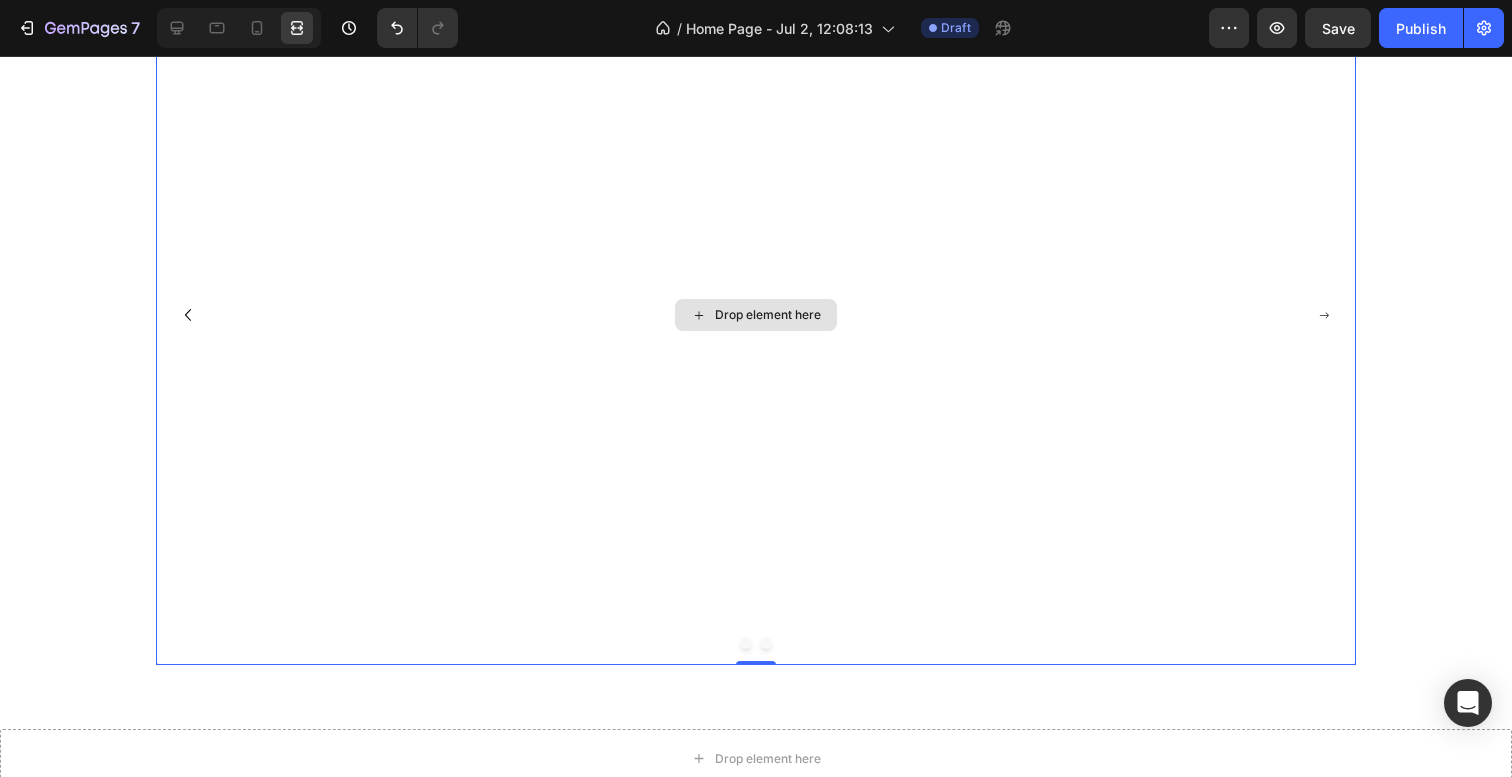 click on "Drop element here" at bounding box center (756, 315) 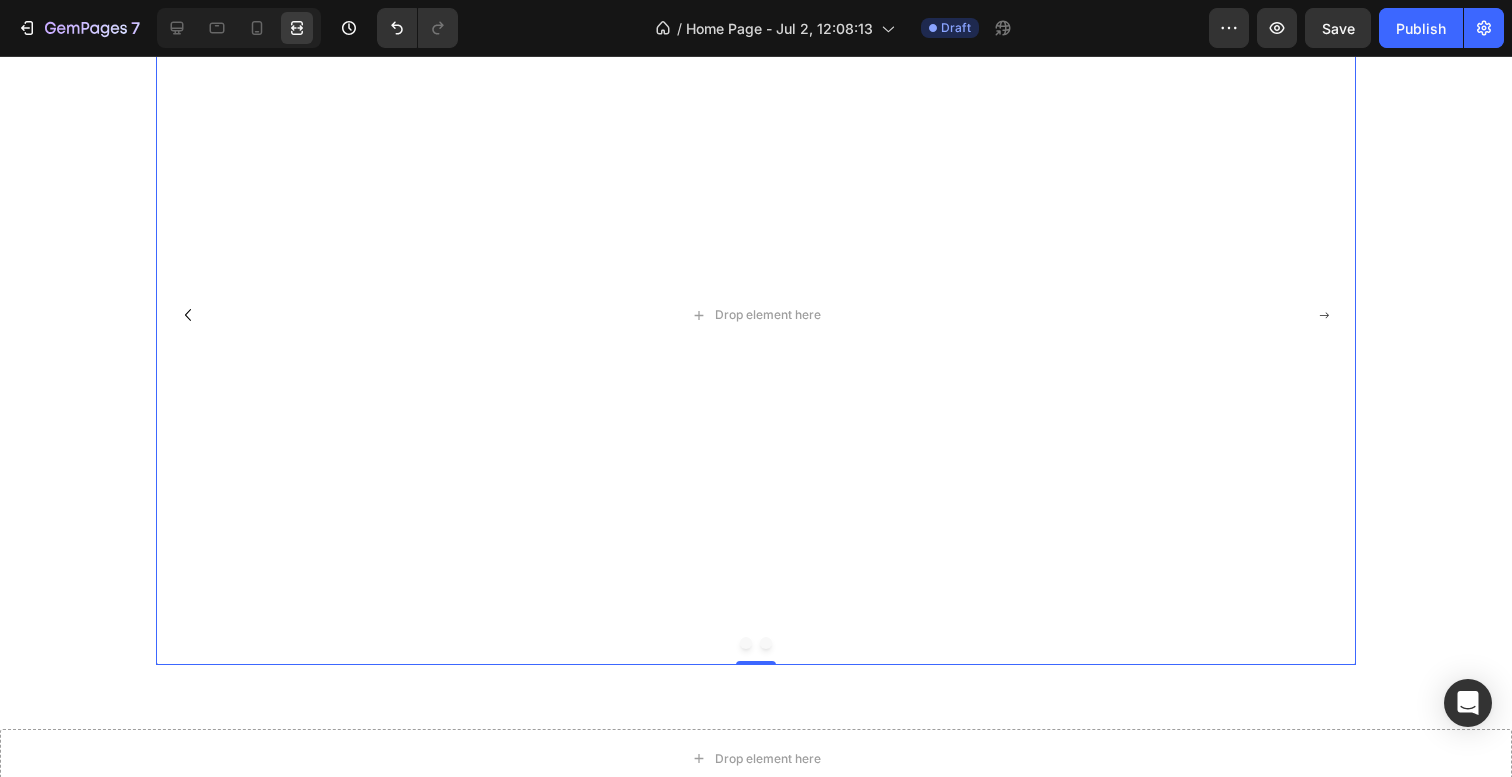 click at bounding box center [746, 643] 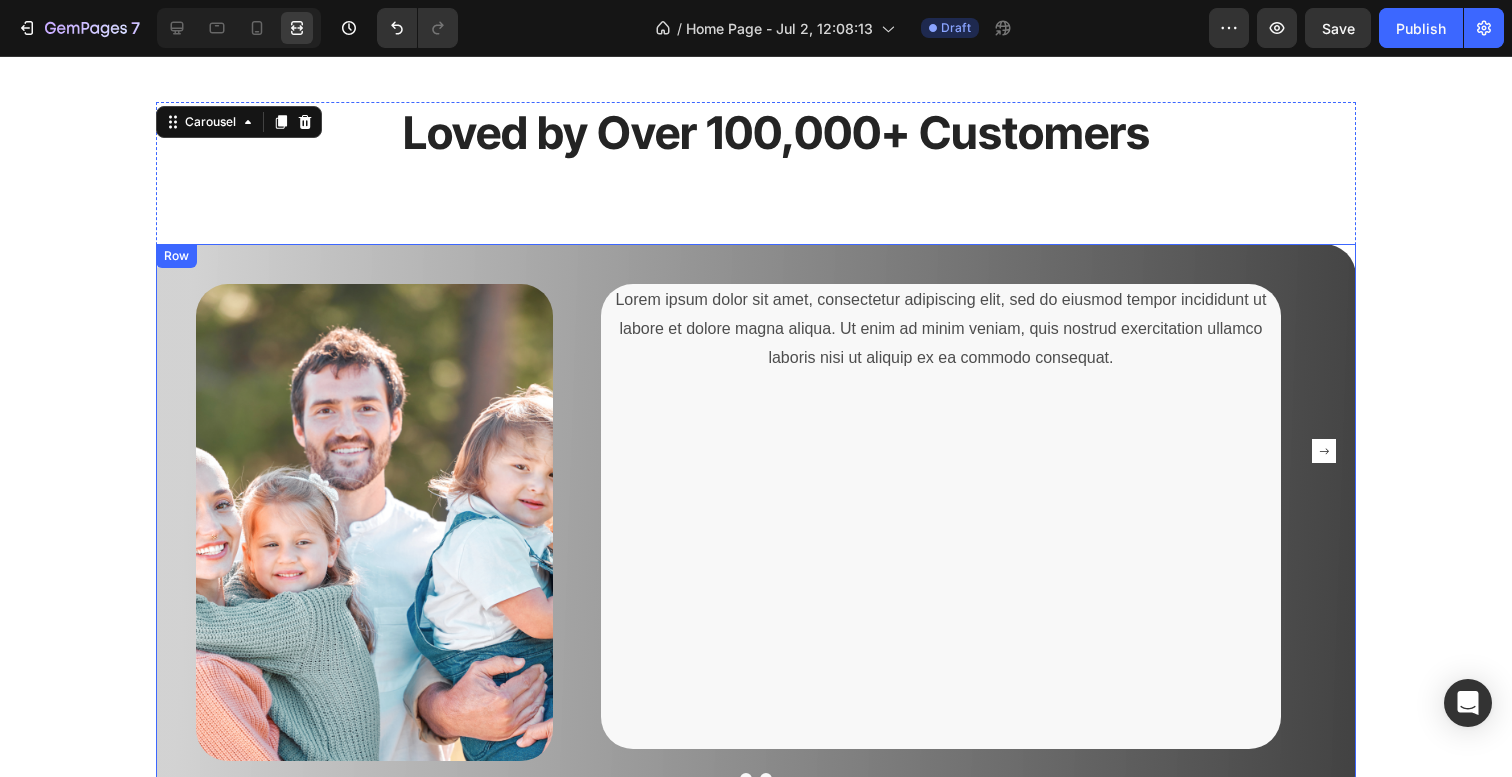 scroll, scrollTop: 2740, scrollLeft: 0, axis: vertical 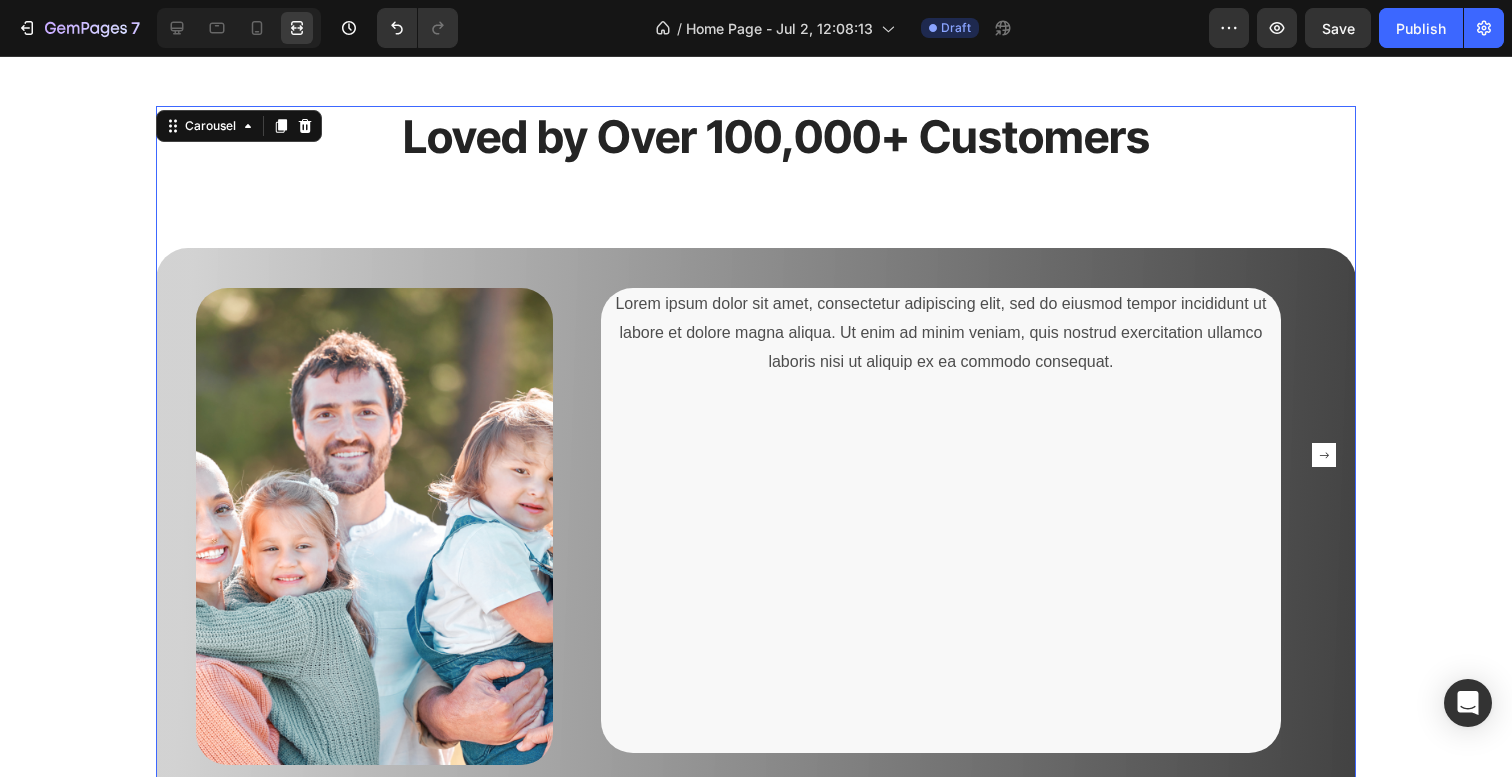 click on "Loved by Over 100,000+ Customers Heading Image Lorem ipsum dolor sit amet, consectetur adipiscing elit, sed do eiusmod tempor incididunt ut labore et dolore magna aliqua. Ut enim ad minim veniam, quis nostrud exercitation ullamco laboris nisi ut aliquip ex ea commodo consequat. Text Block Row" at bounding box center (756, 455) 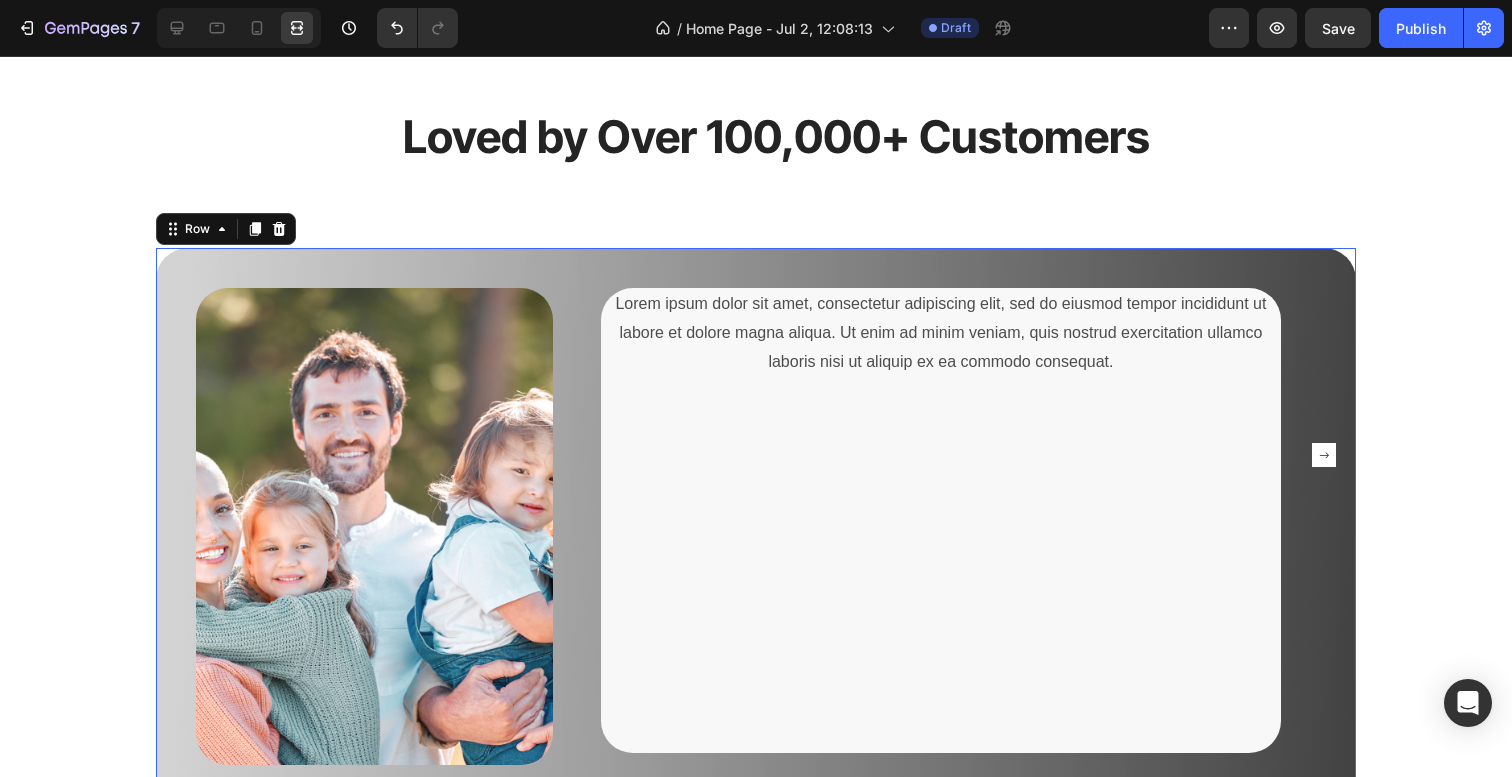 click on "Lorem ipsum dolor sit amet, consectetur adipiscing elit, sed do eiusmod tempor incididunt ut labore et dolore magna aliqua. Ut enim ad minim veniam, quis nostrud exercitation ullamco laboris nisi ut aliquip ex ea commodo consequat. Text Block" at bounding box center [958, 526] 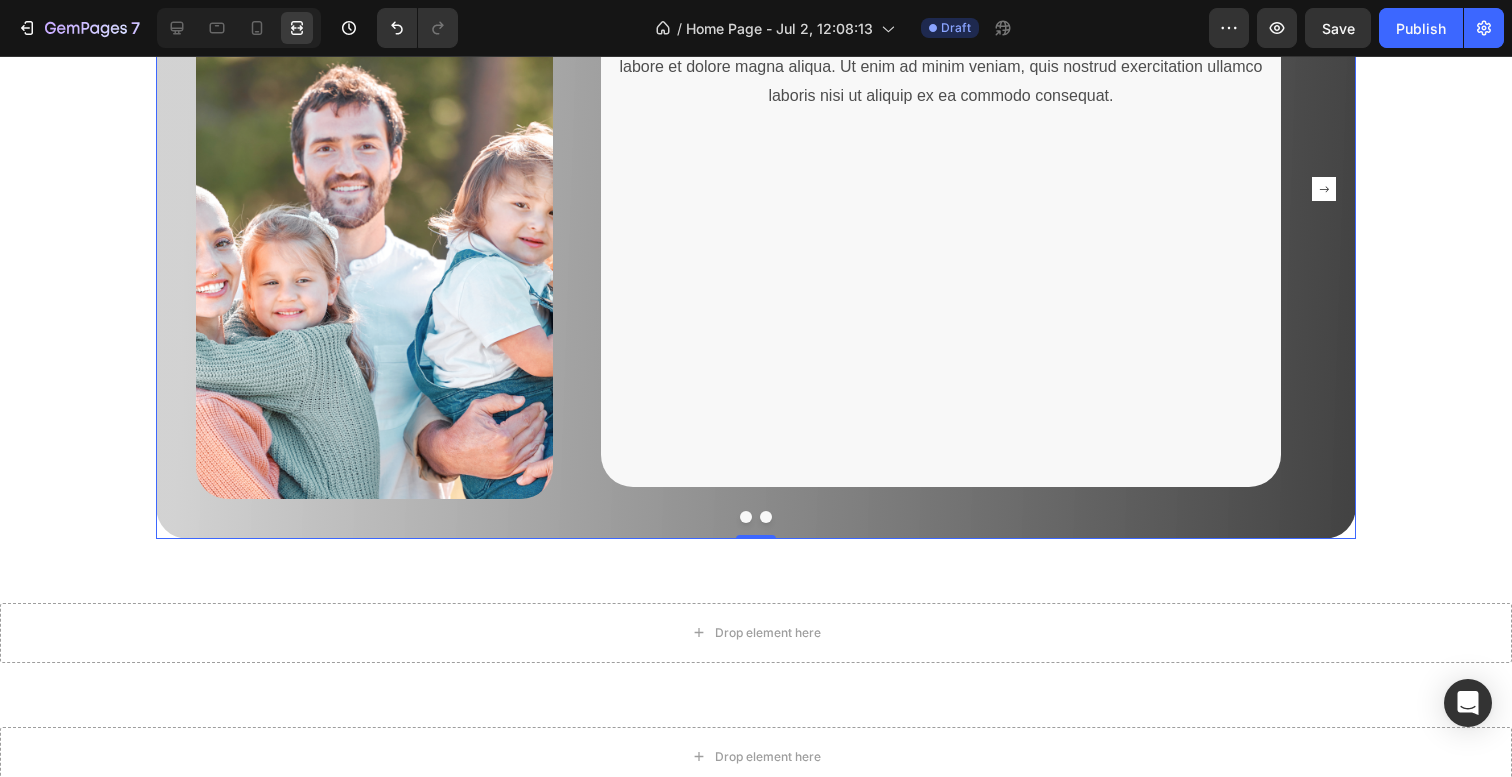 scroll, scrollTop: 3127, scrollLeft: 0, axis: vertical 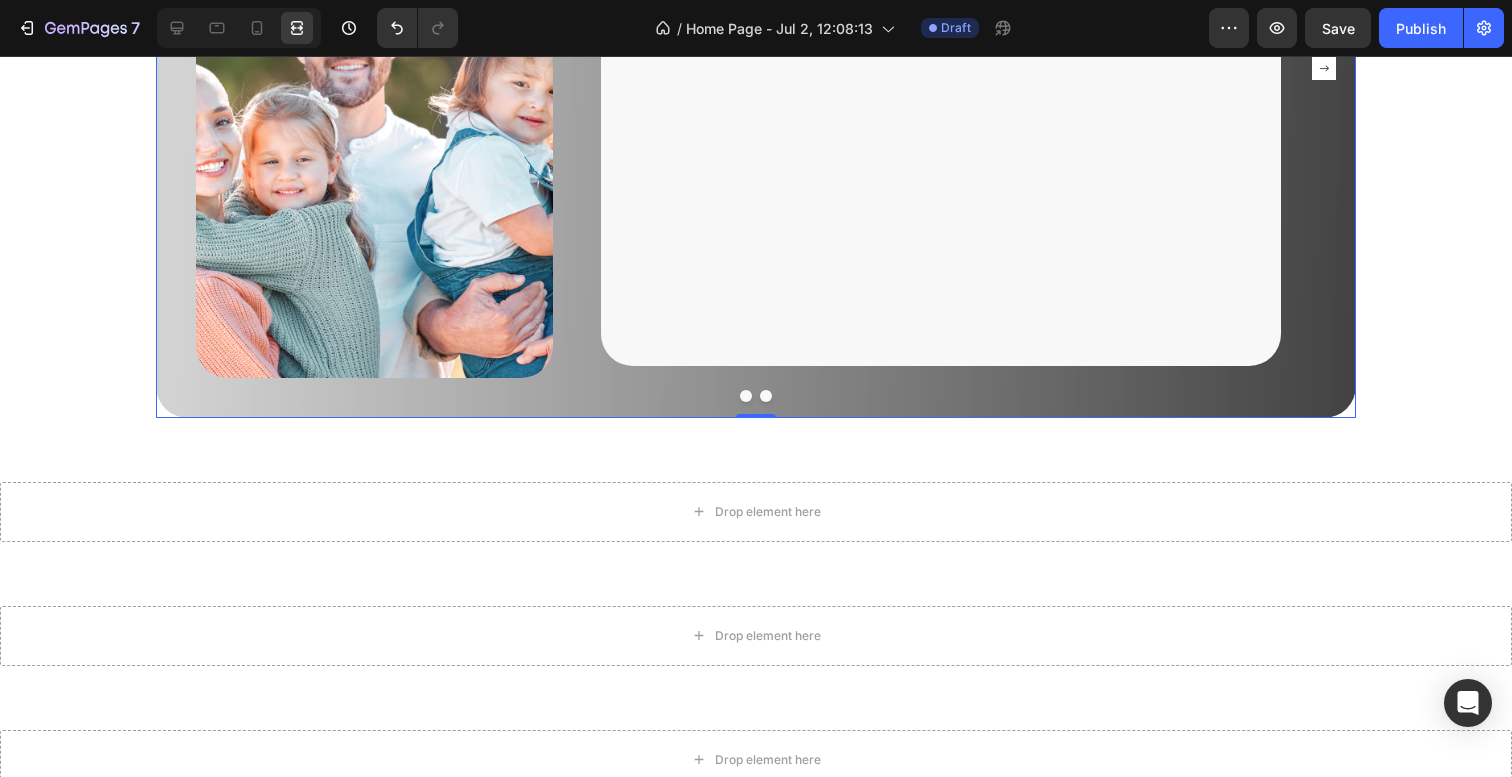 click at bounding box center (766, 396) 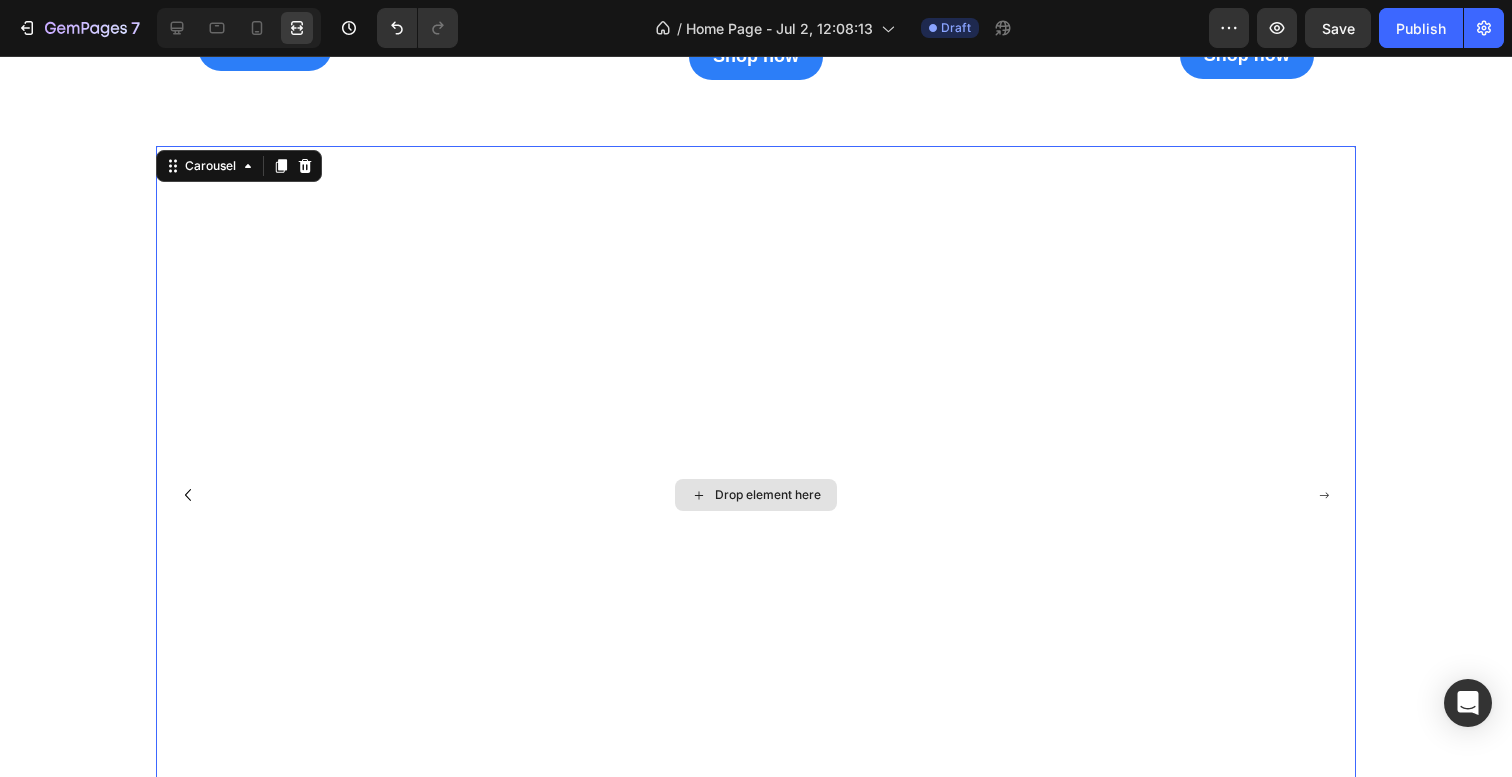 scroll, scrollTop: 2853, scrollLeft: 0, axis: vertical 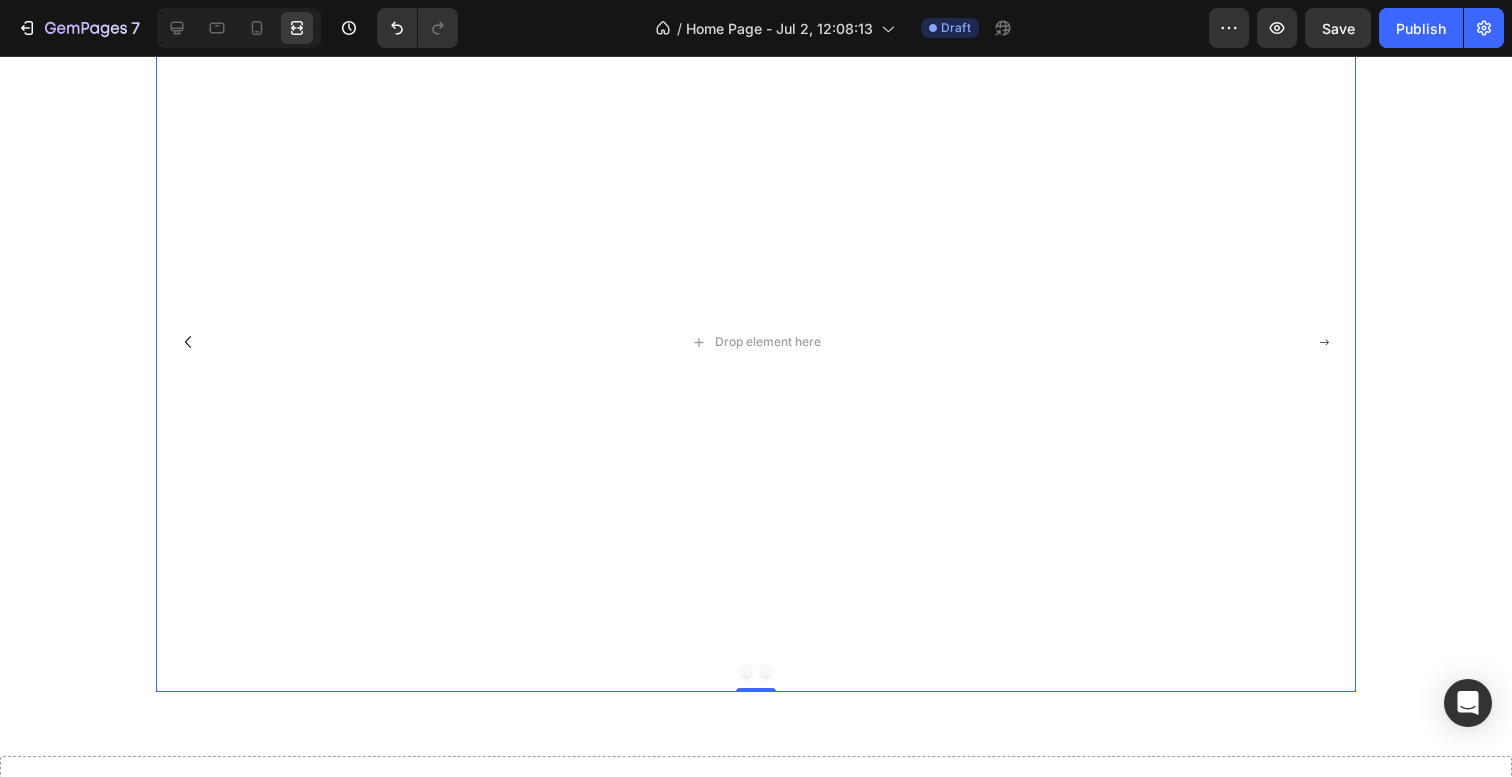 click at bounding box center (746, 670) 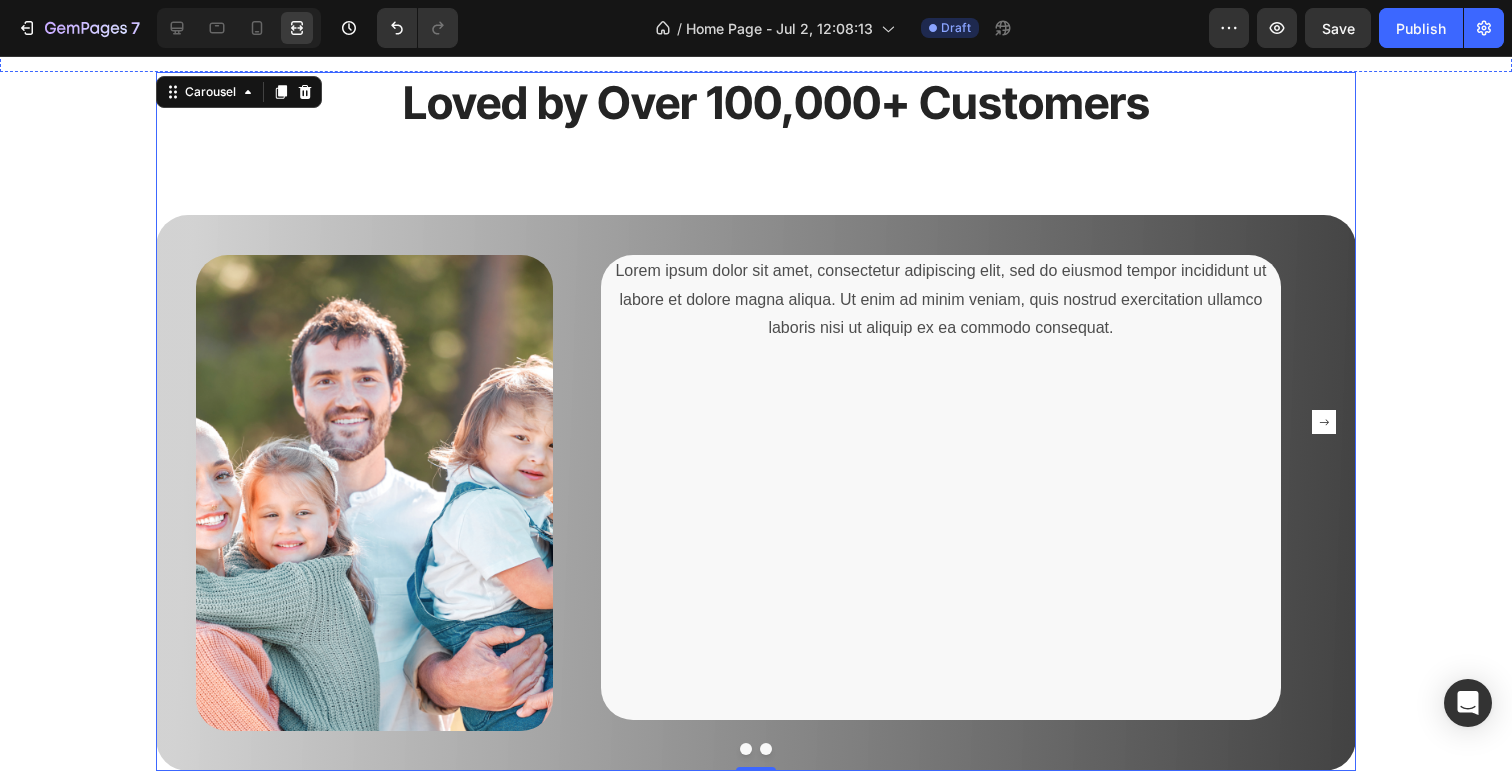 scroll, scrollTop: 2703, scrollLeft: 0, axis: vertical 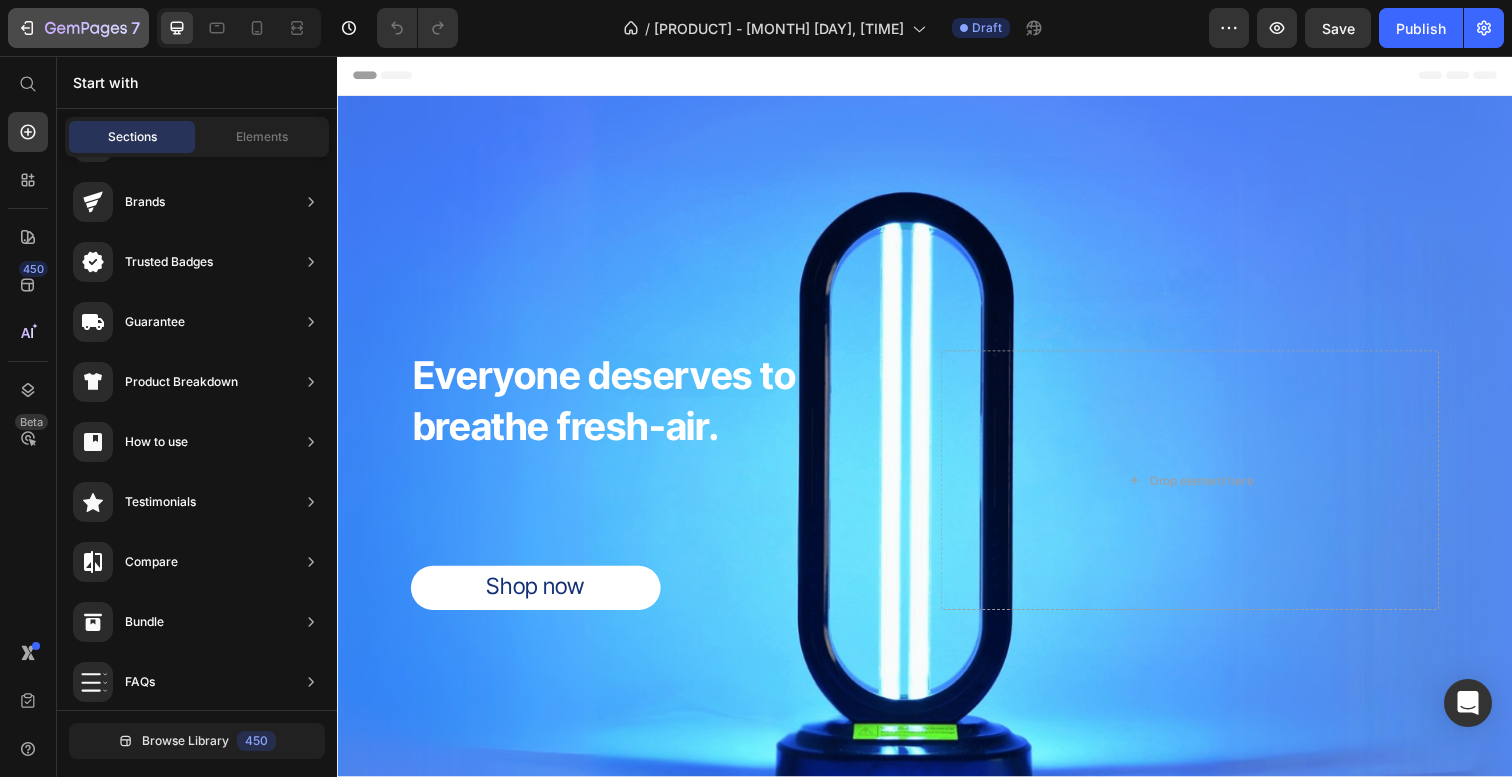 click on "7" 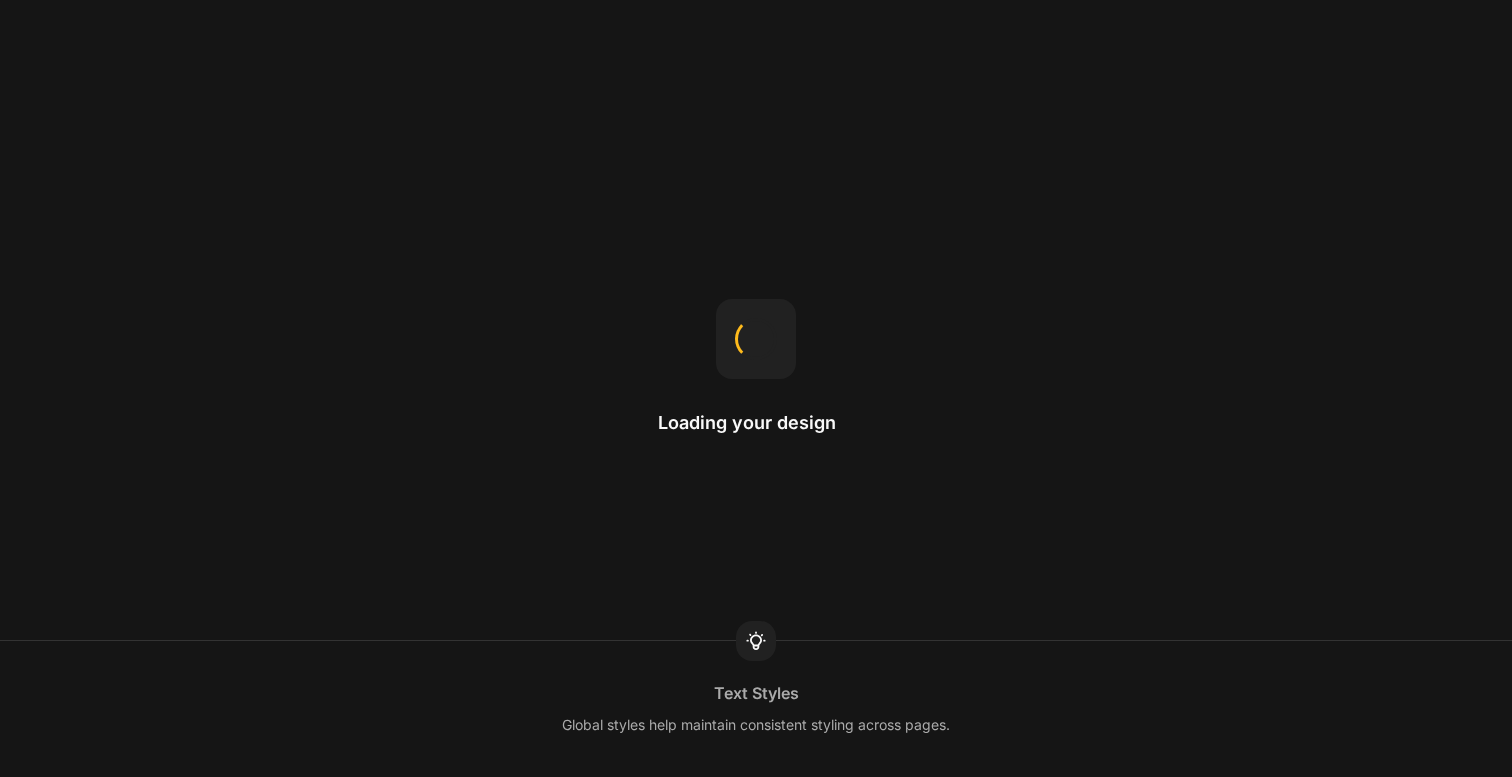scroll, scrollTop: 0, scrollLeft: 0, axis: both 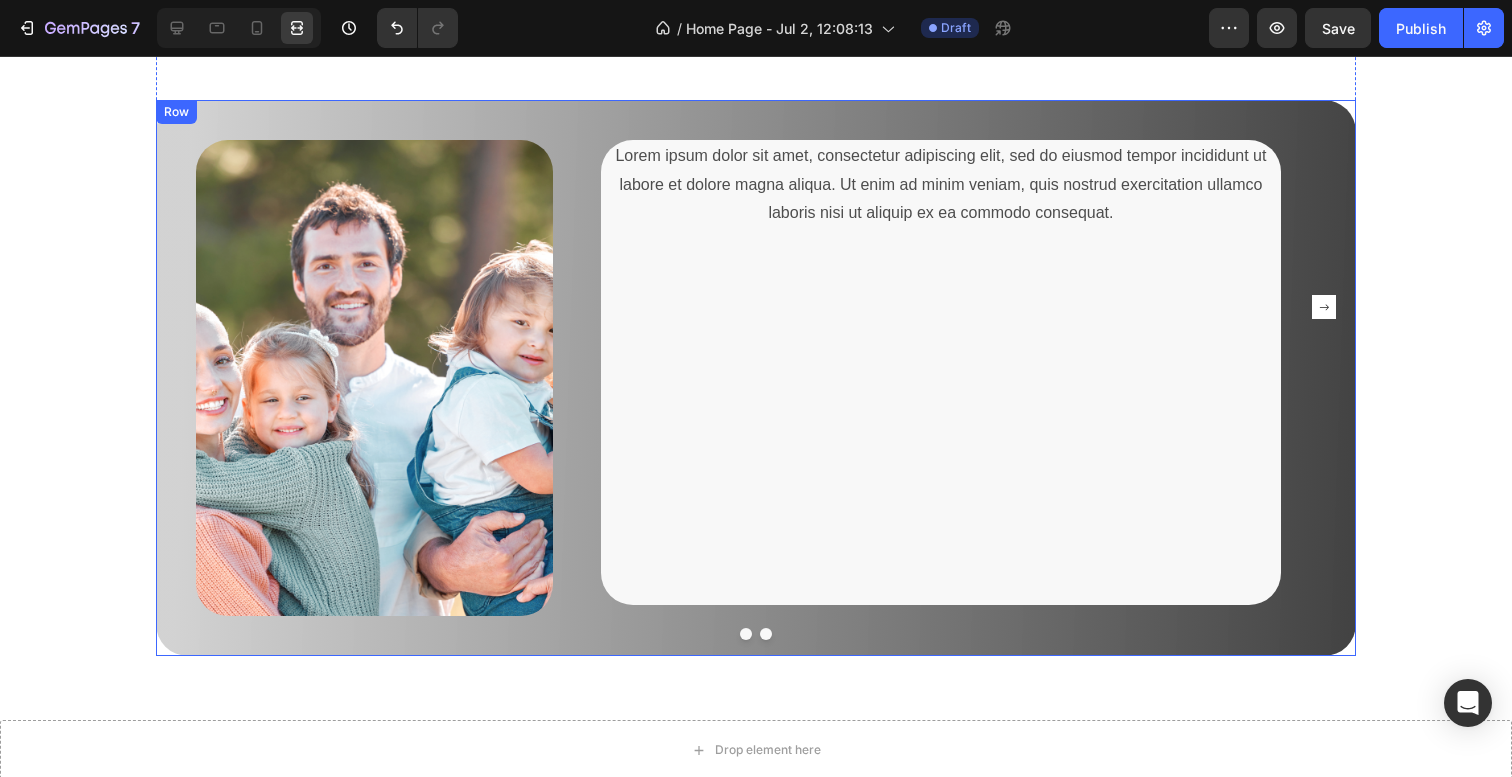 click on "Lorem ipsum dolor sit amet, consectetur adipiscing elit, sed do eiusmod tempor incididunt ut labore et dolore magna aliqua. Ut enim ad minim veniam, quis nostrud exercitation ullamco laboris nisi ut aliquip ex ea commodo consequat.                           Text Block" at bounding box center (958, 378) 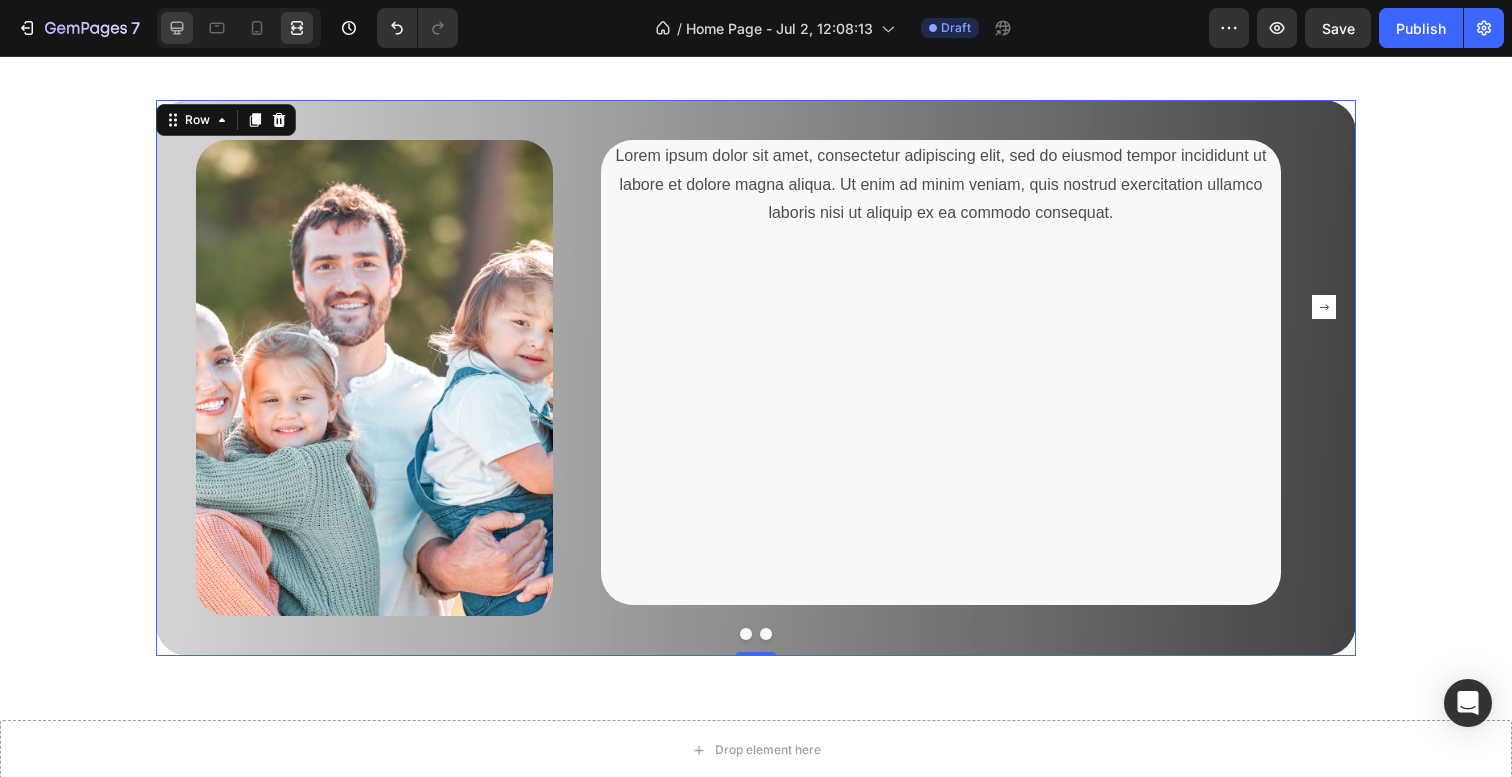 click 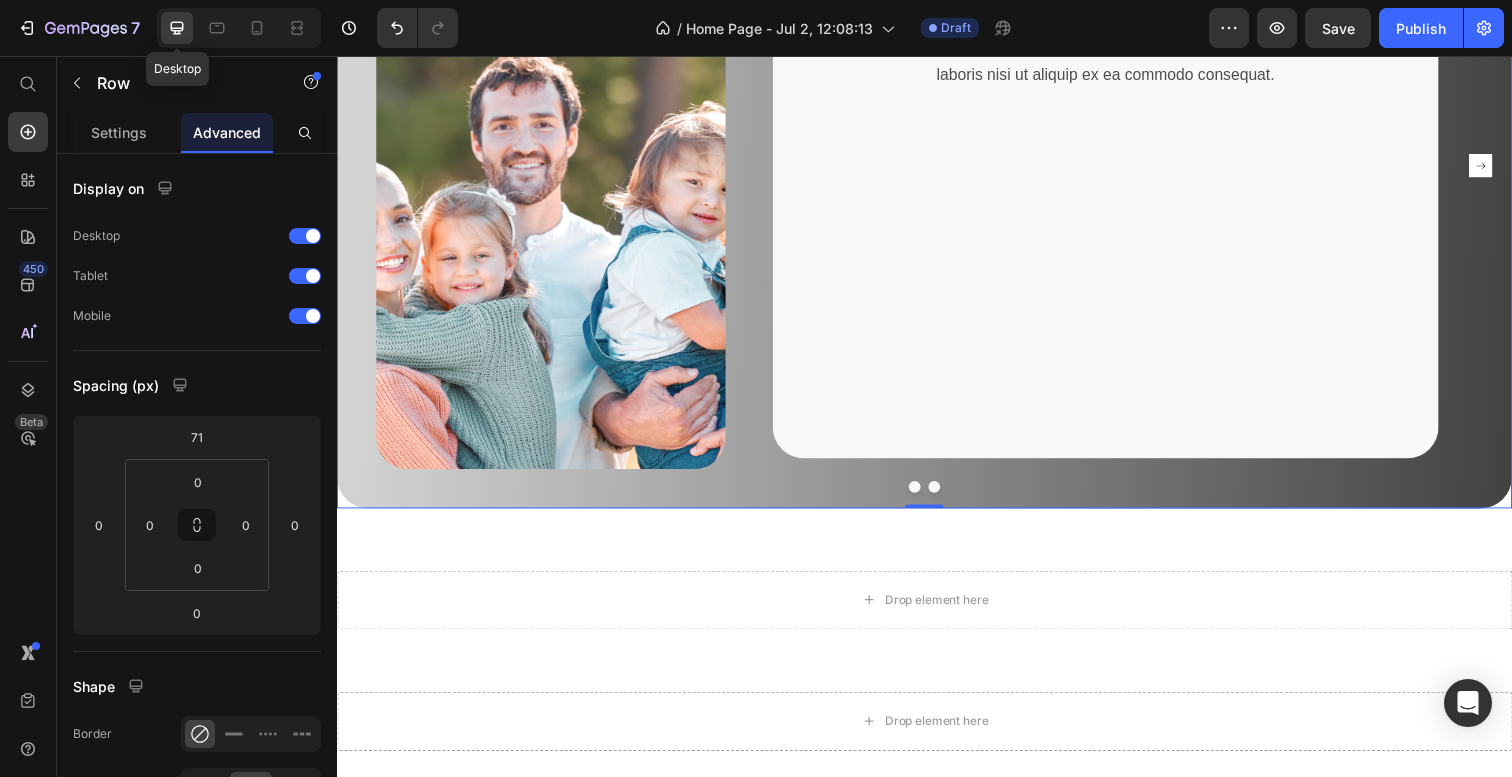 scroll, scrollTop: 2789, scrollLeft: 0, axis: vertical 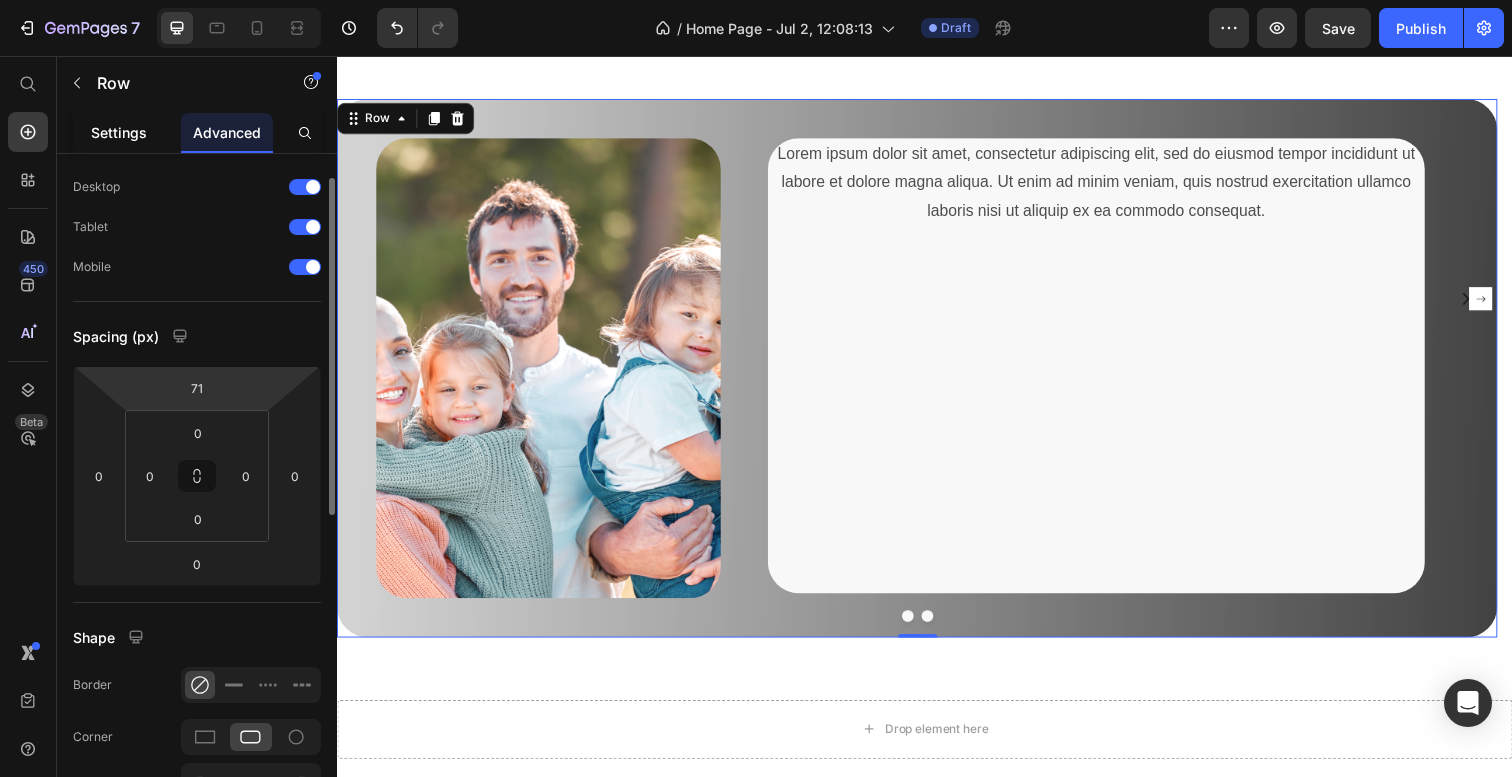 click on "Settings" 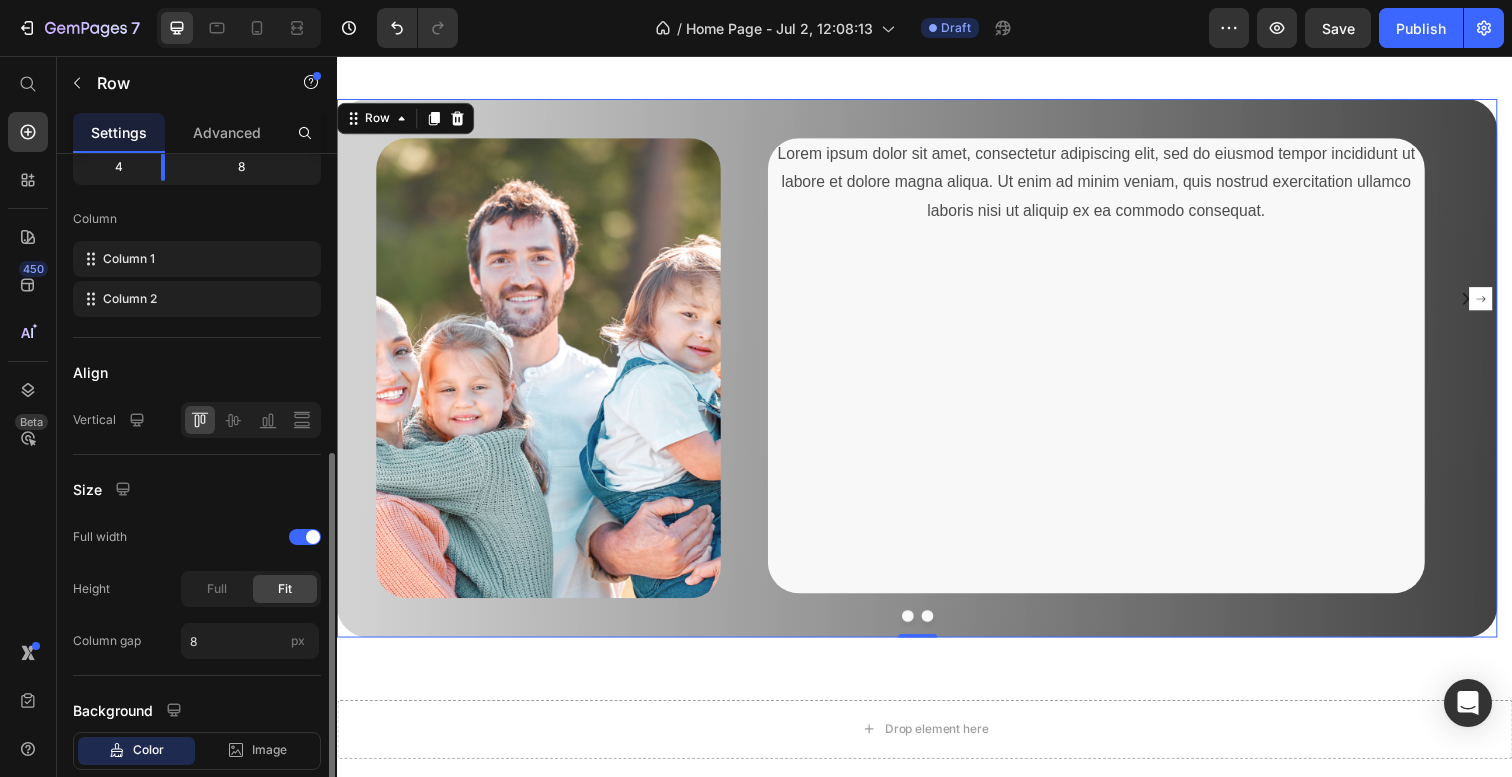 scroll, scrollTop: 389, scrollLeft: 0, axis: vertical 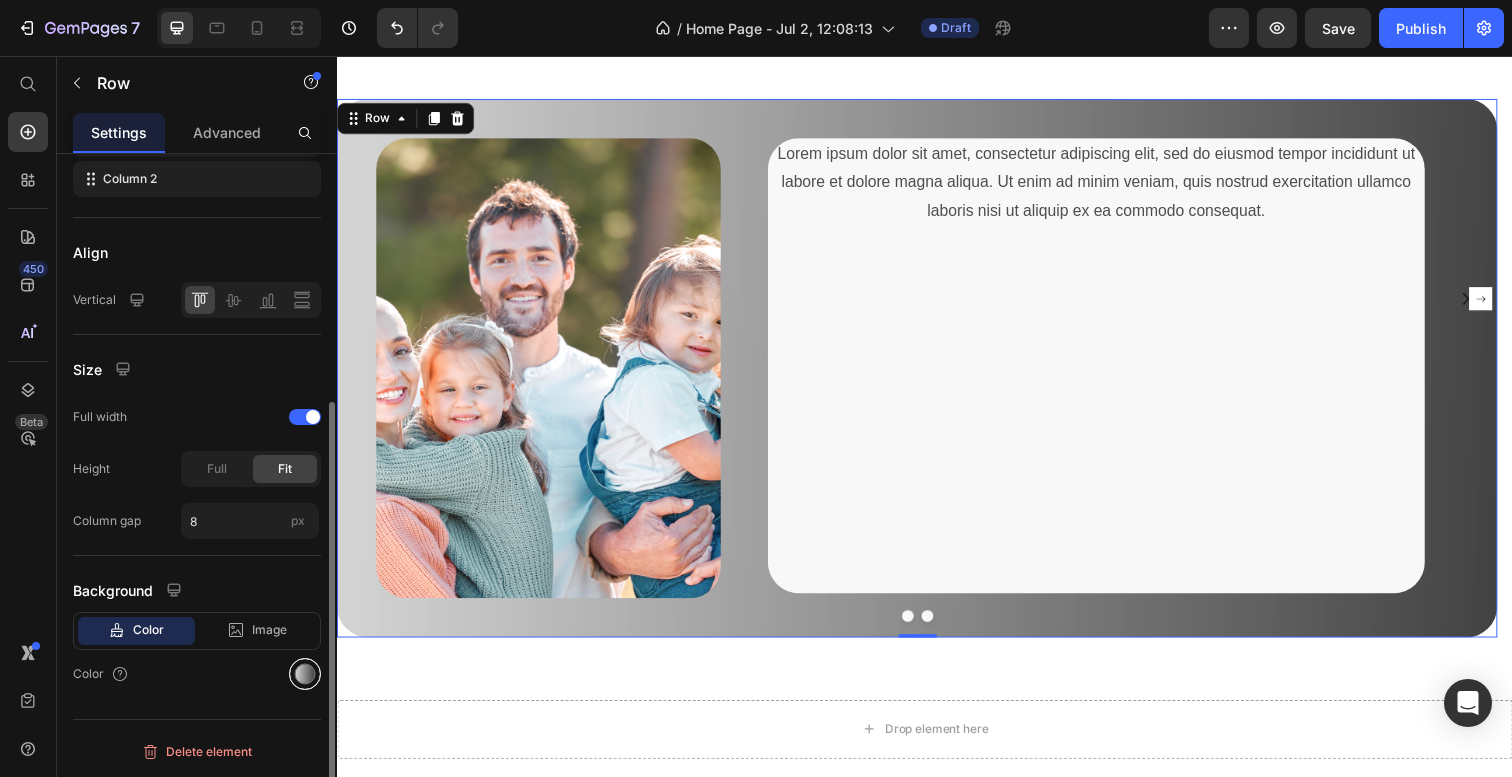 click at bounding box center (305, 674) 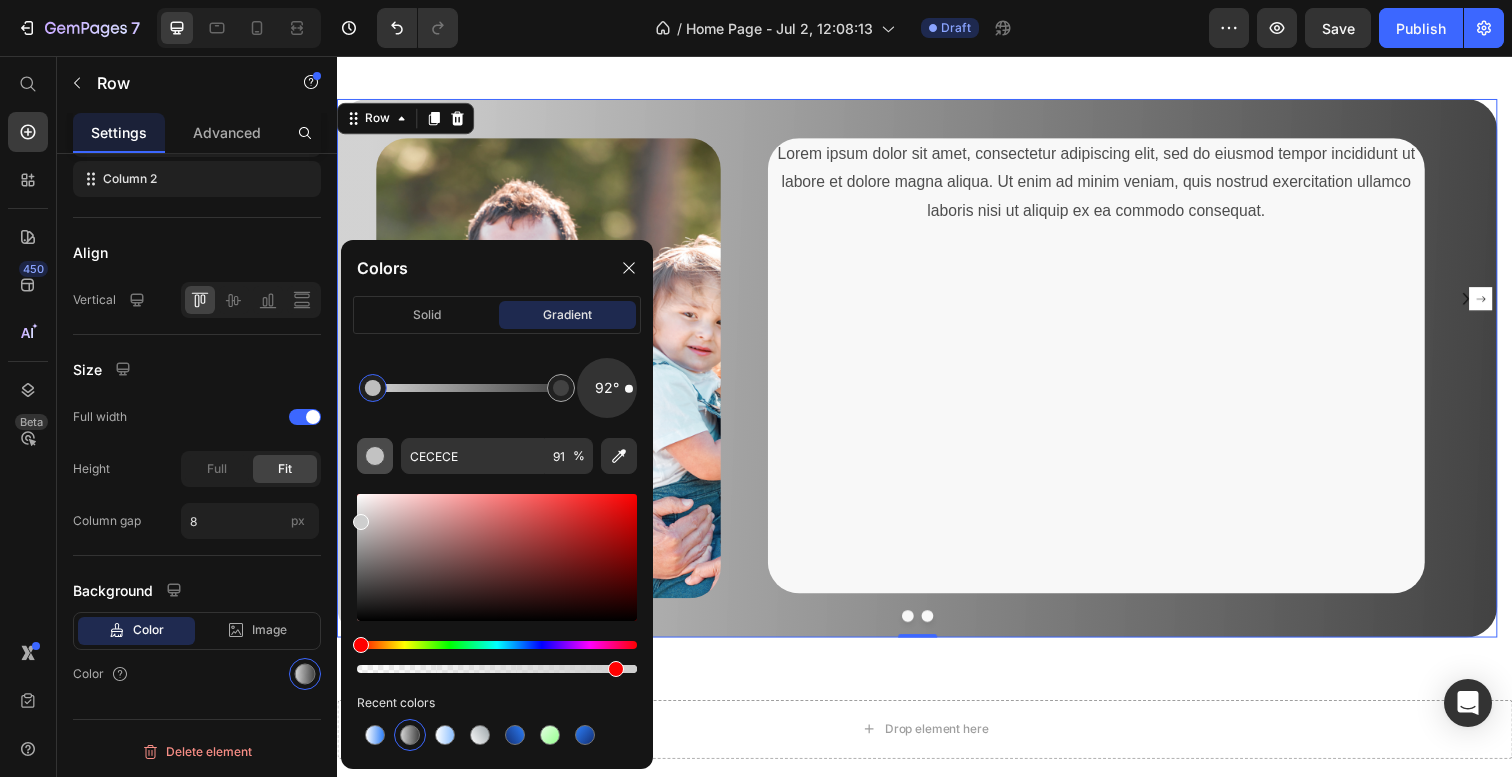 click at bounding box center (375, 456) 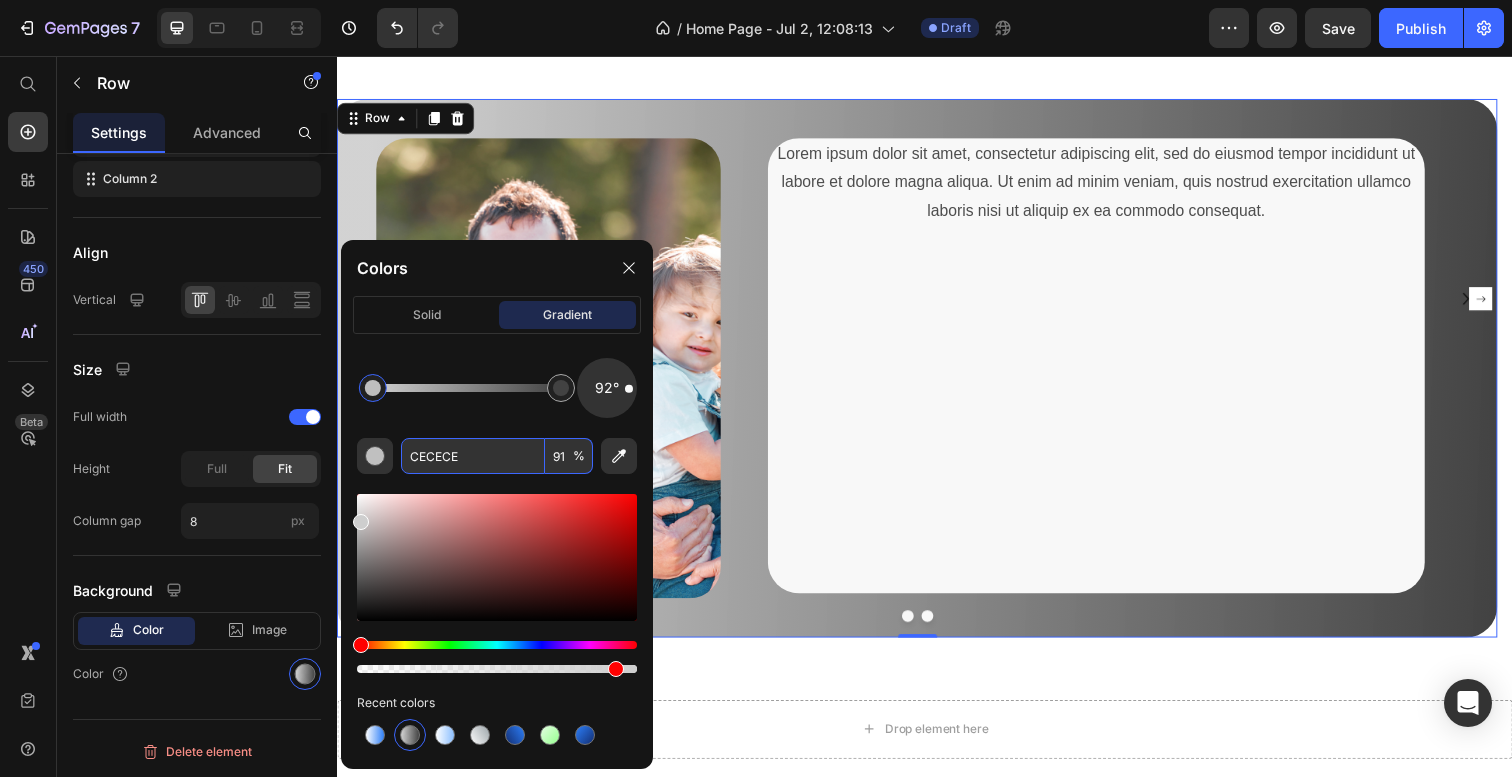 click on "CECECE" at bounding box center (473, 456) 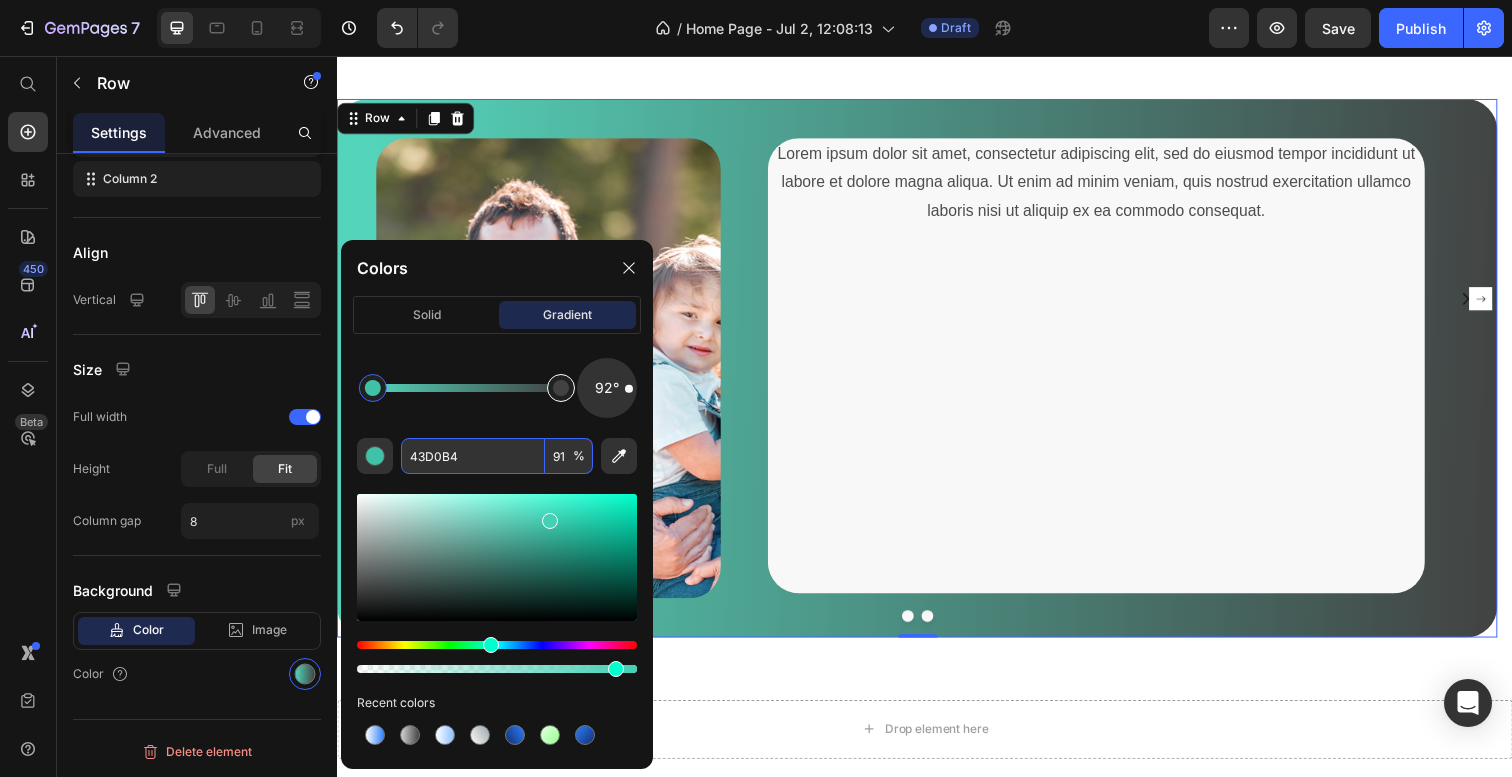 type on "424242" 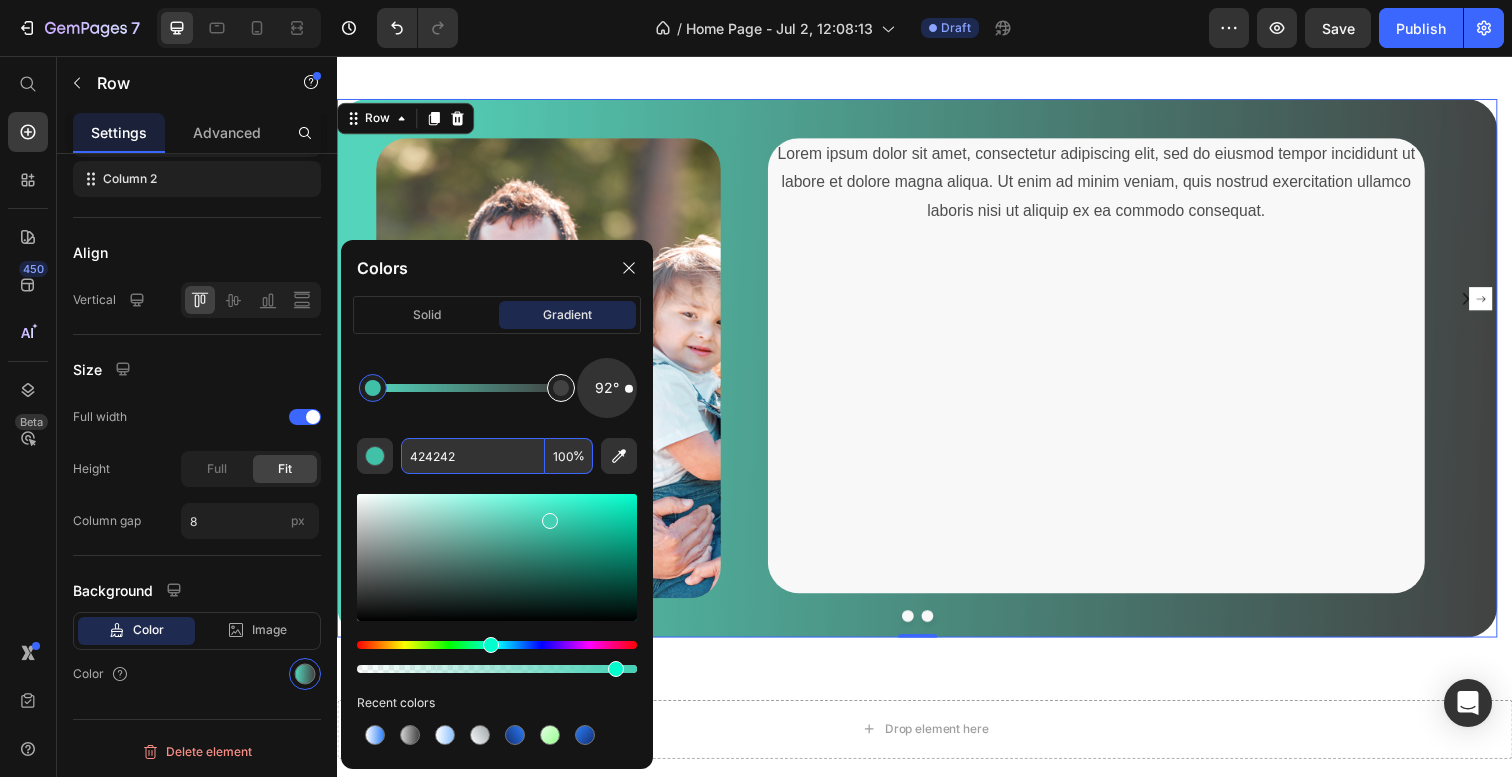 click at bounding box center (561, 388) 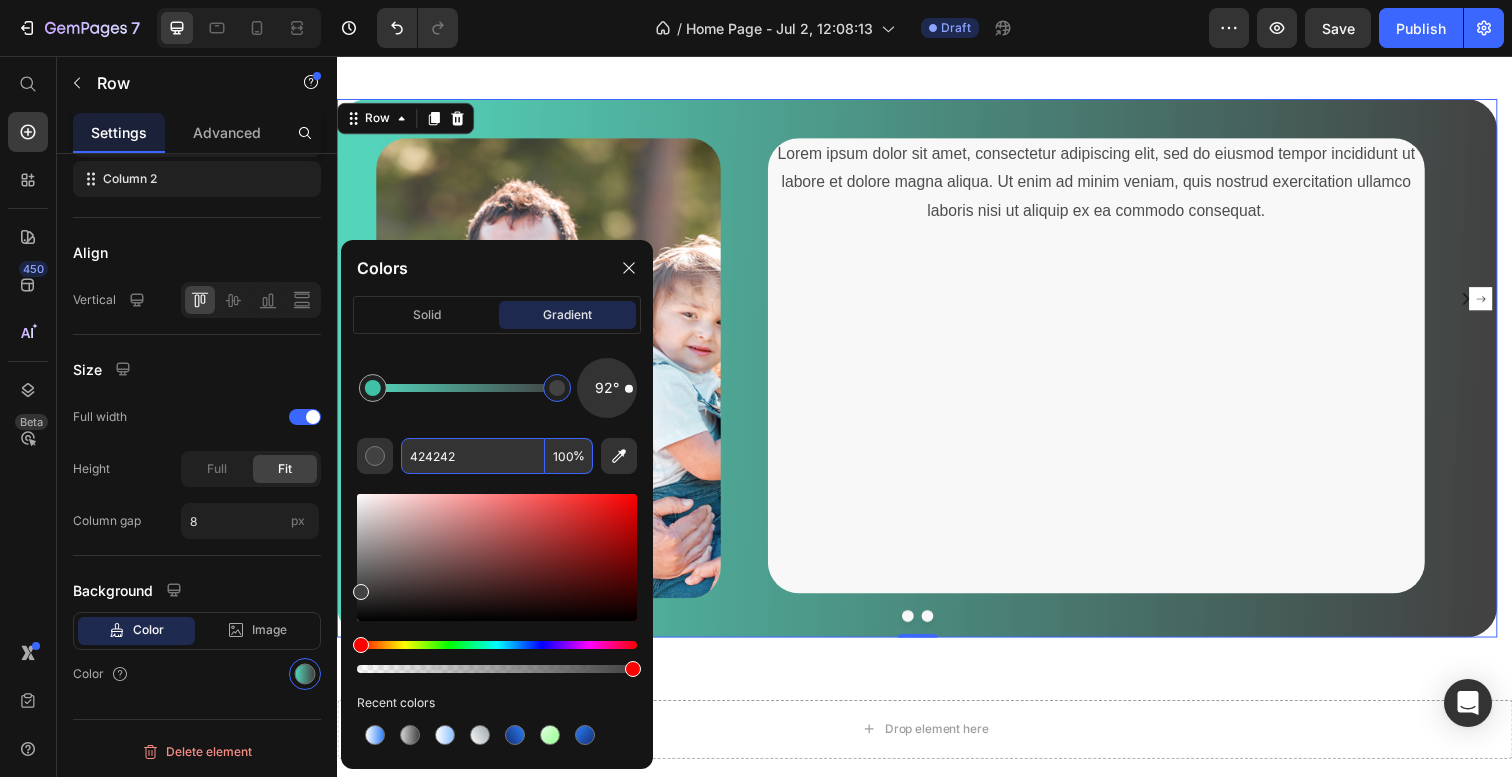 paste on "156364" 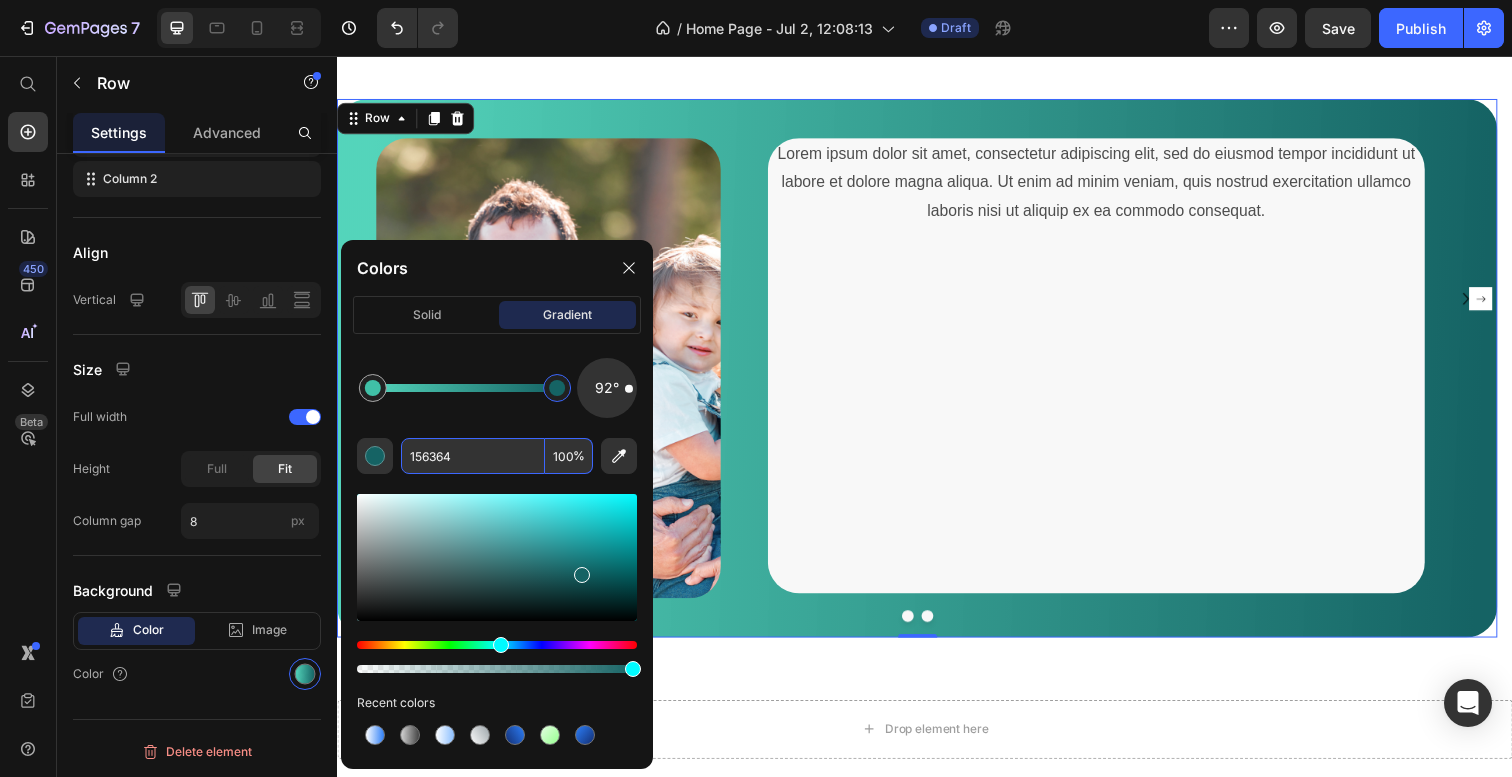 type on "156364" 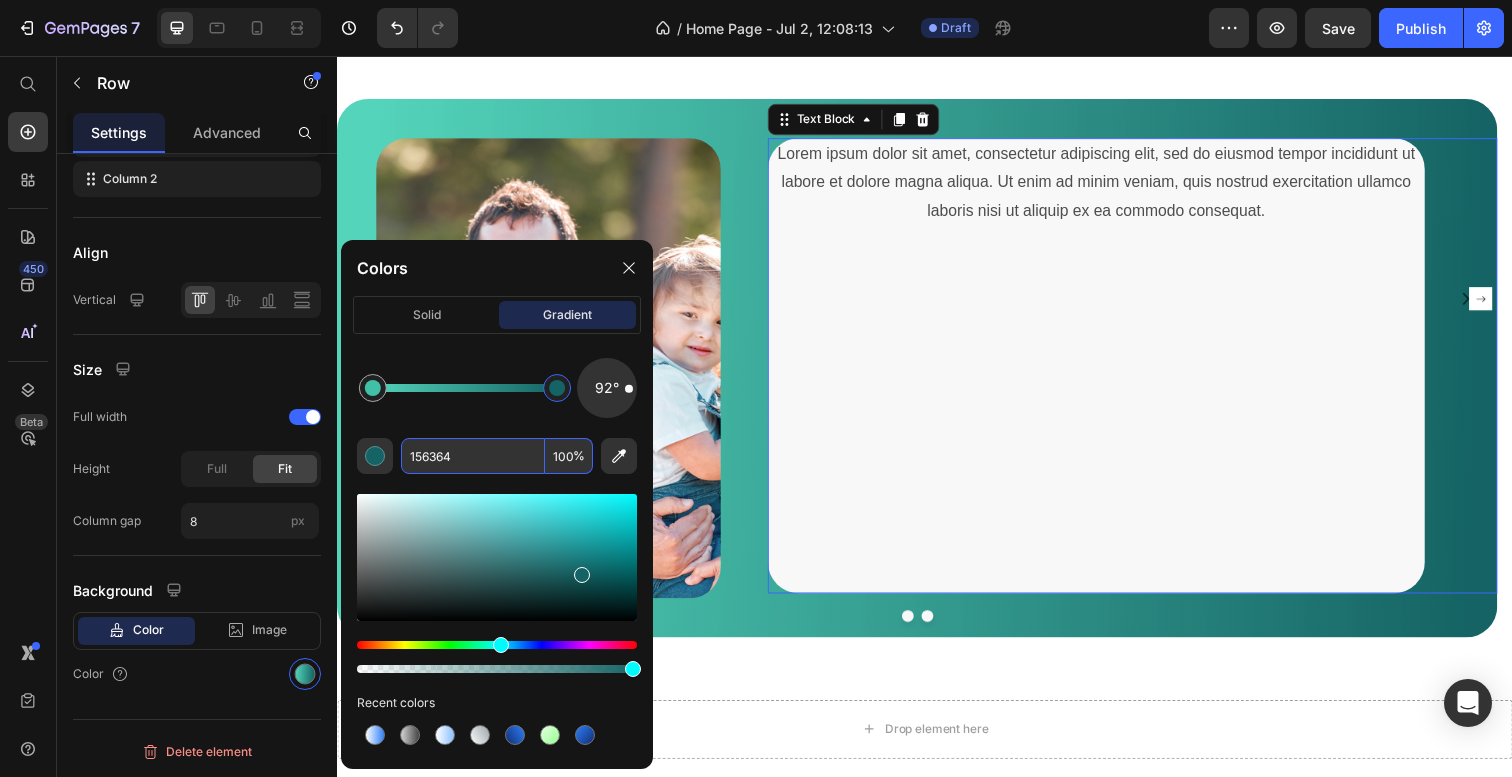 click at bounding box center (1112, 444) 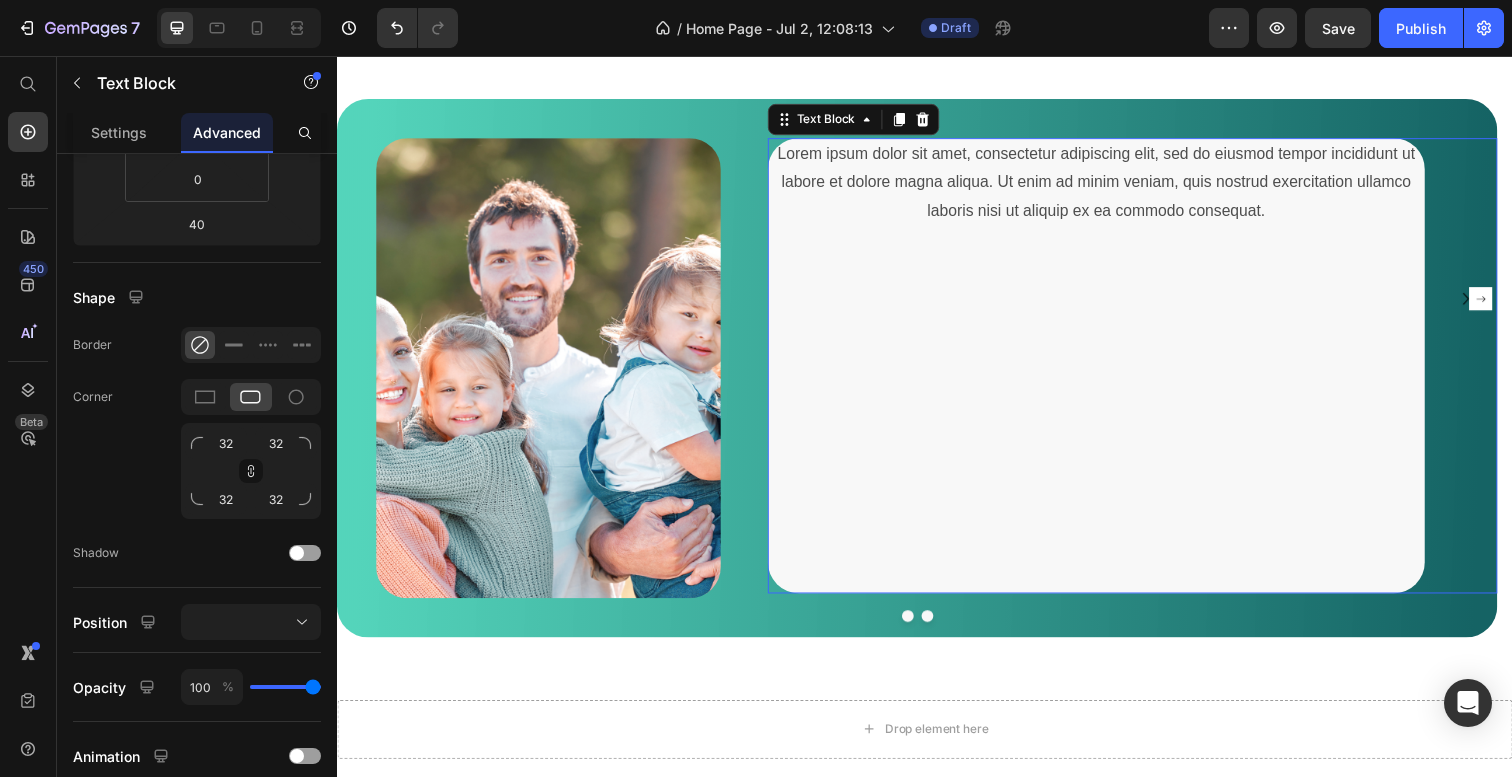 scroll, scrollTop: 0, scrollLeft: 0, axis: both 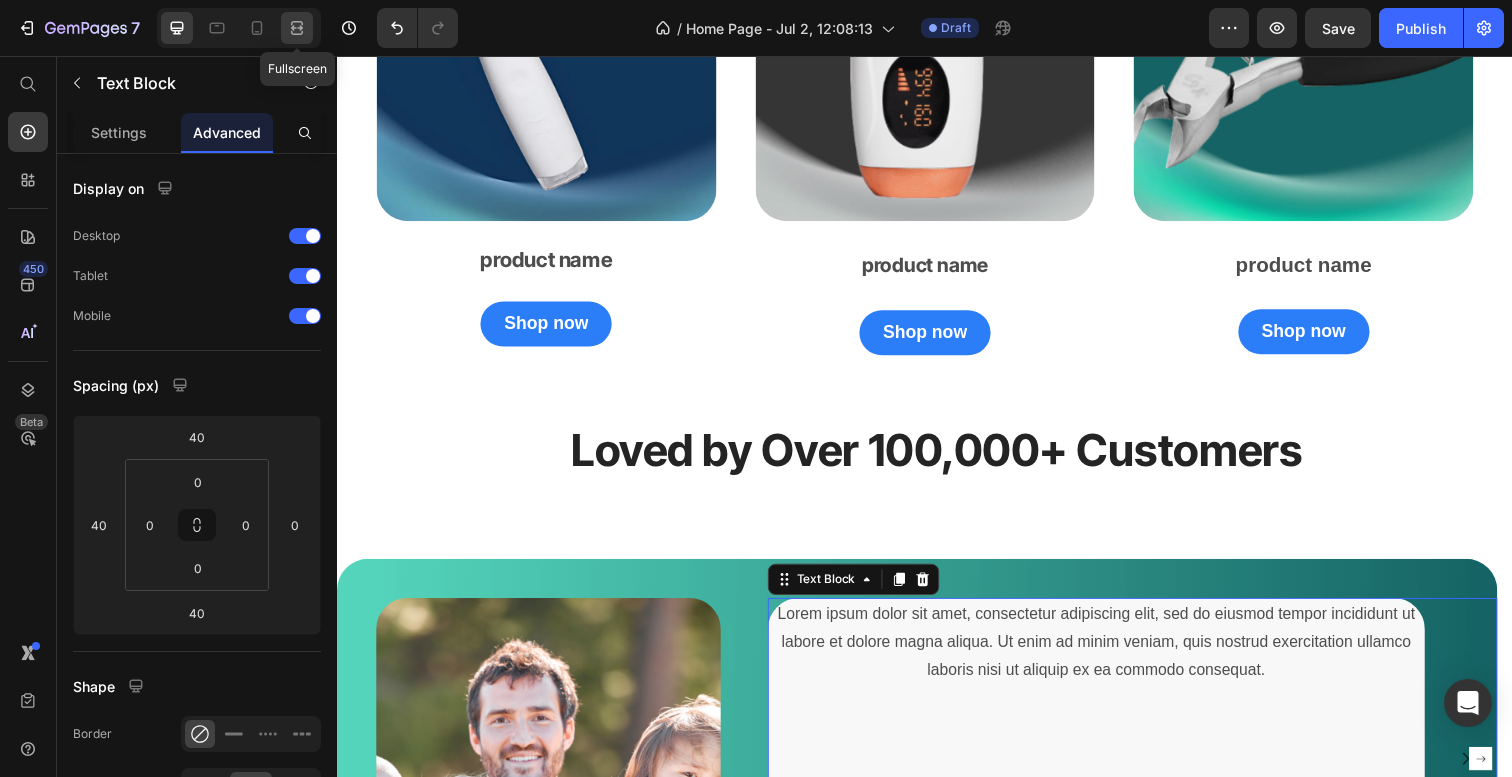 click 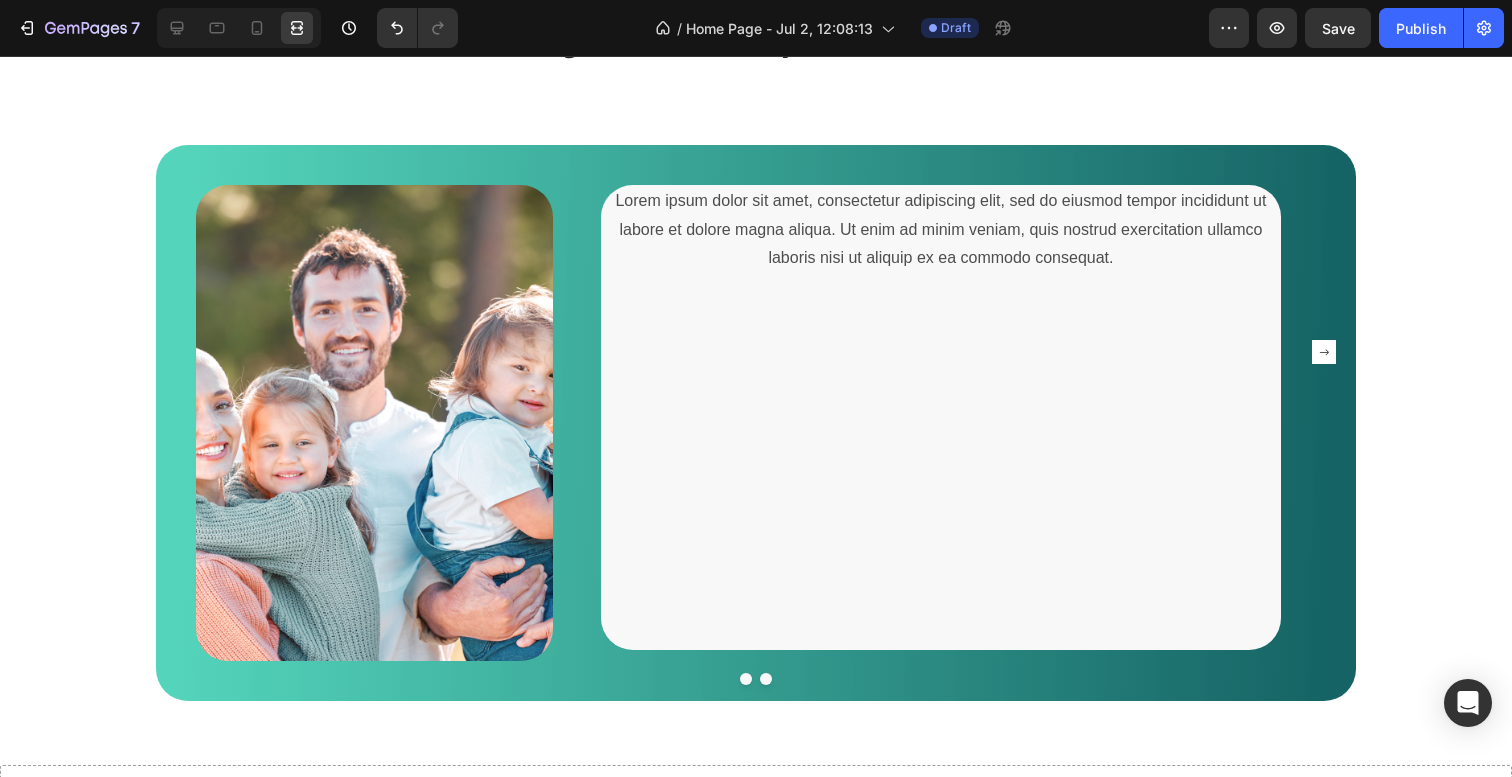 scroll, scrollTop: 2870, scrollLeft: 0, axis: vertical 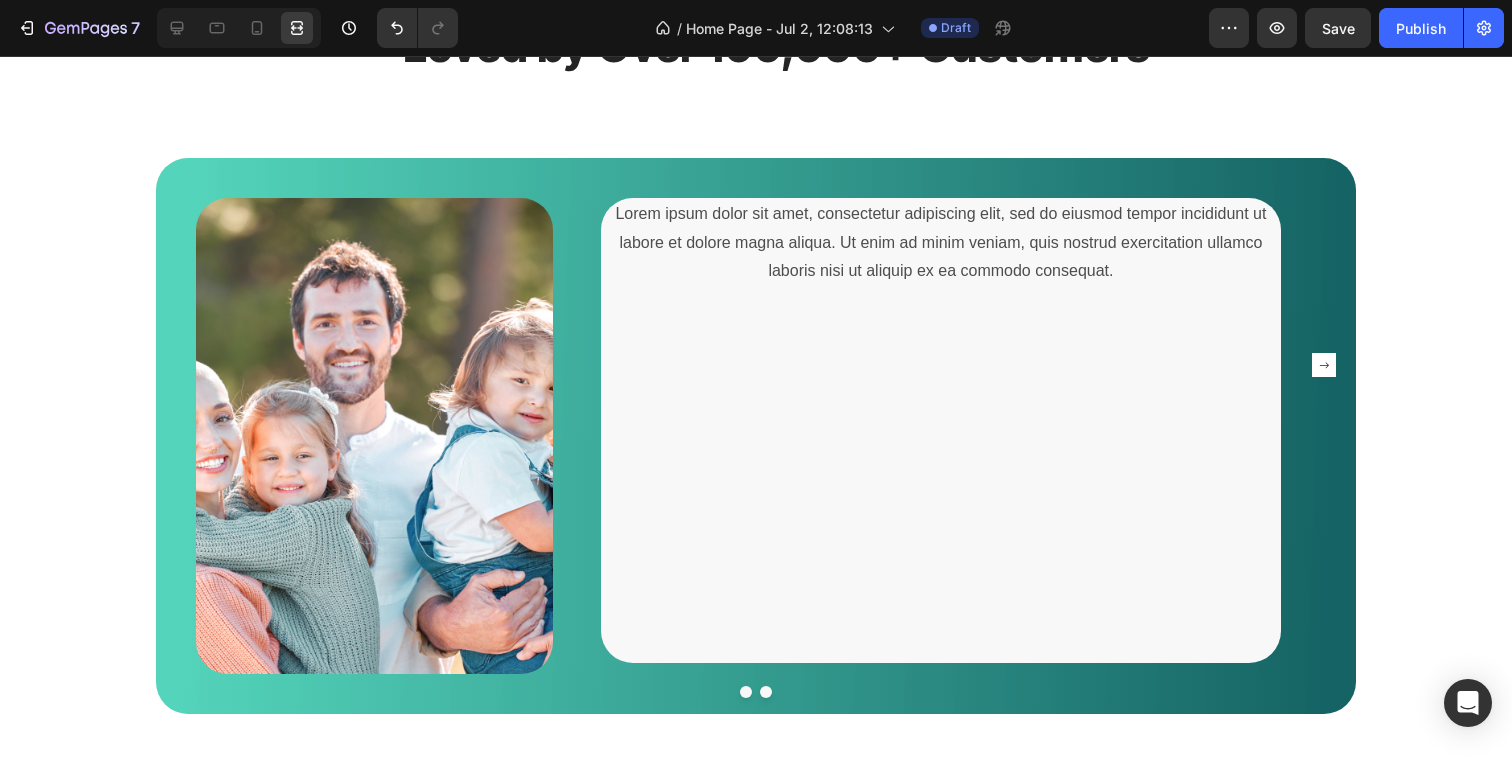 click on "Lorem ipsum dolor sit amet, consectetur adipiscing elit, sed do eiusmod tempor incididunt ut labore et dolore magna aliqua. Ut enim ad minim veniam, quis nostrud exercitation ullamco laboris nisi ut aliquip ex ea commodo consequat." at bounding box center (940, 243) 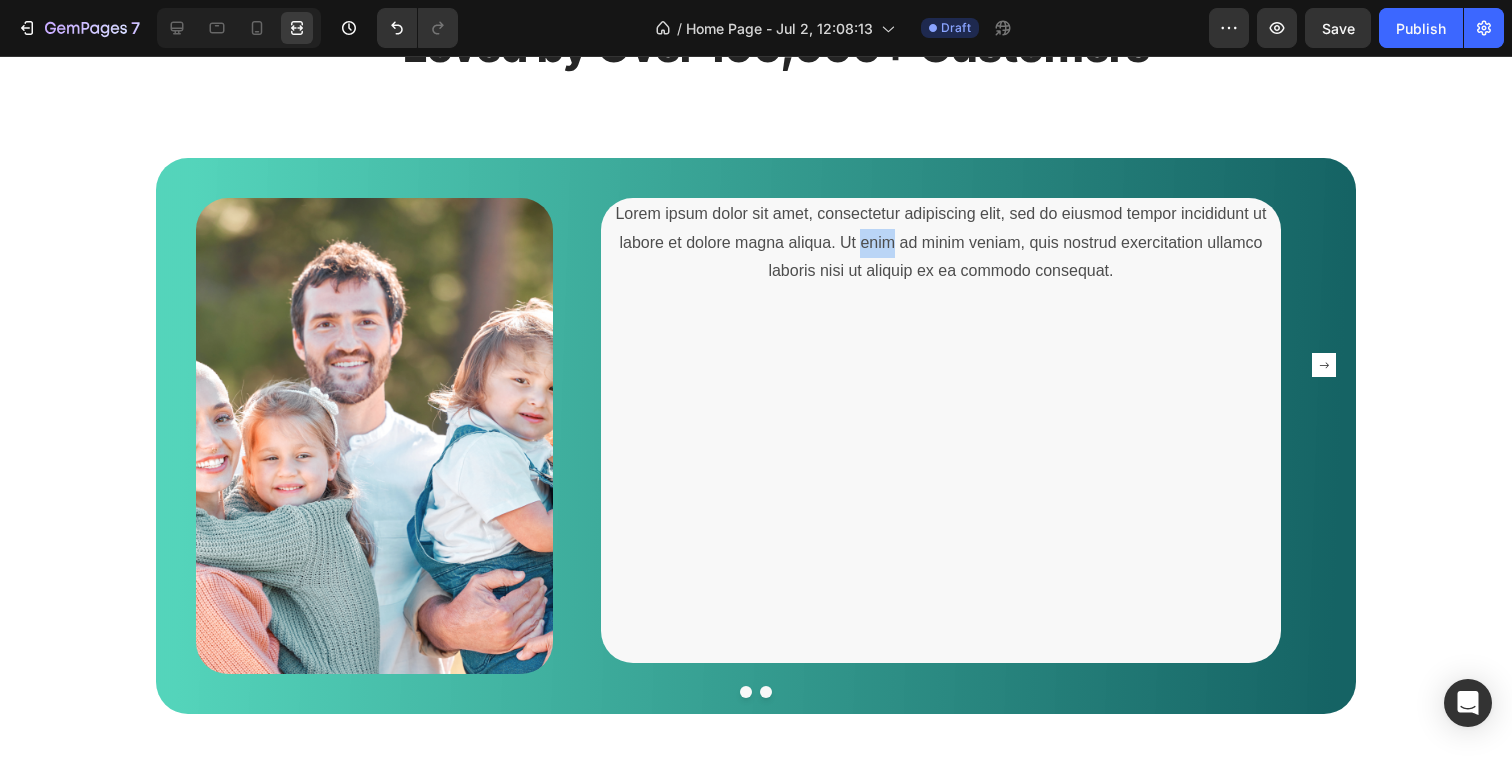 click on "Lorem ipsum dolor sit amet, consectetur adipiscing elit, sed do eiusmod tempor incididunt ut labore et dolore magna aliqua. Ut enim ad minim veniam, quis nostrud exercitation ullamco laboris nisi ut aliquip ex ea commodo consequat." at bounding box center [940, 243] 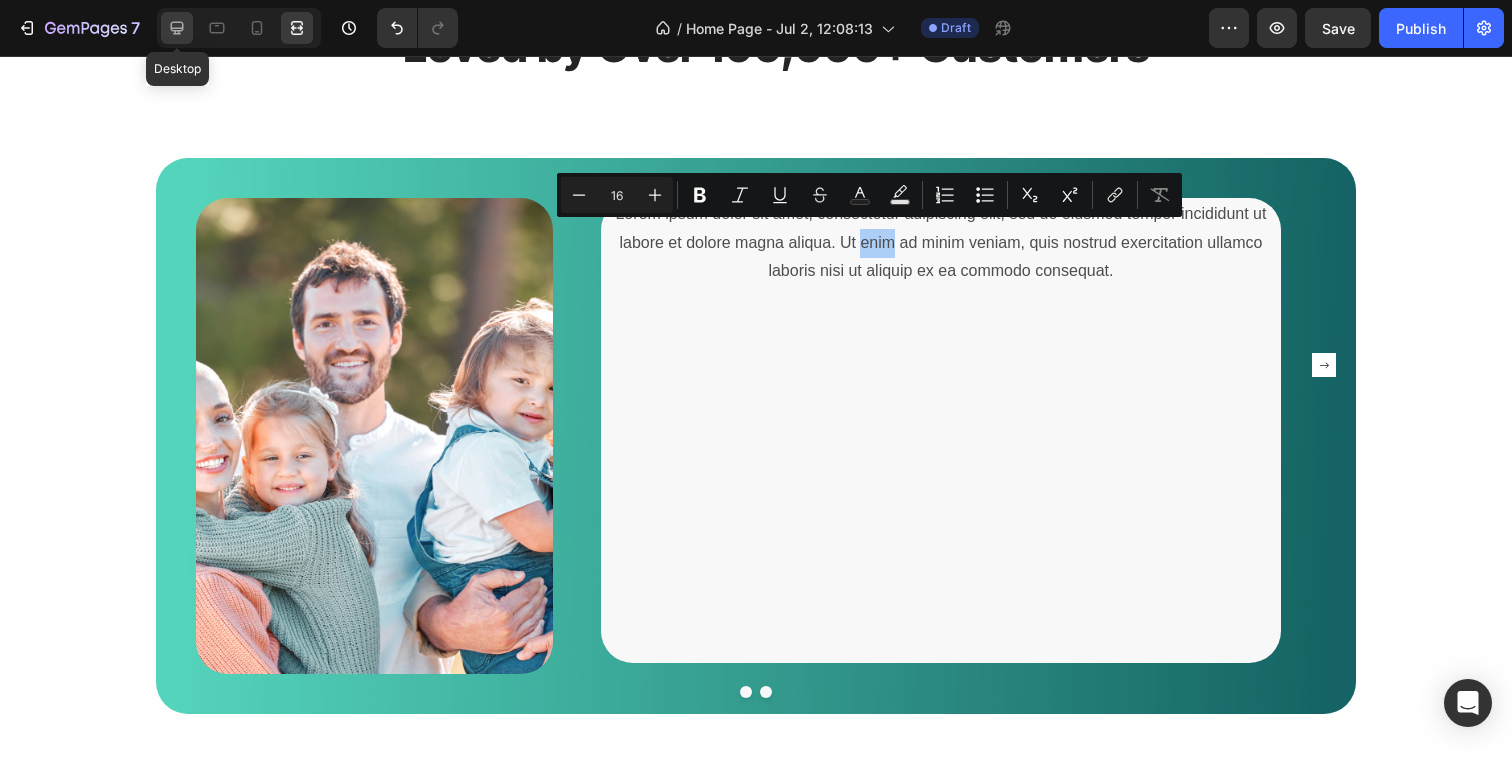 click 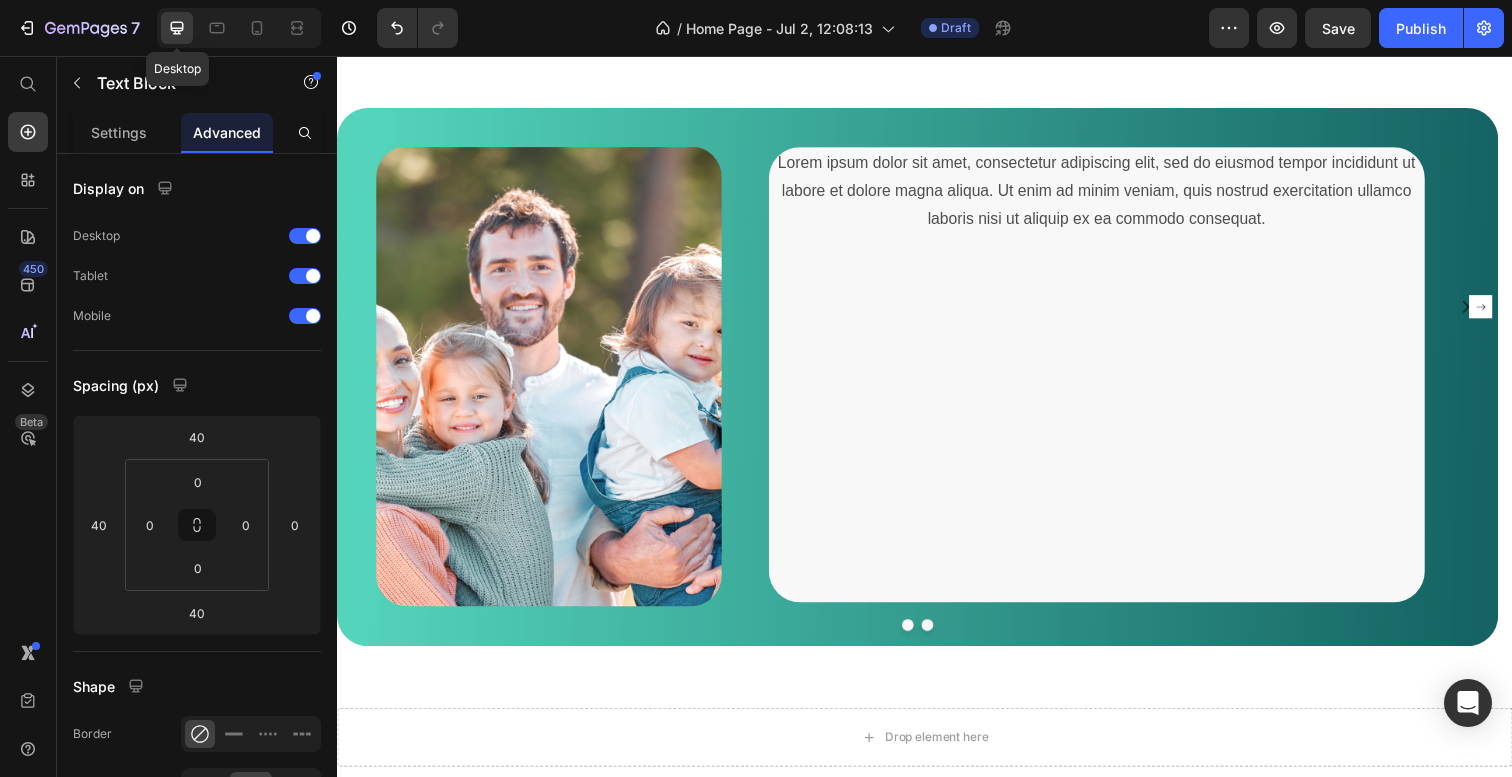 scroll, scrollTop: 2732, scrollLeft: 0, axis: vertical 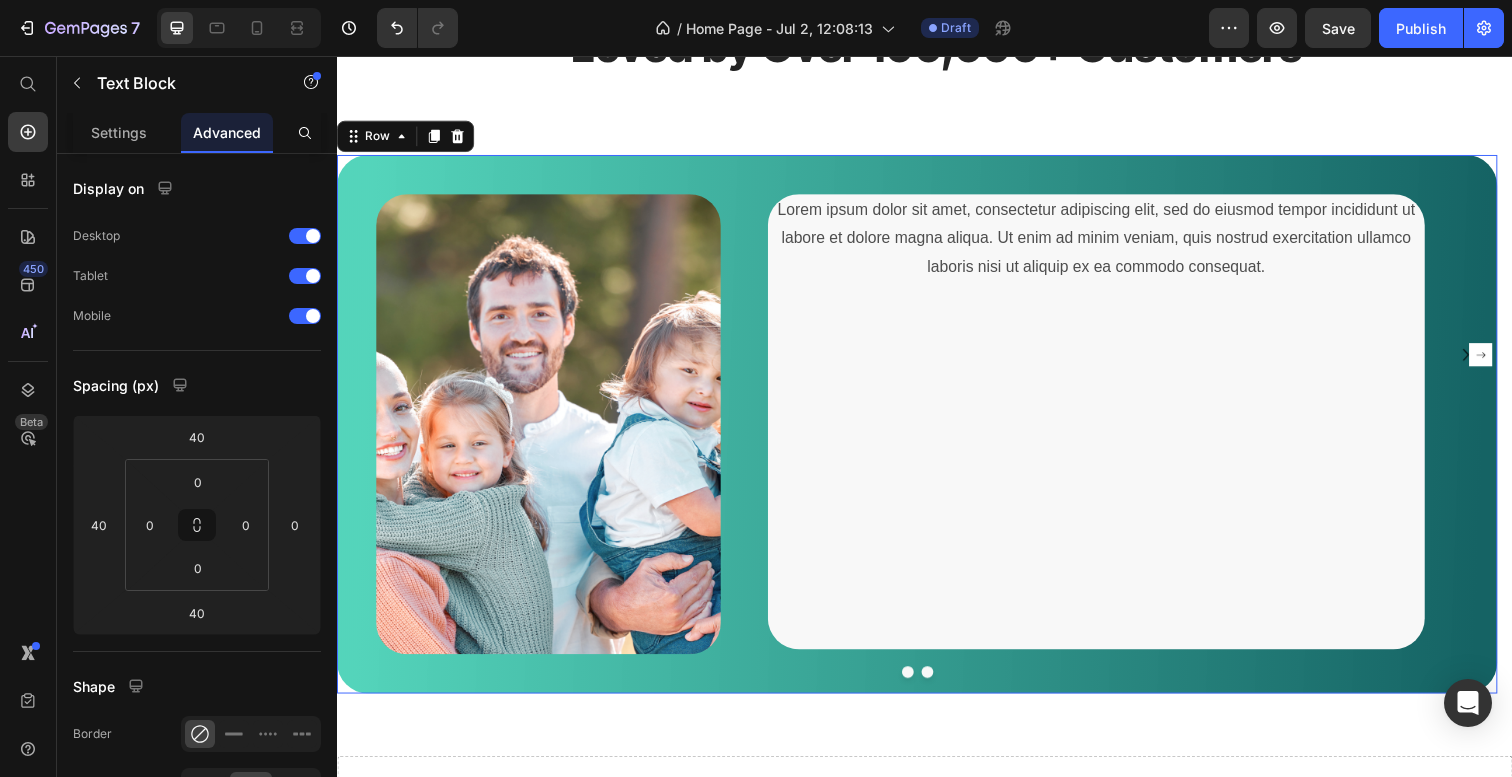 click on "Lorem ipsum dolor sit amet, consectetur adipiscing elit, sed do eiusmod tempor incididunt ut labore et dolore magna aliqua. Ut enim ad minim veniam, quis nostrud exercitation ullamco laboris nisi ut aliquip ex ea commodo consequat. Text Block" at bounding box center [1129, 432] 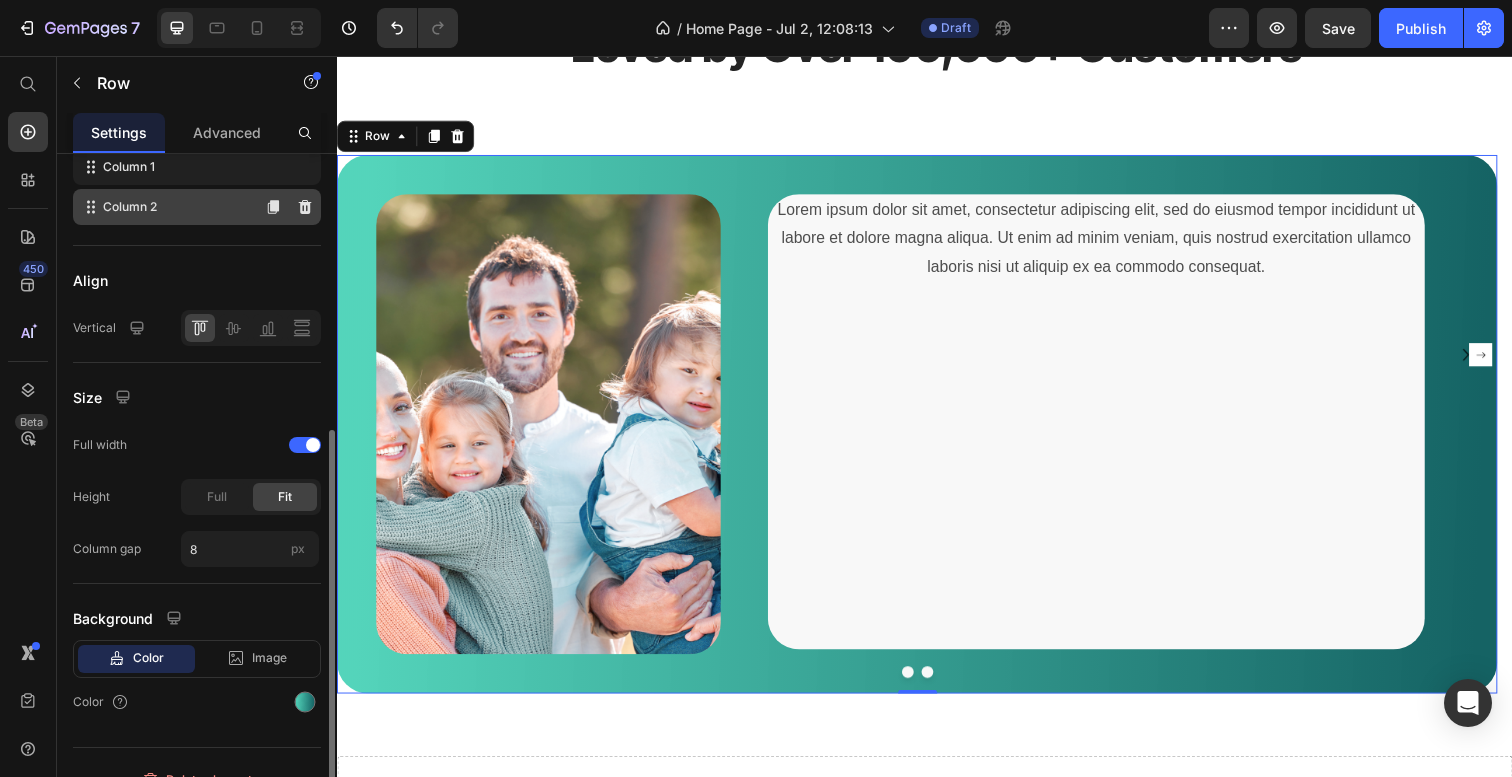 scroll, scrollTop: 389, scrollLeft: 0, axis: vertical 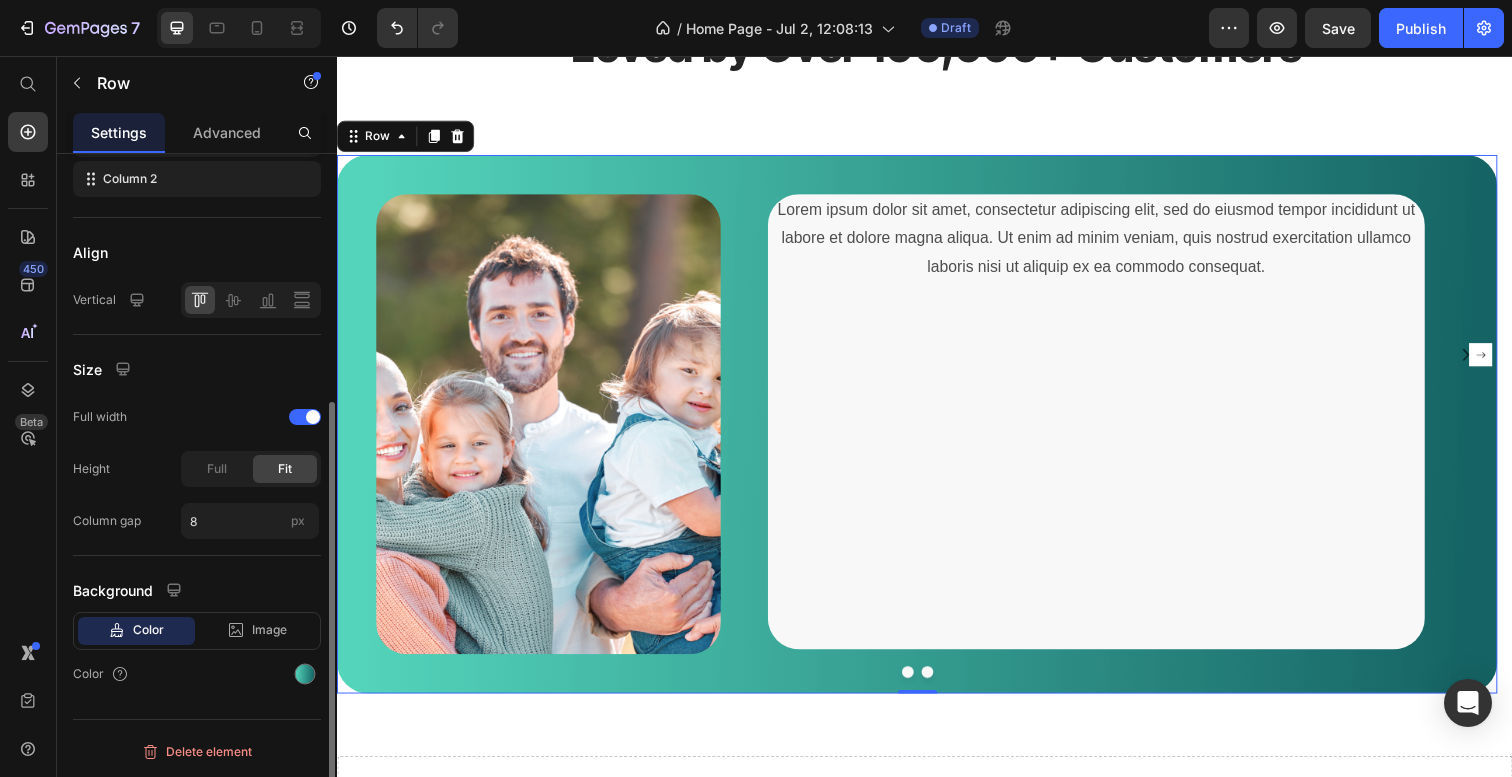 click on "Color" at bounding box center [197, 674] 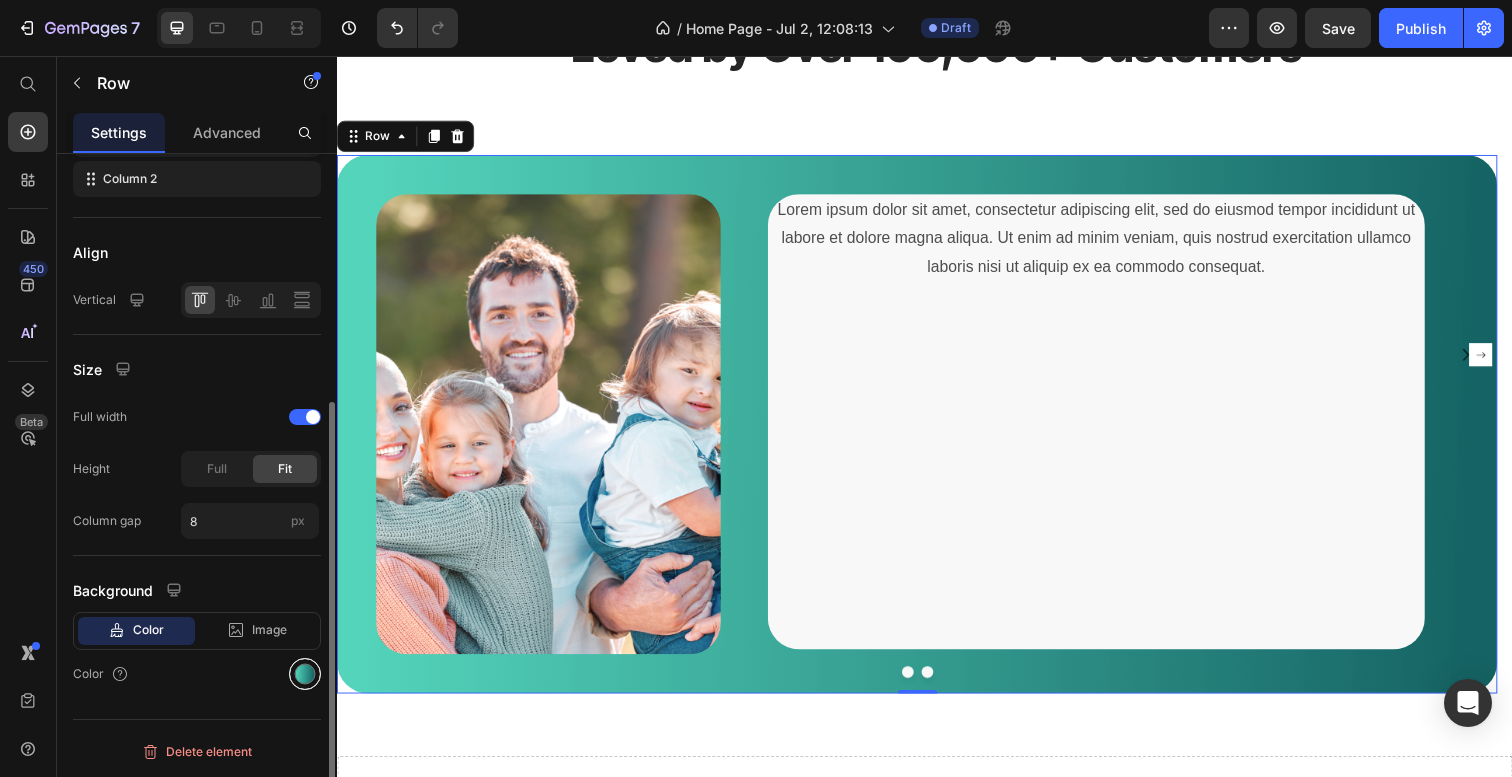 click at bounding box center (305, 674) 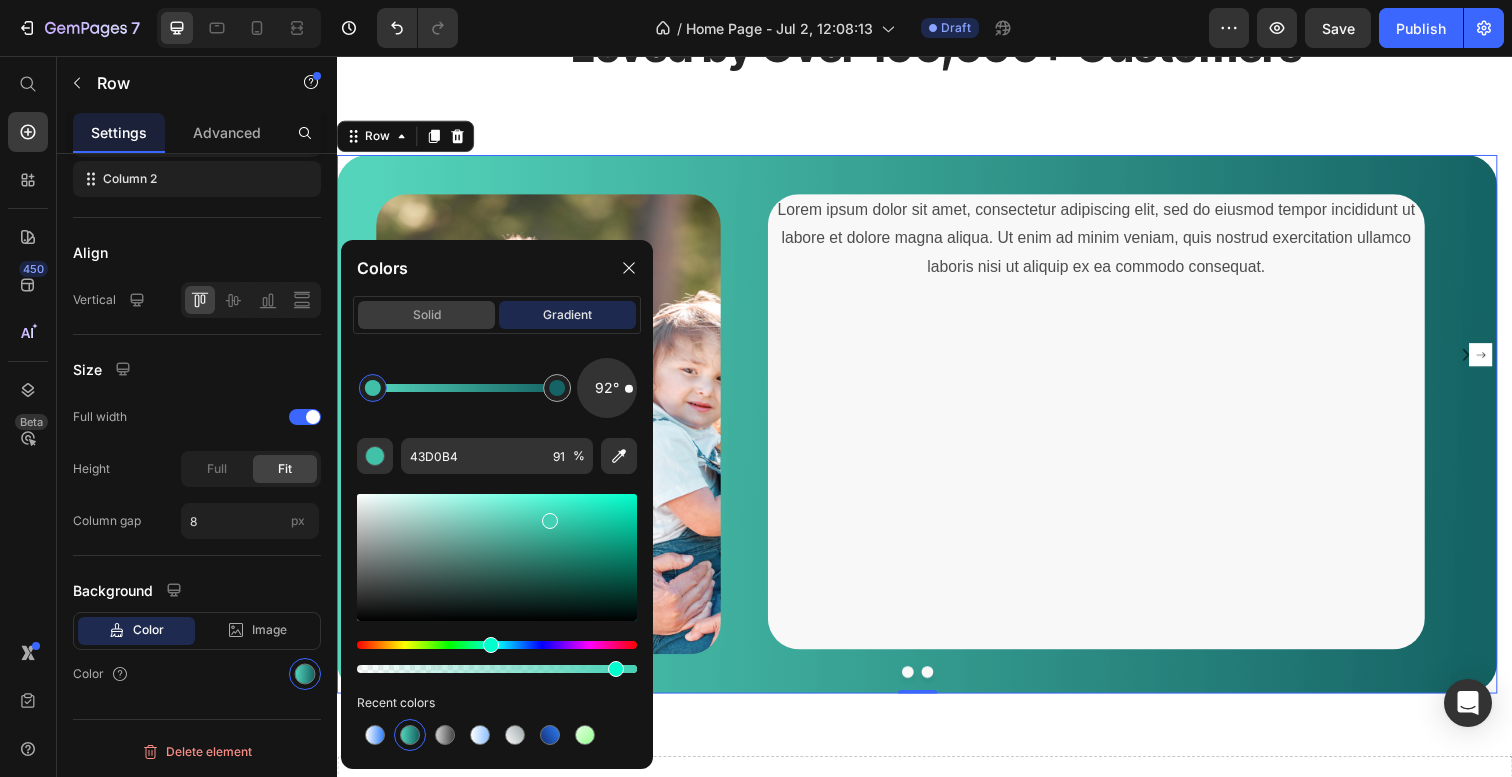 click on "solid" 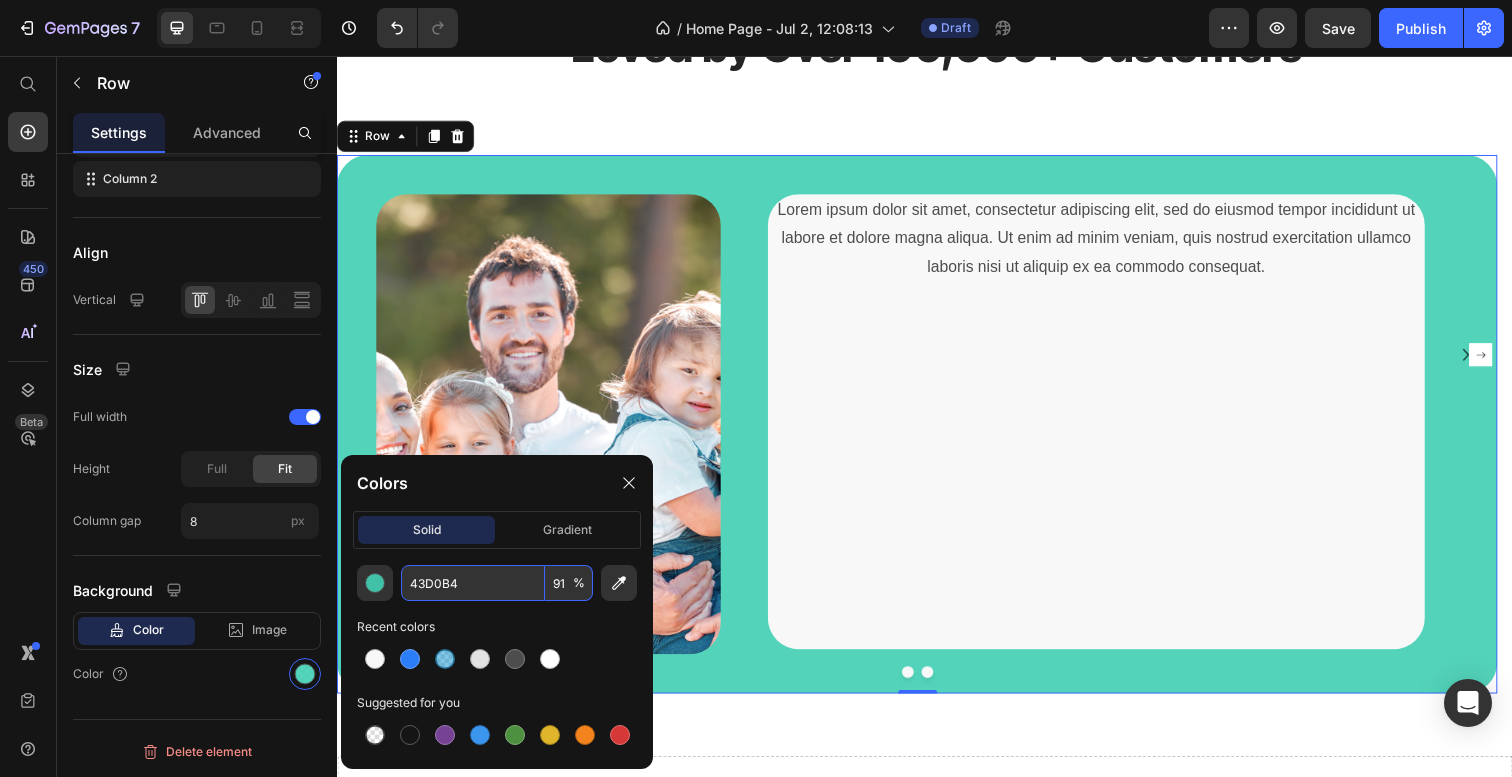 click on "43D0B4" at bounding box center [473, 583] 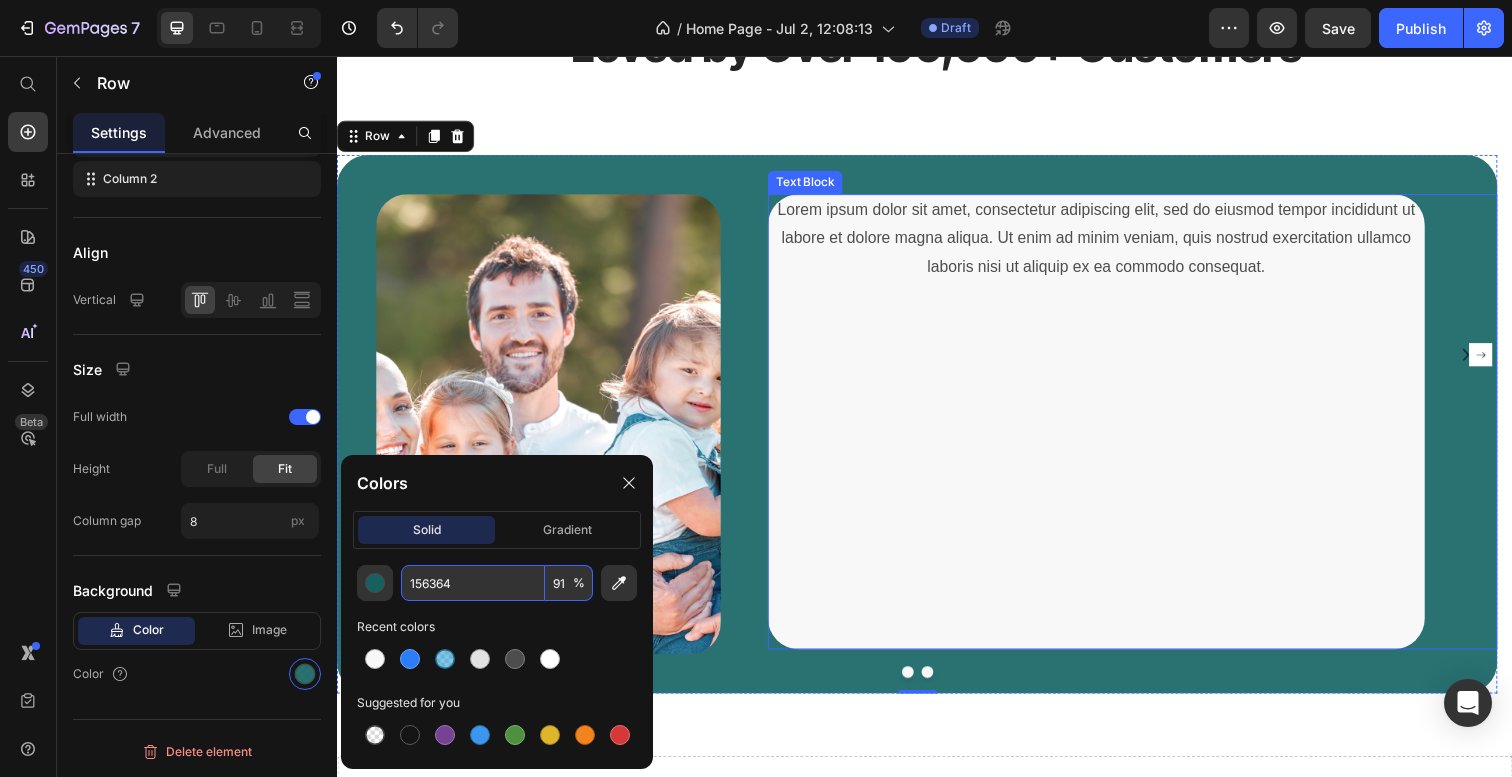 click at bounding box center [1112, 415] 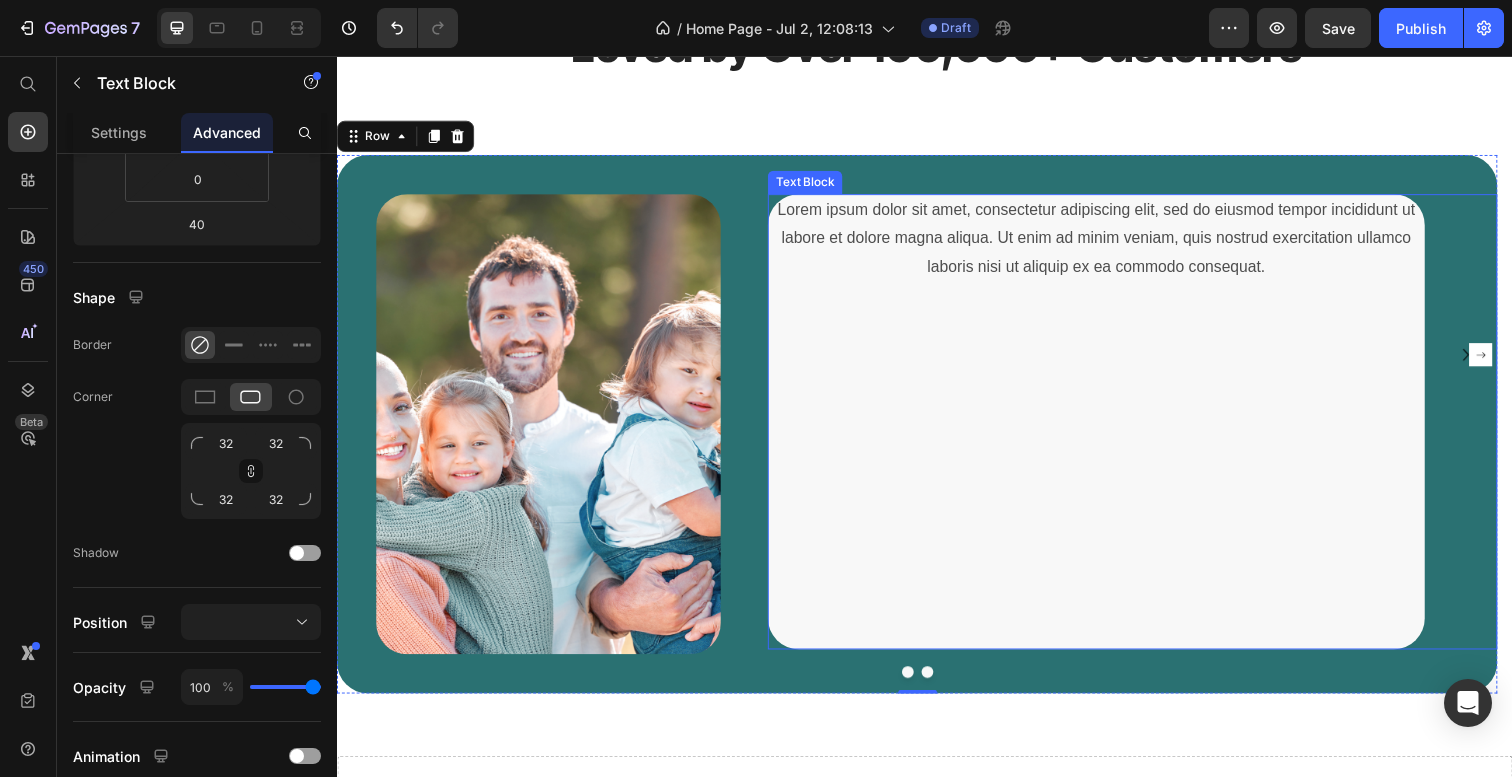 scroll, scrollTop: 0, scrollLeft: 0, axis: both 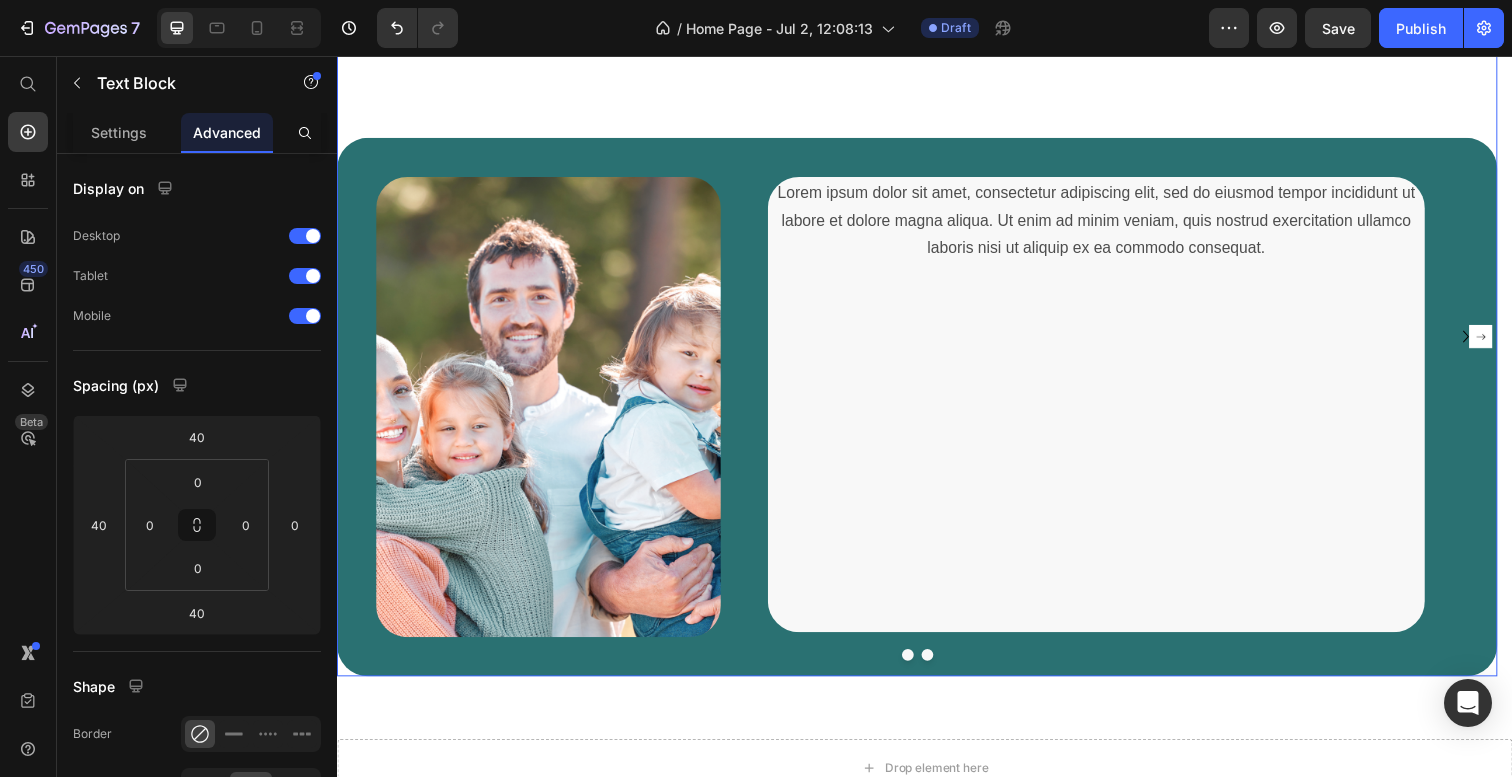 click at bounding box center [929, 668] 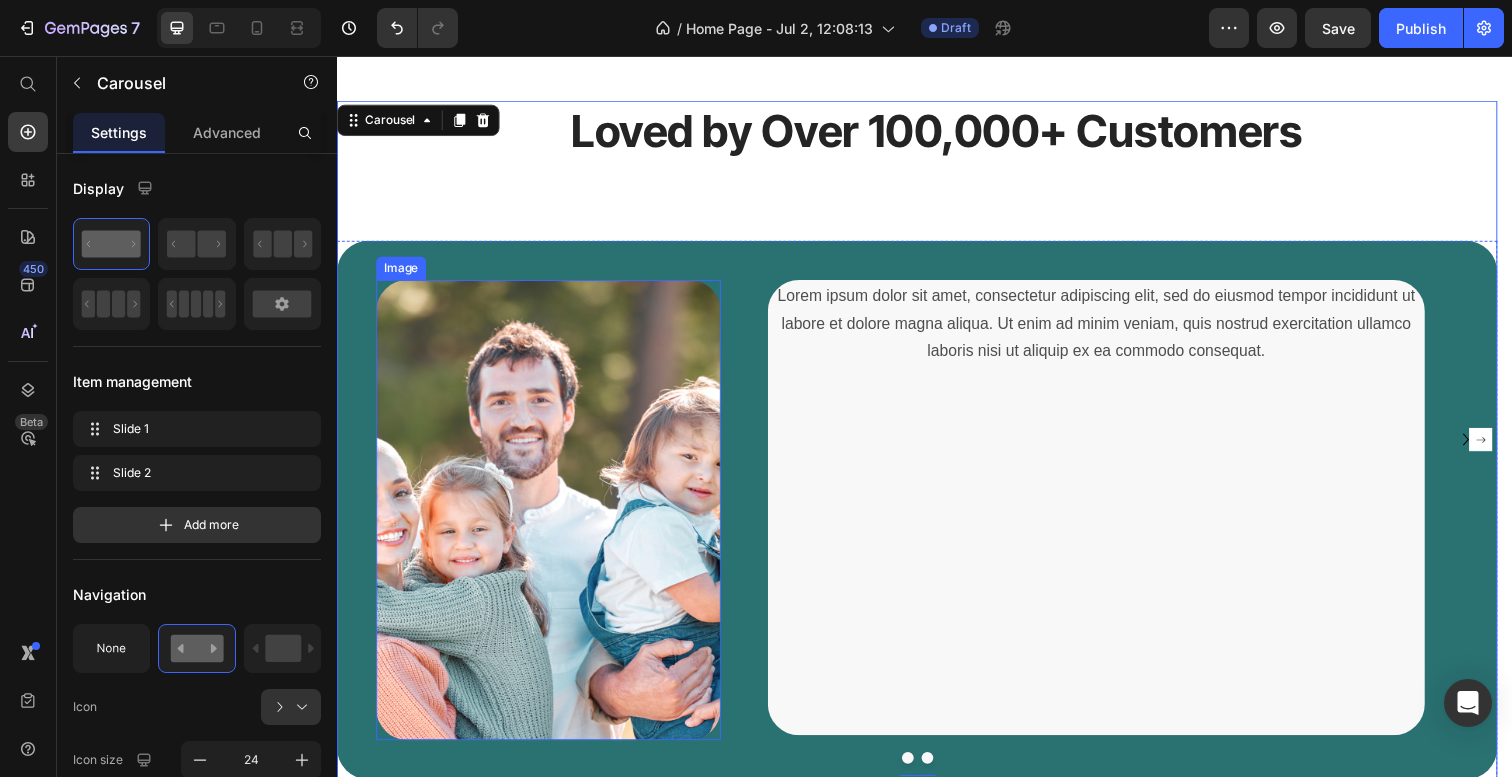 scroll, scrollTop: 2594, scrollLeft: 0, axis: vertical 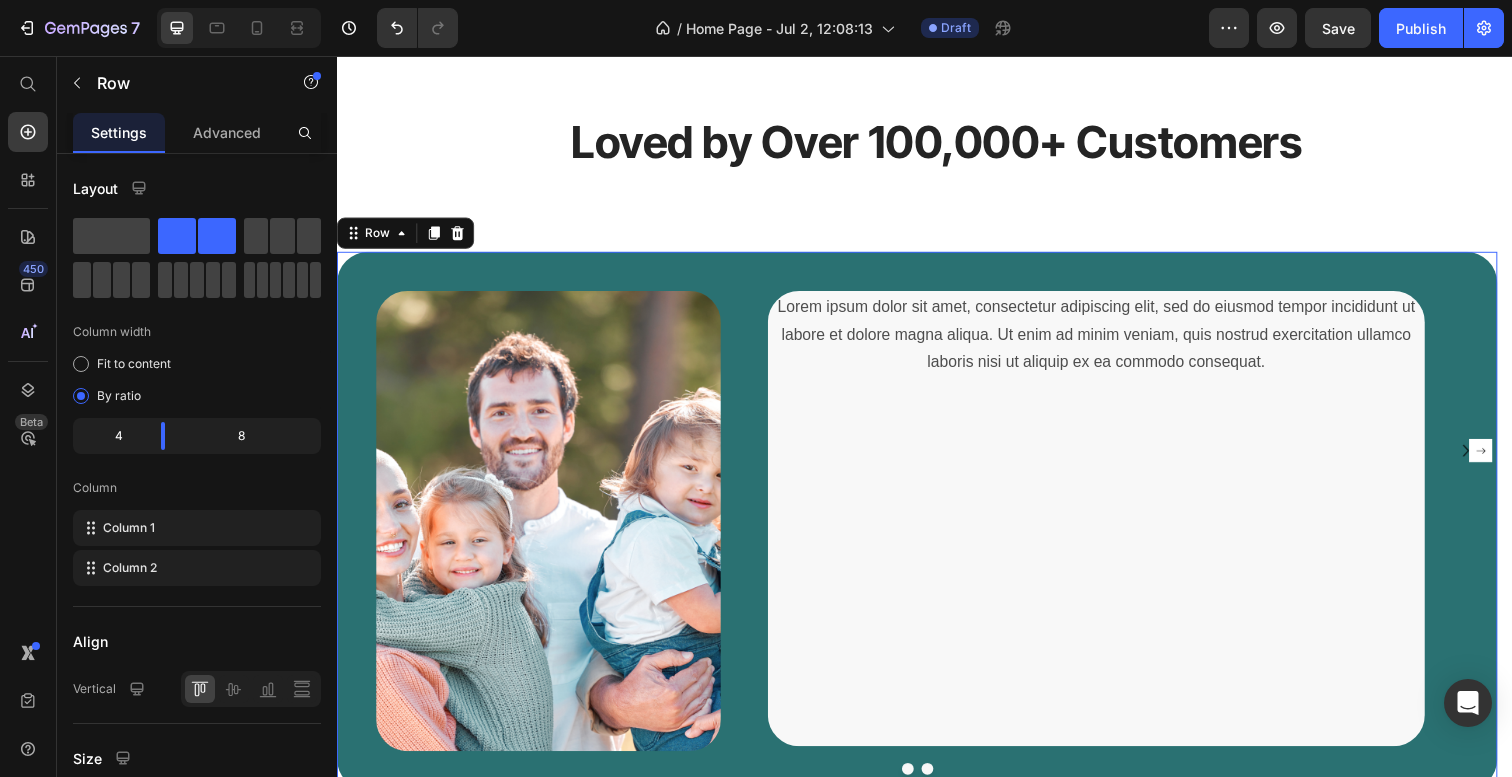 click on "Lorem ipsum dolor sit amet, consectetur adipiscing elit, sed do eiusmod tempor incididunt ut labore et dolore magna aliqua. Ut enim ad minim veniam, quis nostrud exercitation ullamco laboris nisi ut aliquip ex ea commodo consequat. Text Block" at bounding box center (1129, 531) 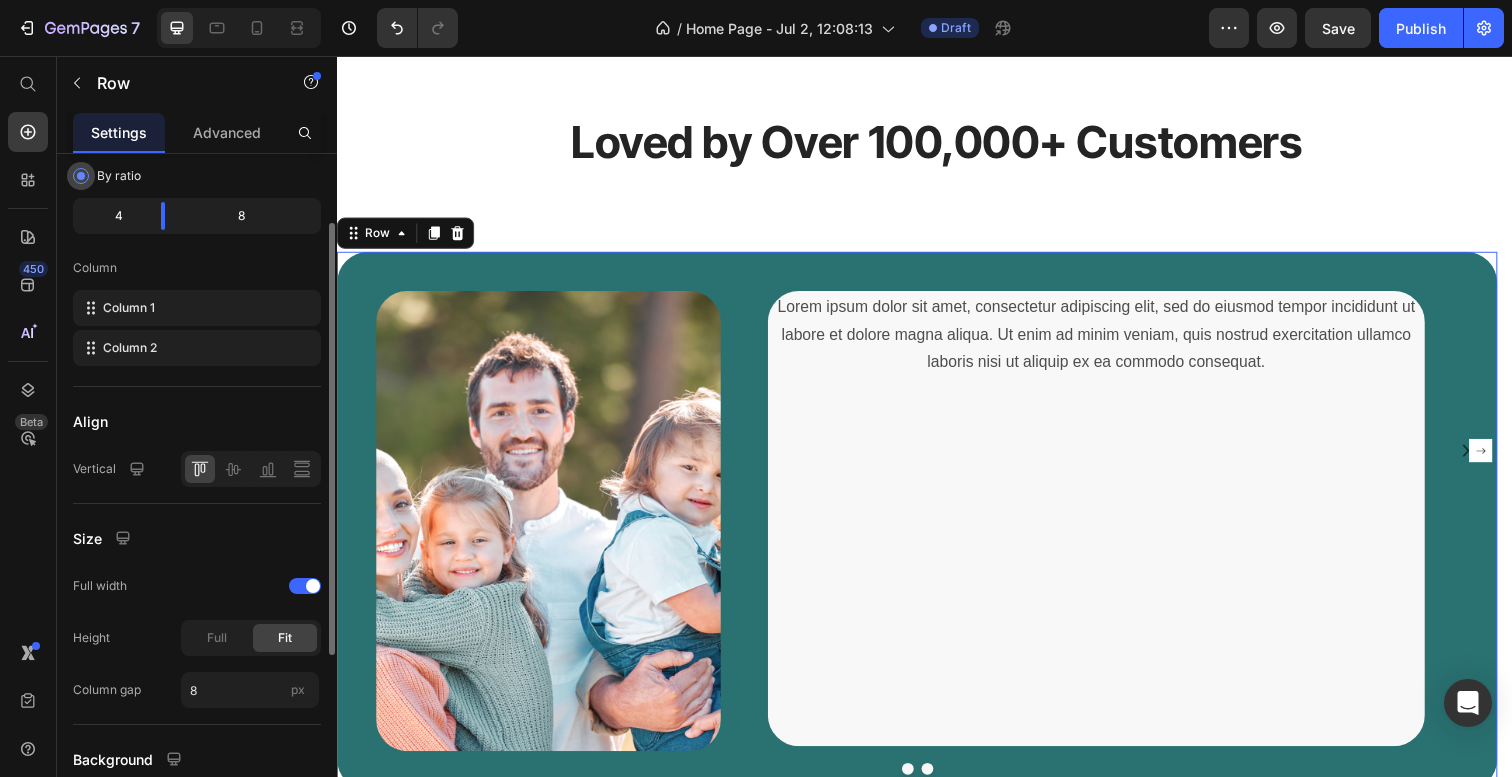 scroll, scrollTop: 224, scrollLeft: 0, axis: vertical 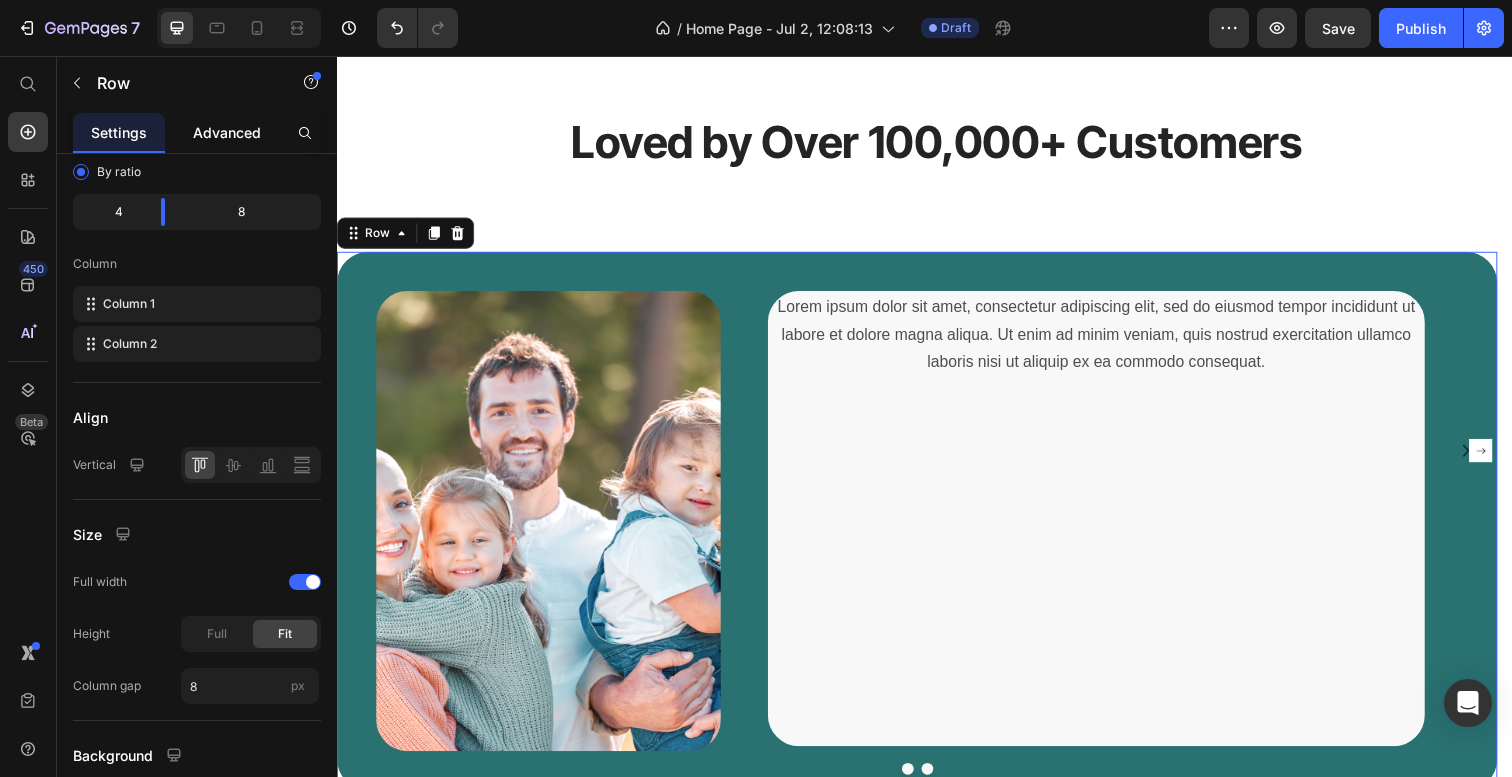 click on "Advanced" 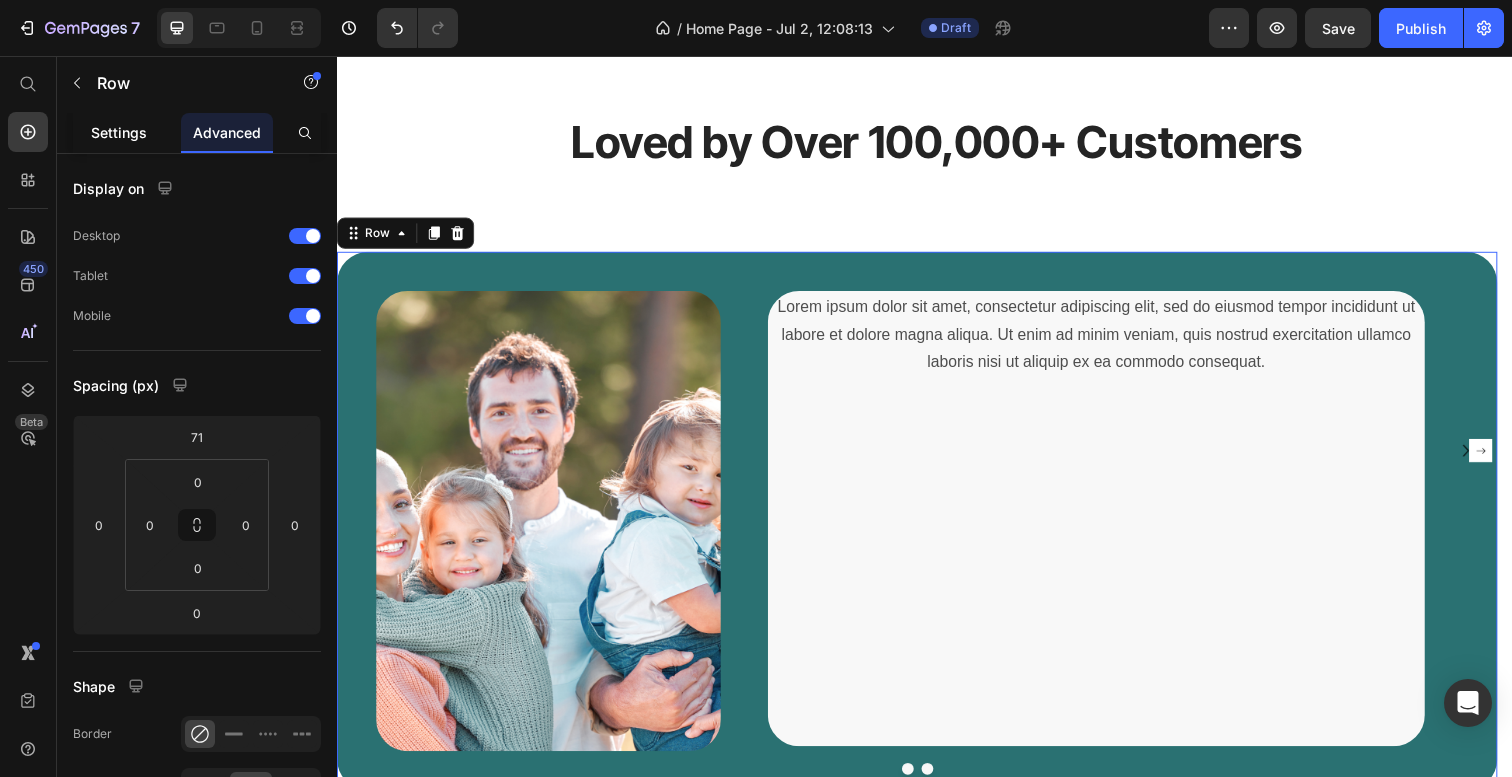 click on "Settings" 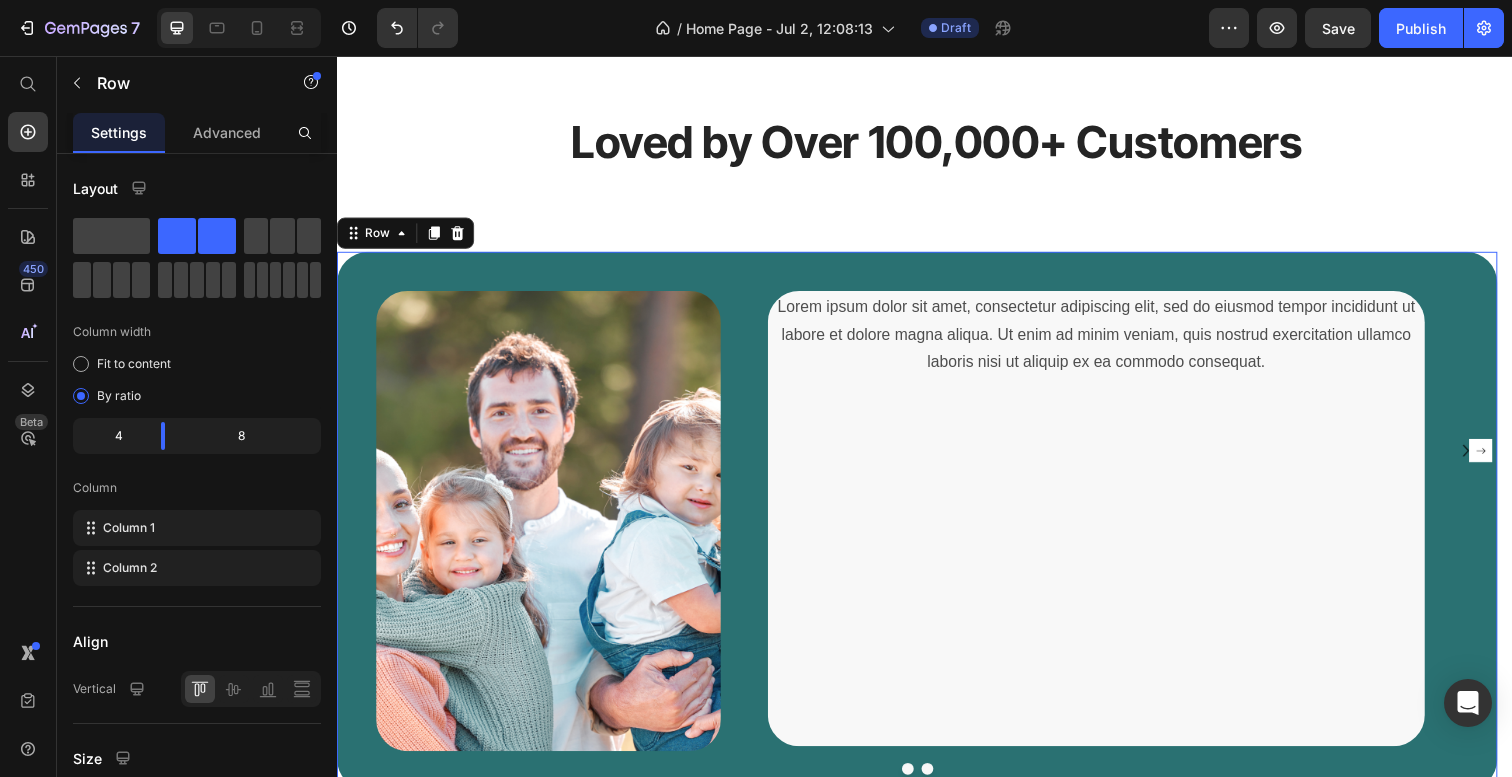 click on "Image" at bounding box center (533, 531) 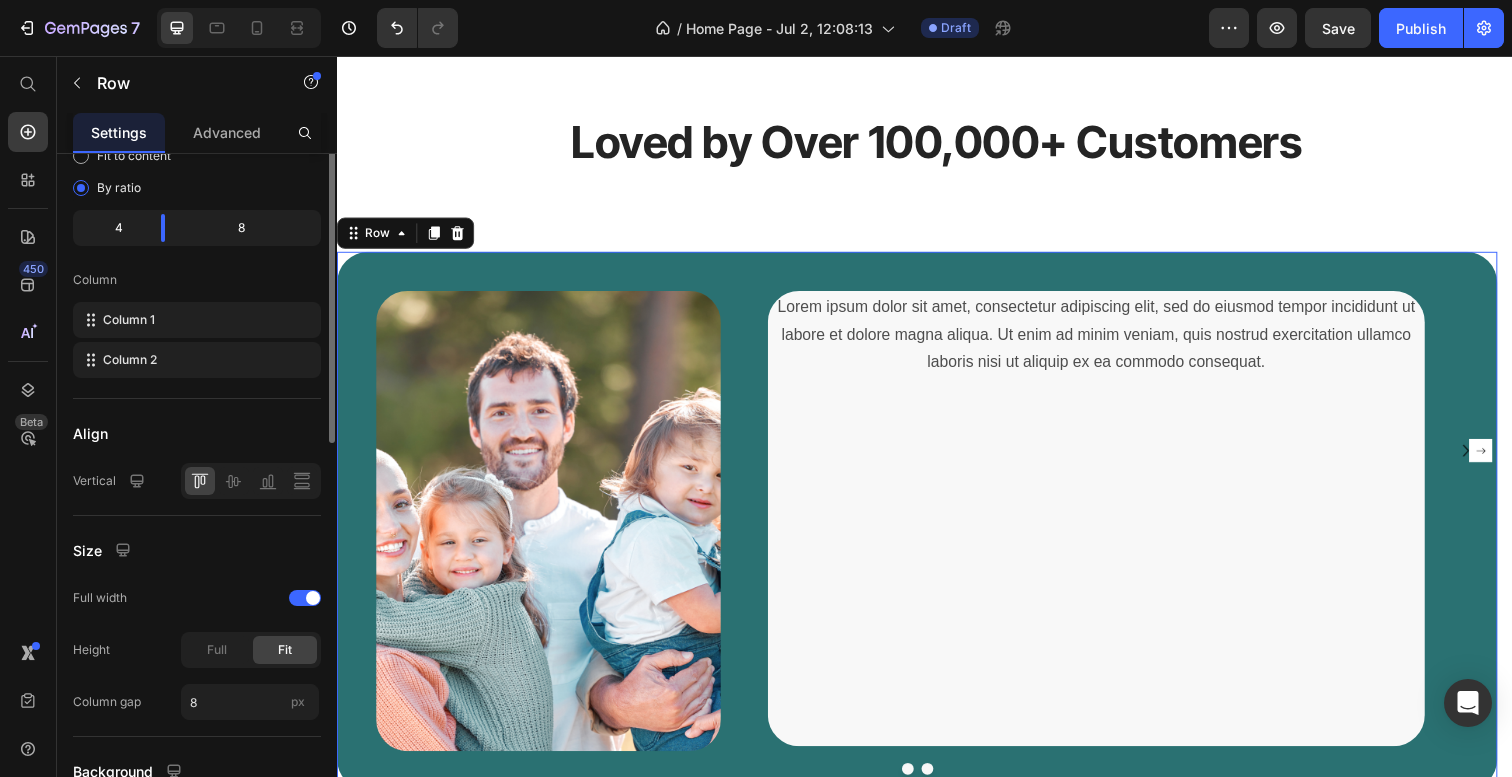scroll, scrollTop: 389, scrollLeft: 0, axis: vertical 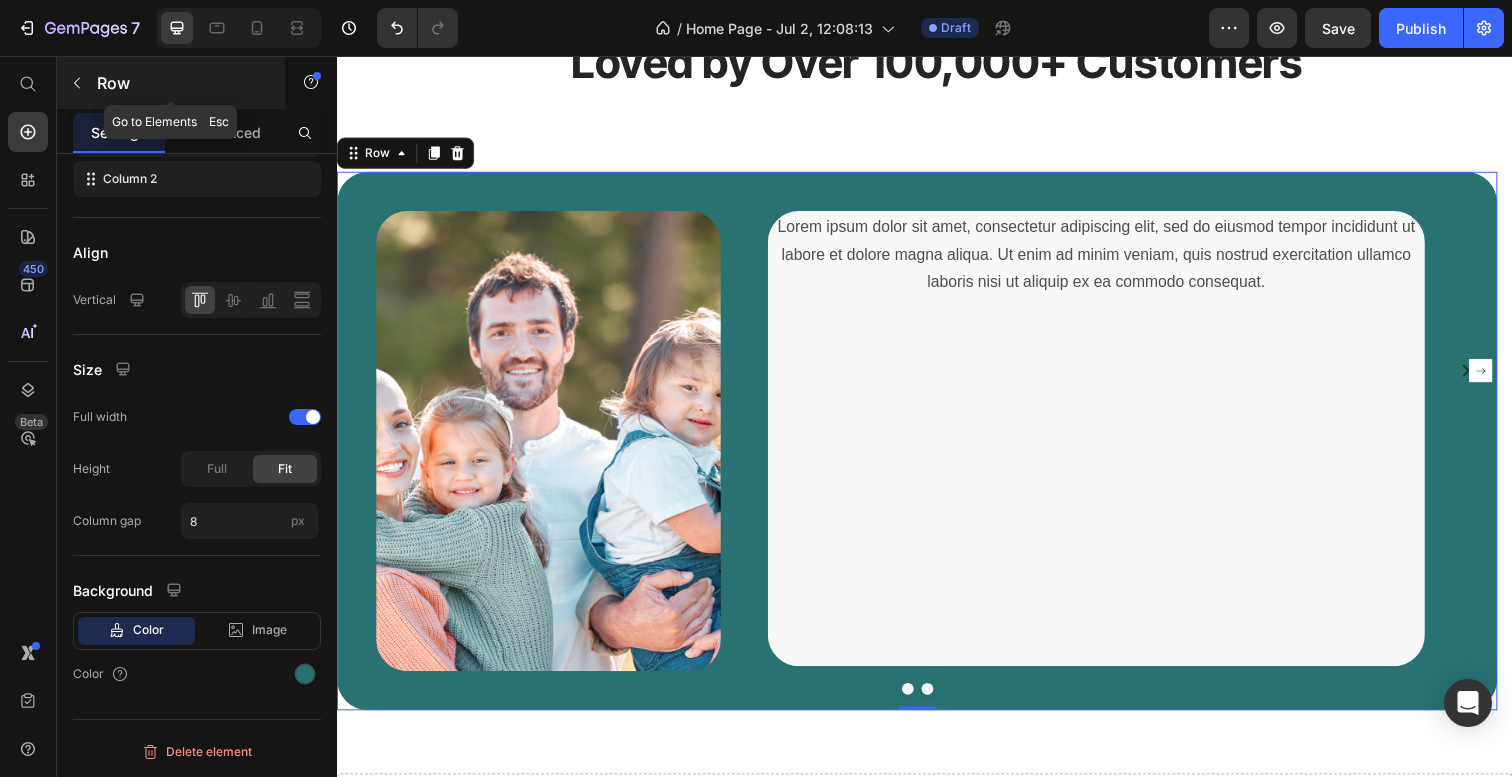 click 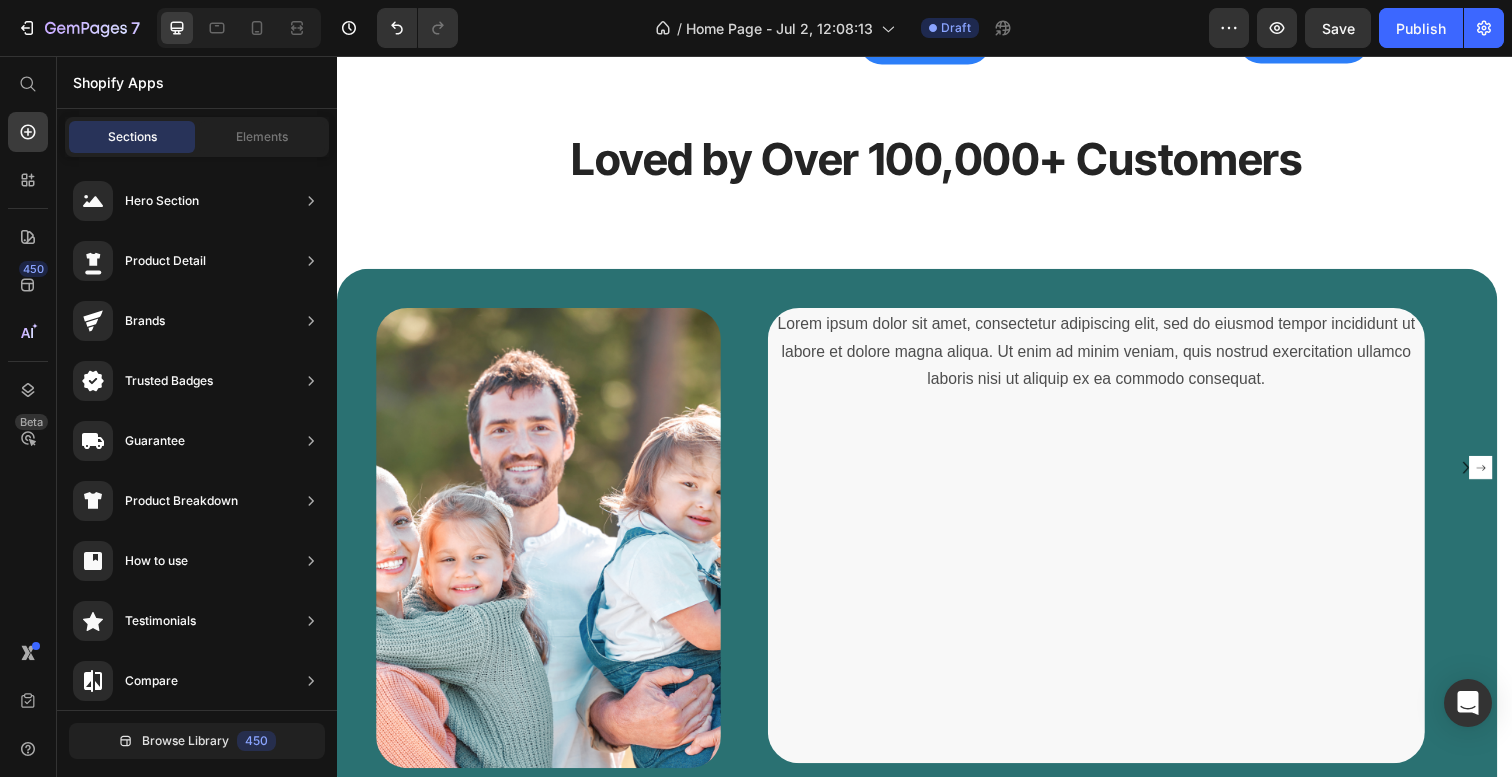 scroll, scrollTop: 2575, scrollLeft: 0, axis: vertical 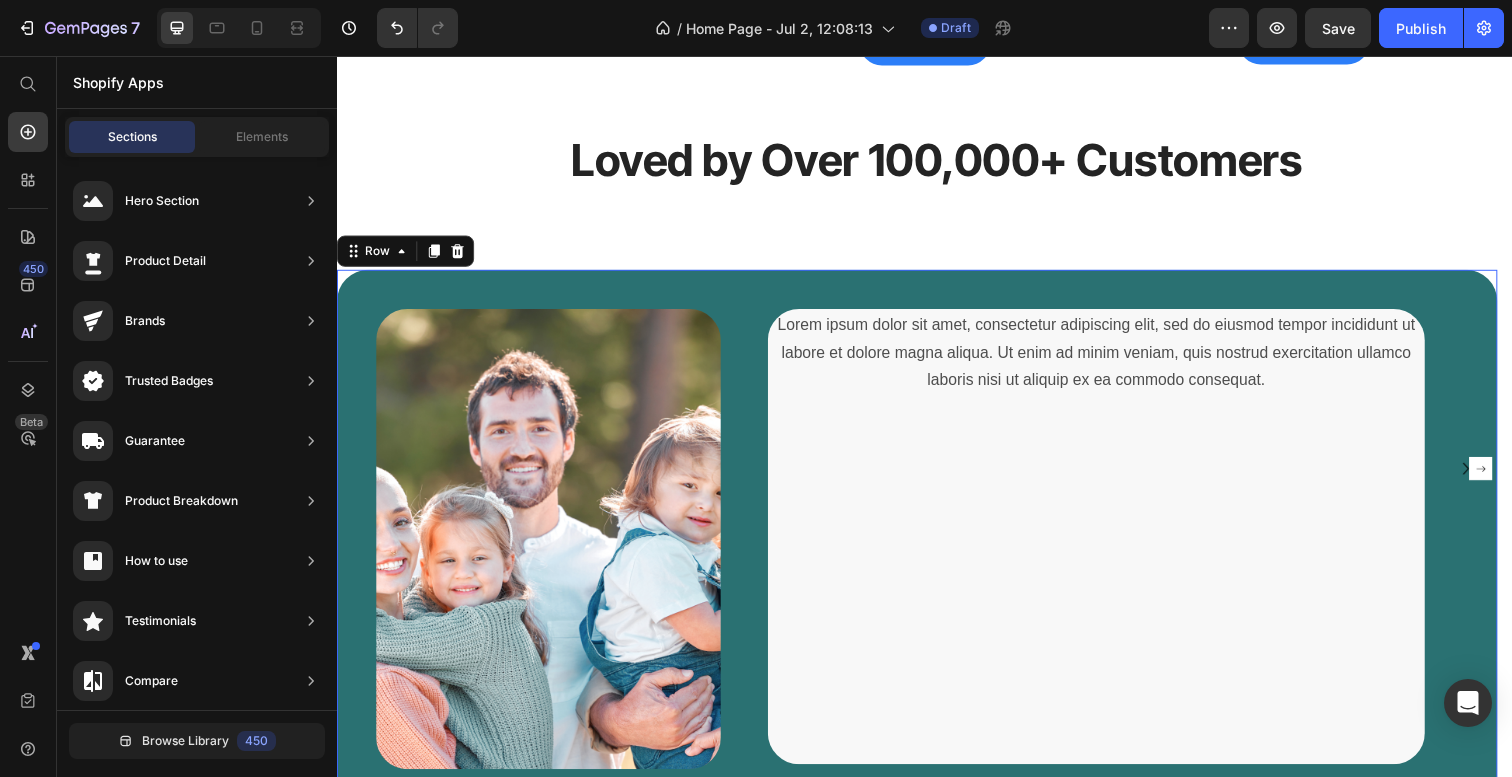 click on "Image" at bounding box center (533, 550) 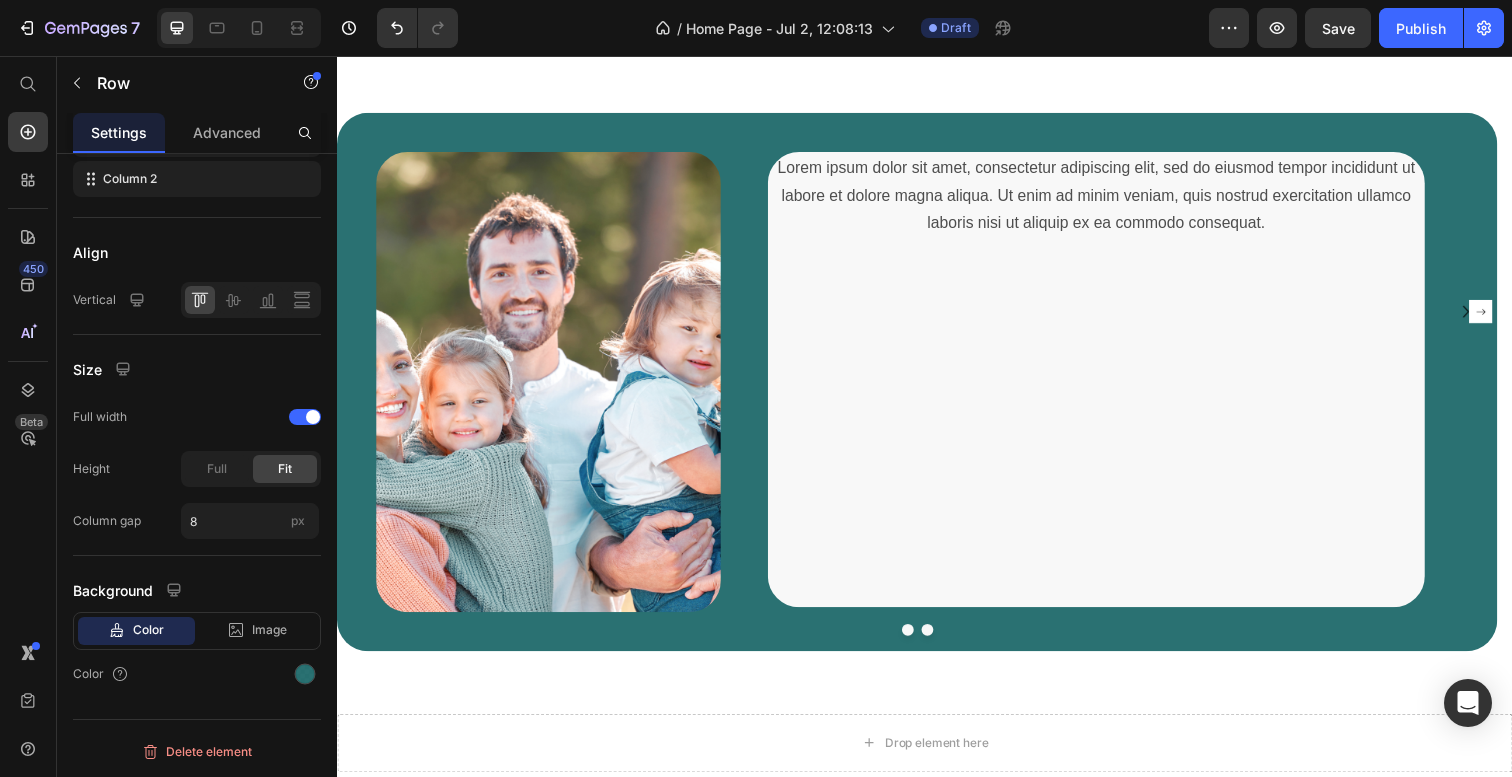 scroll, scrollTop: 2647, scrollLeft: 0, axis: vertical 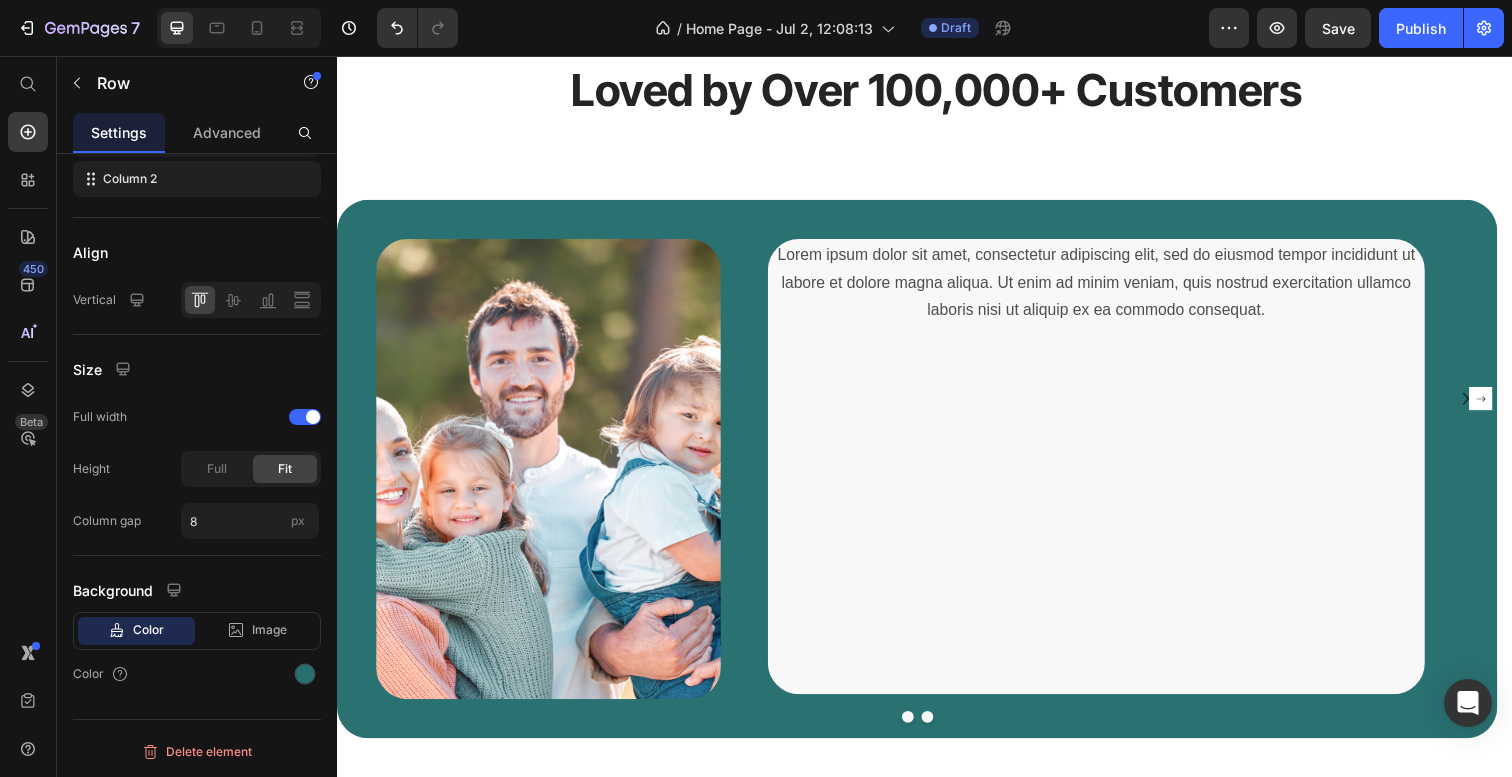 click on "Lorem ipsum dolor sit amet, consectetur adipiscing elit, sed do eiusmod tempor incididunt ut labore et dolore magna aliqua. Ut enim ad minim veniam, quis nostrud exercitation ullamco laboris nisi ut aliquip ex ea commodo consequat.                           Text Block" at bounding box center [1129, 478] 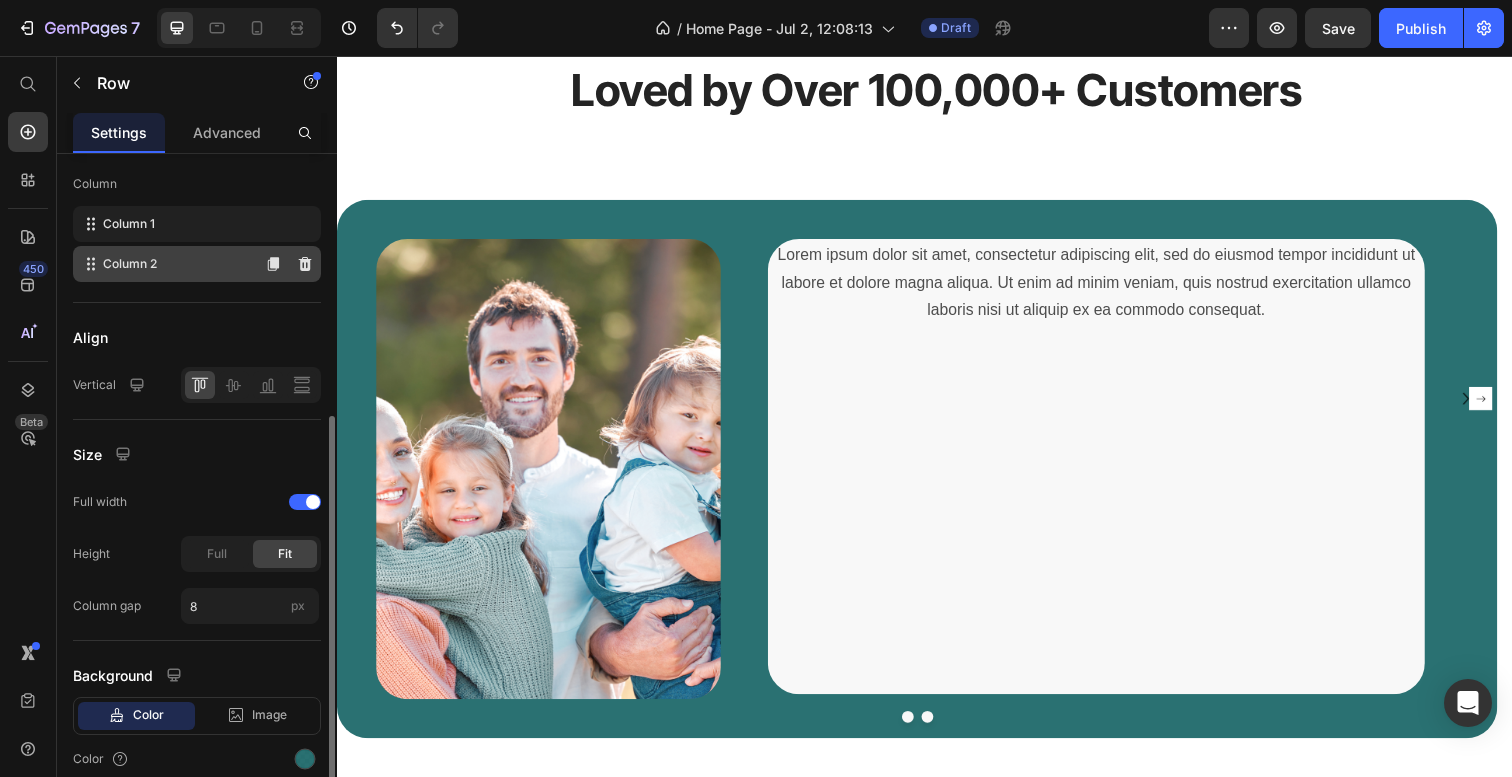 scroll, scrollTop: 380, scrollLeft: 0, axis: vertical 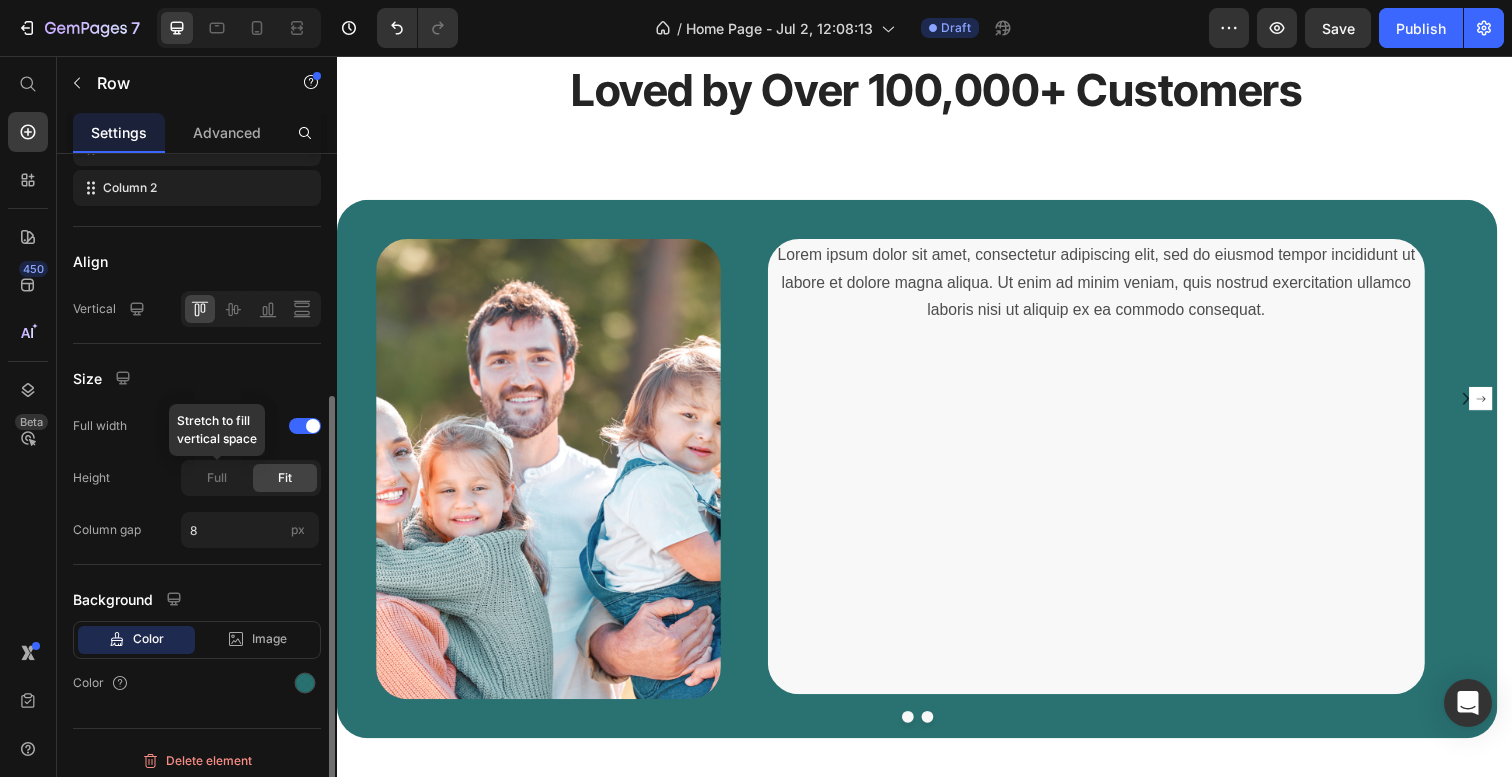 click on "Full Stretch to fill   vertical space Fit" 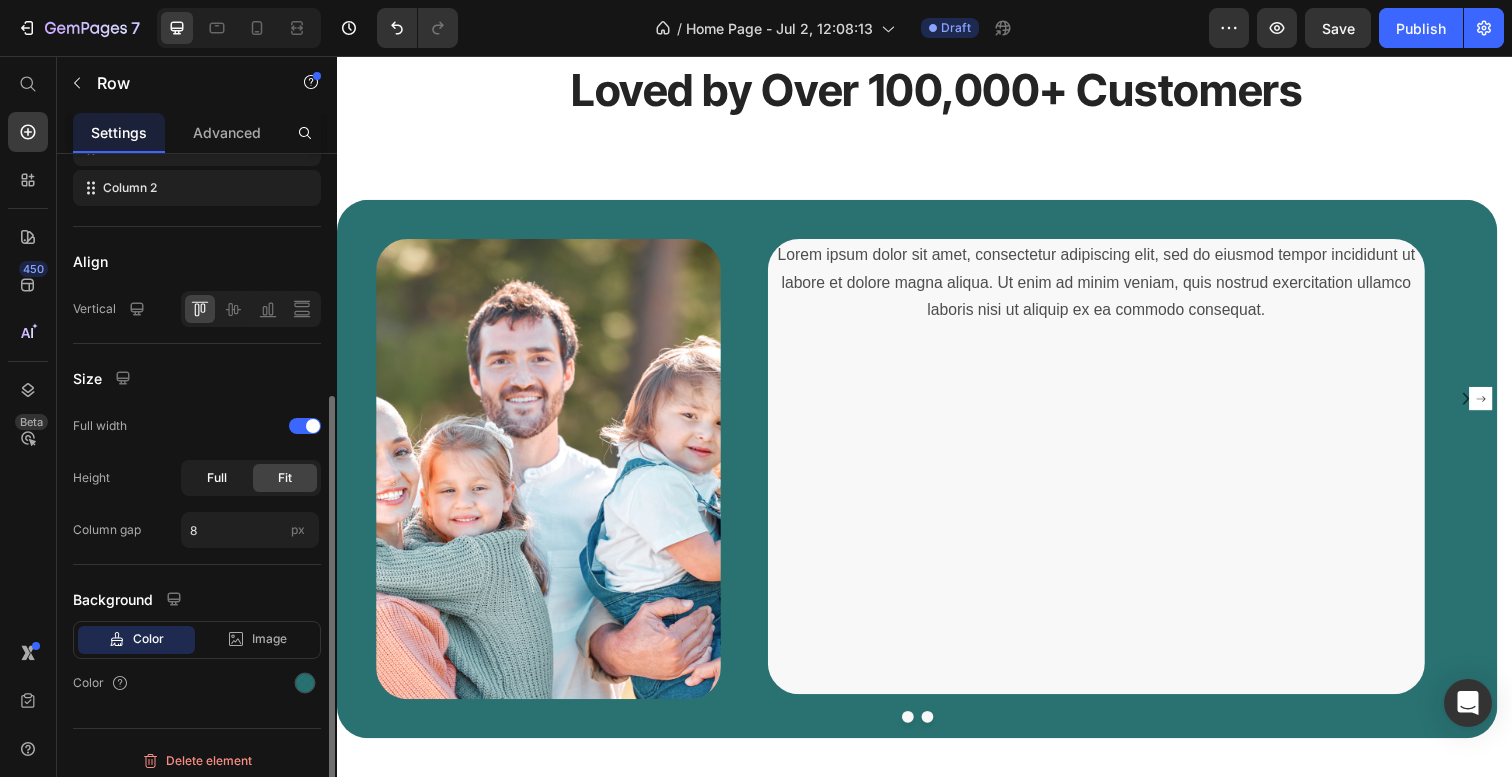 click on "Full" 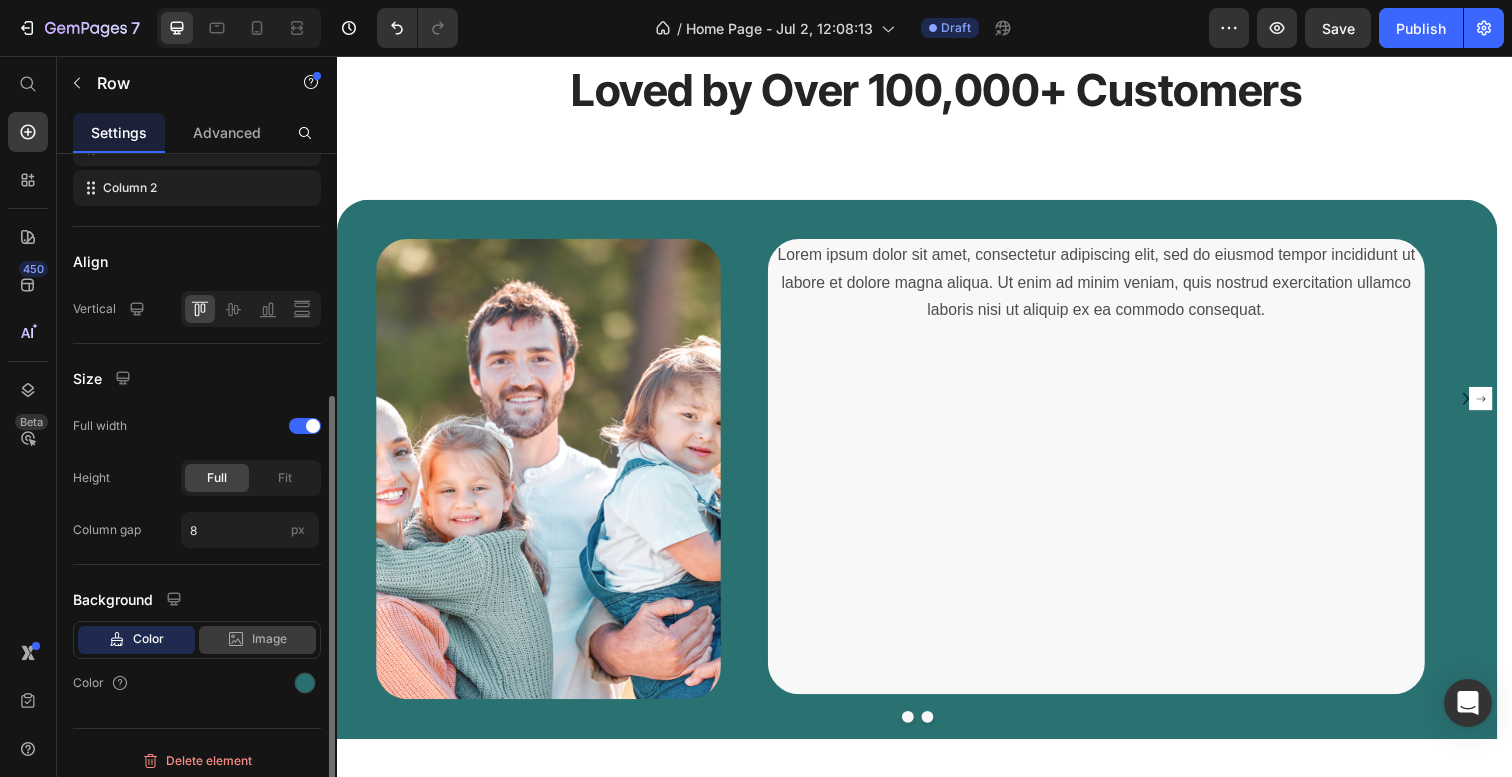 scroll, scrollTop: 389, scrollLeft: 0, axis: vertical 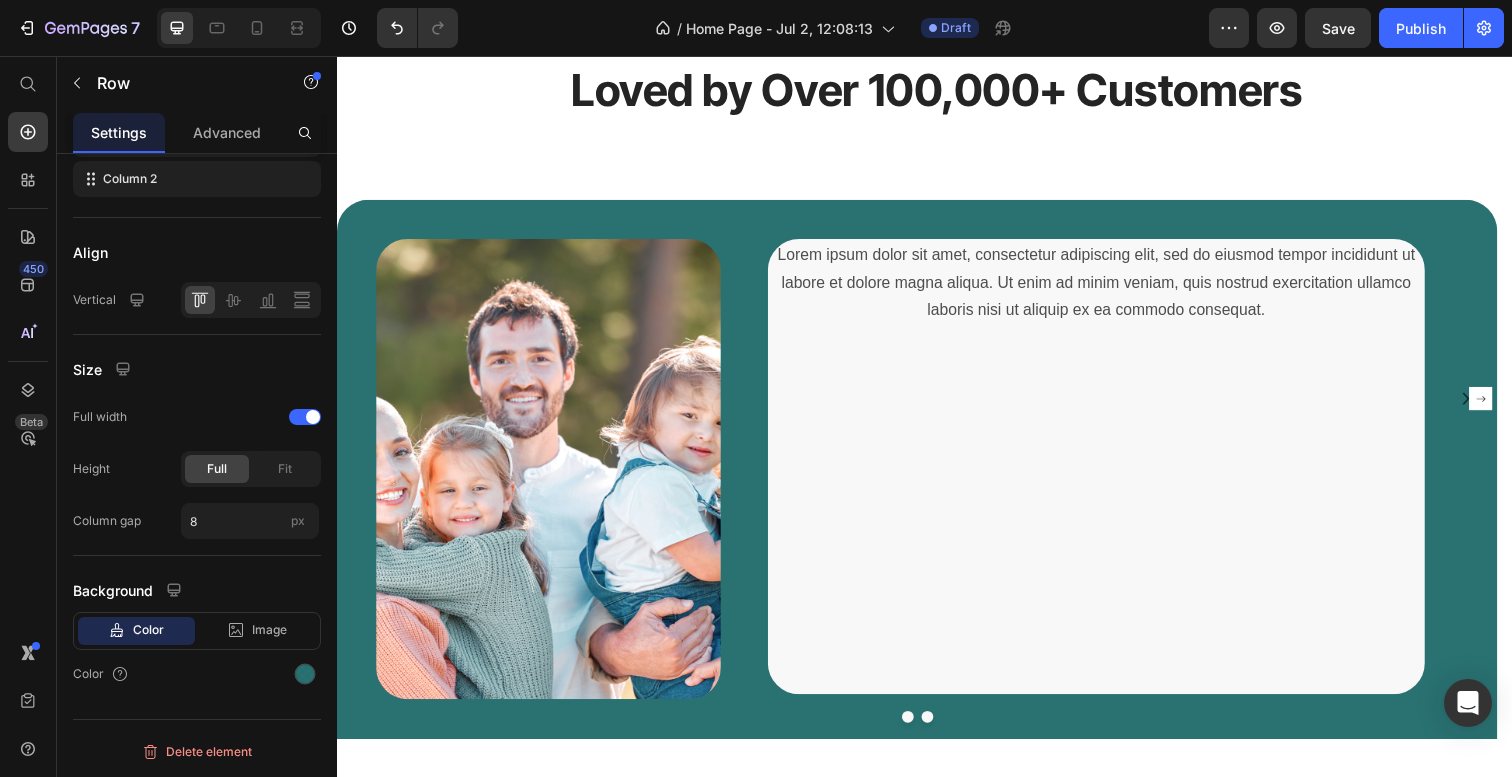 click at bounding box center [239, 28] 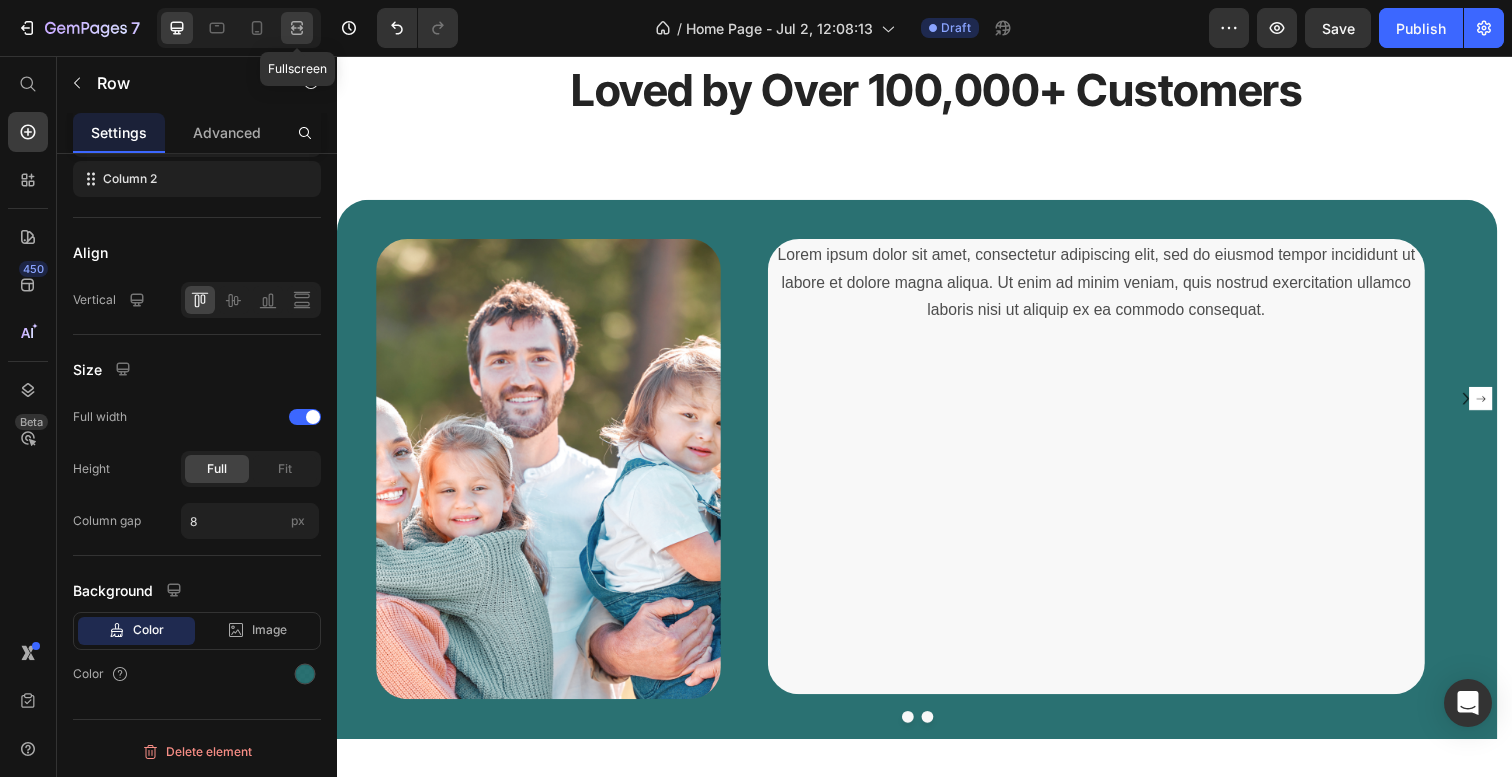 click 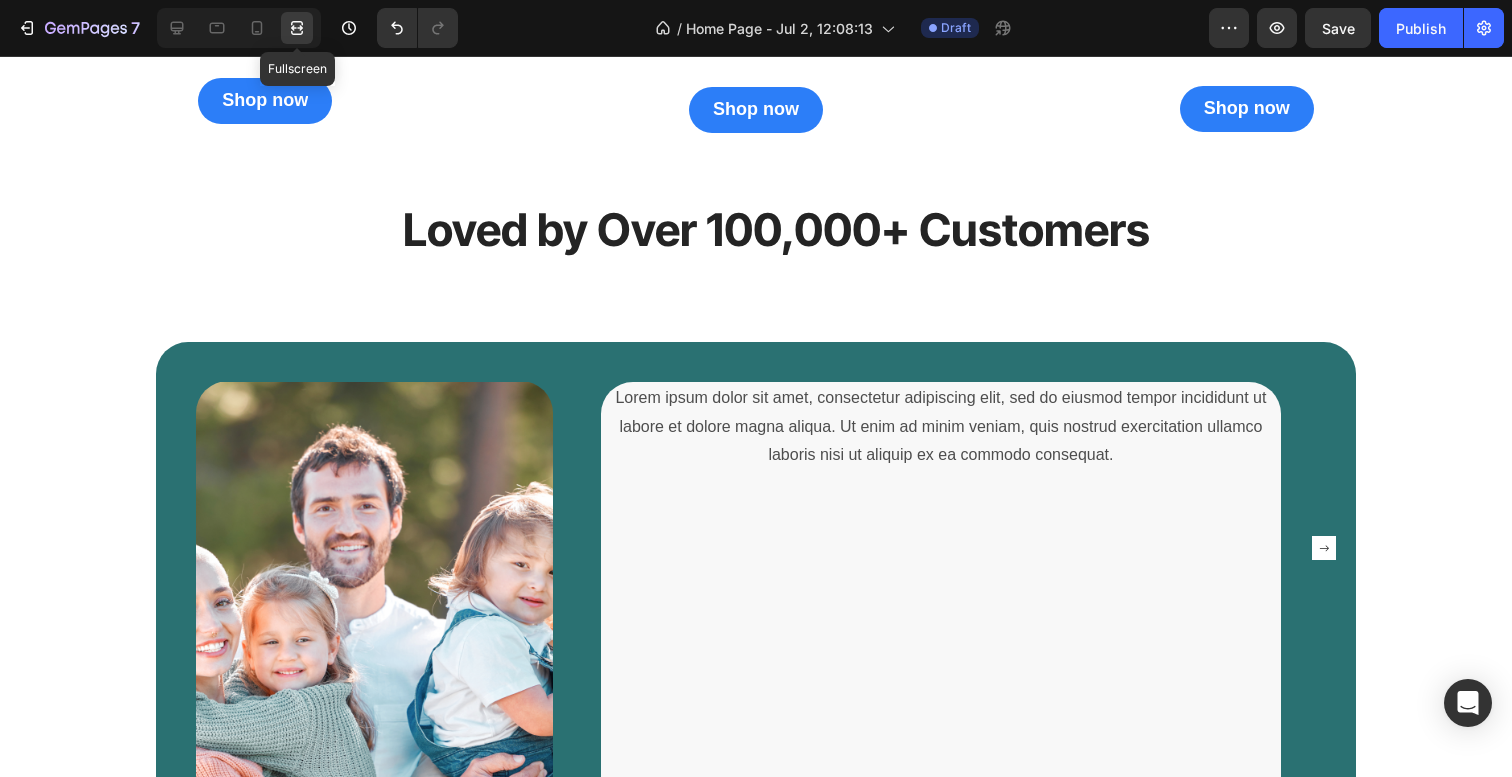 scroll, scrollTop: 2786, scrollLeft: 0, axis: vertical 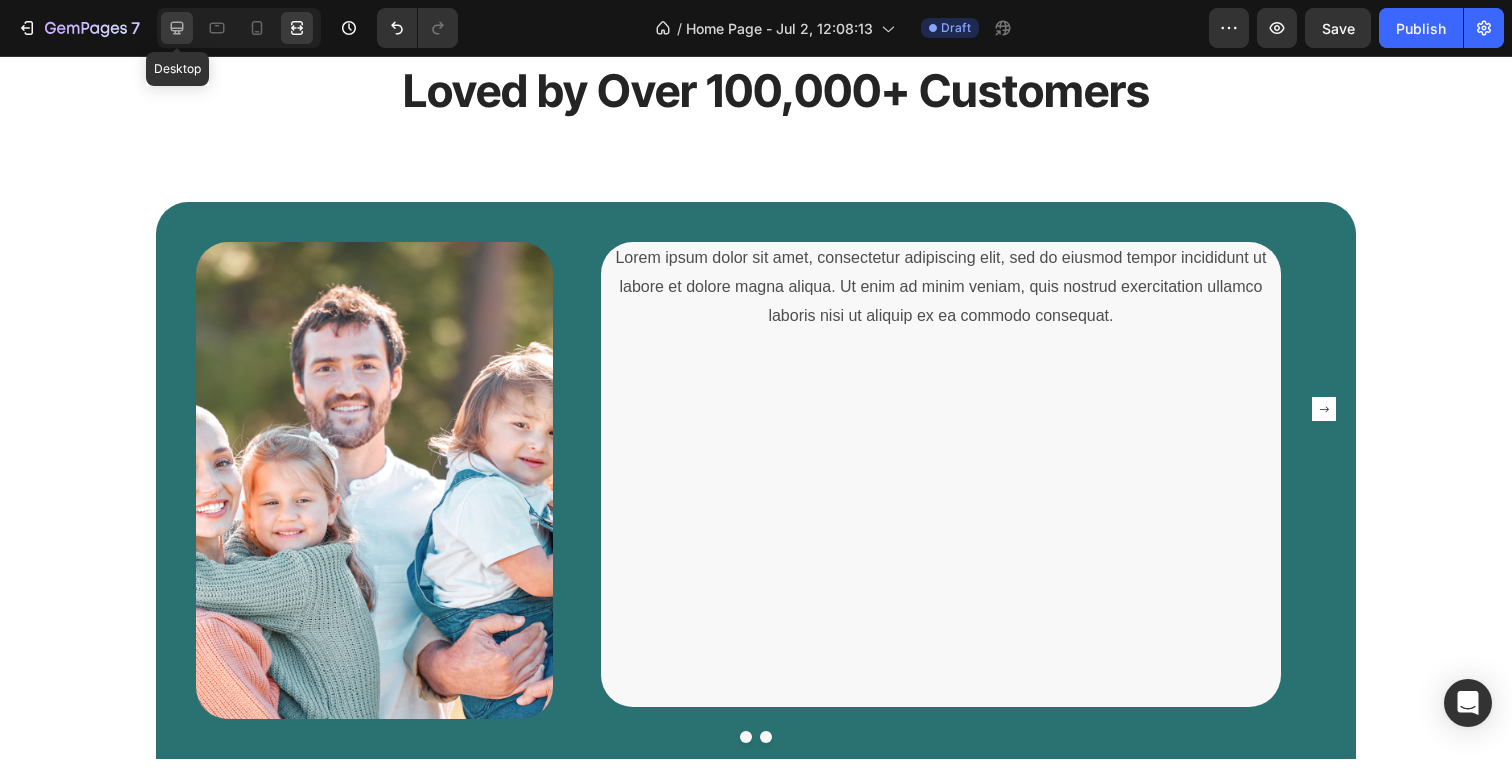click 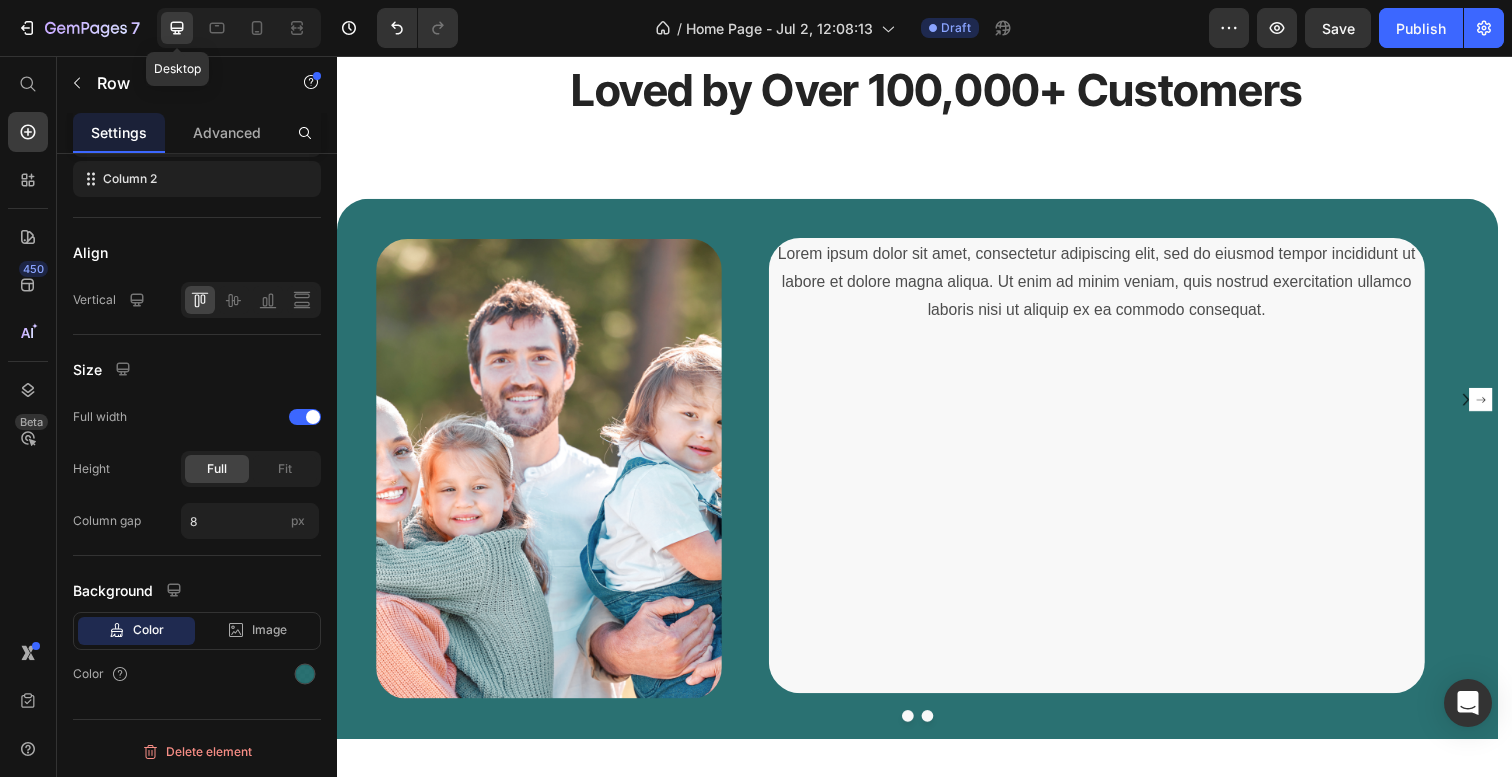 scroll, scrollTop: 2647, scrollLeft: 0, axis: vertical 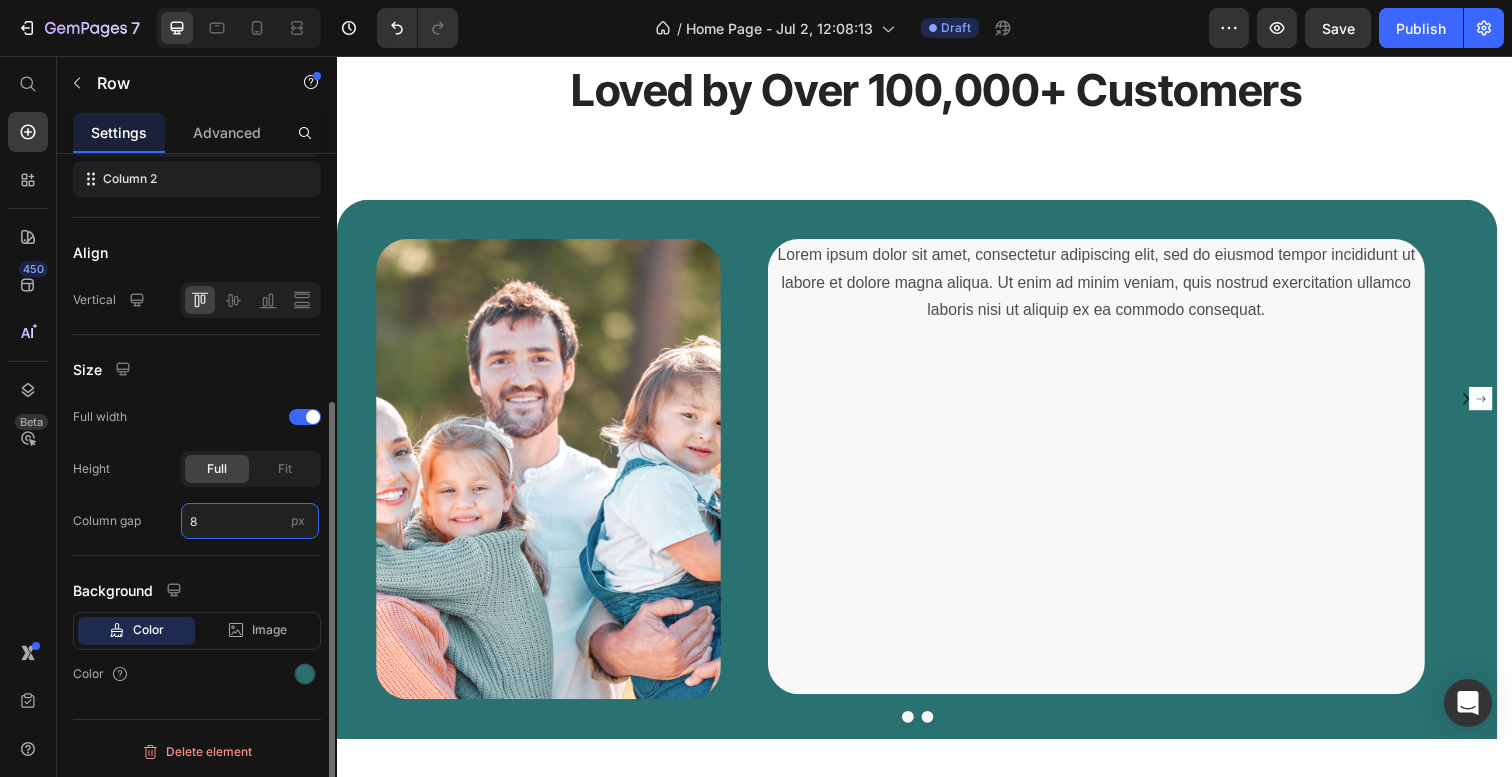 click on "8" at bounding box center (250, 521) 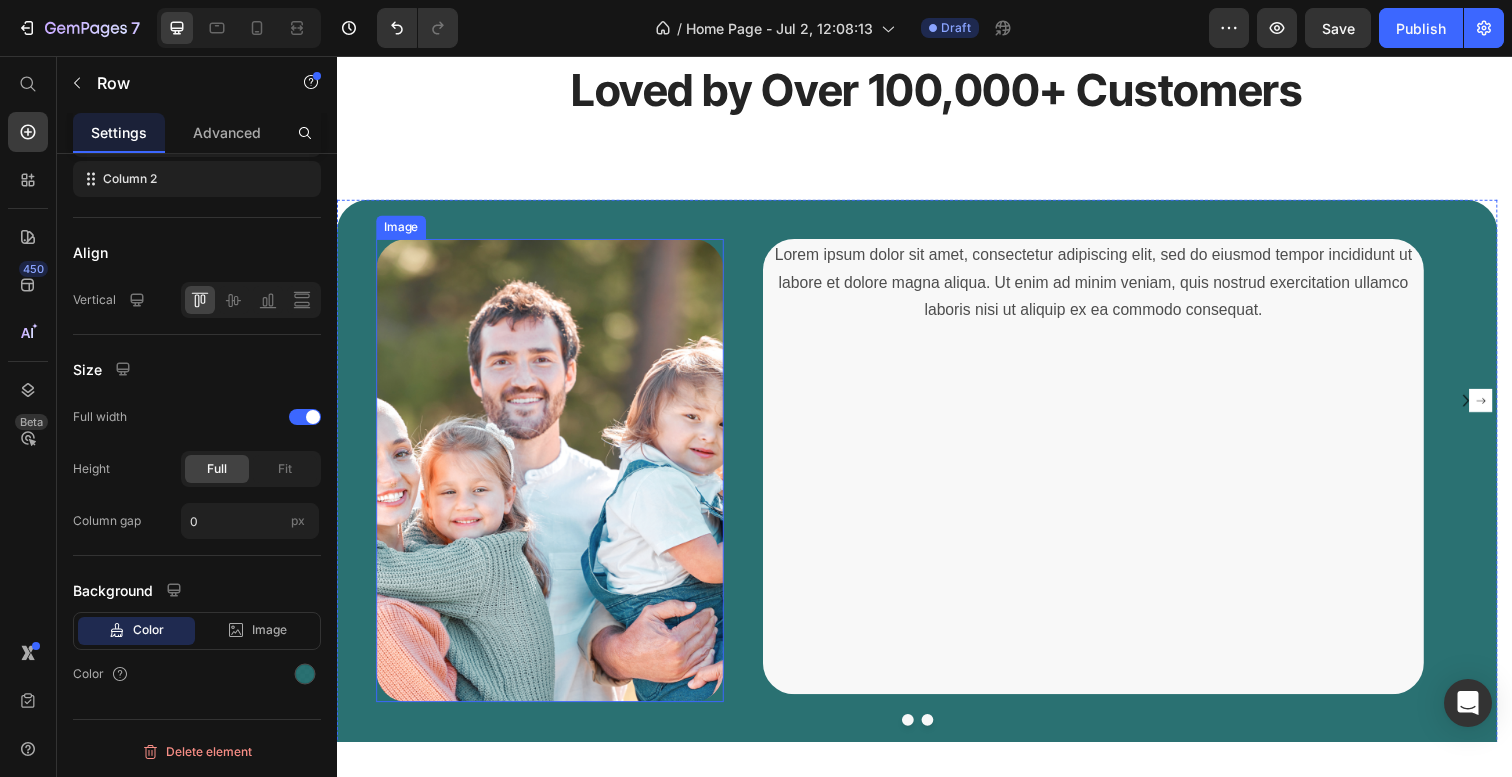 click at bounding box center [554, 479] 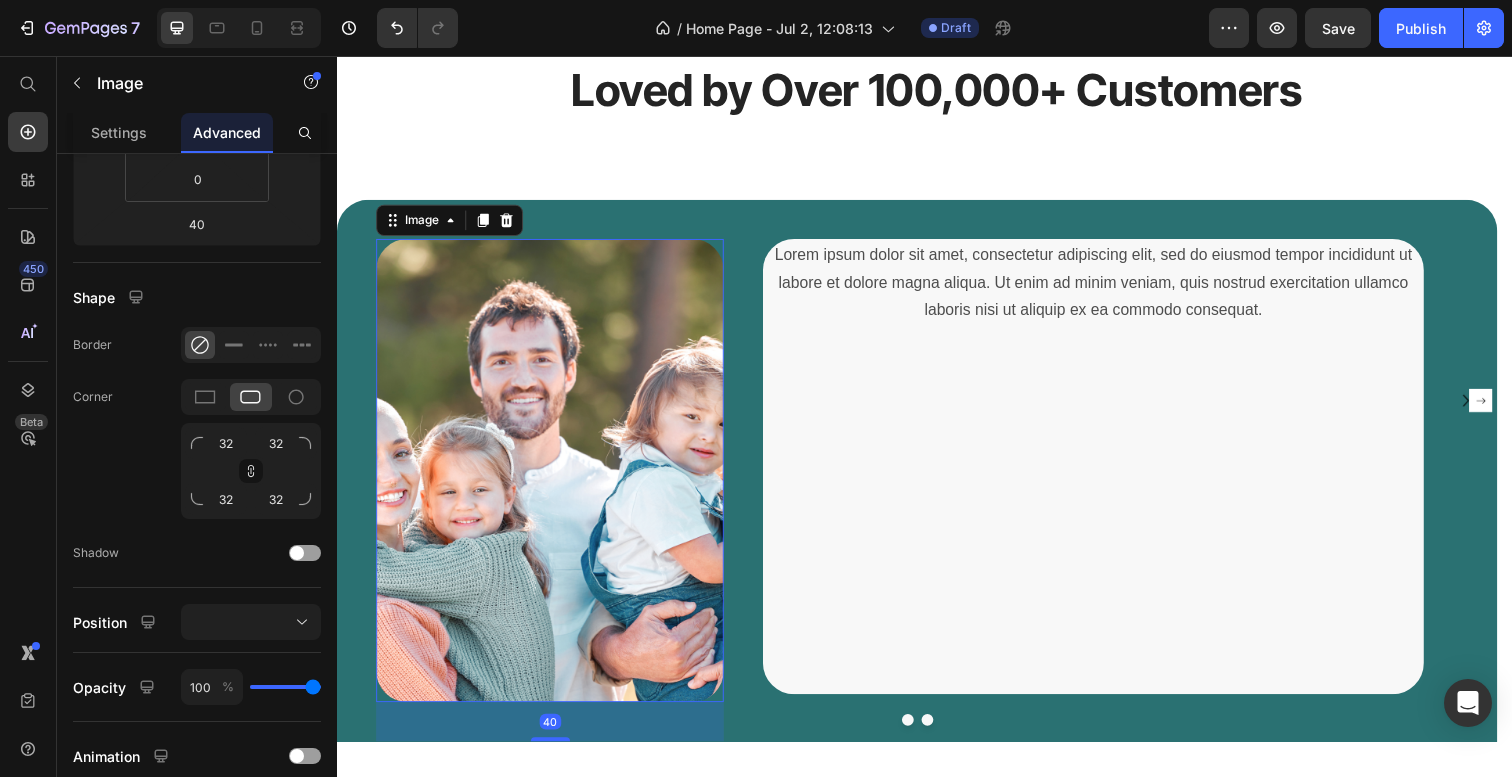 scroll, scrollTop: 0, scrollLeft: 0, axis: both 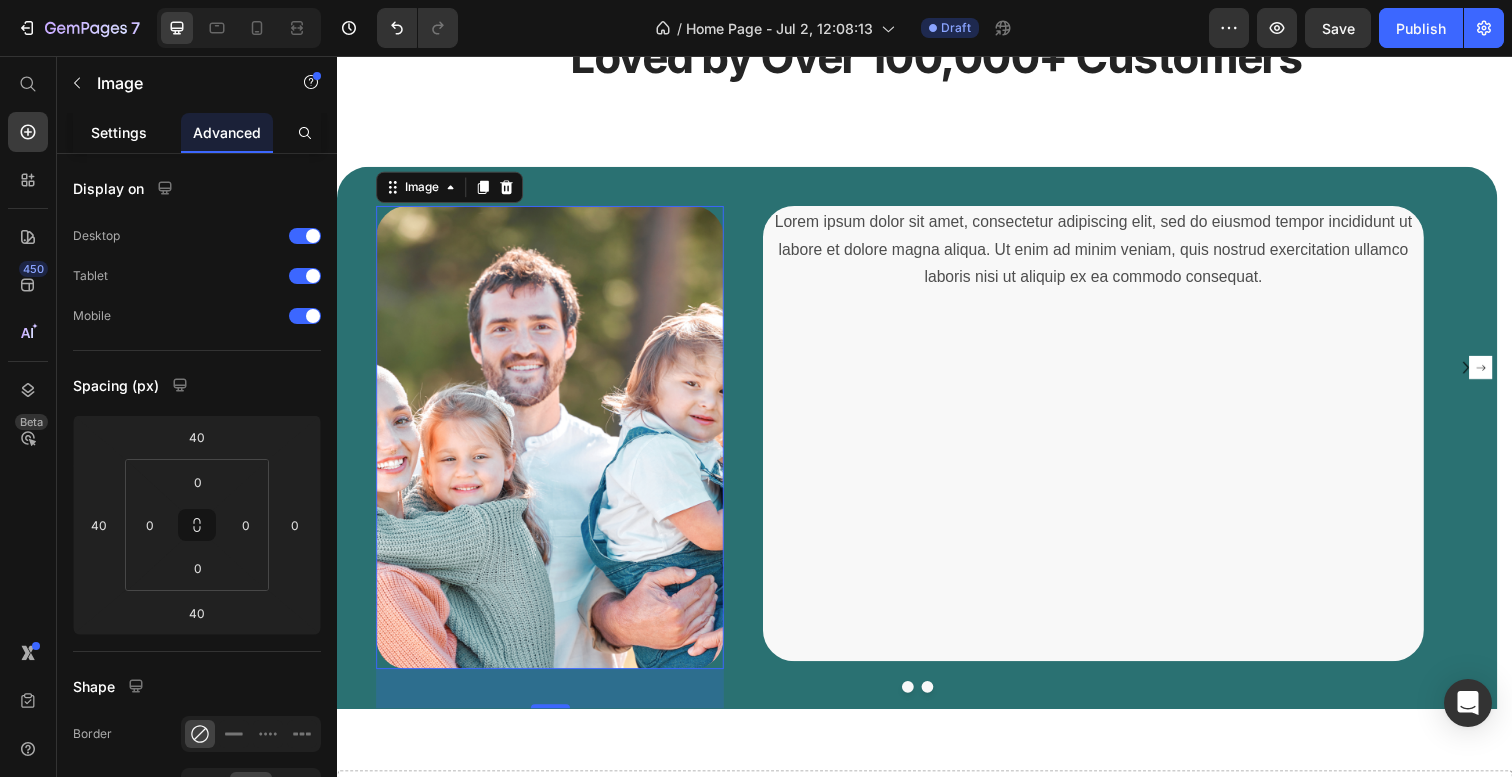 click on "Settings" 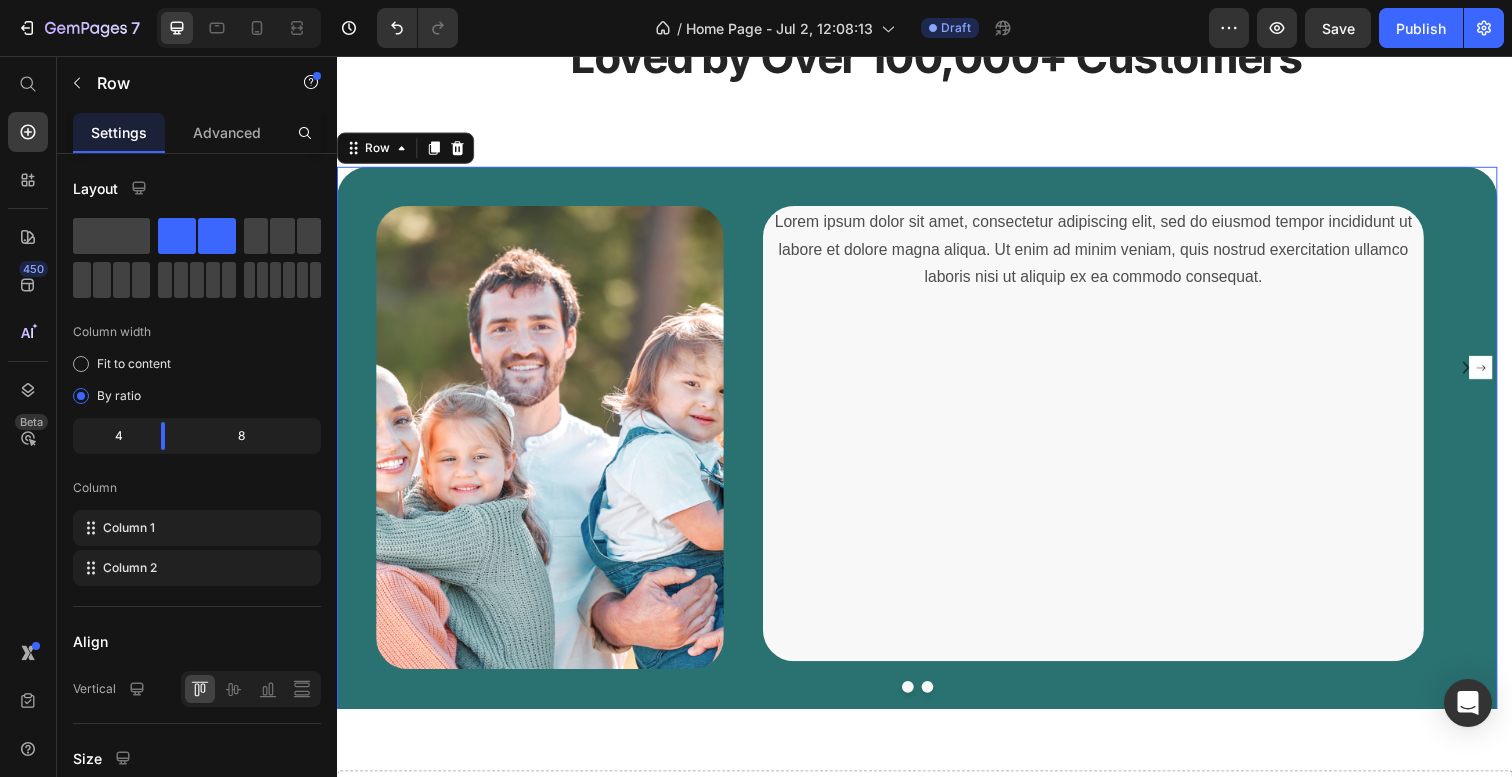 click on "Lorem ipsum dolor sit amet, consectetur adipiscing elit, sed do eiusmod tempor incididunt ut labore et dolore magna aliqua. Ut enim ad minim veniam, quis nostrud exercitation ullamco laboris nisi ut aliquip ex ea commodo consequat.                           Text Block" at bounding box center (1127, 517) 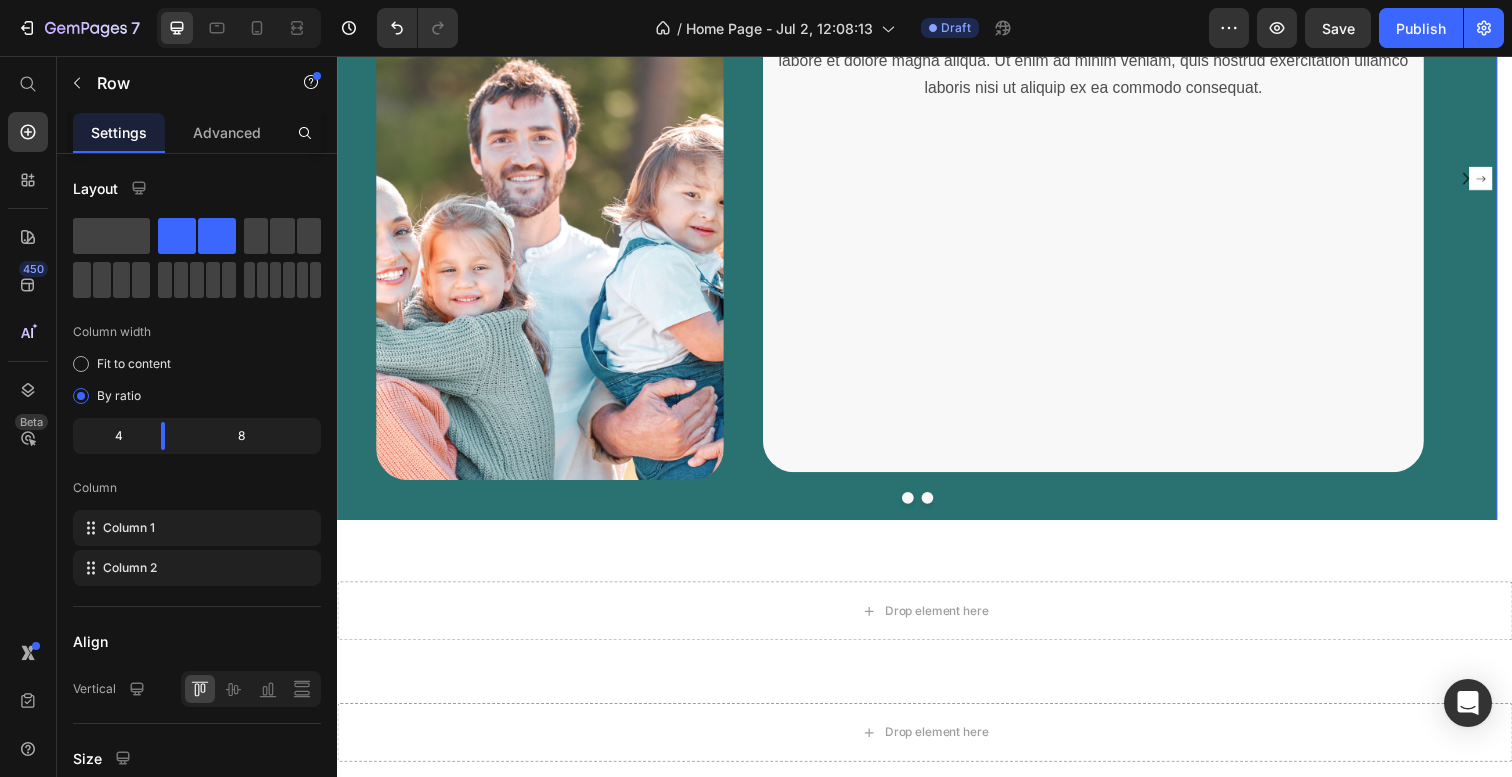 scroll, scrollTop: 2877, scrollLeft: 0, axis: vertical 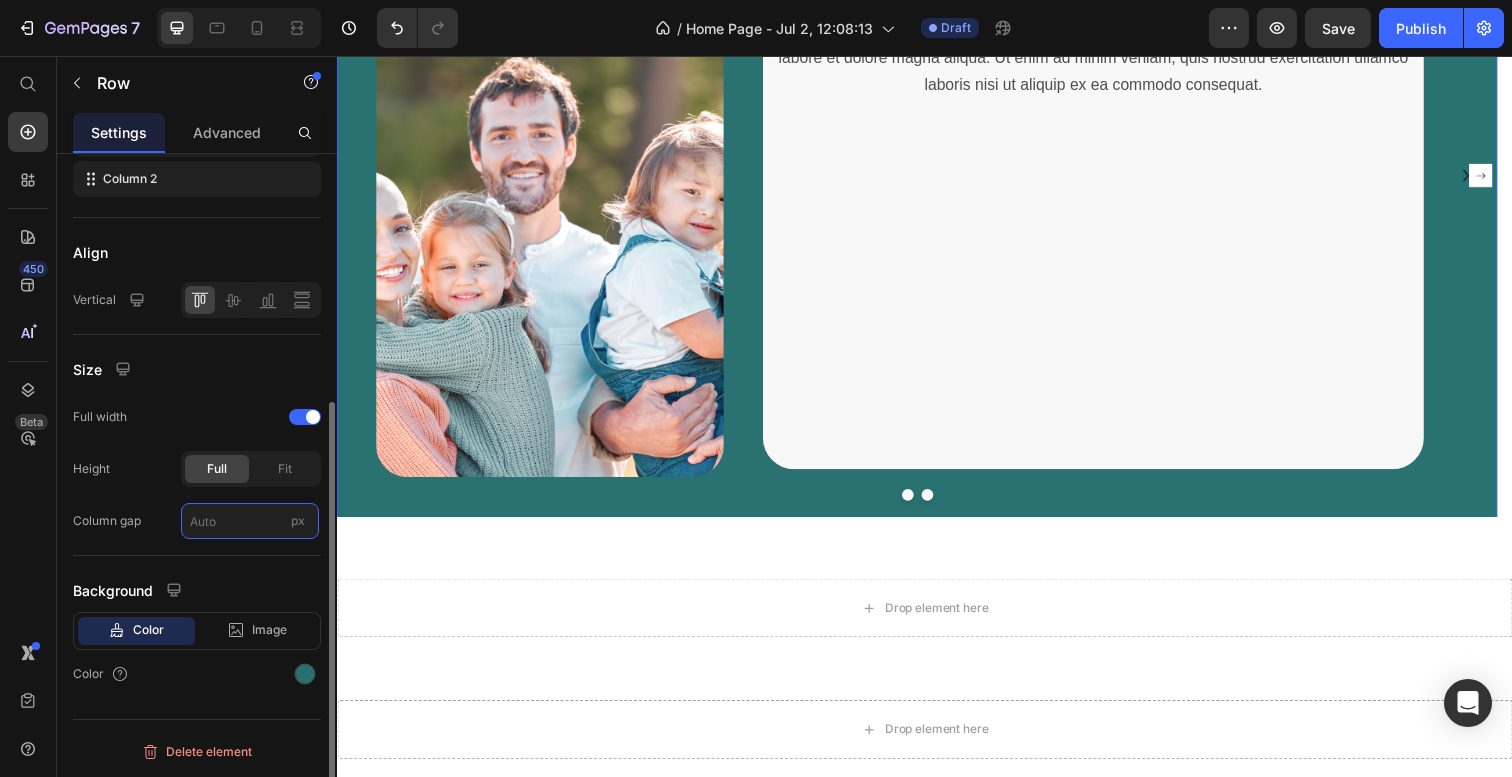 click on "px" at bounding box center (250, 521) 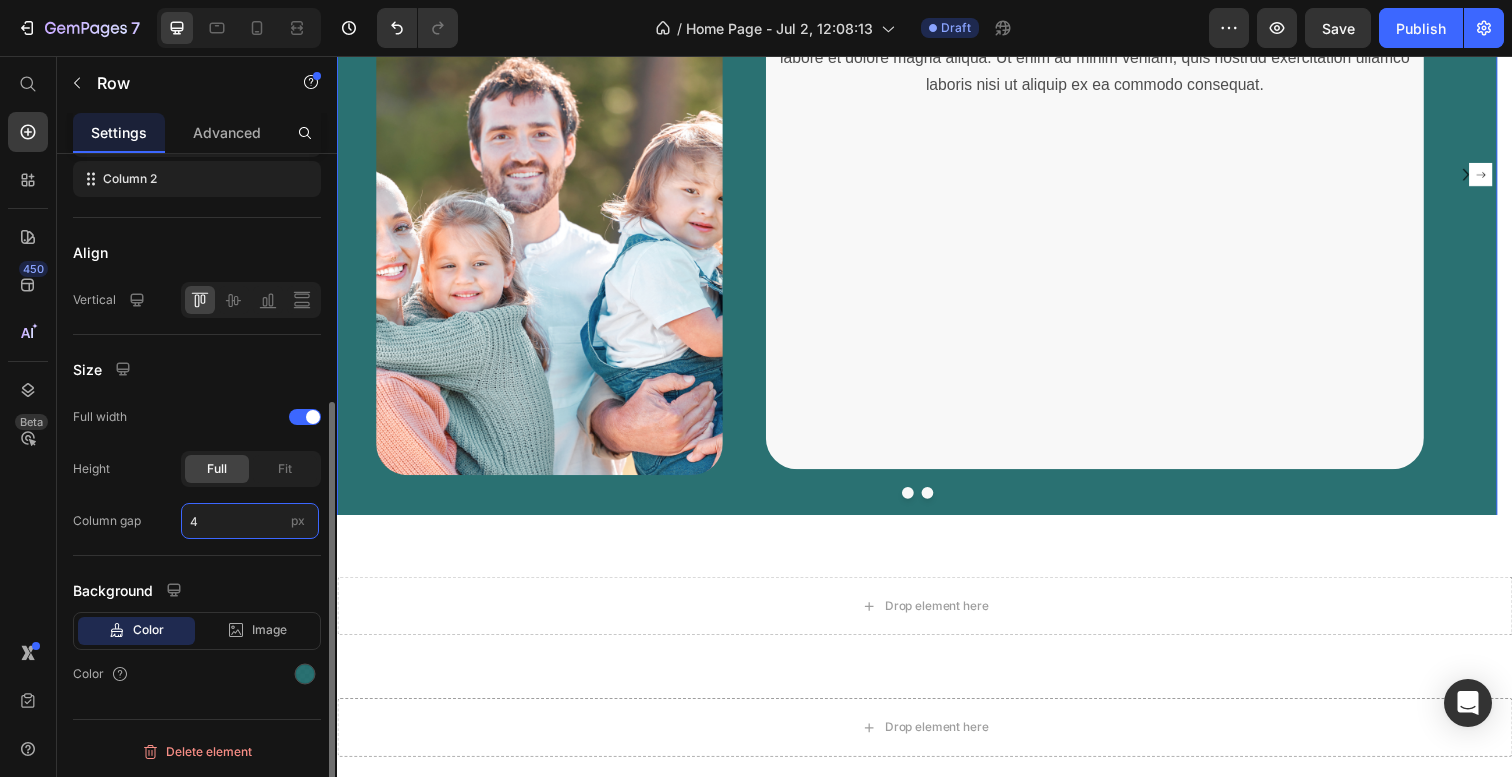 type on "40" 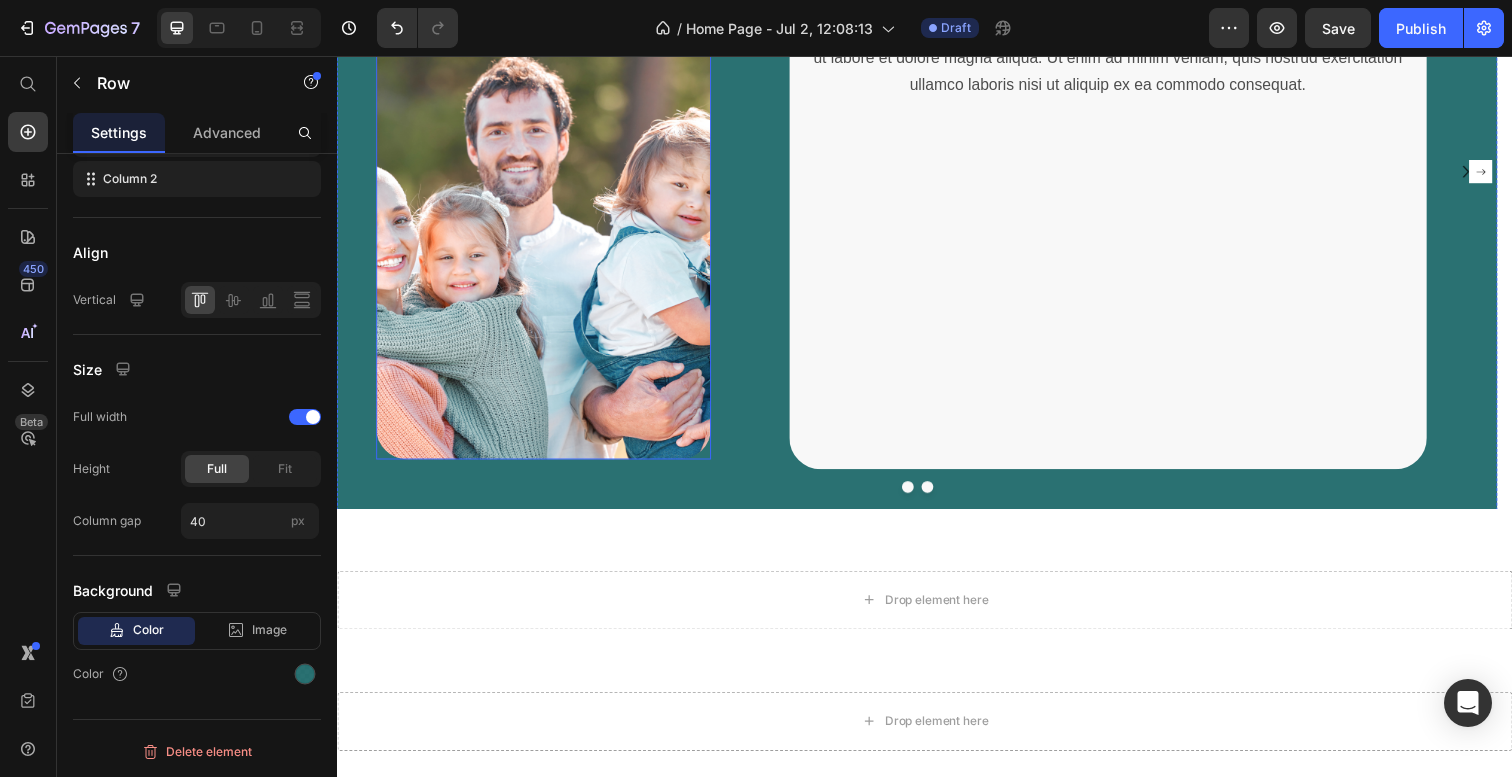 click at bounding box center (548, 241) 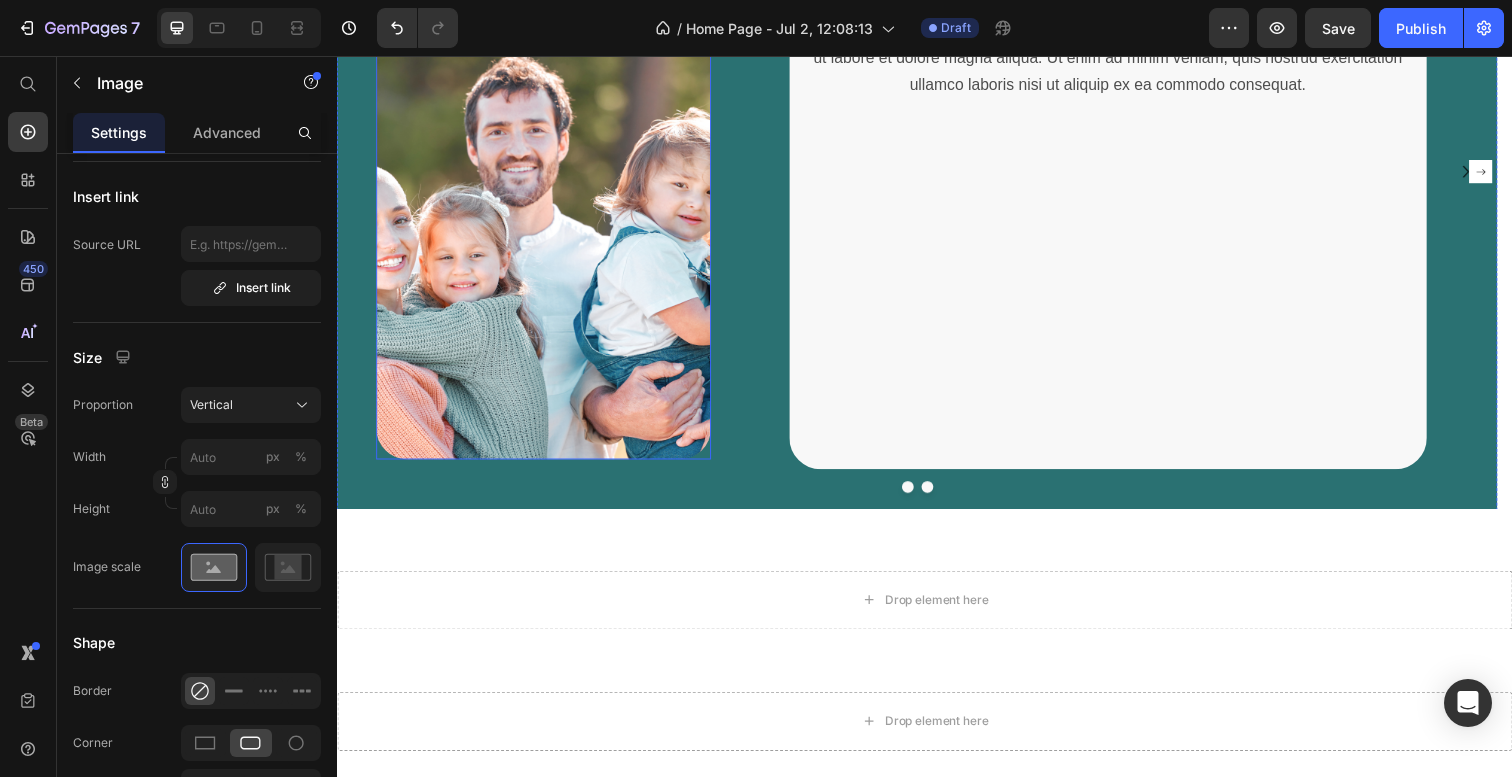 scroll, scrollTop: 0, scrollLeft: 0, axis: both 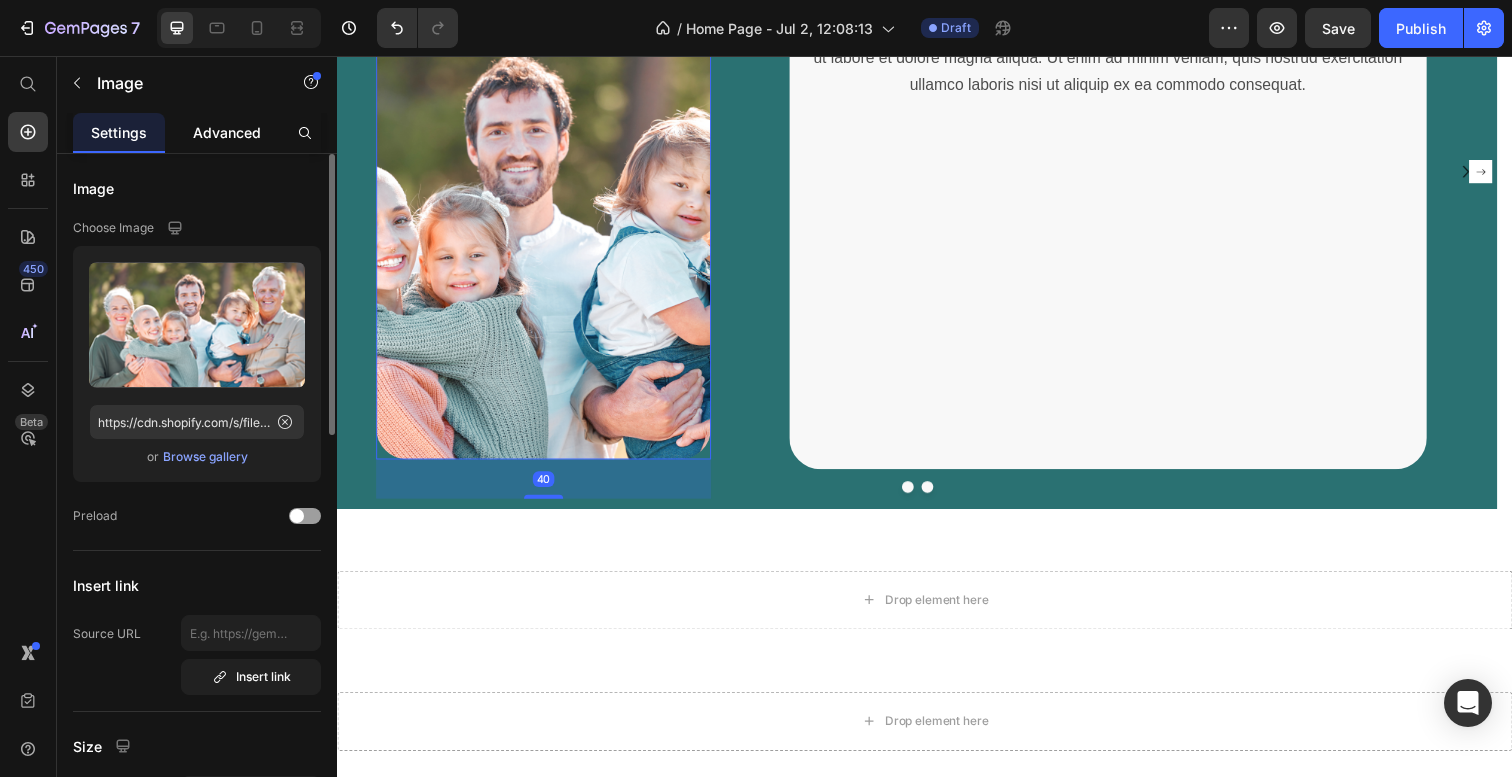 click on "Advanced" 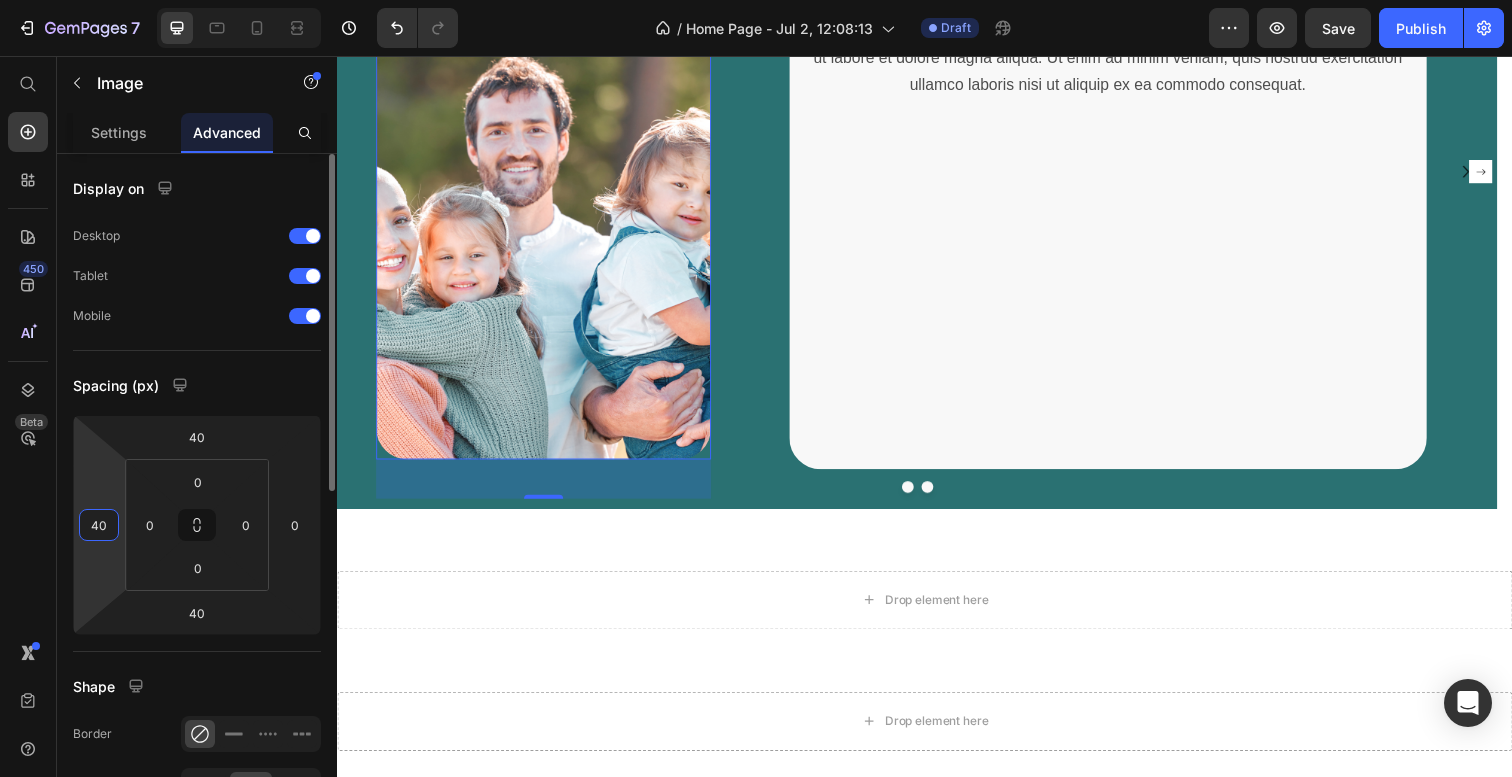 click on "40" at bounding box center [99, 525] 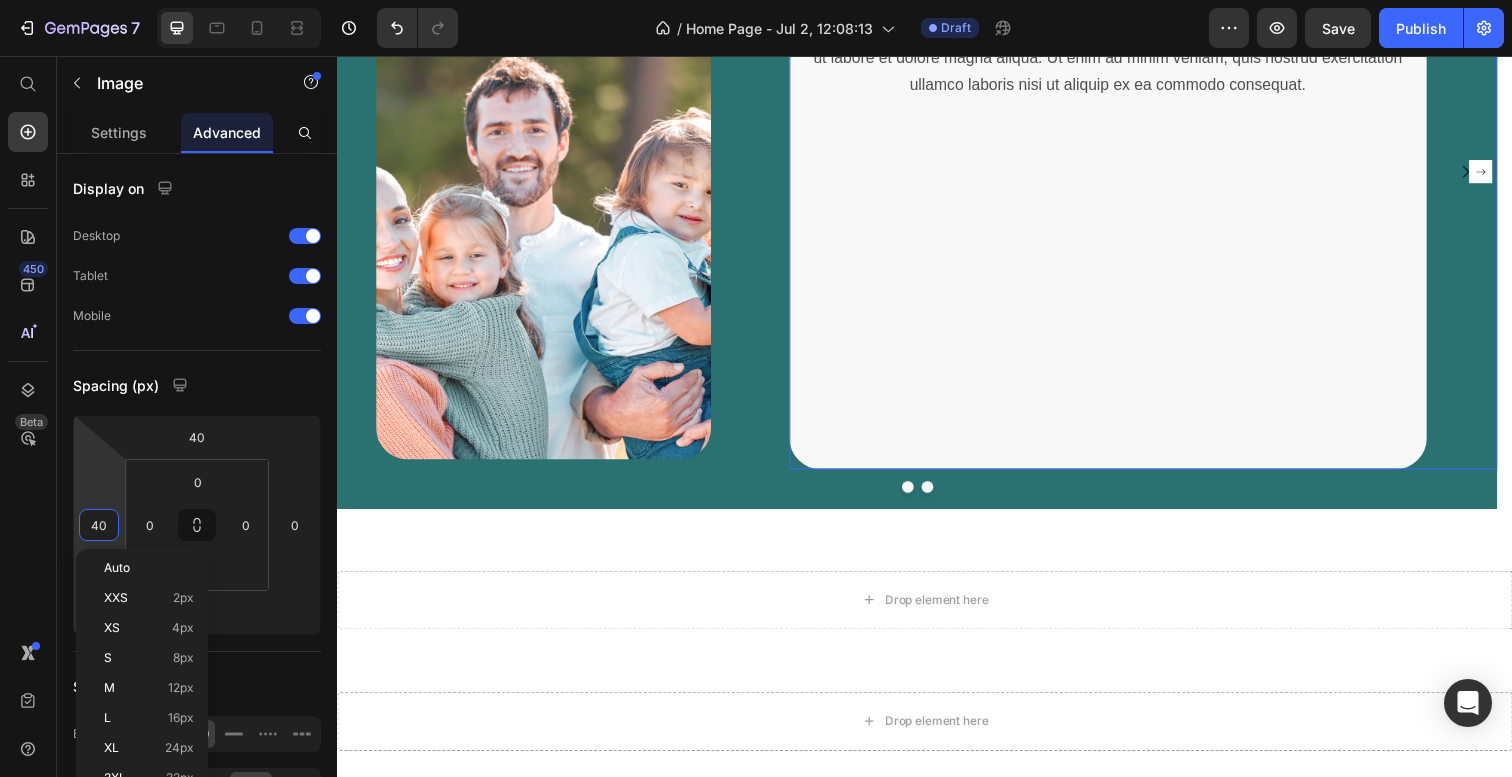 click at bounding box center (1124, 317) 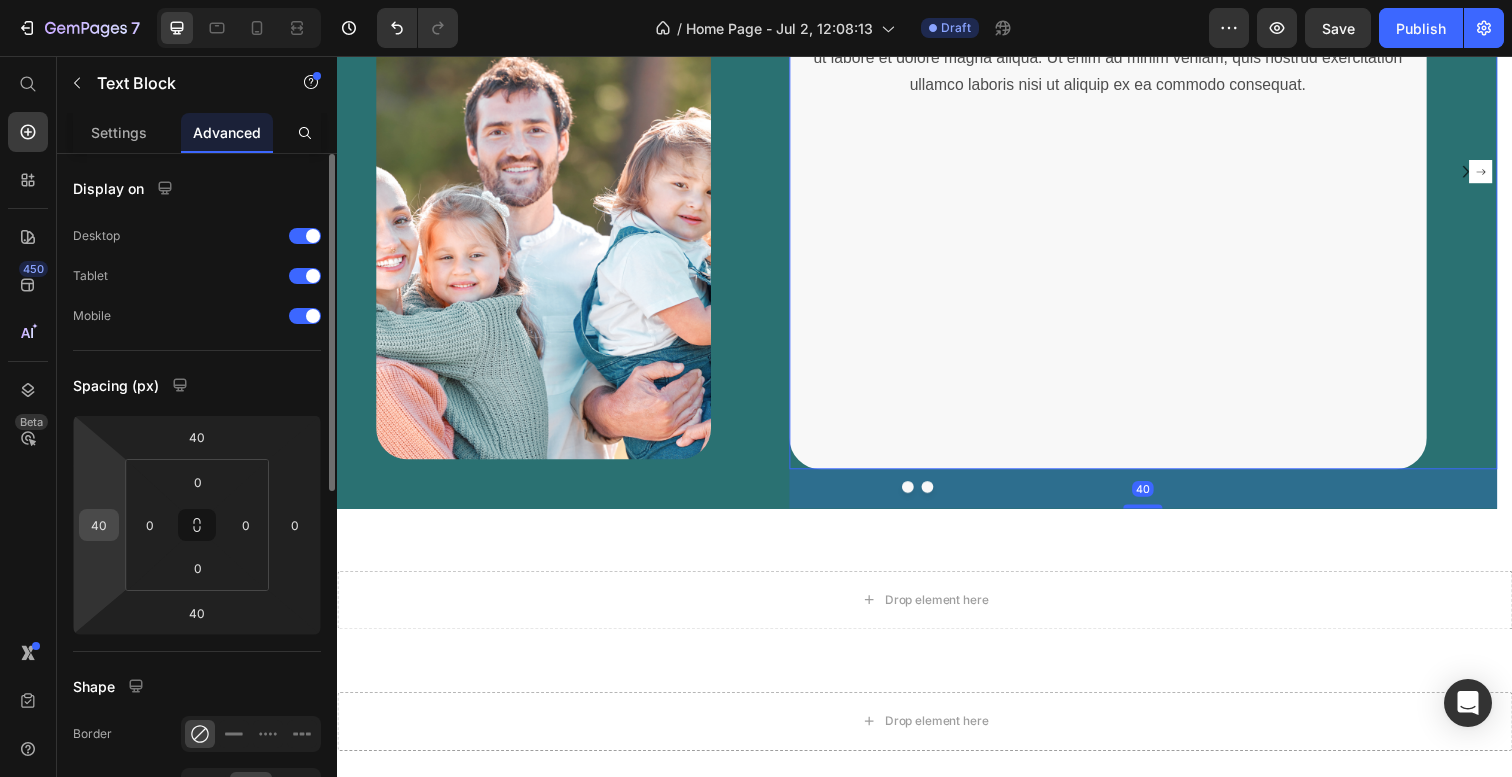 click on "40" at bounding box center [99, 525] 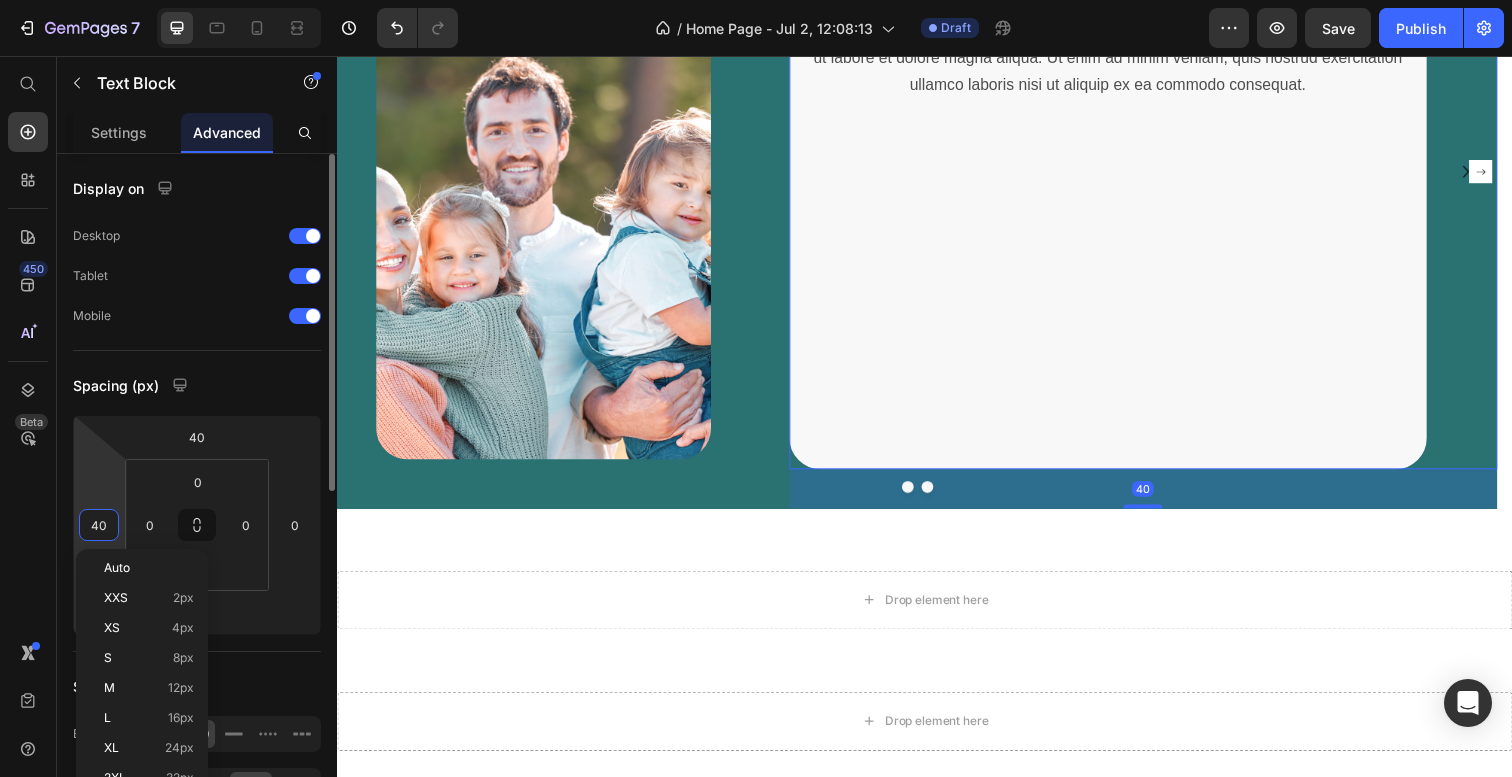 type on "0" 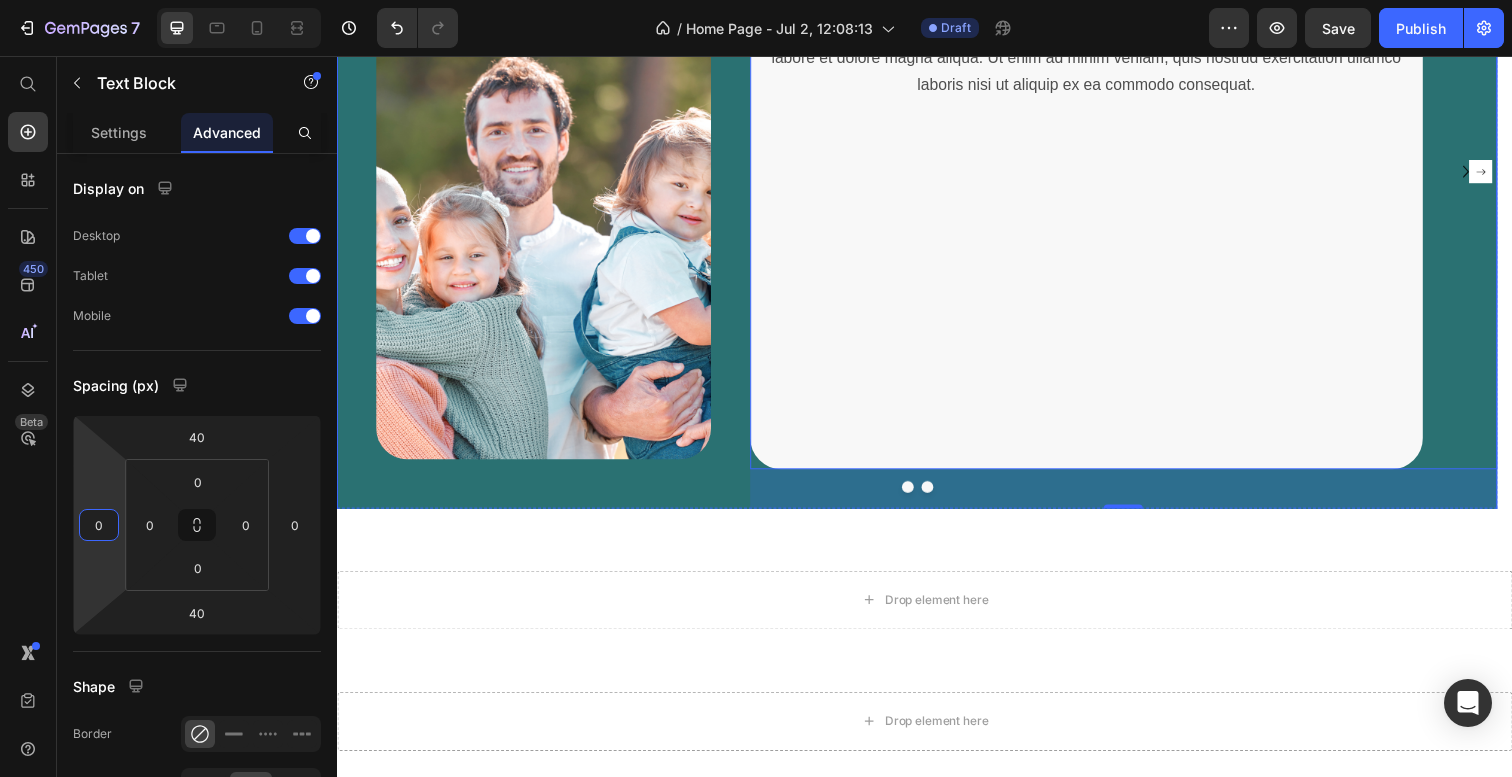 click at bounding box center [548, 241] 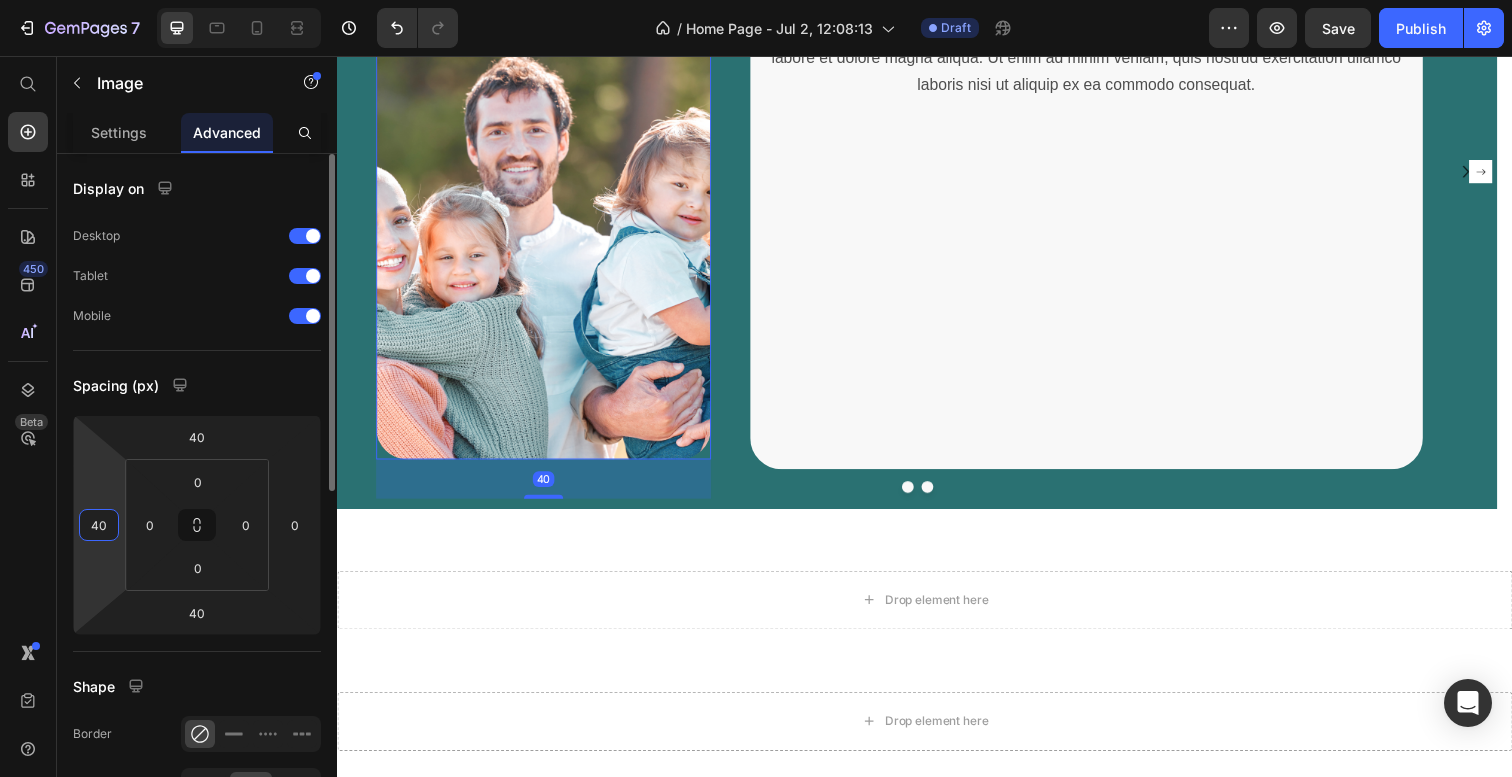 click on "40" at bounding box center [99, 525] 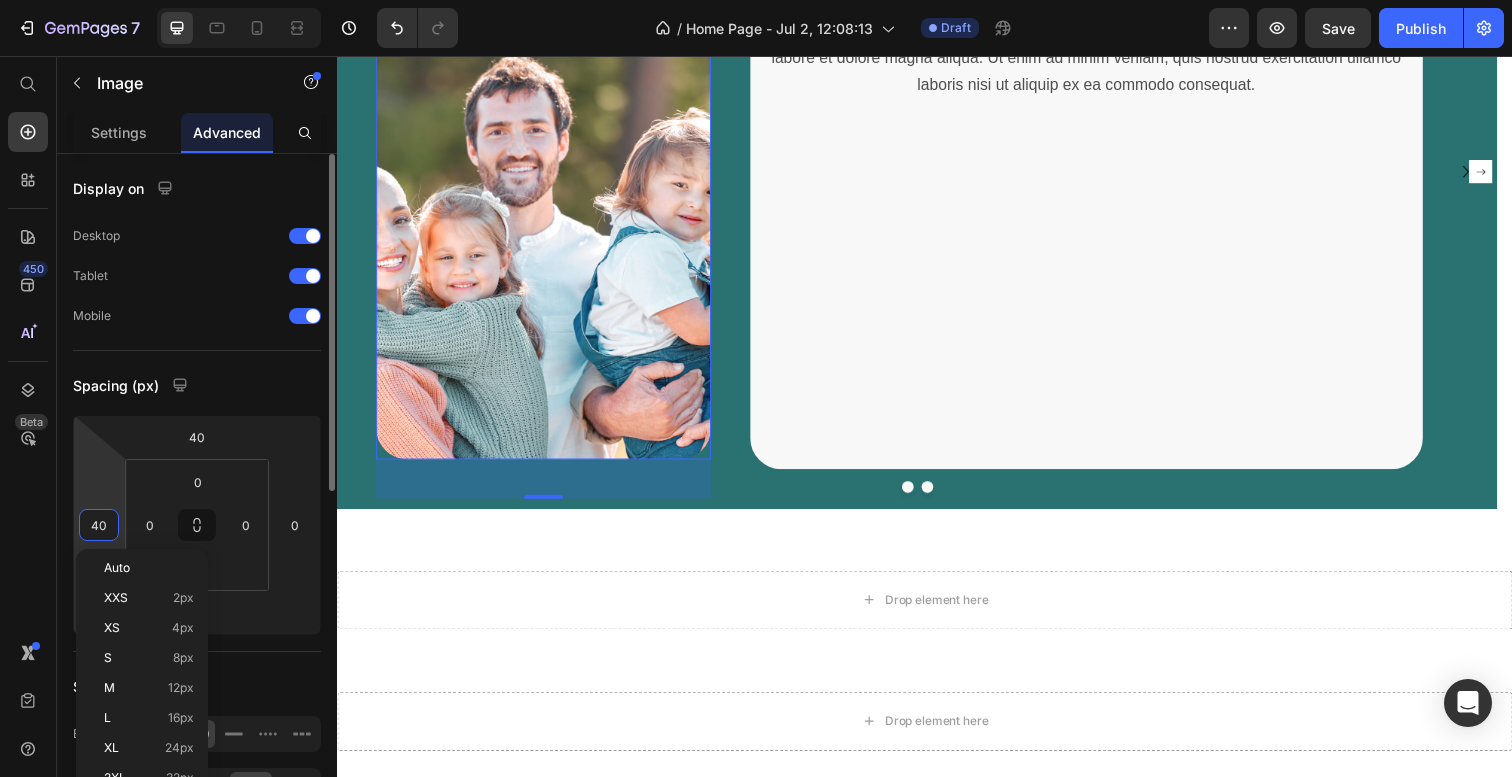 type on "0" 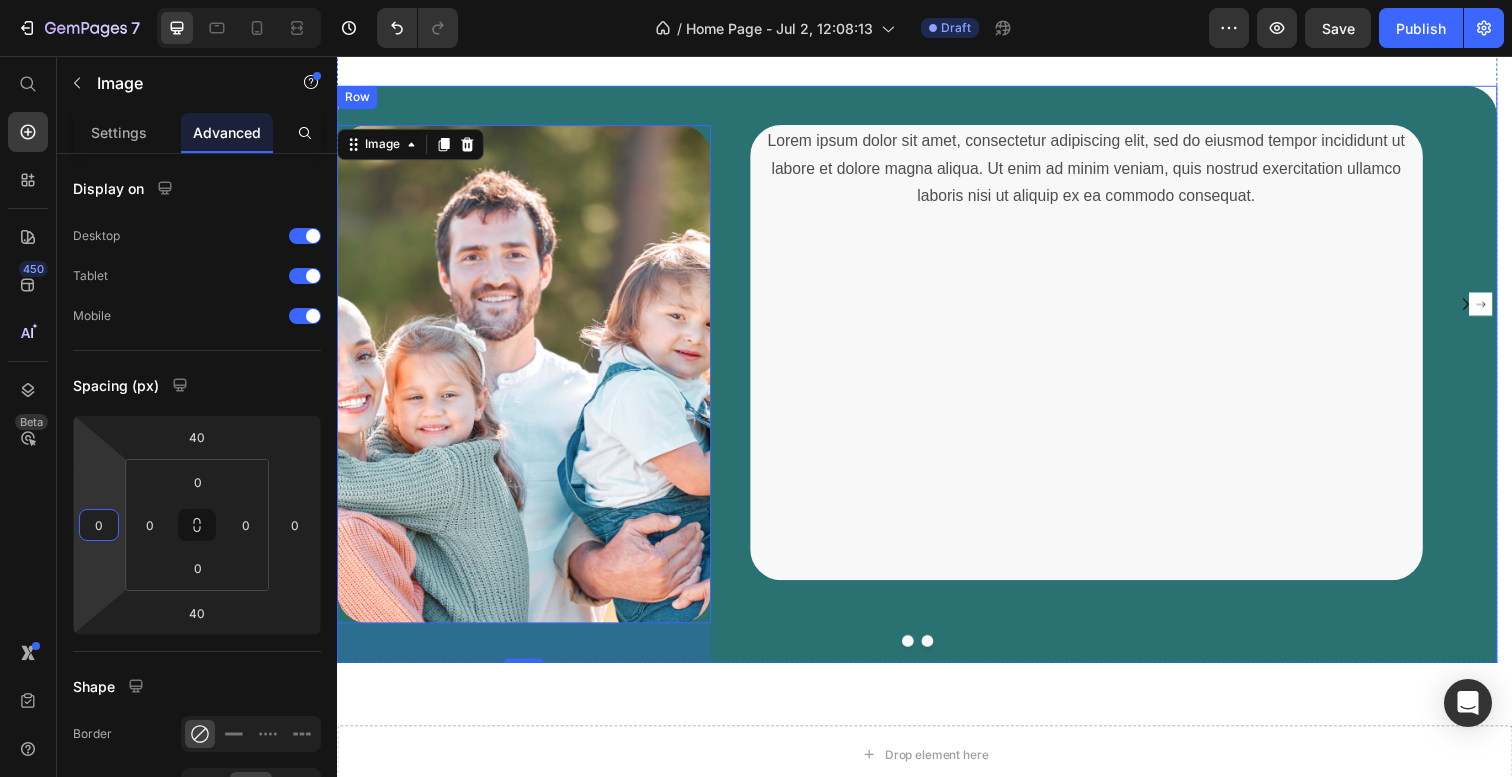 scroll, scrollTop: 2765, scrollLeft: 0, axis: vertical 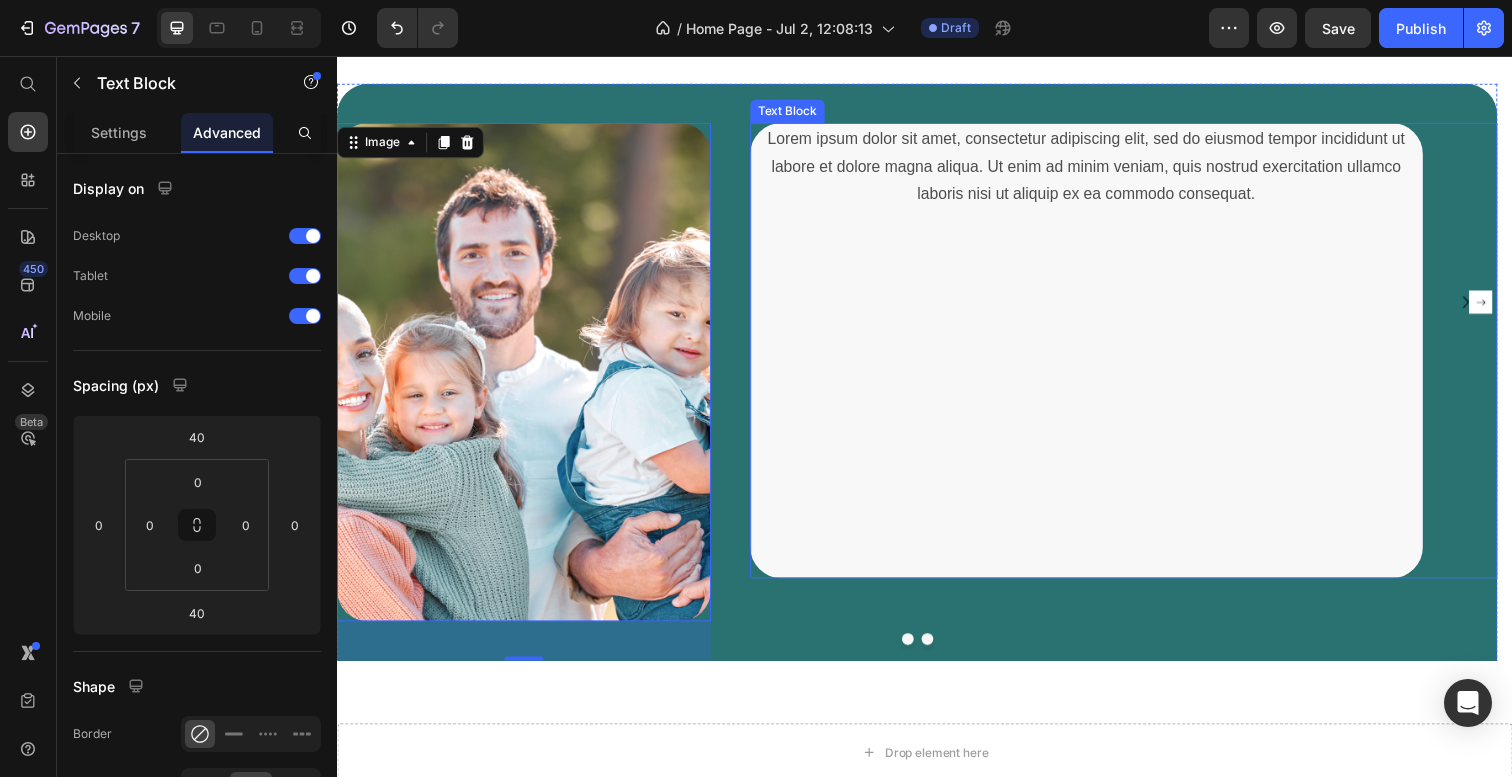 click at bounding box center [1102, 458] 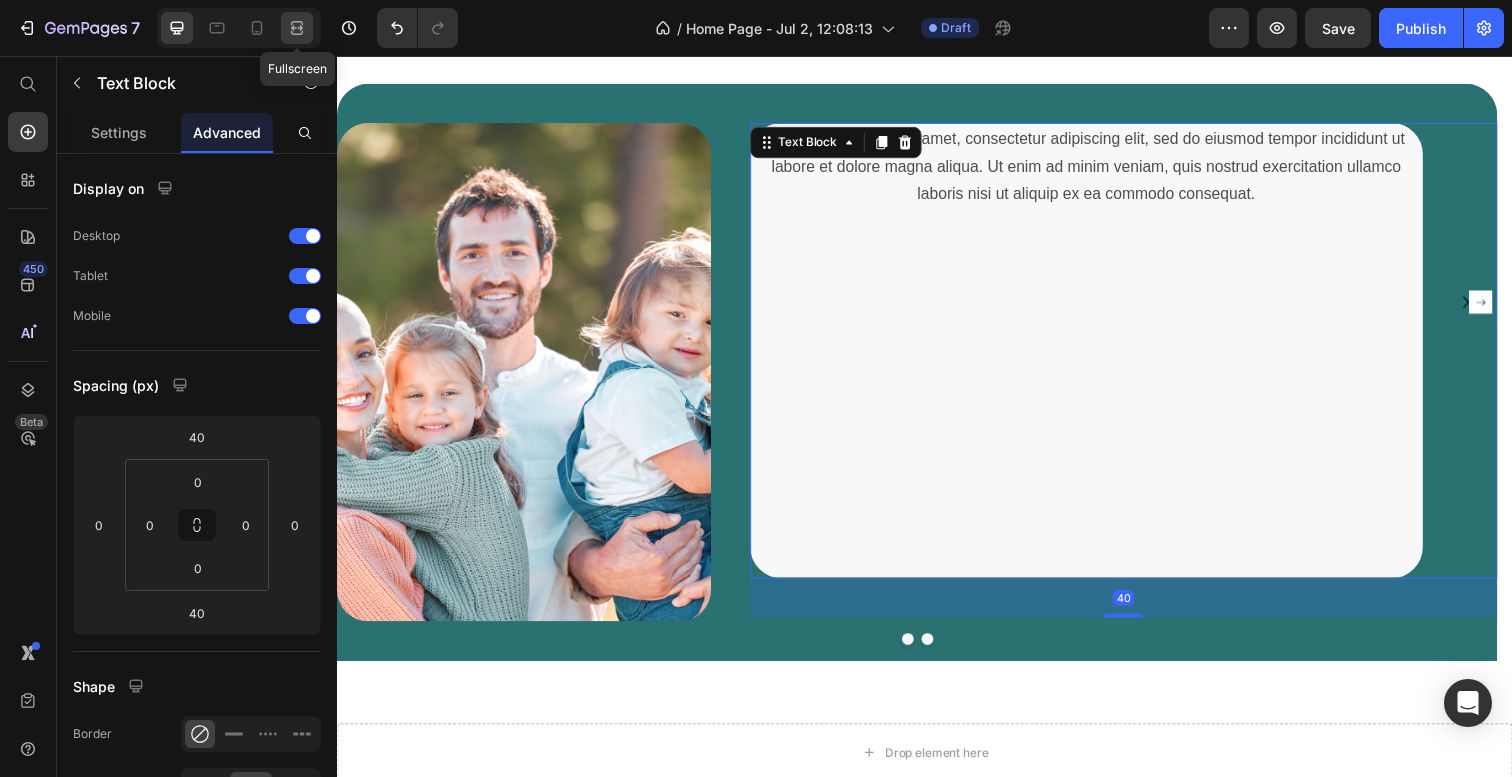 click 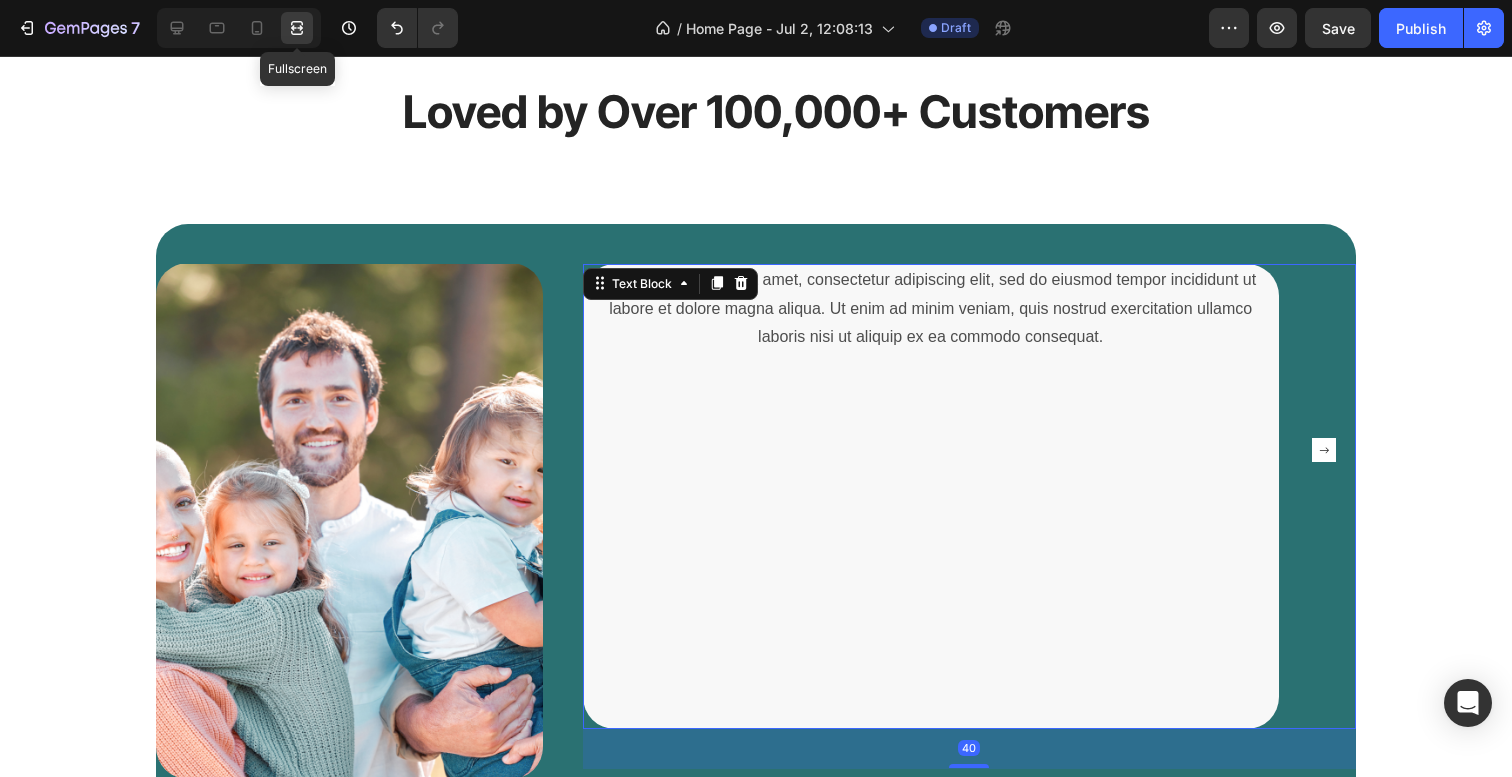 scroll, scrollTop: 2904, scrollLeft: 0, axis: vertical 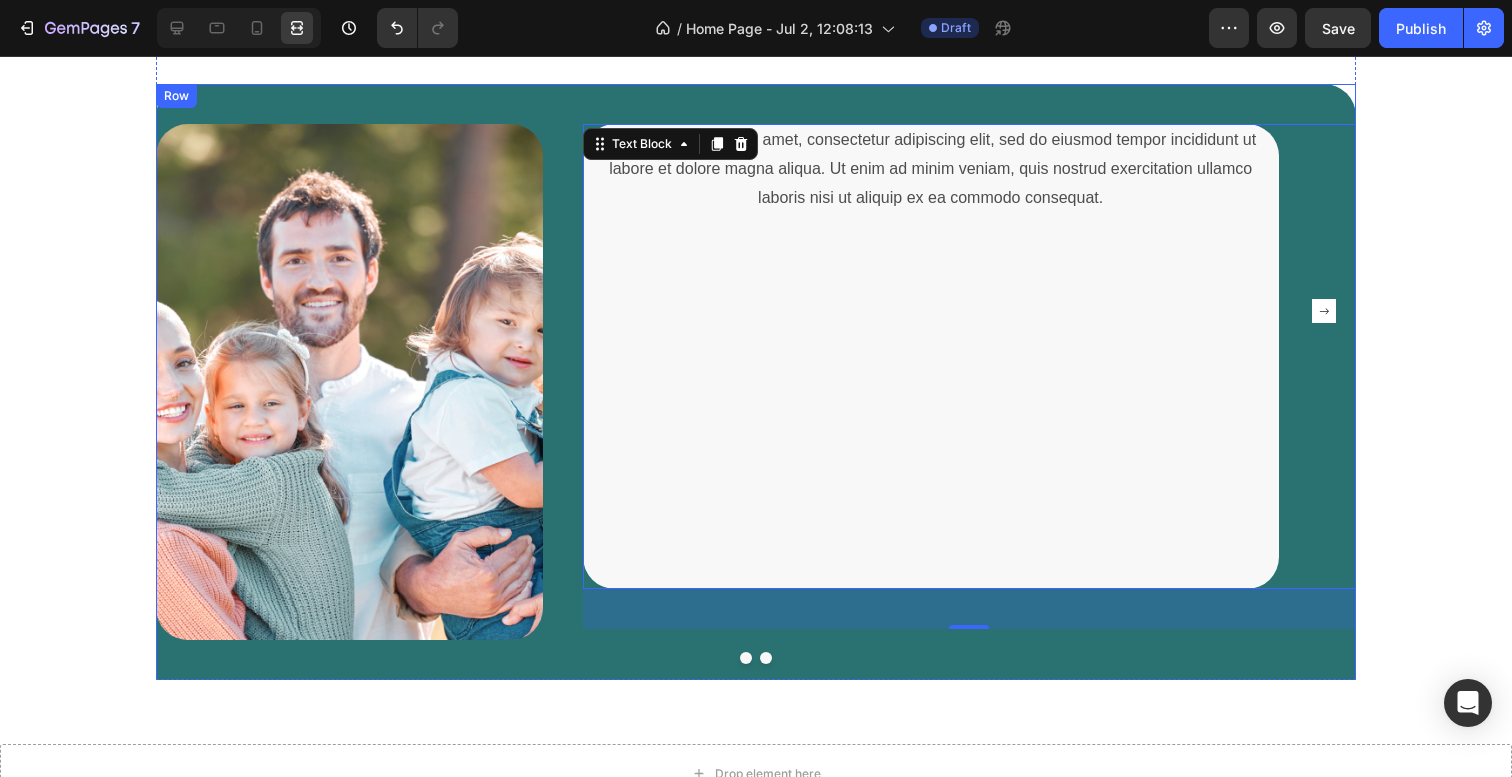 click on "Image" at bounding box center [349, 453] 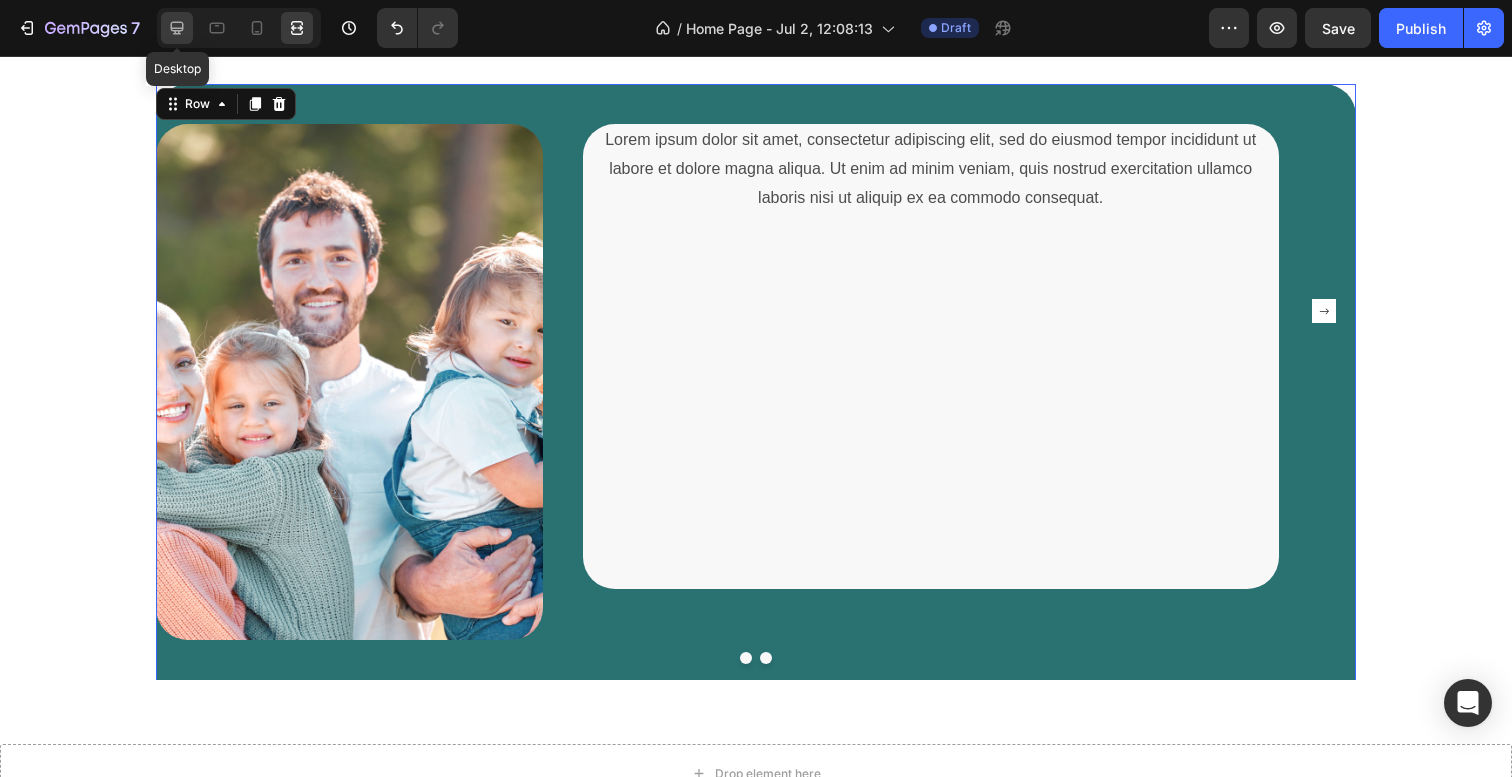 click 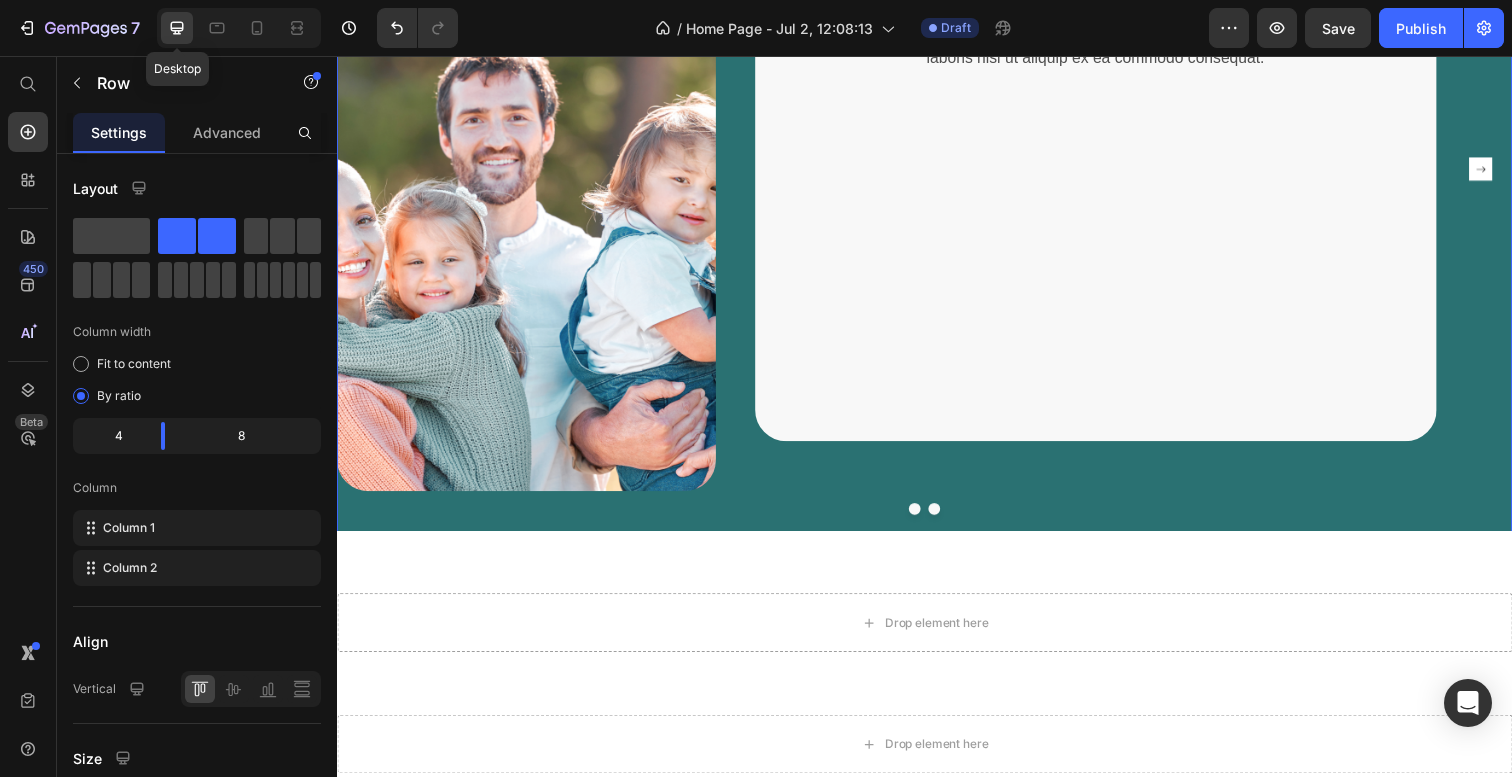 scroll, scrollTop: 2765, scrollLeft: 0, axis: vertical 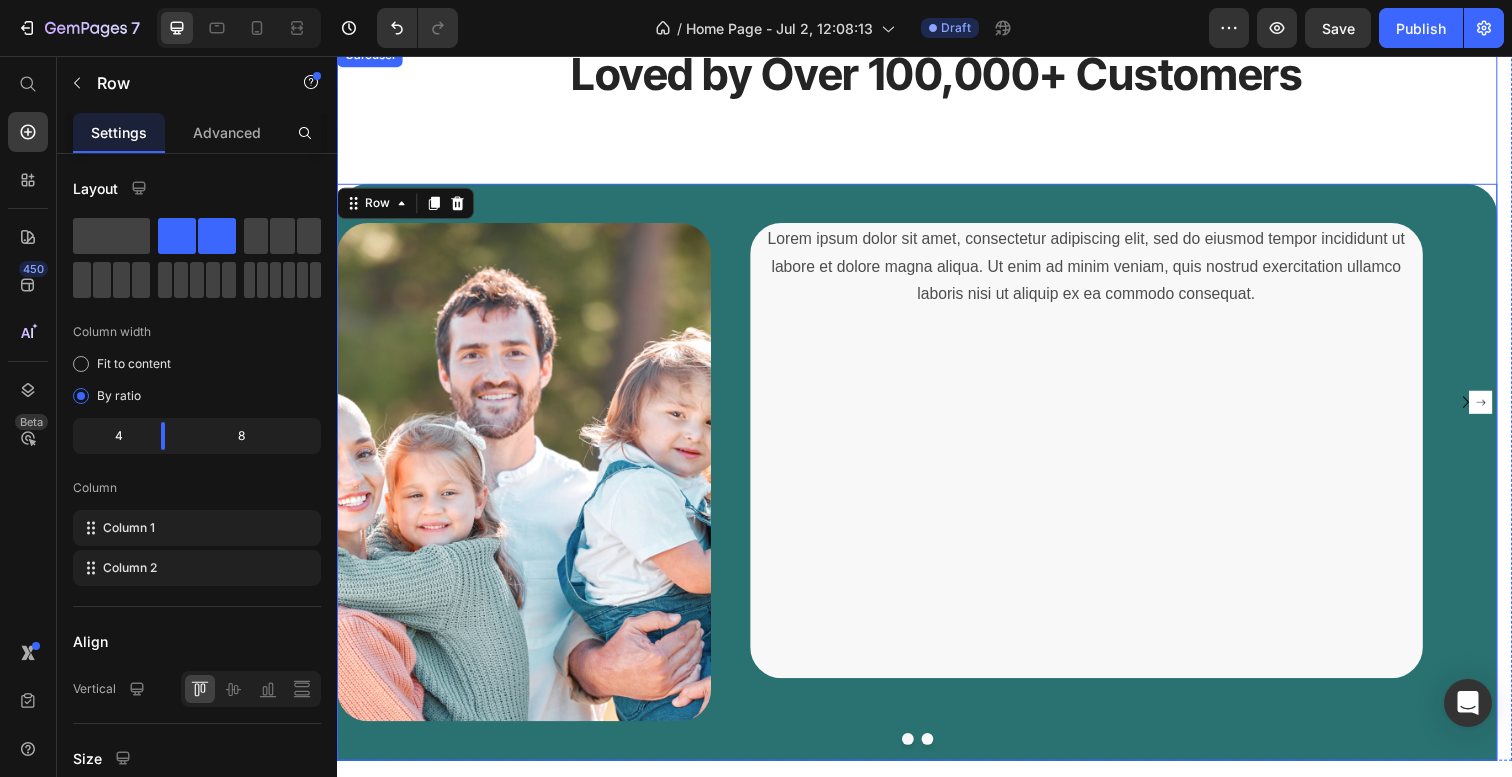 click at bounding box center (929, 754) 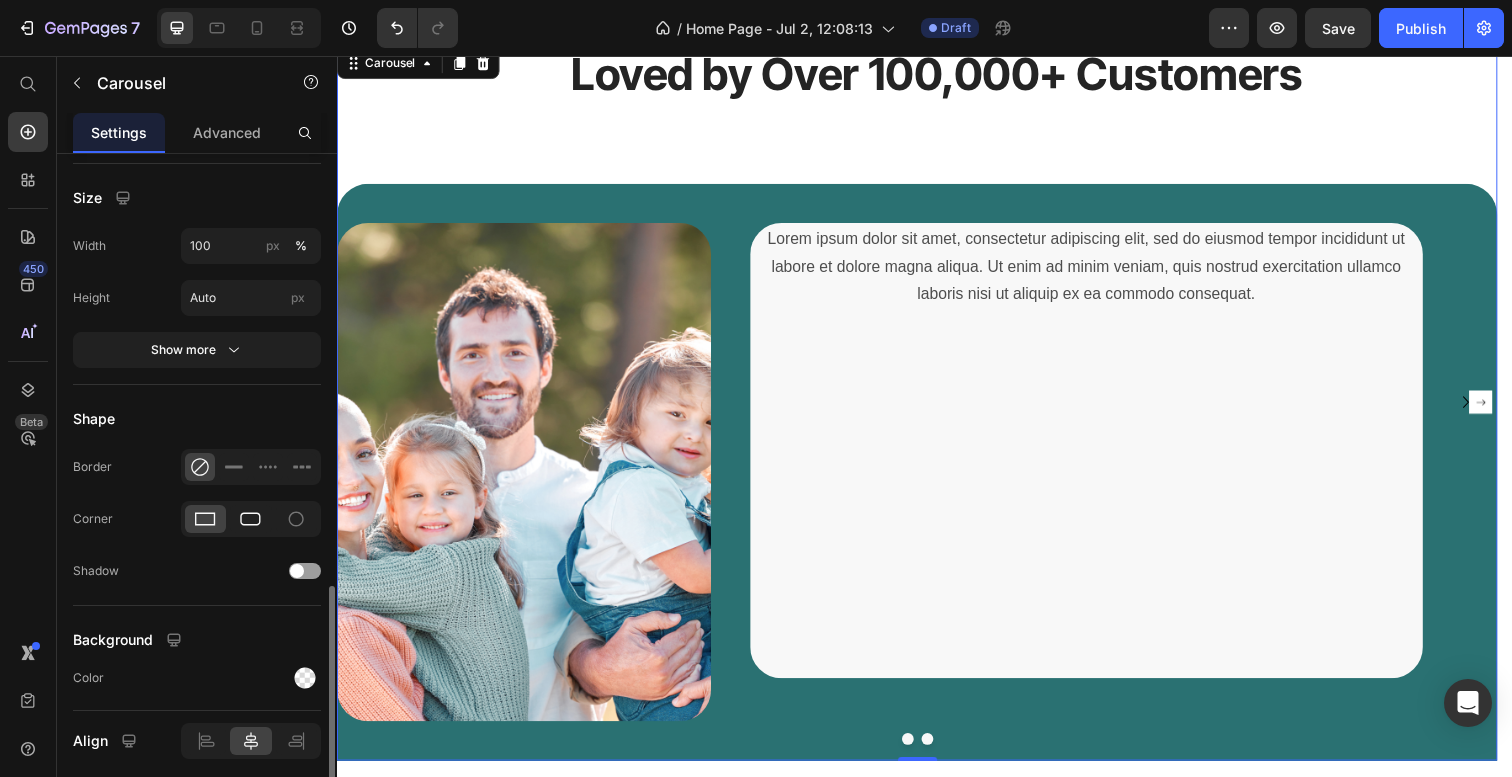 scroll, scrollTop: 1296, scrollLeft: 0, axis: vertical 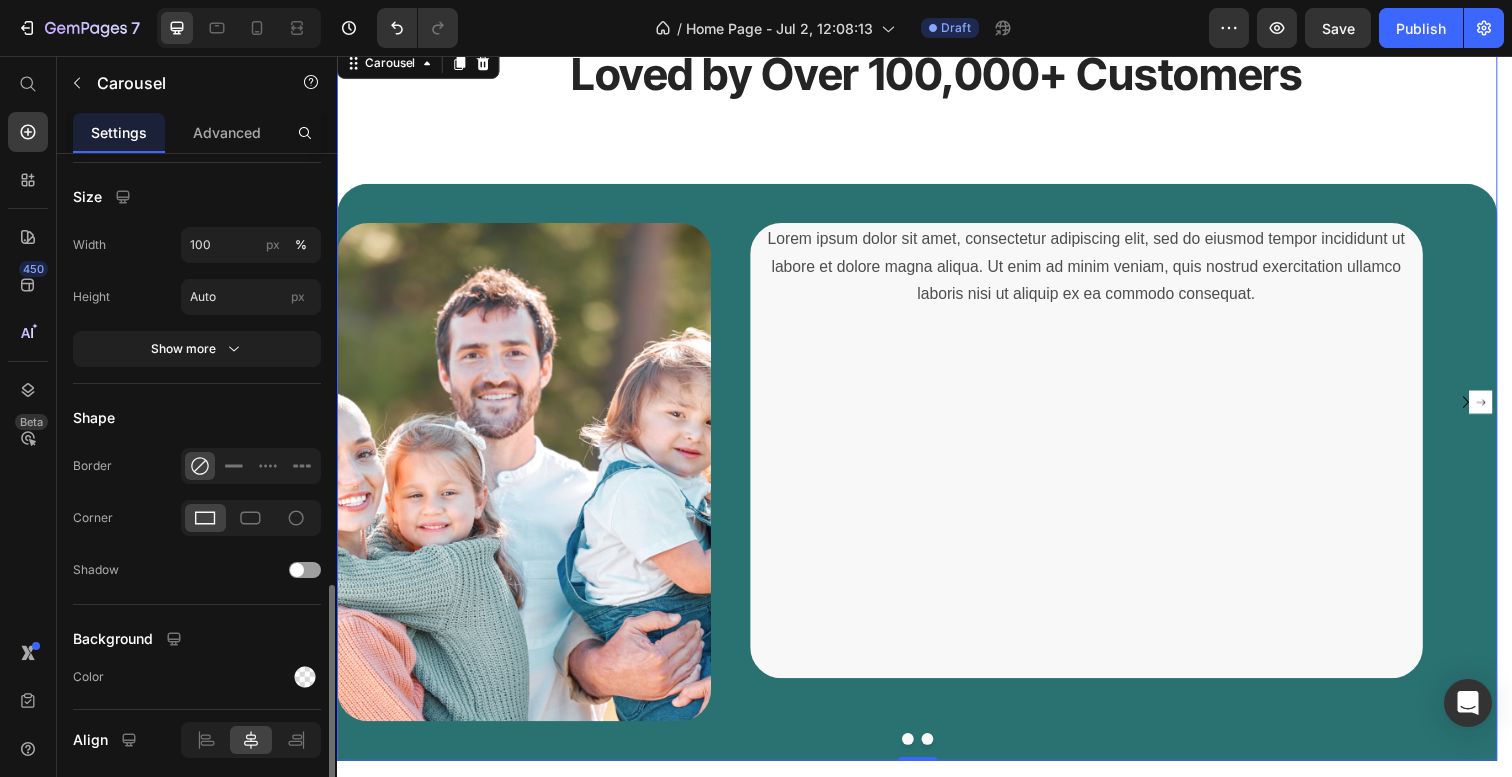 click 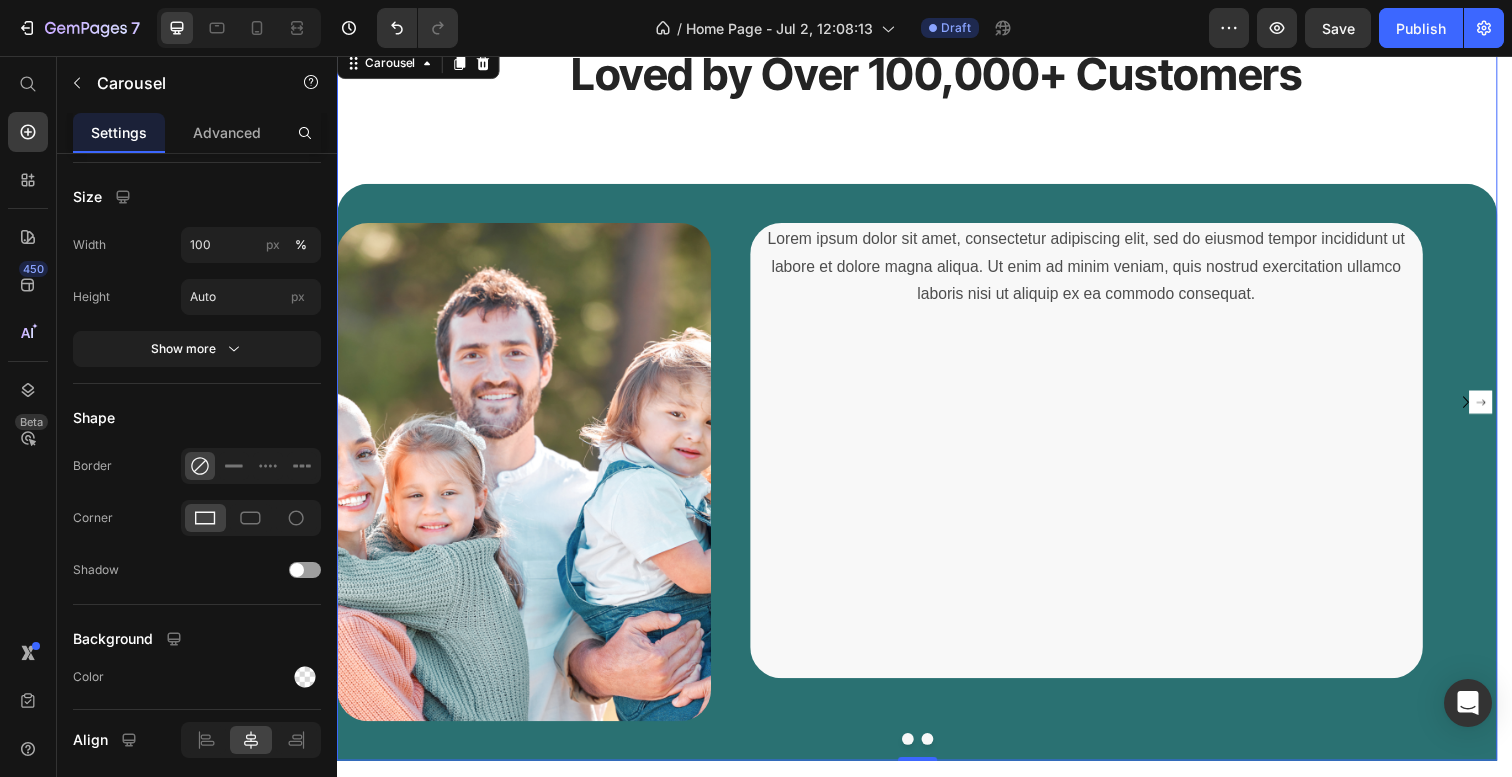 click at bounding box center [929, 754] 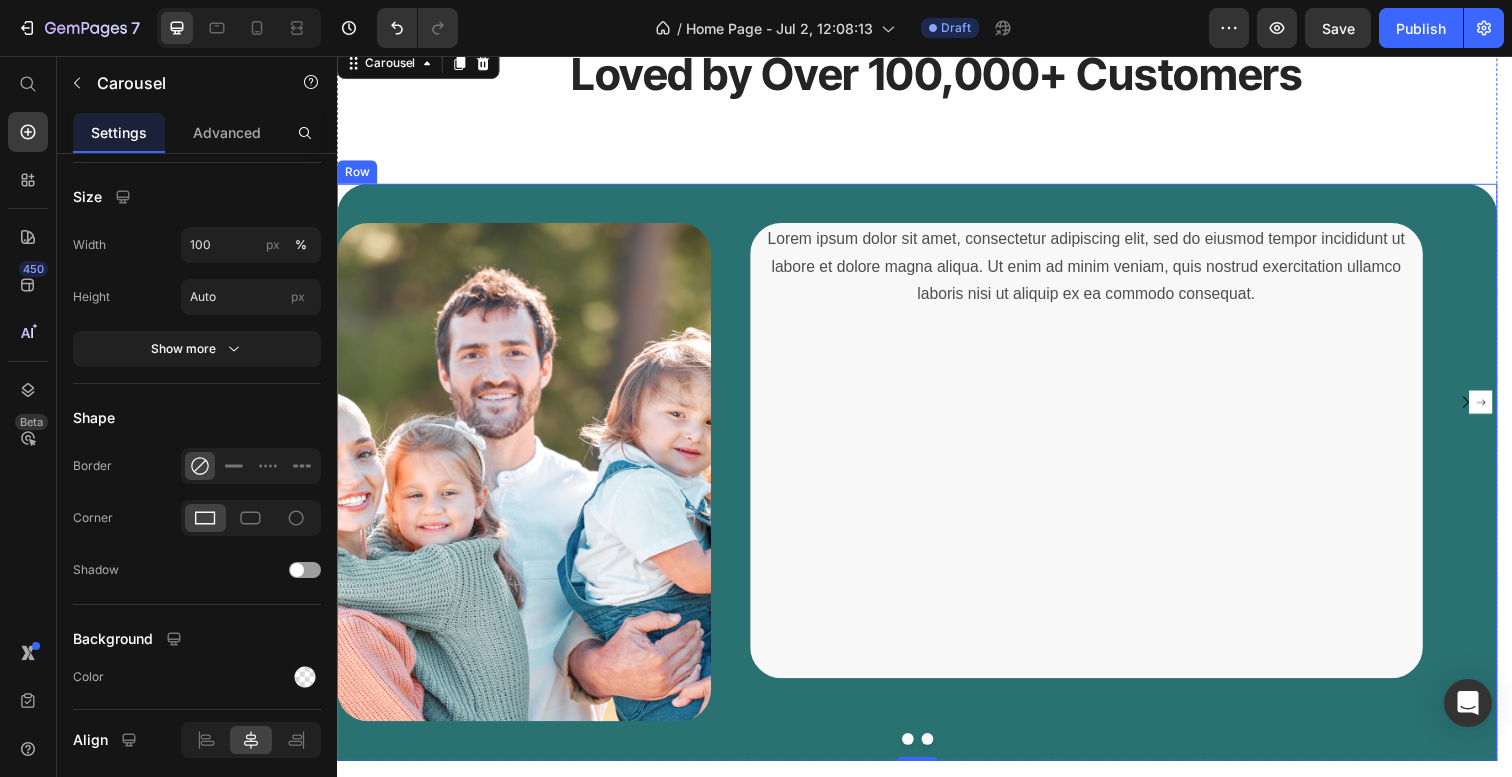 scroll, scrollTop: 0, scrollLeft: 0, axis: both 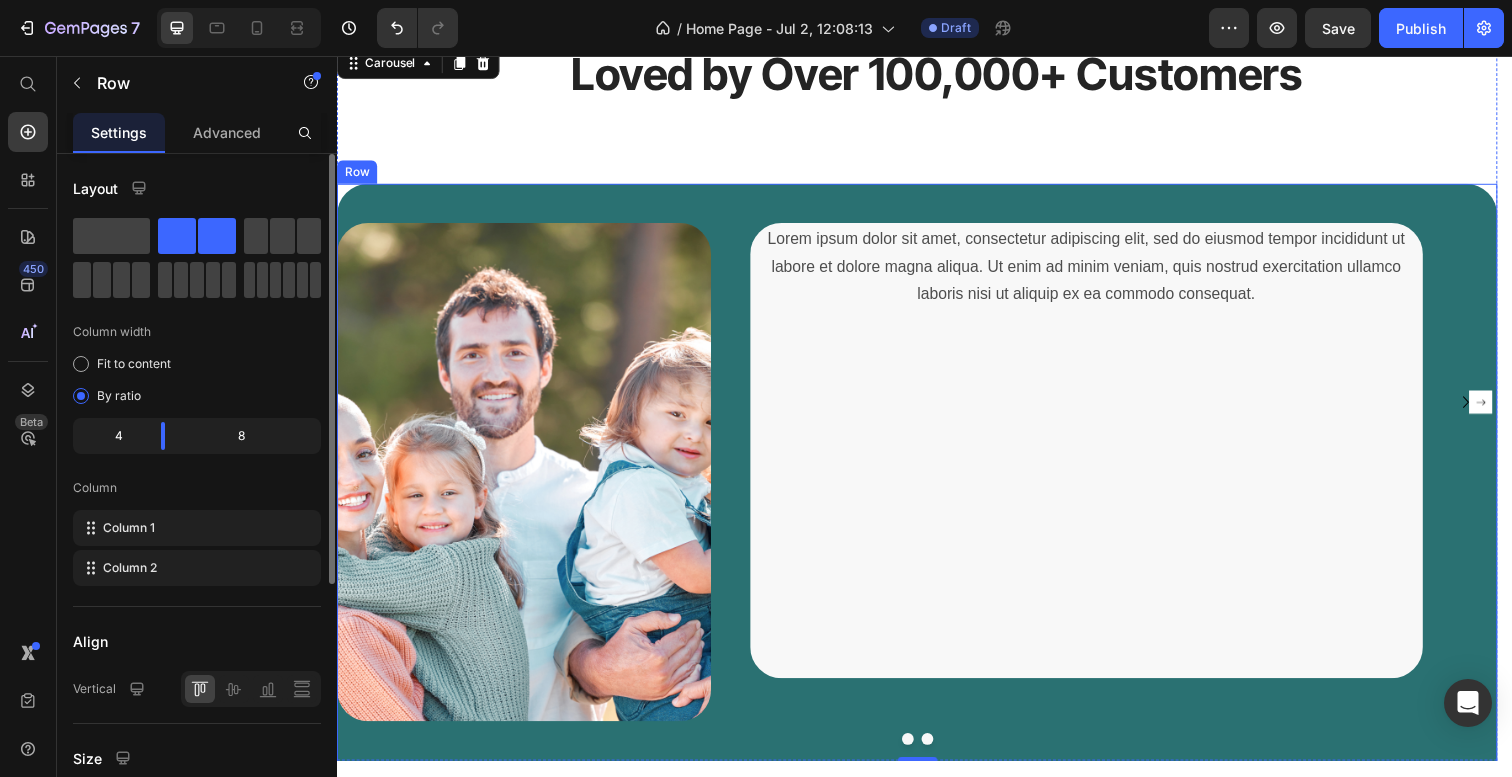 click on "Image" at bounding box center (528, 552) 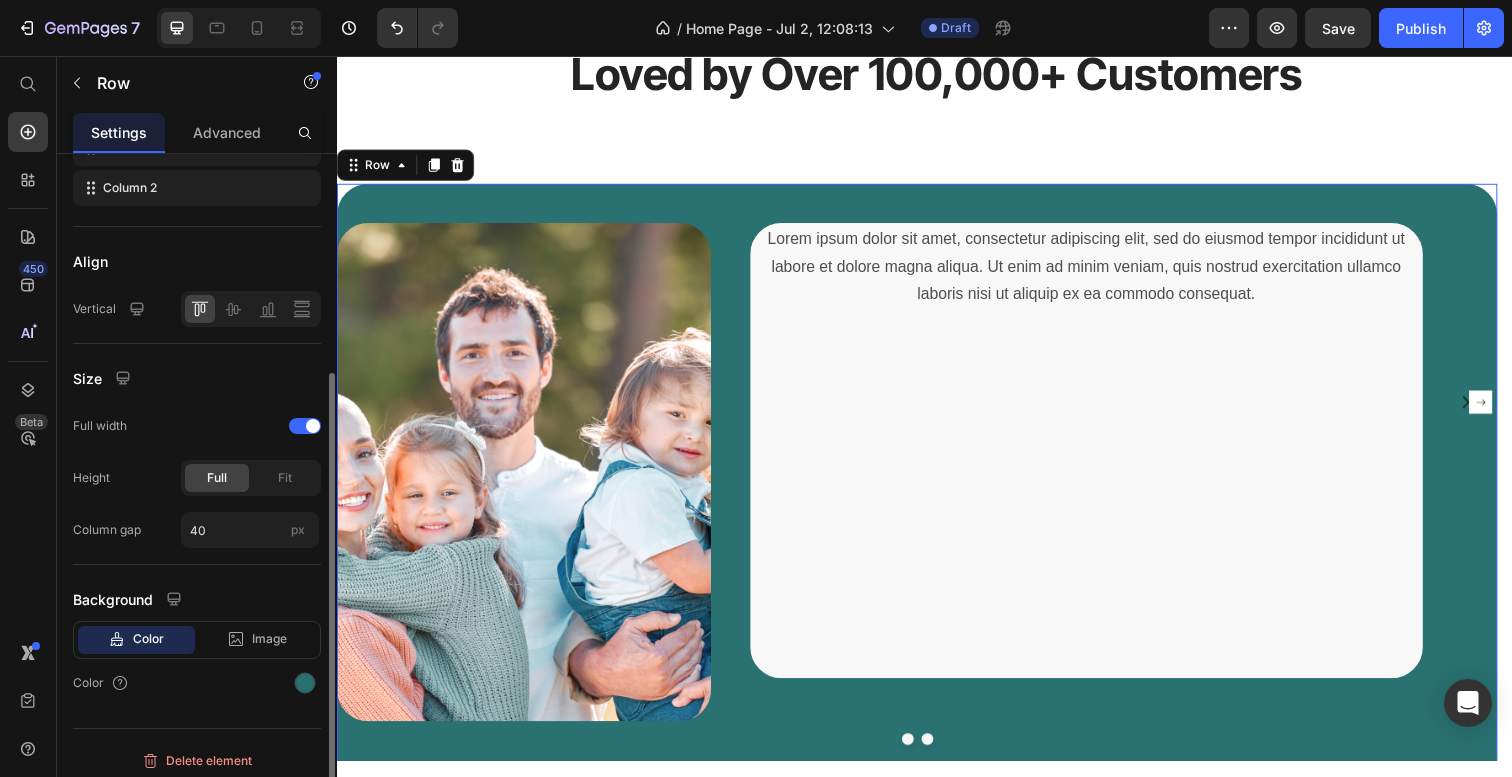 scroll, scrollTop: 389, scrollLeft: 0, axis: vertical 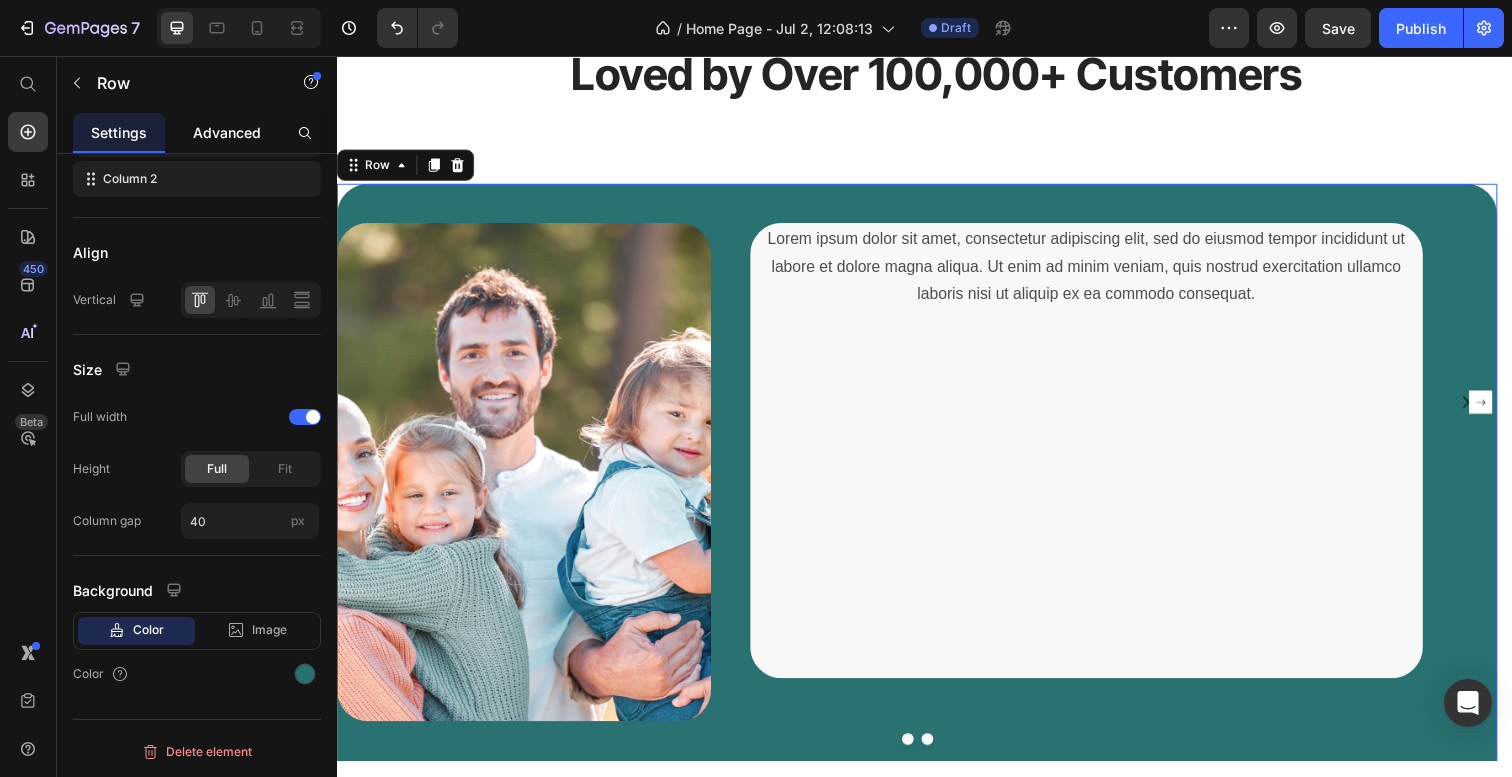 click on "Advanced" at bounding box center [227, 132] 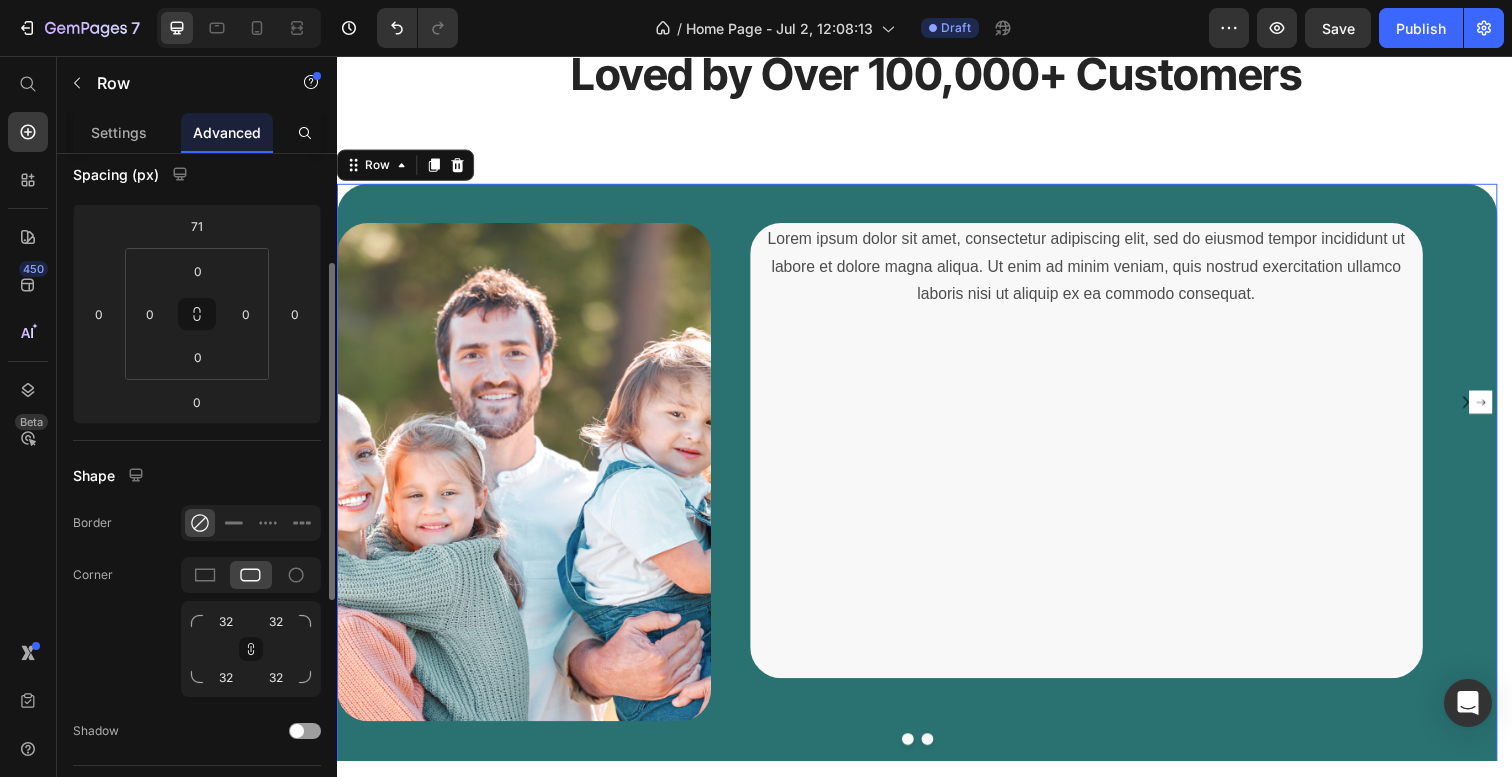 scroll, scrollTop: 215, scrollLeft: 0, axis: vertical 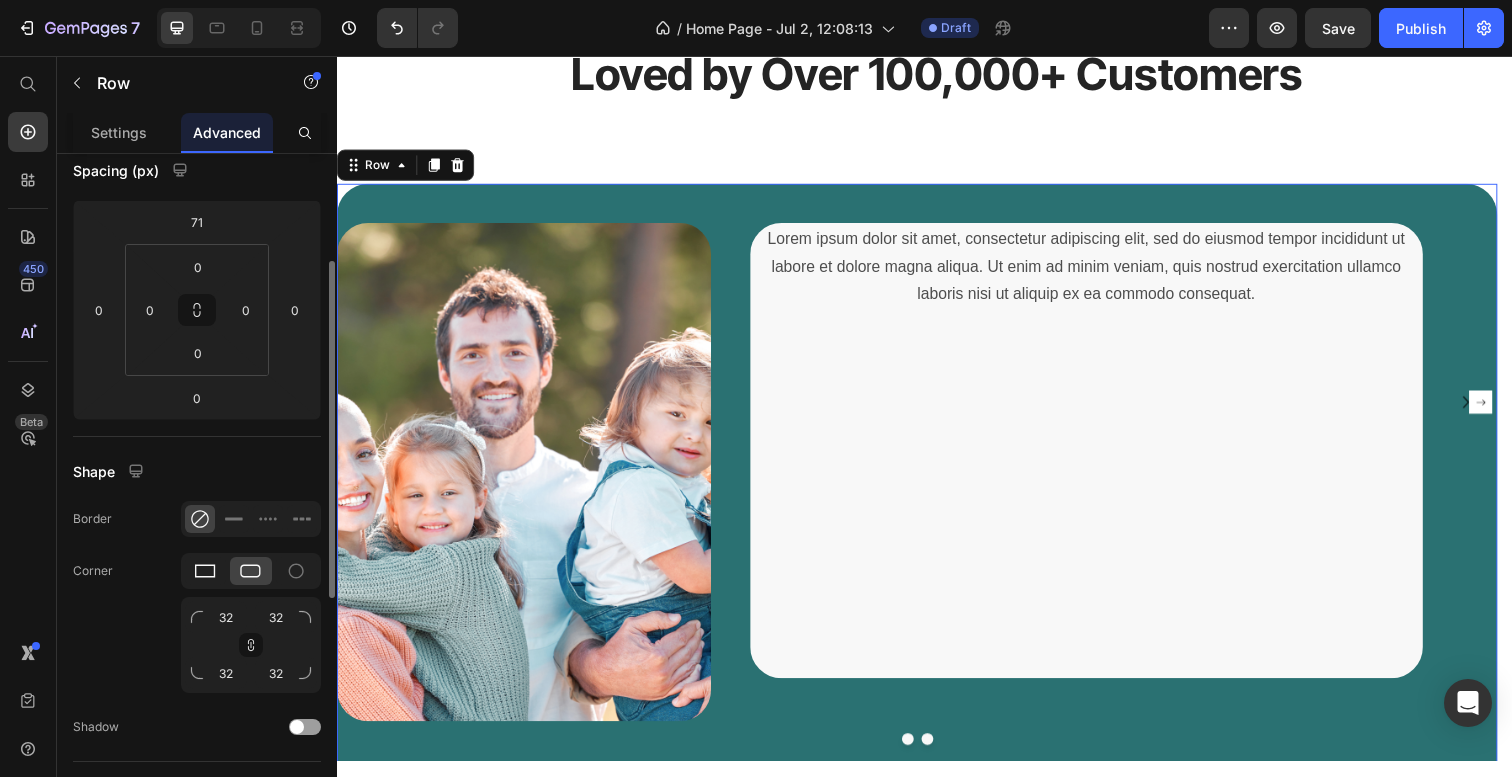 click 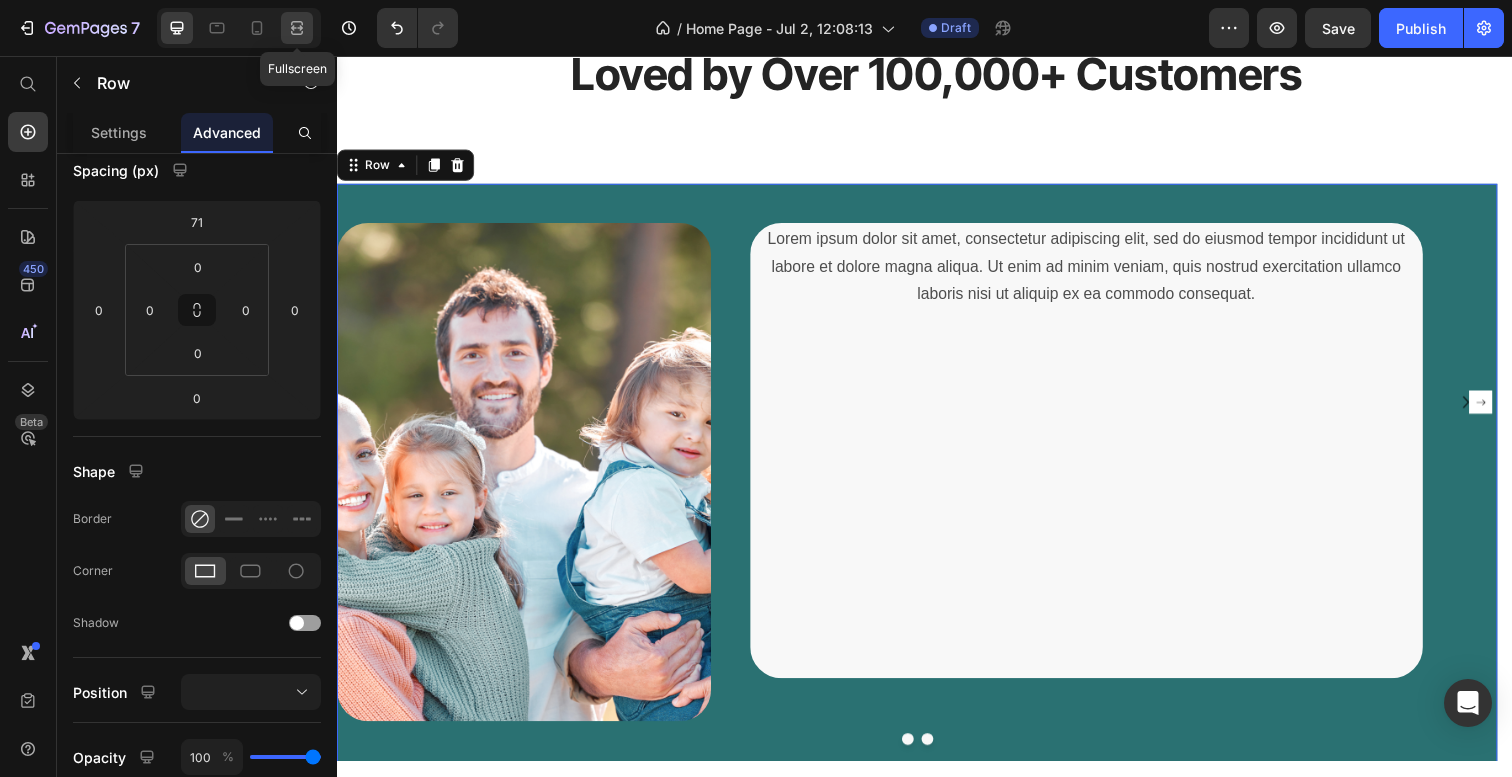 click 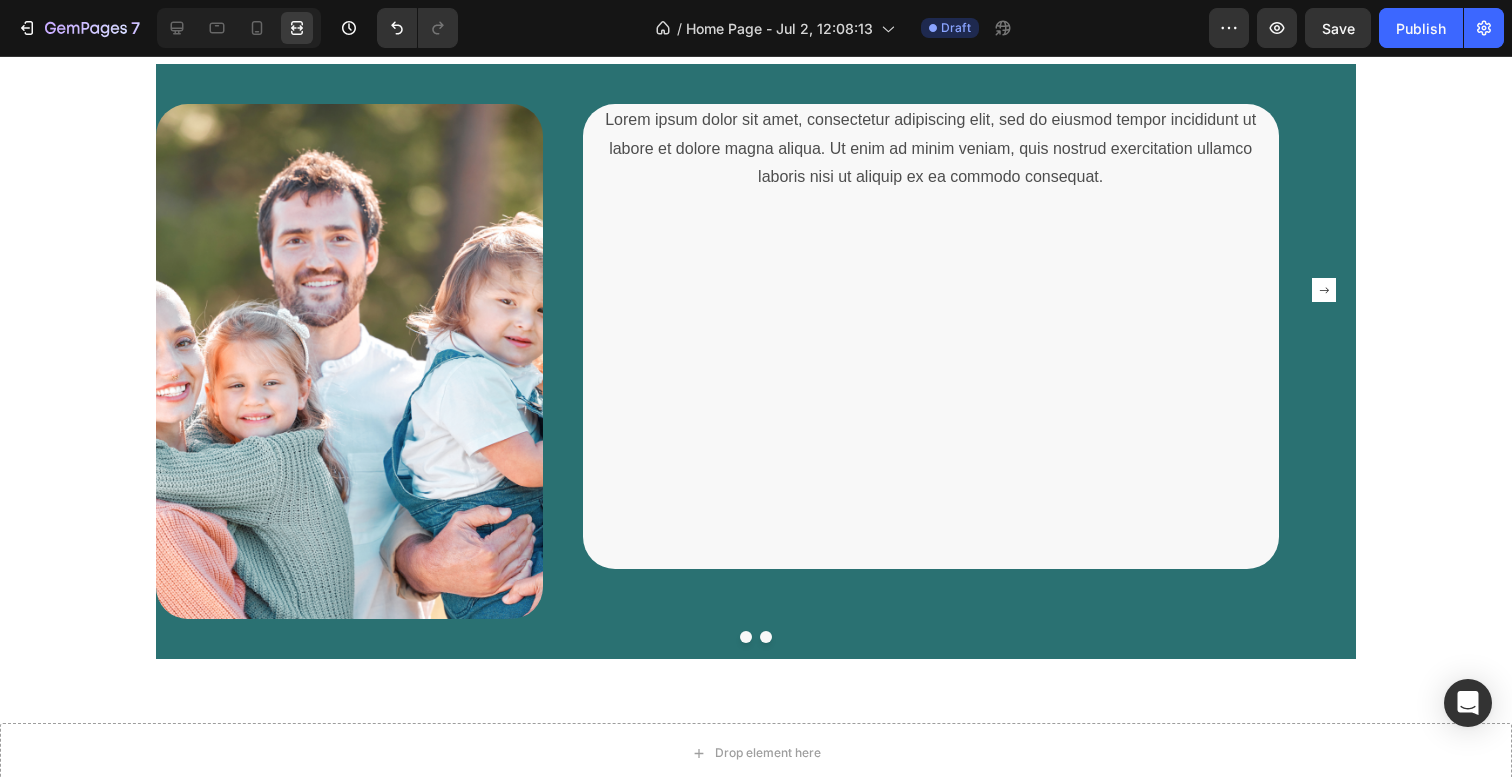 scroll, scrollTop: 2984, scrollLeft: 0, axis: vertical 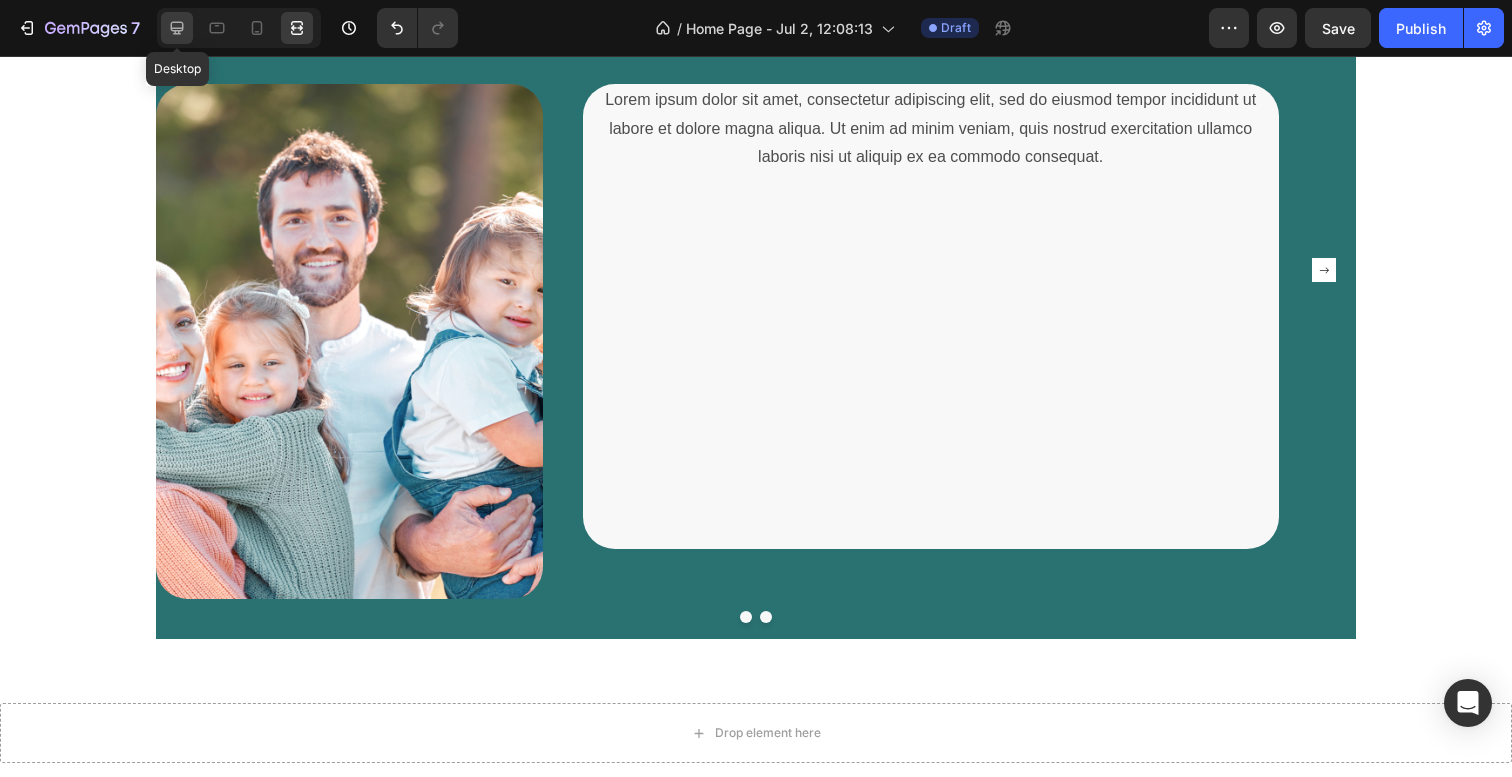click 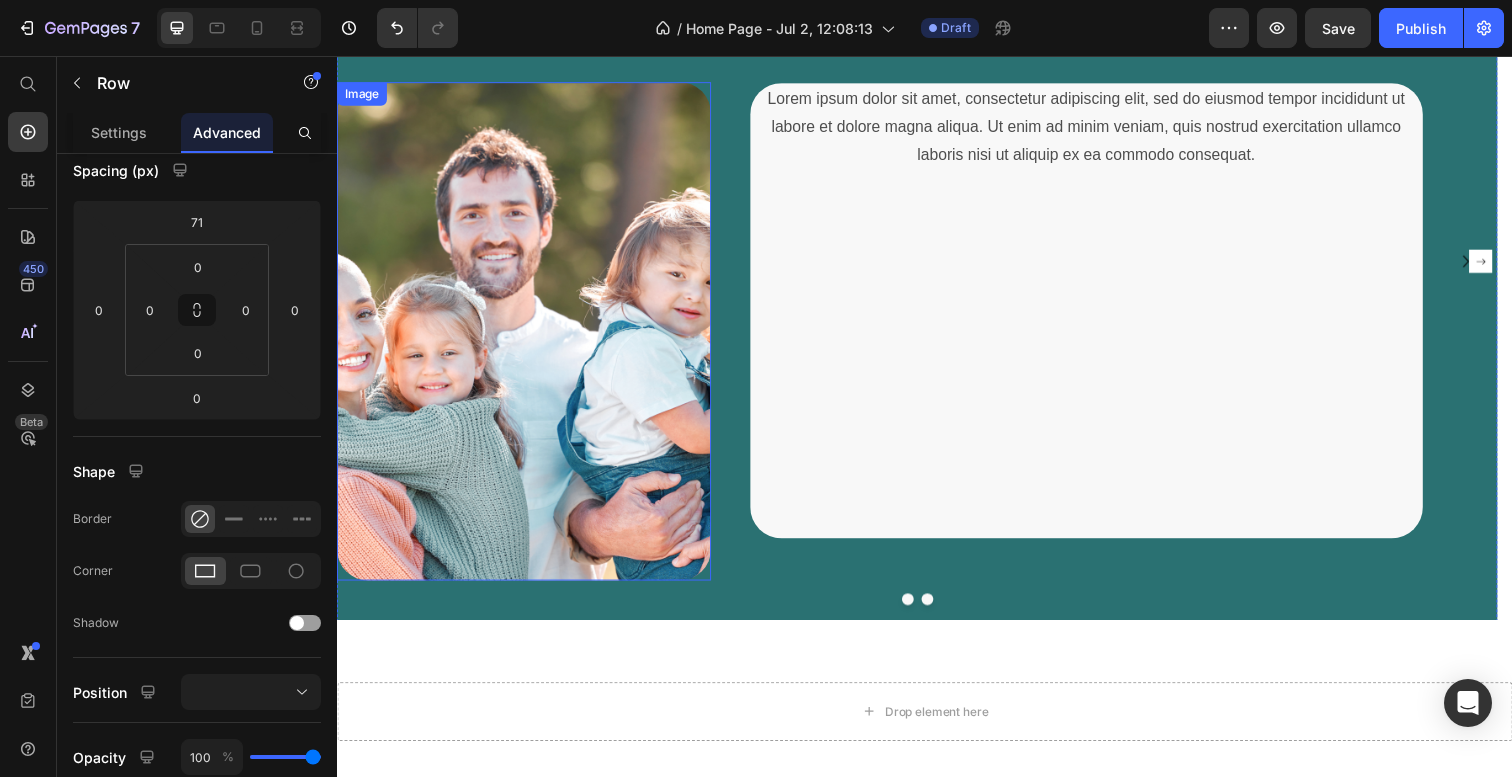 click at bounding box center (528, 337) 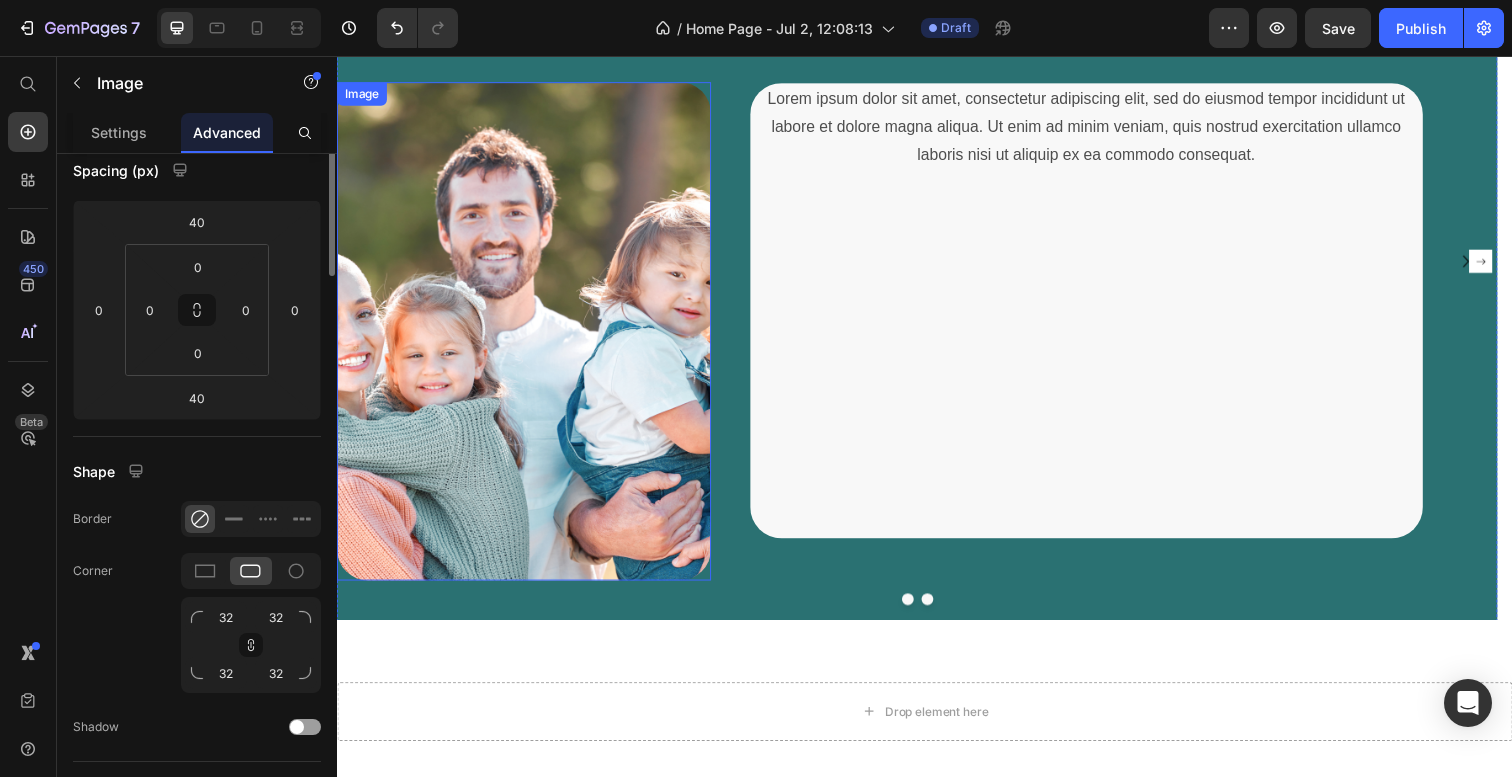 scroll, scrollTop: 0, scrollLeft: 0, axis: both 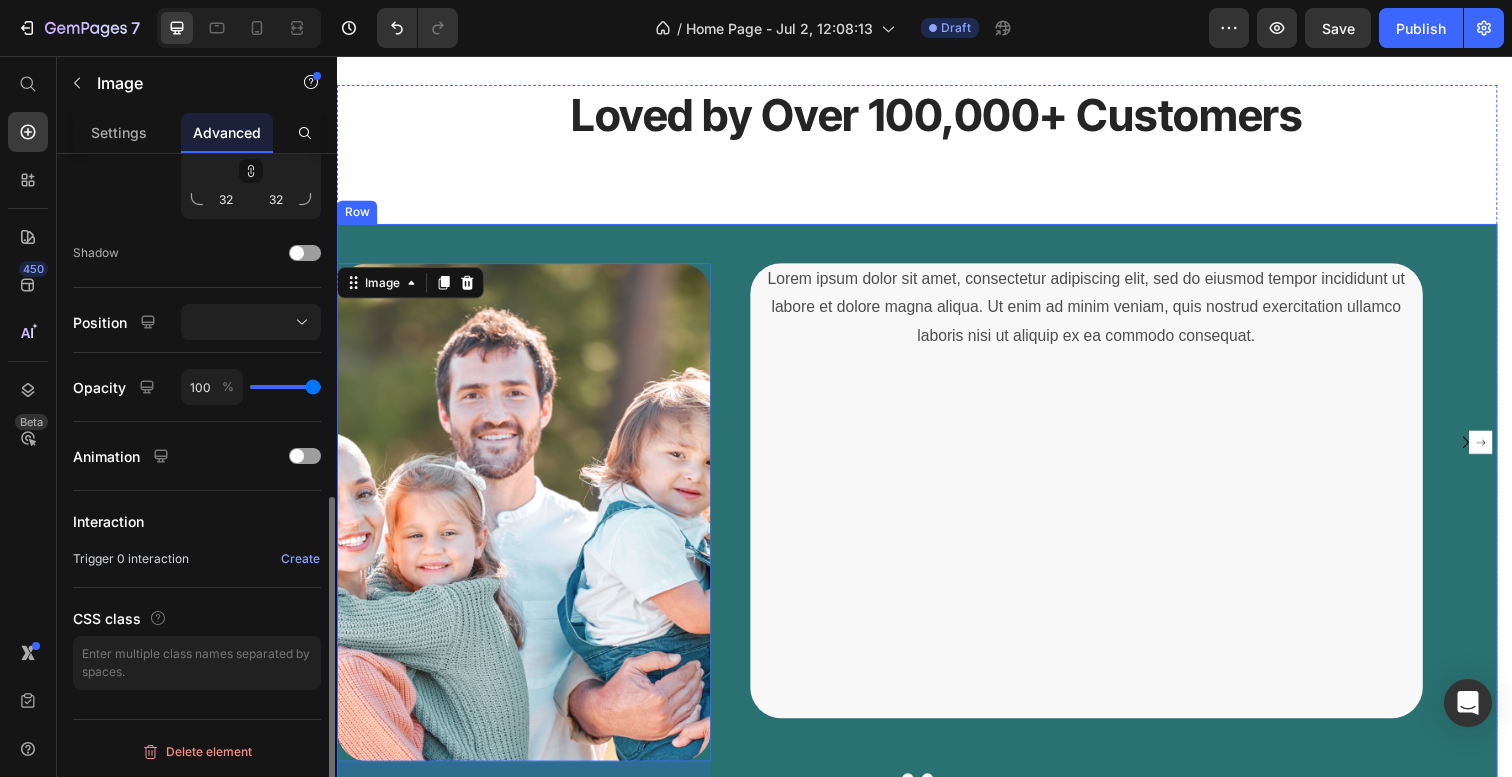 click on "Lorem ipsum dolor sit amet, consectetur adipiscing elit, sed do eiusmod tempor incididunt ut labore et dolore magna aliqua. Ut enim ad minim veniam, quis nostrud exercitation ullamco laboris nisi ut aliquip ex ea commodo consequat.                           Text Block" at bounding box center (1140, 593) 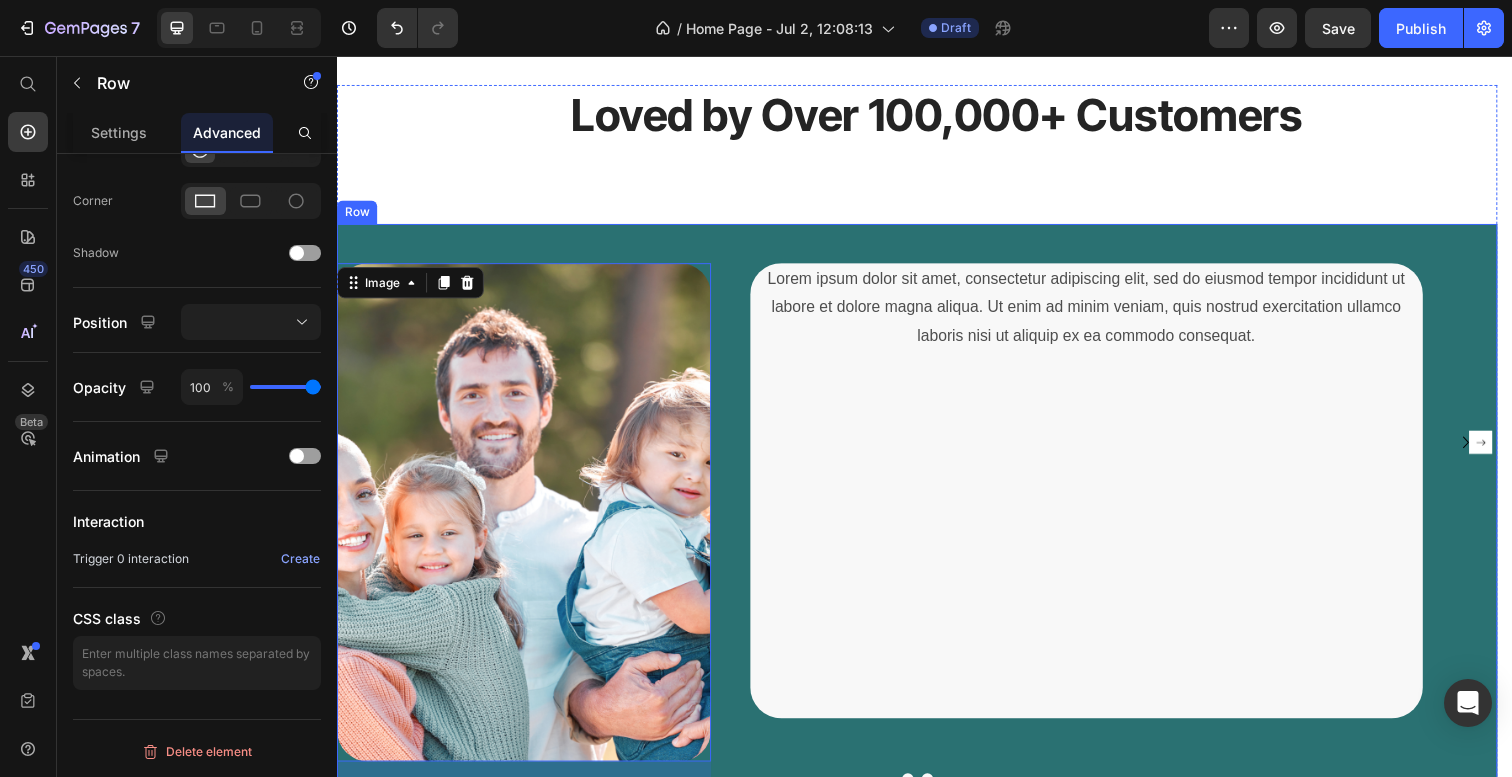 scroll, scrollTop: 0, scrollLeft: 0, axis: both 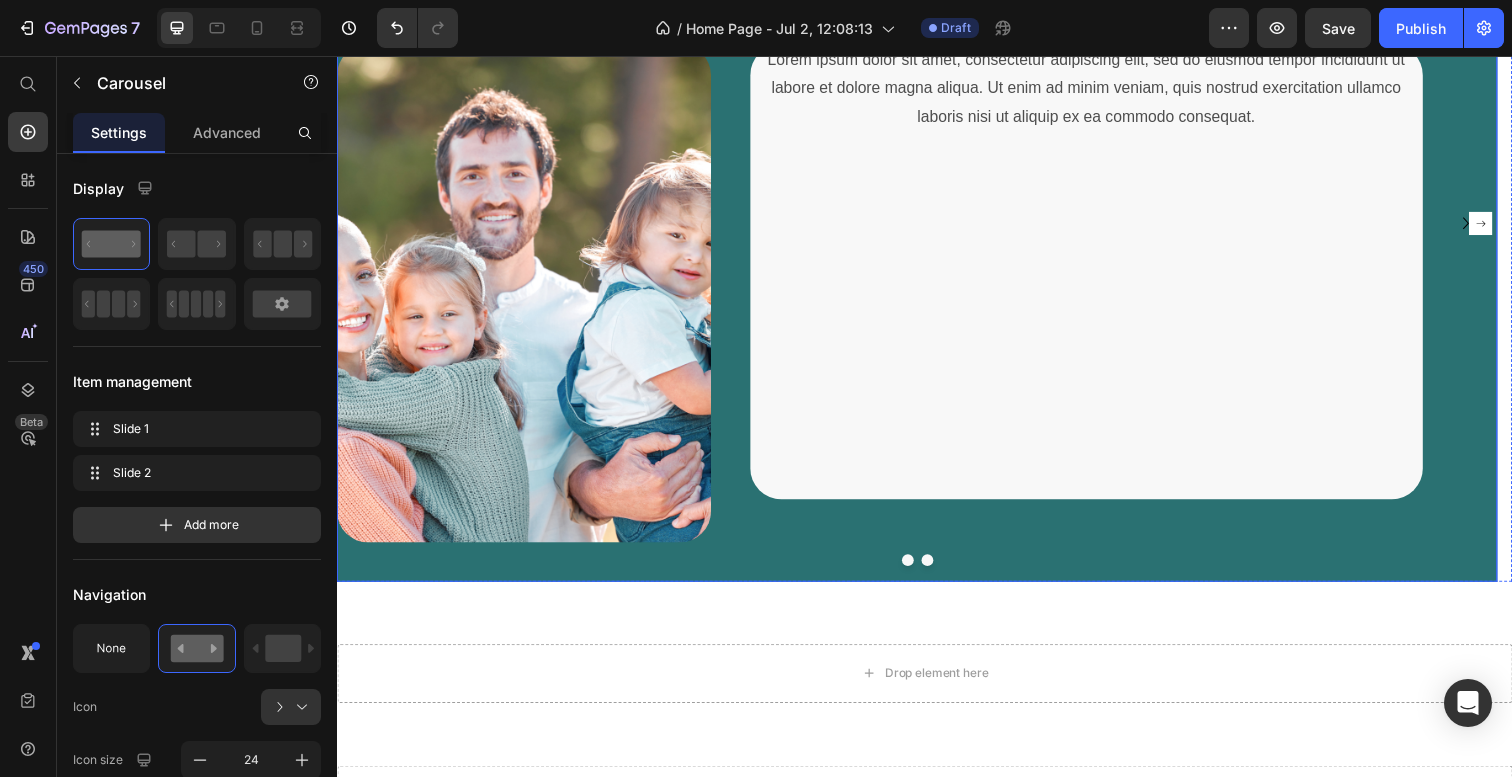 click at bounding box center (940, 571) 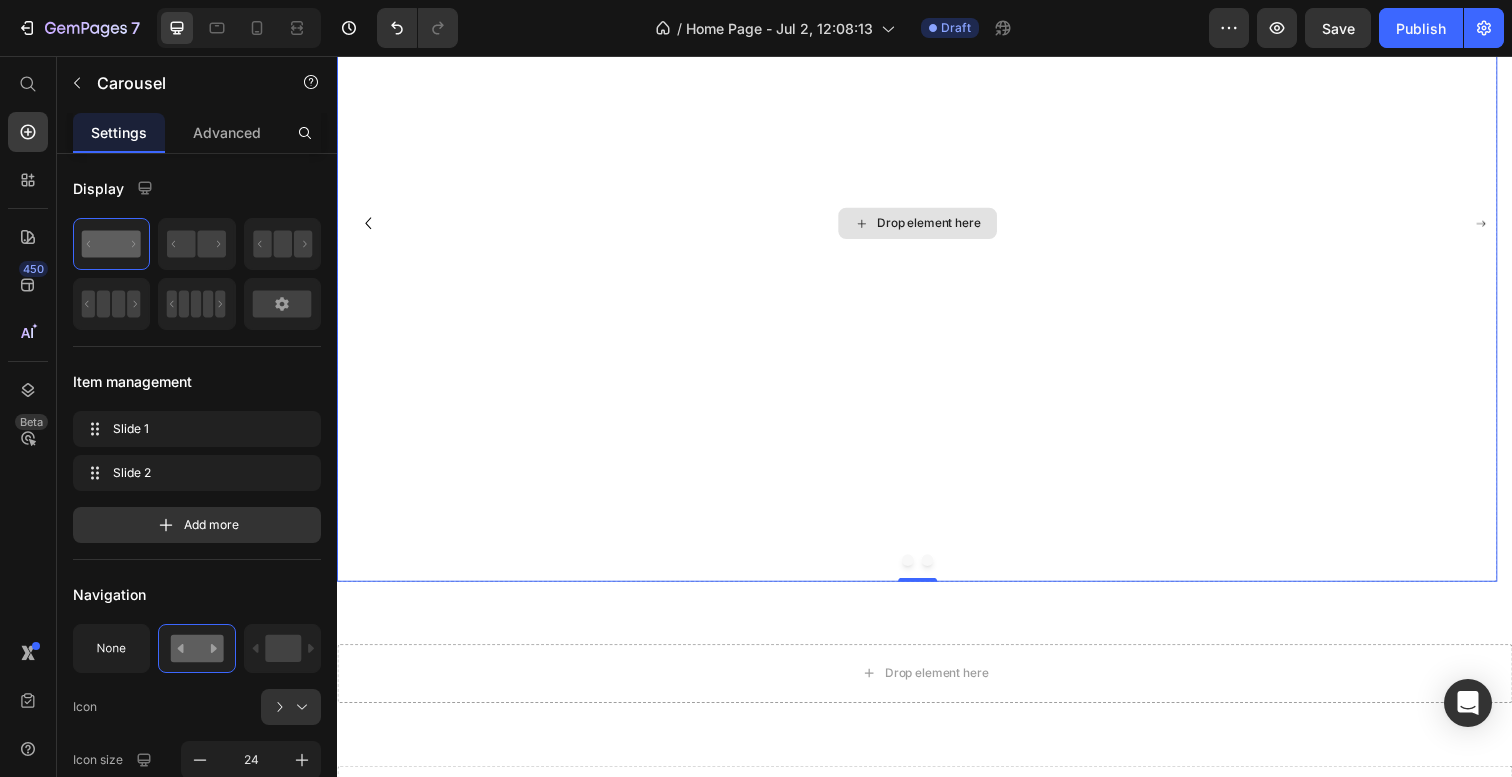 click on "Drop element here" at bounding box center [929, 227] 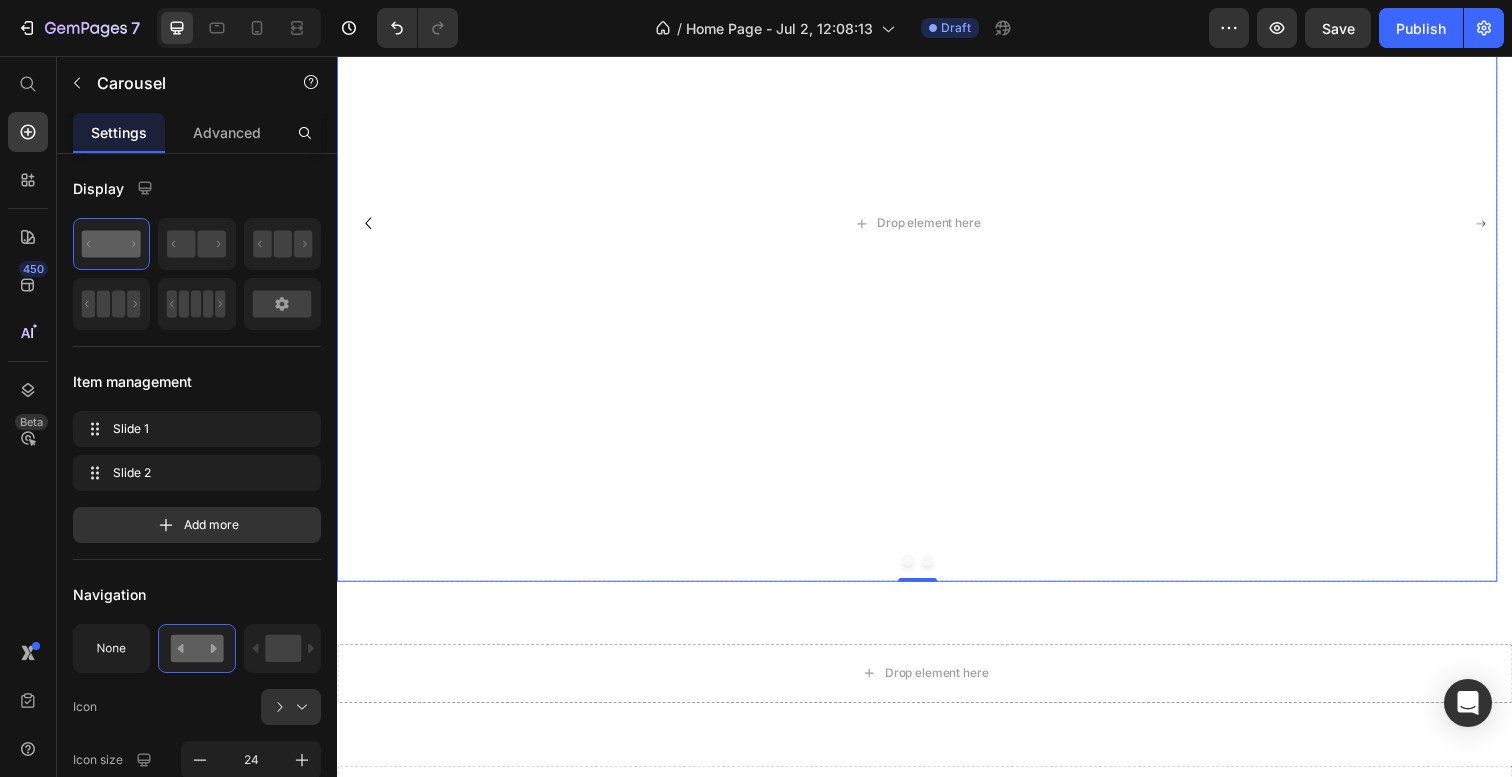 click at bounding box center (920, 571) 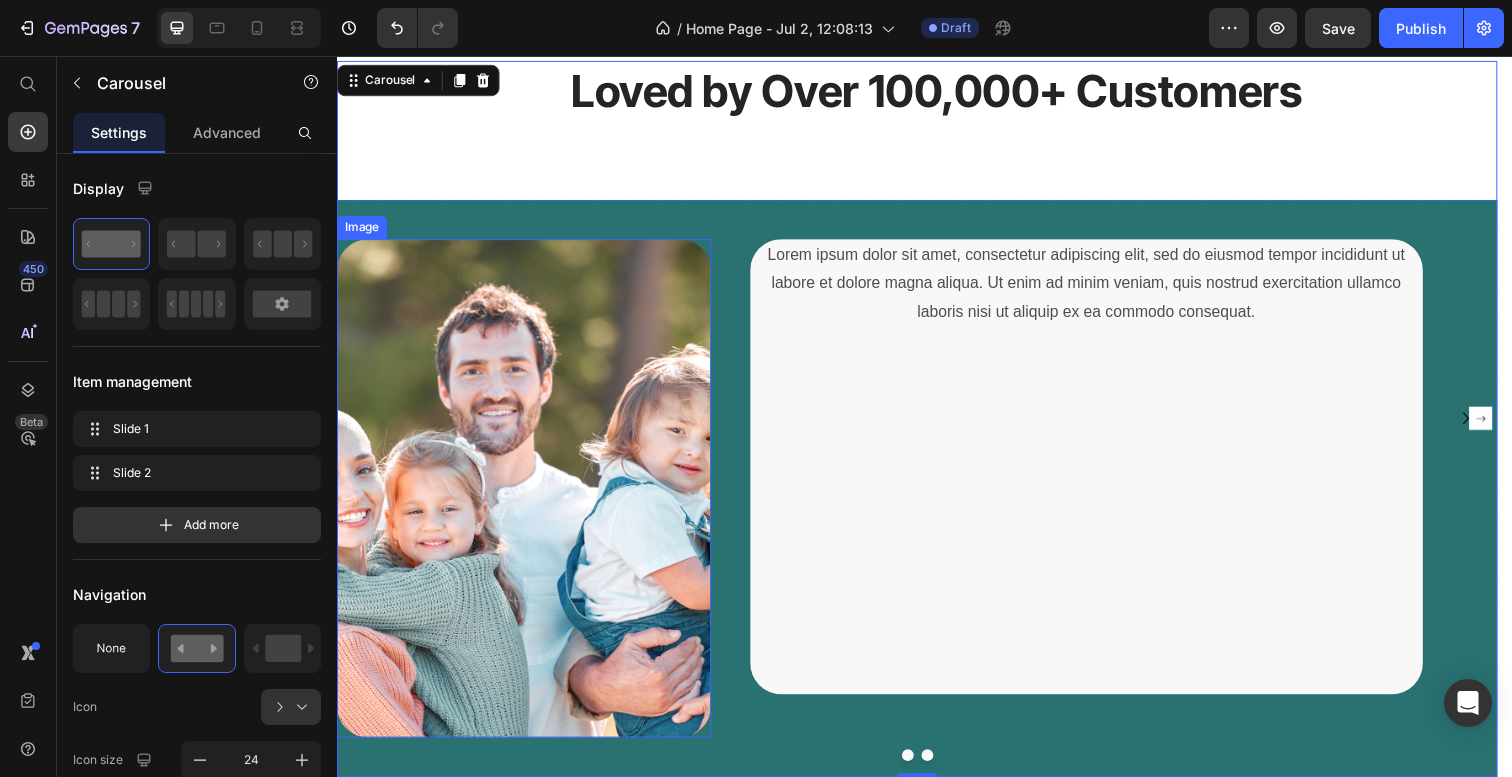 scroll, scrollTop: 2688, scrollLeft: 0, axis: vertical 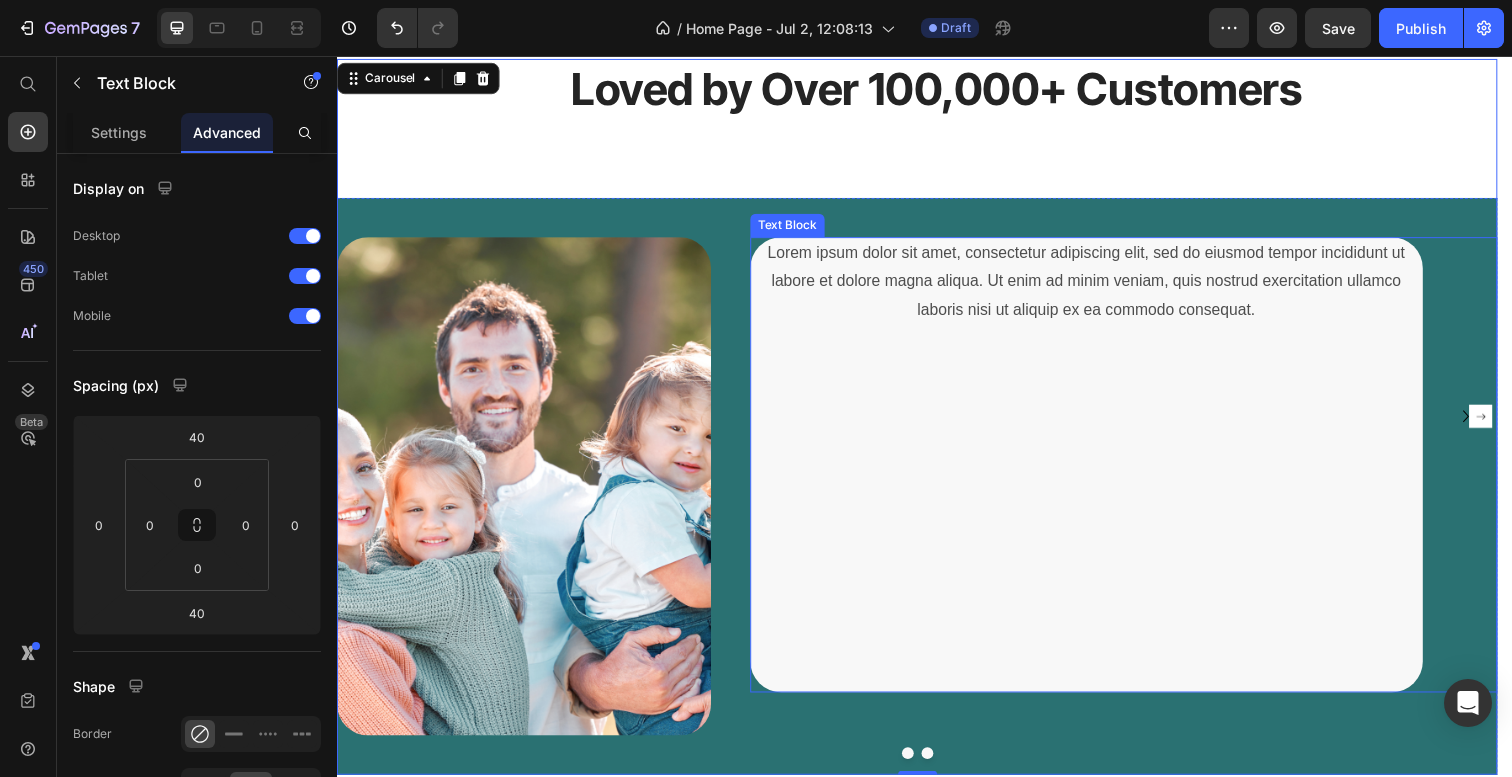 click on "Lorem ipsum dolor sit amet, consectetur adipiscing elit, sed do eiusmod tempor incididunt ut labore et dolore magna aliqua. Ut enim ad minim veniam, quis nostrud exercitation ullamco laboris nisi ut aliquip ex ea commodo consequat." at bounding box center [1102, 286] 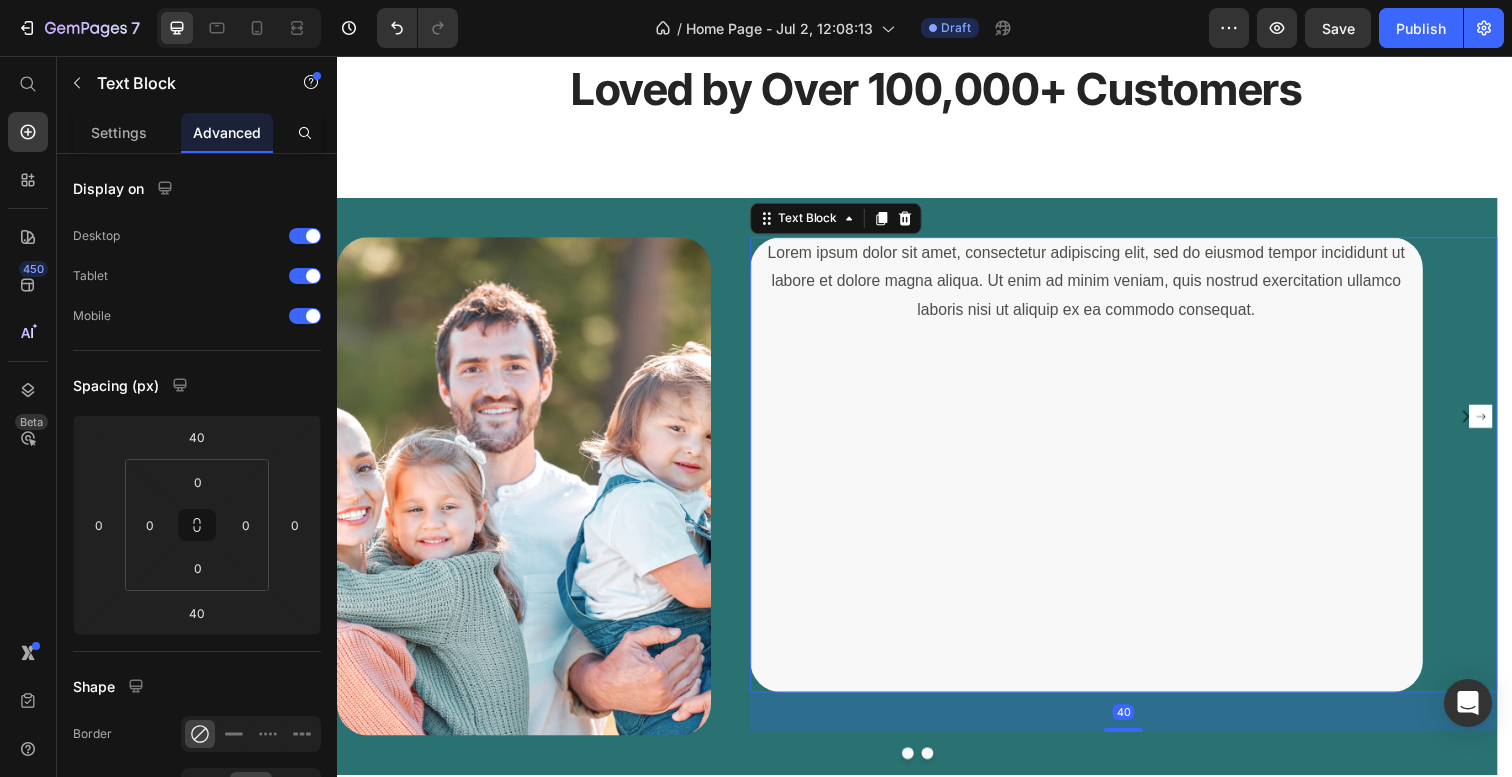 click on "Lorem ipsum dolor sit amet, consectetur adipiscing elit, sed do eiusmod tempor incididunt ut labore et dolore magna aliqua. Ut enim ad minim veniam, quis nostrud exercitation ullamco laboris nisi ut aliquip ex ea commodo consequat." at bounding box center [1102, 286] 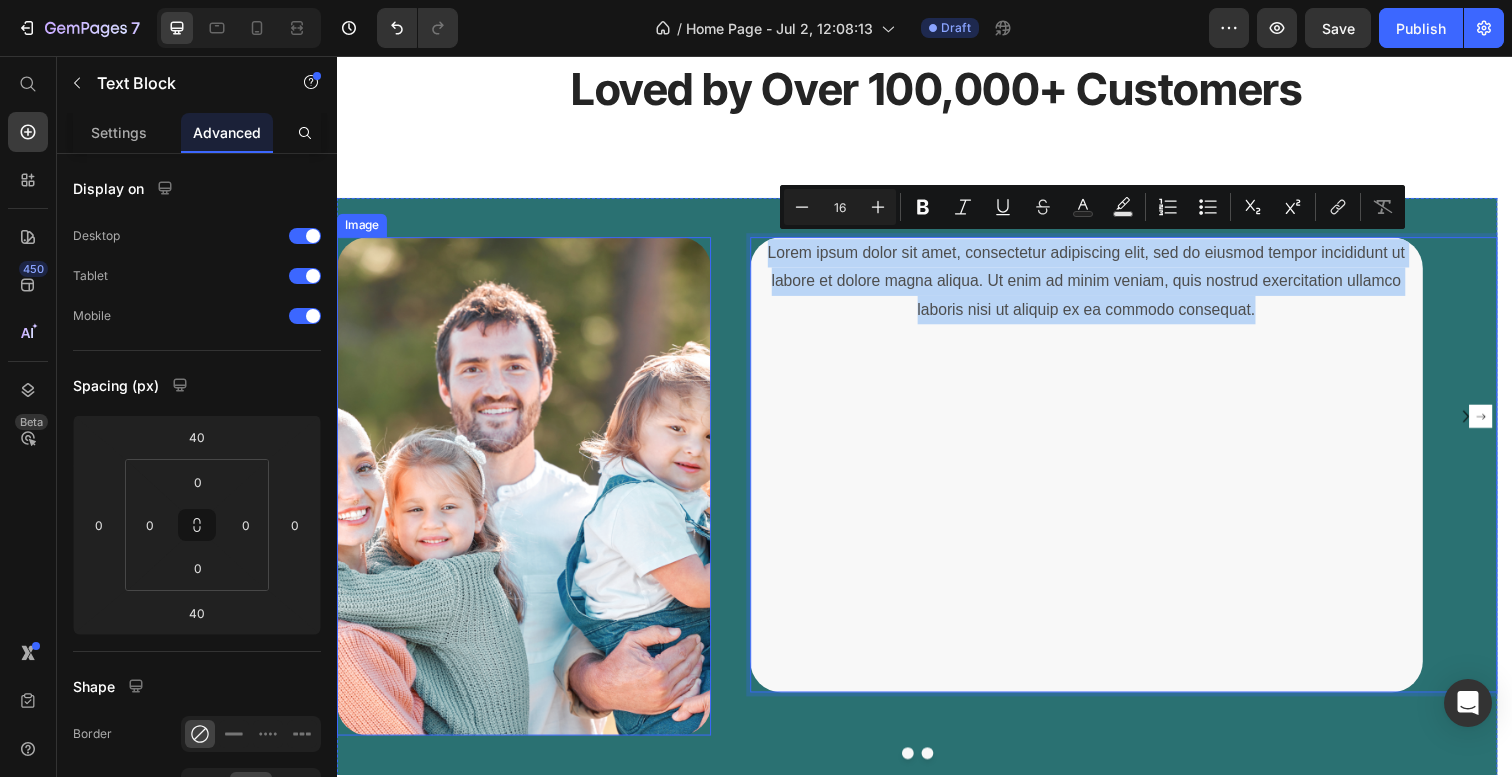 drag, startPoint x: 1272, startPoint y: 306, endPoint x: 630, endPoint y: 239, distance: 645.48663 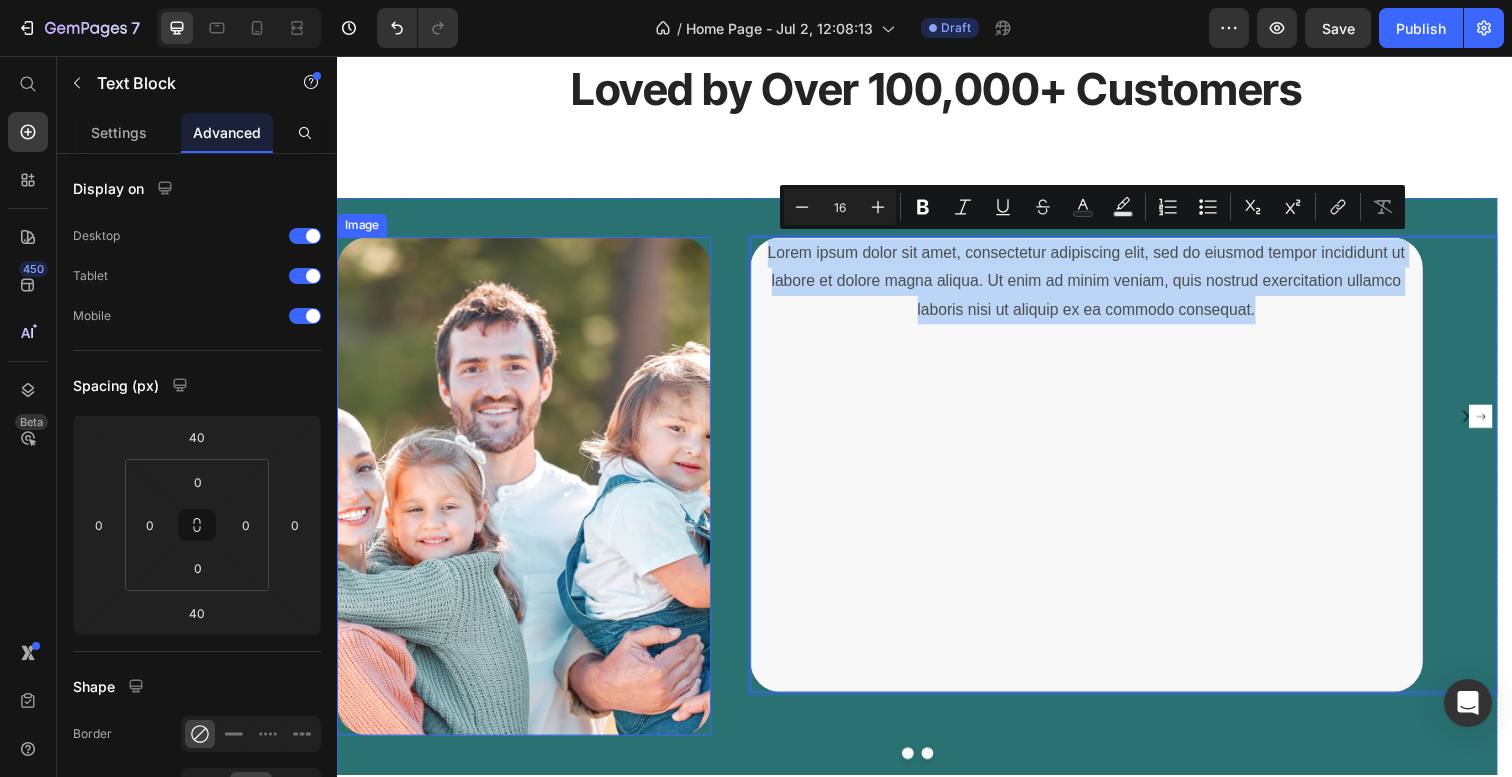 click on "Image Lorem ipsum dolor sit amet, consectetur adipiscing elit, sed do eiusmod tempor incididunt ut labore et dolore magna aliqua. Ut enim ad minim veniam, quis nostrud exercitation ullamco laboris nisi ut aliquip ex ea commodo consequat. Text Block   40 Row" at bounding box center [929, 566] 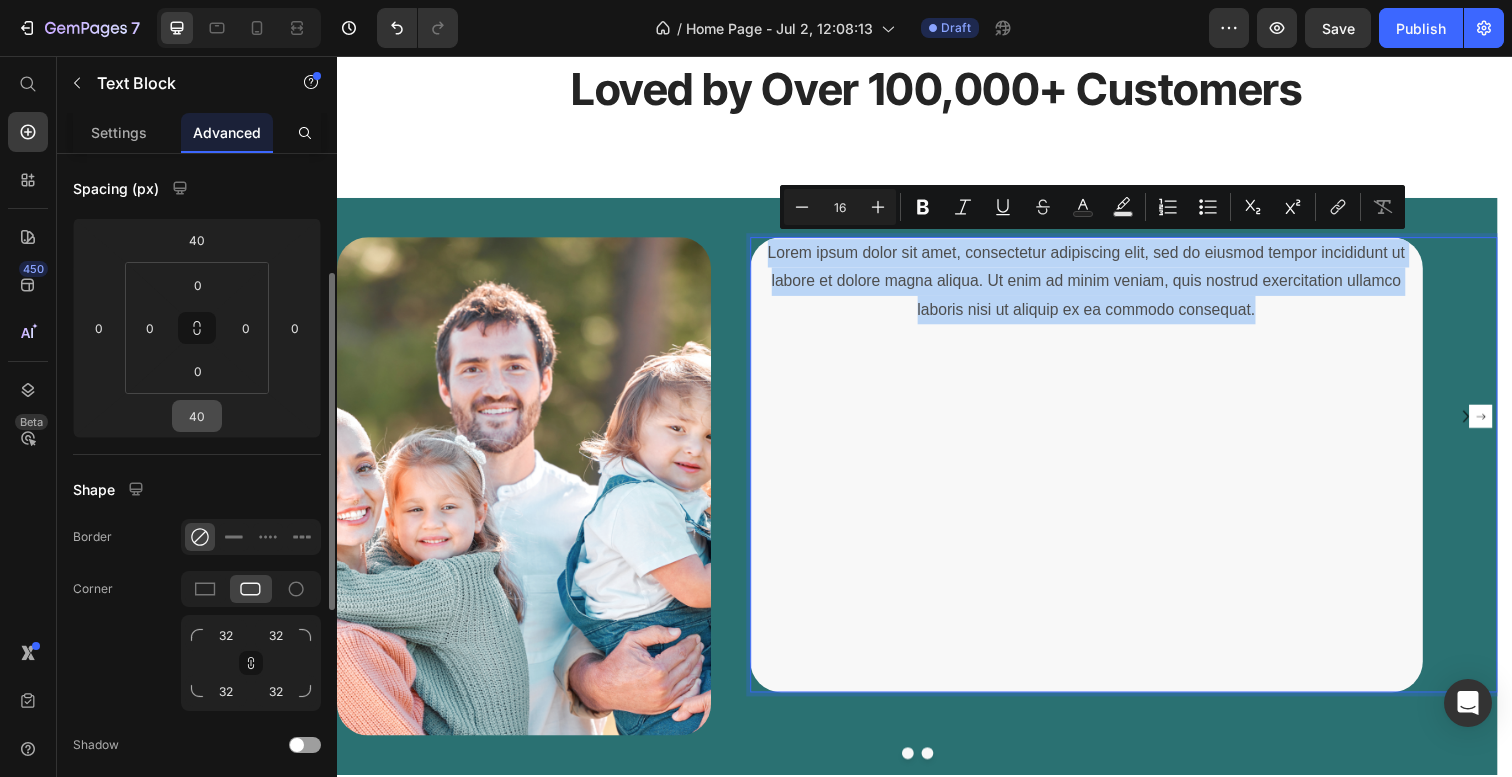 scroll, scrollTop: 222, scrollLeft: 0, axis: vertical 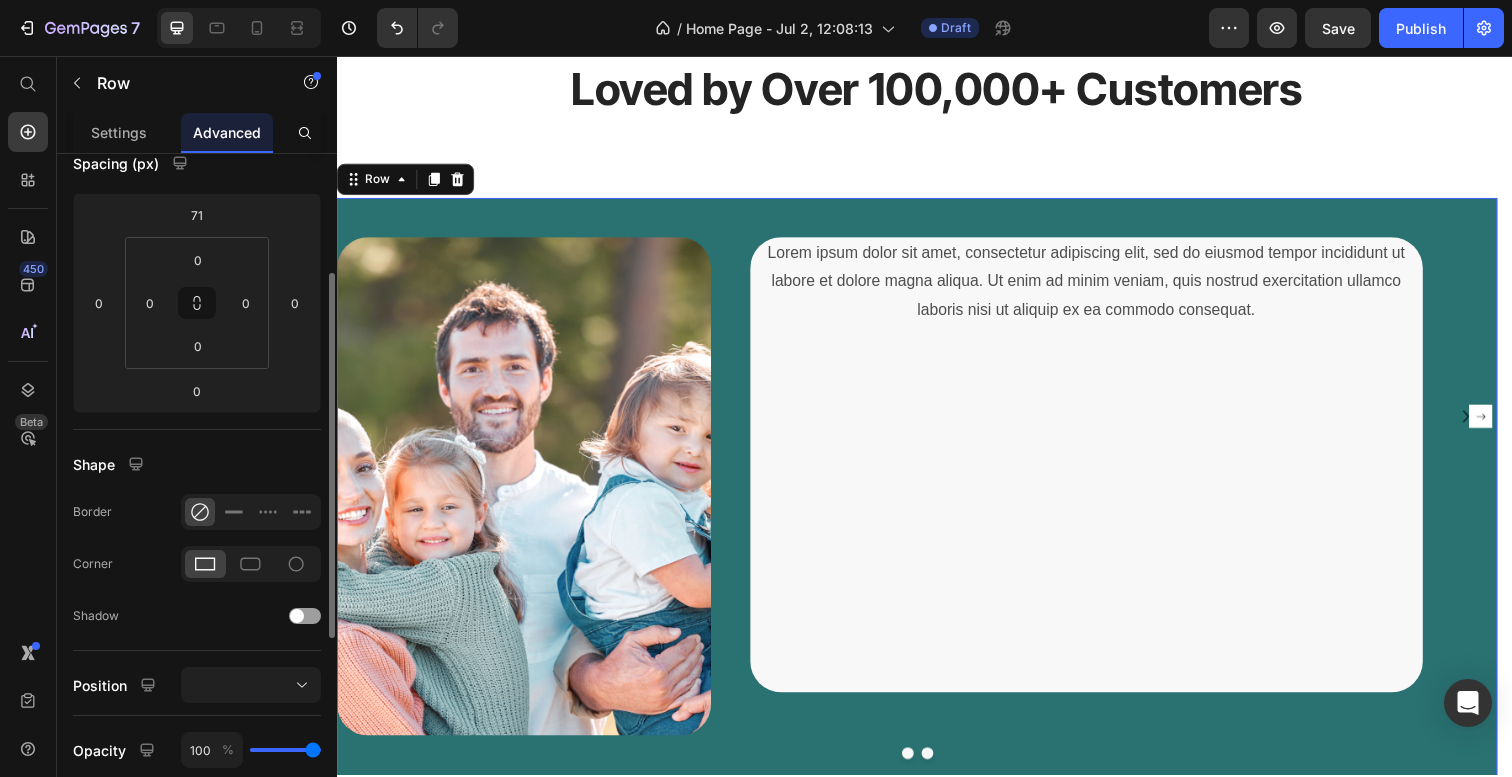 click on "Image" at bounding box center [528, 566] 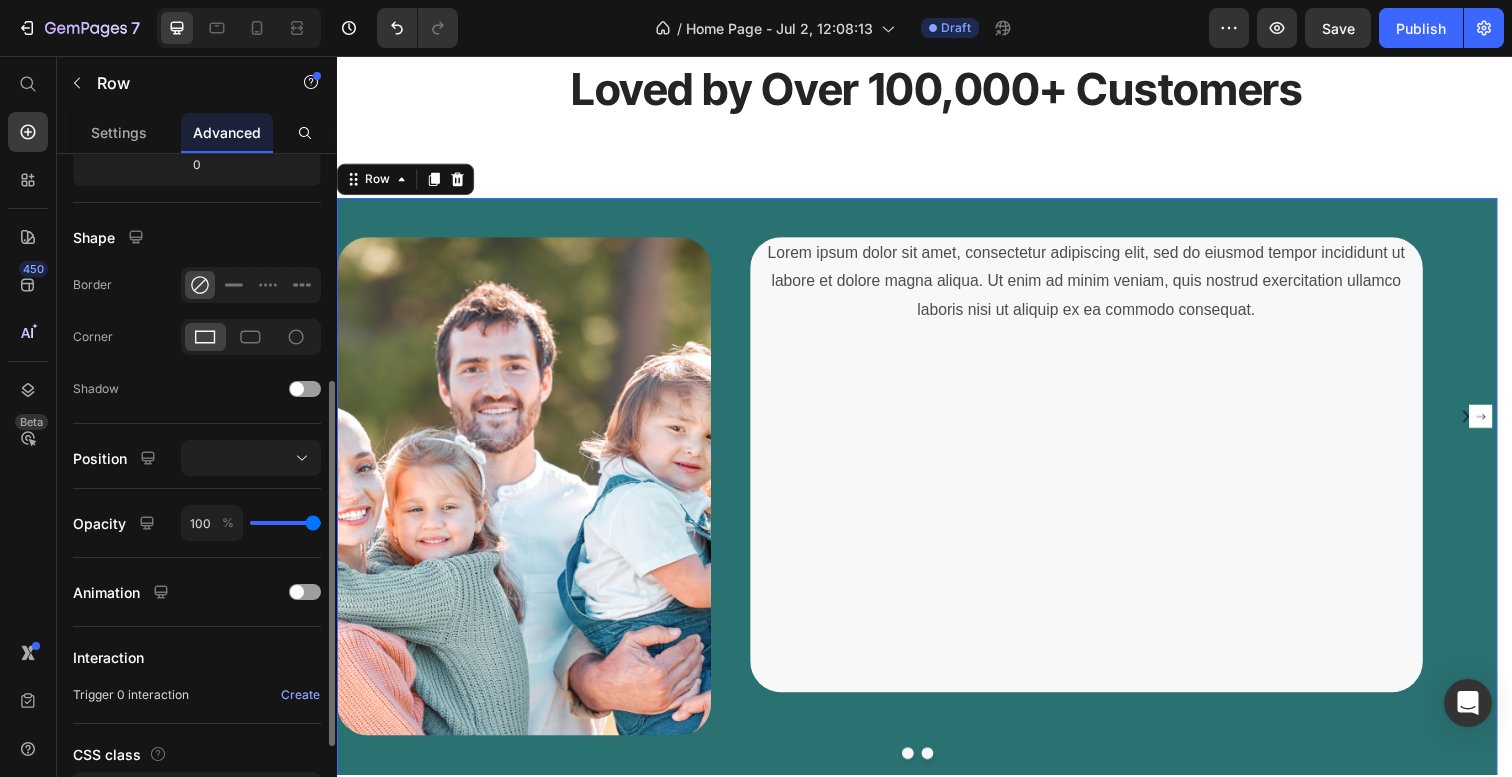 scroll, scrollTop: 451, scrollLeft: 0, axis: vertical 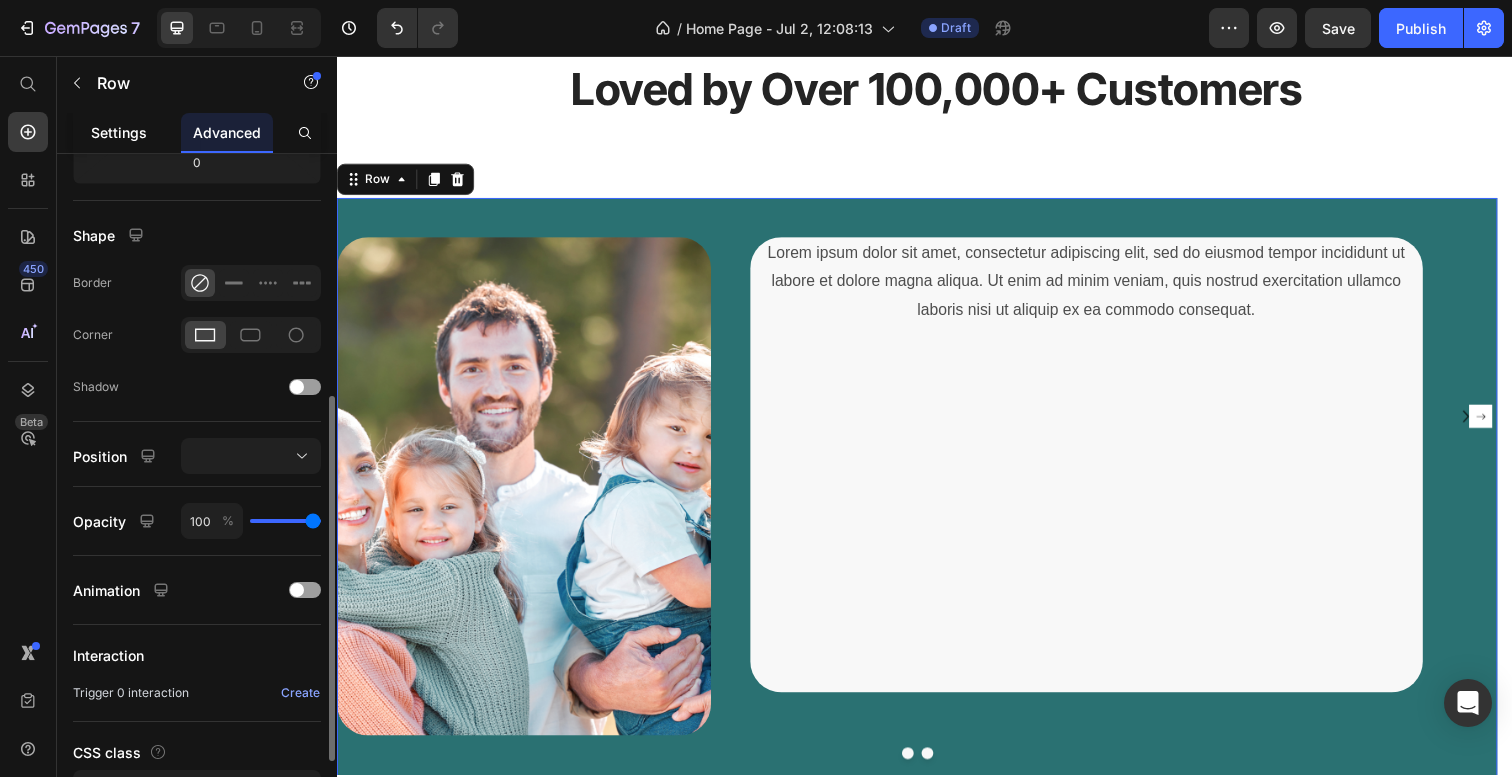 click on "Settings" 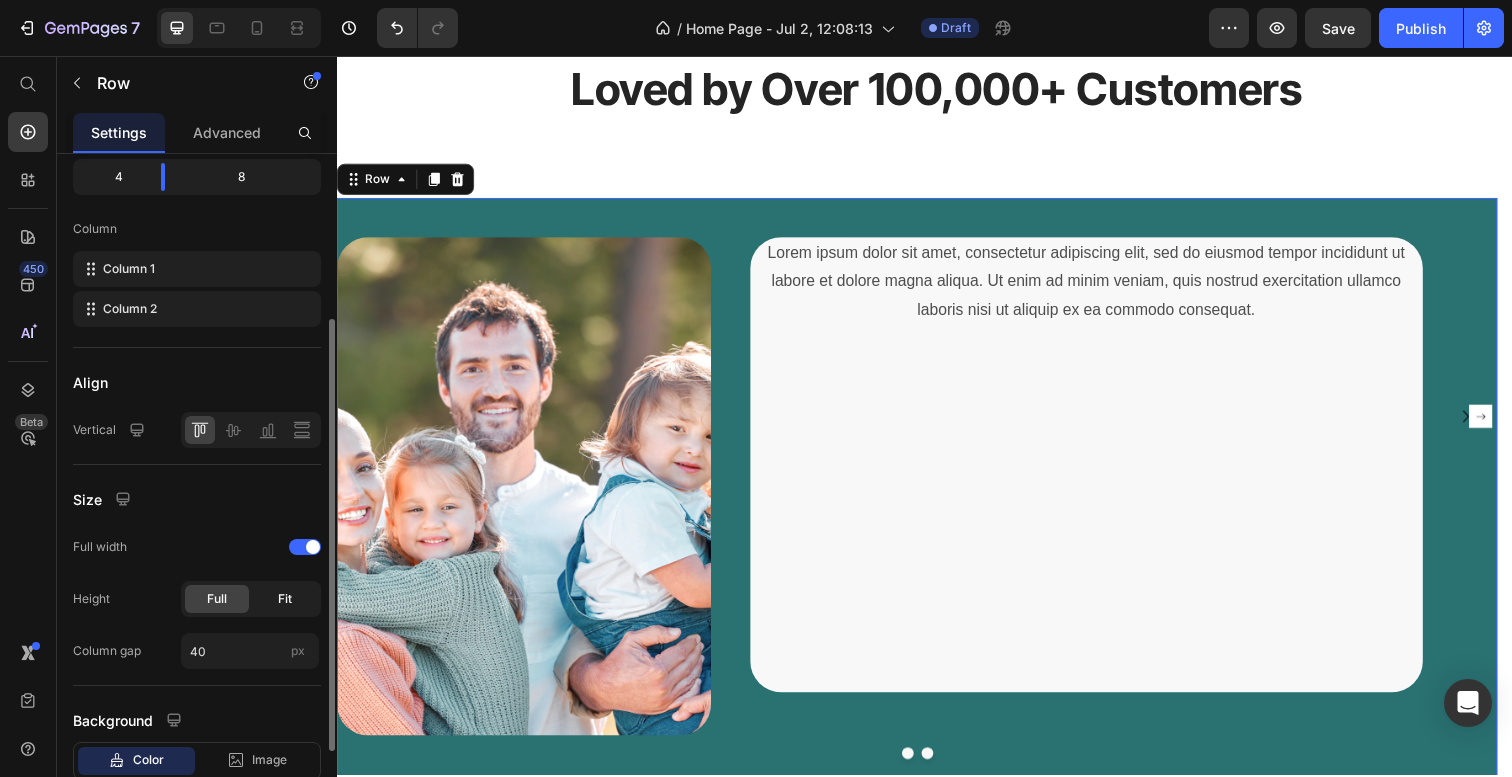 scroll, scrollTop: 261, scrollLeft: 0, axis: vertical 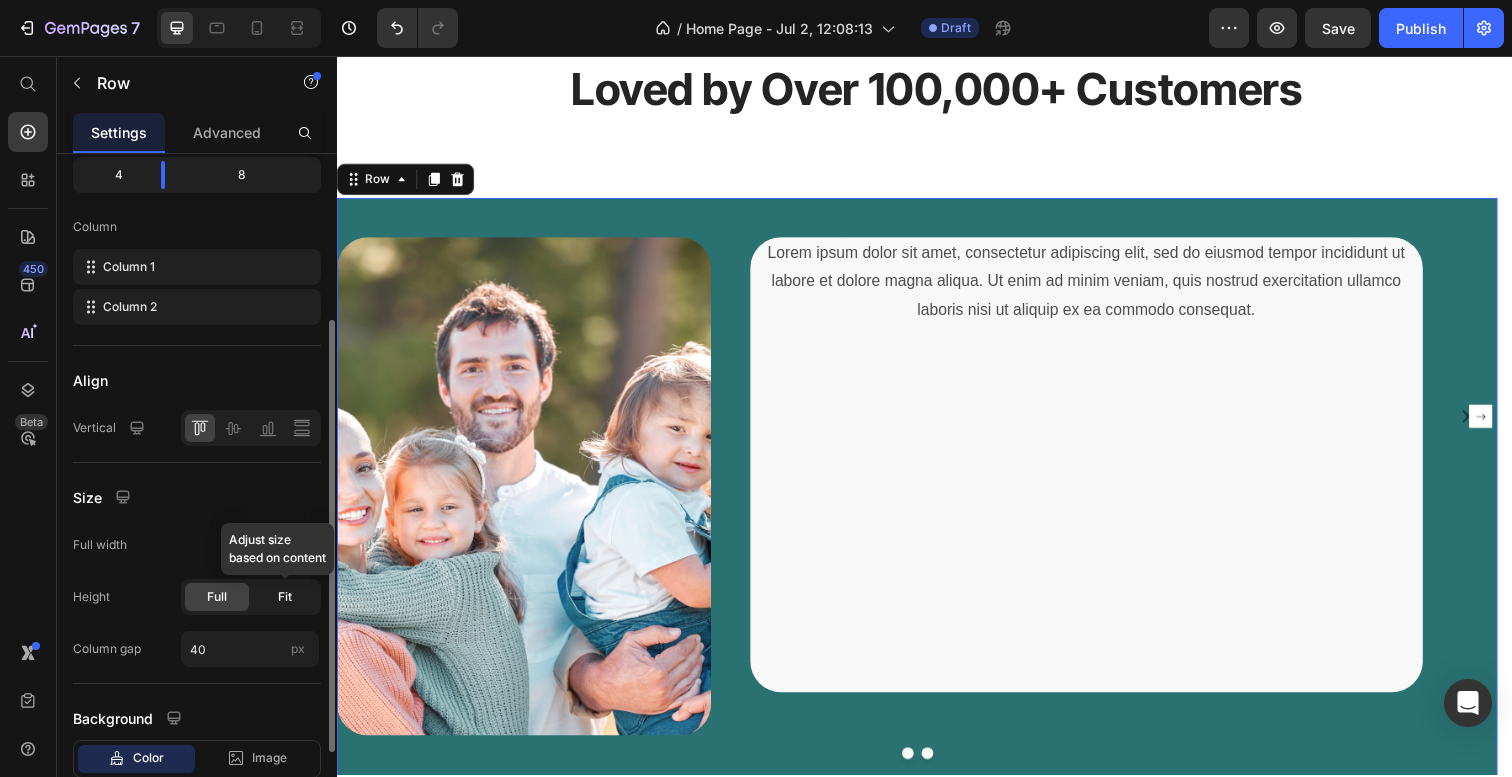 click on "Fit" 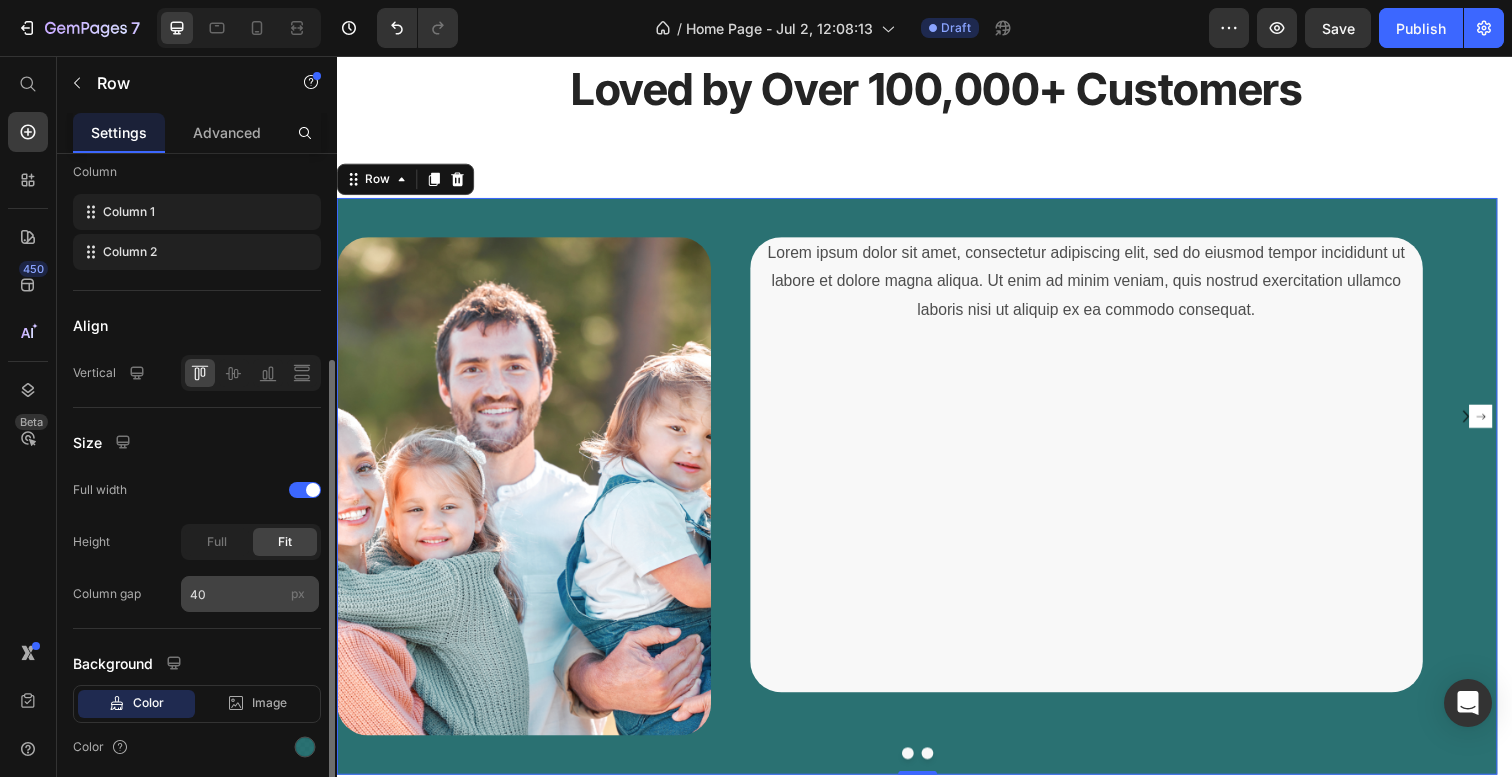 scroll, scrollTop: 319, scrollLeft: 0, axis: vertical 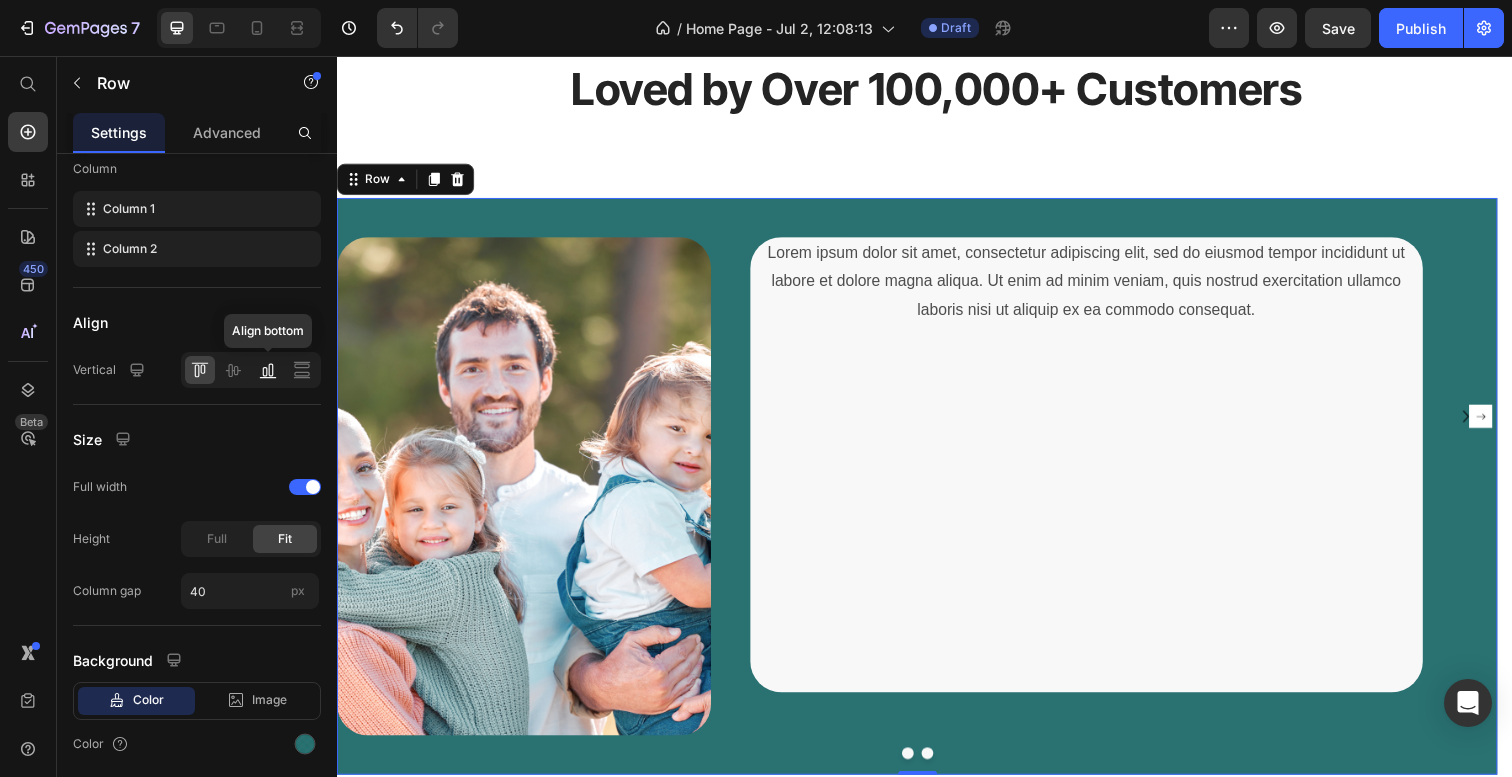 click 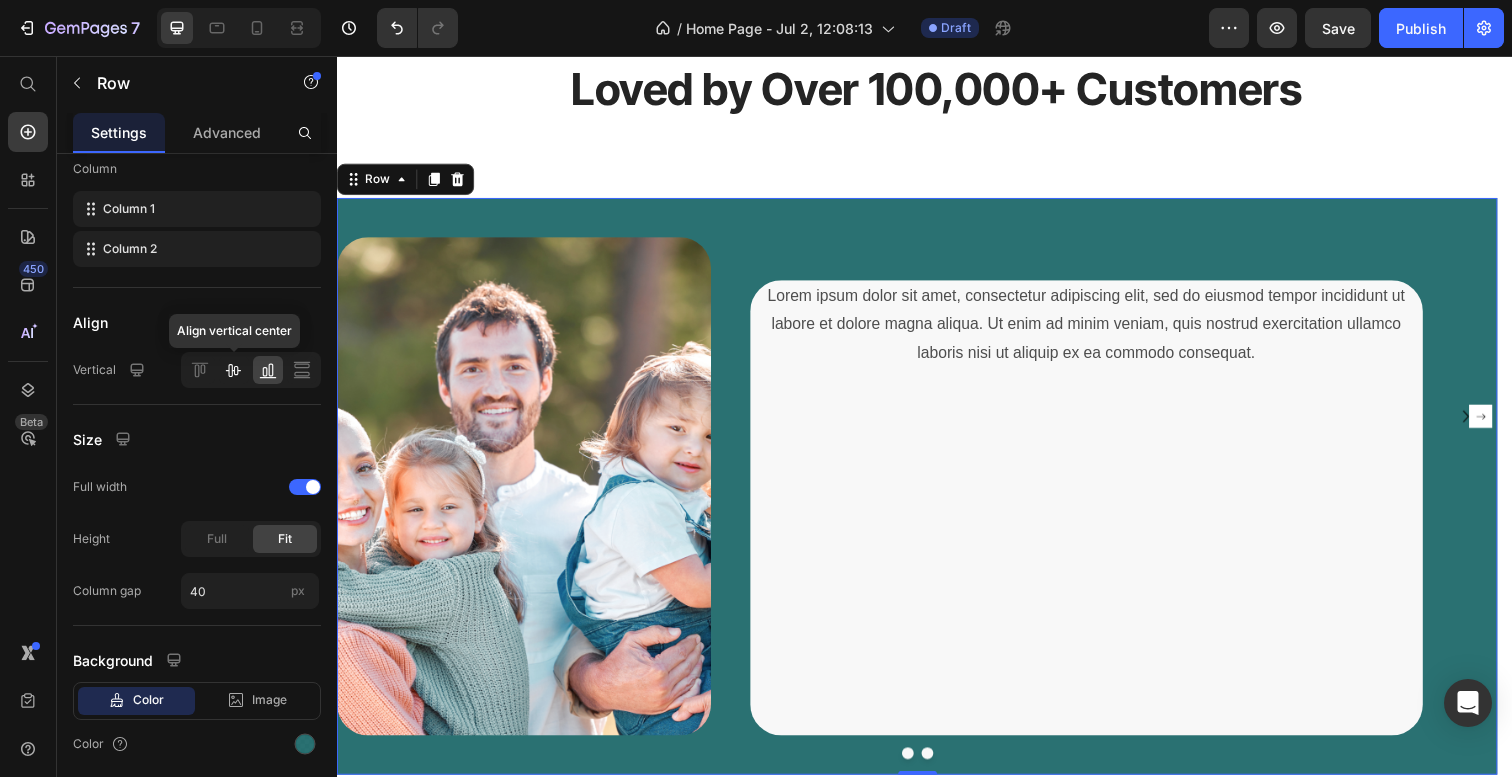 click 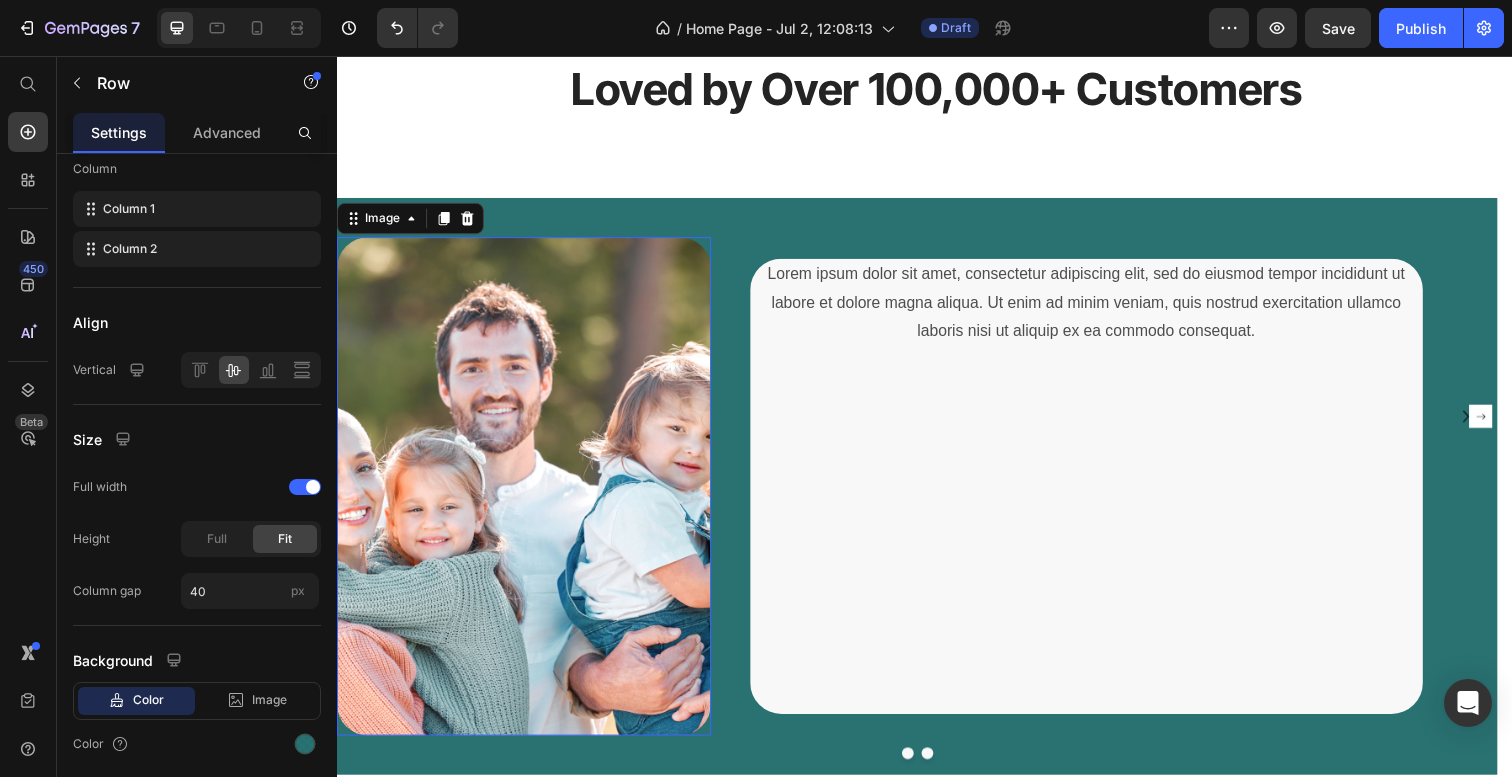 click at bounding box center [528, 495] 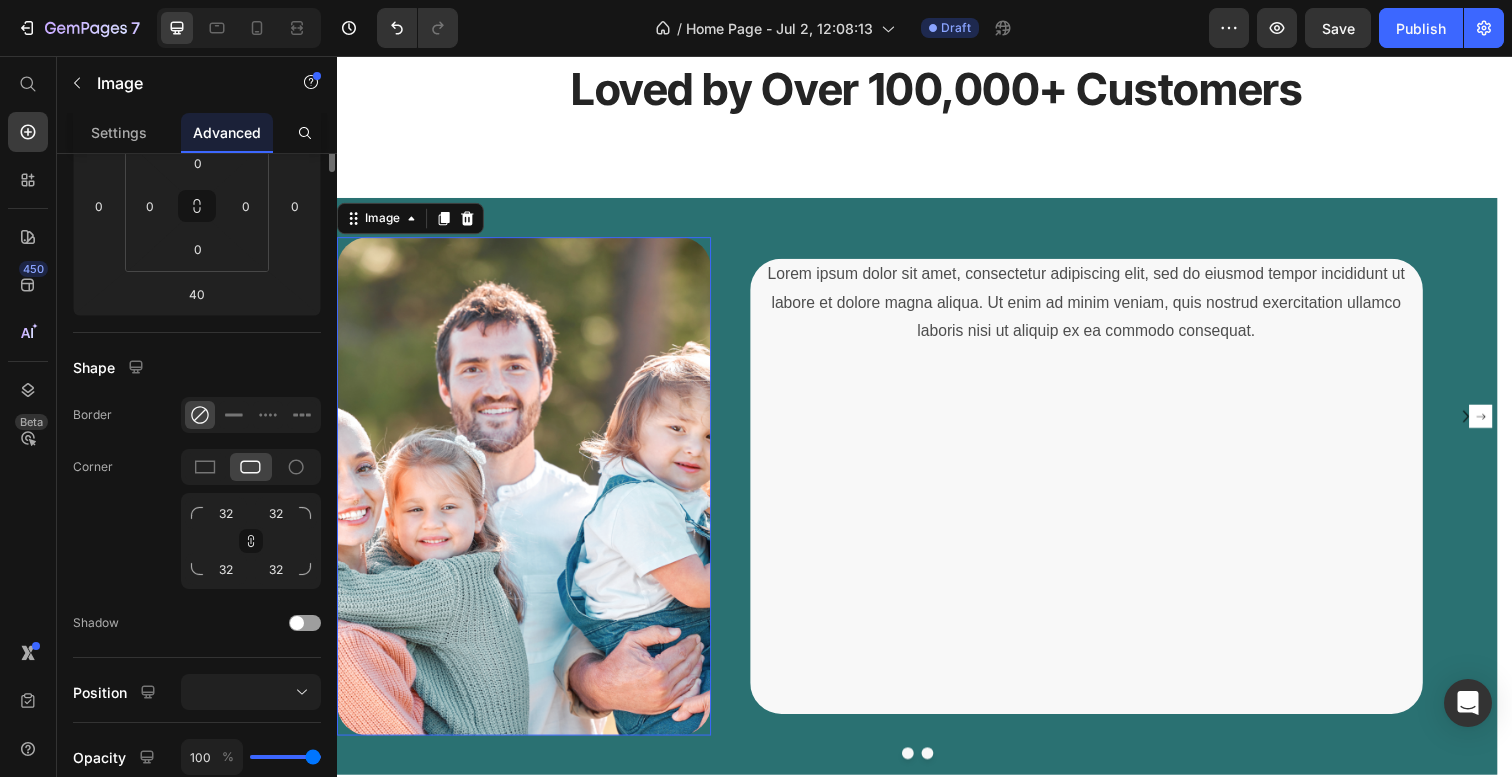 scroll, scrollTop: 0, scrollLeft: 0, axis: both 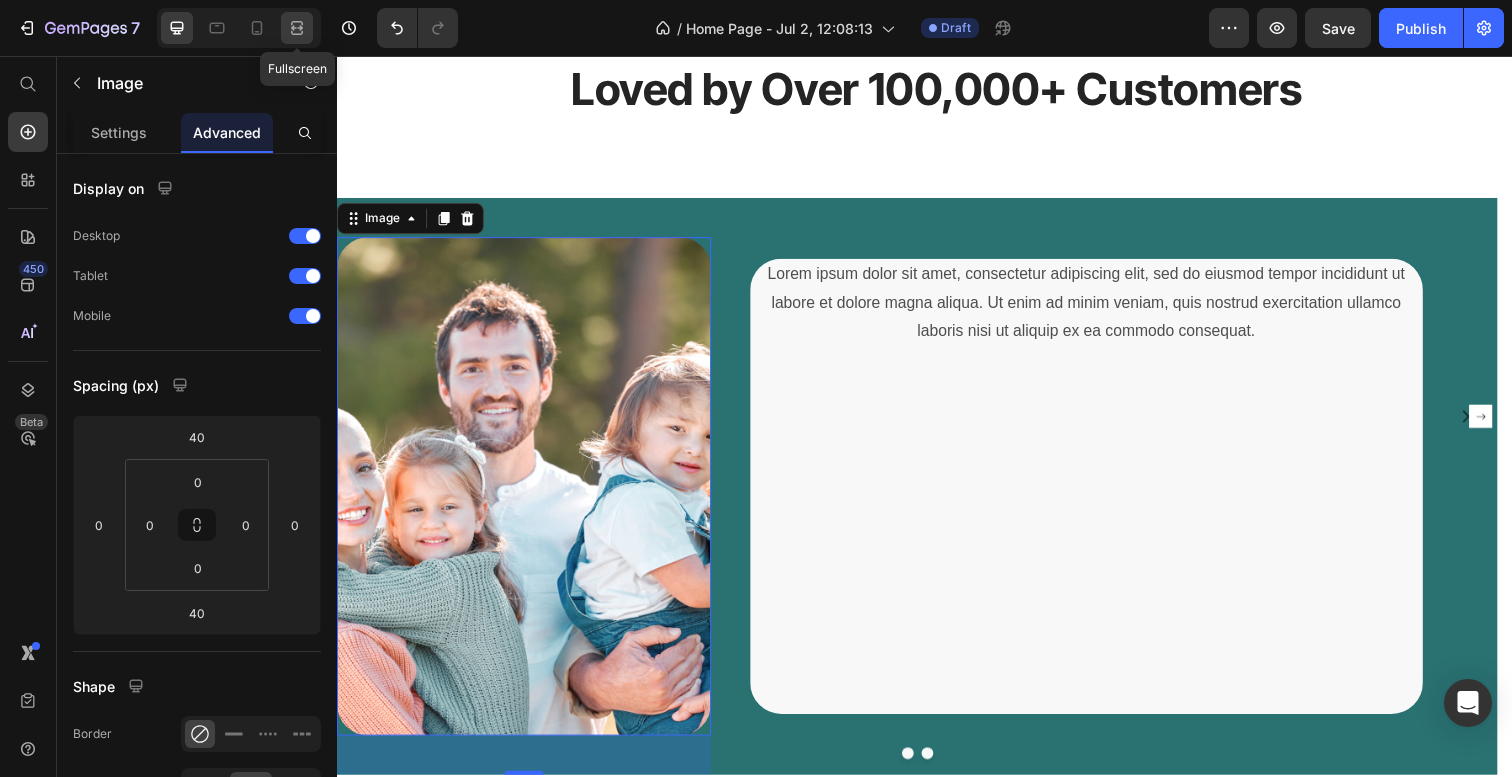 click 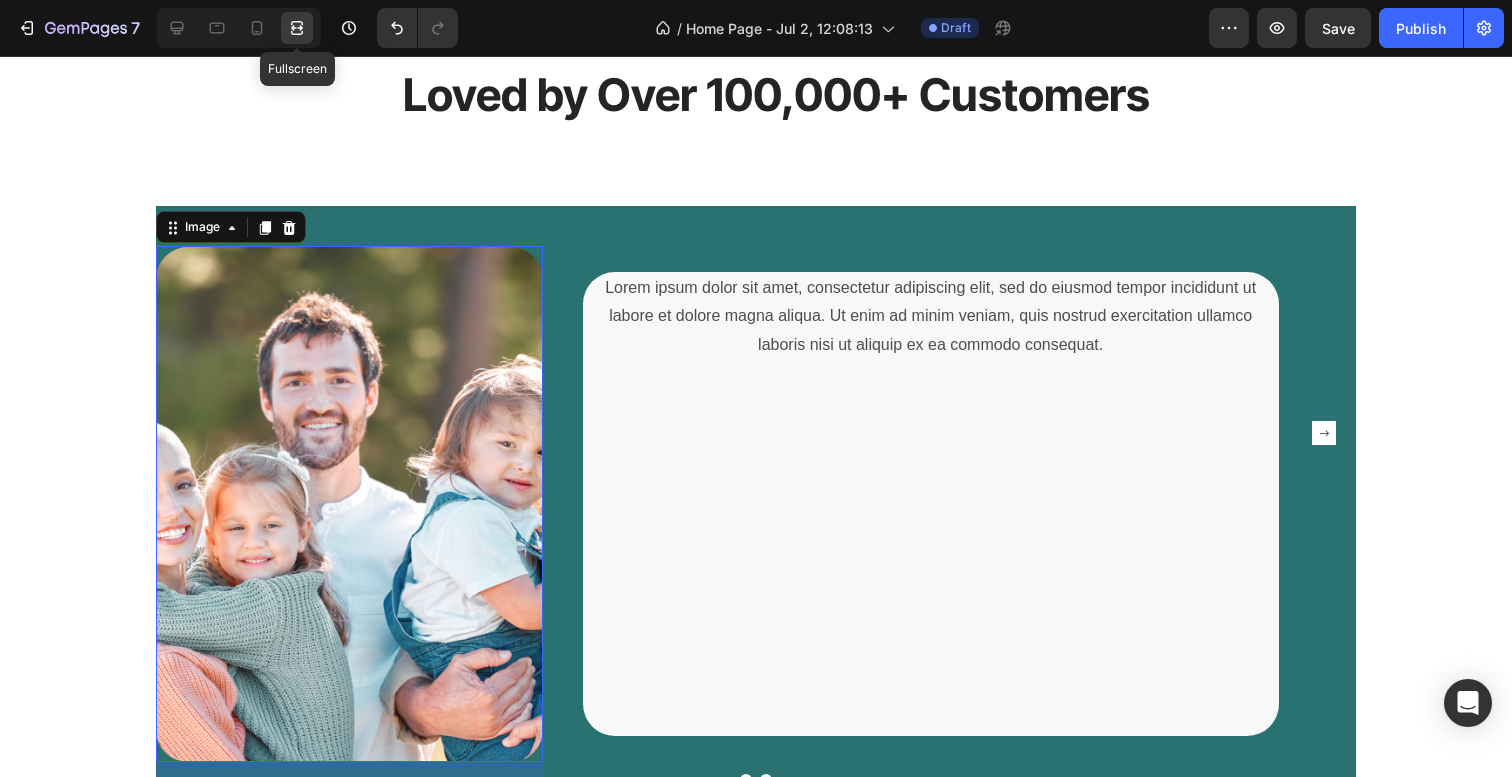 scroll, scrollTop: 2826, scrollLeft: 0, axis: vertical 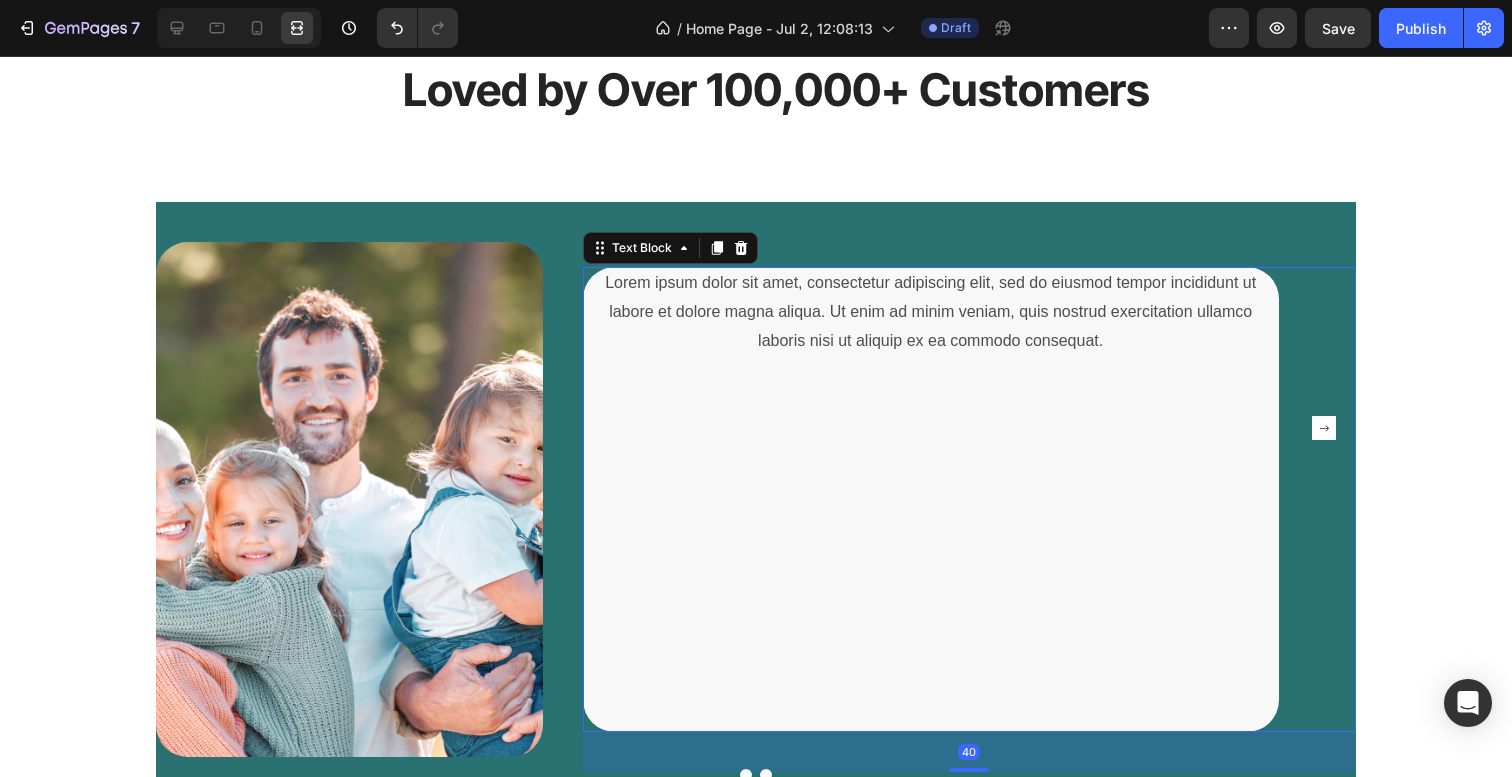 click at bounding box center (931, 427) 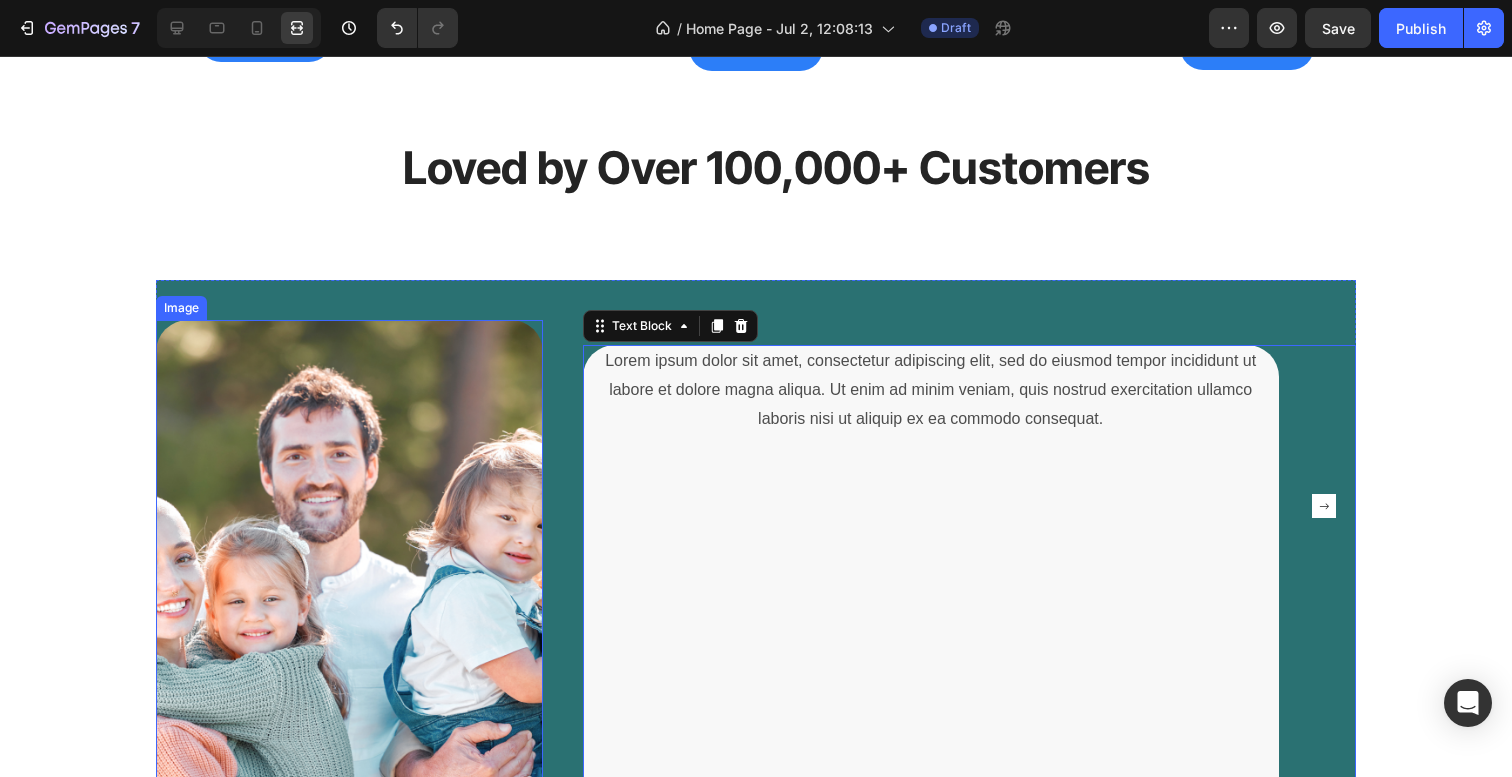 scroll, scrollTop: 2747, scrollLeft: 0, axis: vertical 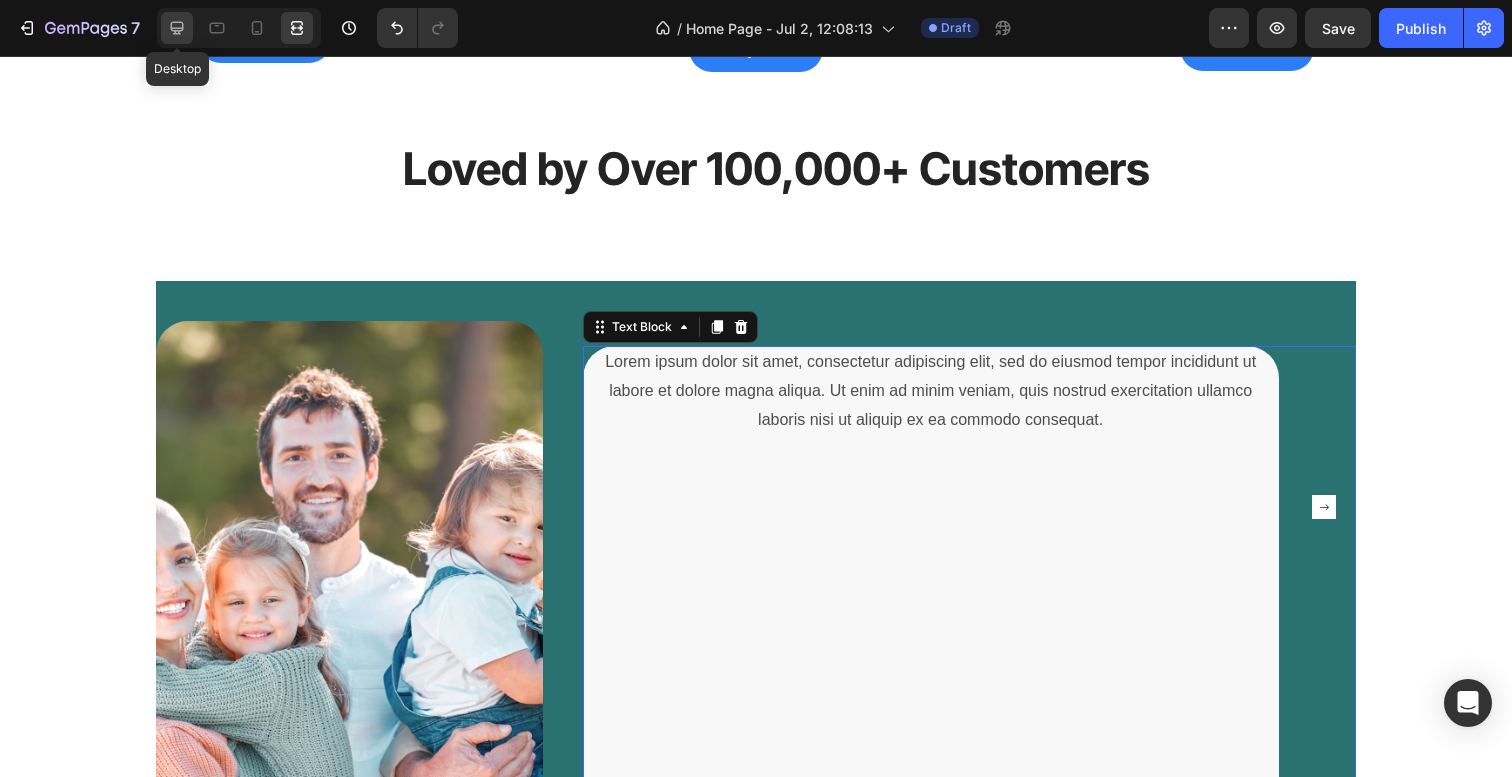 click 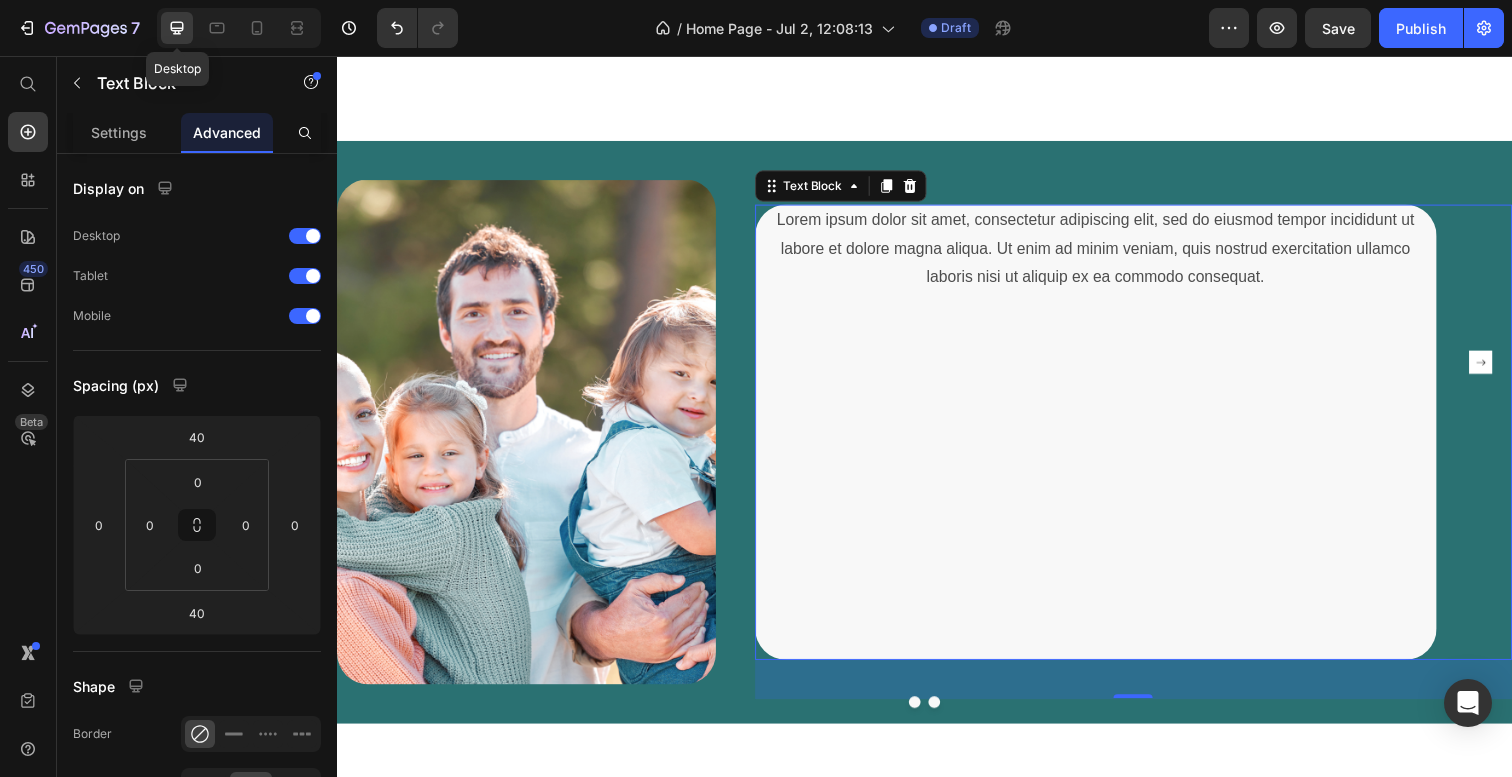 scroll, scrollTop: 2608, scrollLeft: 0, axis: vertical 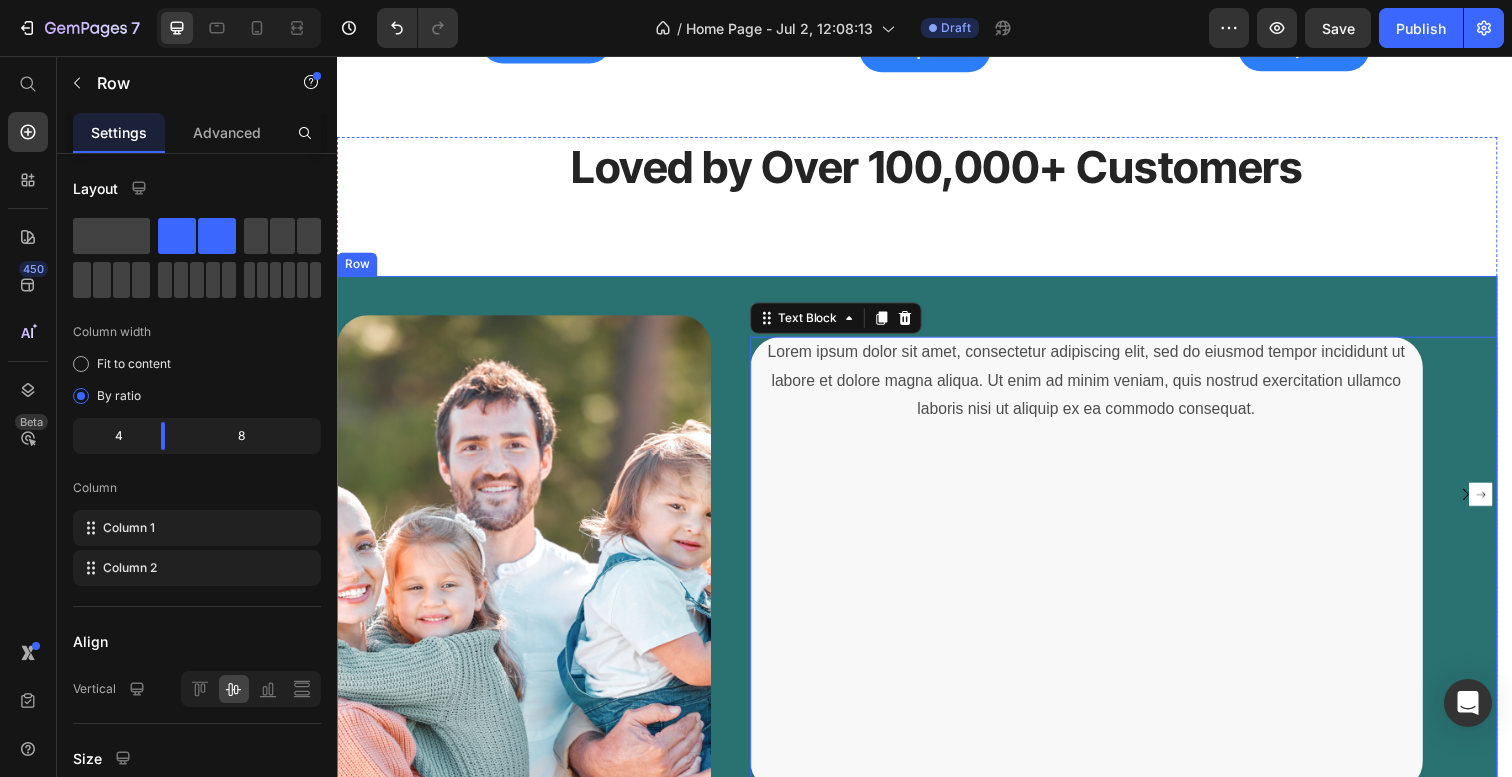 click on "Image" at bounding box center (528, 575) 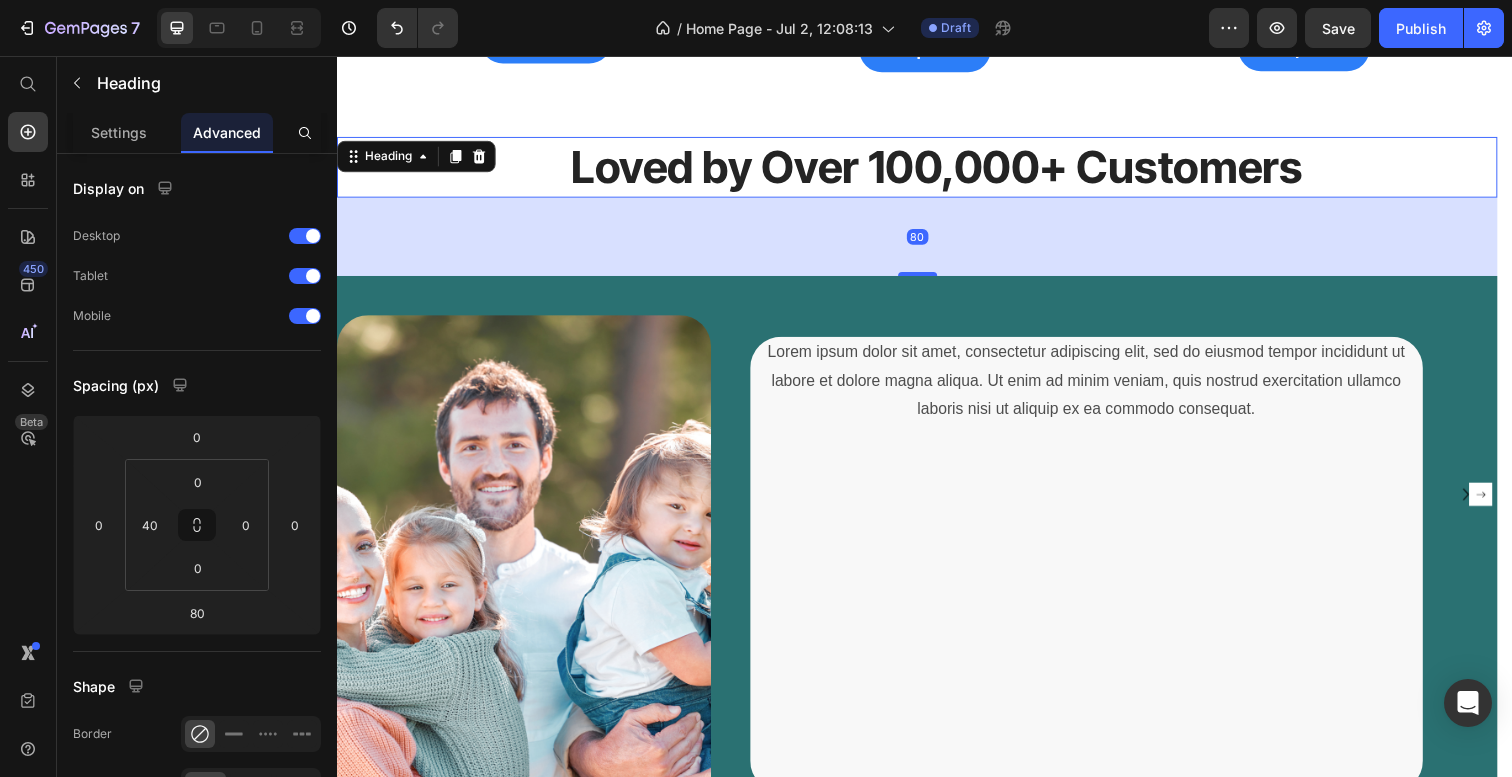 click on "Loved by Over 100,000+ Customers Heading   80" at bounding box center (929, 170) 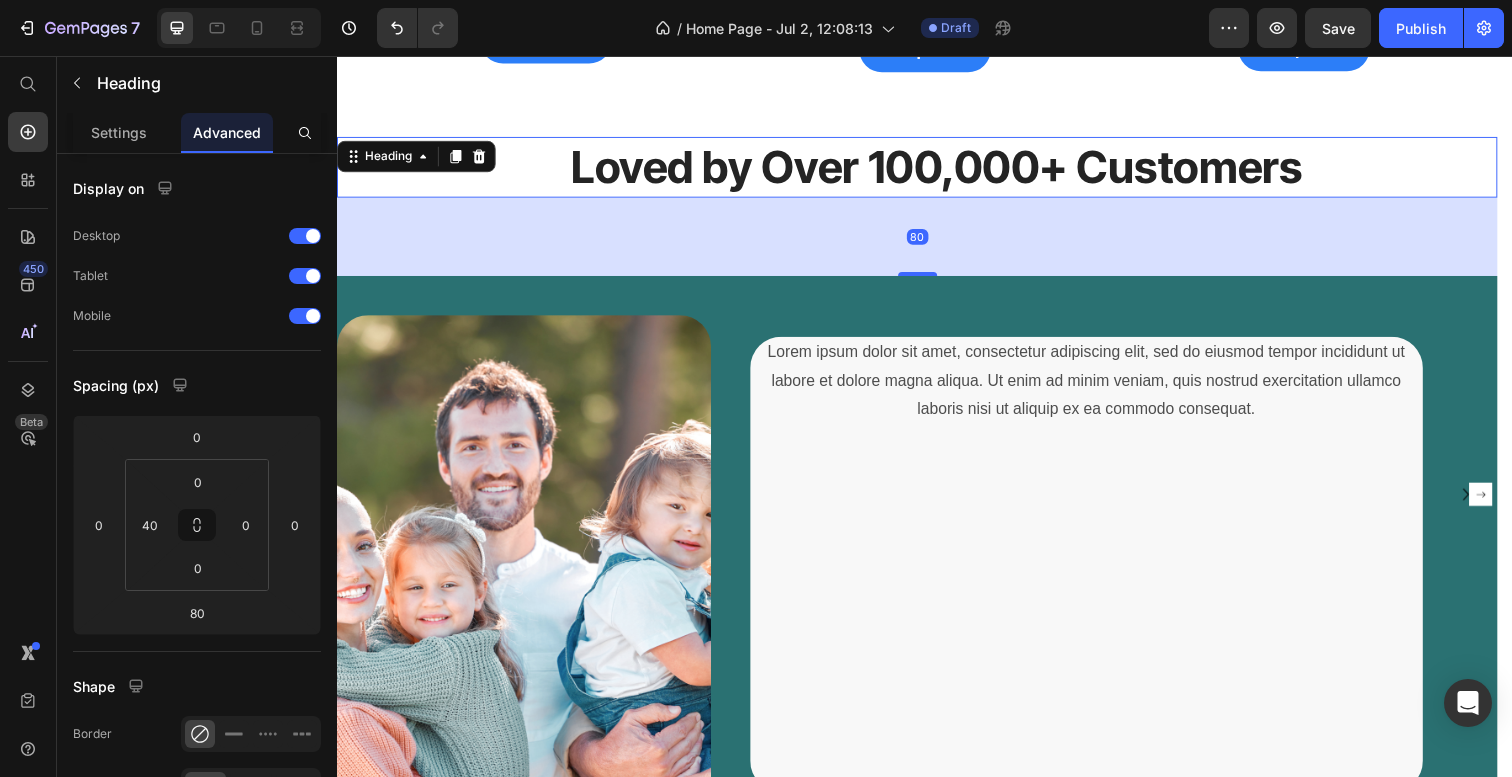 click on "80" at bounding box center [929, 241] 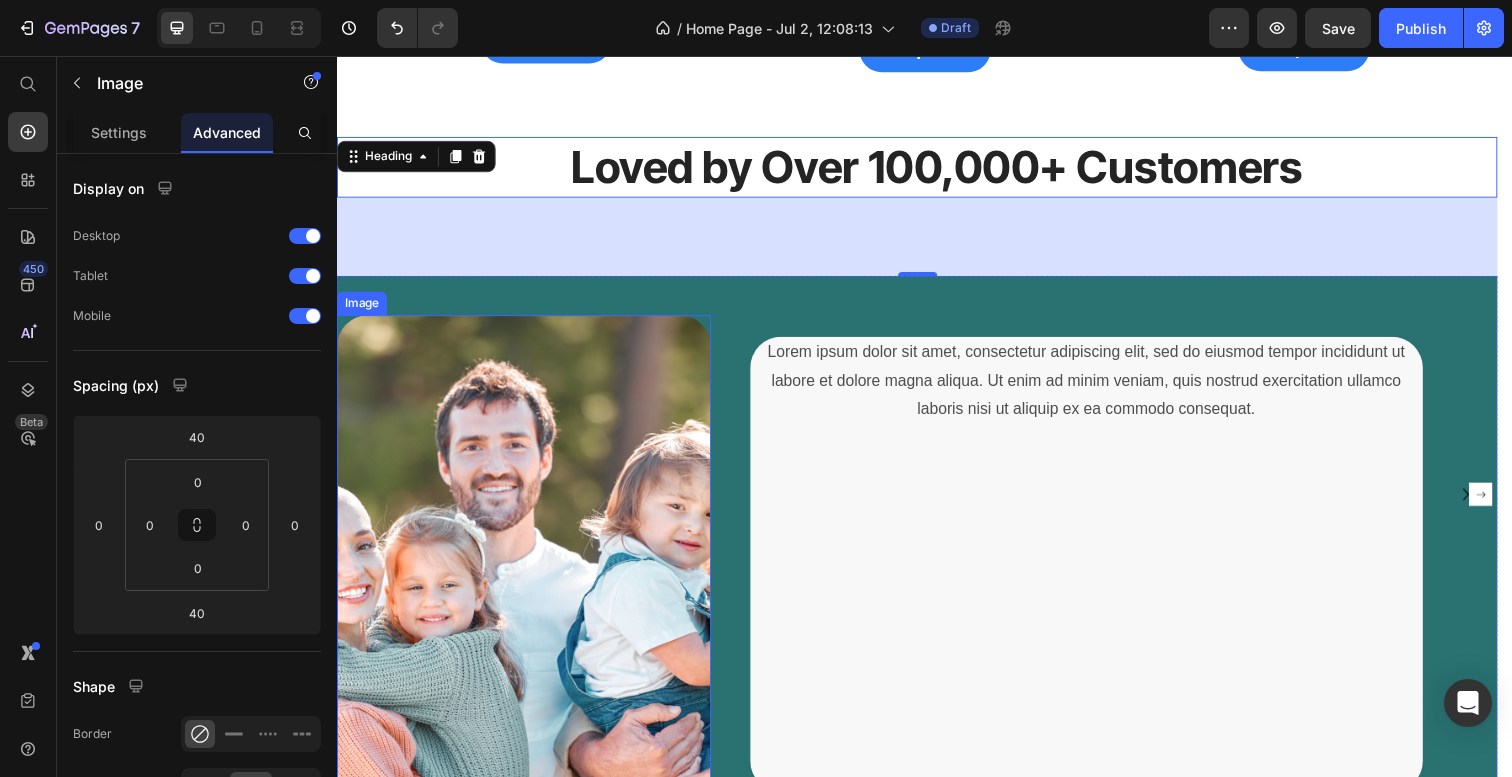 click at bounding box center [528, 575] 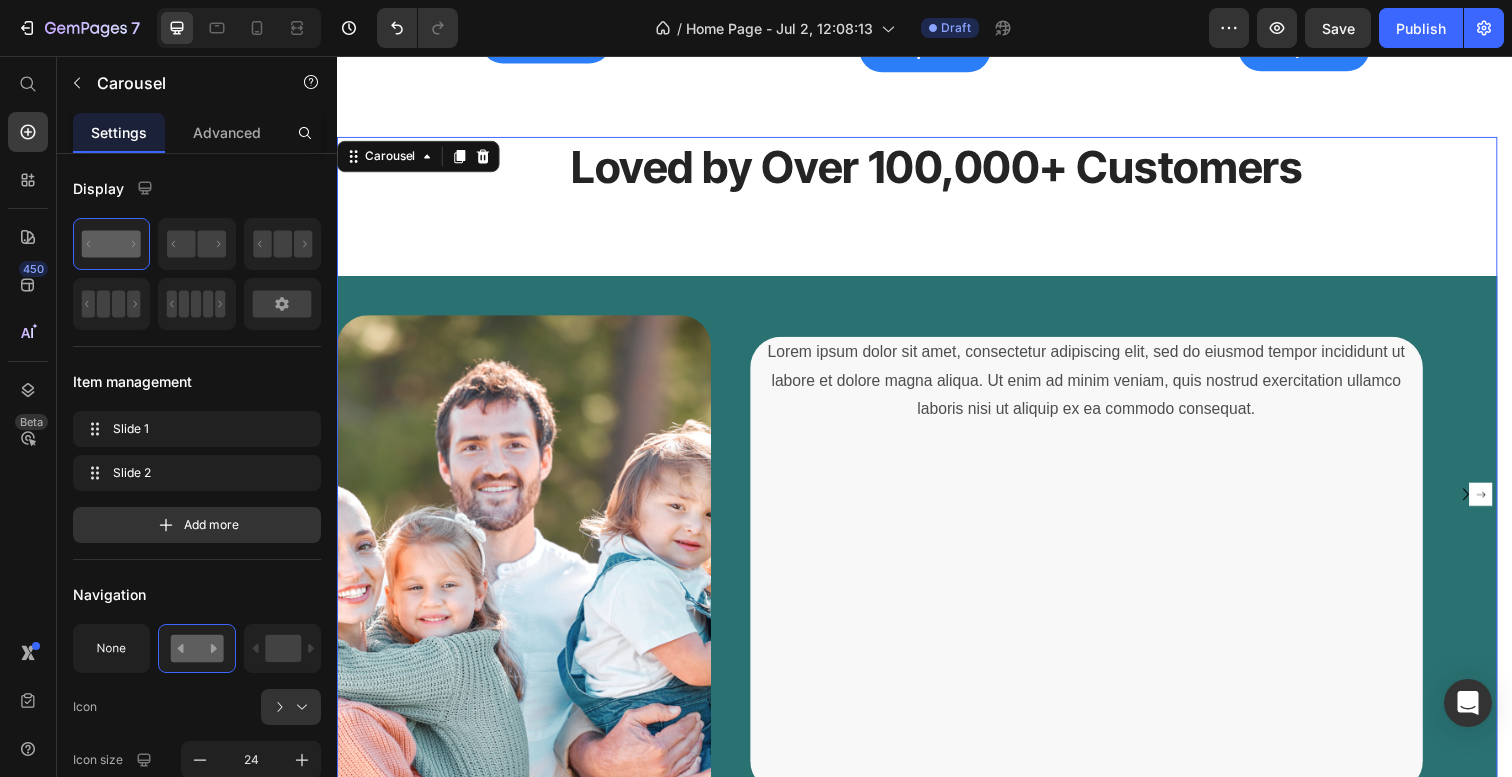 click on "Loved by Over 100,000+ Customers Heading Image Lorem ipsum dolor sit amet, consectetur adipiscing elit, sed do eiusmod tempor incididunt ut labore et dolore magna aliqua. Ut enim ad minim veniam, quis nostrud exercitation ullamco laboris nisi ut aliquip ex ea commodo consequat. Text Block Row" at bounding box center [929, 504] 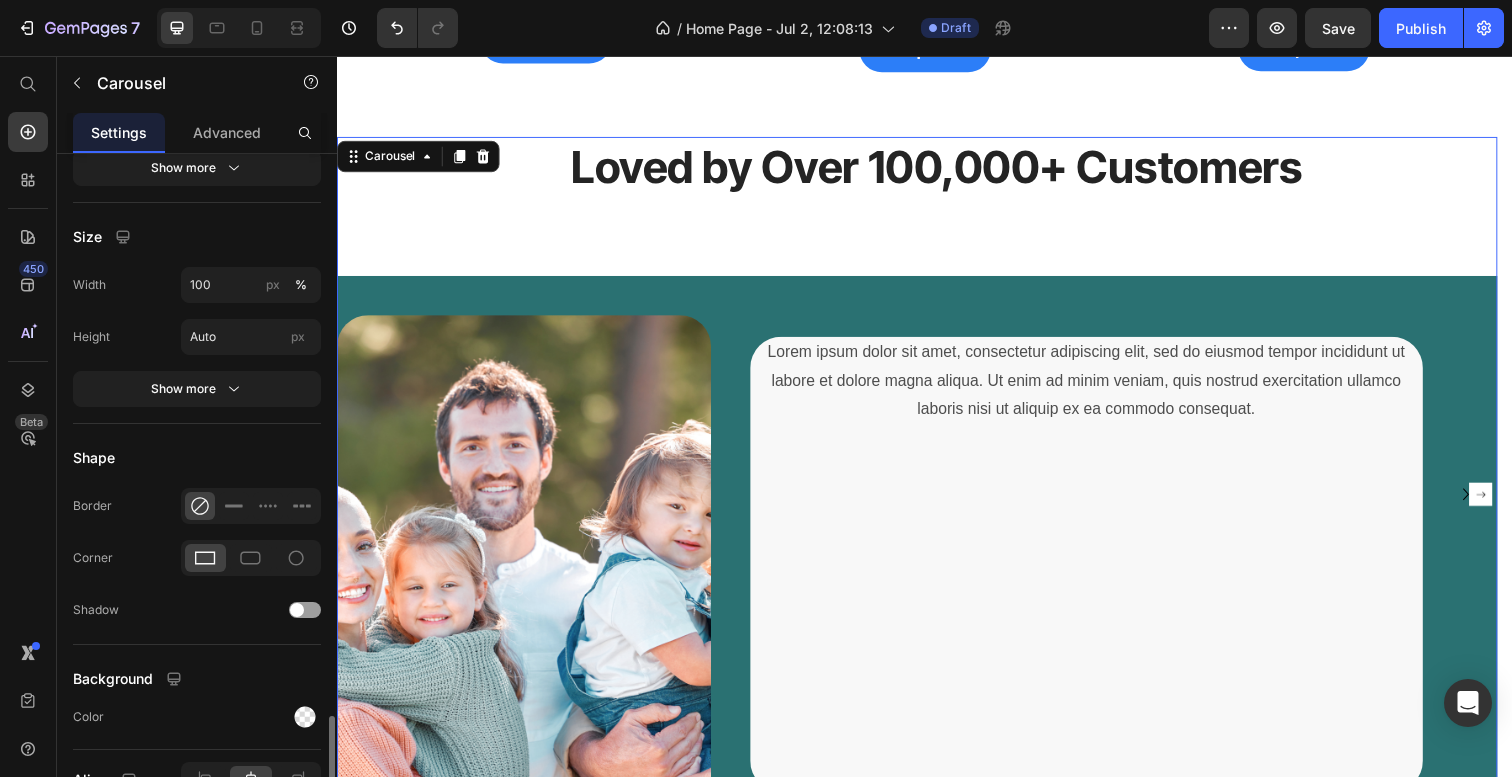 scroll, scrollTop: 1364, scrollLeft: 0, axis: vertical 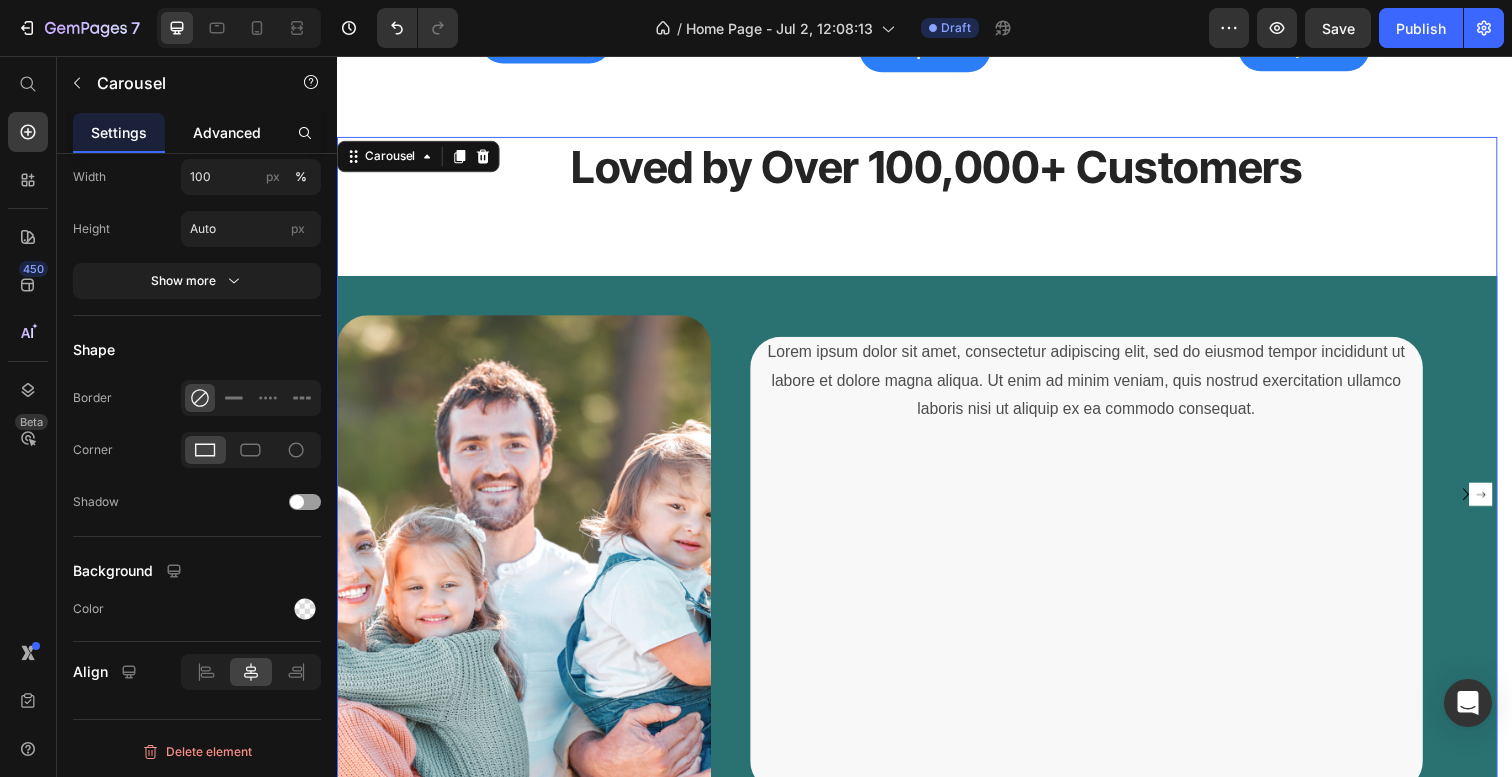 click on "Advanced" at bounding box center (227, 132) 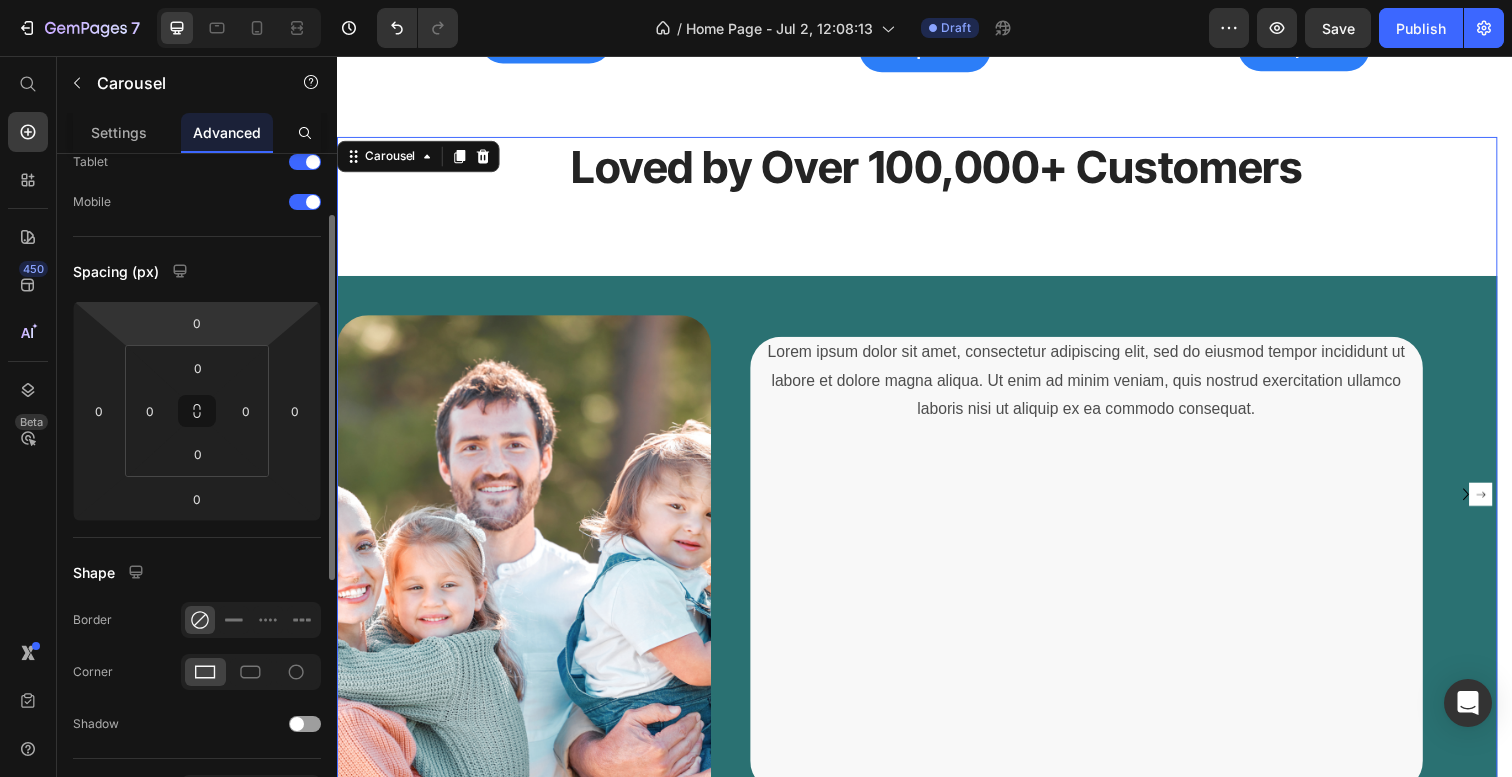 scroll, scrollTop: 0, scrollLeft: 0, axis: both 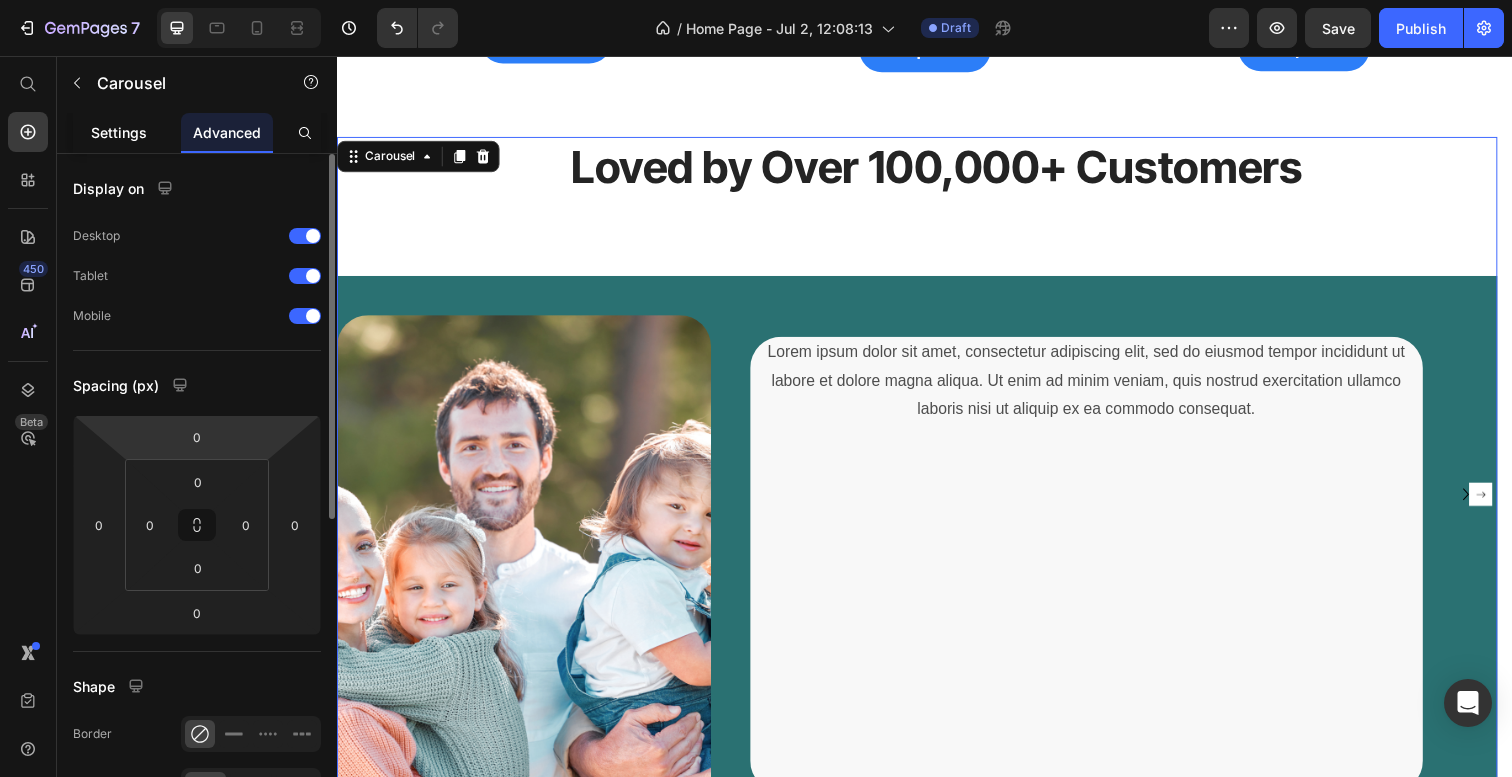 click on "Settings" at bounding box center [119, 132] 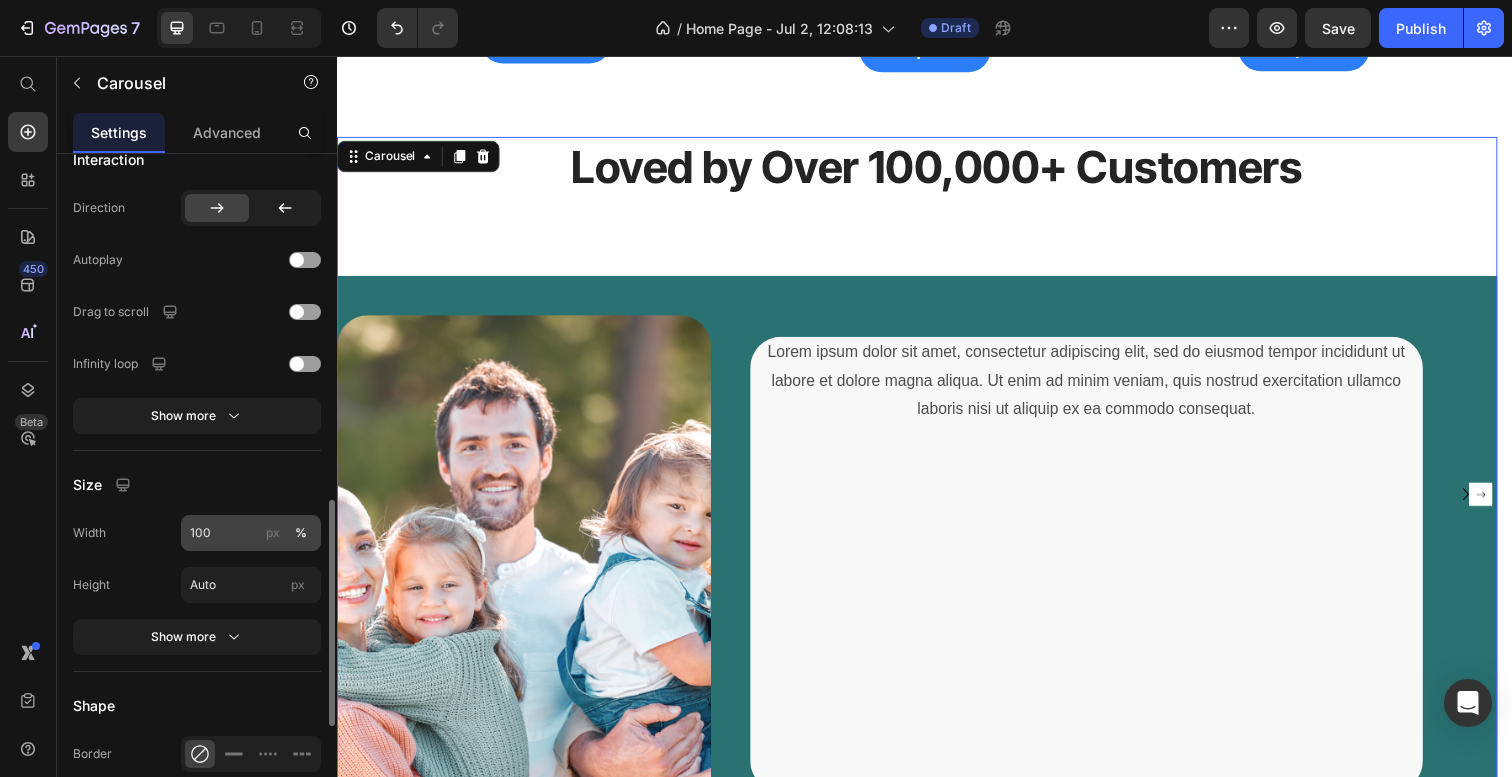 scroll, scrollTop: 1005, scrollLeft: 0, axis: vertical 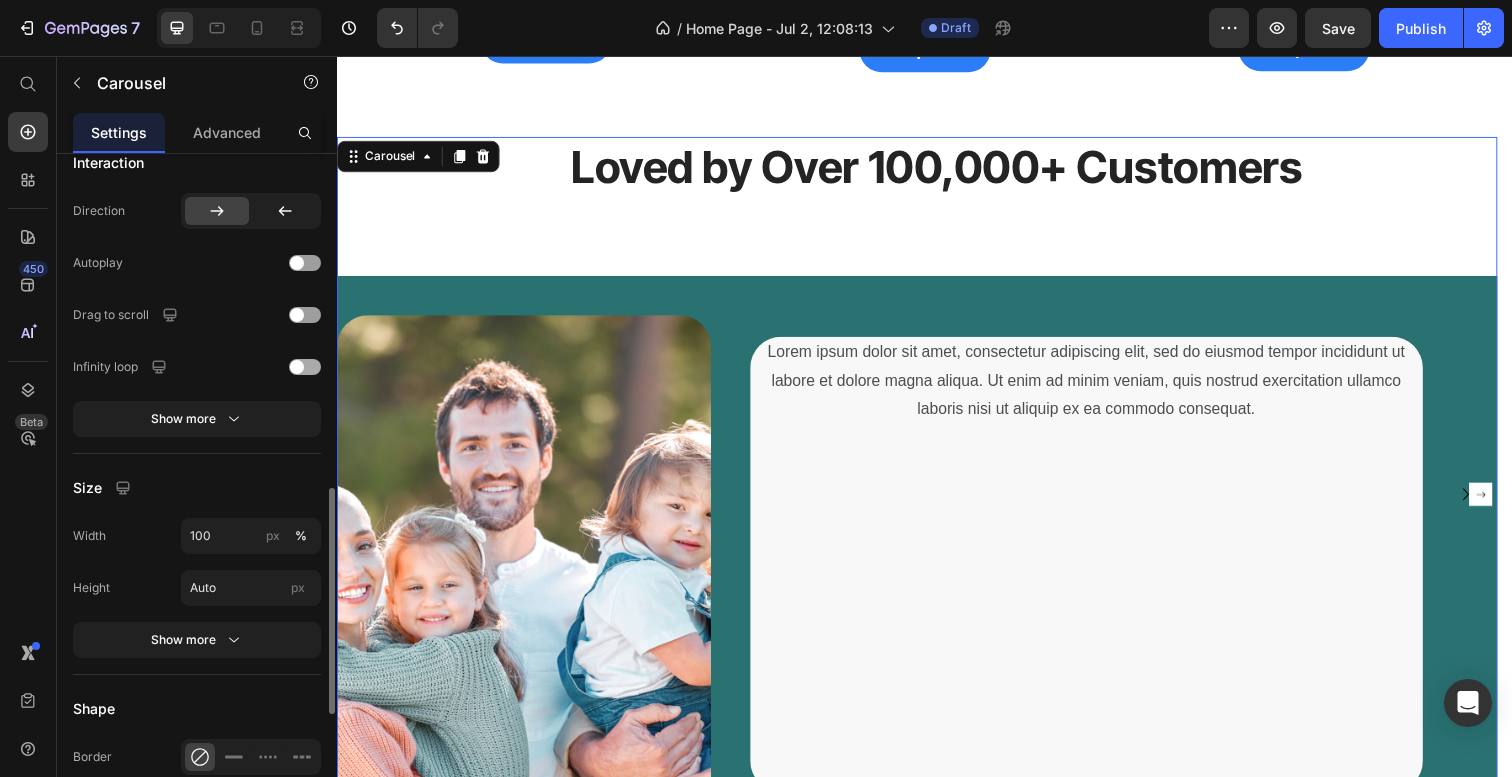 click at bounding box center [297, 367] 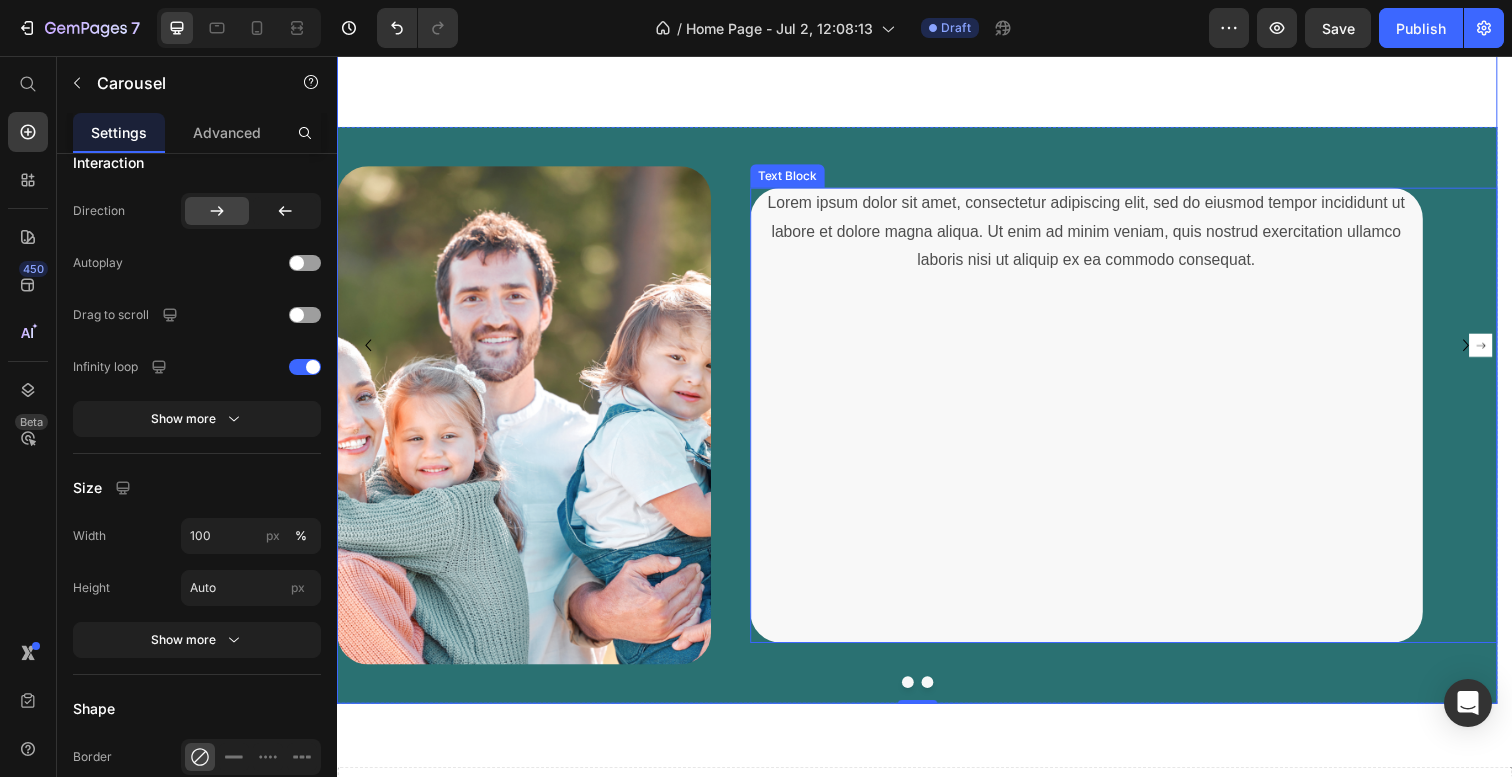 scroll, scrollTop: 2763, scrollLeft: 0, axis: vertical 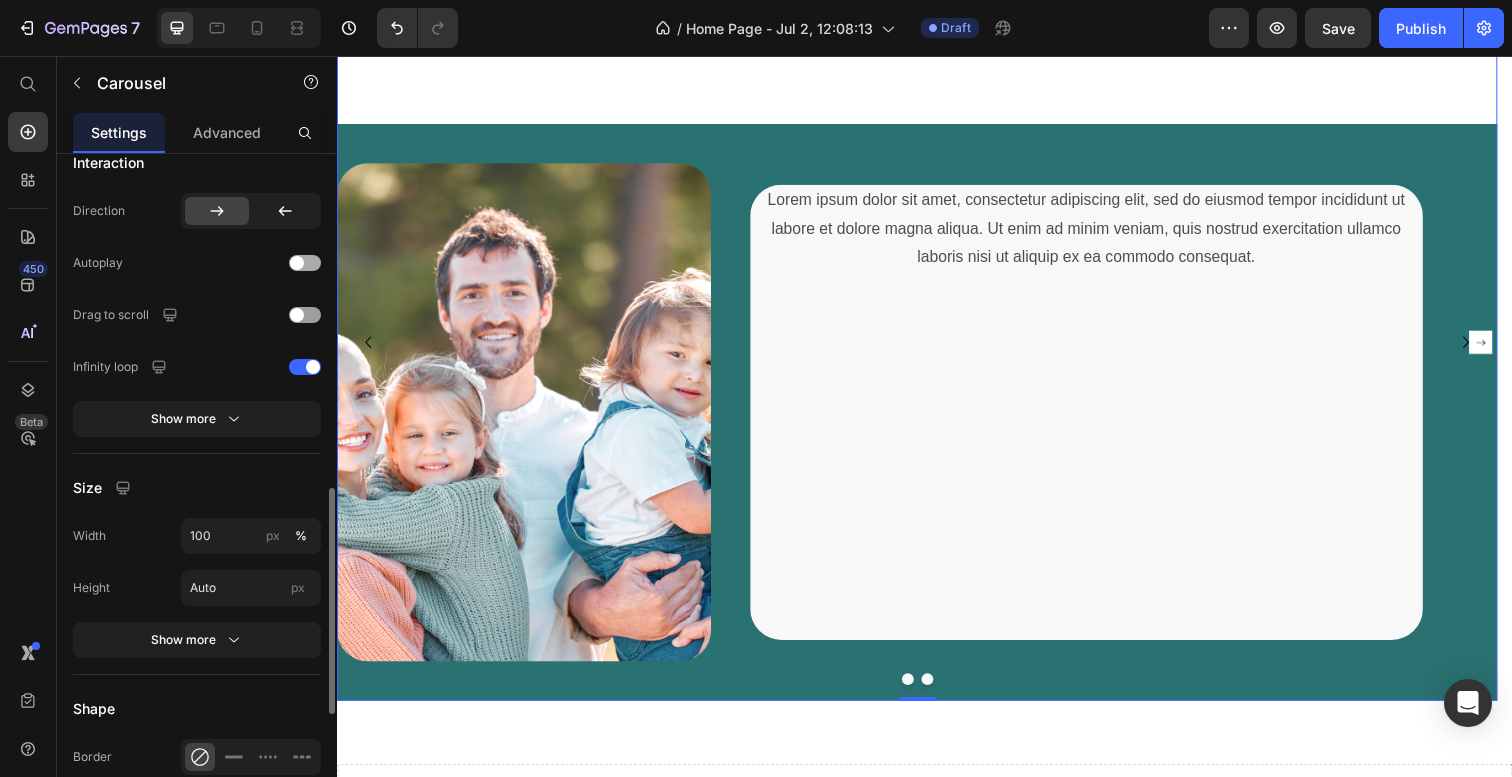 click at bounding box center [305, 263] 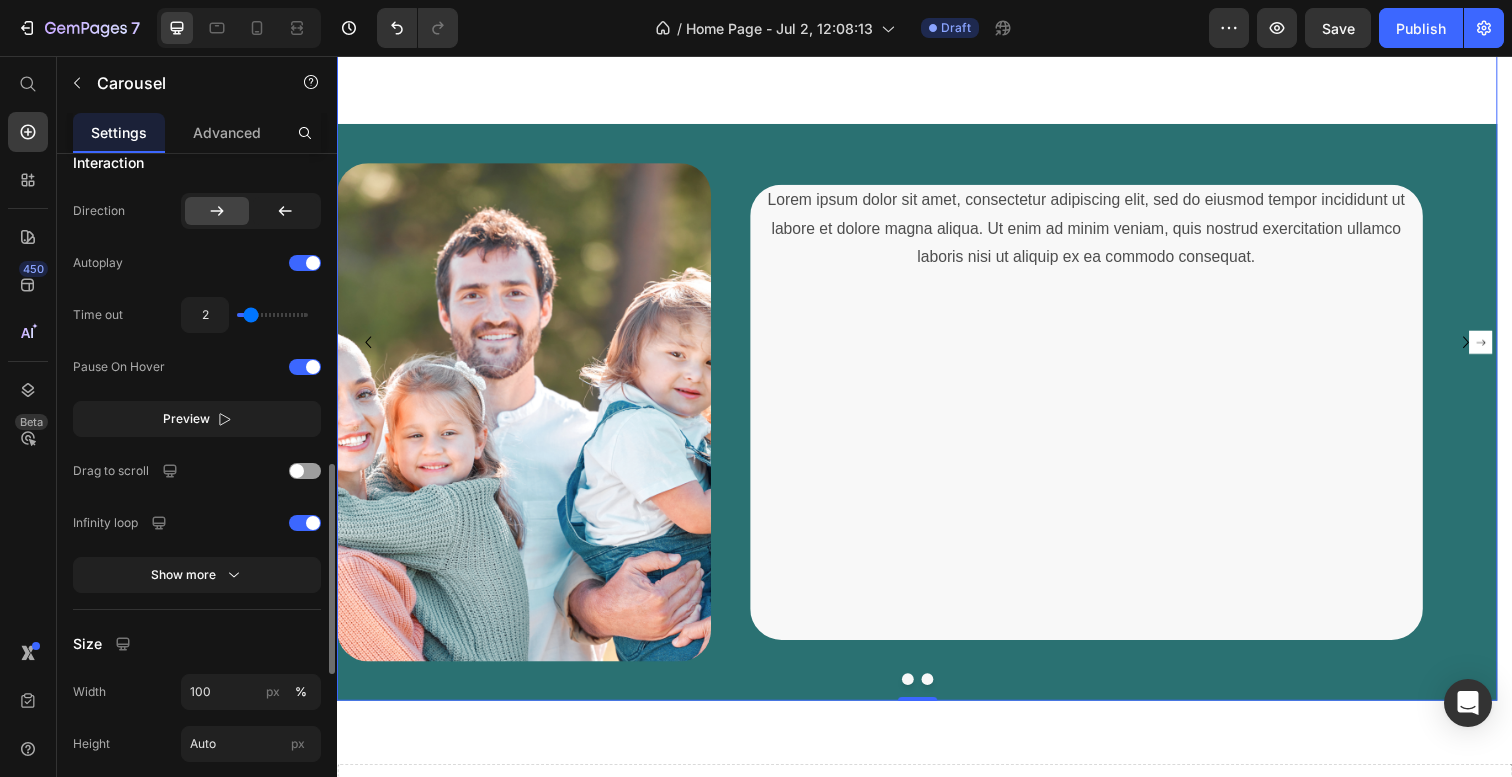 click on "2" 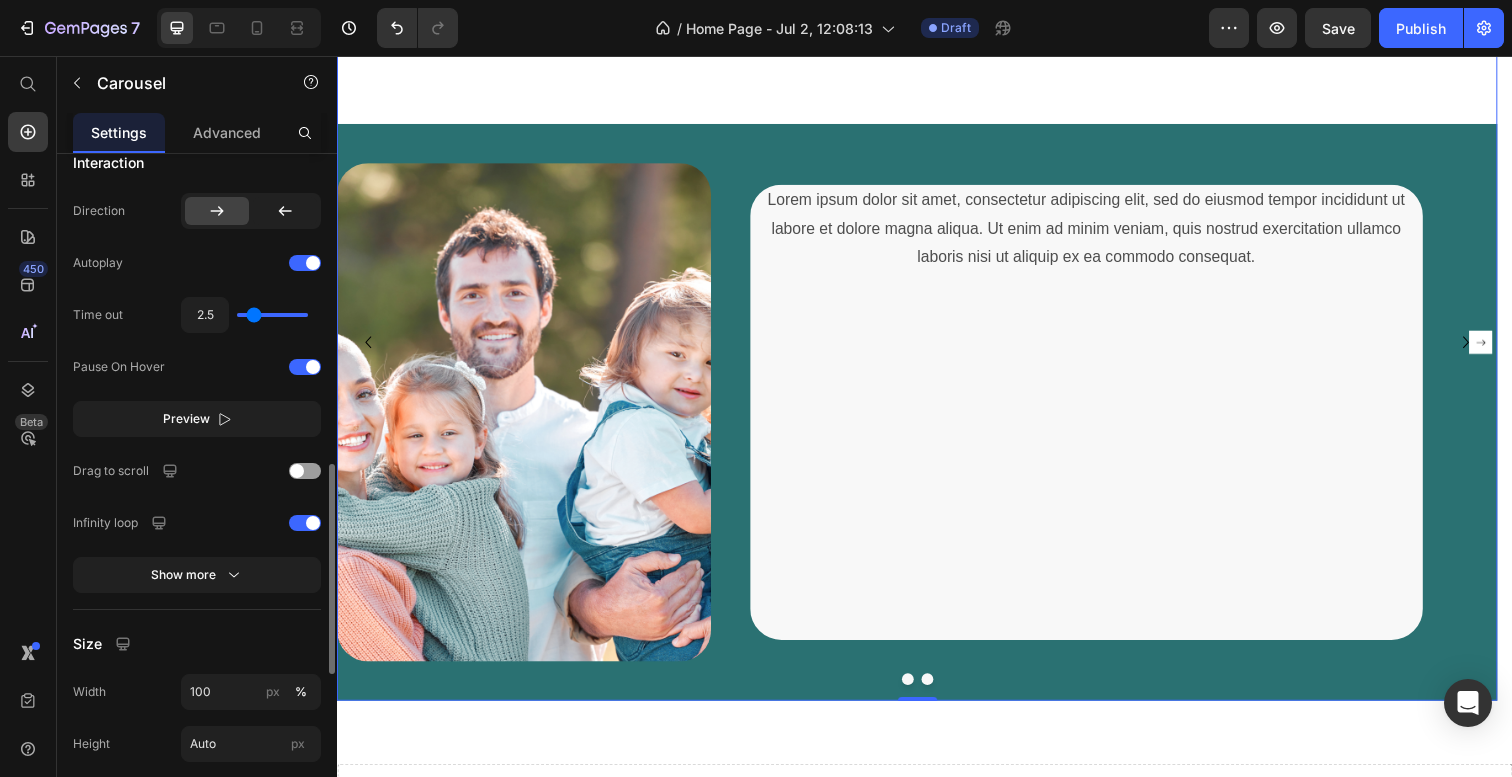 type on "2.6" 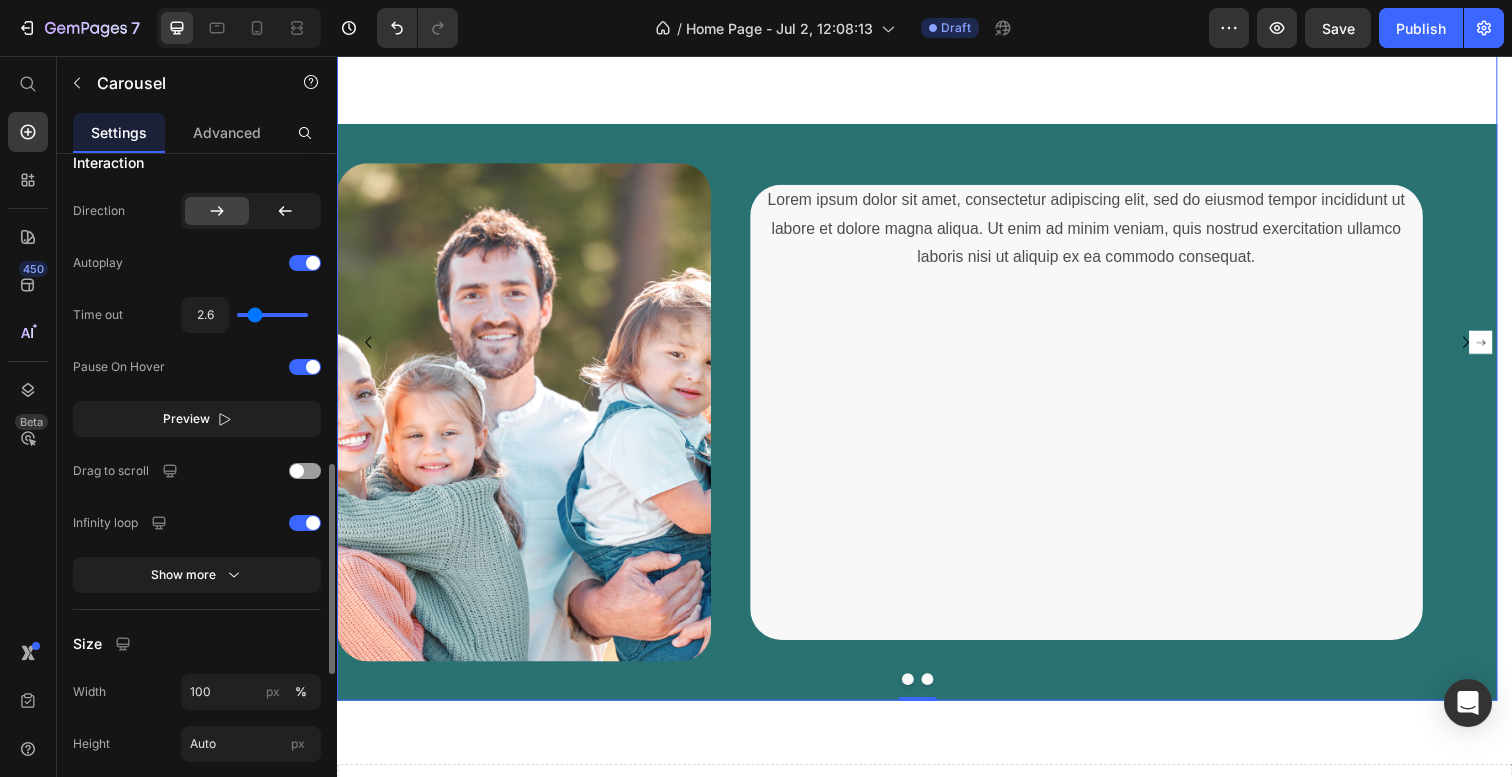 type on "2.7" 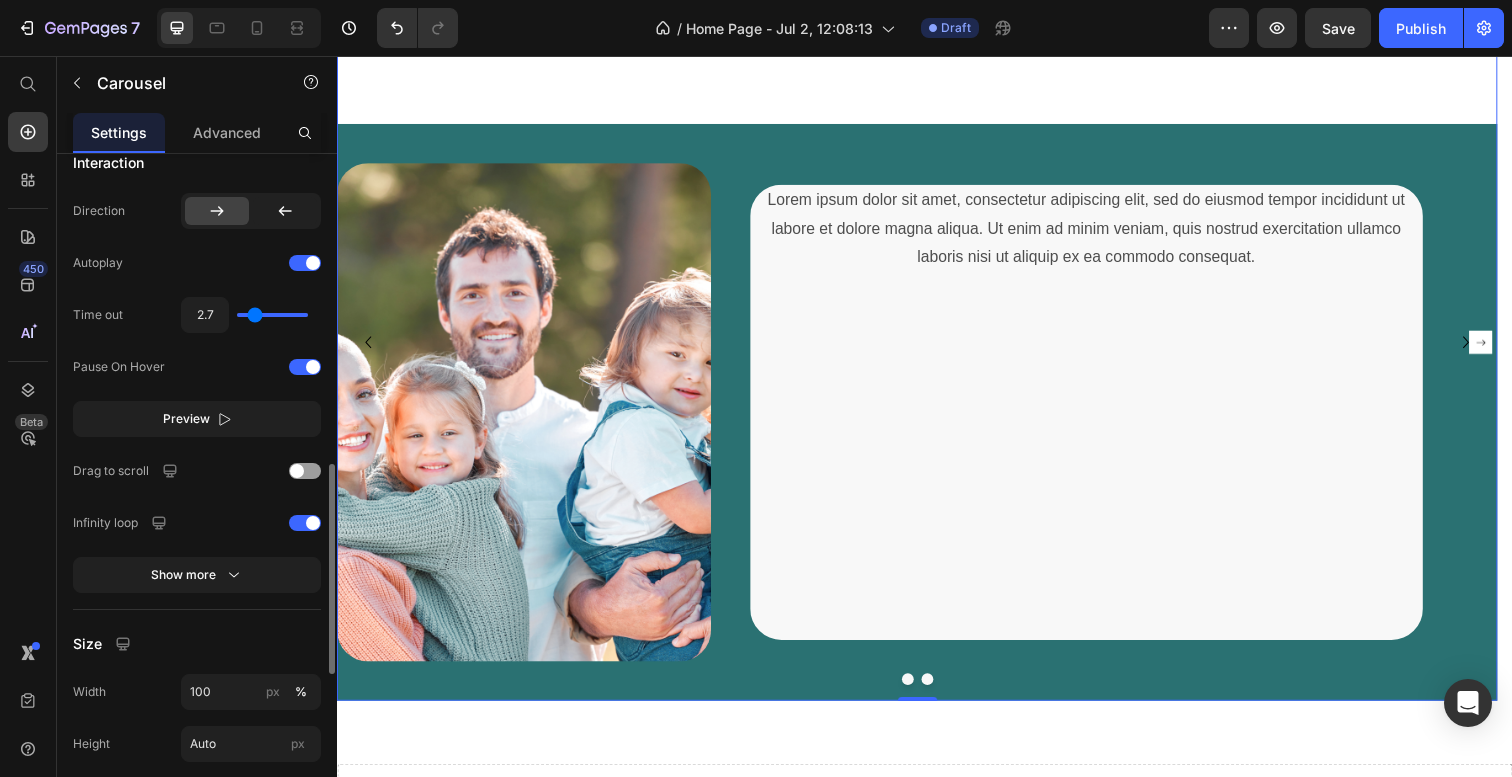 type on "2.8" 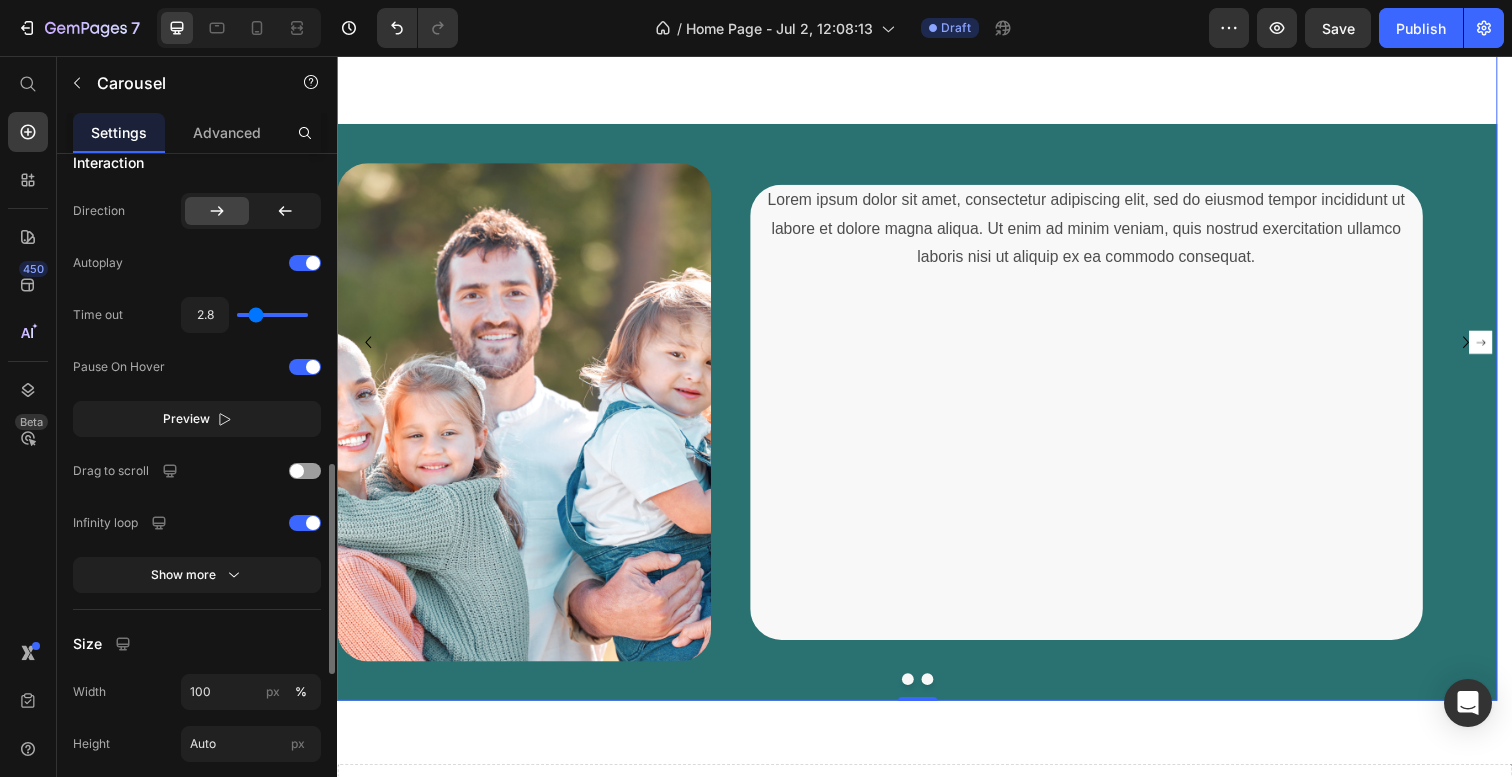 type on "2.9" 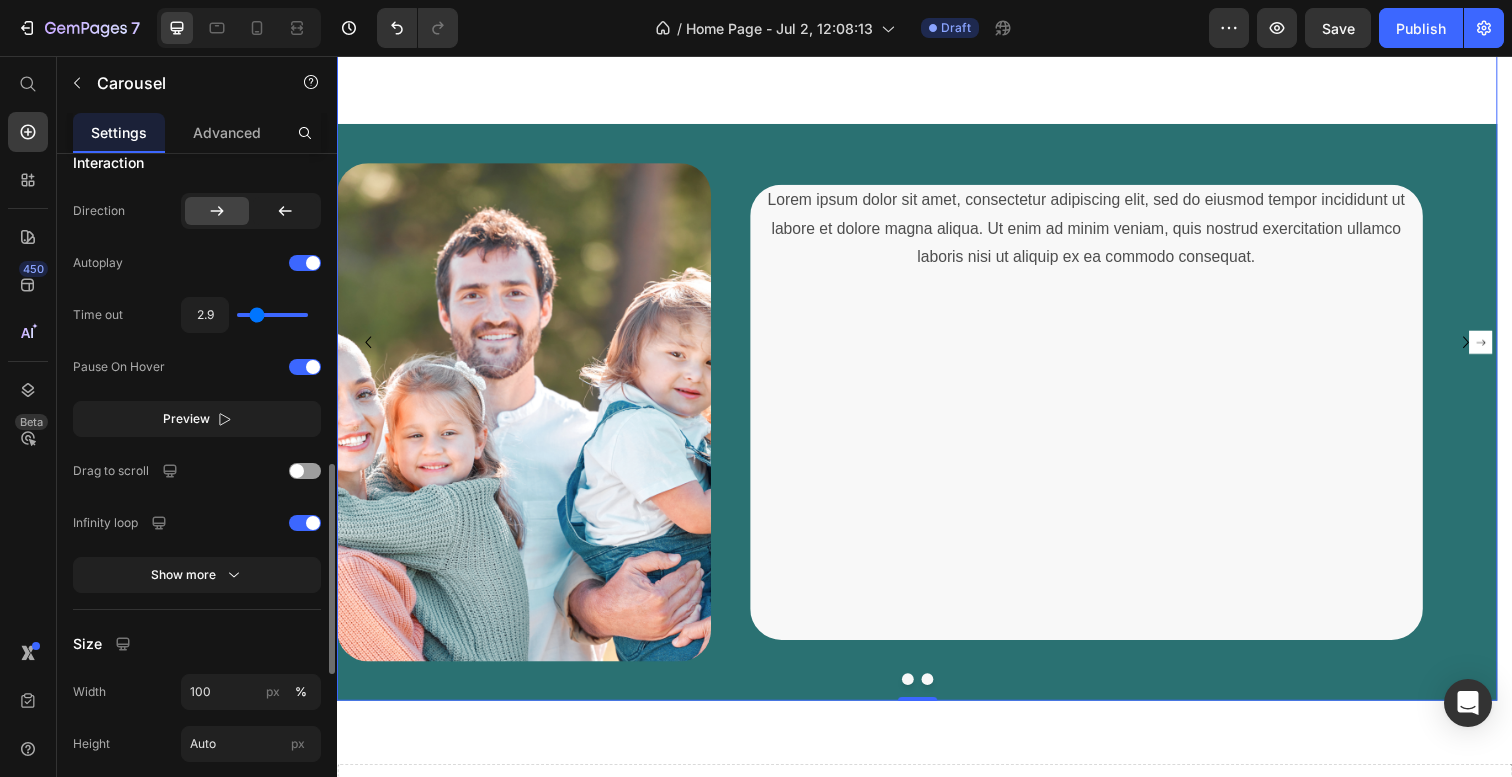 type on "3" 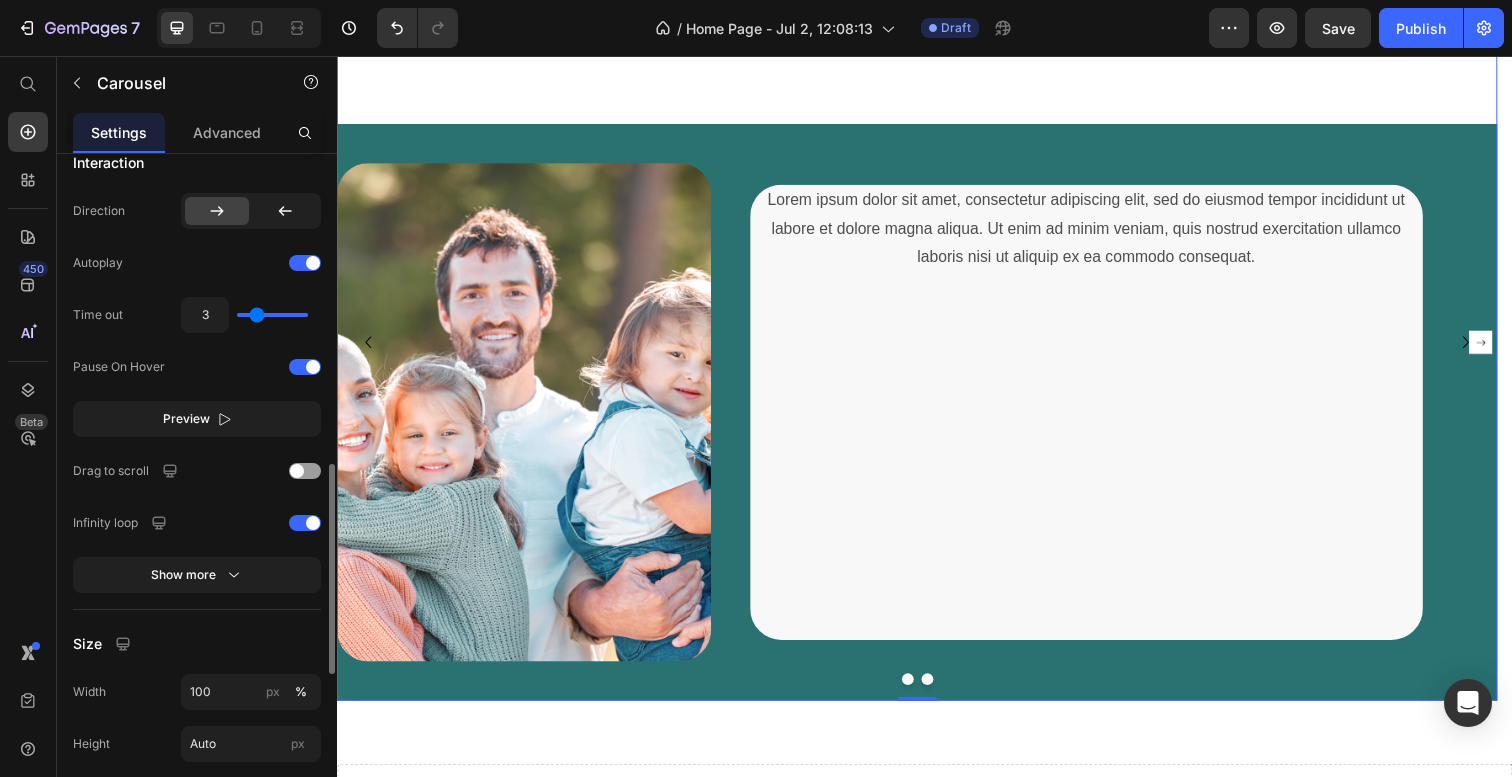 type on "3.1" 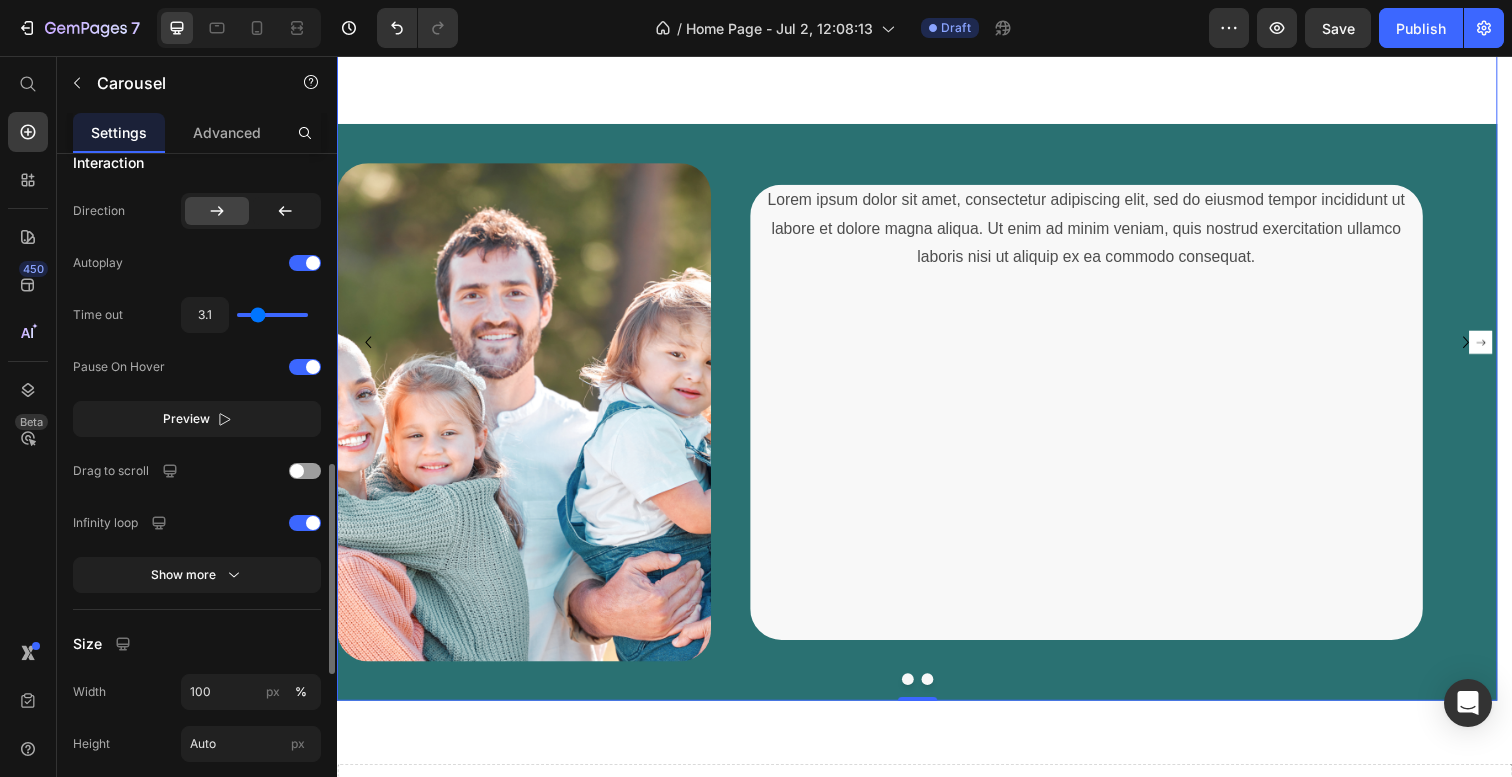 type on "3.2" 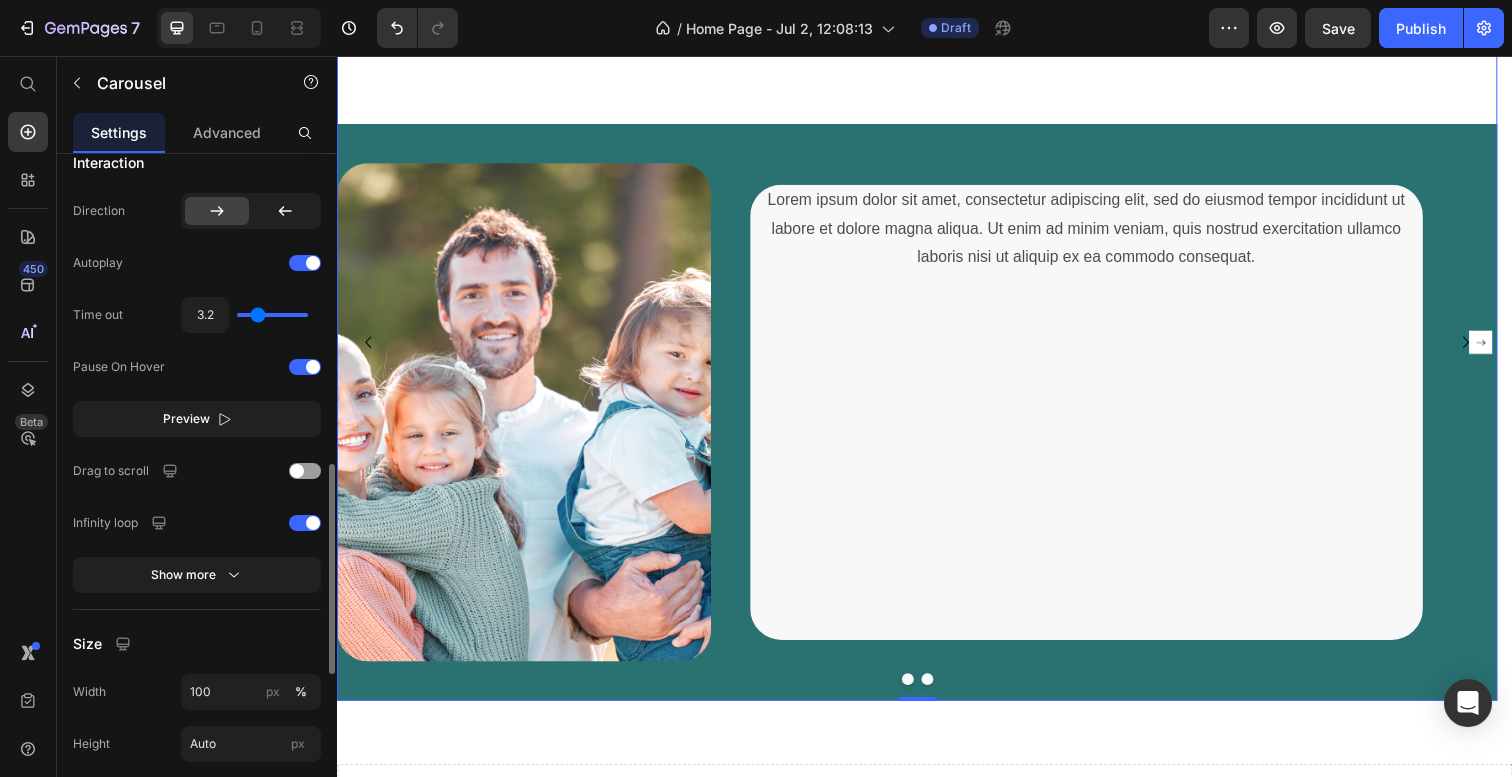 type on "3.3" 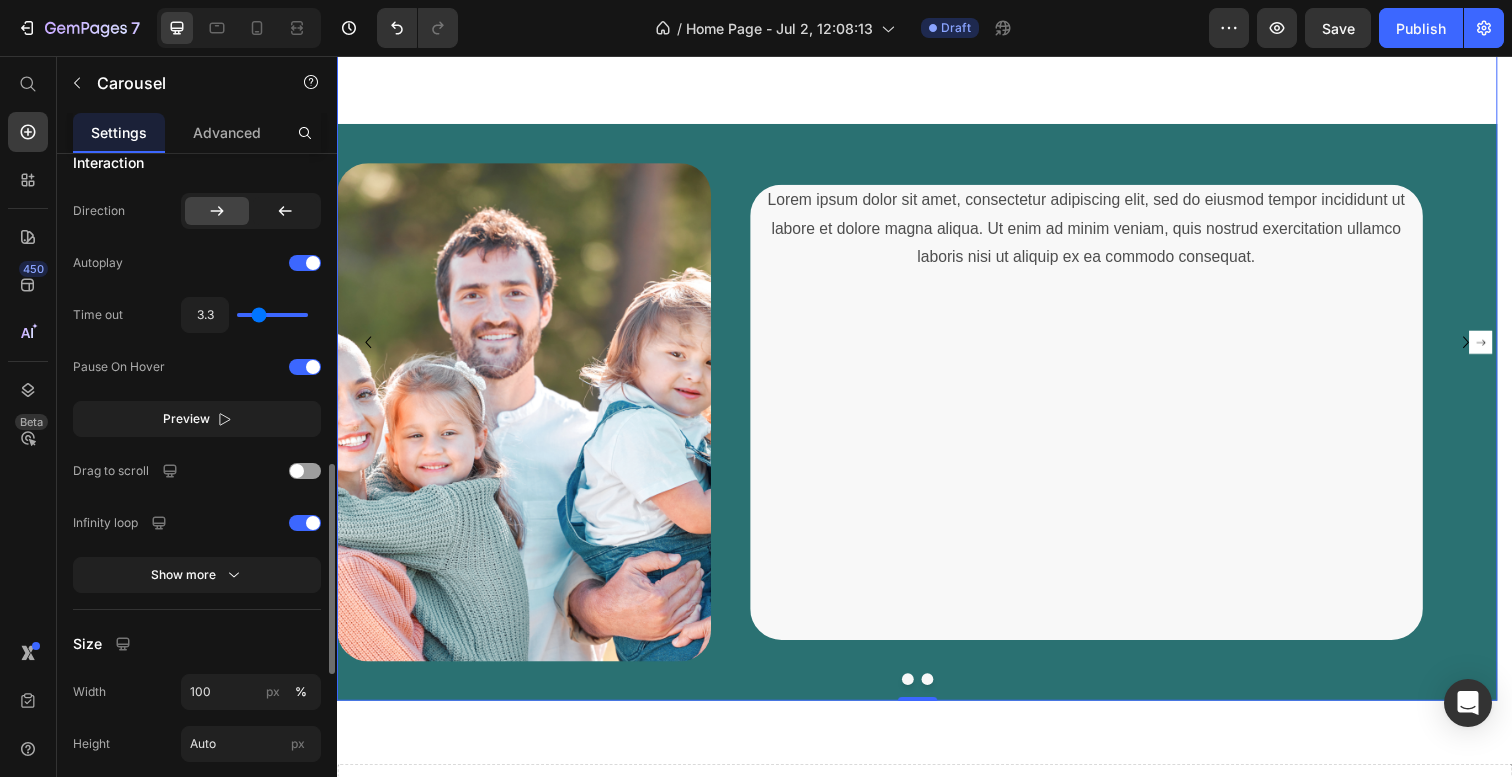type on "3.4" 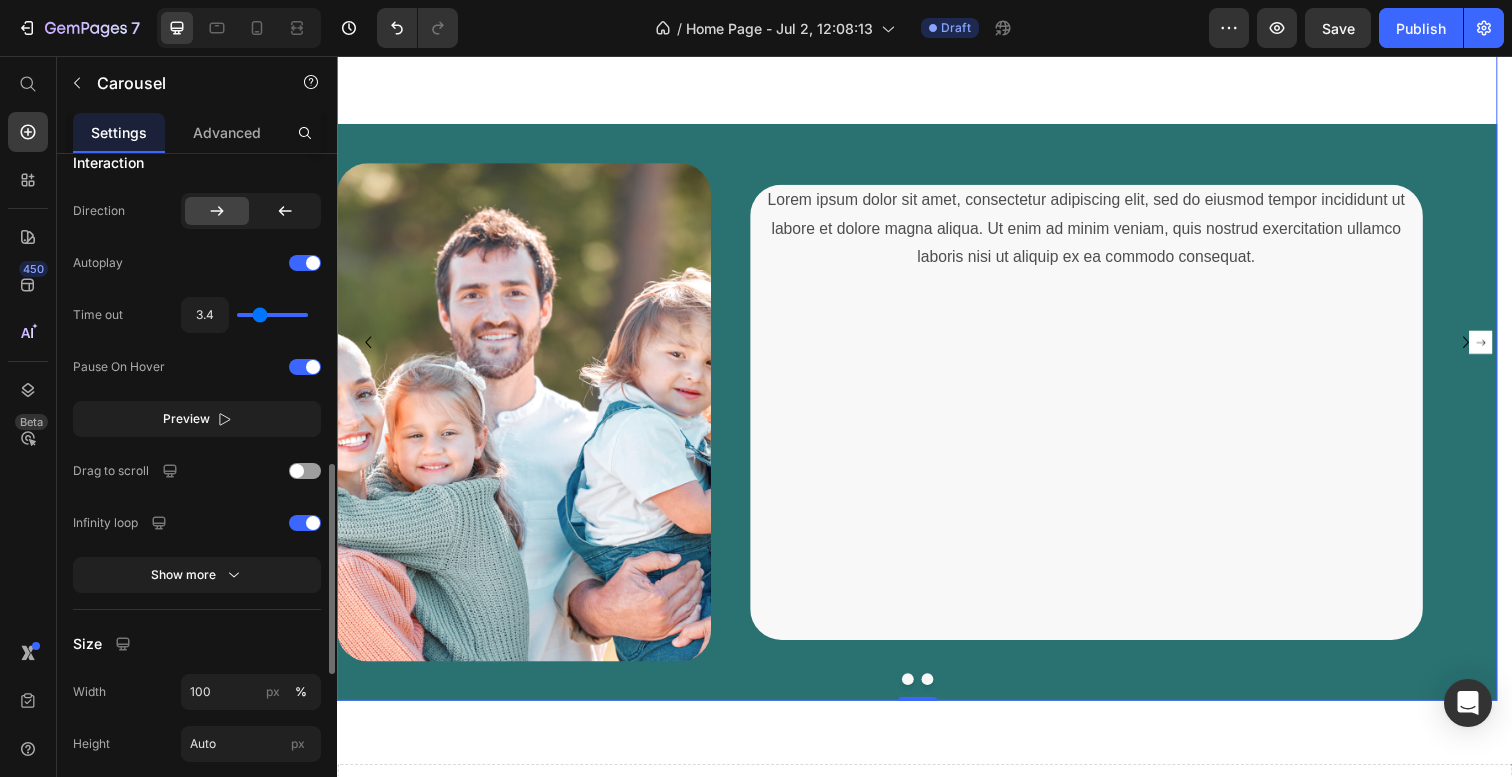 type on "3.5" 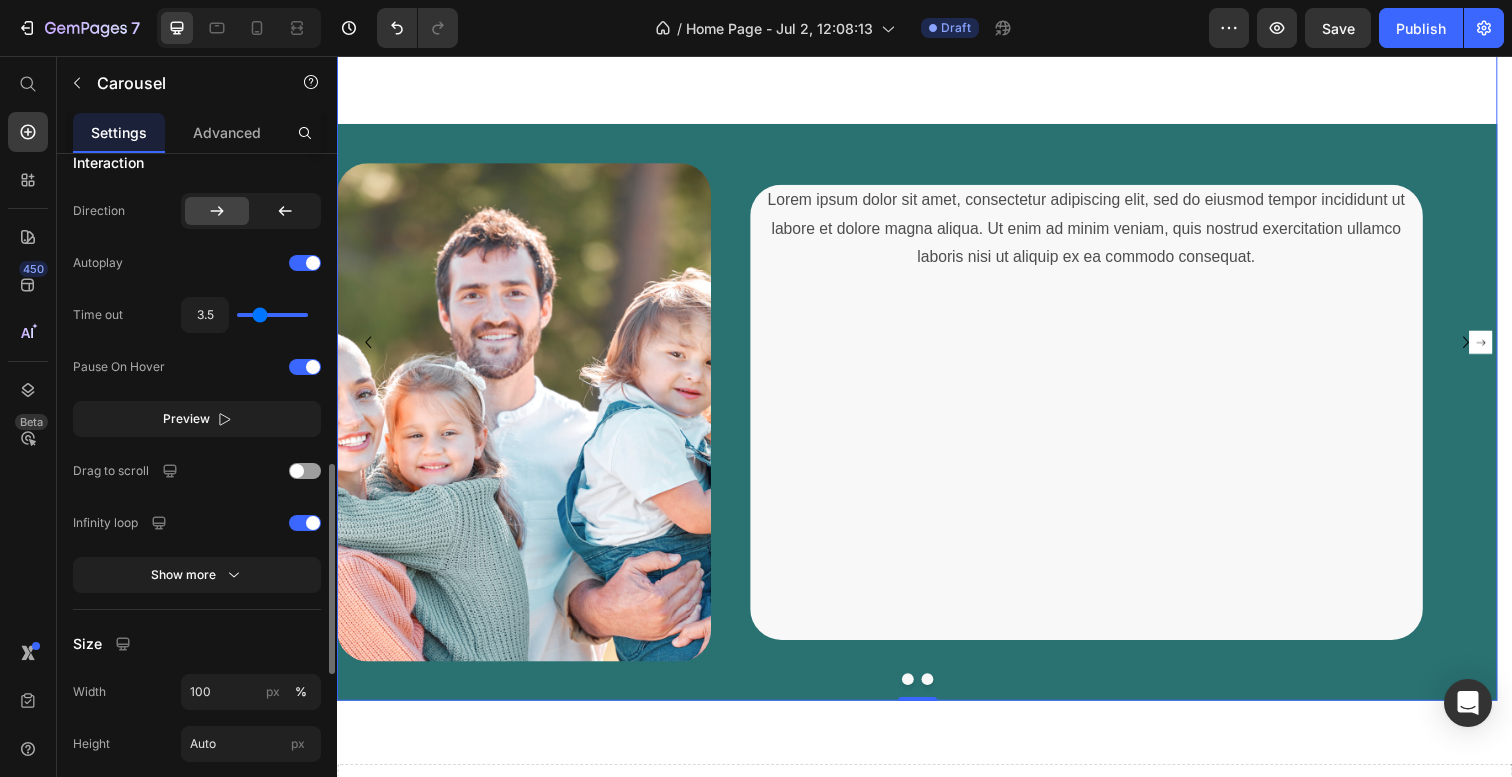 type on "3.7" 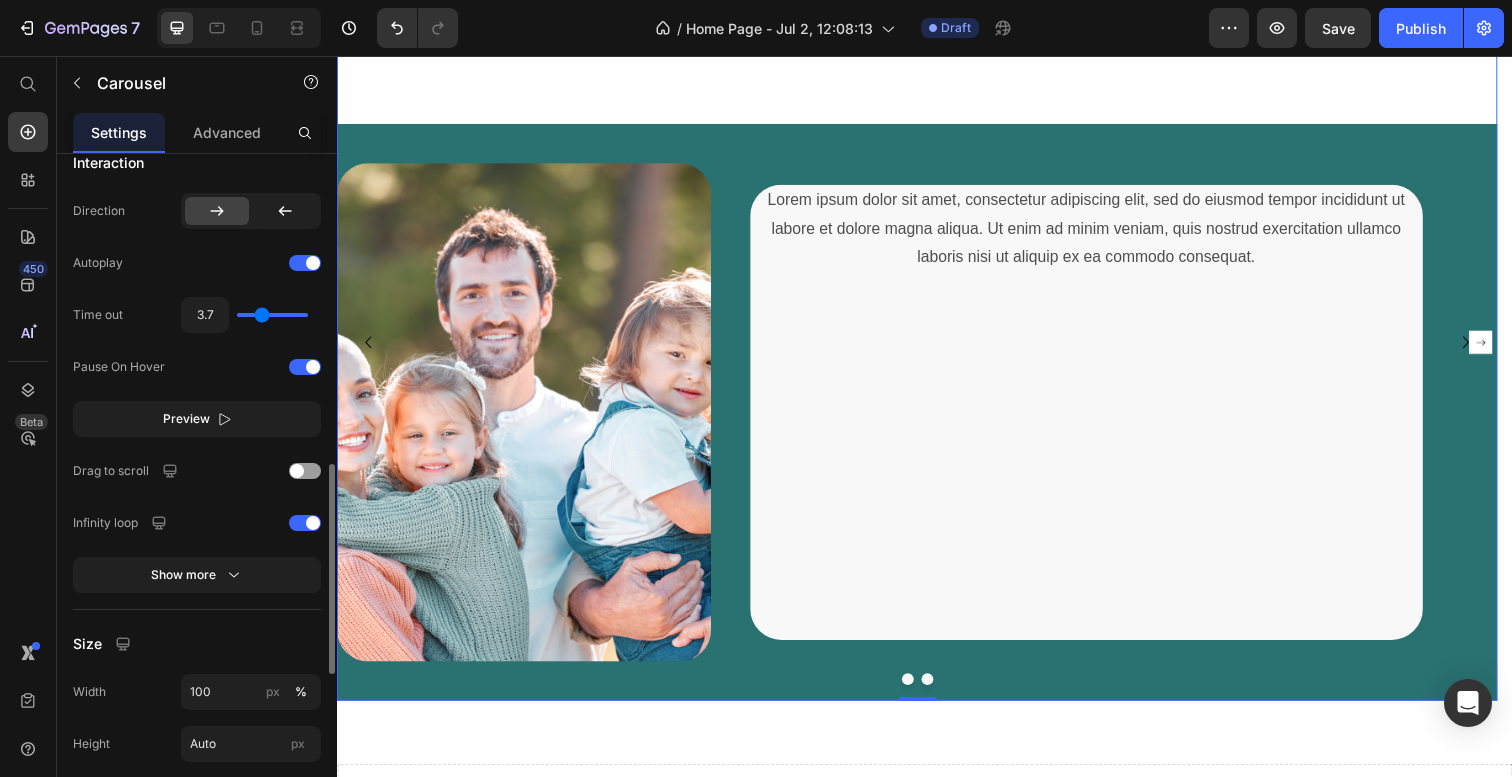 type on "3.8" 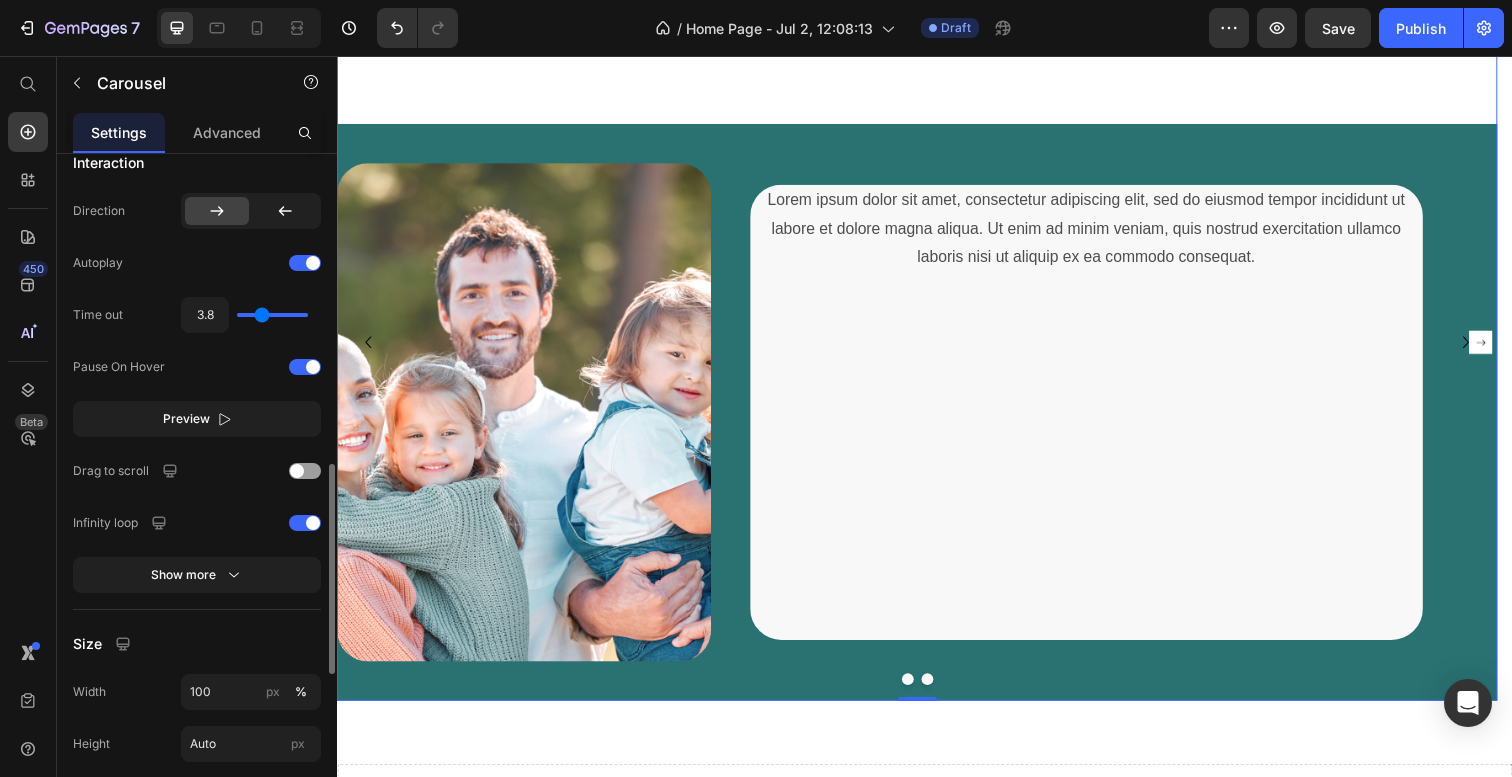 type on "3.9" 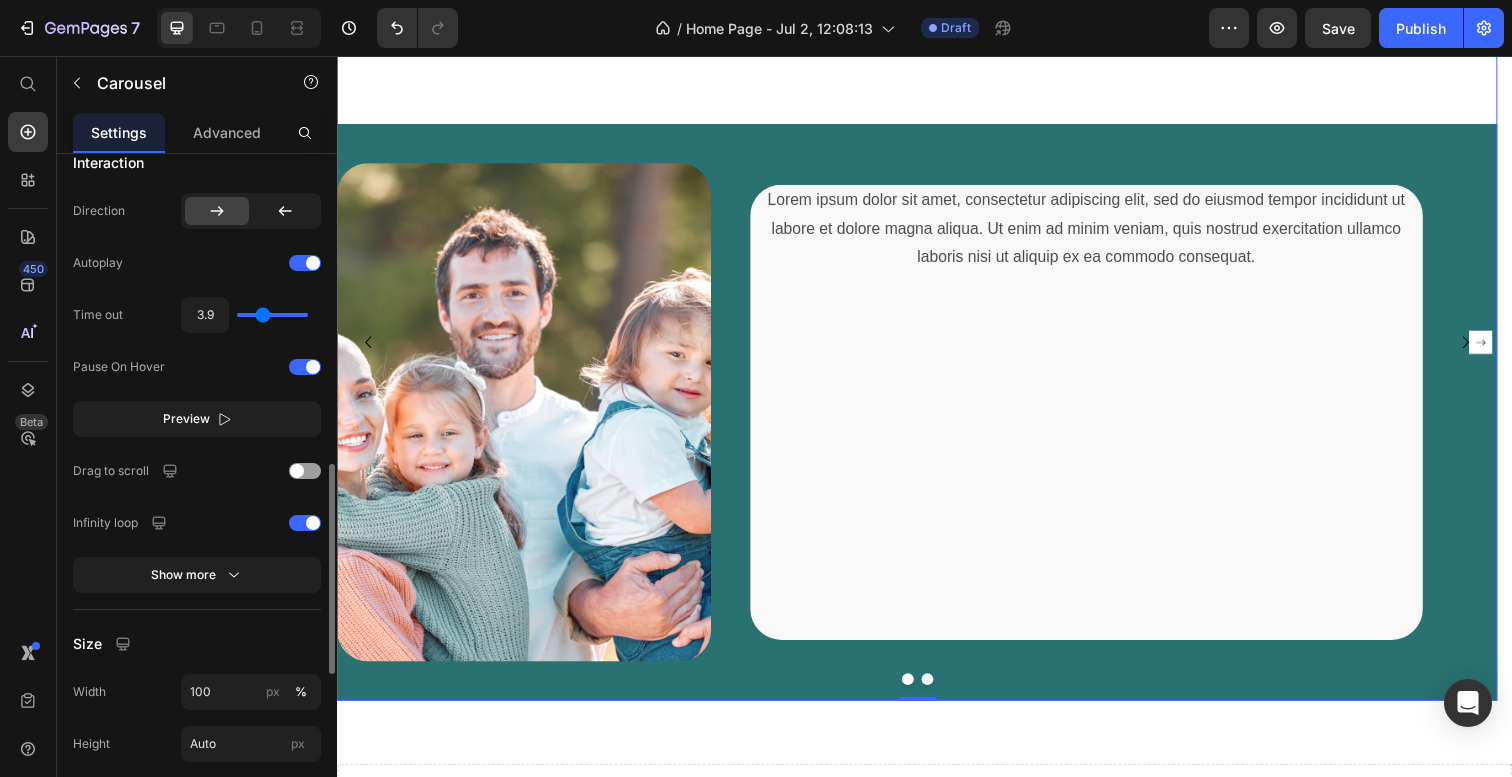 type on "4.1" 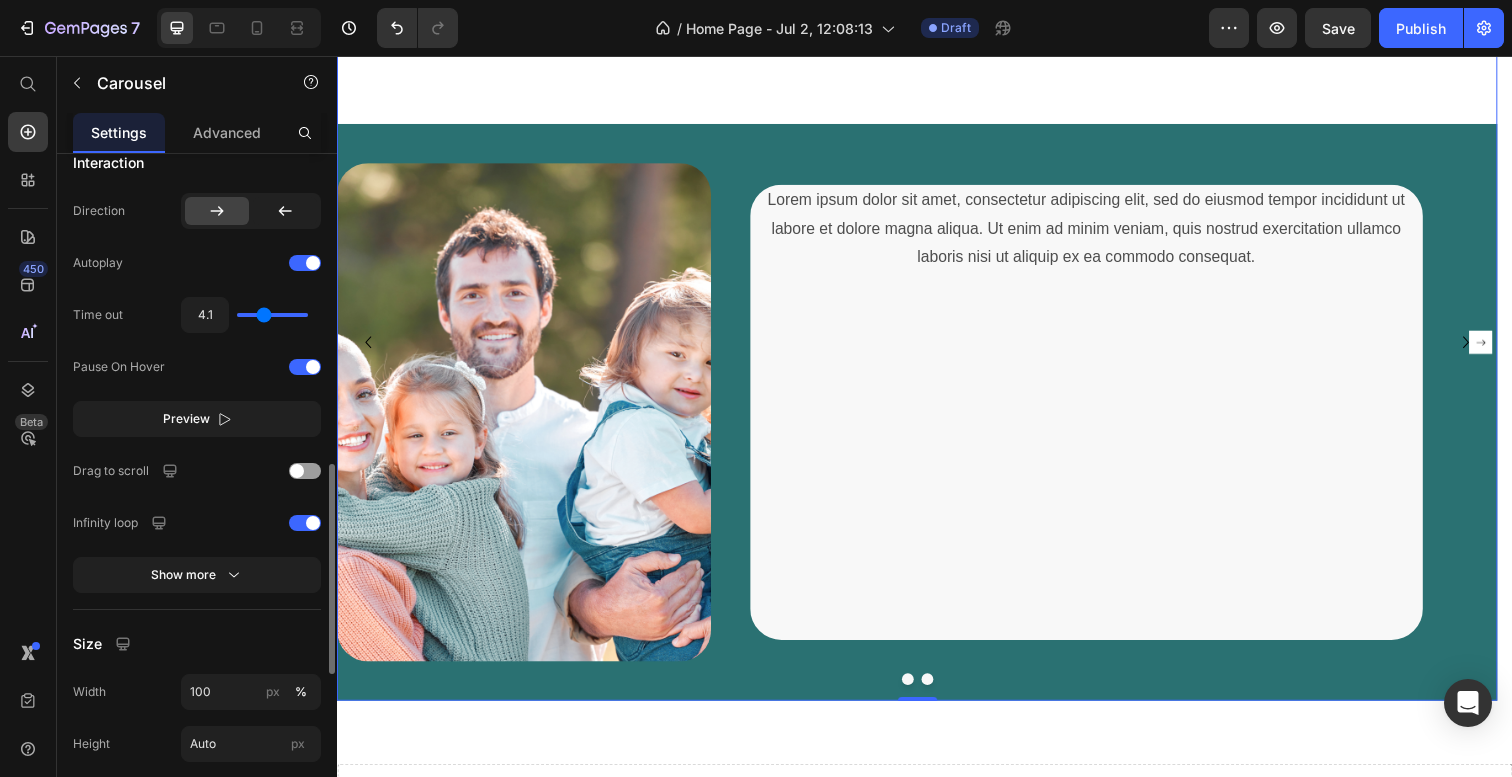 type on "4.2" 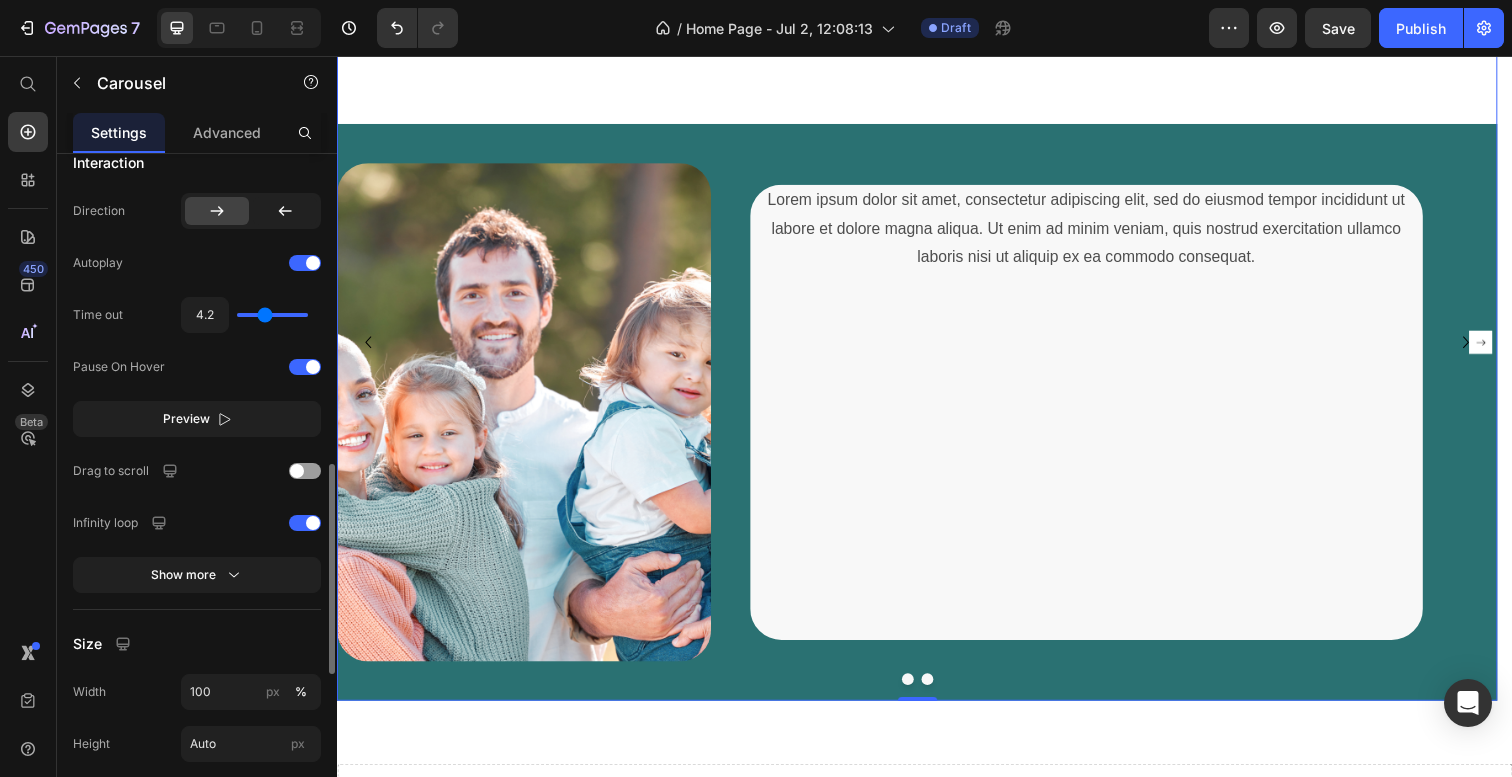 type on "4.3" 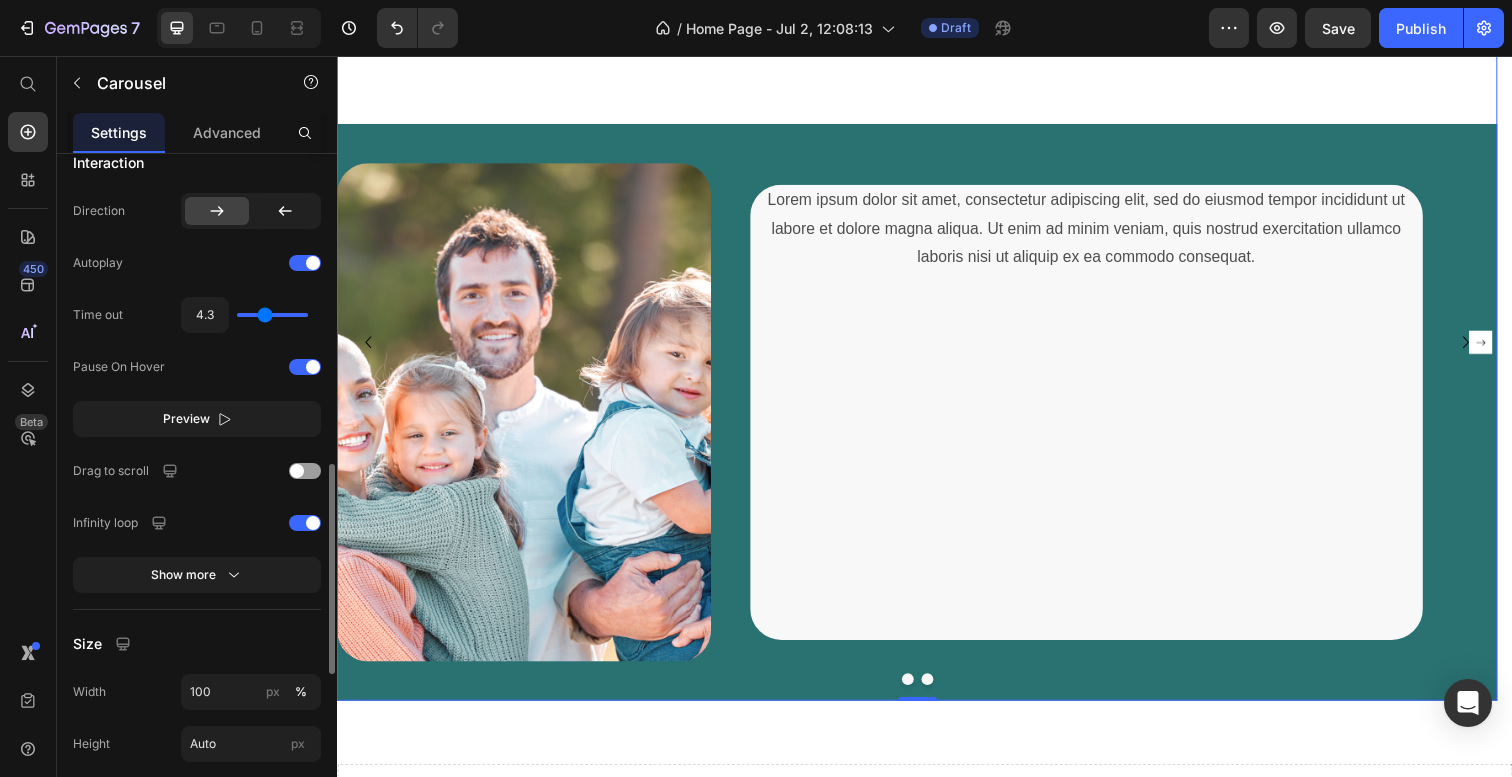 type on "4.4" 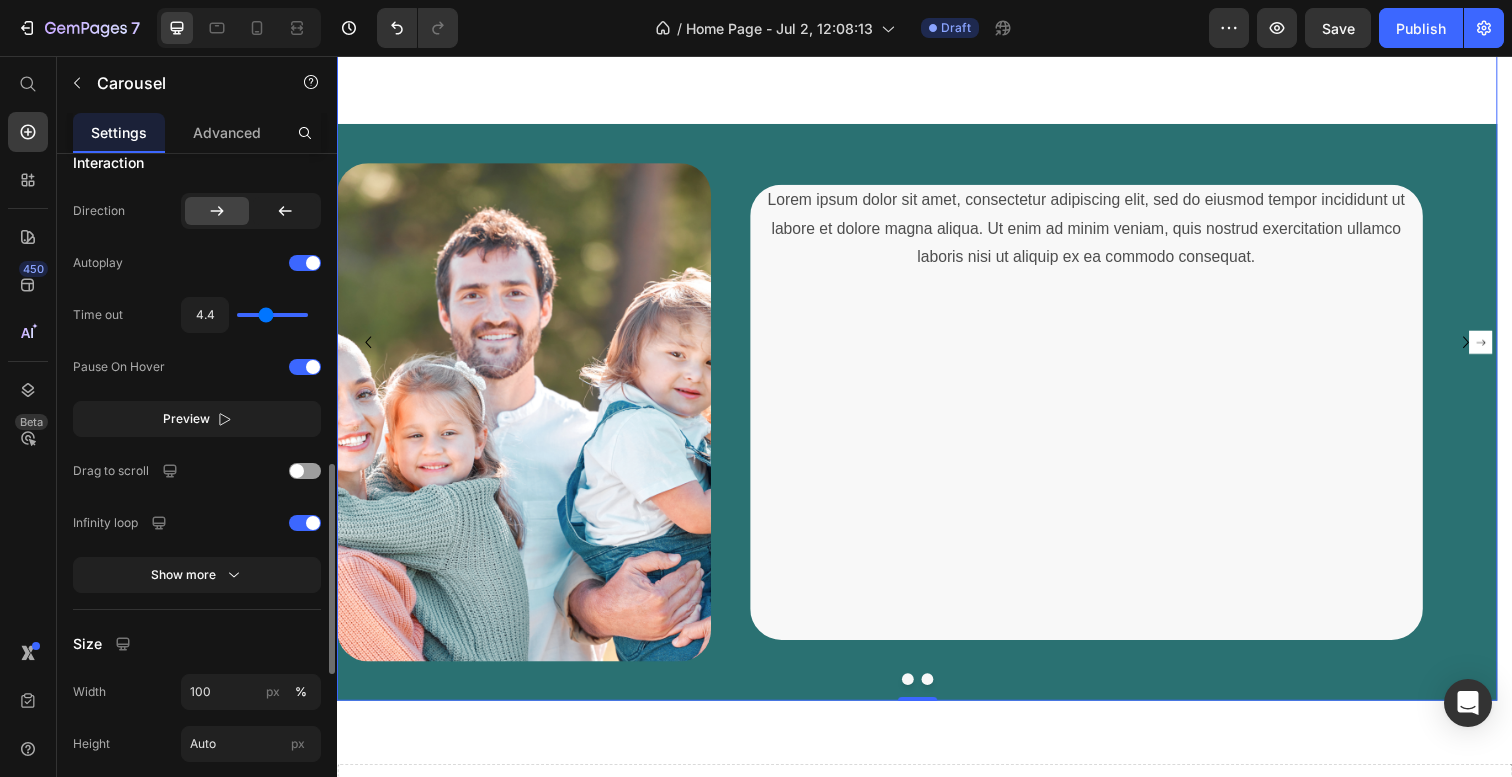 type on "4.7" 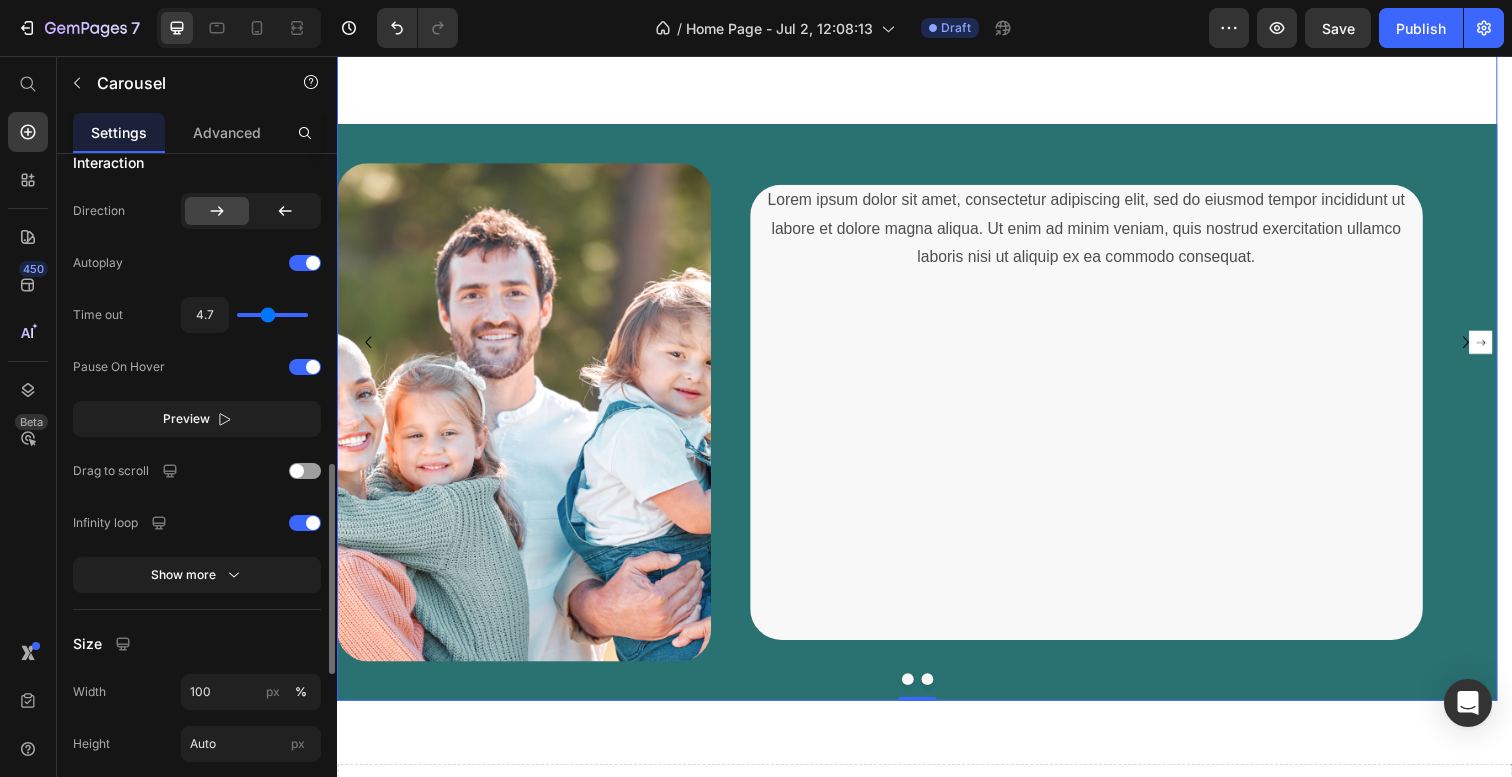 type on "4.9" 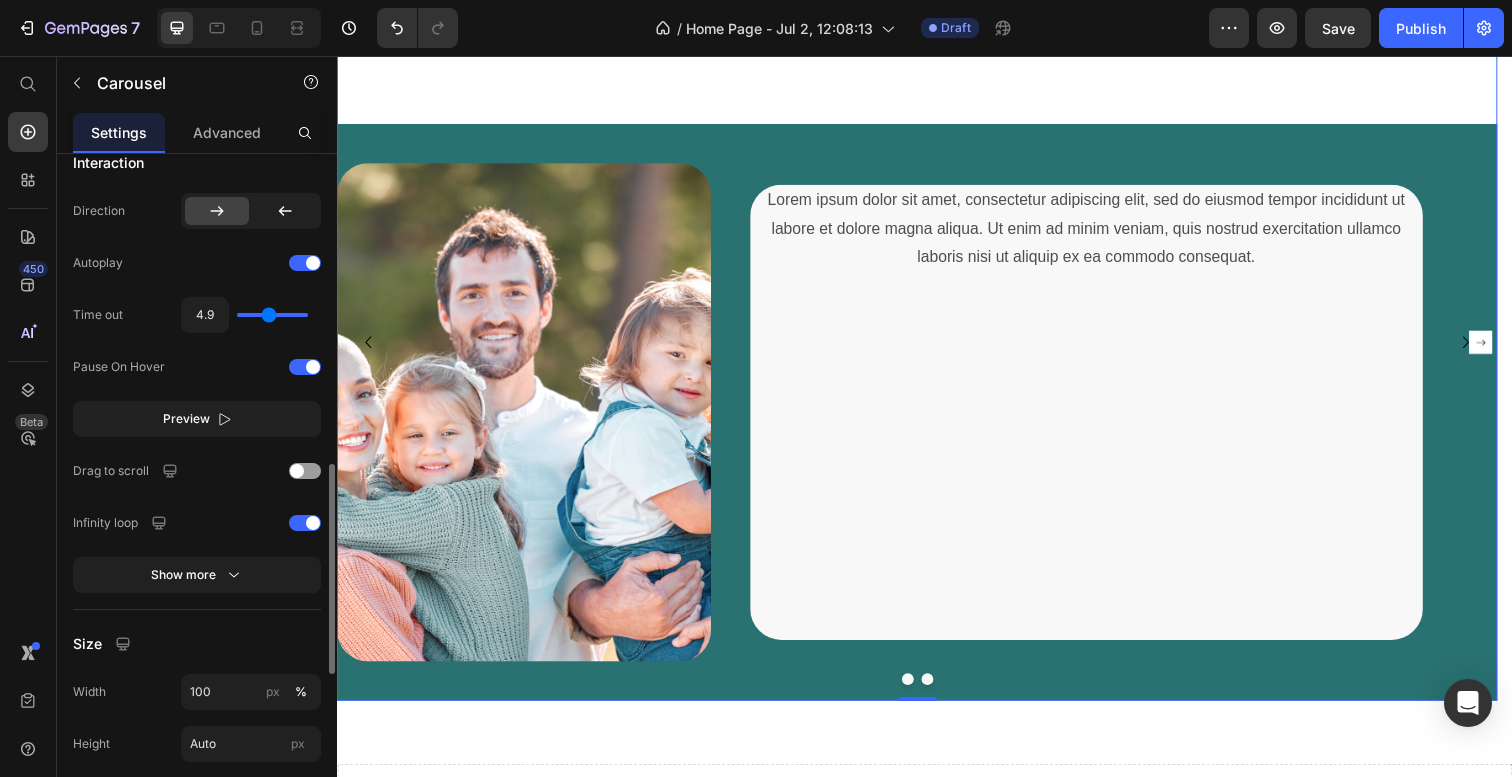 type on "5.2" 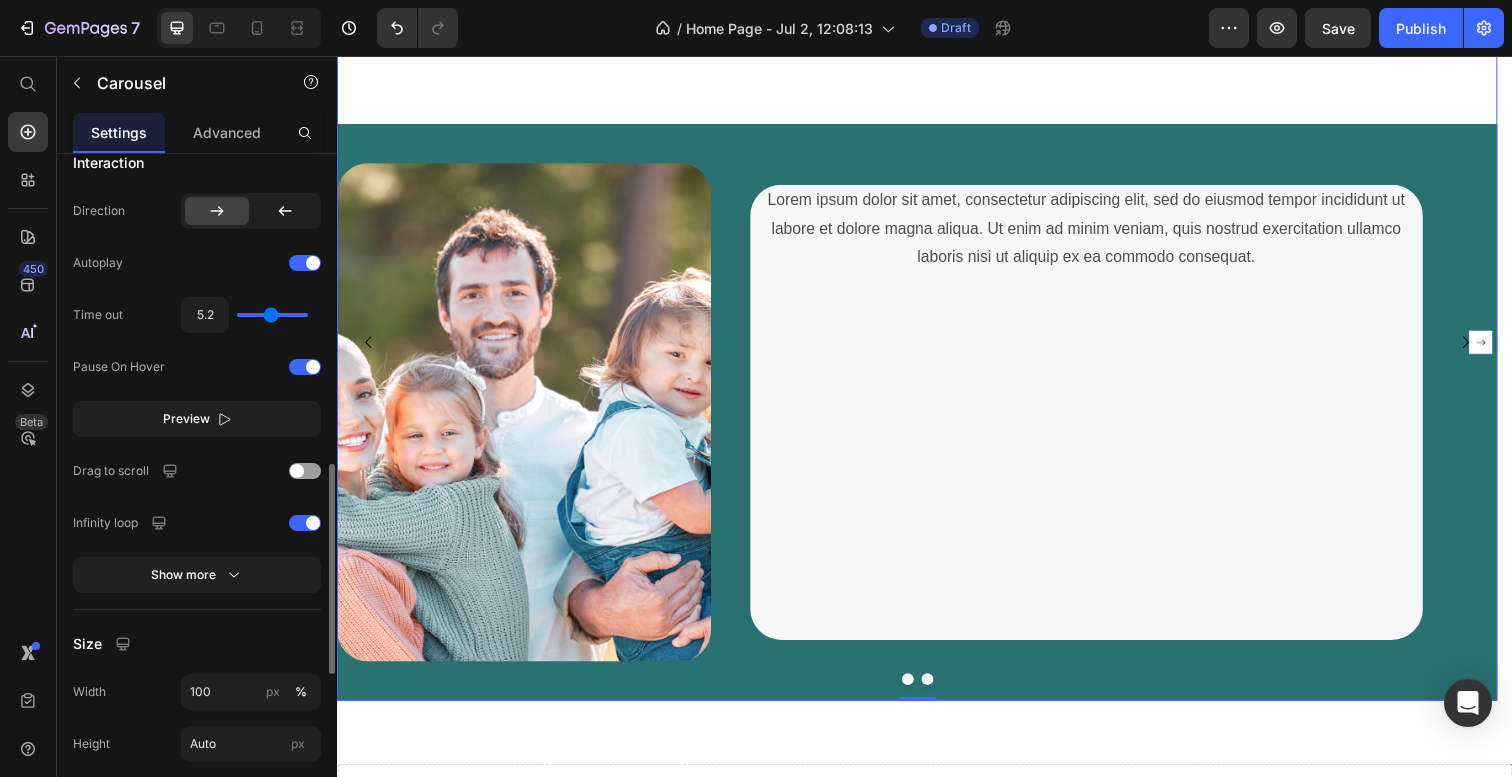 type on "5.3" 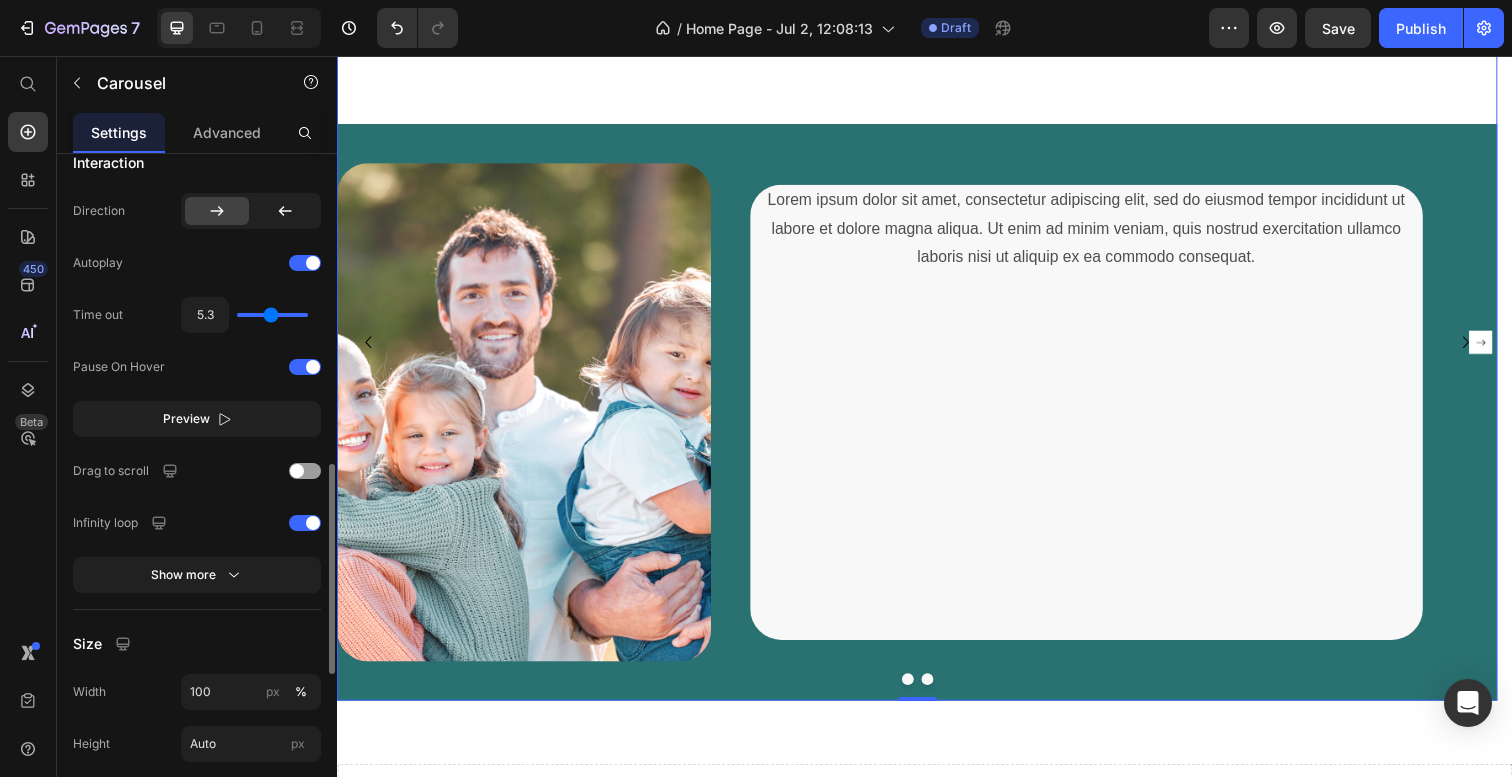 type on "5.4" 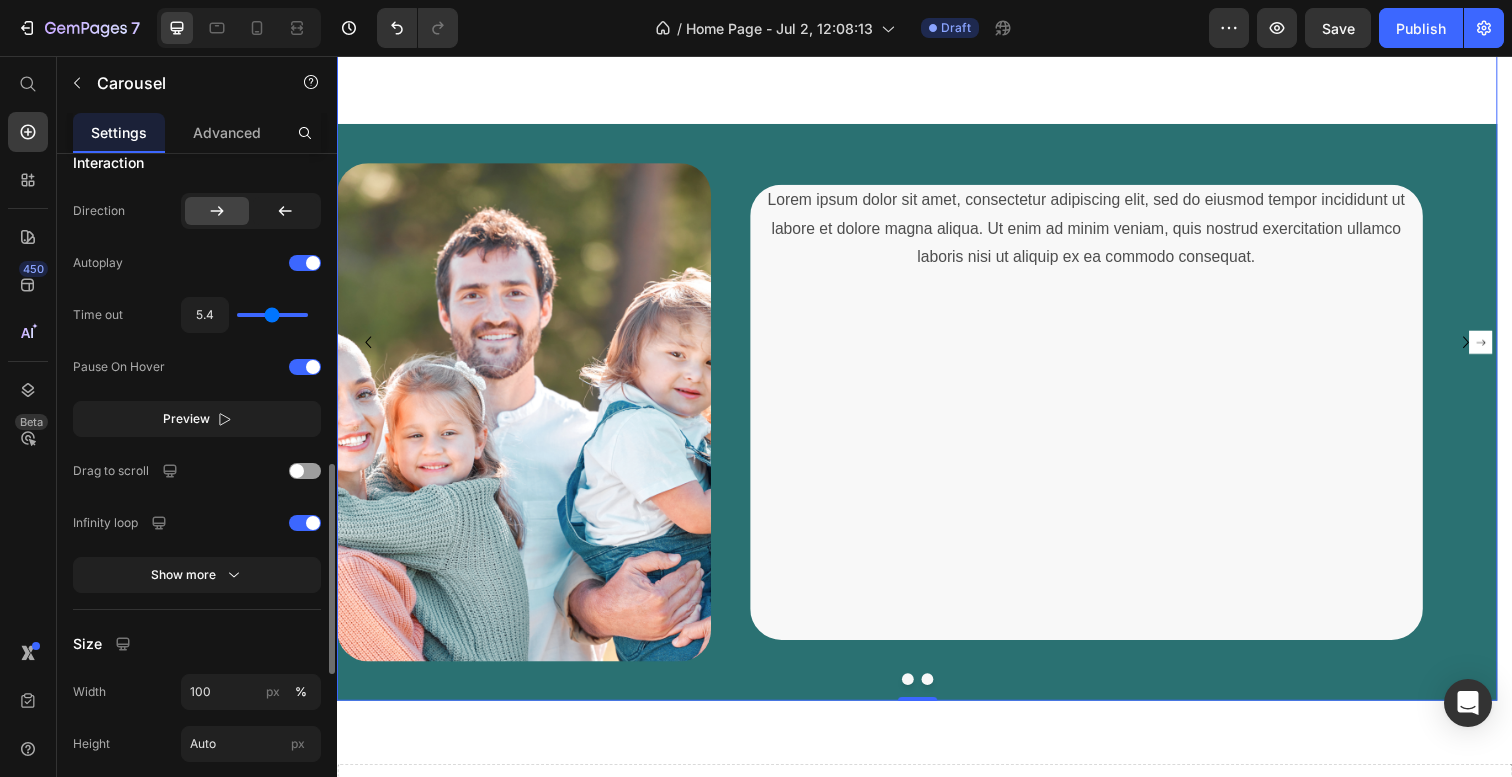 type on "5.5" 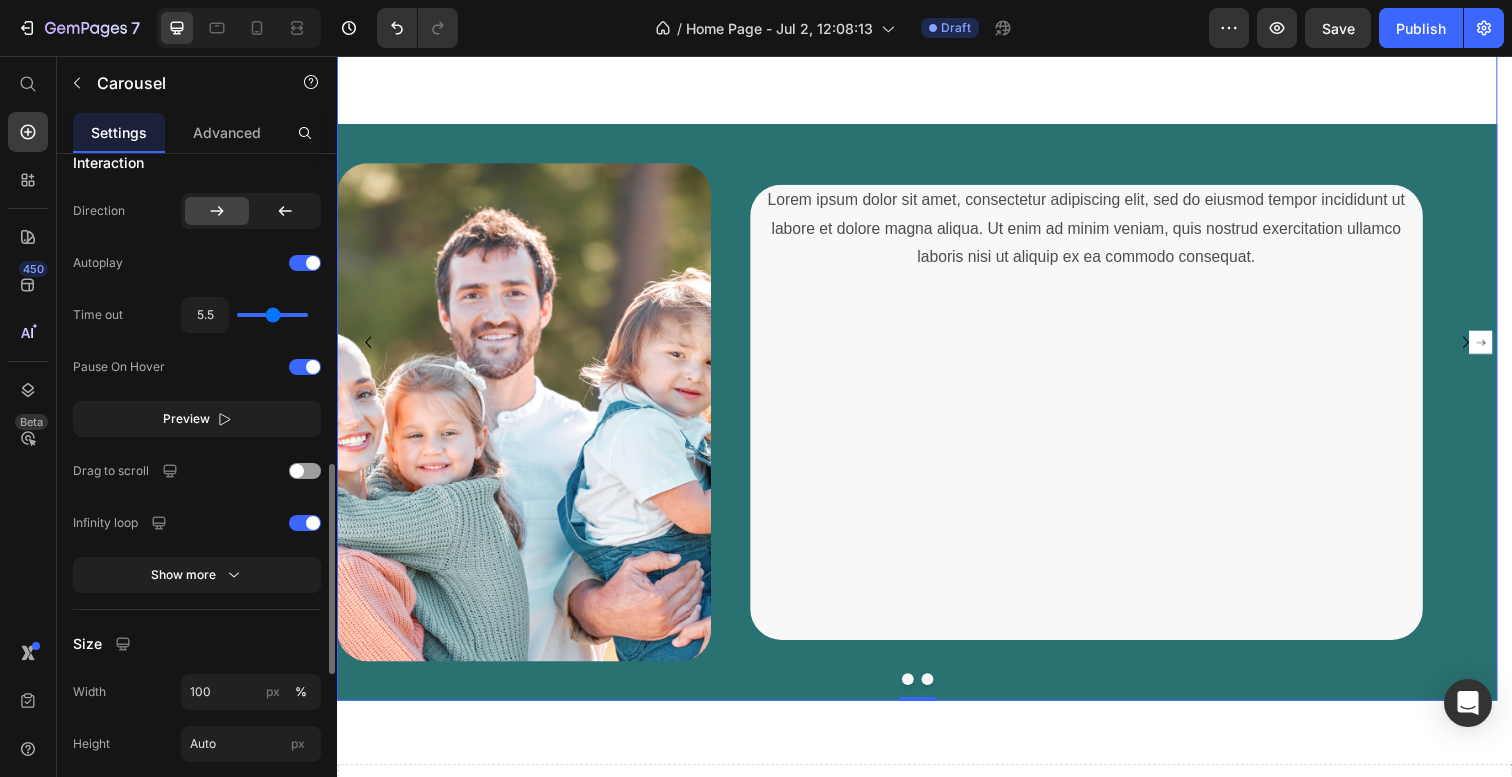 type on "5.6" 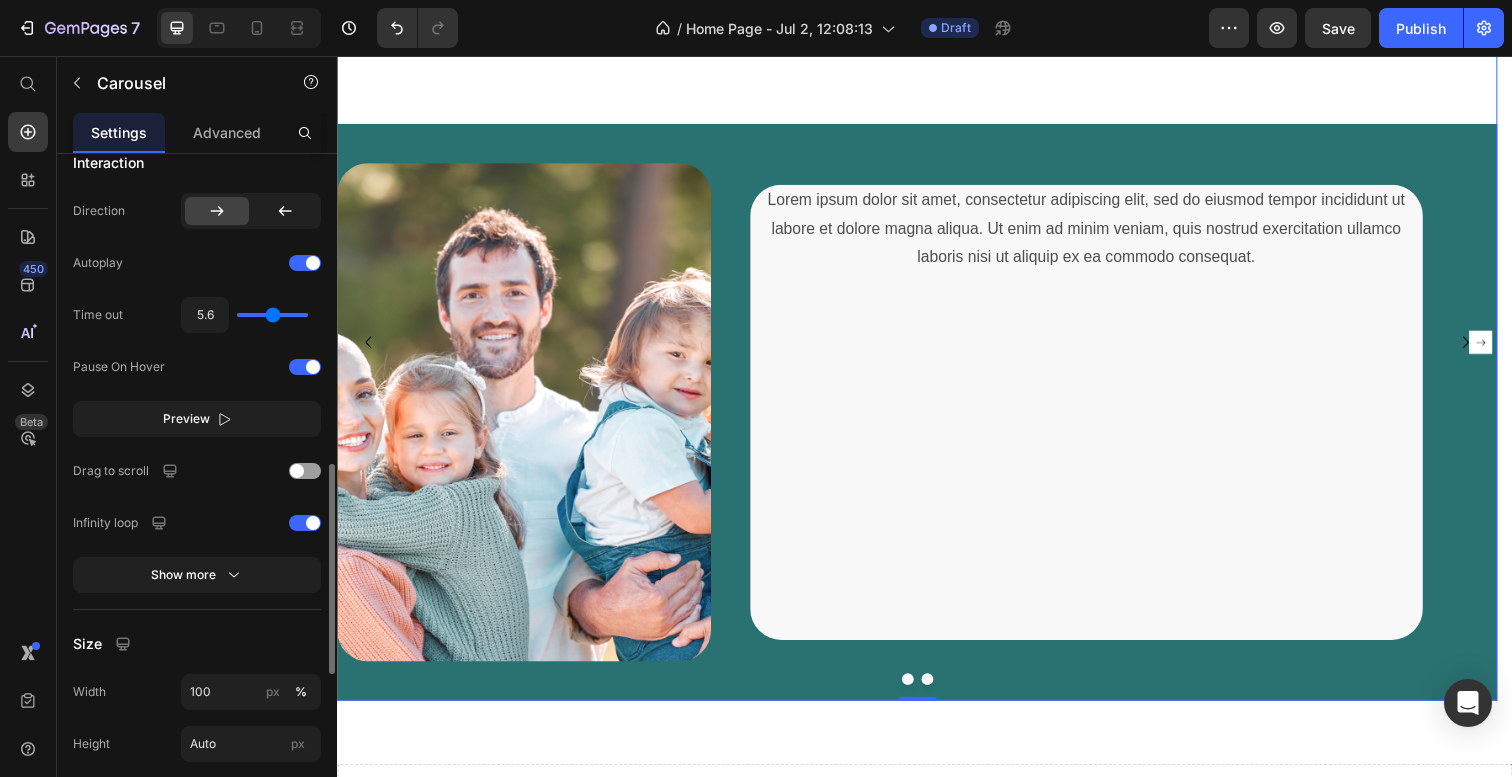 type on "5.7" 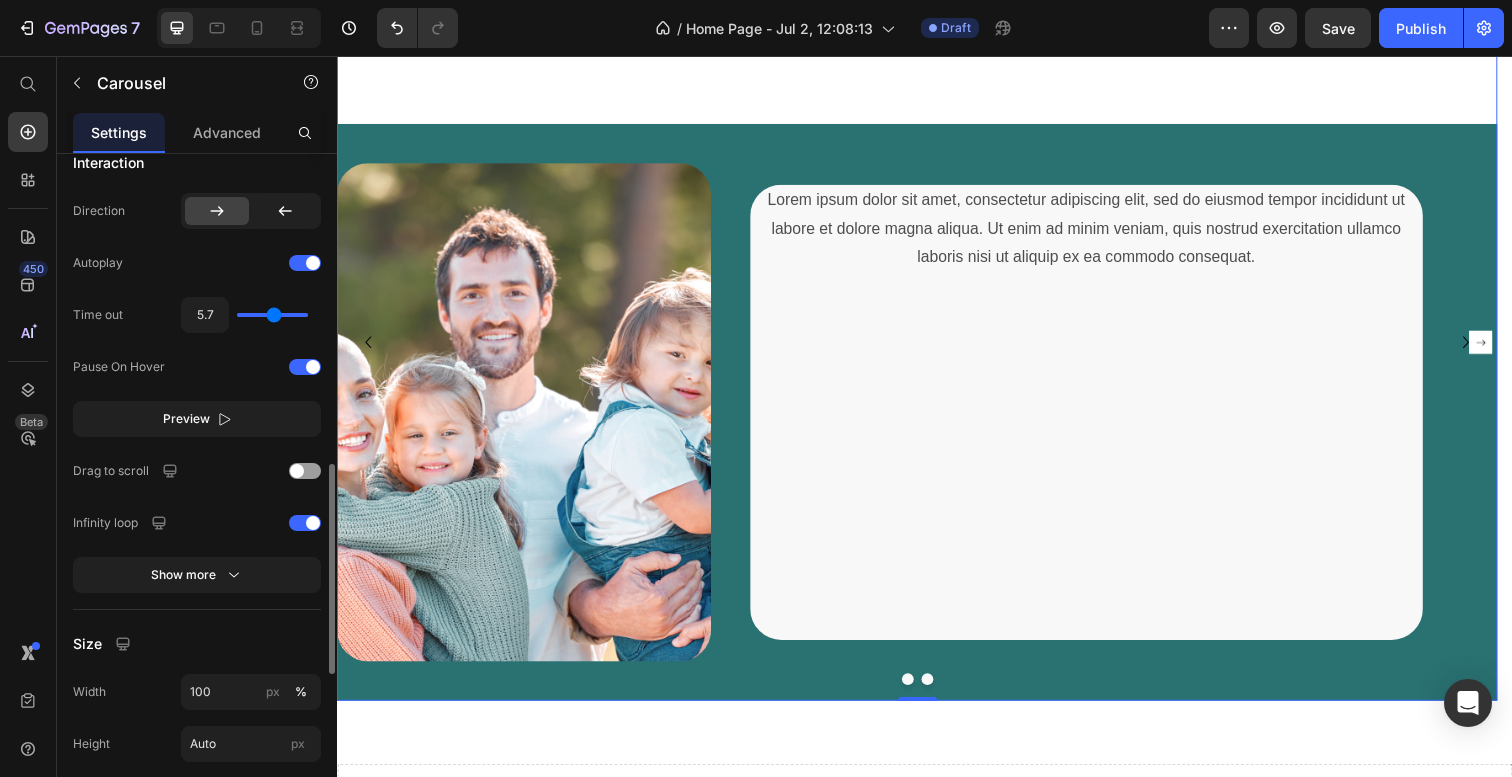 type on "5.9" 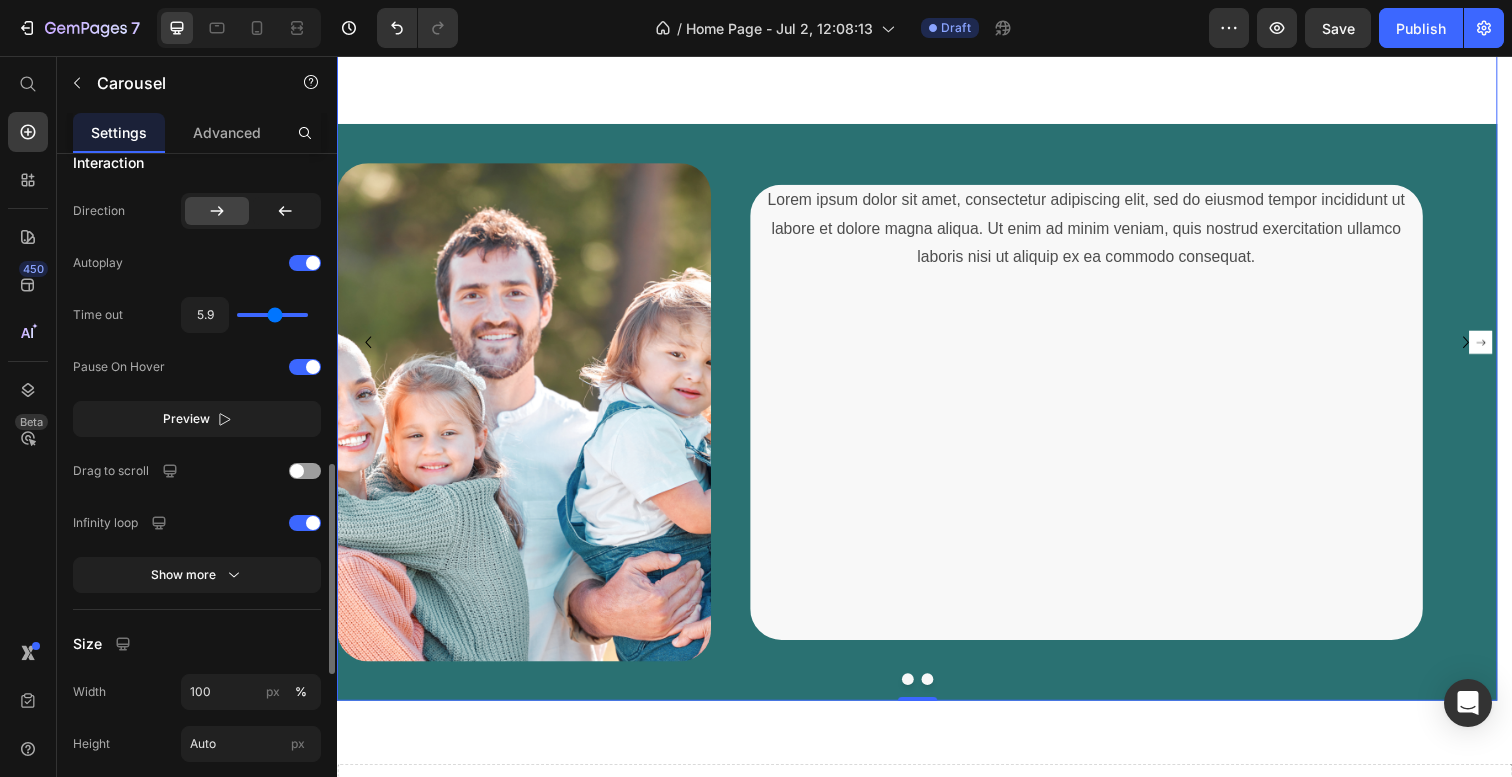 type on "6" 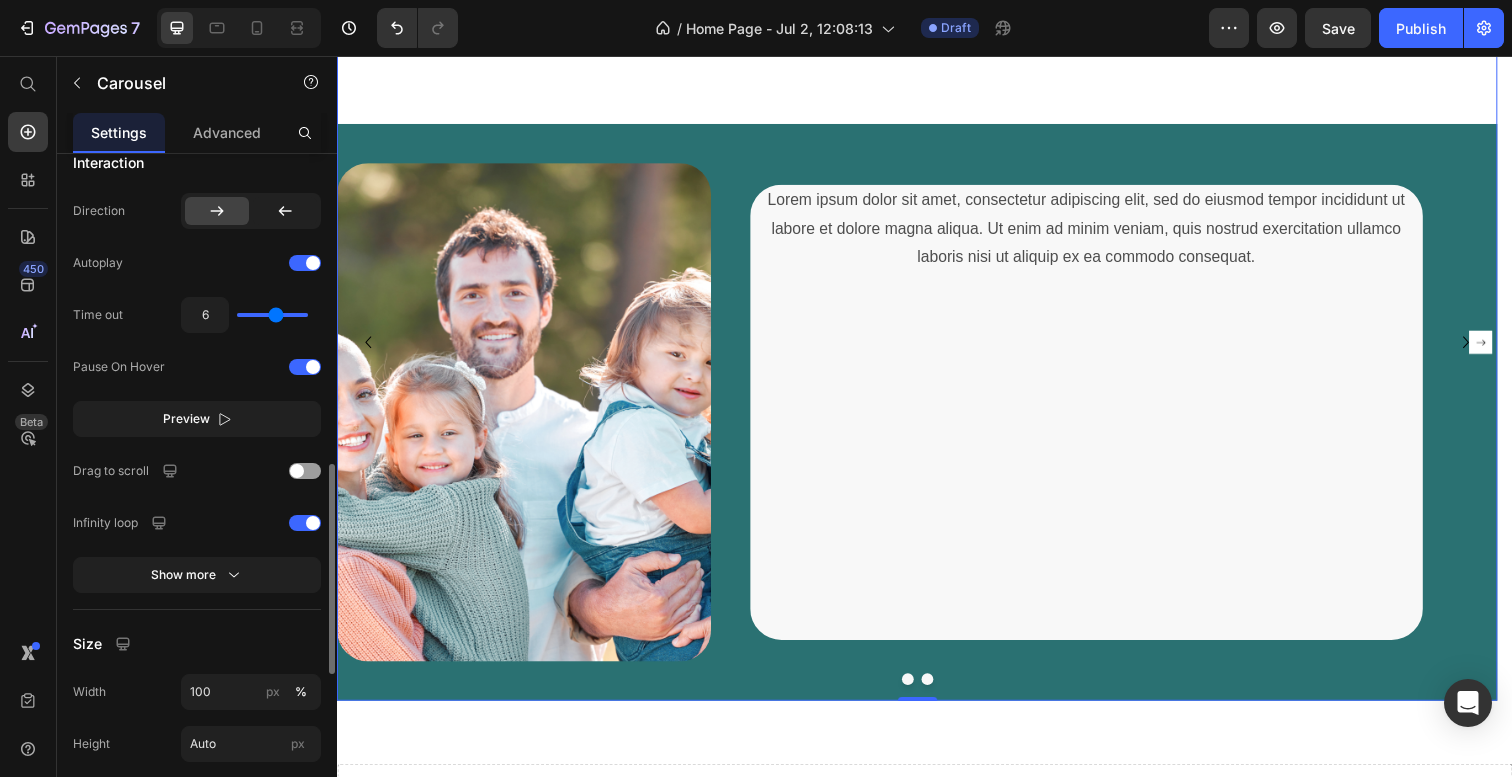 type on "6.1" 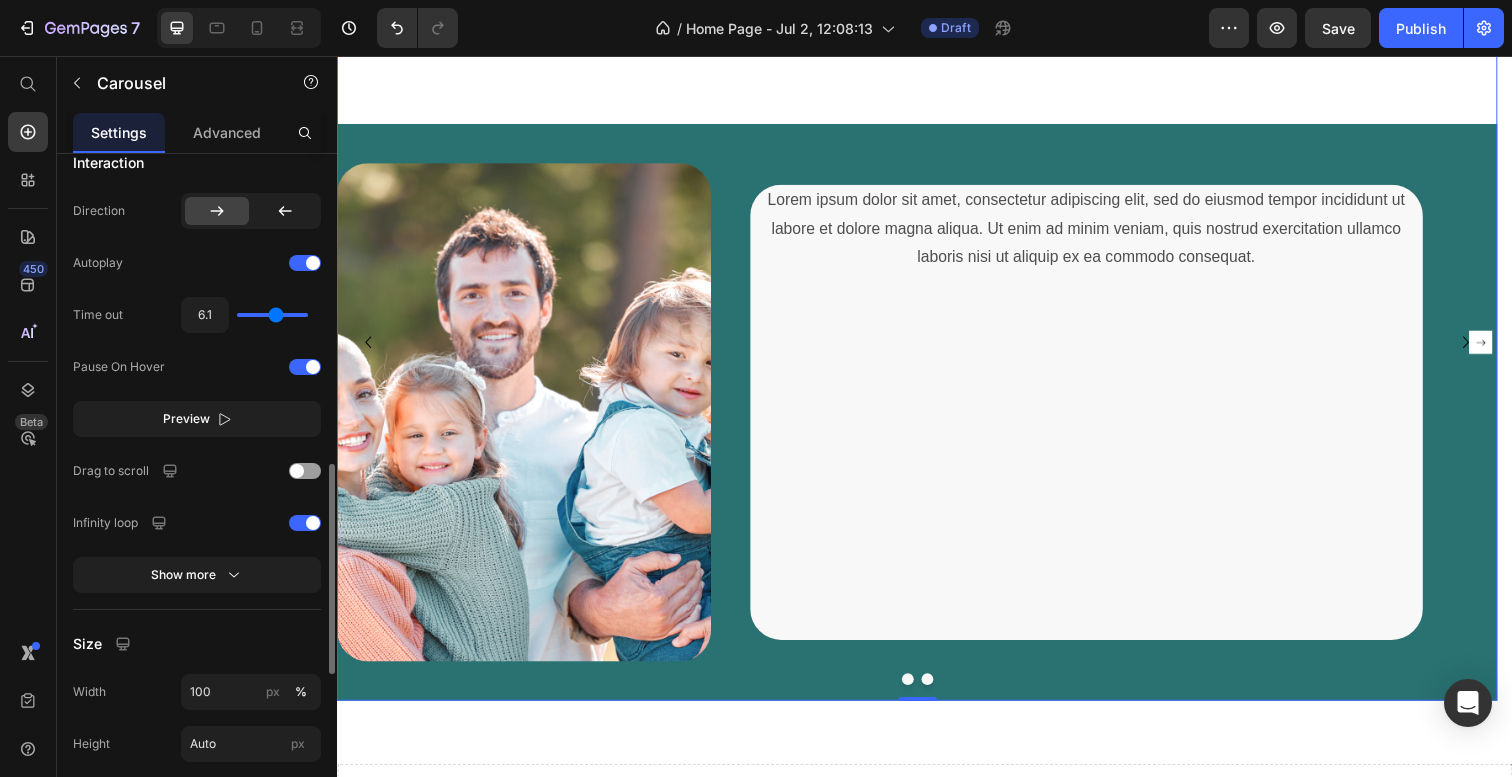 type on "6.2" 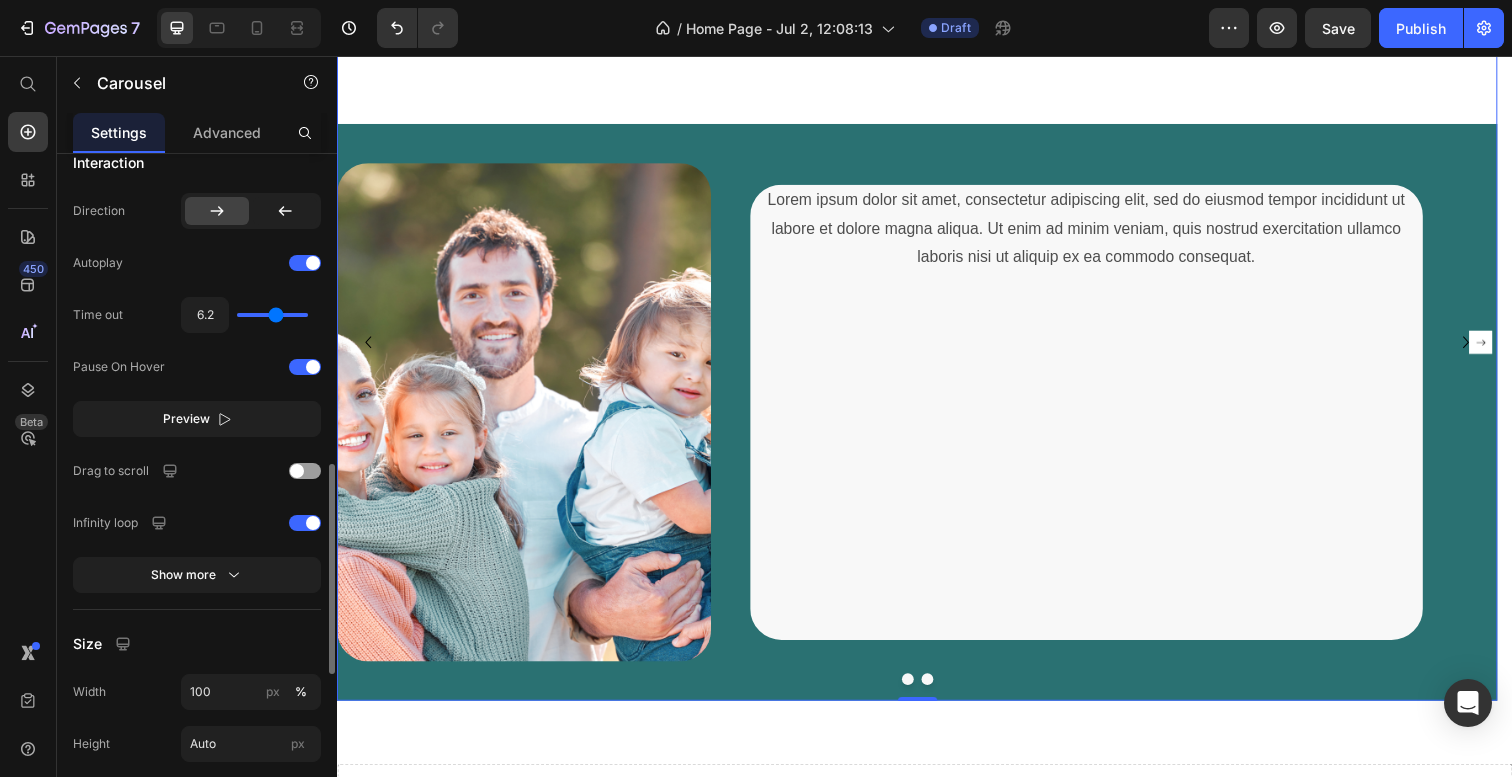 type on "6.2" 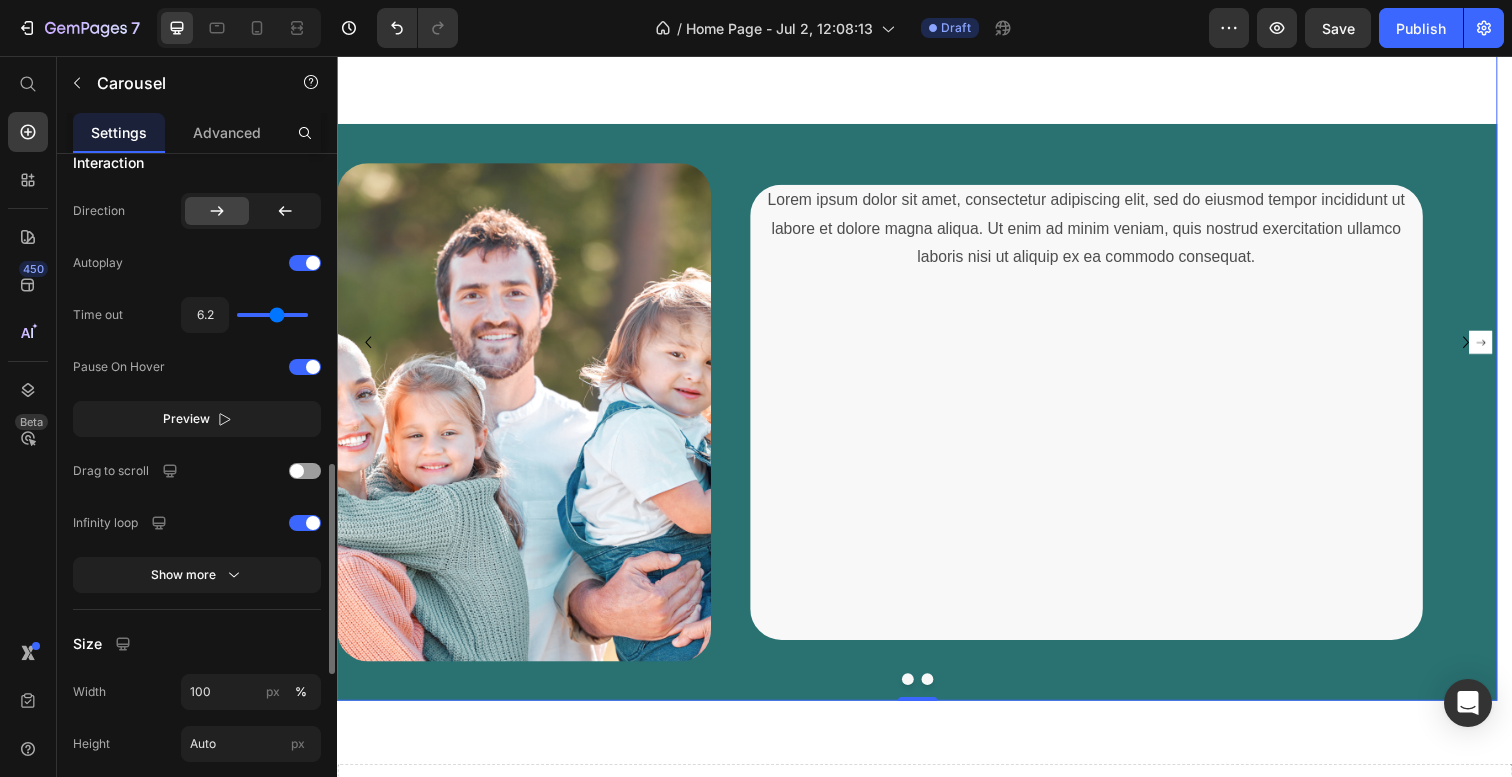 type on "6.3" 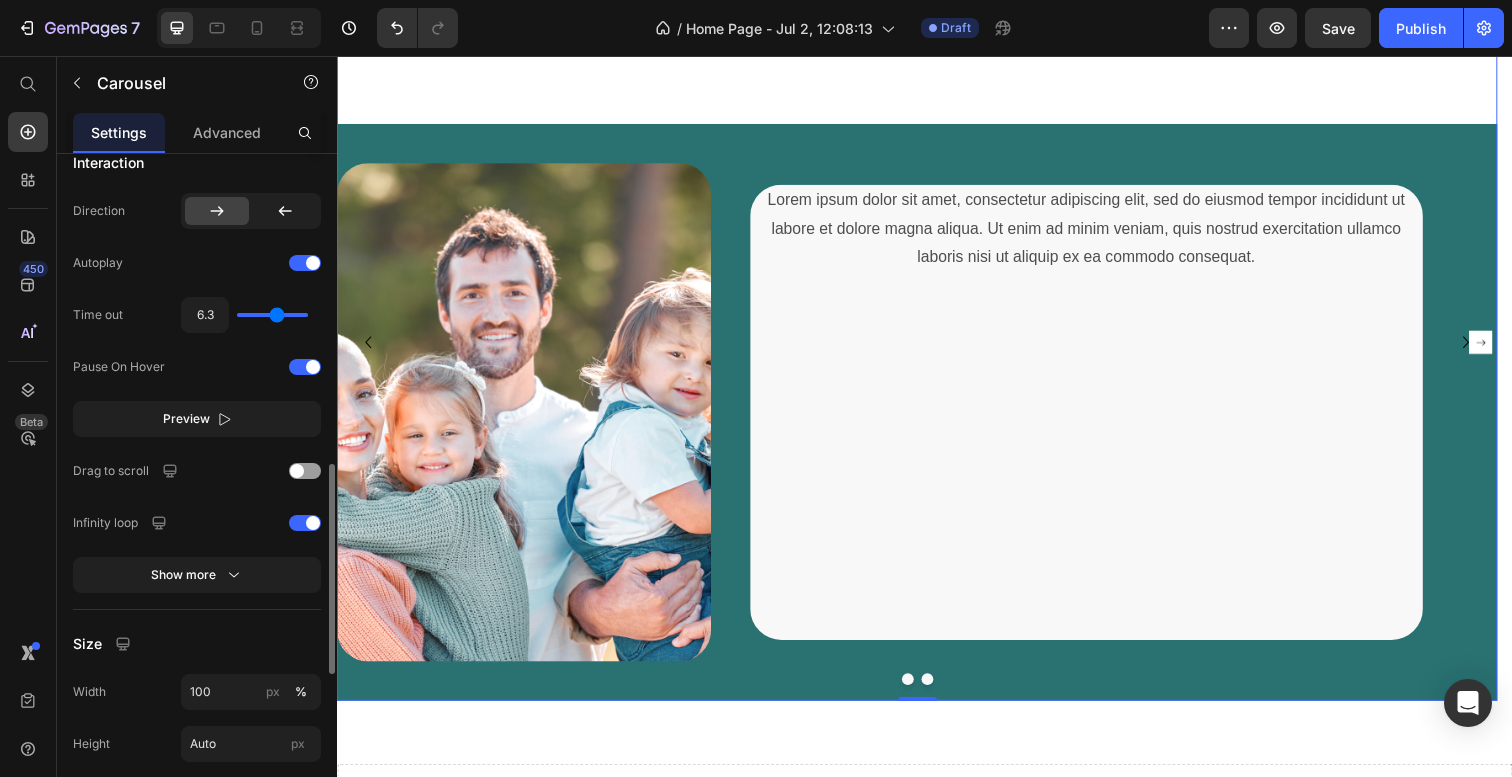 type on "6.4" 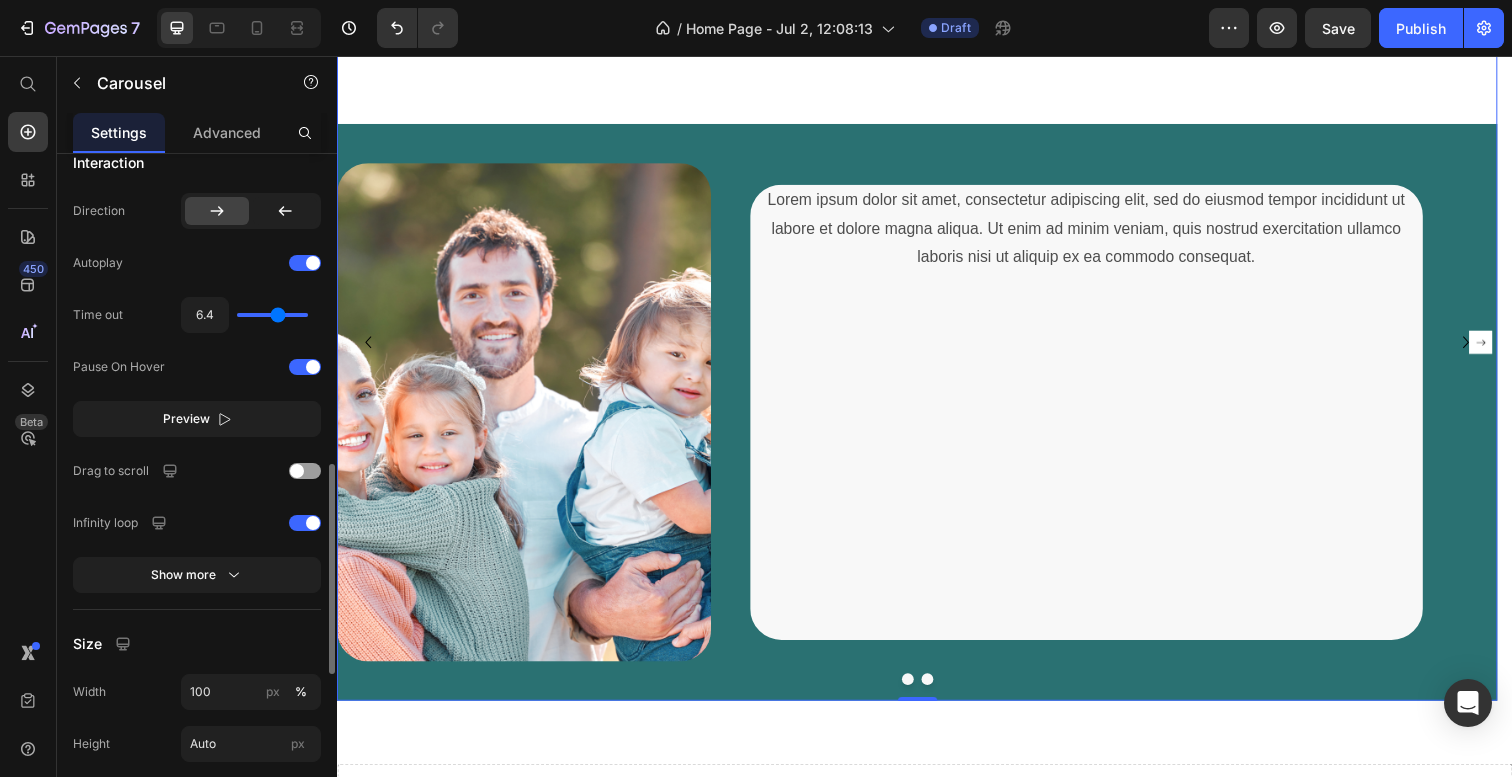 type on "6.5" 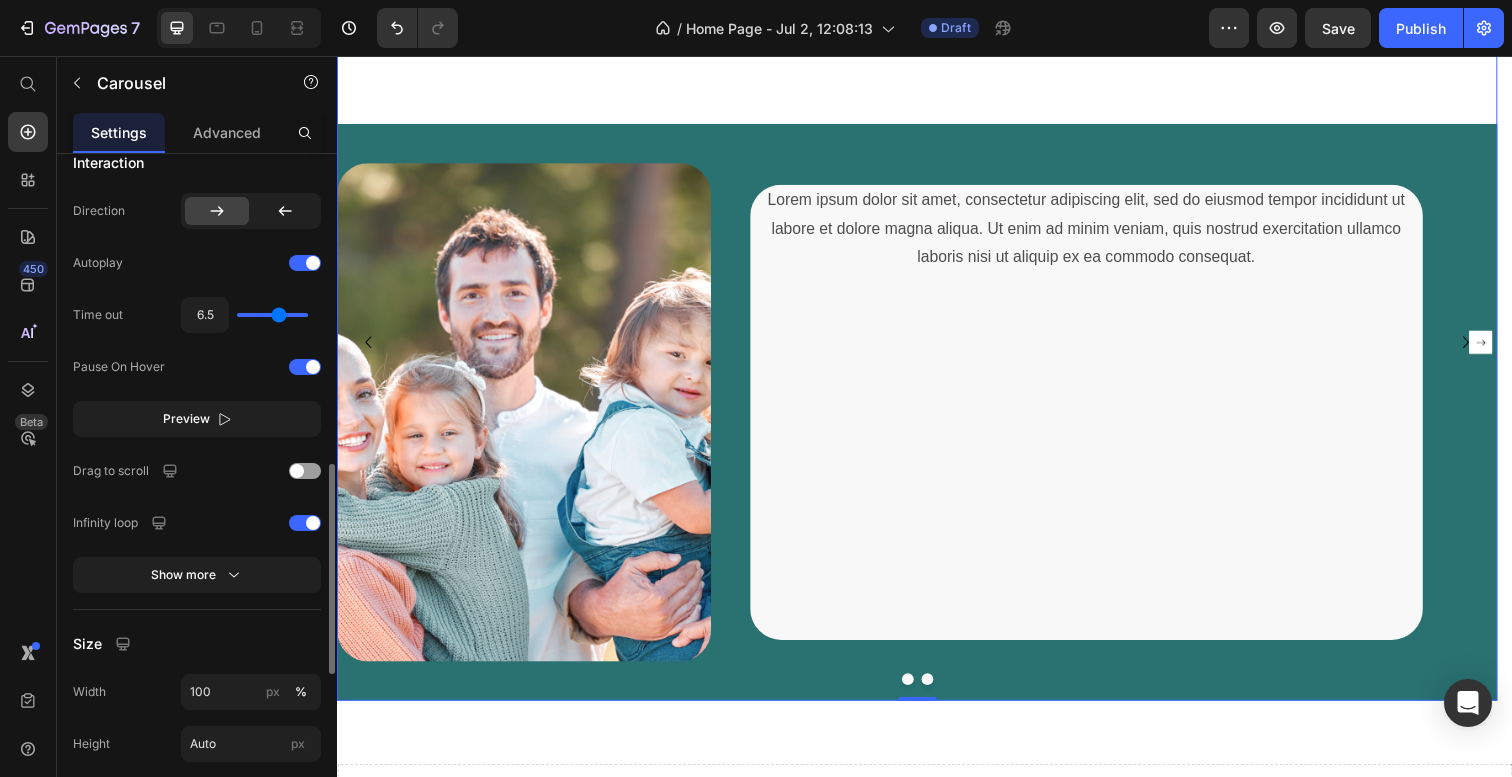 type on "6.6" 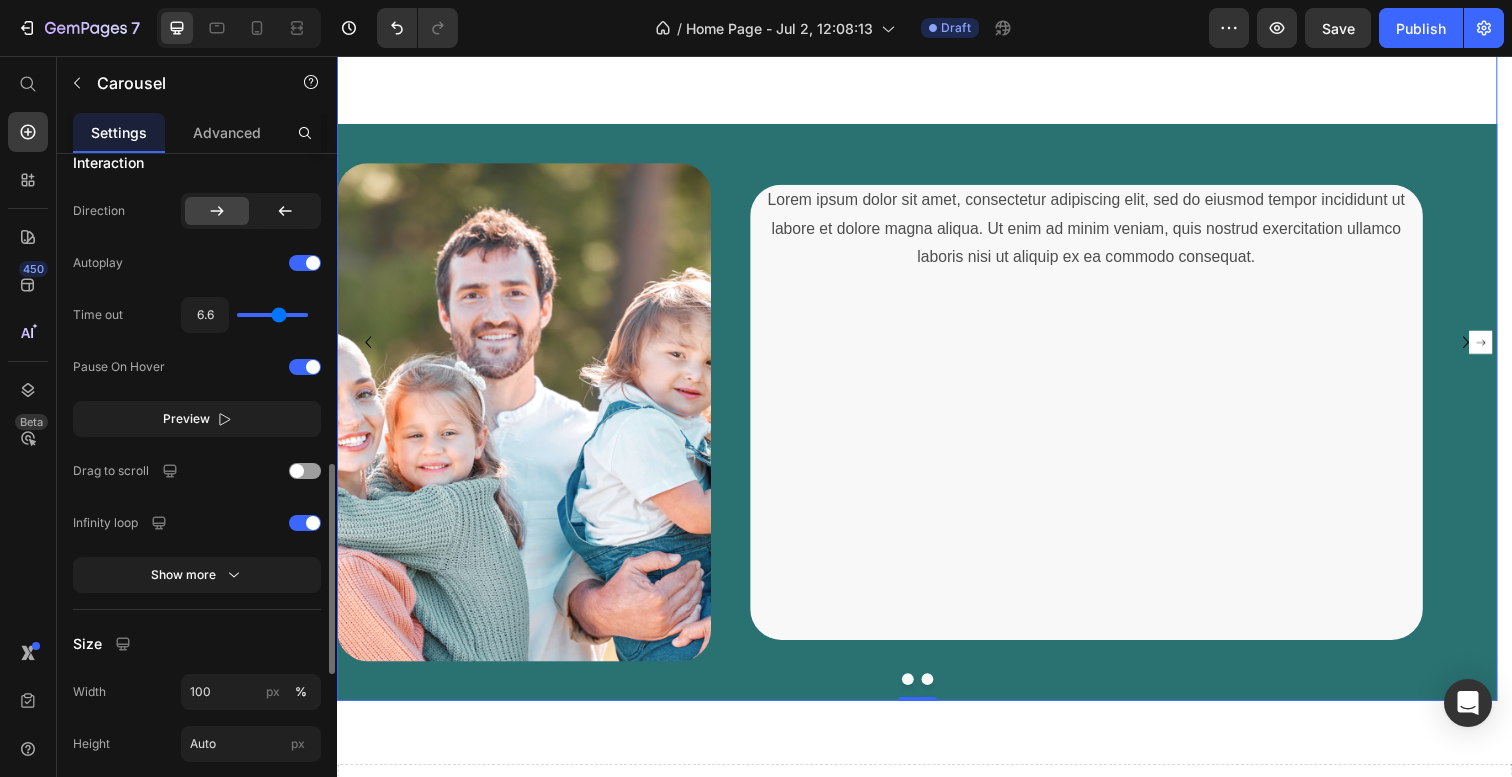 type on "6.7" 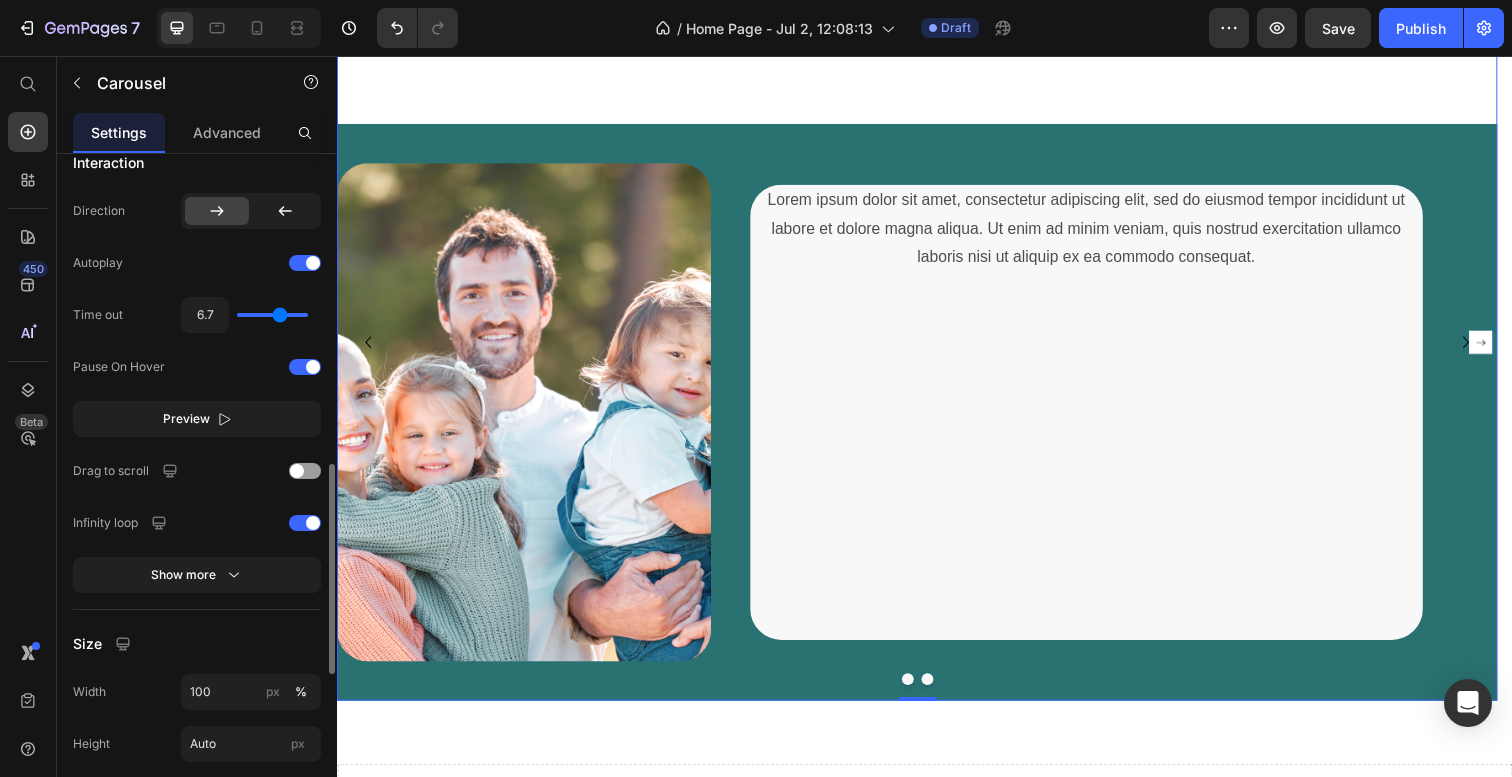type on "6.9" 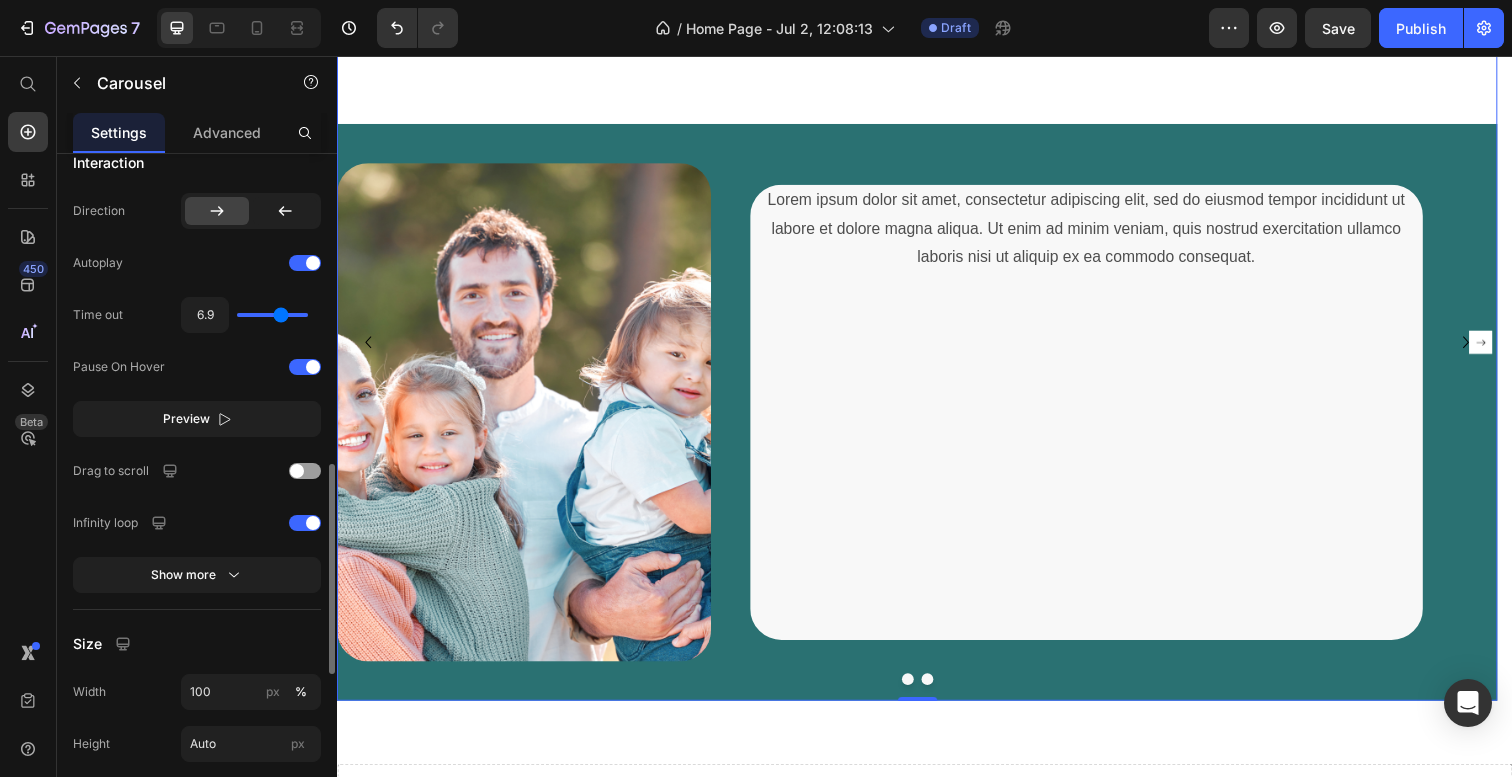 type on "7" 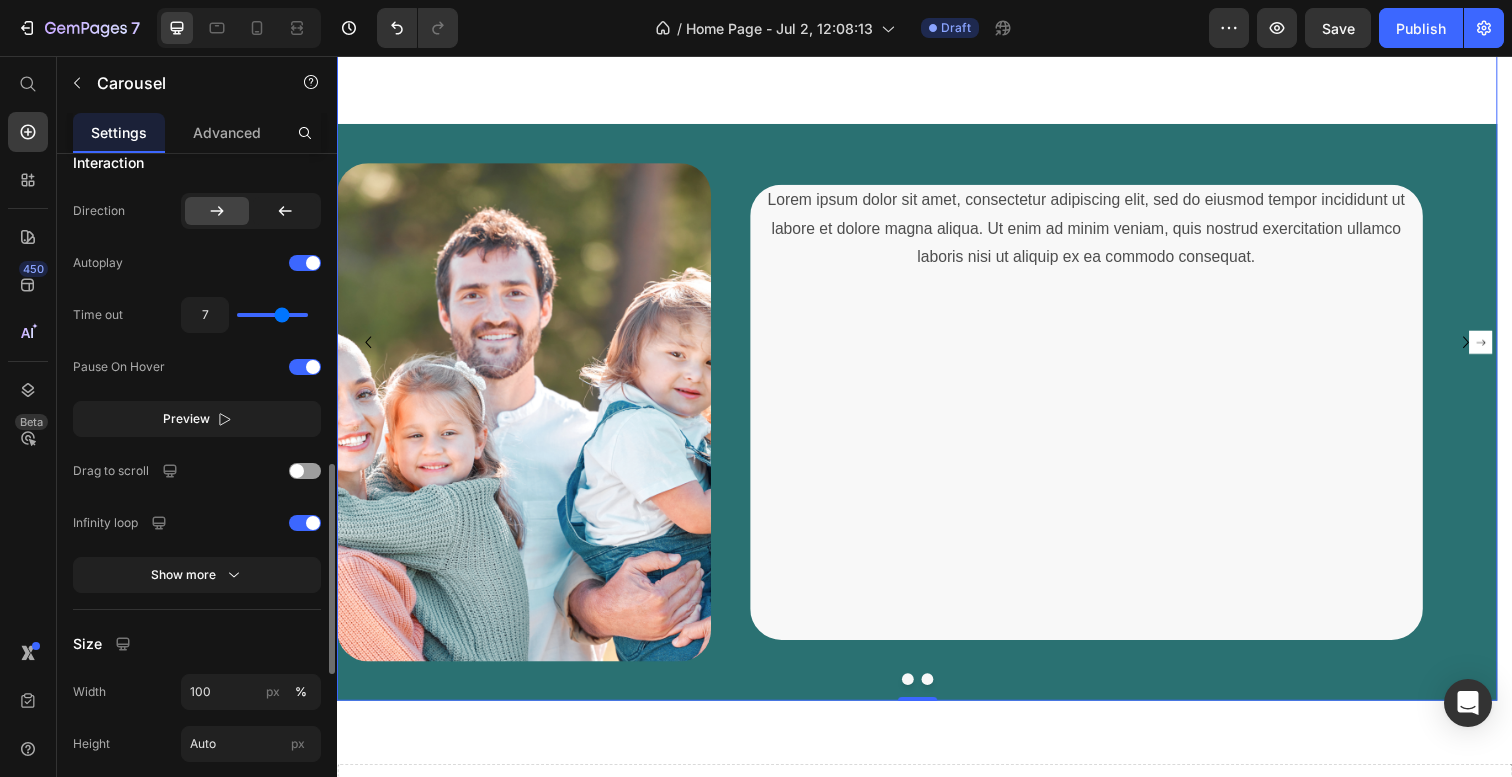 type on "7.1" 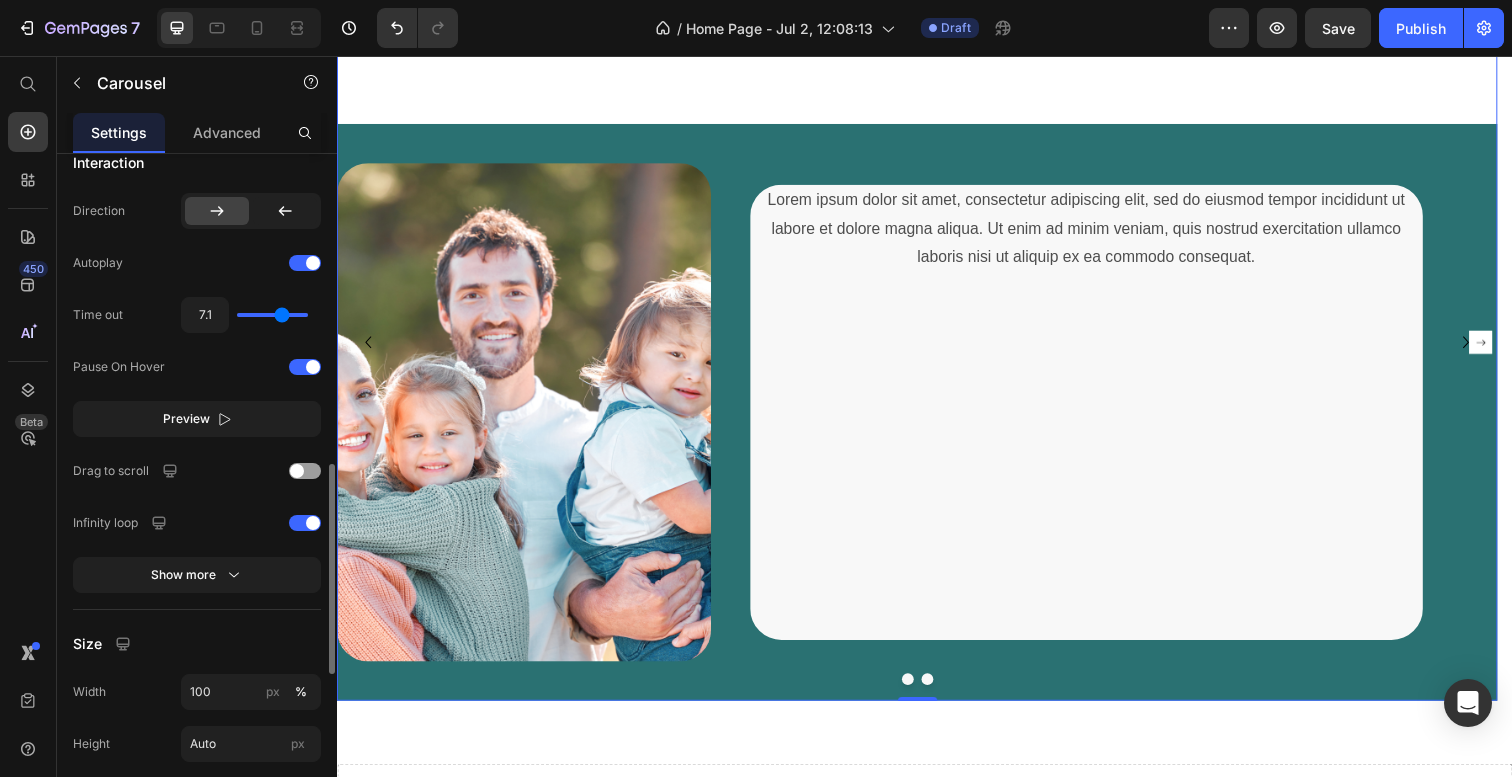 type on "7.2" 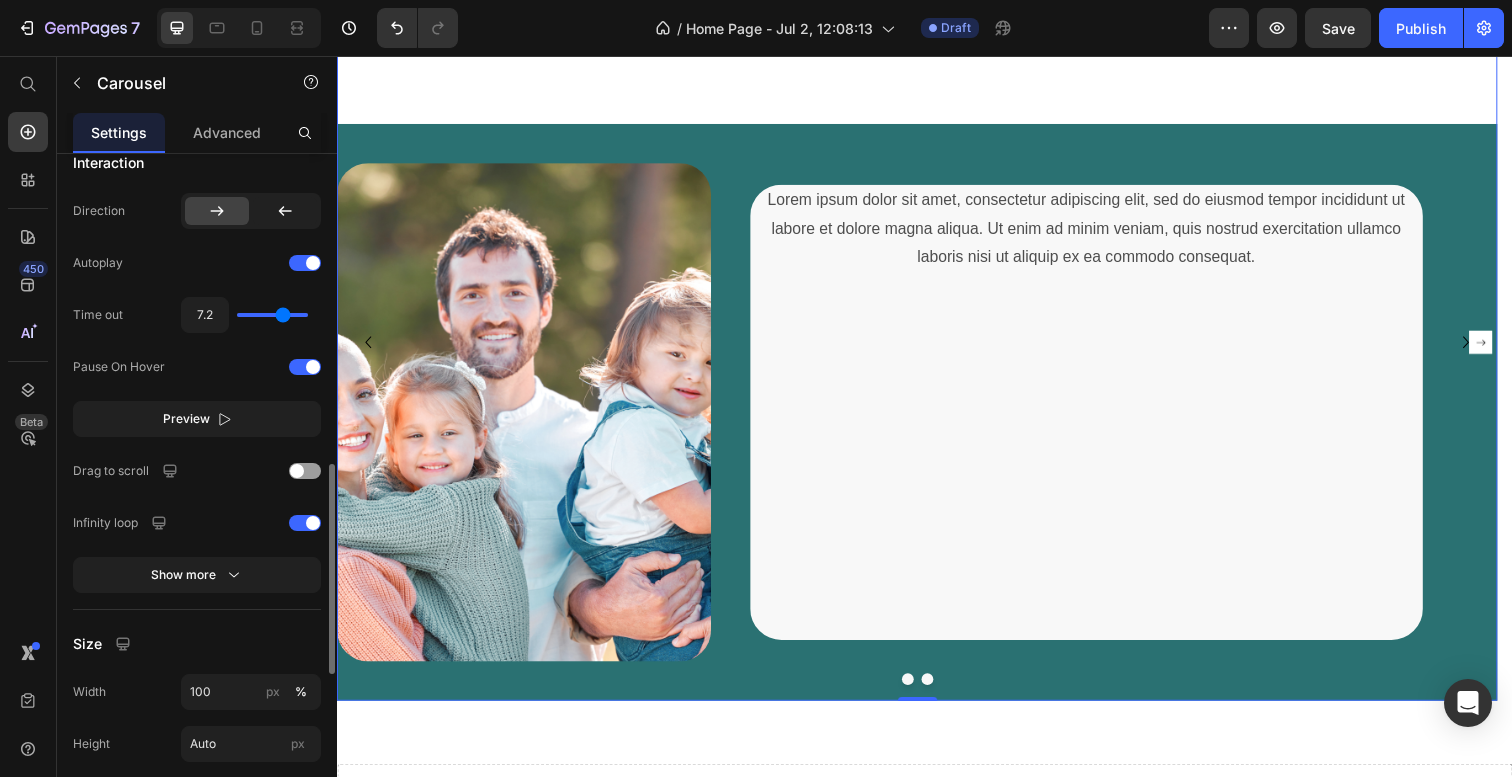 type on "7.3" 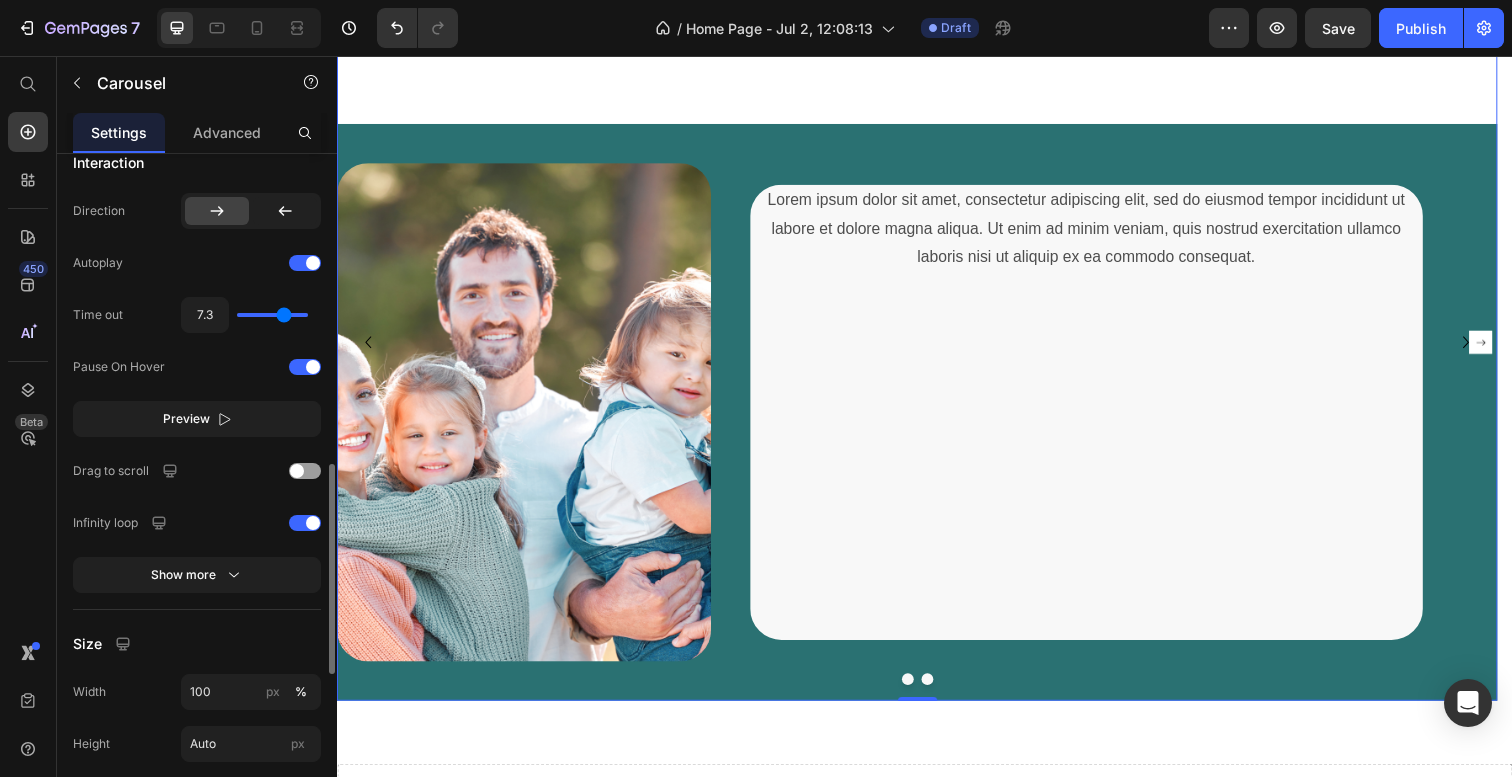 type on "7.6" 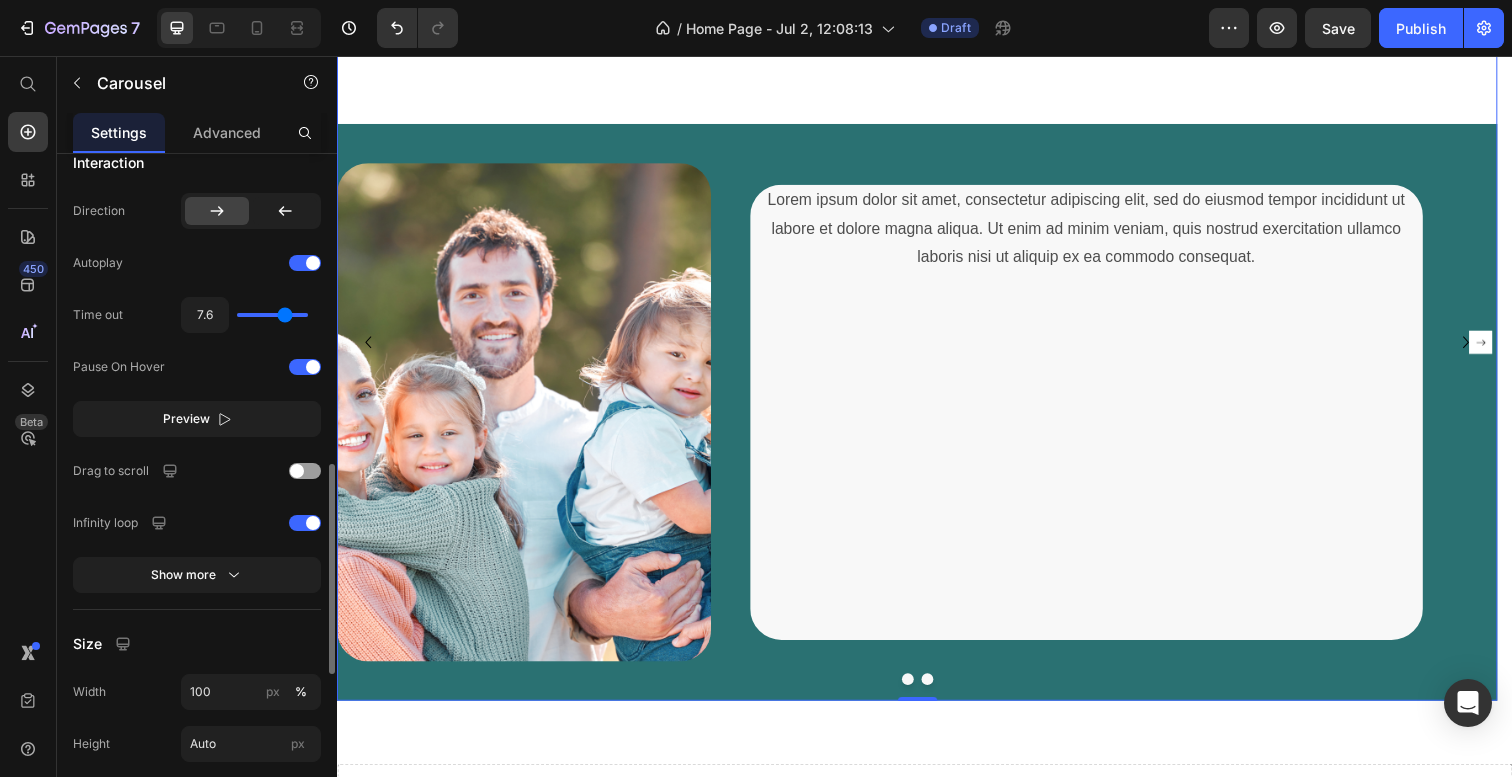 type on "8" 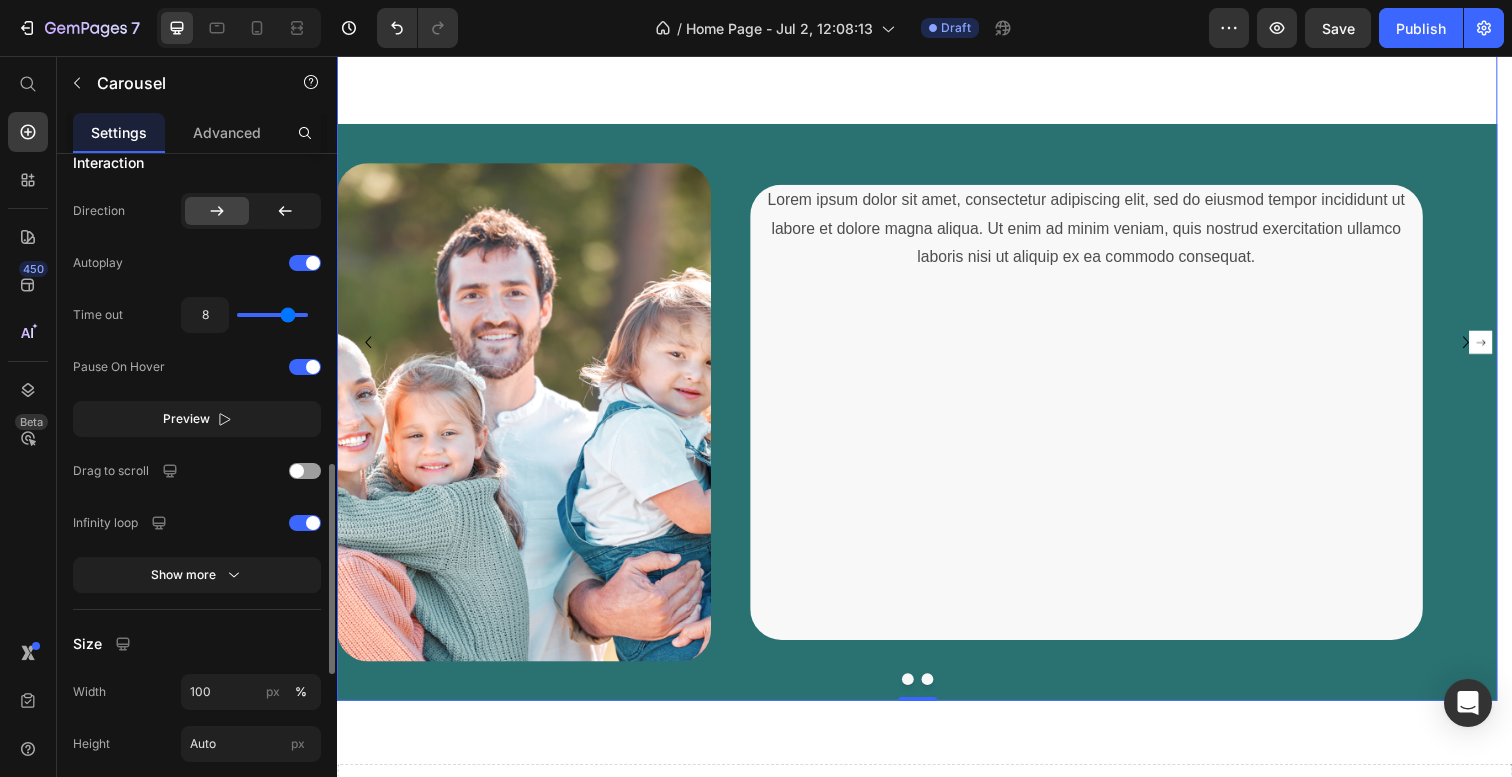 type on "8.4" 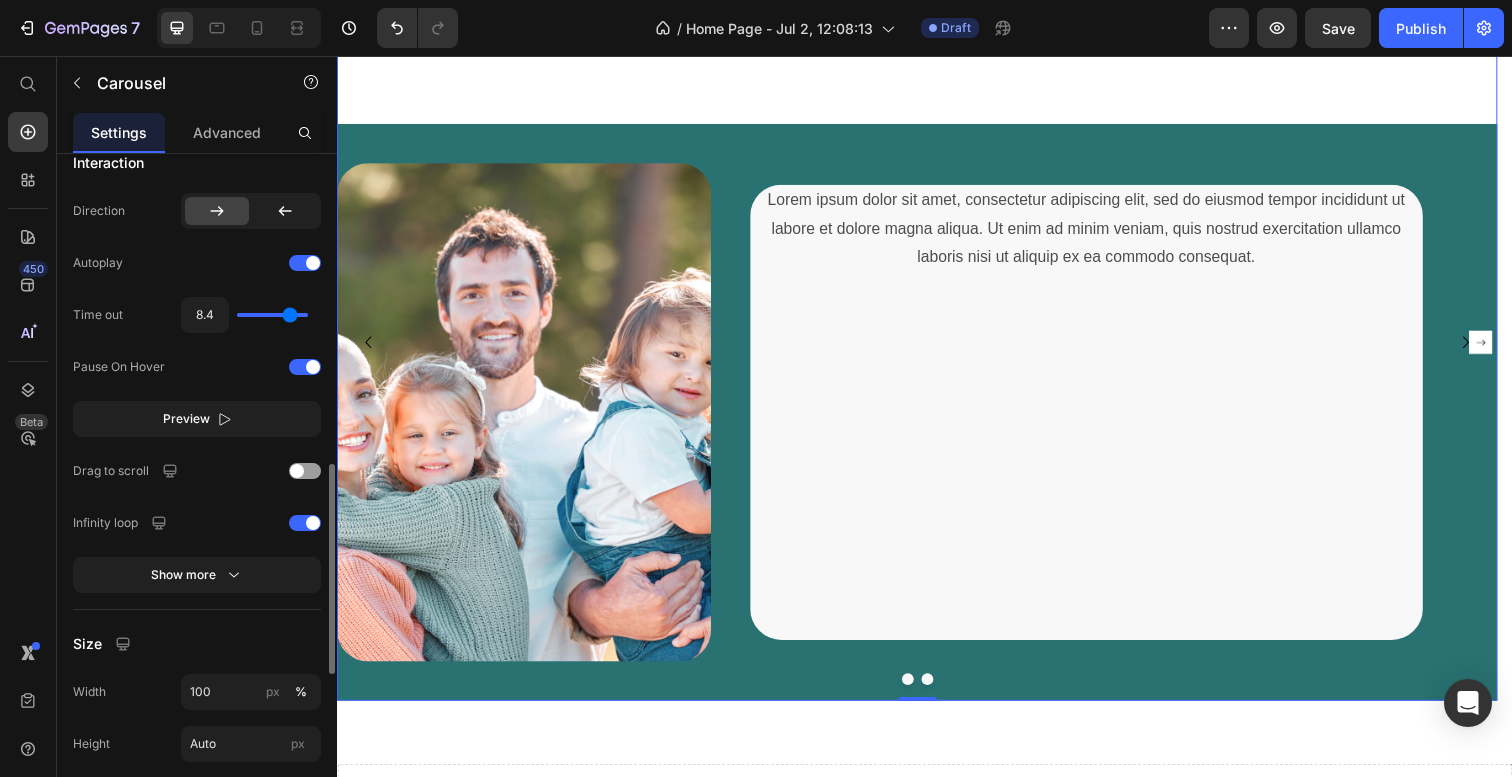 type on "8.8" 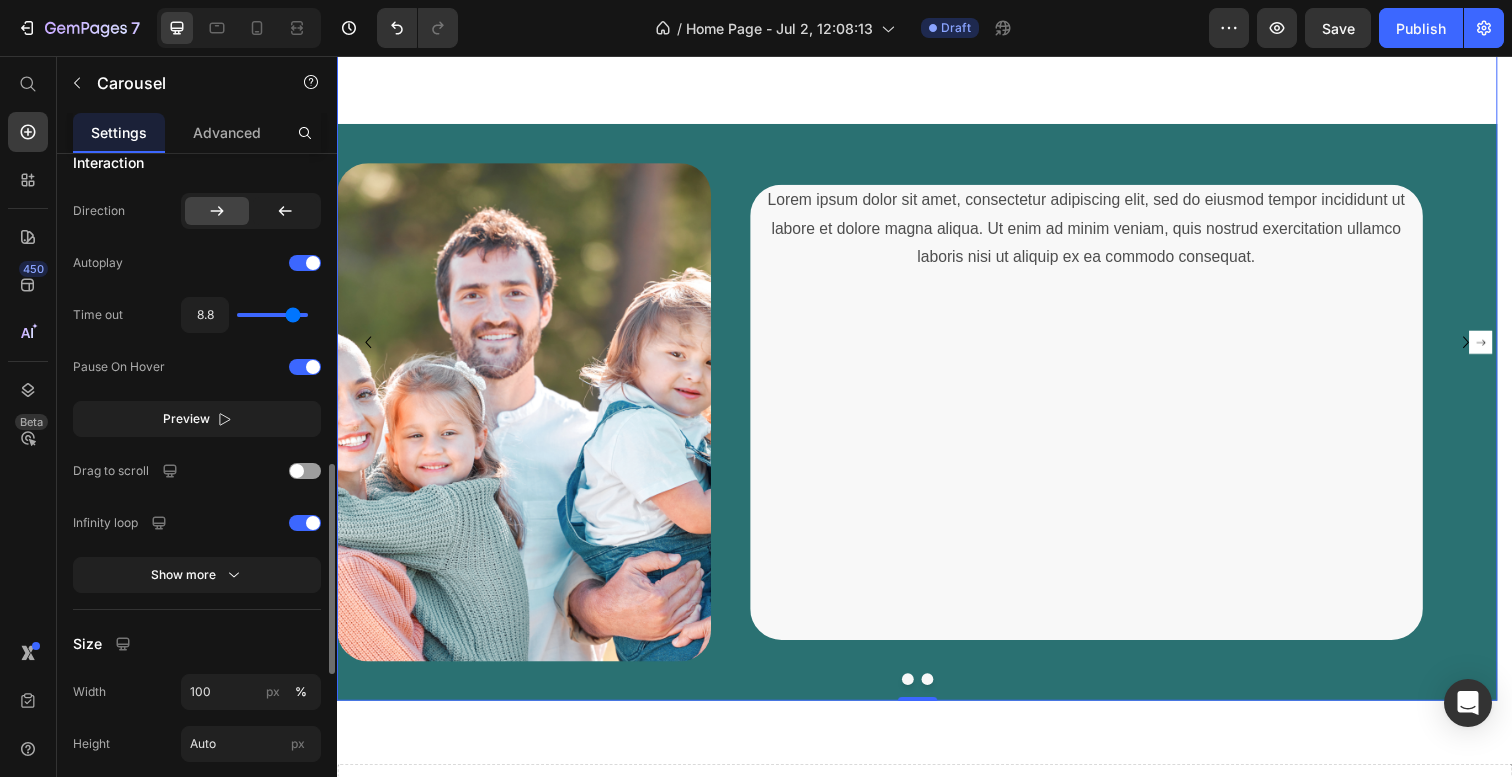 type on "9.4" 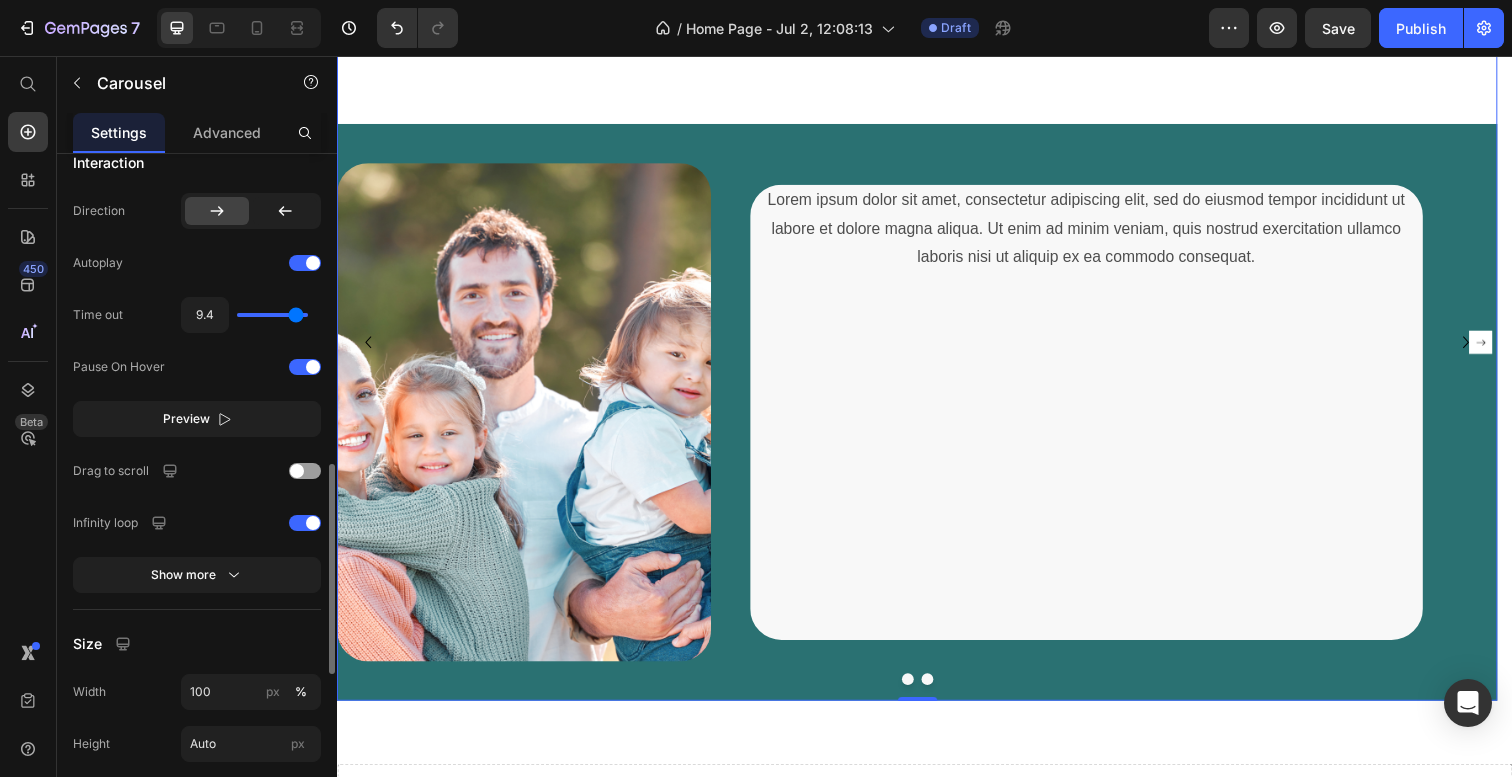 type on "9.8" 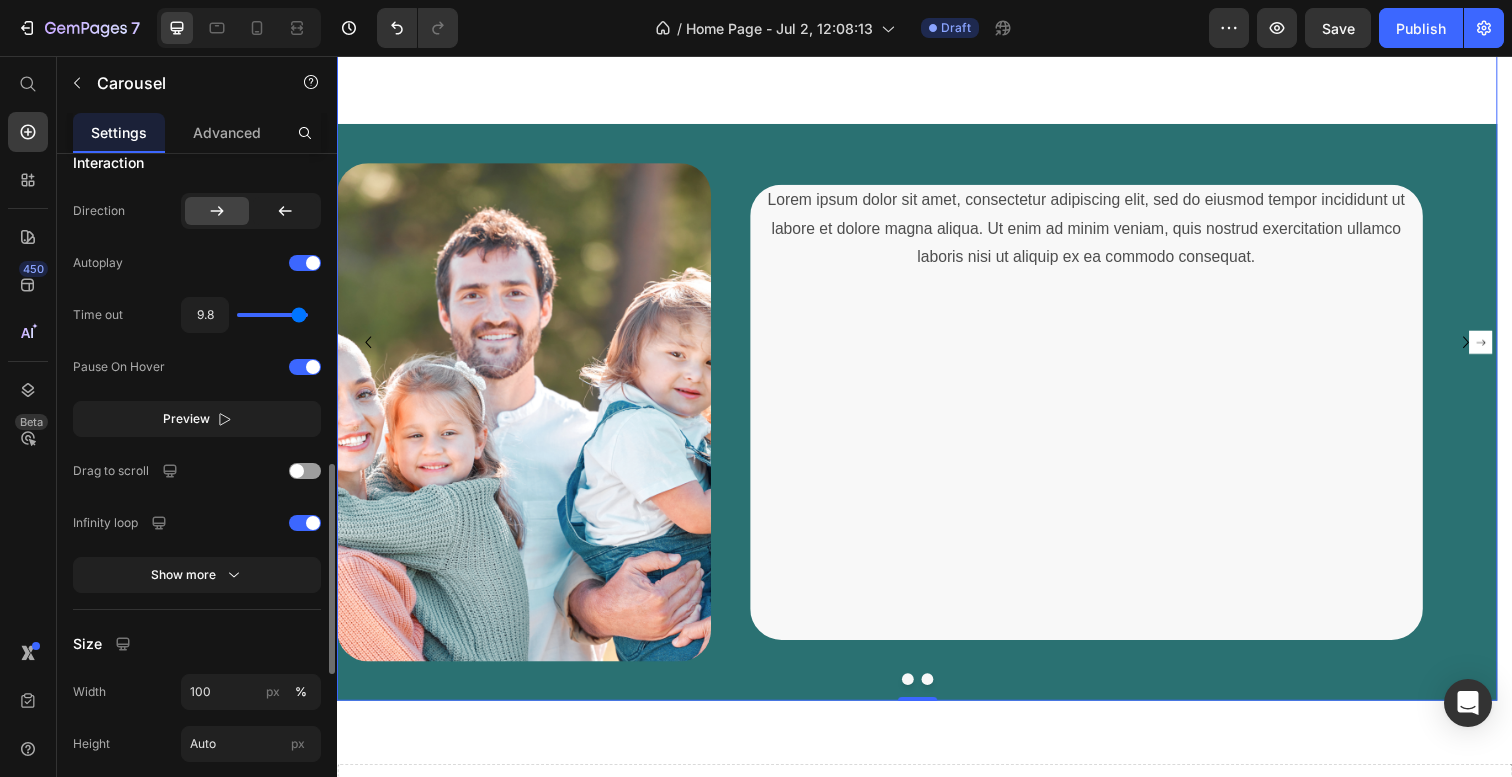 type on "10" 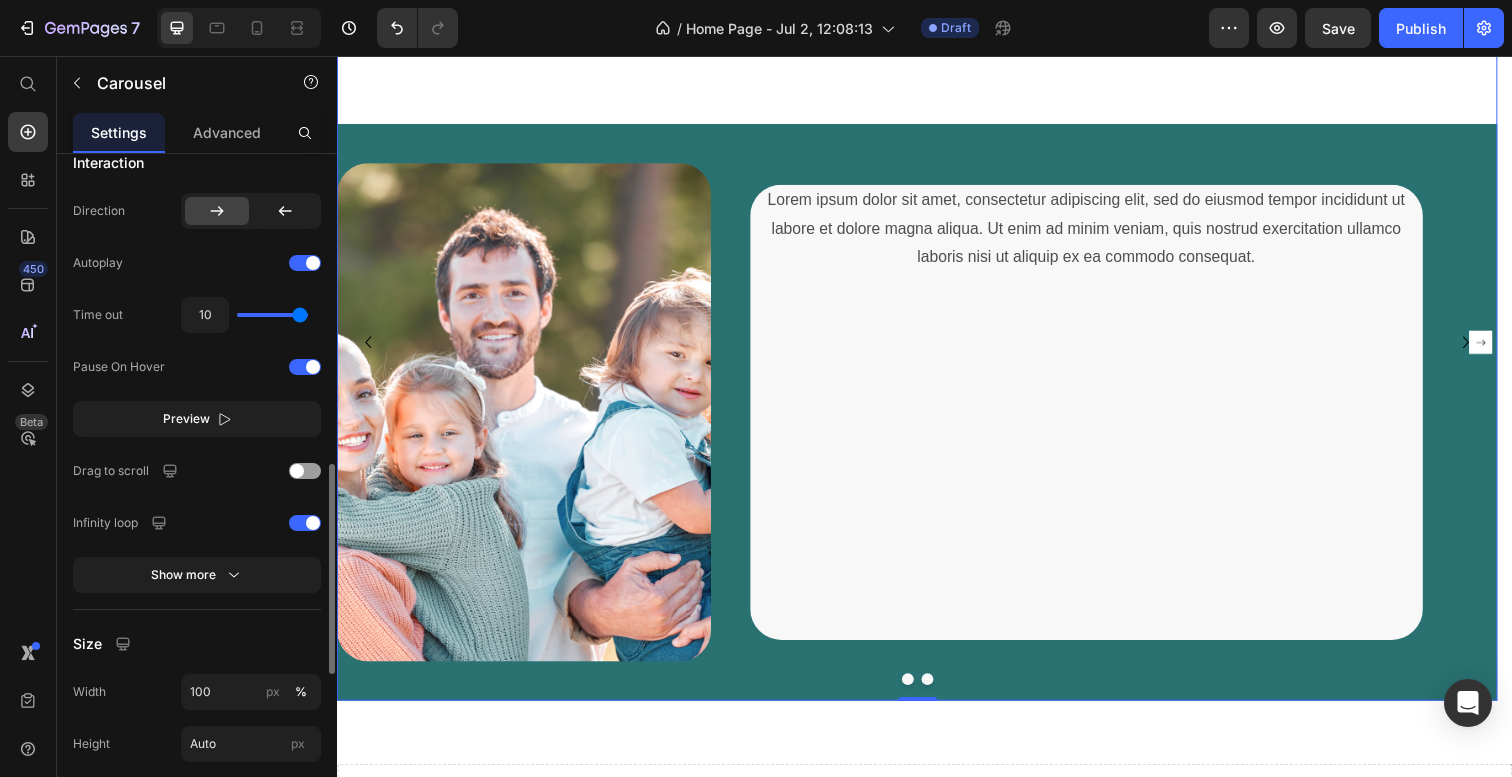 drag, startPoint x: 254, startPoint y: 319, endPoint x: 308, endPoint y: 323, distance: 54.147945 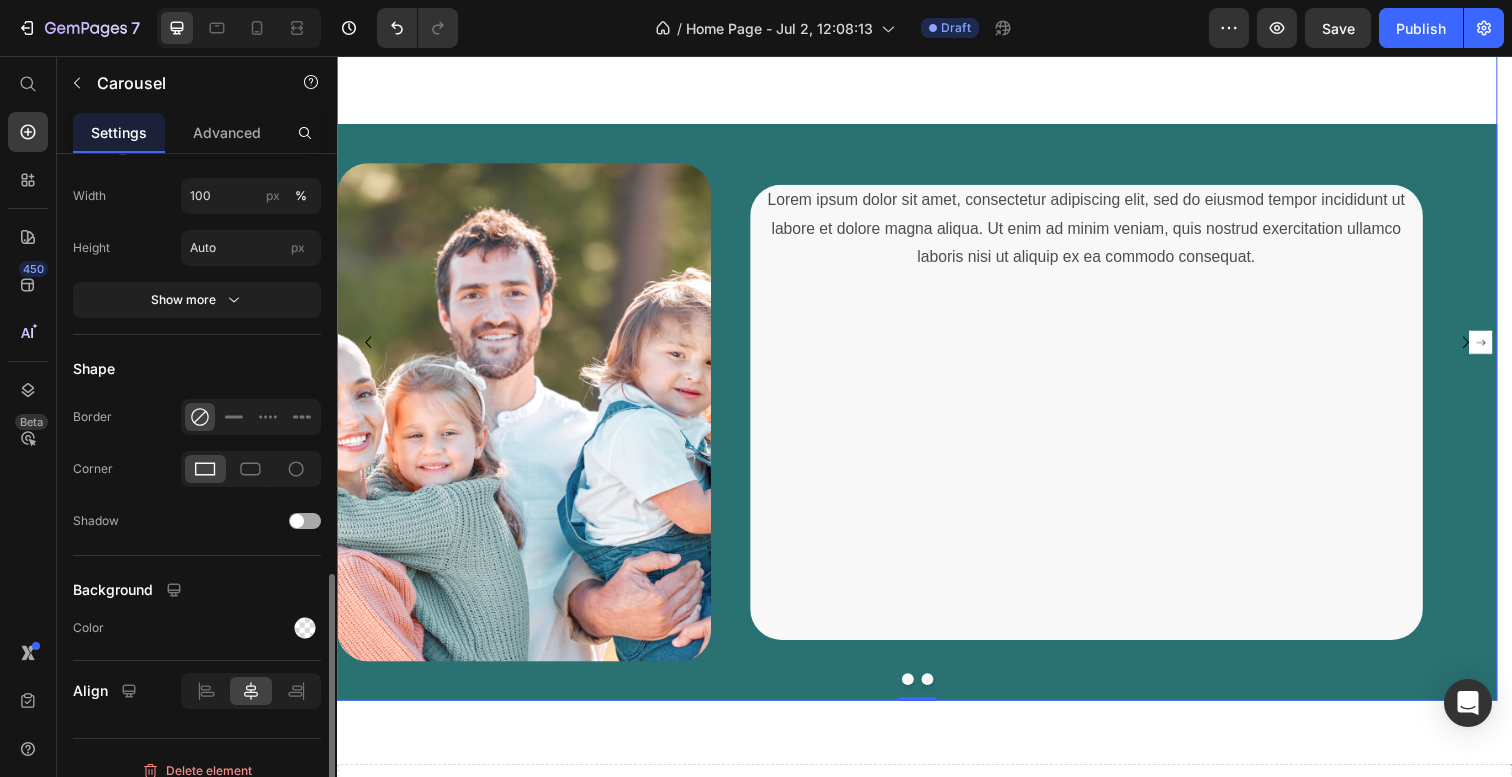 scroll, scrollTop: 1520, scrollLeft: 0, axis: vertical 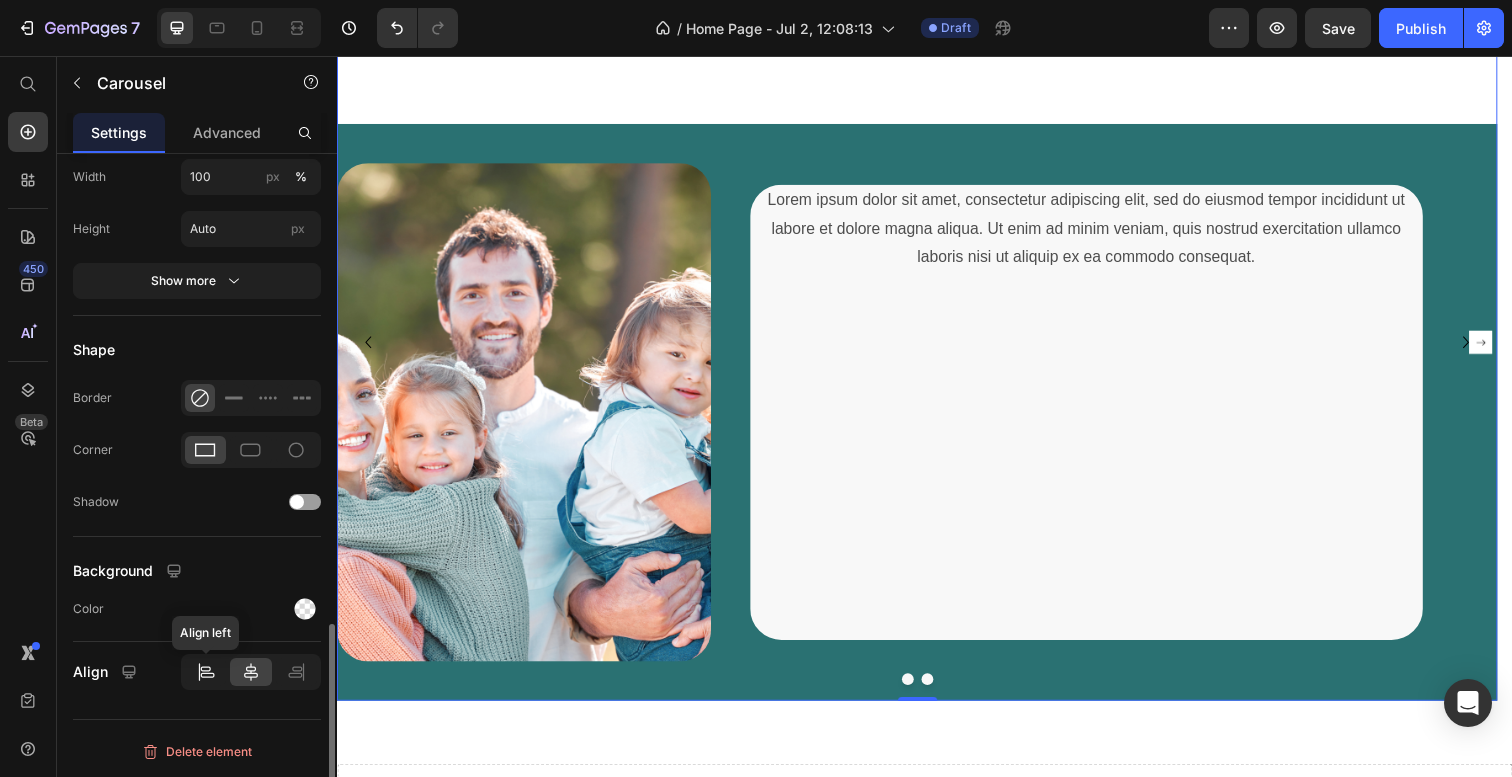 click 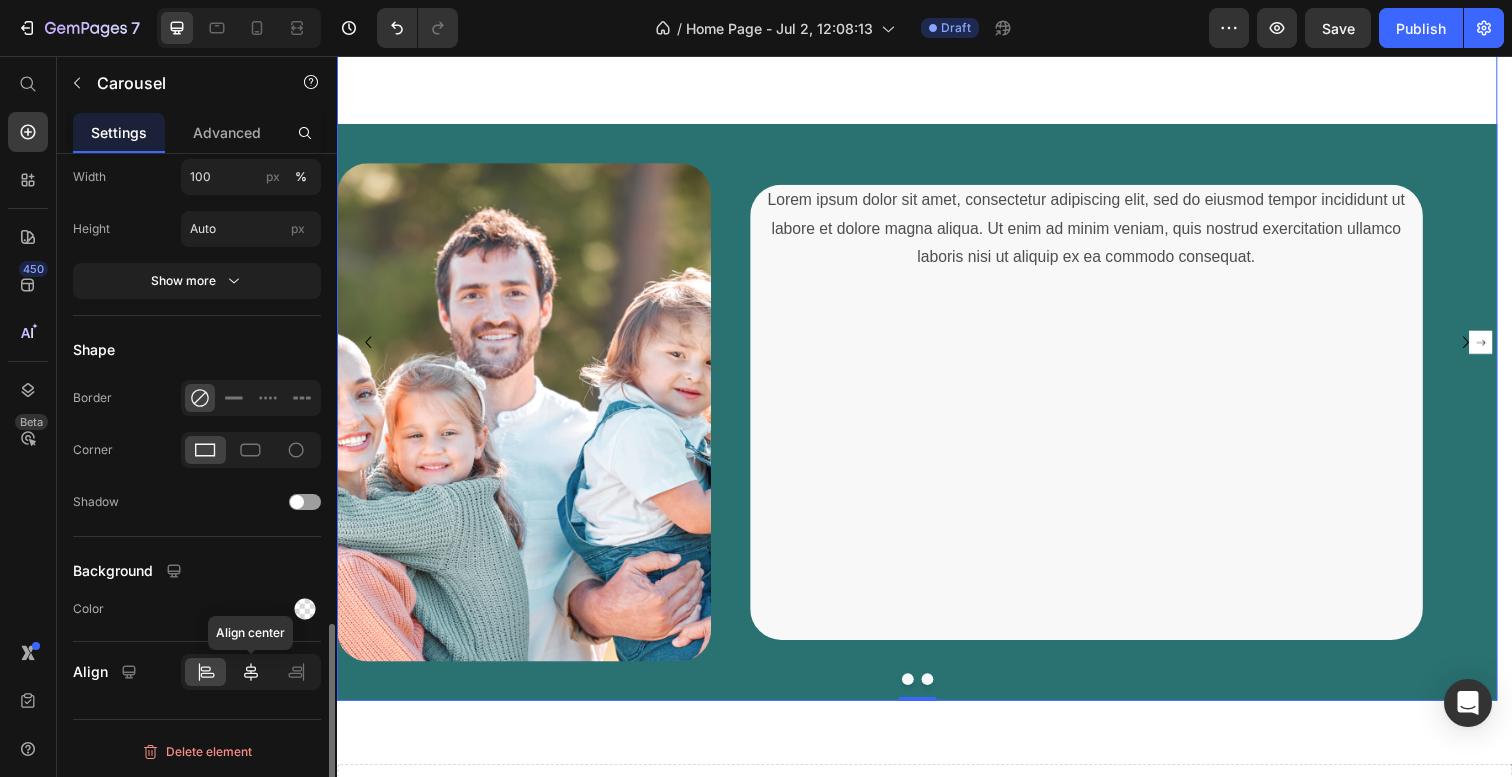click 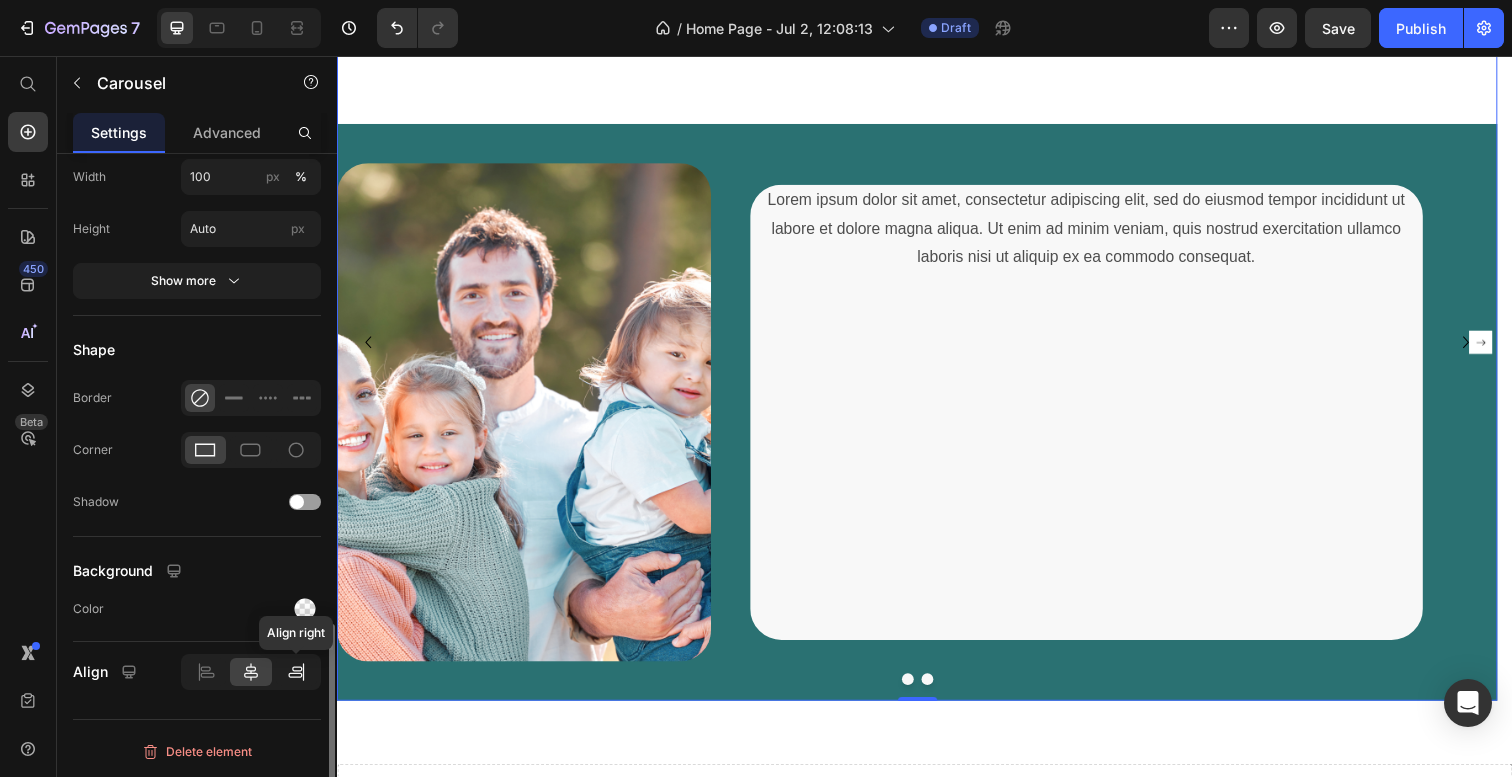 click 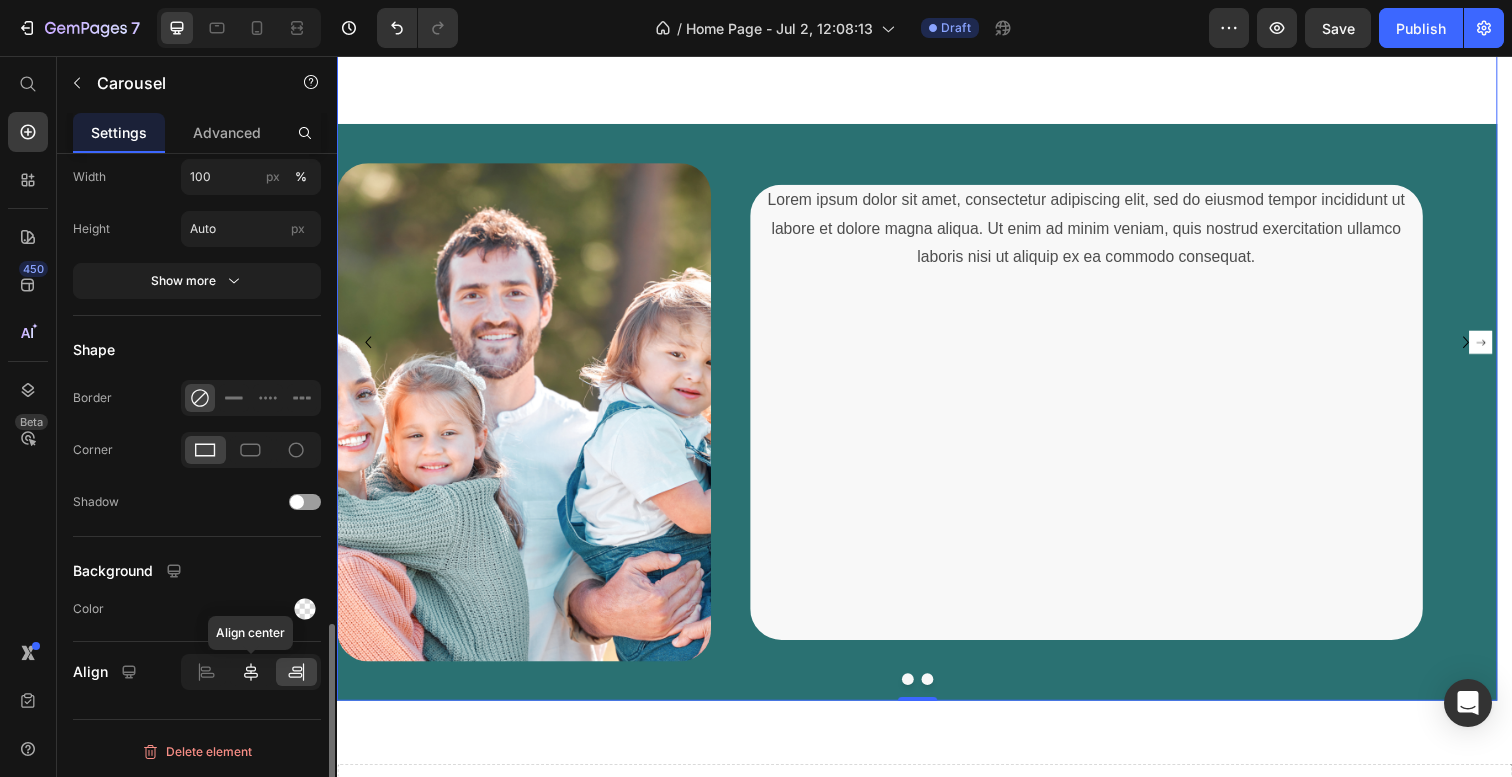 click 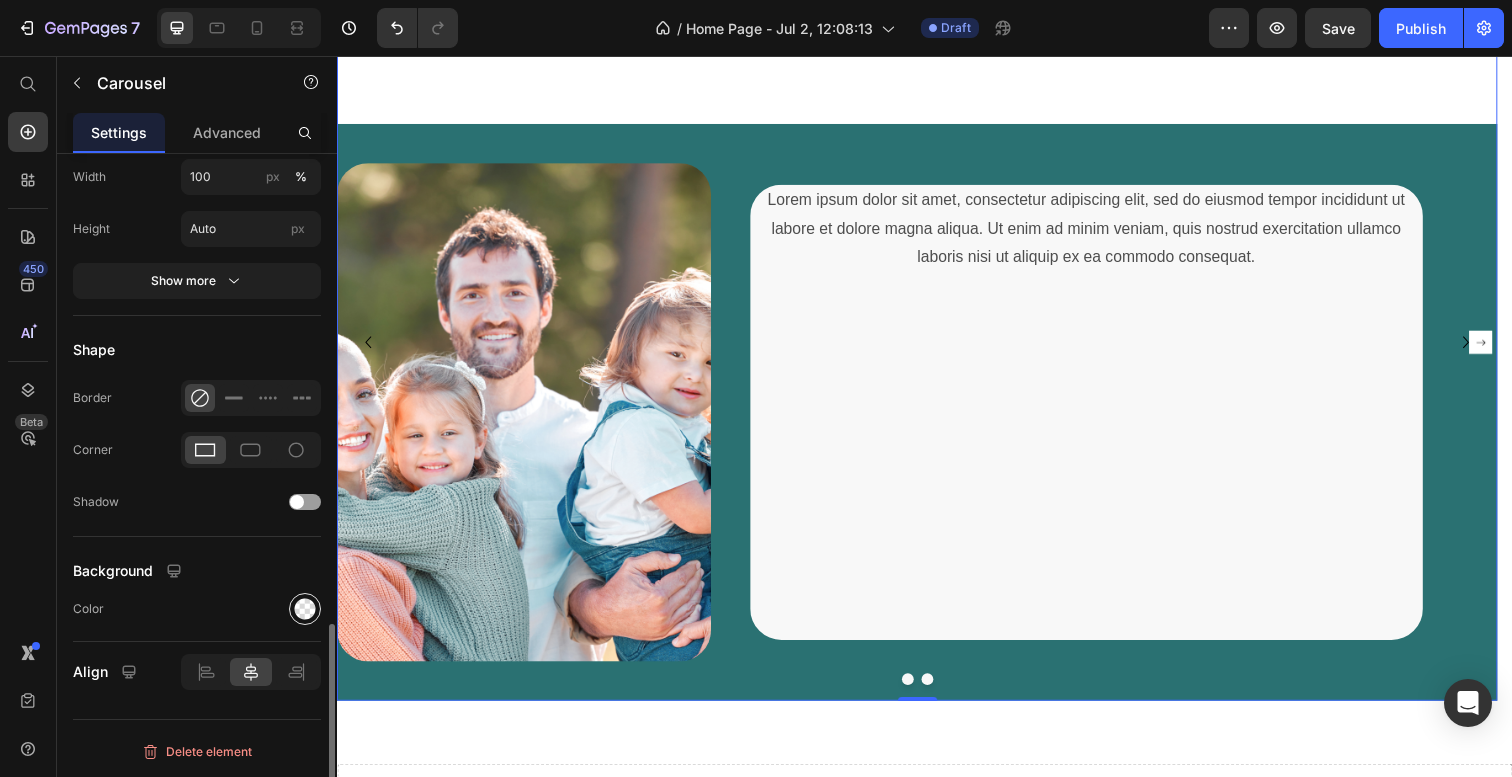 click at bounding box center [305, 609] 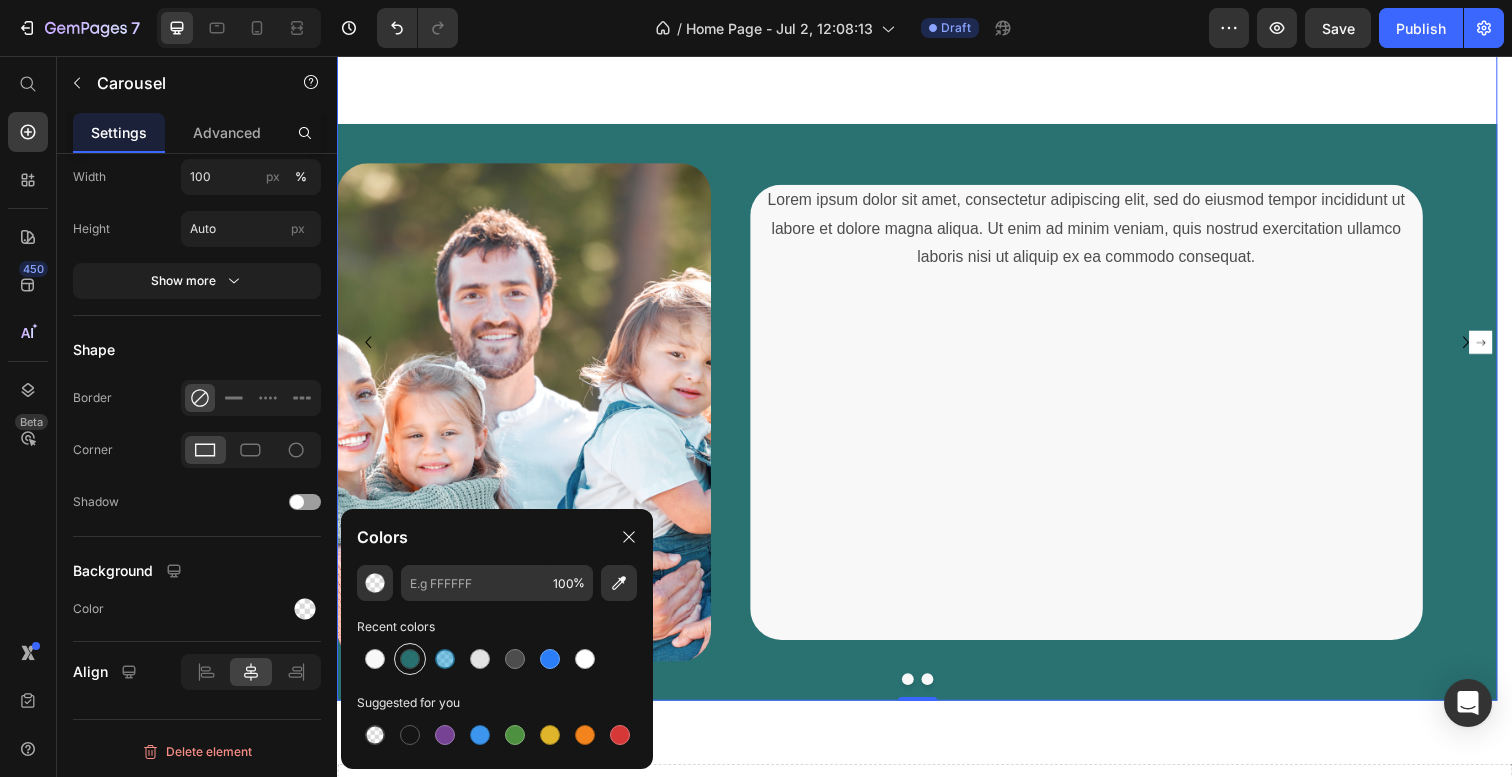 click at bounding box center [410, 659] 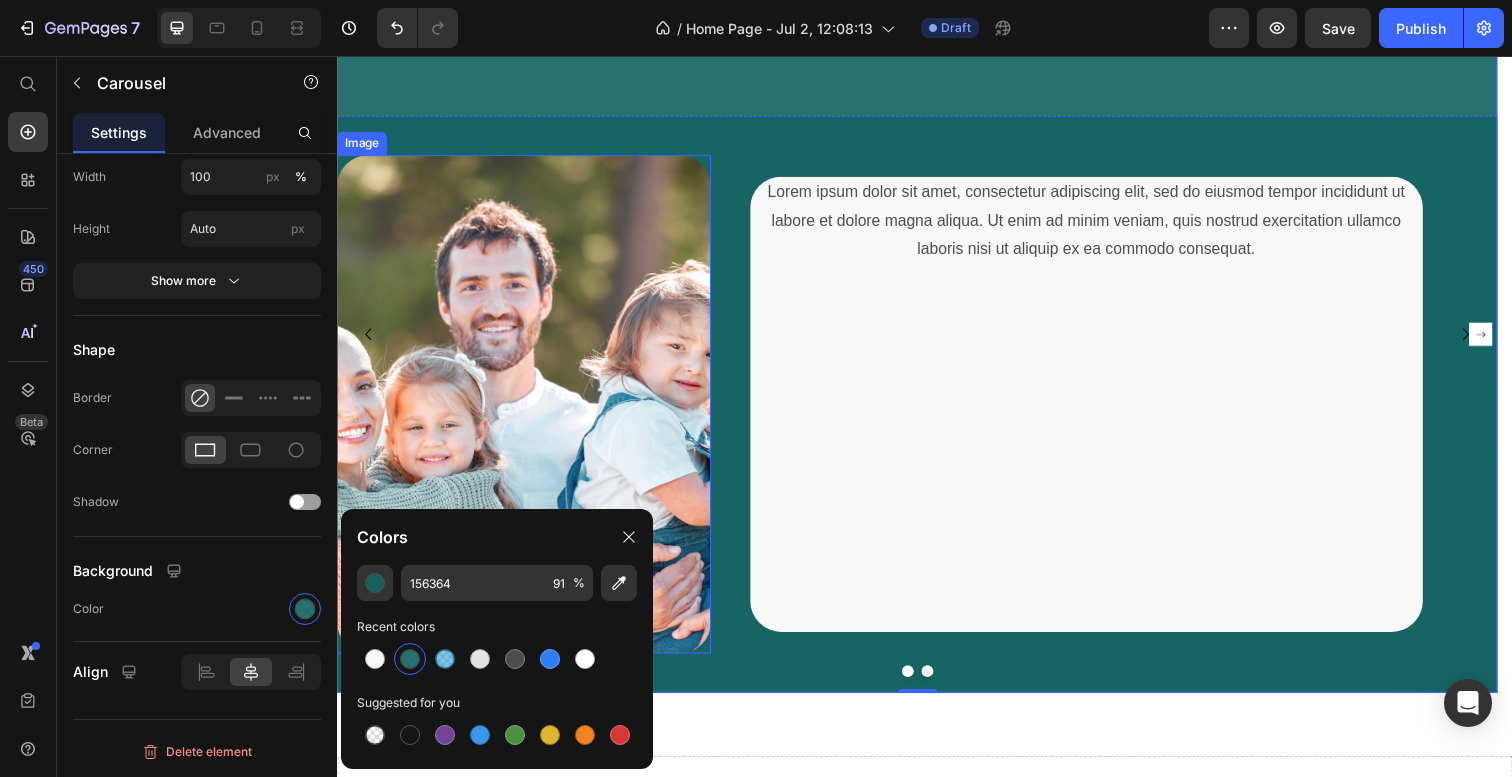 scroll, scrollTop: 2779, scrollLeft: 0, axis: vertical 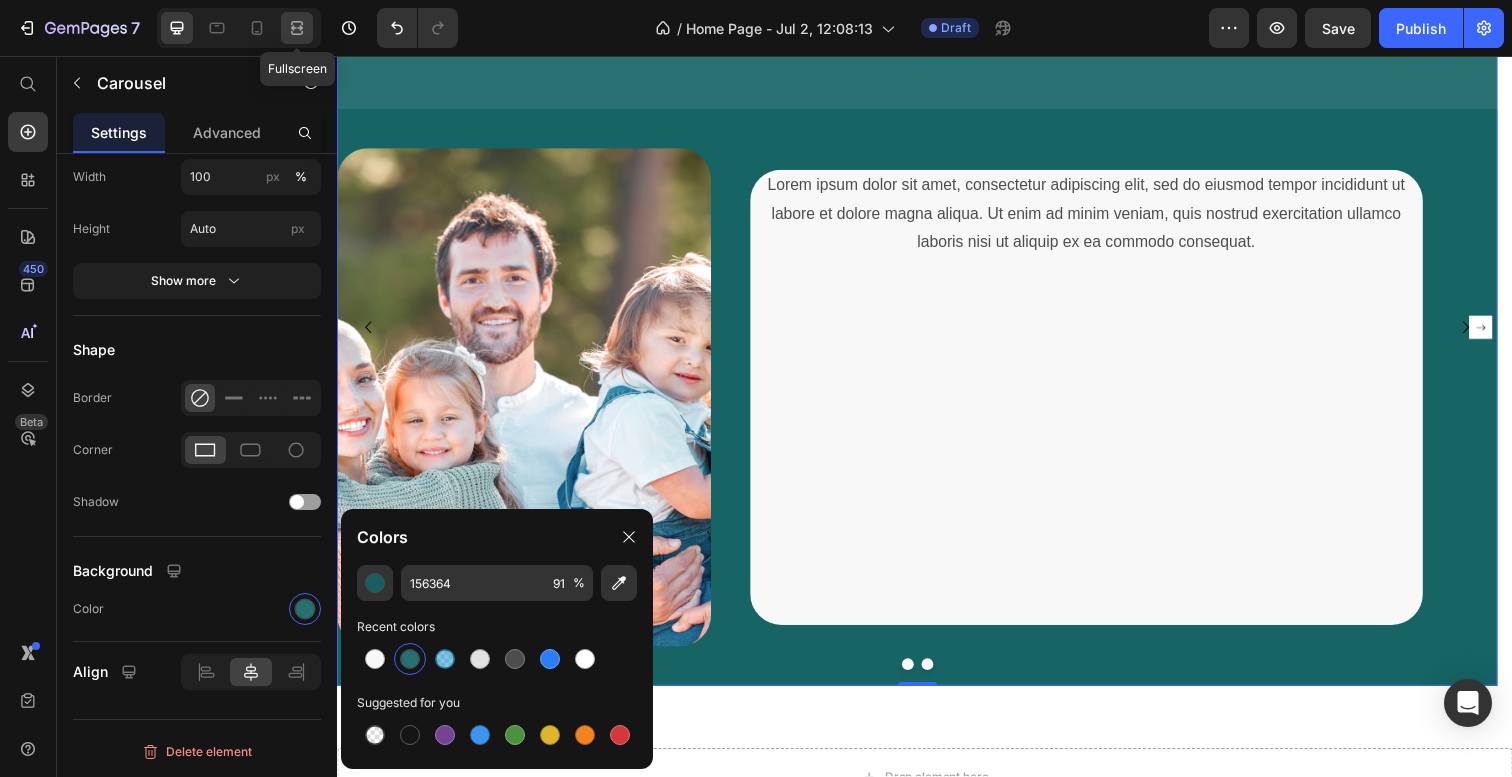 click 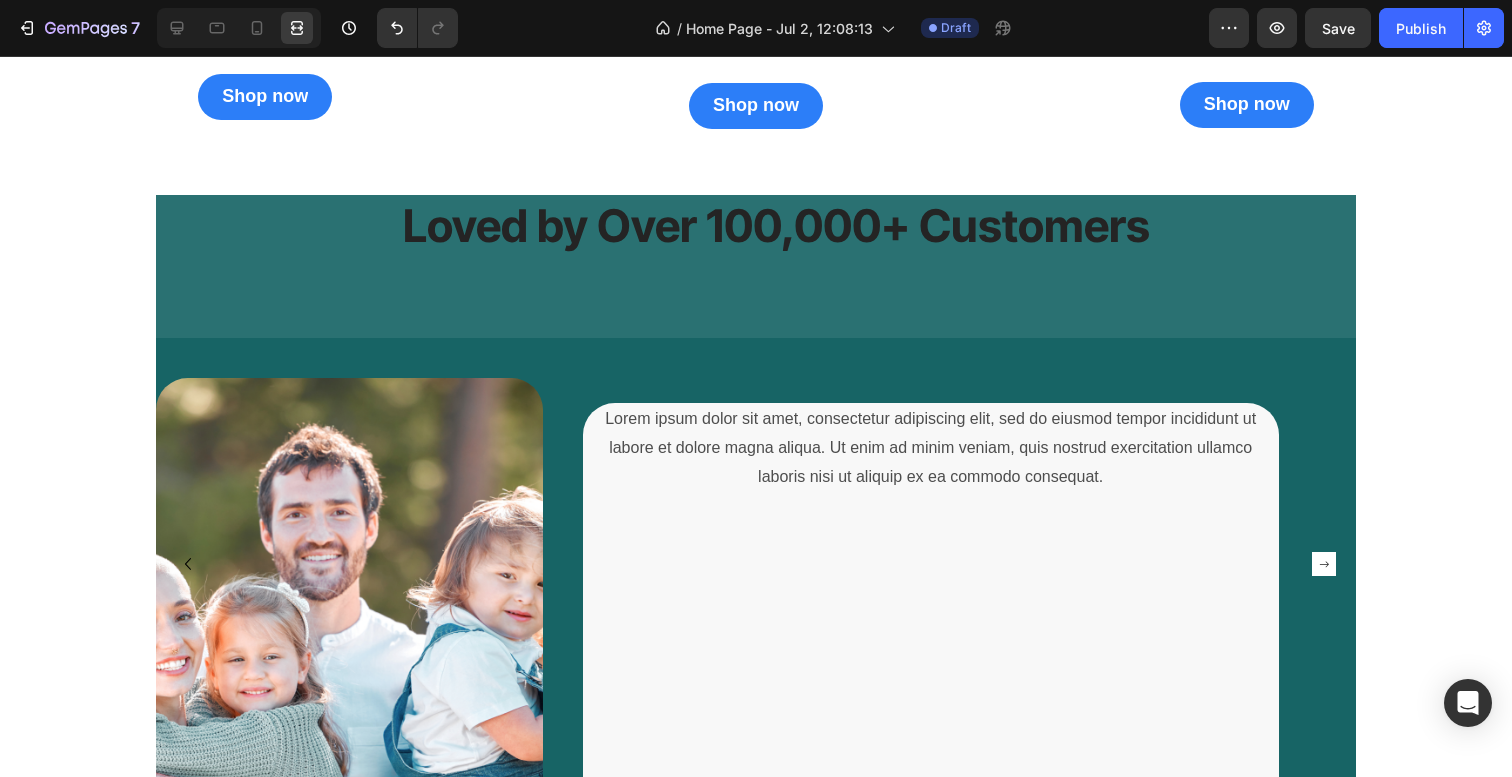 scroll, scrollTop: 2691, scrollLeft: 0, axis: vertical 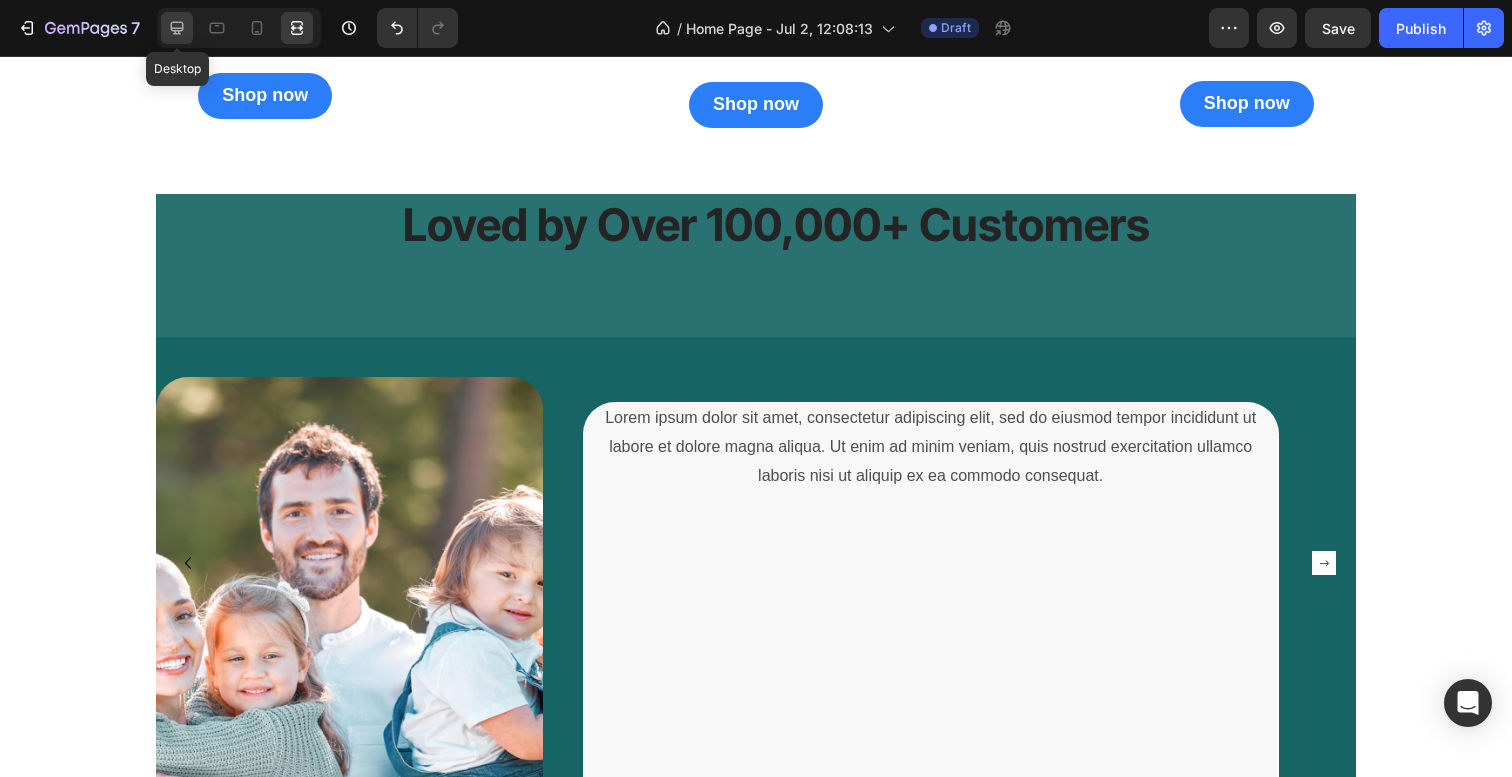 click 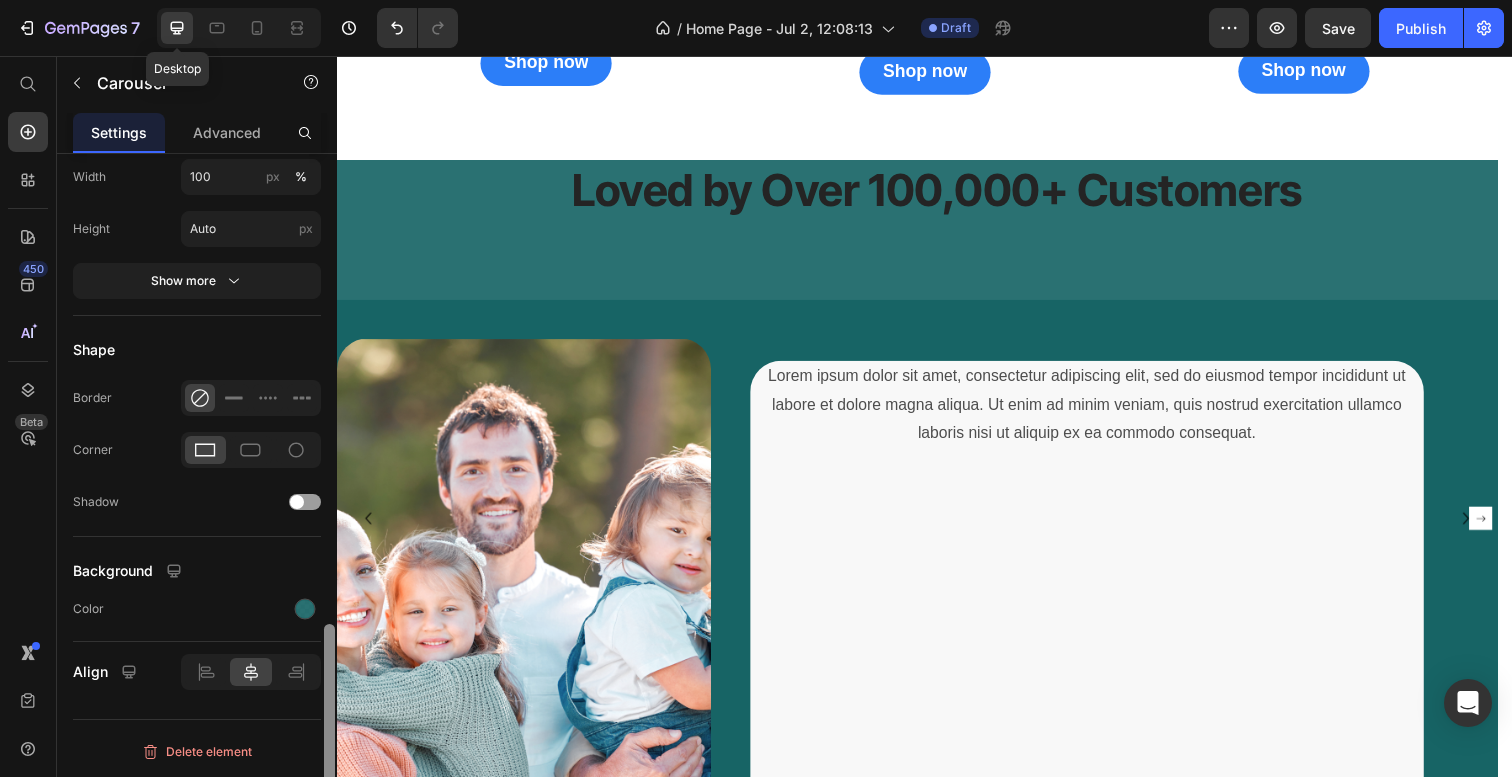 scroll, scrollTop: 2552, scrollLeft: 0, axis: vertical 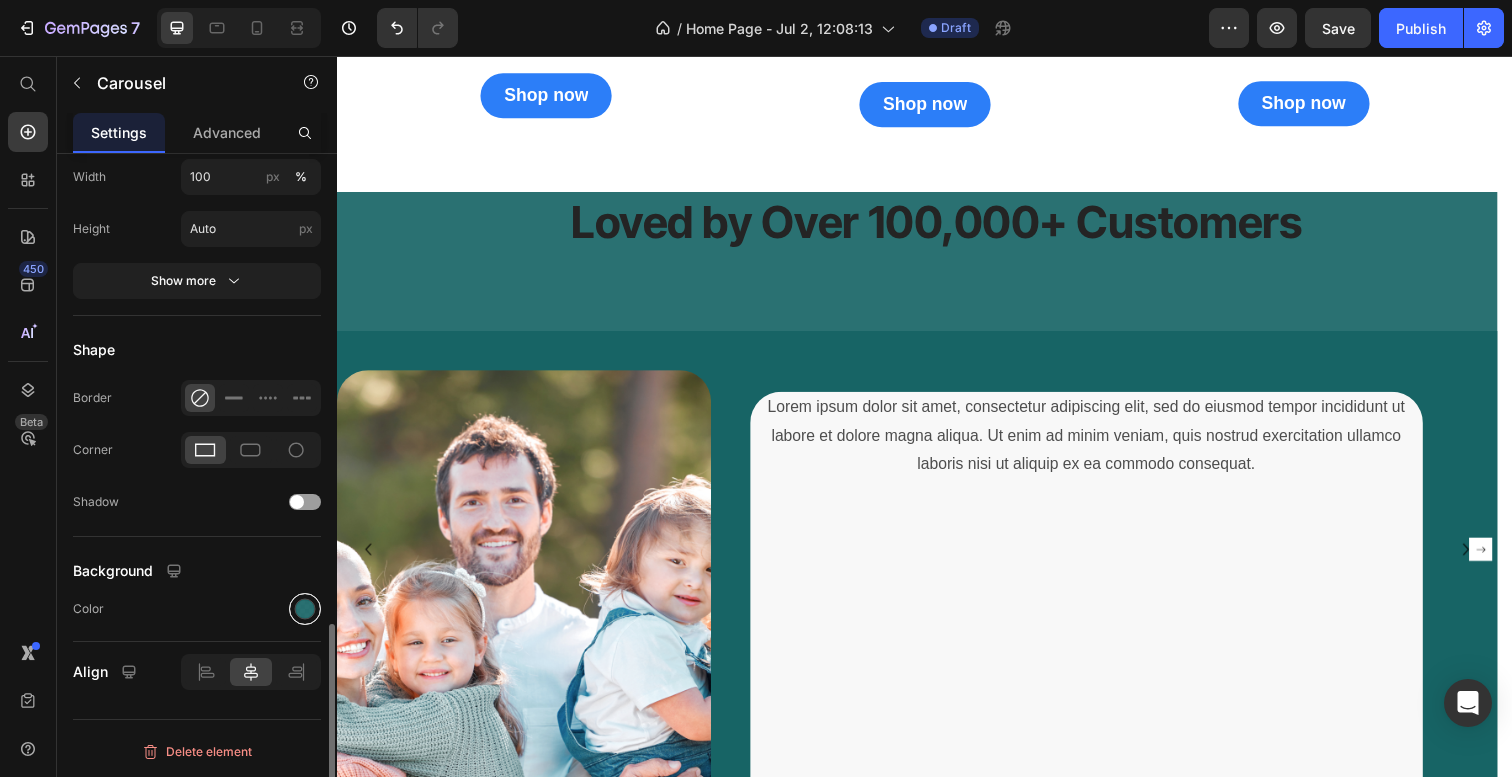 click at bounding box center [305, 608] 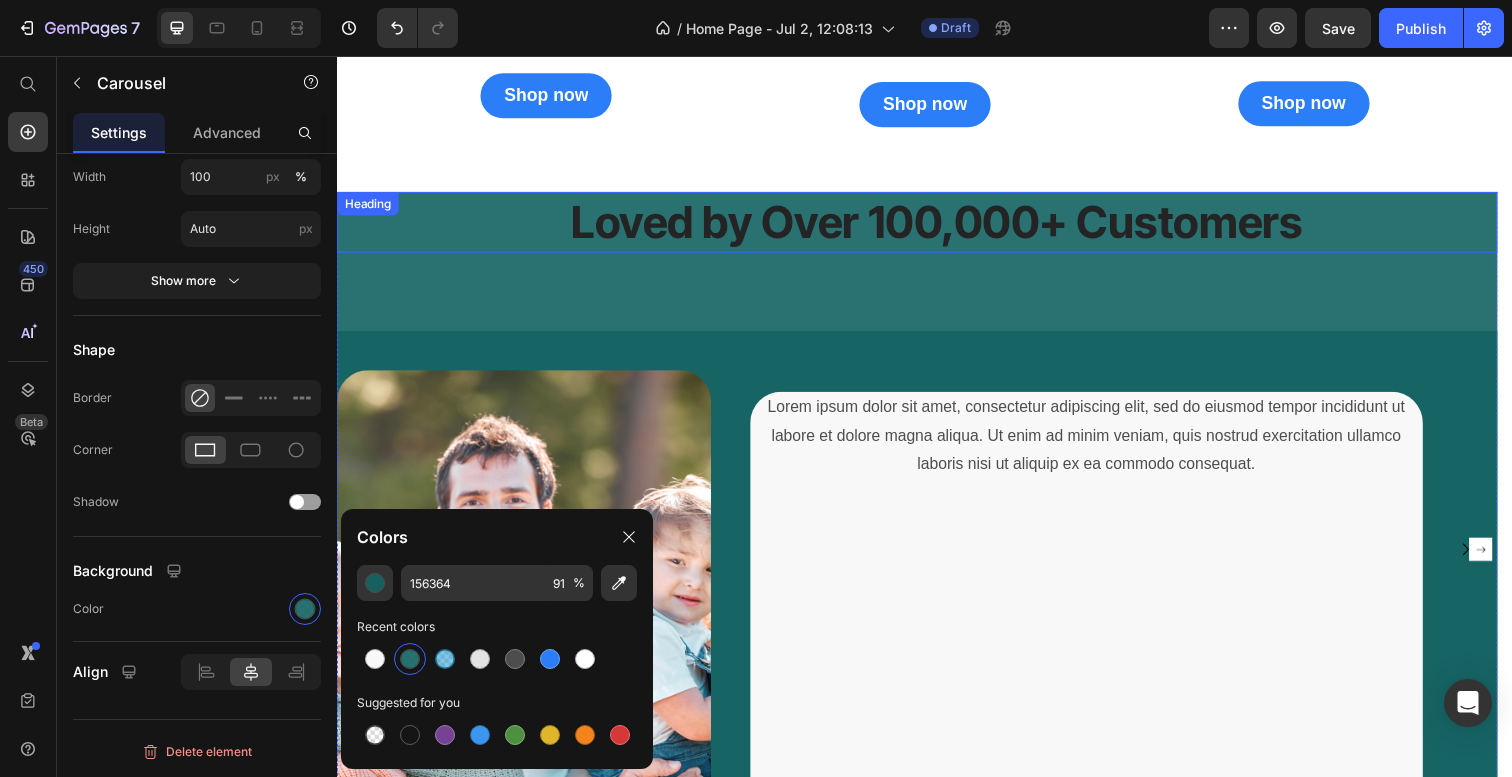 scroll, scrollTop: 0, scrollLeft: 0, axis: both 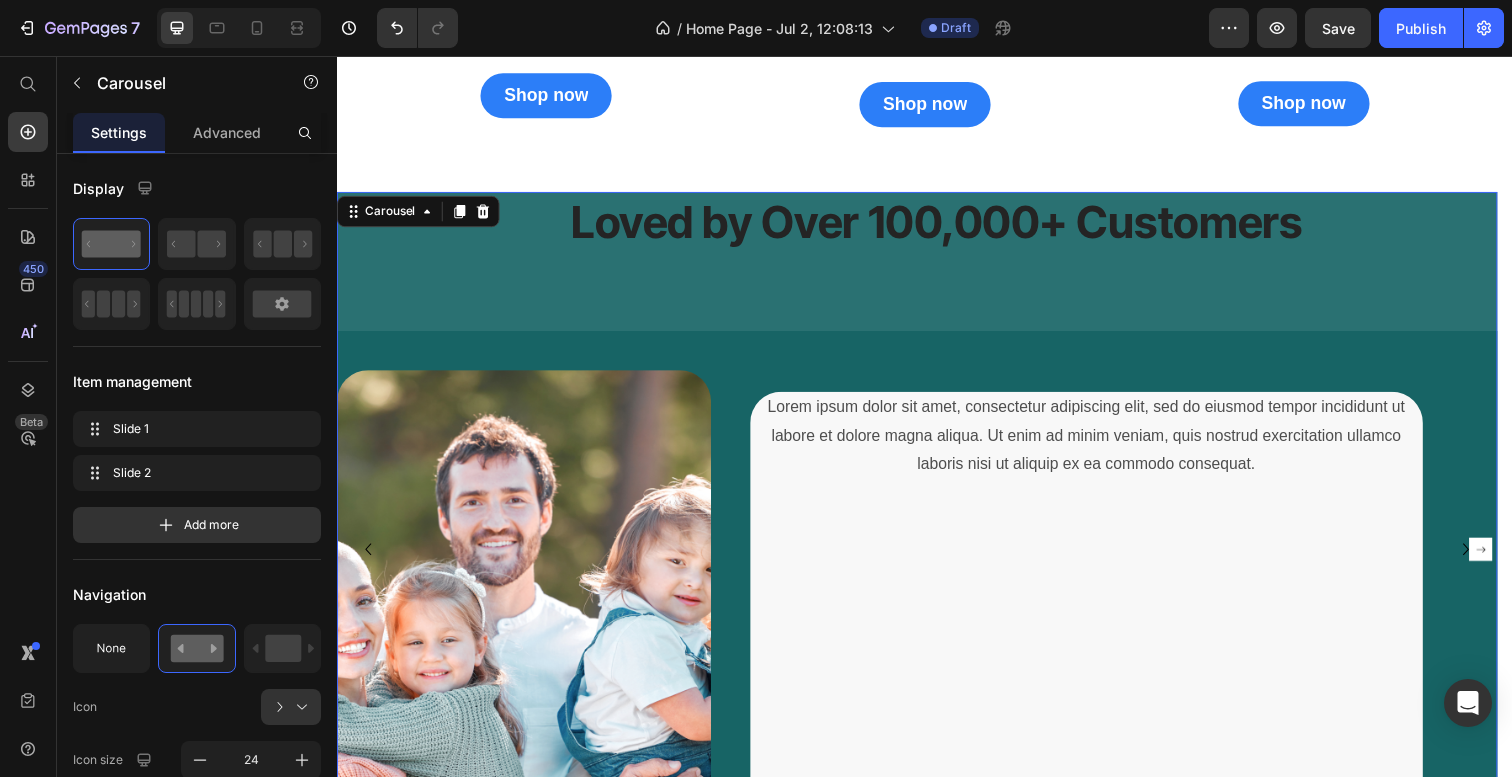 click on "⁠⁠⁠⁠⁠⁠⁠ Loved by Over 100,000+ Customers Heading Image Lorem ipsum dolor sit amet, consectetur adipiscing elit, sed do eiusmod tempor incididunt ut labore et dolore magna aliqua. Ut enim ad minim veniam, quis nostrud exercitation ullamco laboris nisi ut aliquip ex ea commodo consequat.                           Text Block Row" at bounding box center [929, 560] 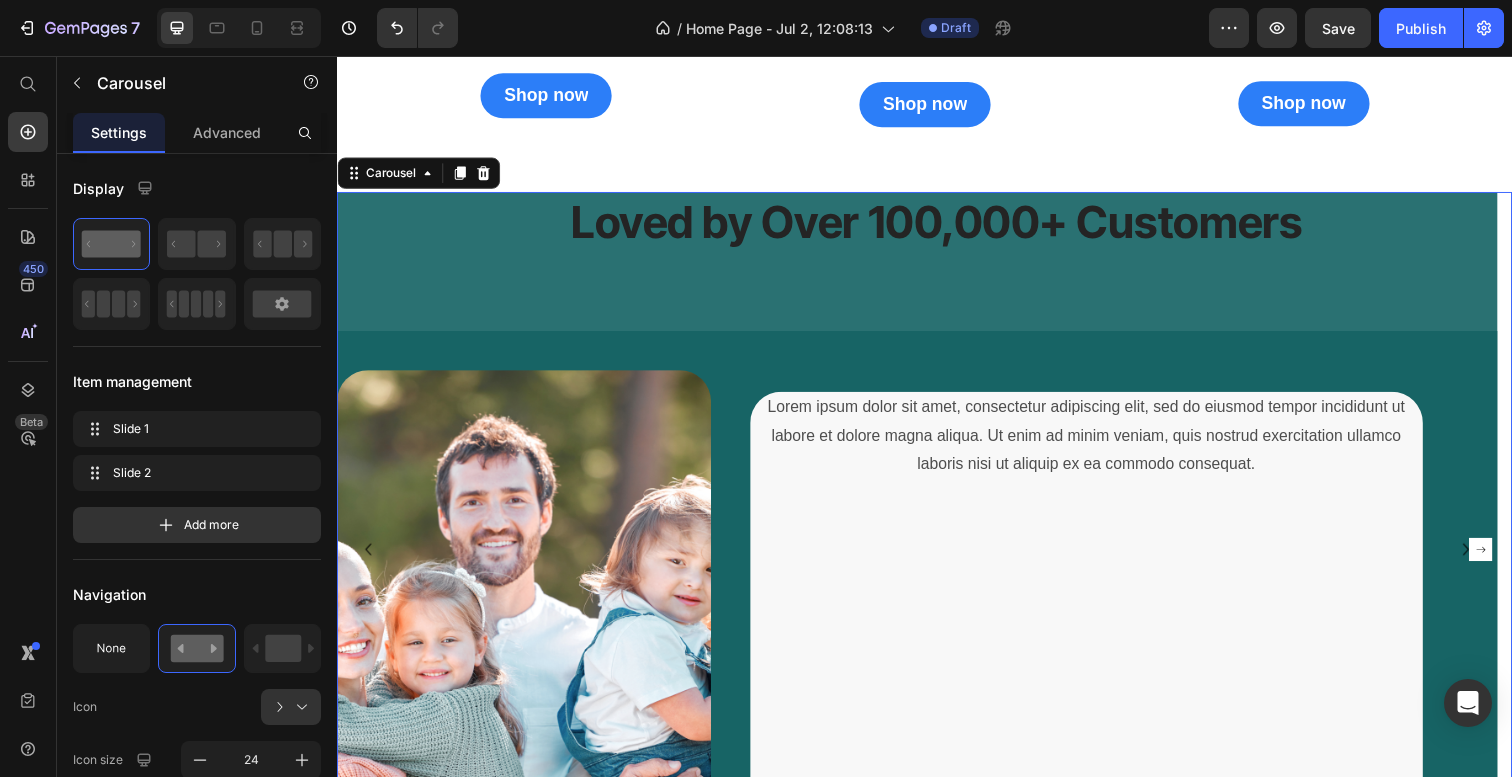 click 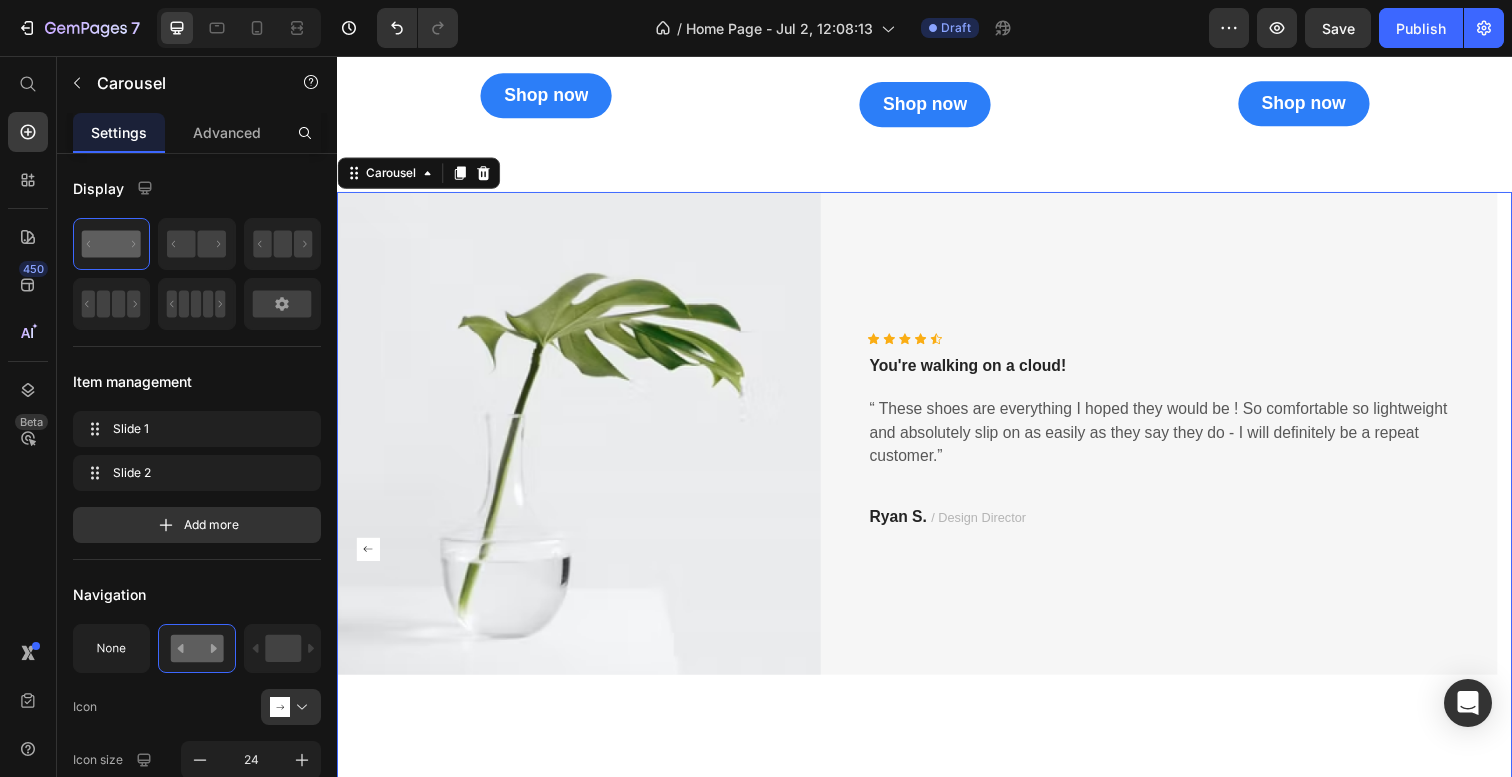 click 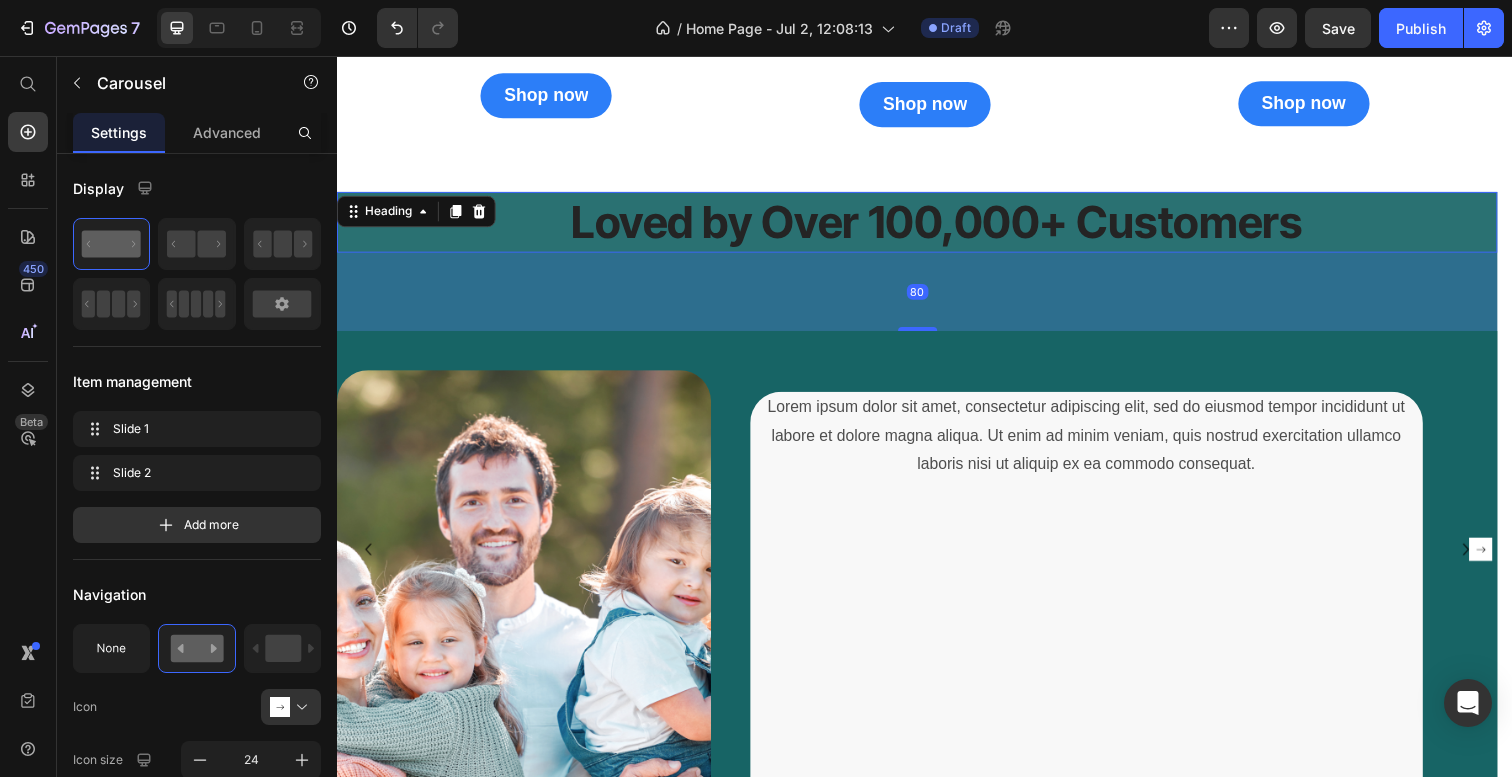 click on "⁠⁠⁠⁠⁠⁠⁠ Loved by Over 100,000+ Customers" at bounding box center [949, 226] 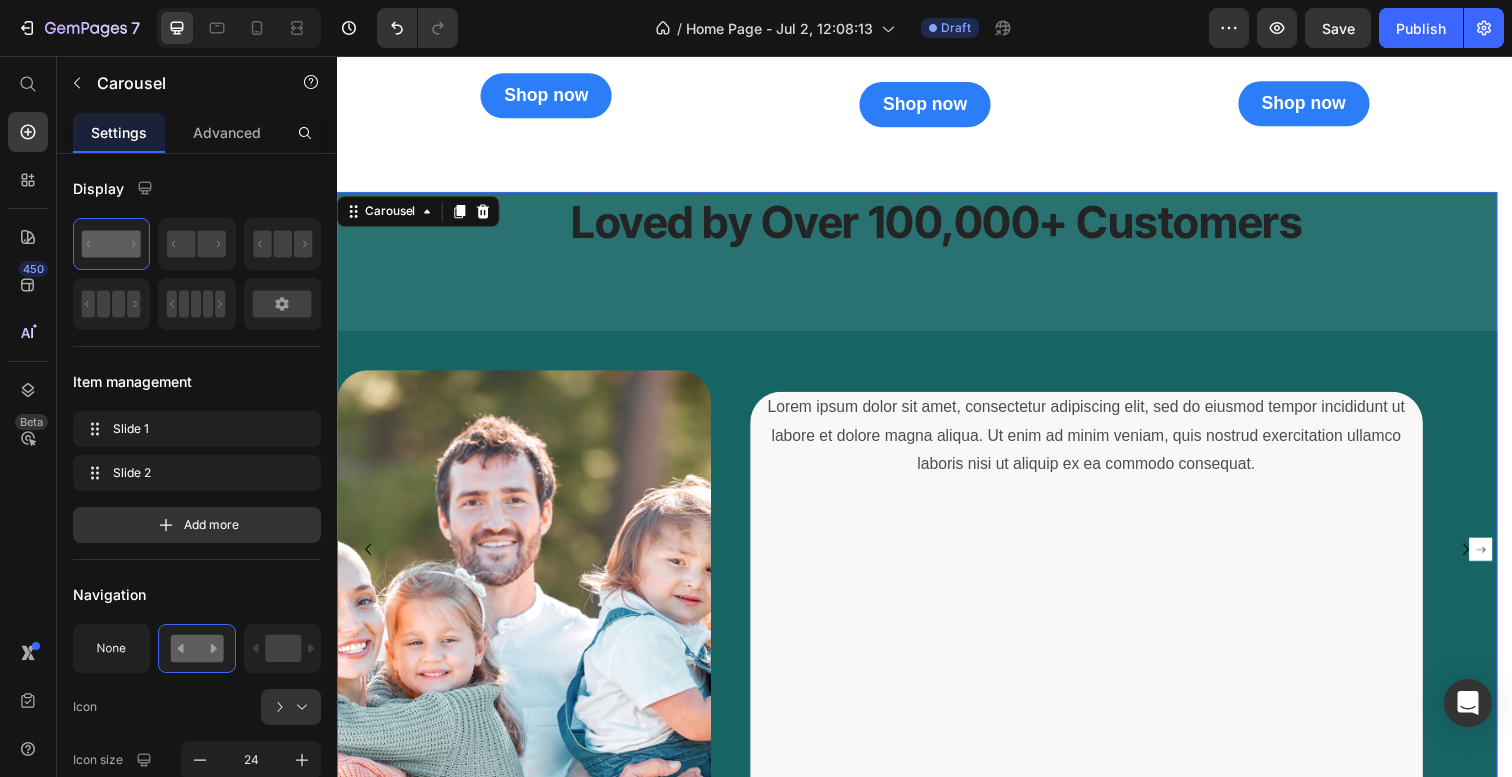 click on "⁠⁠⁠⁠⁠⁠⁠ Loved by Over 100,000+ Customers Heading Image Lorem ipsum dolor sit amet, consectetur adipiscing elit, sed do eiusmod tempor incididunt ut labore et dolore magna aliqua. Ut enim ad minim veniam, quis nostrud exercitation ullamco laboris nisi ut aliquip ex ea commodo consequat.                           Text Block Row" at bounding box center (929, 560) 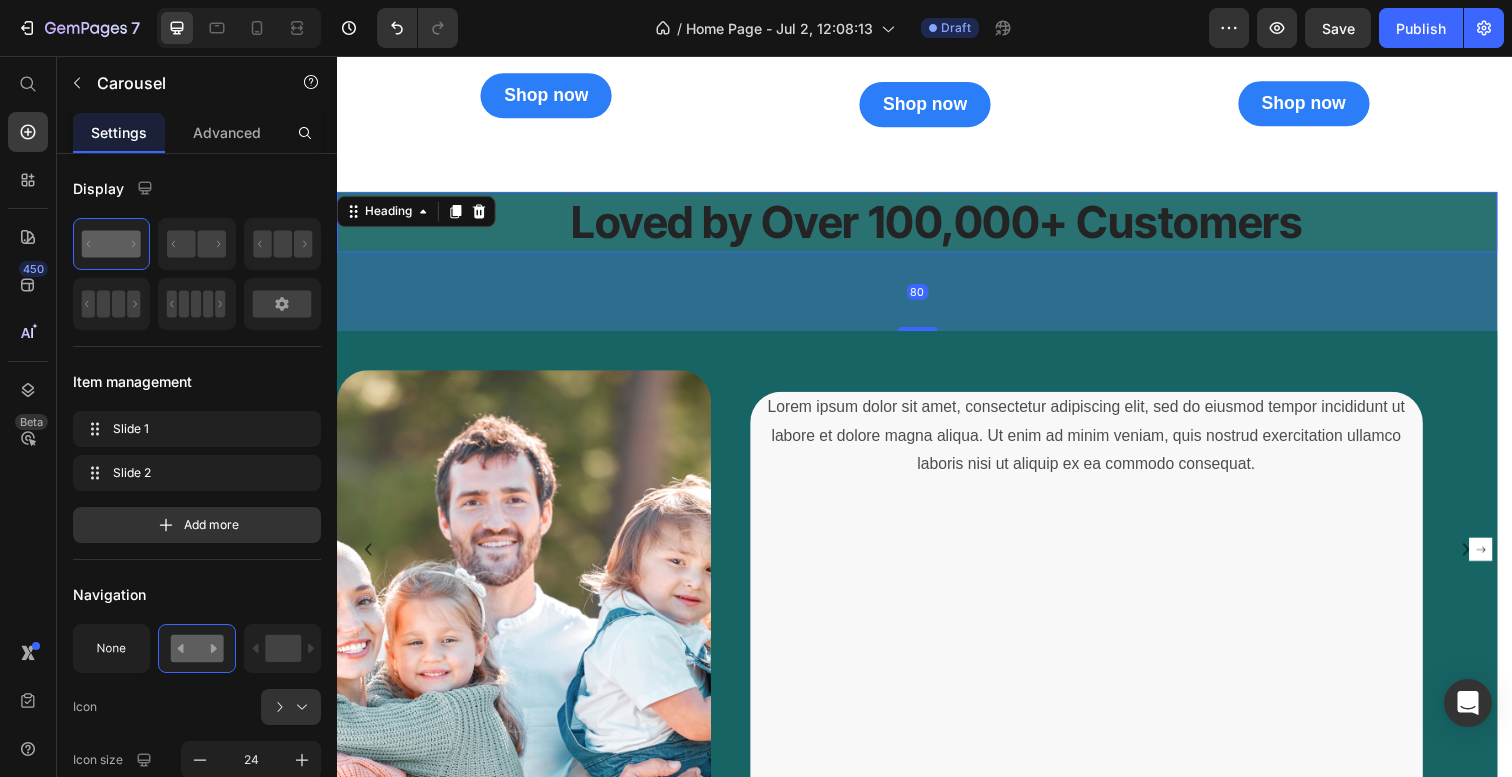 click on "Loved by Over 100,000+ Customers" at bounding box center [949, 225] 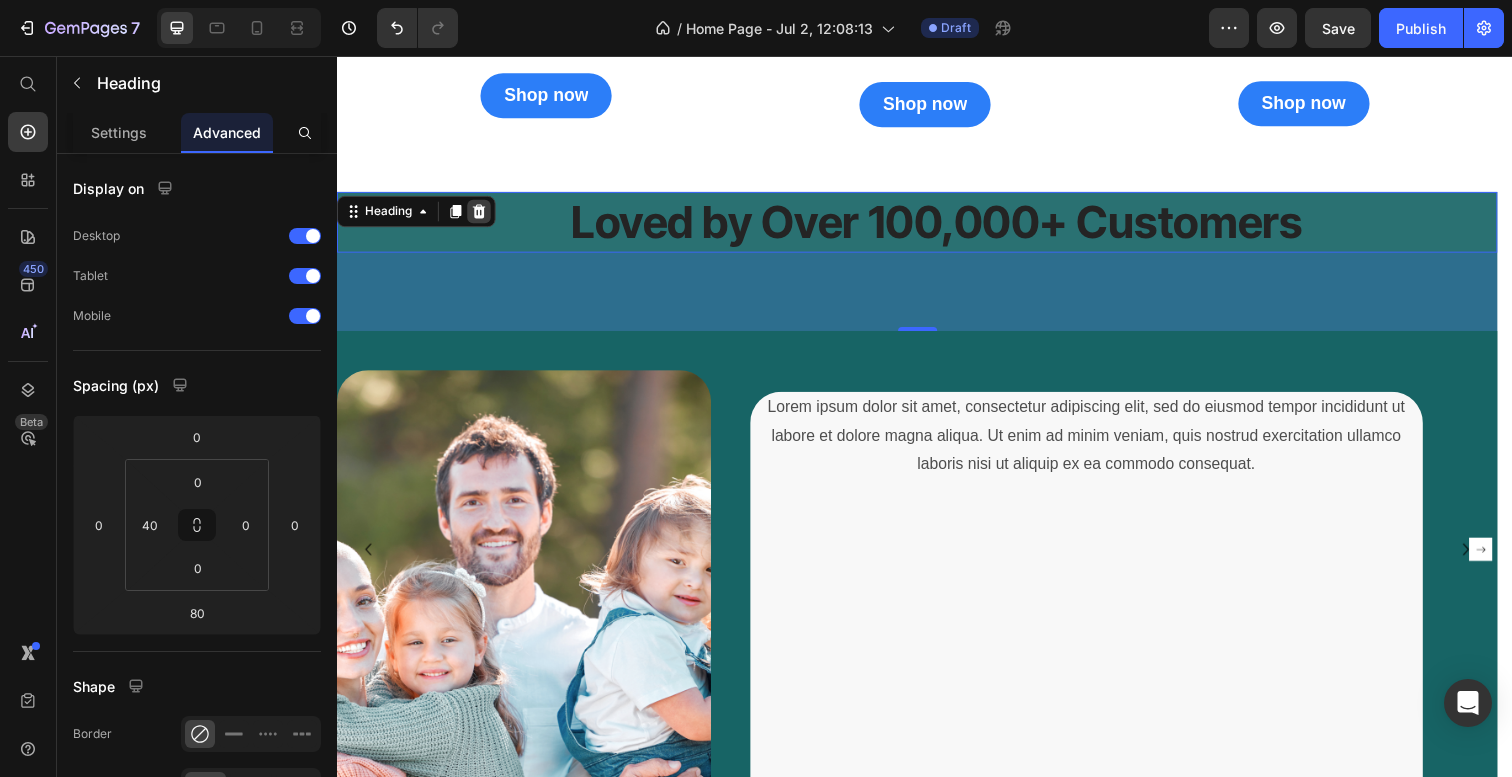 click 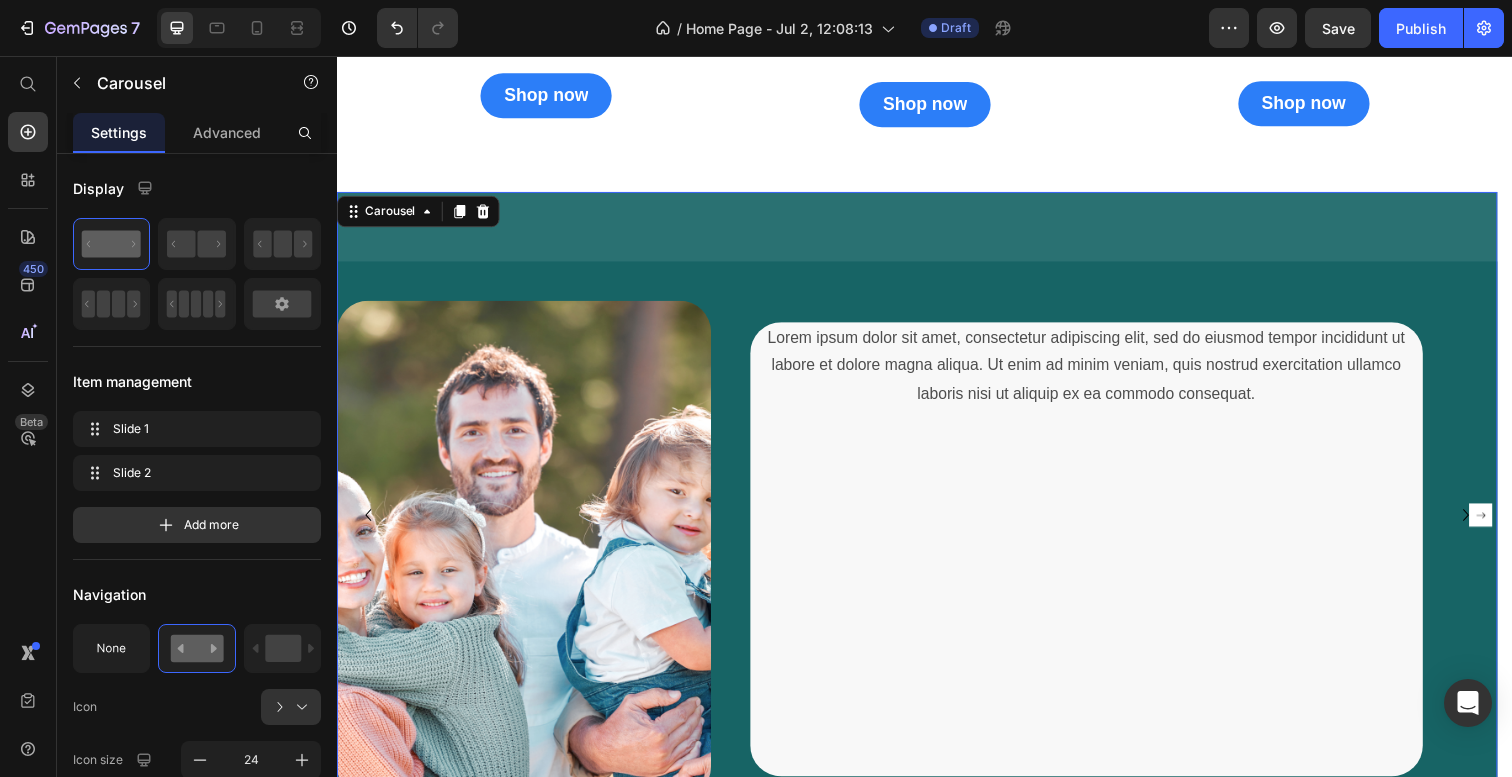 click on "Image Lorem ipsum dolor sit amet, consectetur adipiscing elit, sed do eiusmod tempor incididunt ut labore et dolore magna aliqua. Ut enim ad minim veniam, quis nostrud exercitation ullamco laboris nisi ut aliquip ex ea commodo consequat.                           Text Block Row" at bounding box center (929, 525) 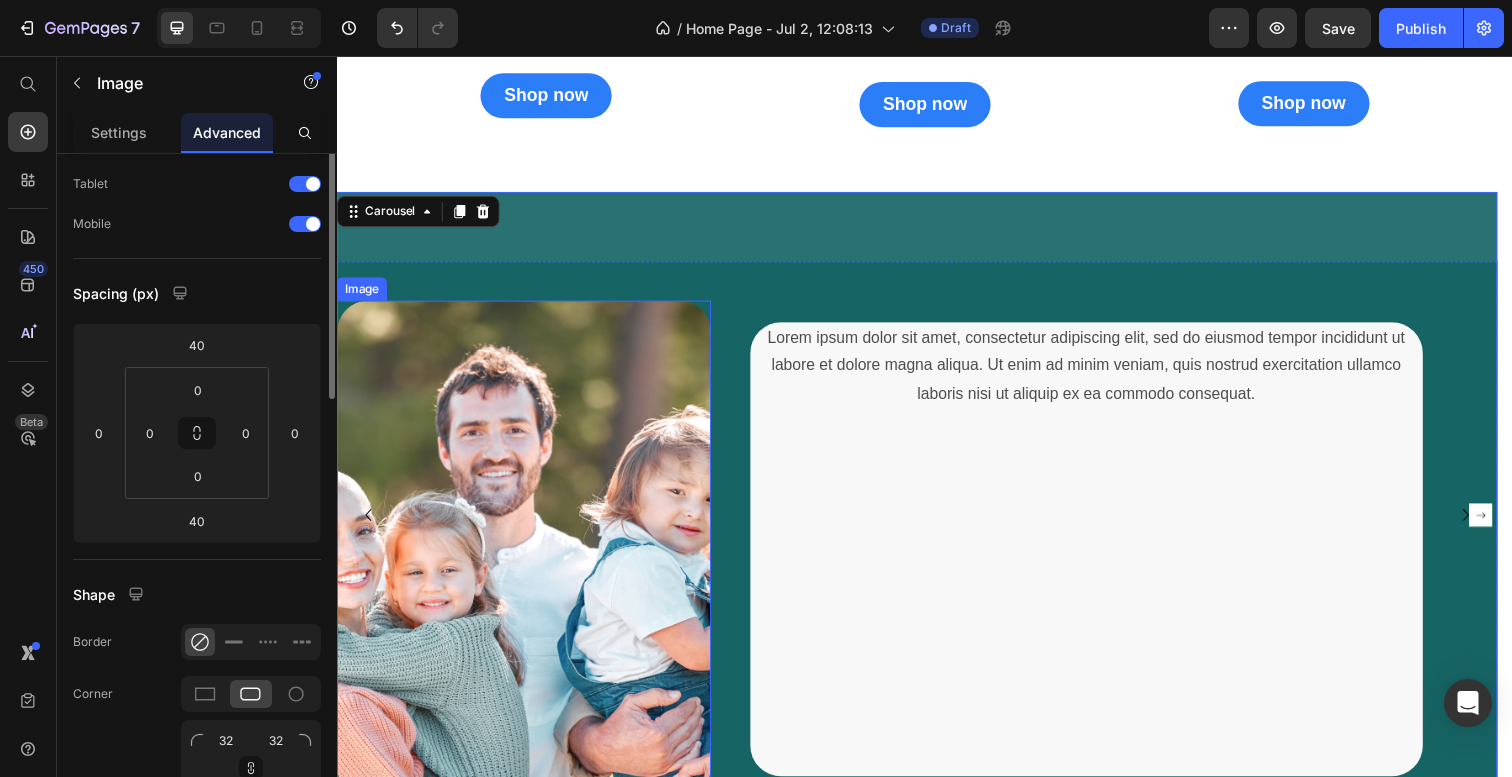 scroll, scrollTop: 0, scrollLeft: 0, axis: both 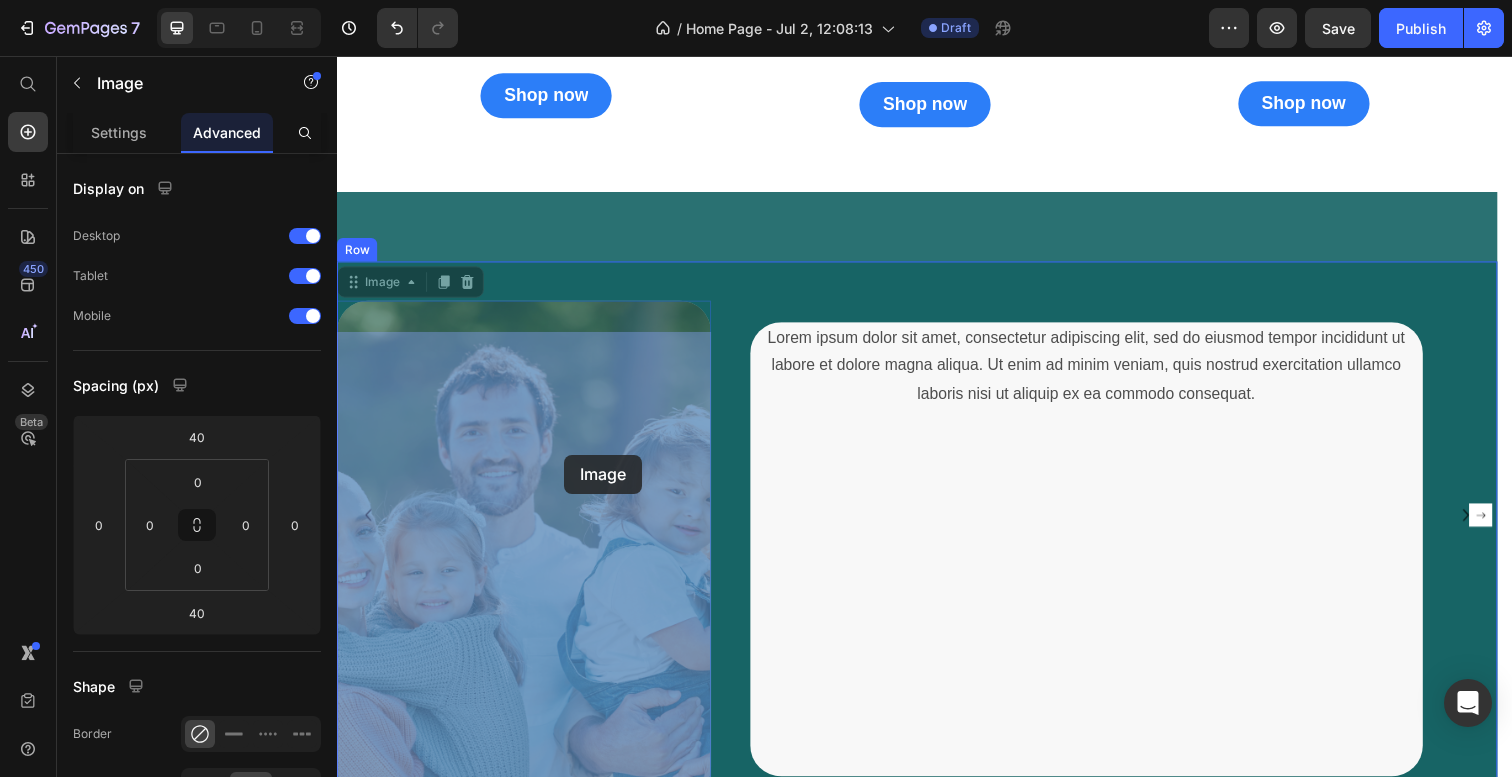 drag, startPoint x: 568, startPoint y: 577, endPoint x: 490, endPoint y: 544, distance: 84.693565 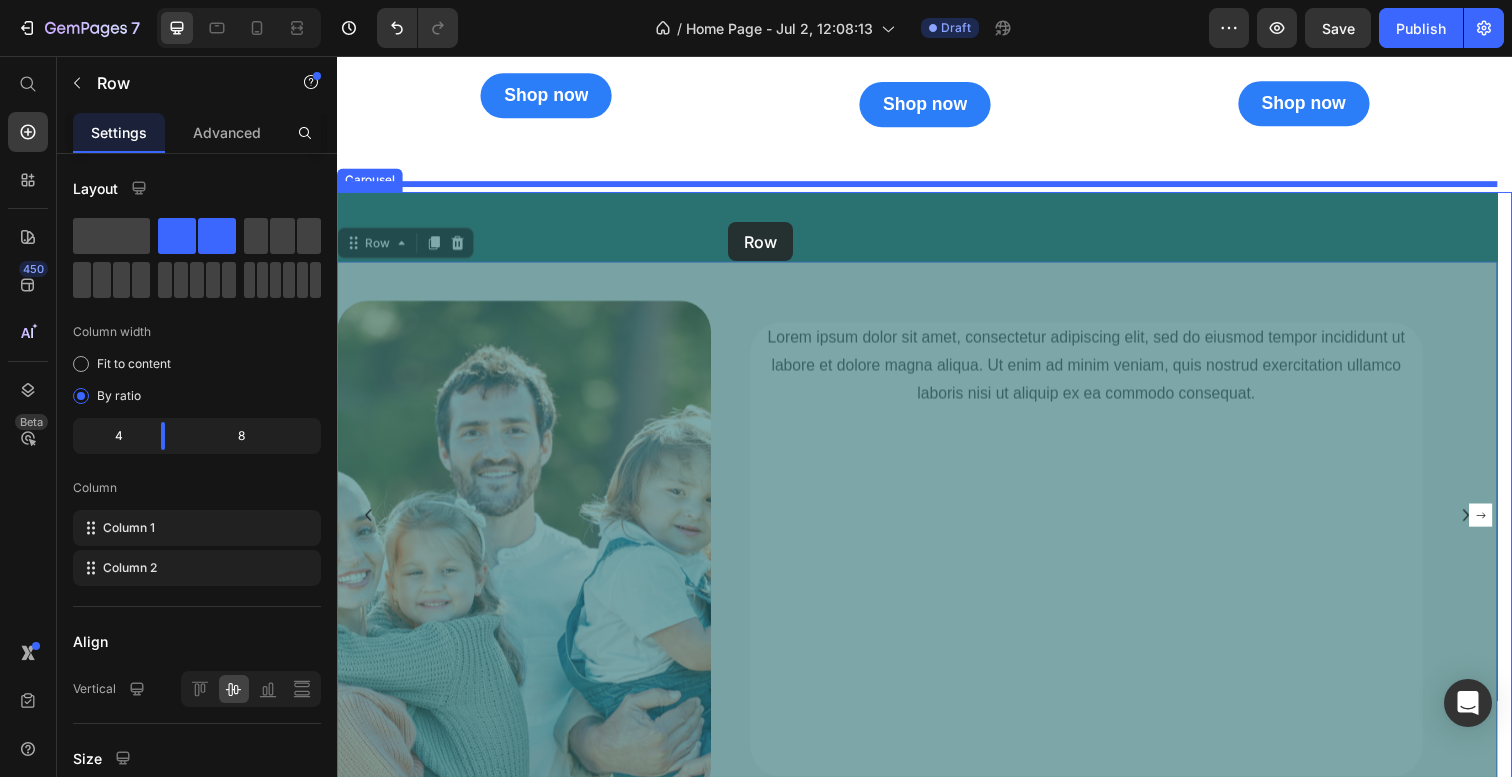 drag, startPoint x: 734, startPoint y: 434, endPoint x: 736, endPoint y: 224, distance: 210.00952 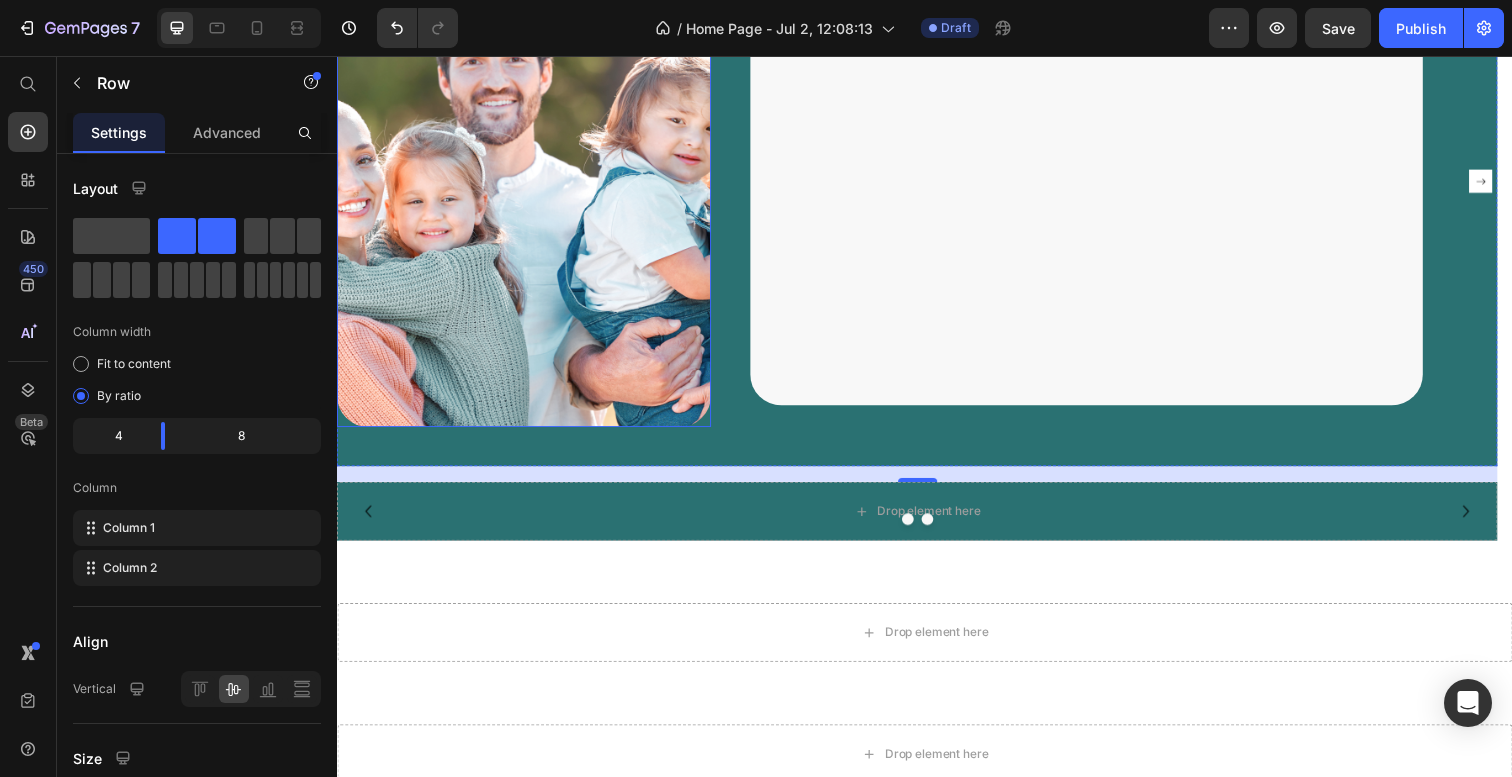 scroll, scrollTop: 2945, scrollLeft: 0, axis: vertical 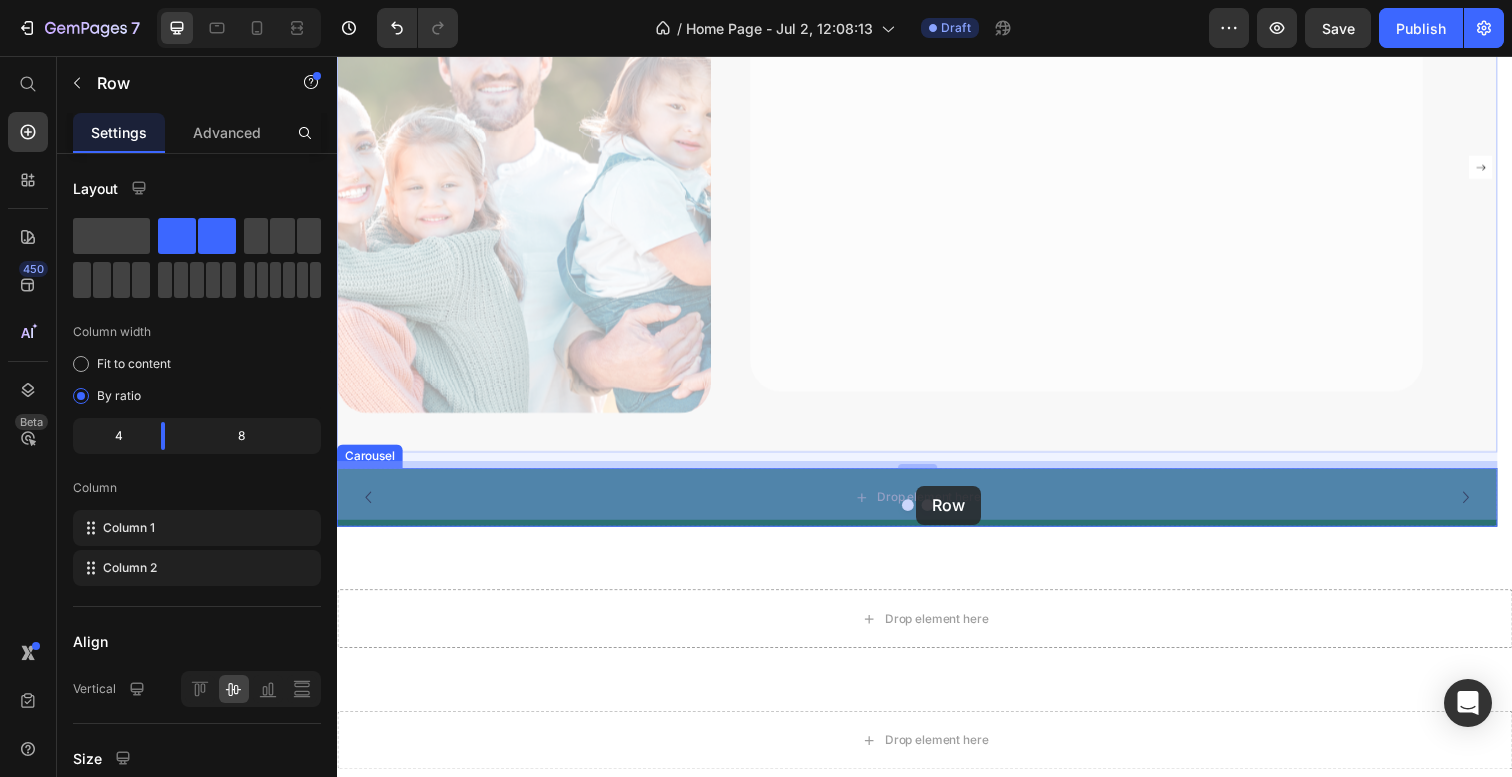 drag, startPoint x: 726, startPoint y: 142, endPoint x: 928, endPoint y: 495, distance: 406.70996 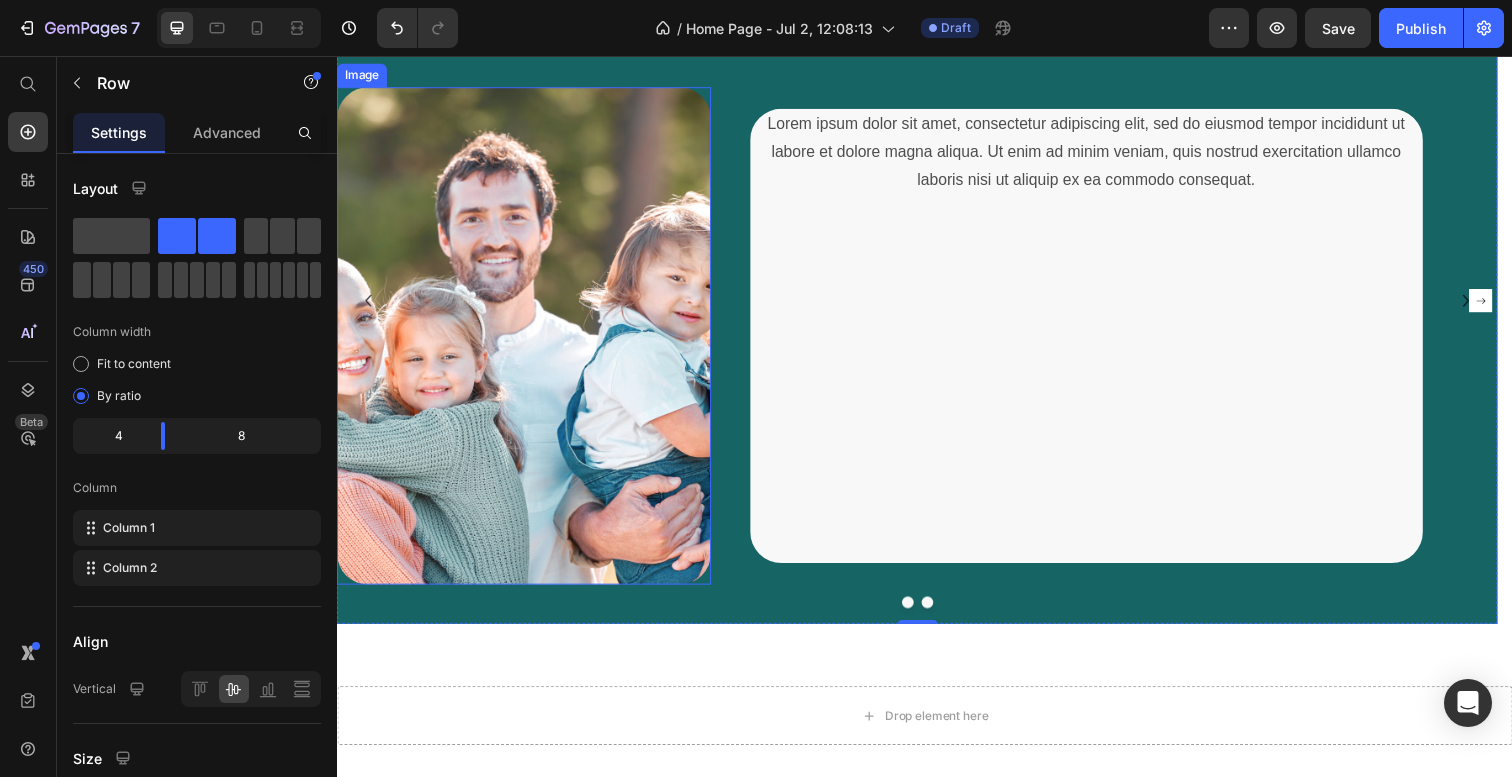 scroll, scrollTop: 2745, scrollLeft: 0, axis: vertical 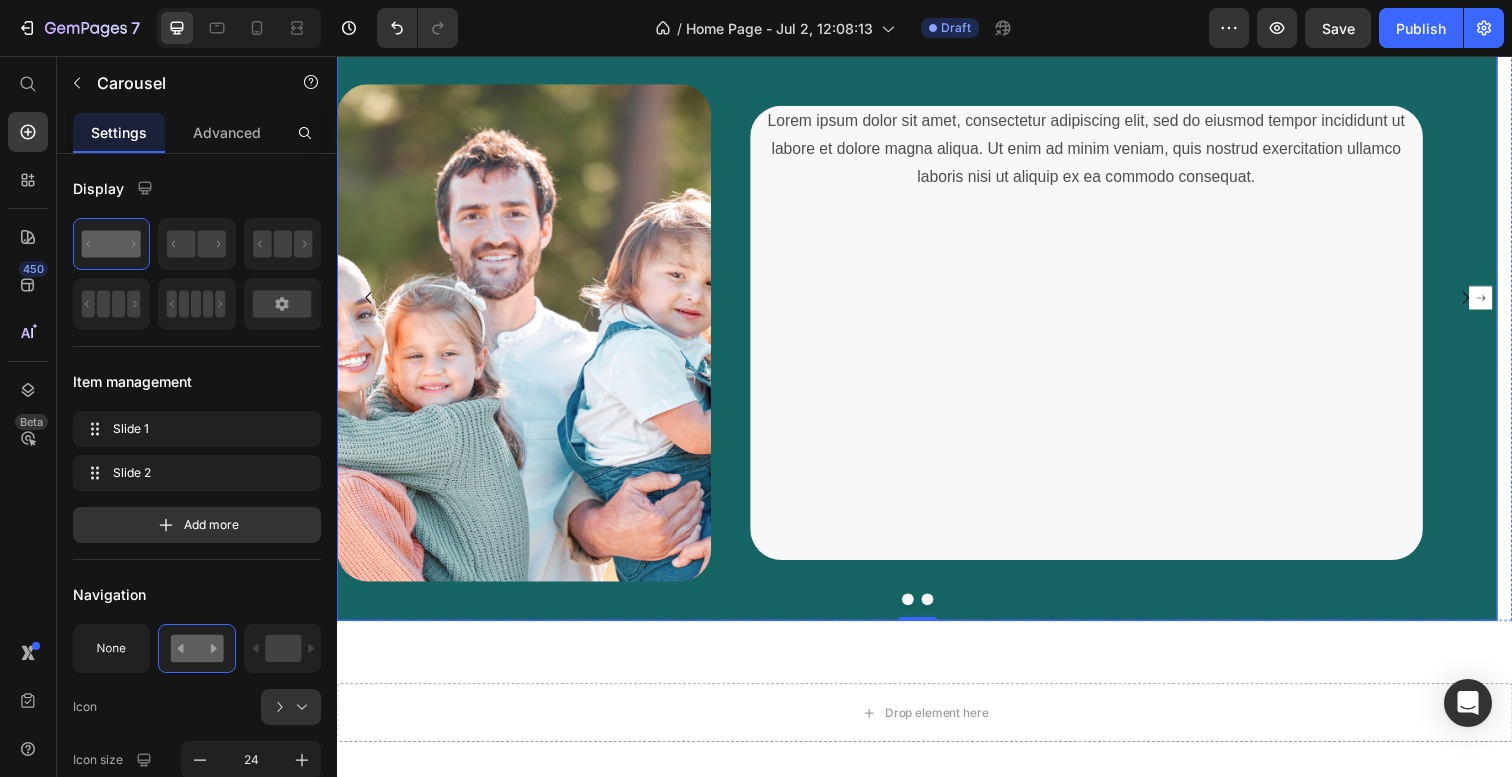 click at bounding box center (940, 611) 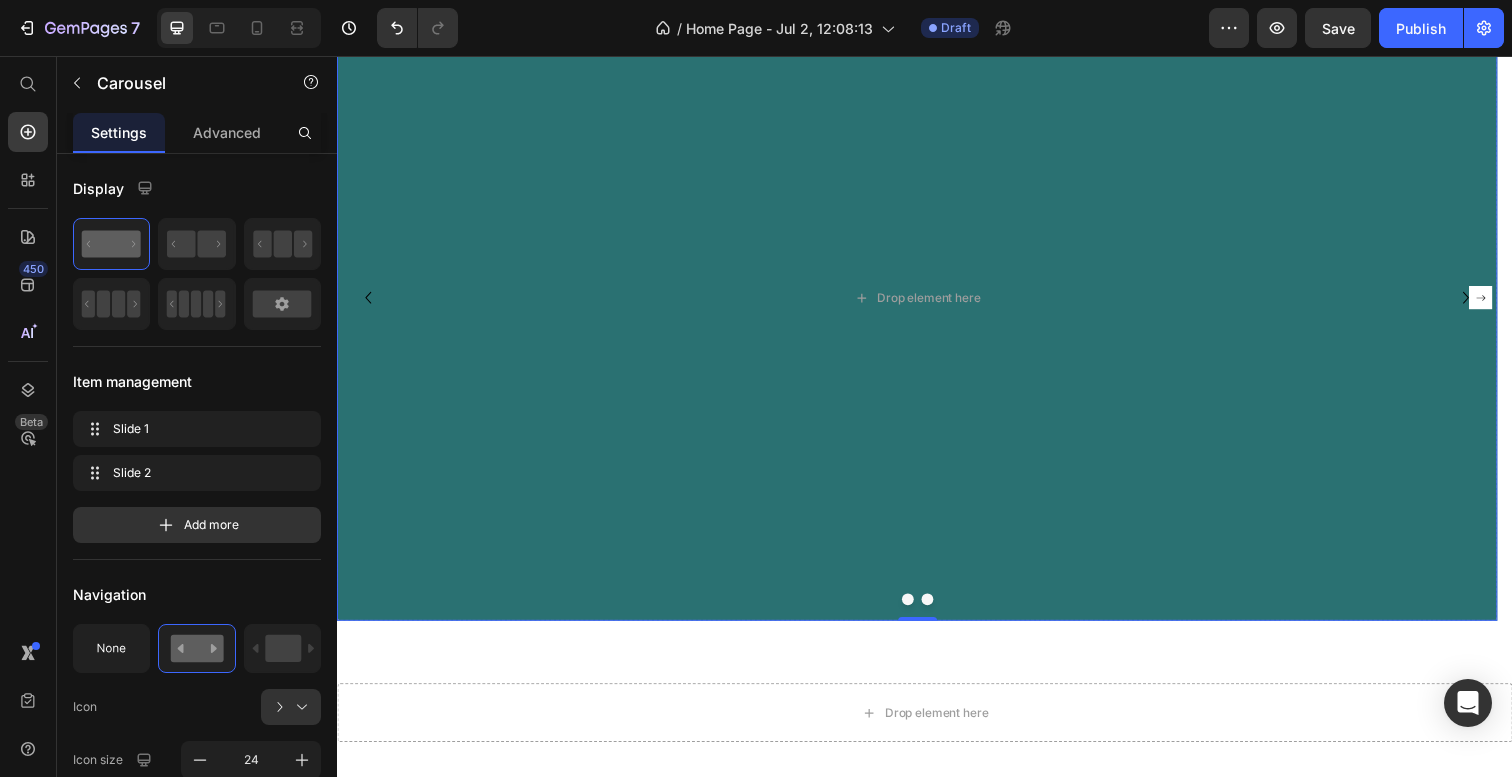 click at bounding box center (920, 611) 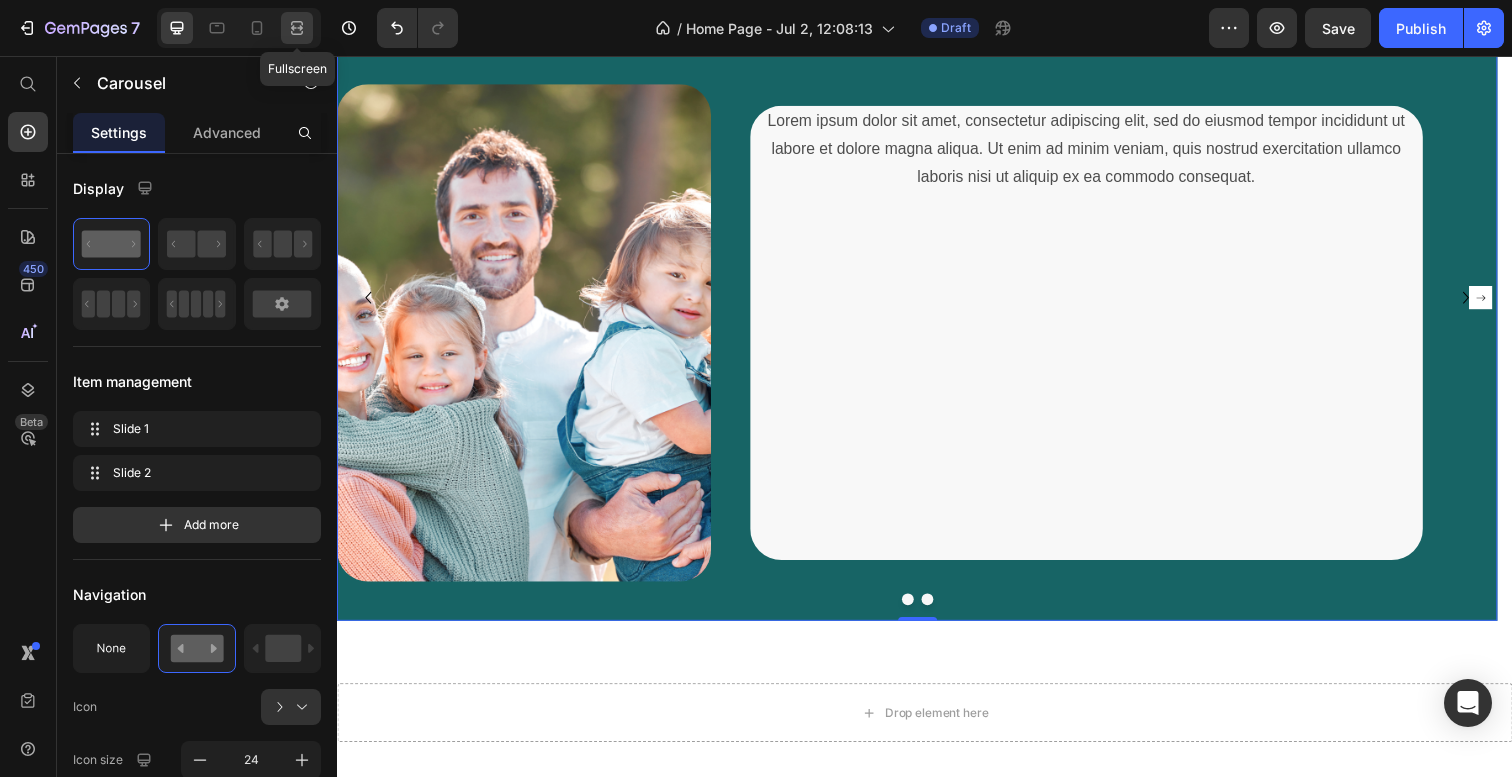 click 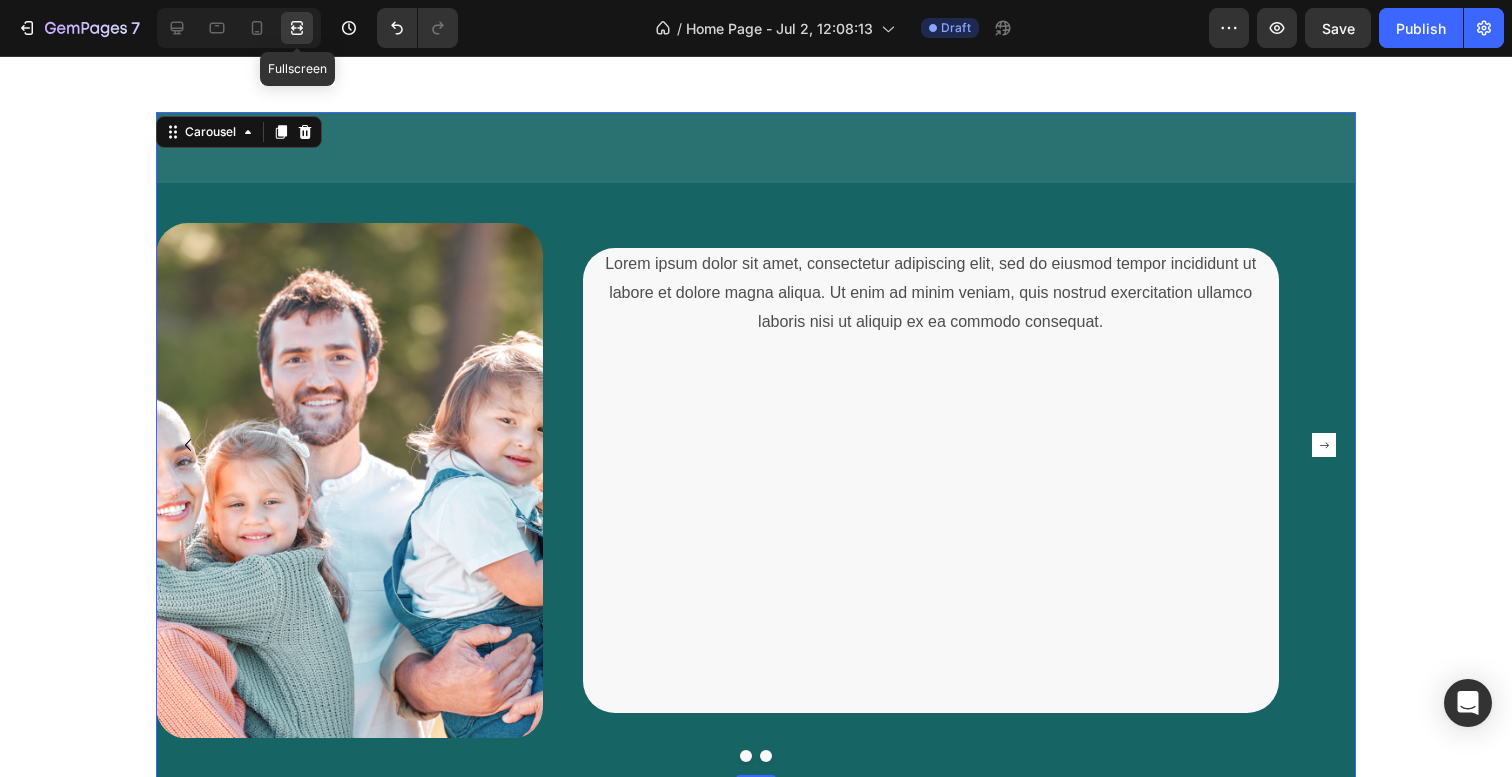 scroll, scrollTop: 2887, scrollLeft: 0, axis: vertical 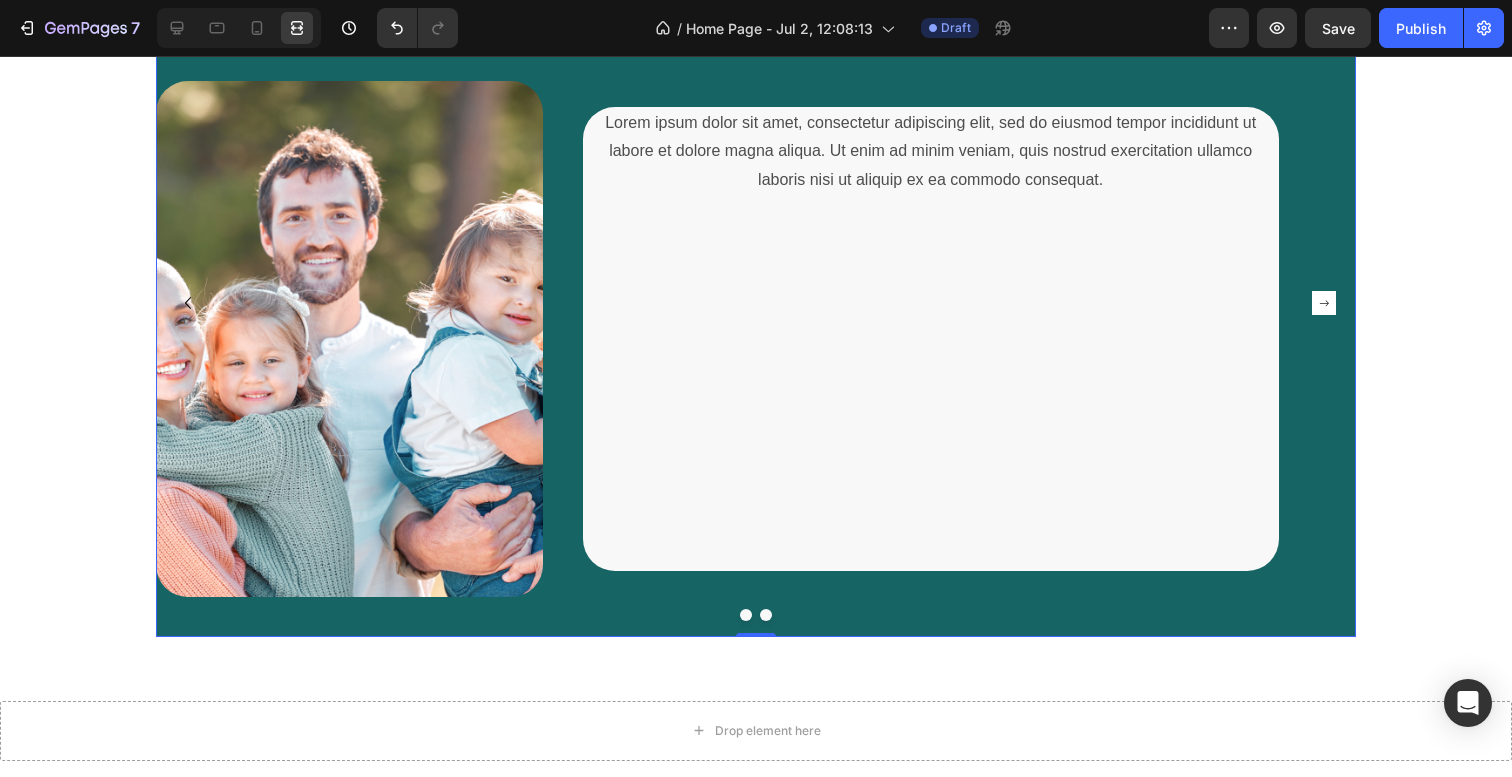 click at bounding box center (766, 615) 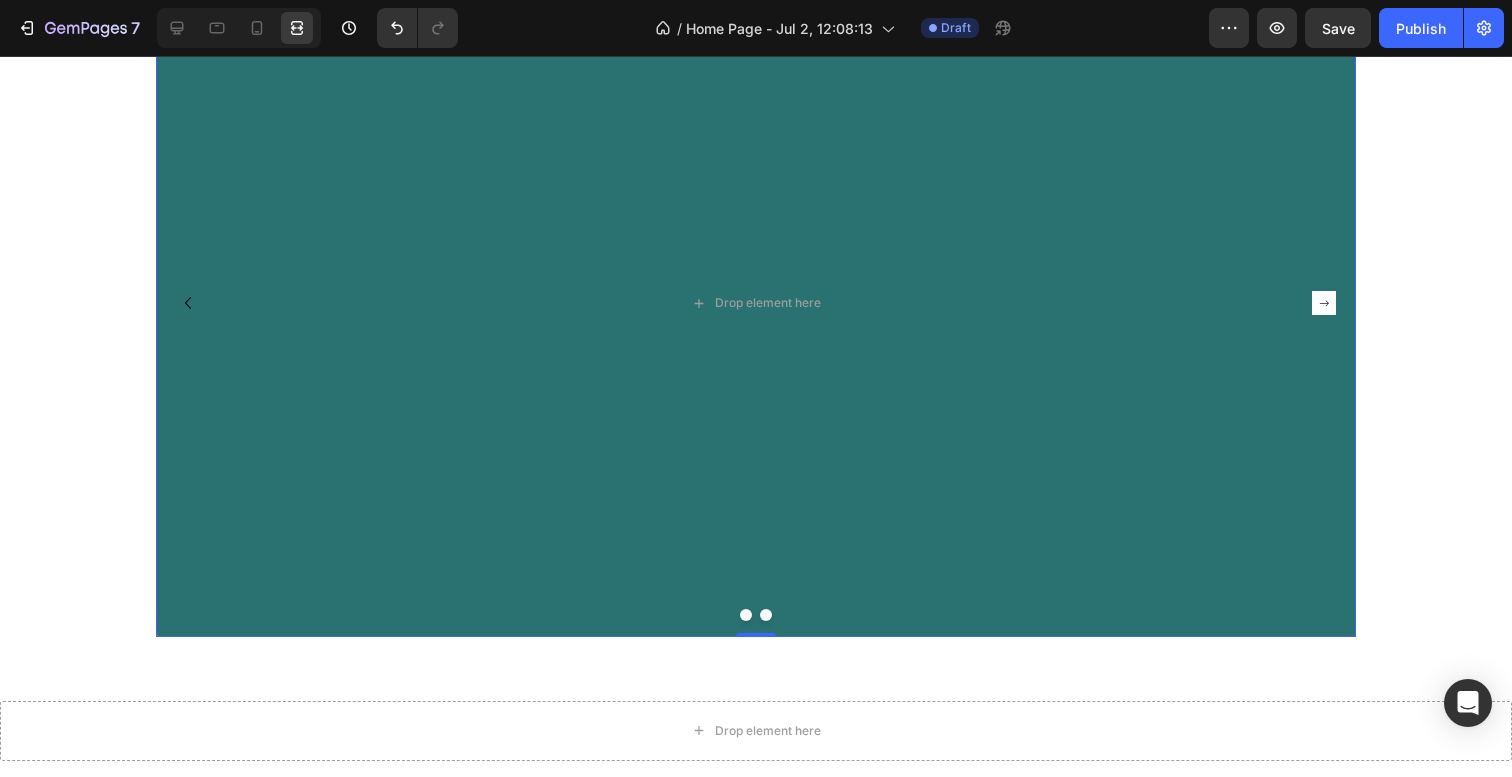 click at bounding box center [756, 615] 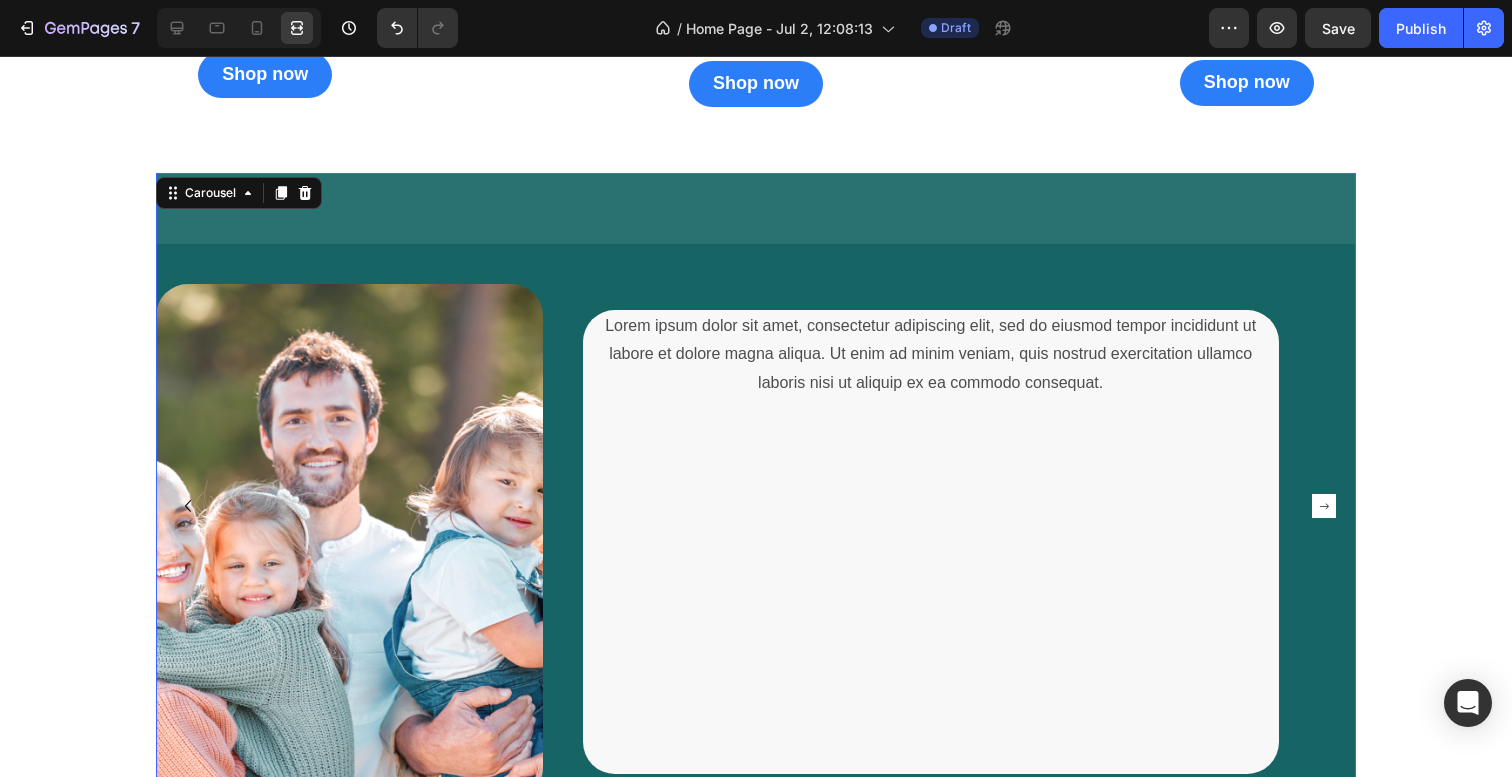 scroll, scrollTop: 2617, scrollLeft: 0, axis: vertical 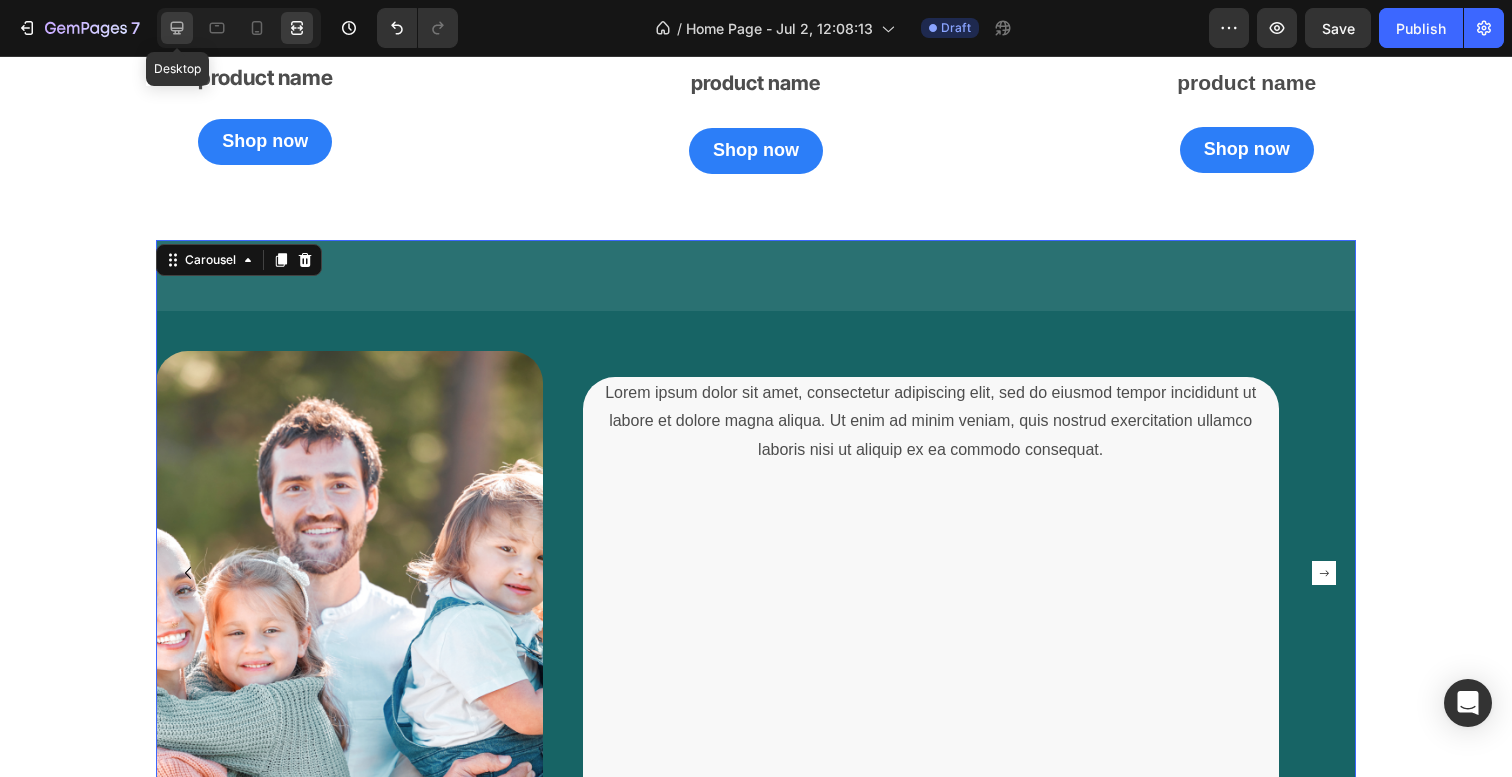 click 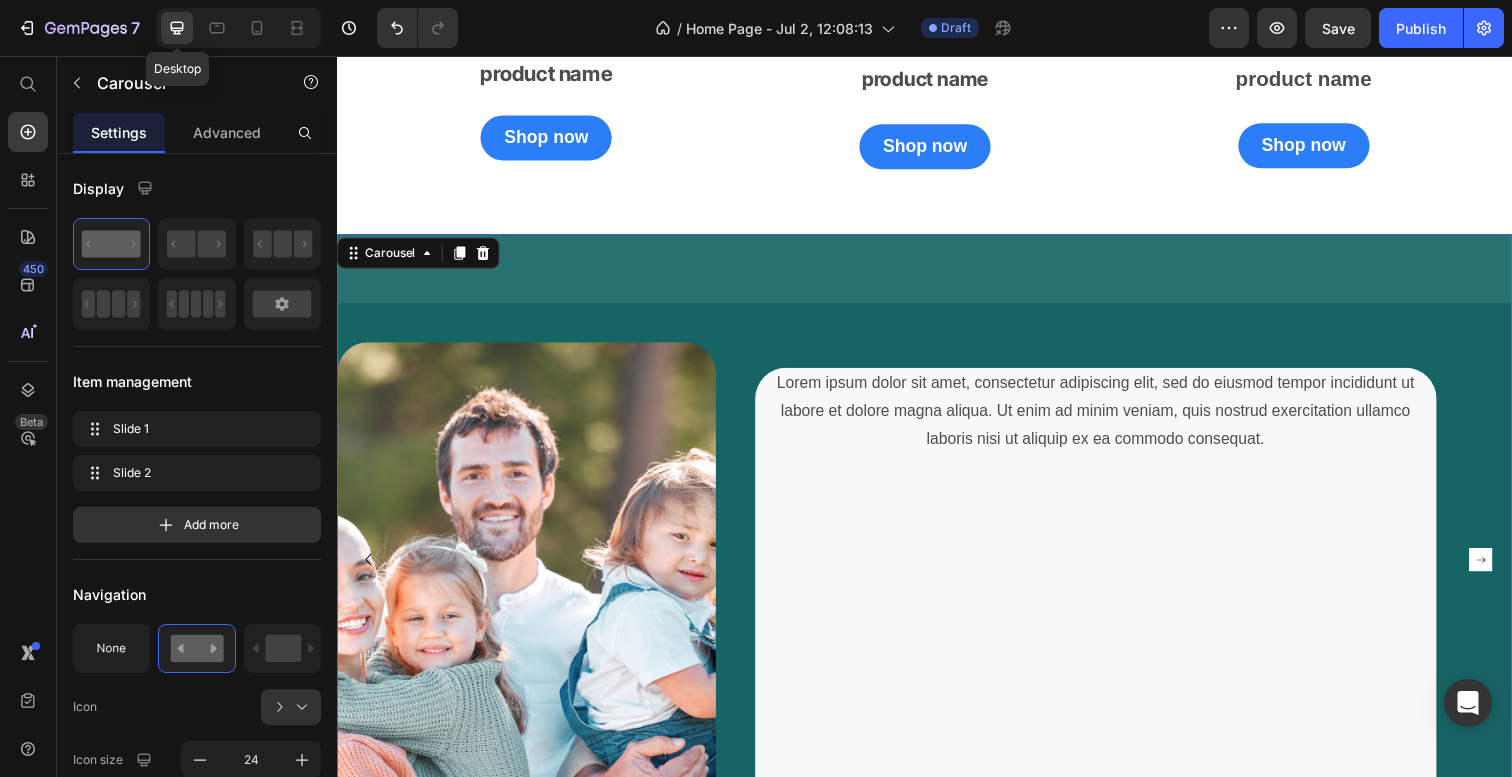 scroll, scrollTop: 2479, scrollLeft: 0, axis: vertical 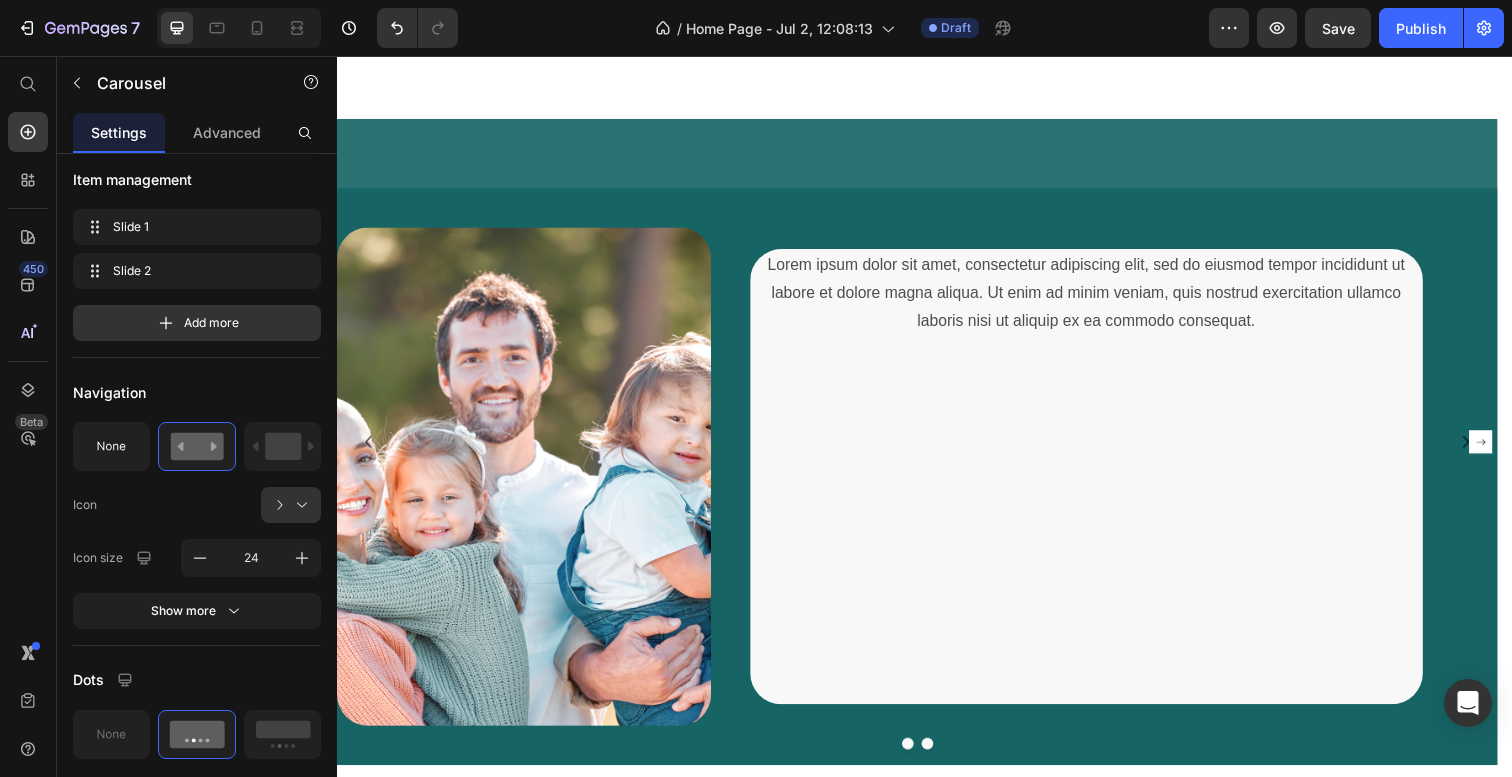 click on "Image Lorem ipsum dolor sit amet, consectetur adipiscing elit, sed do eiusmod tempor incididunt ut labore et dolore magna aliqua. Ut enim ad minim veniam, quis nostrud exercitation ullamco laboris nisi ut aliquip ex ea commodo consequat.                           Text Block Row" at bounding box center (929, 450) 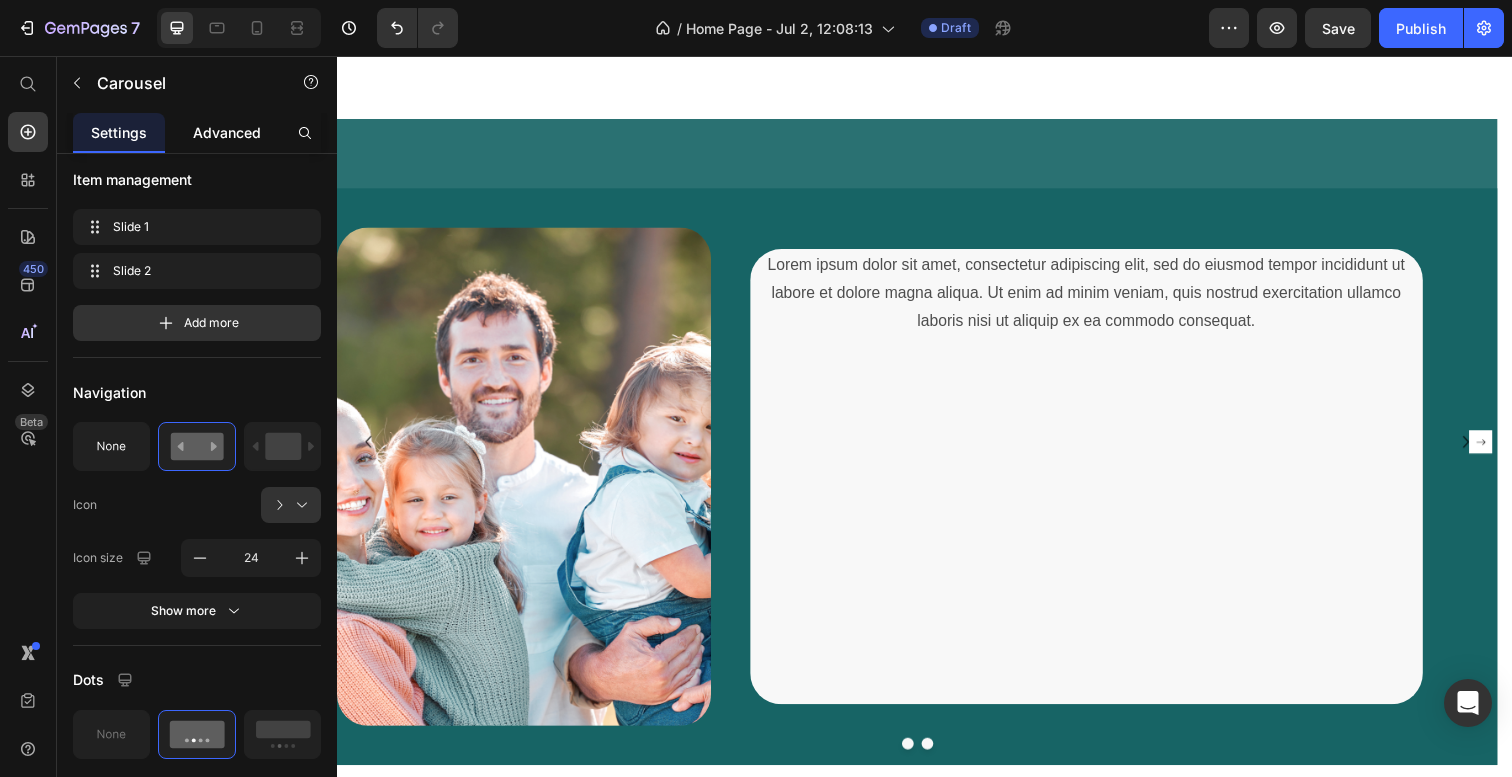 click on "Advanced" 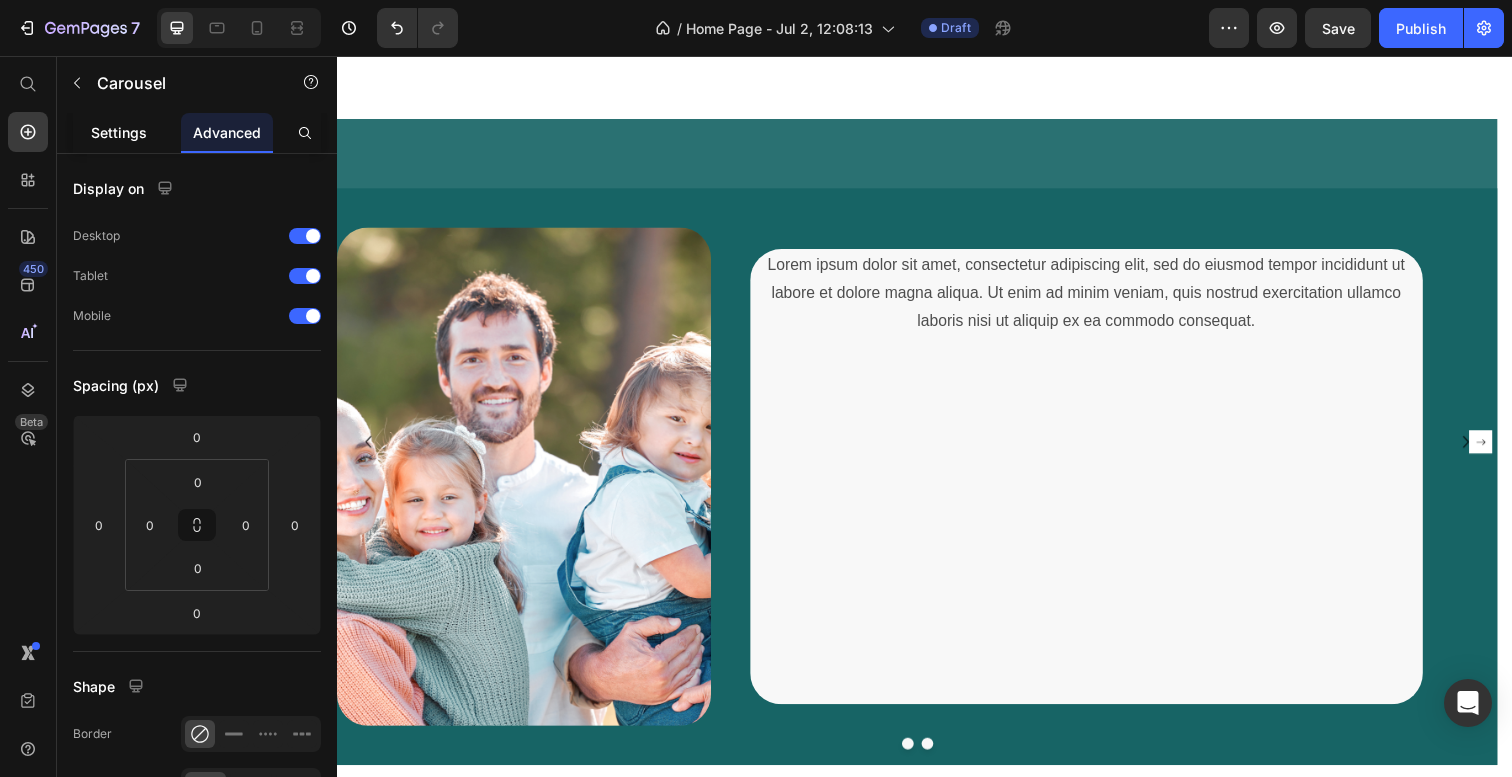 click on "Settings" at bounding box center [119, 132] 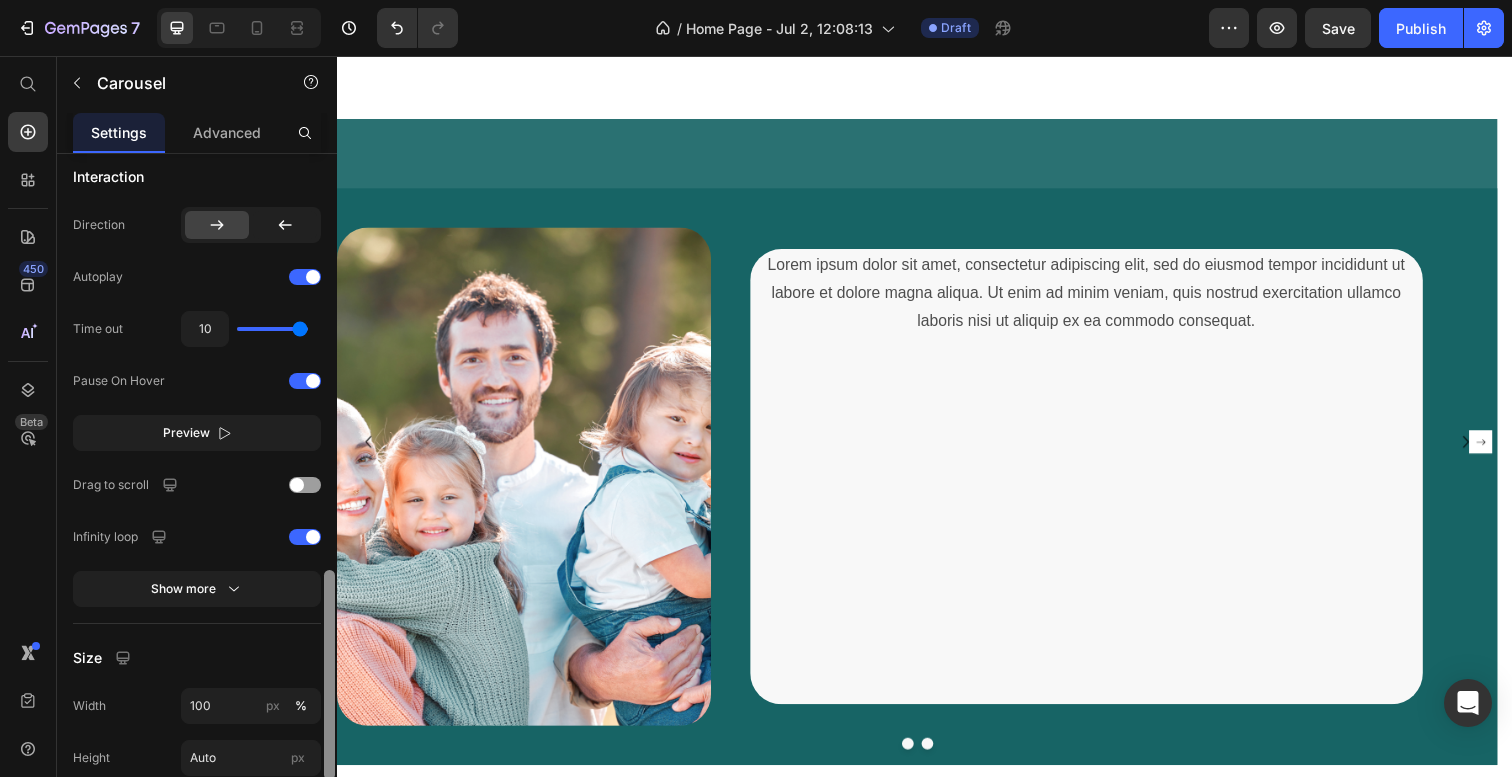 scroll, scrollTop: 1075, scrollLeft: 0, axis: vertical 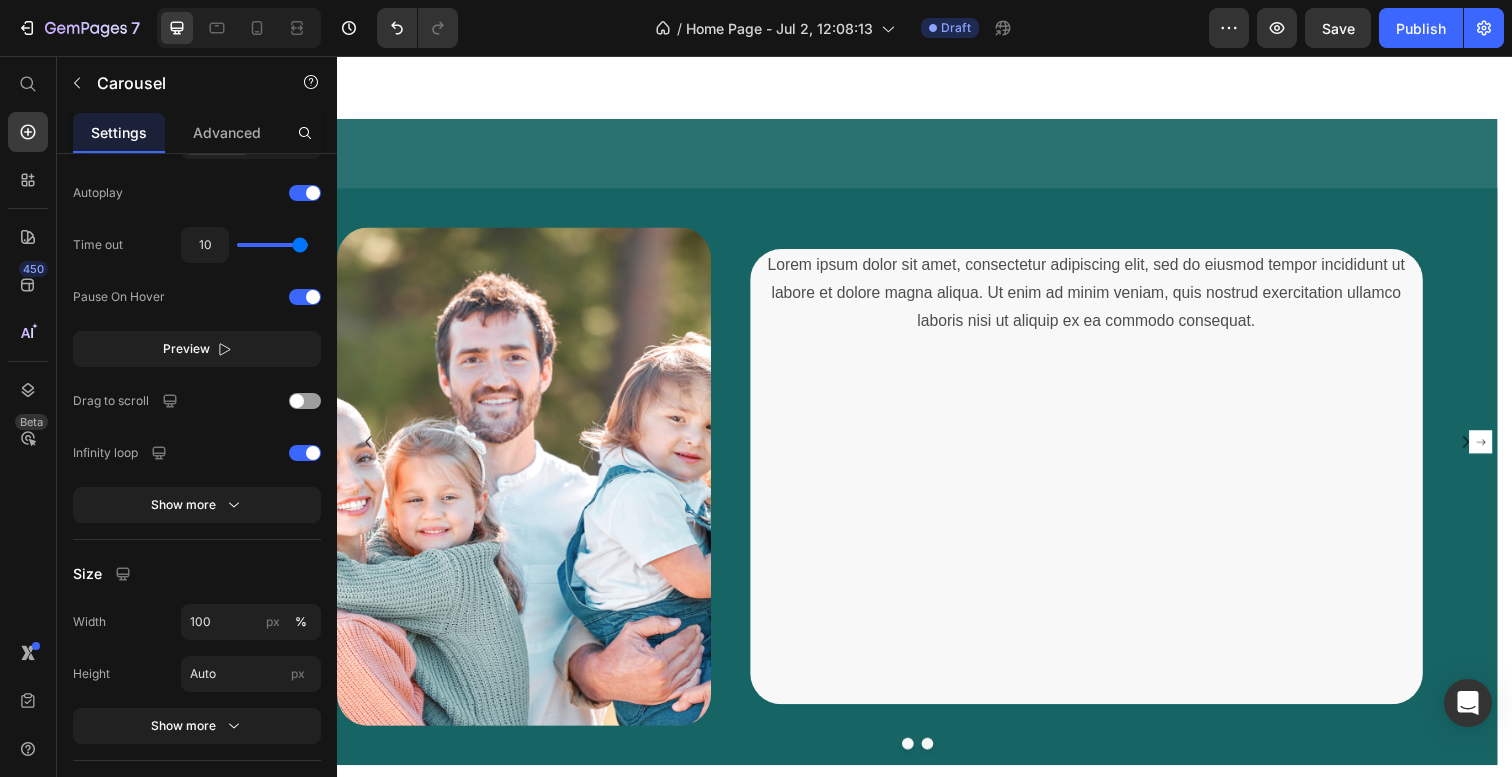 click on "Image Lorem ipsum dolor sit amet, consectetur adipiscing elit, sed do eiusmod tempor incididunt ut labore et dolore magna aliqua. Ut enim ad minim veniam, quis nostrud exercitation ullamco laboris nisi ut aliquip ex ea commodo consequat.                           Text Block Row" at bounding box center [929, 450] 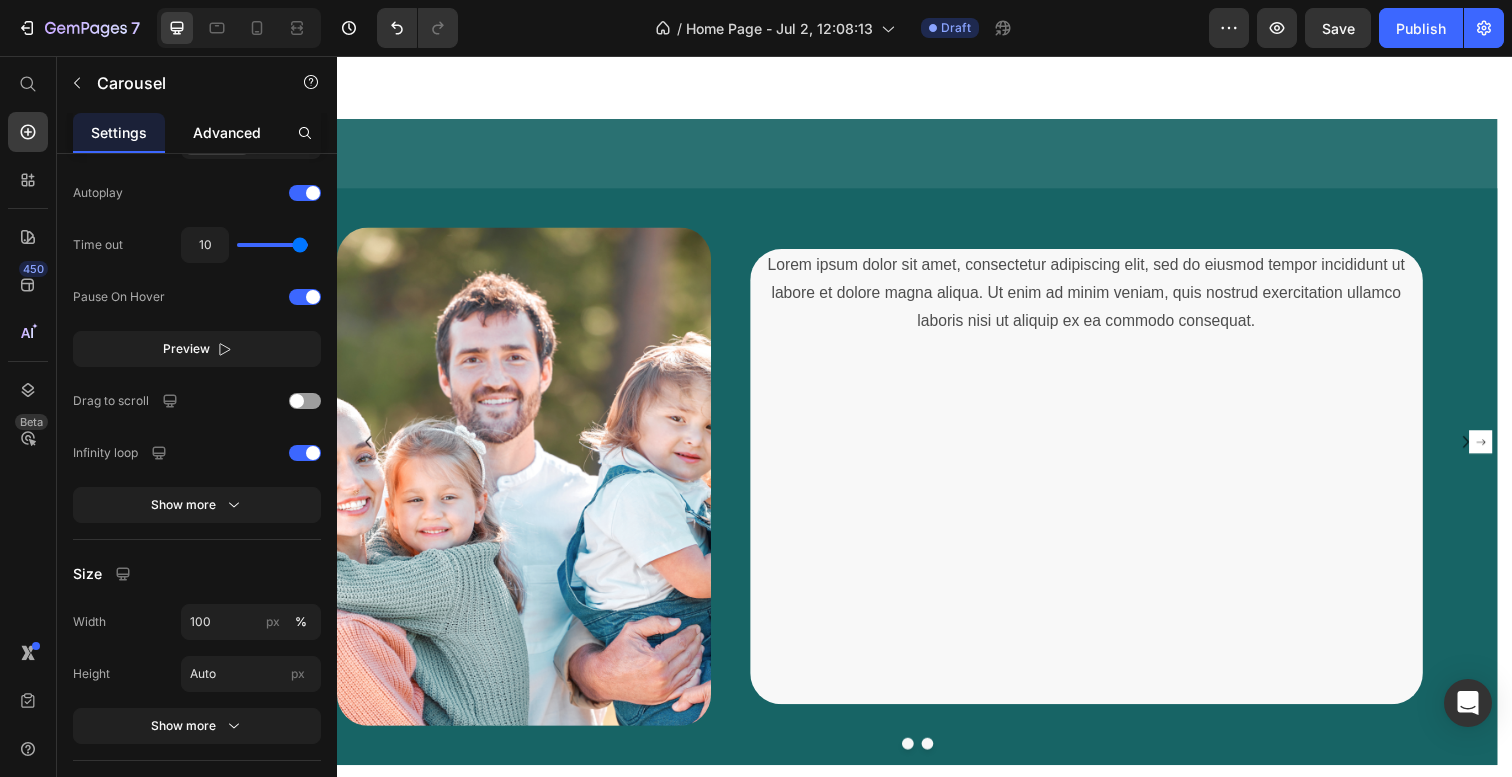 click on "Advanced" 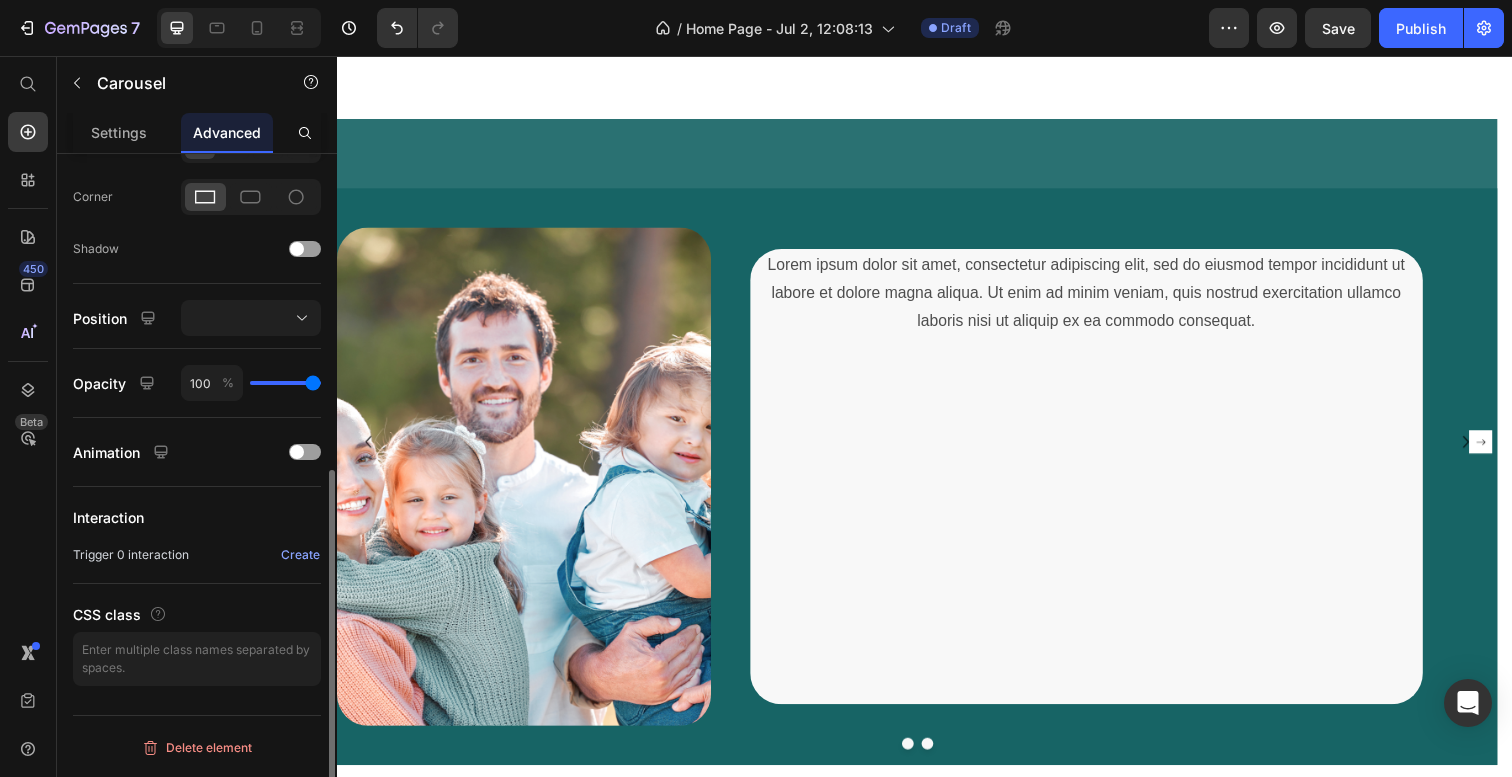 scroll, scrollTop: 0, scrollLeft: 0, axis: both 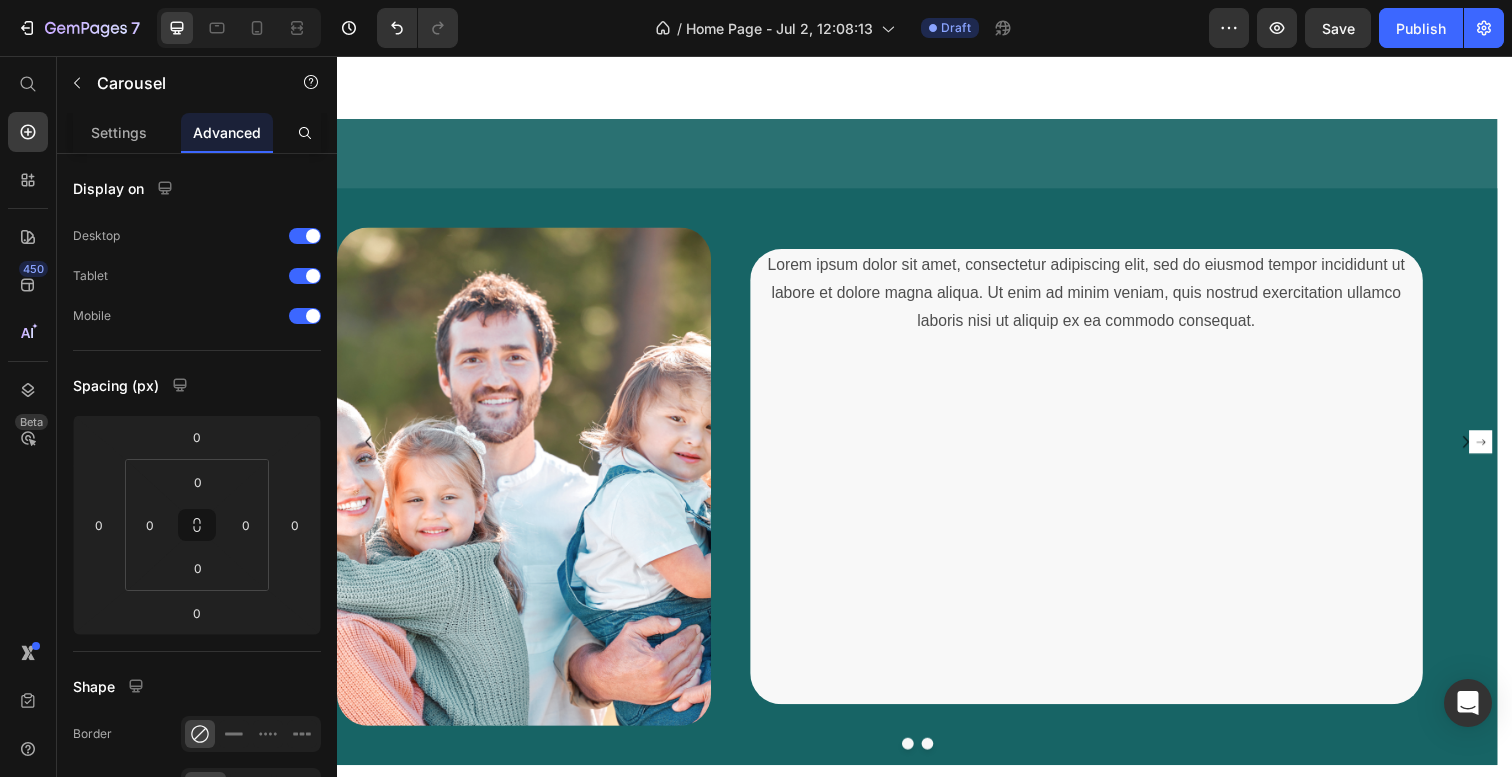 click at bounding box center [940, 758] 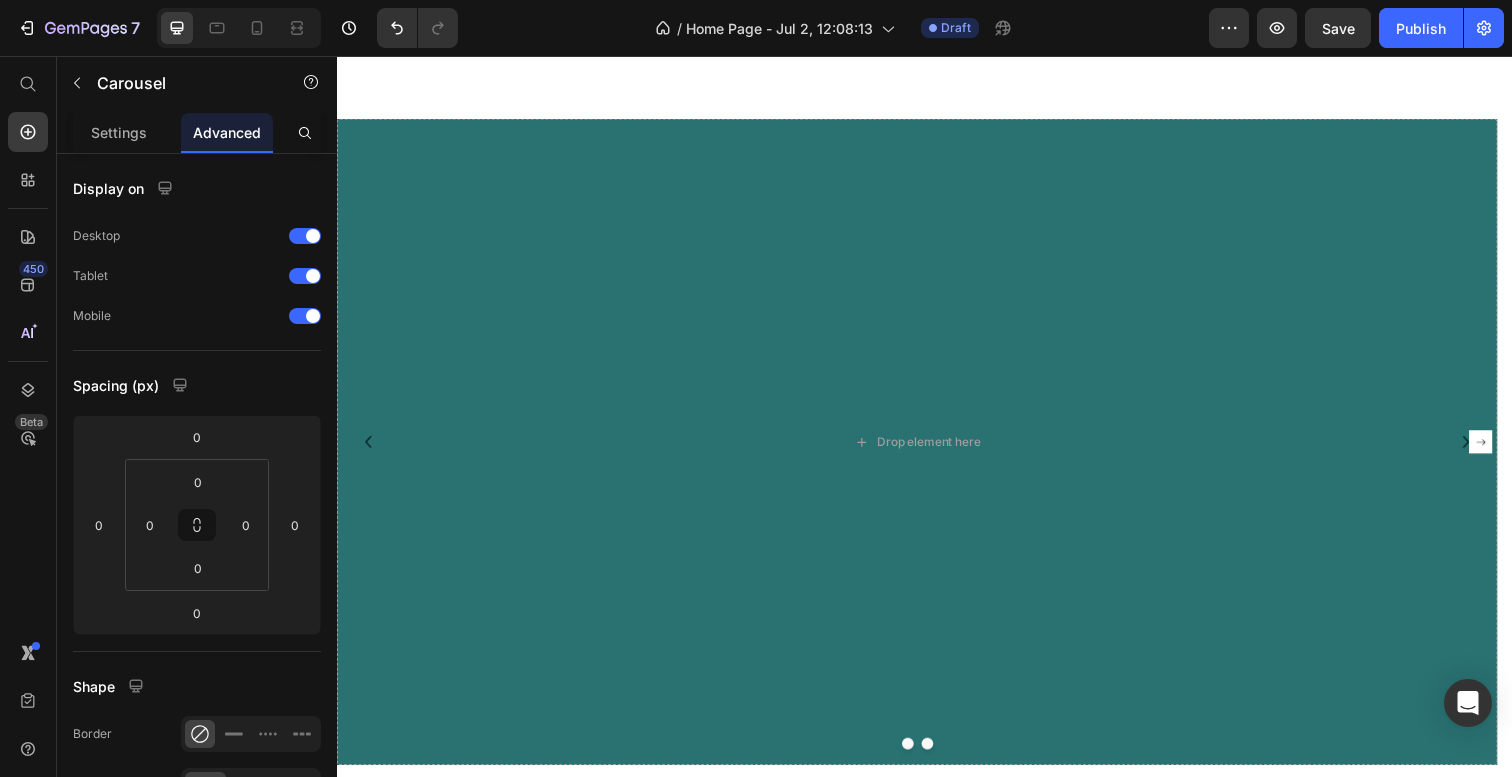 click at bounding box center (920, 758) 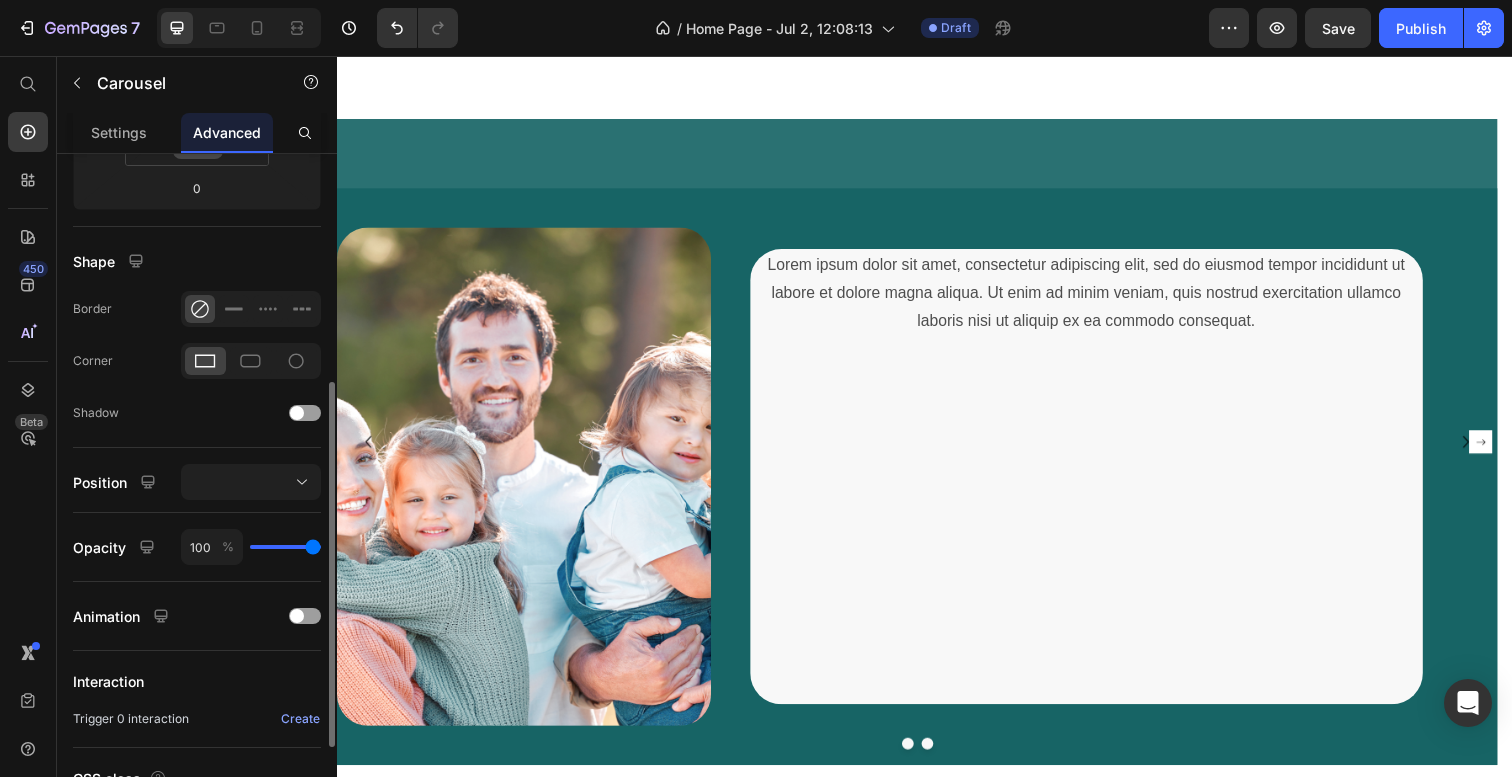 scroll, scrollTop: 585, scrollLeft: 0, axis: vertical 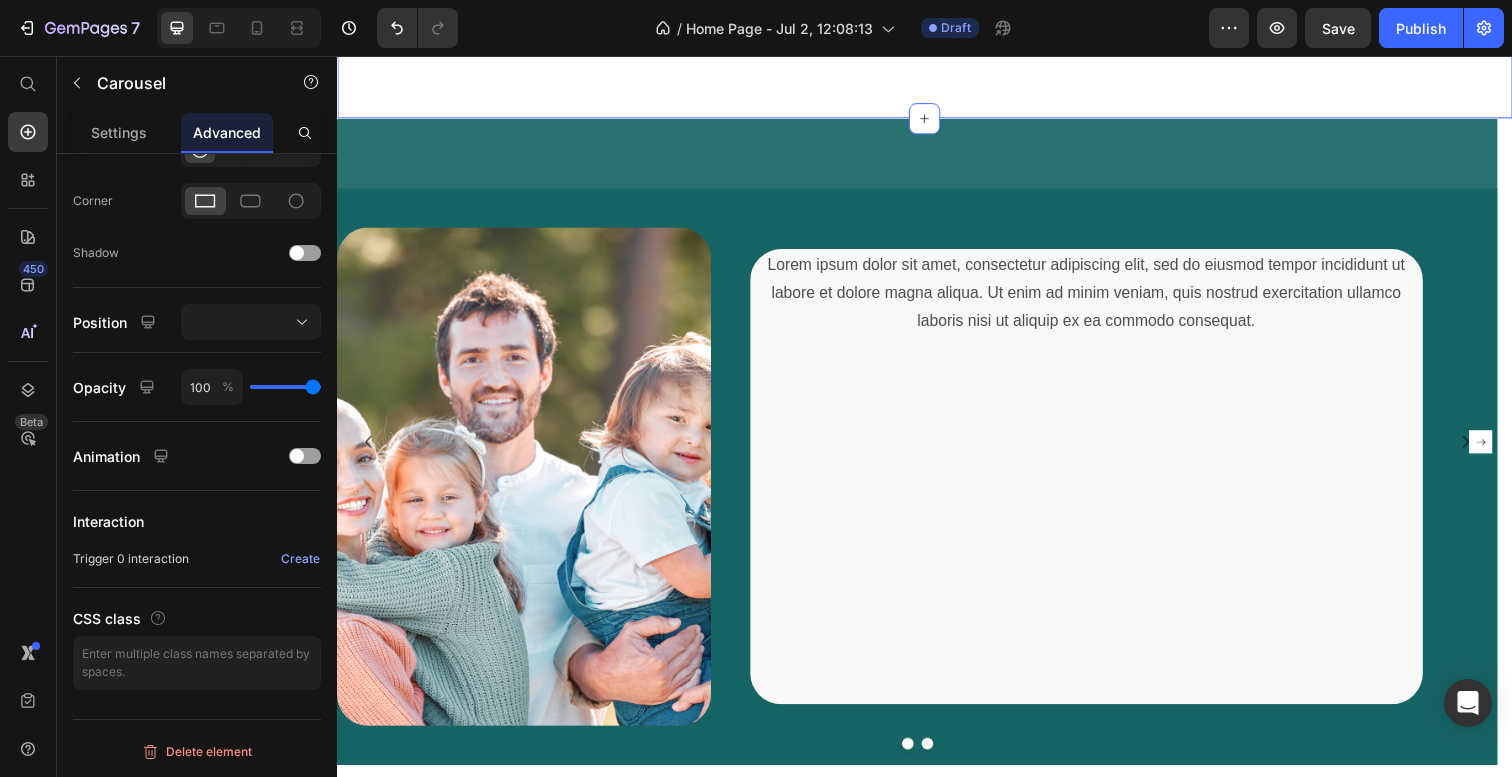 click on "Image product name Text Block Shop now Button" at bounding box center (550, -213) 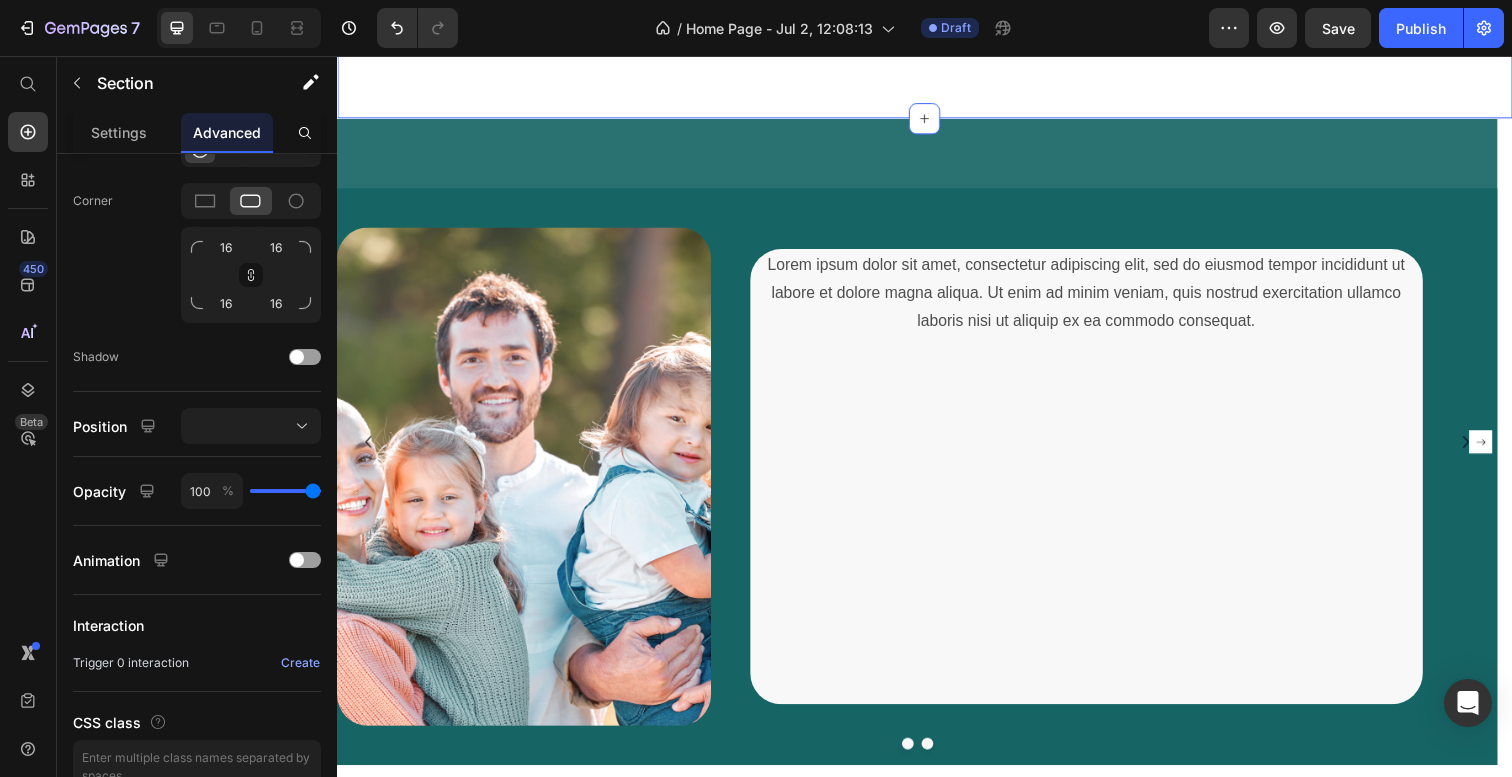 scroll, scrollTop: 0, scrollLeft: 0, axis: both 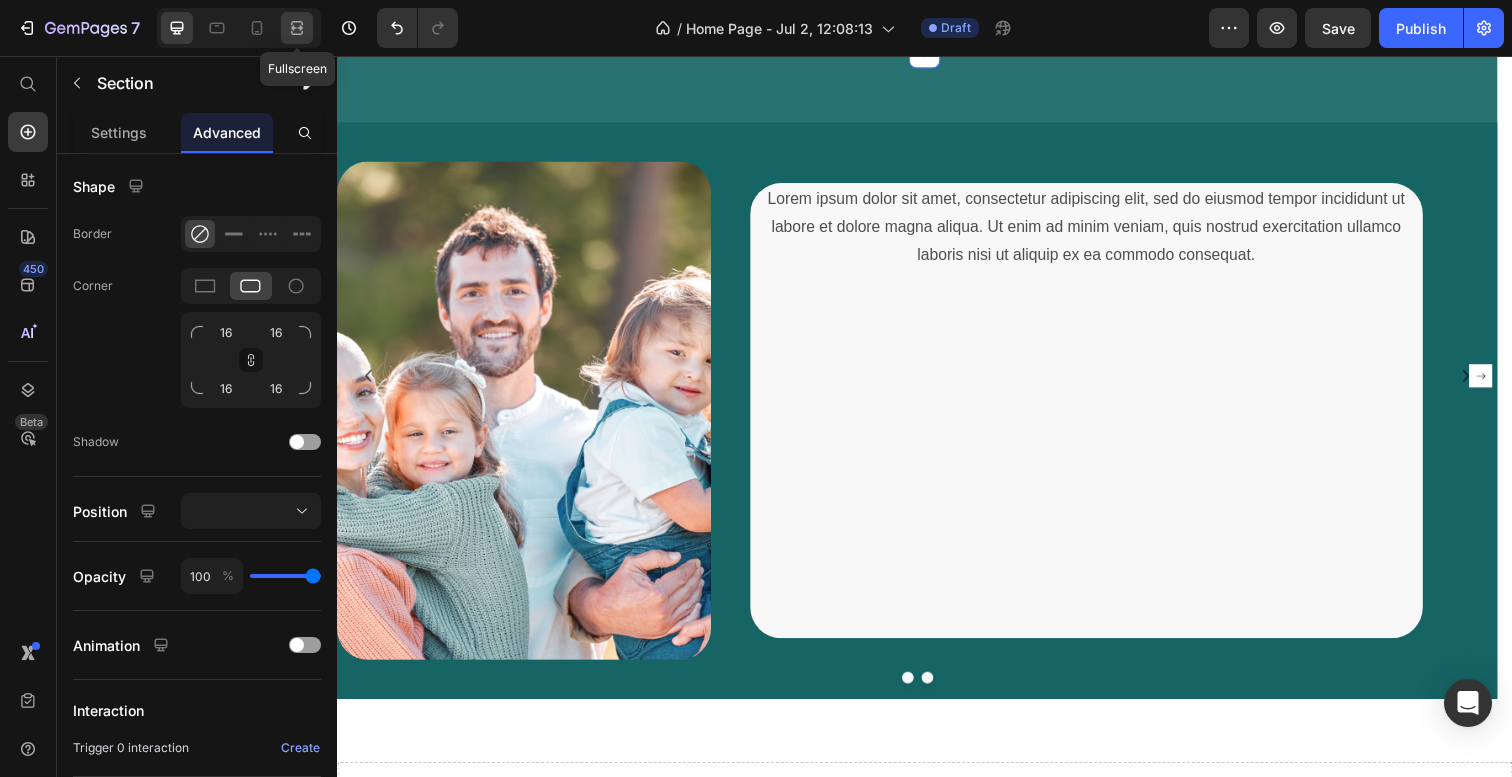 click 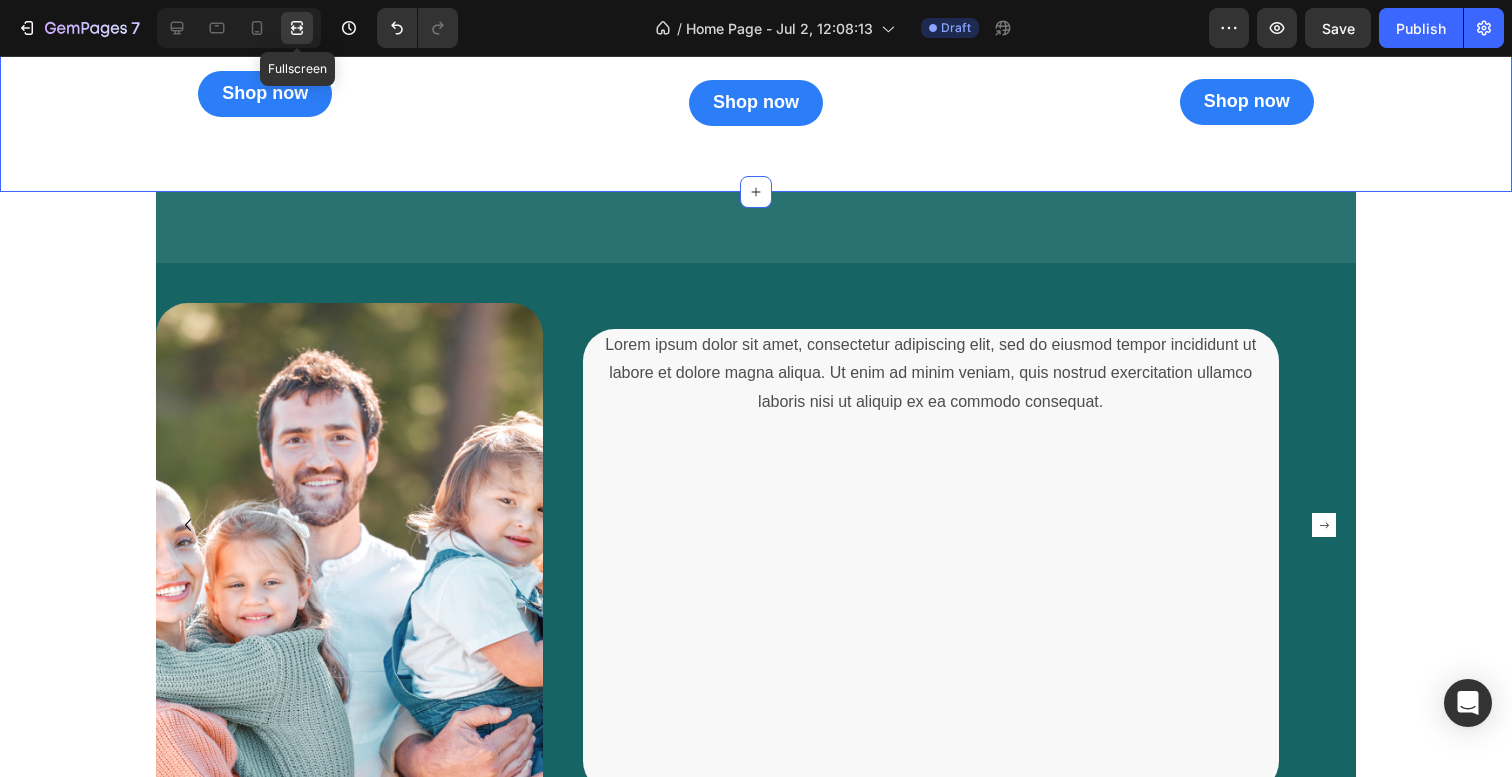 scroll, scrollTop: 2793, scrollLeft: 0, axis: vertical 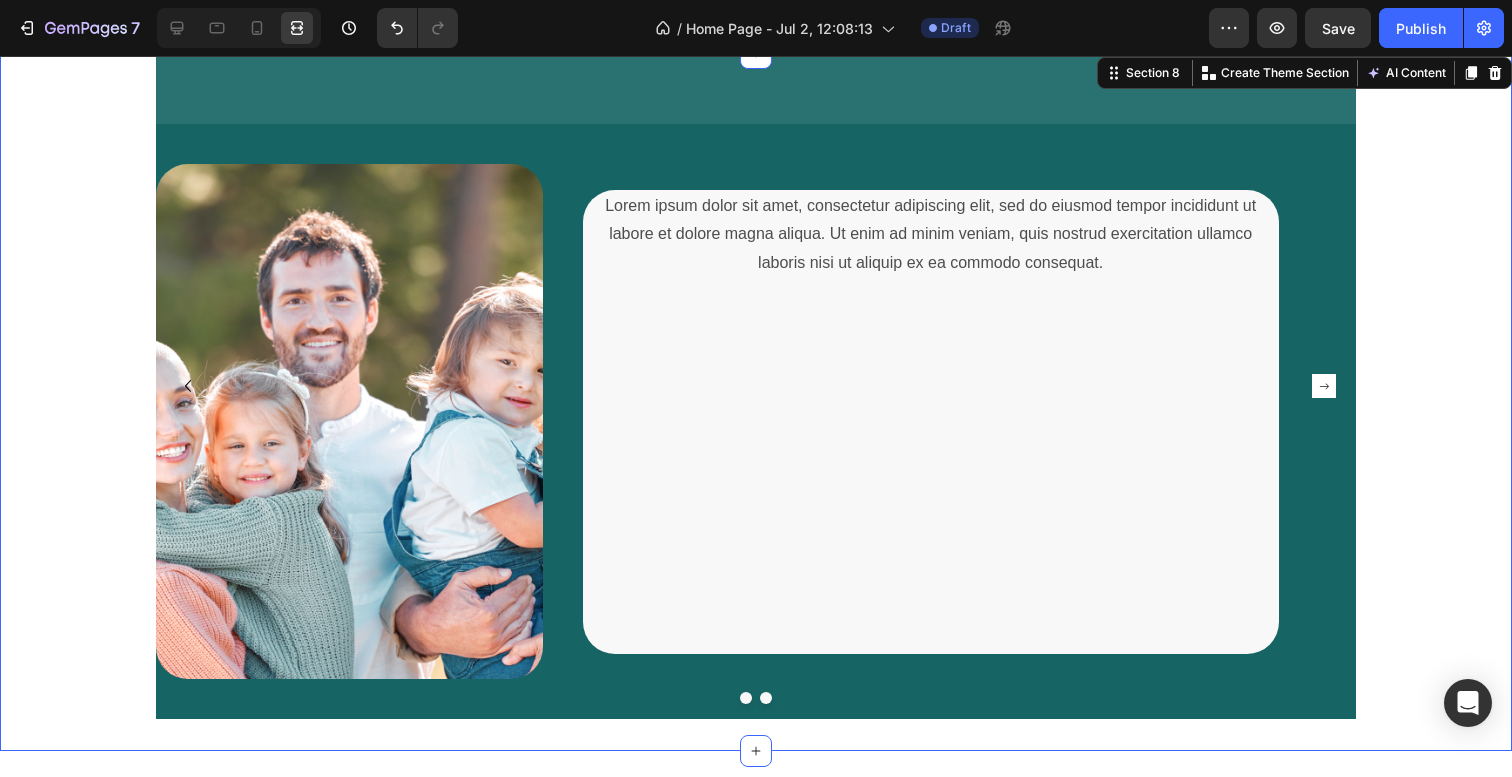 click on "Image Lorem ipsum dolor sit amet, consectetur adipiscing elit, sed do eiusmod tempor incididunt ut labore et dolore magna aliqua. Ut enim ad minim veniam, quis nostrud exercitation ullamco laboris nisi ut aliquip ex ea commodo consequat.                           Text Block Row
Drop element here
Carousel Image                Icon                Icon                Icon                Icon
Icon Icon List Hoz You're walking on a cloud! Text block “ These shoes are everything I hoped they would be ! So comfortable so lightweight and absolutely slip on as easily as they say they do - I will definitely be a repeat customer.” Text block Ryan S.   / Design Director Text block Row Row       Carousel Row" at bounding box center (756, 386) 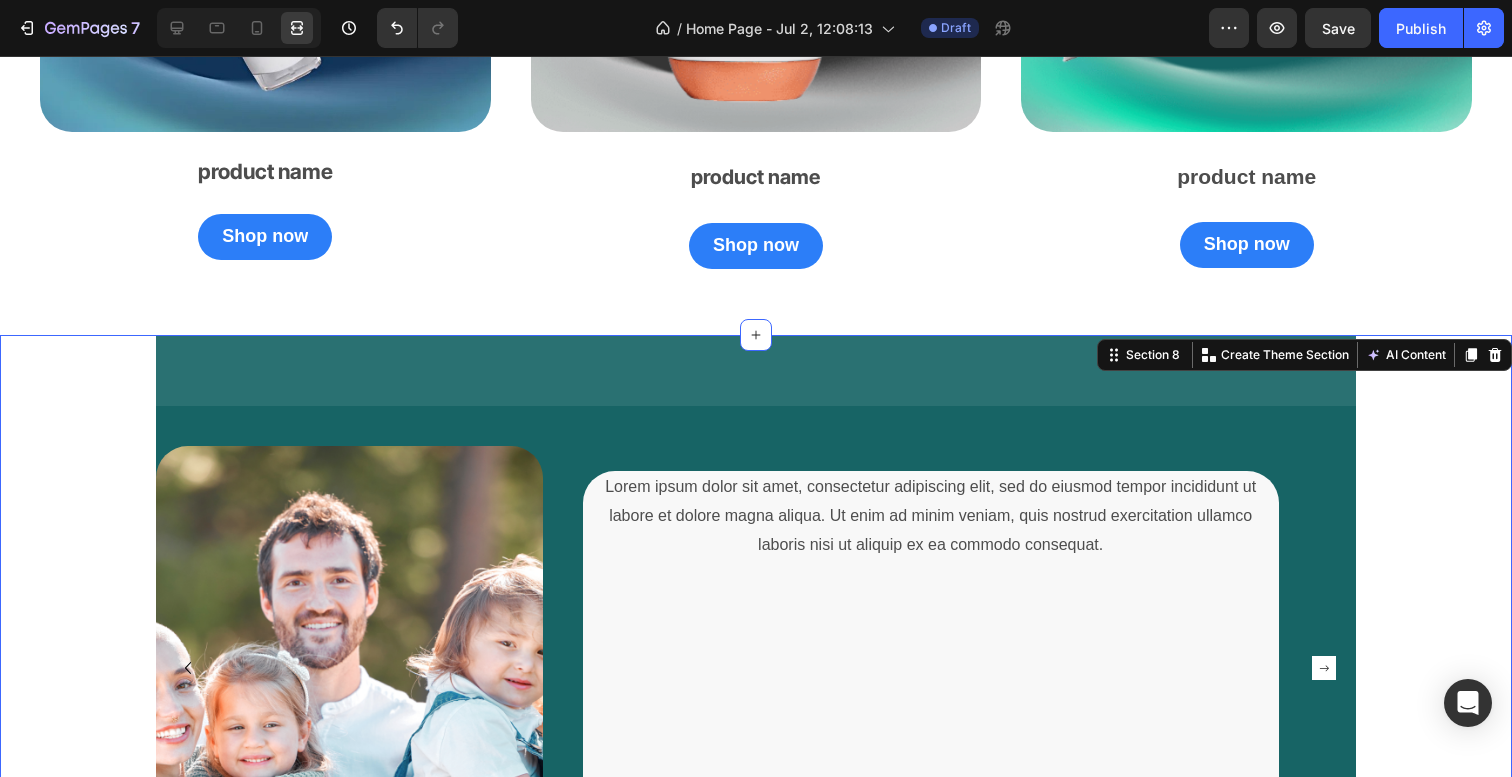 scroll, scrollTop: 2528, scrollLeft: 0, axis: vertical 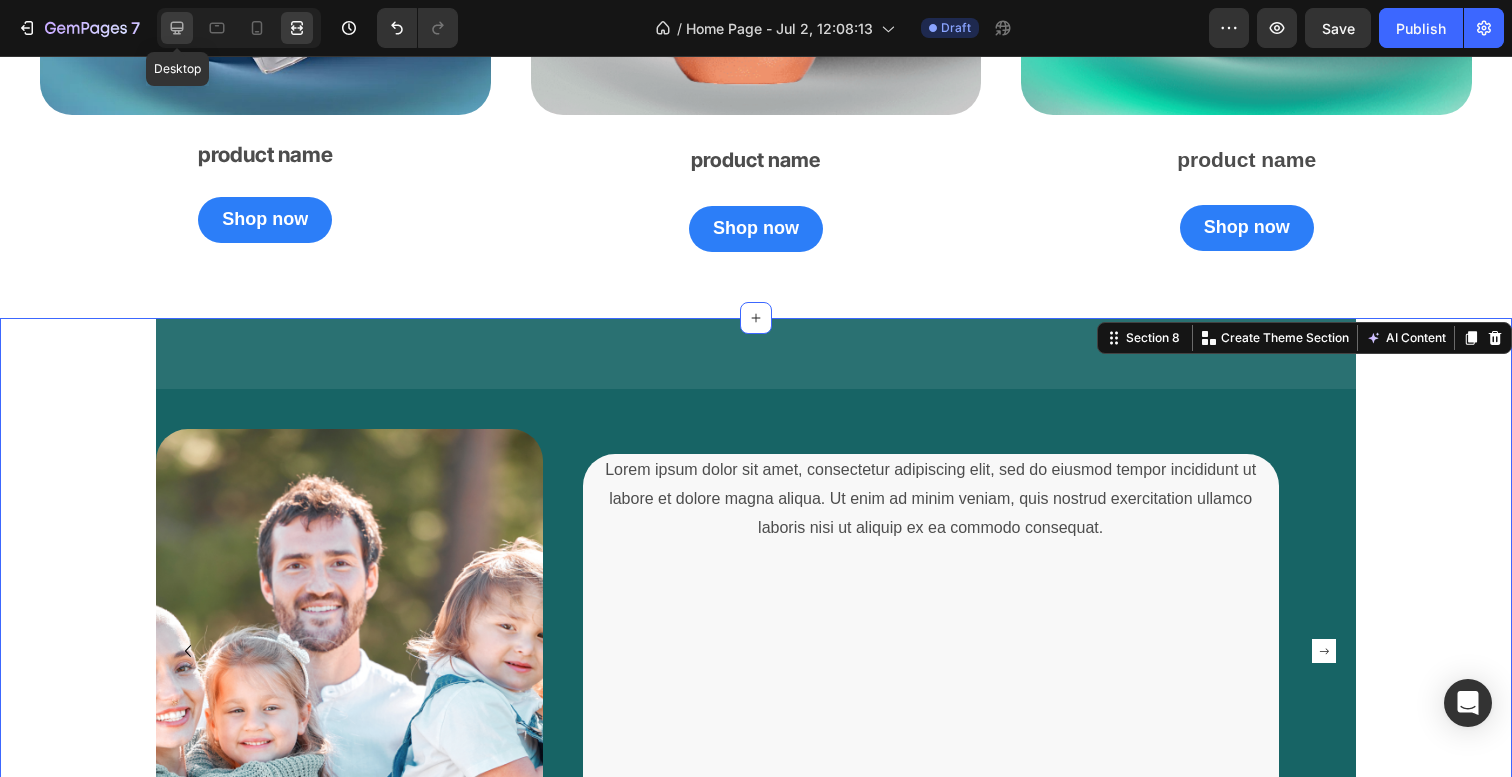click 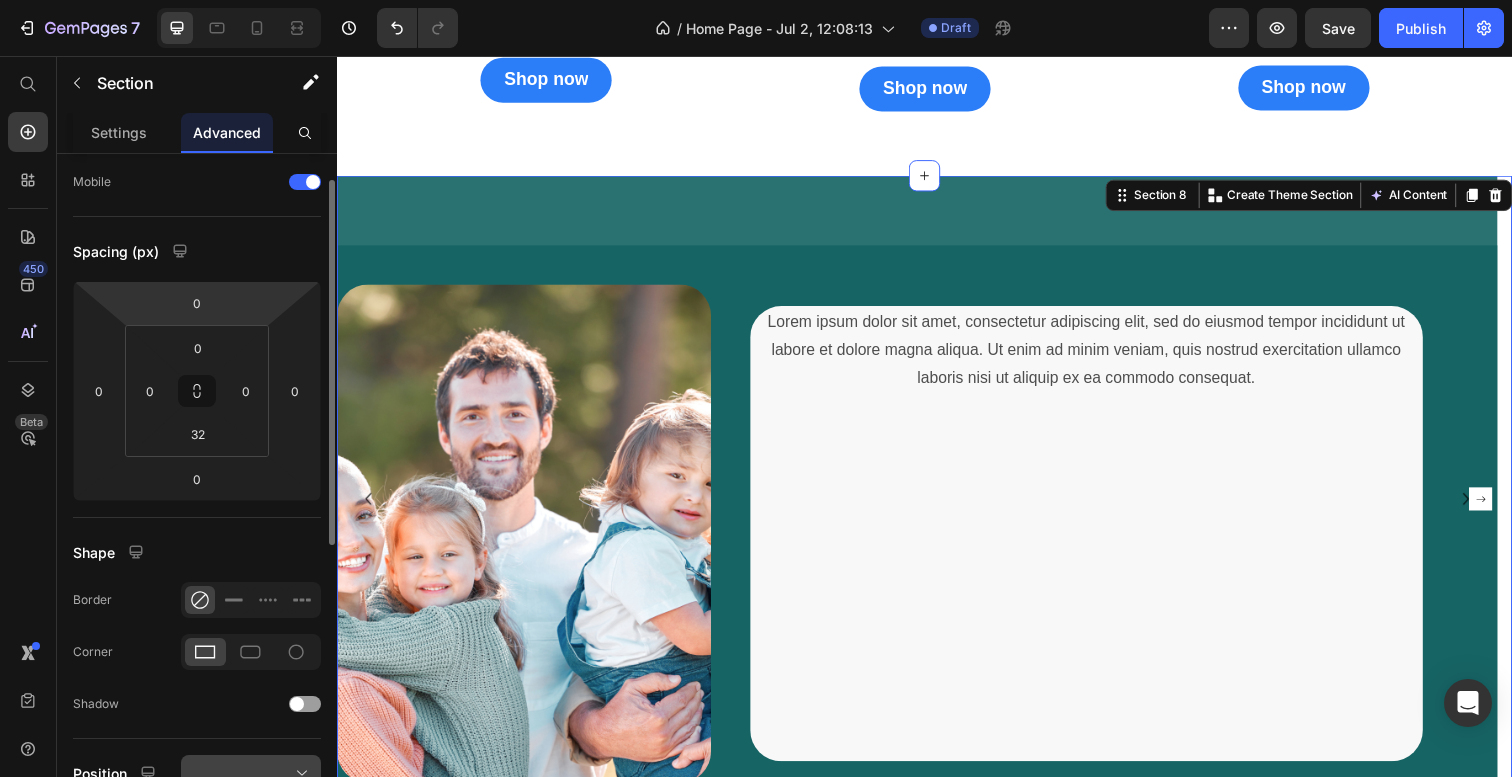 scroll, scrollTop: 0, scrollLeft: 0, axis: both 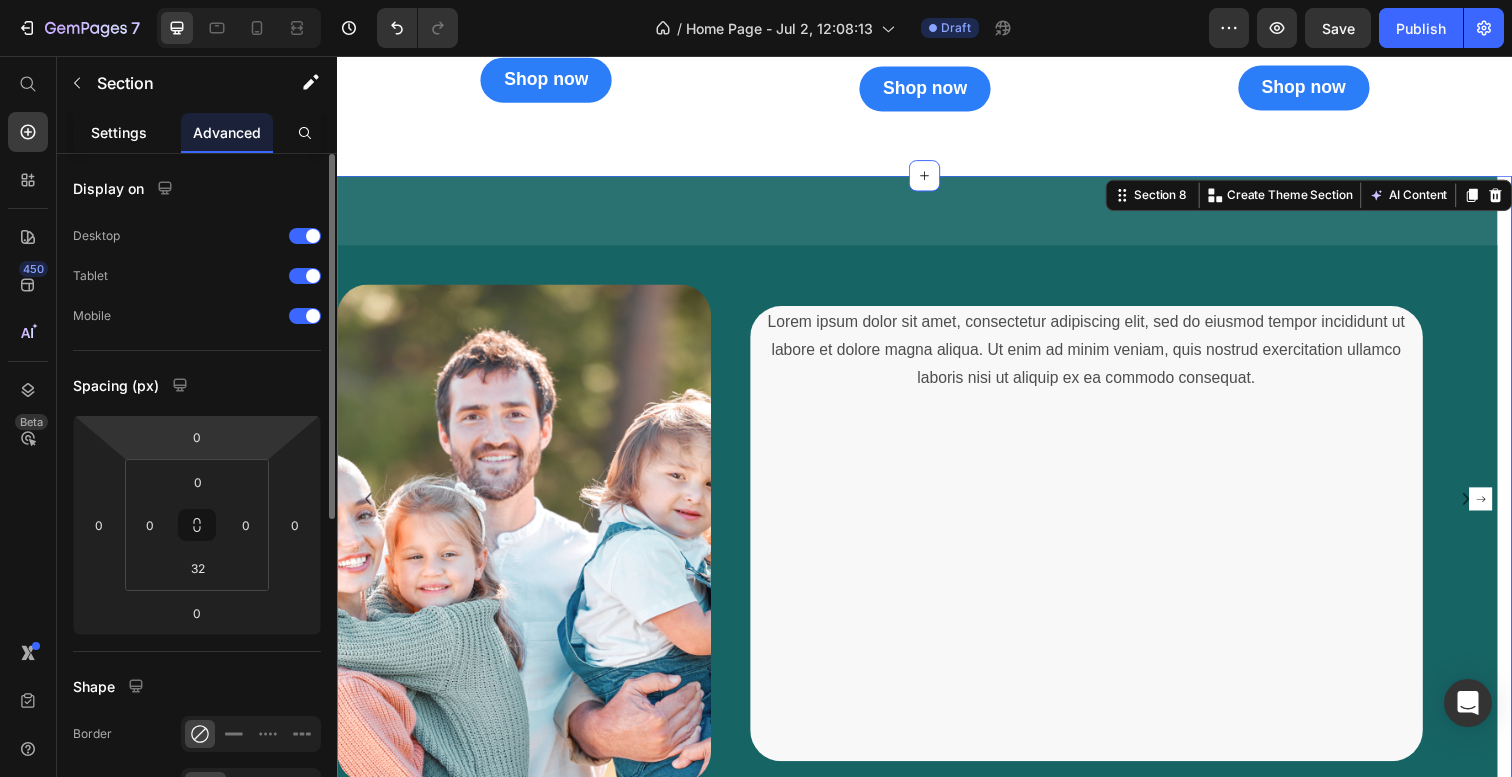 click on "Settings" at bounding box center (119, 132) 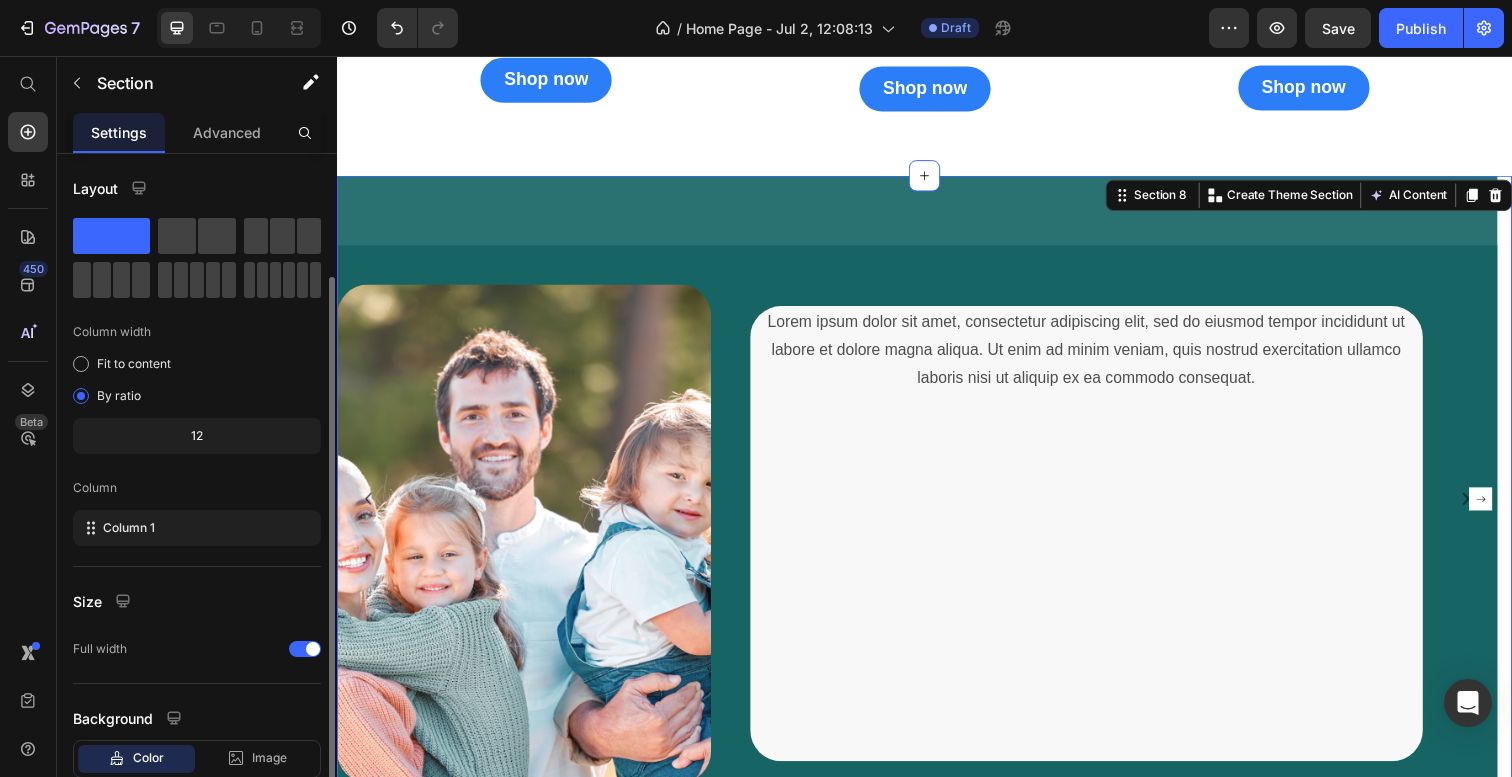 scroll, scrollTop: 128, scrollLeft: 0, axis: vertical 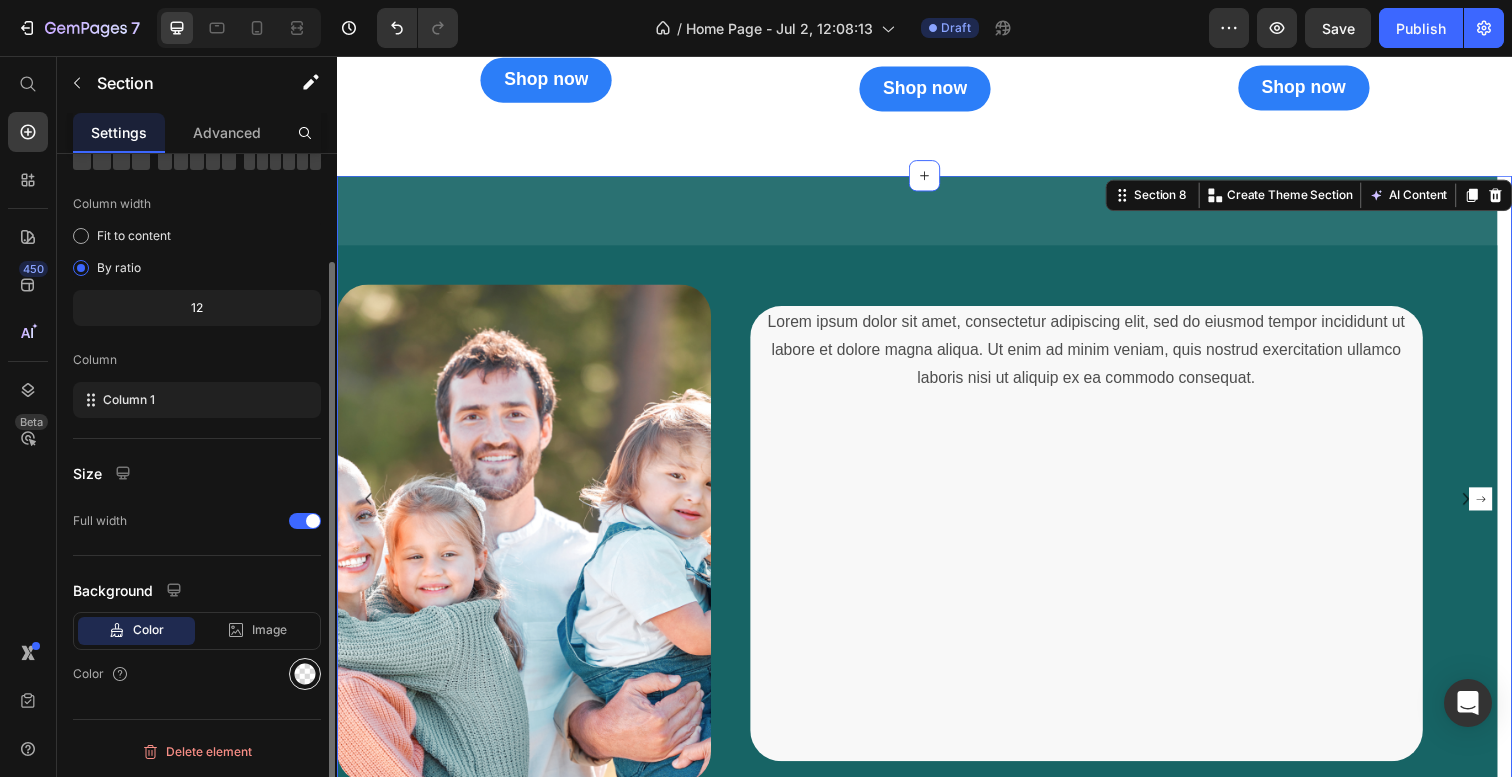 click 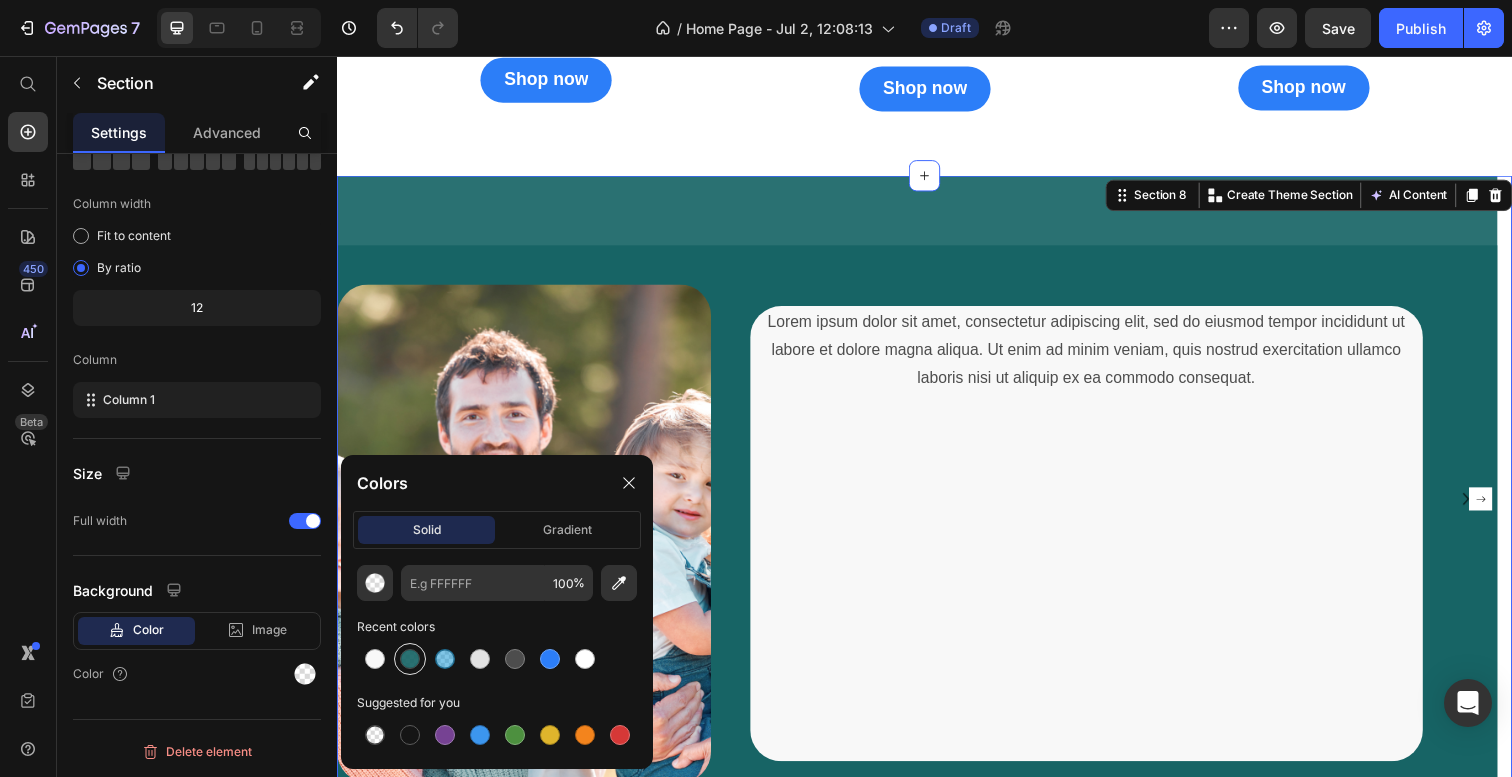 click at bounding box center (410, 659) 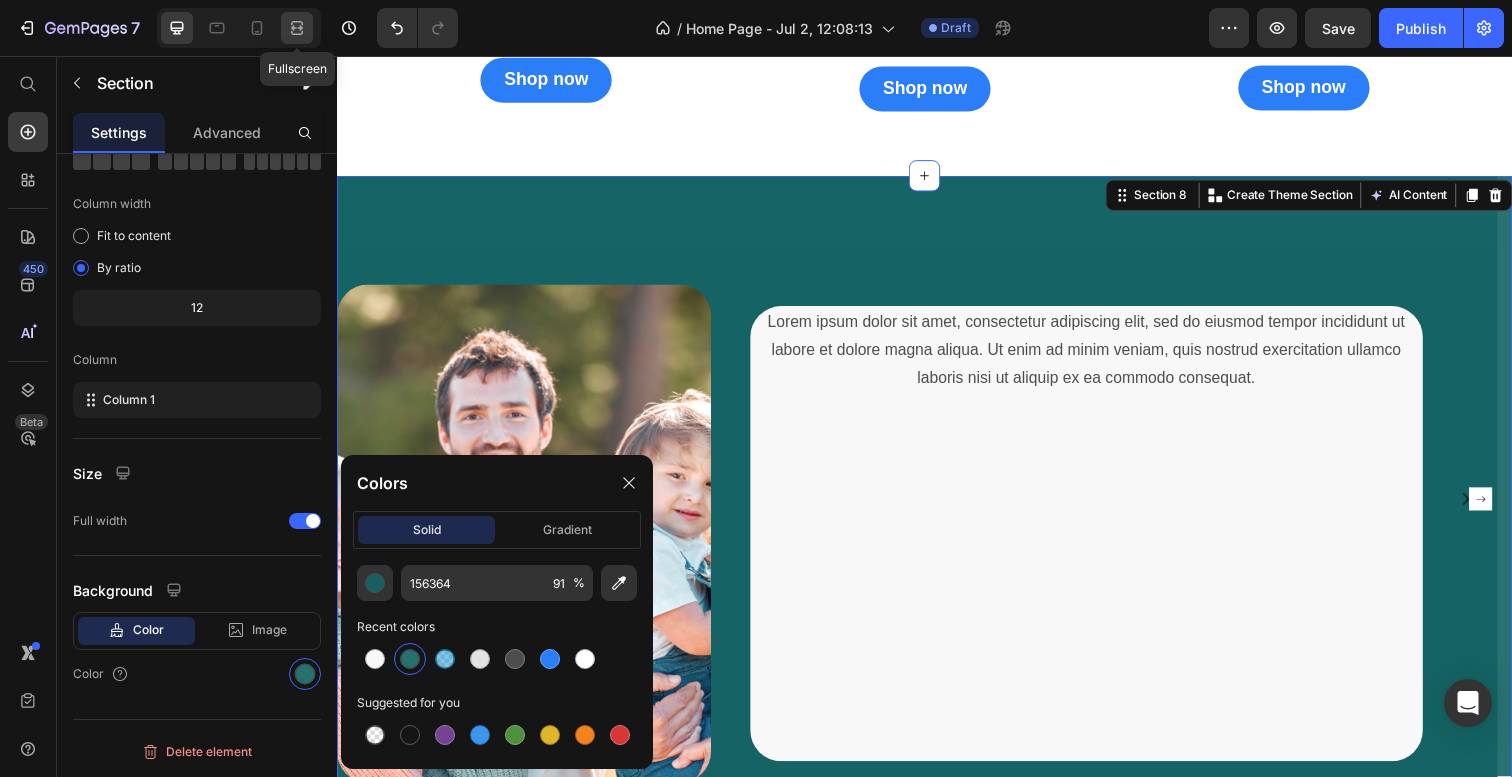 click 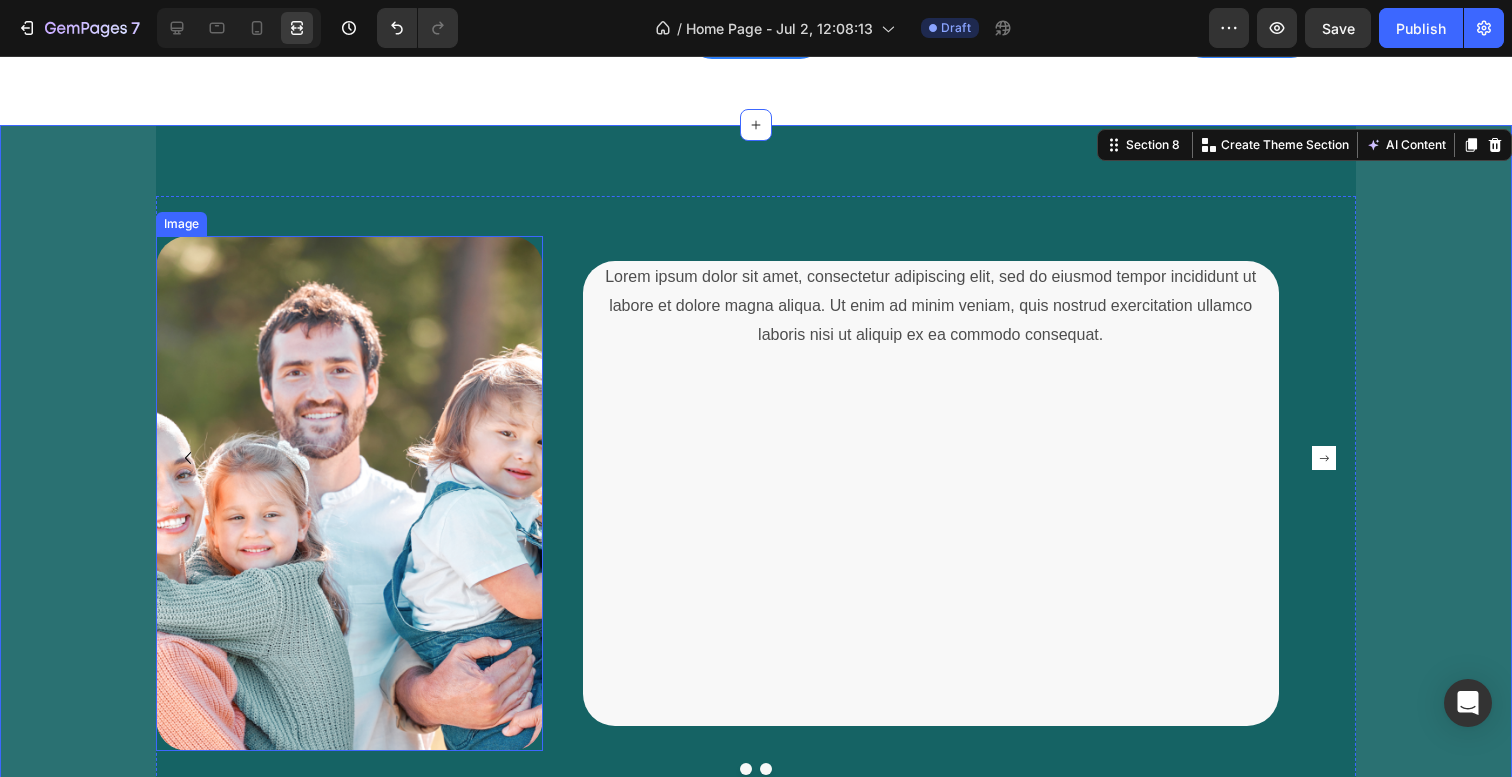 scroll, scrollTop: 2727, scrollLeft: 0, axis: vertical 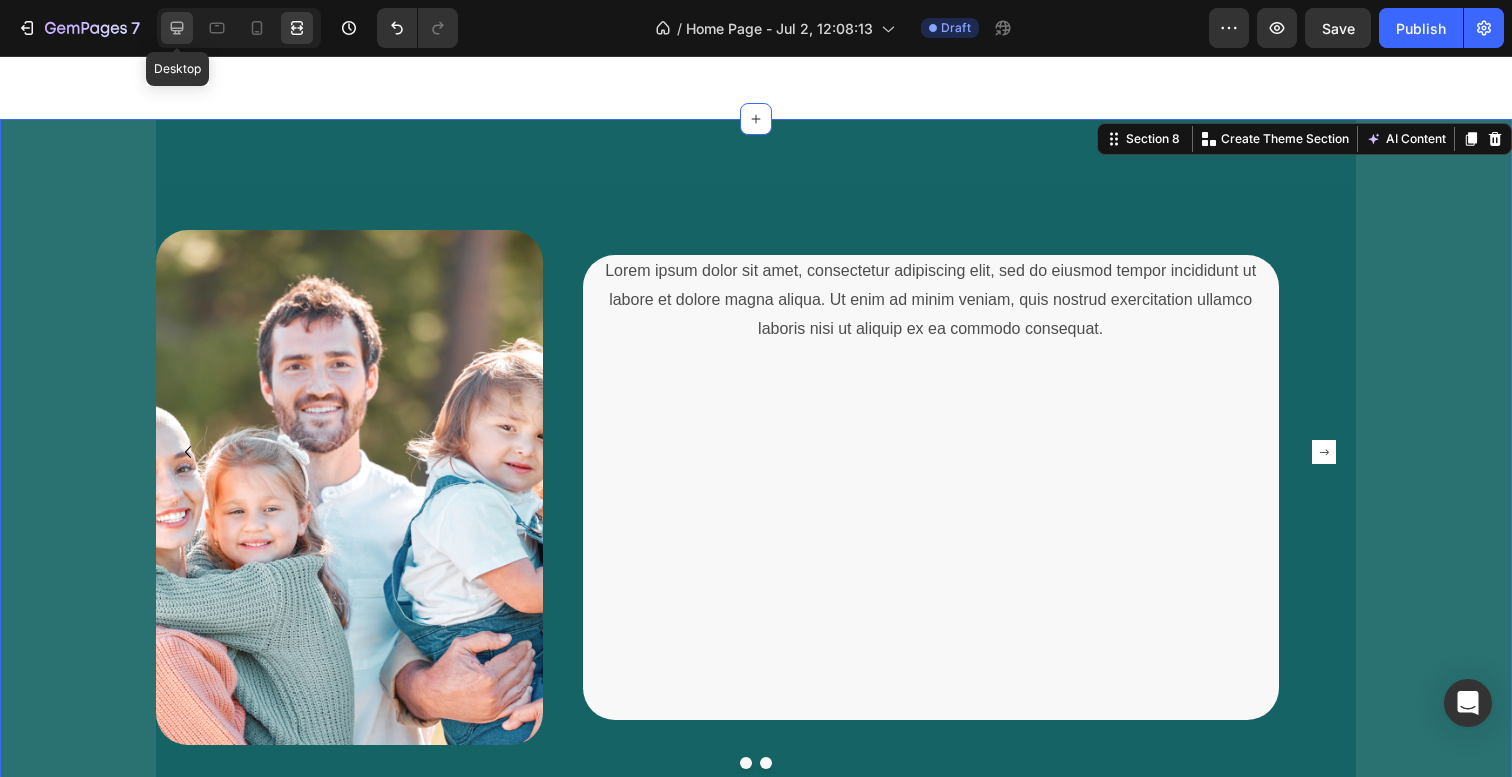 click 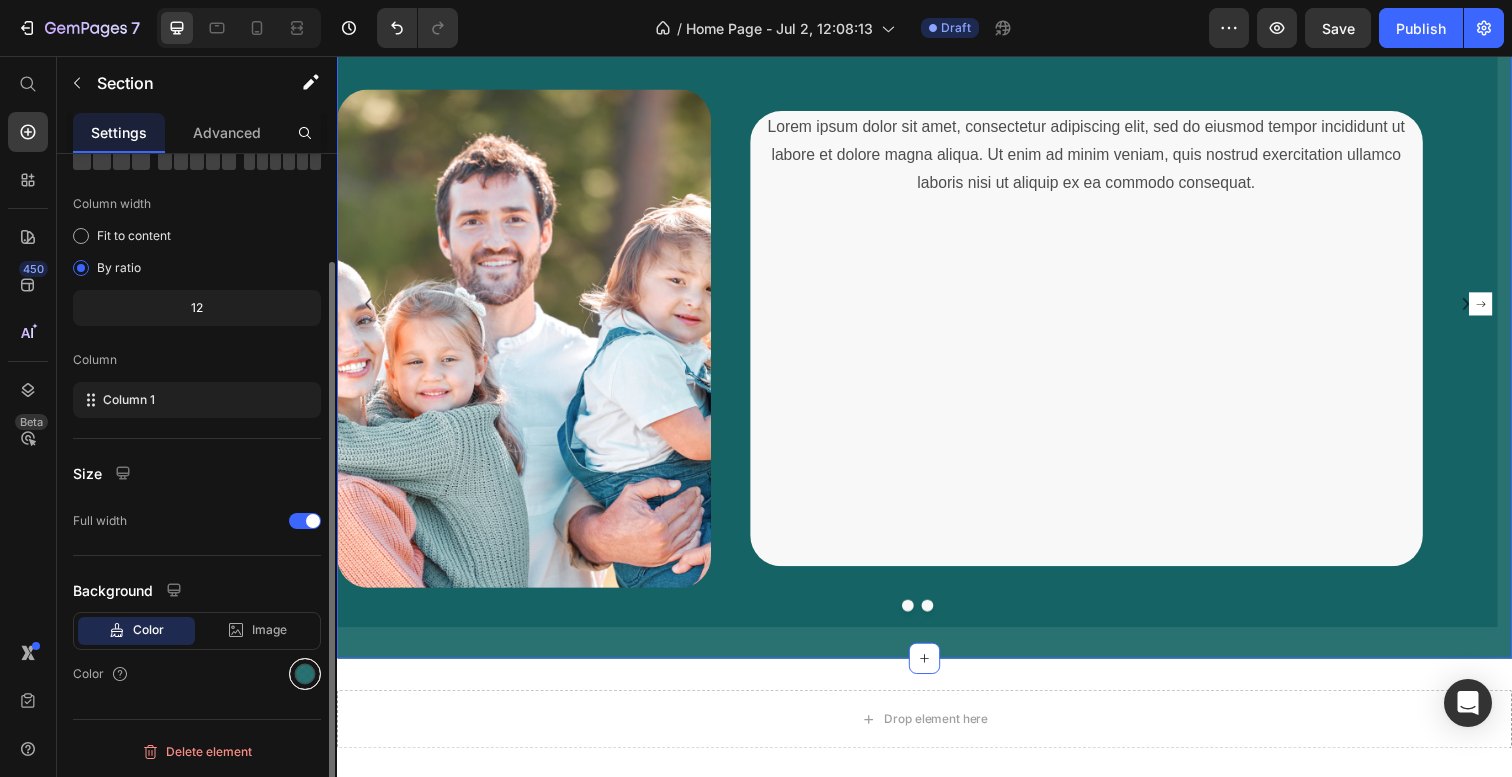 click at bounding box center [305, 674] 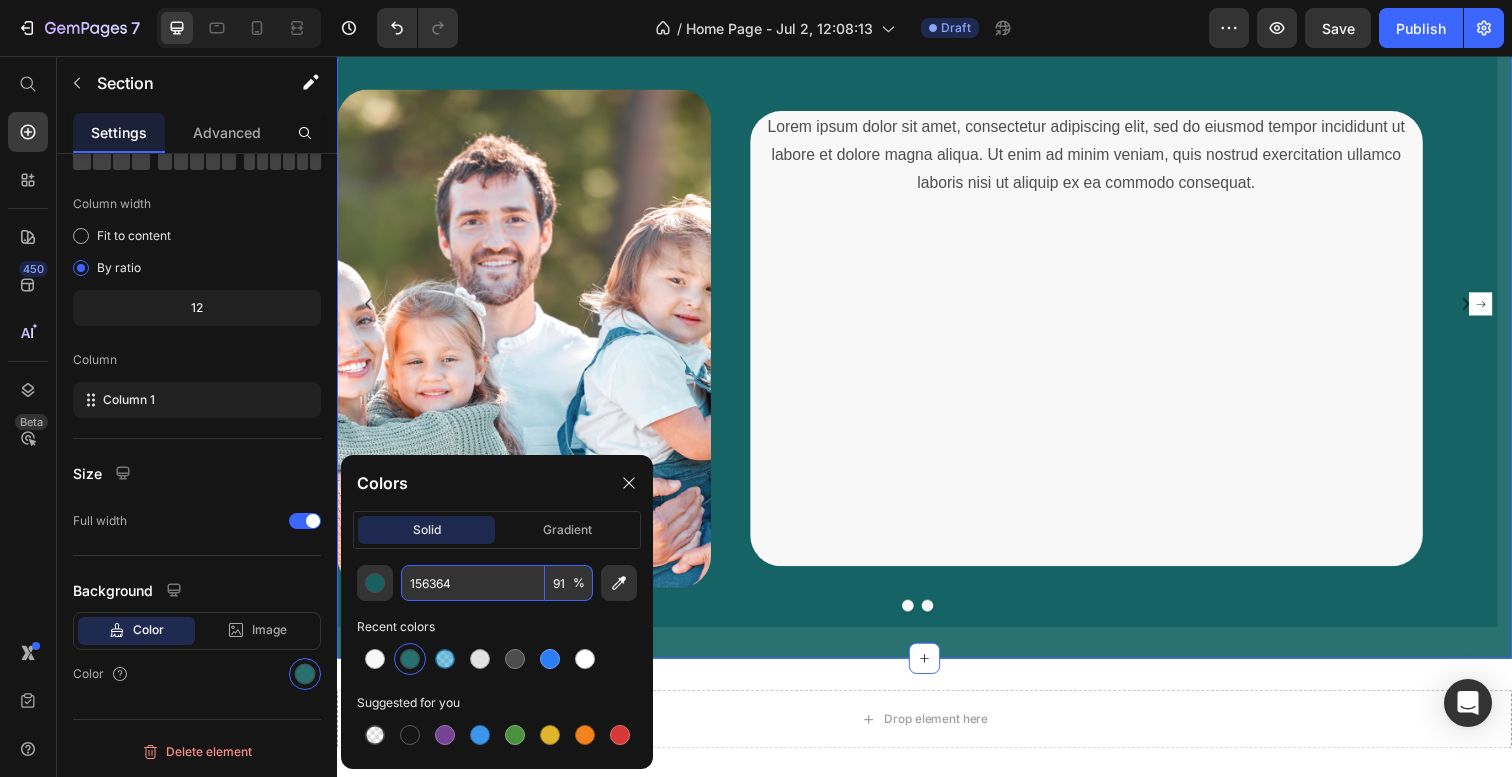 click on "%" at bounding box center (579, 583) 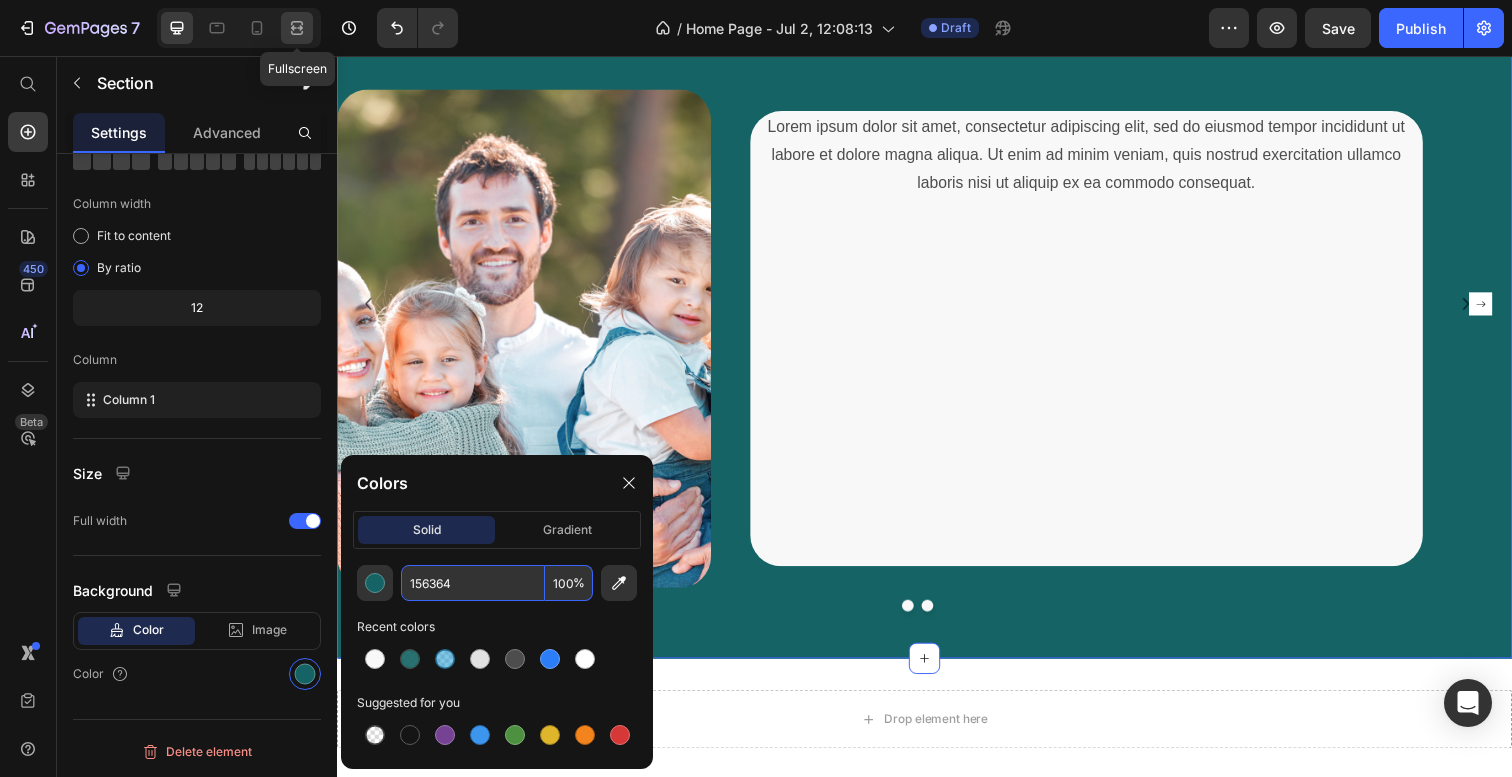 type on "100" 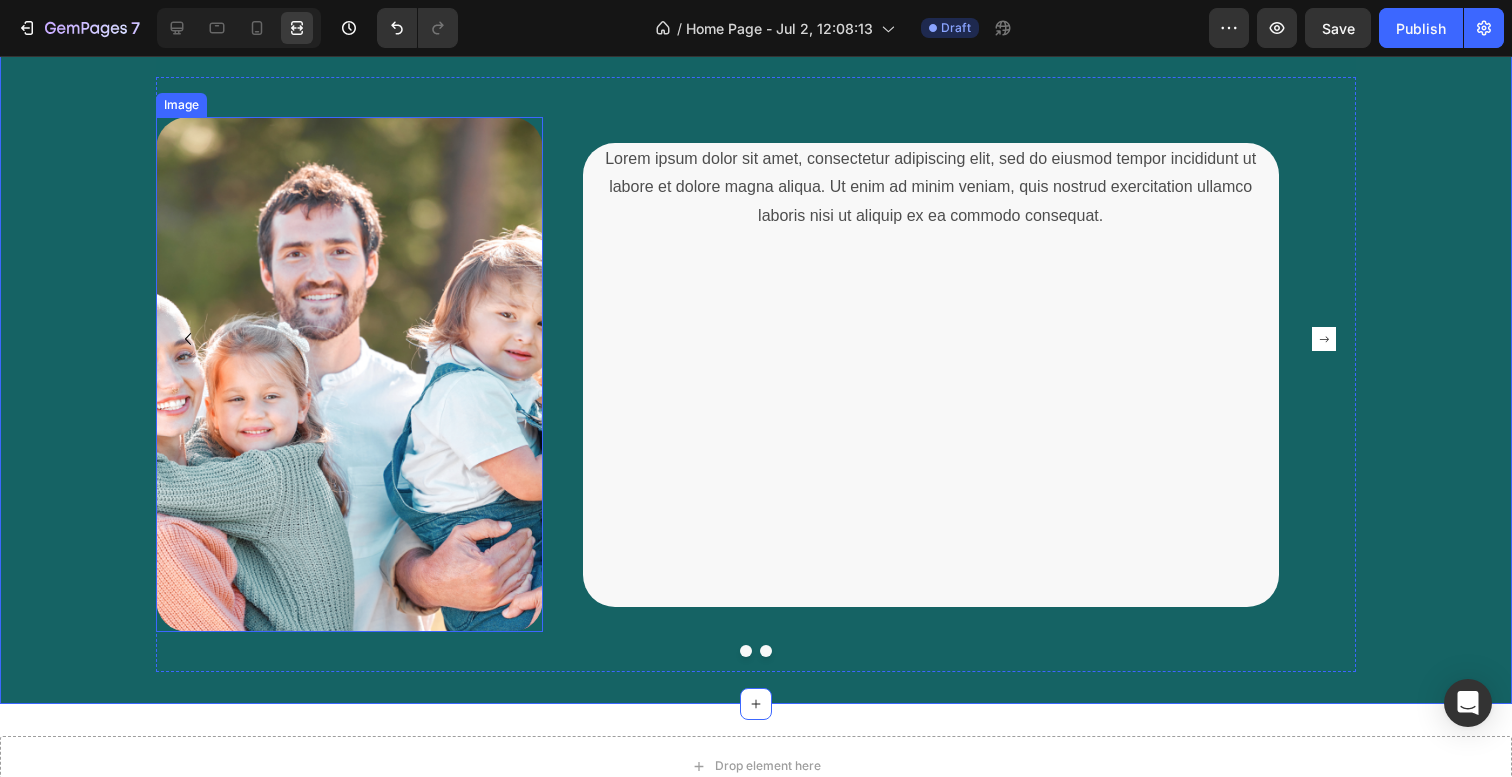 scroll, scrollTop: 2841, scrollLeft: 0, axis: vertical 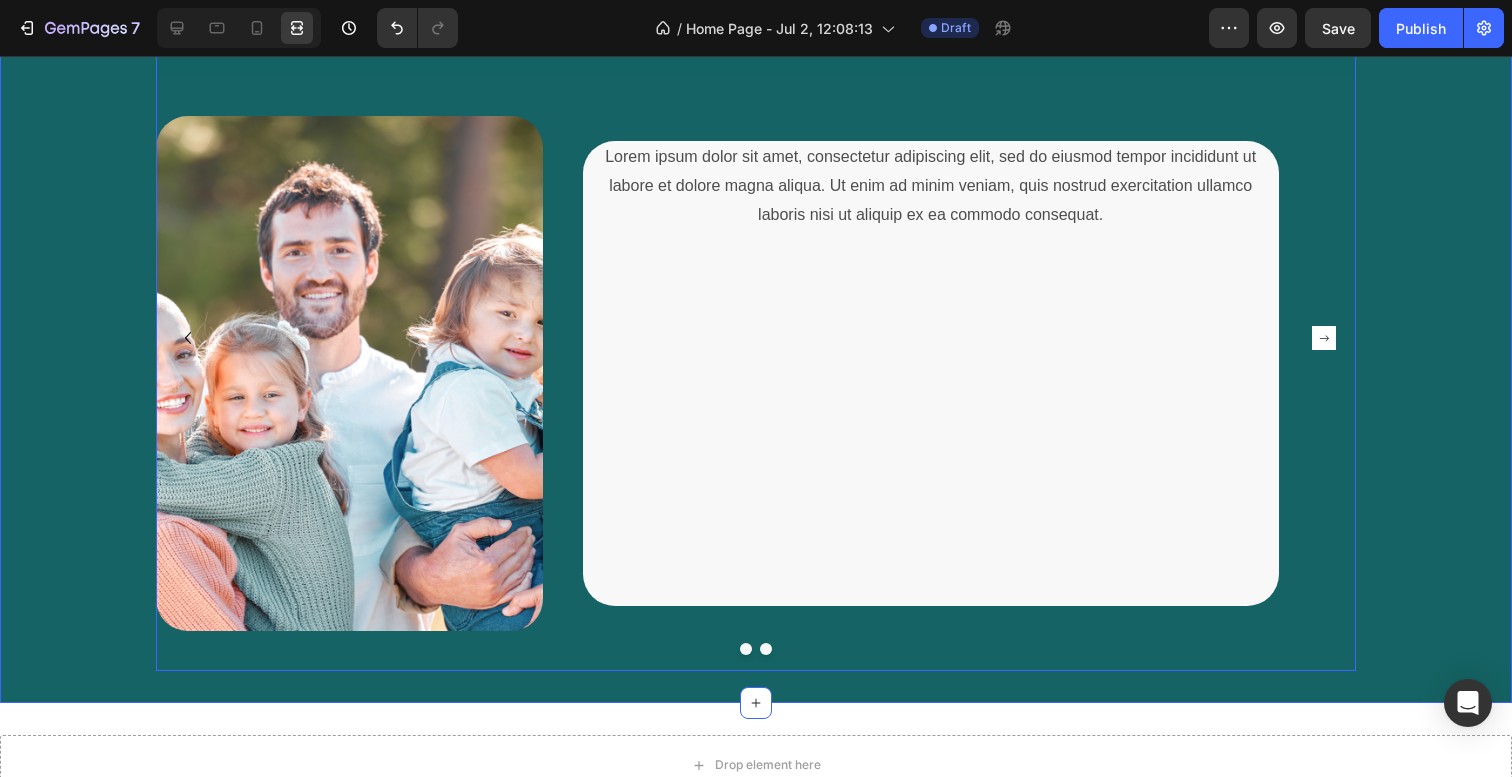 click 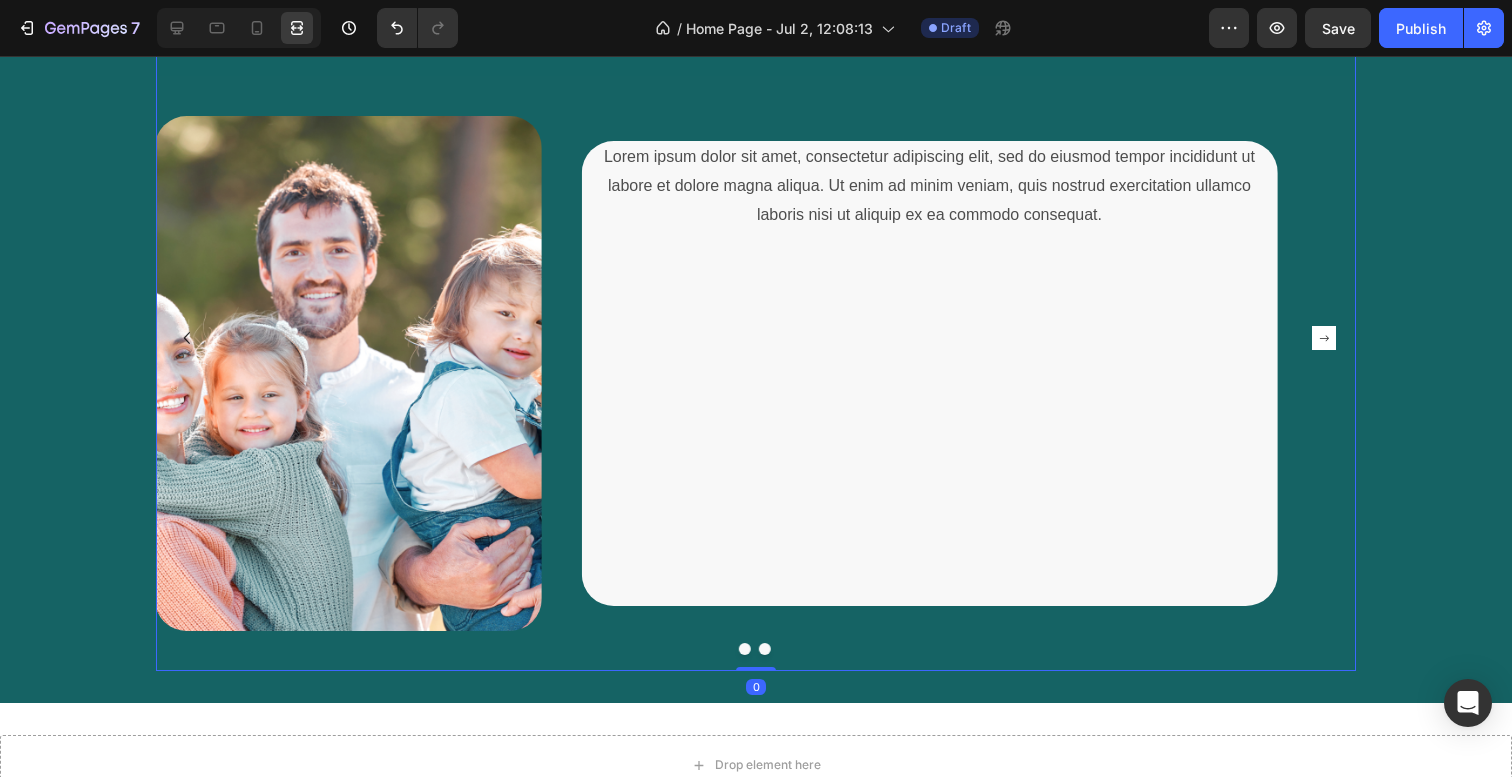 scroll, scrollTop: 0, scrollLeft: 0, axis: both 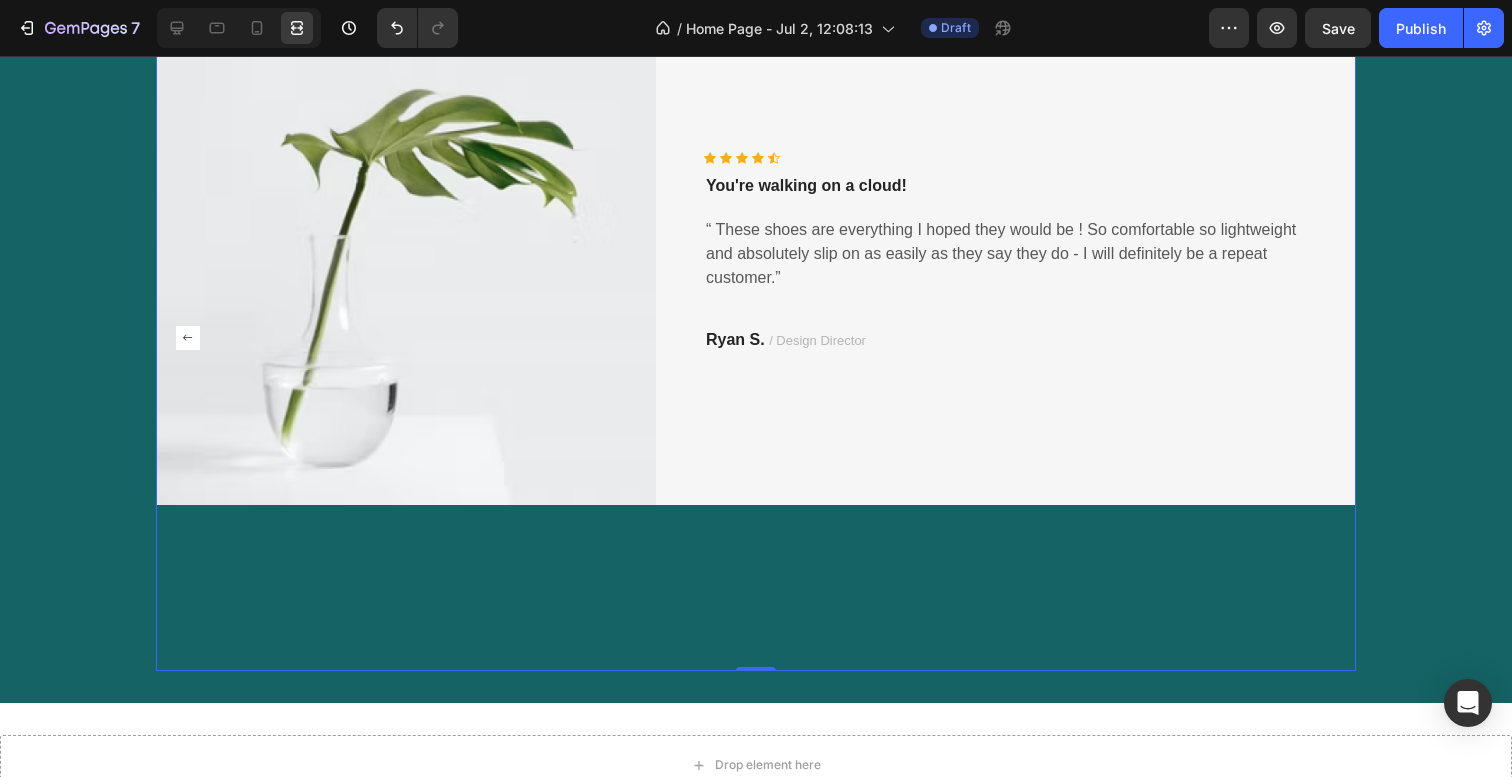 click 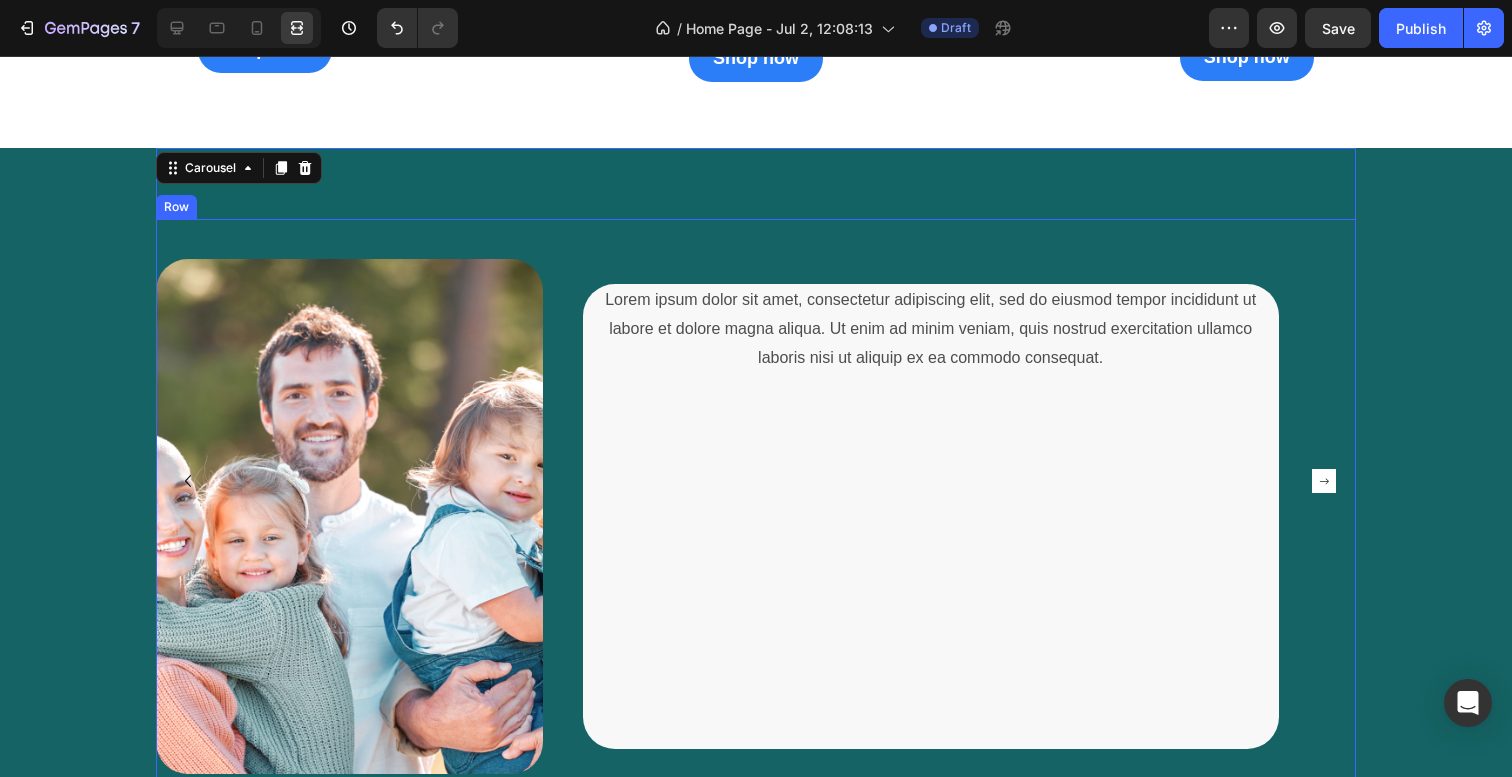 scroll, scrollTop: 2700, scrollLeft: 0, axis: vertical 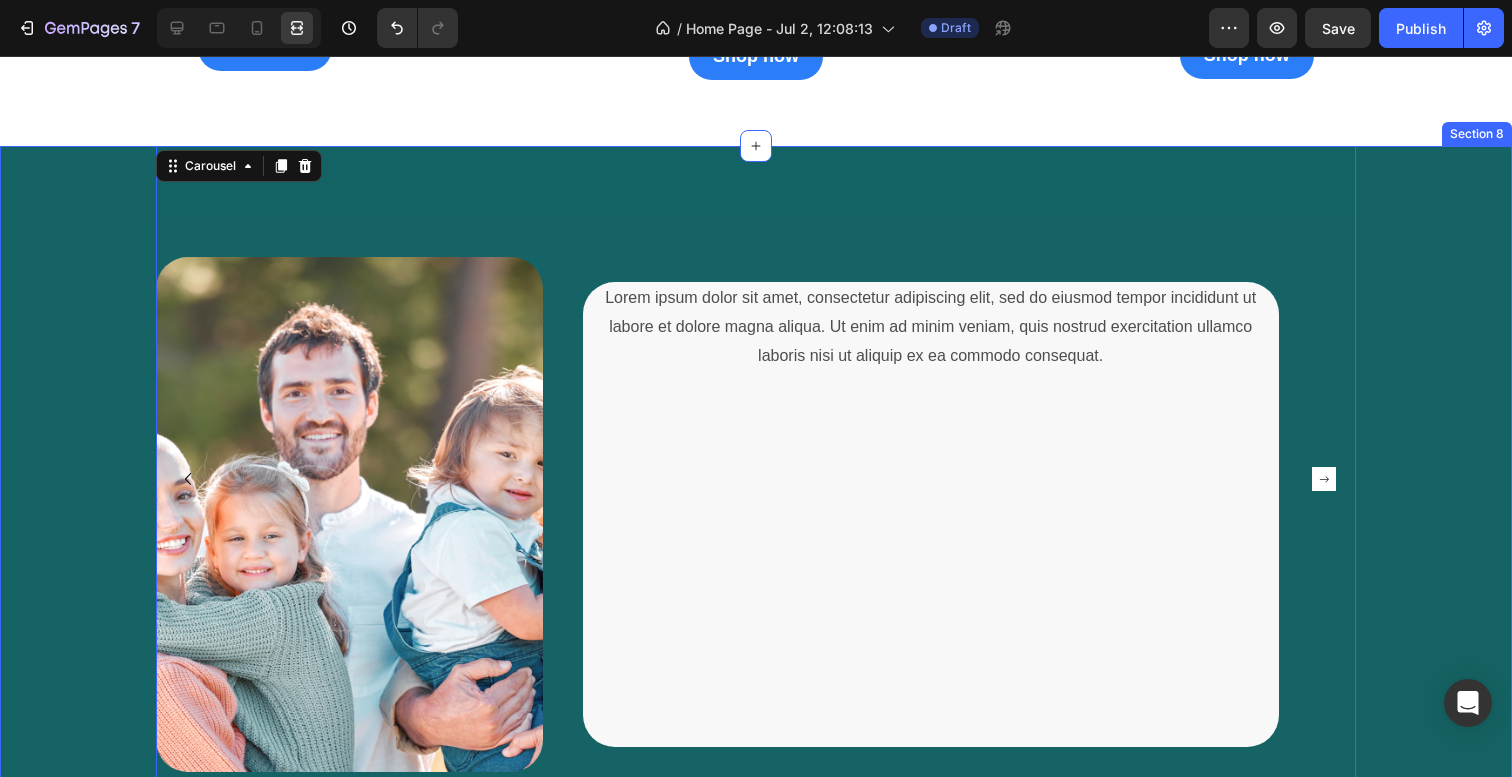 click on "Image Lorem ipsum dolor sit amet, consectetur adipiscing elit, sed do eiusmod tempor incididunt ut labore et dolore magna aliqua. Ut enim ad minim veniam, quis nostrud exercitation ullamco laboris nisi ut aliquip ex ea commodo consequat.                           Text Block Row
Drop element here
Carousel Image                Icon                Icon                Icon                Icon
Icon Icon List Hoz You're walking on a cloud! Text block “ These shoes are everything I hoped they would be ! So comfortable so lightweight and absolutely slip on as easily as they say they do - I will definitely be a repeat customer.” Text block Ryan S.   / Design Director Text block Row Row       Carousel   0 Row" at bounding box center (756, 479) 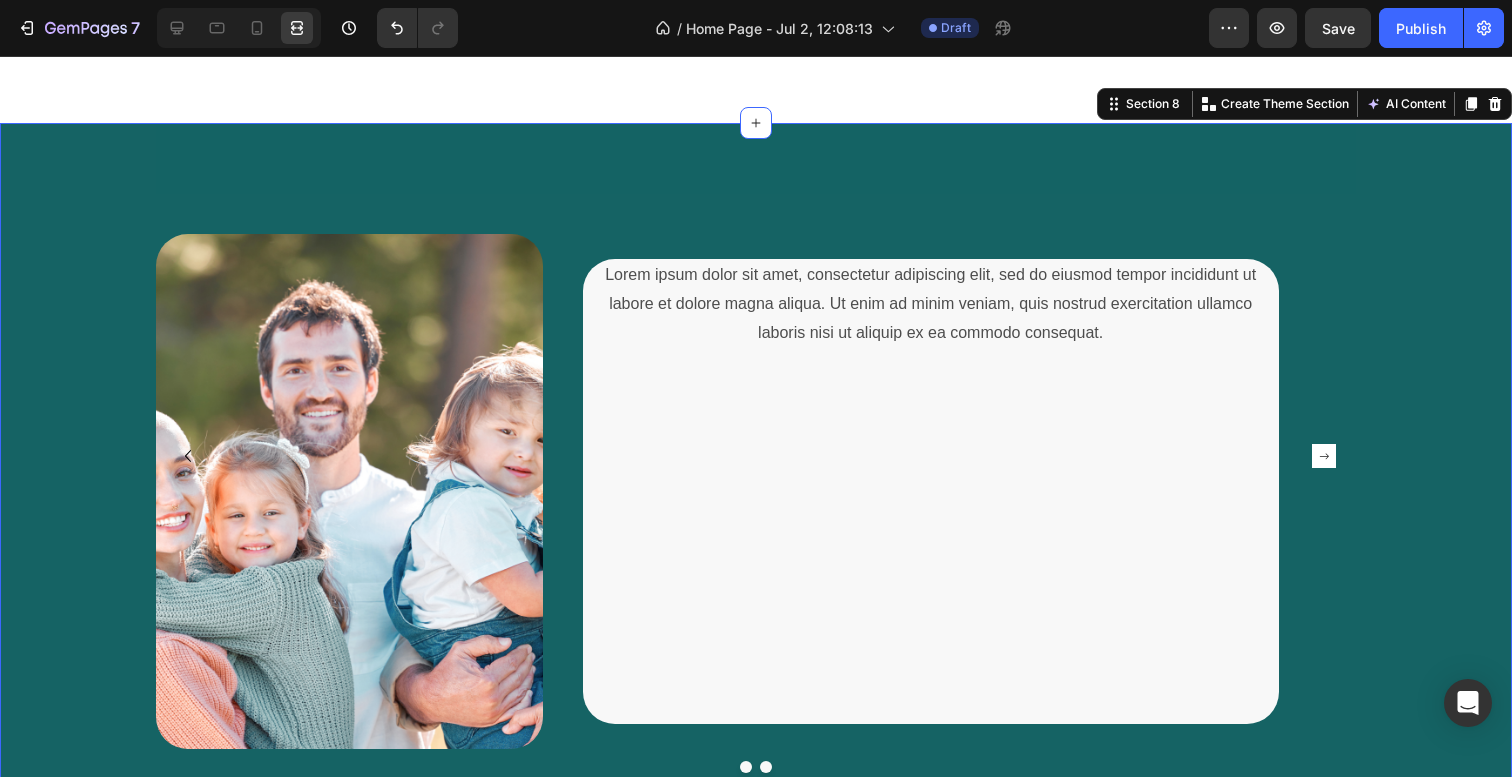 scroll, scrollTop: 2699, scrollLeft: 0, axis: vertical 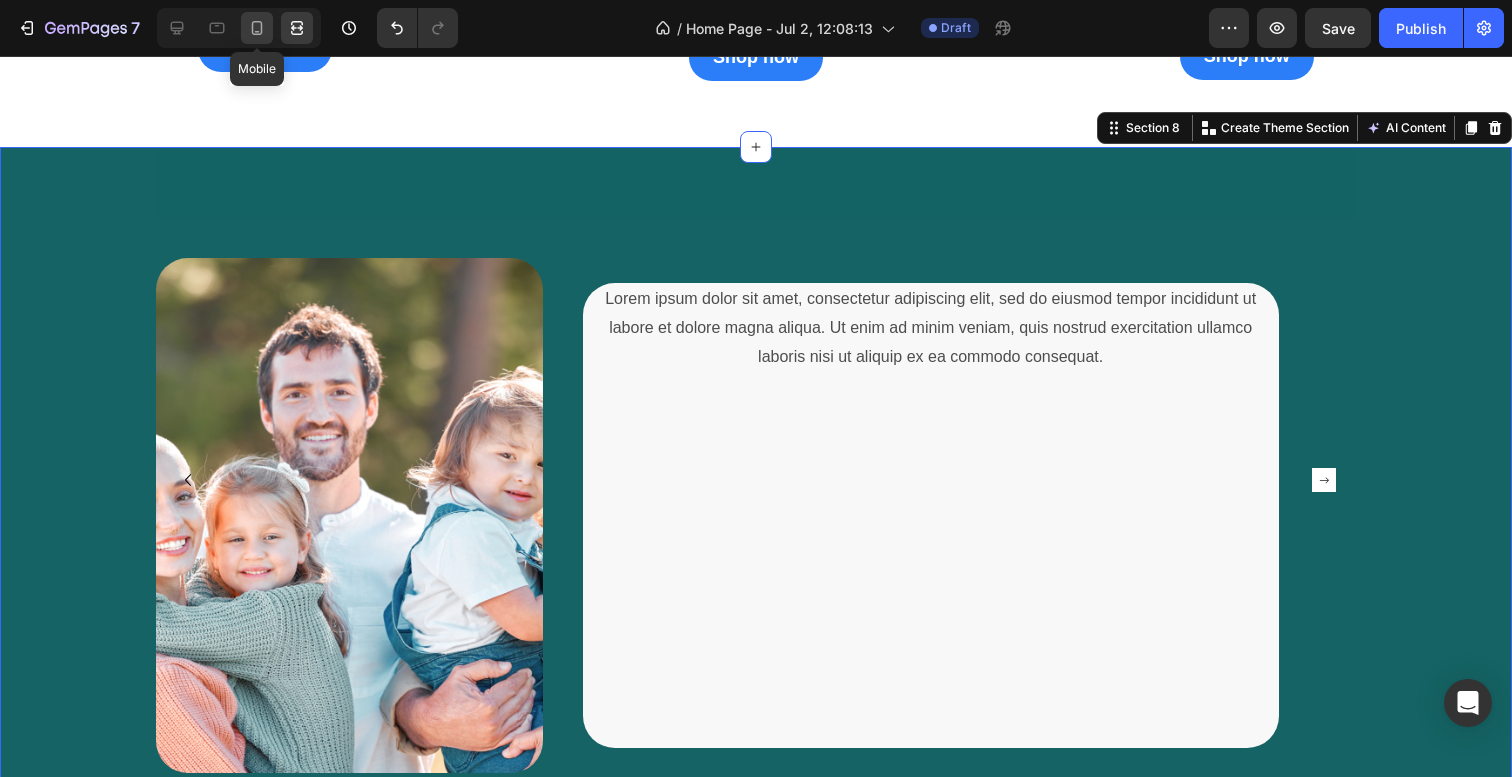 click 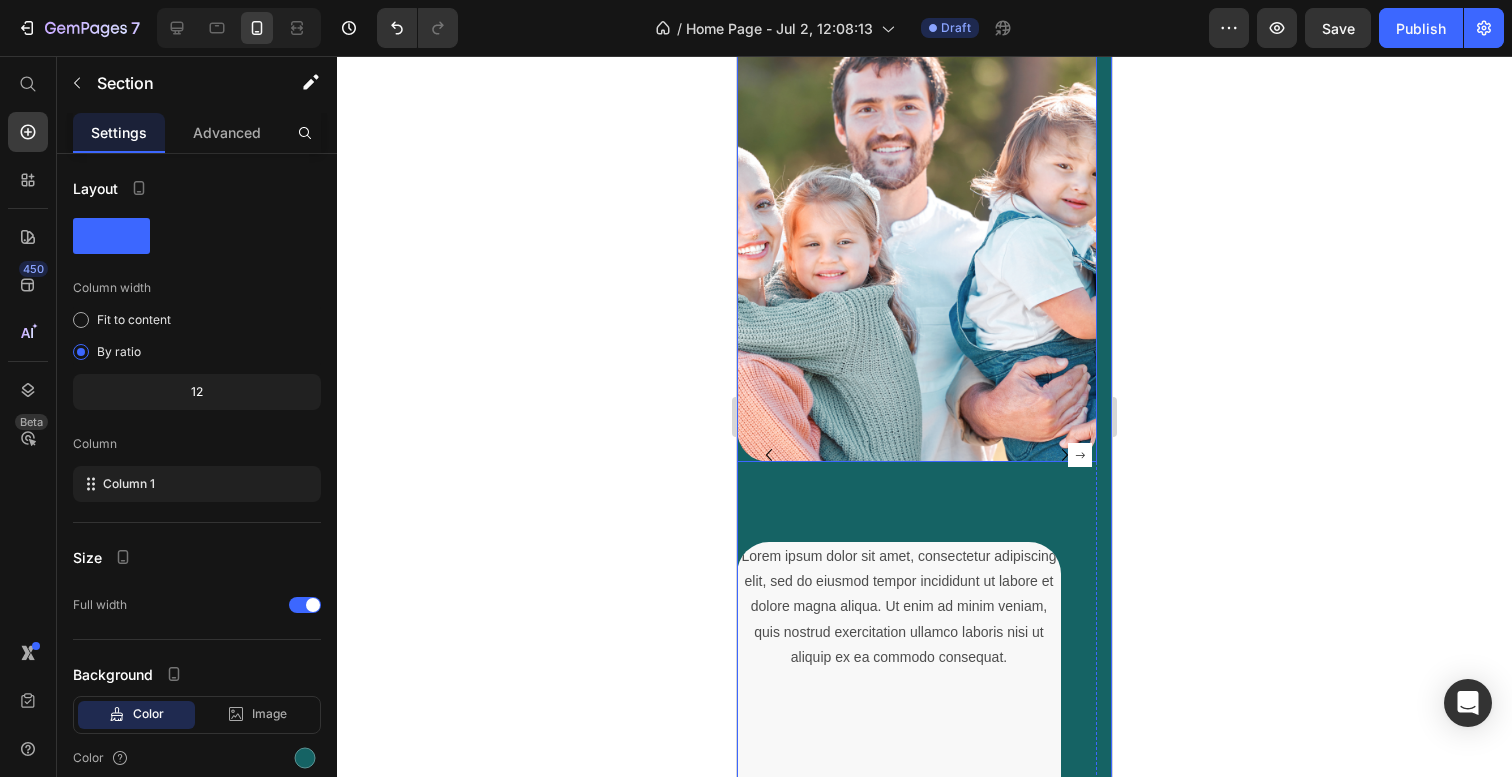 scroll, scrollTop: 3736, scrollLeft: 0, axis: vertical 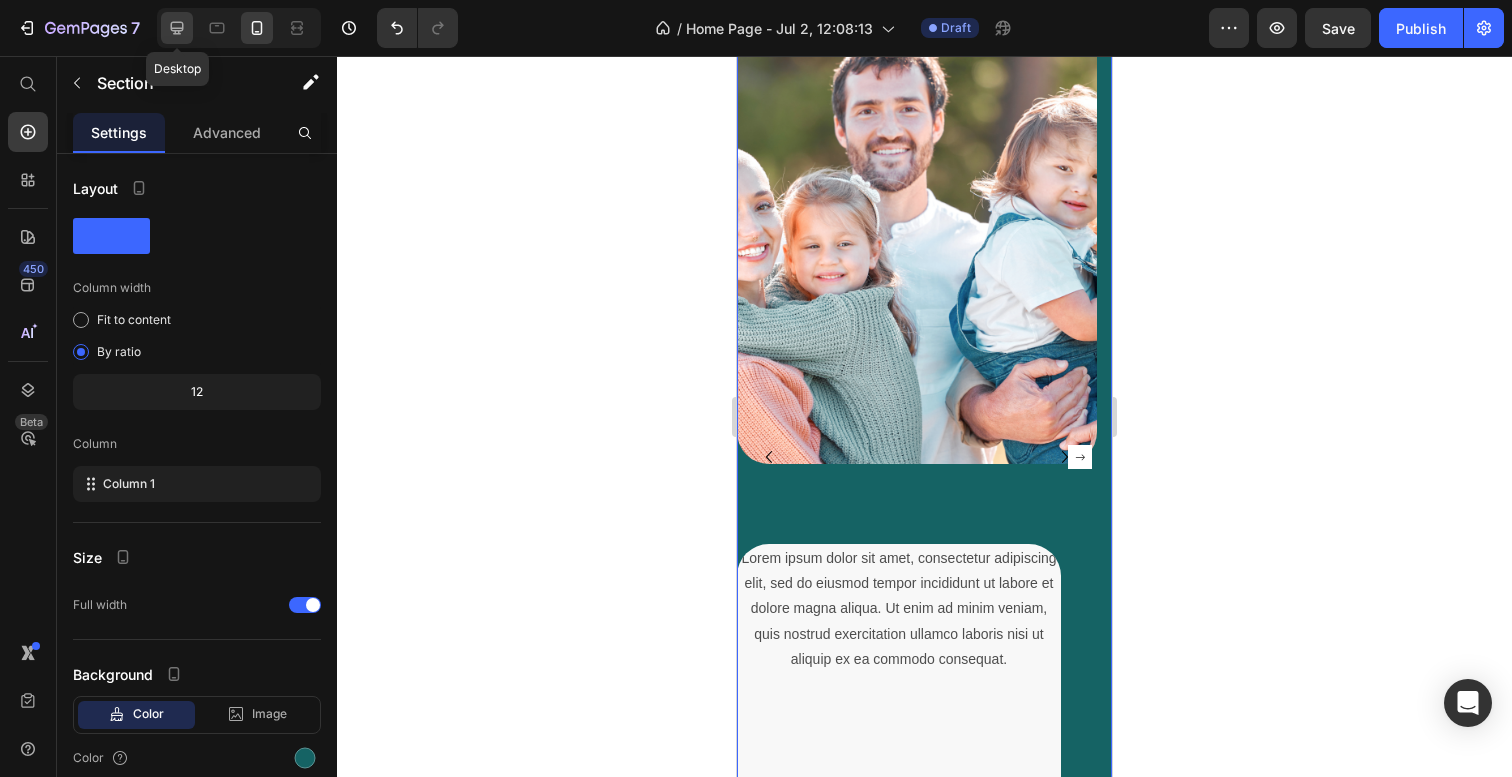 click 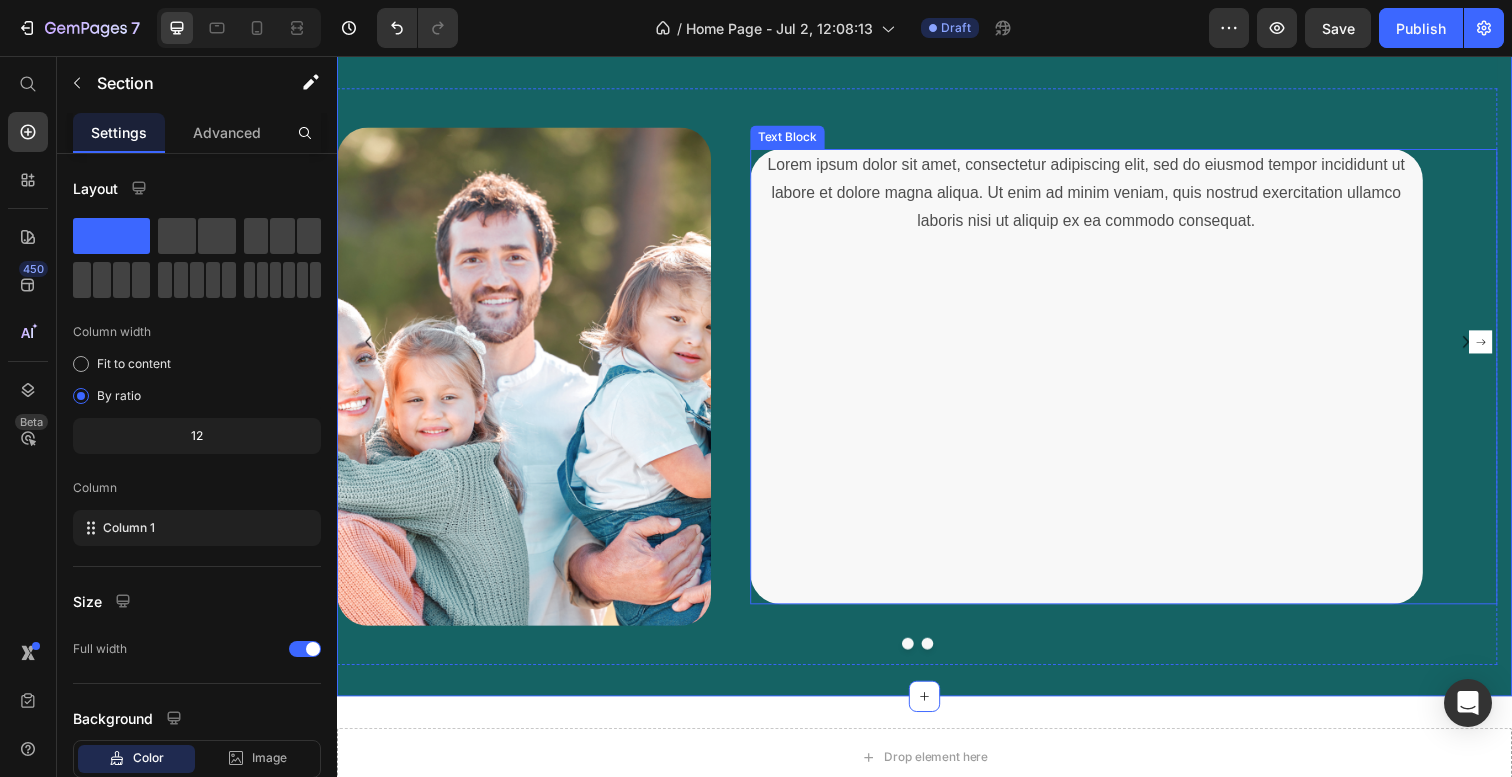 scroll, scrollTop: 2692, scrollLeft: 0, axis: vertical 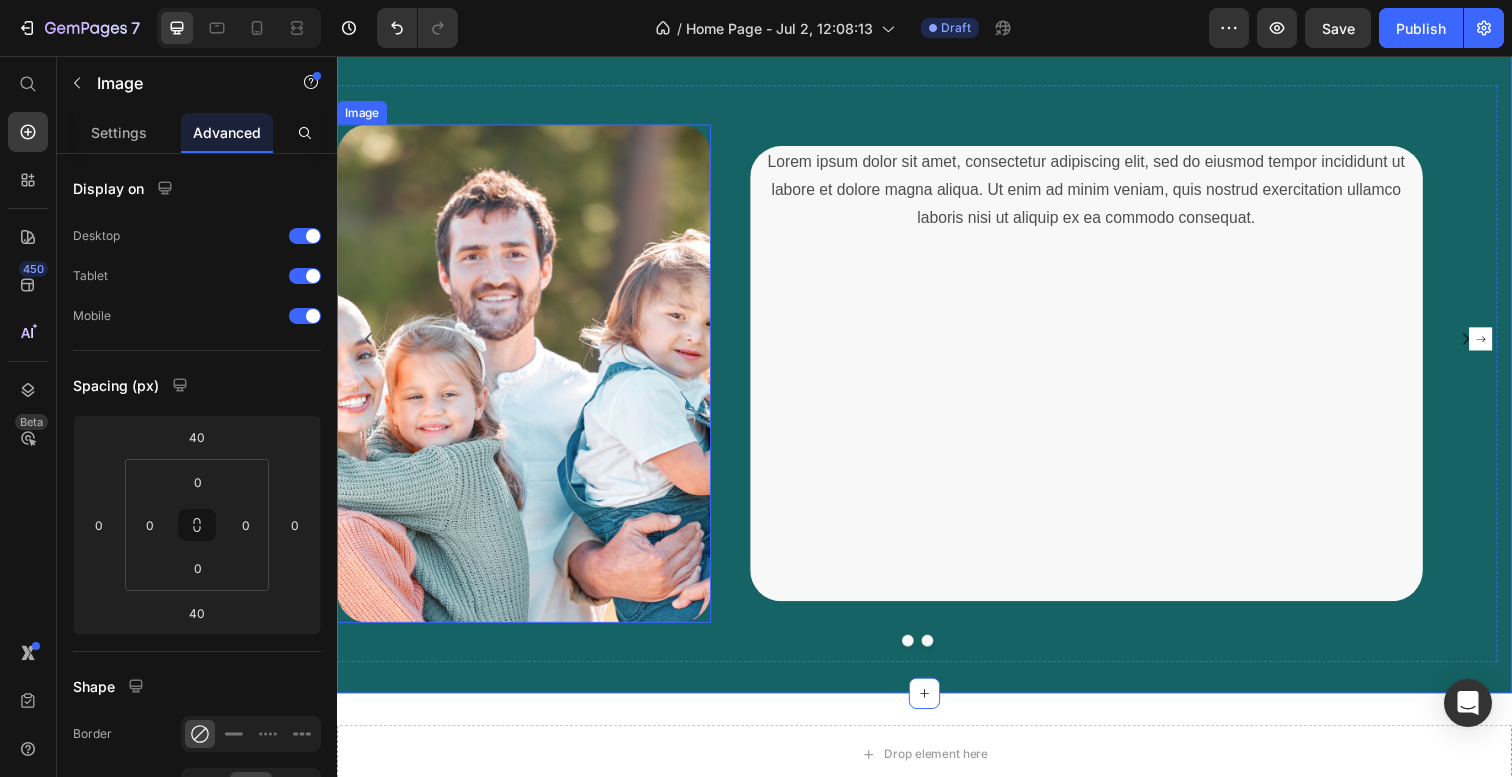 click at bounding box center [528, 380] 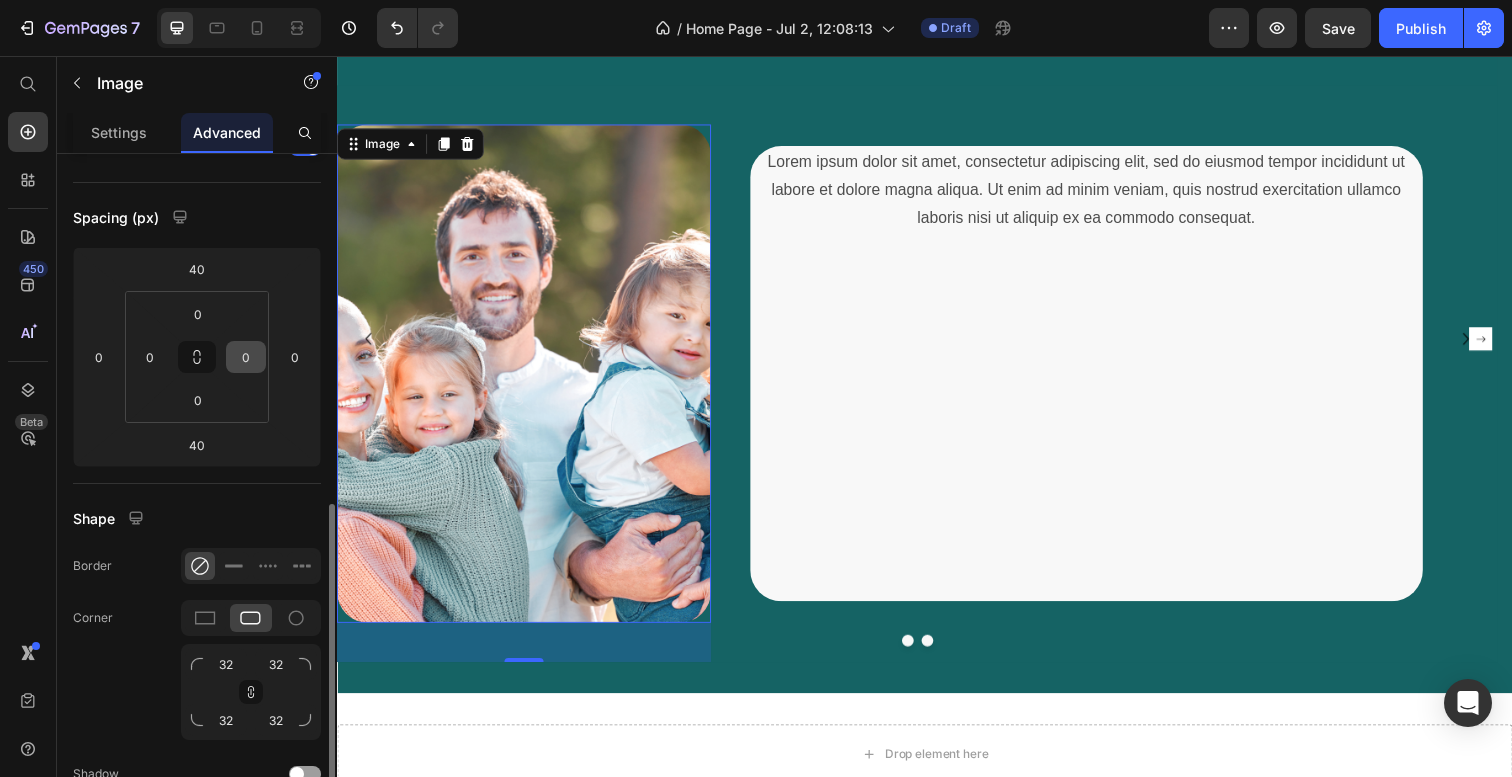 scroll, scrollTop: 0, scrollLeft: 0, axis: both 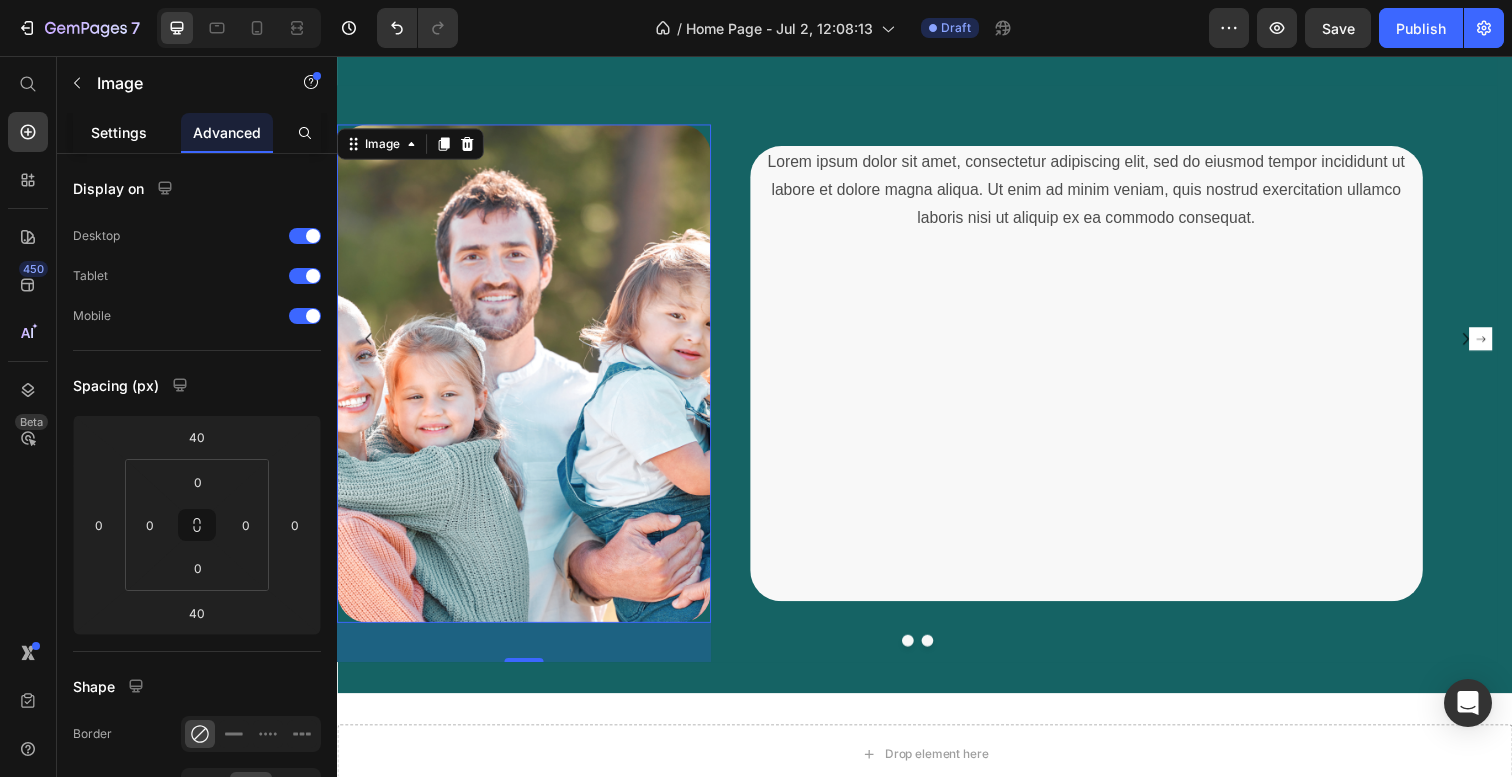 click on "Settings" at bounding box center (119, 132) 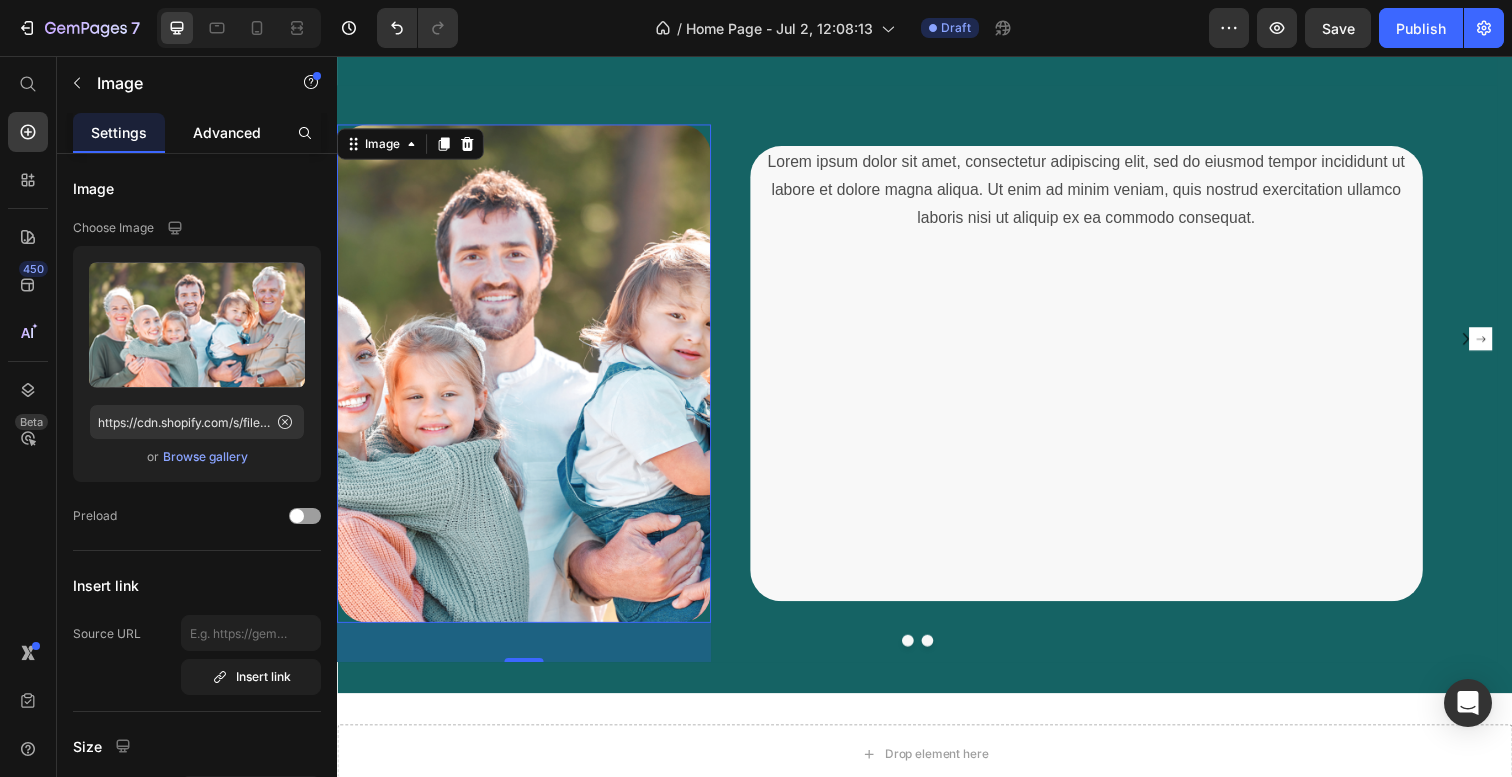 click on "Advanced" at bounding box center [227, 132] 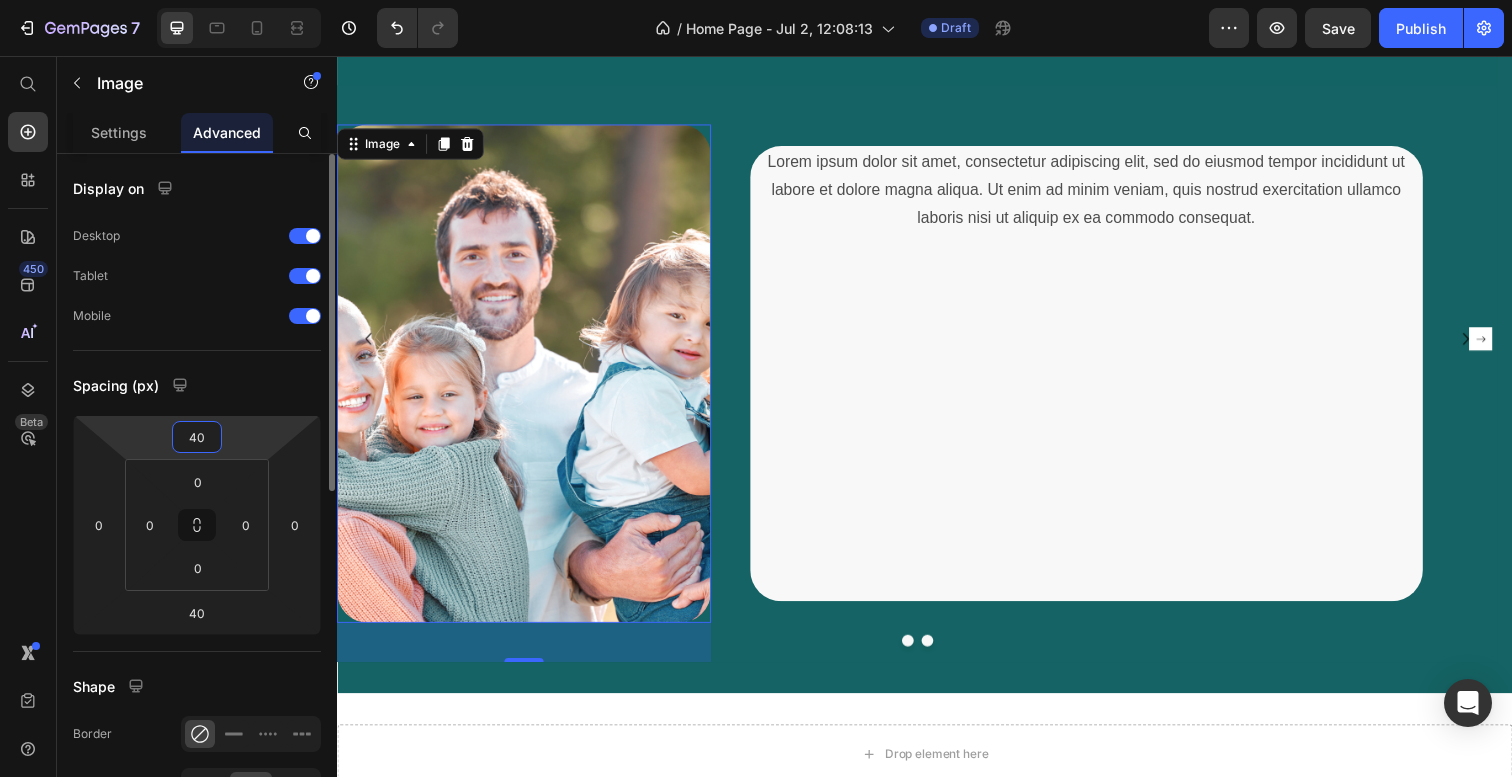 click on "40" at bounding box center [197, 437] 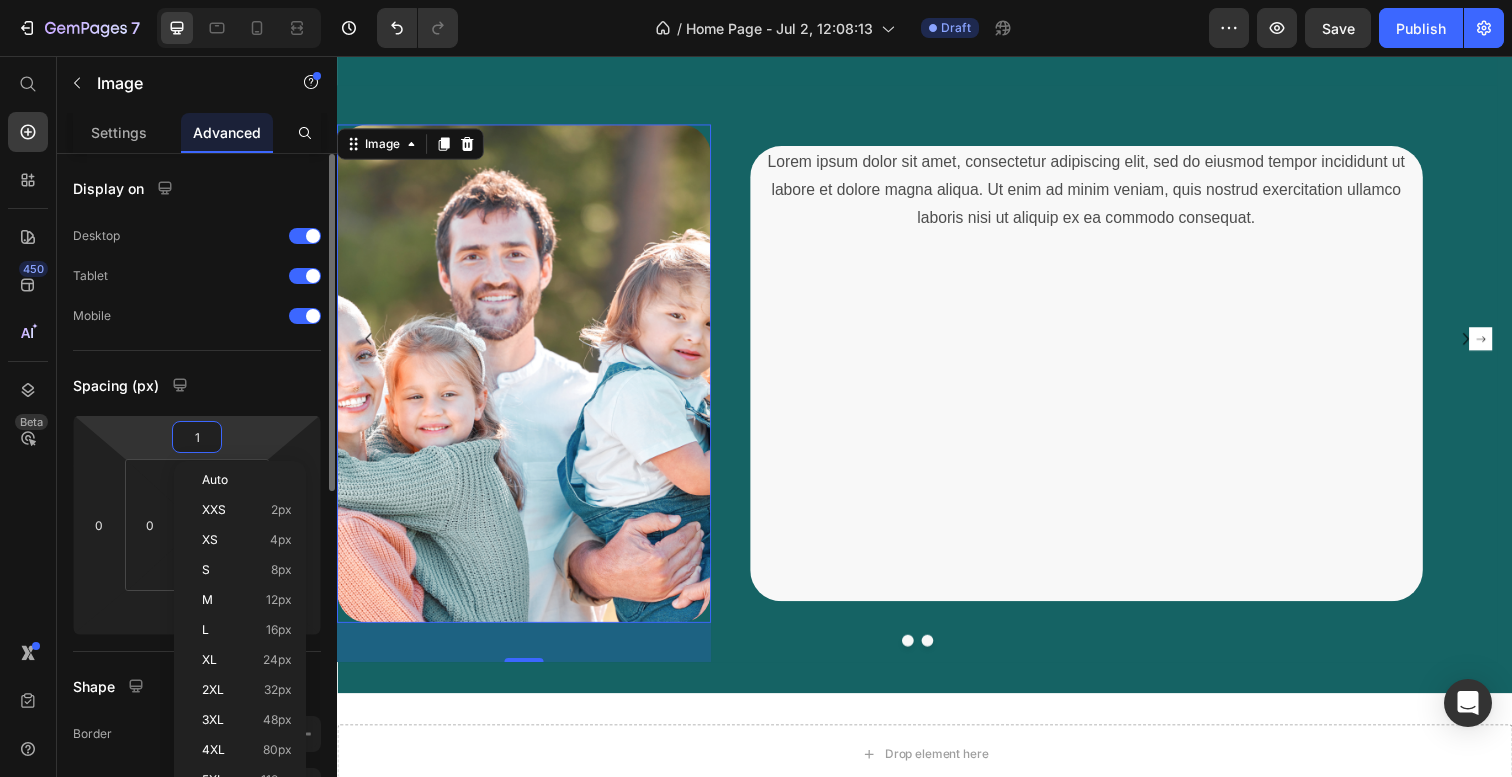 scroll, scrollTop: 2680, scrollLeft: 0, axis: vertical 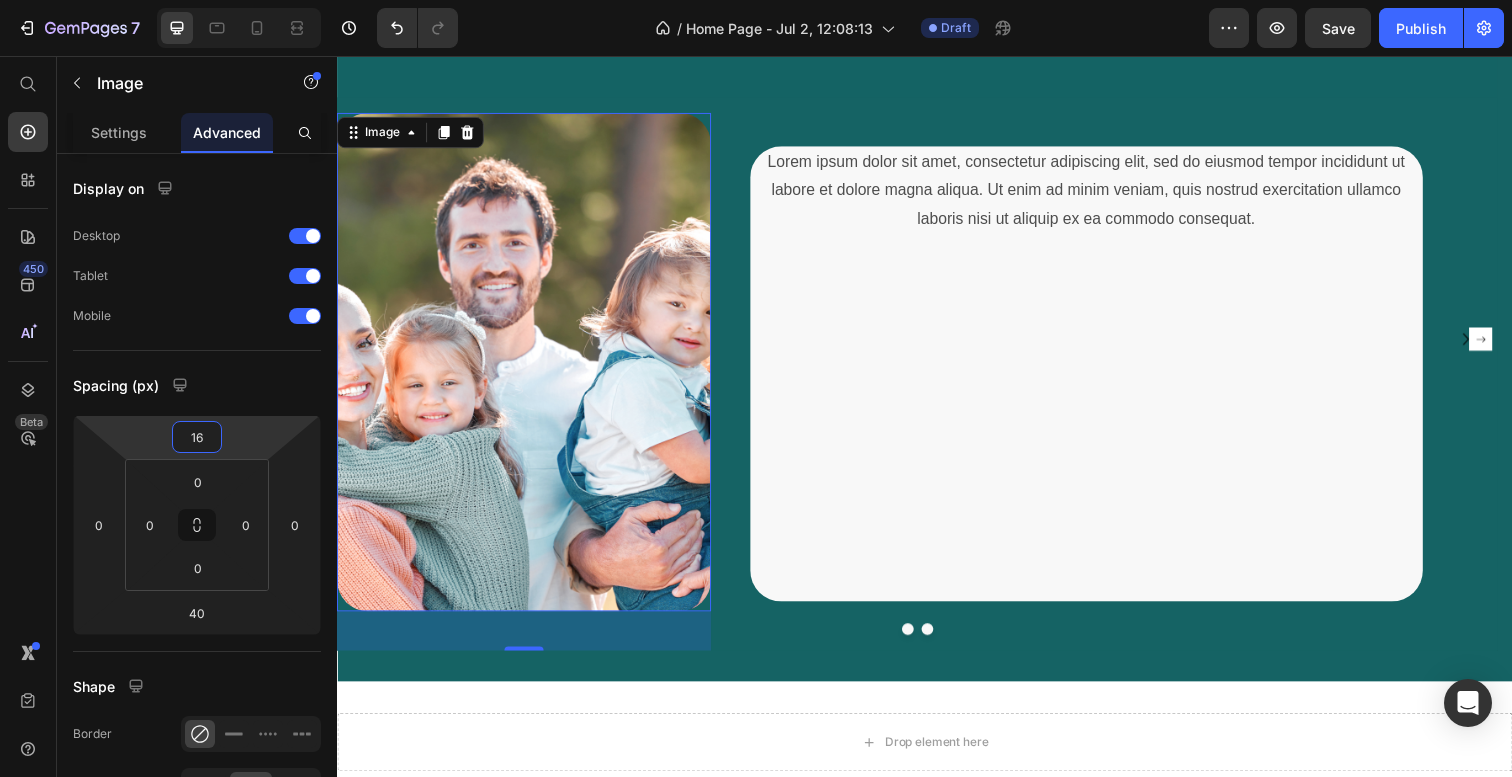 type on "16" 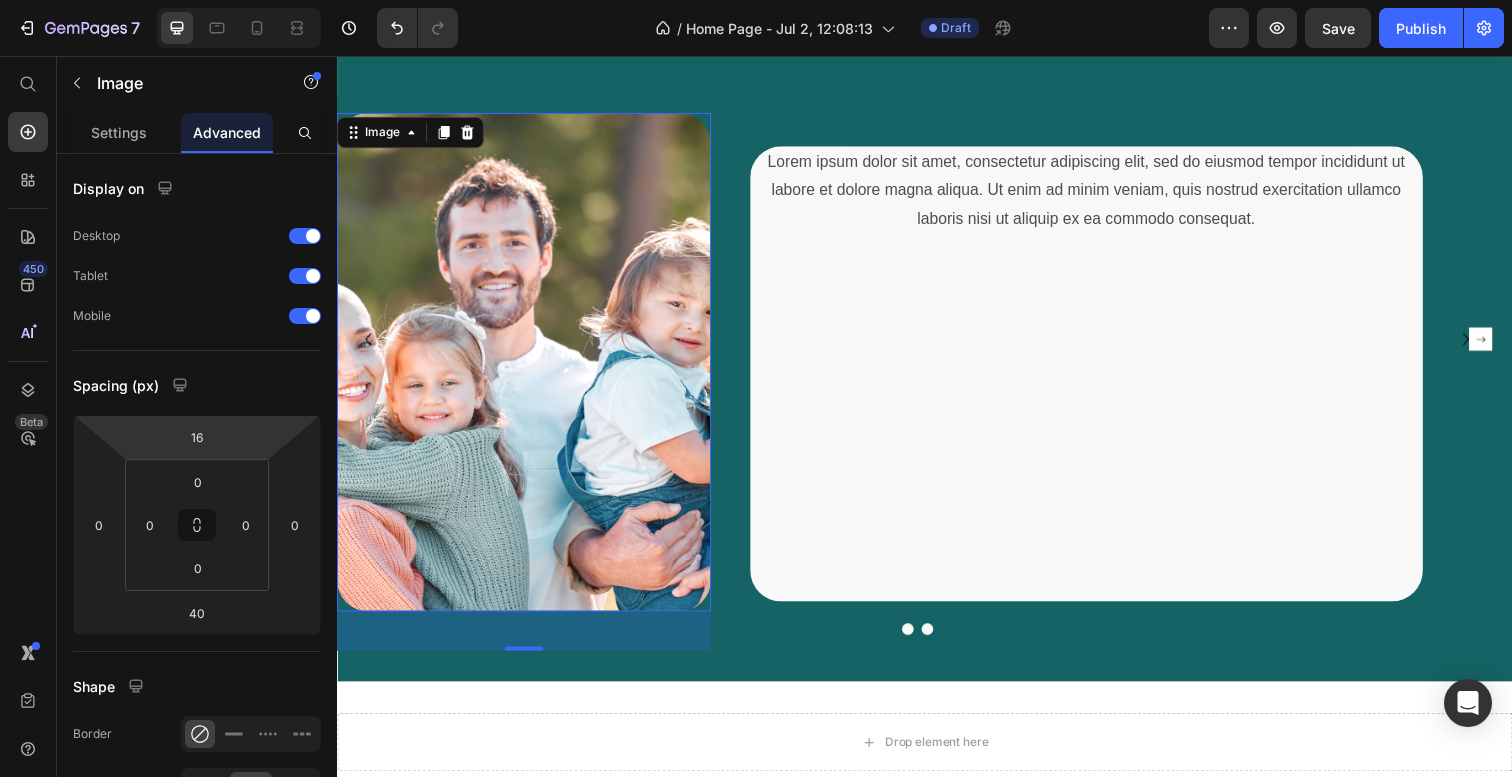 click at bounding box center (528, 368) 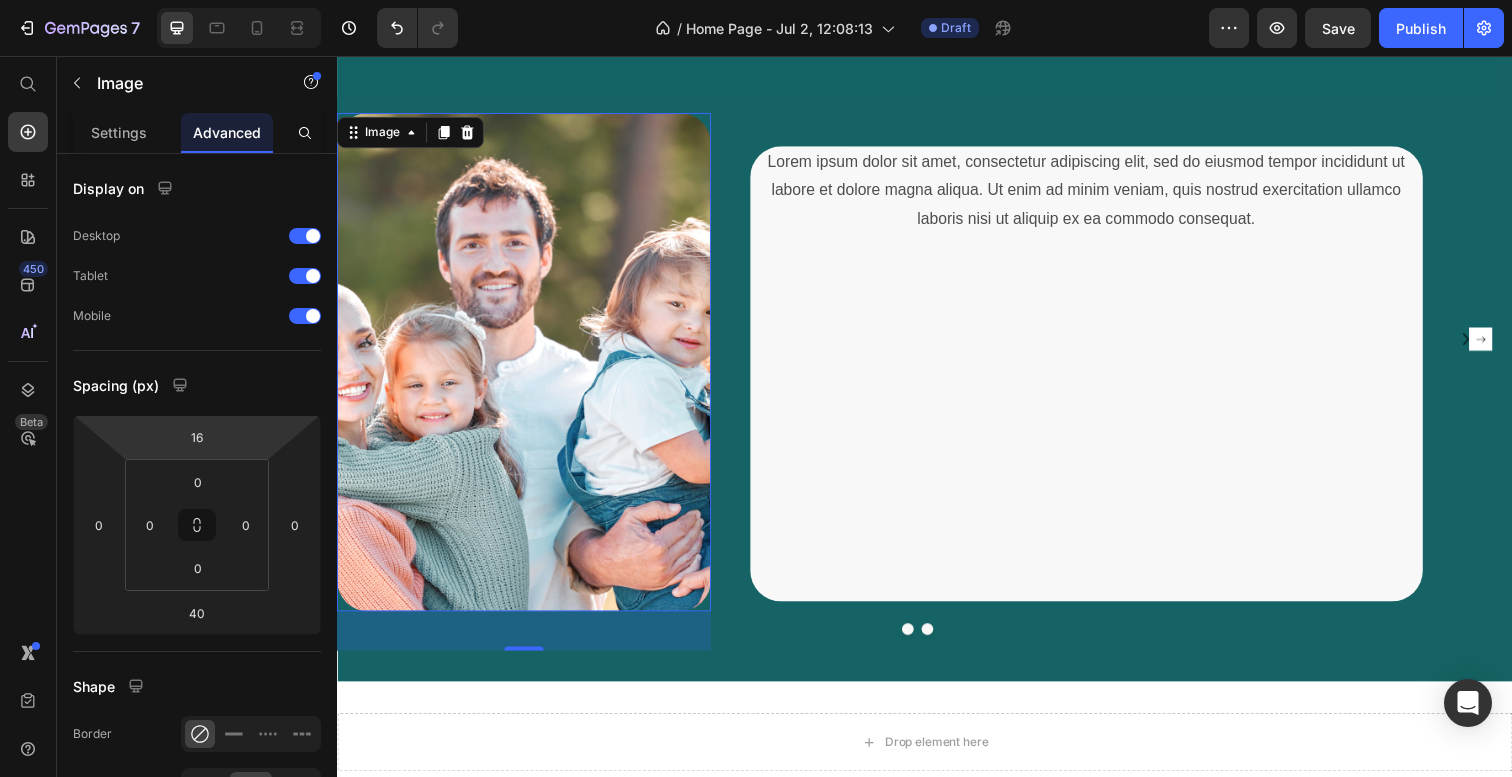 scroll, scrollTop: 2619, scrollLeft: 0, axis: vertical 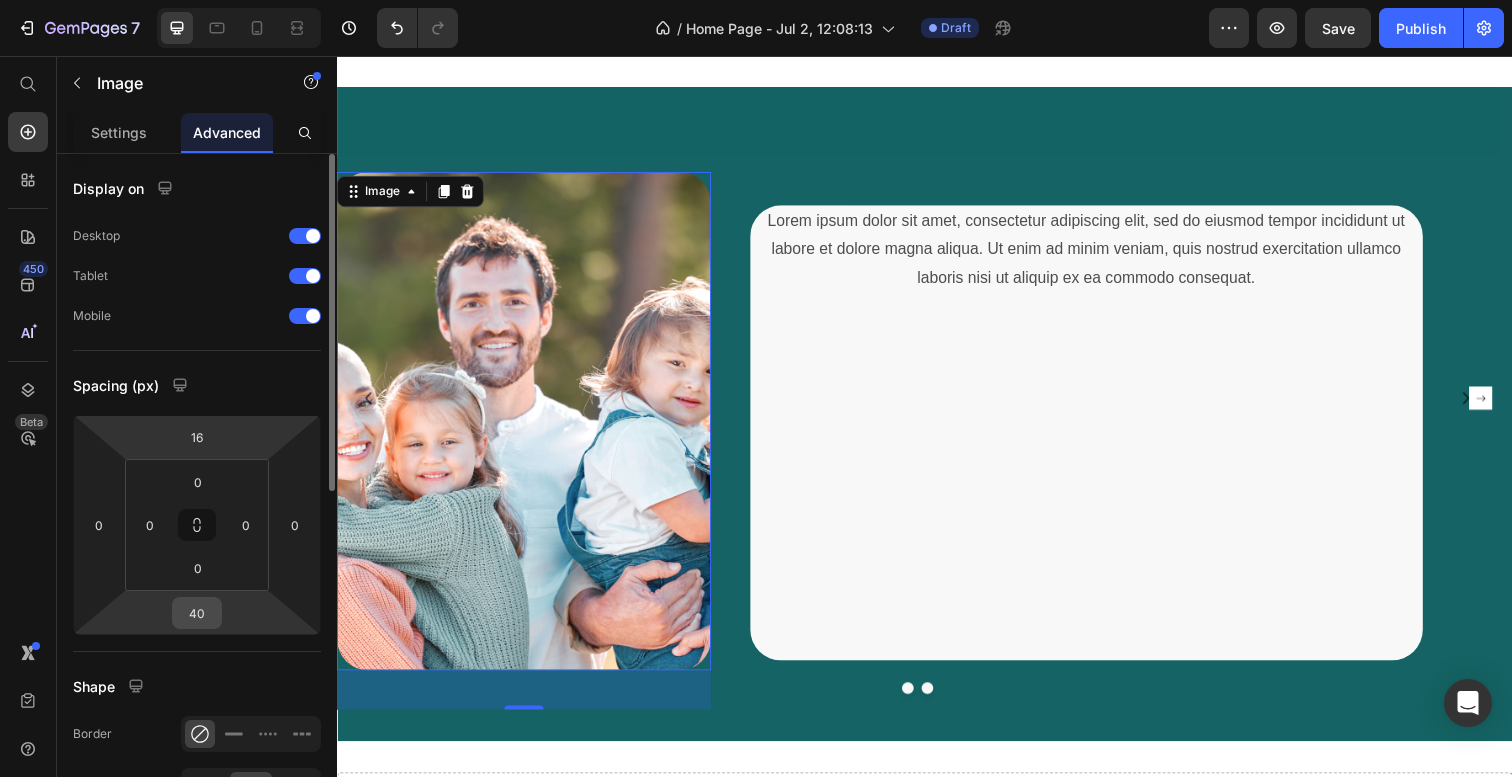 click on "40" at bounding box center (197, 613) 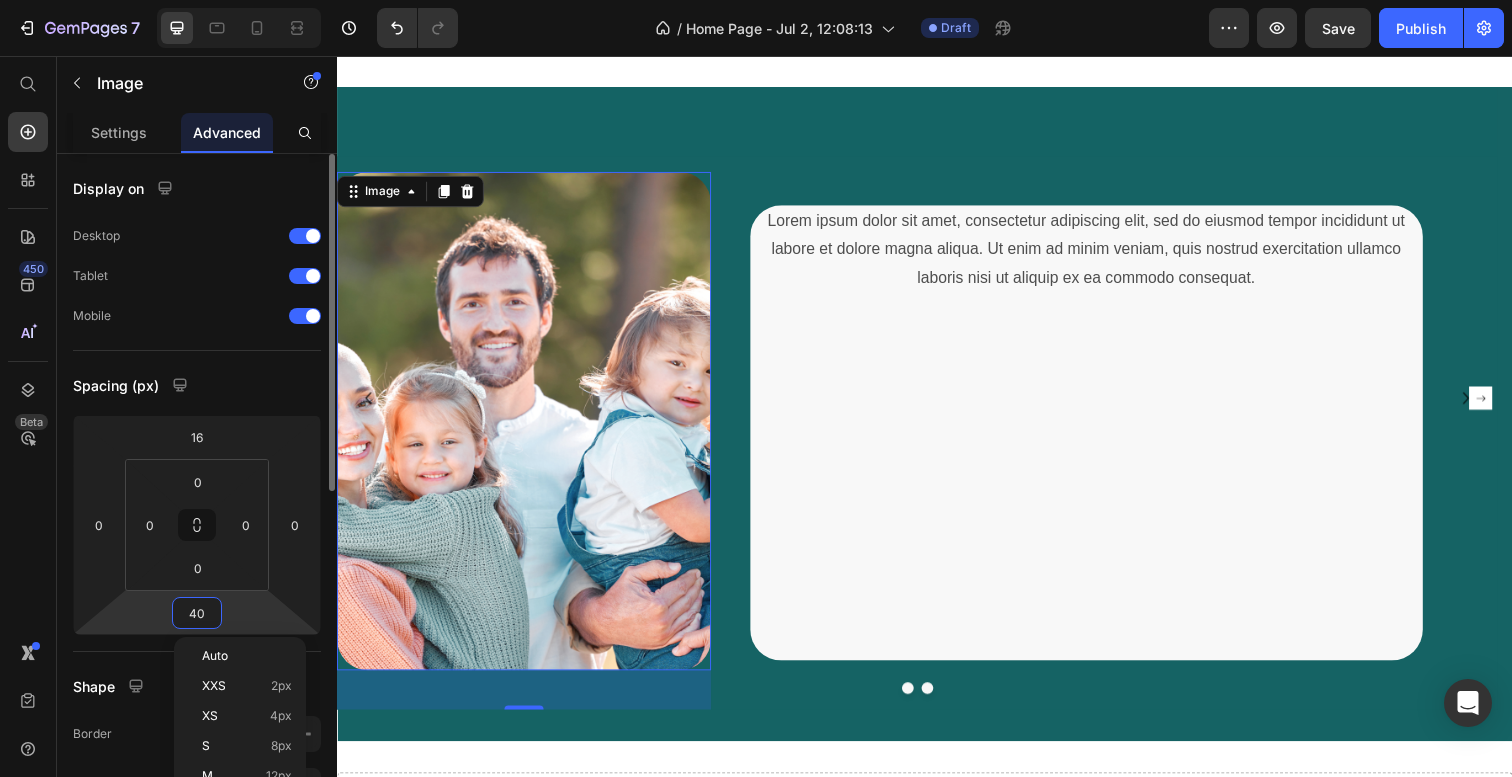 type on "1" 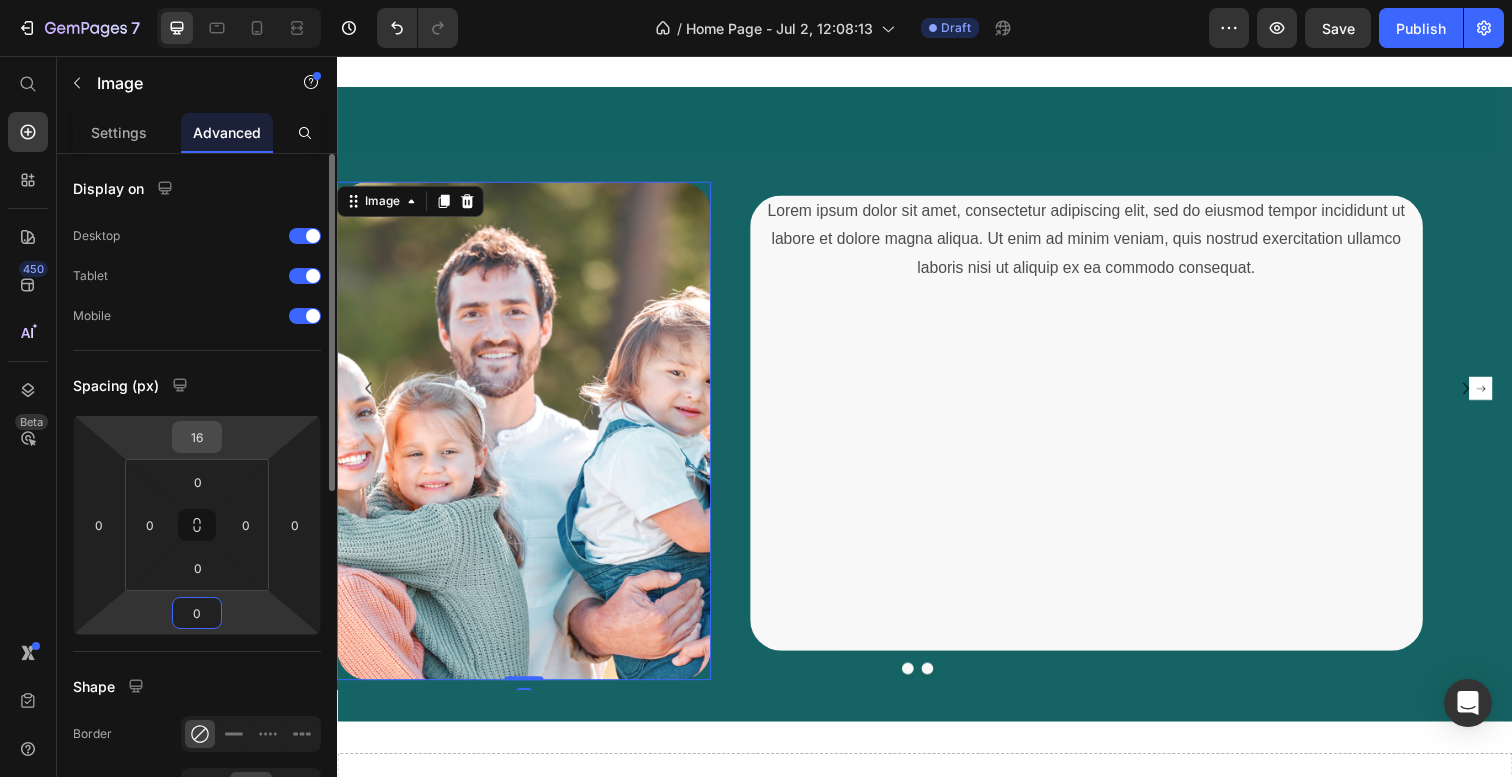 type on "0" 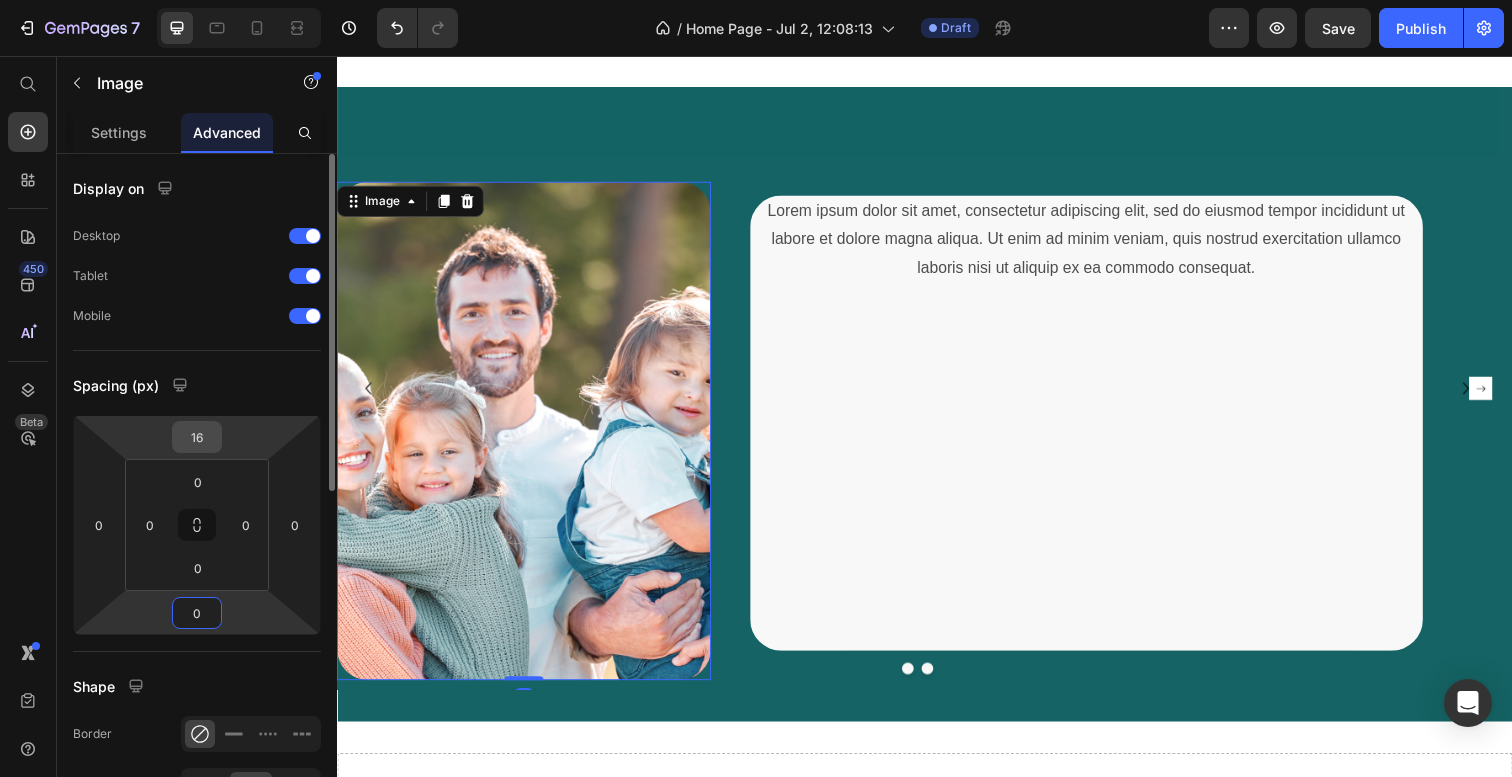 click on "16" at bounding box center [197, 437] 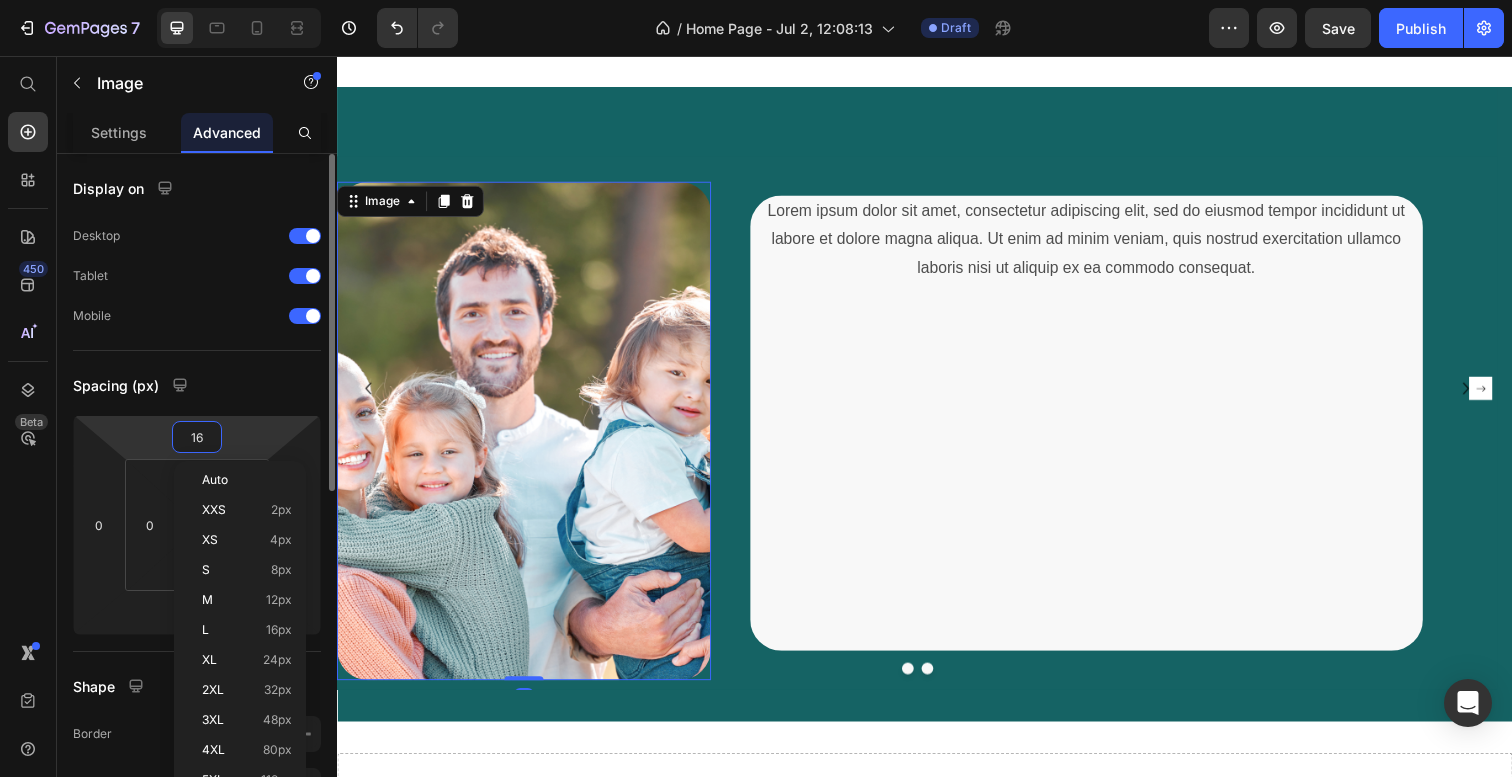 type on "0" 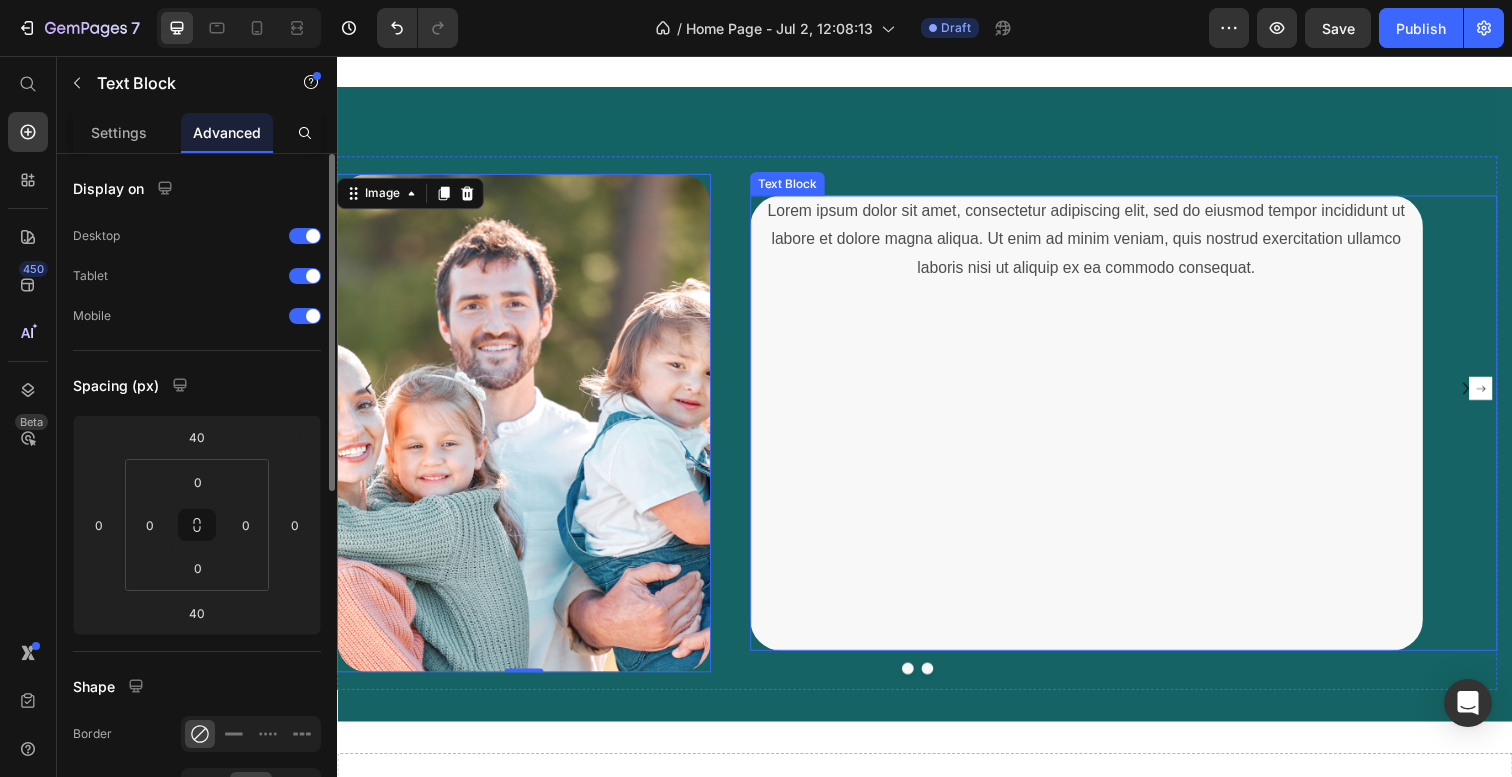 click on "Lorem ipsum dolor sit amet, consectetur adipiscing elit, sed do eiusmod tempor incididunt ut labore et dolore magna aliqua. Ut enim ad minim veniam, quis nostrud exercitation ullamco laboris nisi ut aliquip ex ea commodo consequat." at bounding box center (1102, 244) 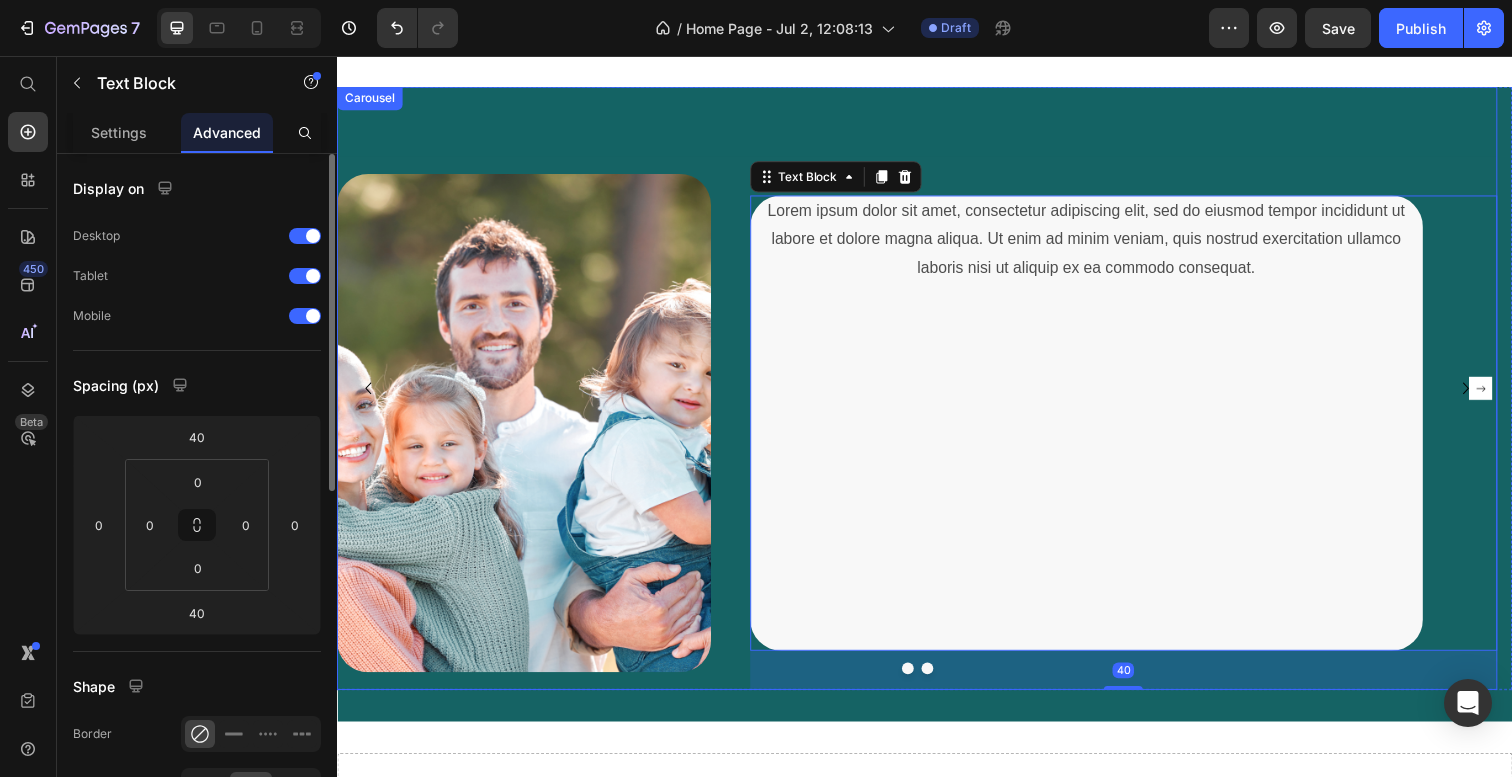 click on "Image Lorem ipsum dolor sit amet, consectetur adipiscing elit, sed do eiusmod tempor incididunt ut labore et dolore magna aliqua. Ut enim ad minim veniam, quis nostrud exercitation ullamco laboris nisi ut aliquip ex ea commodo consequat.                           Text Block   40 Row" at bounding box center (929, 396) 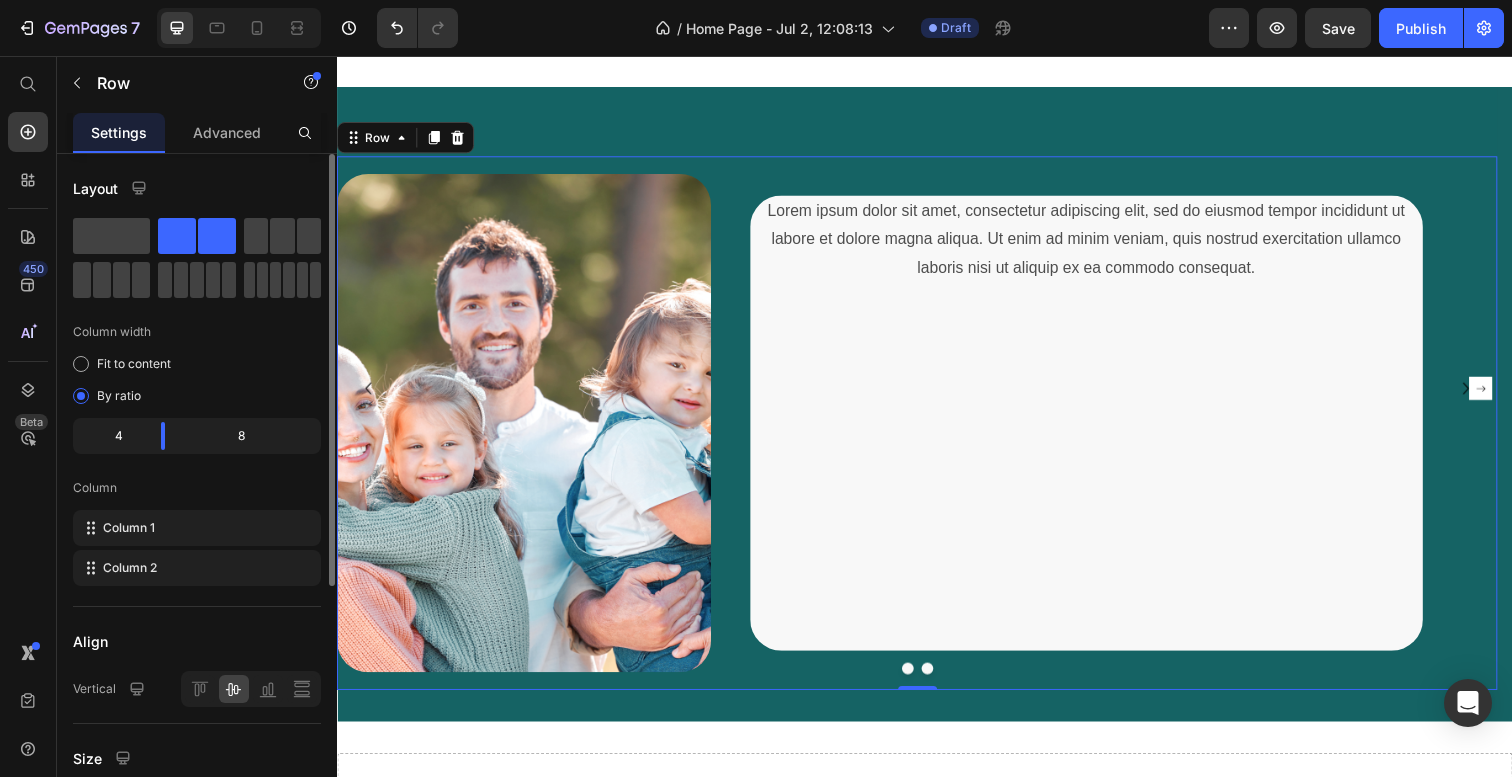 click on "Lorem ipsum dolor sit amet, consectetur adipiscing elit, sed do eiusmod tempor incididunt ut labore et dolore magna aliqua. Ut enim ad minim veniam, quis nostrud exercitation ullamco laboris nisi ut aliquip ex ea commodo consequat.                           Text Block" at bounding box center (1140, 431) 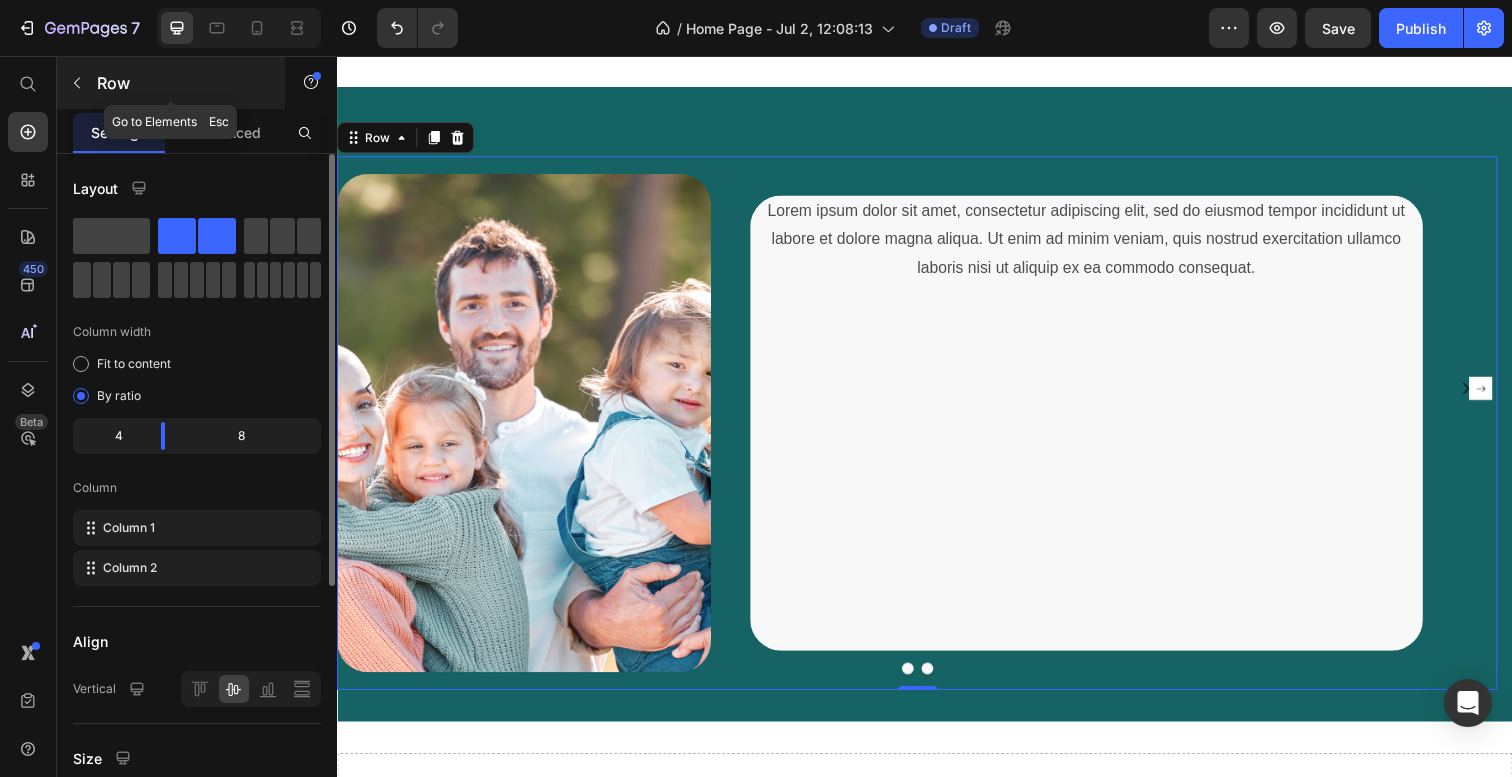 click on "Row" at bounding box center (171, 83) 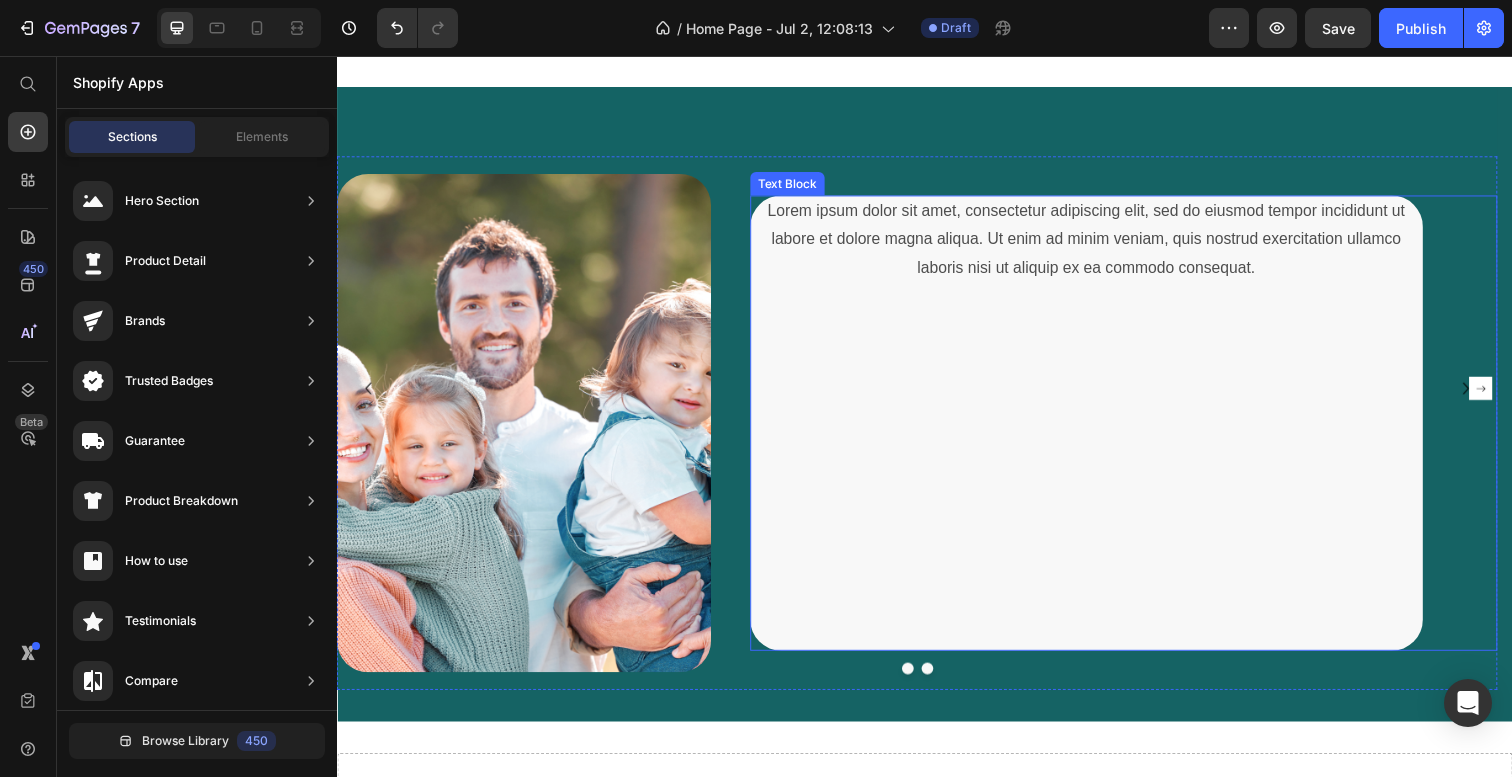 click on "Lorem ipsum dolor sit amet, consectetur adipiscing elit, sed do eiusmod tempor incididunt ut labore et dolore magna aliqua. Ut enim ad minim veniam, quis nostrud exercitation ullamco laboris nisi ut aliquip ex ea commodo consequat." at bounding box center (1102, 244) 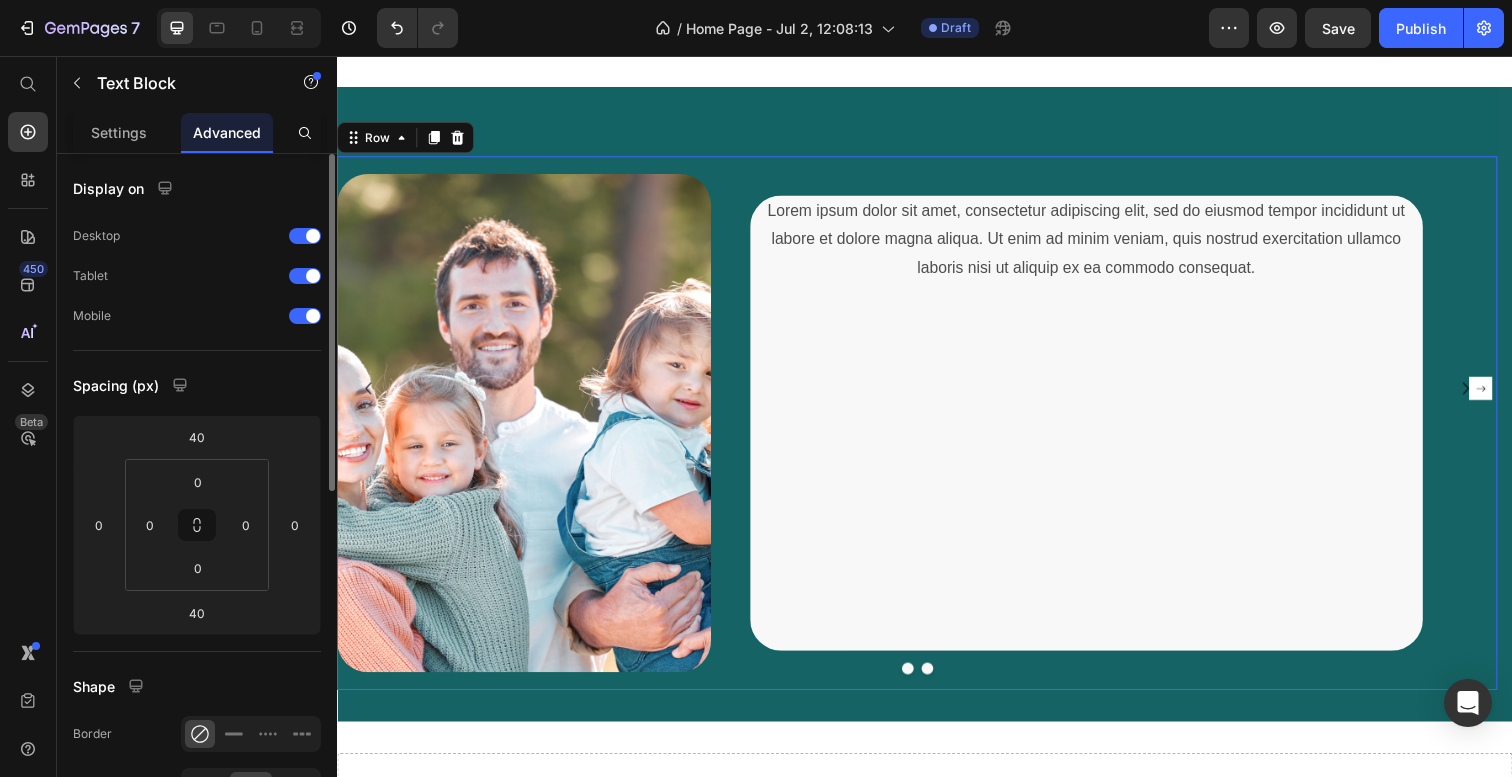 click on "Image Lorem ipsum dolor sit amet, consectetur adipiscing elit, sed do eiusmod tempor incididunt ut labore et dolore magna aliqua. Ut enim ad minim veniam, quis nostrud exercitation ullamco laboris nisi ut aliquip ex ea commodo consequat.                           Text Block Row   0" at bounding box center (929, 431) 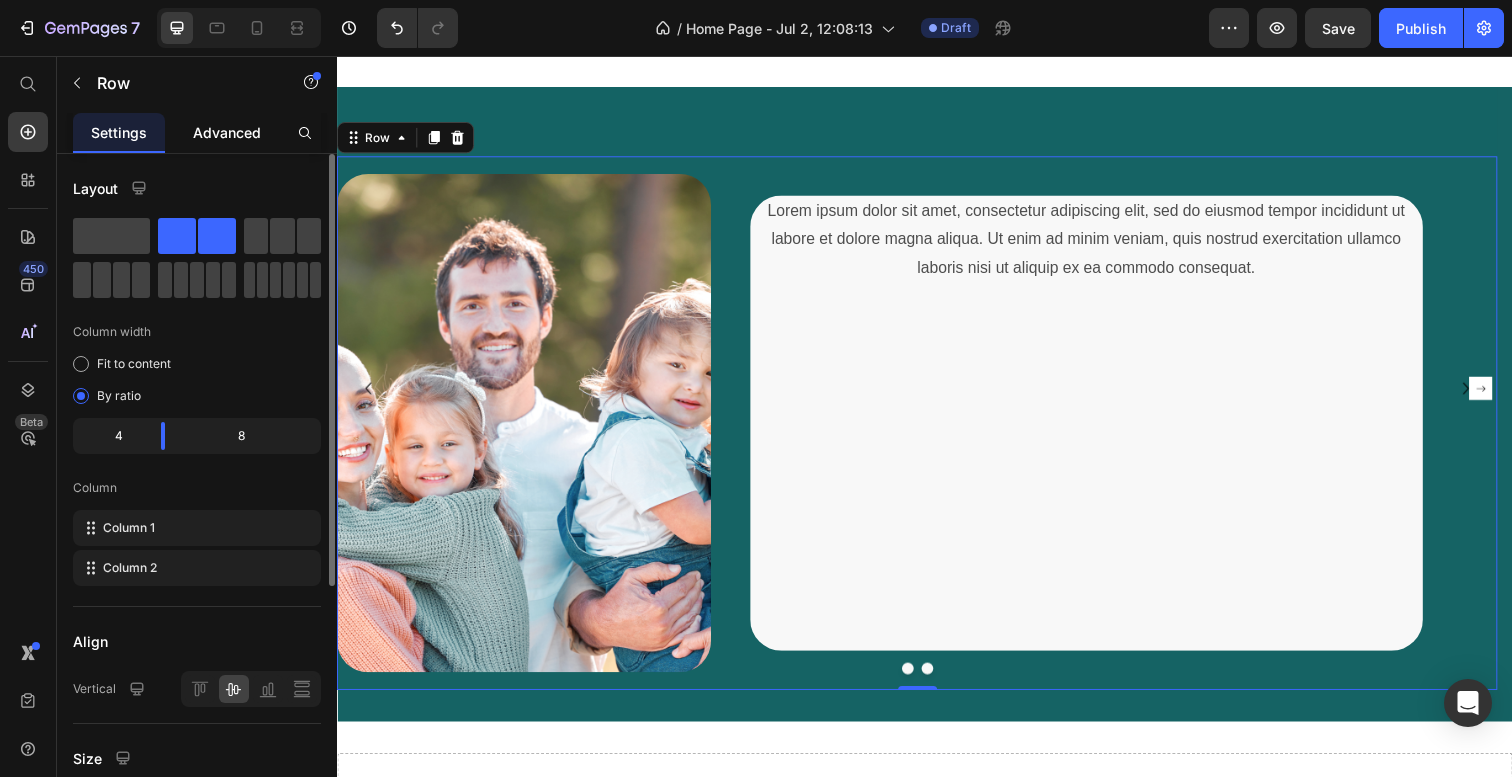 click on "Layout Column width Fit to content By ratio 4 8 Column Column 1 Column 2 Align Vertical
Size Full width Height Full Fit Column gap 40 px Background Color Image Video  Color   Delete element" at bounding box center [197, 688] 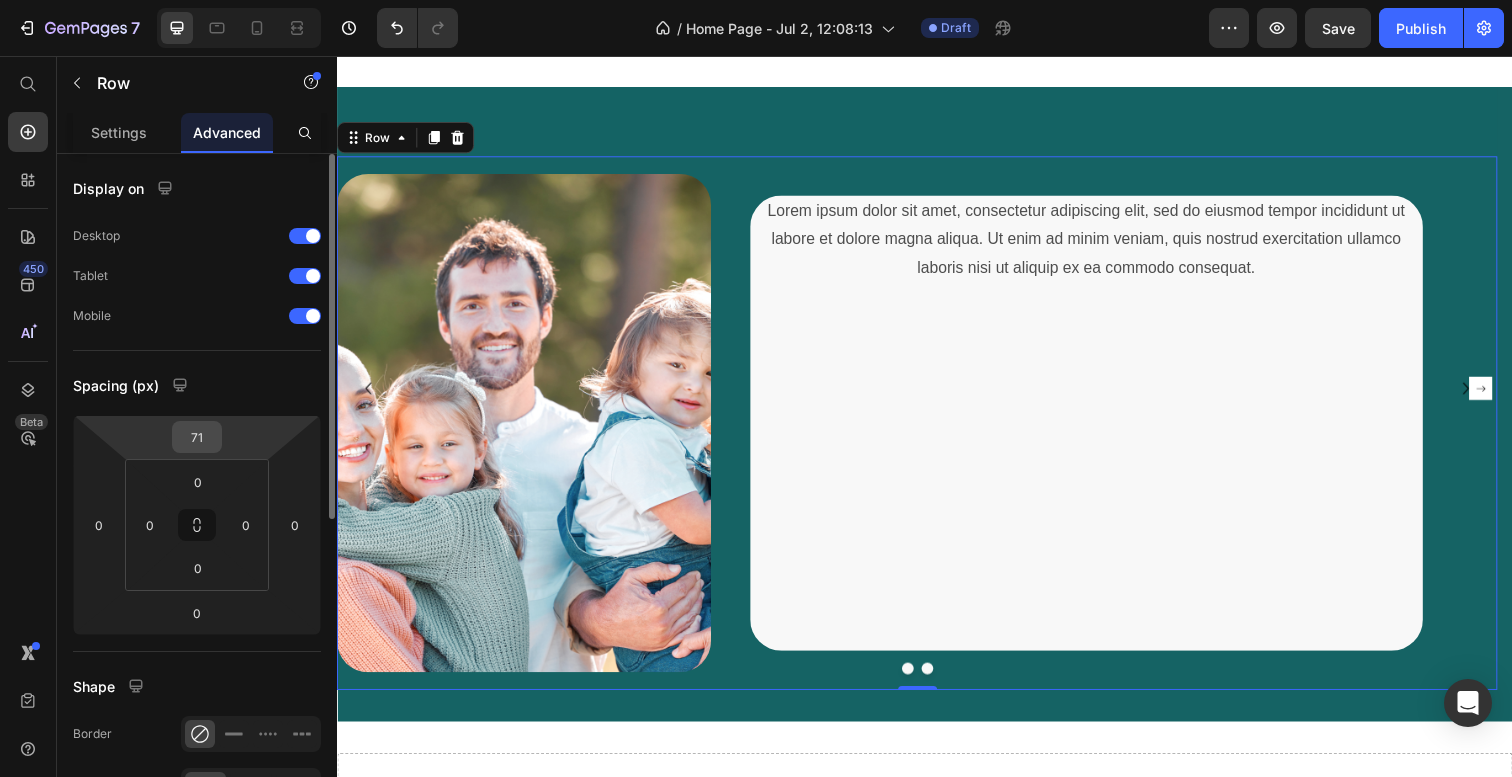 click on "71" at bounding box center (197, 437) 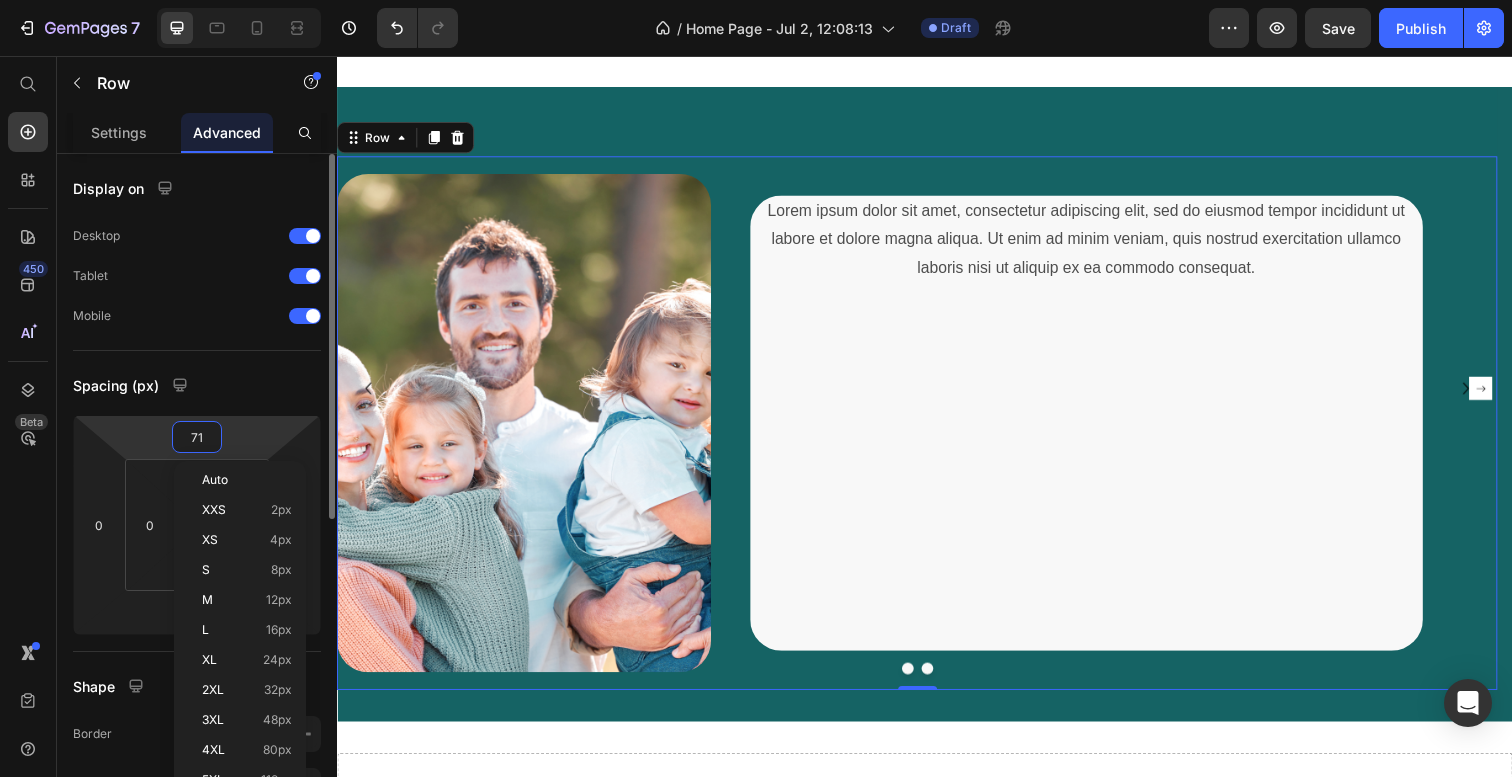 type on "0" 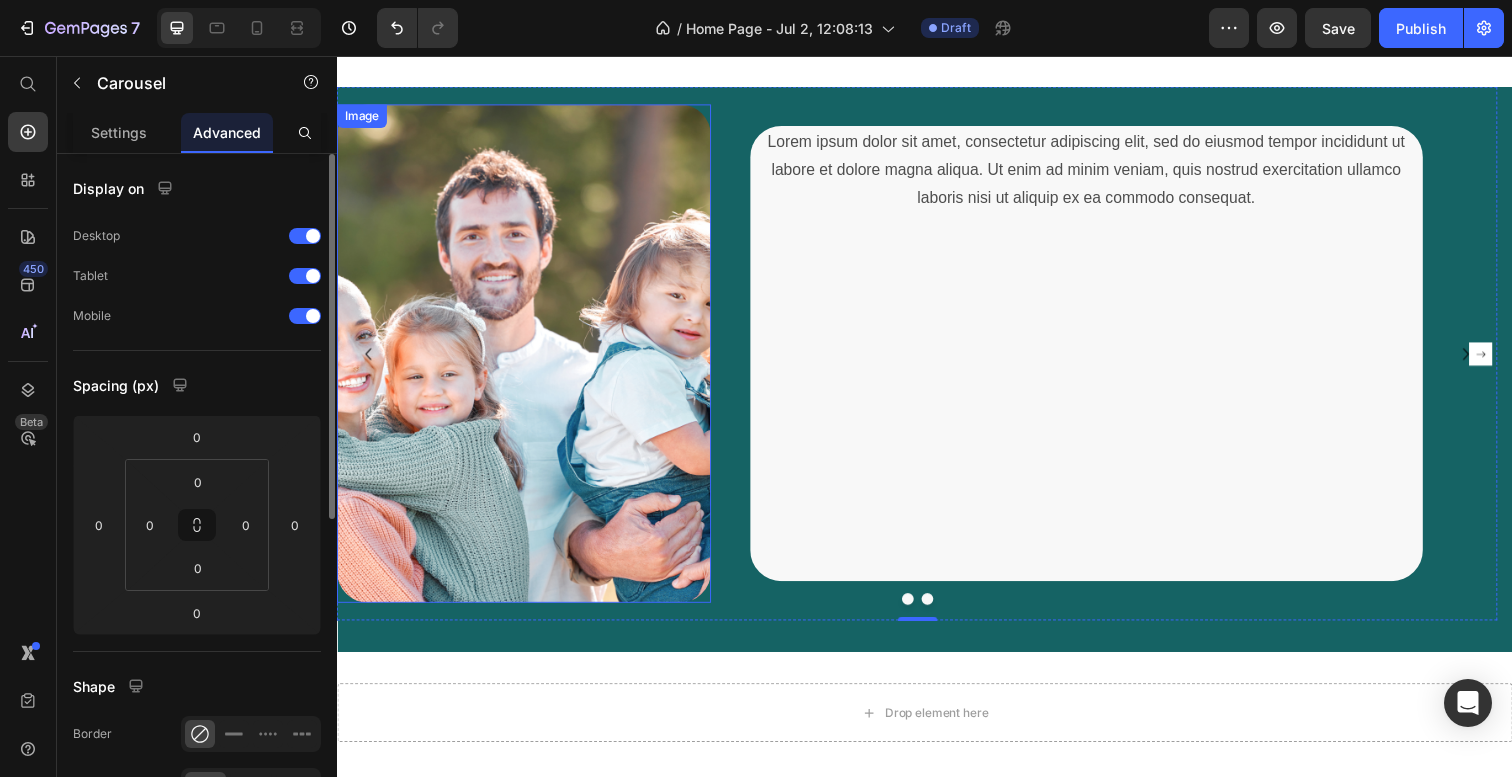 click at bounding box center (929, 611) 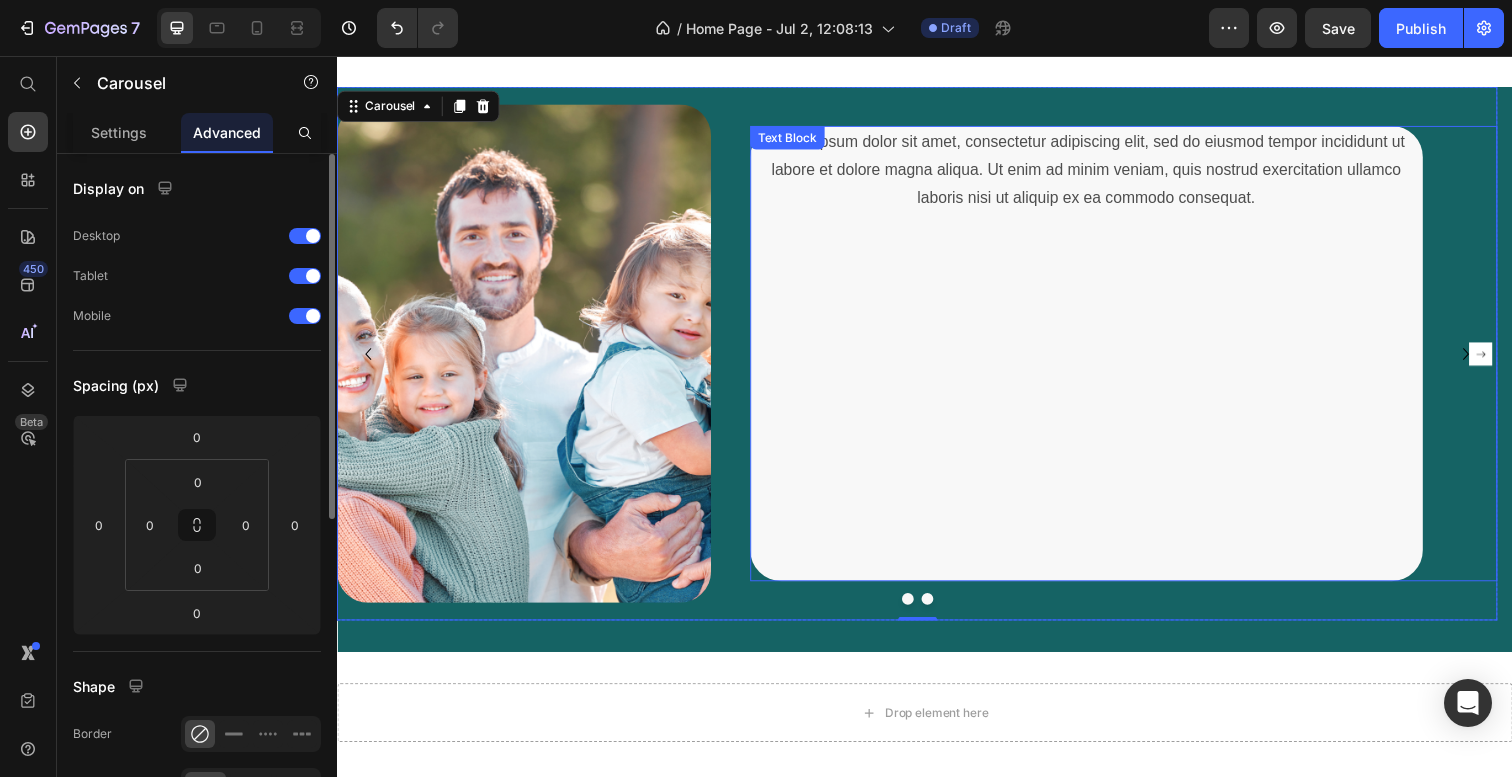 click at bounding box center [1102, 490] 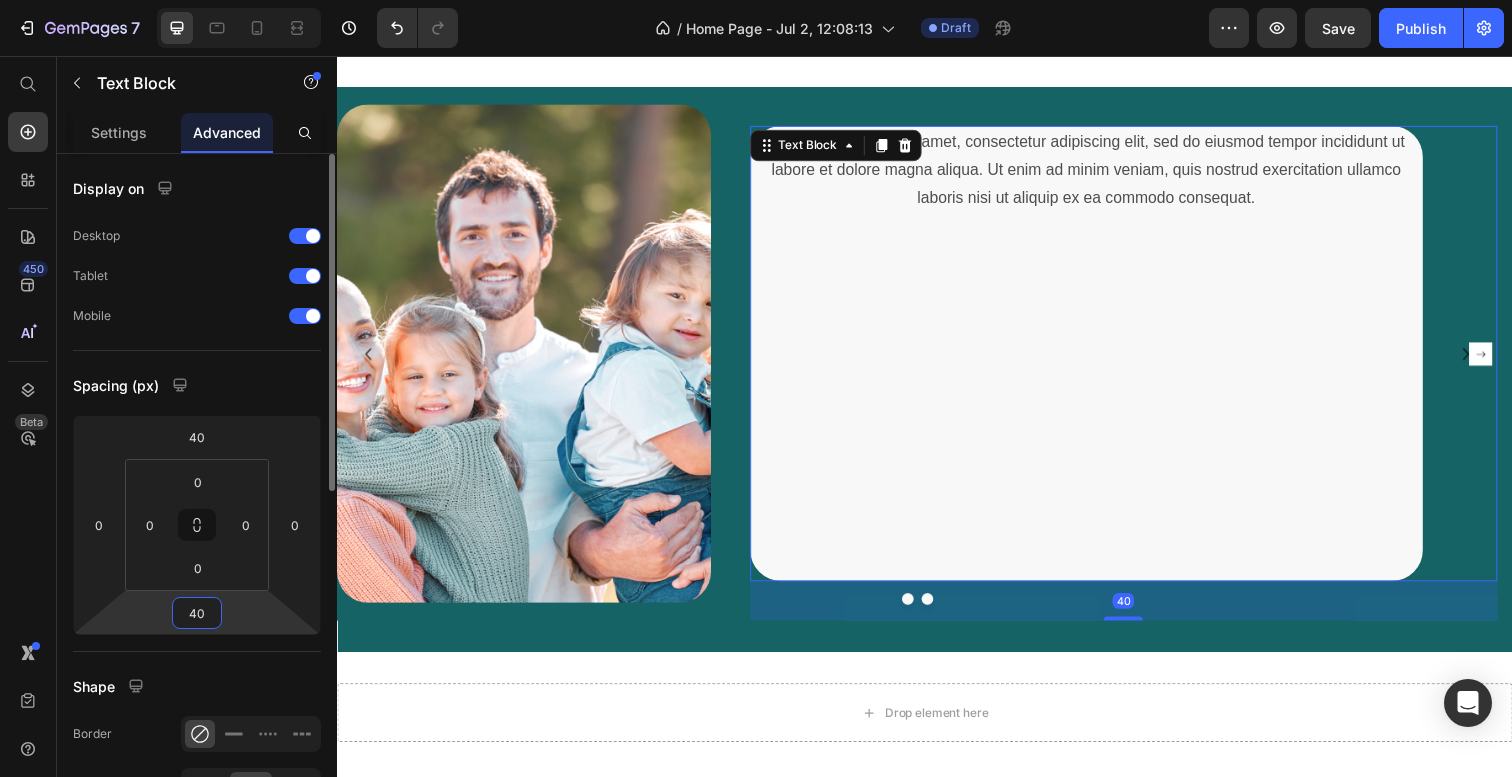 click on "40" at bounding box center [197, 613] 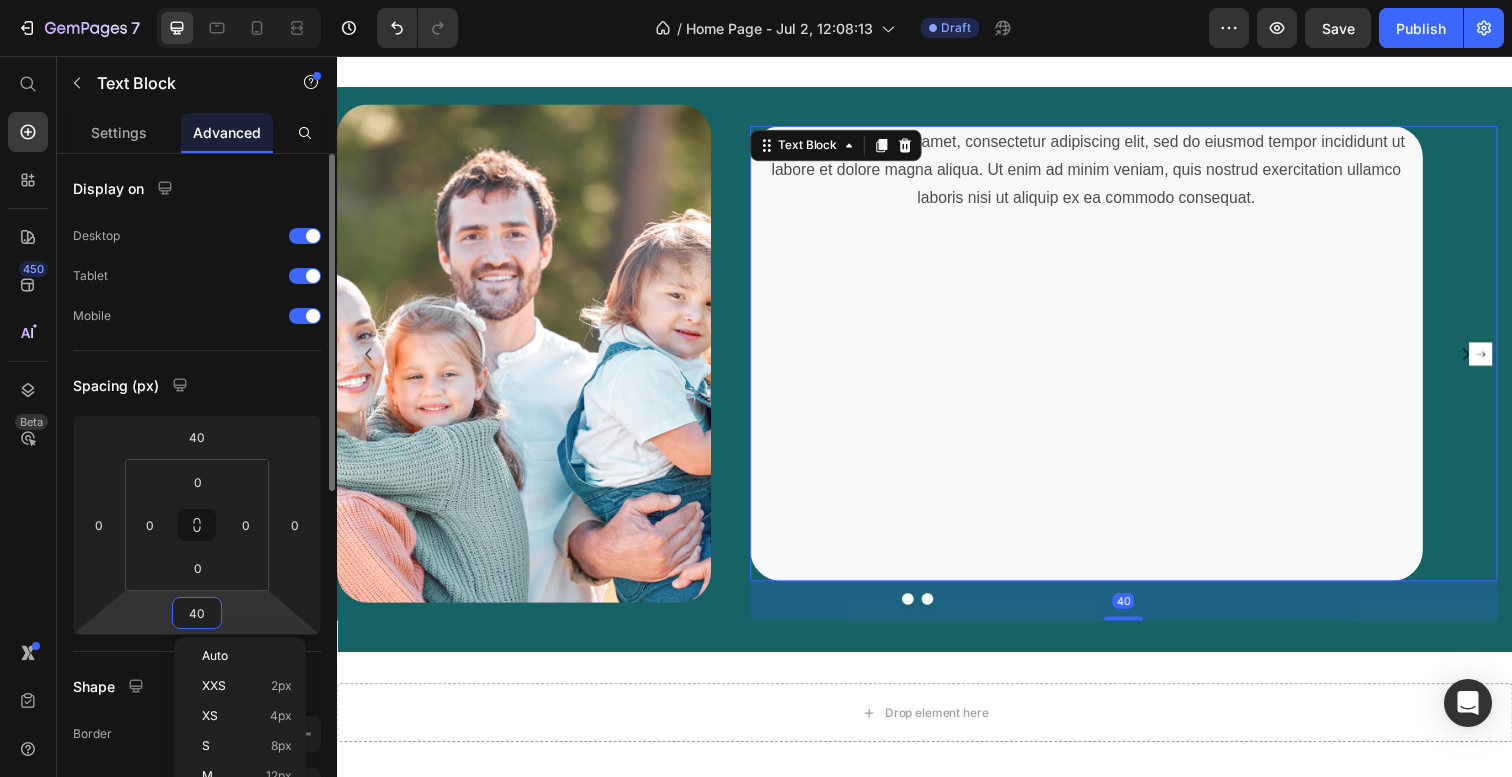 type on "0" 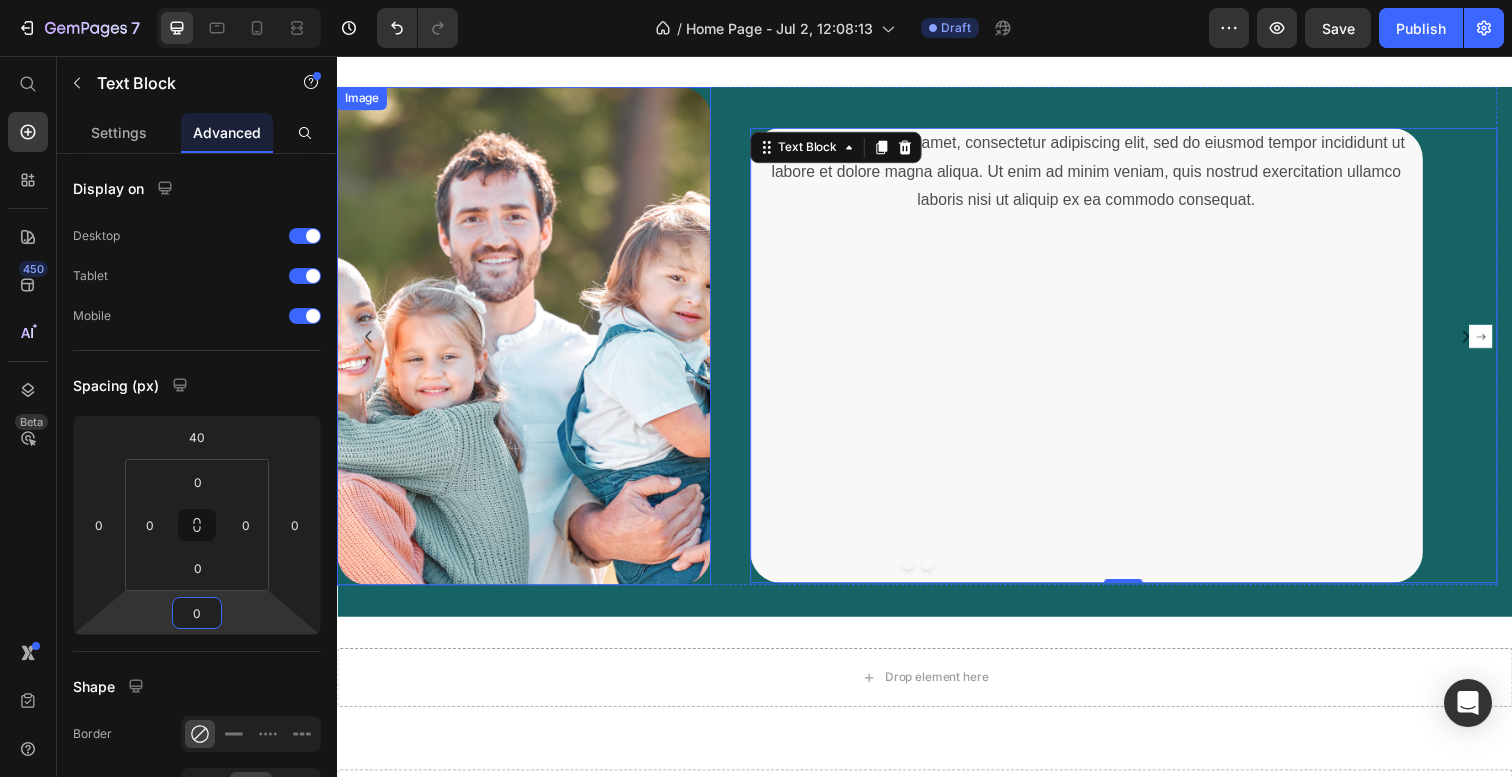 click at bounding box center (528, 342) 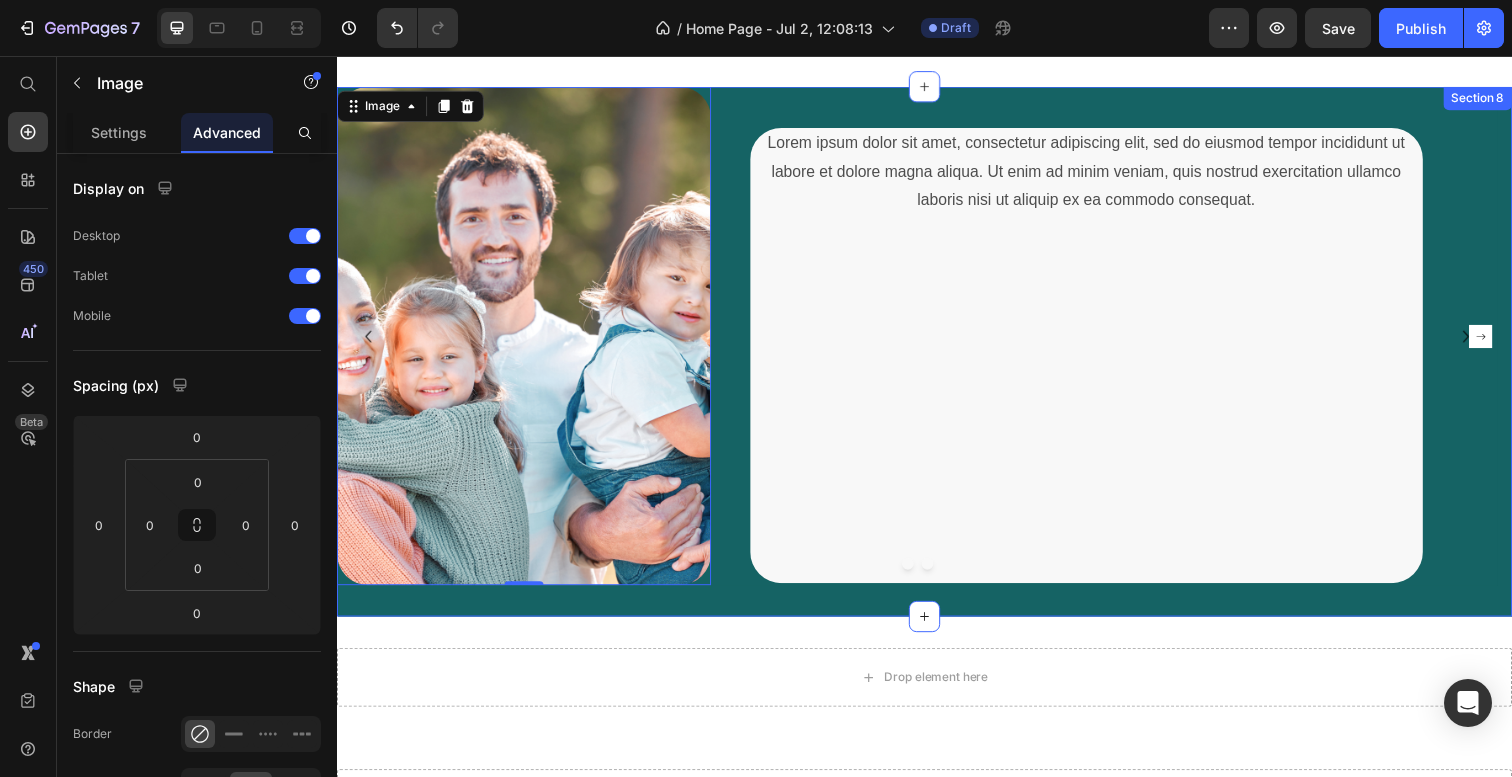 click on "Image   0 Lorem ipsum dolor sit amet, consectetur adipiscing elit, sed do eiusmod tempor incididunt ut labore et dolore magna aliqua. Ut enim ad minim veniam, quis nostrud exercitation ullamco laboris nisi ut aliquip ex ea commodo consequat.                           Text Block Row
Drop element here
Carousel Image                Icon                Icon                Icon                Icon
Icon Icon List Hoz You're walking on a cloud! Text block “ These shoes are everything I hoped they would be ! So comfortable so lightweight and absolutely slip on as easily as they say they do - I will definitely be a repeat customer.” Text block Ryan S.   / Design Director Text block Row Row       Carousel Row Section 8" at bounding box center [937, 358] 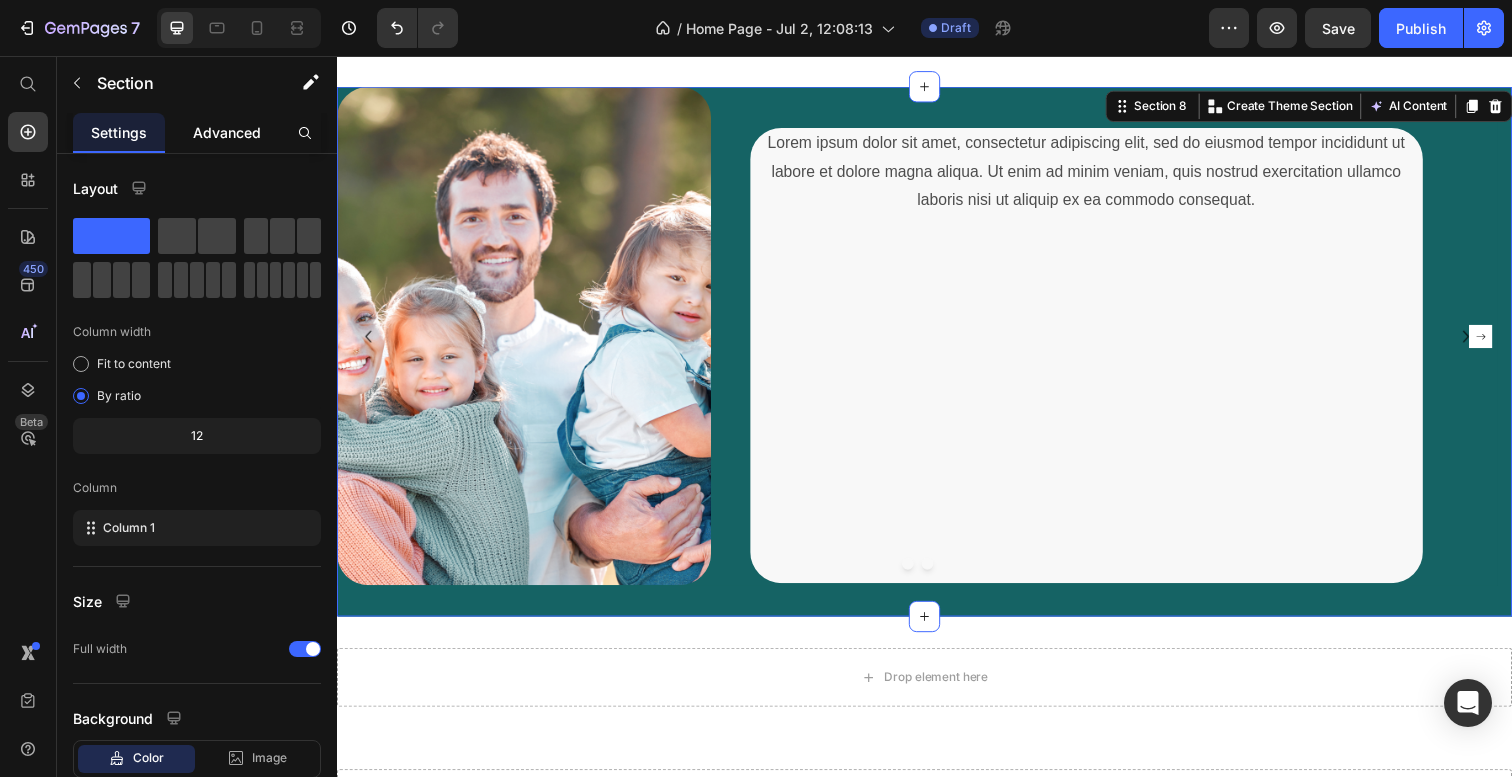 click on "Advanced" 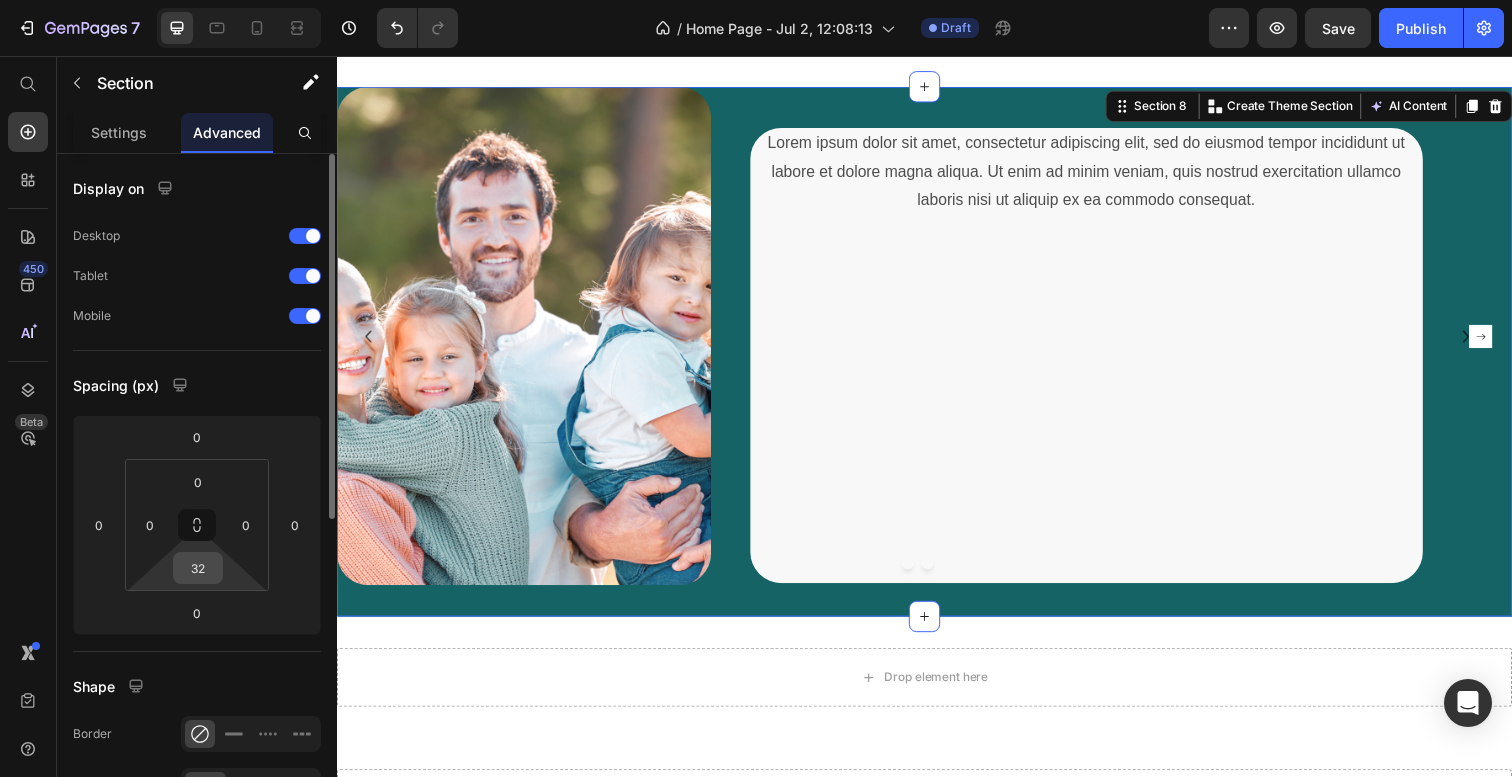 click on "32" at bounding box center [198, 568] 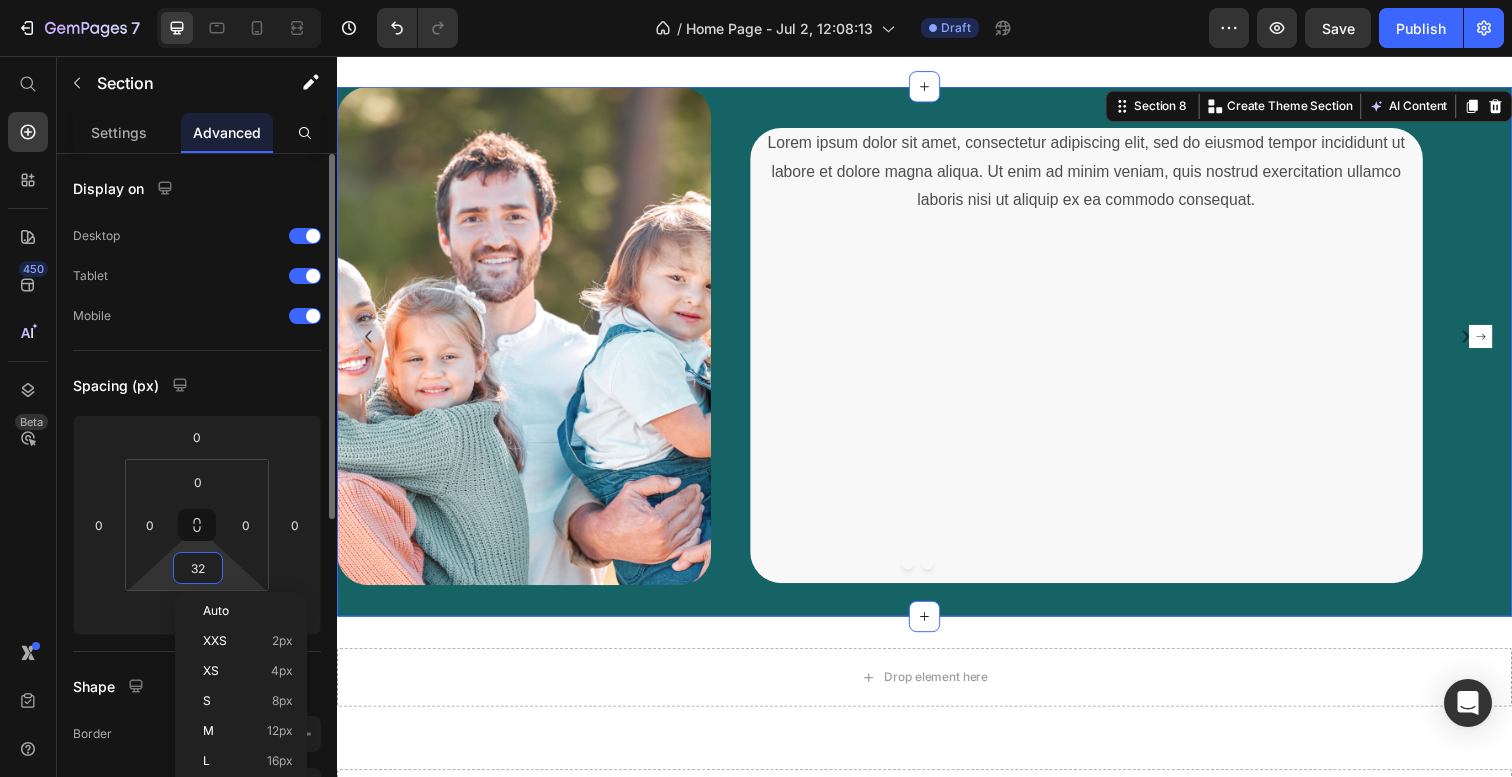 type on "0" 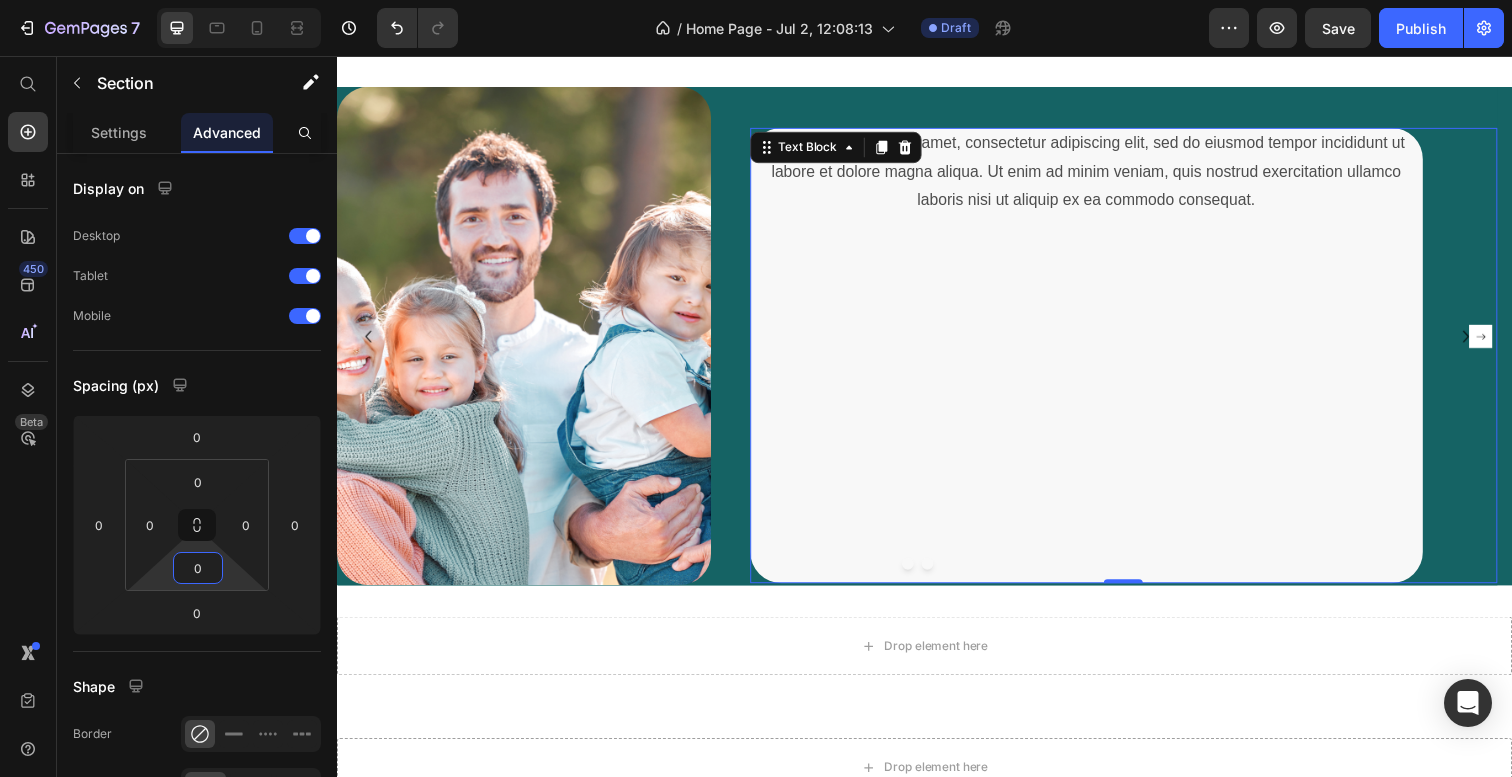 click at bounding box center [1102, 463] 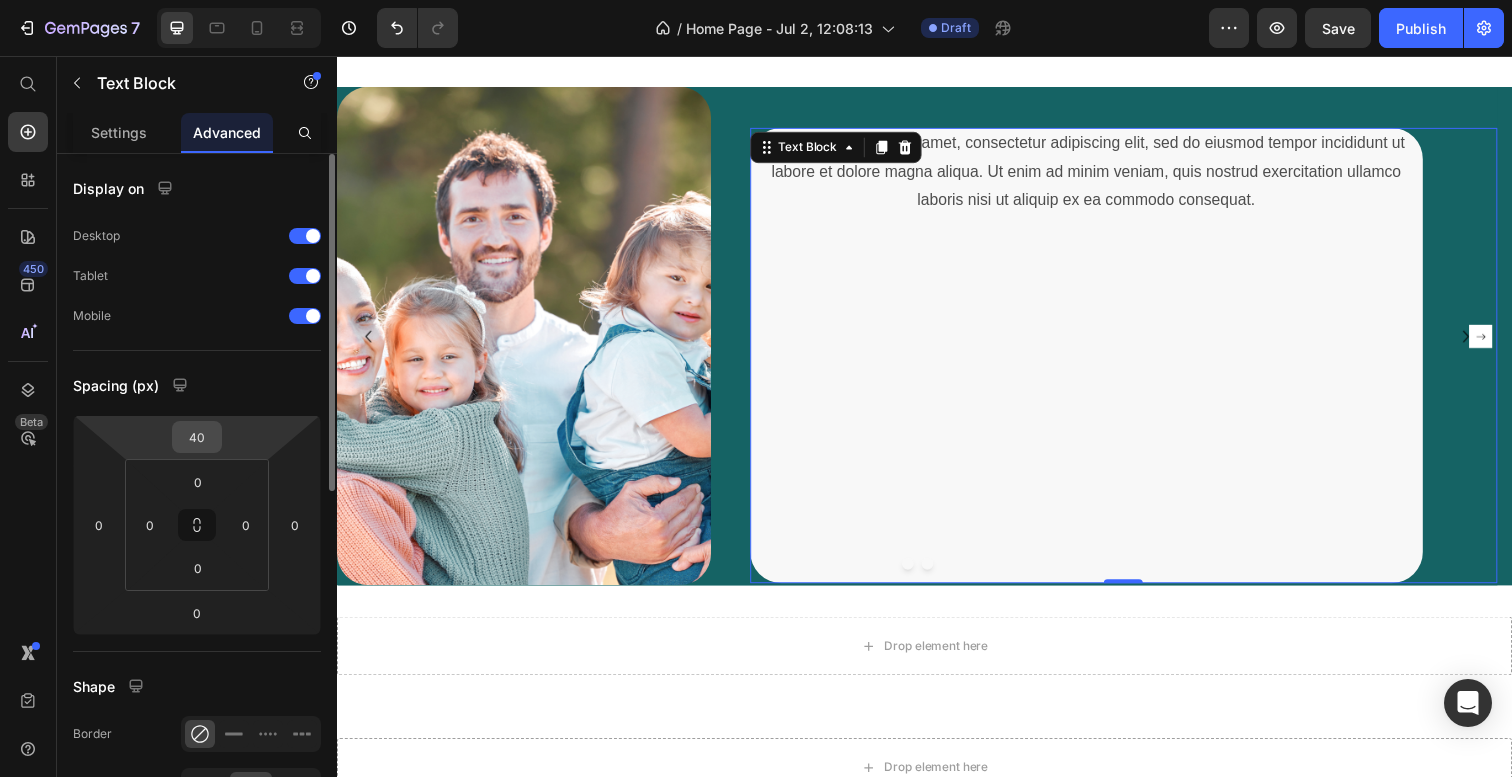 click on "40" at bounding box center (197, 437) 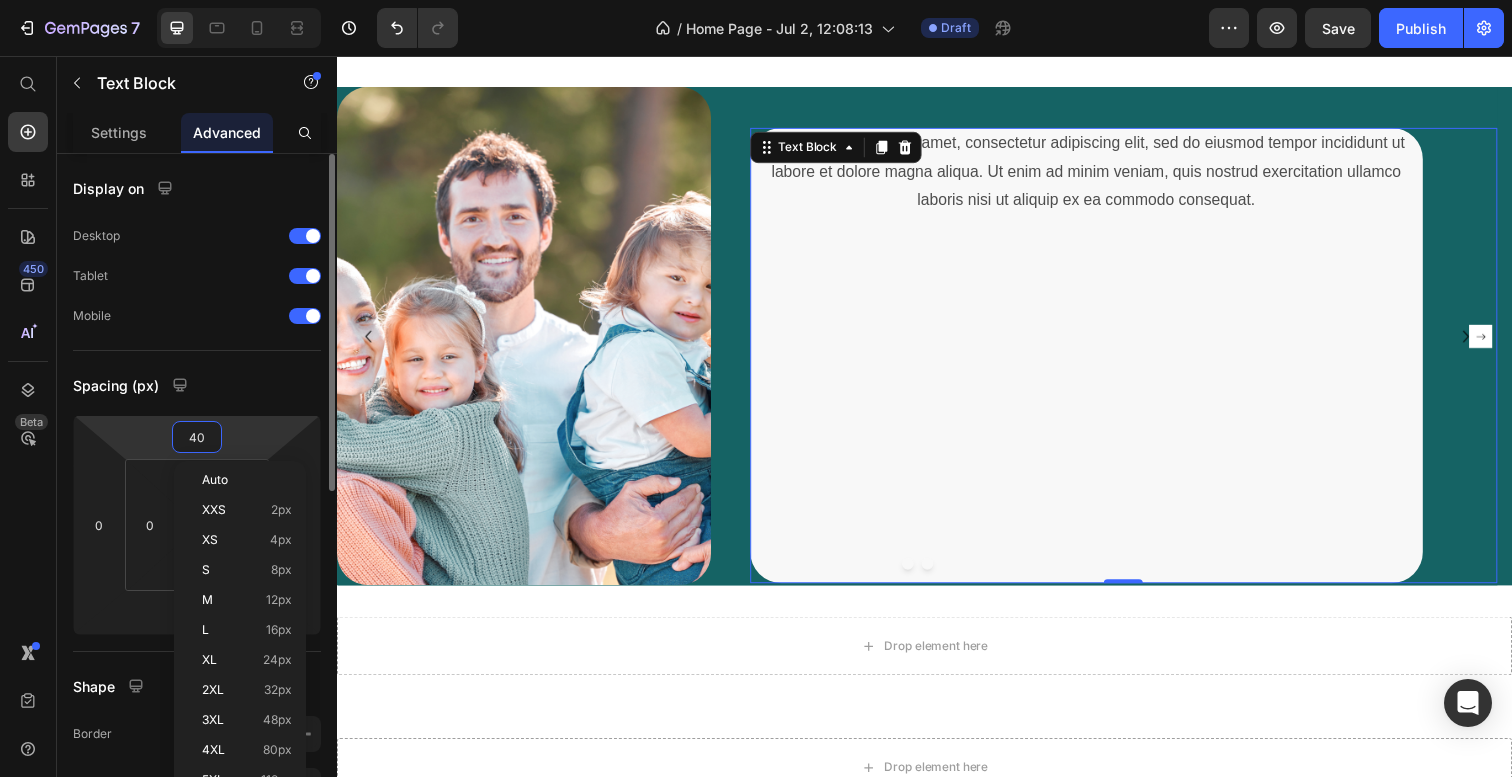type on "0" 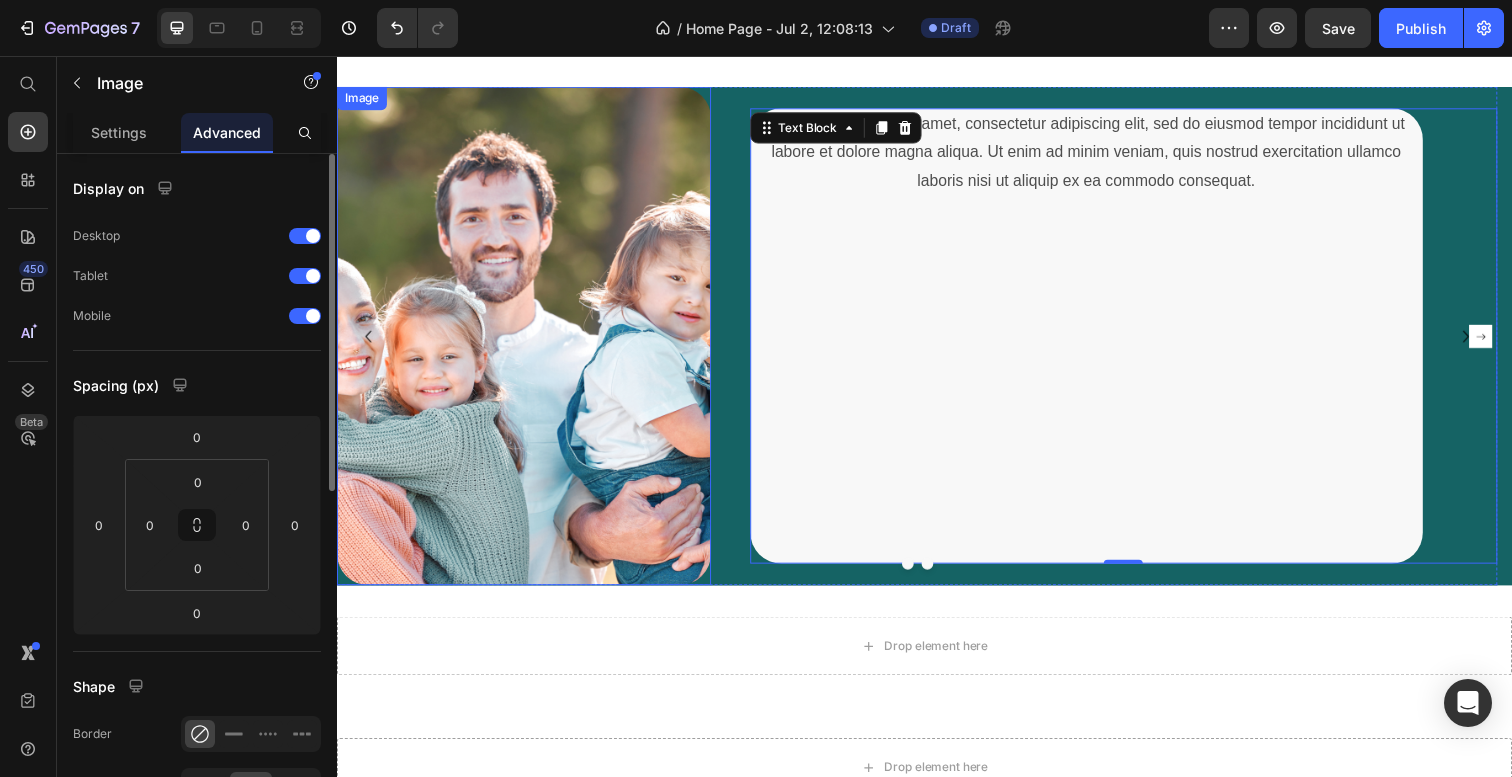click at bounding box center [528, 342] 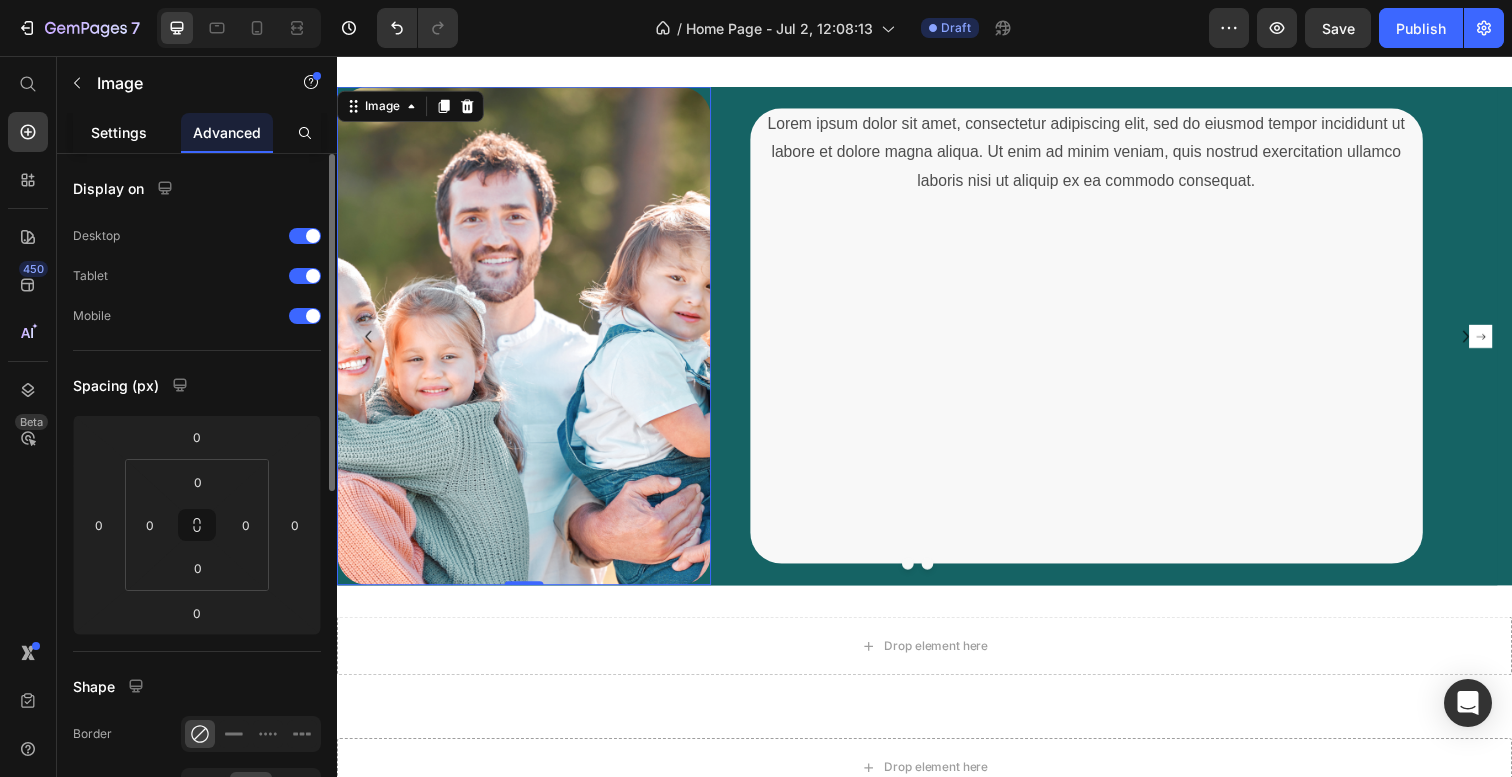click on "Settings" 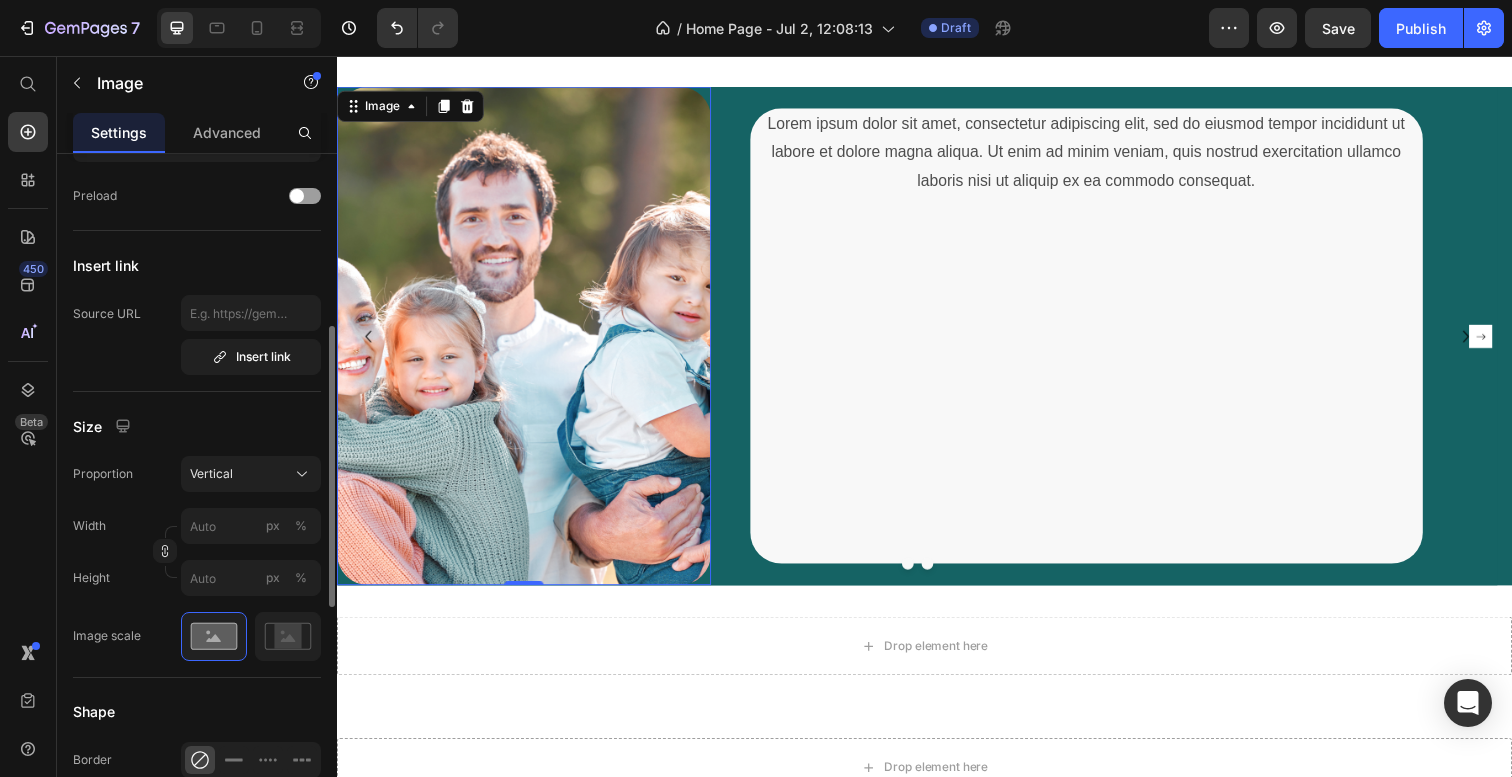 scroll, scrollTop: 373, scrollLeft: 0, axis: vertical 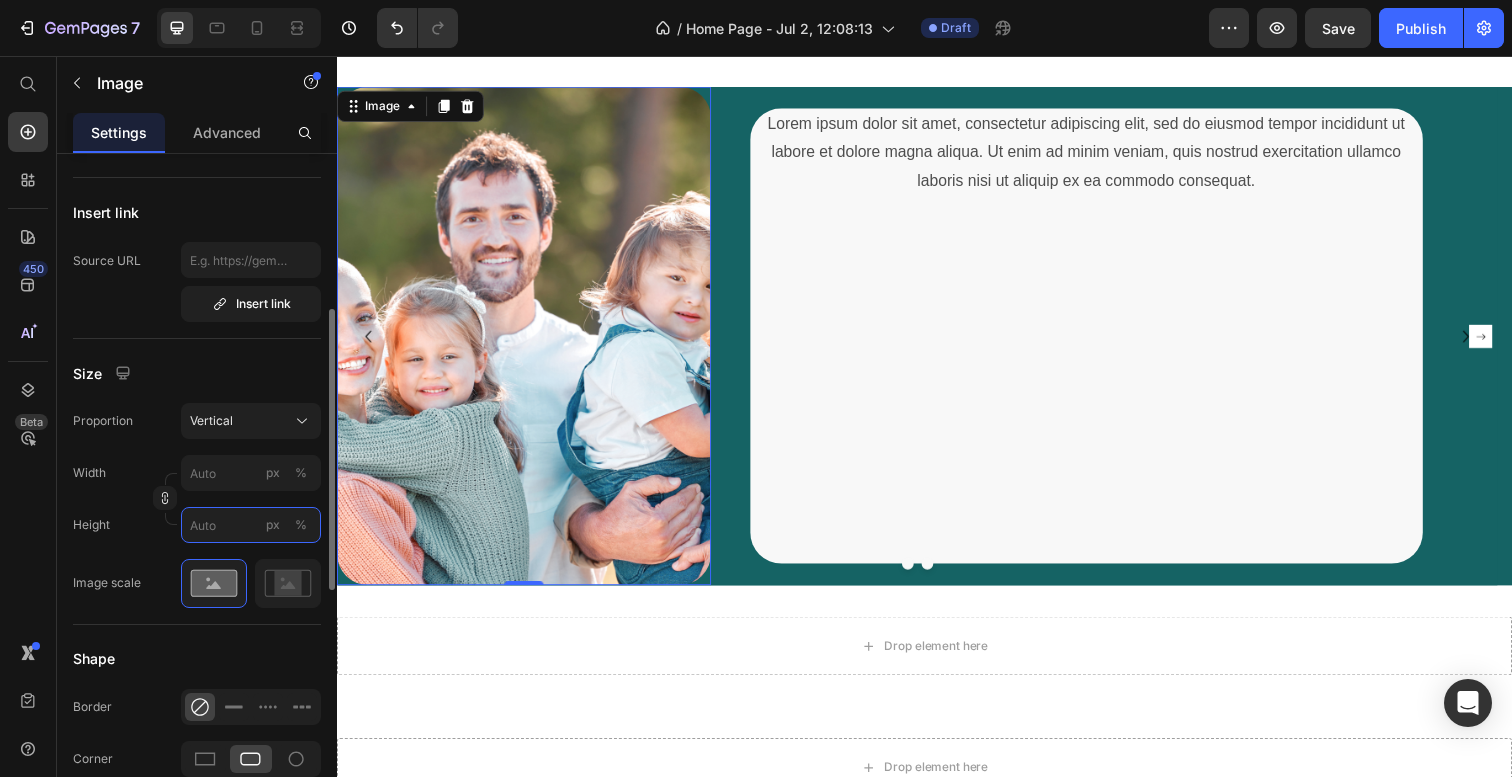 click on "px %" at bounding box center [251, 525] 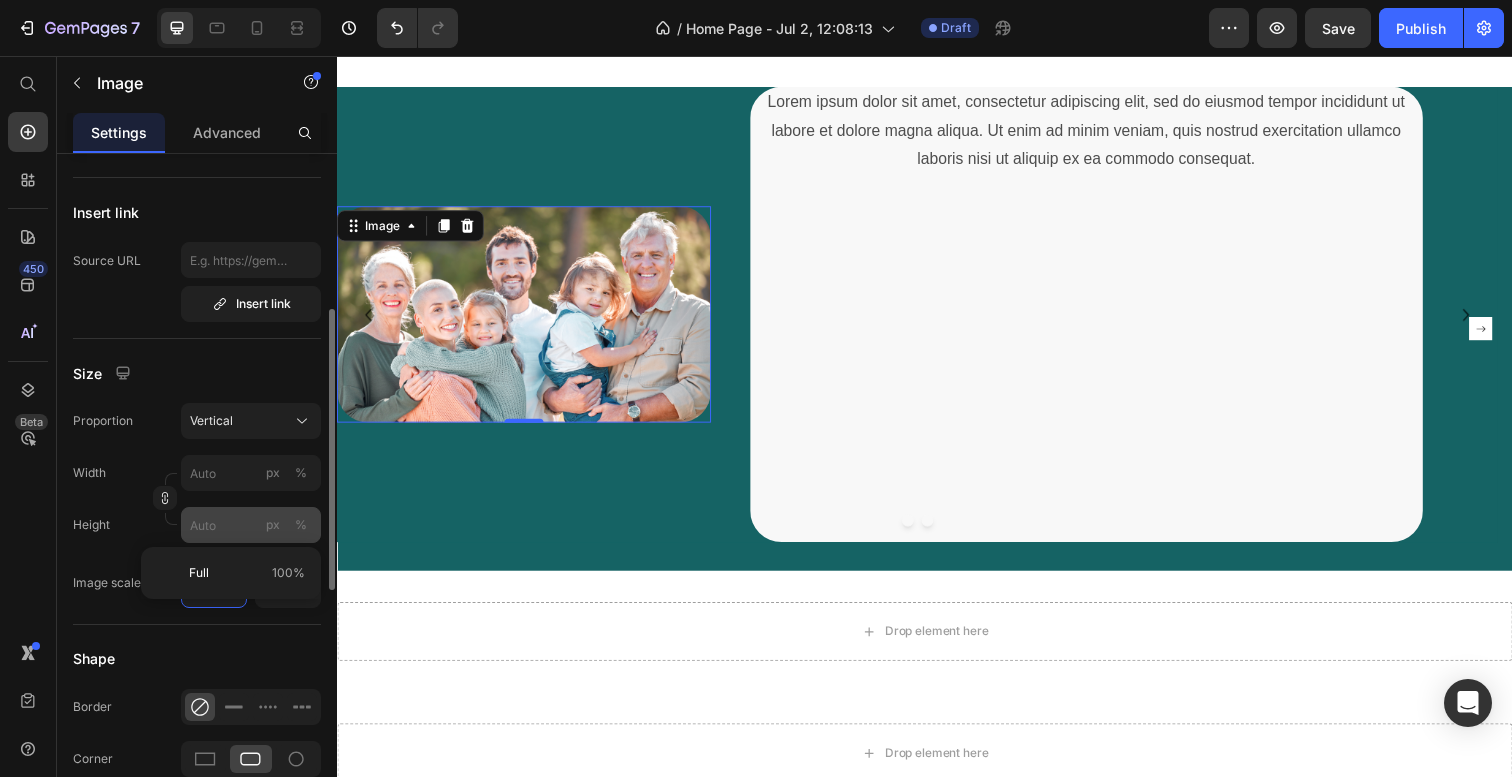 click on "%" 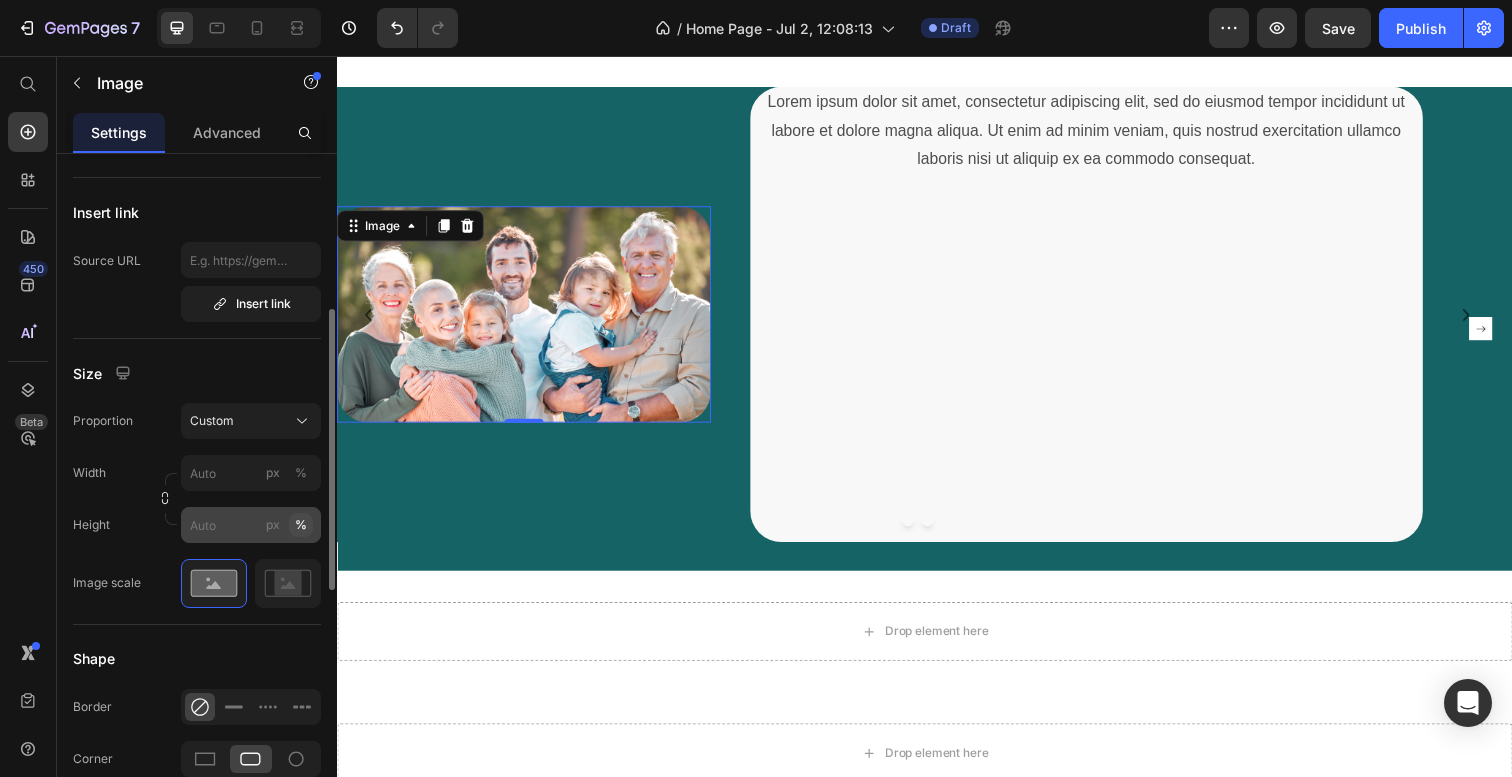 click on "%" at bounding box center [301, 525] 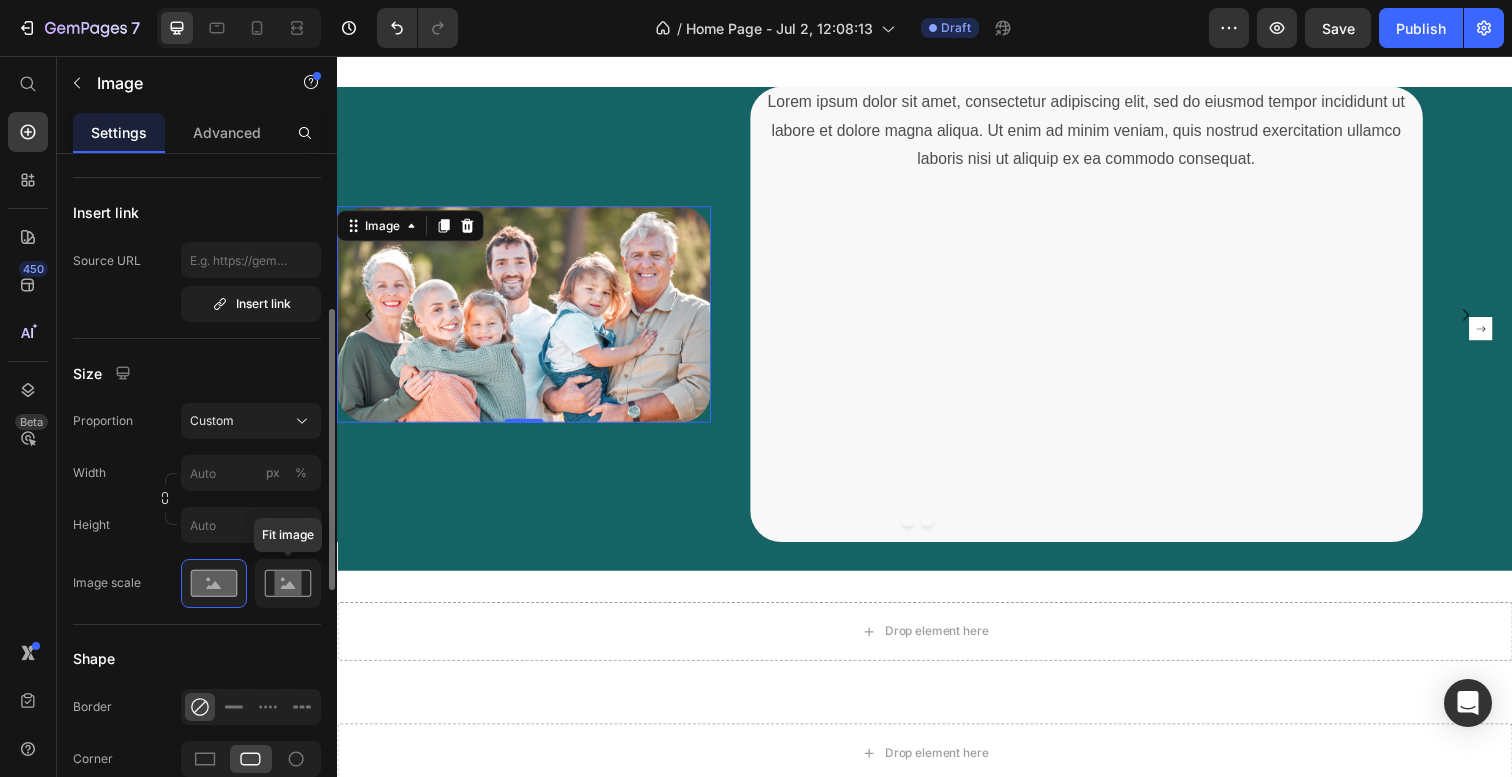 click 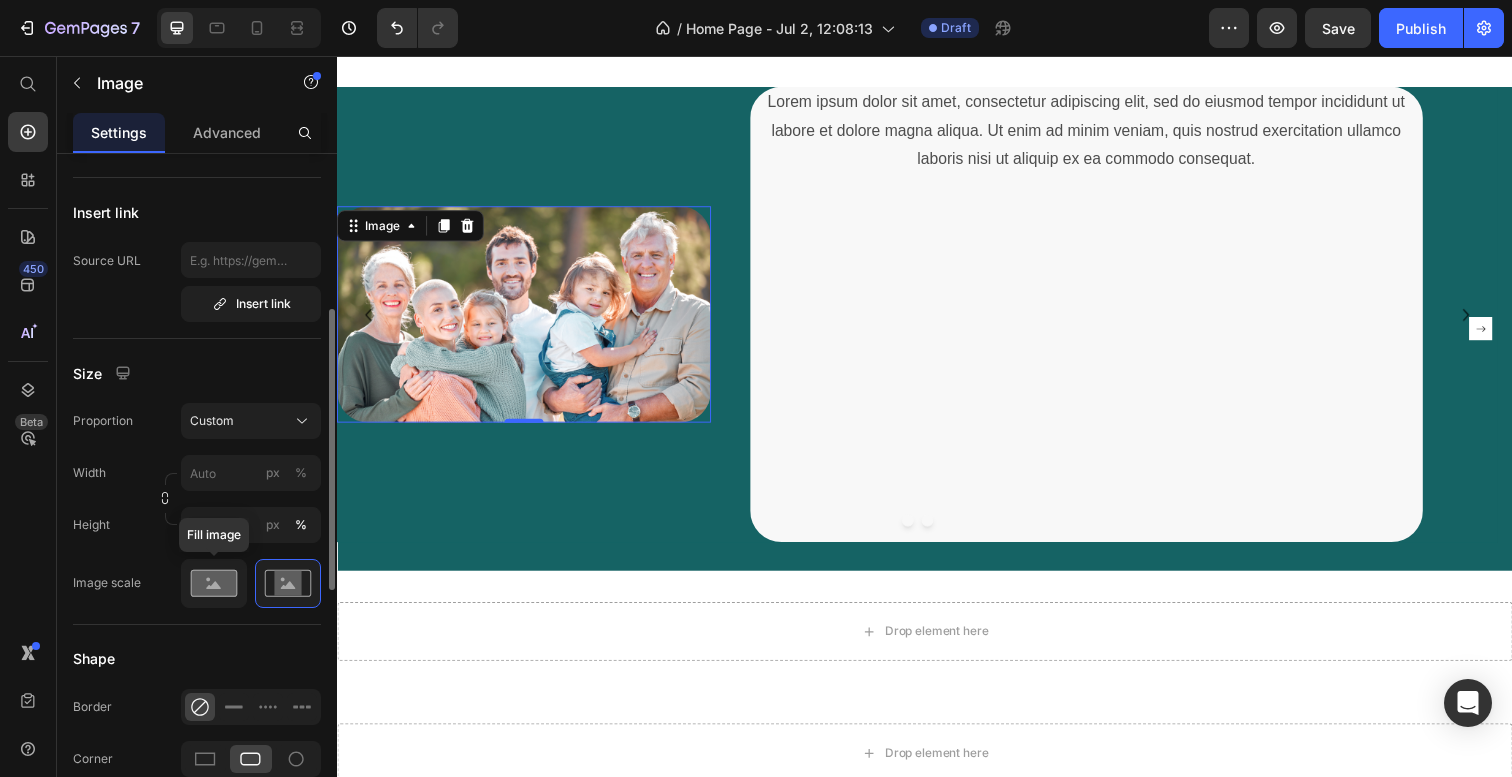 click 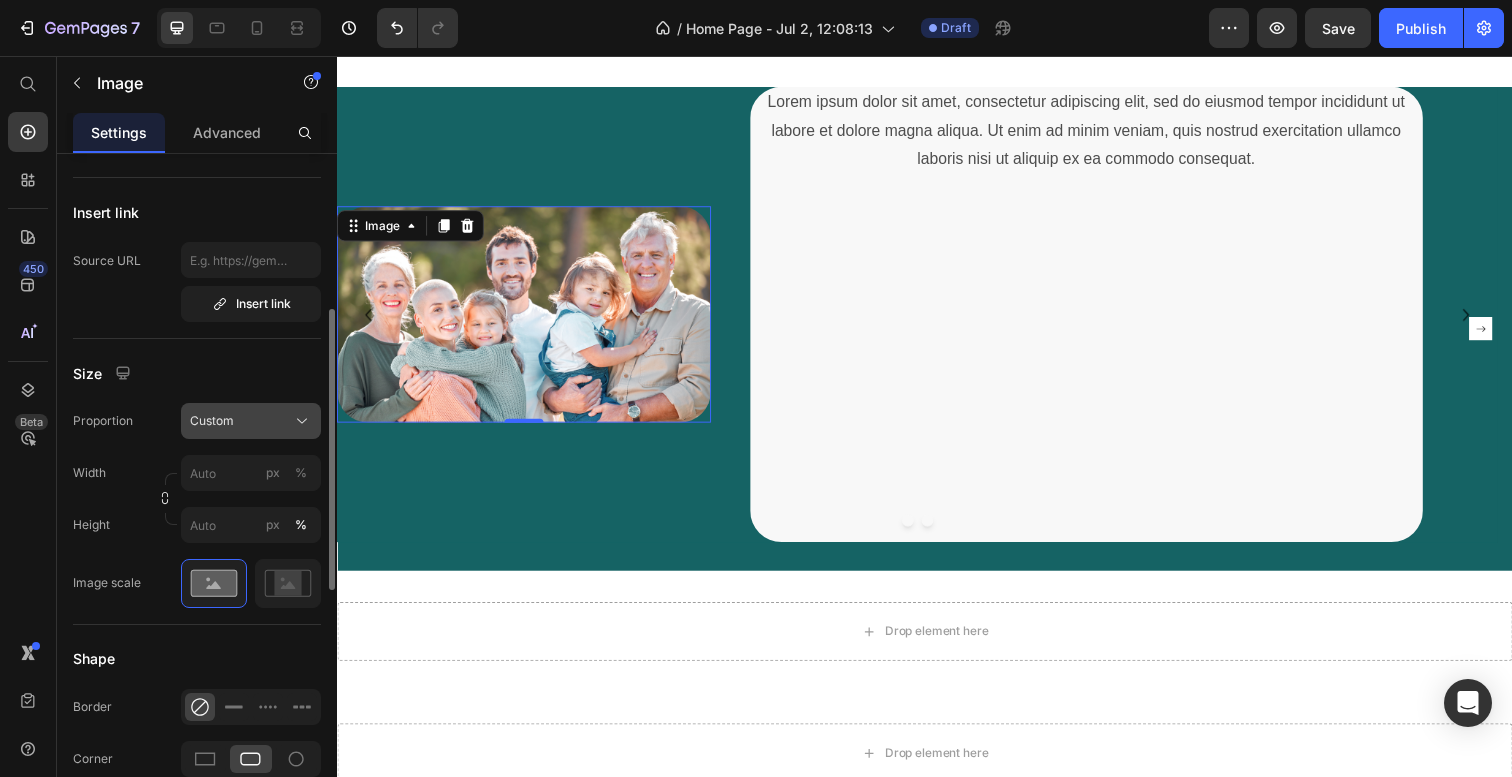 click on "Custom" at bounding box center [251, 421] 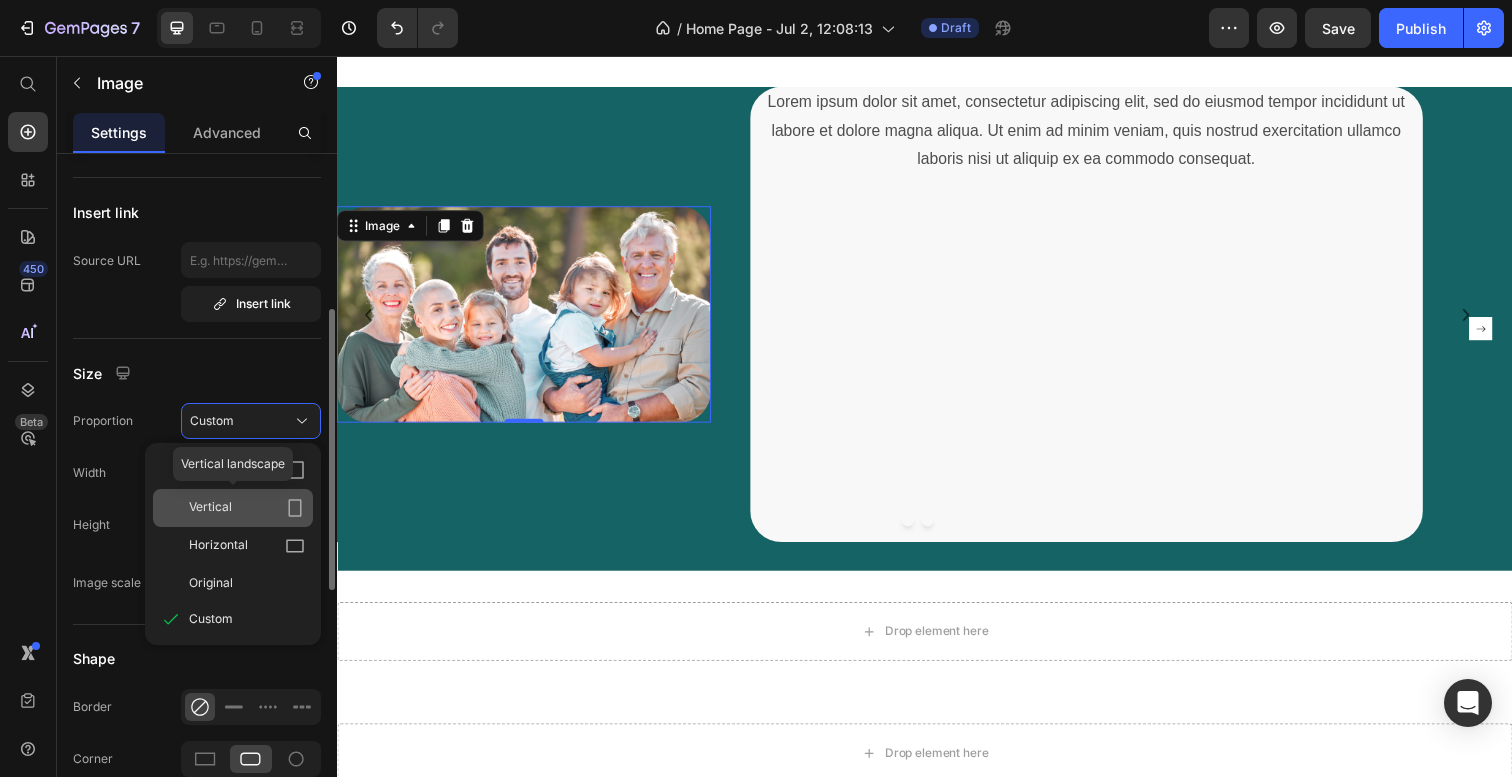 click 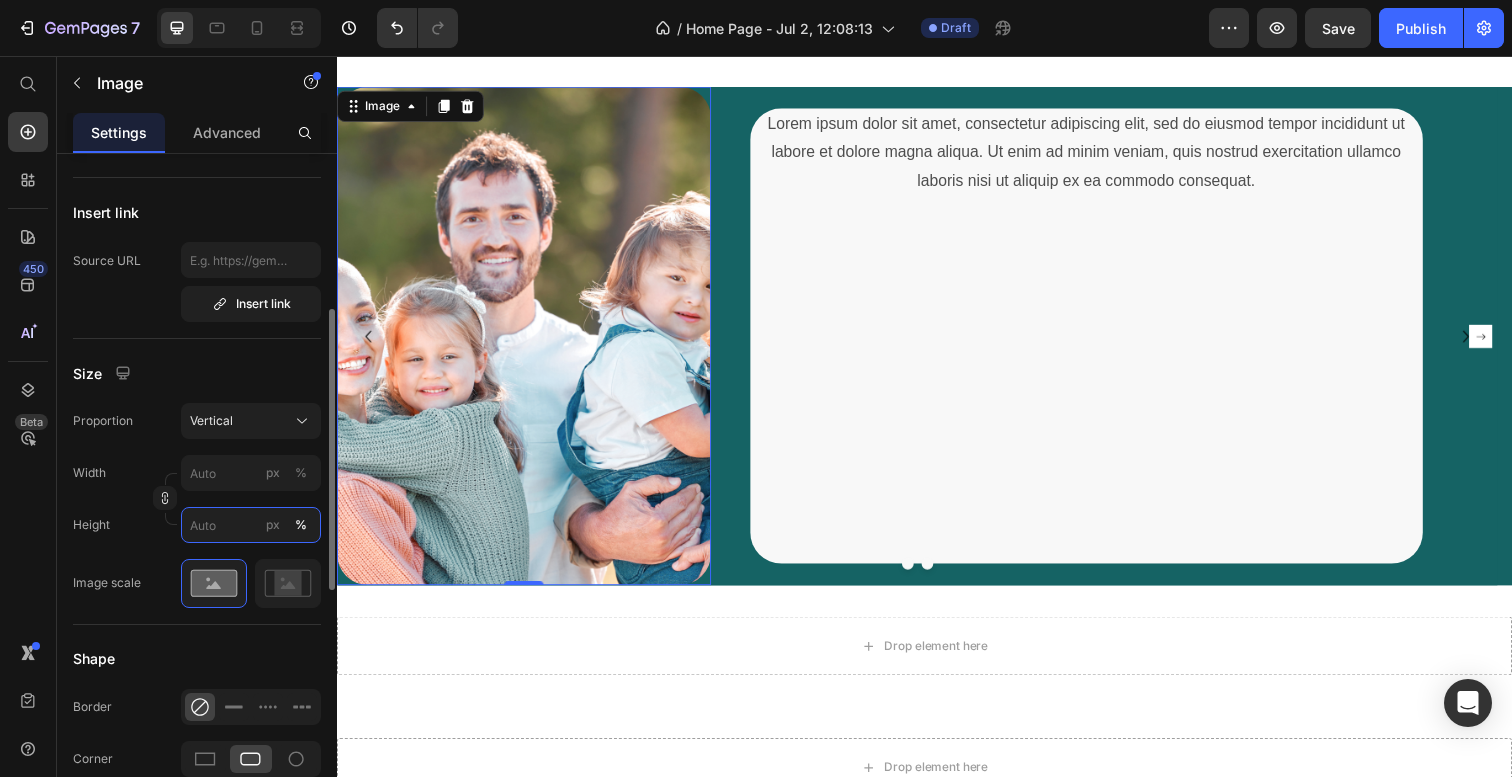 click on "px %" at bounding box center (251, 525) 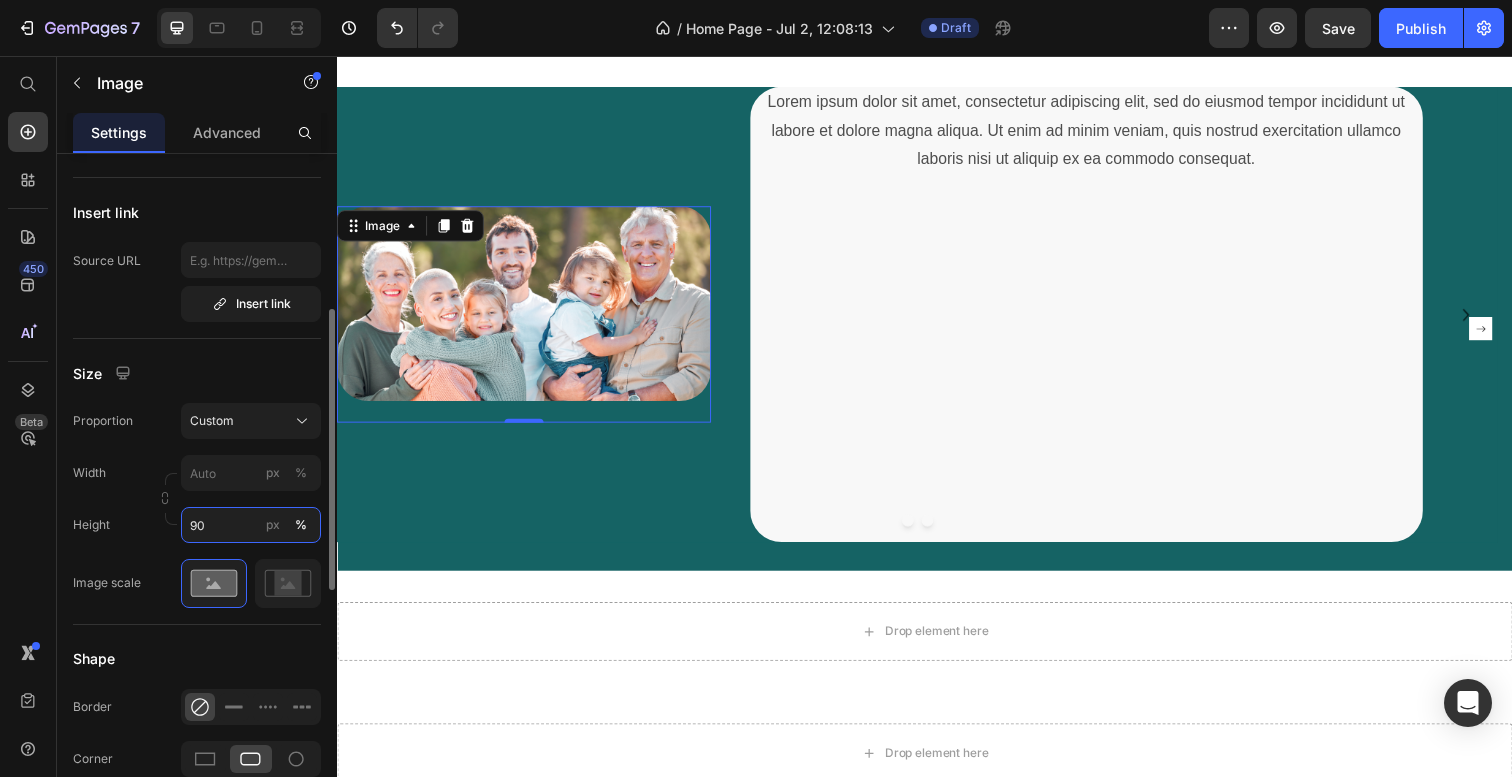 type on "9" 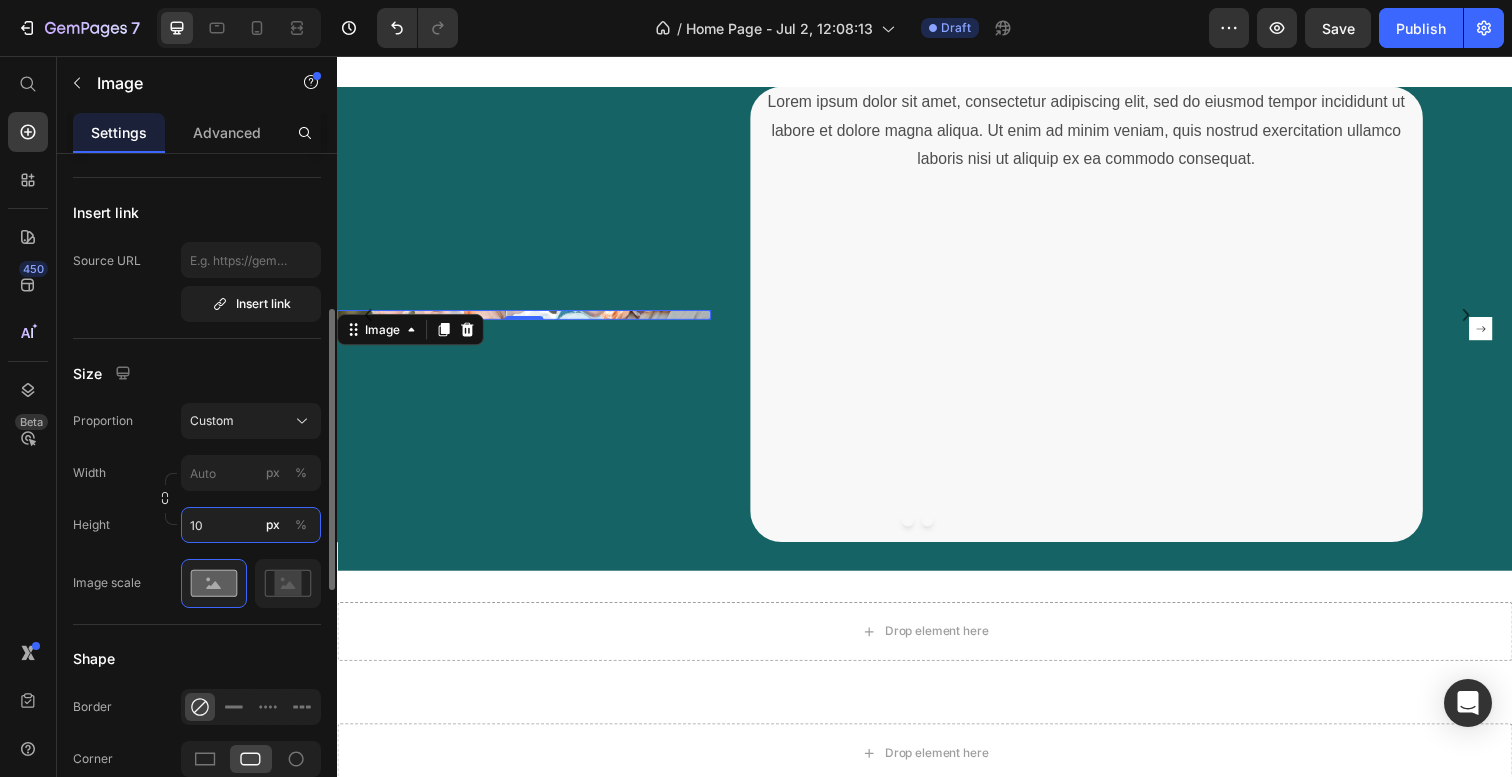 type on "1" 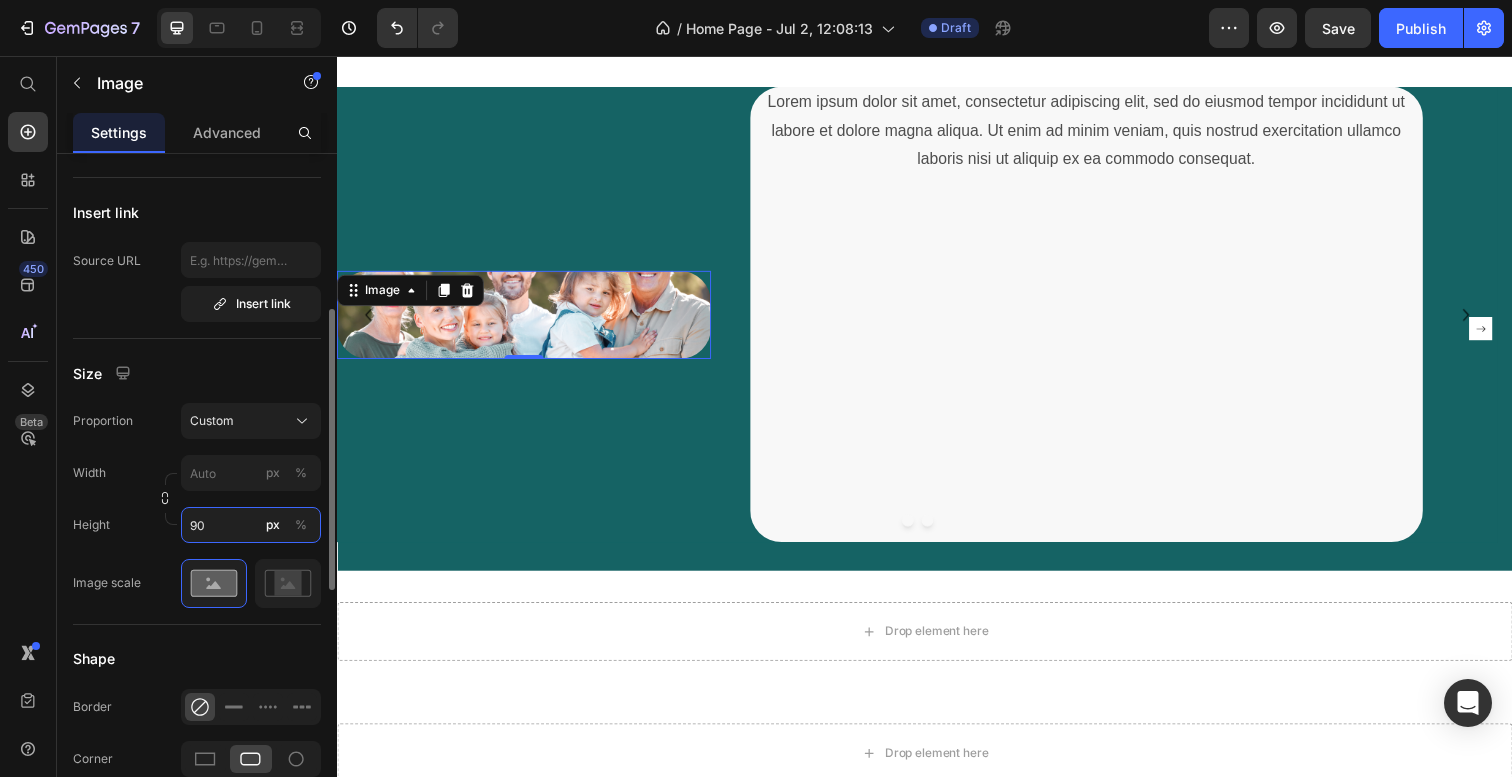 type on "9" 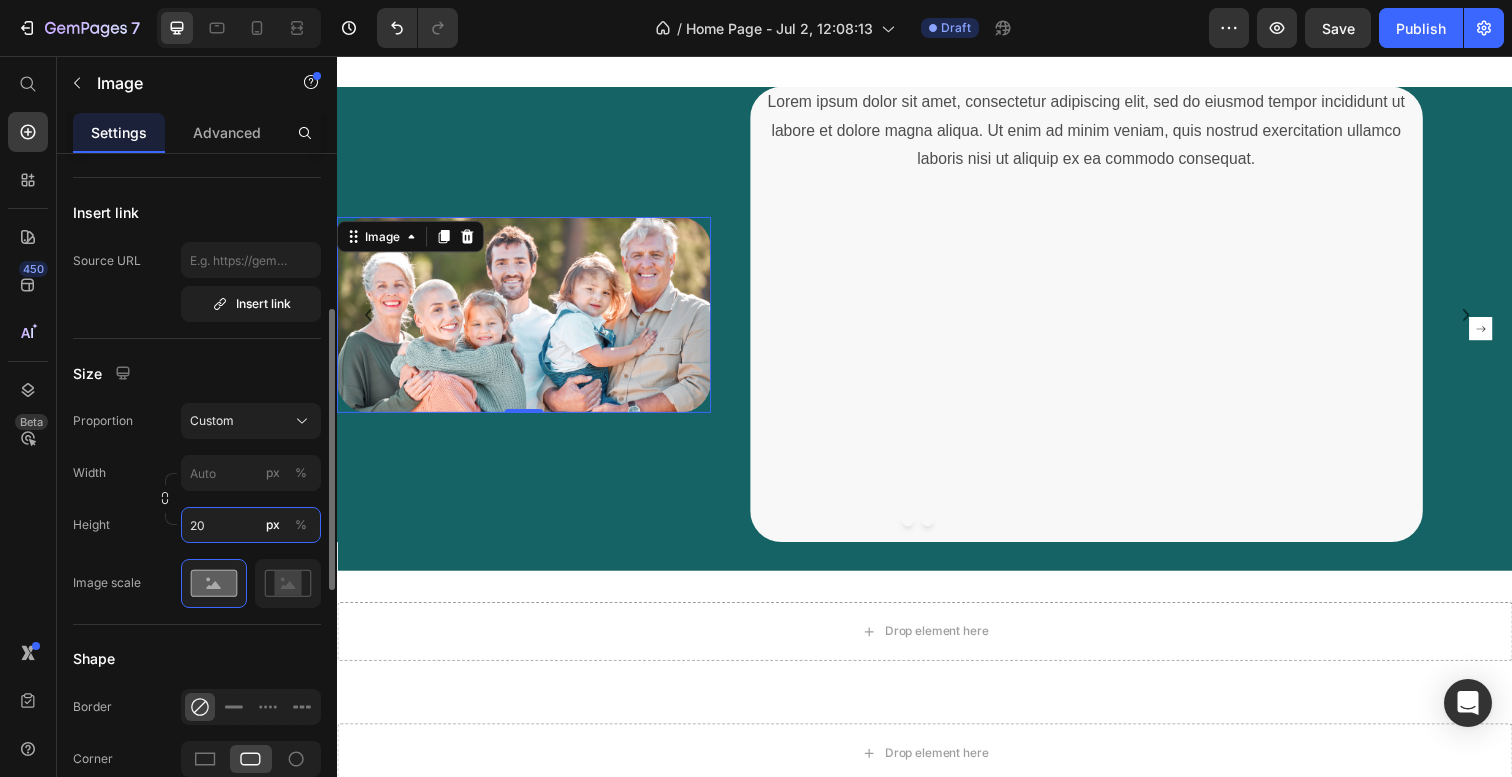 type on "2" 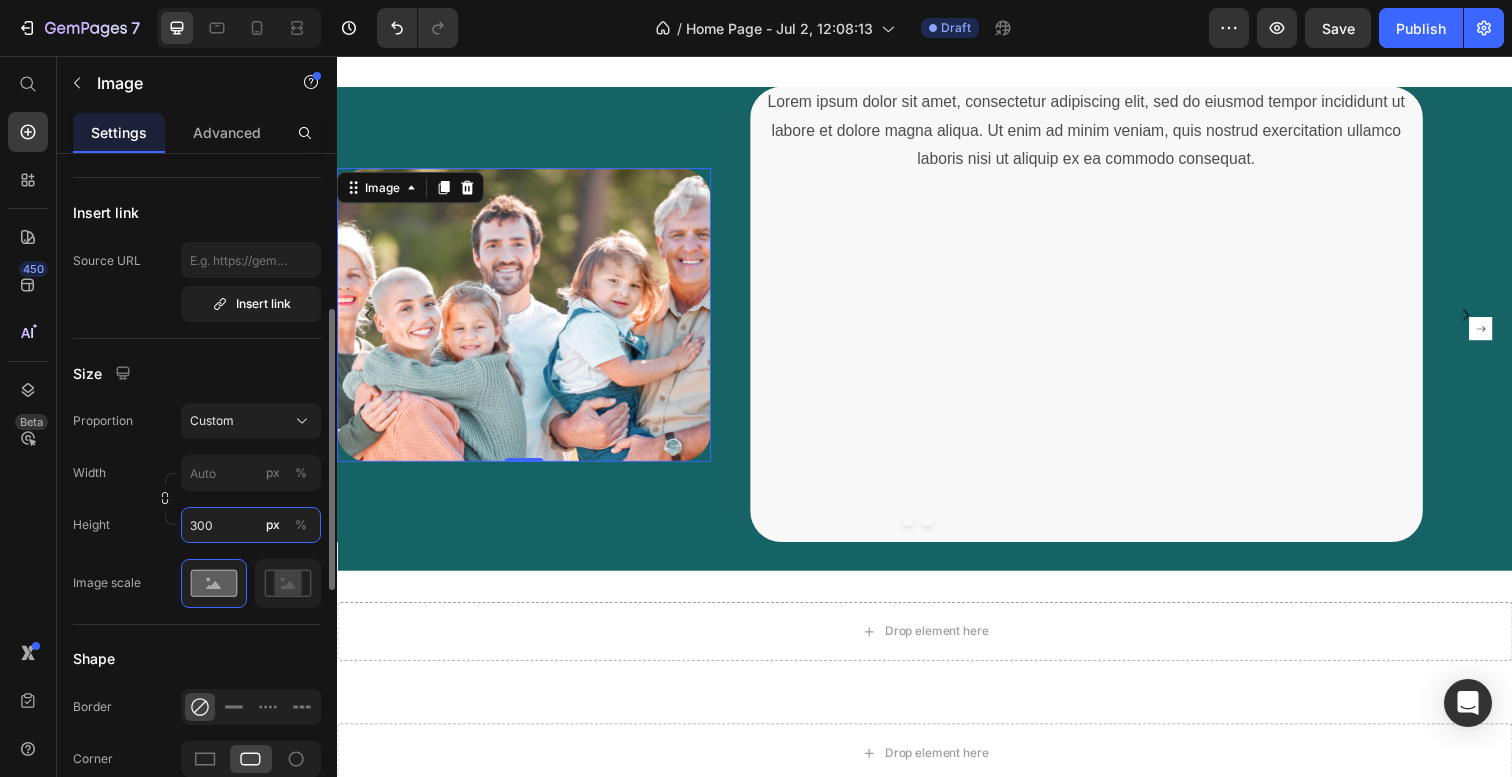 type on "300" 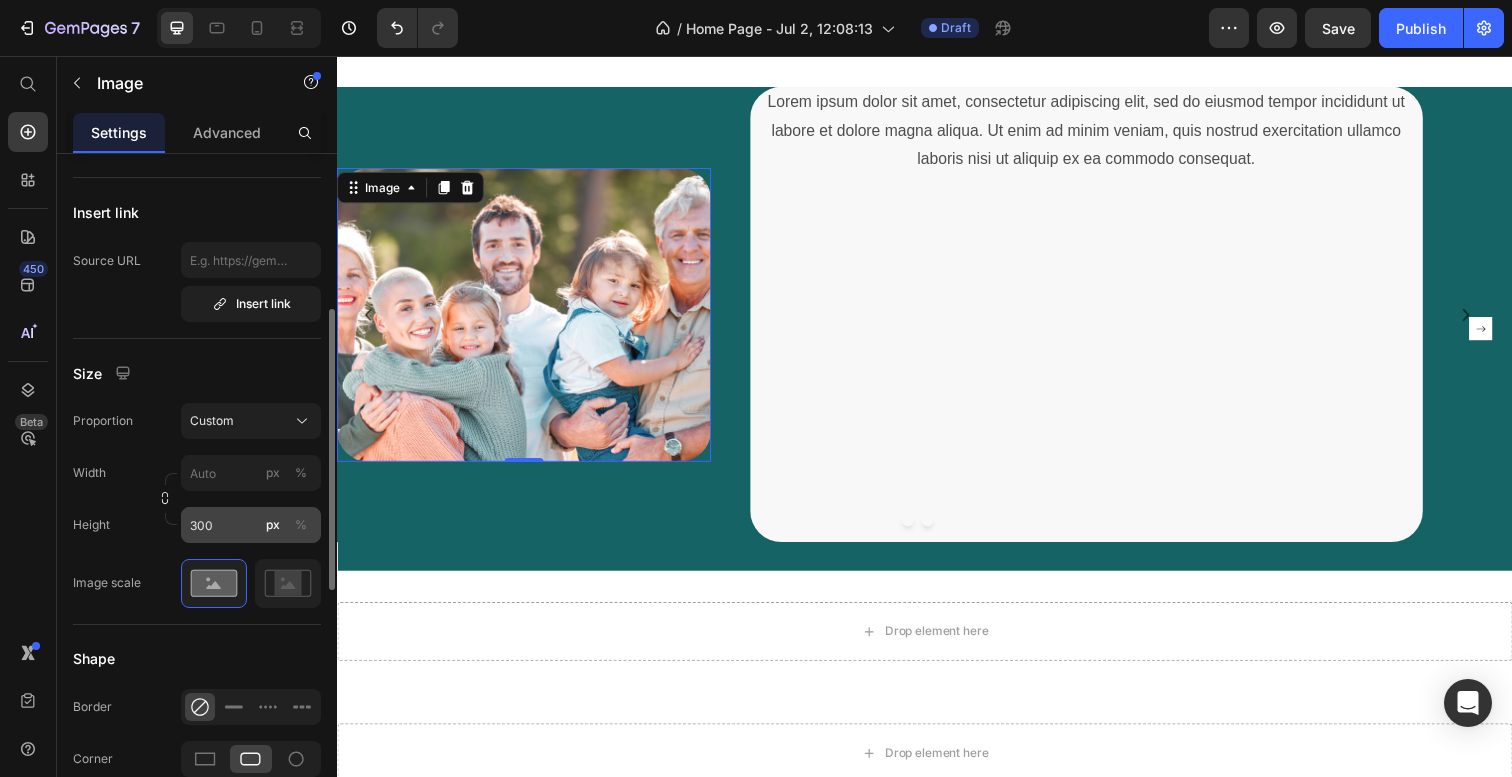click on "%" at bounding box center (301, 525) 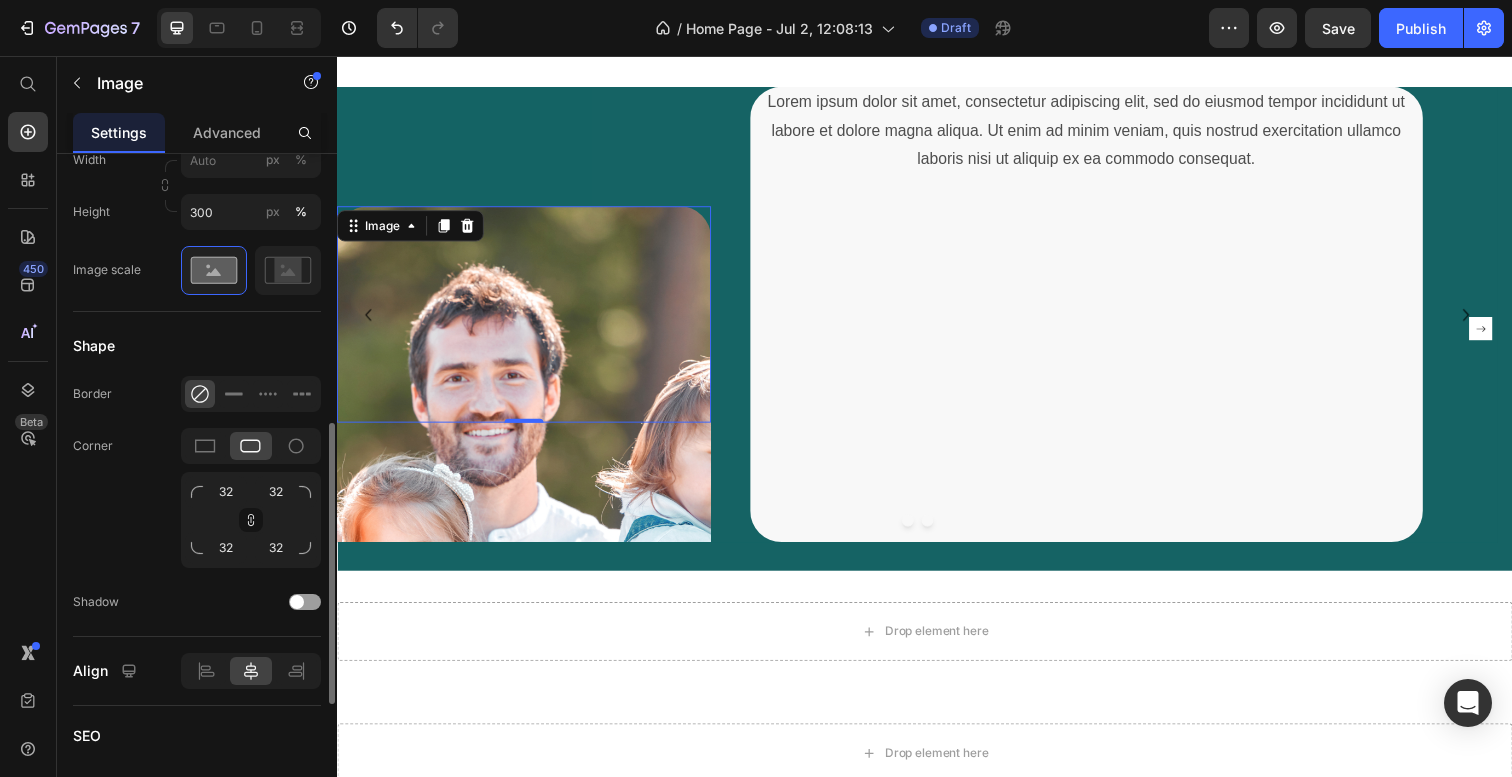scroll, scrollTop: 689, scrollLeft: 0, axis: vertical 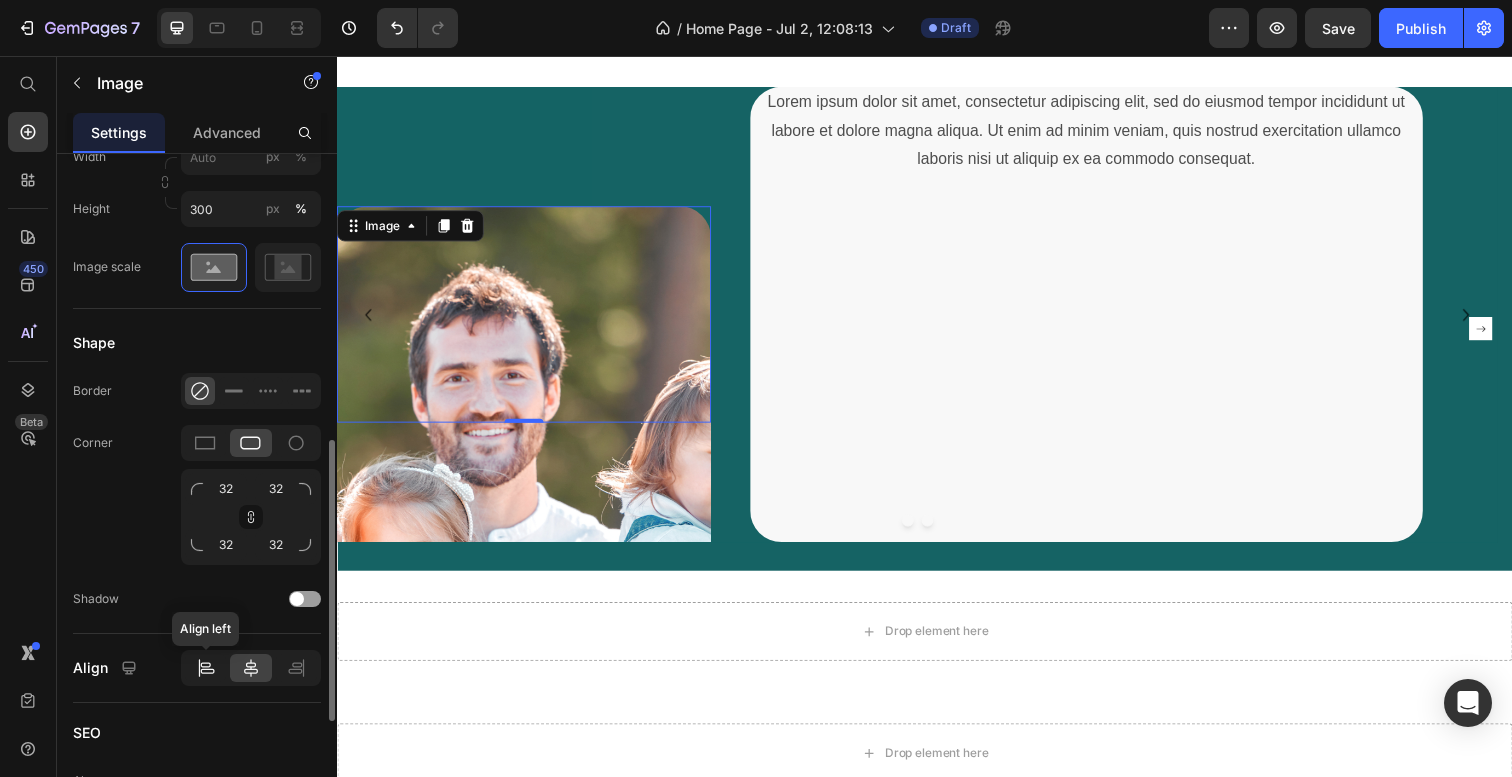click 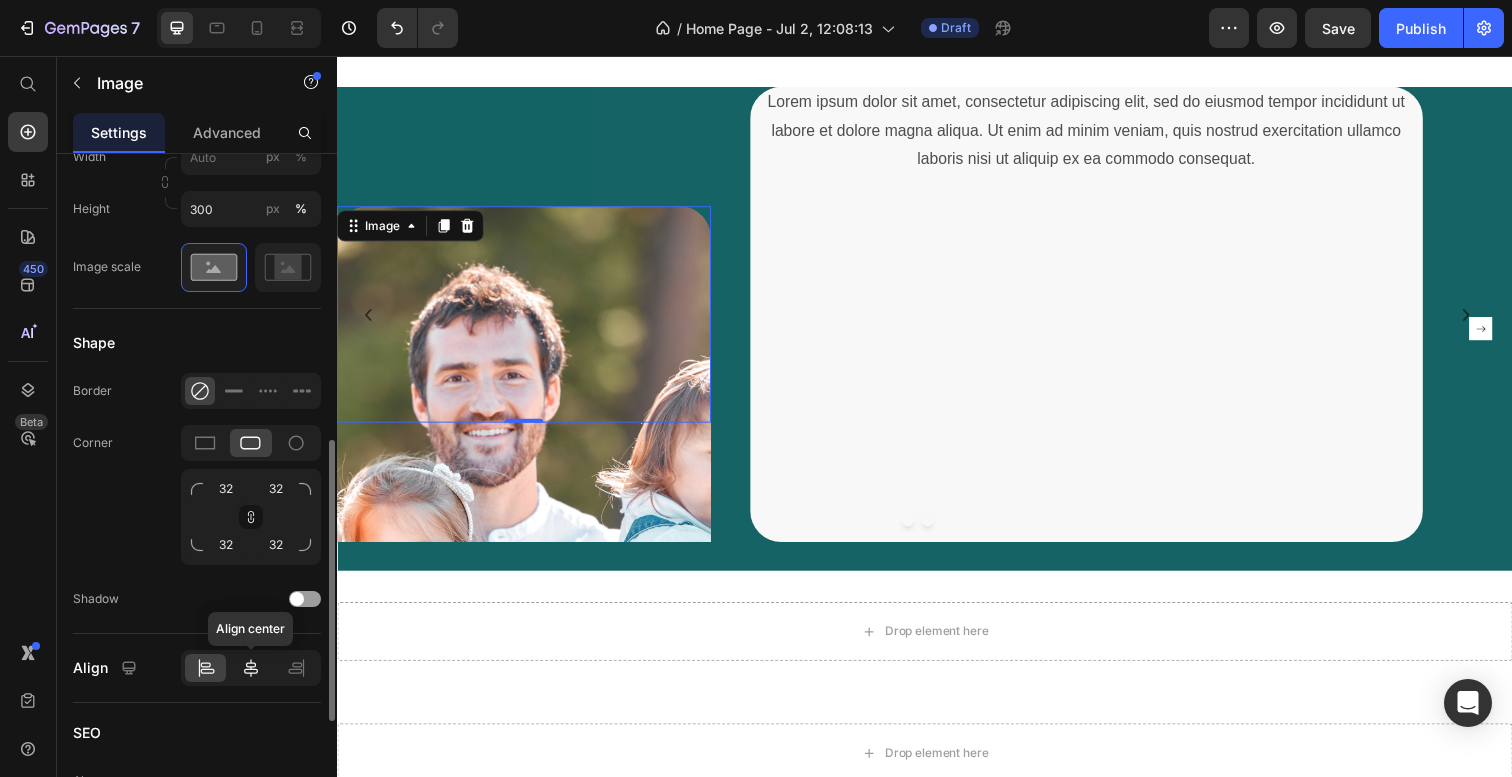 click 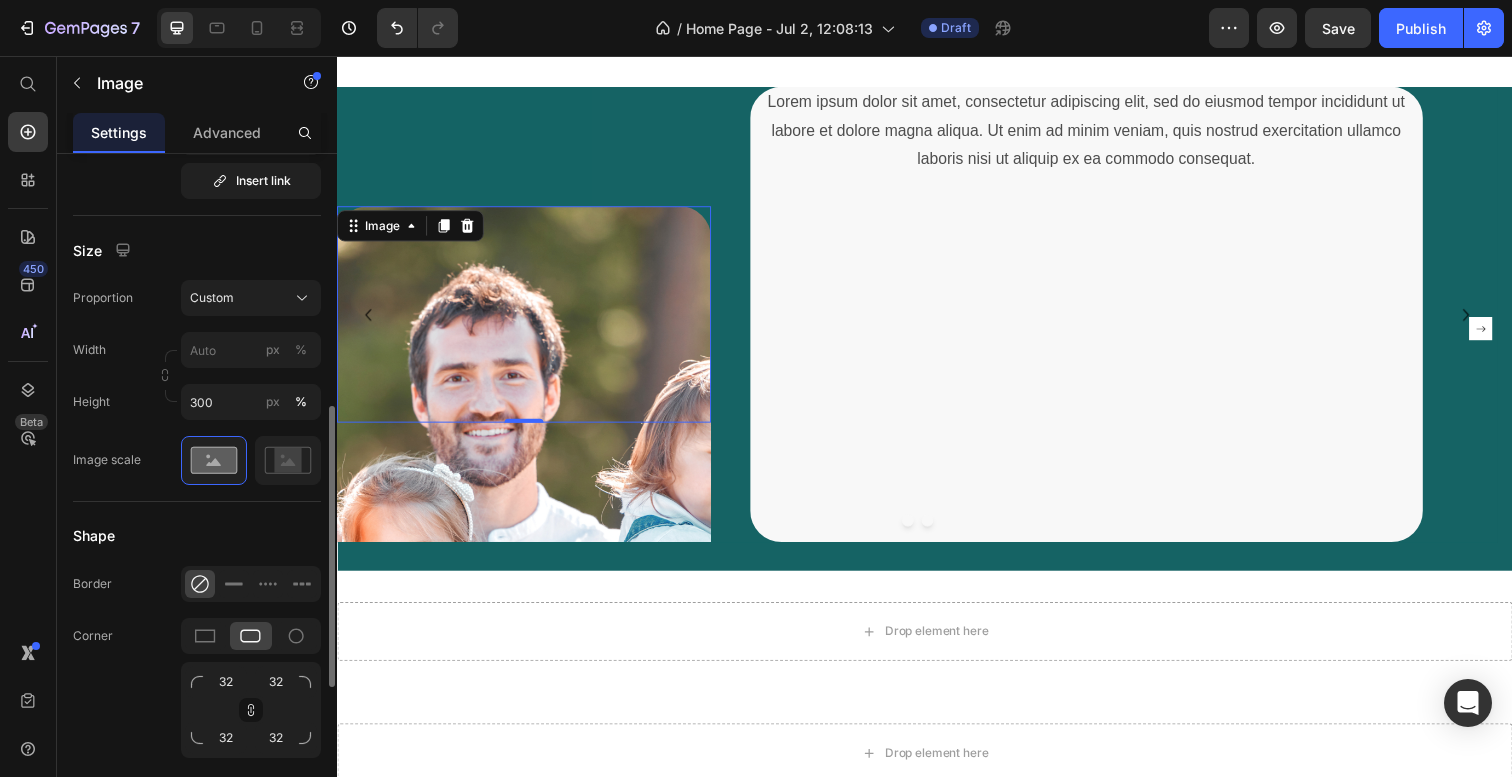 scroll, scrollTop: 484, scrollLeft: 0, axis: vertical 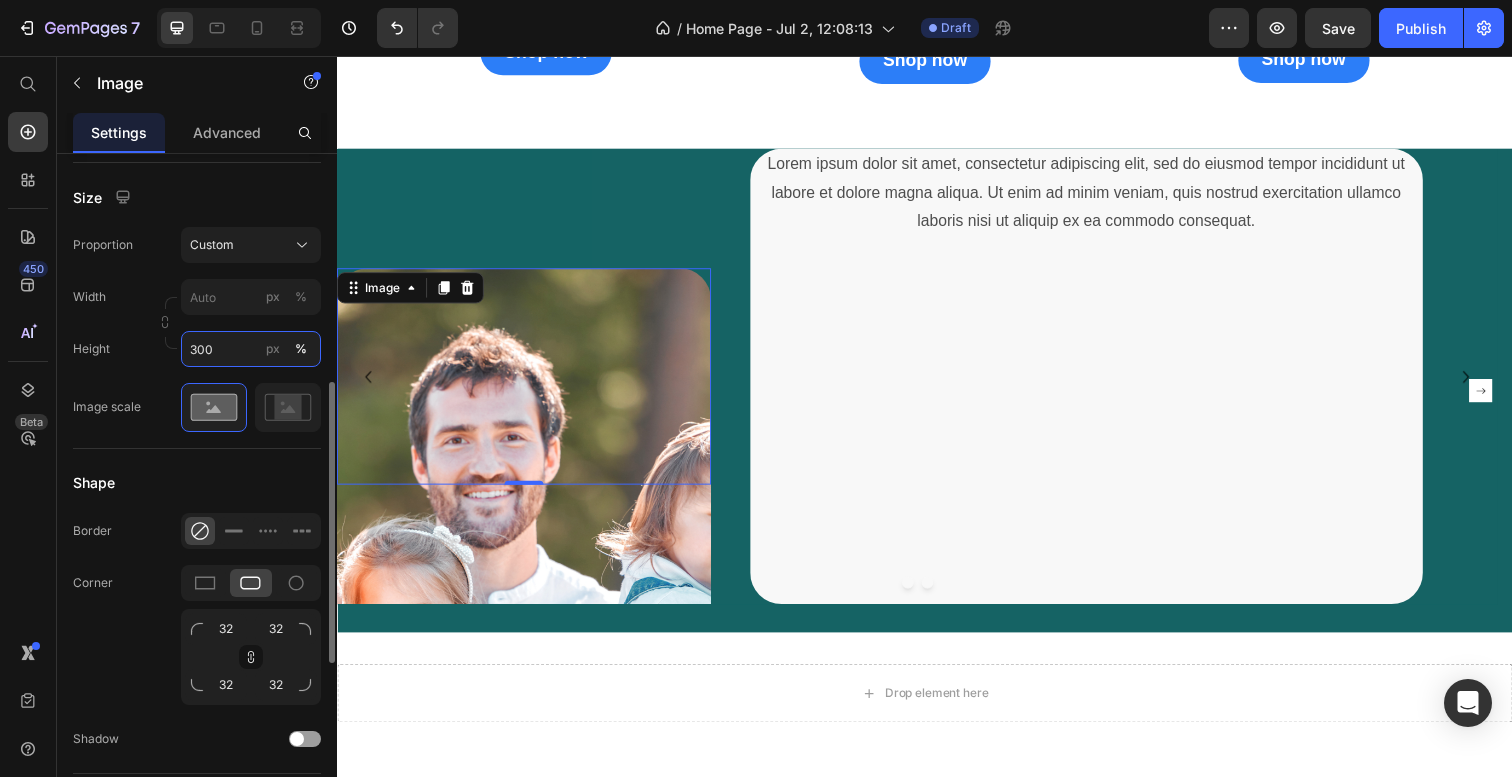 click on "300" at bounding box center (251, 349) 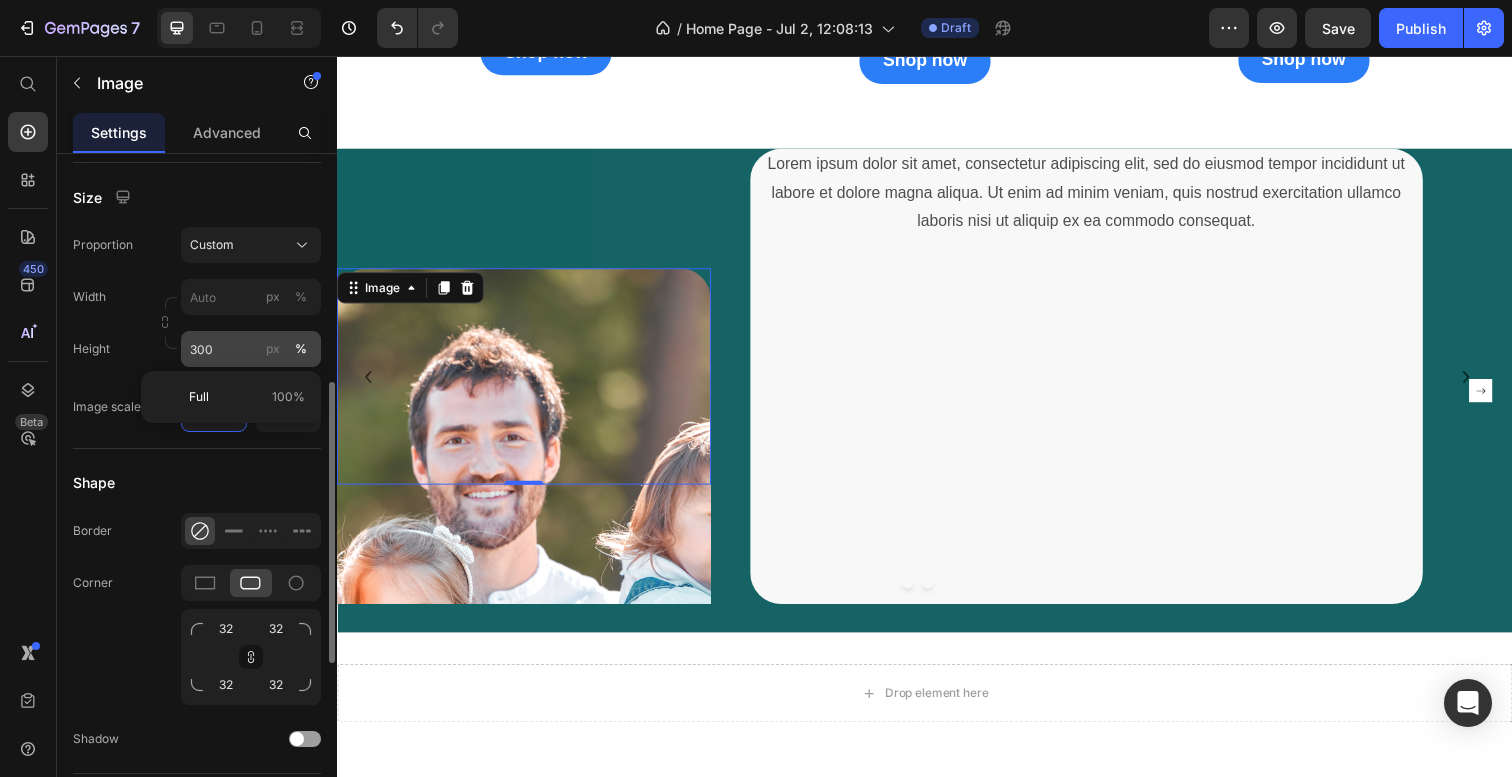 click on "px" at bounding box center (273, 349) 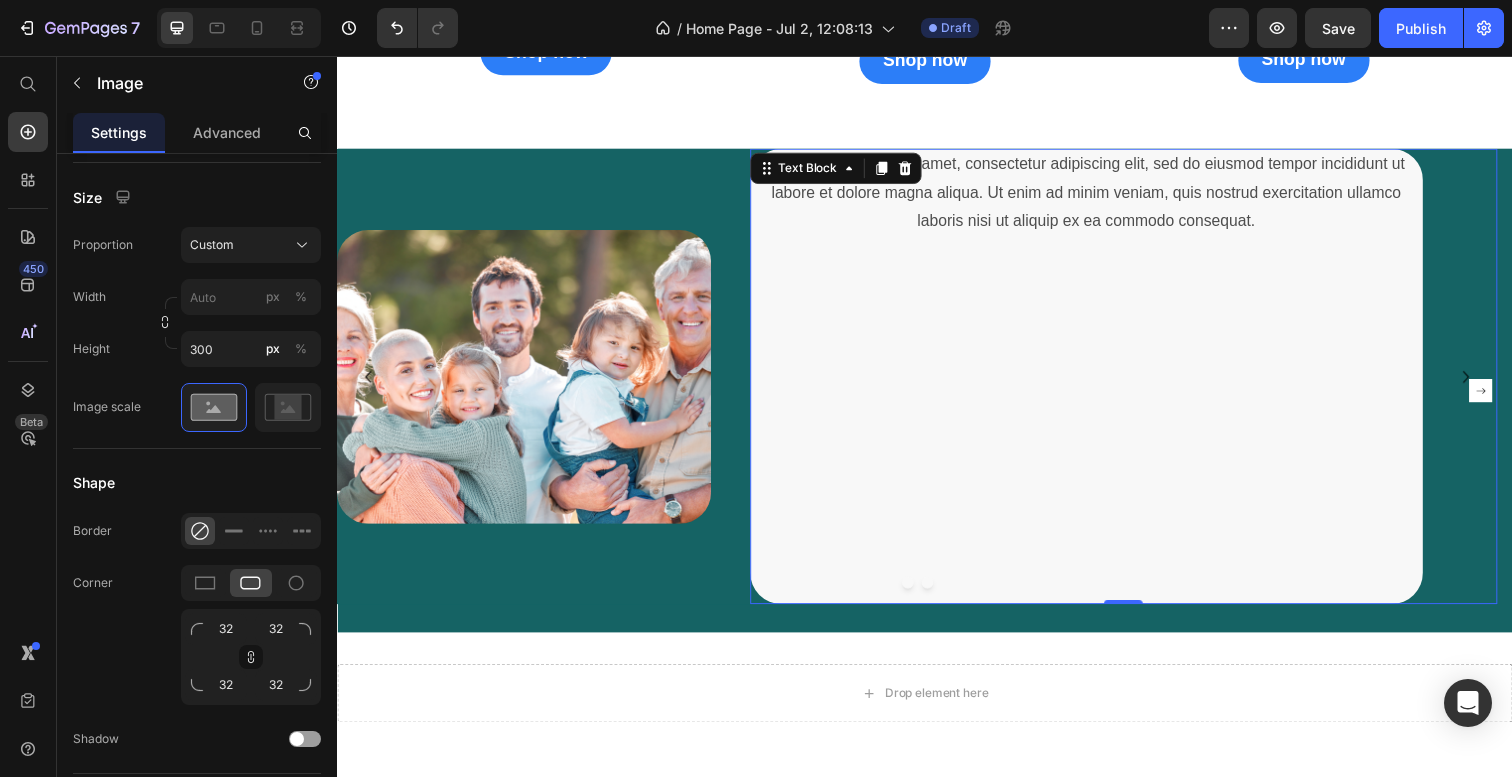 click at bounding box center [1102, 484] 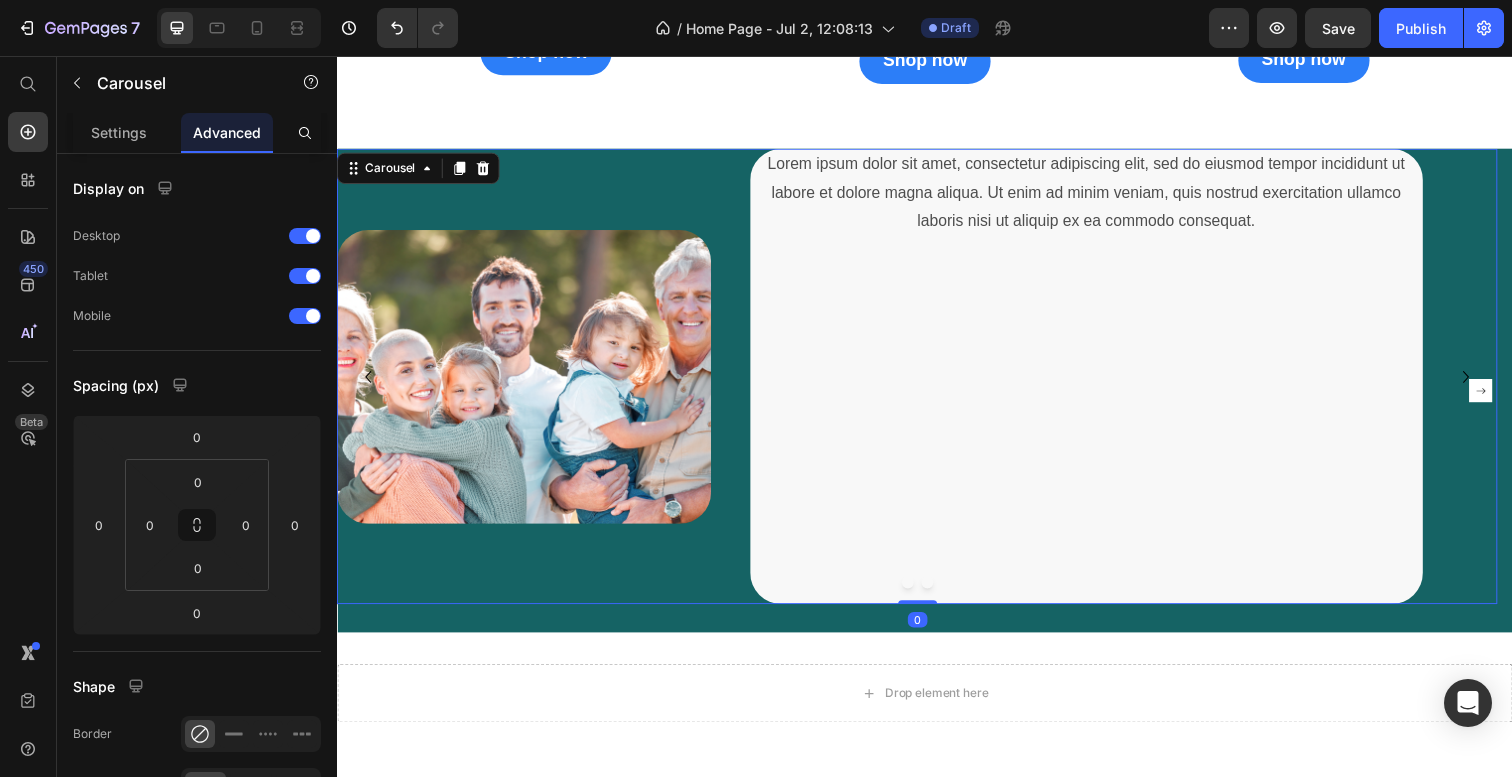 click at bounding box center [929, 594] 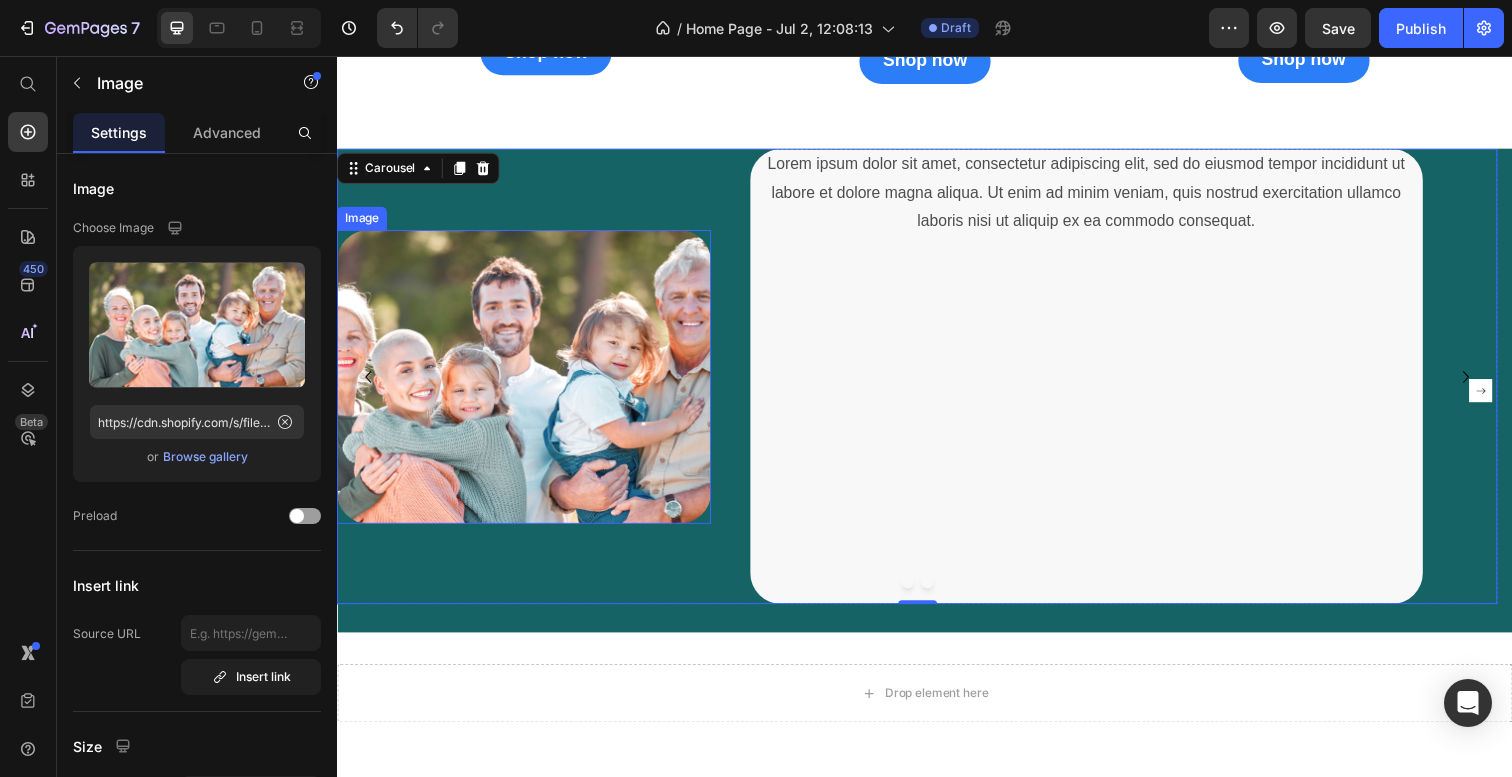 click at bounding box center (528, 384) 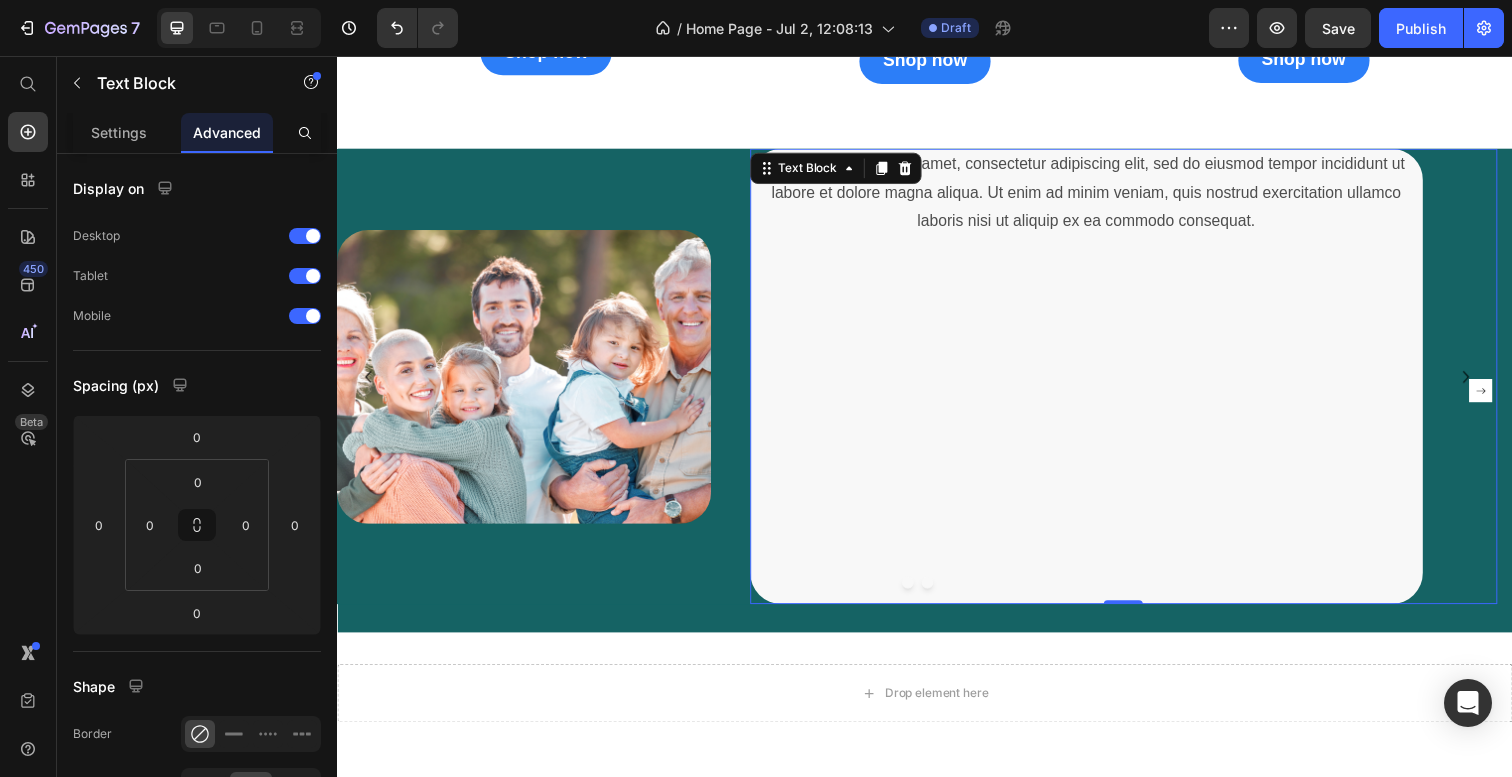 click at bounding box center [1102, 513] 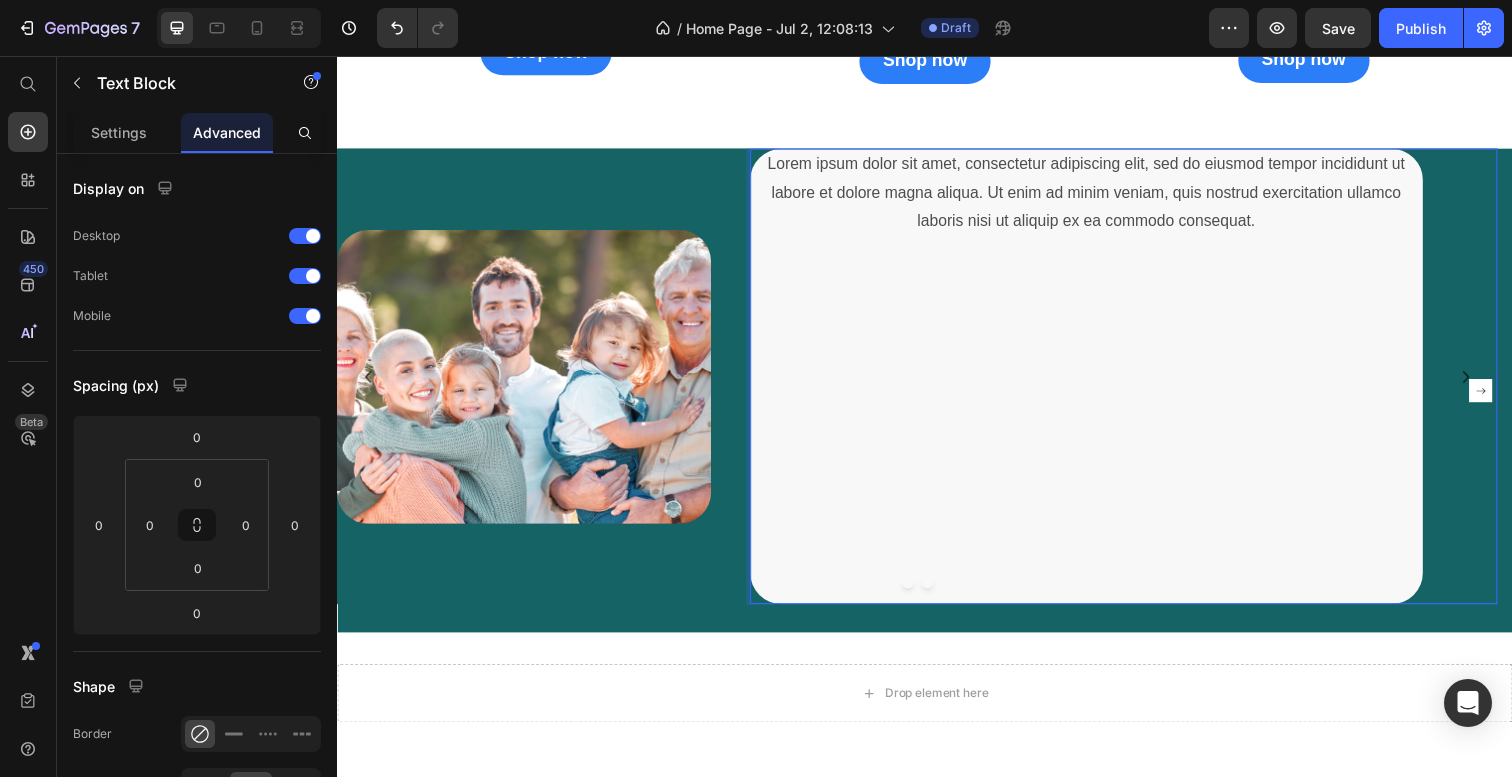 click on "Lorem ipsum dolor sit amet, consectetur adipiscing elit, sed do eiusmod tempor incididunt ut labore et dolore magna aliqua. Ut enim ad minim veniam, quis nostrud exercitation ullamco laboris nisi ut aliquip ex ea commodo consequat." at bounding box center (1102, 196) 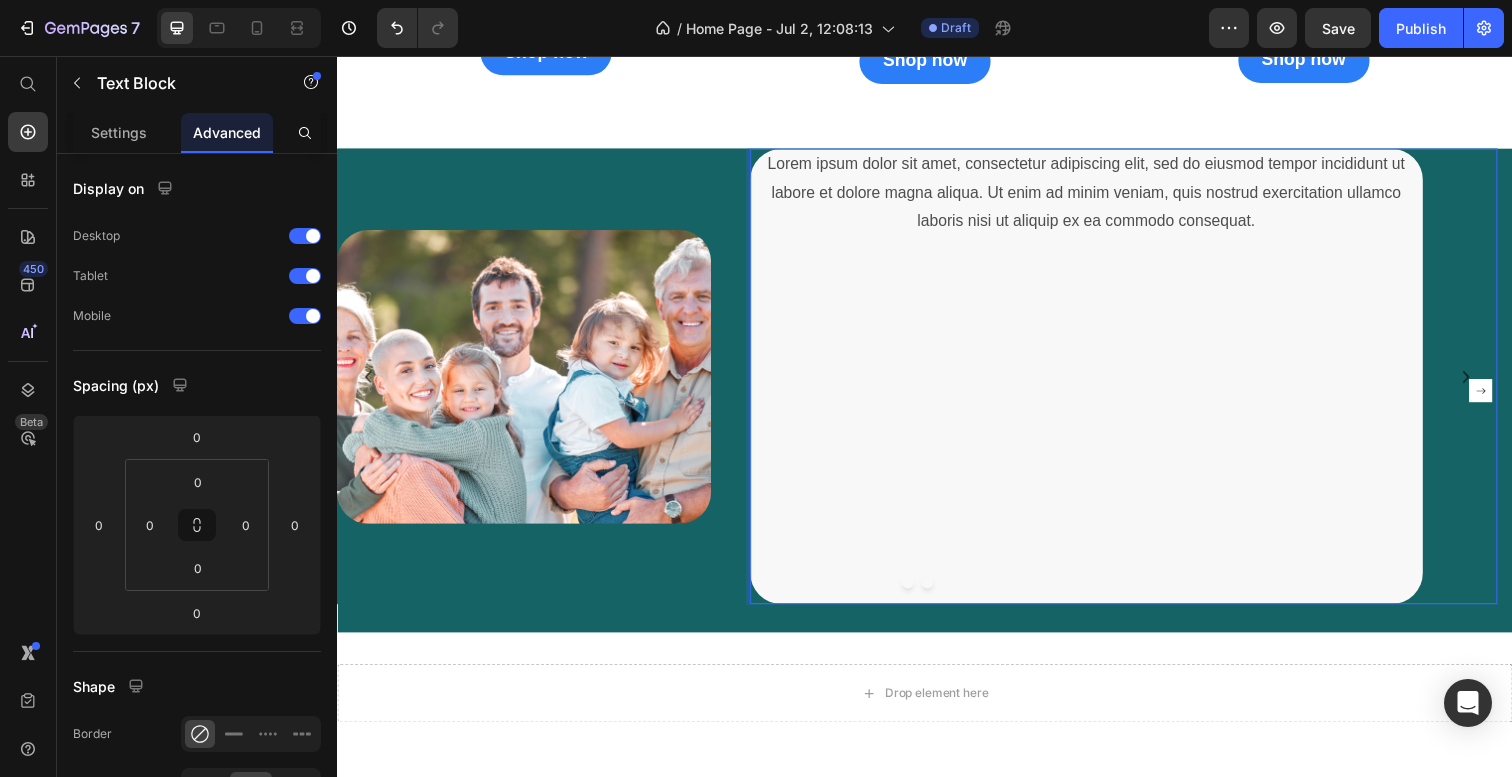 click on "Lorem ipsum dolor sit amet, consectetur adipiscing elit, sed do eiusmod tempor incididunt ut labore et dolore magna aliqua. Ut enim ad minim veniam, quis nostrud exercitation ullamco laboris nisi ut aliquip ex ea commodo consequat." at bounding box center [1102, 196] 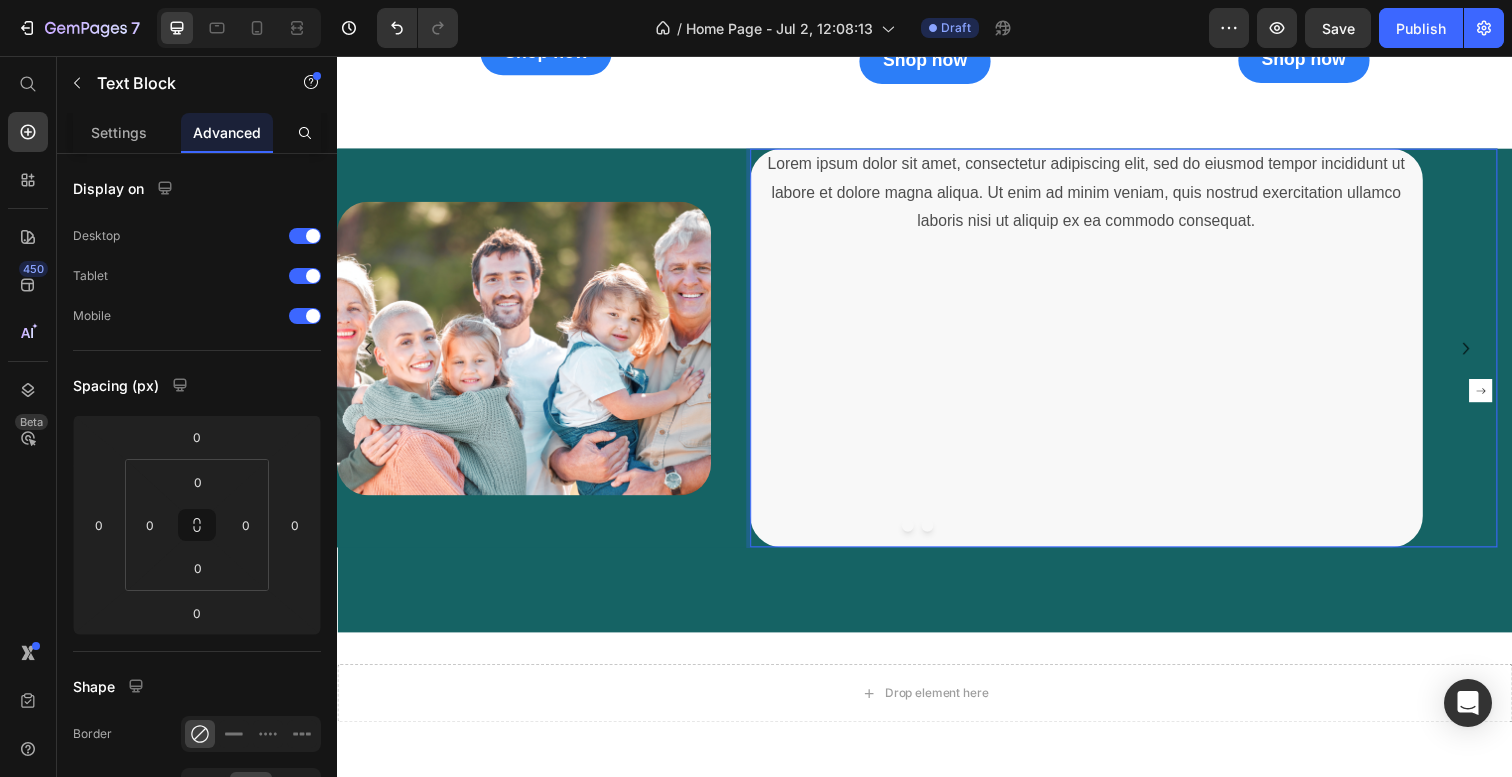 click at bounding box center (1102, 484) 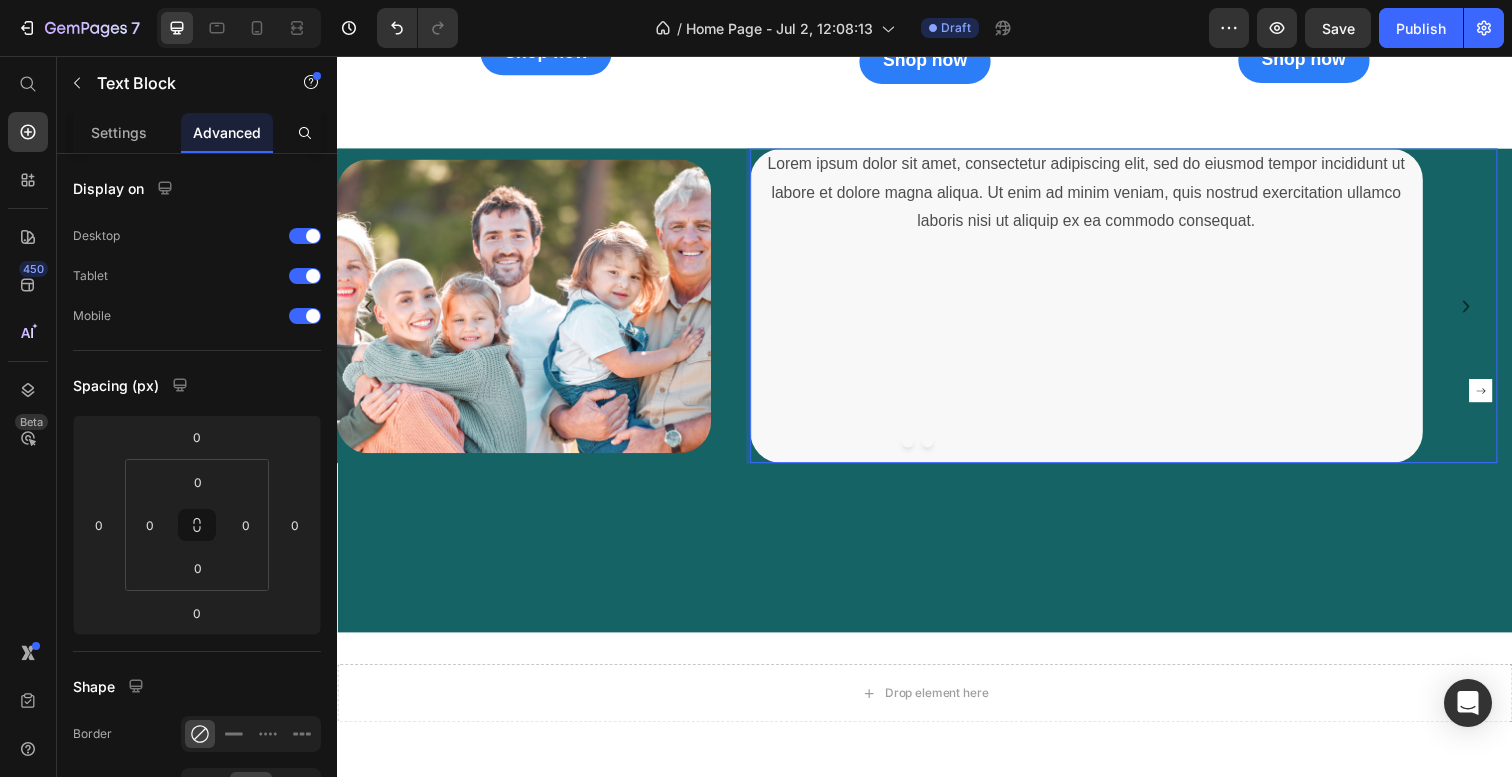 scroll, scrollTop: 2560, scrollLeft: 0, axis: vertical 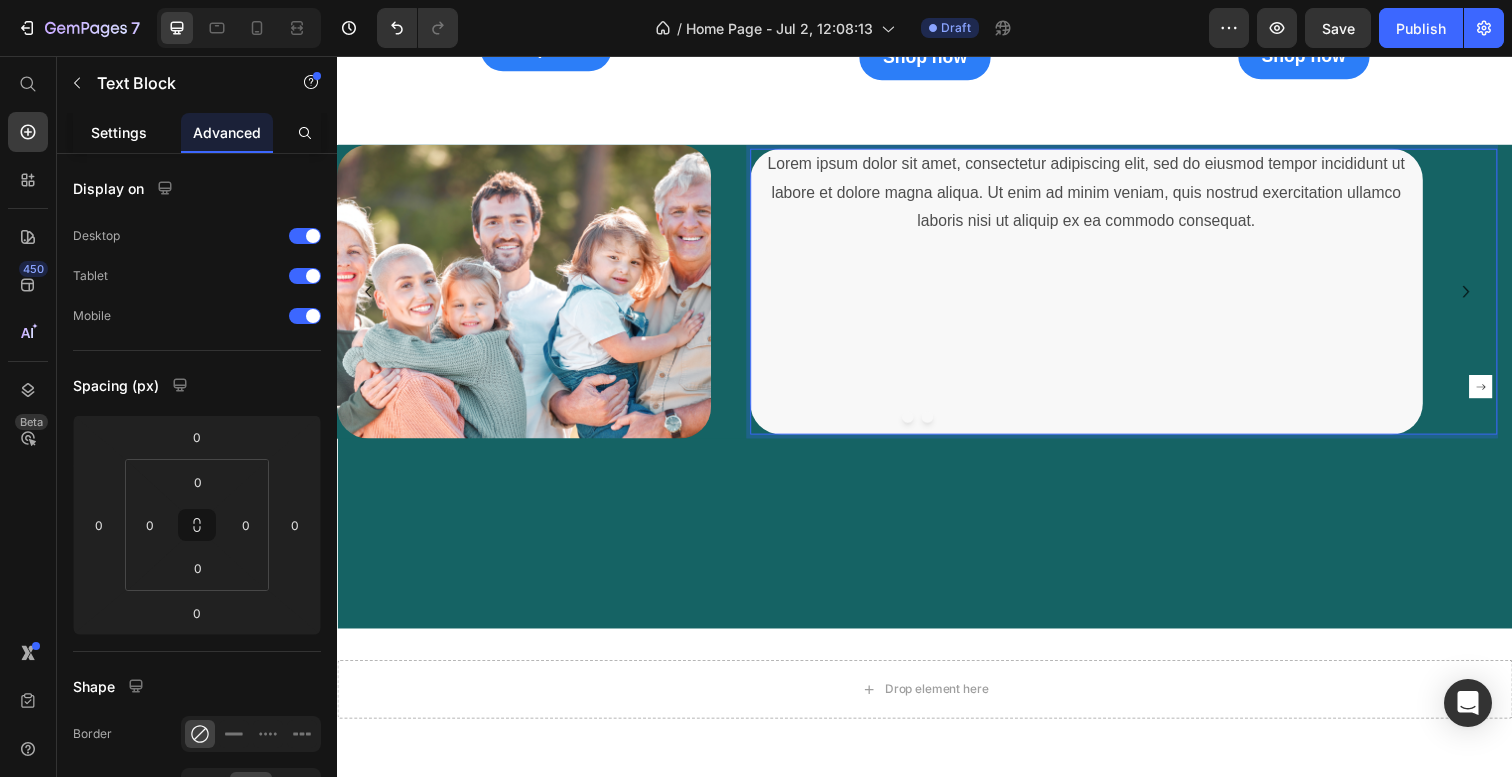 click on "Settings" 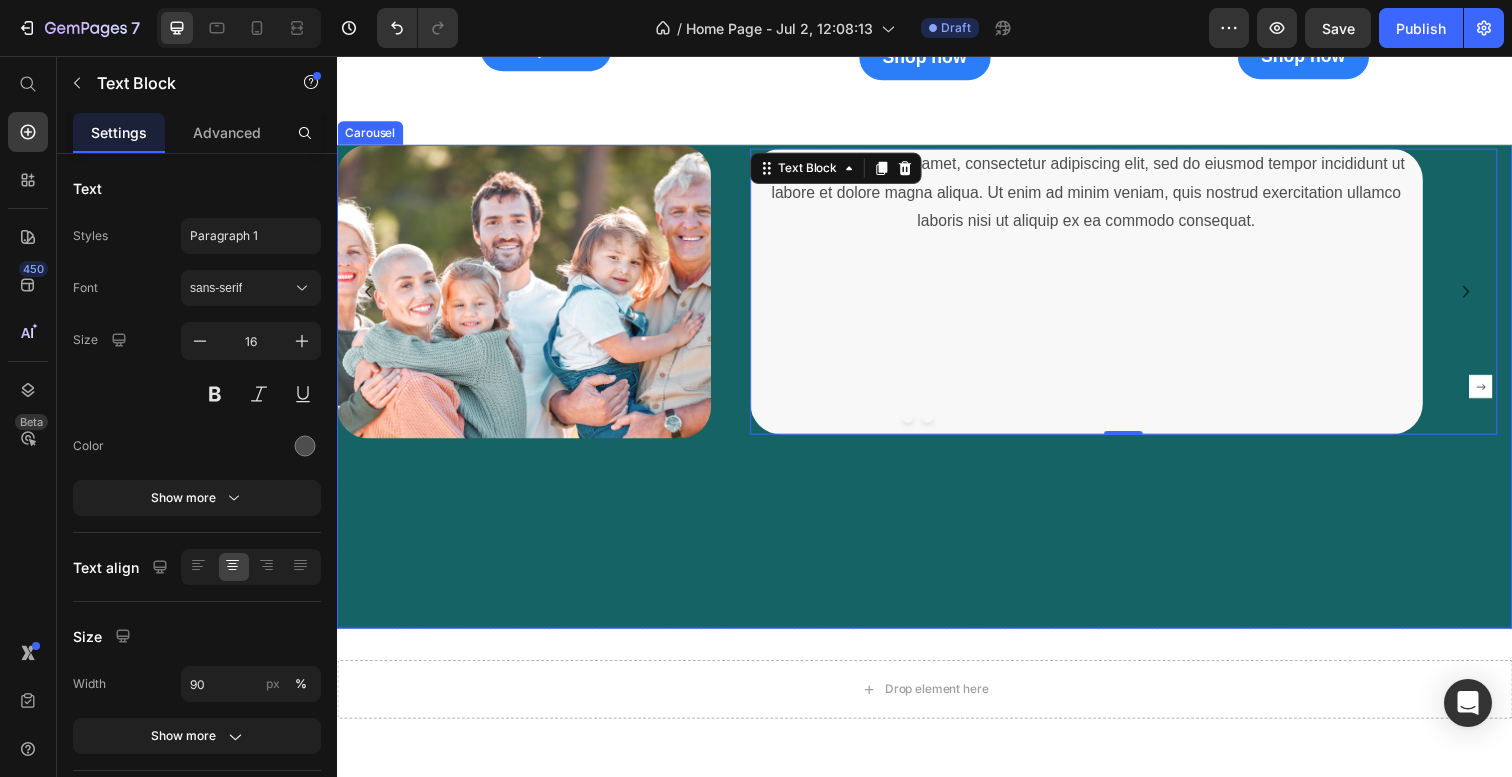 click on "Image Lorem ipsum dolor sit amet, consectetur adipiscing elit, sed do eiusmod tempor incididunt ut labore et dolore magna aliqua. Ut enim ad minim veniam, quis nostrud exercitation ullamco laboris nisi ut aliquip ex ea commodo consequat. Text Block   0 Row
Drop element here
Carousel" at bounding box center [929, 394] 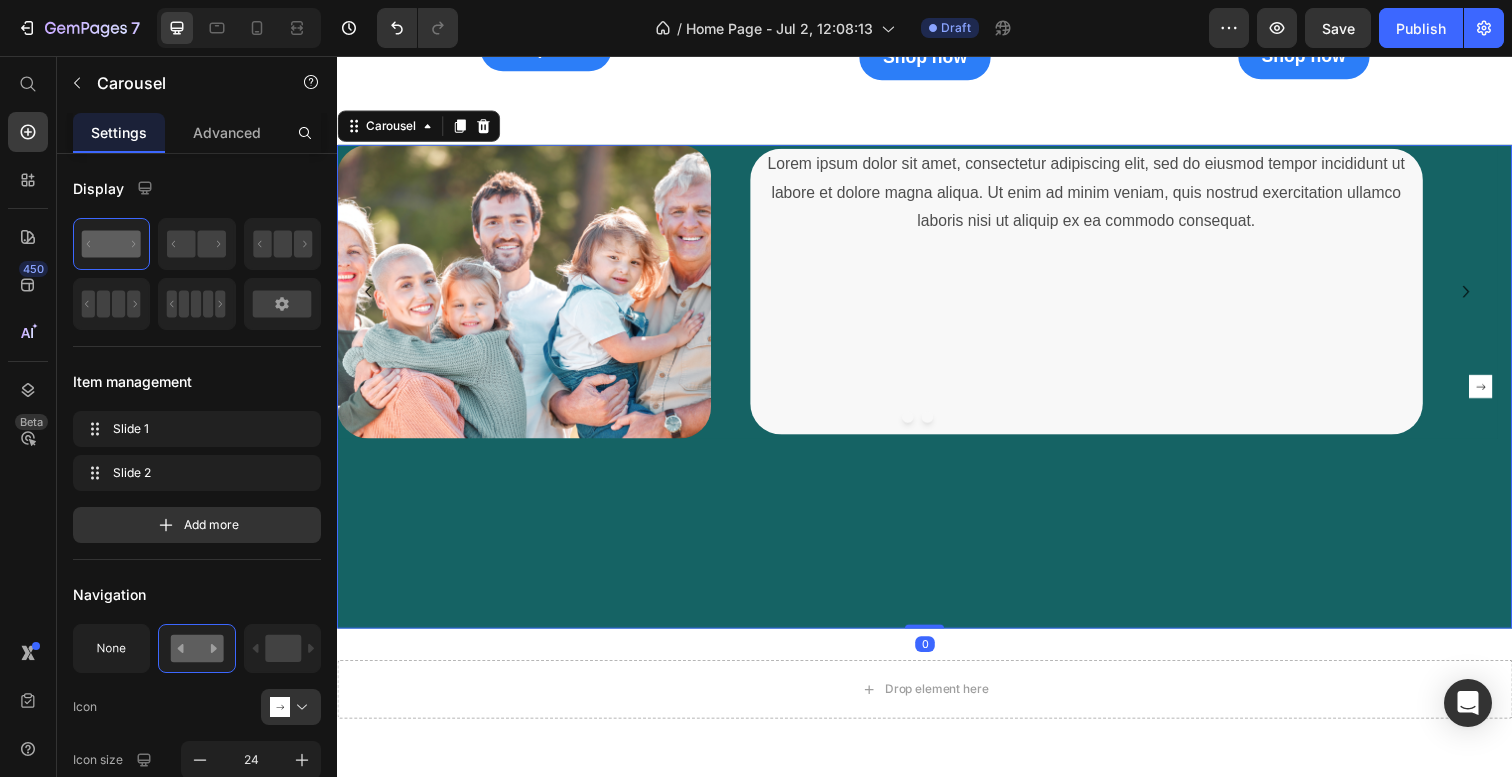 drag, startPoint x: 940, startPoint y: 632, endPoint x: 952, endPoint y: 473, distance: 159.4522 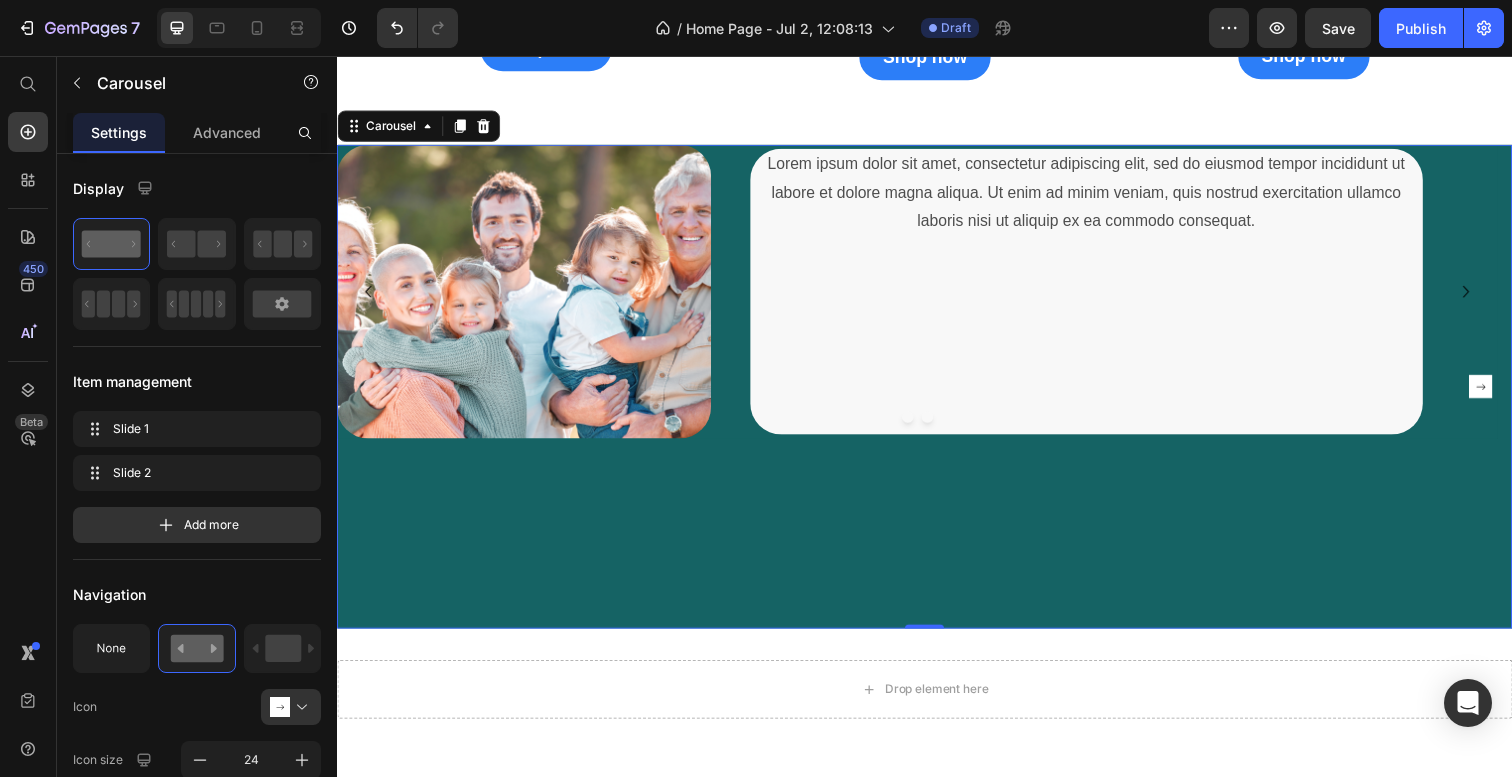 click on "Image Lorem ipsum dolor sit amet, consectetur adipiscing elit, sed do eiusmod tempor incididunt ut labore et dolore magna aliqua. Ut enim ad minim veniam, quis nostrud exercitation ullamco laboris nisi ut aliquip ex ea commodo consequat. Text Block Row
Drop element here
Carousel" at bounding box center (929, 394) 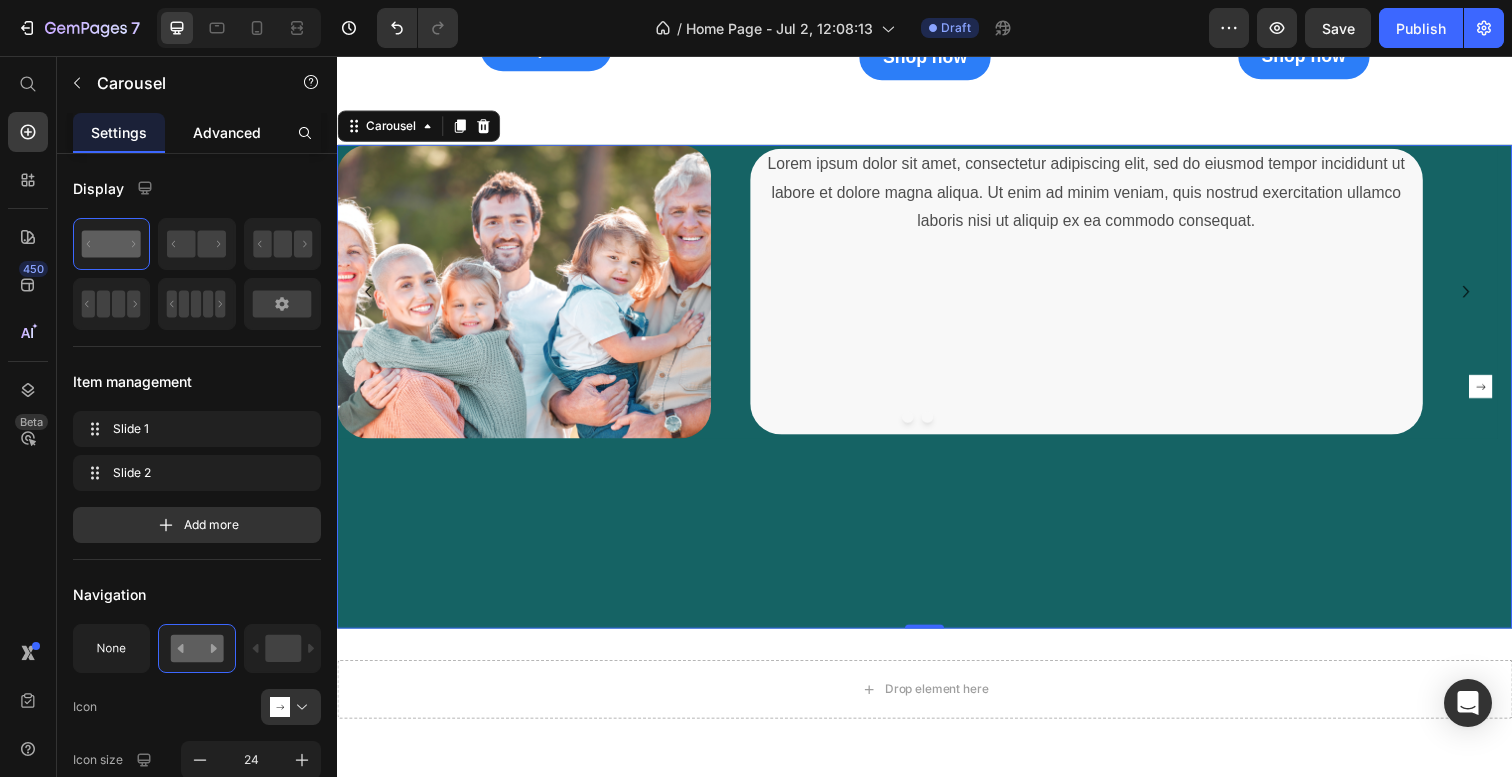 click on "Advanced" at bounding box center (227, 132) 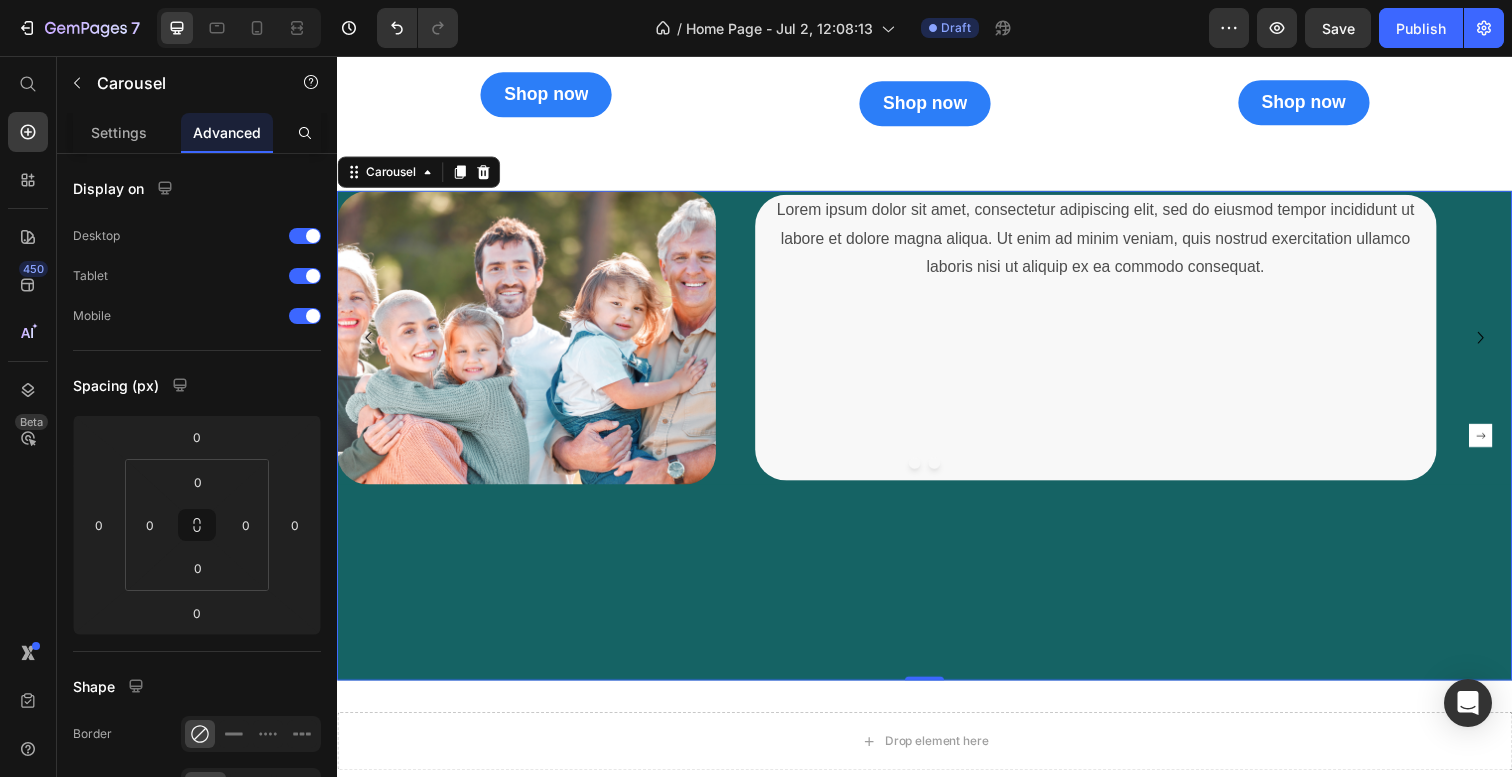 scroll, scrollTop: 2495, scrollLeft: 0, axis: vertical 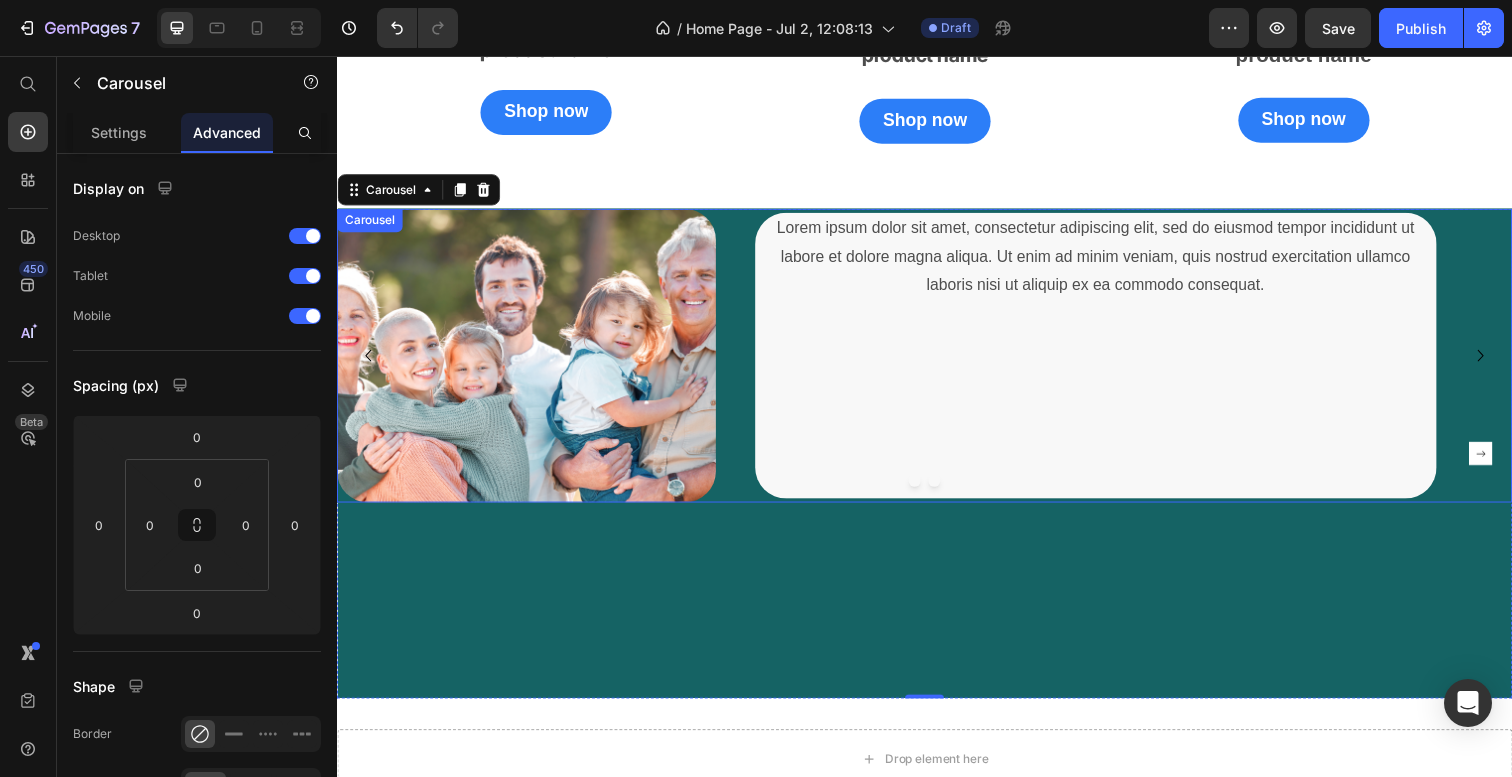 click at bounding box center (937, 490) 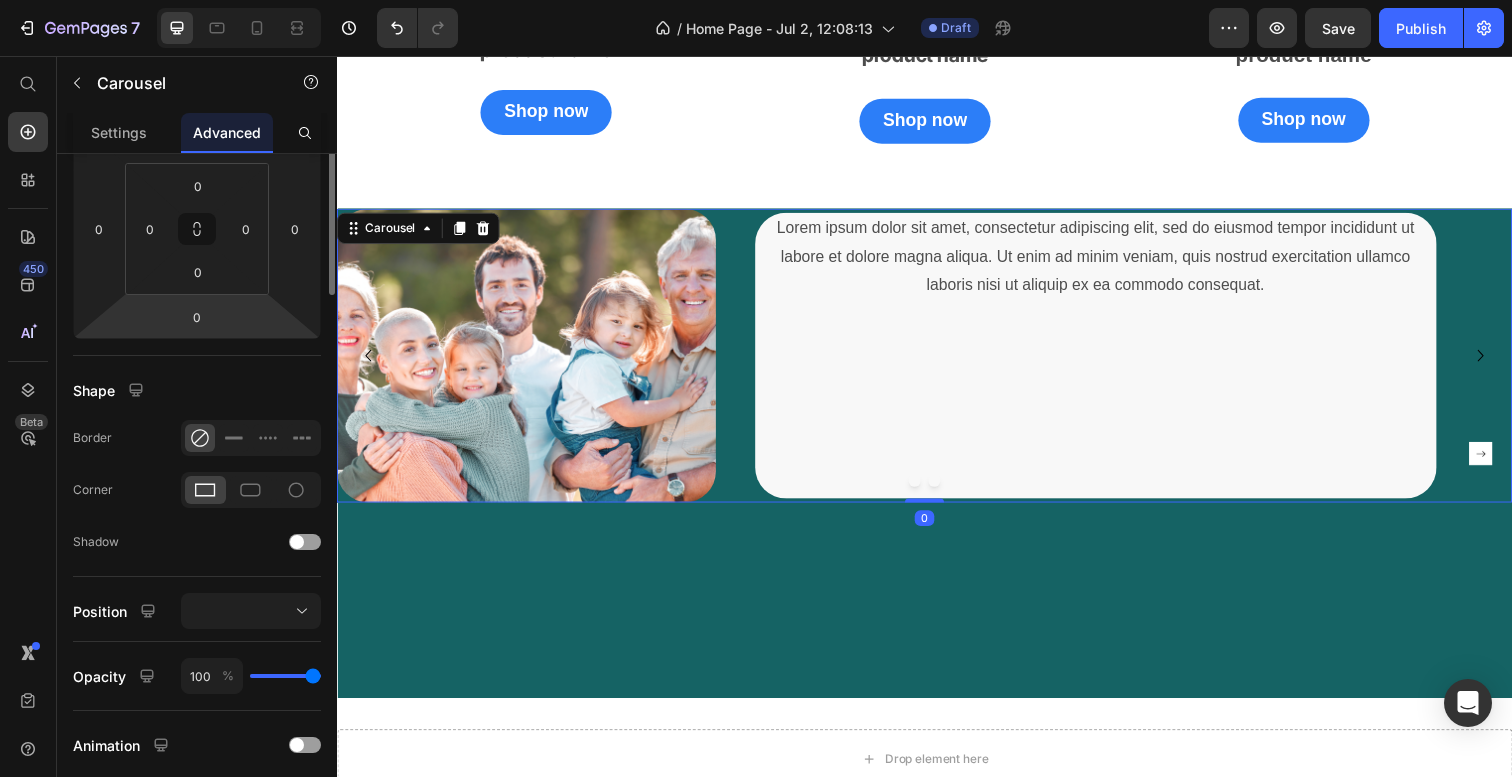 scroll, scrollTop: 0, scrollLeft: 0, axis: both 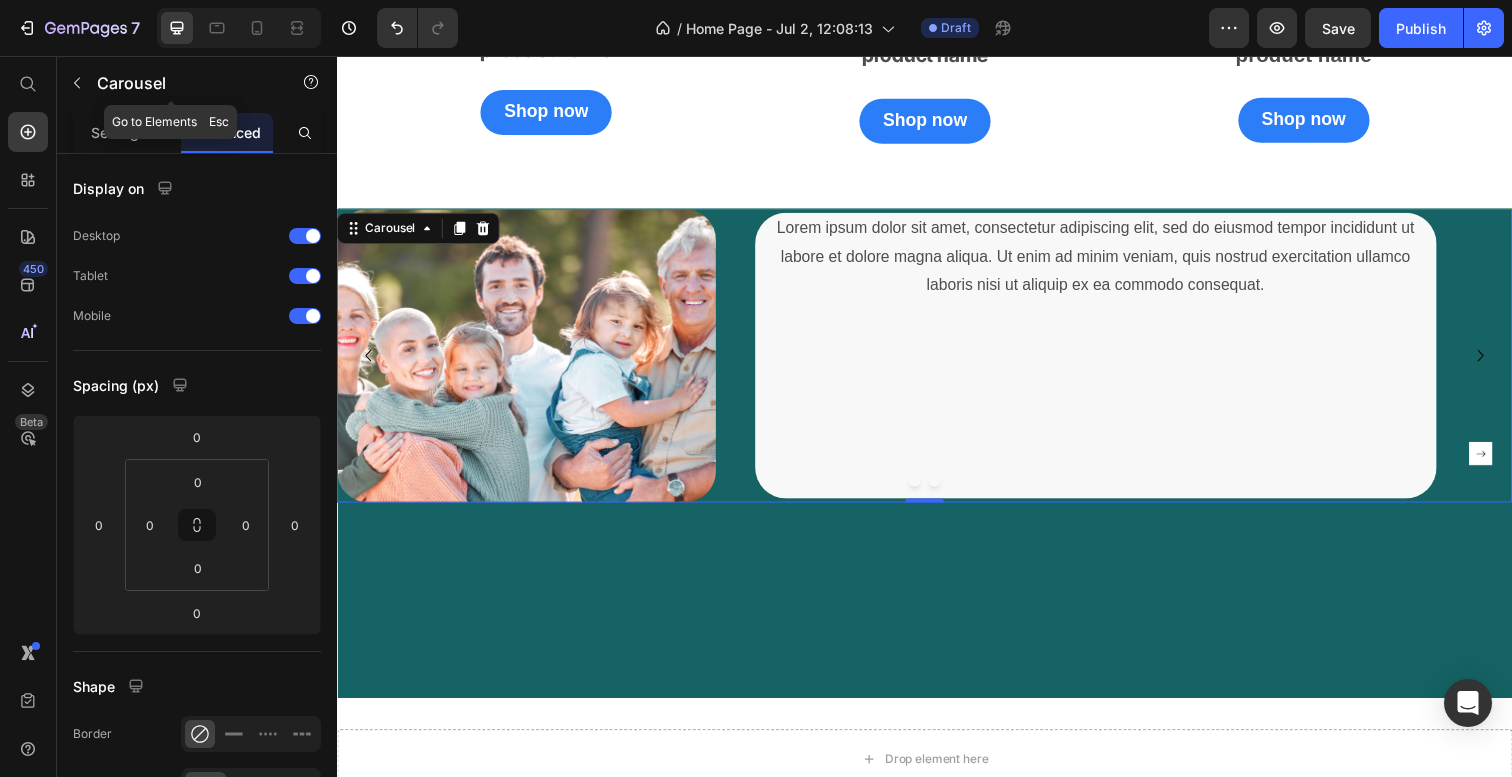 click on "Carousel" 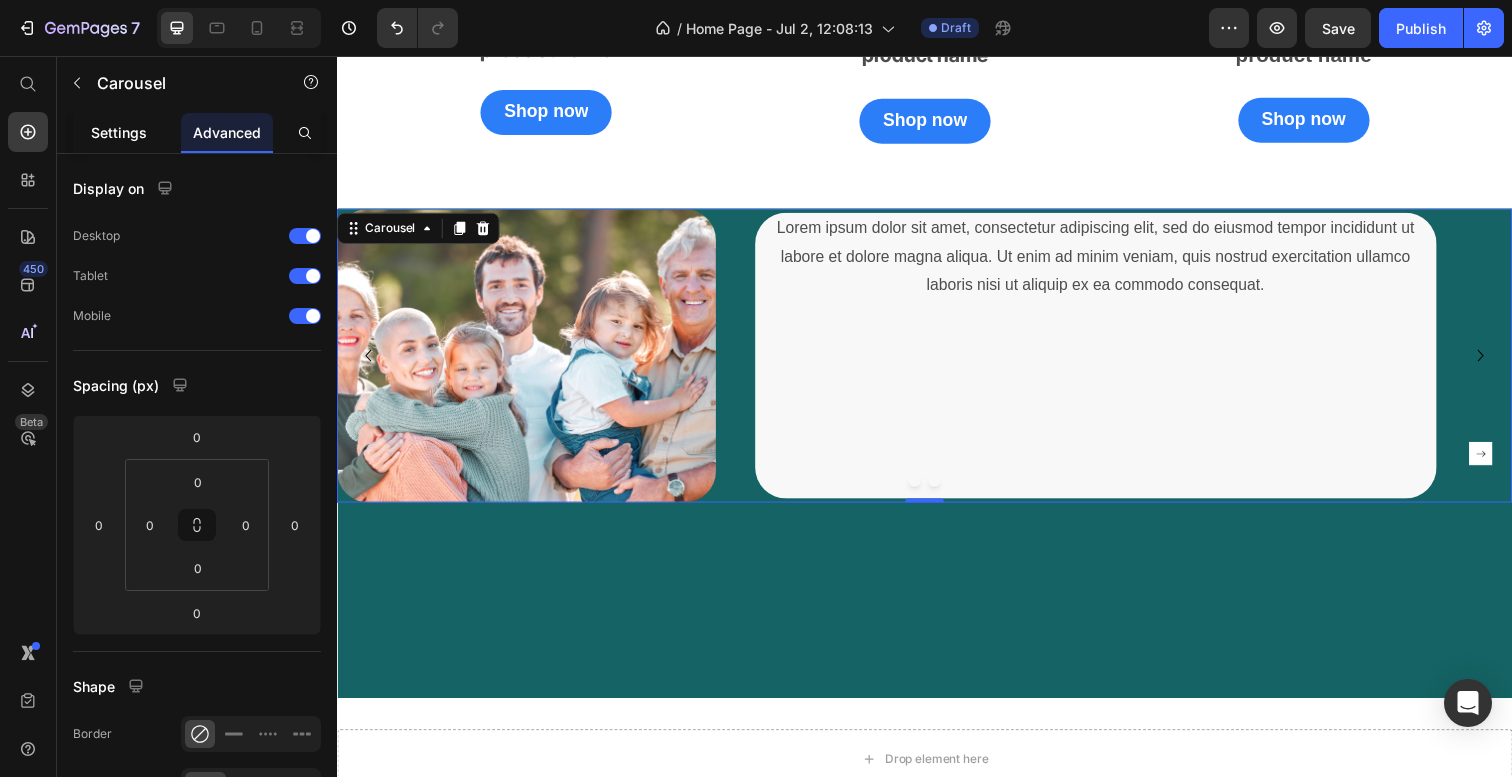click on "Settings" at bounding box center (119, 132) 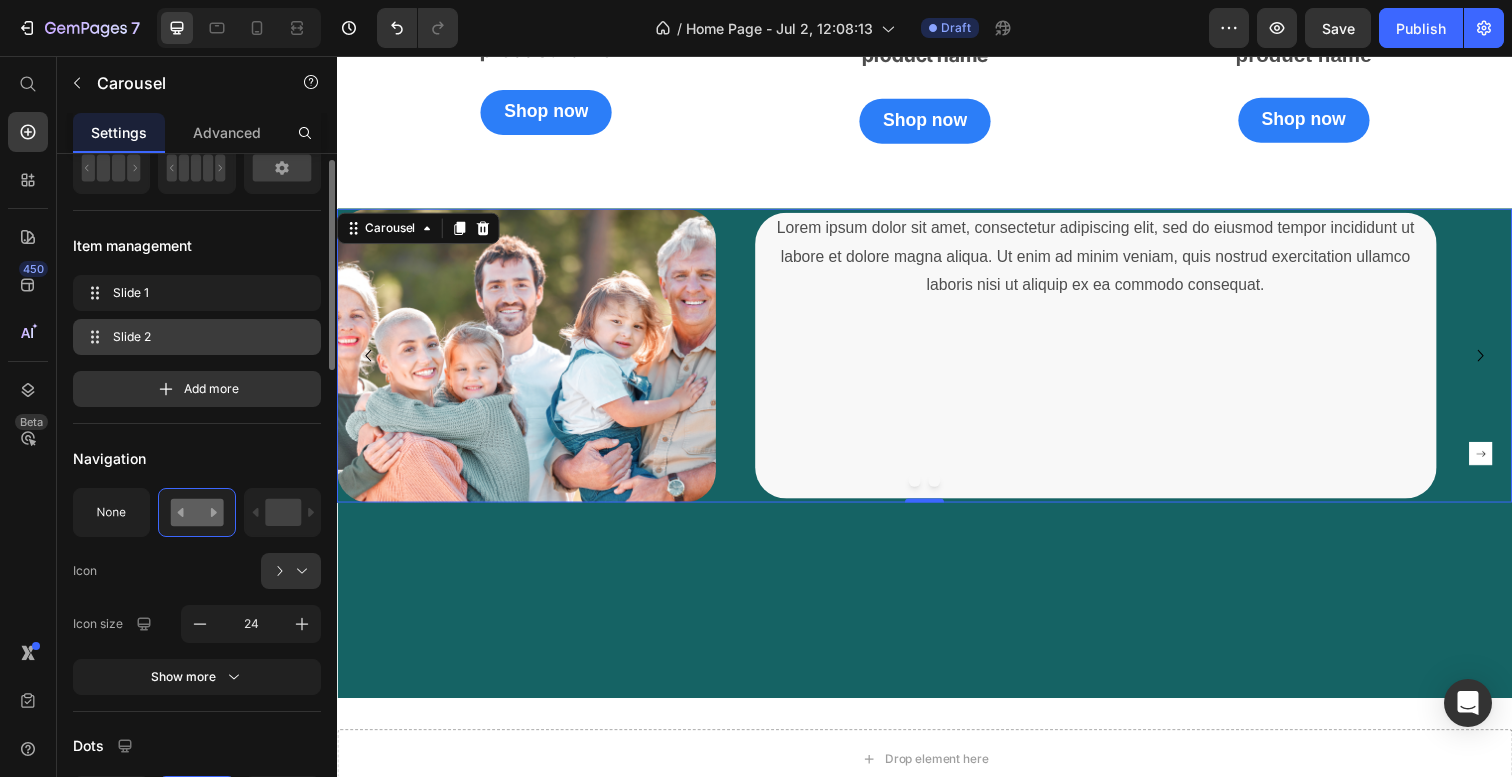 scroll, scrollTop: 138, scrollLeft: 0, axis: vertical 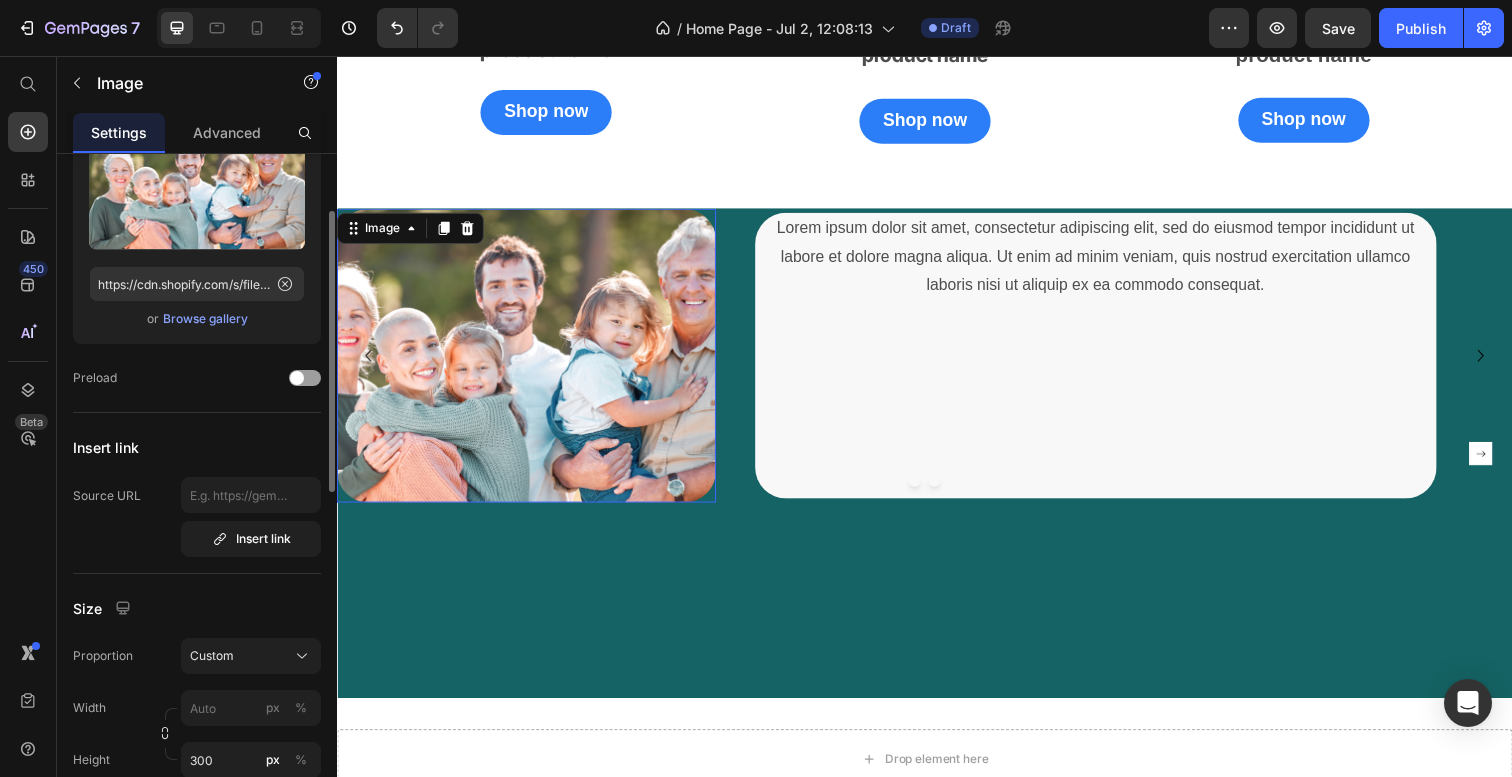 click at bounding box center (530, 362) 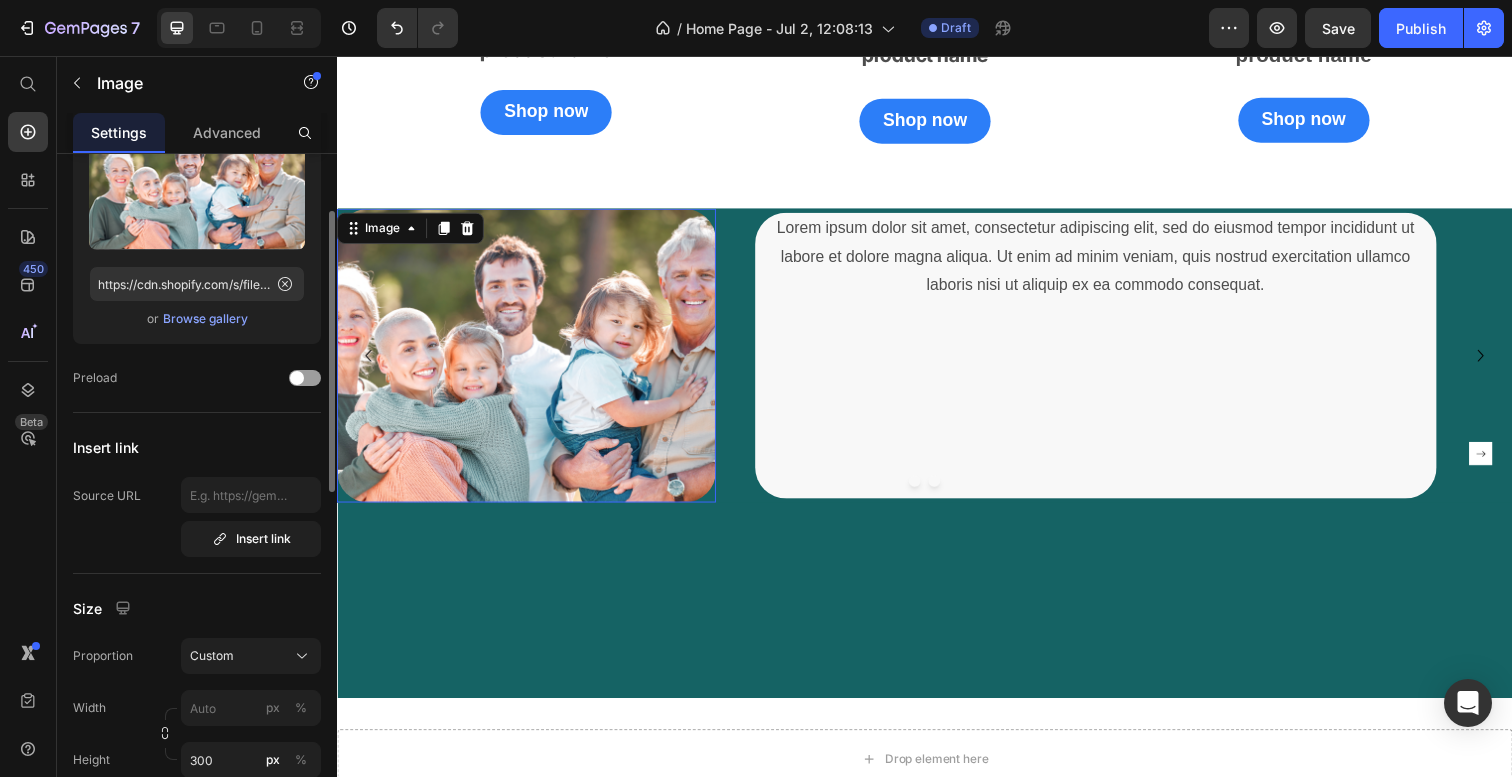 scroll, scrollTop: 0, scrollLeft: 0, axis: both 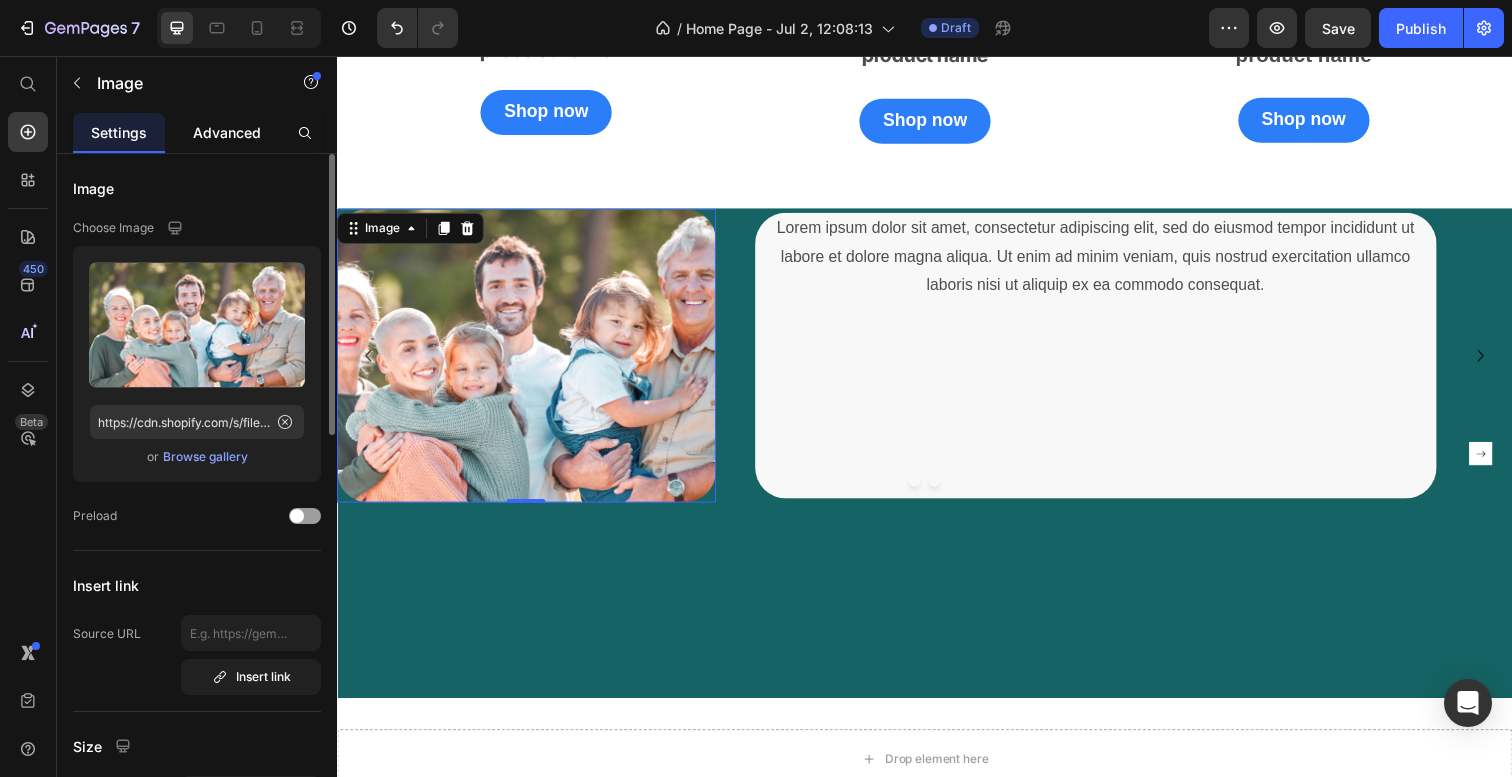 click on "Advanced" at bounding box center (227, 132) 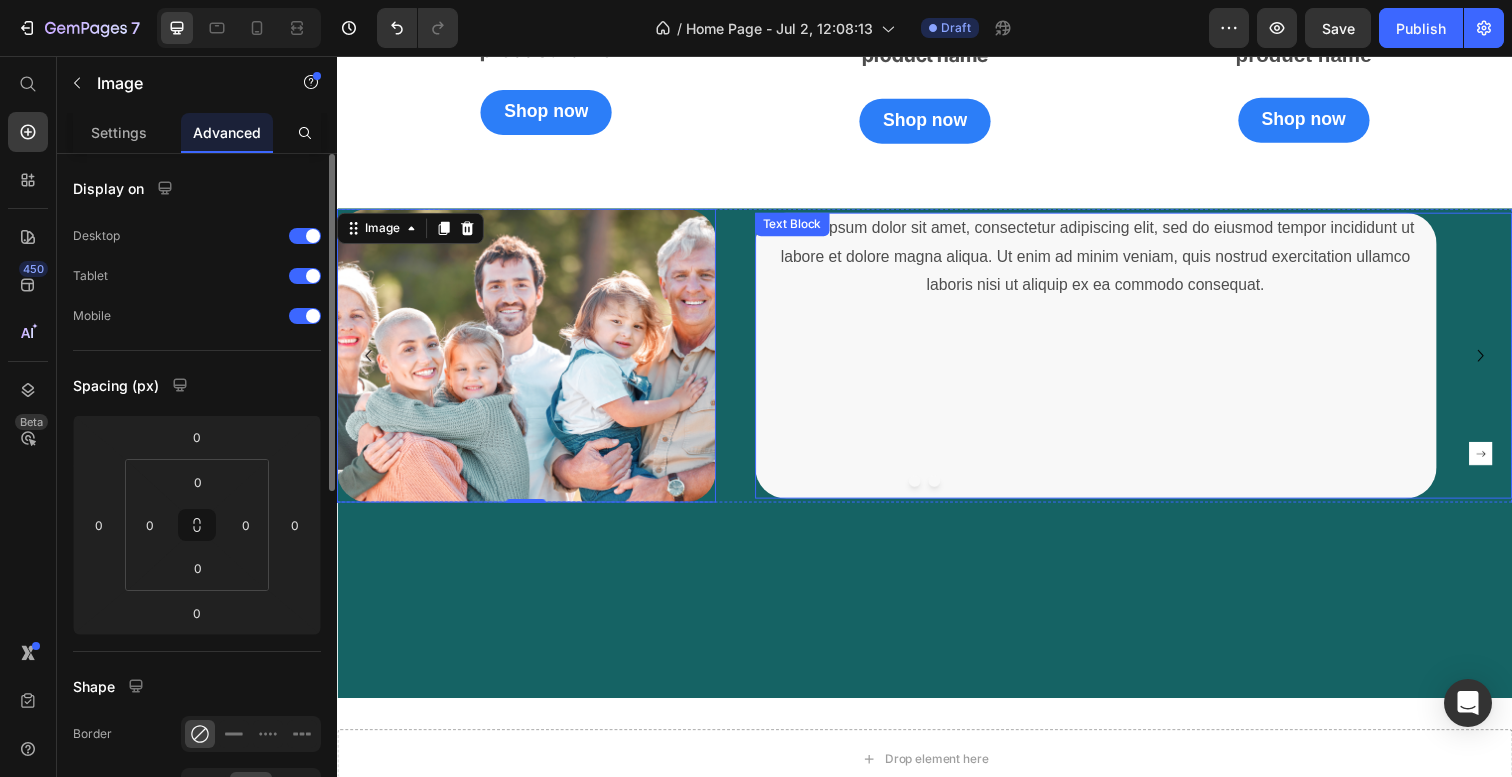 click at bounding box center (1112, 434) 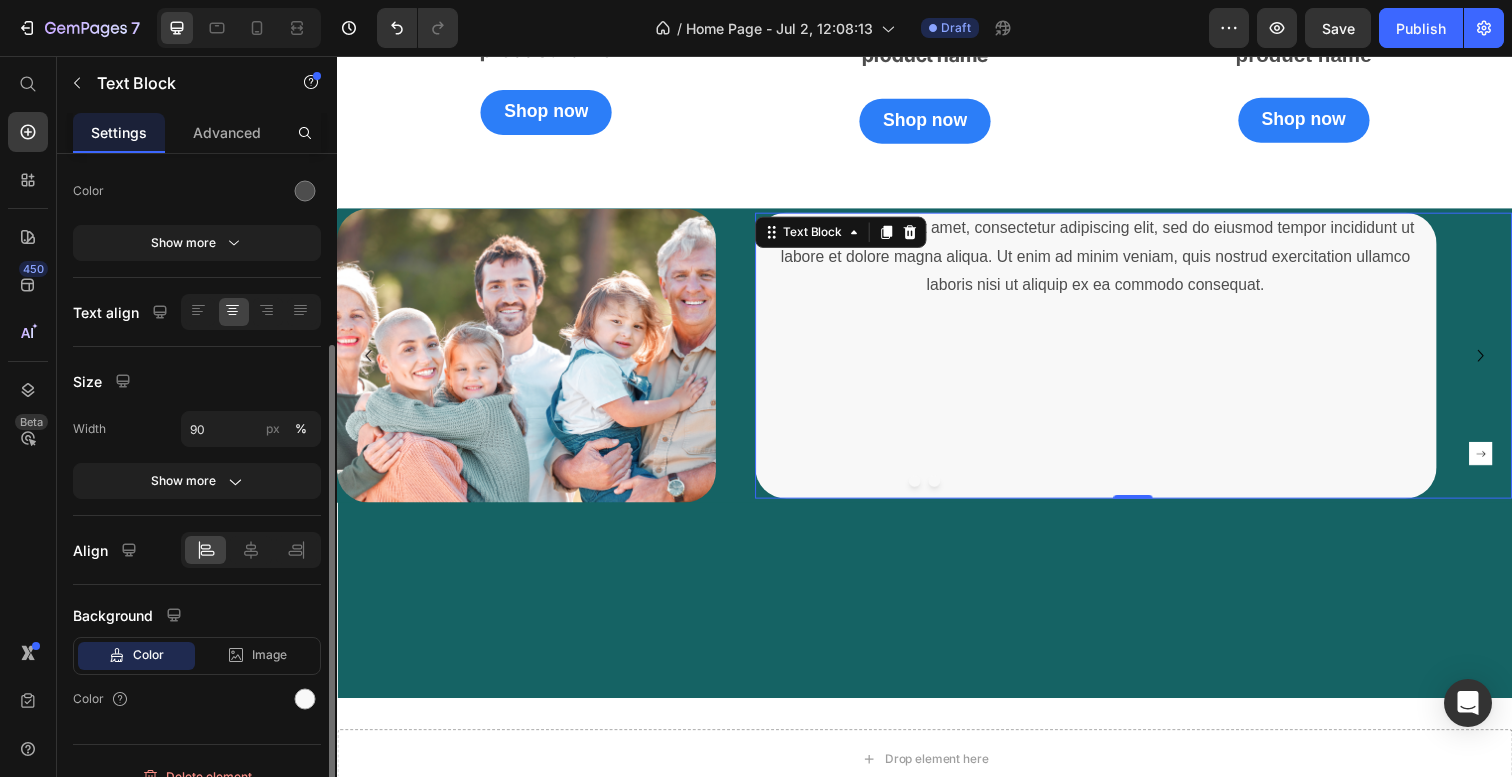 scroll, scrollTop: 274, scrollLeft: 0, axis: vertical 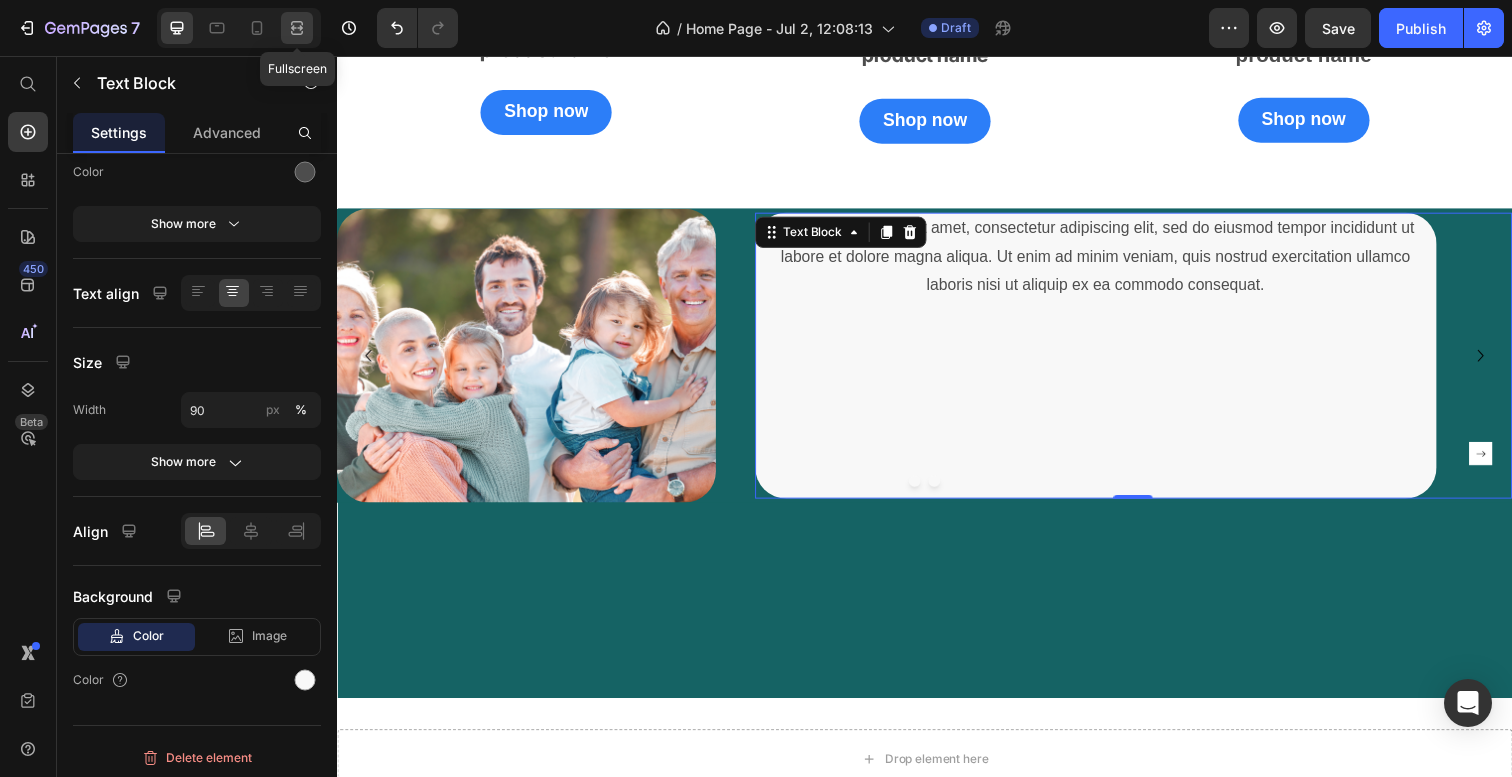 click 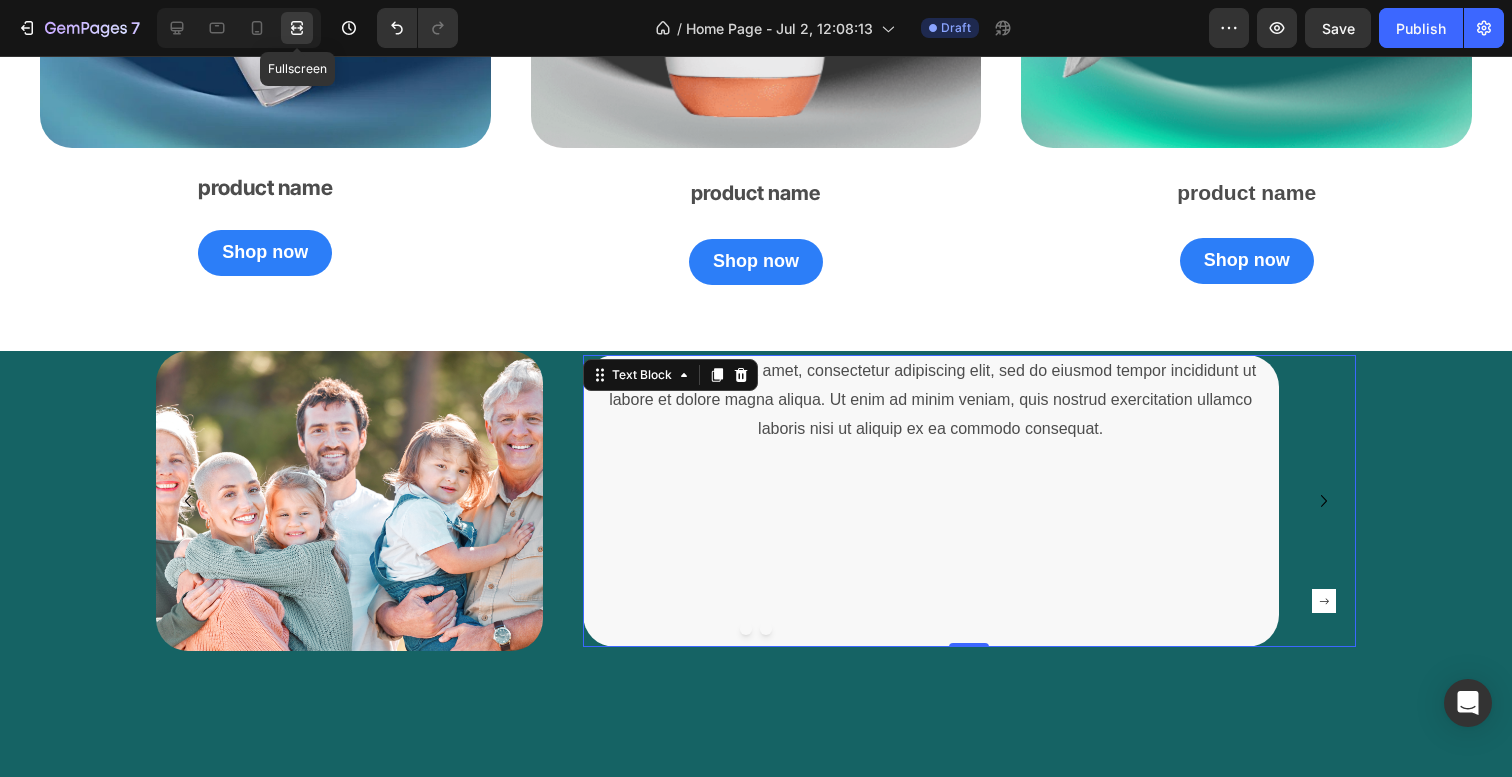 scroll, scrollTop: 244, scrollLeft: 0, axis: vertical 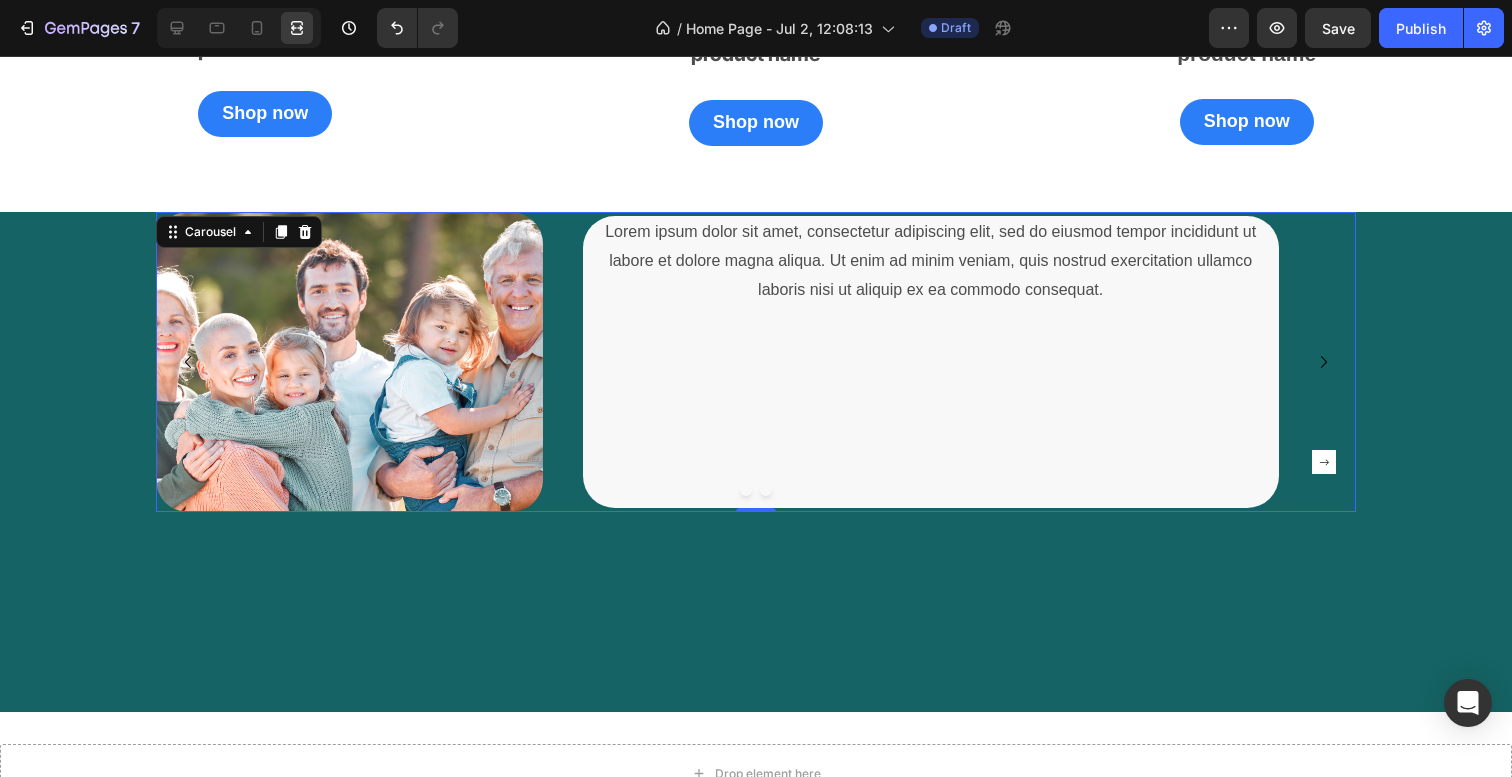 click 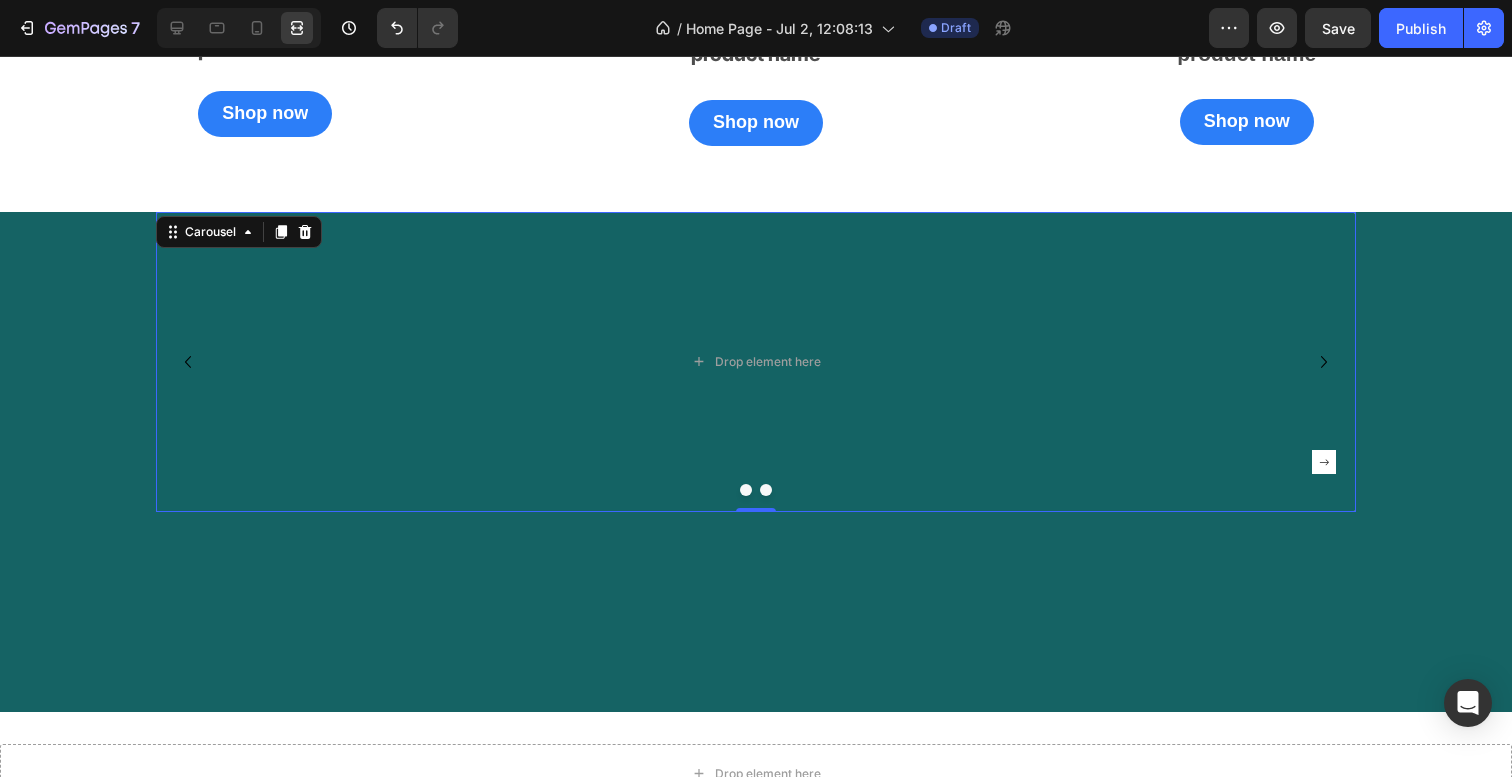 click 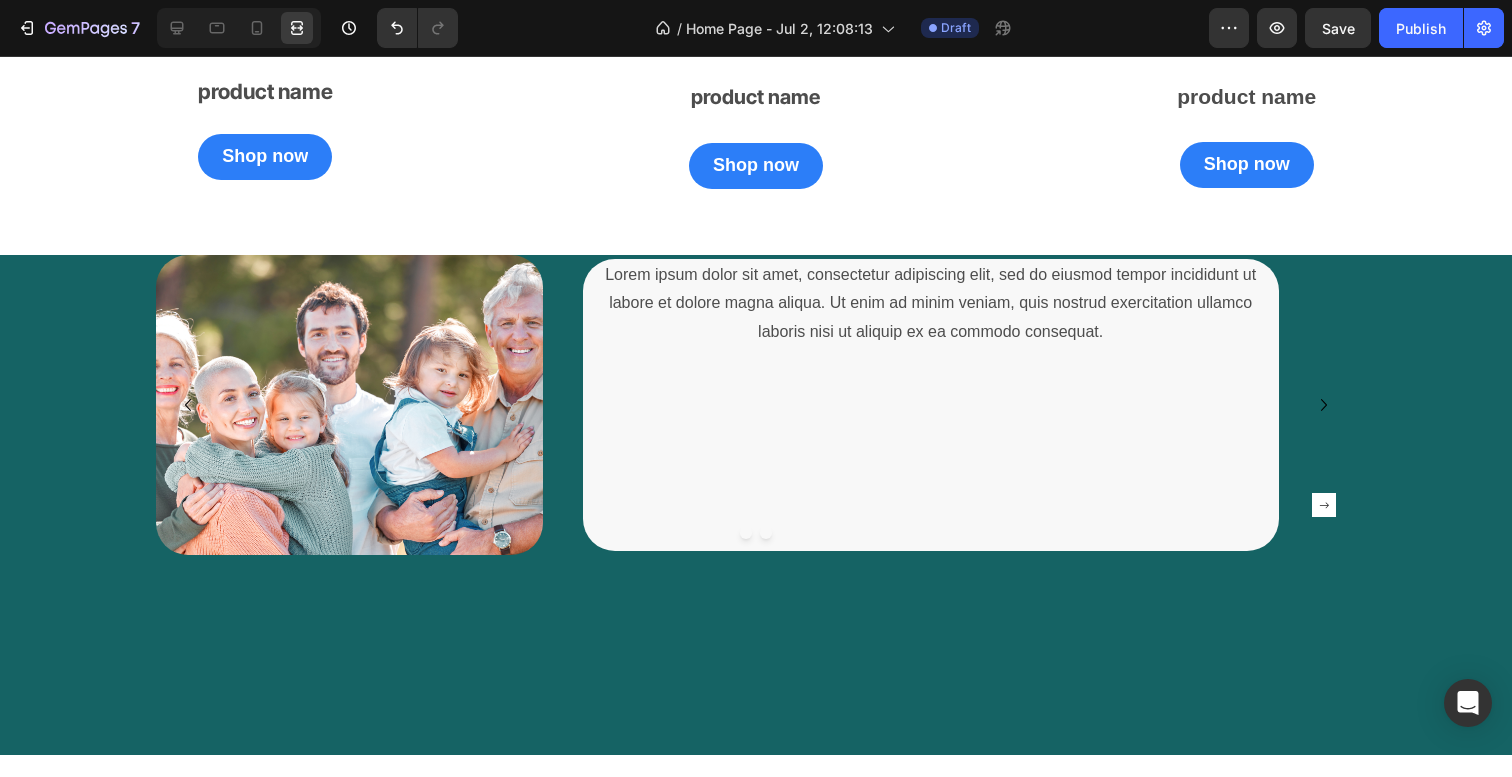 scroll, scrollTop: 2629, scrollLeft: 0, axis: vertical 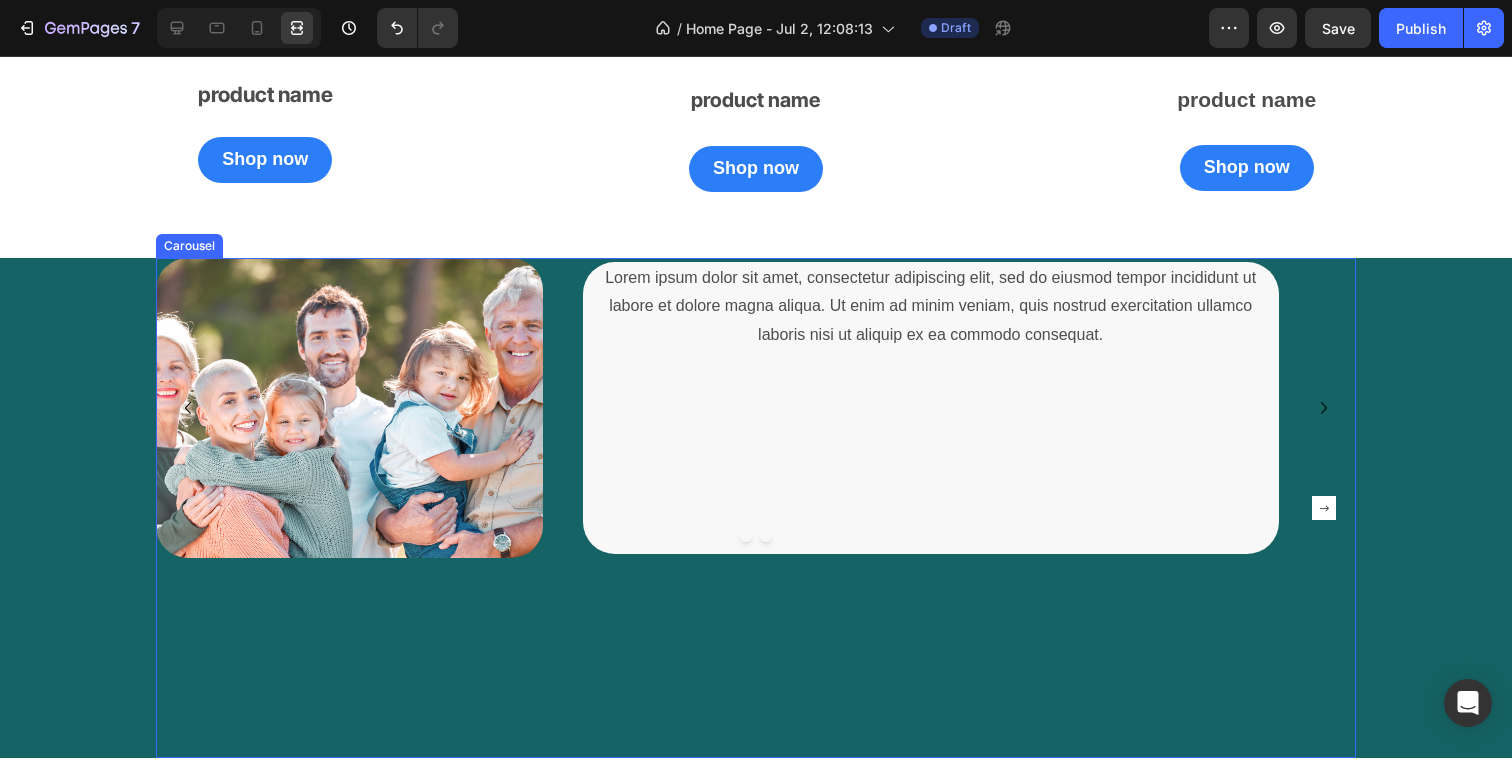 click on "Image Lorem ipsum dolor sit amet, consectetur adipiscing elit, sed do eiusmod tempor incididunt ut labore et dolore magna aliqua. Ut enim ad minim veniam, quis nostrud exercitation ullamco laboris nisi ut aliquip ex ea commodo consequat.               Text Block Row
Drop element here
Carousel" at bounding box center (756, 508) 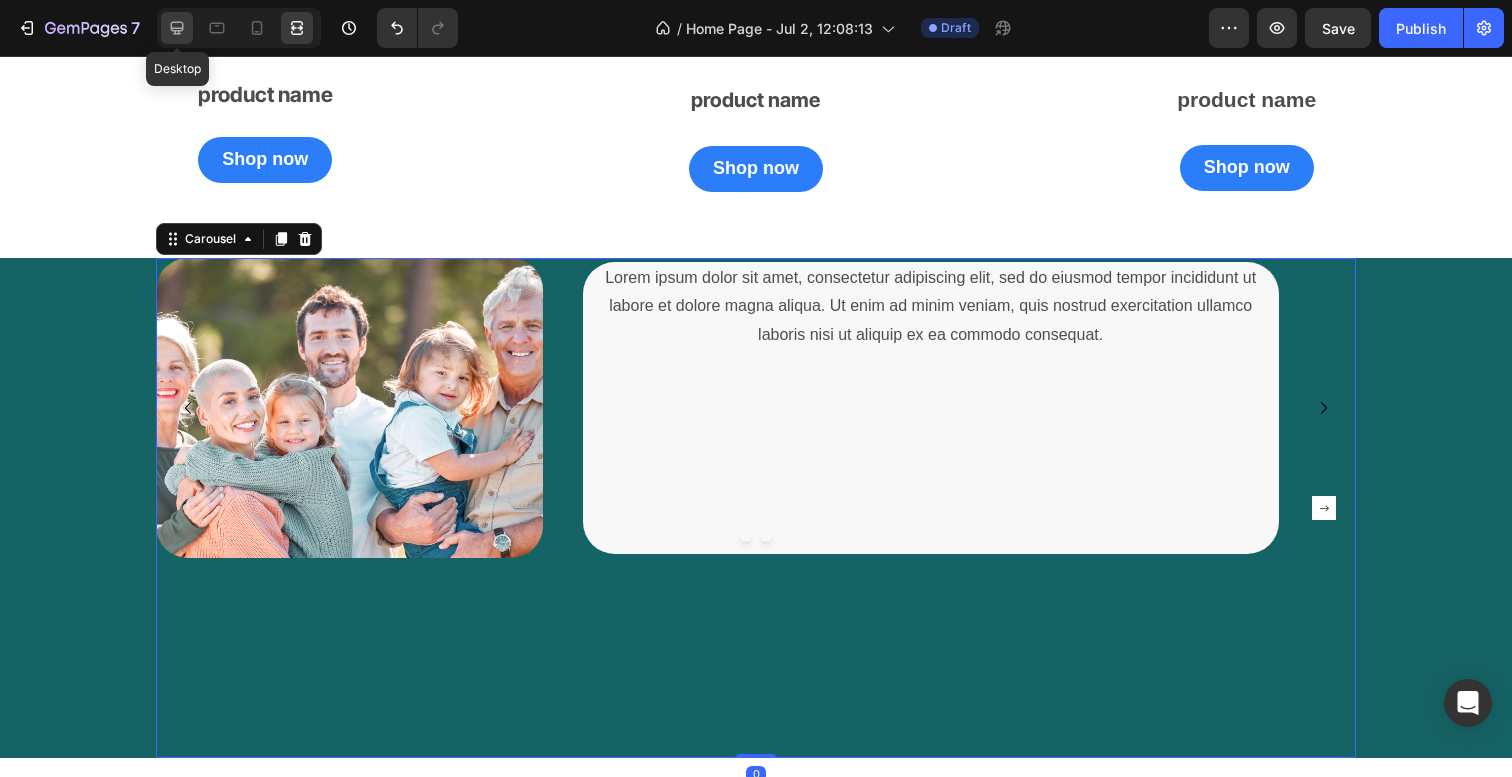 click 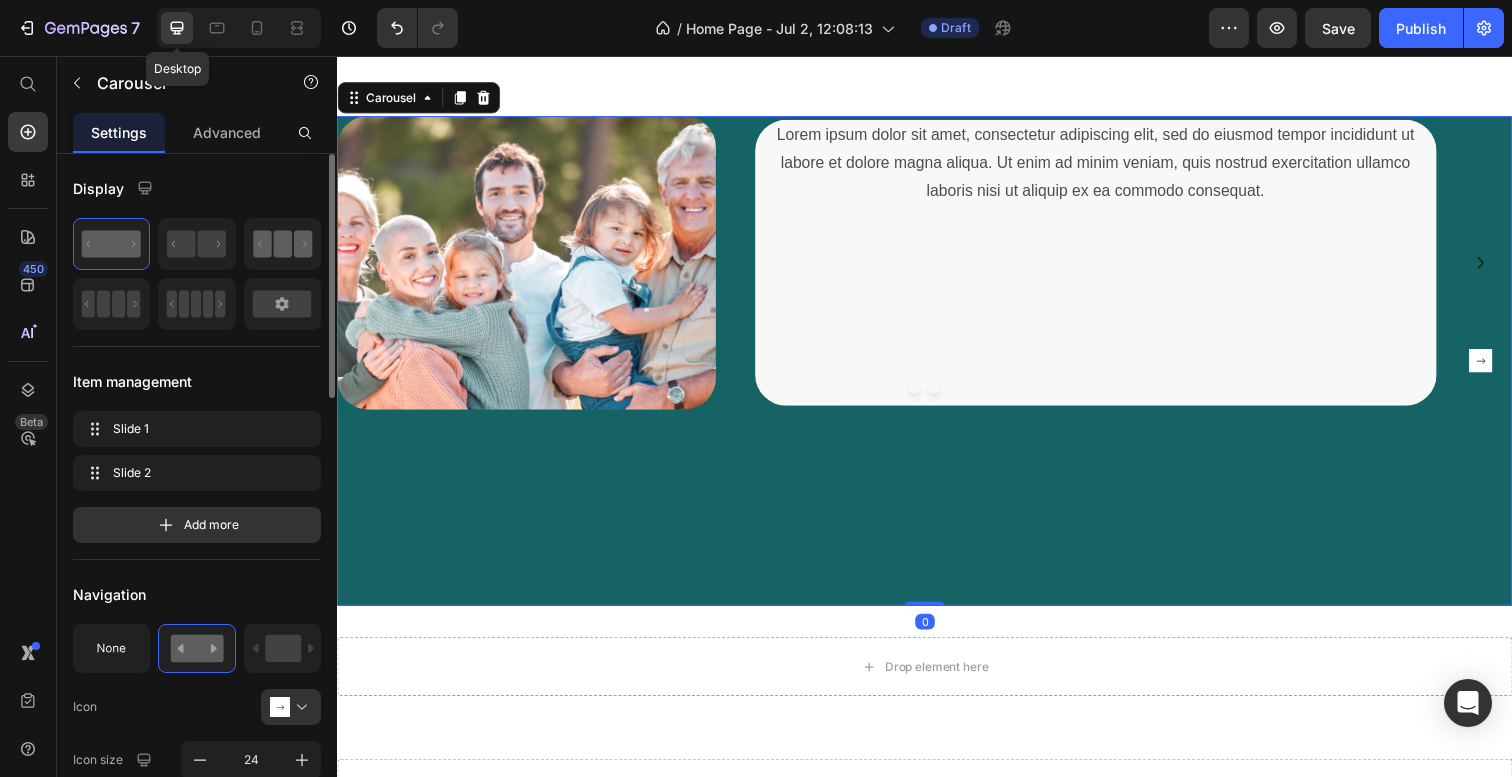 scroll, scrollTop: 2490, scrollLeft: 0, axis: vertical 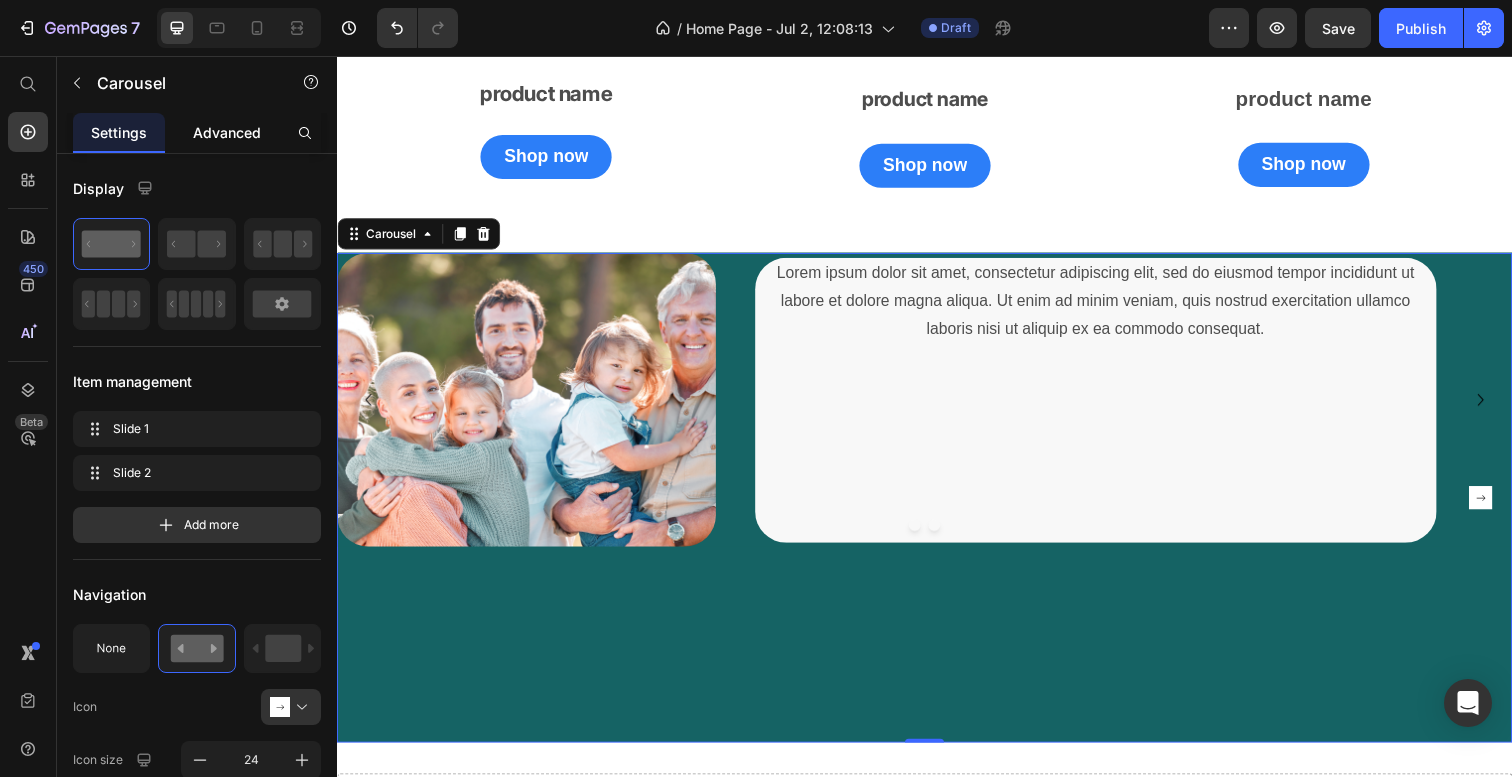 click on "Advanced" 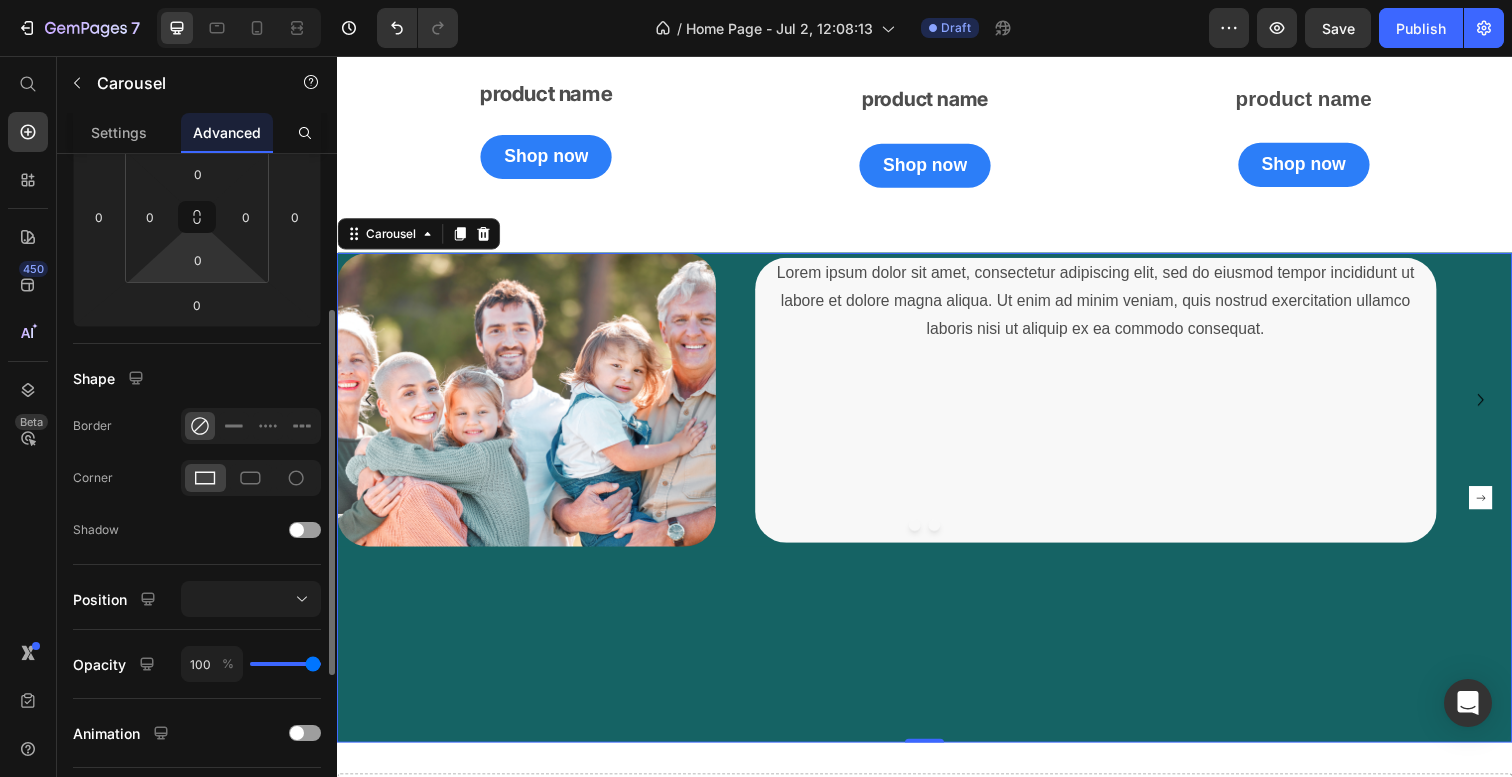 scroll, scrollTop: 350, scrollLeft: 0, axis: vertical 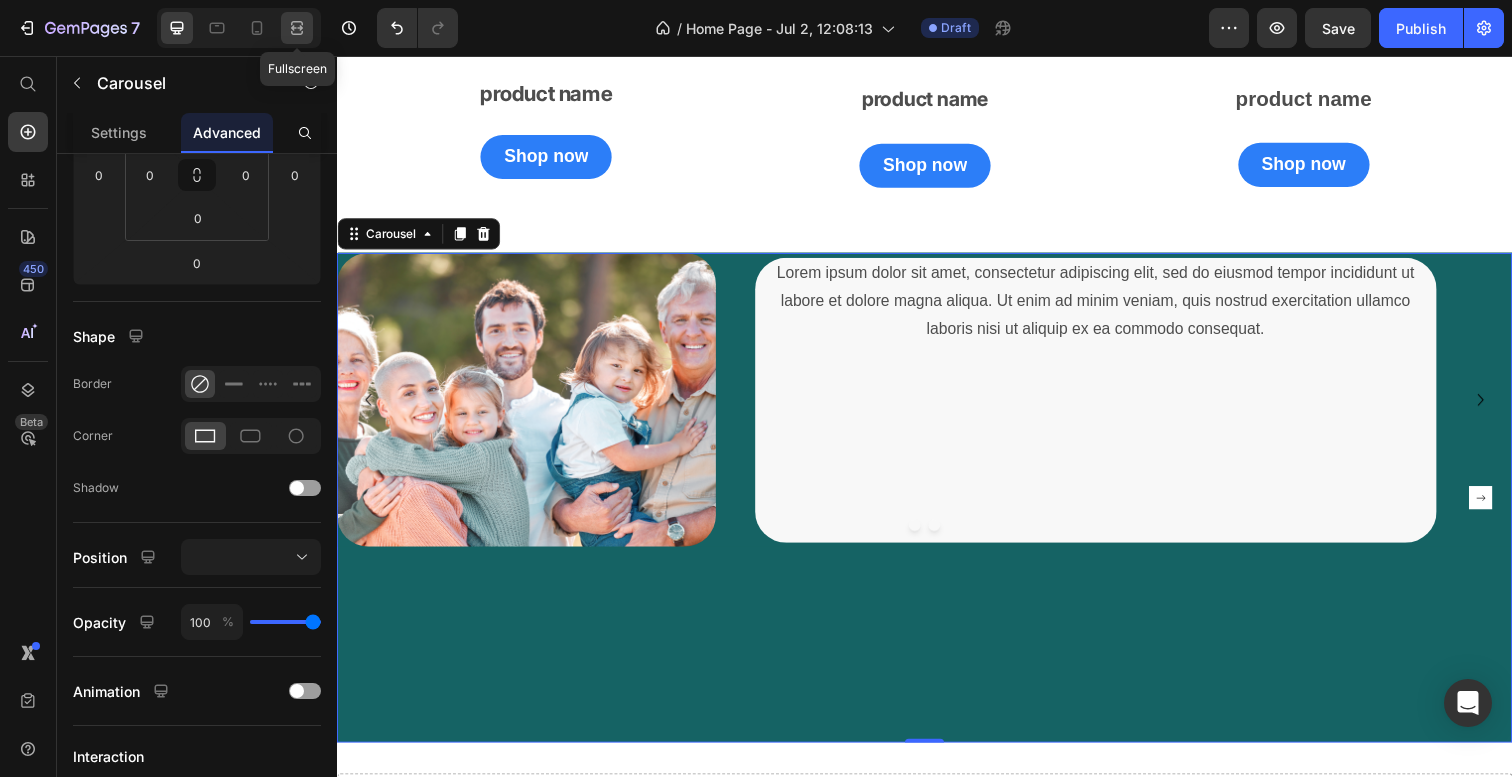 click 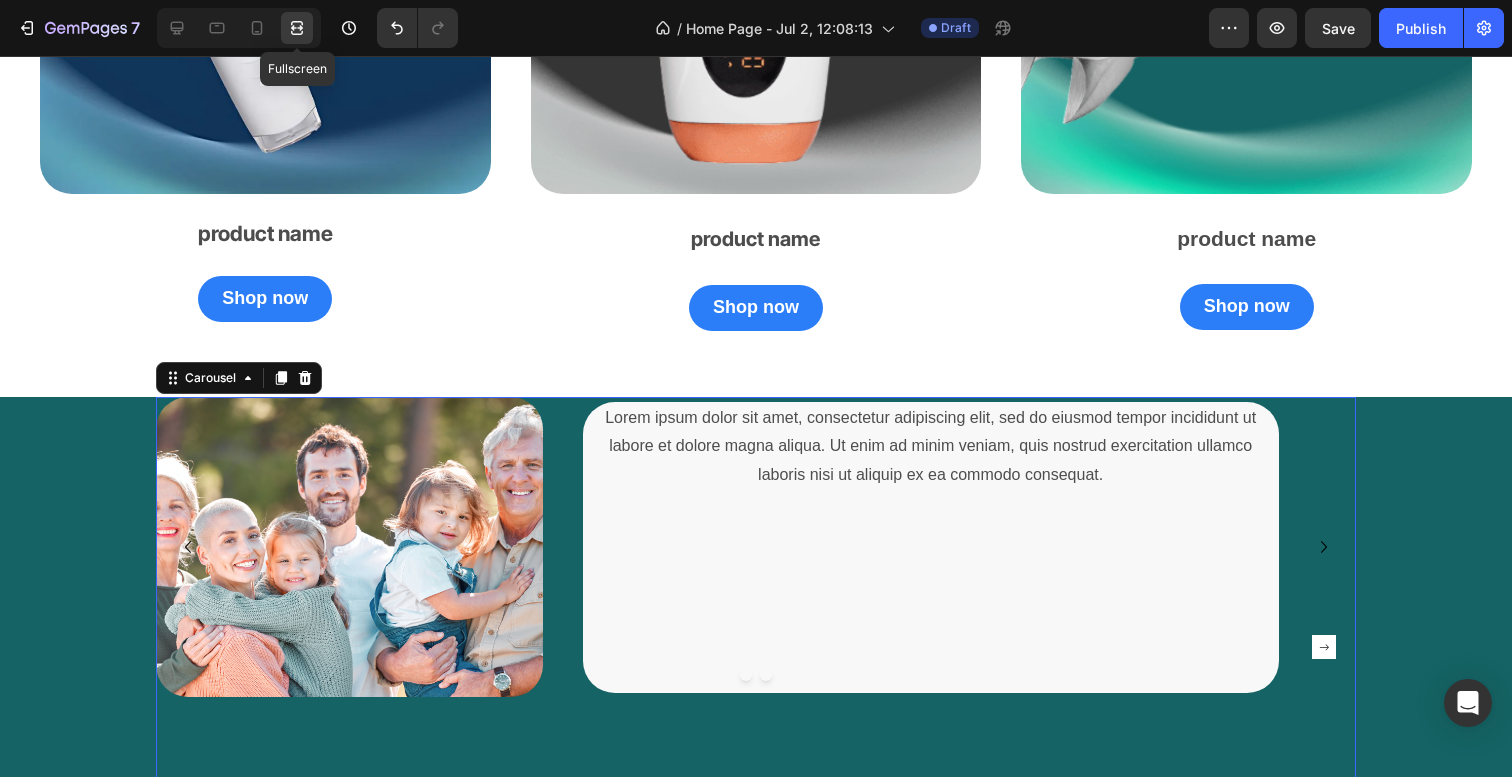 scroll, scrollTop: 2629, scrollLeft: 0, axis: vertical 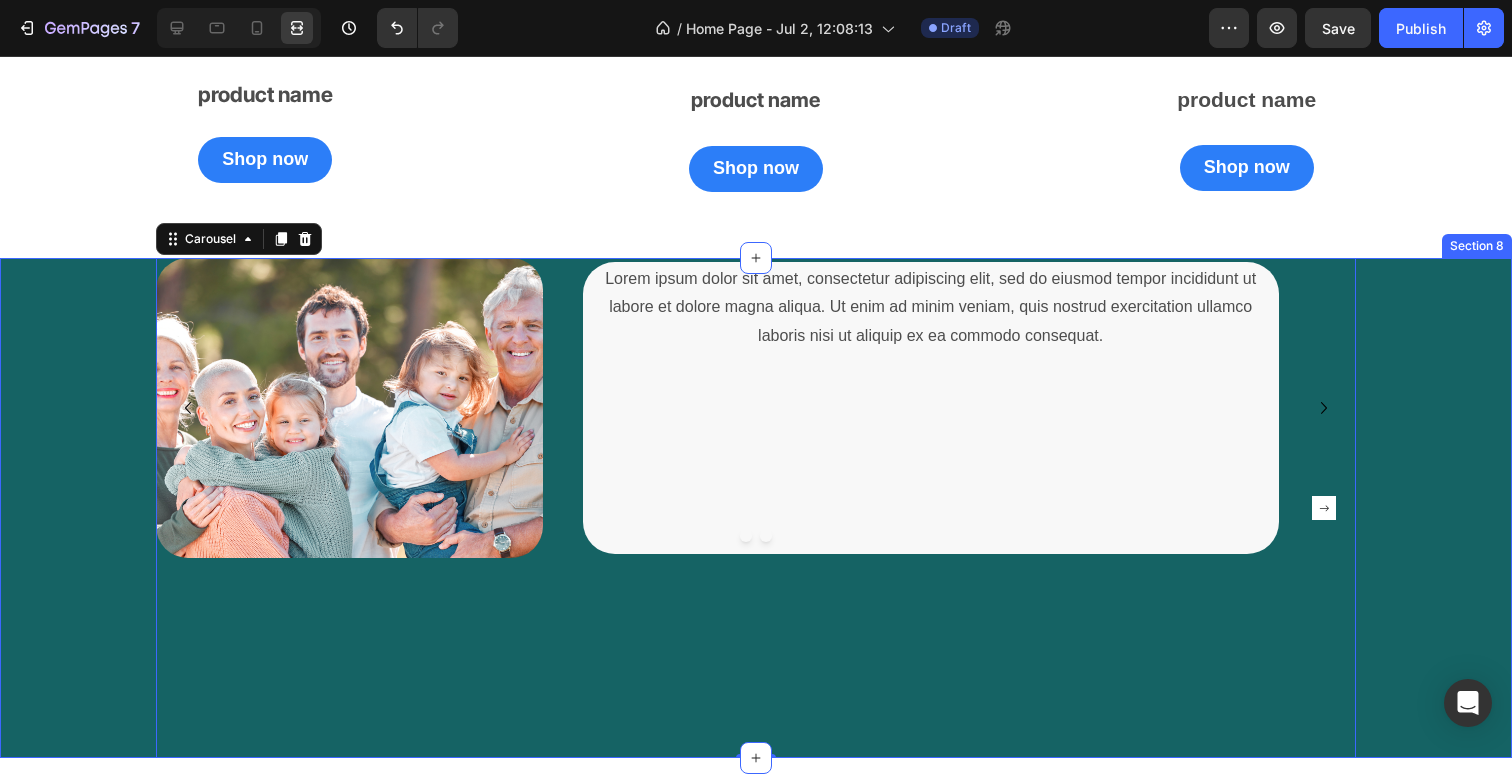 click on "Image Lorem ipsum dolor sit amet, consectetur adipiscing elit, sed do eiusmod tempor incididunt ut labore et dolore magna aliqua. Ut enim ad minim veniam, quis nostrud exercitation ullamco laboris nisi ut aliquip ex ea commodo consequat.               Text Block Row
Drop element here
Carousel Image                Icon                Icon                Icon                Icon
Icon Icon List Hoz You're walking on a cloud! Text block “ These shoes are everything I hoped they would be ! So comfortable so lightweight and absolutely slip on as easily as they say they do - I will definitely be a repeat customer.” Text block Ryan S.   / Design Director Text block Row Row       Carousel   0 Row" at bounding box center [756, 508] 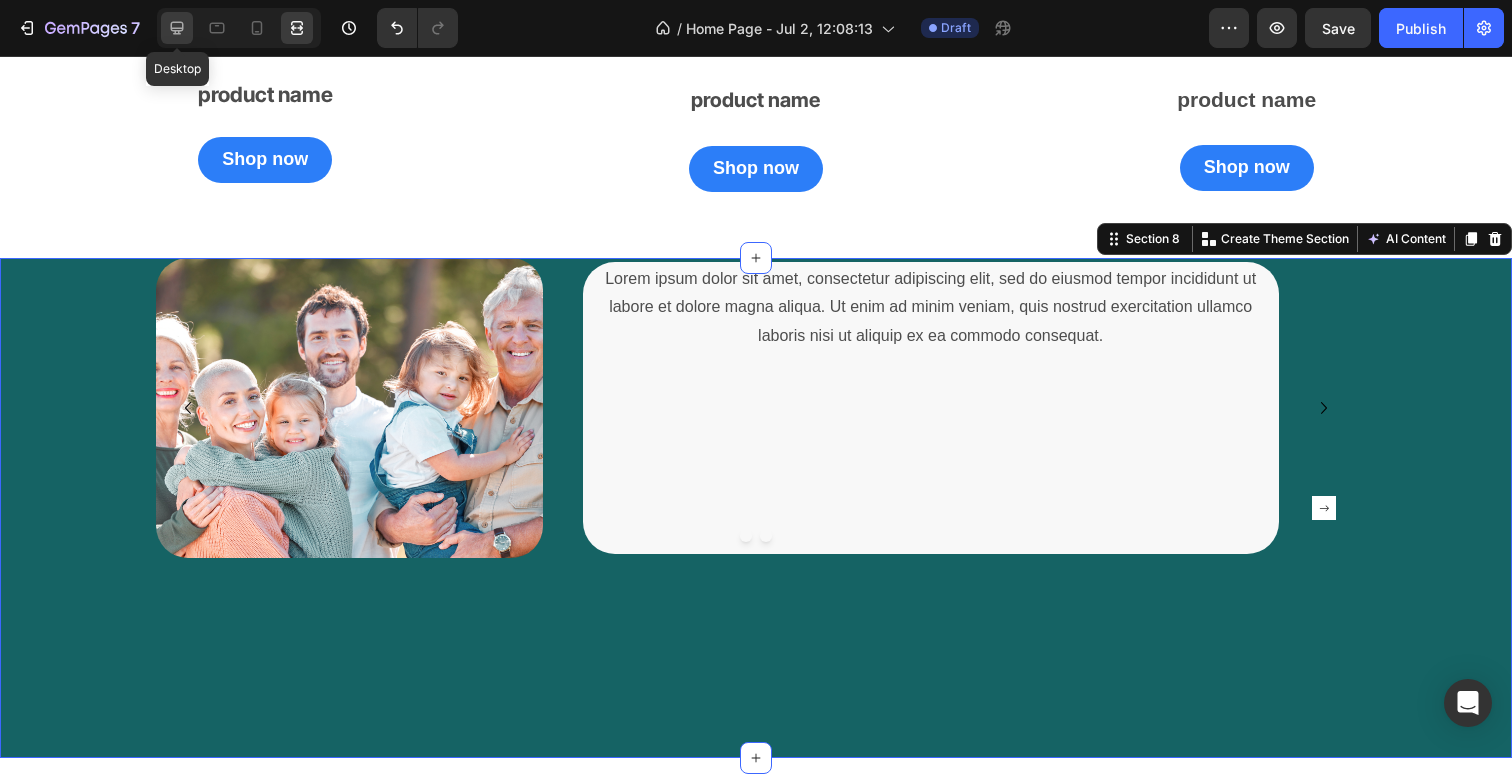 click 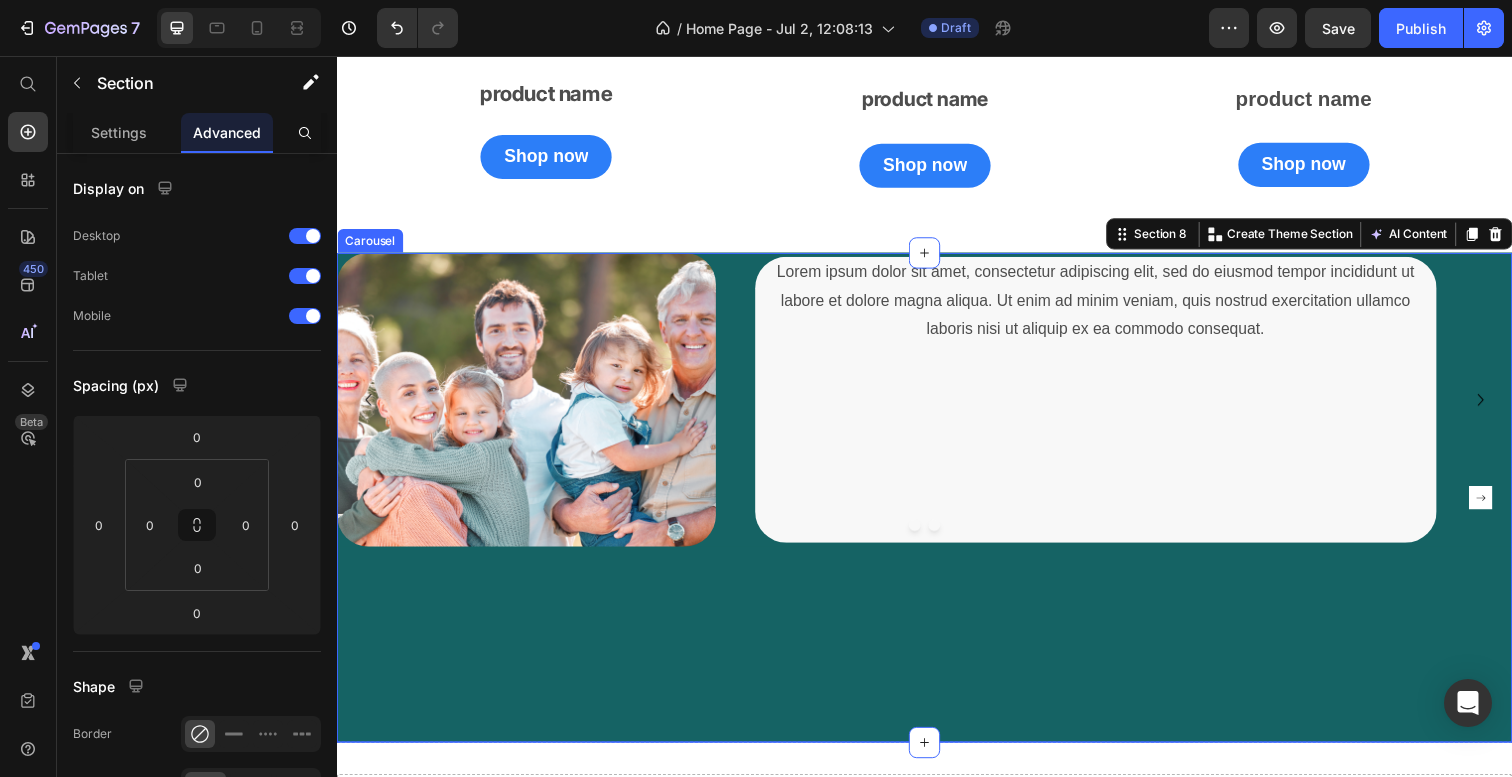 drag, startPoint x: 938, startPoint y: 755, endPoint x: 944, endPoint y: 606, distance: 149.12076 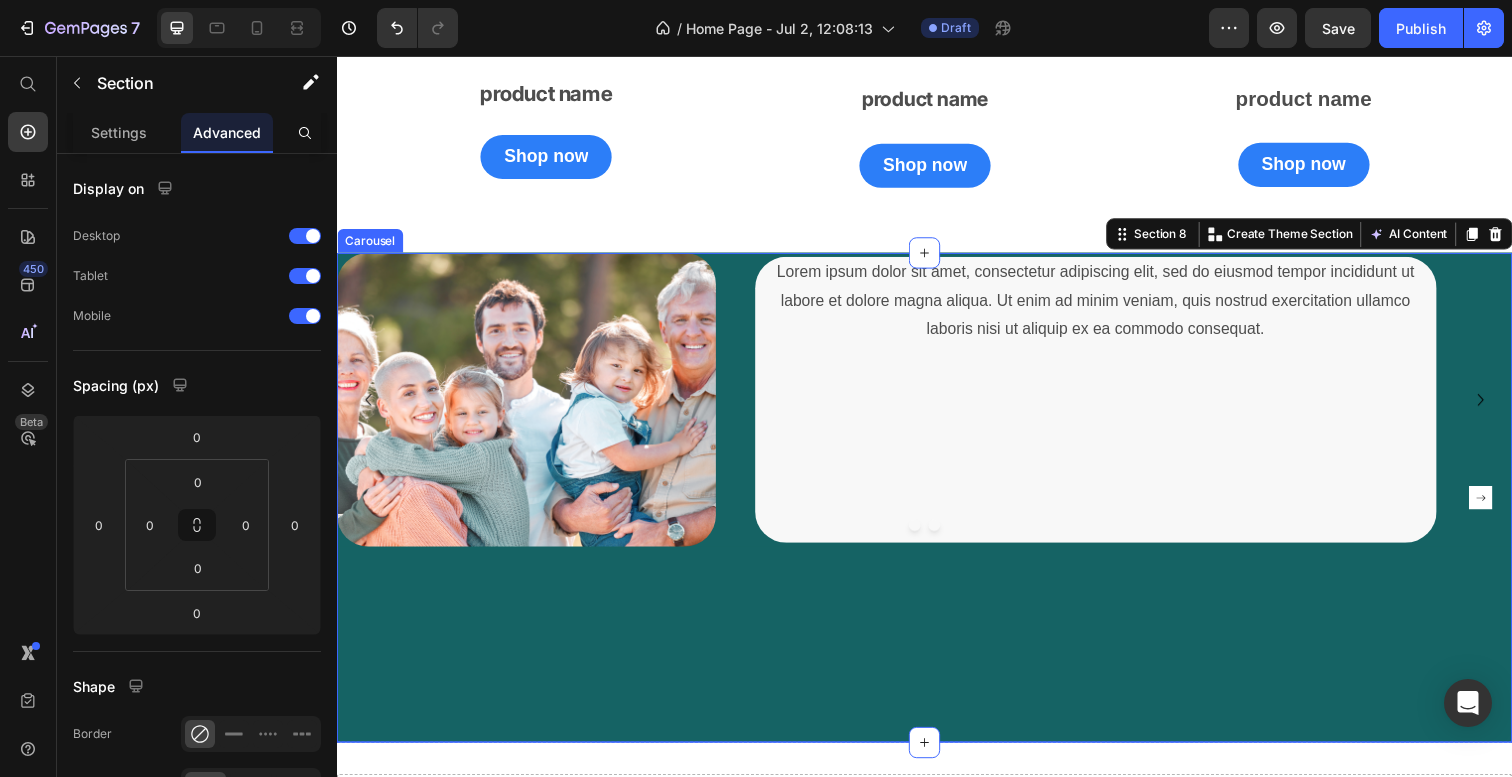click on "Hey Vitals Bestsellers Heading Row Section 6 Image product name Text Block Shop now Button Image product name Text Block Shop now Button Image product name Text Block Shop now Button Section 7
Image Lorem ipsum dolor sit amet, consectetur adipiscing elit, sed do eiusmod tempor incididunt ut labore et dolore magna aliqua. Ut enim ad minim veniam, quis nostrud exercitation ullamco laboris nisi ut aliquip ex ea commodo consequat.               Text Block Row
Drop element here
Carousel Image                Icon                Icon                Icon                Icon
Icon Icon List Hoz You're walking on a cloud! Text block “ These shoes are everything I hoped they would be ! So comfortable so lightweight and absolutely slip on as easily as they say they do - I will definitely be a repeat customer.” Text block Ryan S.   / Design Director Text block Row Row       Row" at bounding box center (937, -107) 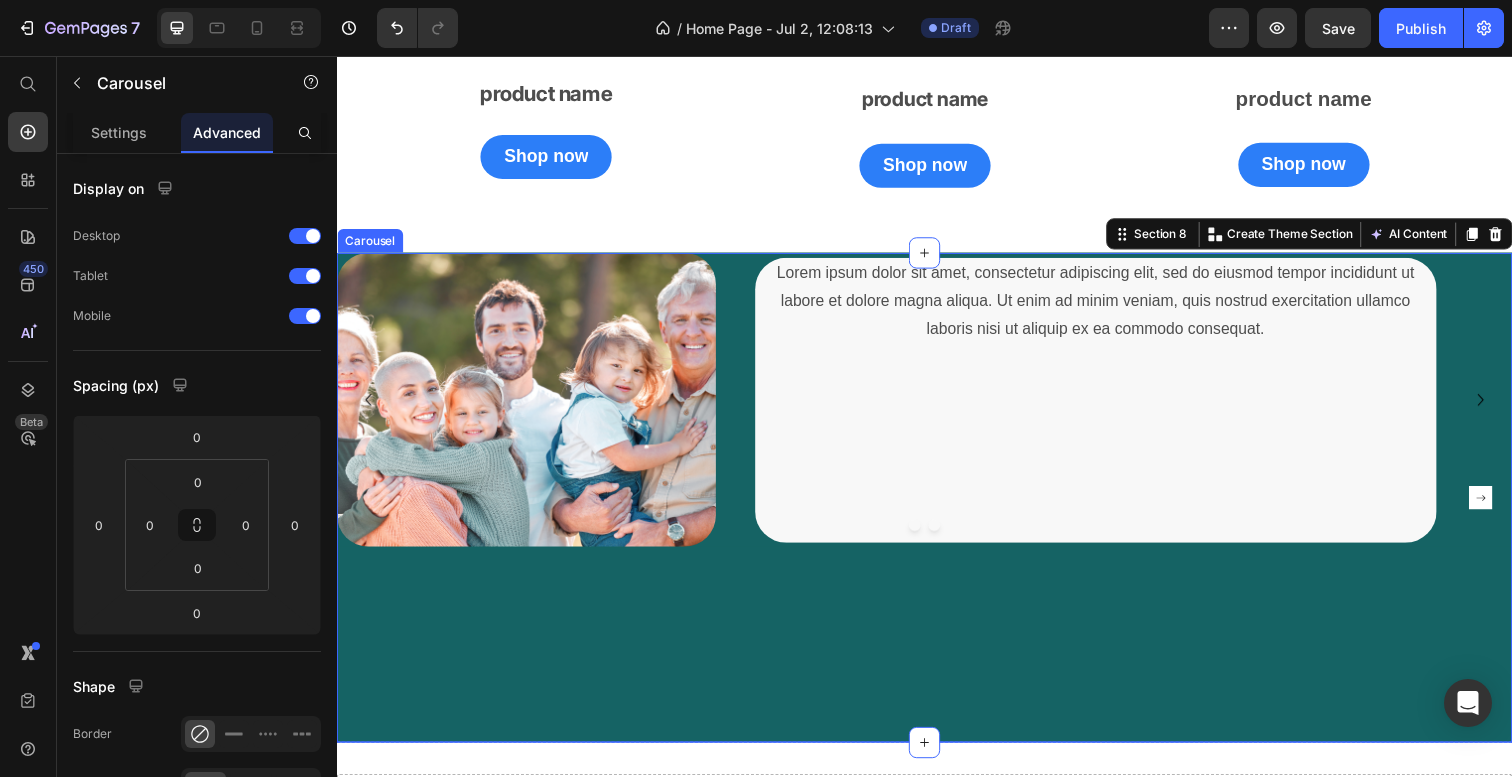 click on "Image Lorem ipsum dolor sit amet, consectetur adipiscing elit, sed do eiusmod tempor incididunt ut labore et dolore magna aliqua. Ut enim ad minim veniam, quis nostrud exercitation ullamco laboris nisi ut aliquip ex ea commodo consequat.               Text Block Row
Drop element here
Carousel" at bounding box center [937, 507] 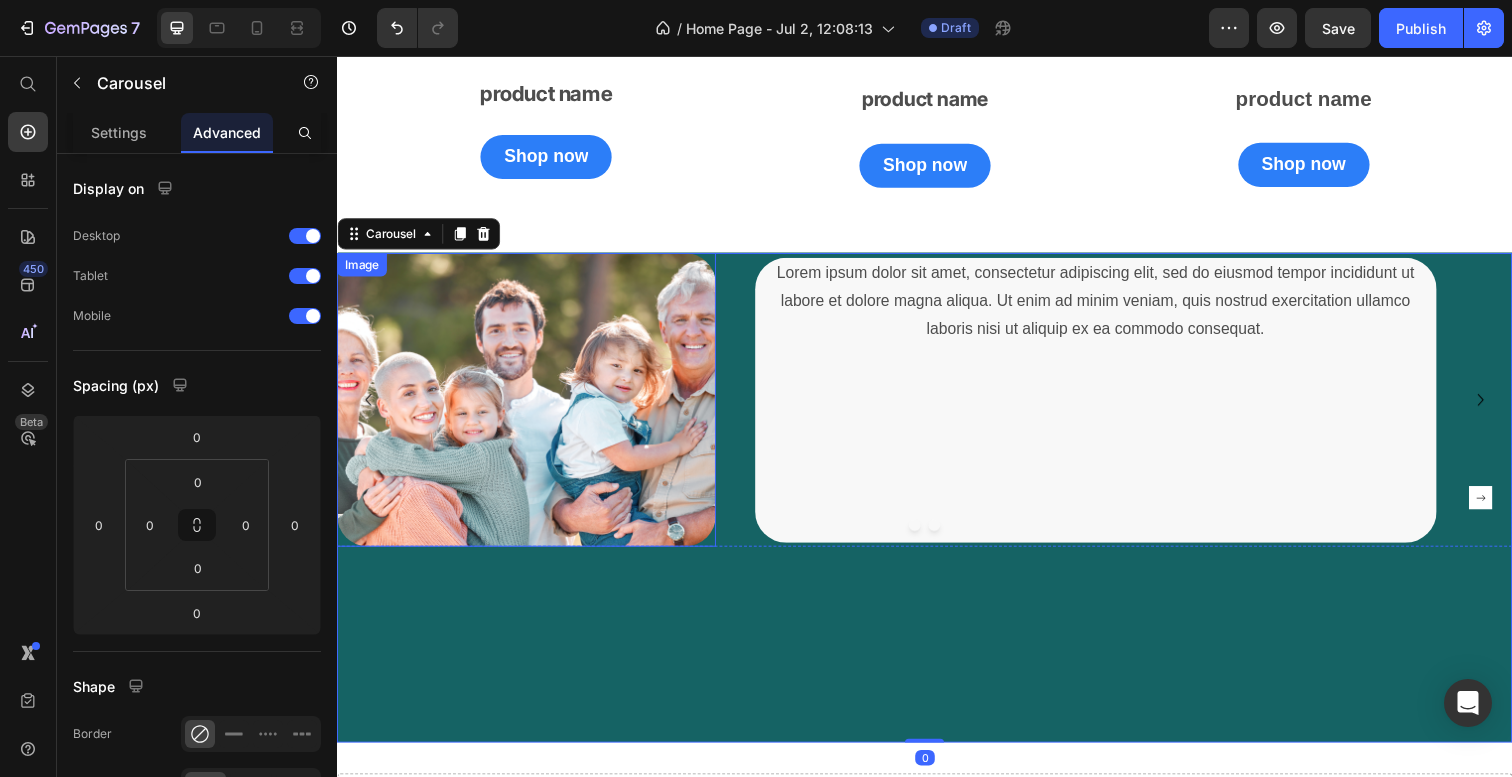 click at bounding box center [530, 407] 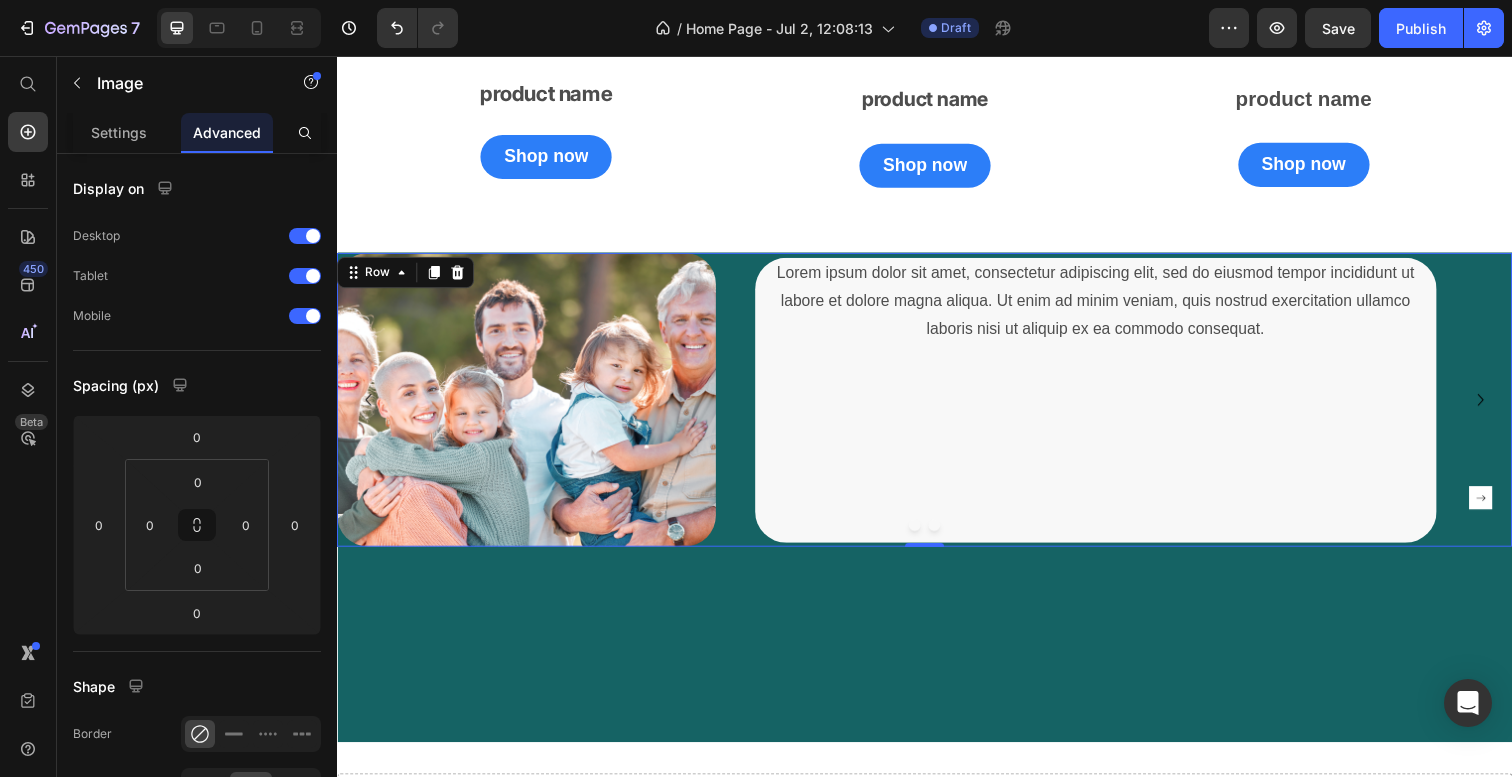 click on "Image Lorem ipsum dolor sit amet, consectetur adipiscing elit, sed do eiusmod tempor incididunt ut labore et dolore magna aliqua. Ut enim ad minim veniam, quis nostrud exercitation ullamco laboris nisi ut aliquip ex ea commodo consequat.               Text Block Row   0" at bounding box center (937, 407) 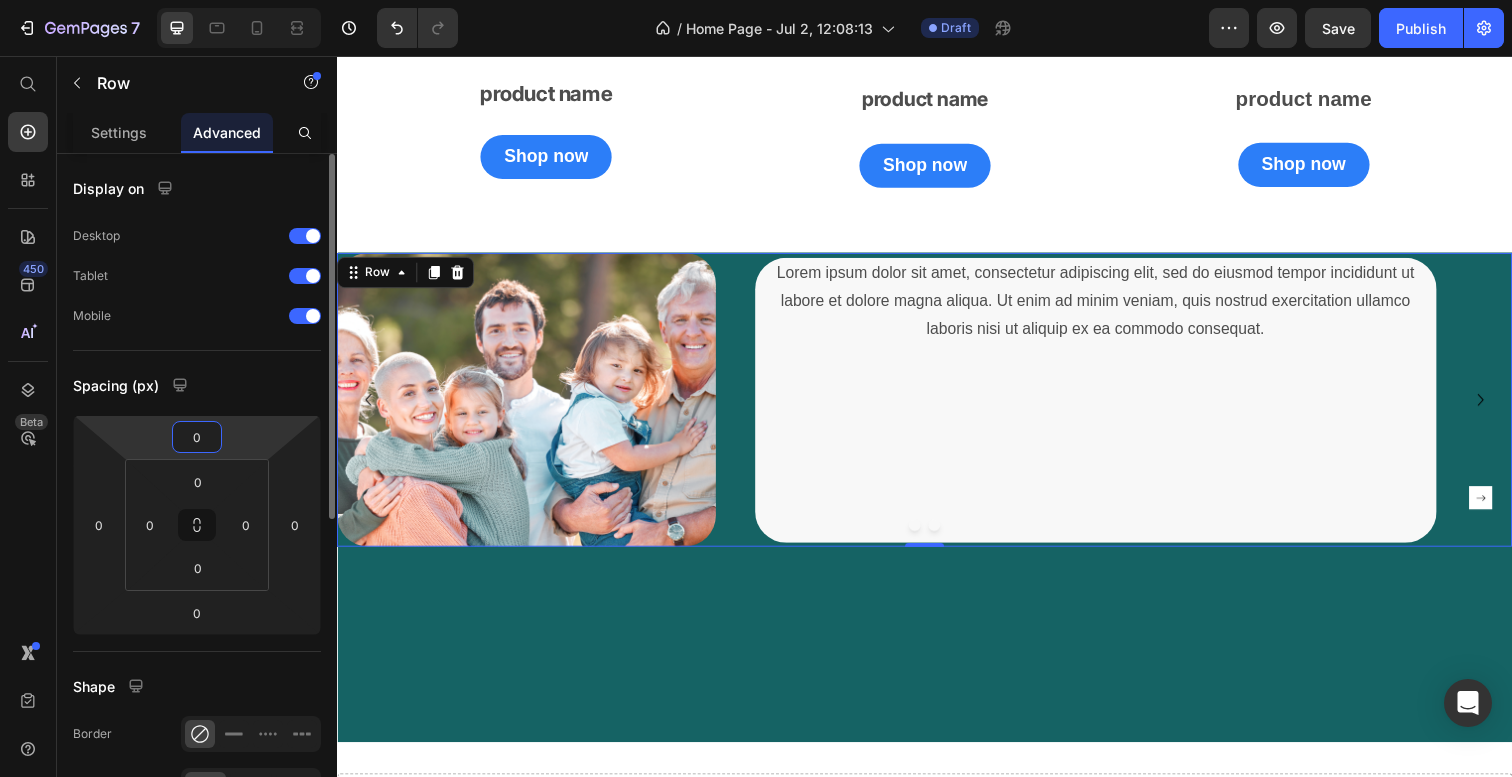 click on "0" at bounding box center (197, 437) 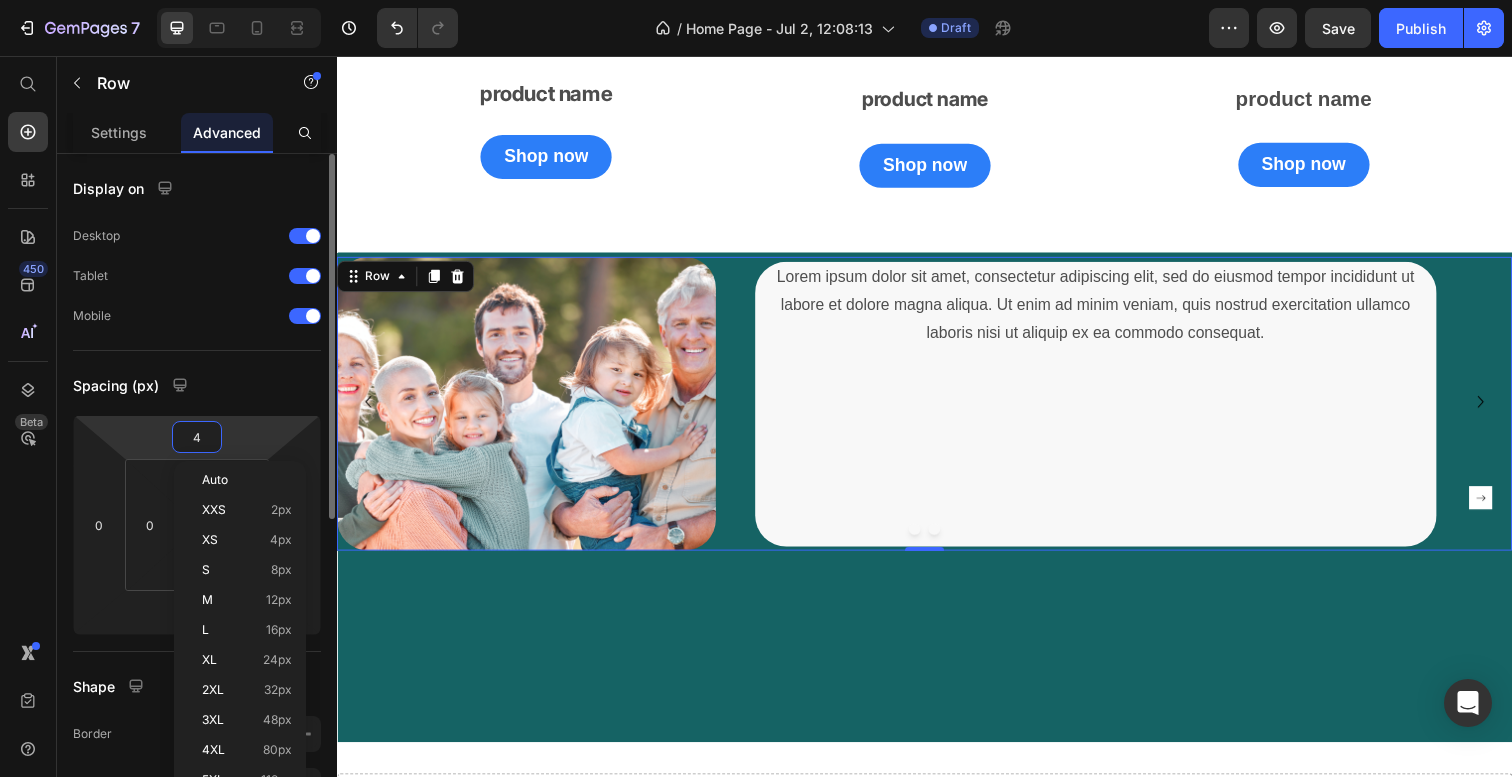 type on "40" 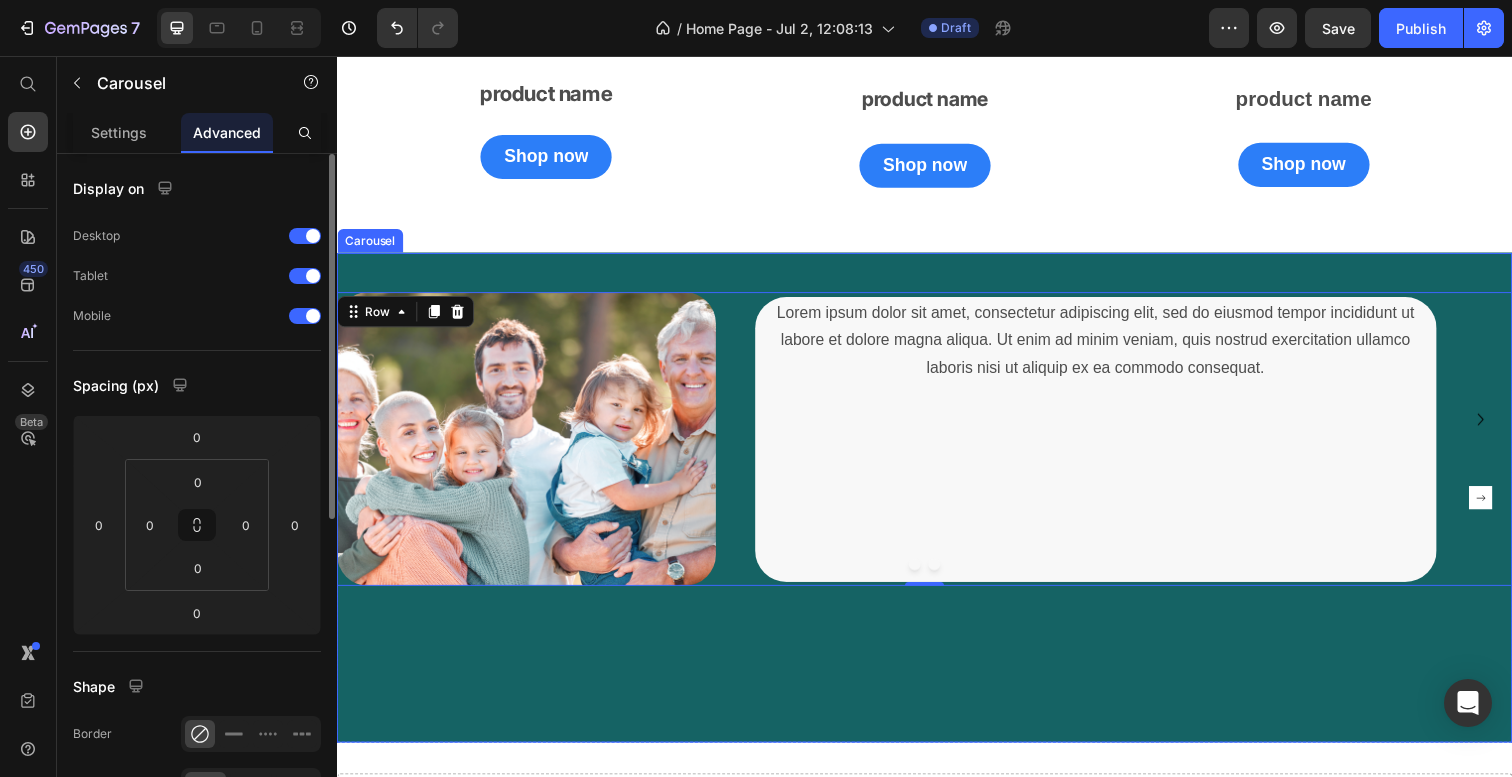 click on "Image Lorem ipsum dolor sit amet, consectetur adipiscing elit, sed do eiusmod tempor incididunt ut labore et dolore magna aliqua. Ut enim ad minim veniam, quis nostrud exercitation ullamco laboris nisi ut aliquip ex ea commodo consequat.               Text Block Row   0
Drop element here
Carousel" at bounding box center [937, 507] 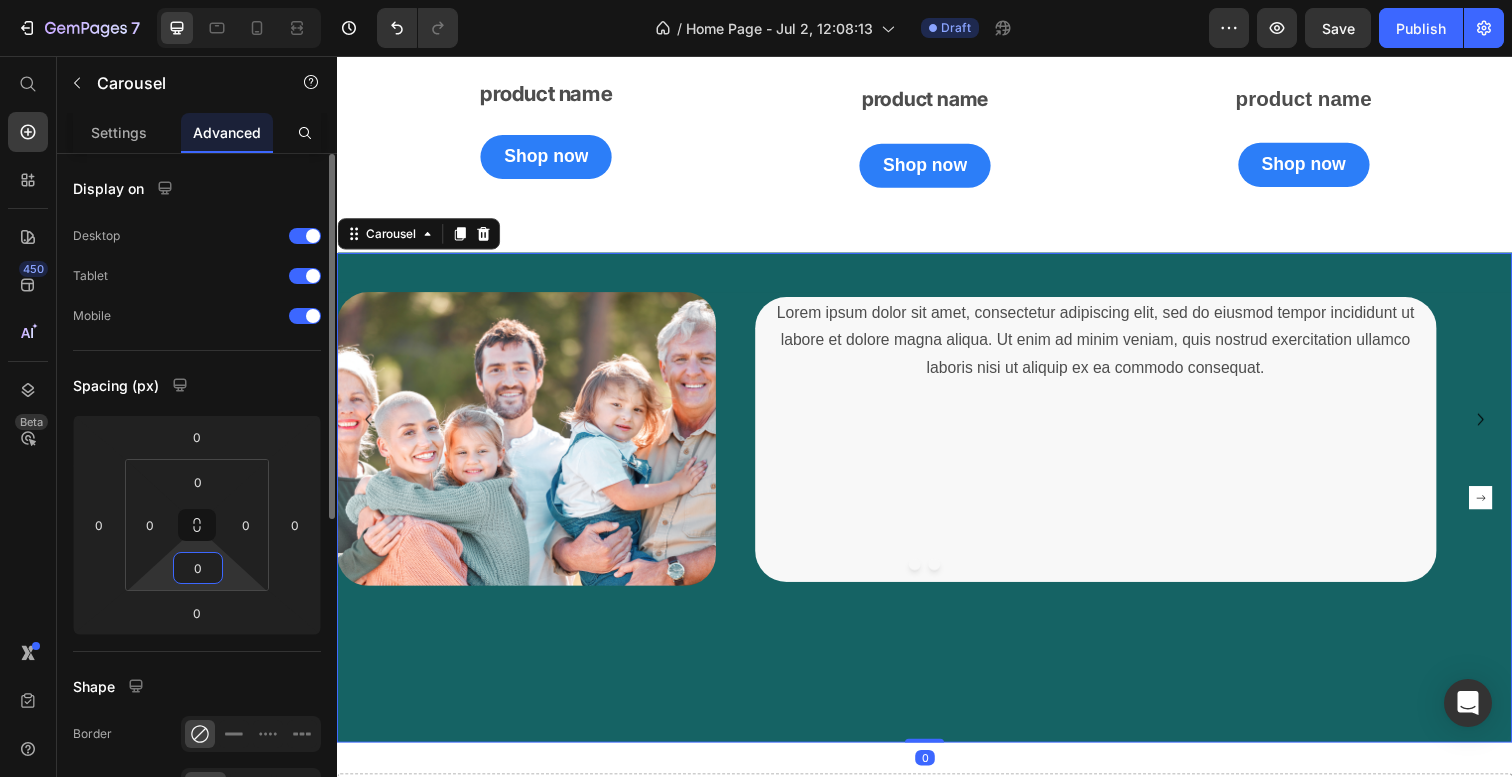 click on "0" at bounding box center [198, 568] 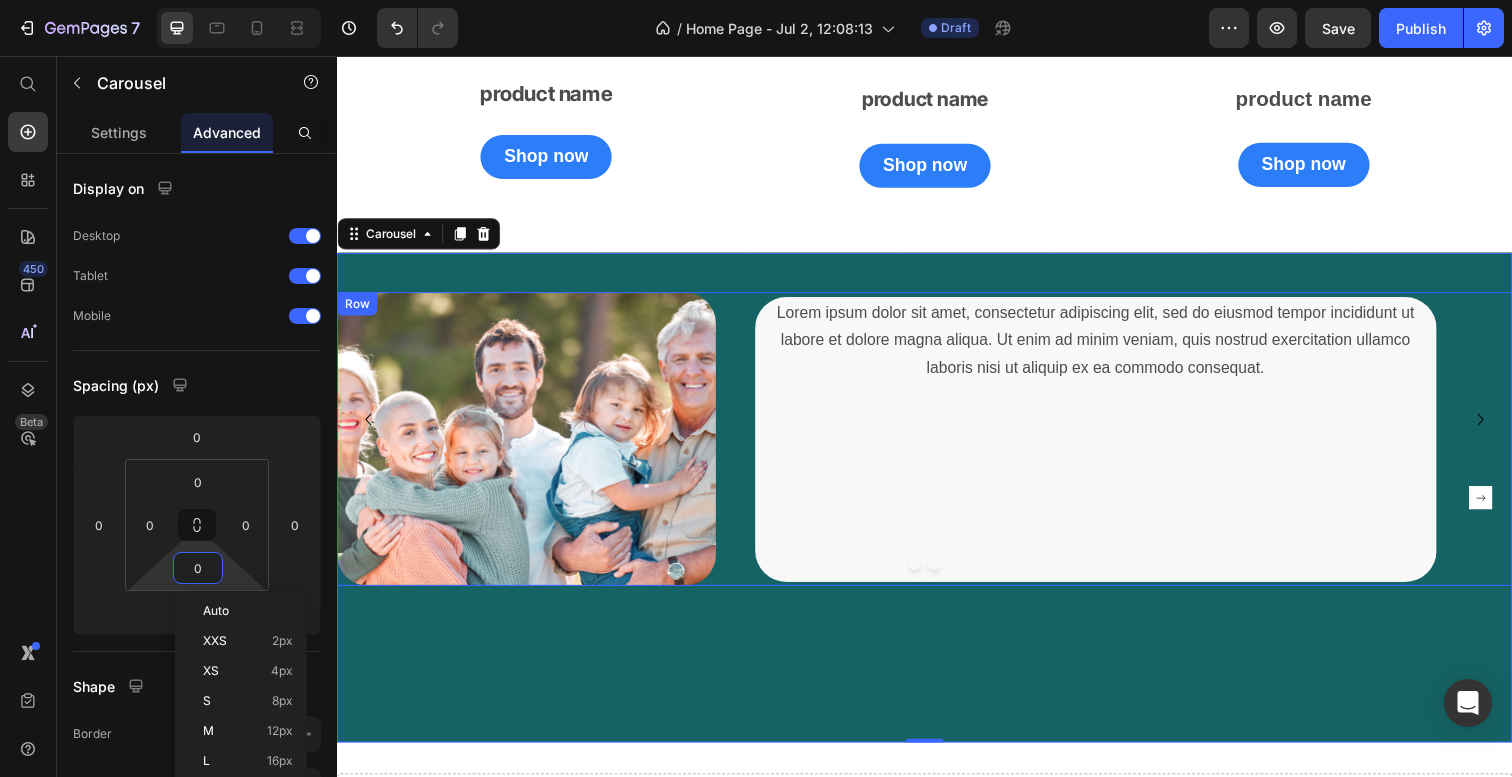 click on "Image Lorem ipsum dolor sit amet, consectetur adipiscing elit, sed do eiusmod tempor incididunt ut labore et dolore magna aliqua. Ut enim ad minim veniam, quis nostrud exercitation ullamco laboris nisi ut aliquip ex ea commodo consequat.               Text Block Row" at bounding box center (937, 447) 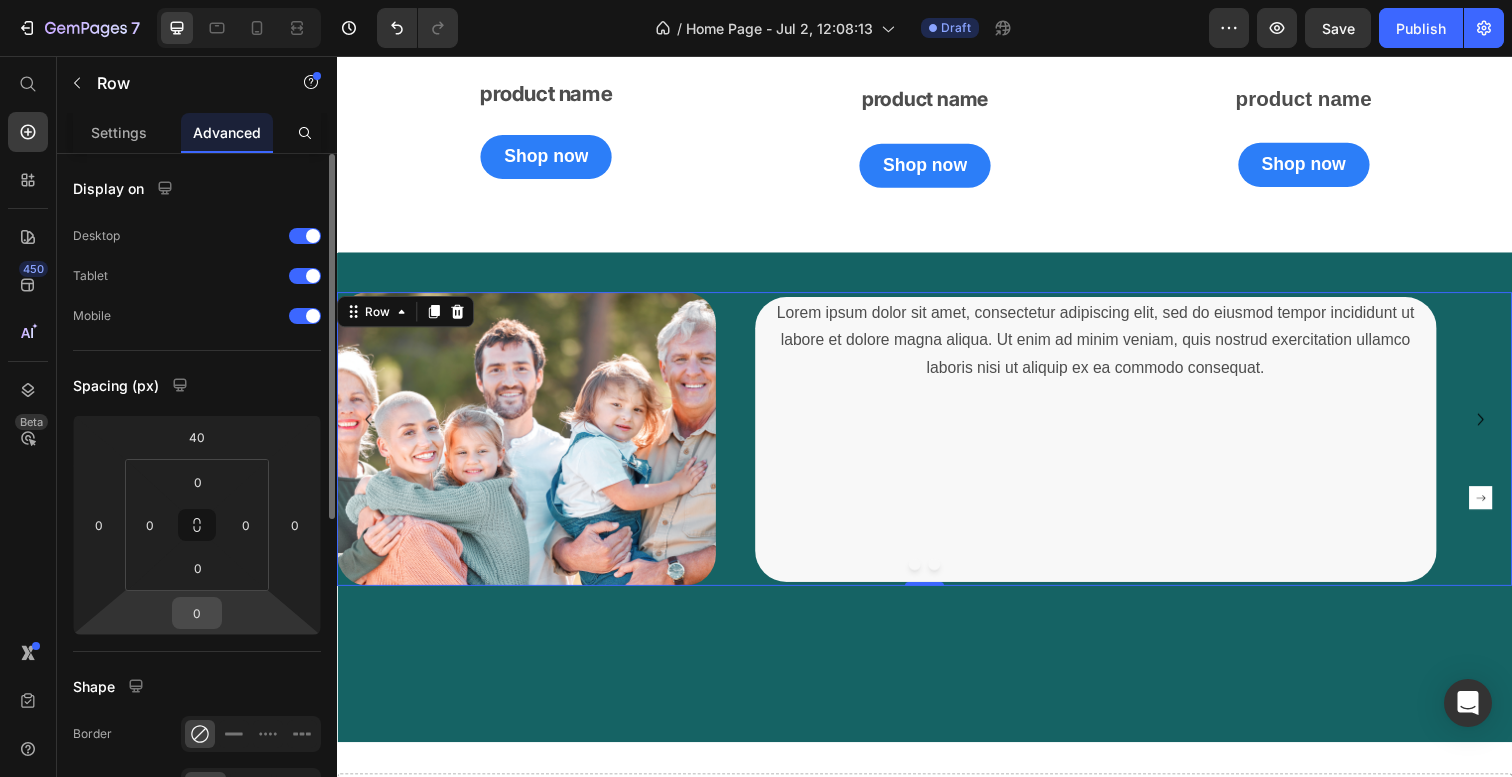 click on "0" at bounding box center (197, 613) 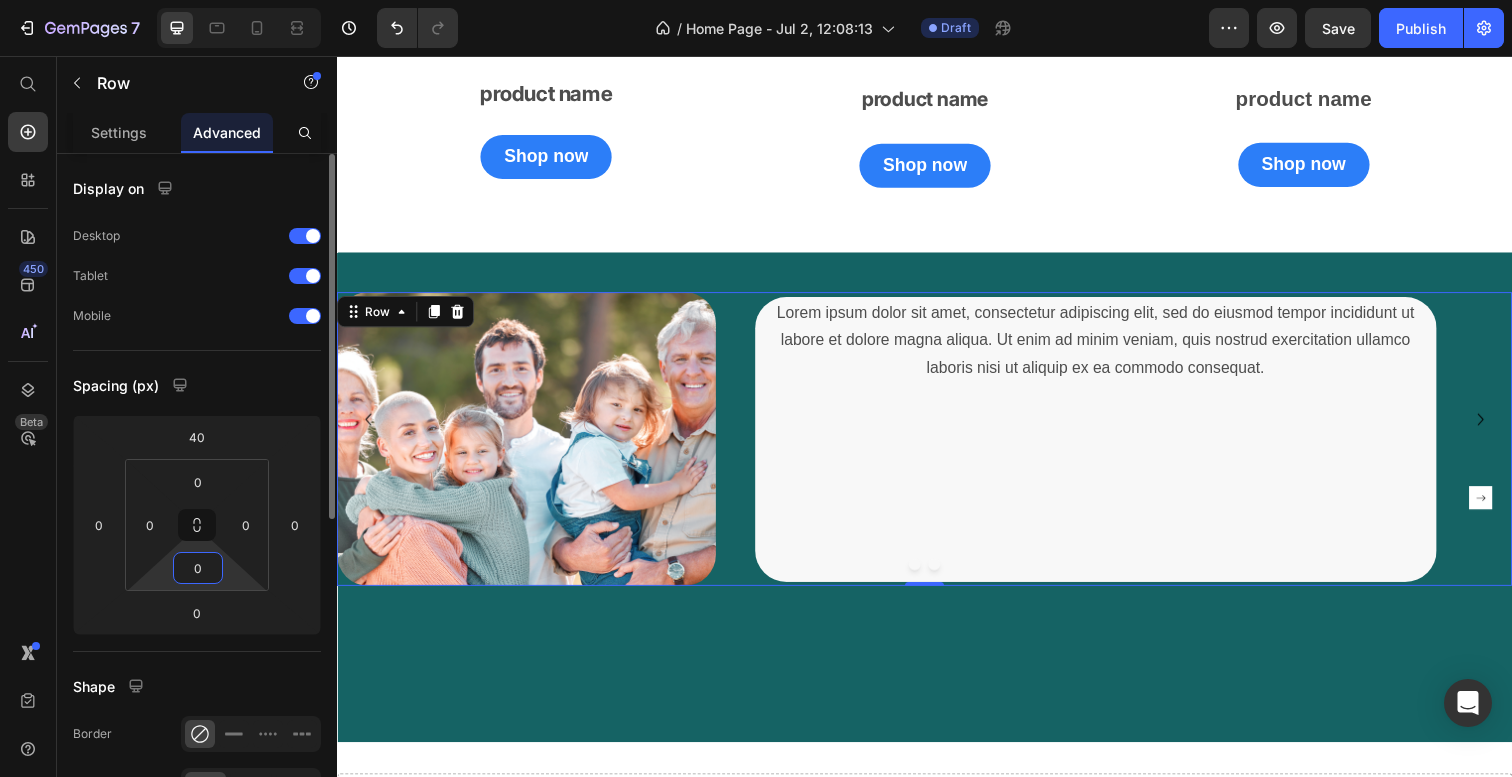 click on "0" at bounding box center (198, 568) 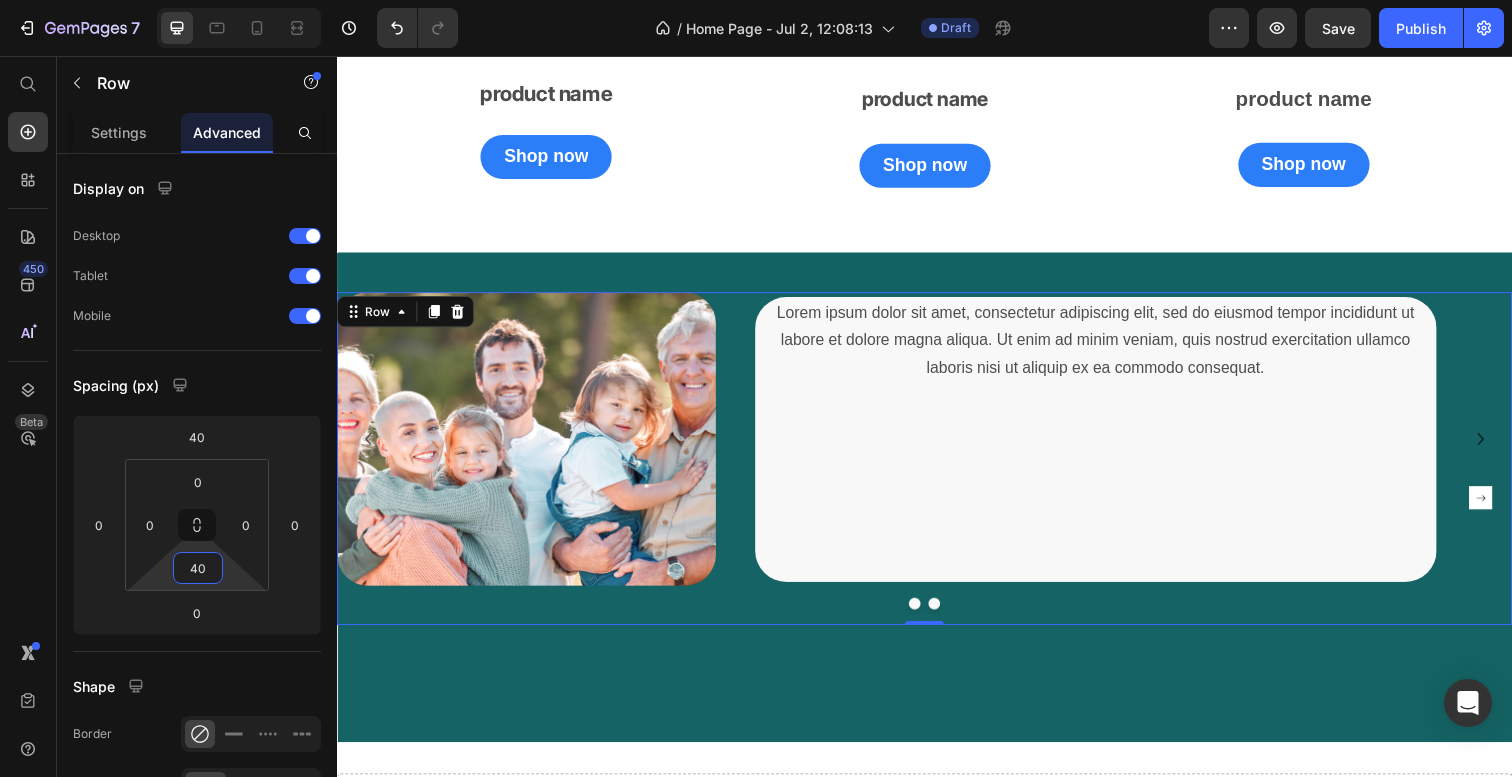 type on "40" 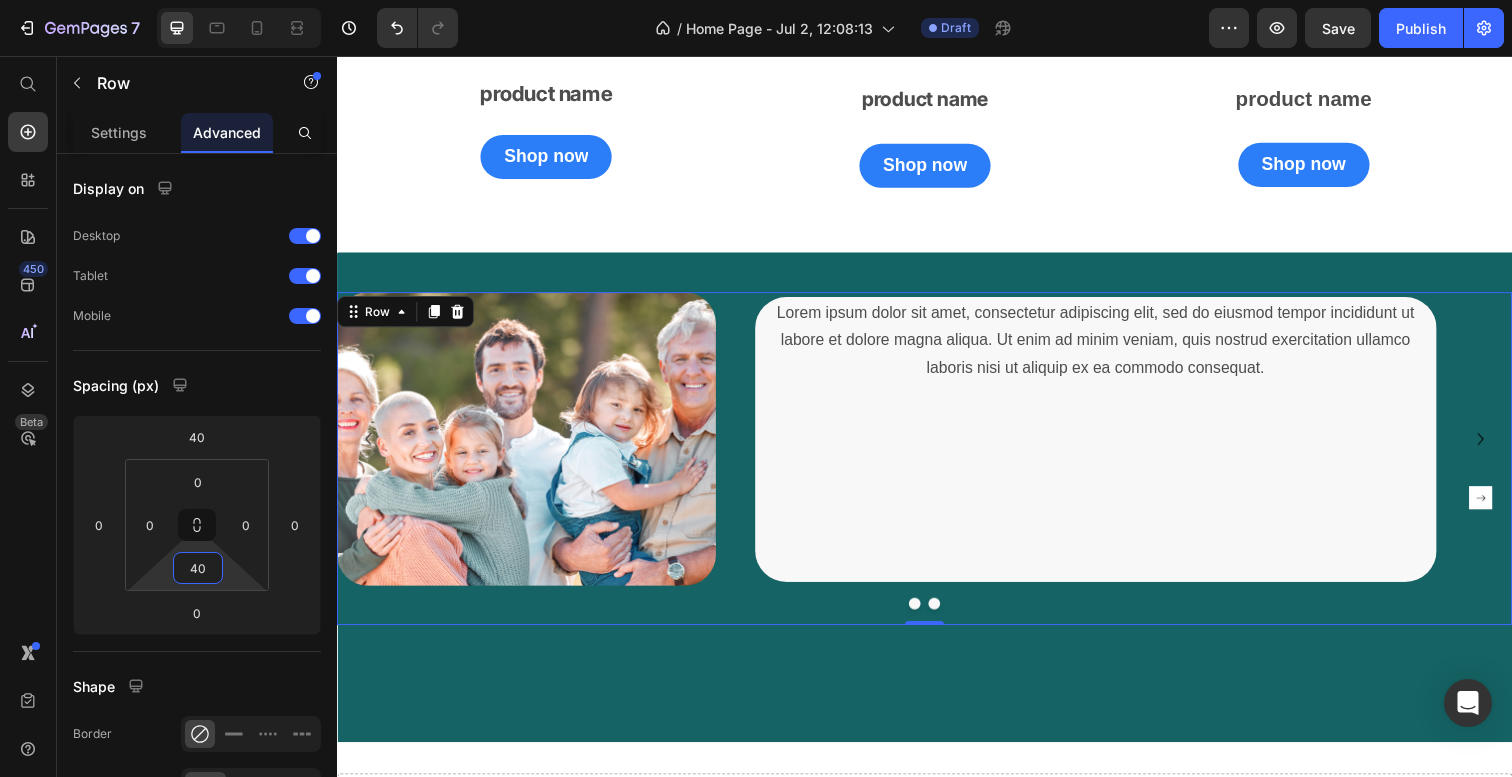 click on "Image Lorem ipsum dolor sit amet, consectetur adipiscing elit, sed do eiusmod tempor incididunt ut labore et dolore magna aliqua. Ut enim ad minim veniam, quis nostrud exercitation ullamco laboris nisi ut aliquip ex ea commodo consequat.               Text Block Row   0" at bounding box center (937, 467) 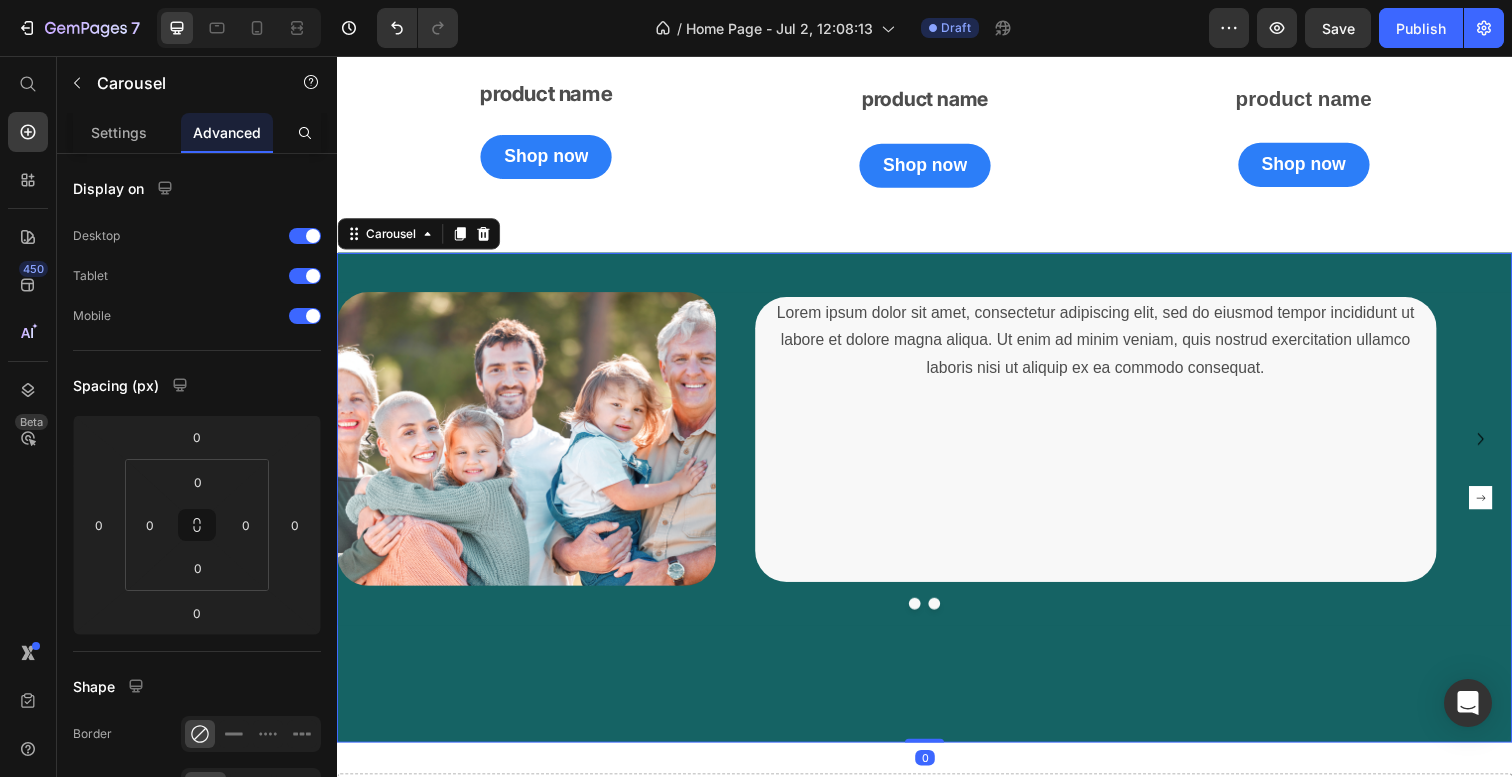 click on "Image Lorem ipsum dolor sit amet, consectetur adipiscing elit, sed do eiusmod tempor incididunt ut labore et dolore magna aliqua. Ut enim ad minim veniam, quis nostrud exercitation ullamco laboris nisi ut aliquip ex ea commodo consequat.               Text Block Row
Drop element here
Carousel" at bounding box center [937, 507] 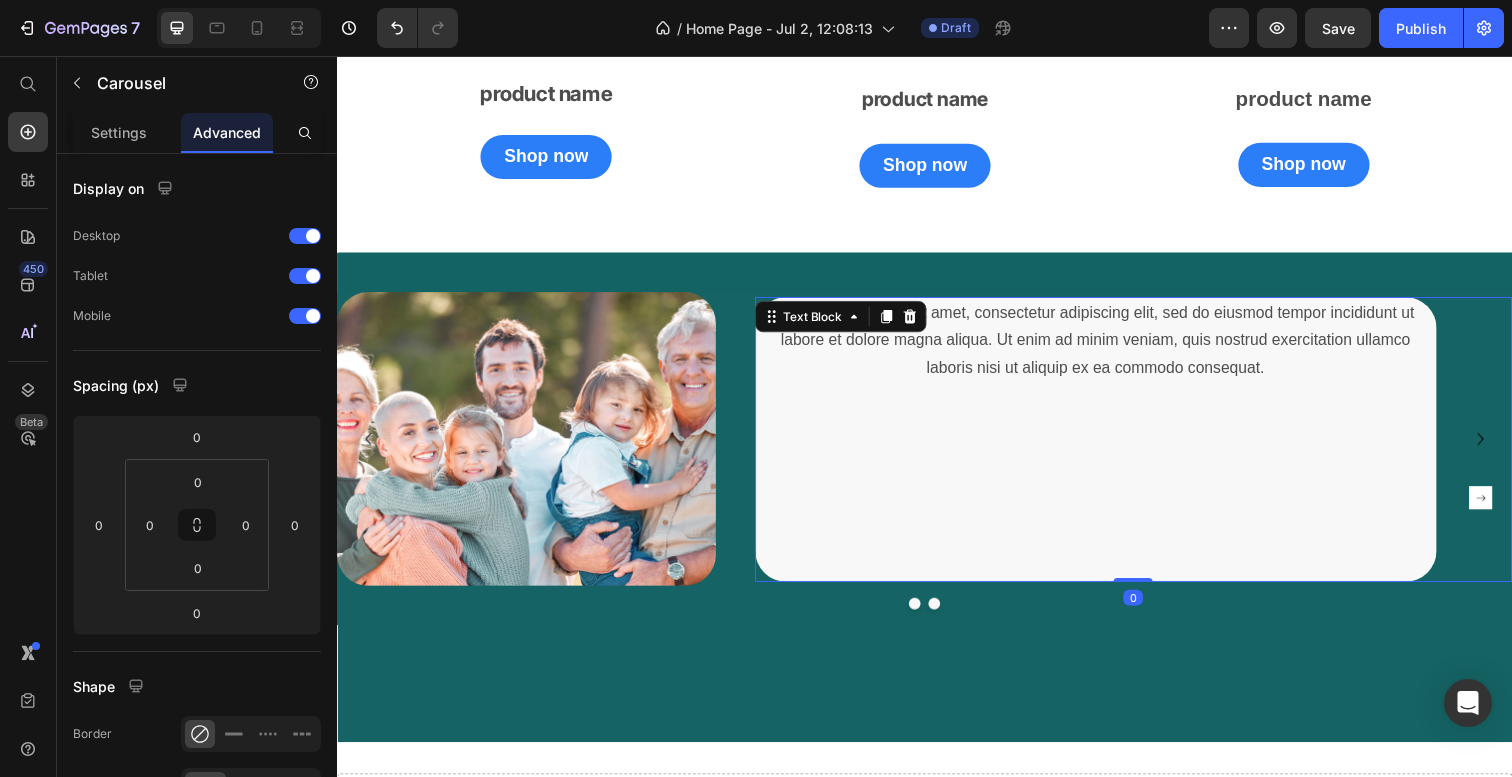 click at bounding box center (1112, 404) 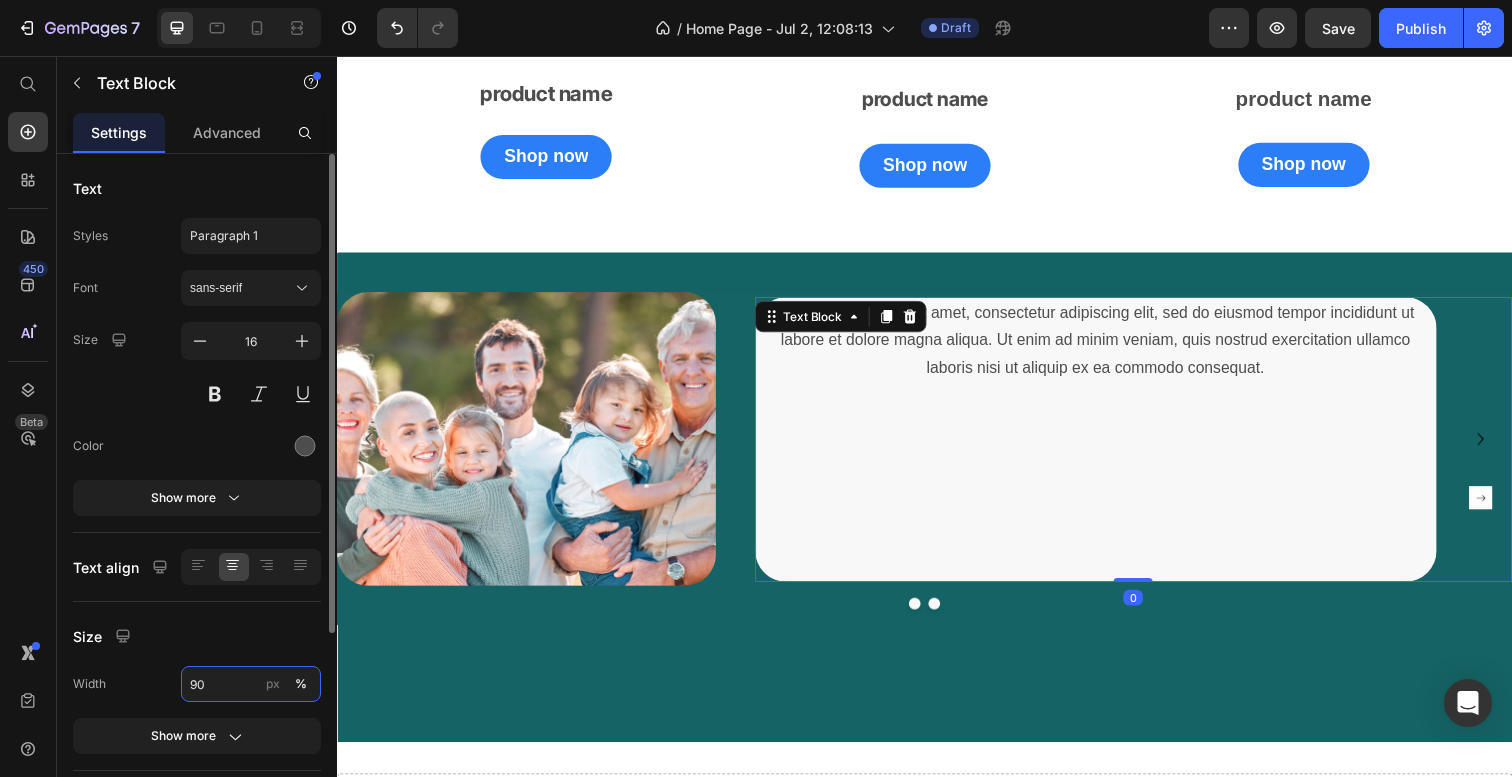 click on "90" at bounding box center (251, 684) 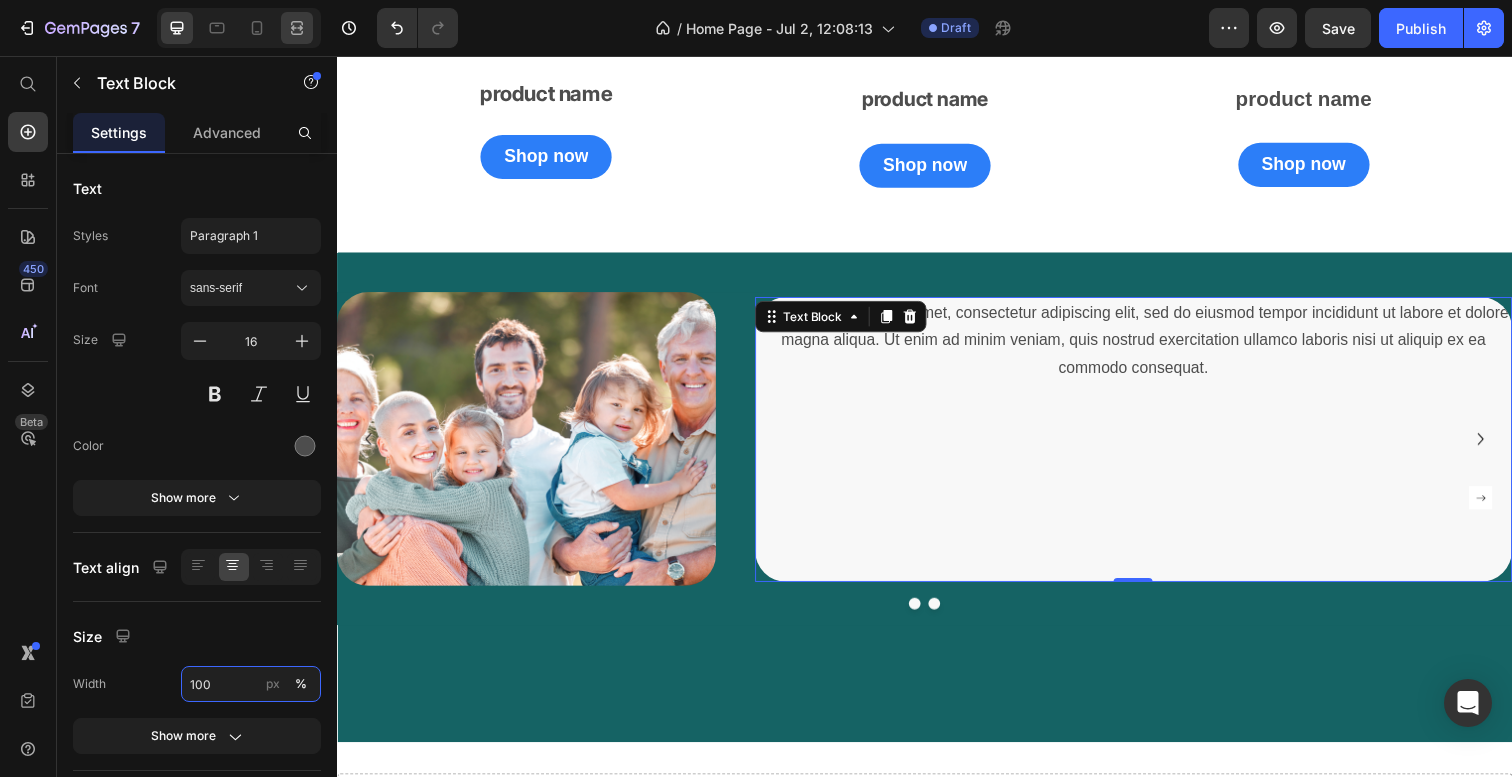 type on "100" 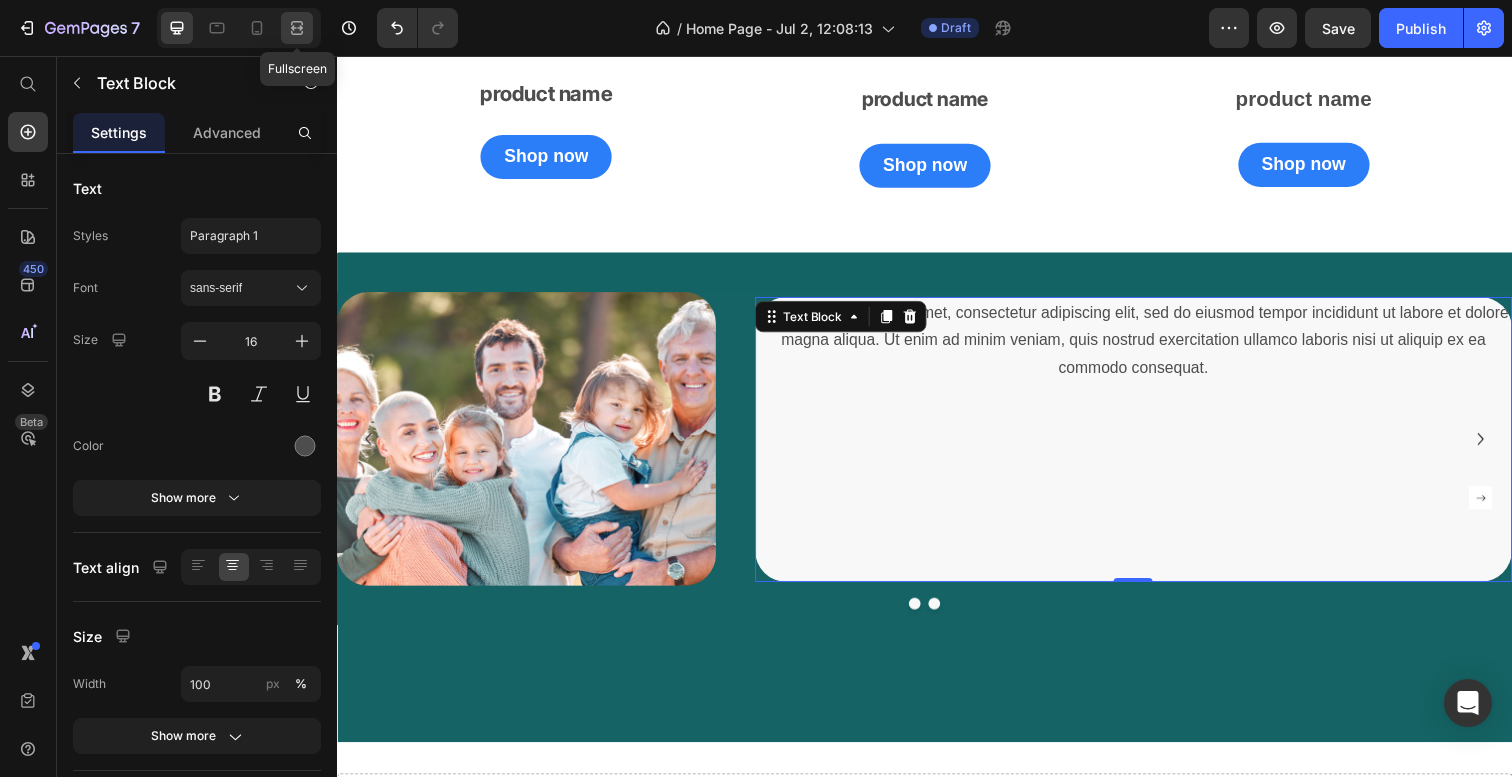 click 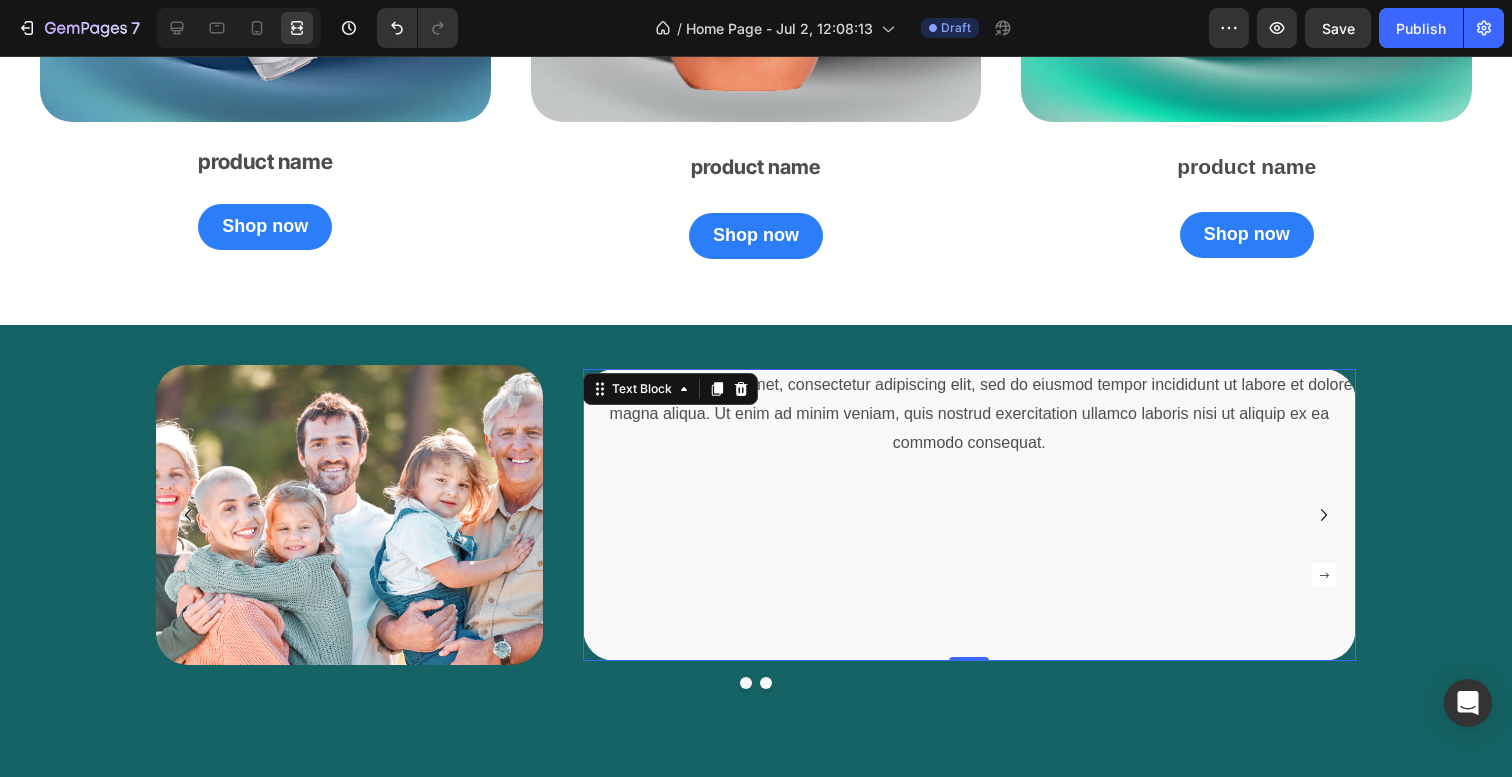 scroll, scrollTop: 2561, scrollLeft: 0, axis: vertical 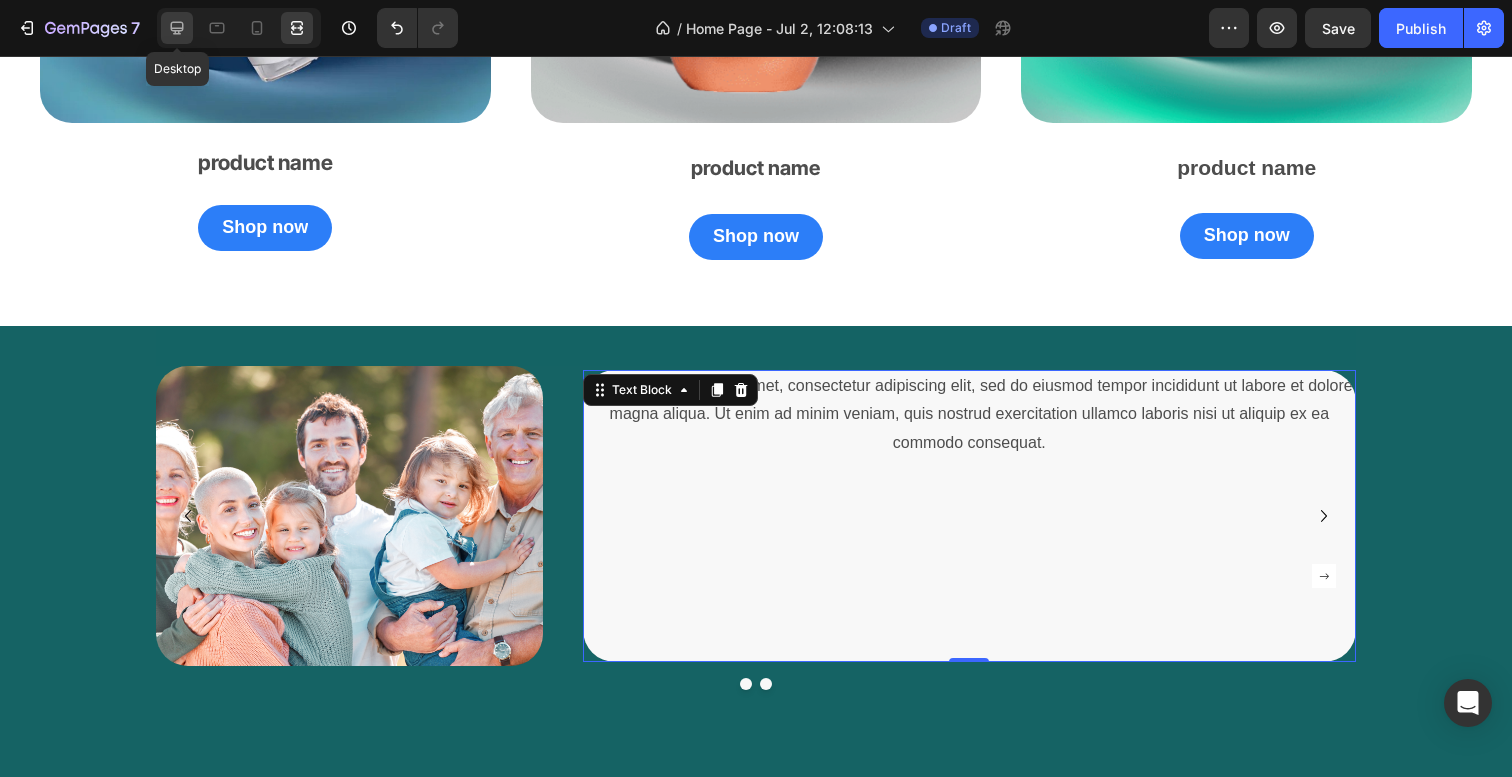 click 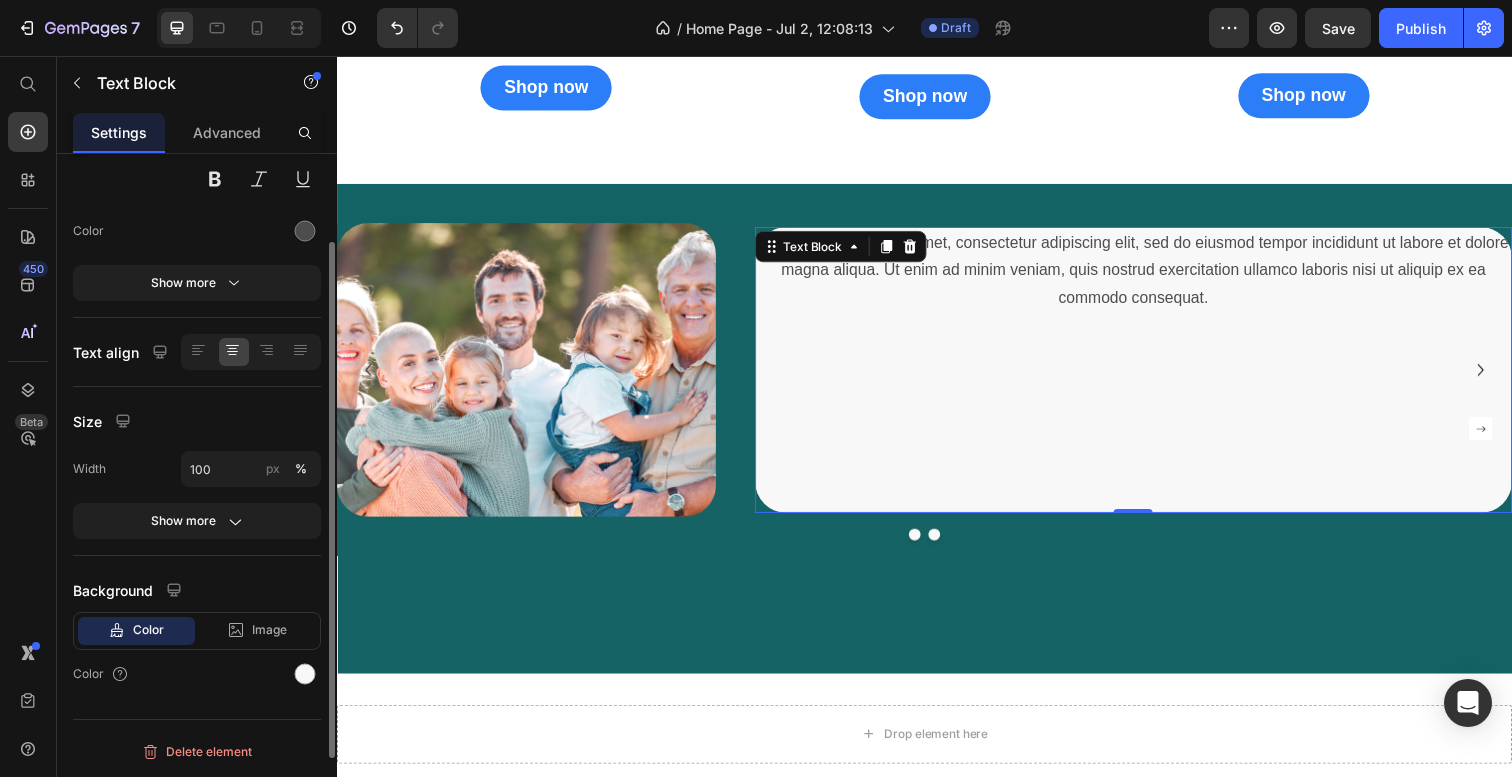 scroll, scrollTop: 0, scrollLeft: 0, axis: both 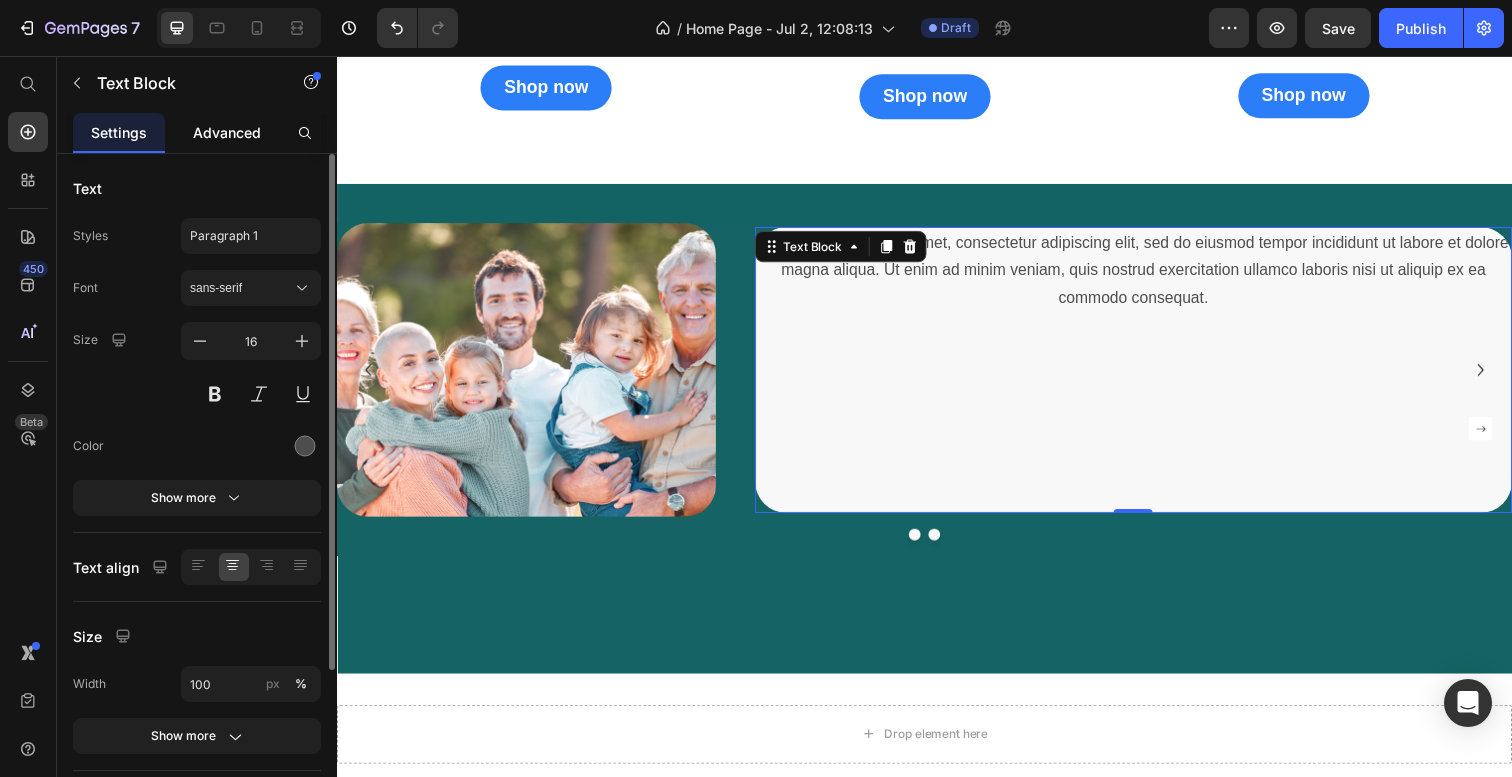 click on "Advanced" at bounding box center (227, 132) 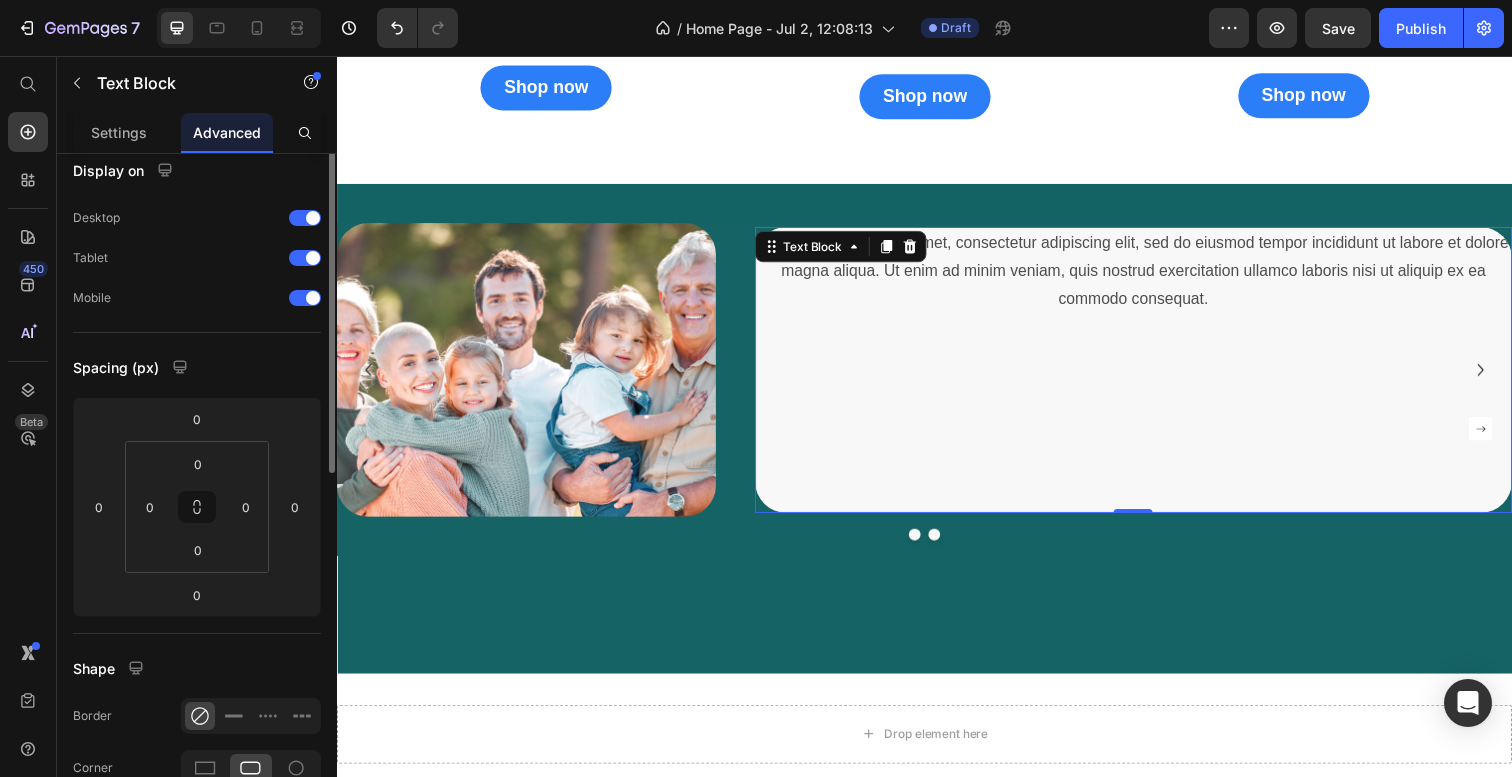 scroll, scrollTop: 0, scrollLeft: 0, axis: both 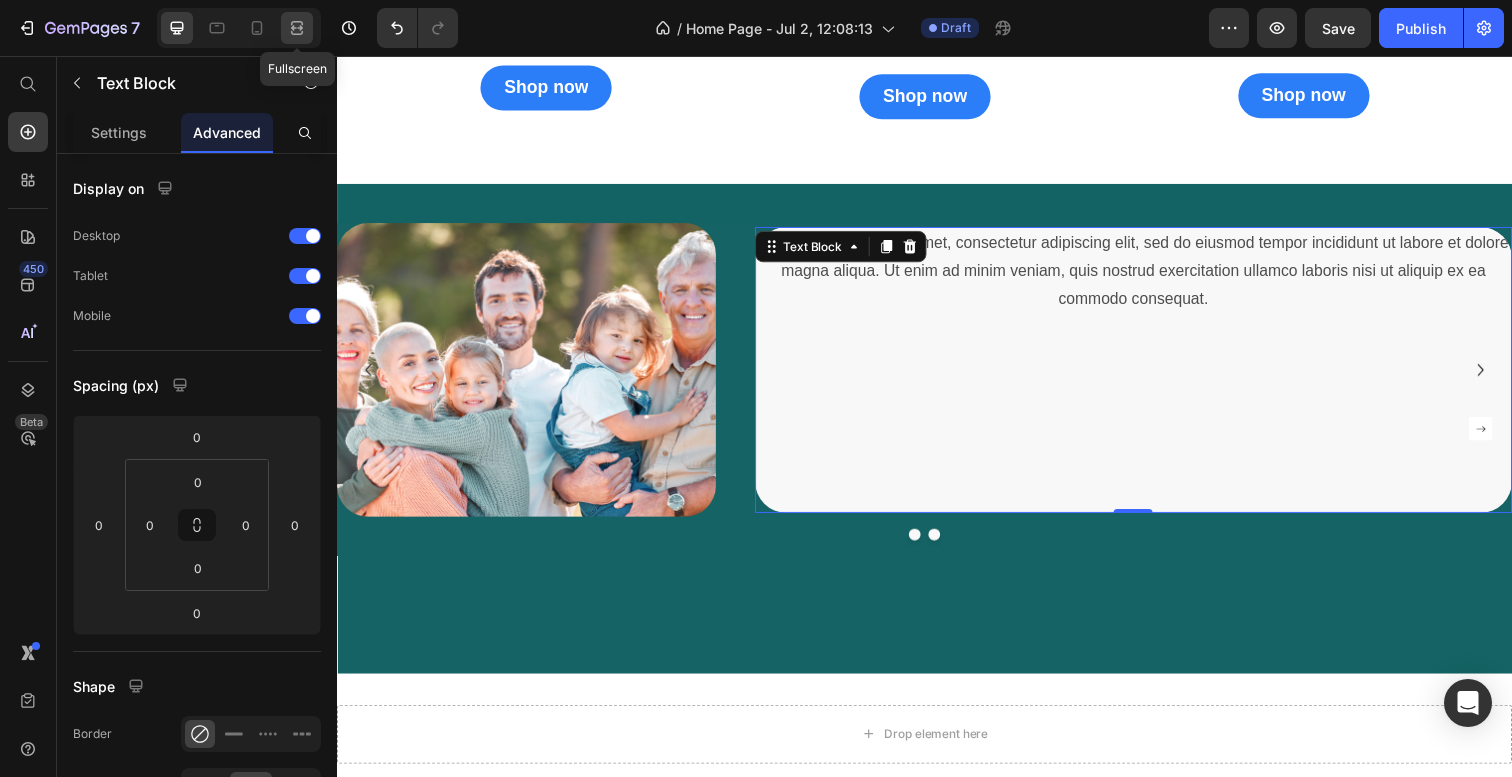 click 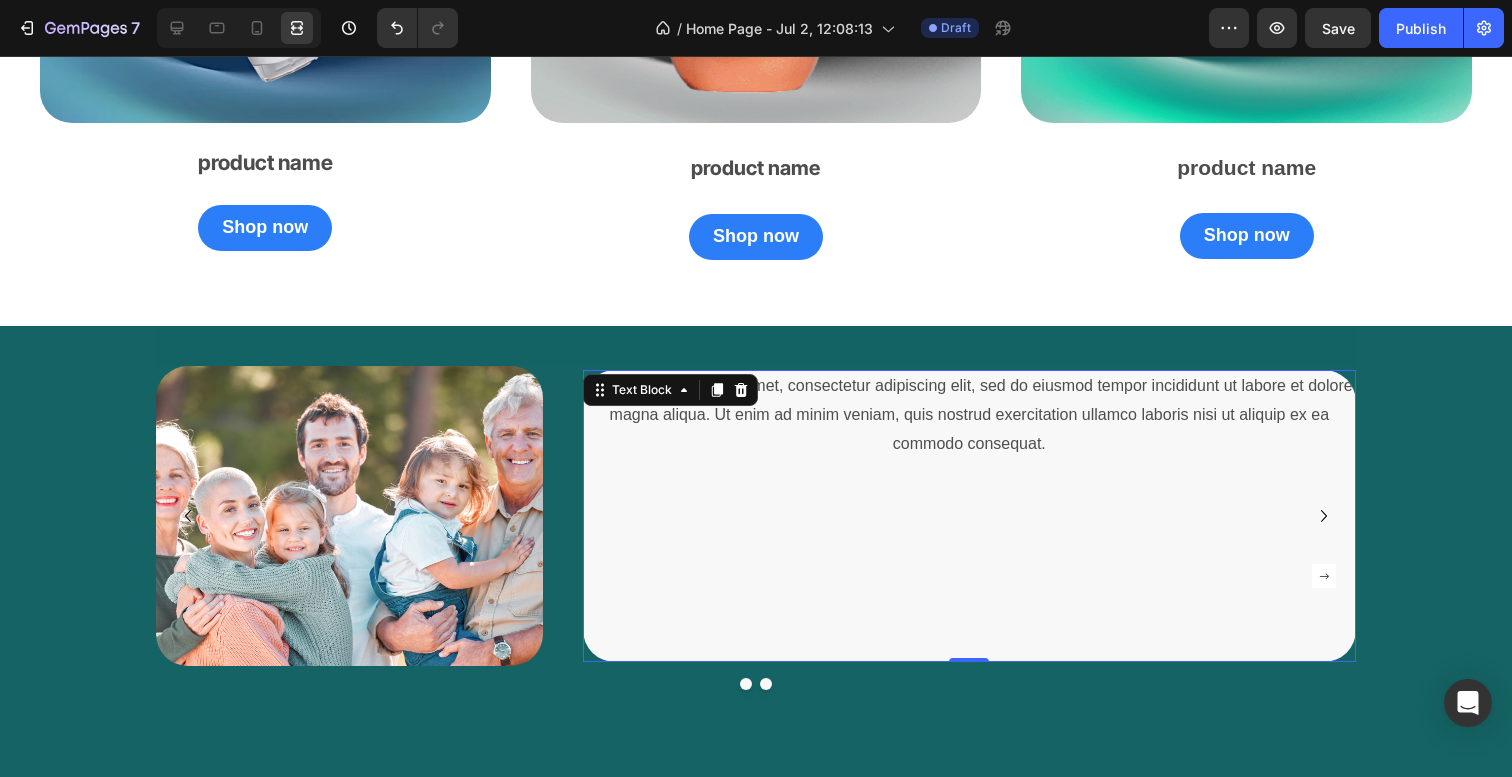 click at bounding box center (969, 587) 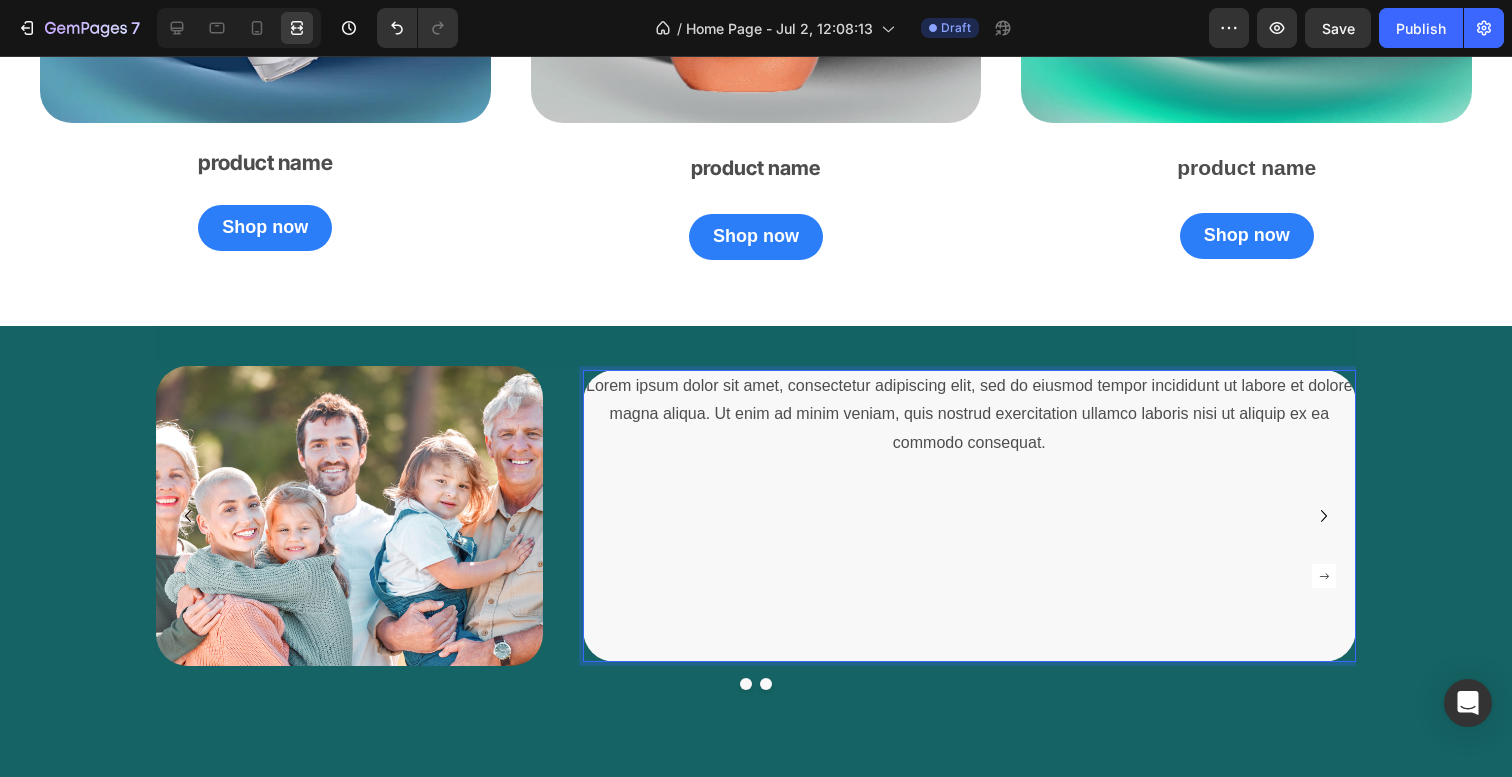 click on "Lorem ipsum dolor sit amet, consectetur adipiscing elit, sed do eiusmod tempor incididunt ut labore et dolore magna aliqua. Ut enim ad minim veniam, quis nostrud exercitation ullamco laboris nisi ut aliquip ex ea commodo consequat." at bounding box center [969, 415] 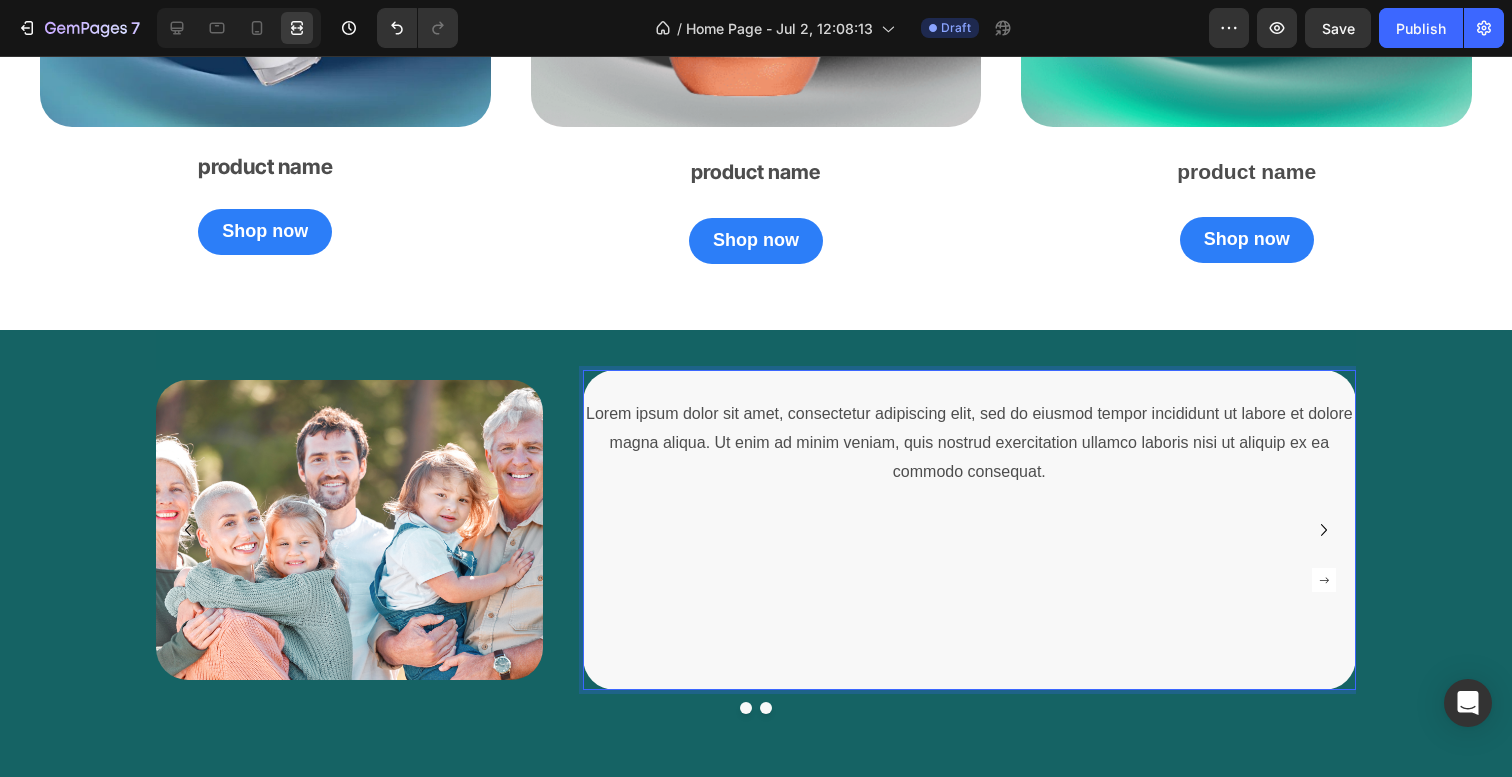 scroll, scrollTop: 2561, scrollLeft: 0, axis: vertical 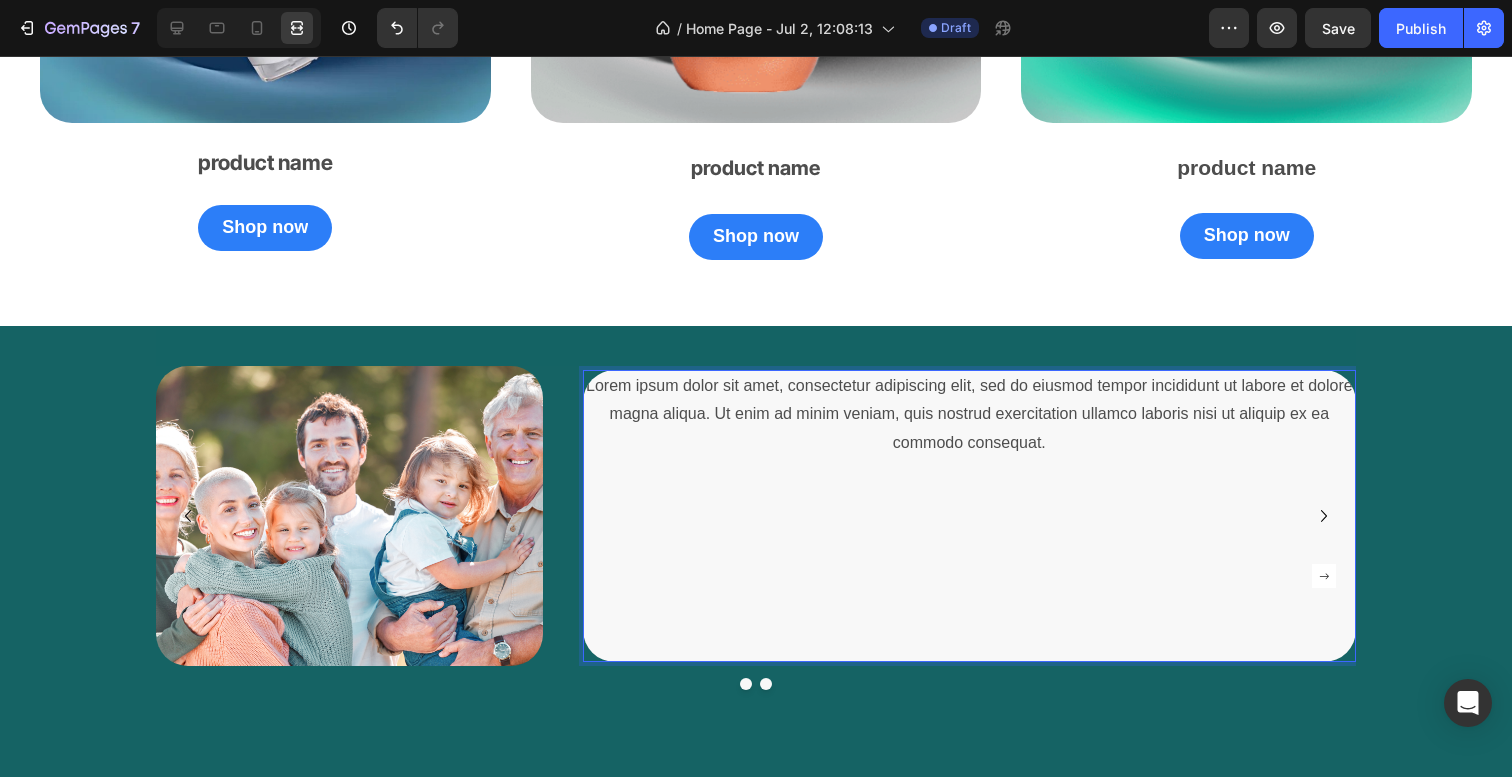 click at bounding box center (969, 587) 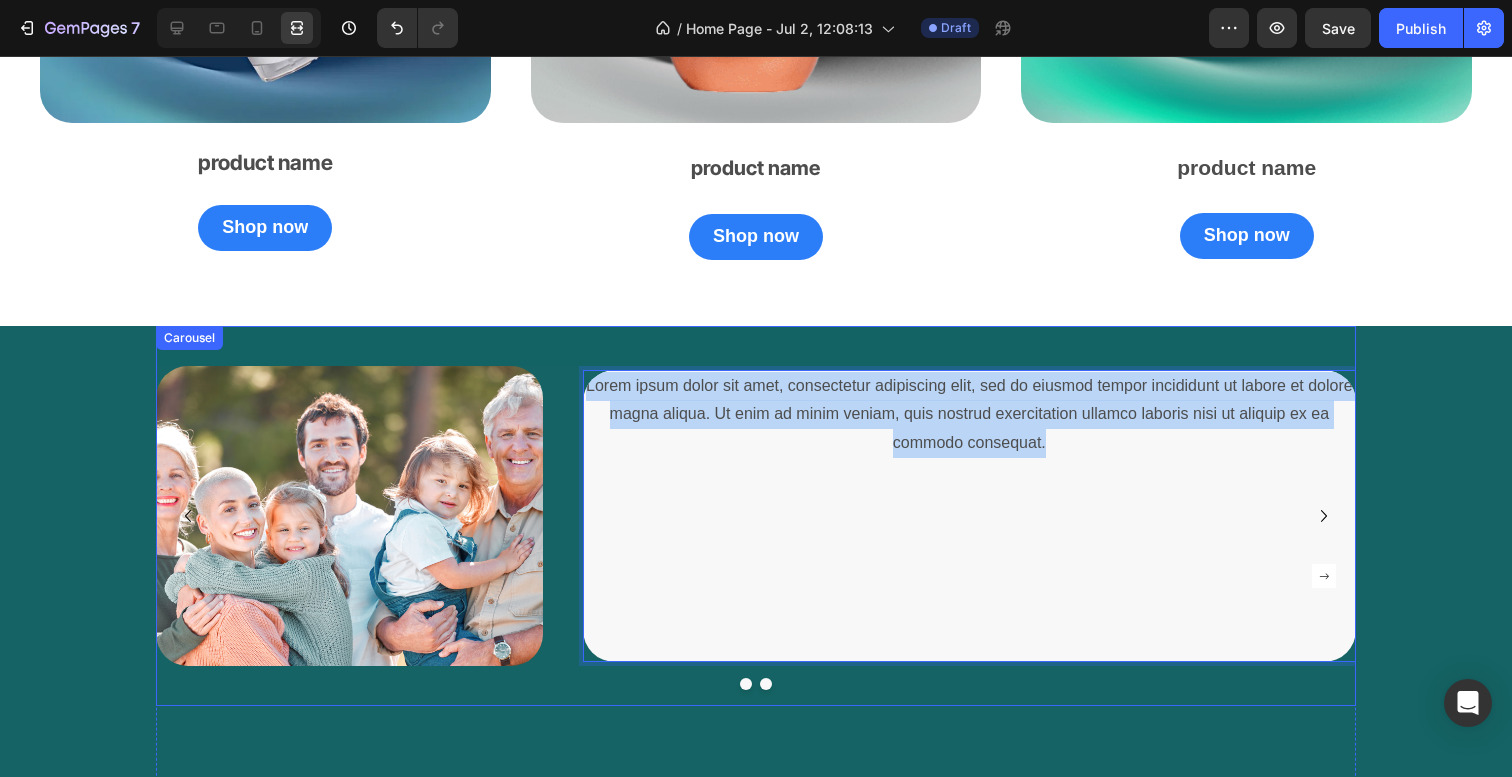 drag, startPoint x: 1062, startPoint y: 452, endPoint x: 576, endPoint y: 351, distance: 496.3839 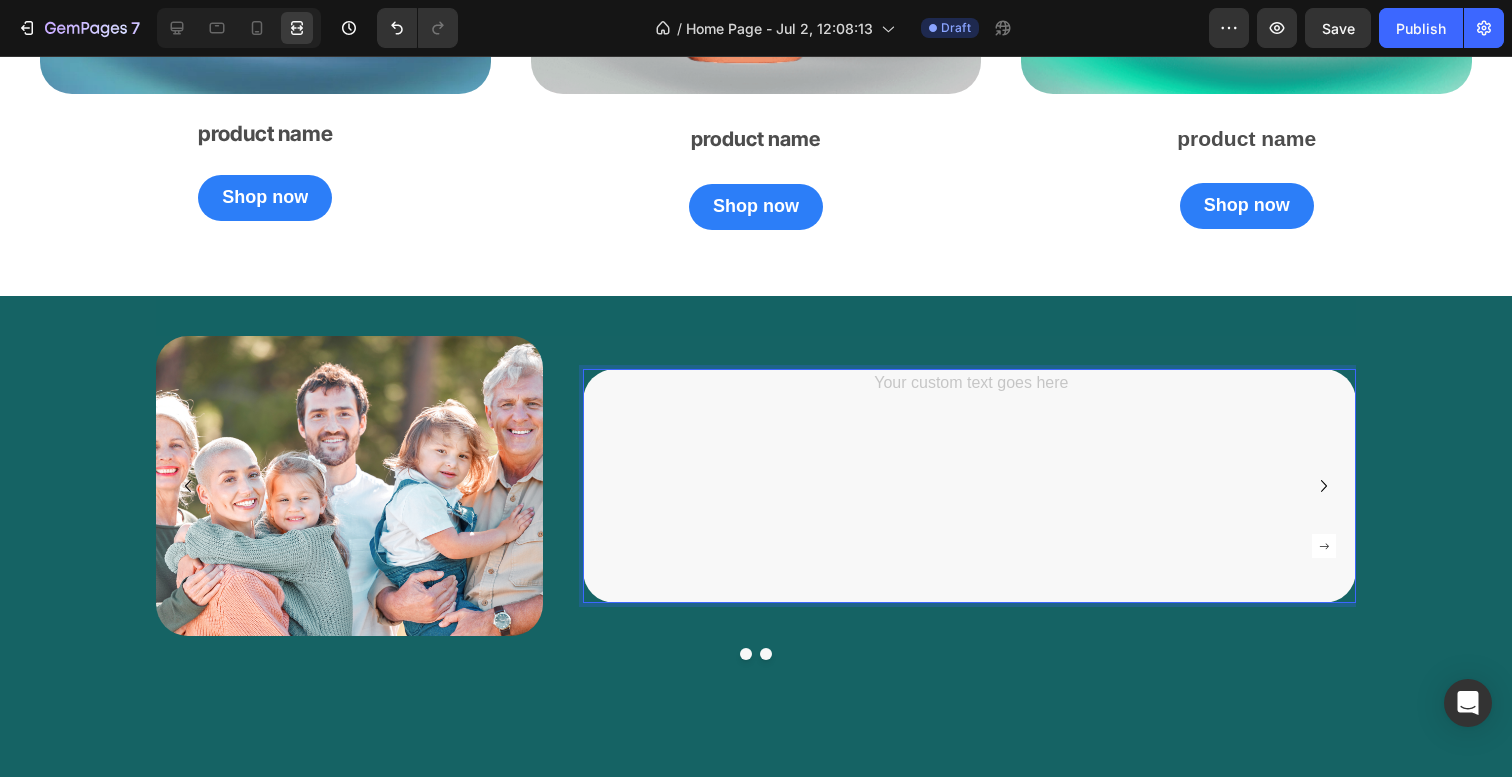 scroll, scrollTop: 2475, scrollLeft: 0, axis: vertical 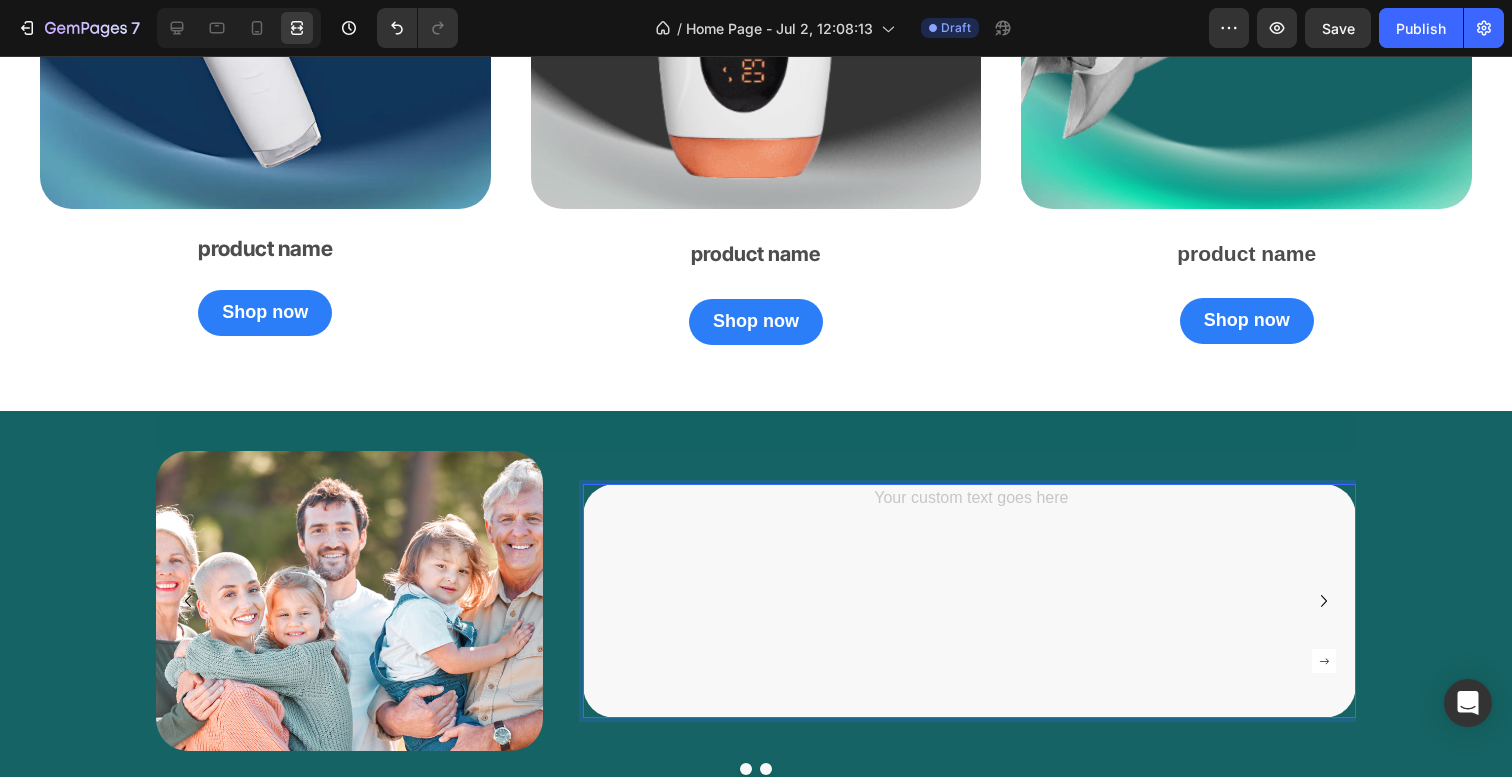 click at bounding box center (969, 644) 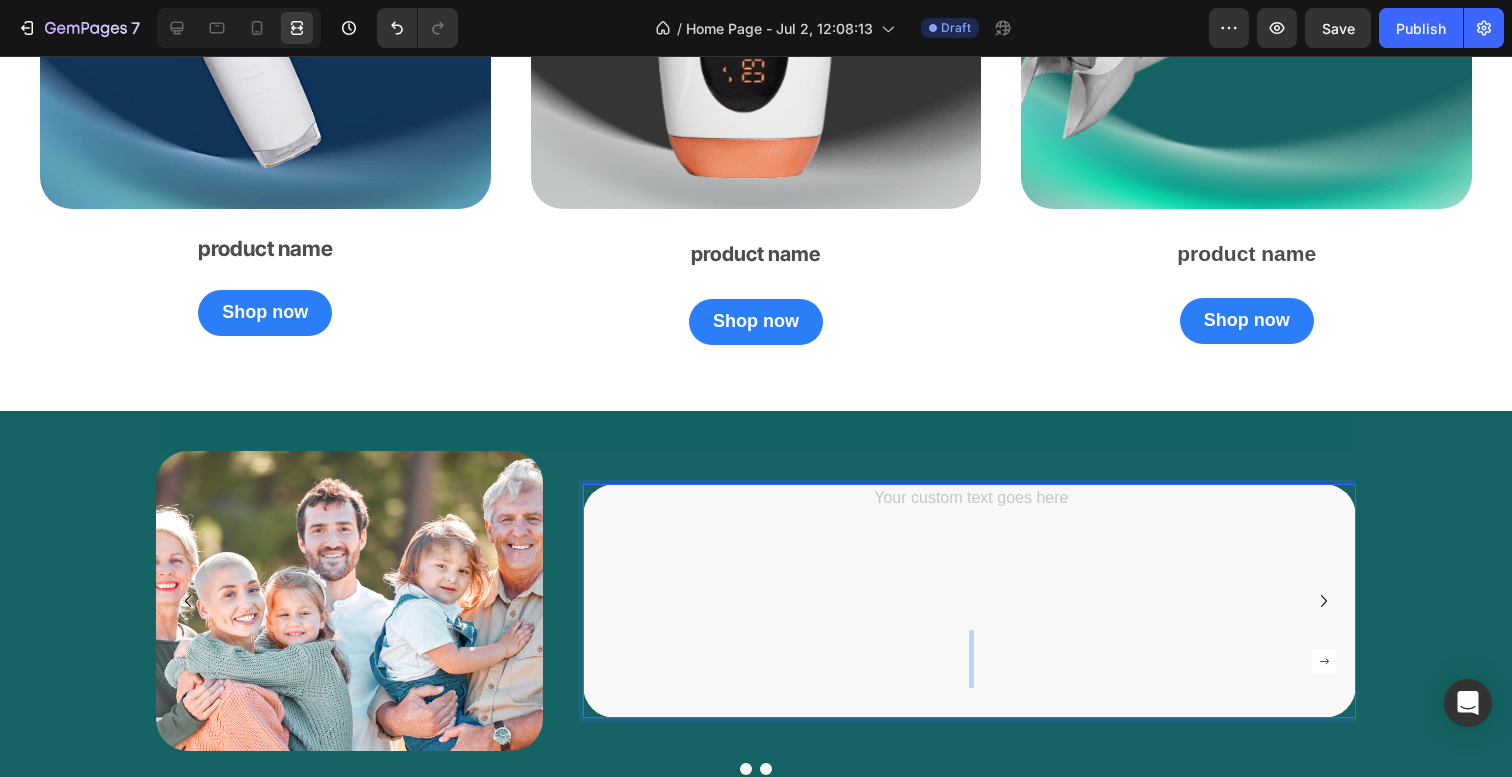 click at bounding box center (969, 644) 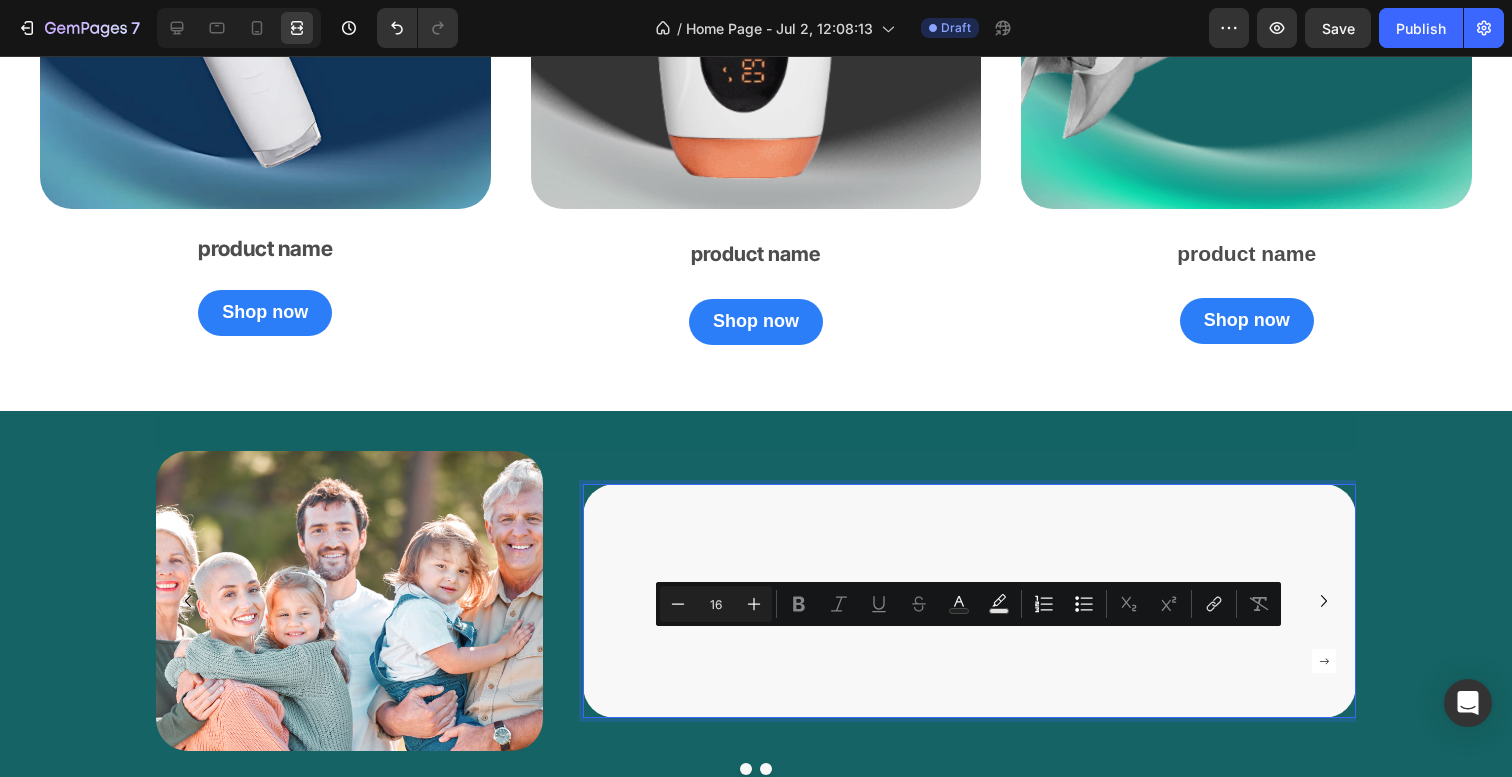 click at bounding box center [969, 558] 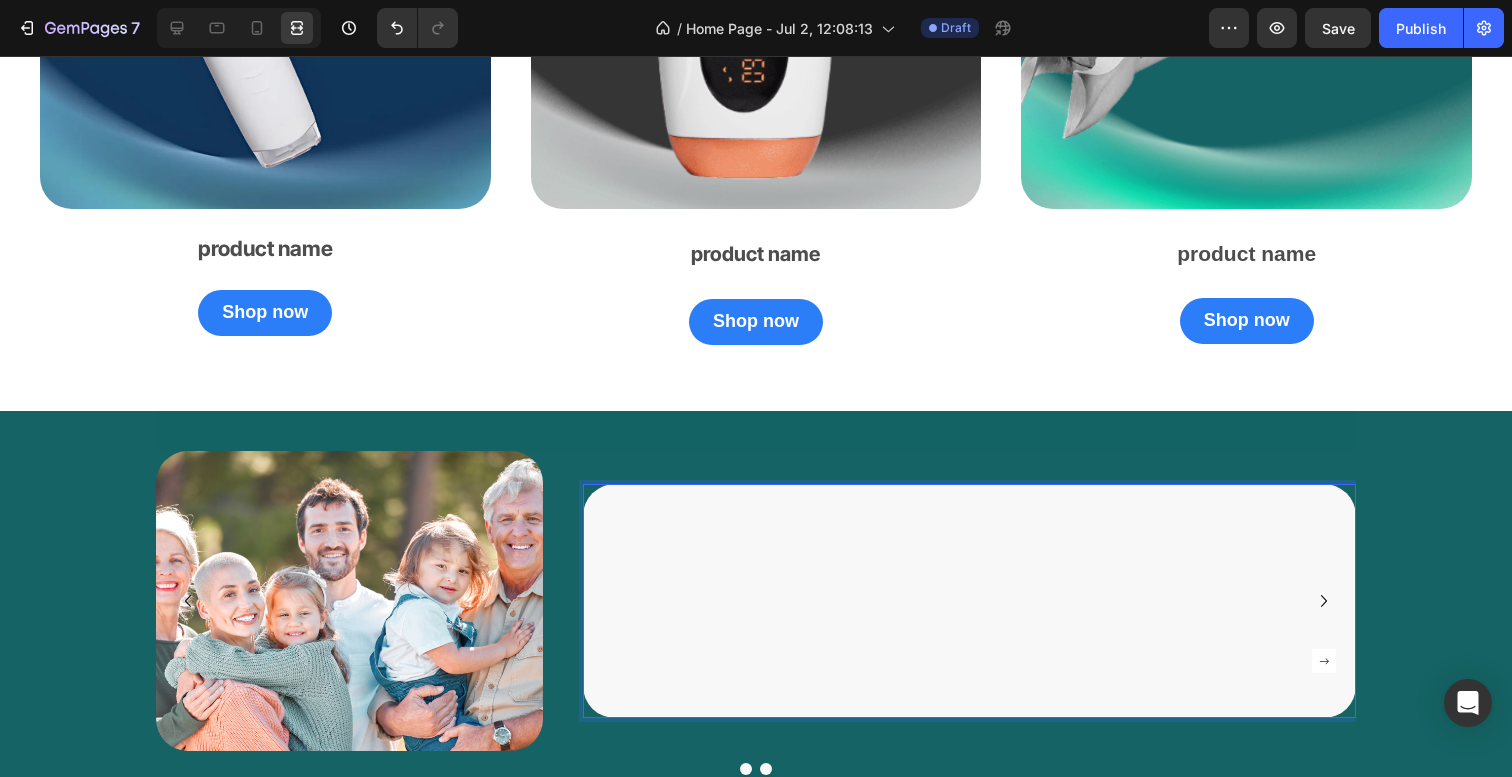 click at bounding box center [969, 586] 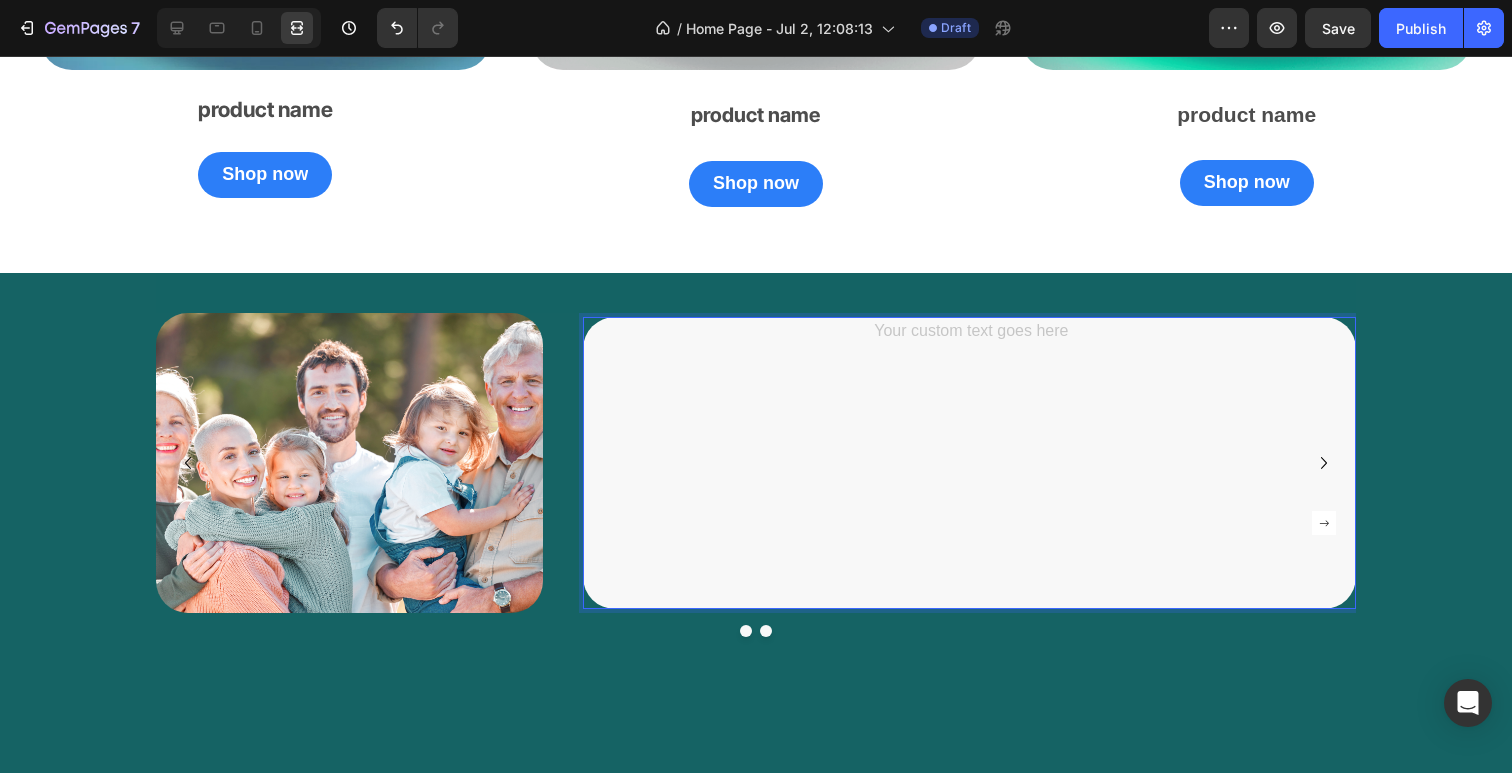 scroll, scrollTop: 2615, scrollLeft: 0, axis: vertical 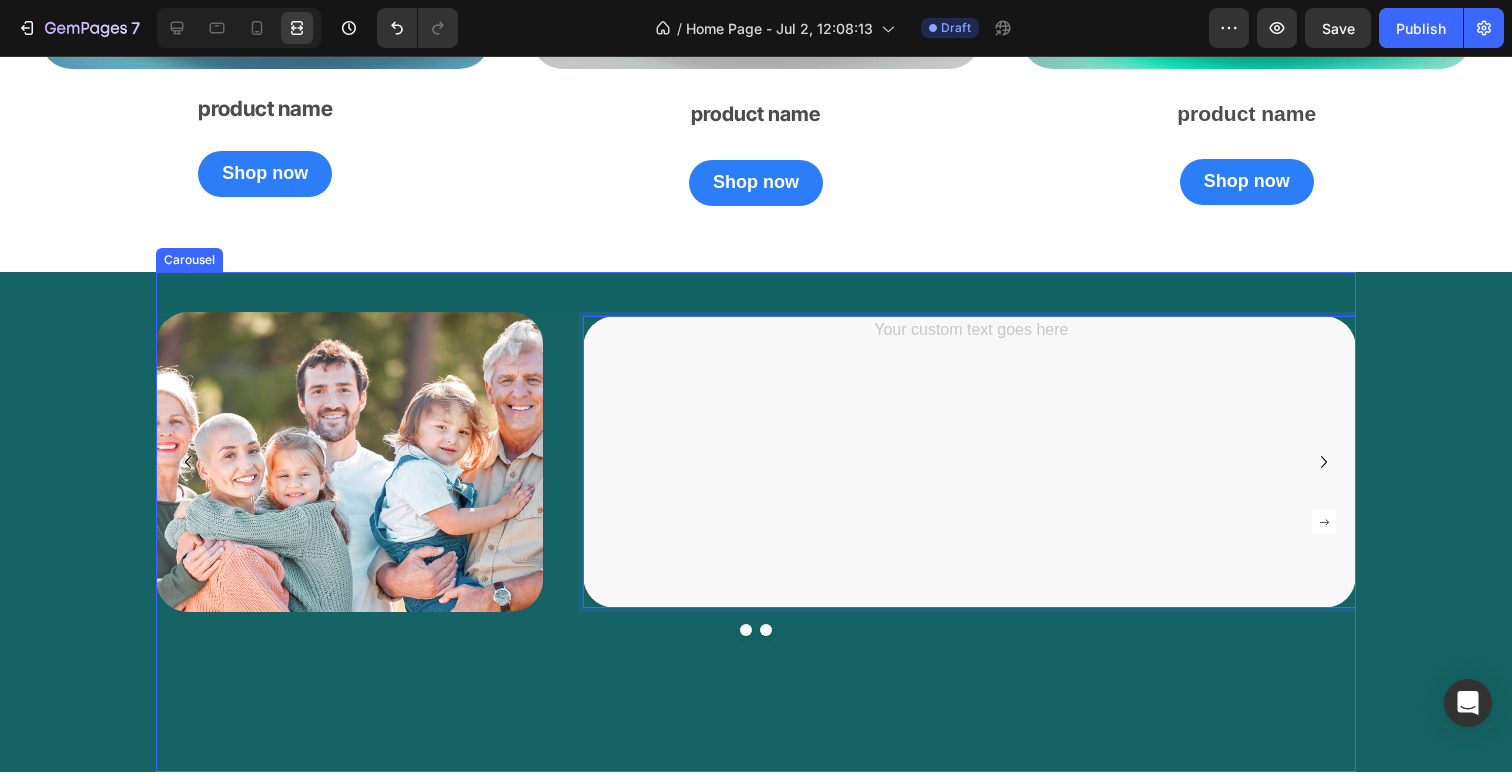 click on "Image Text Block   0 Row
Drop element here
Carousel" at bounding box center [756, 522] 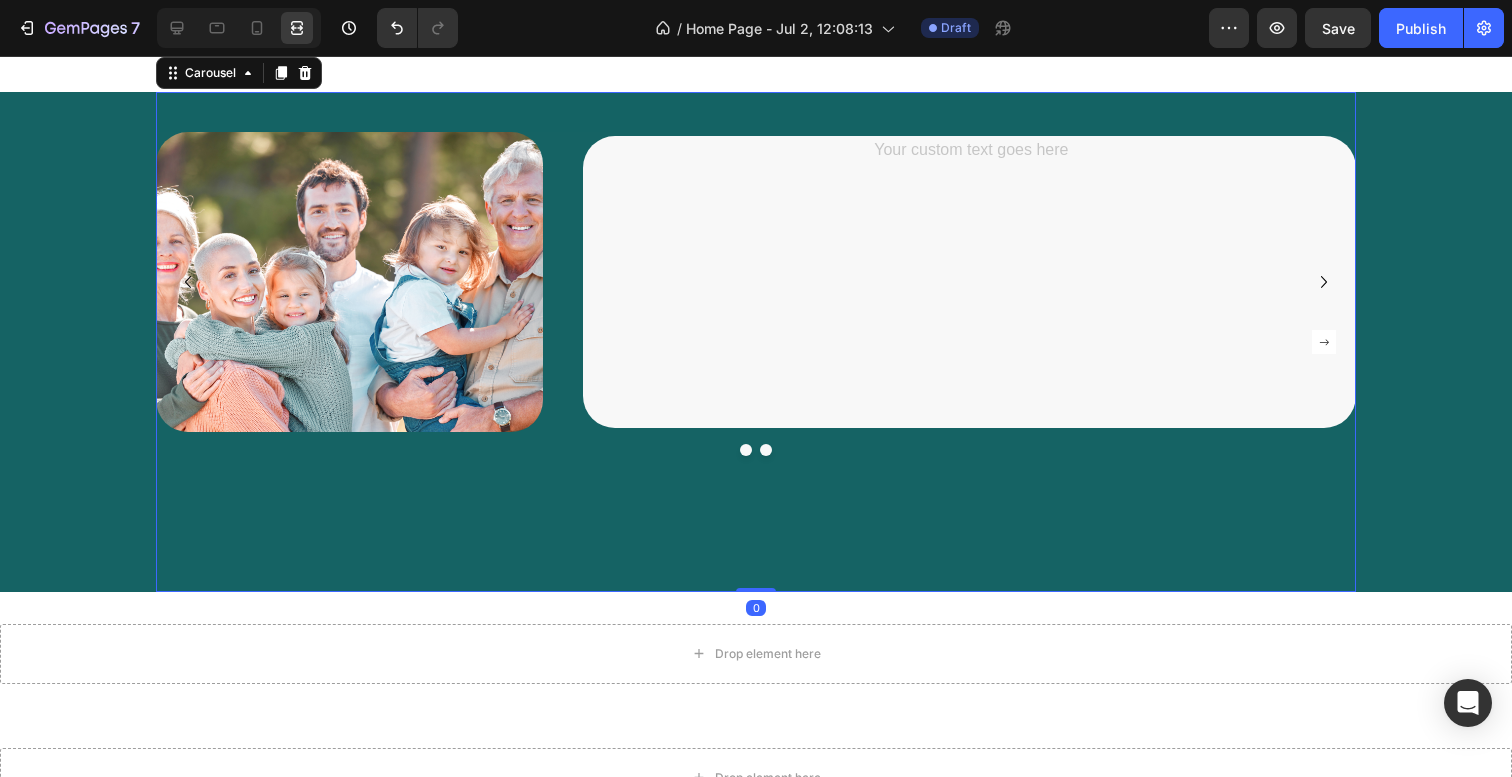 scroll, scrollTop: 2796, scrollLeft: 0, axis: vertical 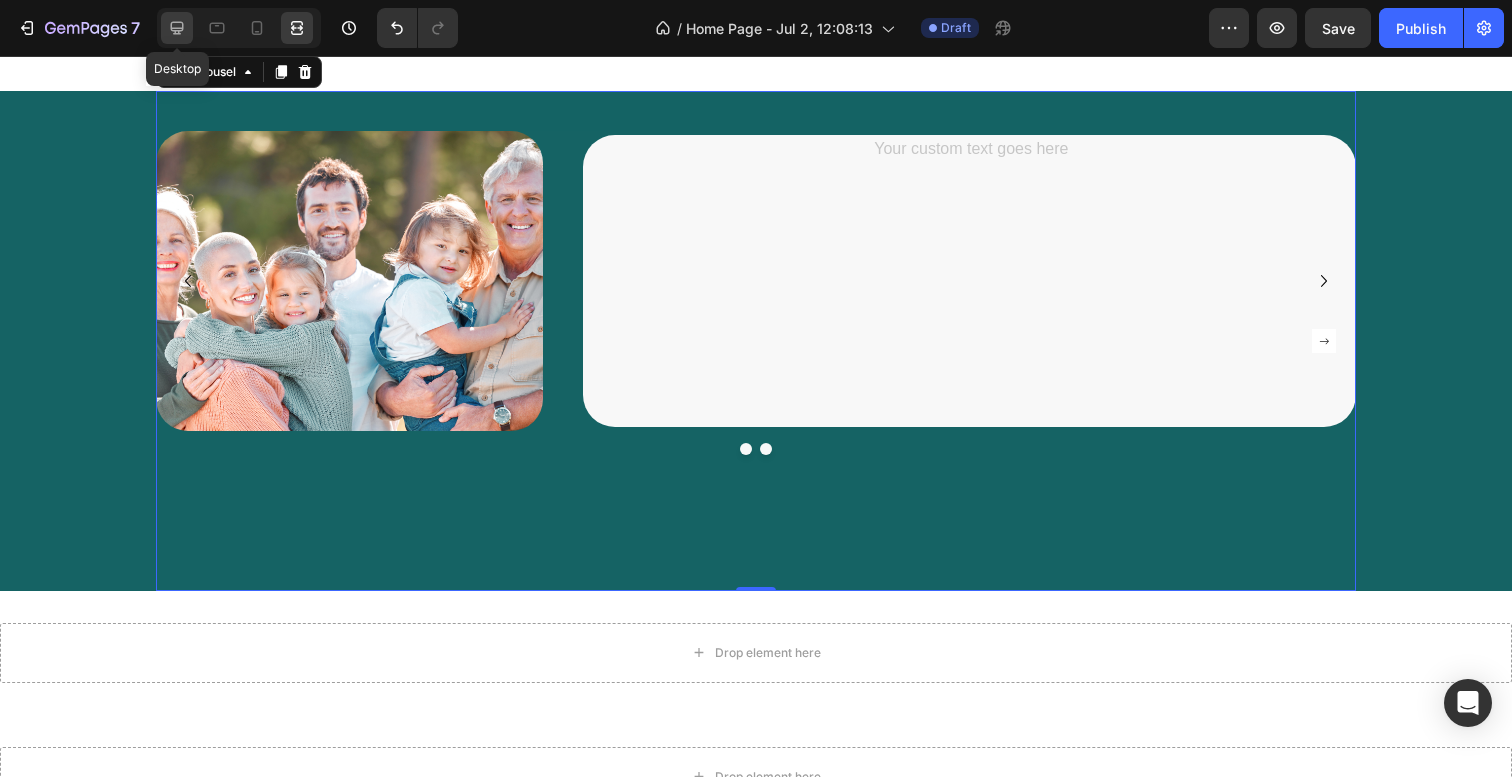 click 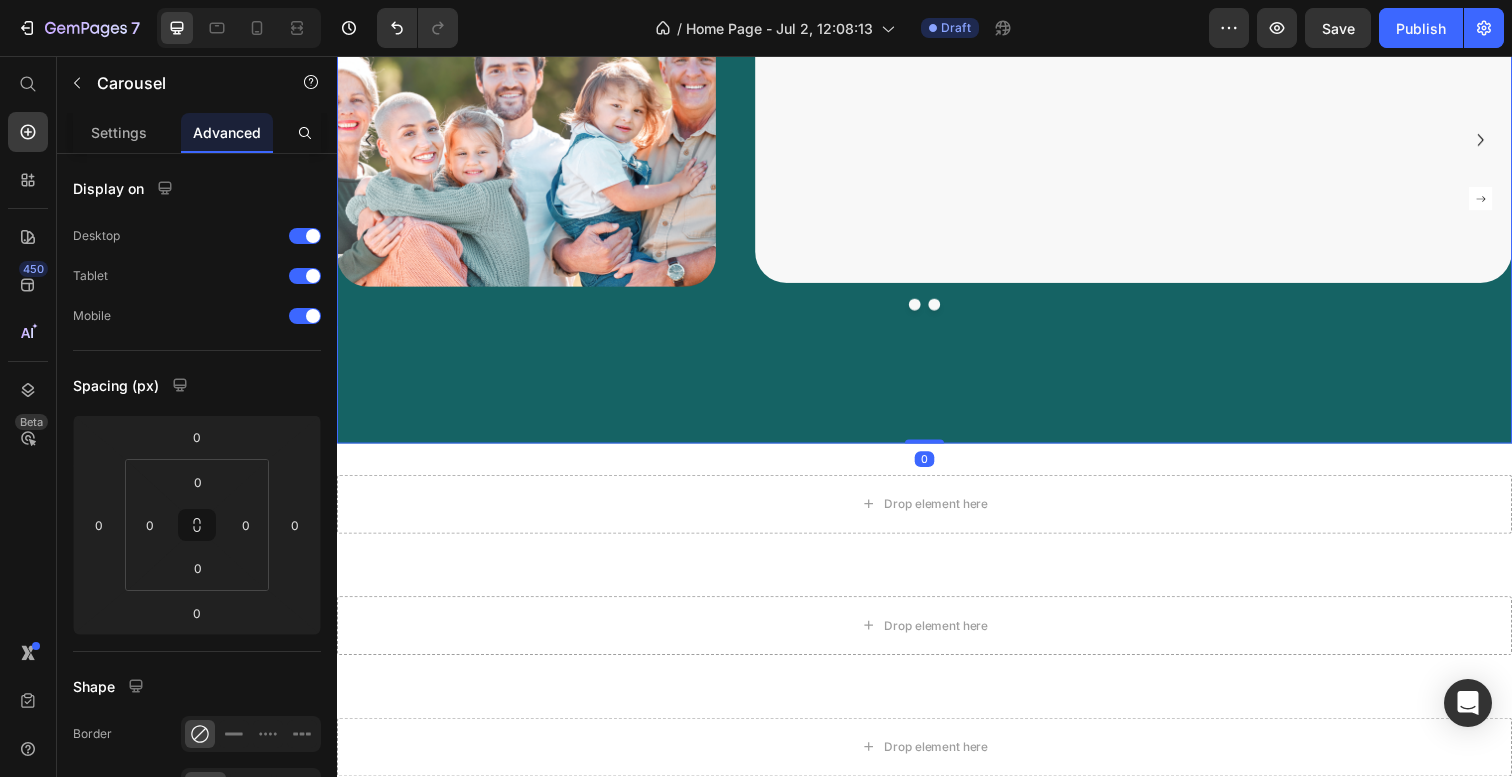 drag, startPoint x: 948, startPoint y: 448, endPoint x: 945, endPoint y: 335, distance: 113.03982 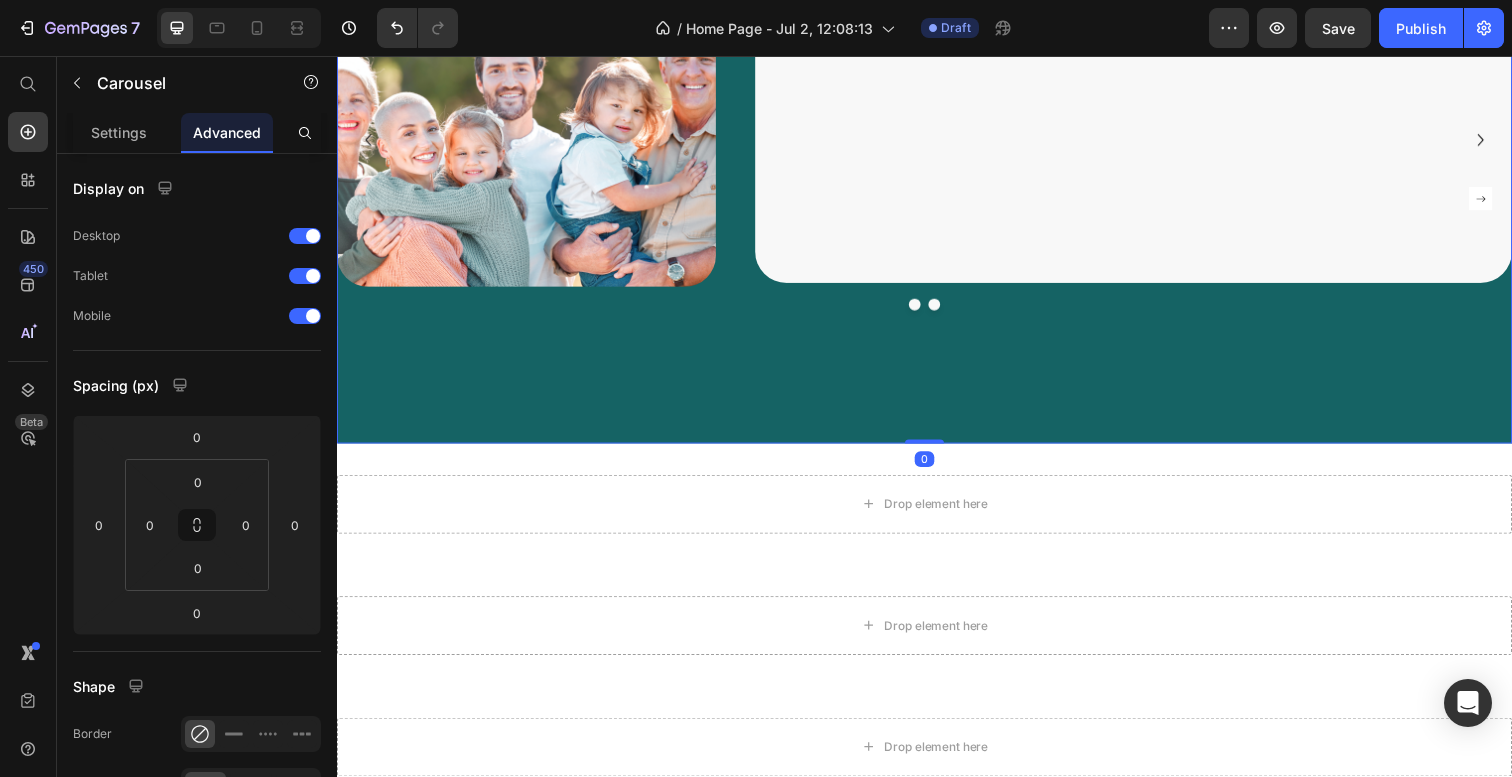 click on "Image Text Block Row
Drop element here
Carousel Image                Icon                Icon                Icon                Icon
Icon Icon List Hoz You're walking on a cloud! Text block “ These shoes are everything I hoped they would be ! So comfortable so lightweight and absolutely slip on as easily as they say they do - I will definitely be a repeat customer.” Text block Ryan S.   / Design Director Text block Row Row       Carousel   0" at bounding box center [937, 202] 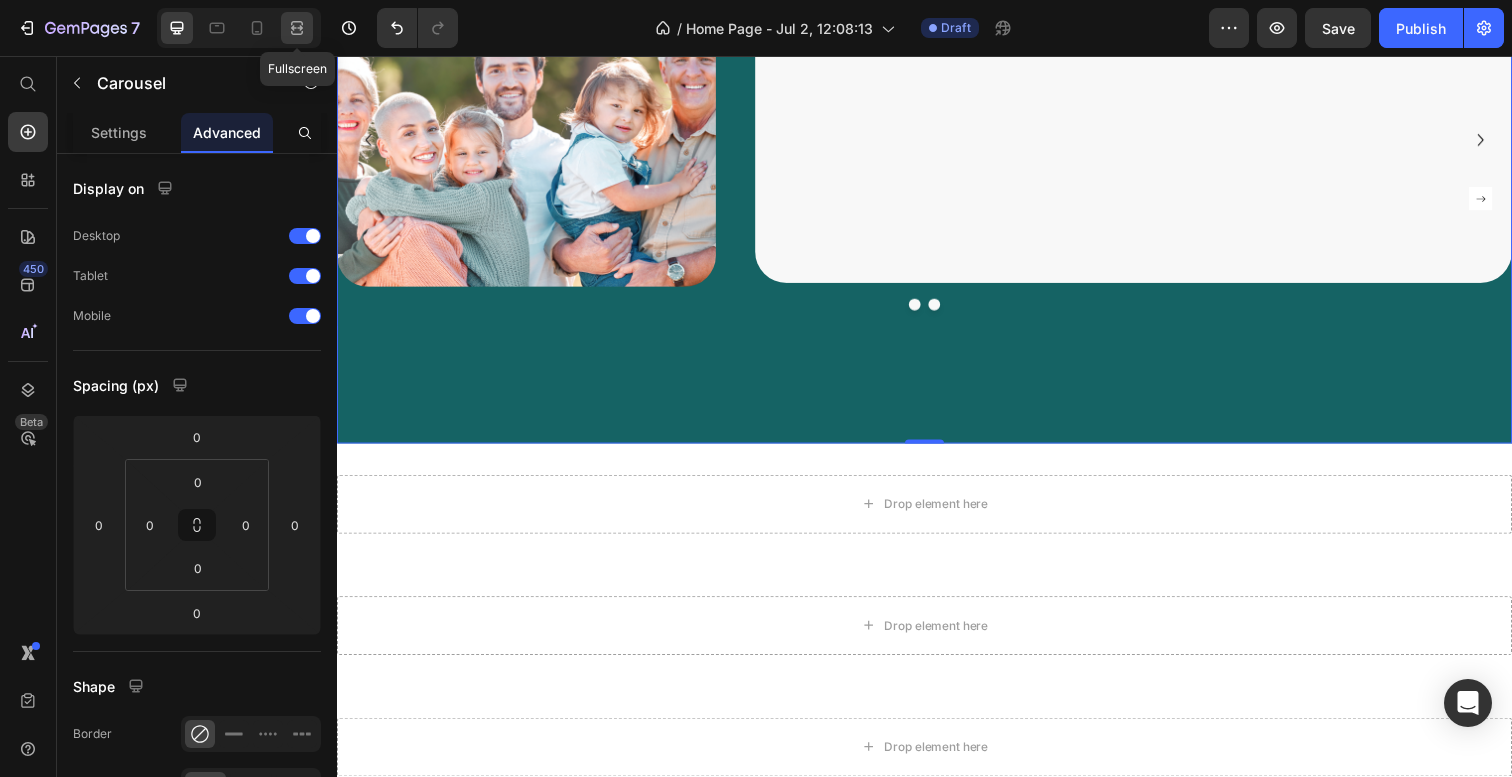 click 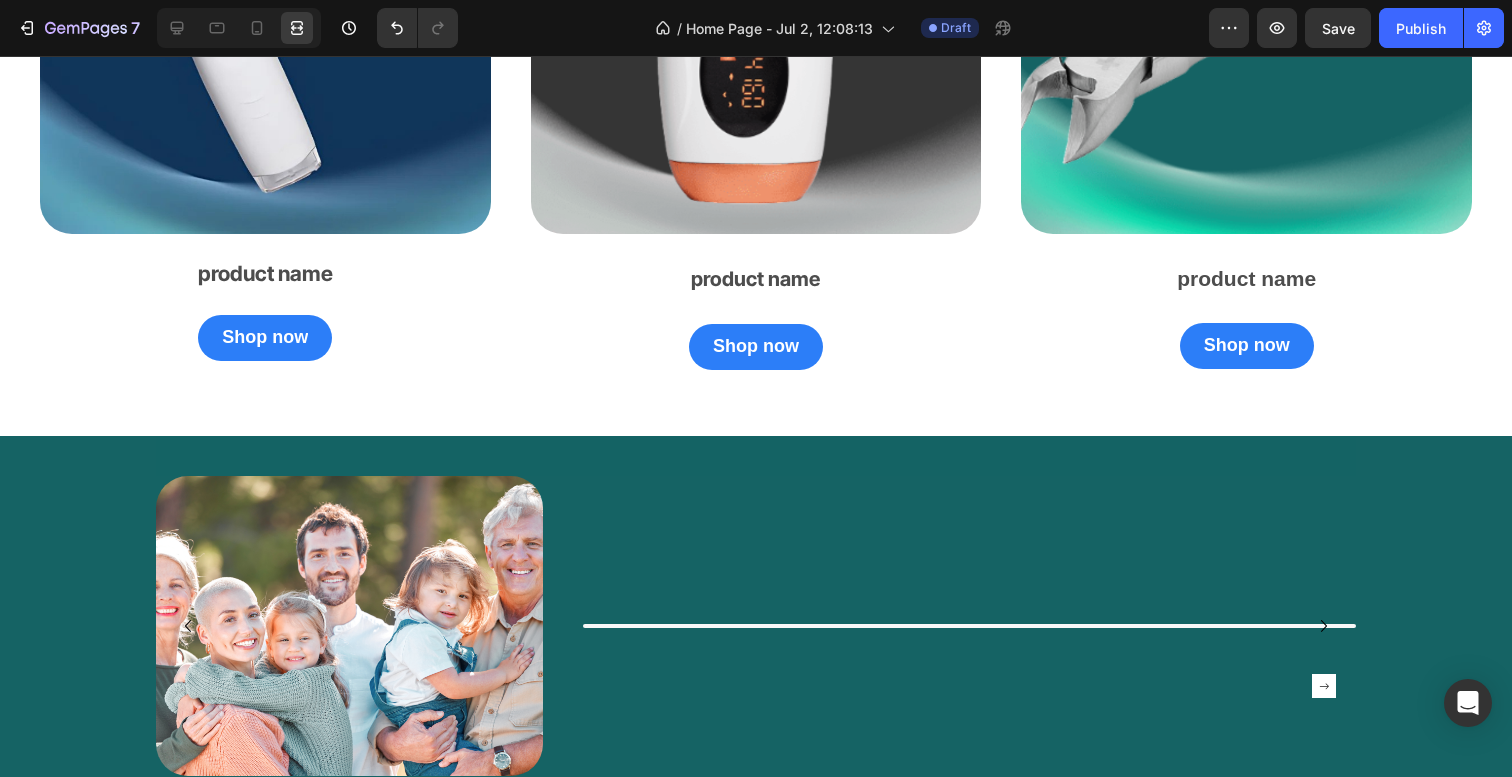 scroll, scrollTop: 2579, scrollLeft: 0, axis: vertical 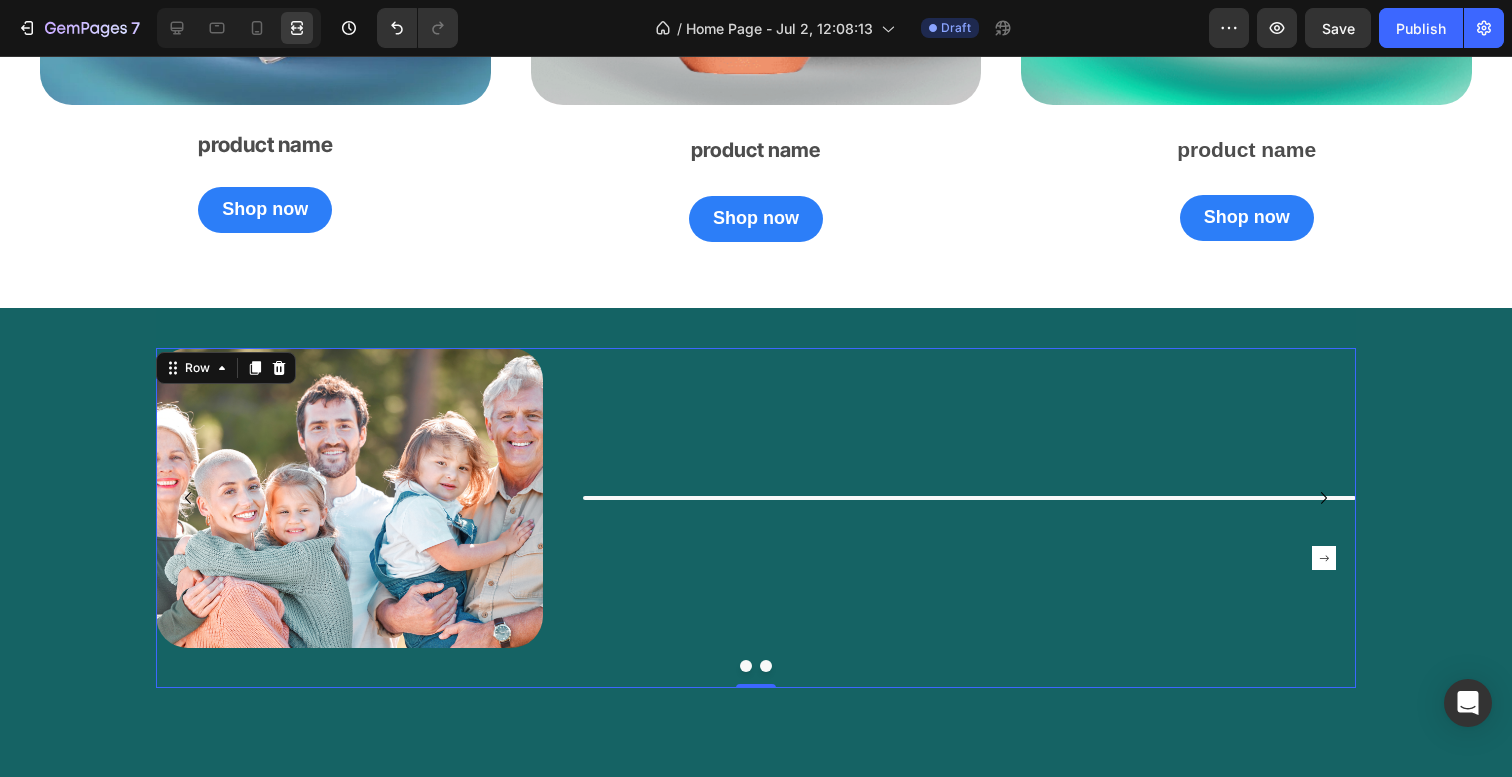 click on "Text Block" at bounding box center (969, 498) 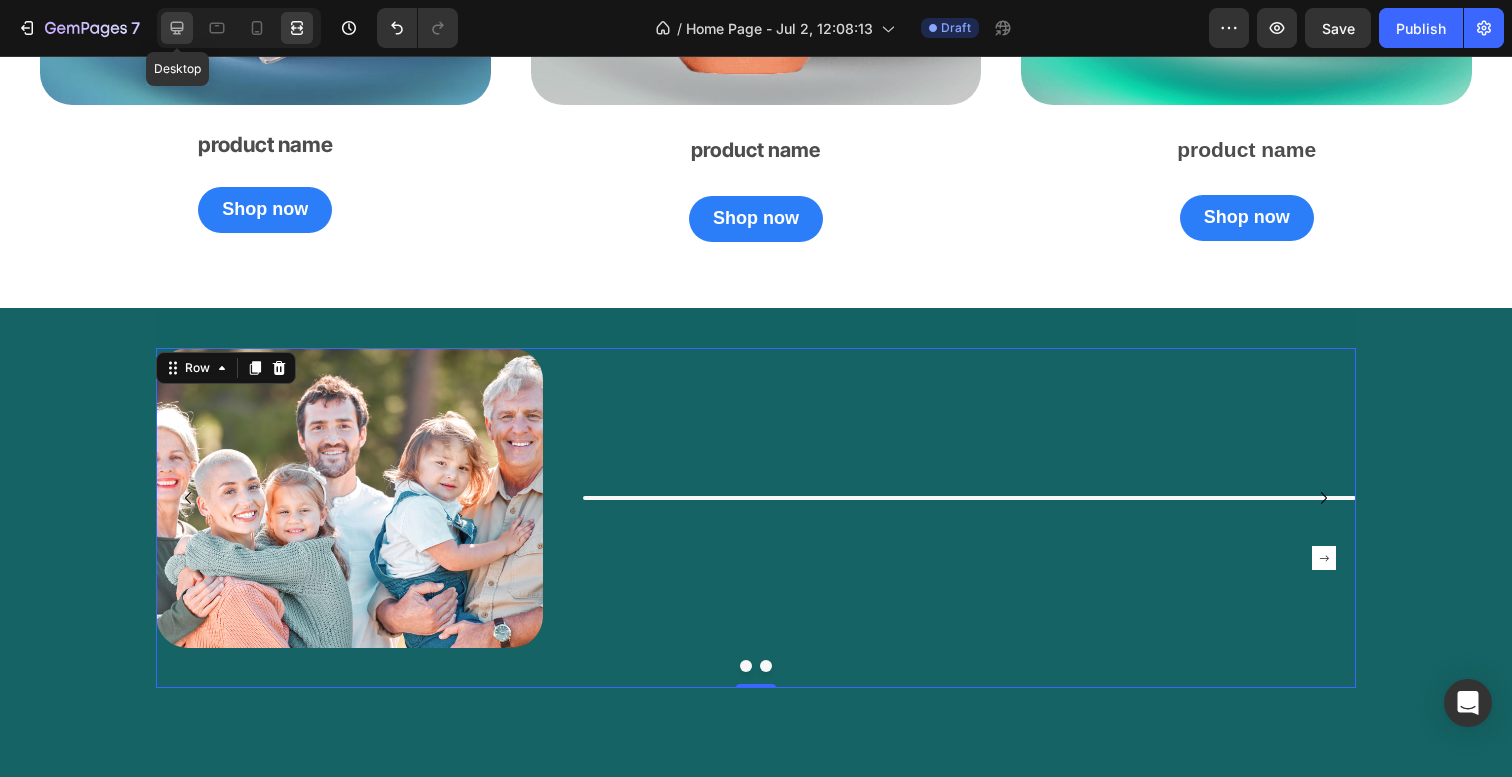 click 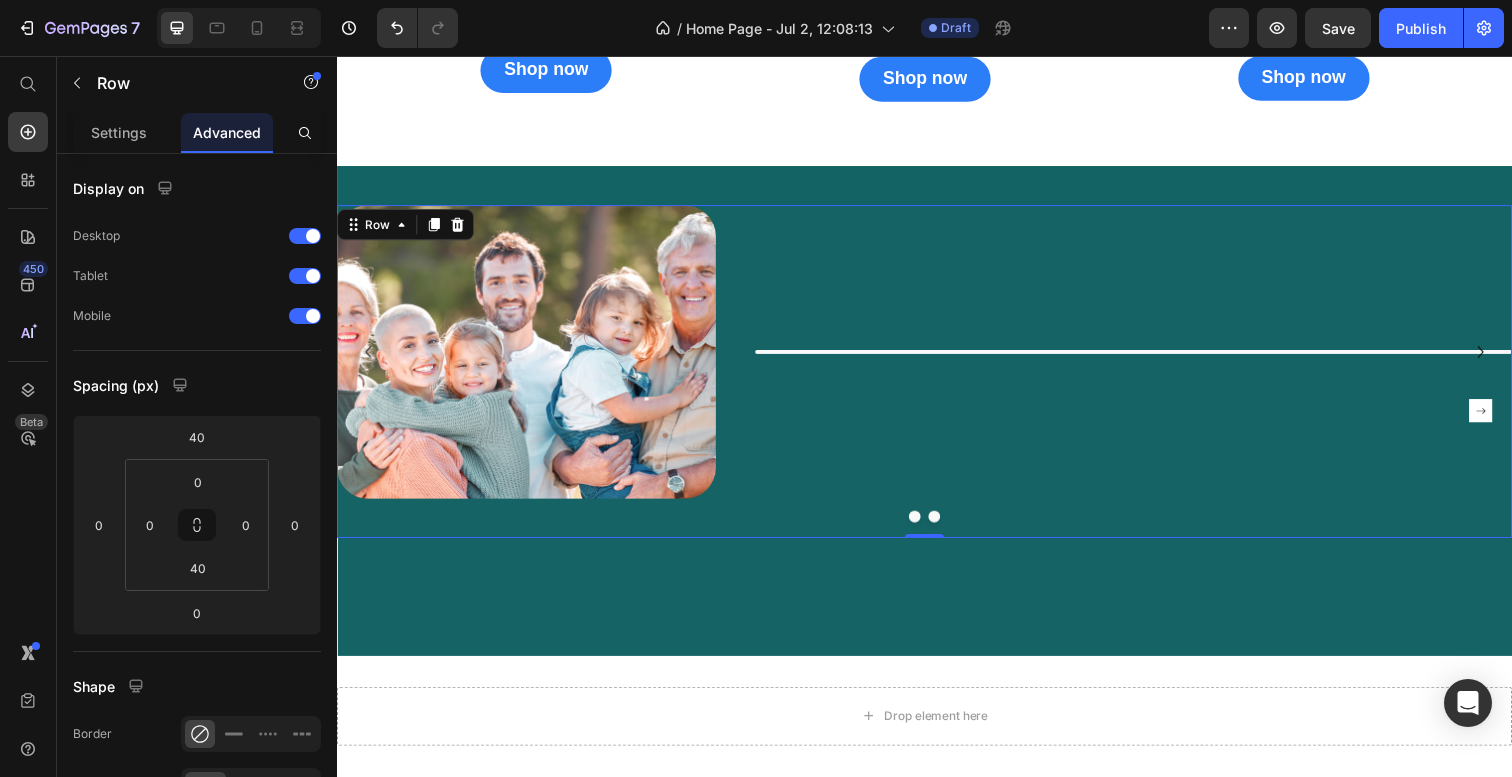 click on "Text Block" at bounding box center (1150, 359) 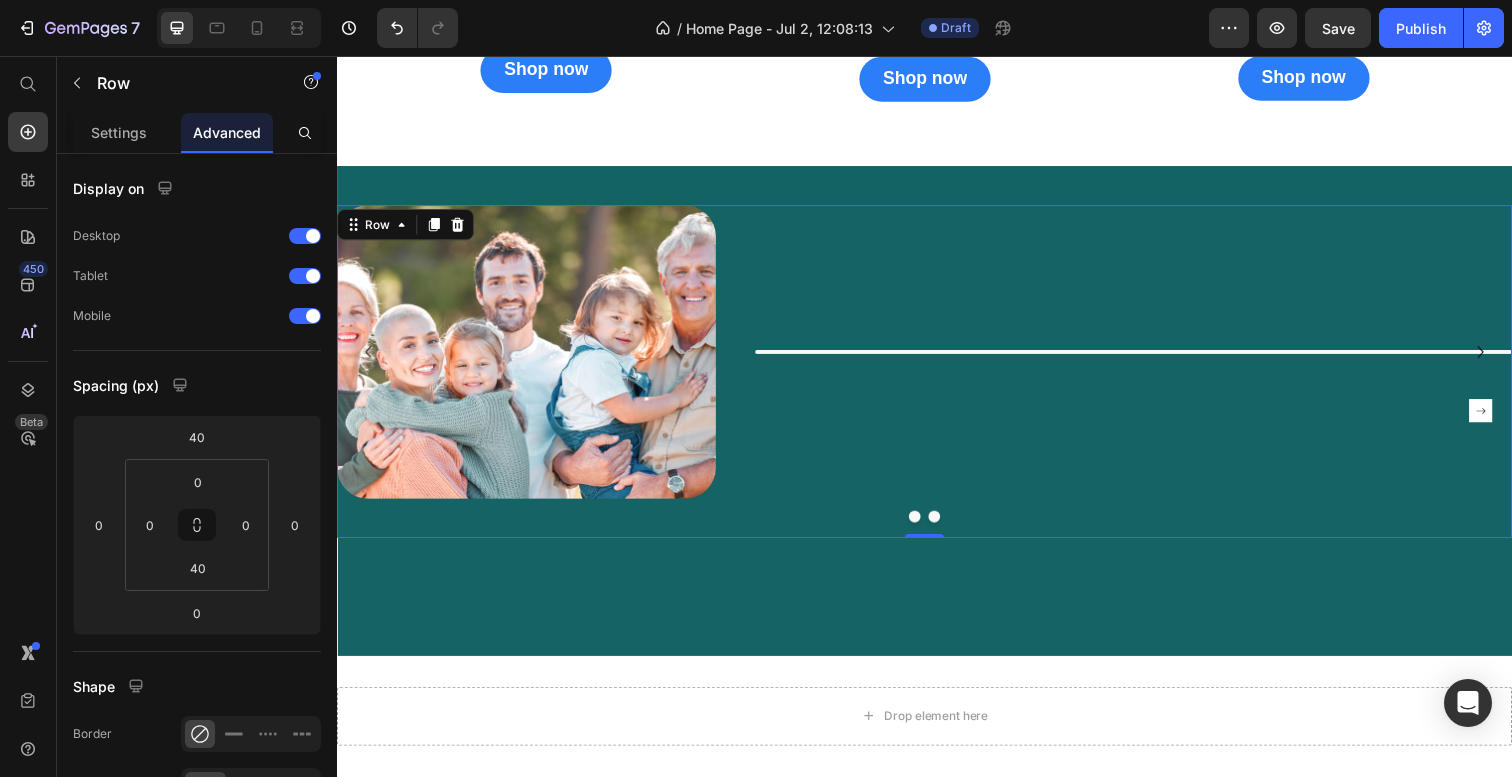 click on "Text Block" at bounding box center [1150, 359] 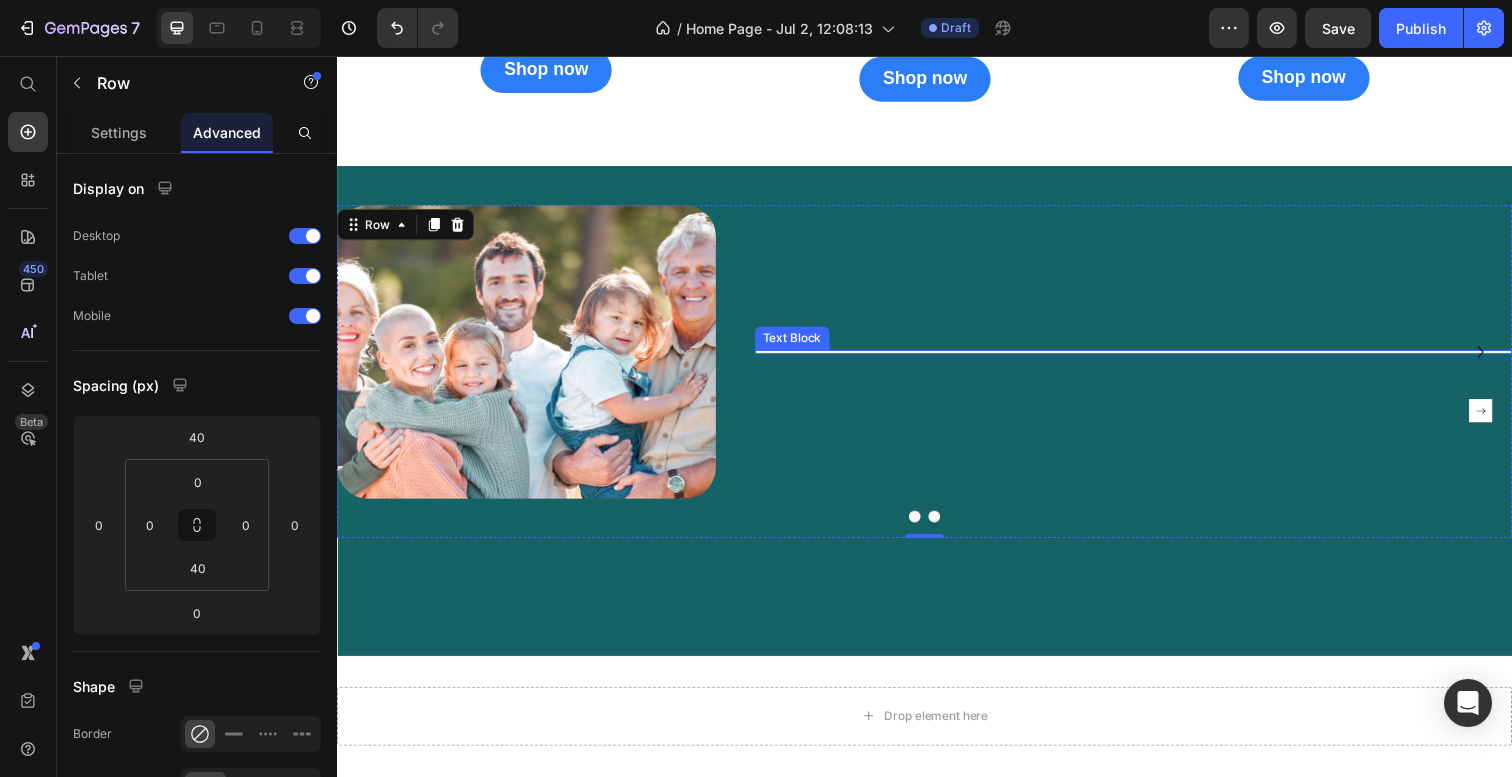 click at bounding box center [1150, 359] 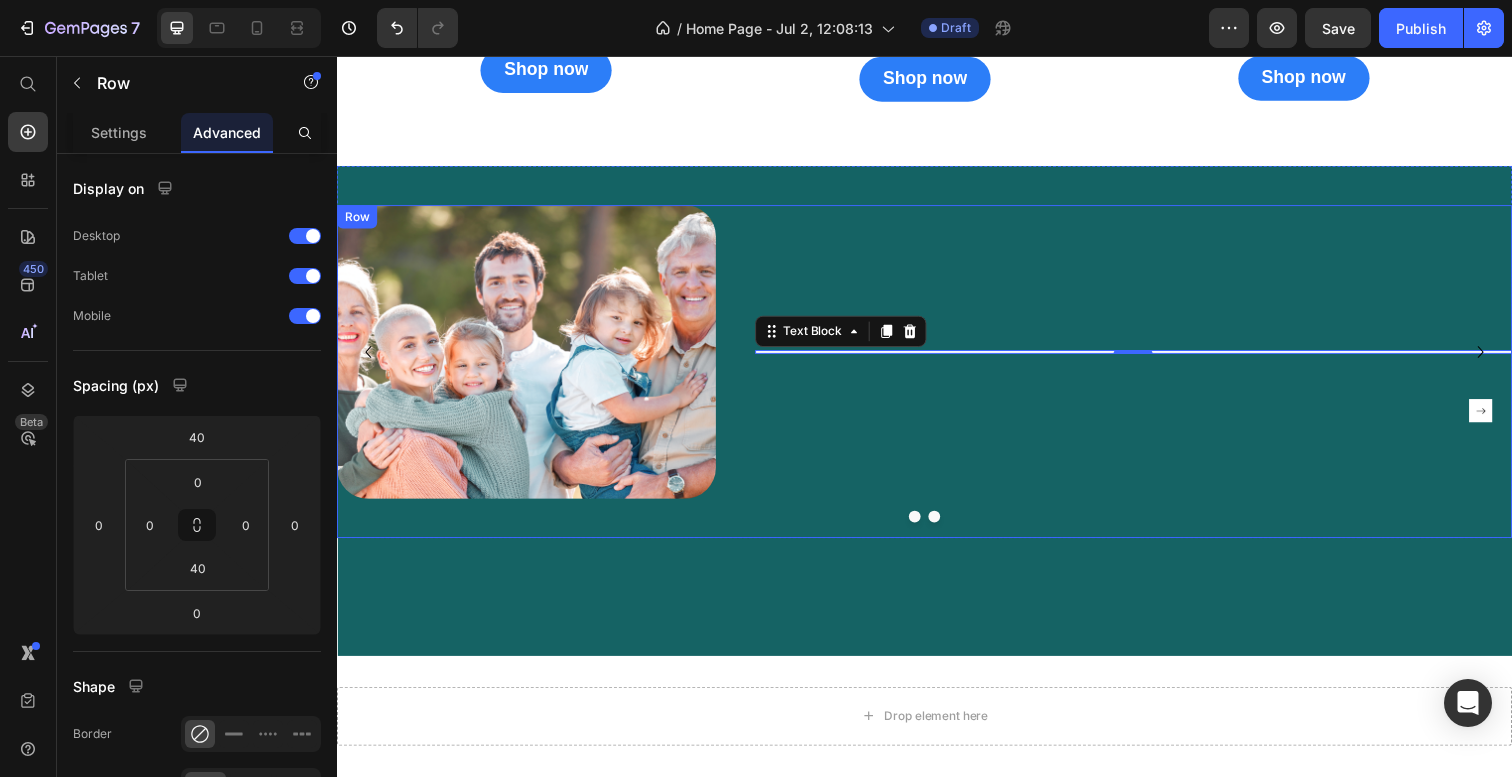 click on "Text Block   0" at bounding box center [1150, 359] 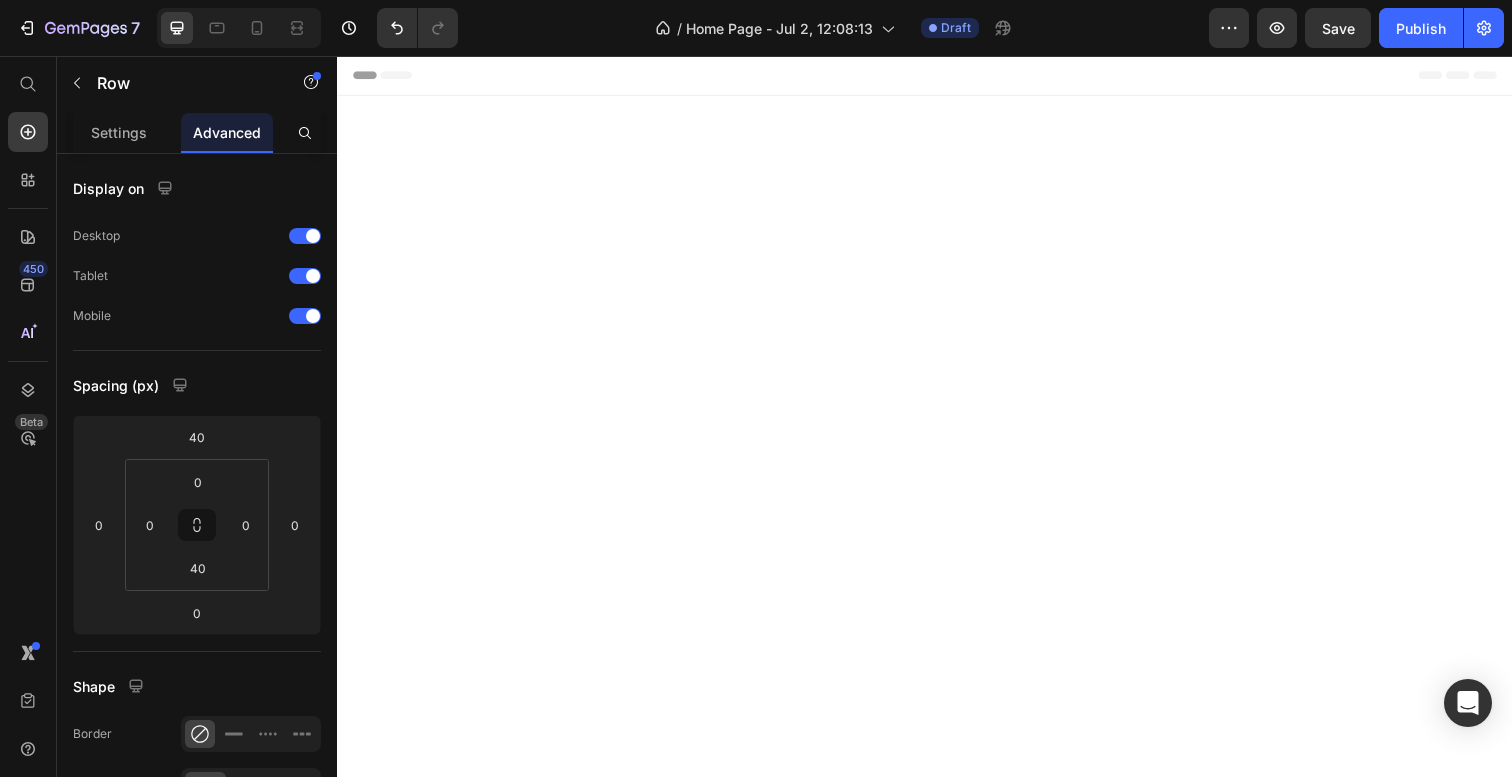 scroll, scrollTop: 2579, scrollLeft: 0, axis: vertical 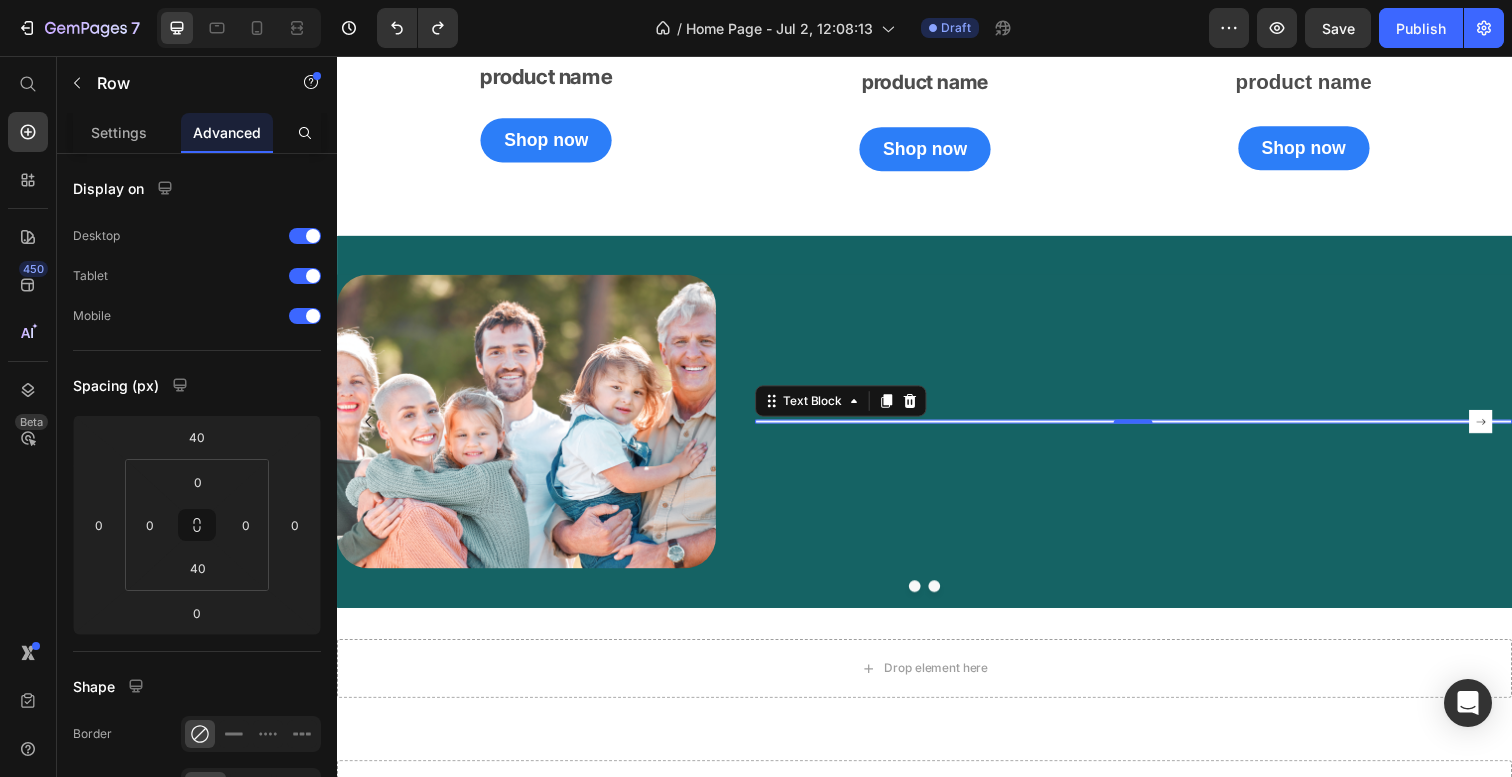 click at bounding box center [1150, 430] 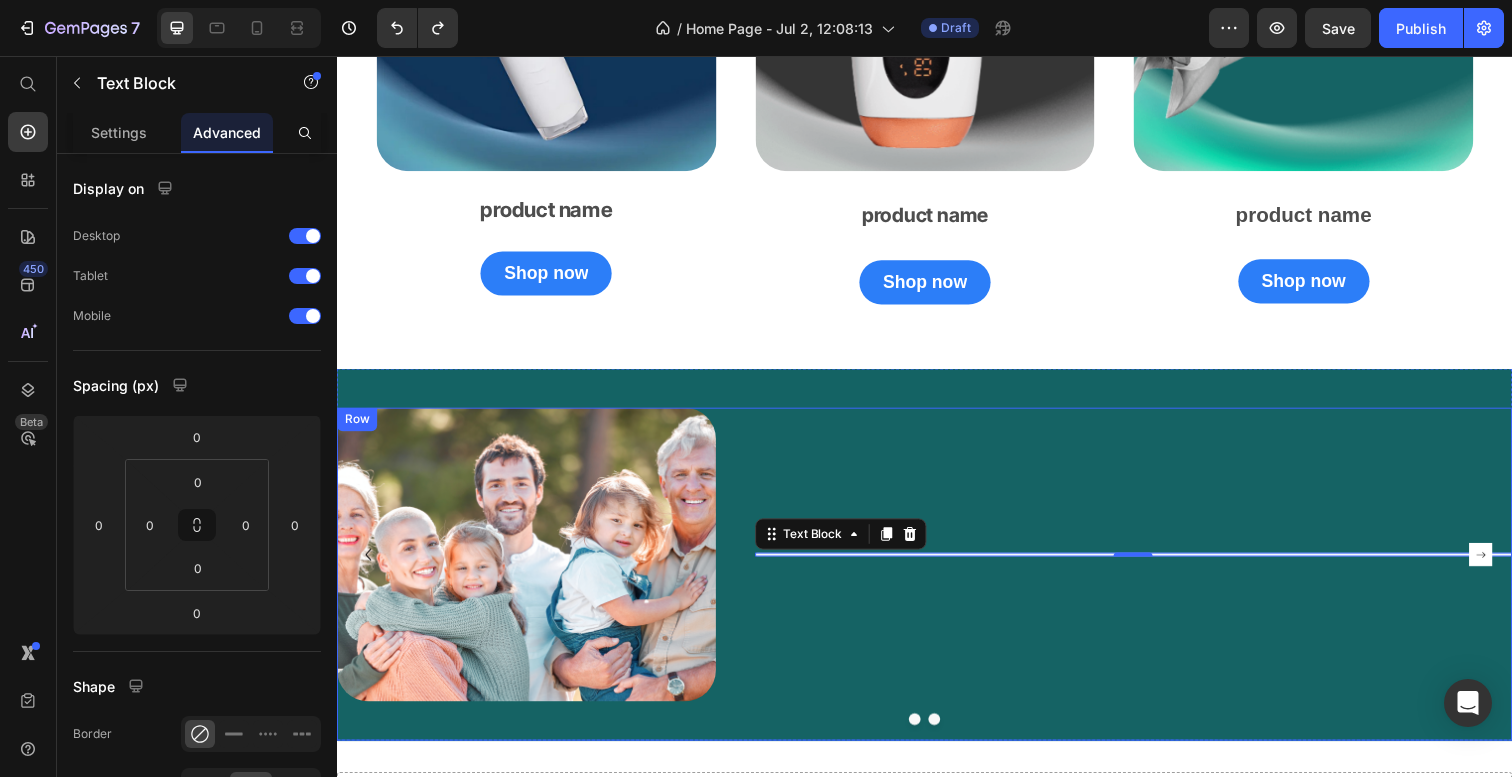 scroll, scrollTop: 2345, scrollLeft: 0, axis: vertical 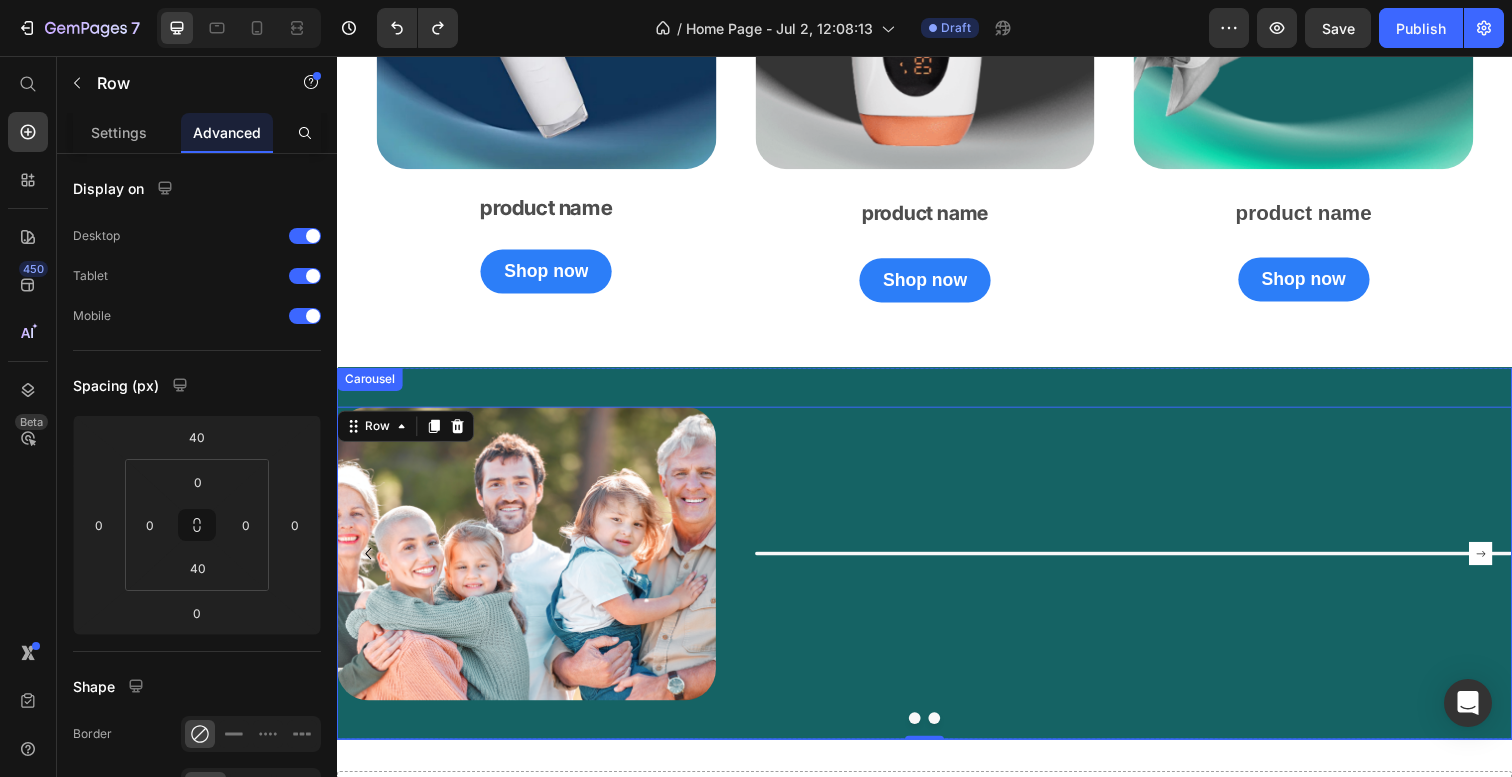 click at bounding box center (947, 732) 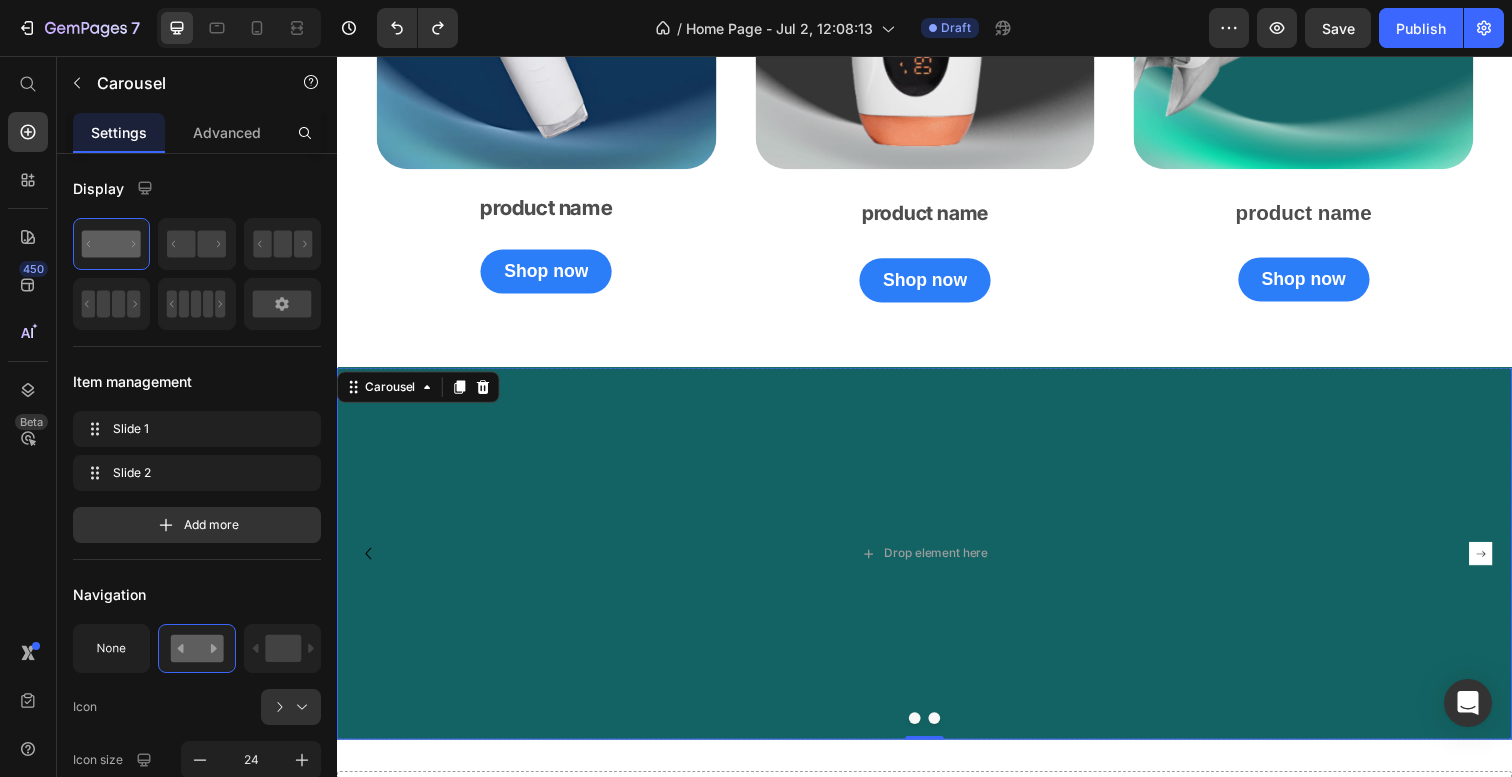 click at bounding box center (927, 732) 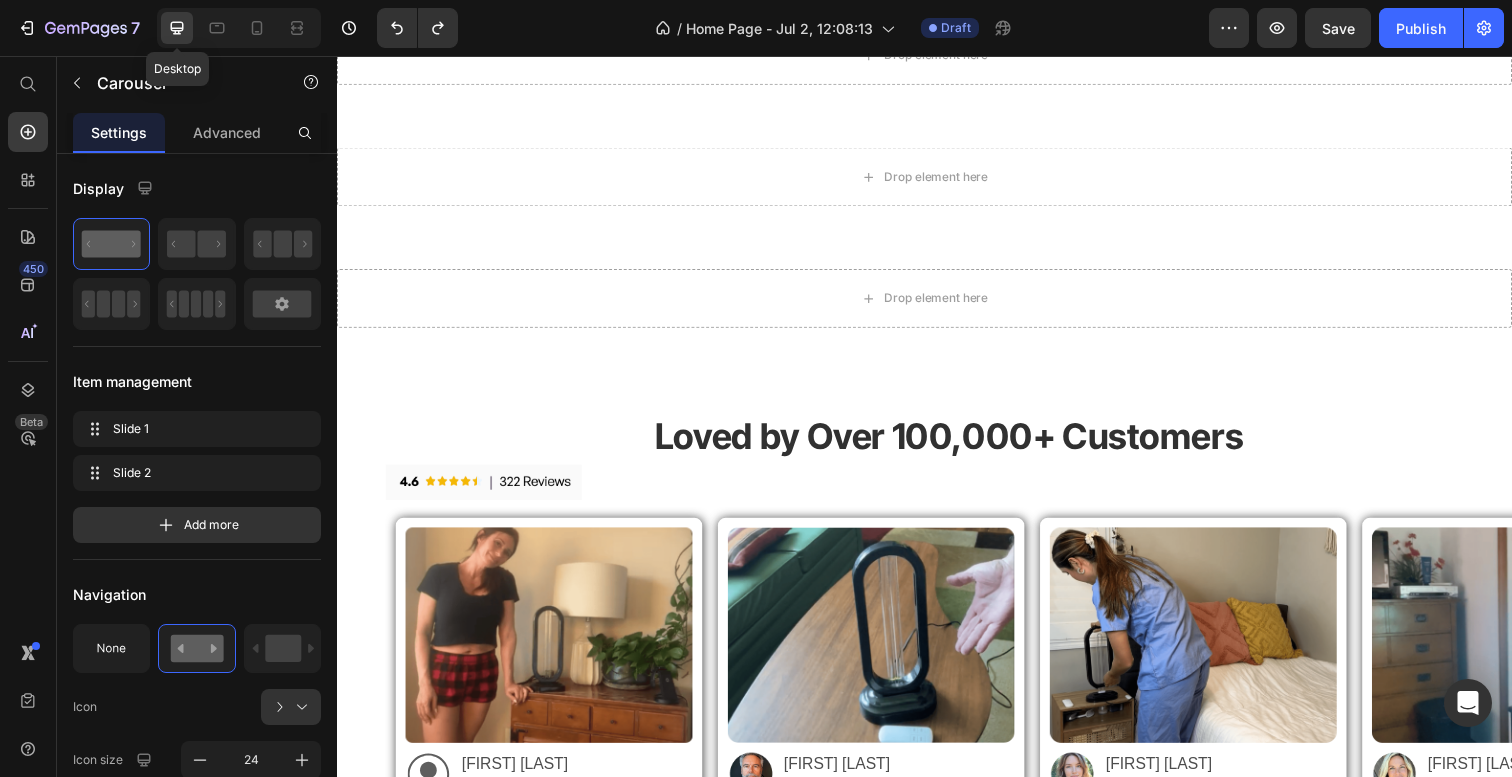 scroll, scrollTop: 3091, scrollLeft: 0, axis: vertical 